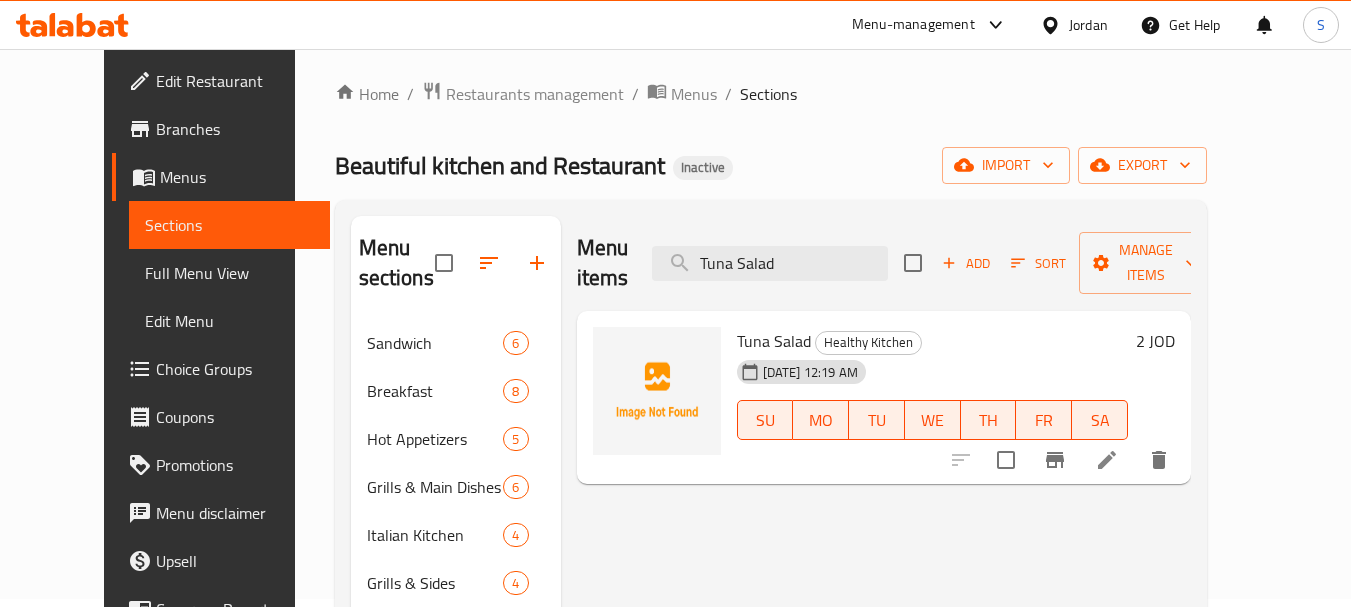scroll, scrollTop: 0, scrollLeft: 0, axis: both 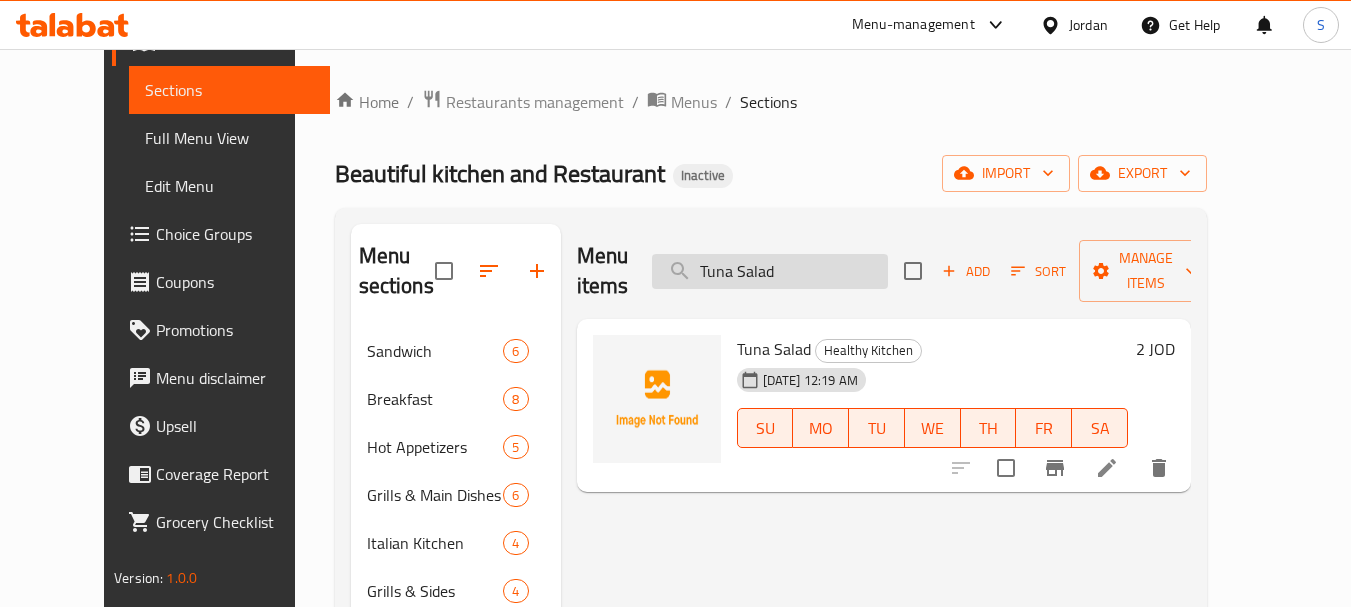 click on "Tuna Salad" at bounding box center [770, 271] 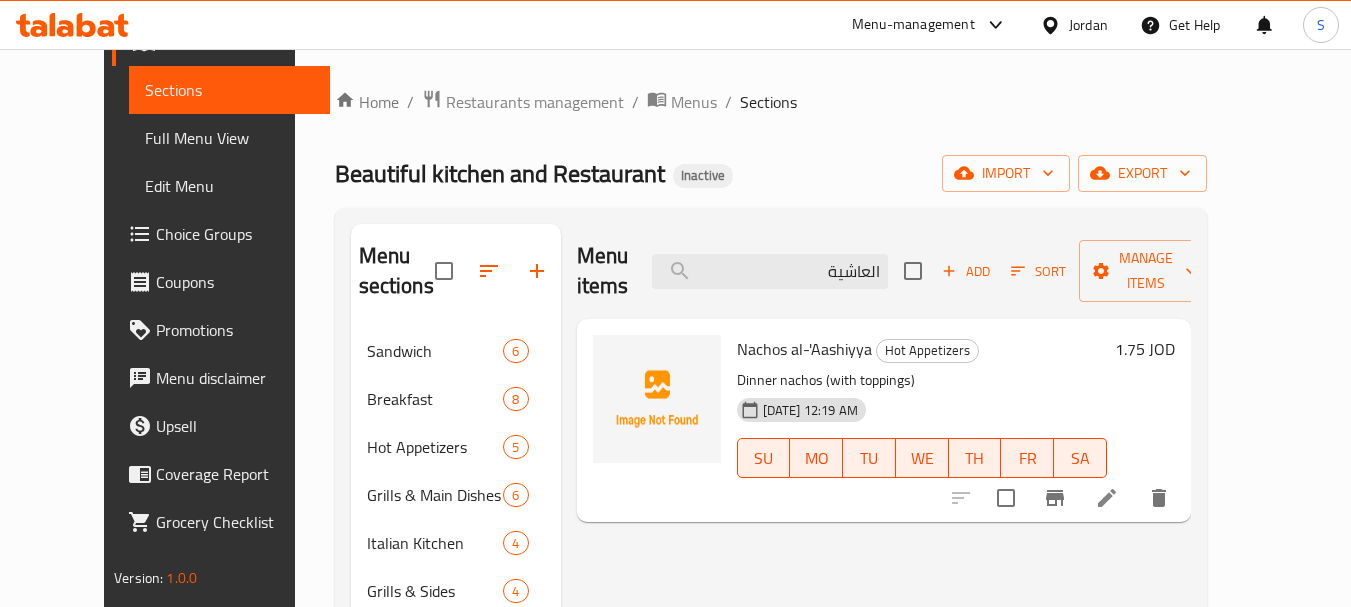type on "العاشية" 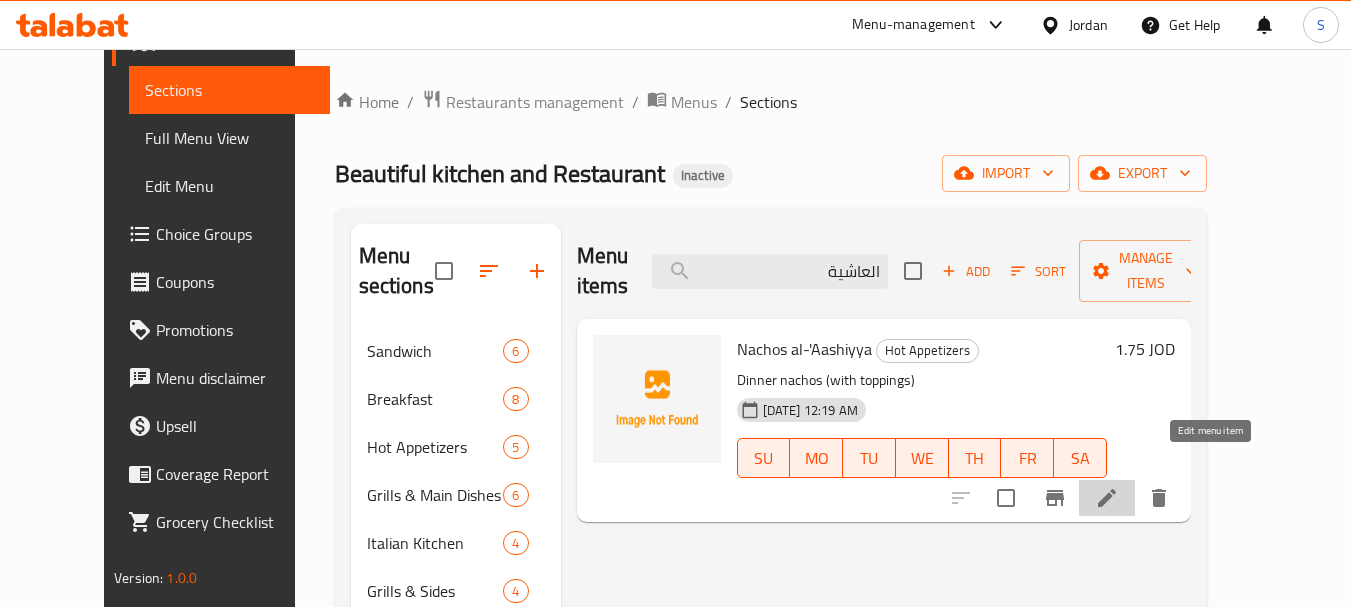 click 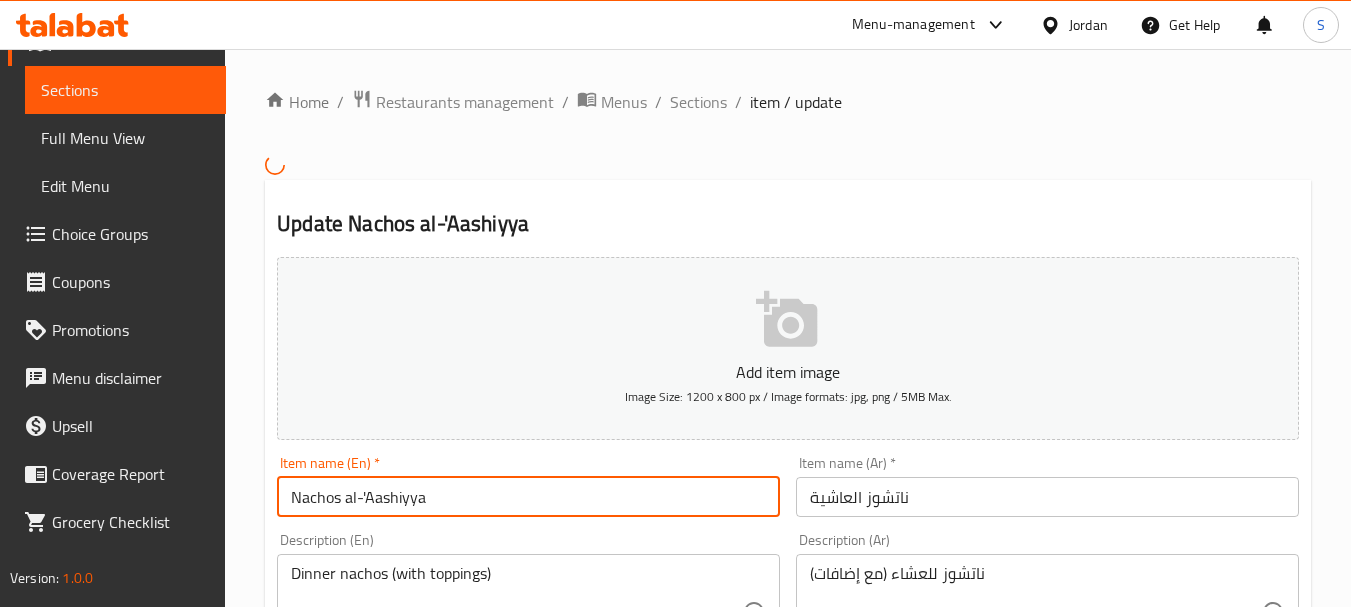 click on "Nachos al-'Aashiyya" at bounding box center (528, 497) 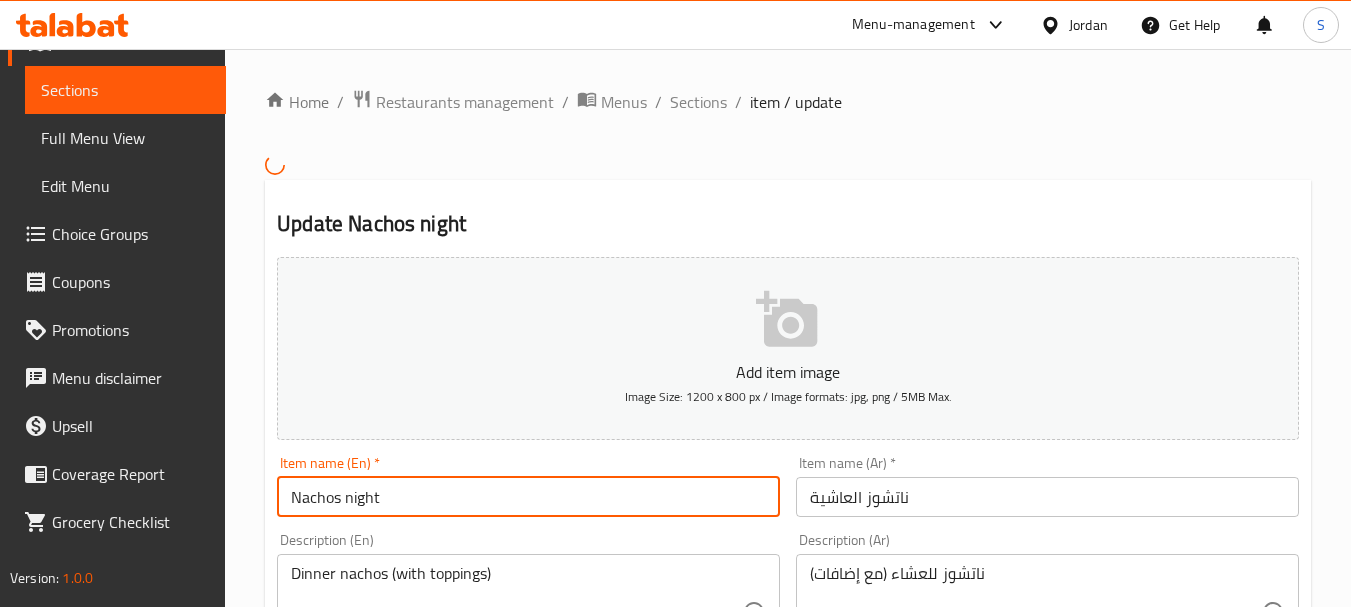 type on "Nachos night" 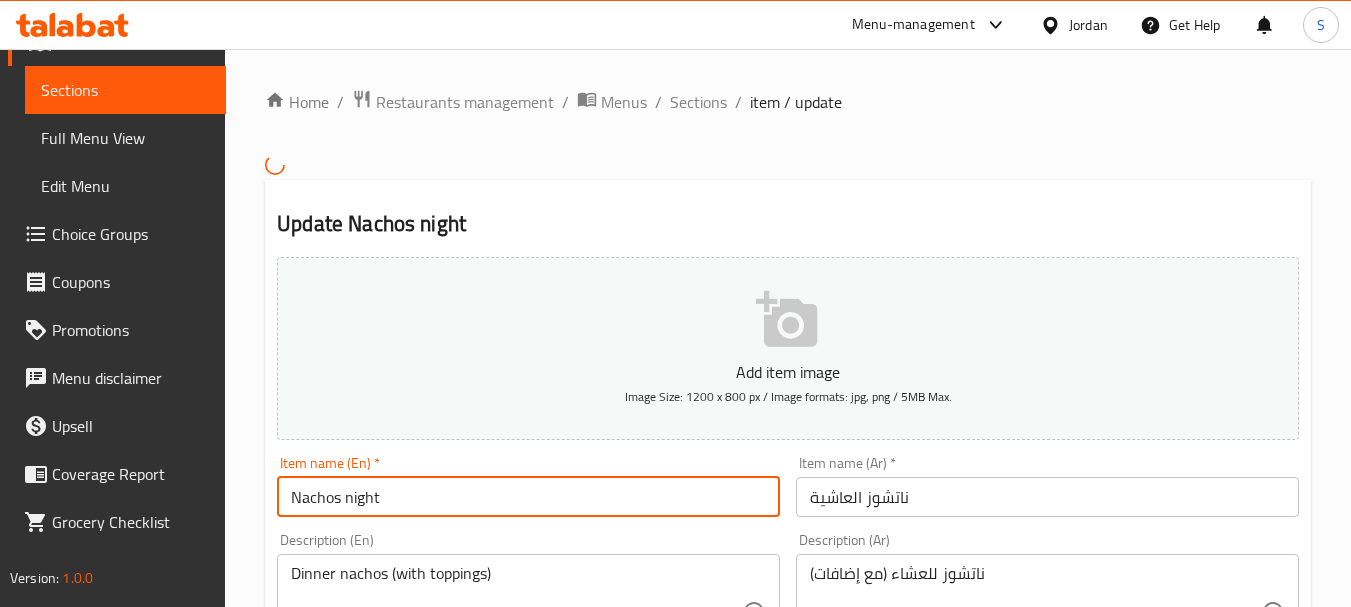 click on "Update" at bounding box center (398, 1313) 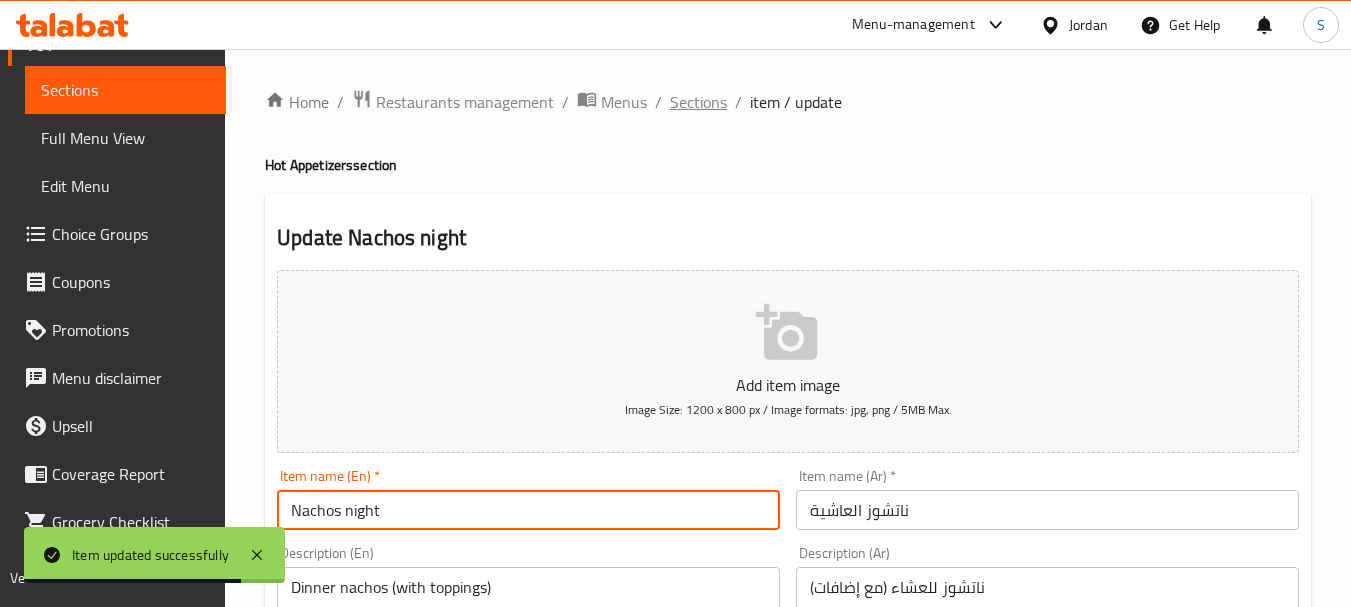 click on "Sections" at bounding box center [698, 102] 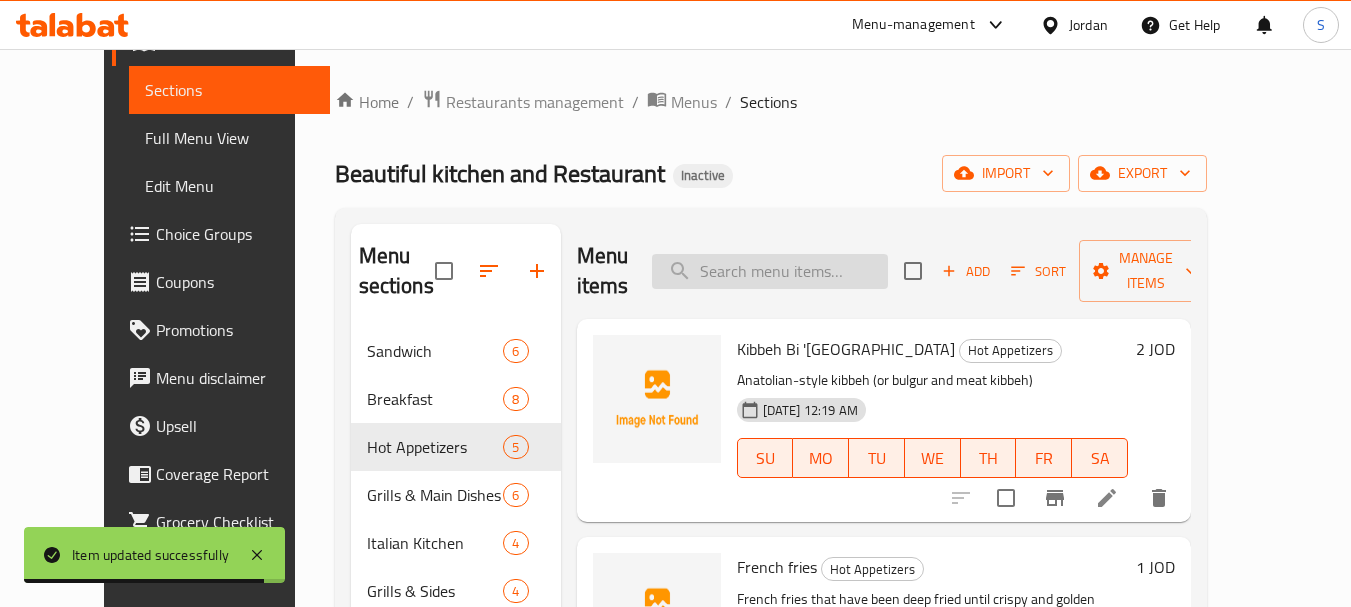 click at bounding box center [770, 271] 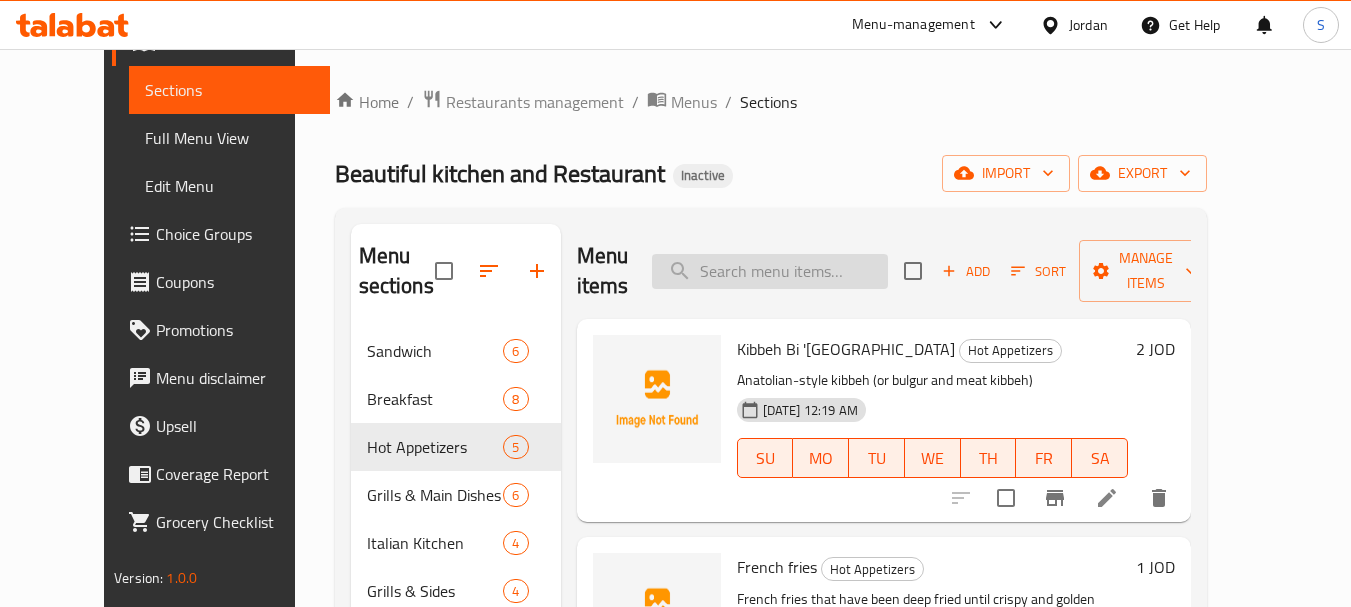 paste on "Banana Milk" 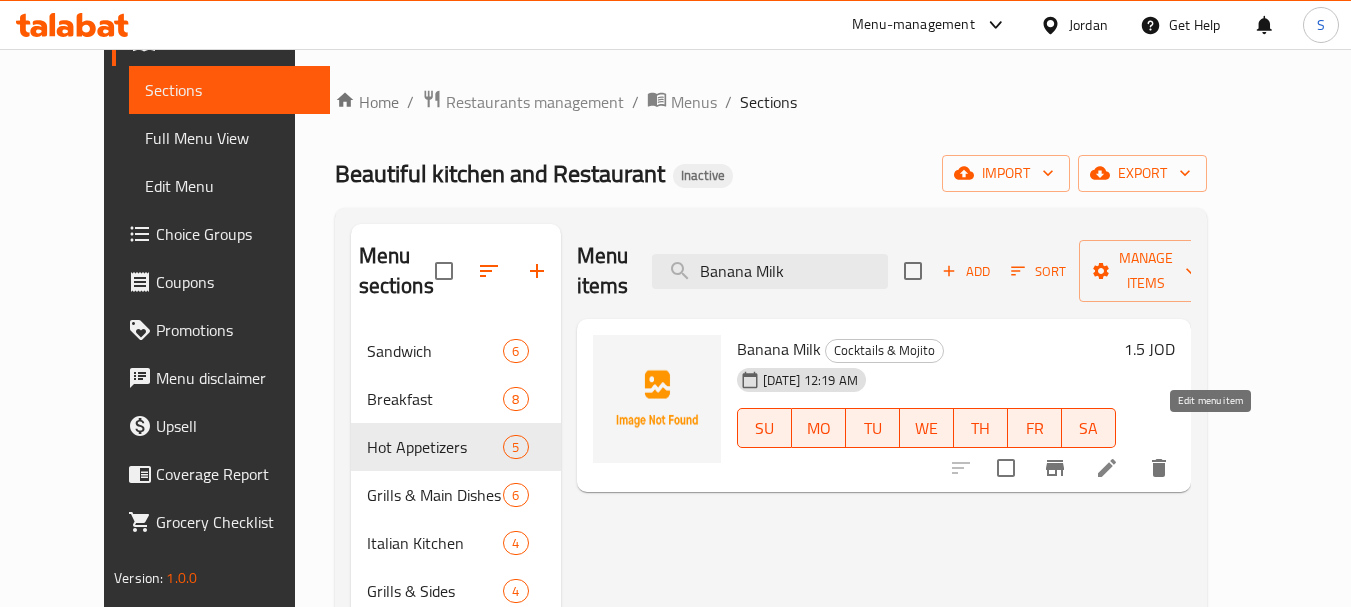 type on "Banana Milk" 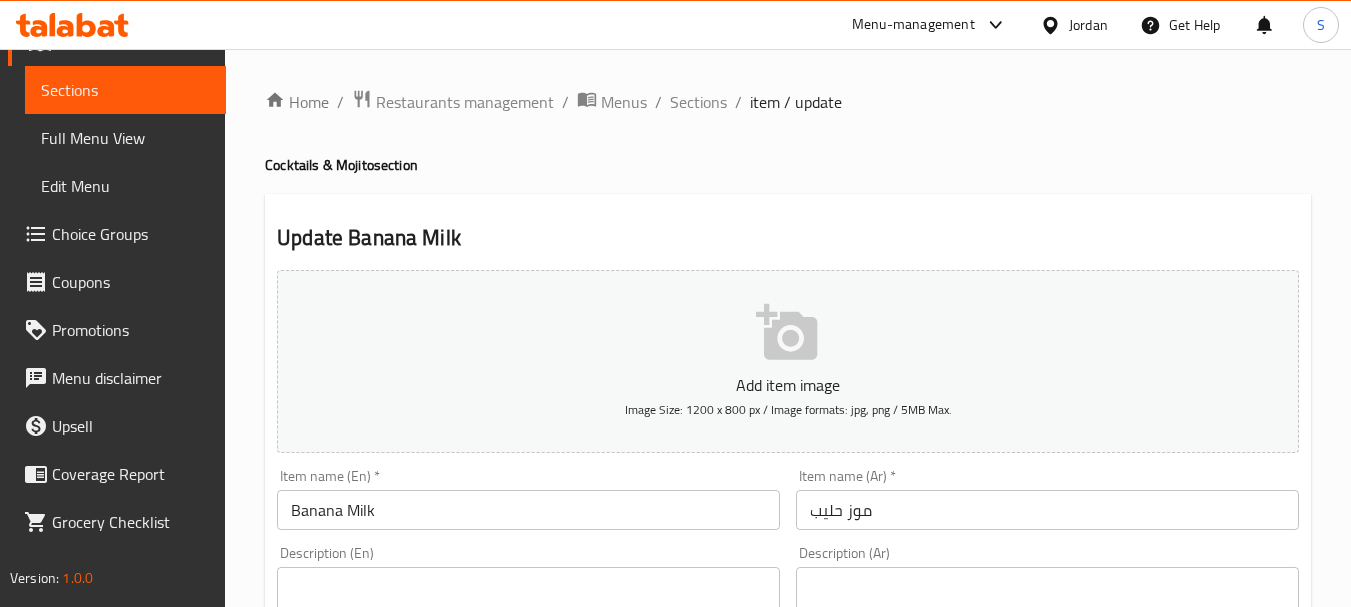 scroll, scrollTop: 100, scrollLeft: 0, axis: vertical 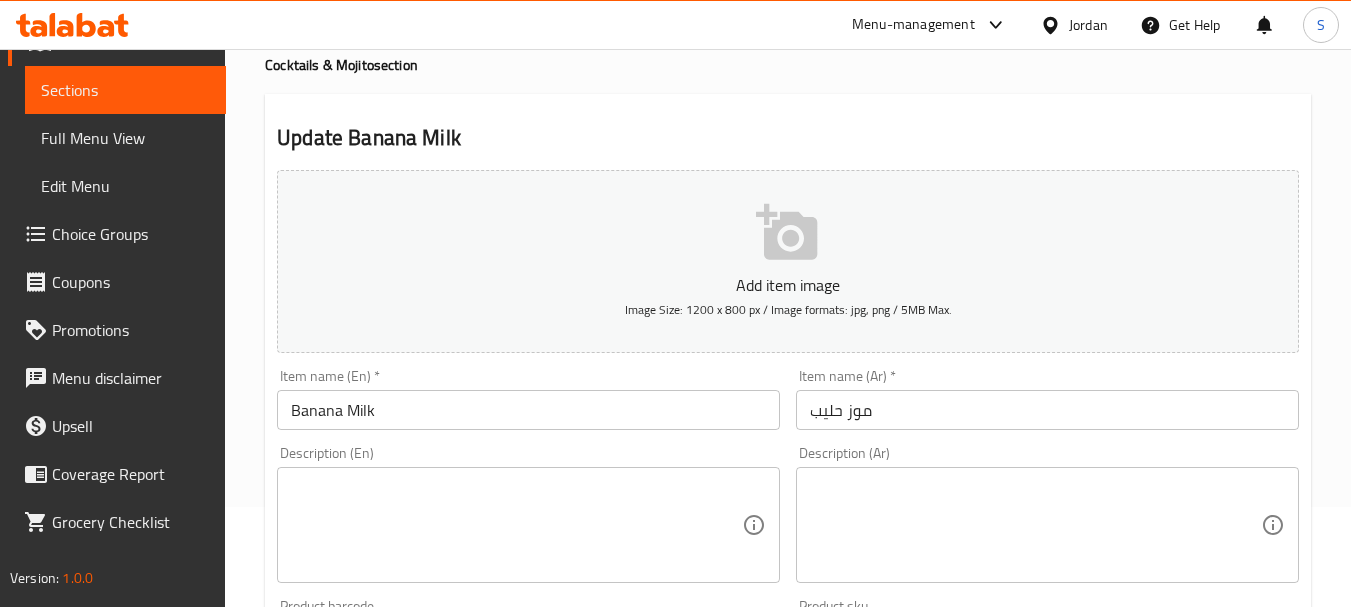 click at bounding box center [516, 525] 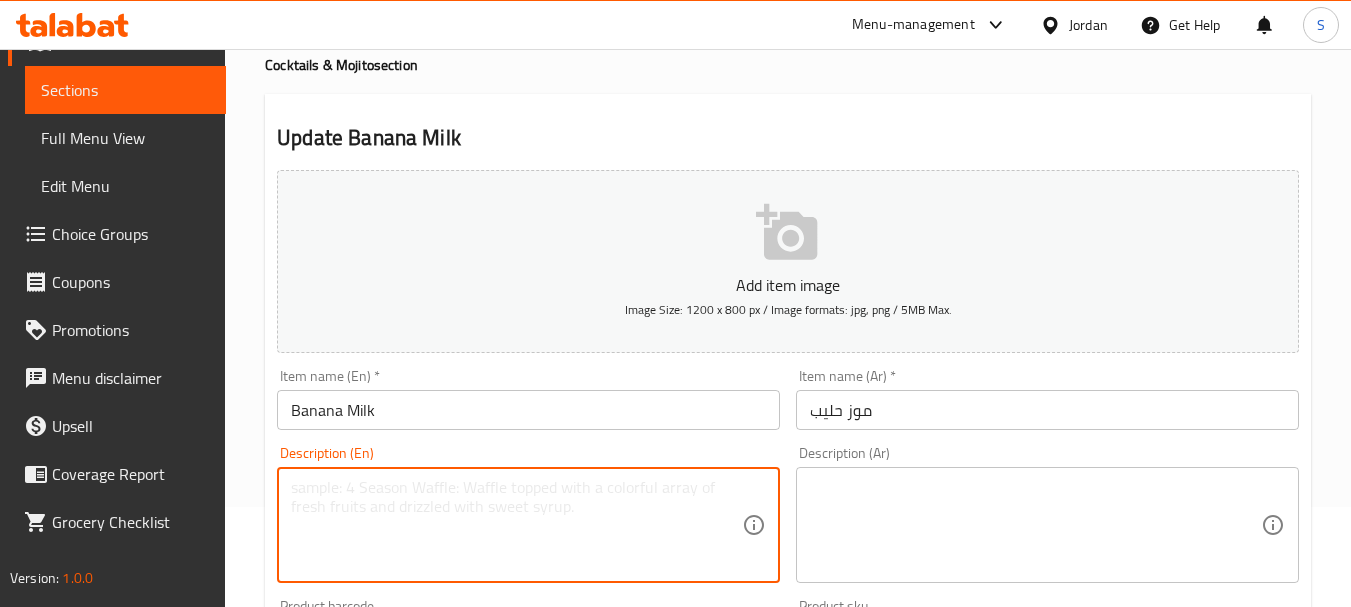 paste on "A creamy and fruity beverage made with banana and milk." 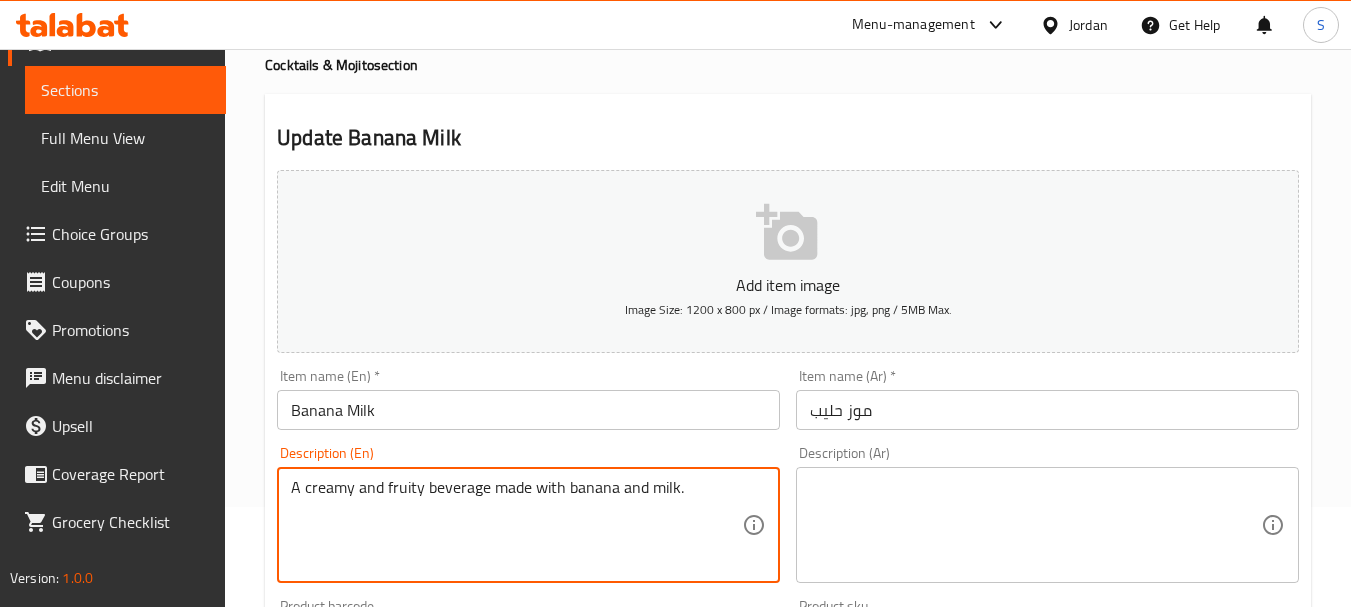 type on "A creamy and fruity beverage made with banana and milk." 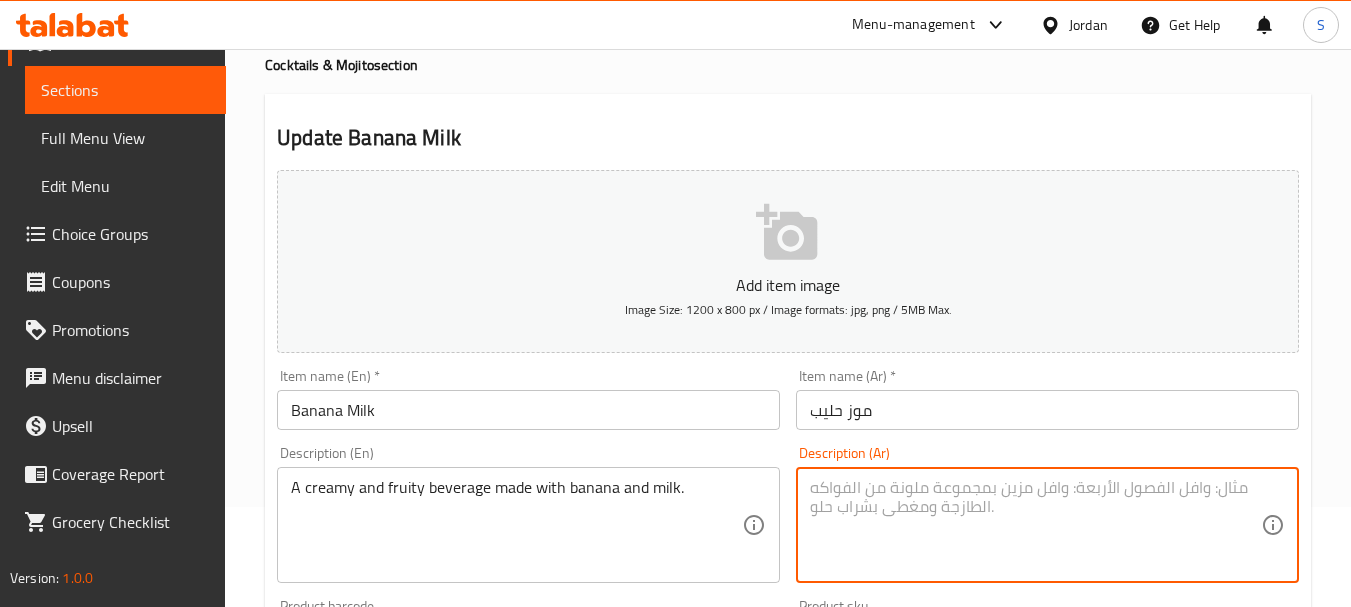 click at bounding box center [1035, 525] 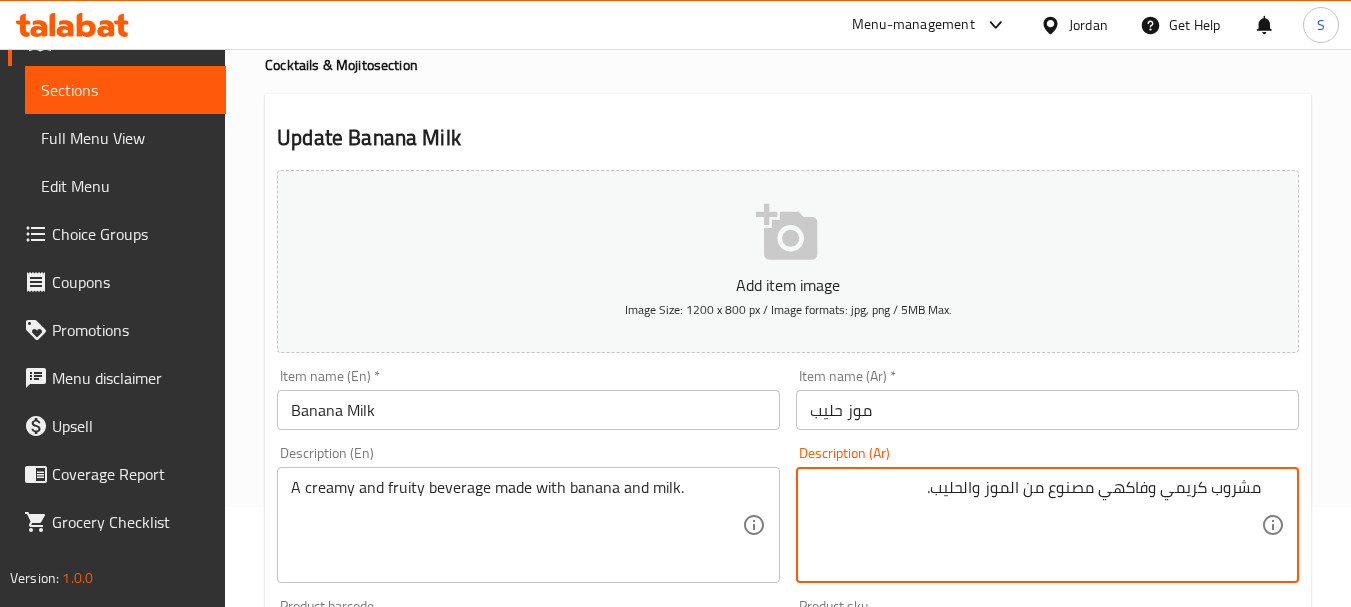 type on "مشروب كريمي وفاكهي مصنوع من الموز والحليب." 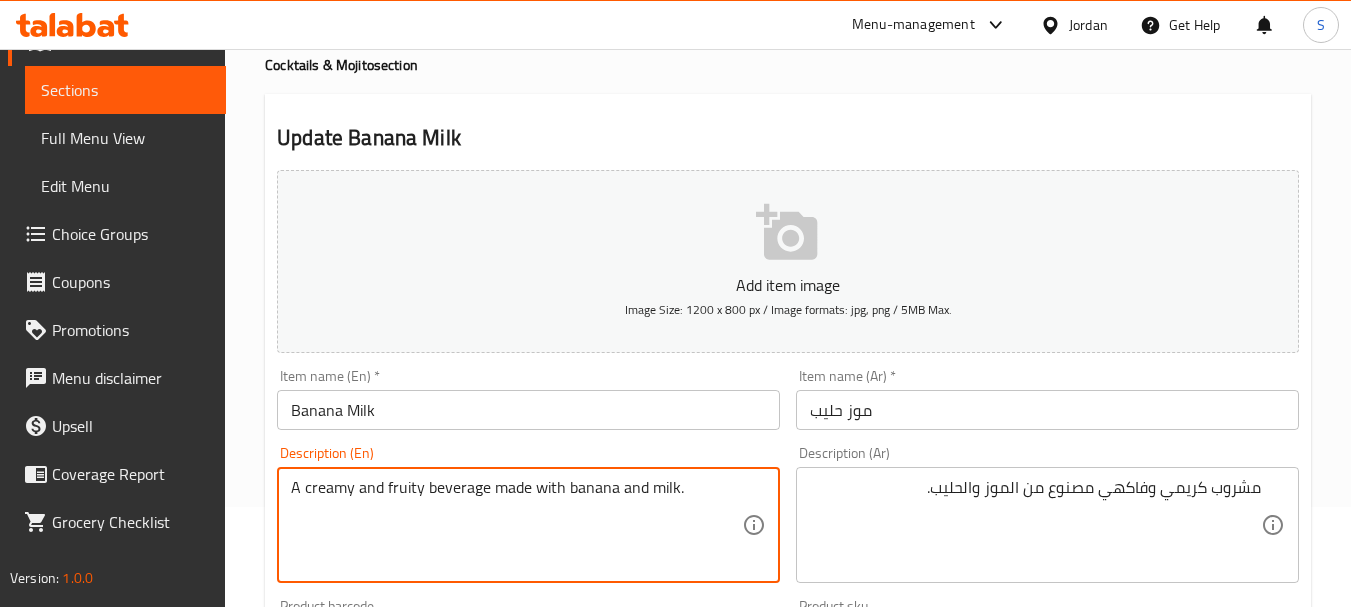 click on "A creamy and fruity beverage made with banana and milk." at bounding box center (516, 525) 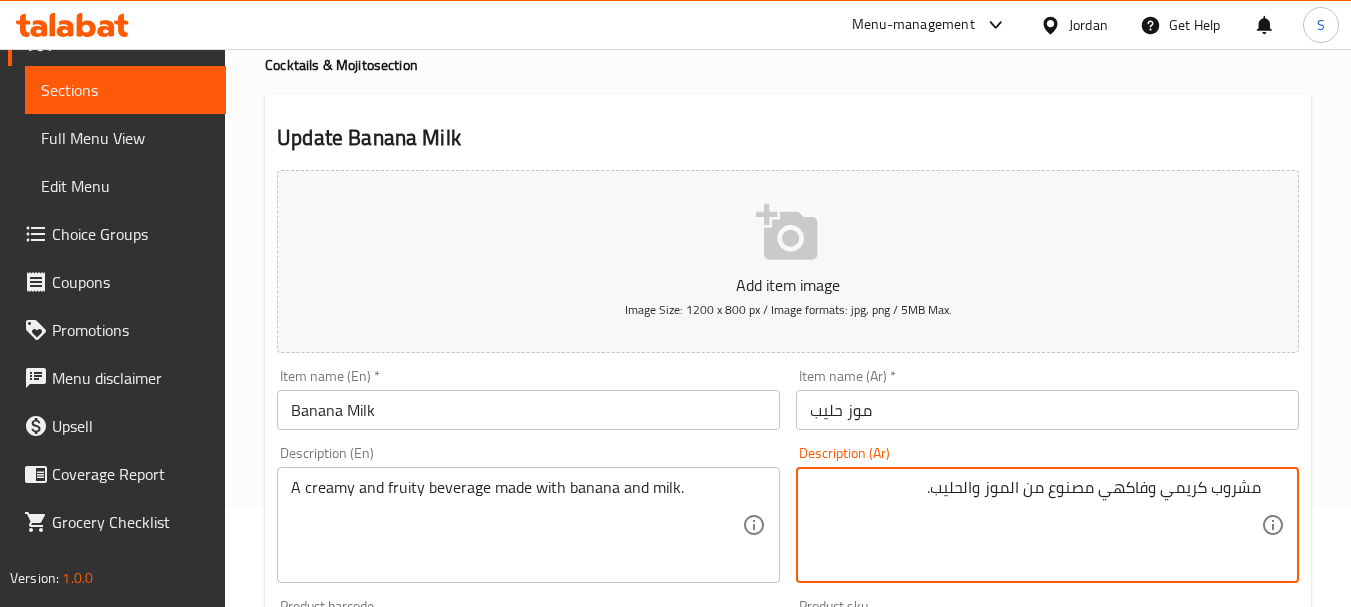 click on "موز حليب" at bounding box center [1047, 410] 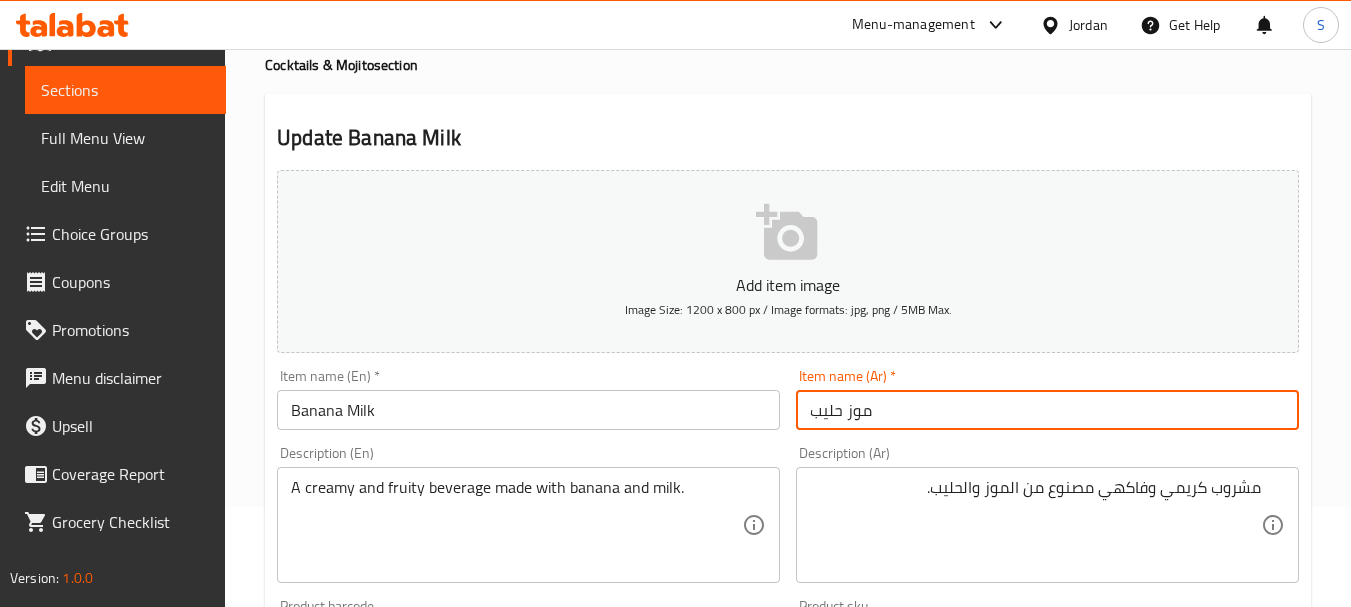 click on "Update" at bounding box center [398, 1226] 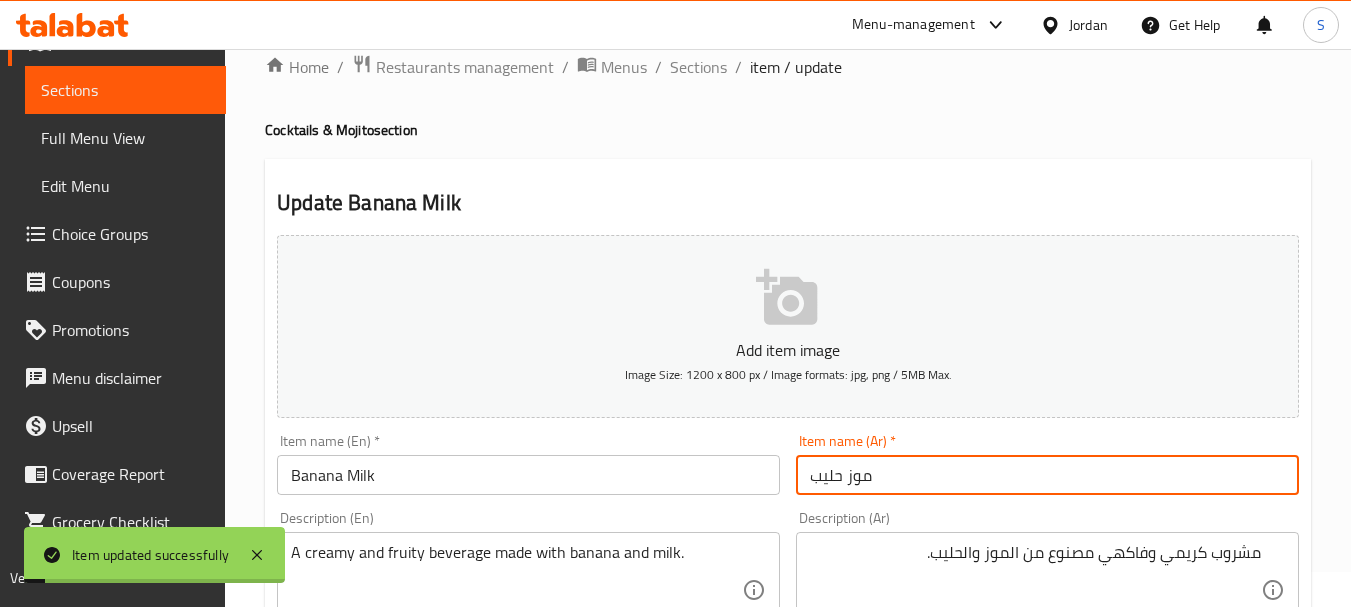 scroll, scrollTop: 0, scrollLeft: 0, axis: both 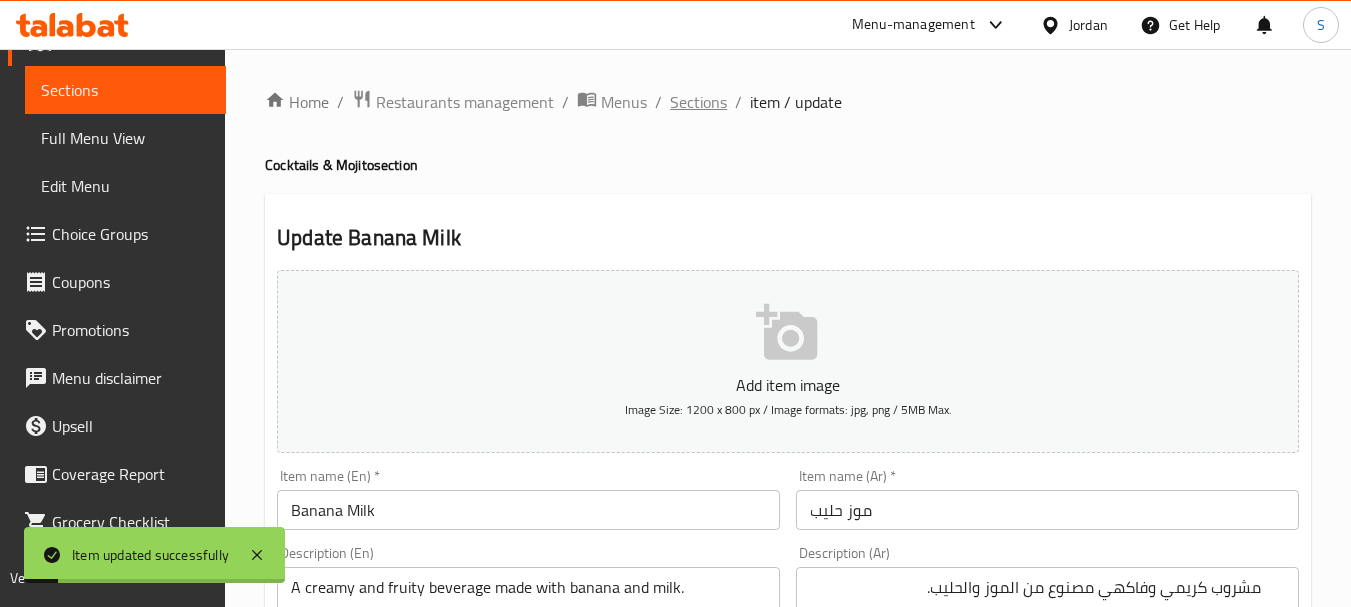 click on "Sections" at bounding box center (698, 102) 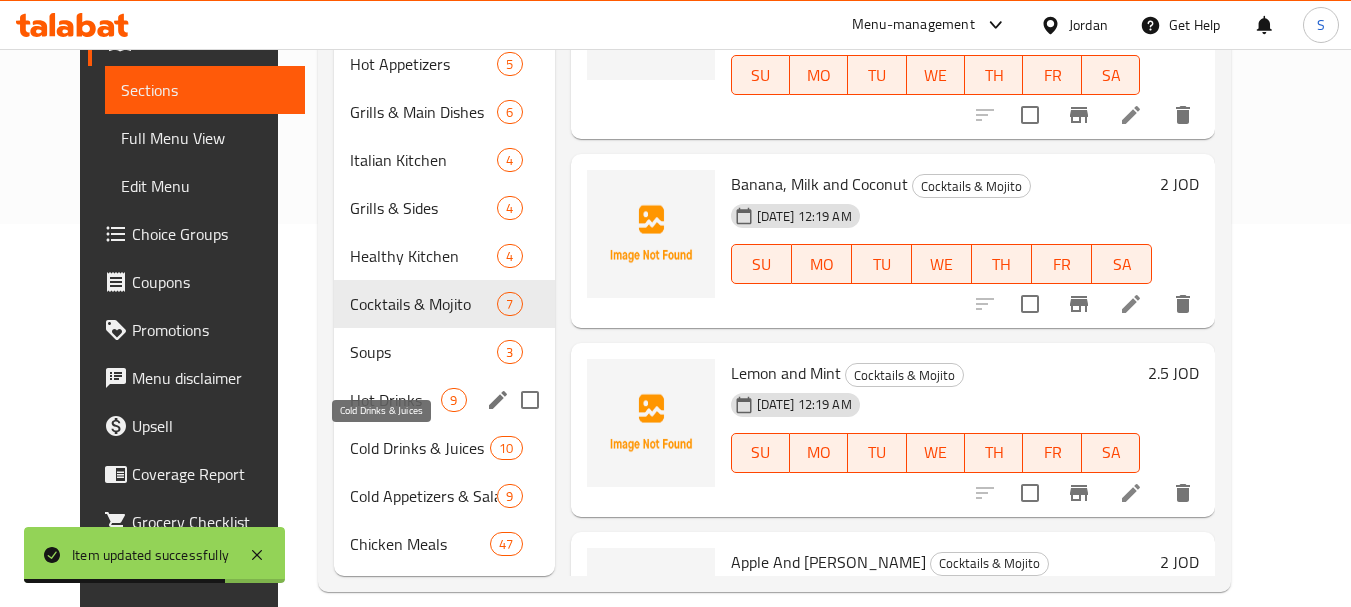 scroll, scrollTop: 408, scrollLeft: 0, axis: vertical 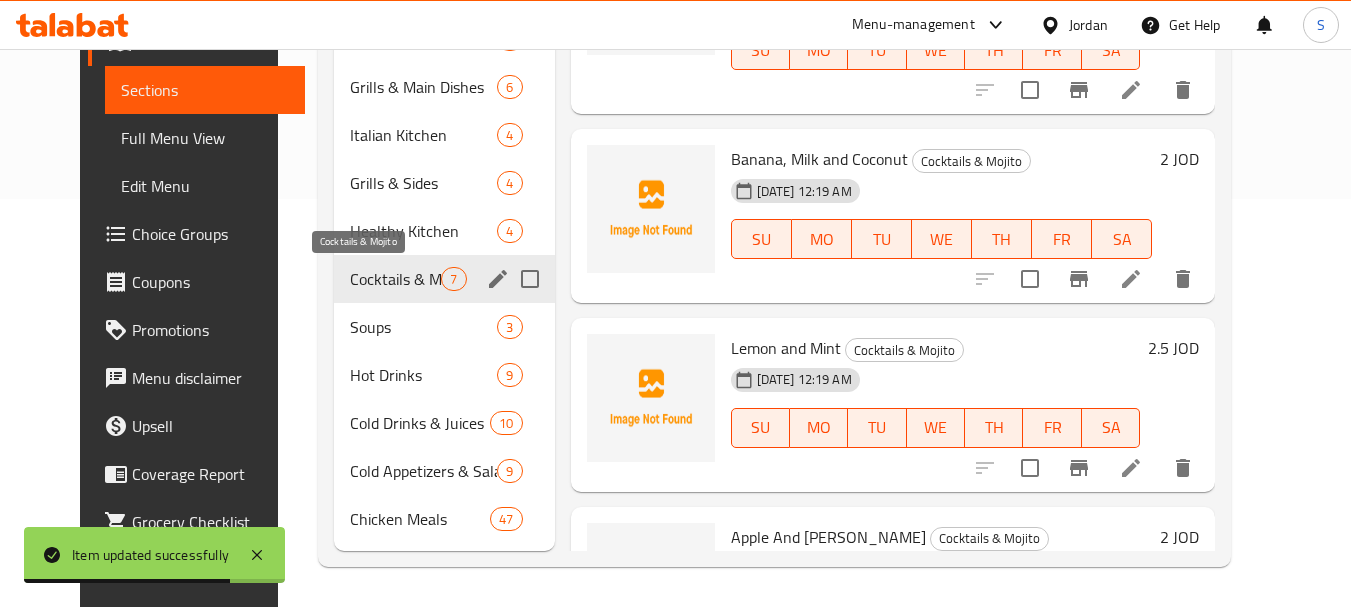 click on "Cocktails & Mojito" at bounding box center [395, 279] 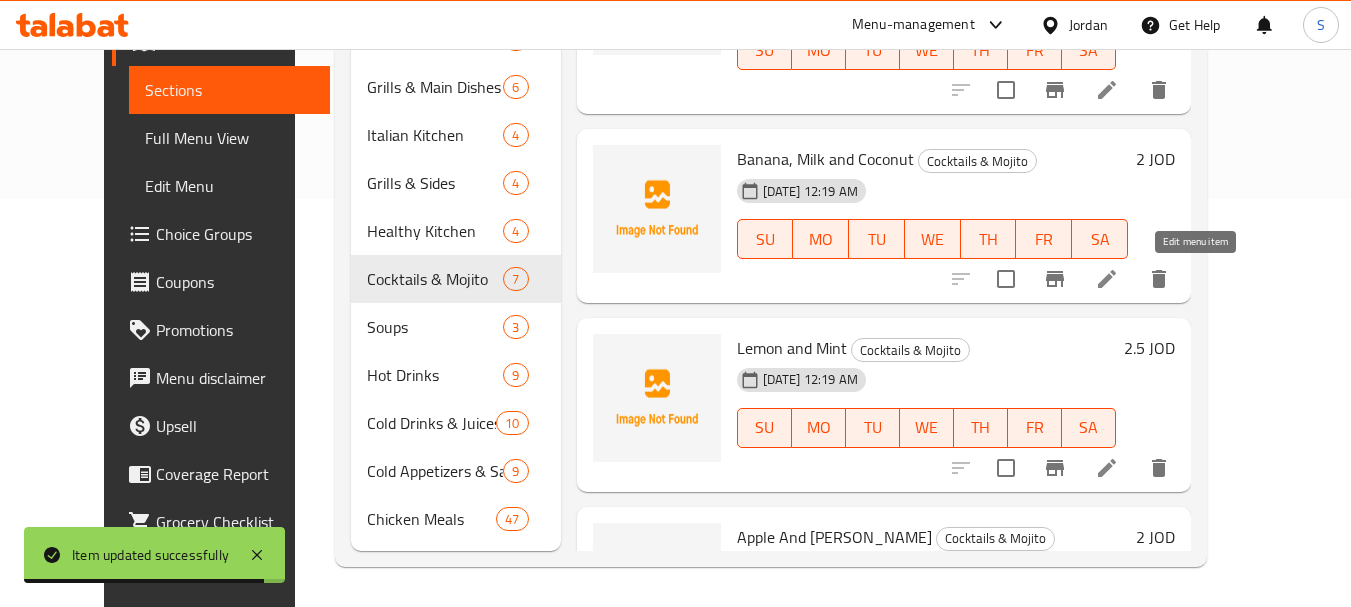 click 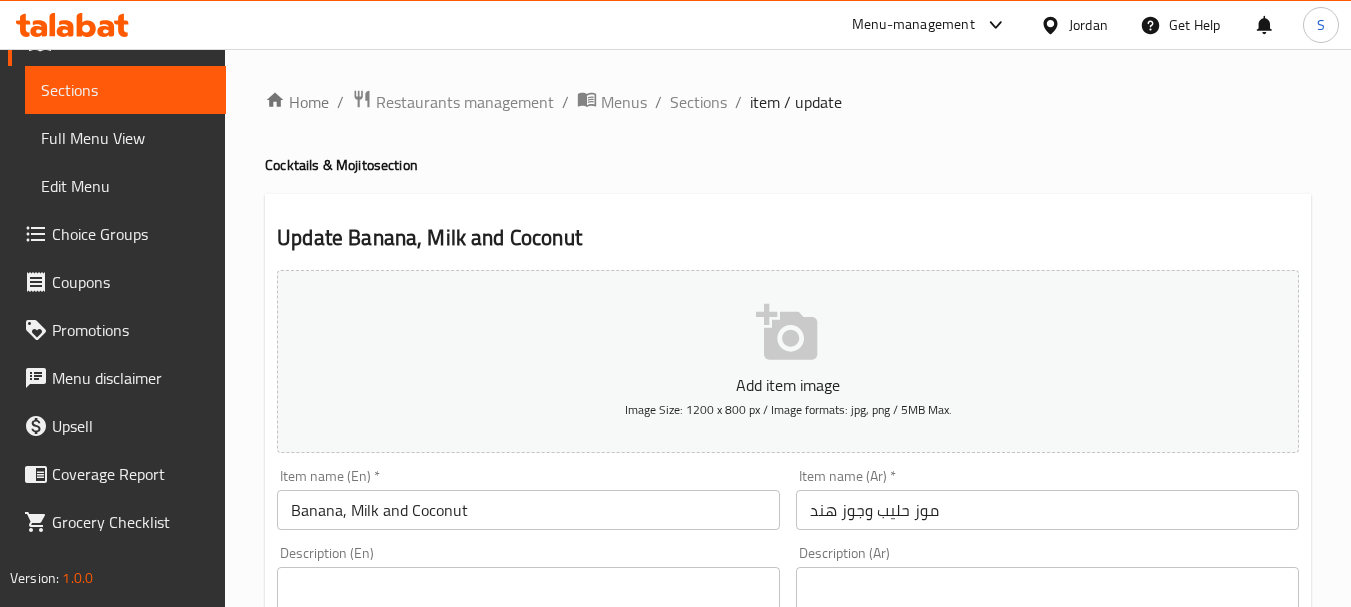 click on "موز حليب وجوز هند" at bounding box center (1047, 510) 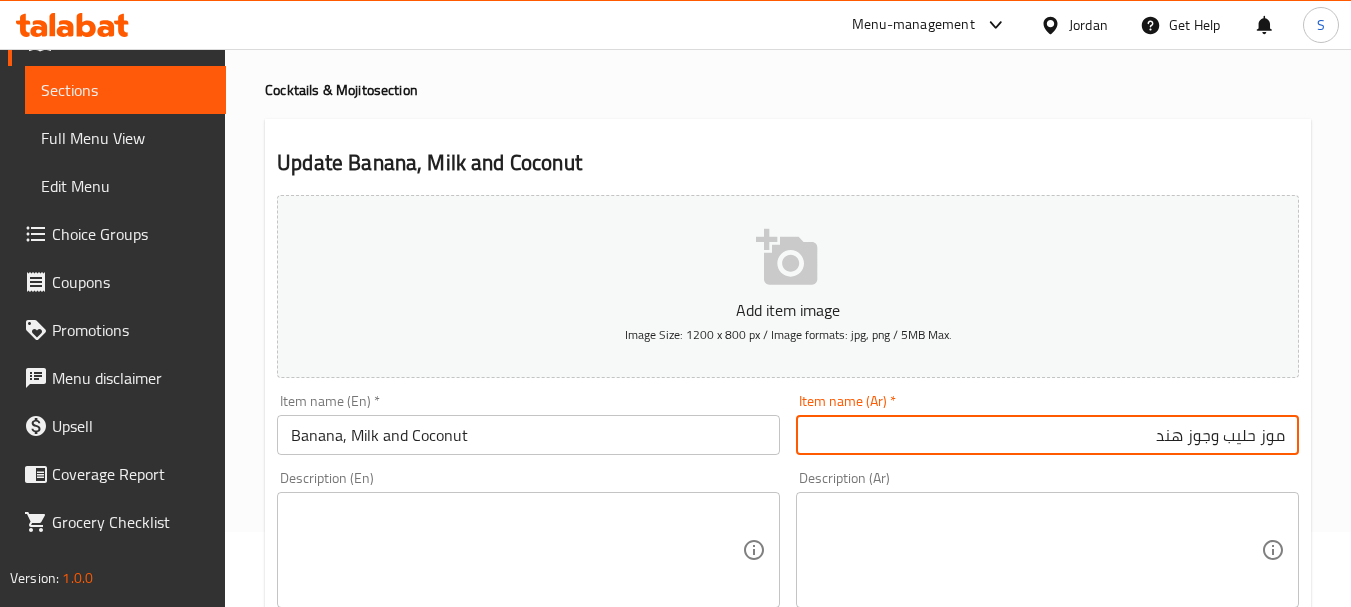 scroll, scrollTop: 0, scrollLeft: 0, axis: both 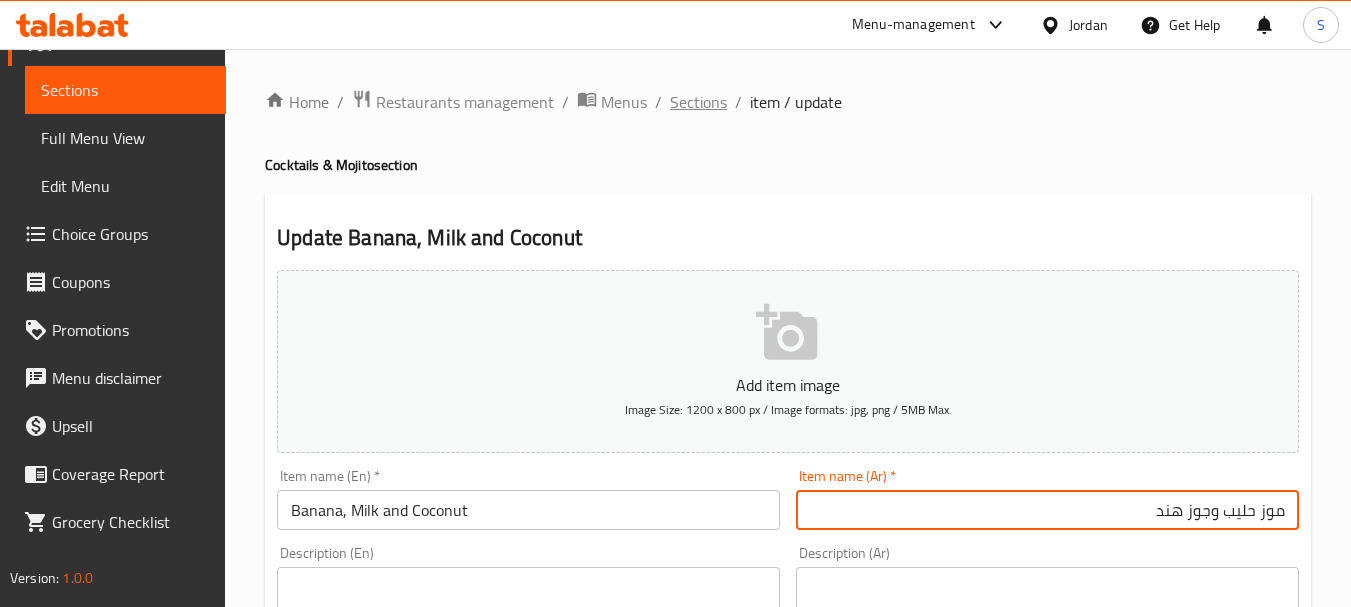 click on "Sections" at bounding box center [698, 102] 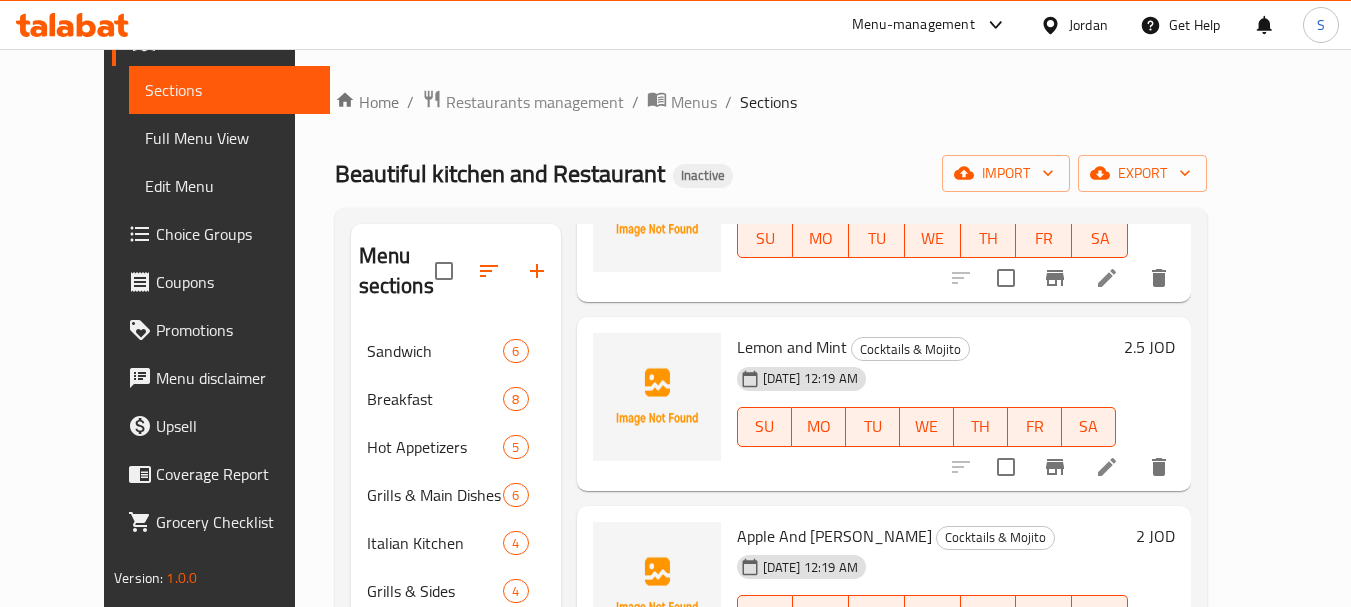 scroll, scrollTop: 600, scrollLeft: 0, axis: vertical 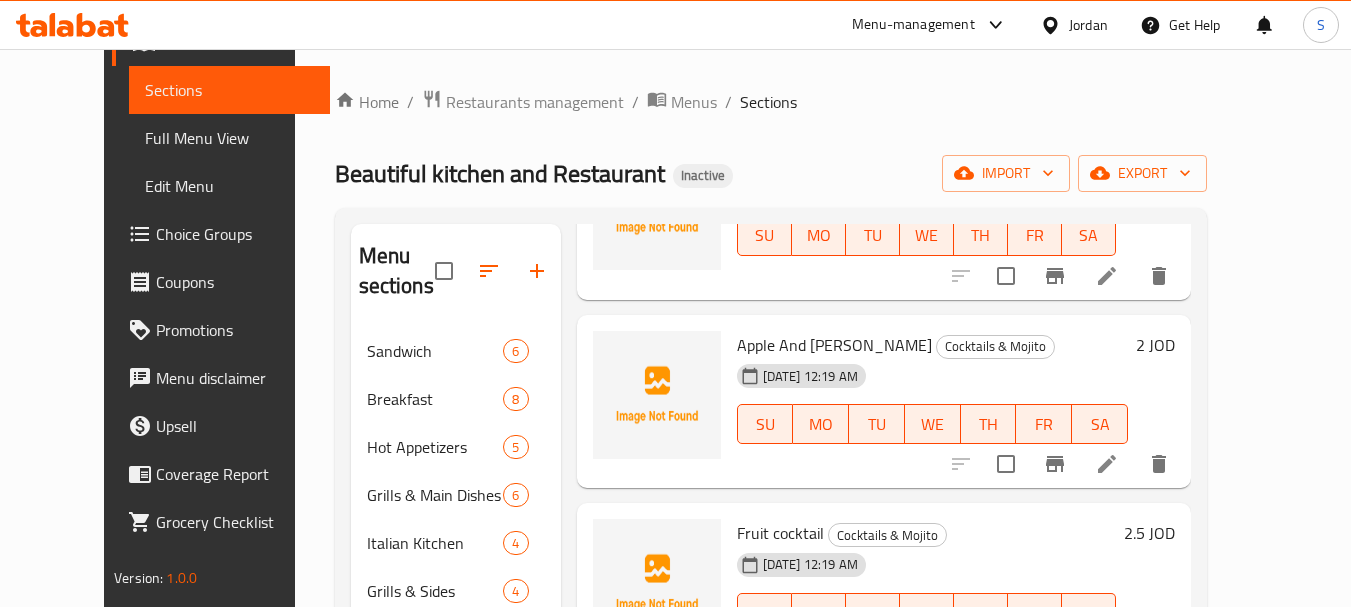 click 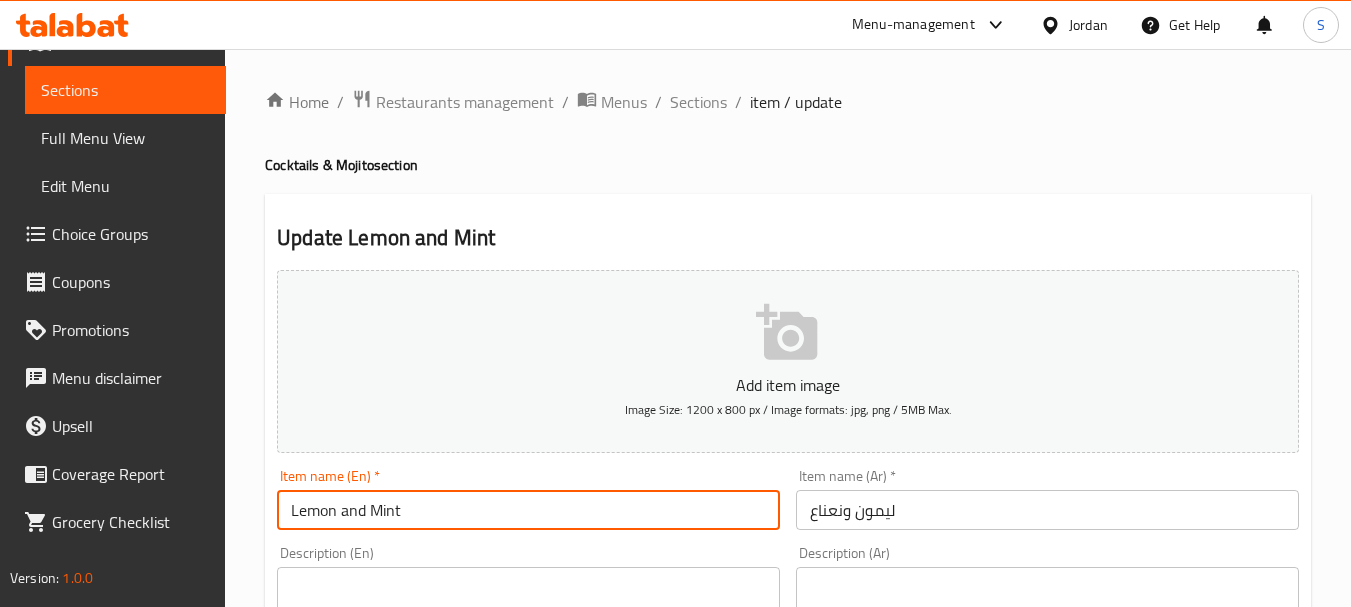 click on "Lemon and Mint" at bounding box center (528, 510) 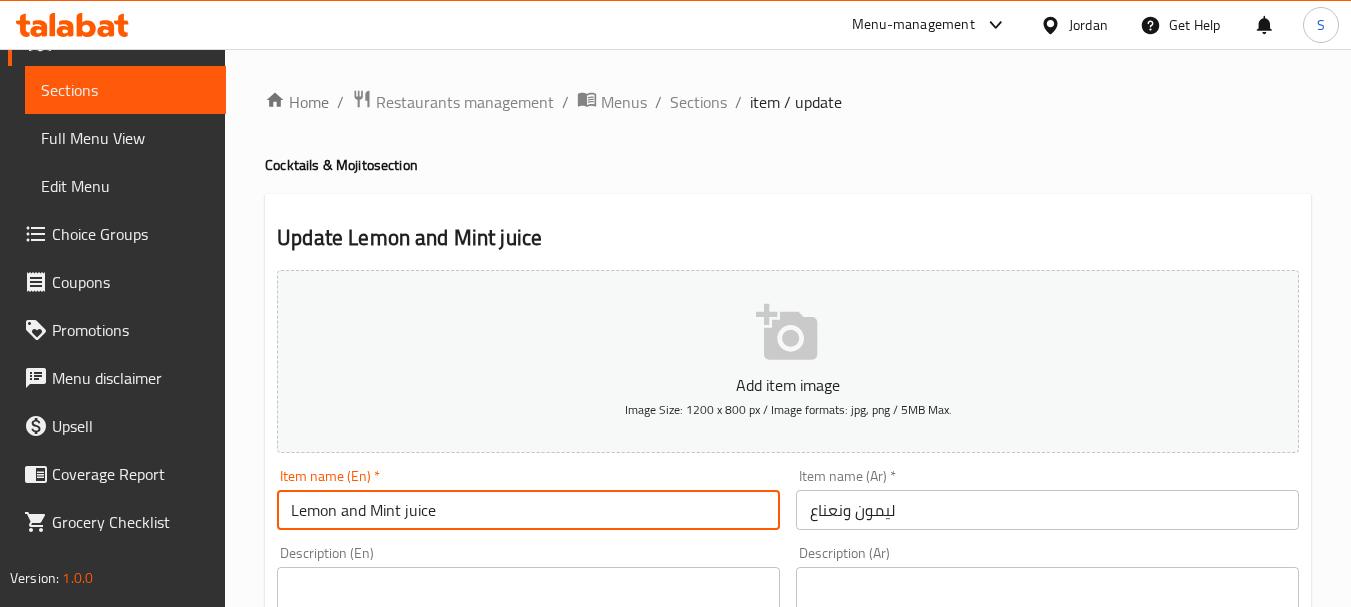 type on "Lemon and Mint juice" 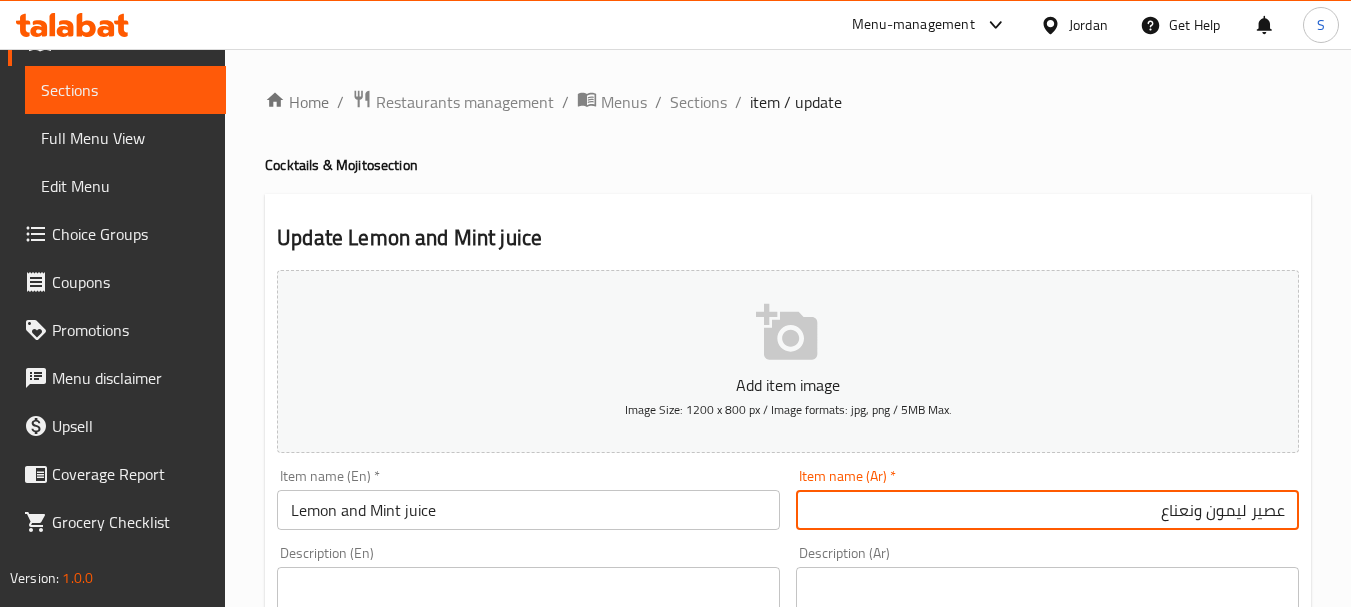 type on "عصير ليمون ونعناع" 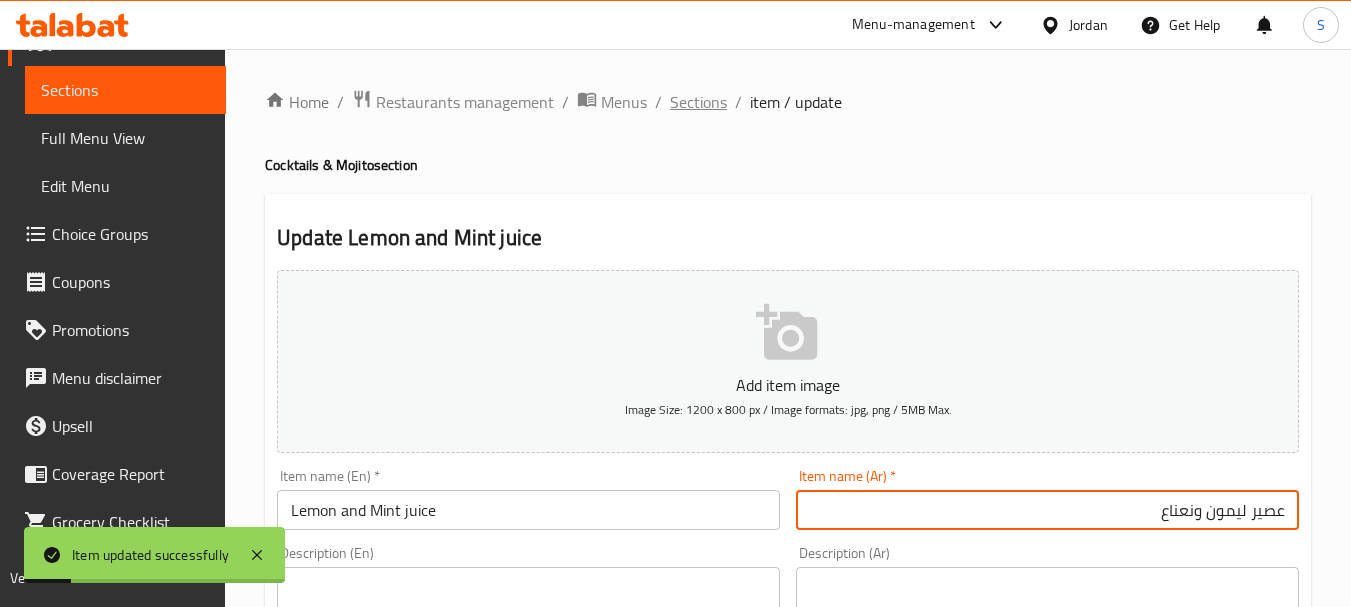 click on "Sections" at bounding box center [698, 102] 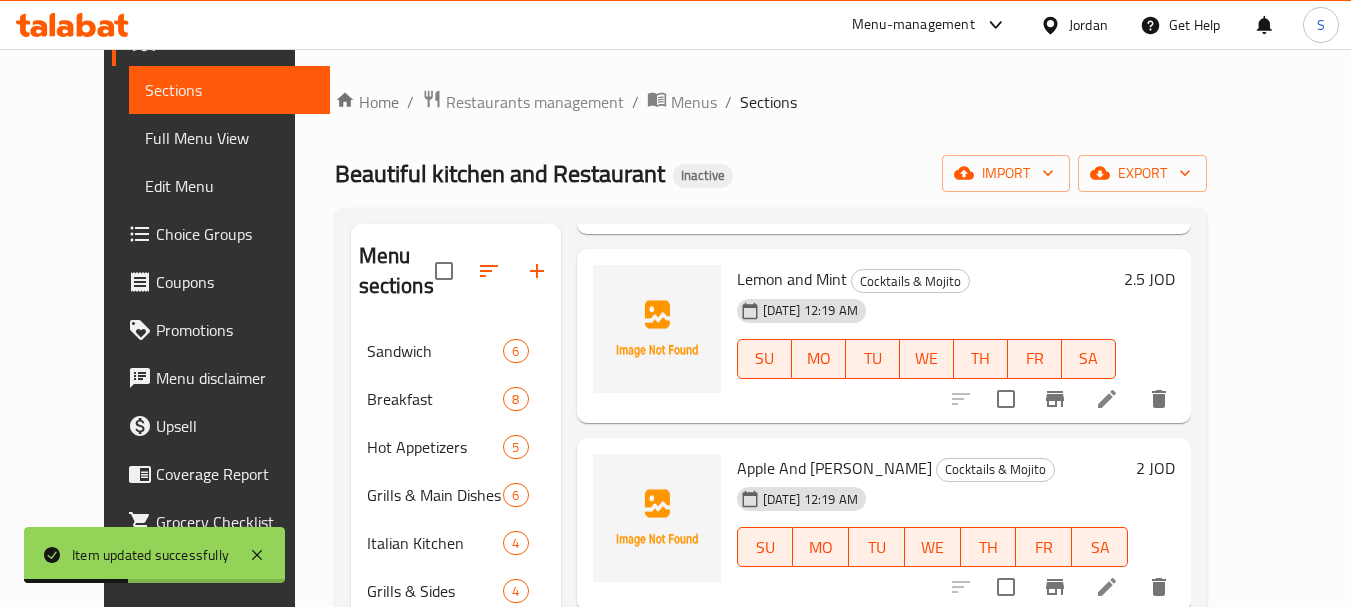 scroll, scrollTop: 600, scrollLeft: 0, axis: vertical 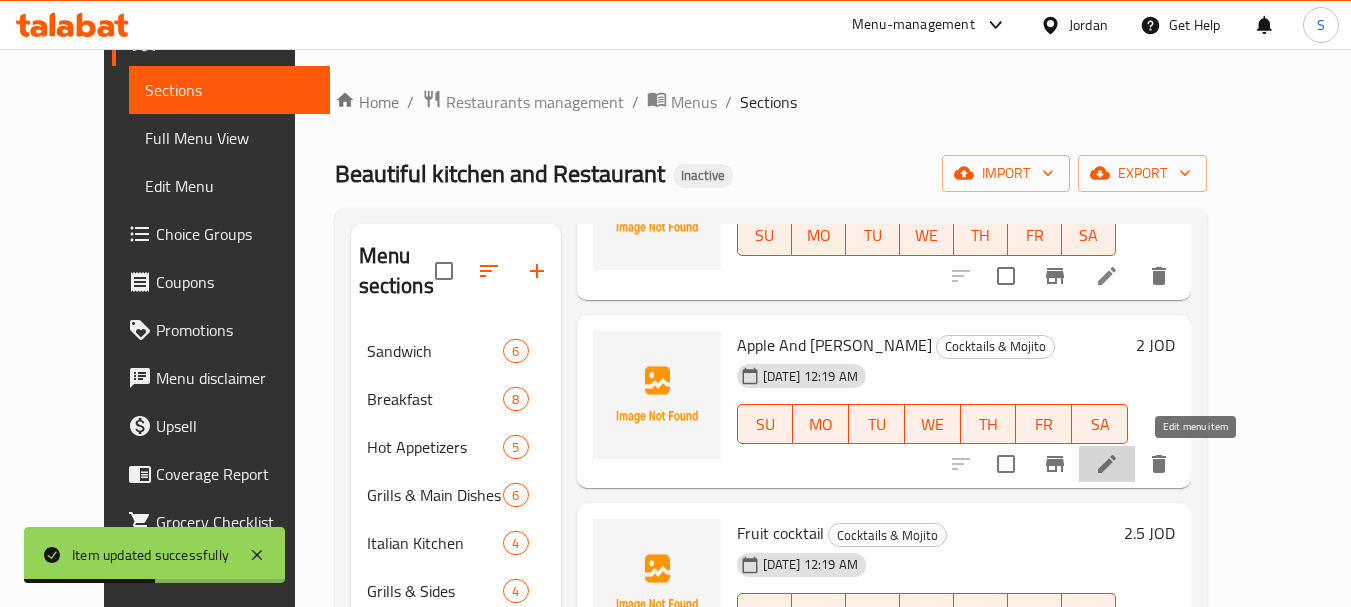 click 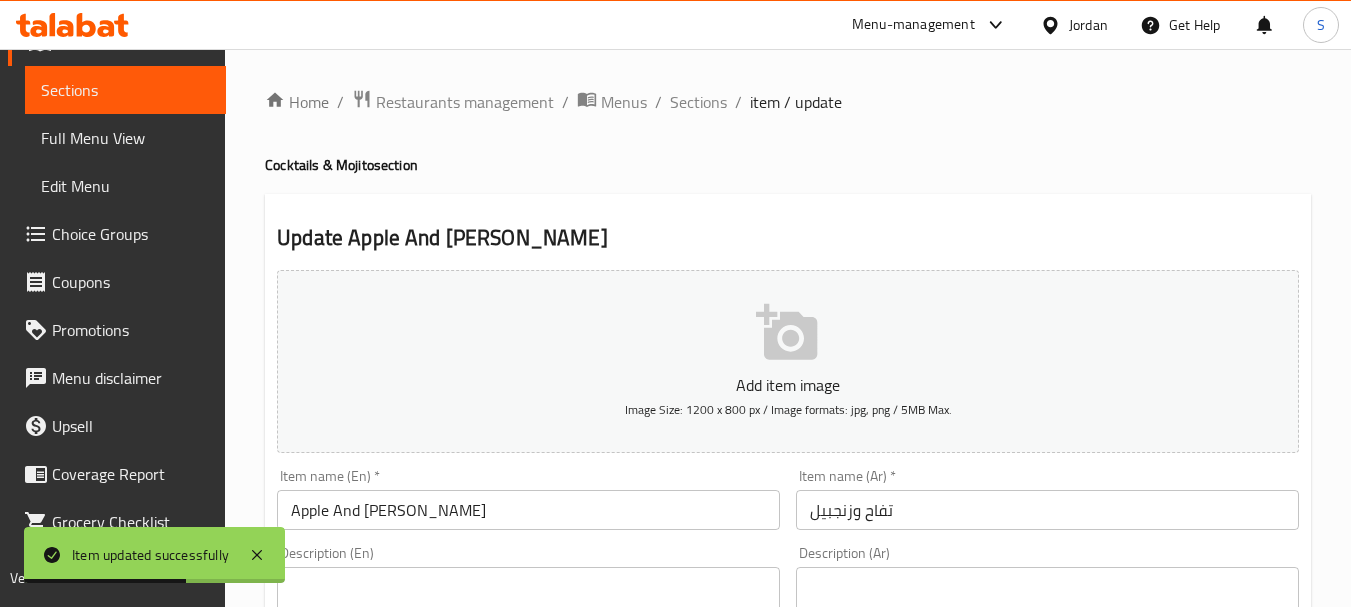 click on "Apple And Ginger" at bounding box center [528, 510] 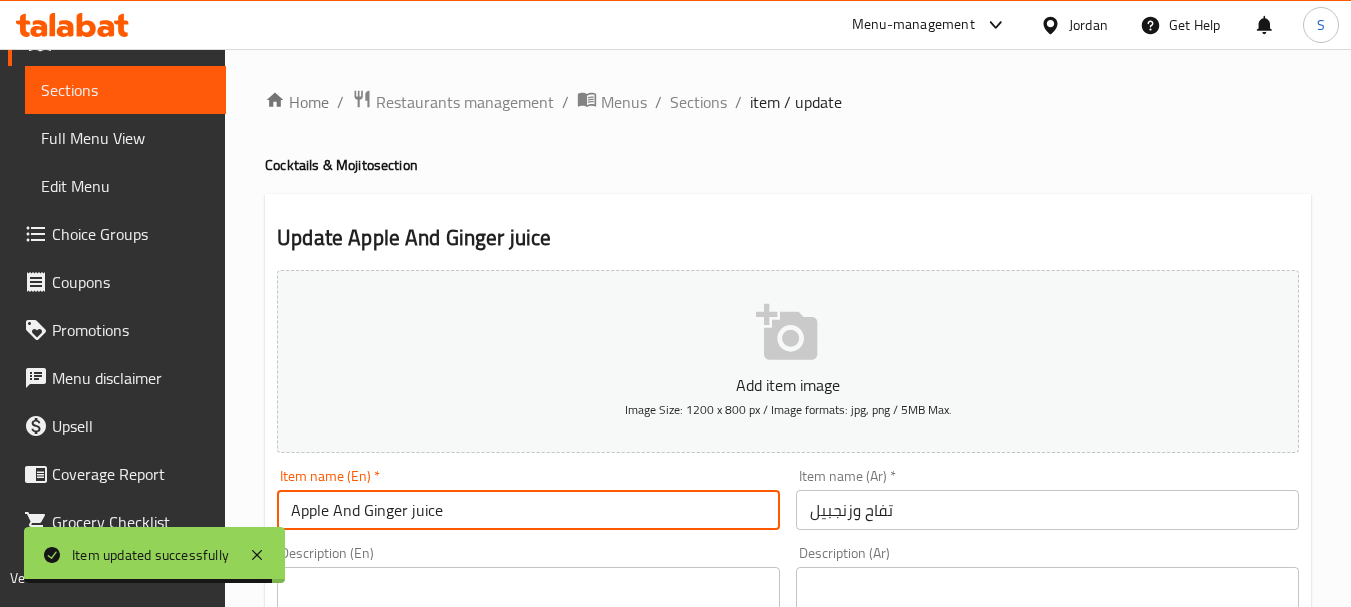 type on "Apple And Ginger juice" 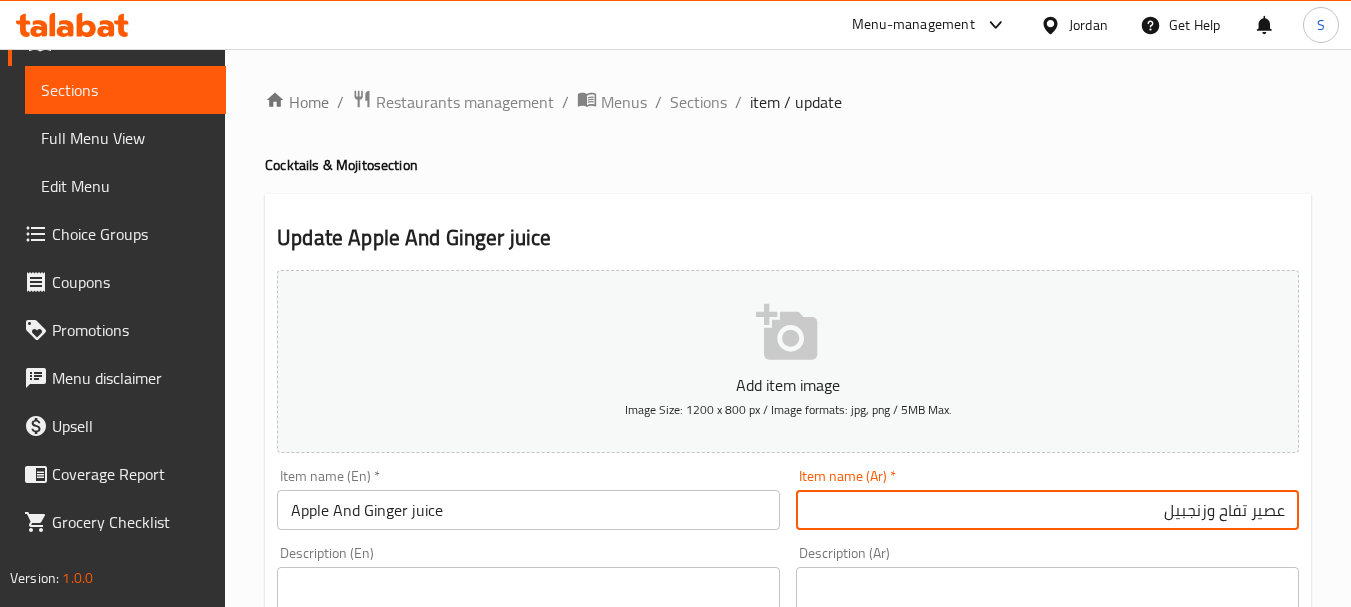 type on "عصير تفاح وزنجبيل" 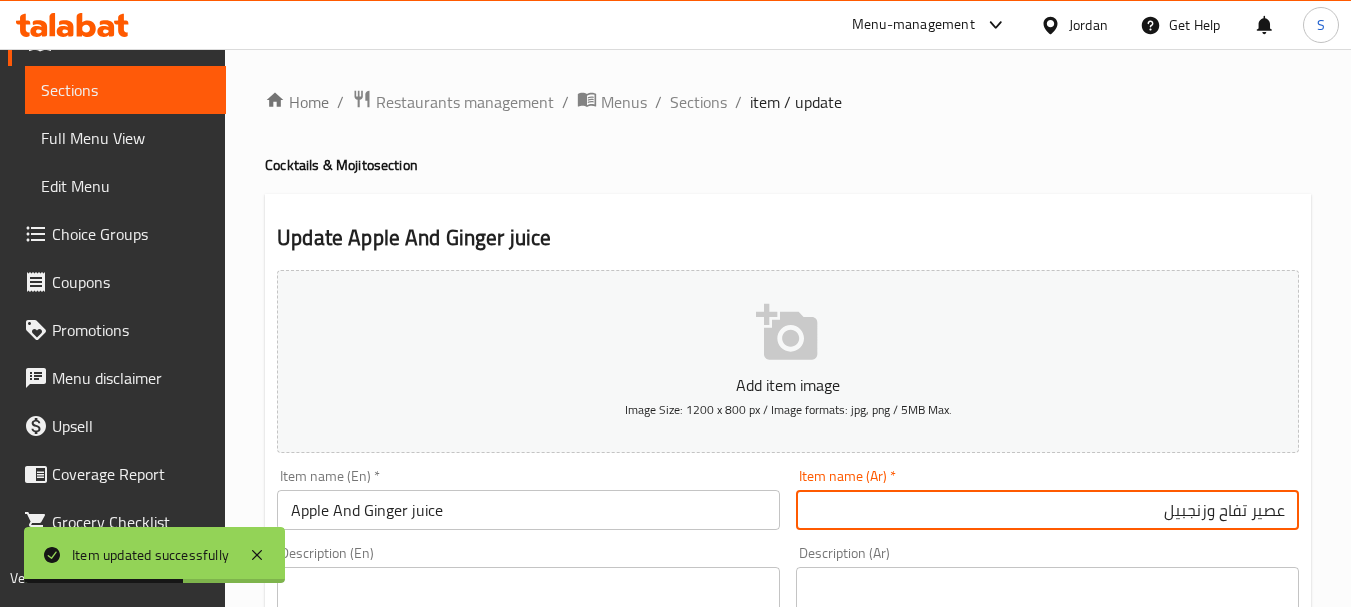click on "Item name (En)   * Apple And Ginger juice Item name (En)  *" at bounding box center [528, 499] 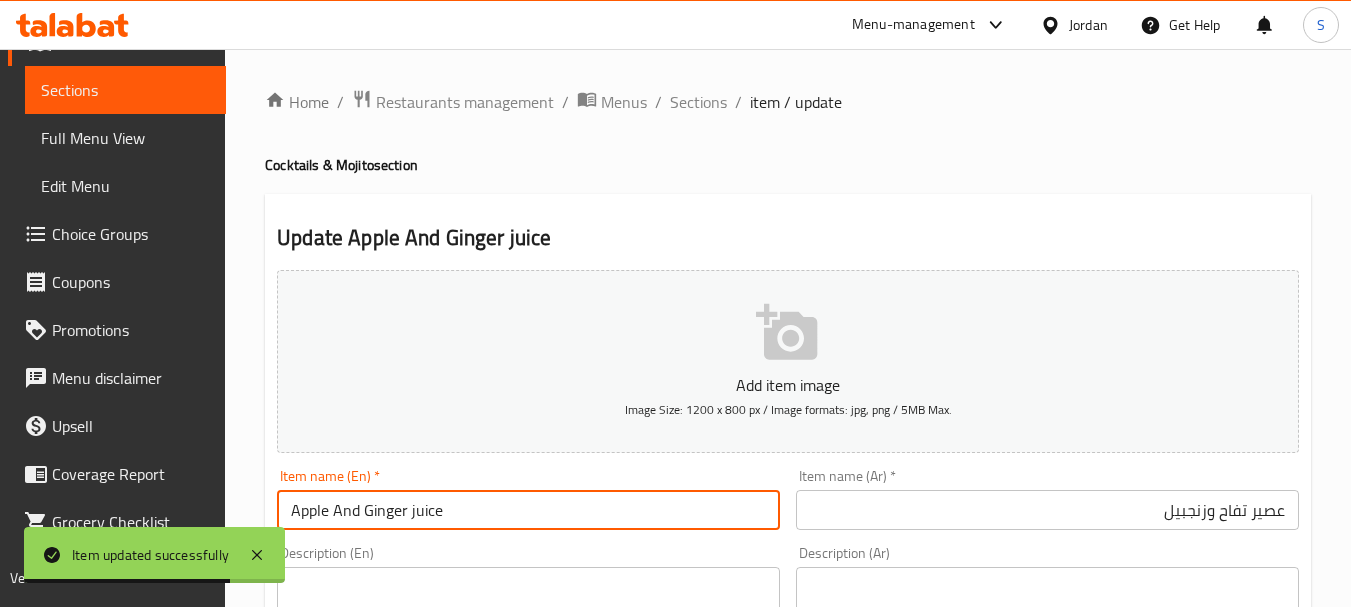 drag, startPoint x: 408, startPoint y: 507, endPoint x: 271, endPoint y: 513, distance: 137.13132 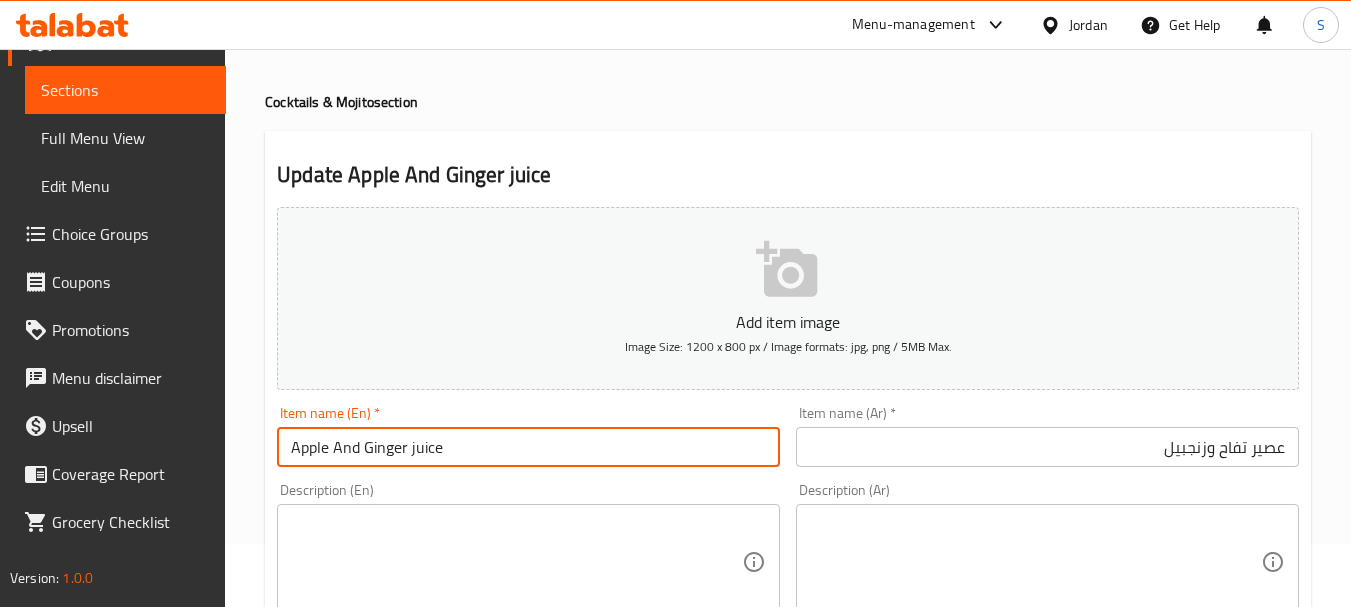 scroll, scrollTop: 200, scrollLeft: 0, axis: vertical 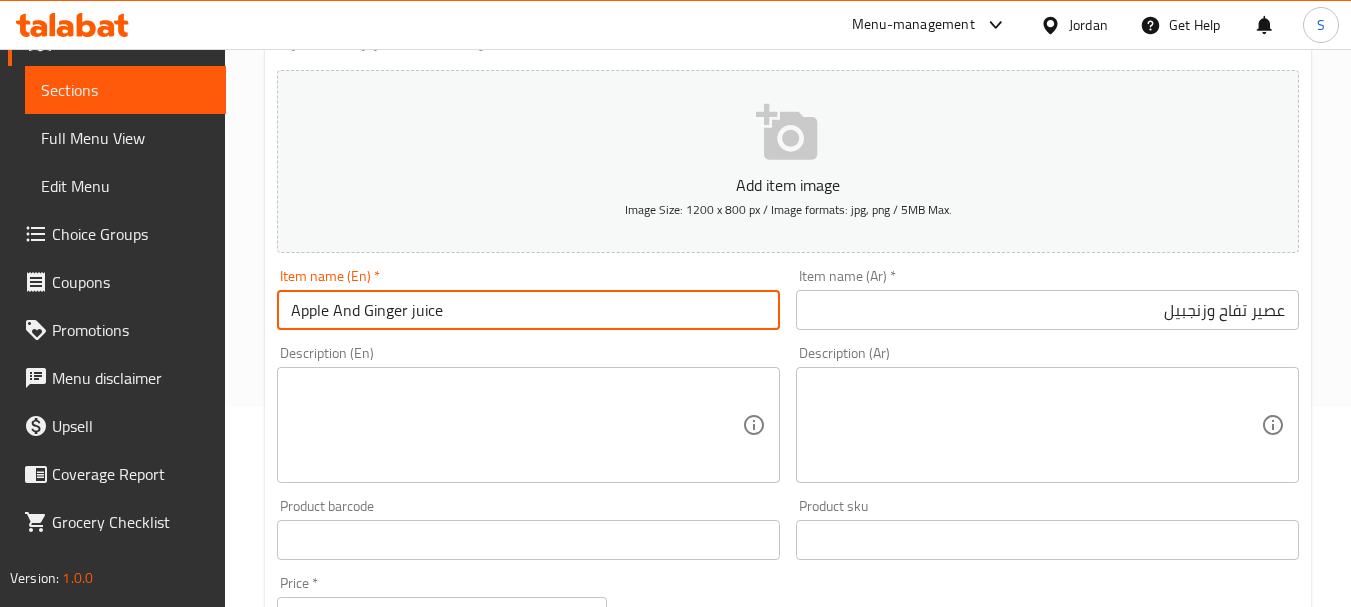 click at bounding box center (516, 425) 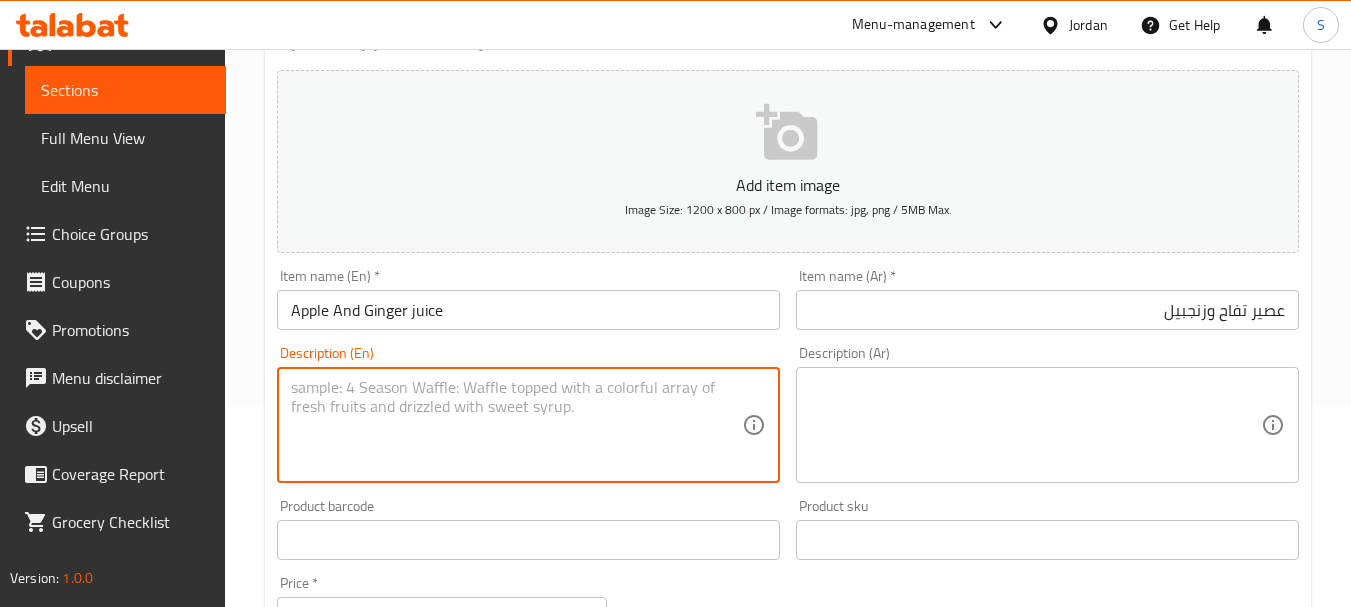 paste on "Refreshing organic apple and ginger drink." 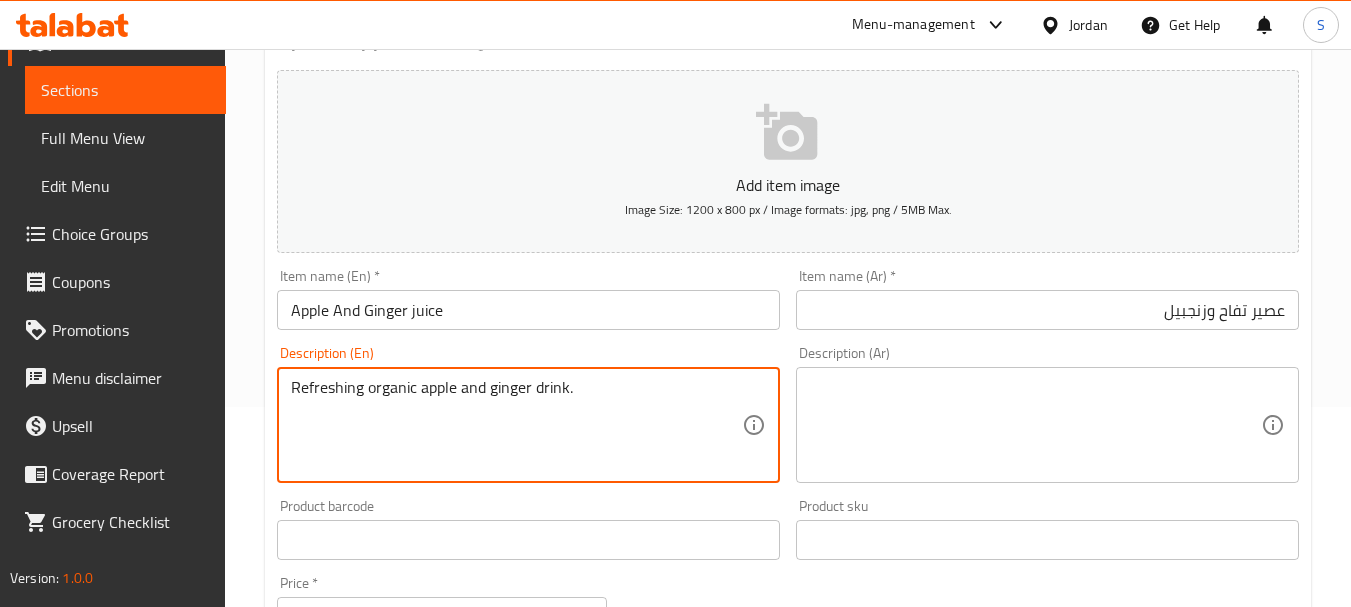 type on "Refreshing organic apple and ginger drink." 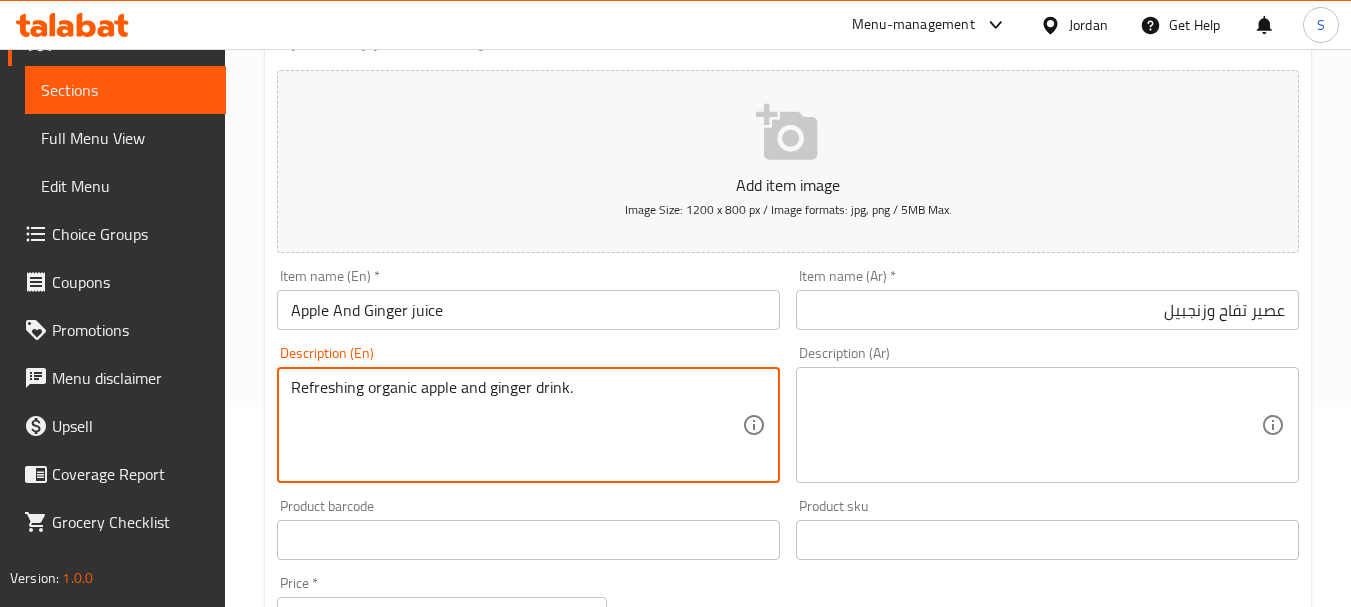 click at bounding box center (1035, 425) 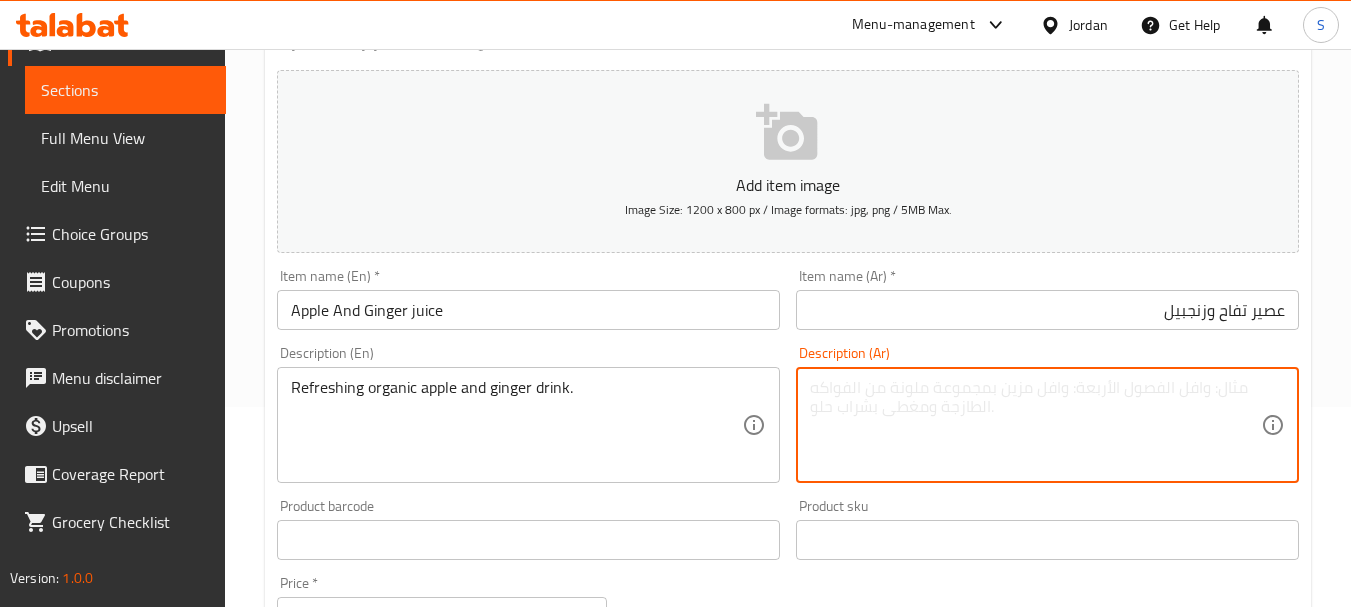 paste on "مشروب منعش عضوي من التفاح والزنجبيل." 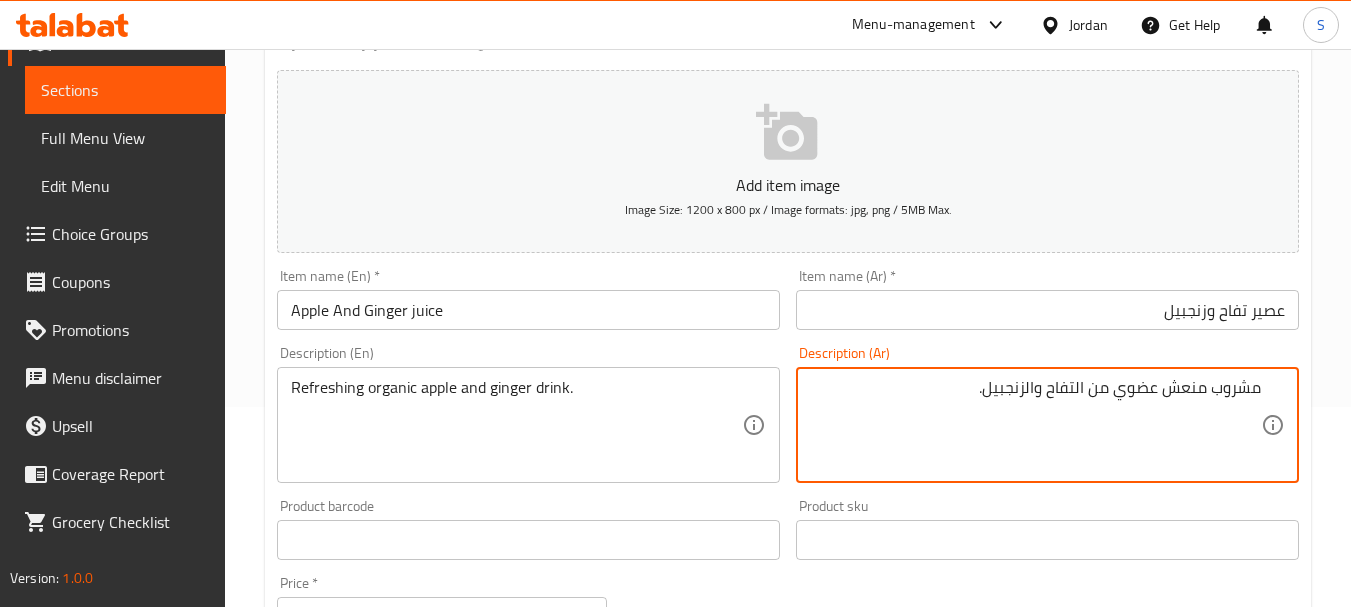 type on "مشروب منعش عضوي من التفاح والزنجبيل." 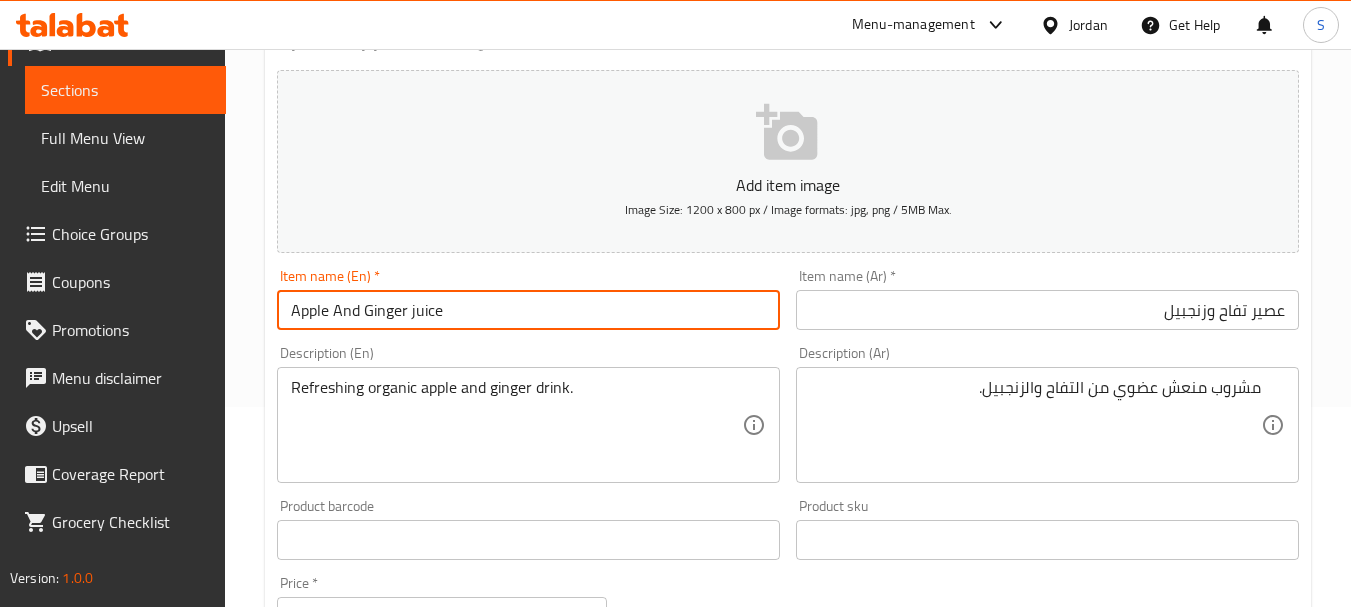 click on "Update" at bounding box center (398, 1126) 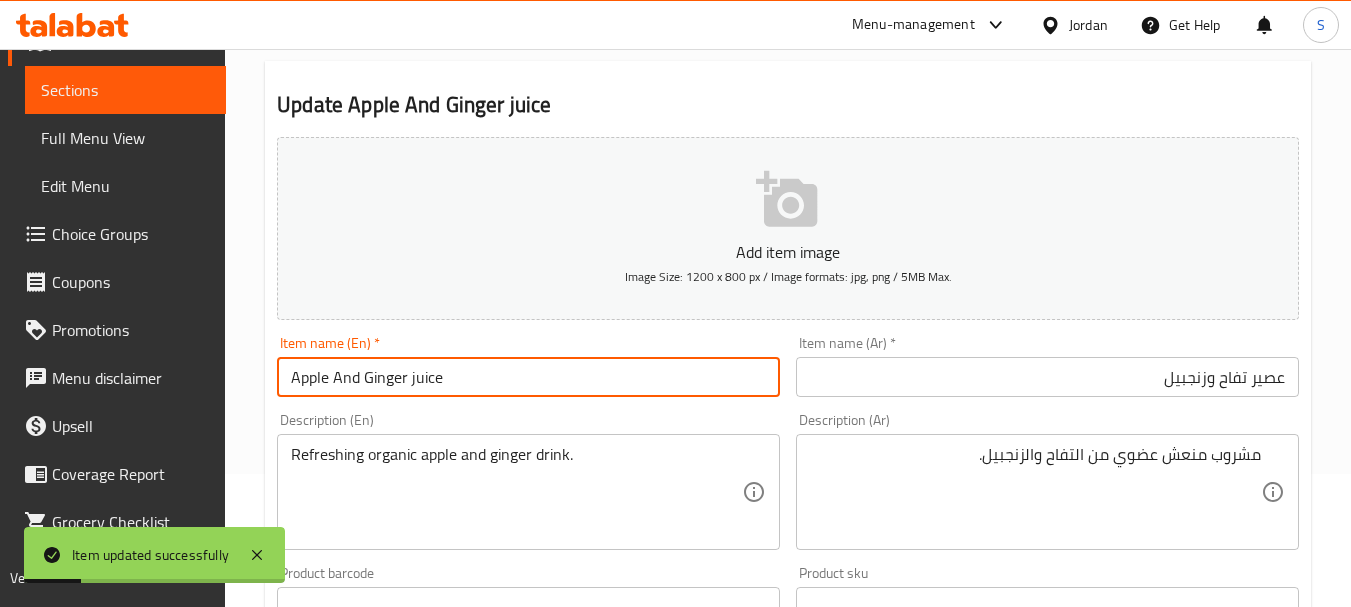 scroll, scrollTop: 0, scrollLeft: 0, axis: both 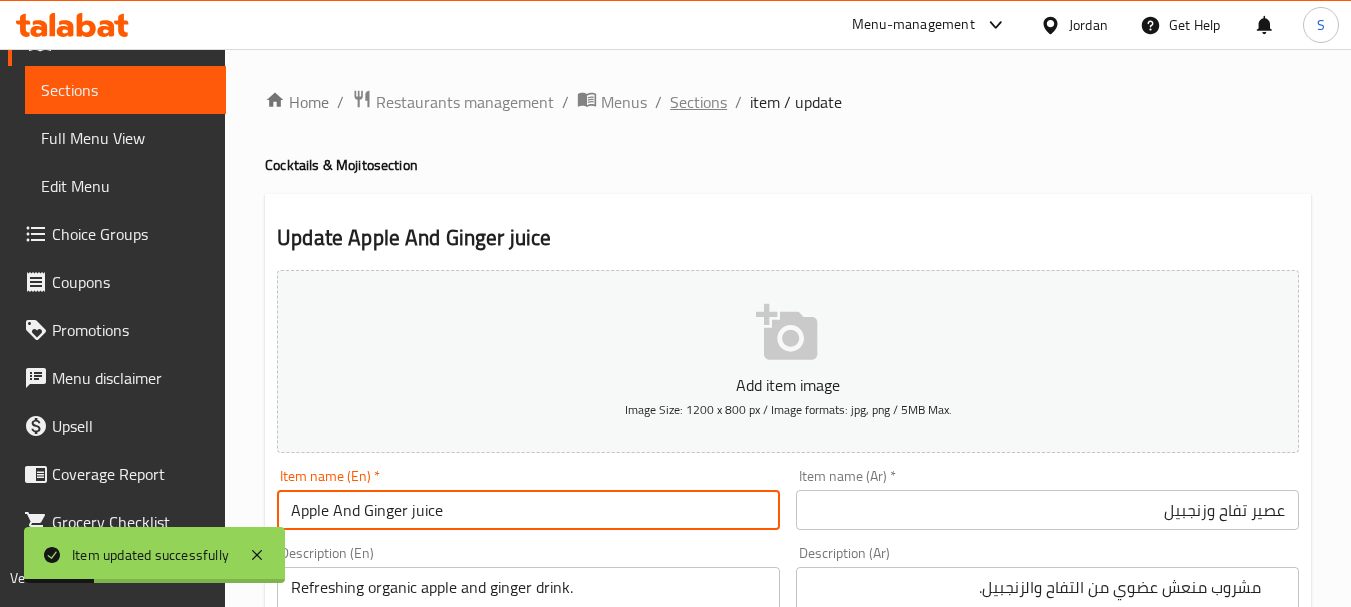 click on "Sections" at bounding box center (698, 102) 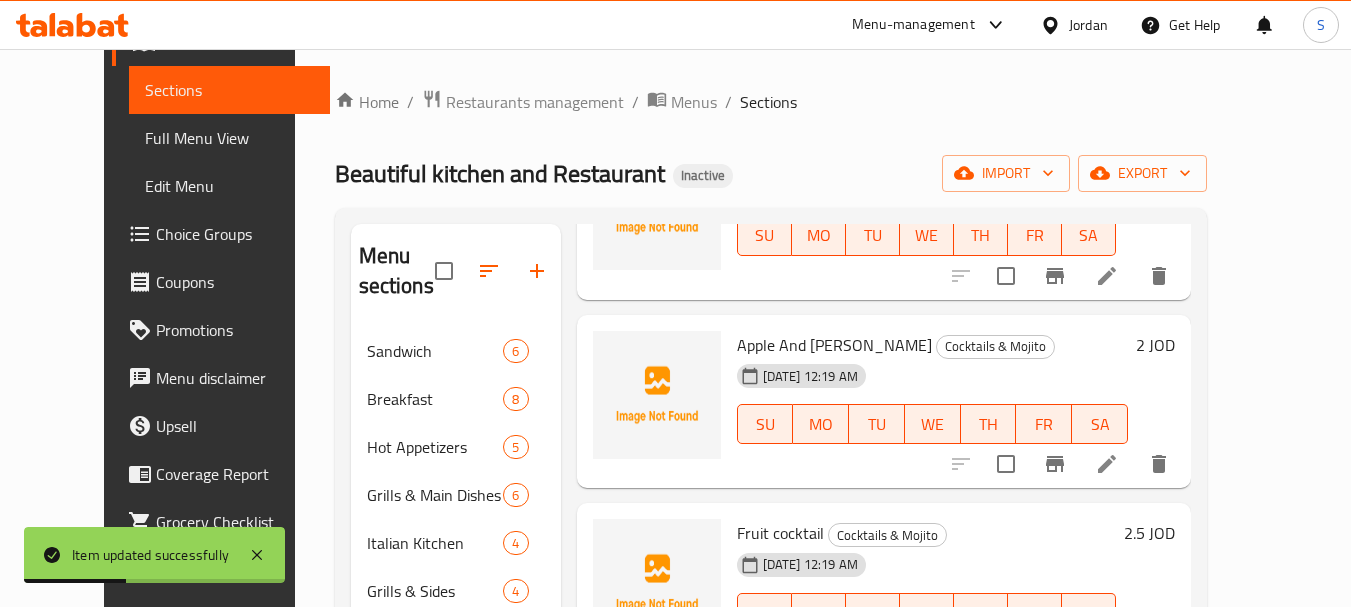 scroll, scrollTop: 695, scrollLeft: 0, axis: vertical 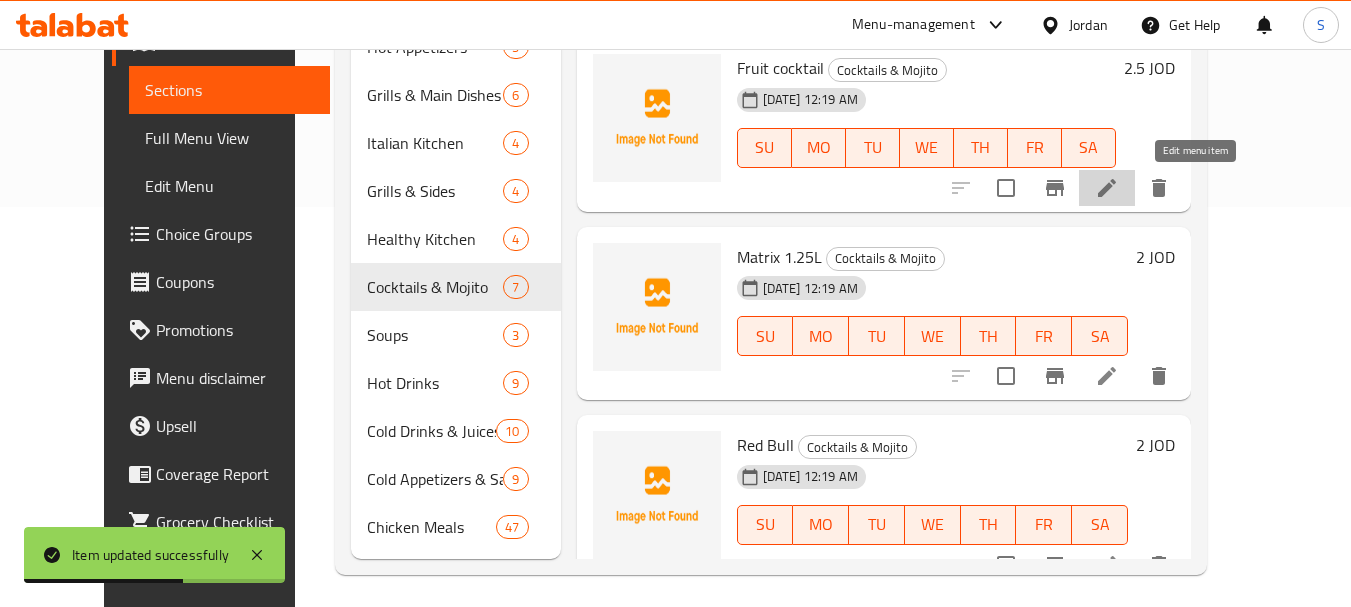 click 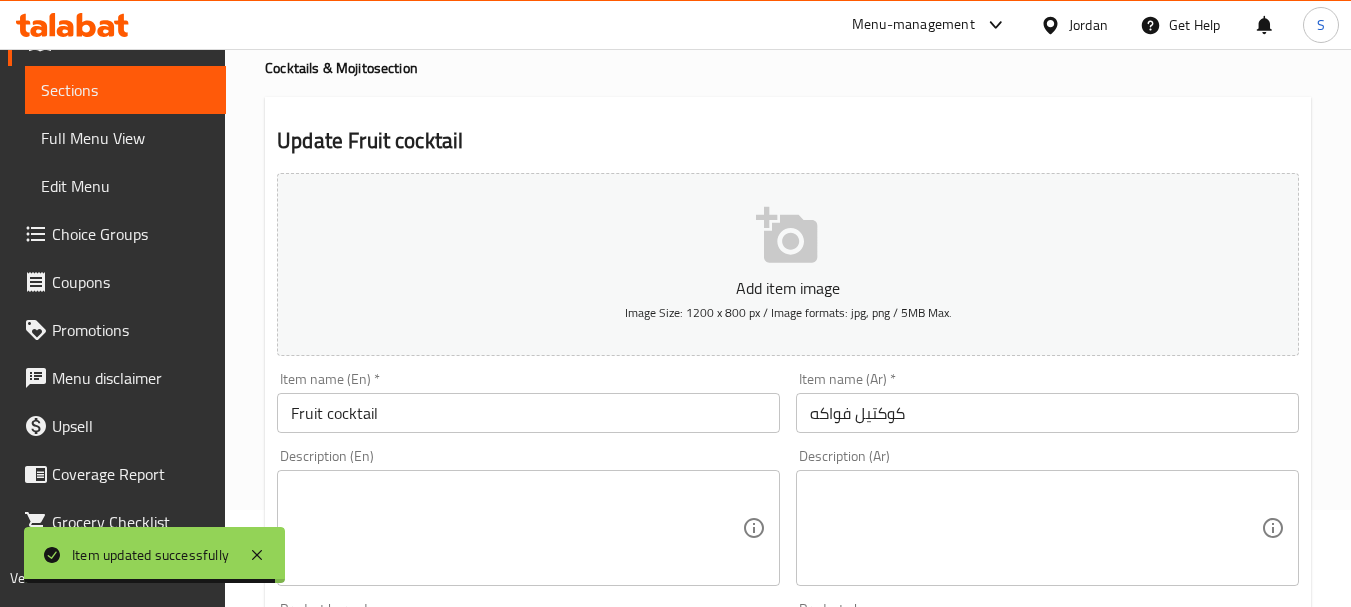 scroll, scrollTop: 200, scrollLeft: 0, axis: vertical 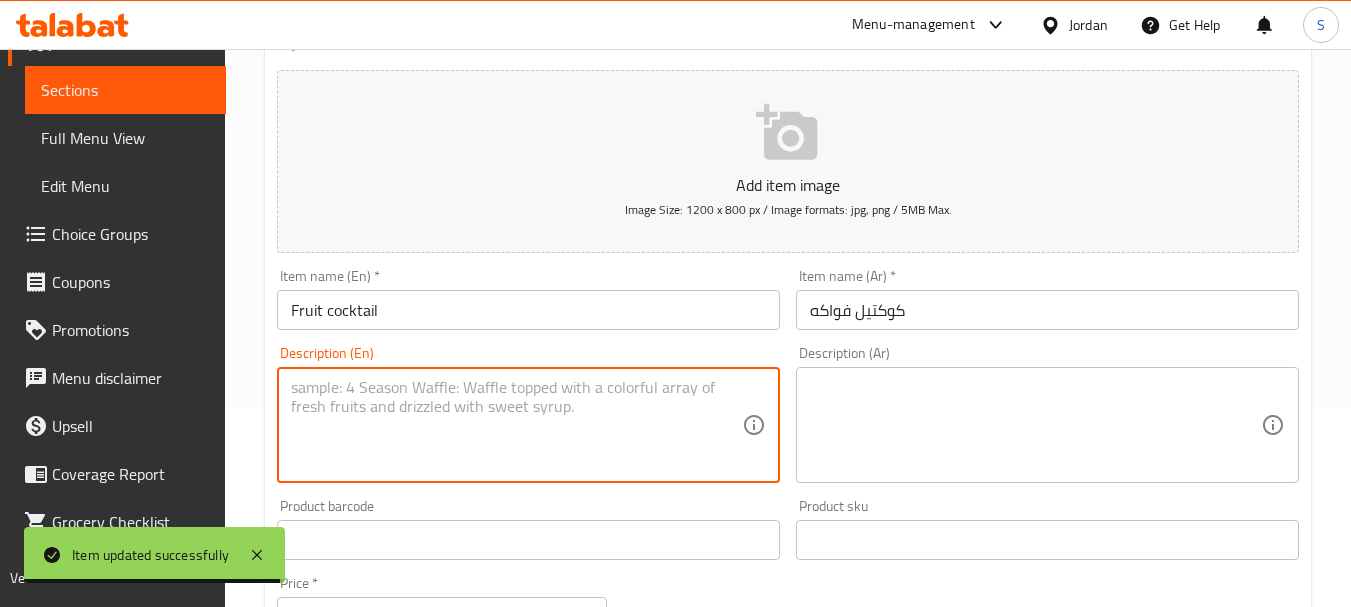 click at bounding box center [516, 425] 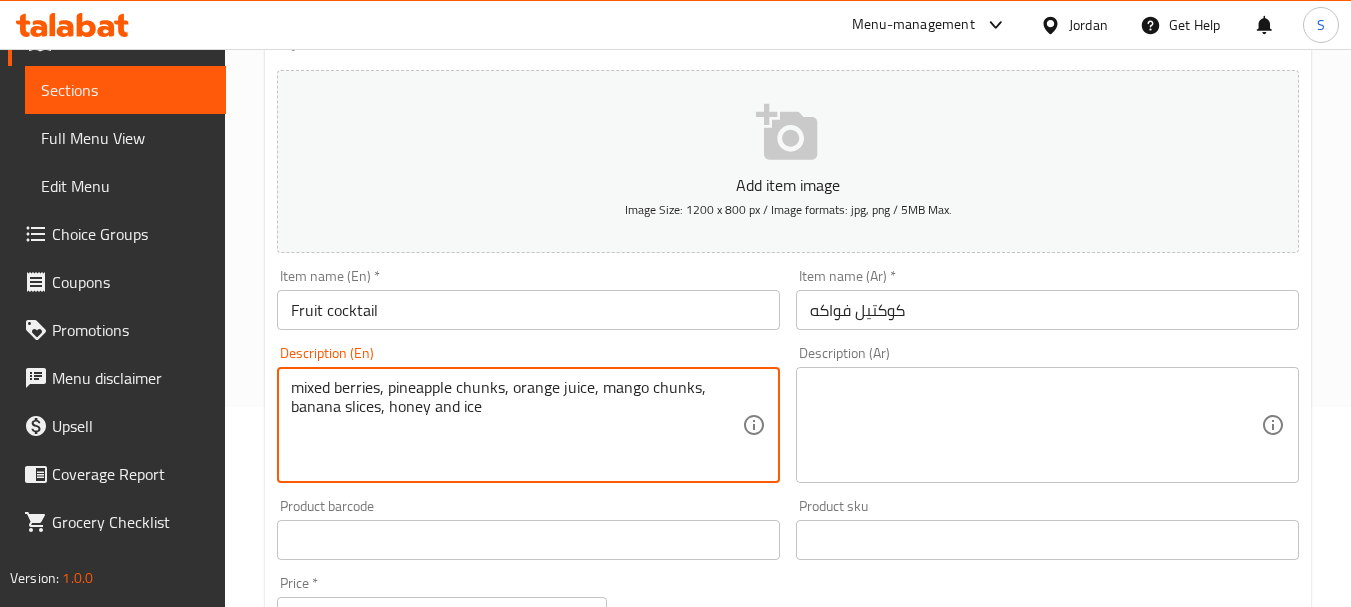 type on "mixed berries, pineapple chunks, orange juice, mango chunks, banana slices, honey and ice" 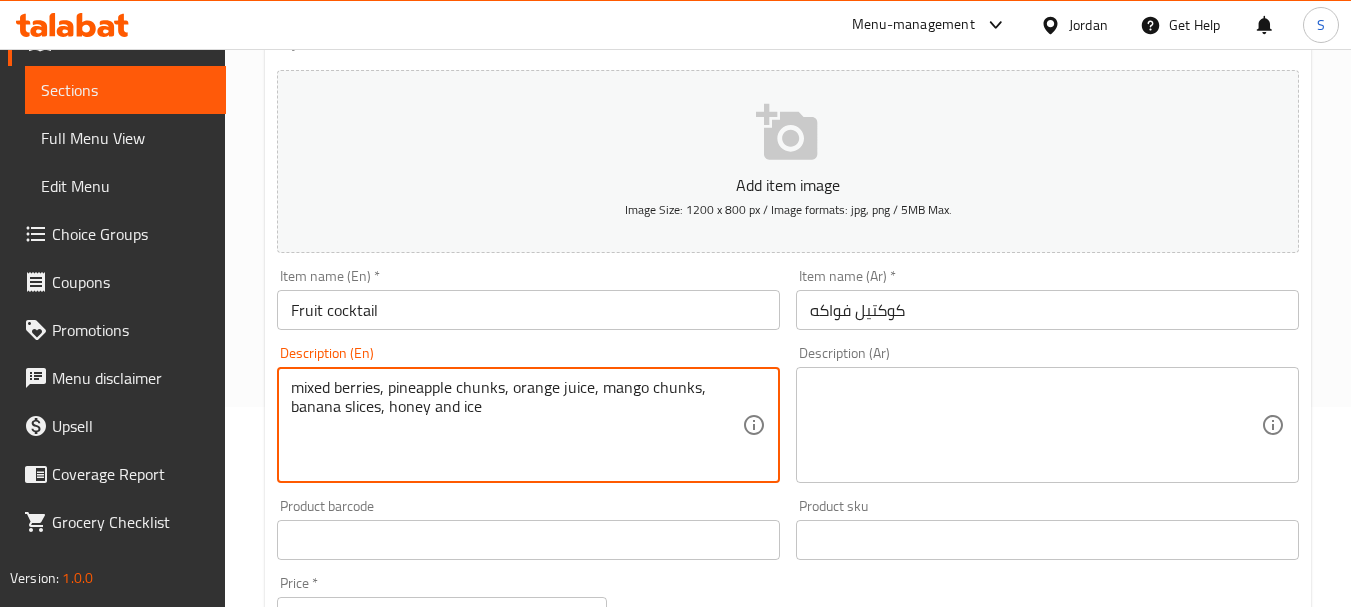 click at bounding box center (1035, 425) 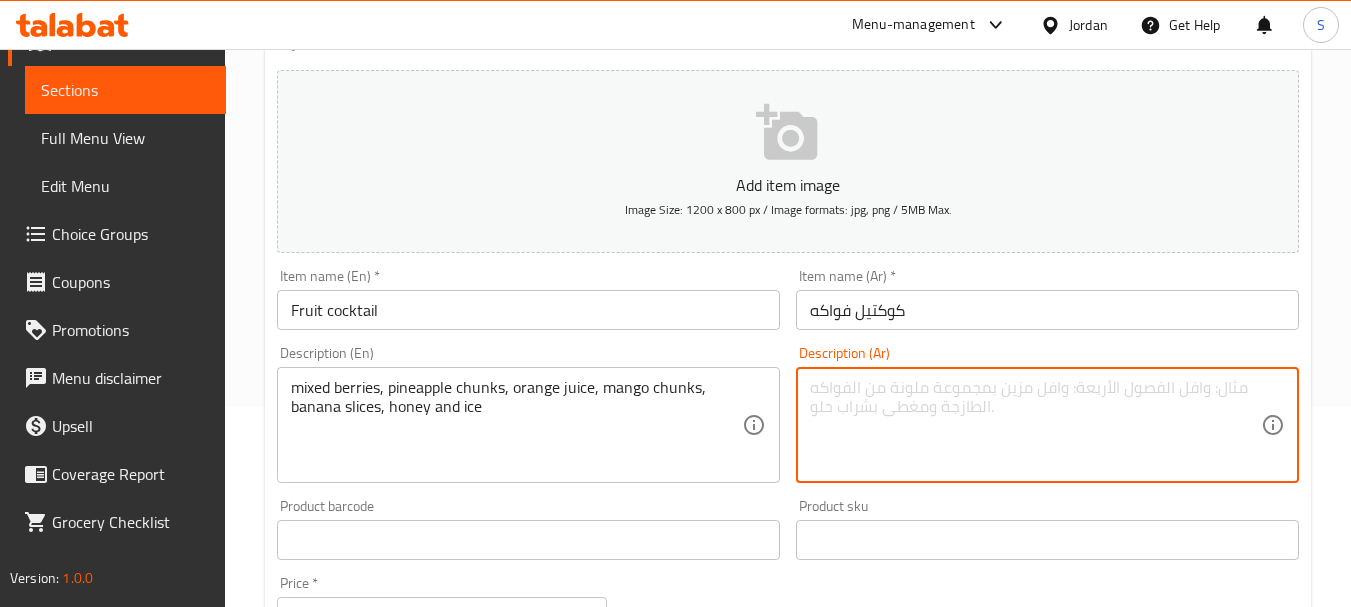 paste on "توت مشكل، قطع أناناس، عصير برتقال، قطع مانجو، شرائح موز، عسل وثلج" 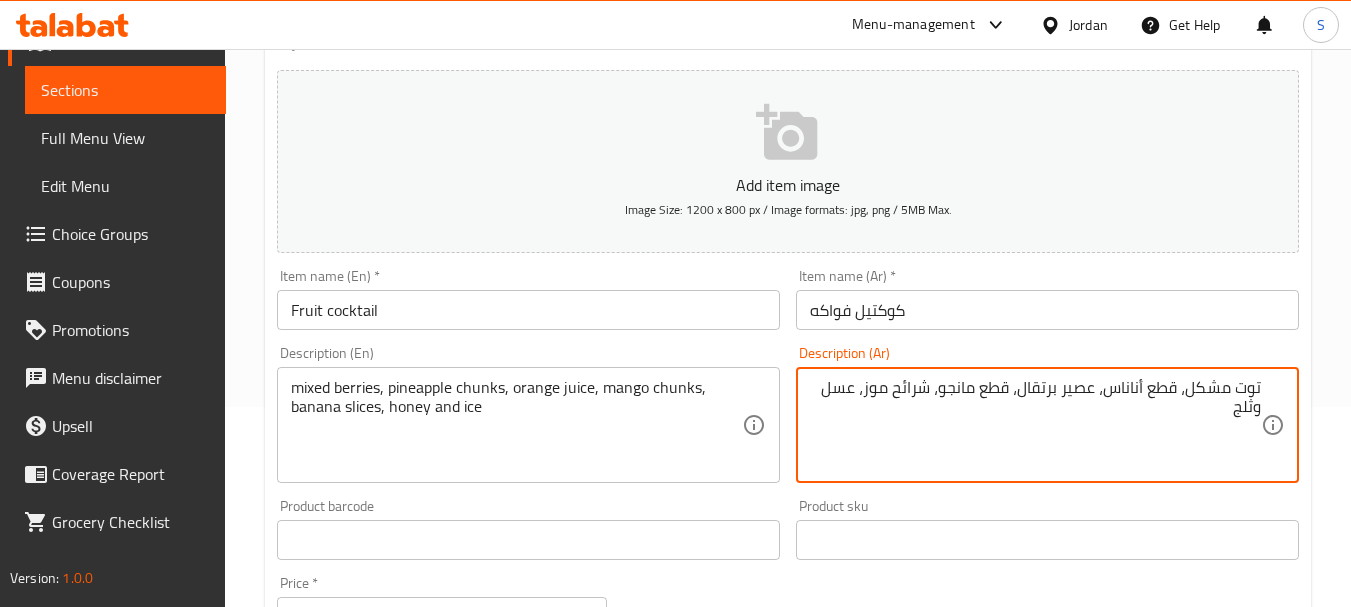 type on "توت مشكل، قطع أناناس، عصير برتقال، قطع مانجو، شرائح موز، عسل وثلج" 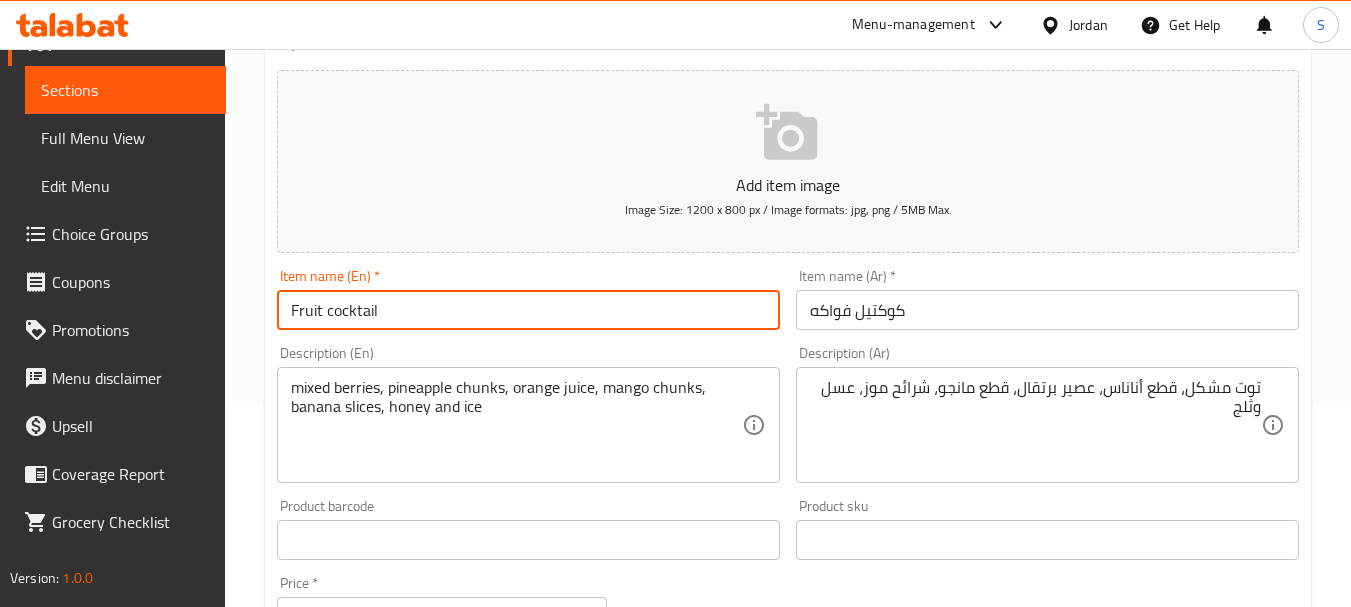 click on "Fruit cocktail" at bounding box center (528, 310) 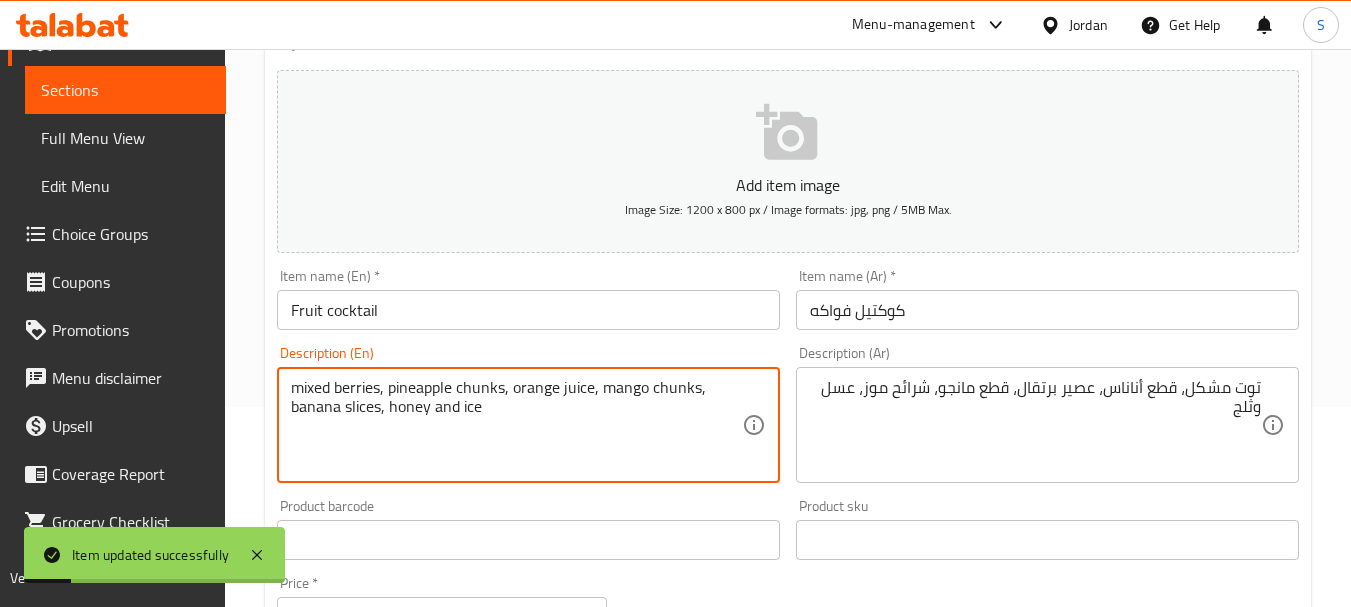 click on "mixed berries, pineapple chunks, orange juice, mango chunks, banana slices, honey and ice" at bounding box center (516, 425) 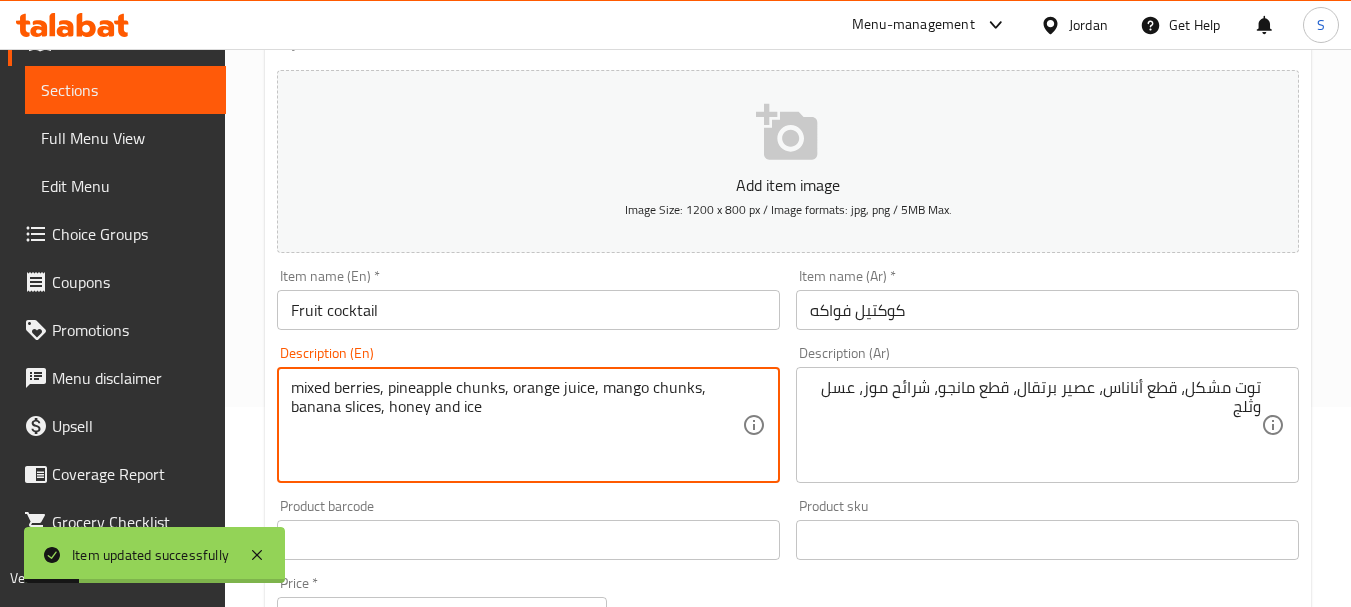 click on "mixed berries, pineapple chunks, orange juice, mango chunks, banana slices, honey and ice" at bounding box center [516, 425] 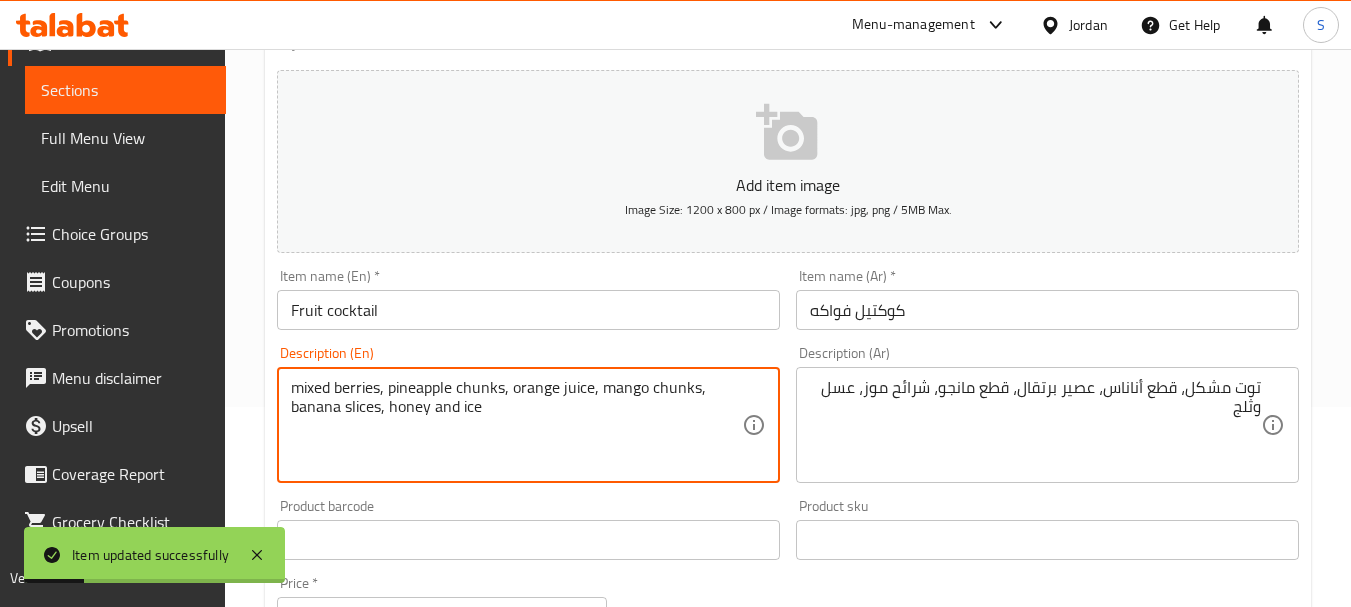 paste on "various fruits served in syrup." 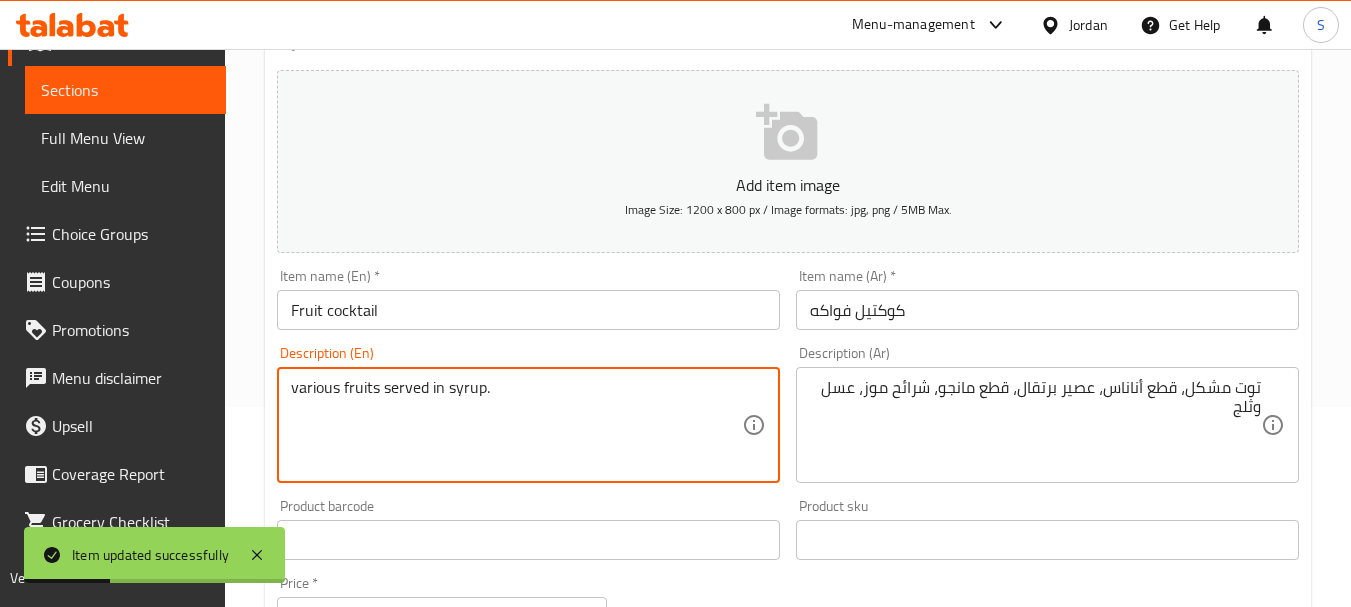 type on "various fruits served in syrup." 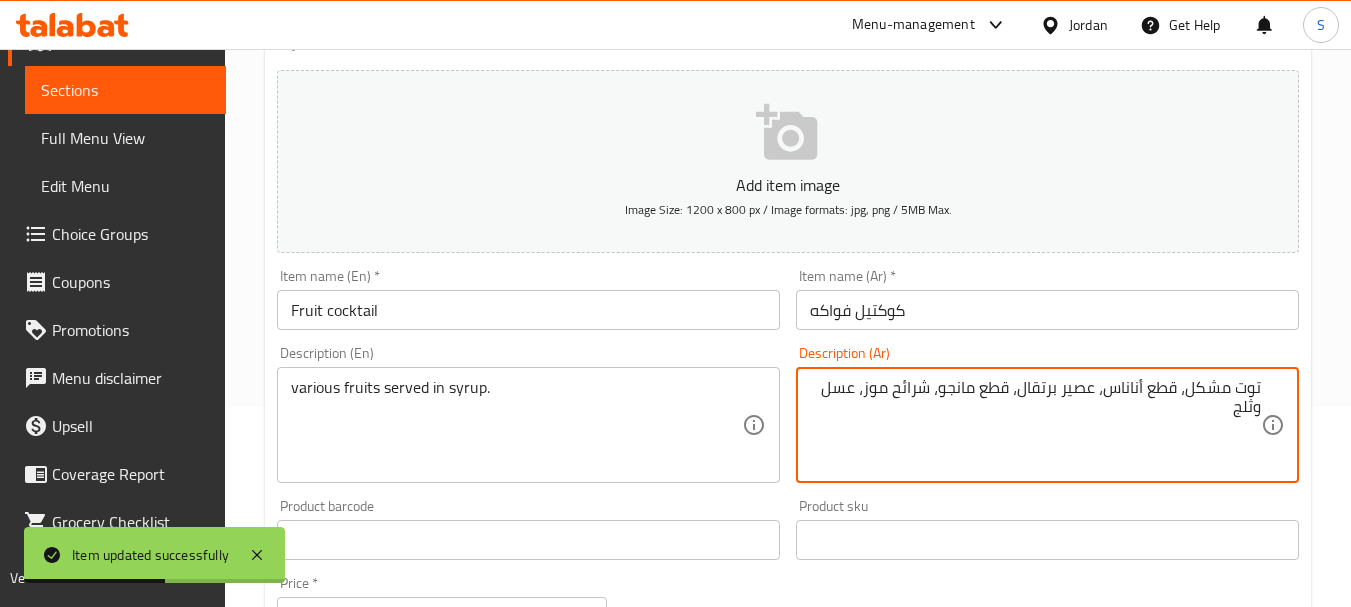 click on "توت مشكل، قطع أناناس، عصير برتقال، قطع مانجو، شرائح موز، عسل وثلج" at bounding box center (1035, 425) 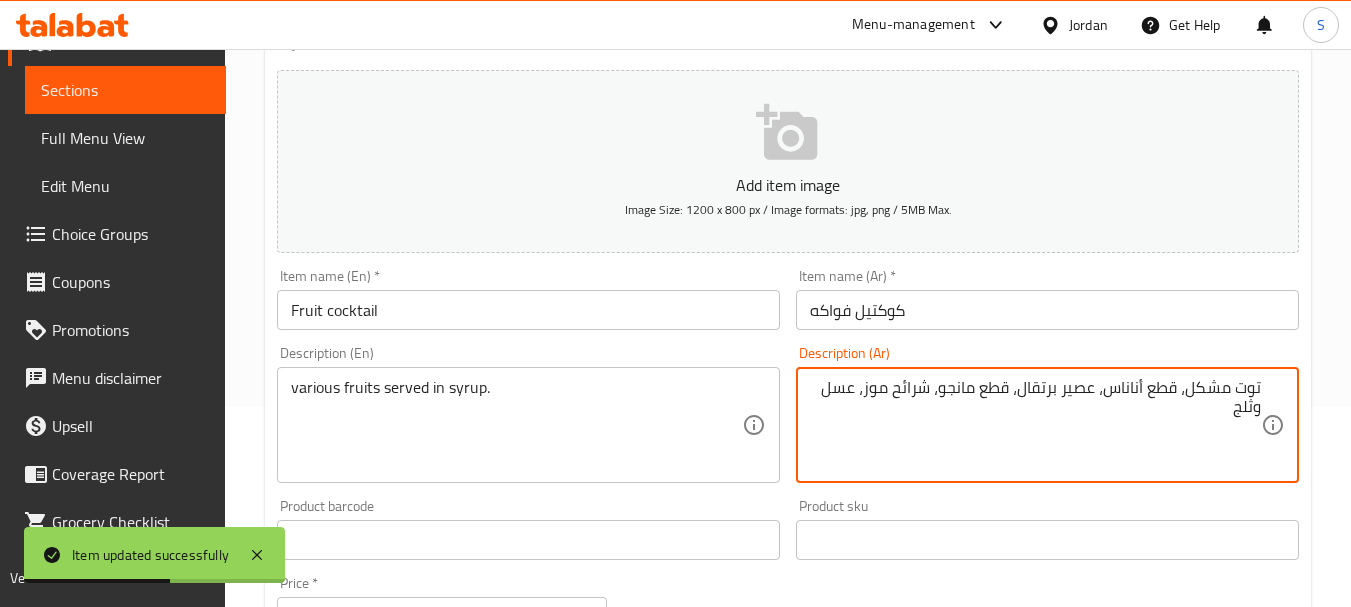 paste on "مجموعة متنوعة من الفواكه تقدم في شراب." 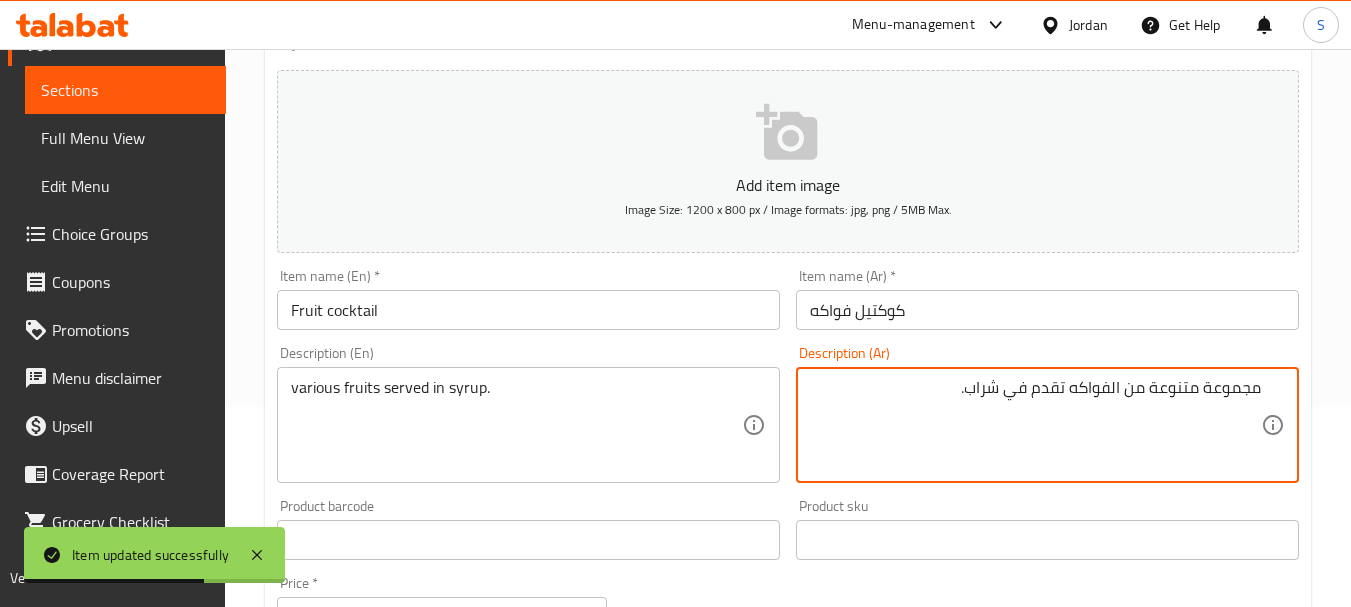 type on "مجموعة متنوعة من الفواكه تقدم في شراب." 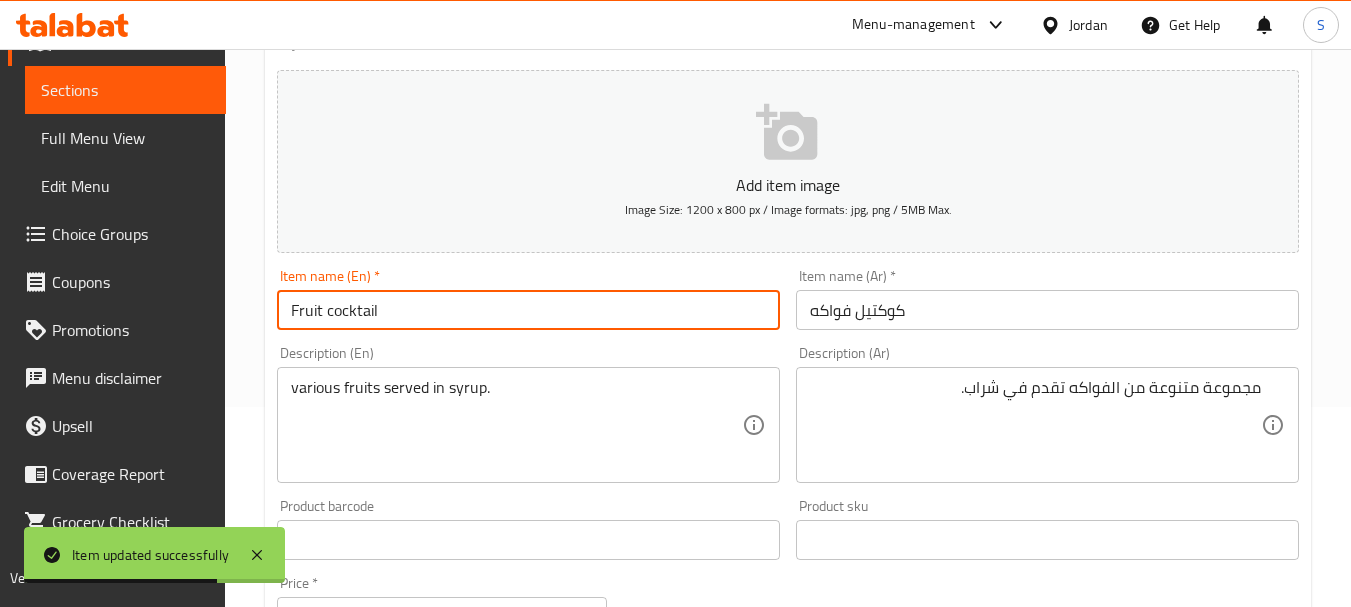 click on "Update" at bounding box center (398, 1126) 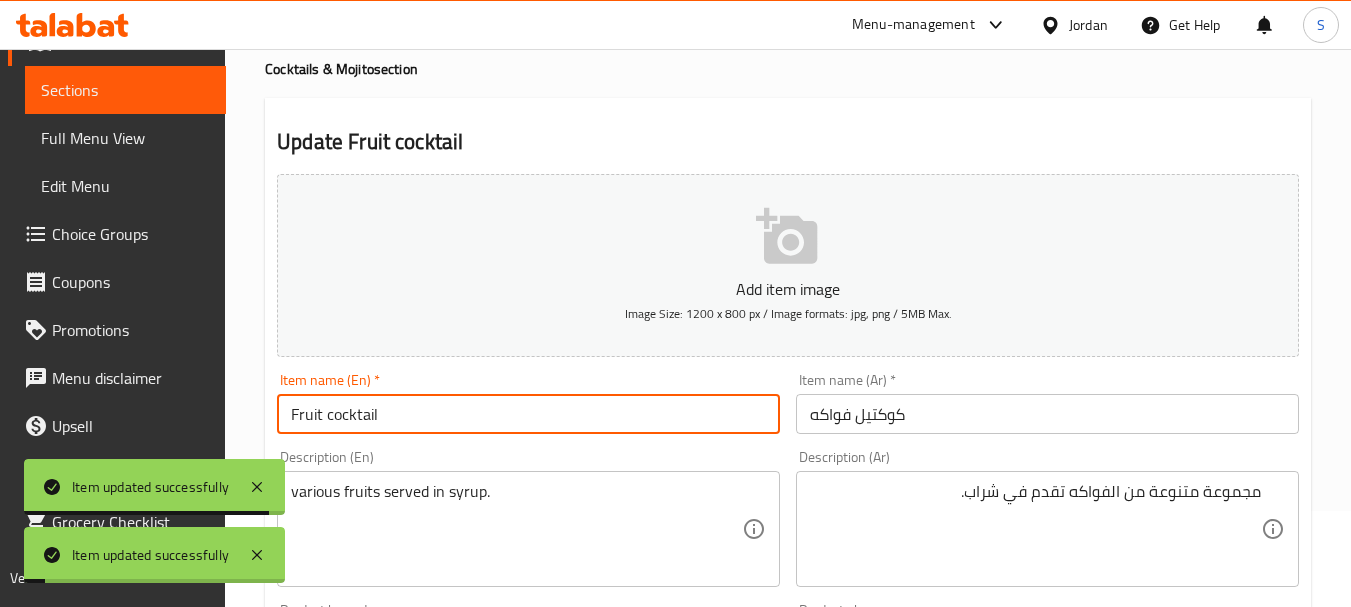 scroll, scrollTop: 0, scrollLeft: 0, axis: both 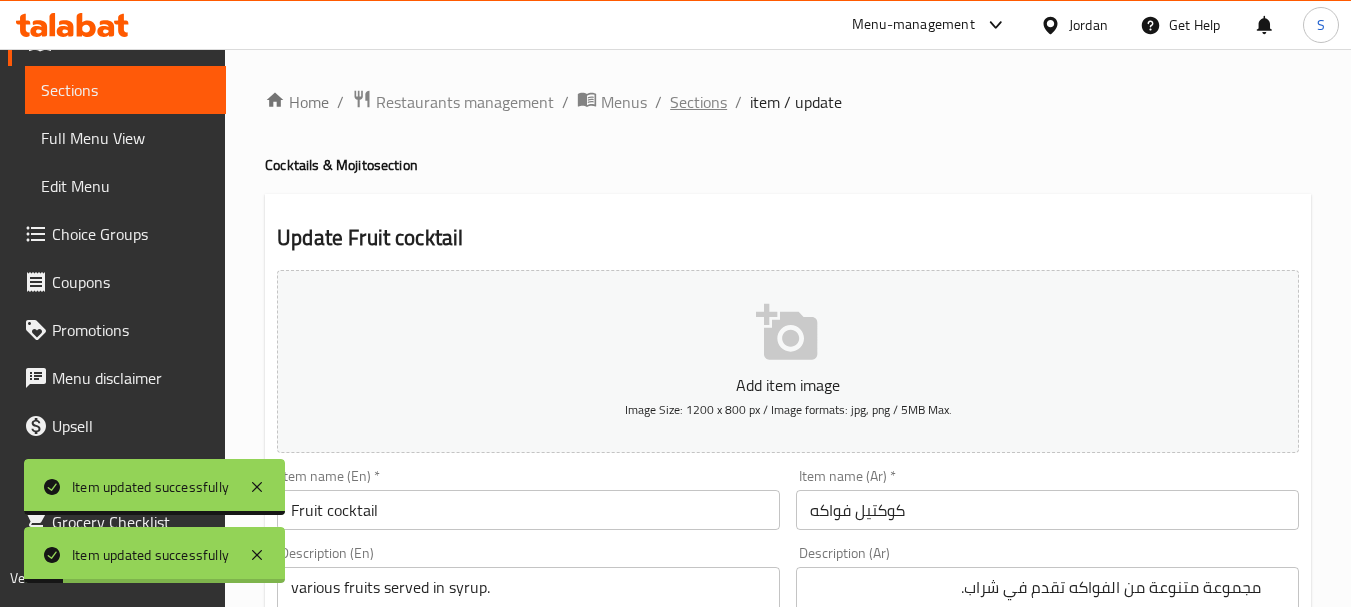 click on "Sections" at bounding box center (698, 102) 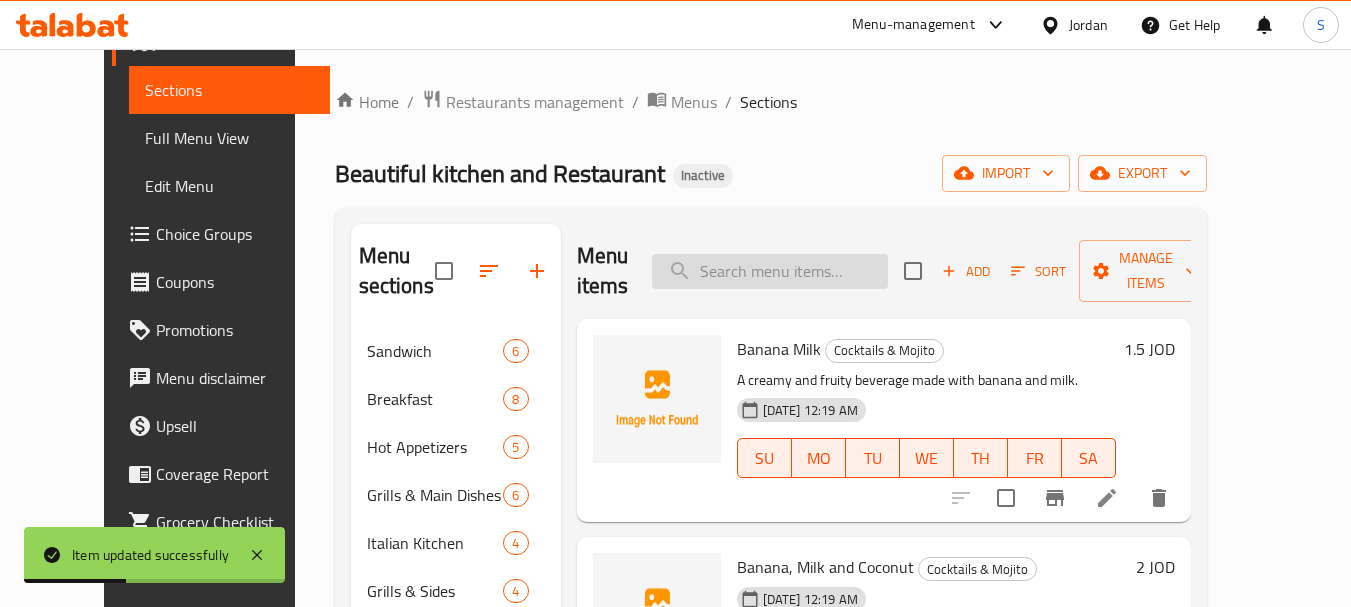 click at bounding box center (770, 271) 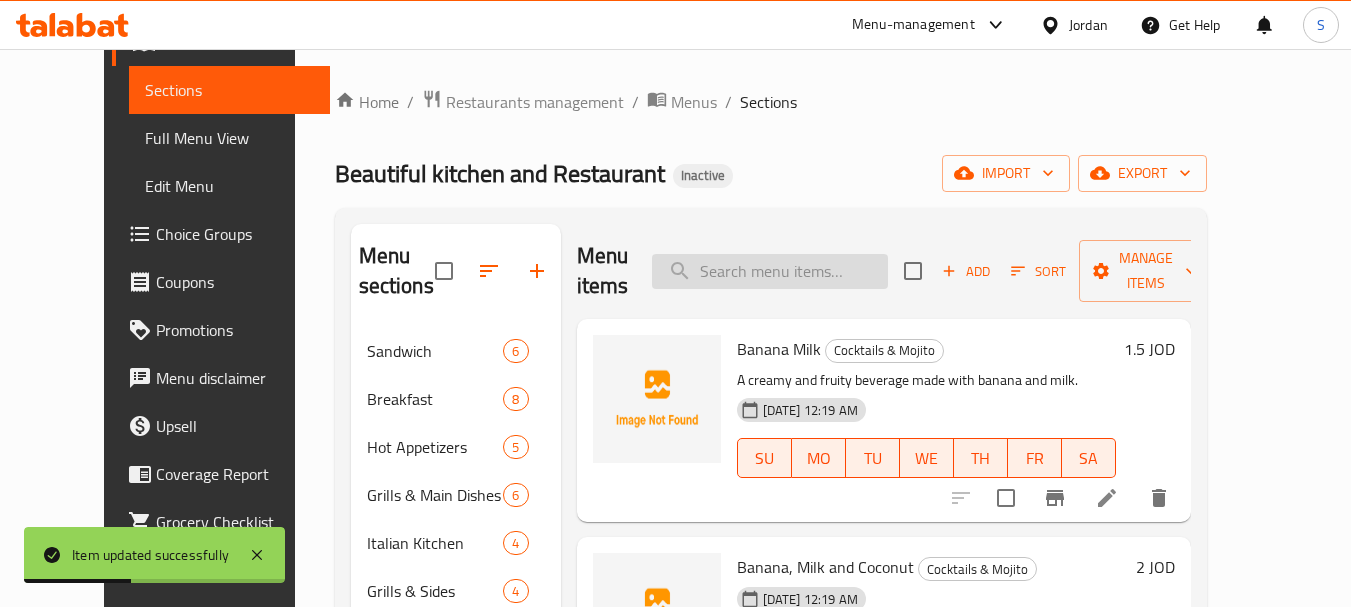 paste on "Mojito Blo Curasao" 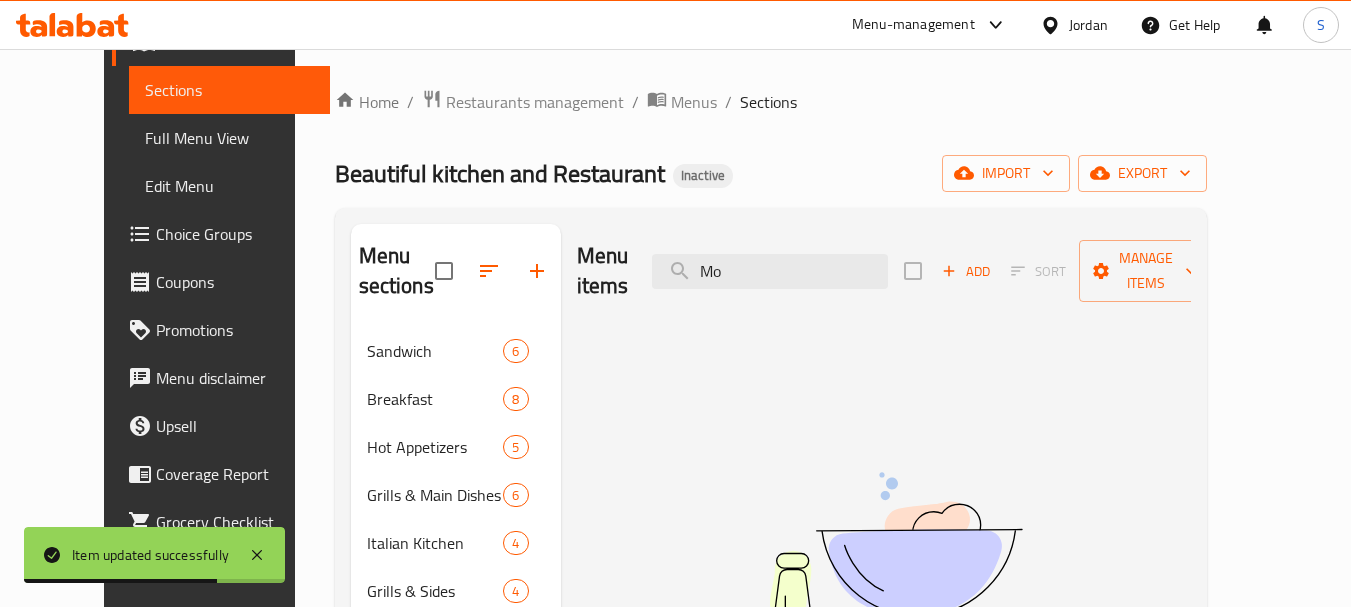 type on "M" 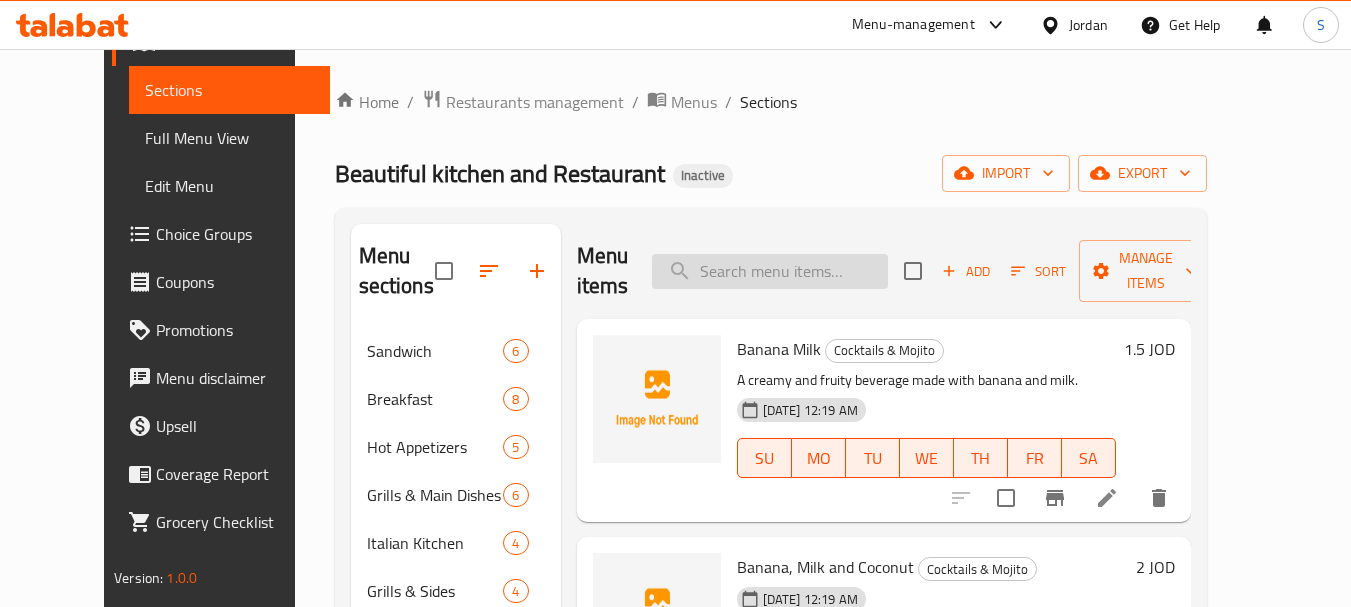 paste on "موهيتو ليمونادا" 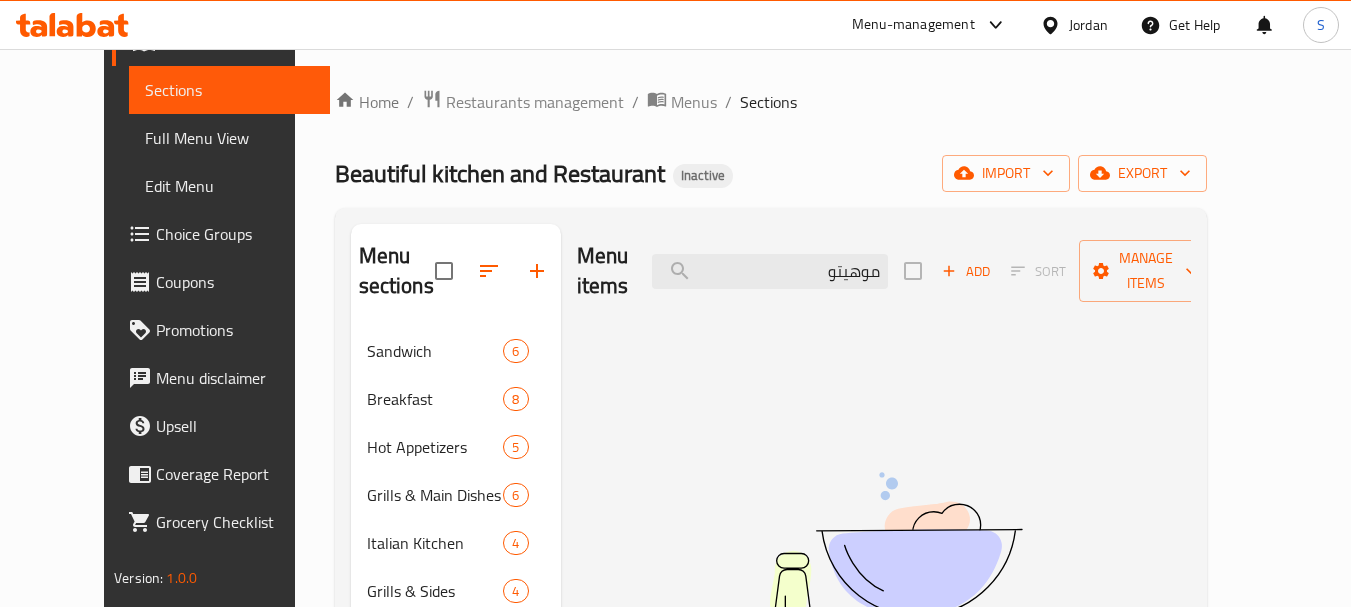 type on "موهيتو" 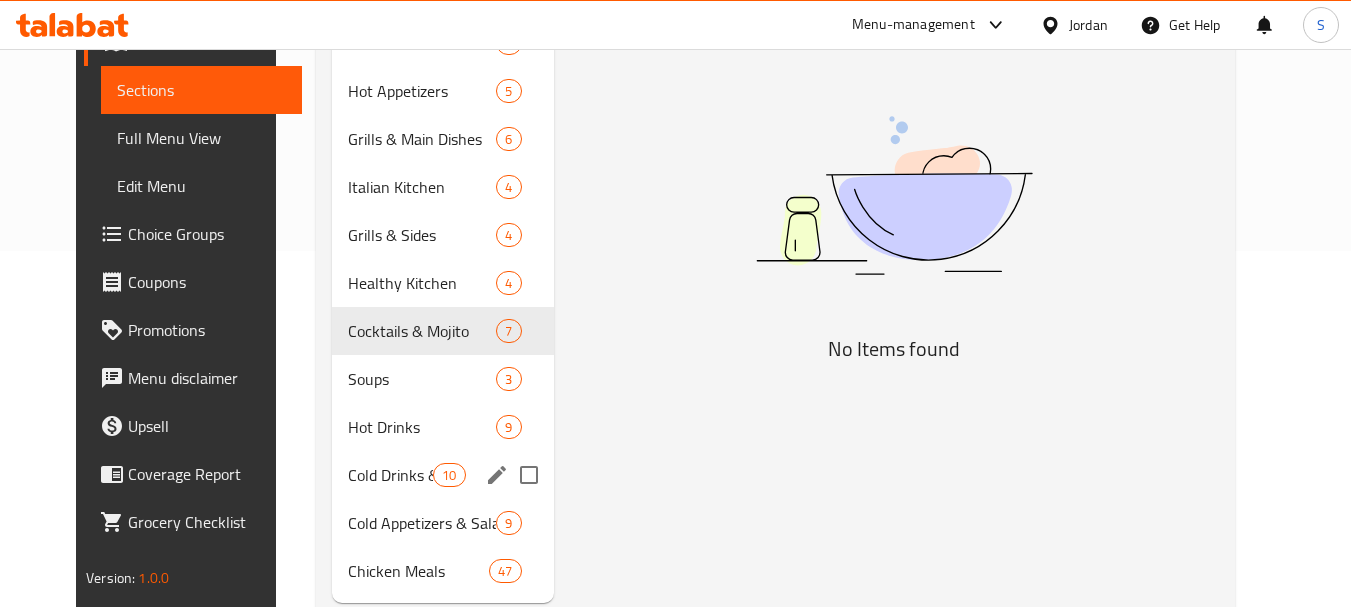 scroll, scrollTop: 408, scrollLeft: 0, axis: vertical 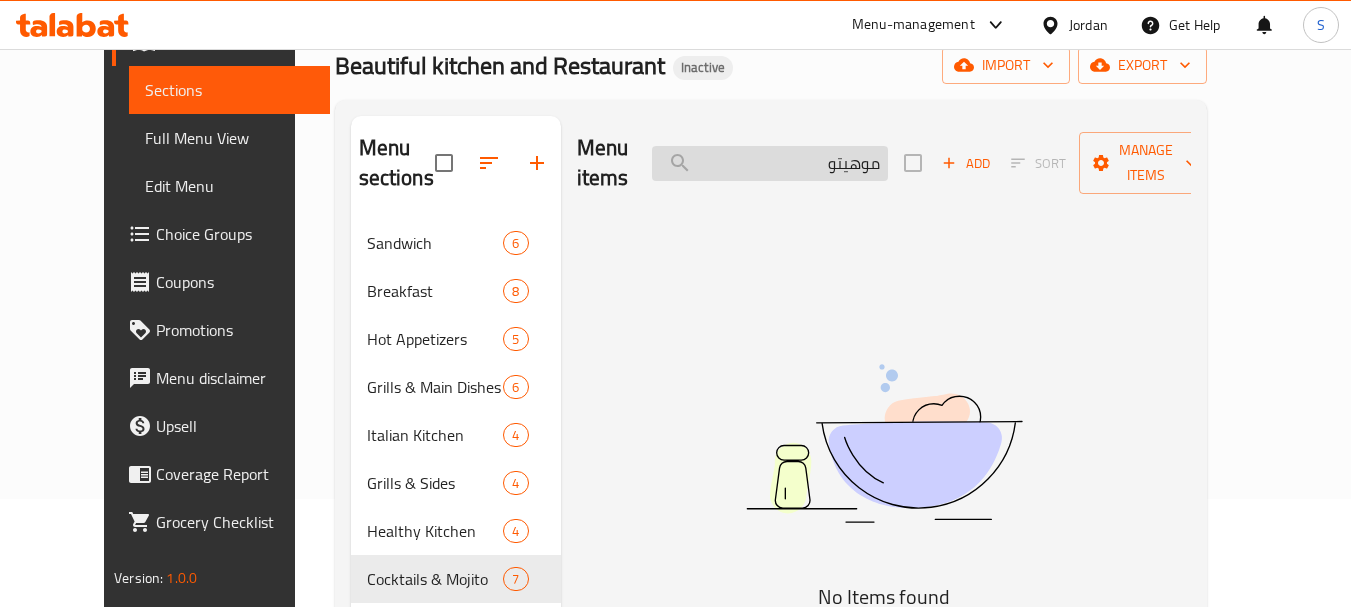 click on "موهيتو" at bounding box center [770, 163] 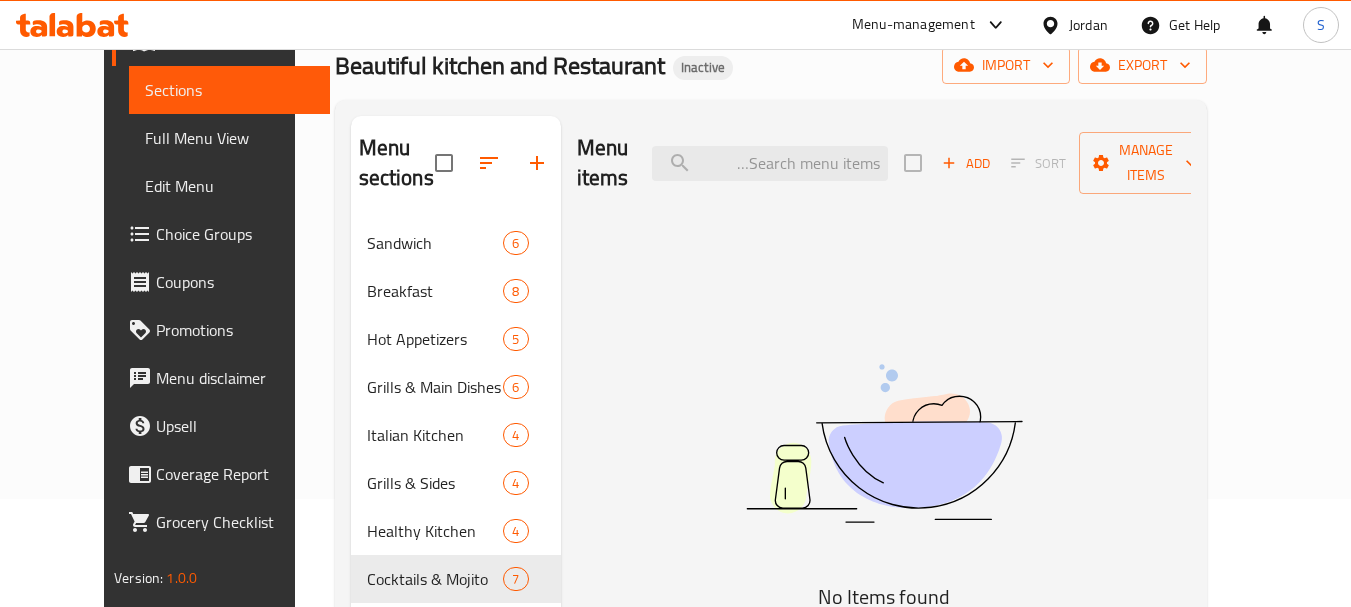 type 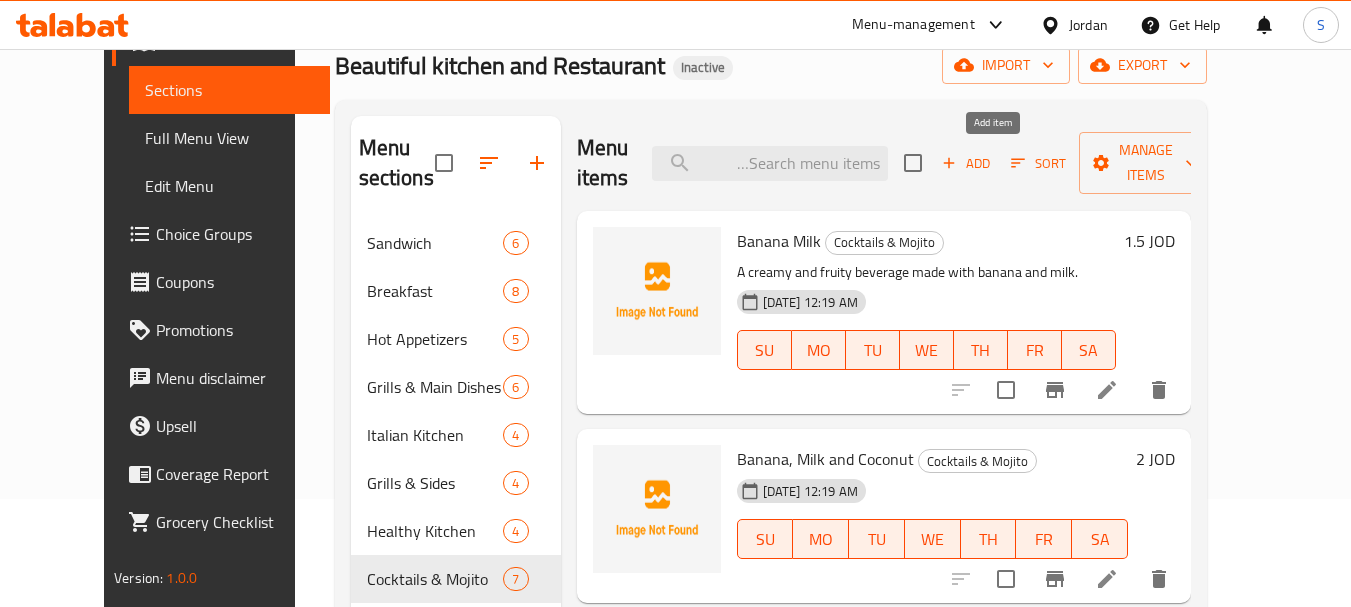 click on "Add Sort Manage items" at bounding box center [1058, 163] 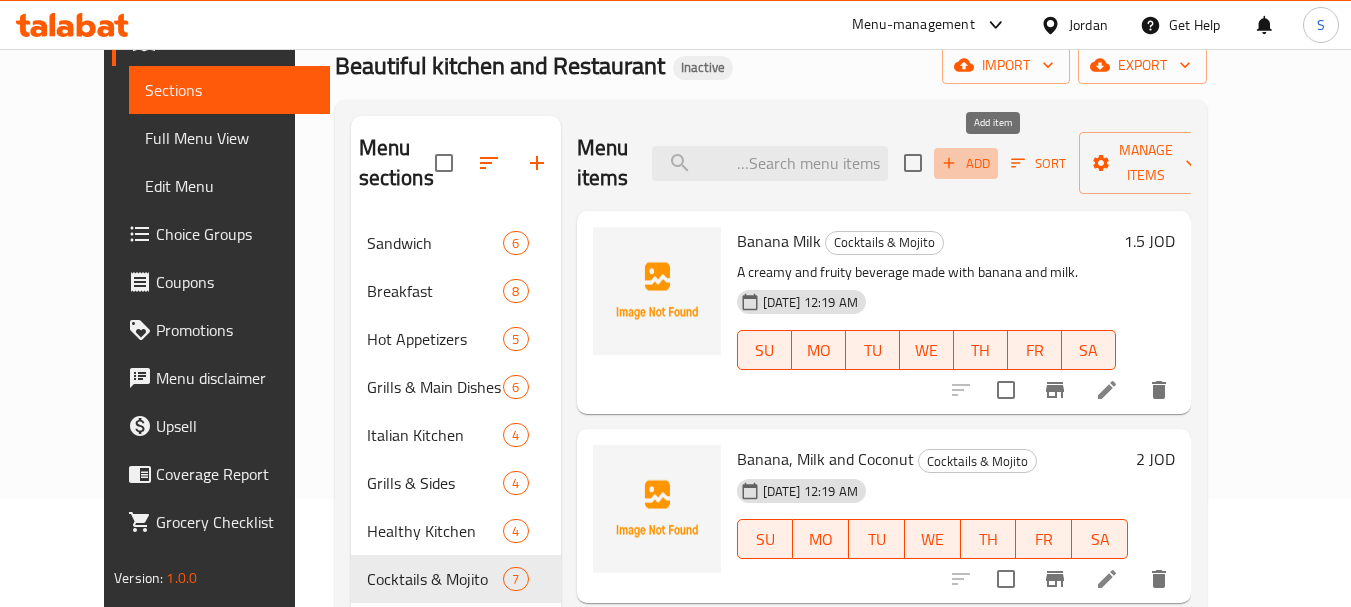 click 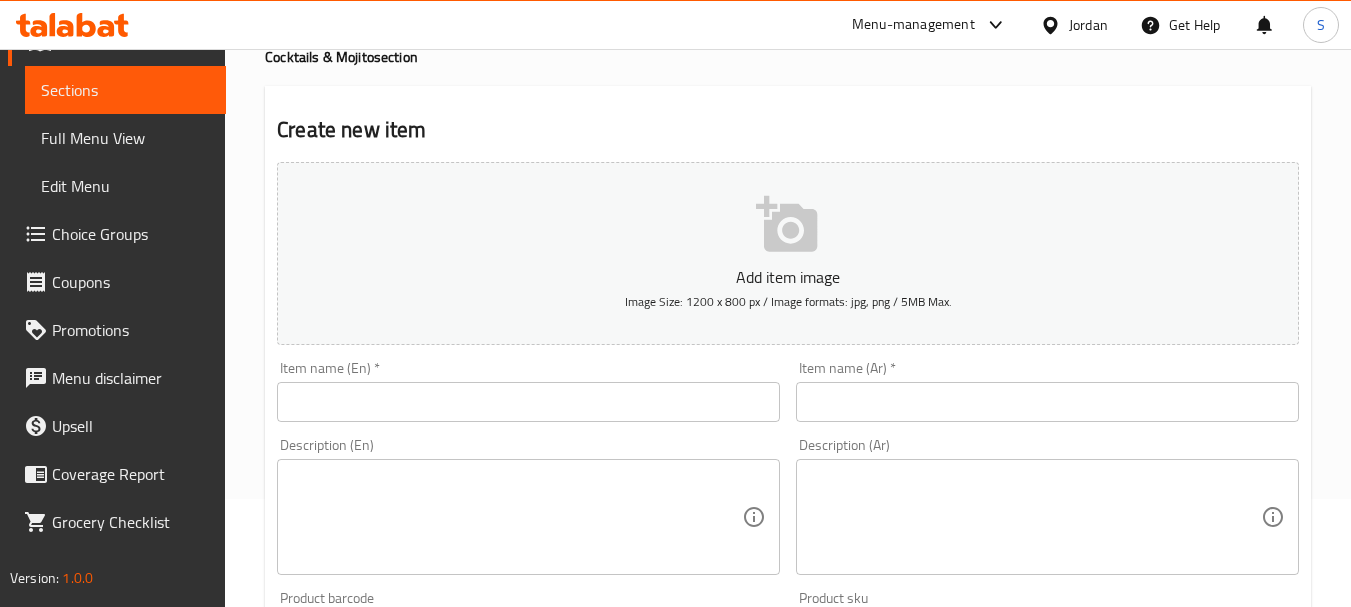 click at bounding box center [528, 402] 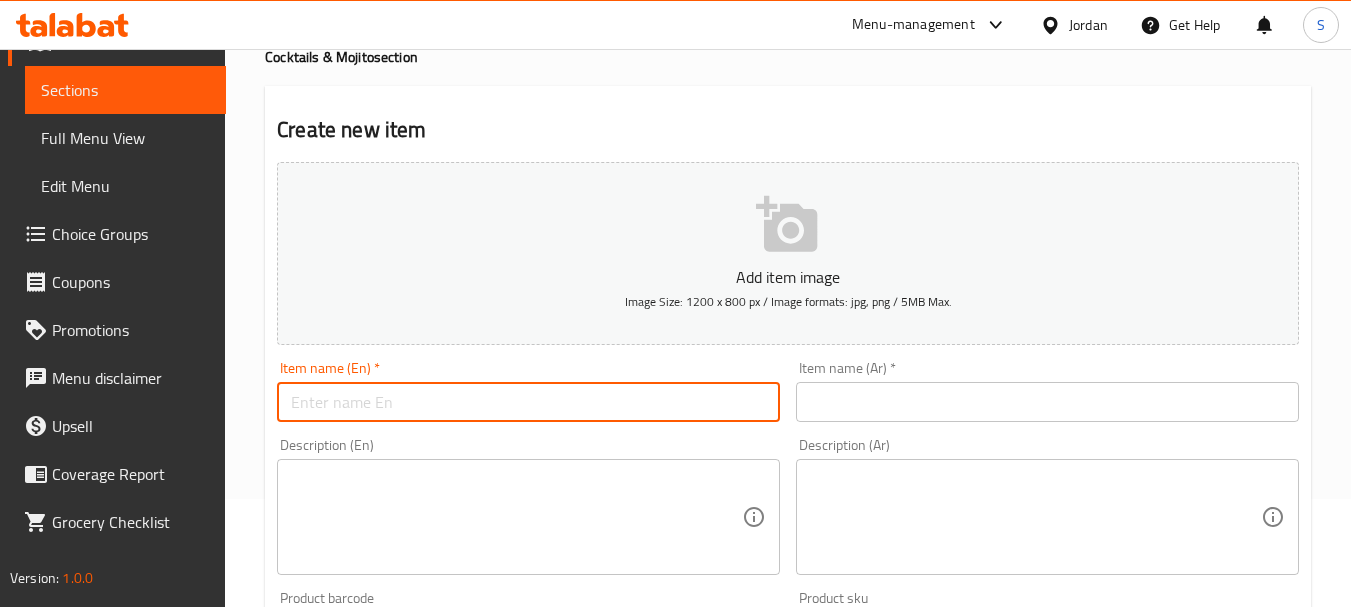 paste on "Mojito Leemonada" 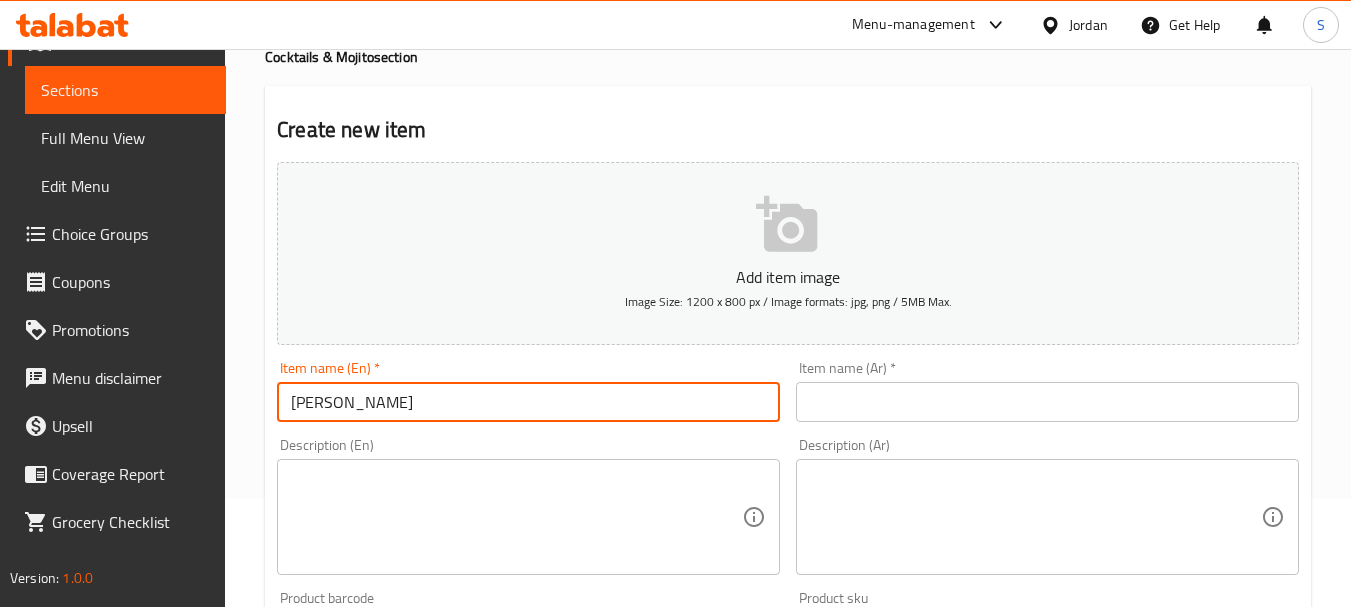 type on "Mojito Leemonada" 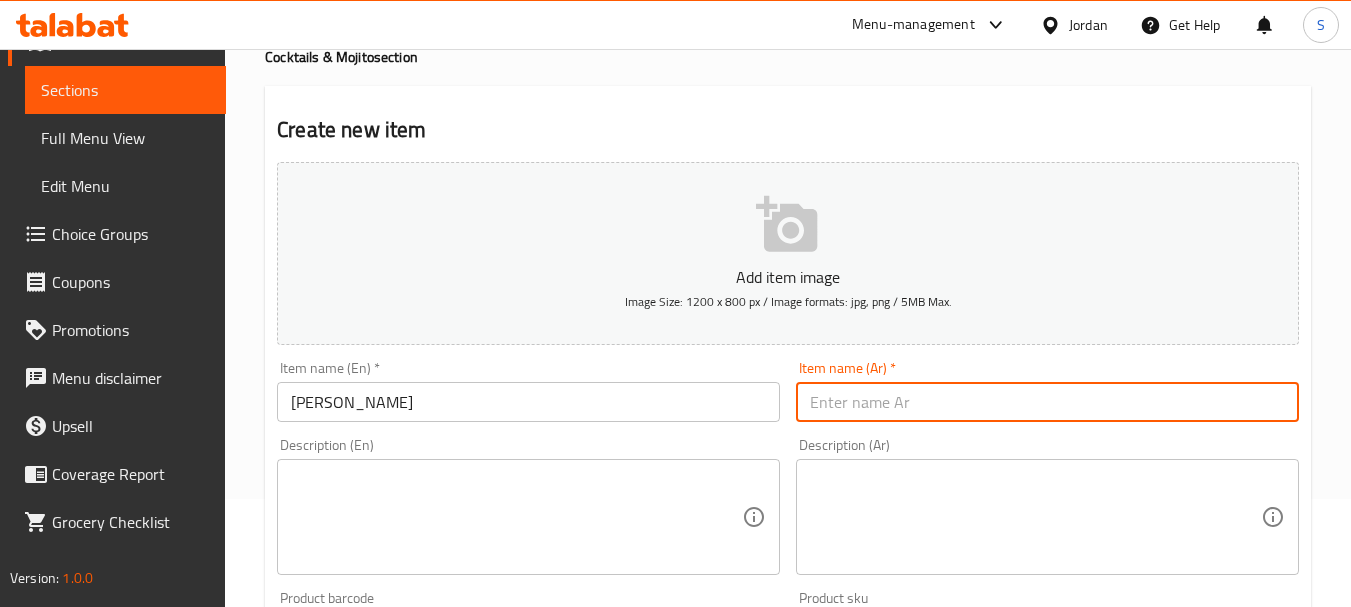 click at bounding box center [1047, 402] 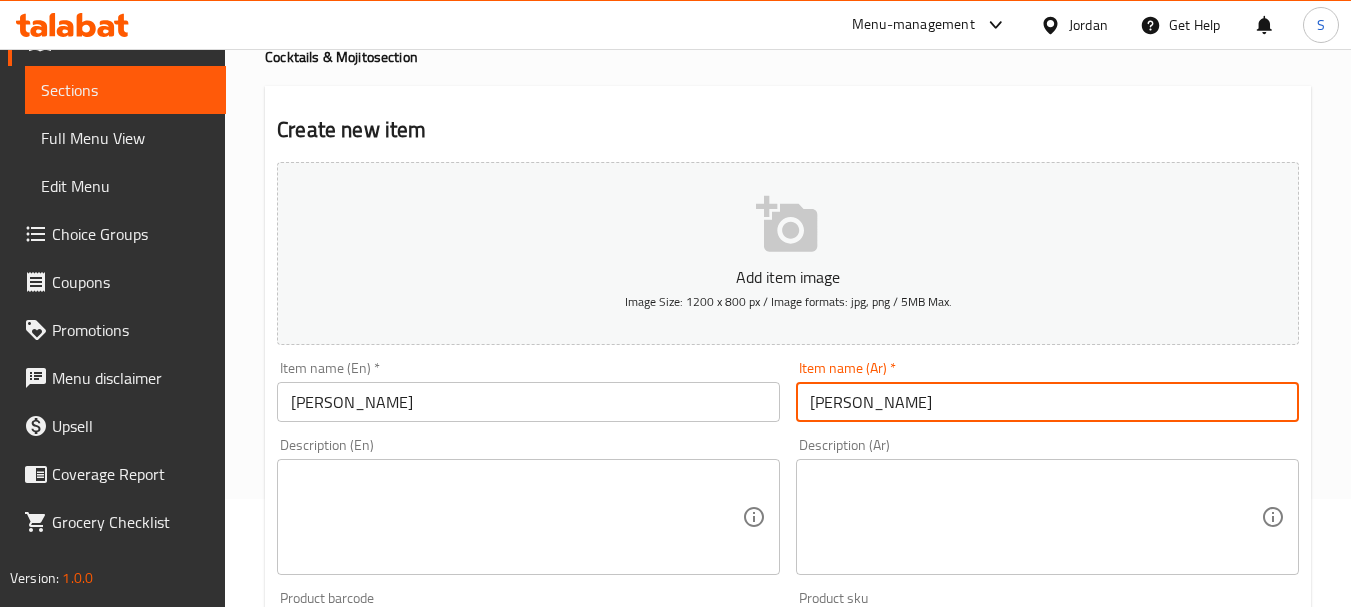 type on "موهيتو ليمونادا" 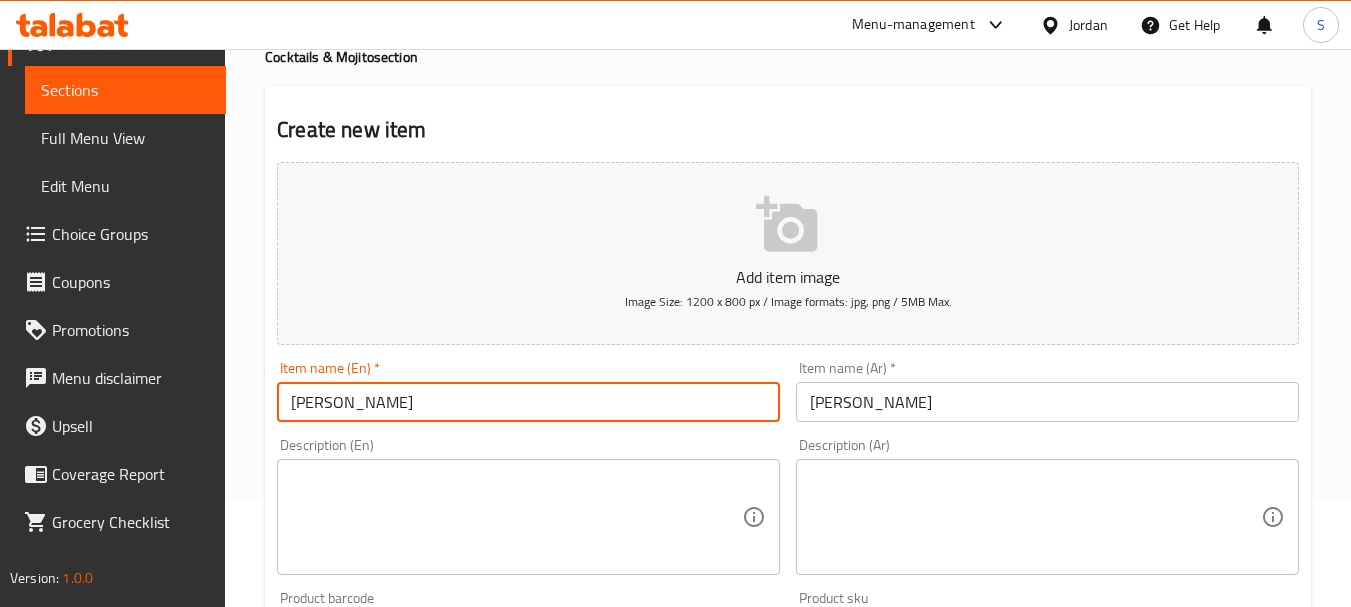 click on "Mojito Leemonada" at bounding box center [528, 402] 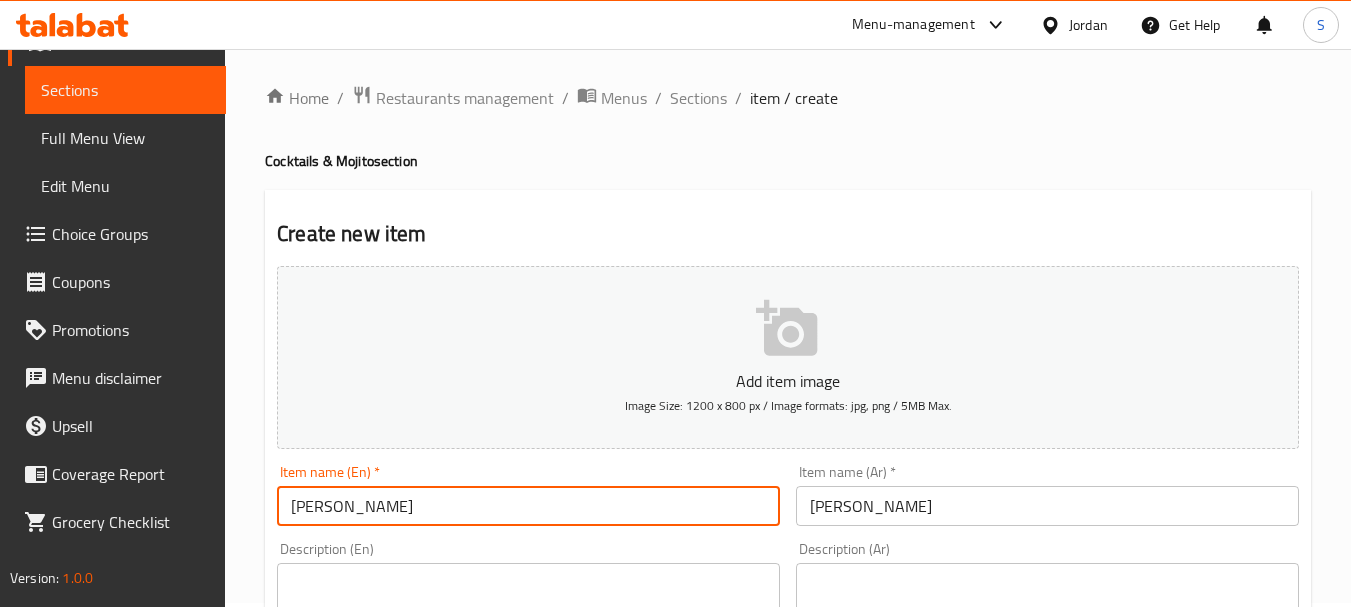 scroll, scrollTop: 0, scrollLeft: 0, axis: both 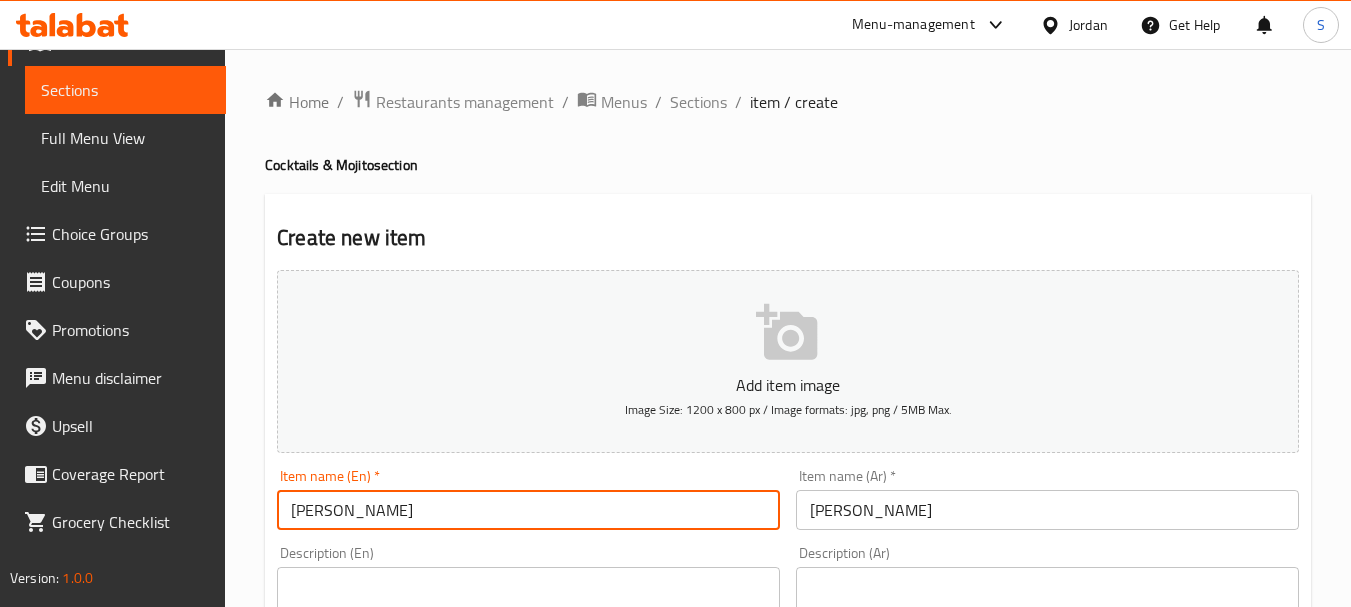 drag, startPoint x: 708, startPoint y: 109, endPoint x: 690, endPoint y: 1, distance: 109.48972 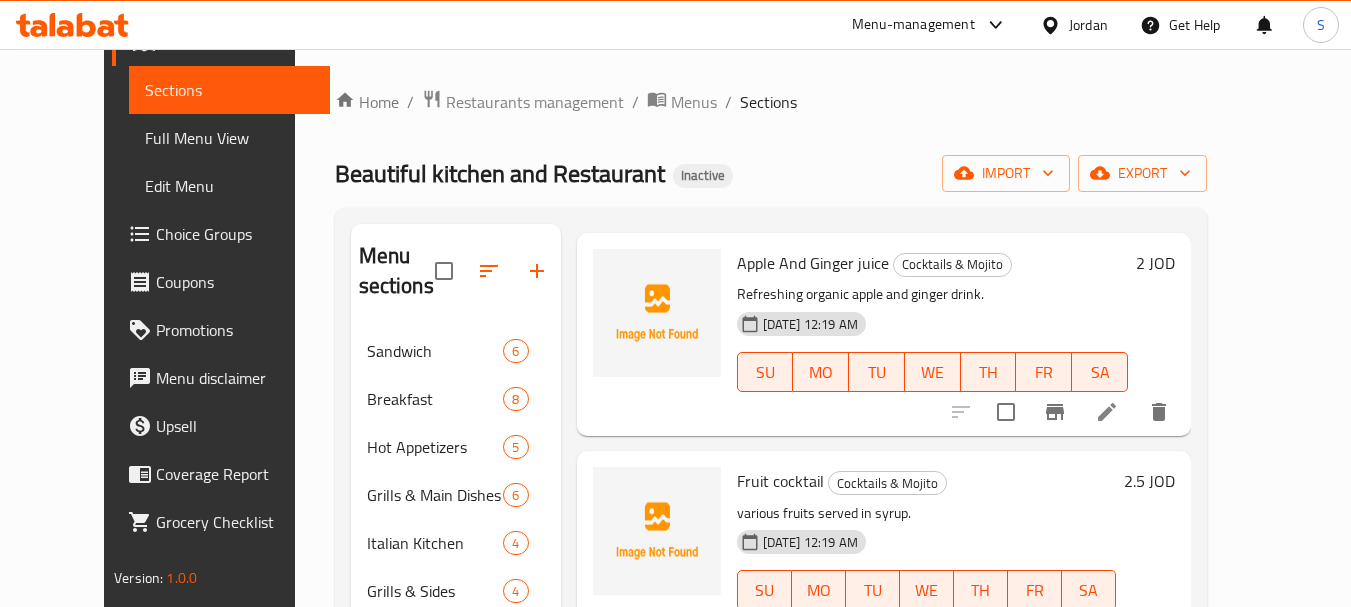 scroll, scrollTop: 755, scrollLeft: 0, axis: vertical 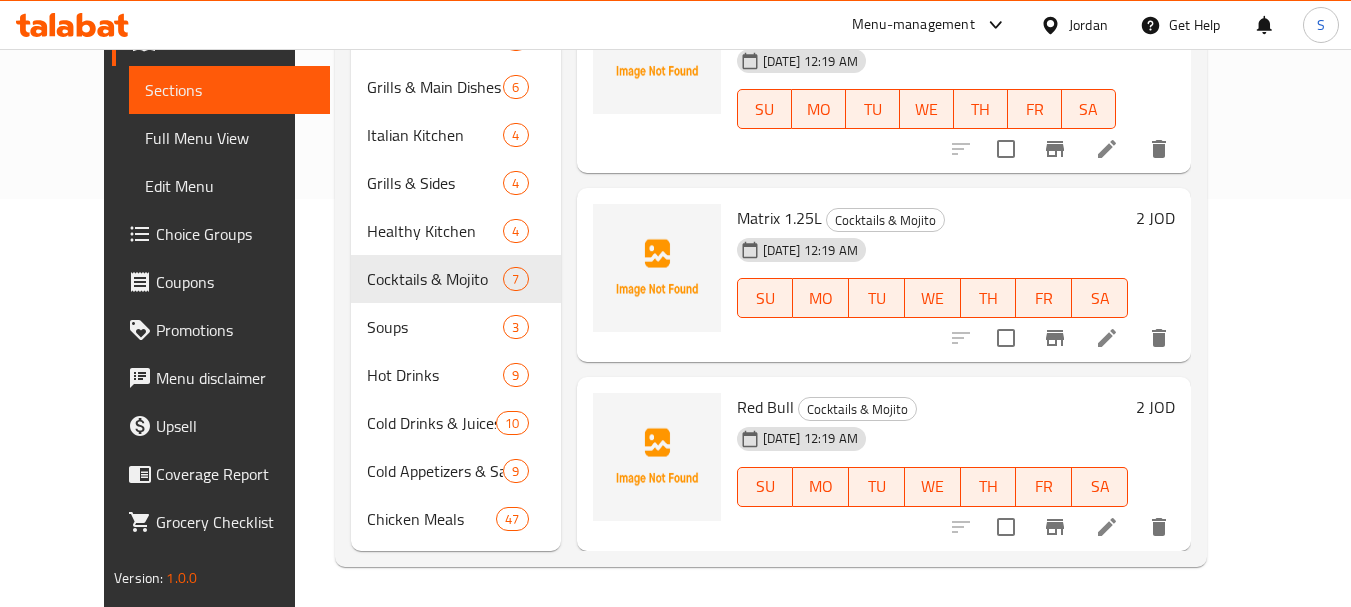 click 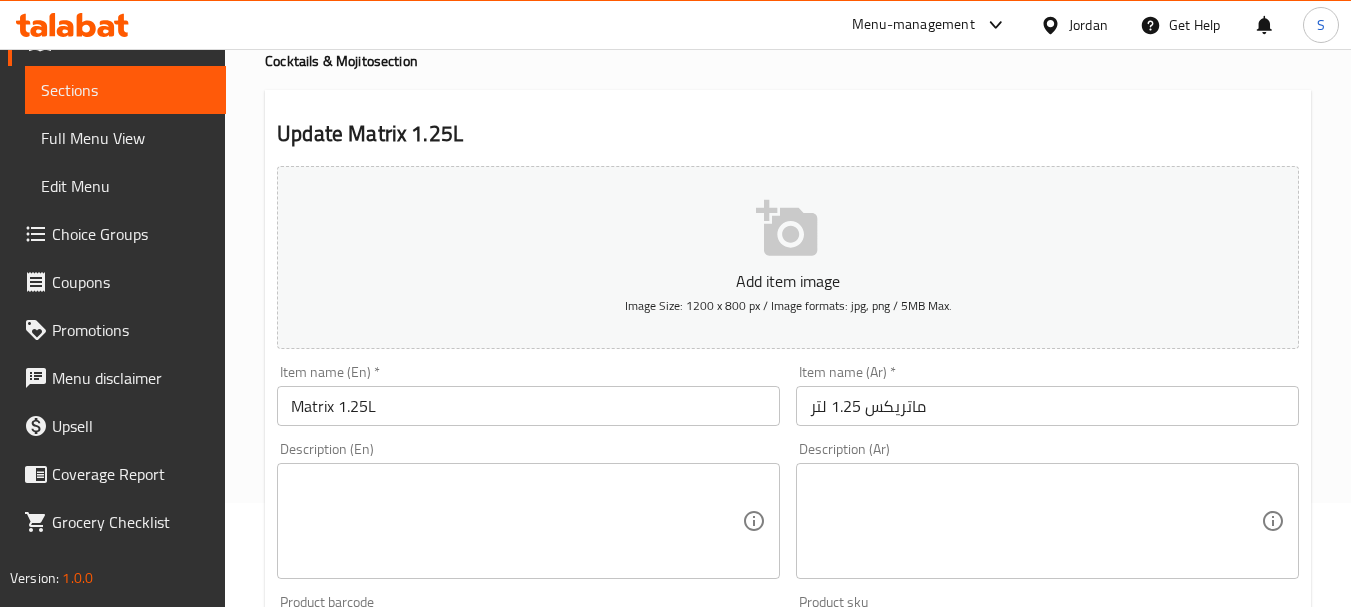 scroll, scrollTop: 200, scrollLeft: 0, axis: vertical 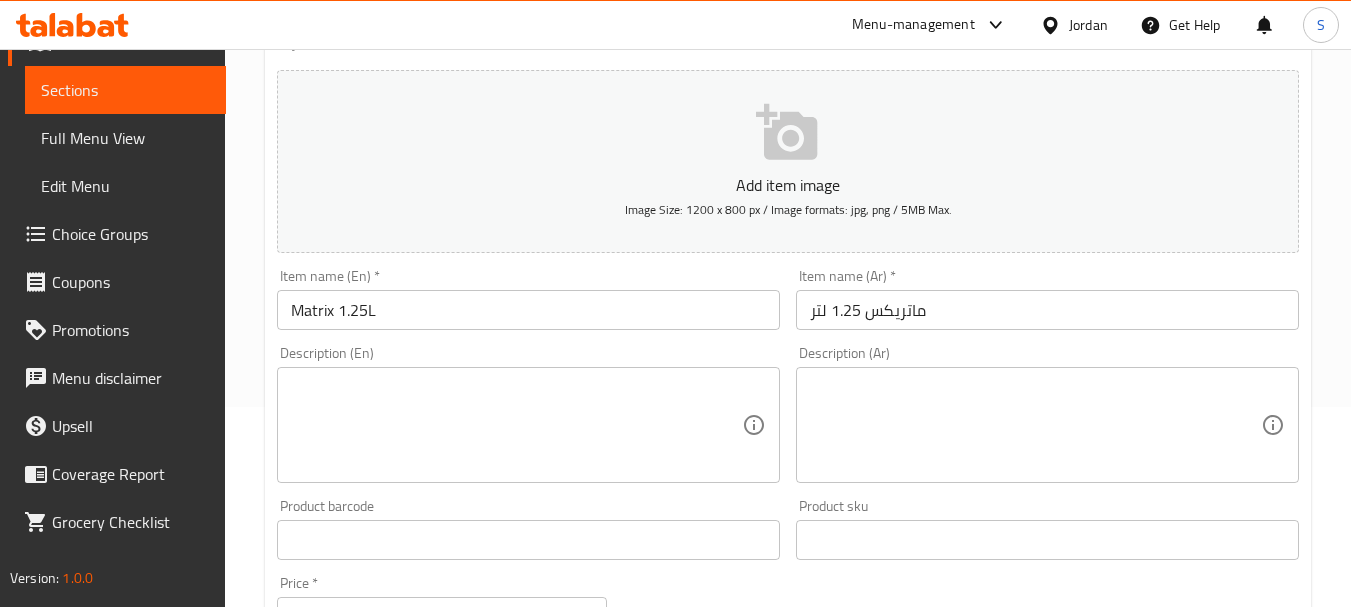 click at bounding box center (1035, 425) 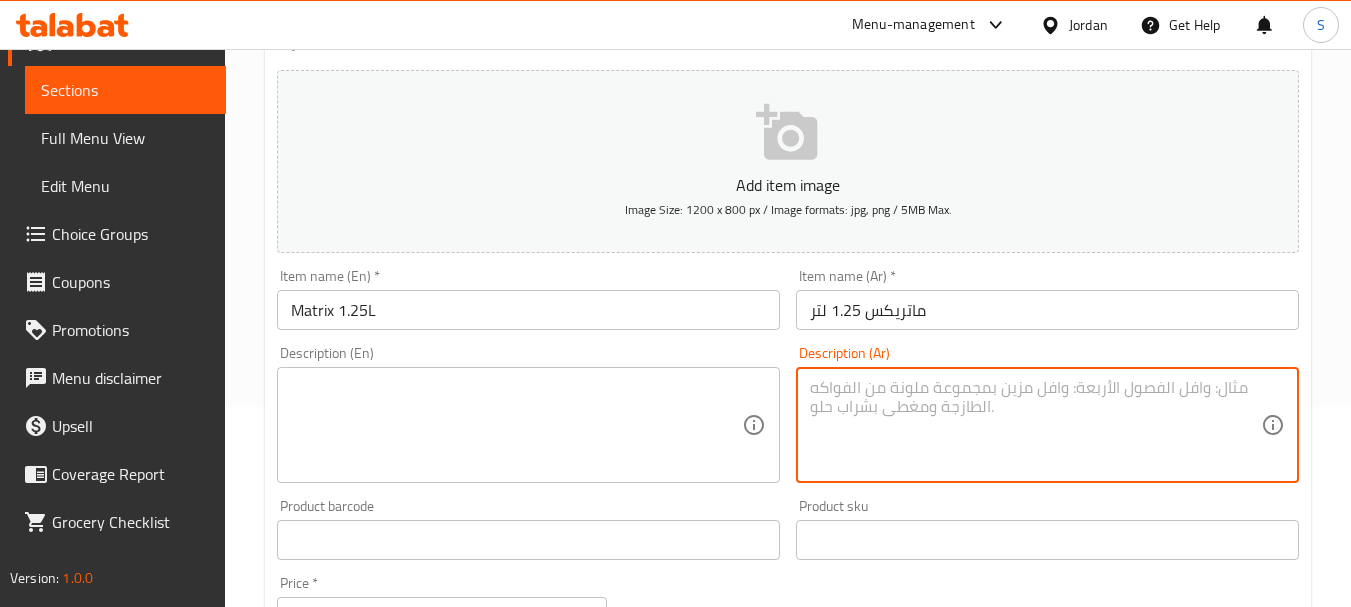 paste on "مشروب غازي ماتريكس (زجاجة 1.25 لتر)" 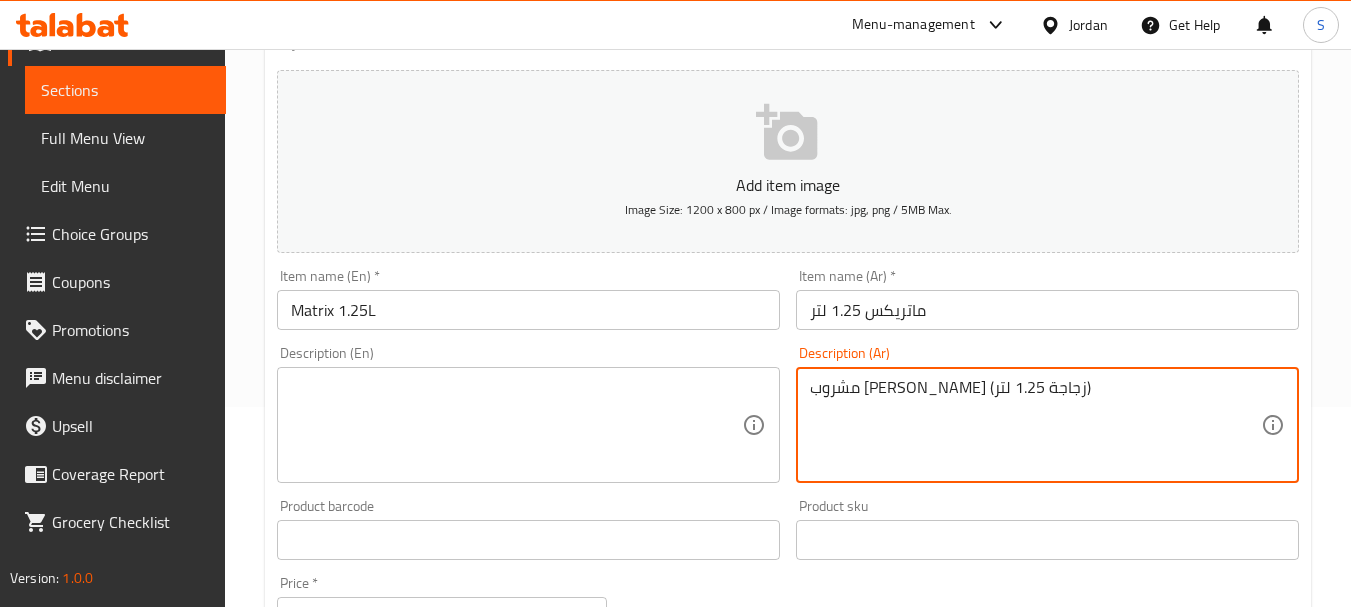 type on "مشروب غازي ماتريكس (زجاجة 1.25 لتر)" 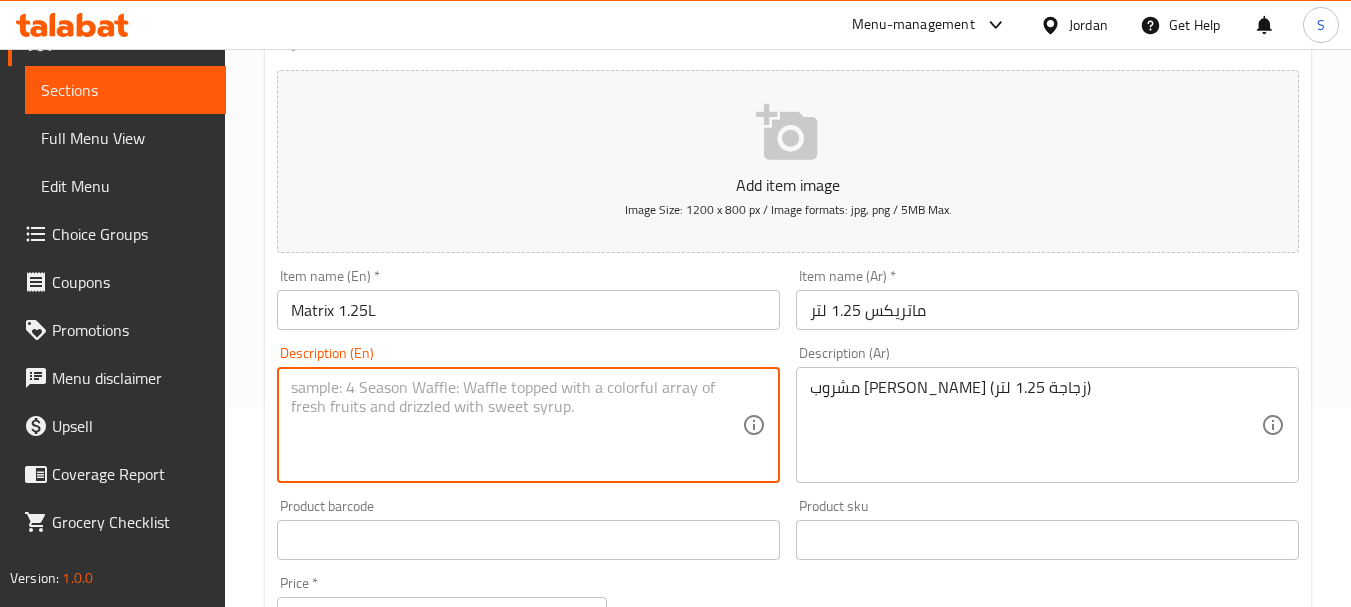 click at bounding box center (516, 425) 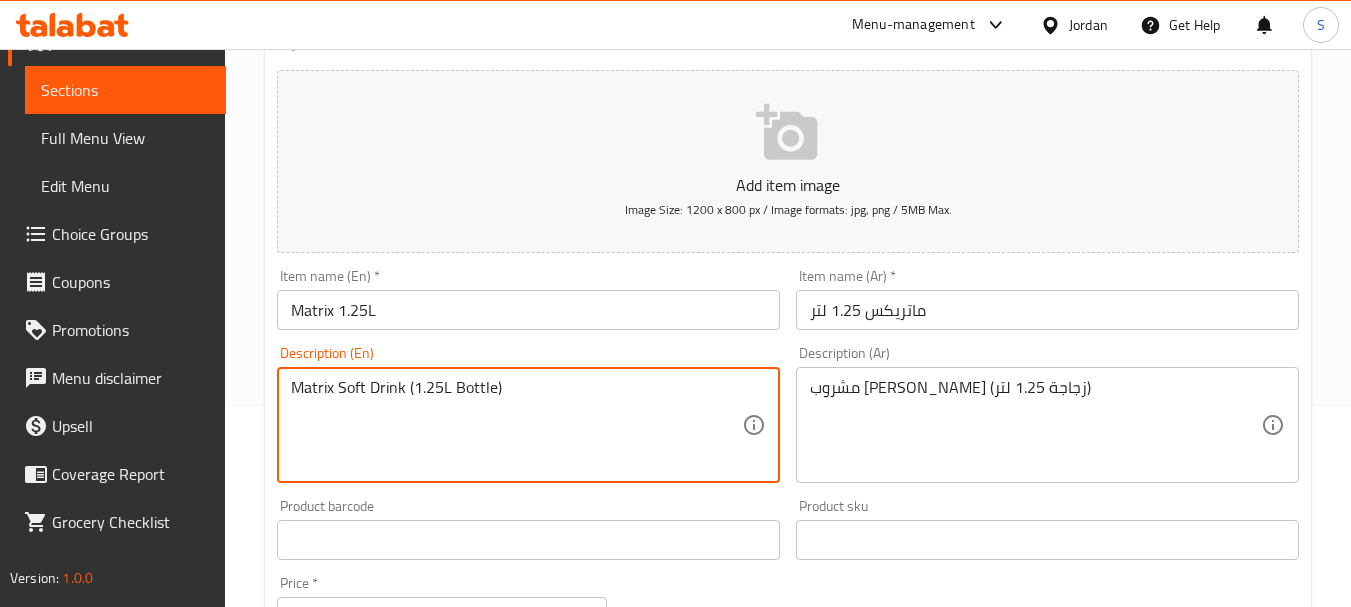 type on "Matrix Soft Drink (1.25L Bottle)" 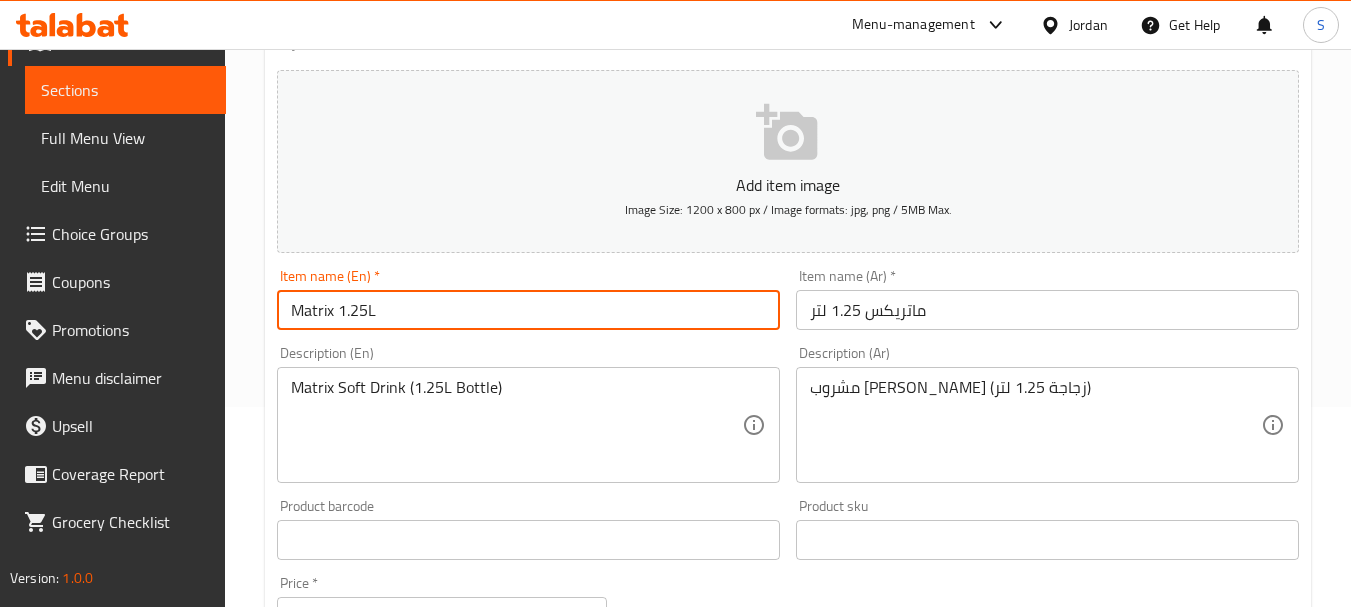click on "Update" at bounding box center (398, 1126) 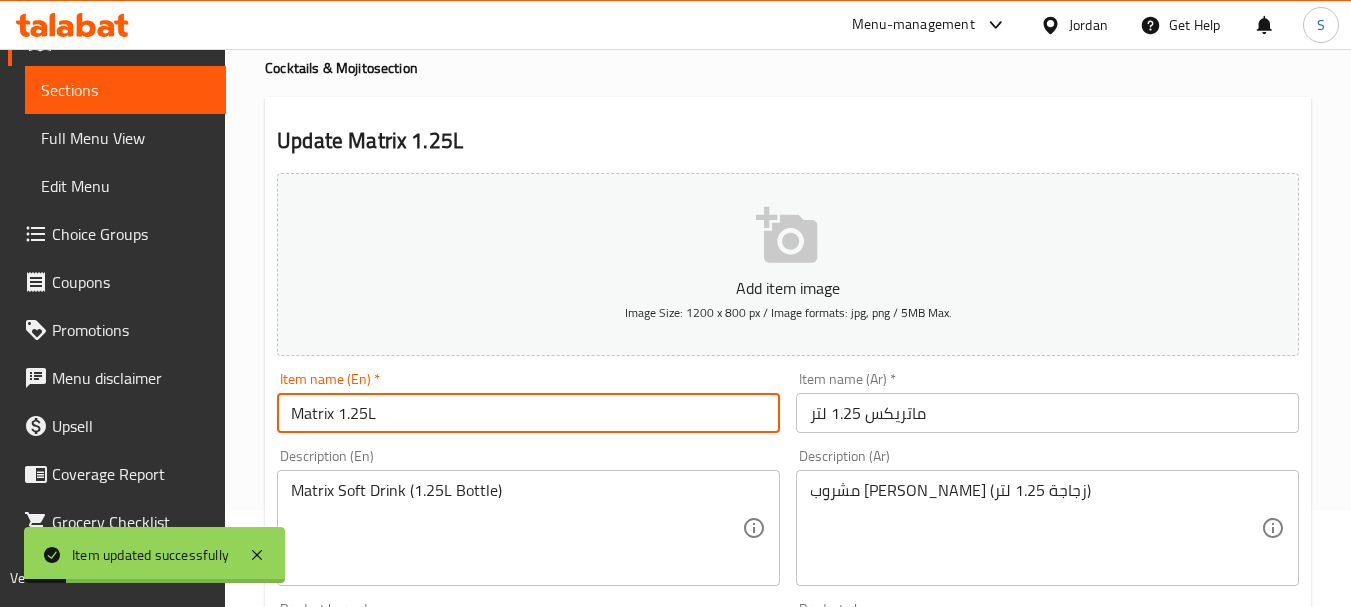 scroll, scrollTop: 0, scrollLeft: 0, axis: both 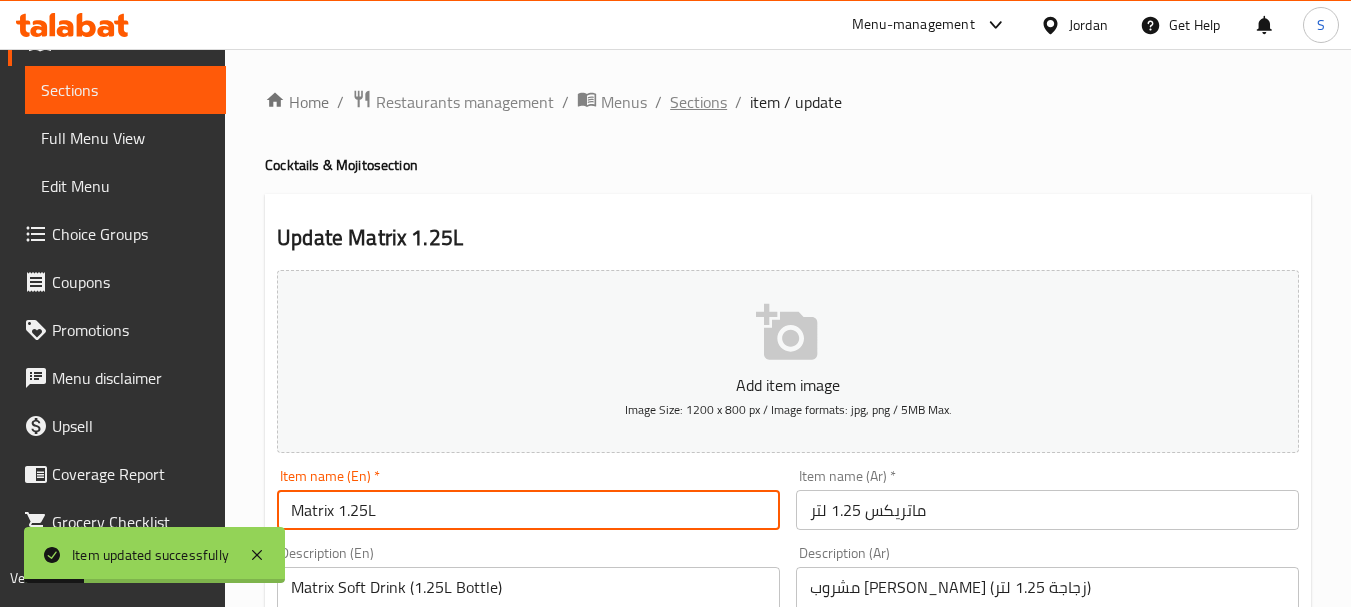 click on "Sections" at bounding box center [698, 102] 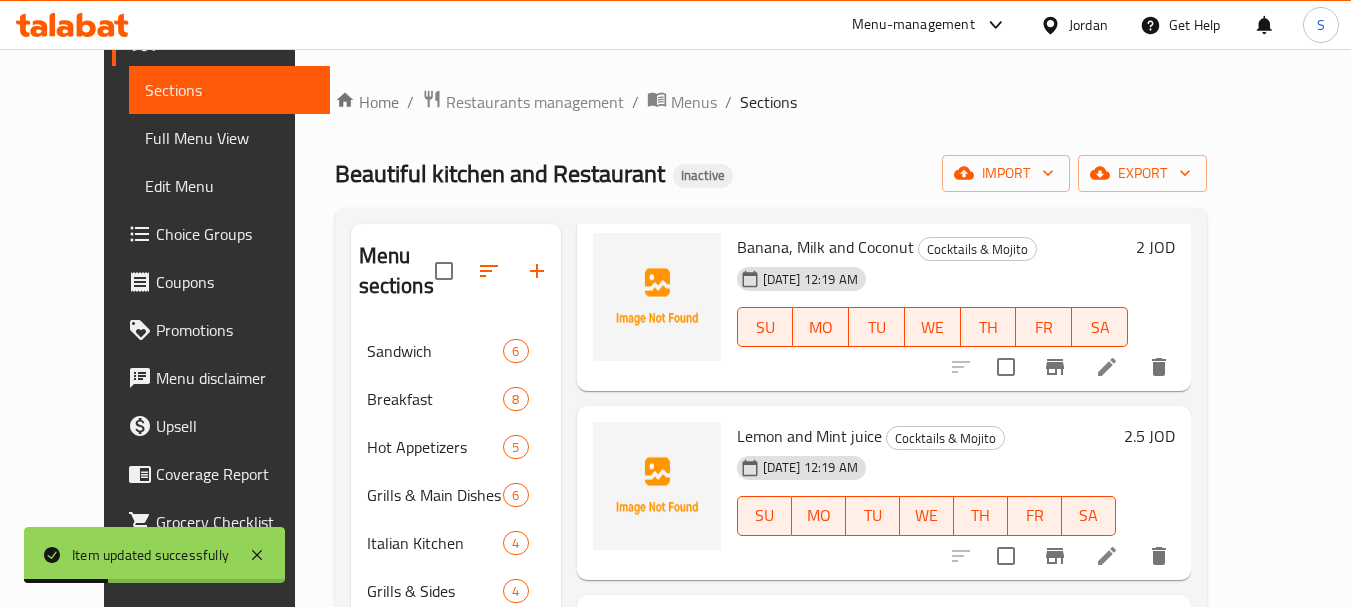 scroll, scrollTop: 500, scrollLeft: 0, axis: vertical 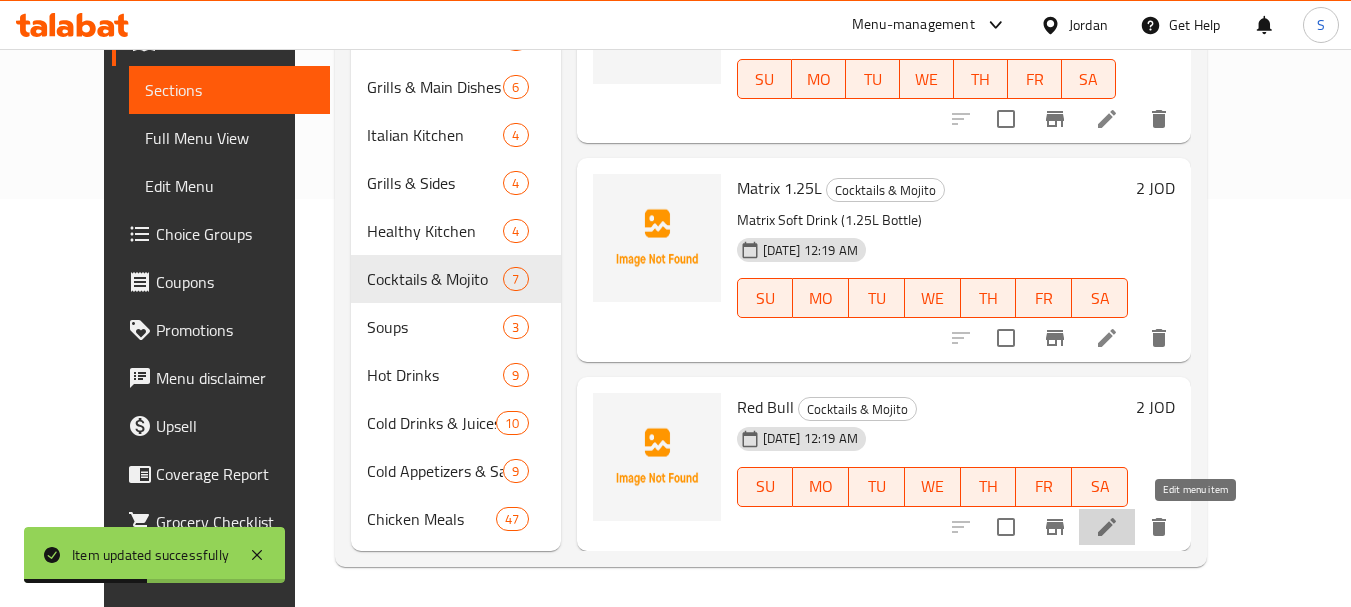 click 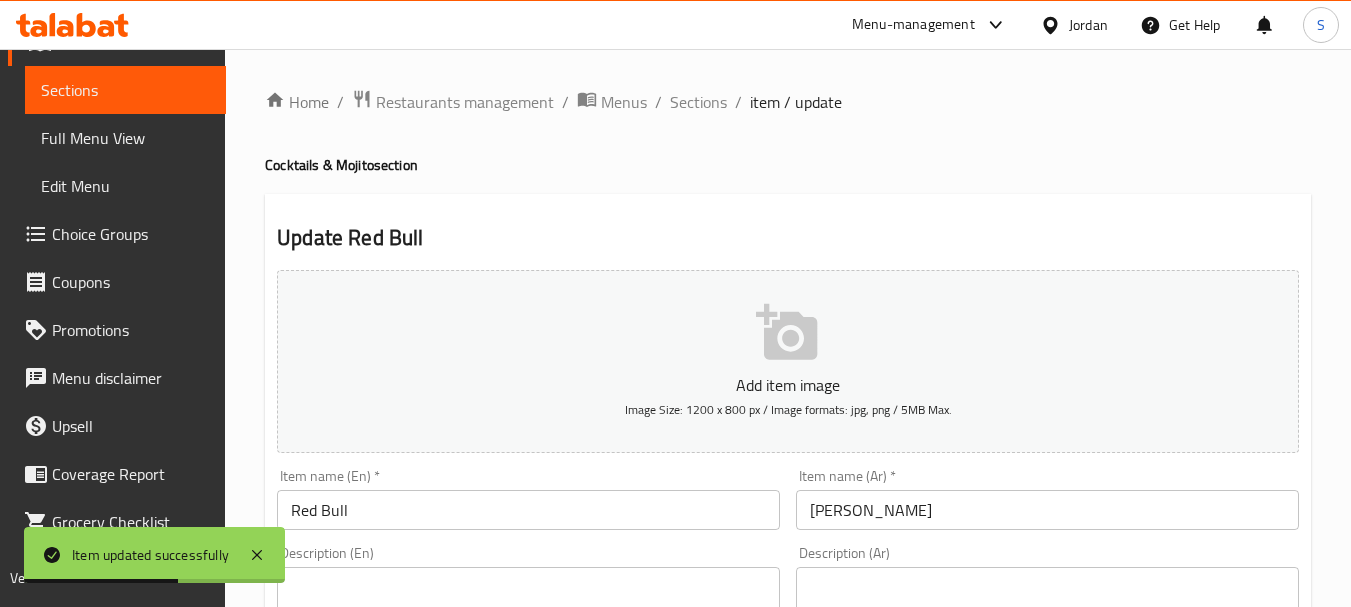 click on "Description (Ar) Description (Ar)" at bounding box center (1047, 614) 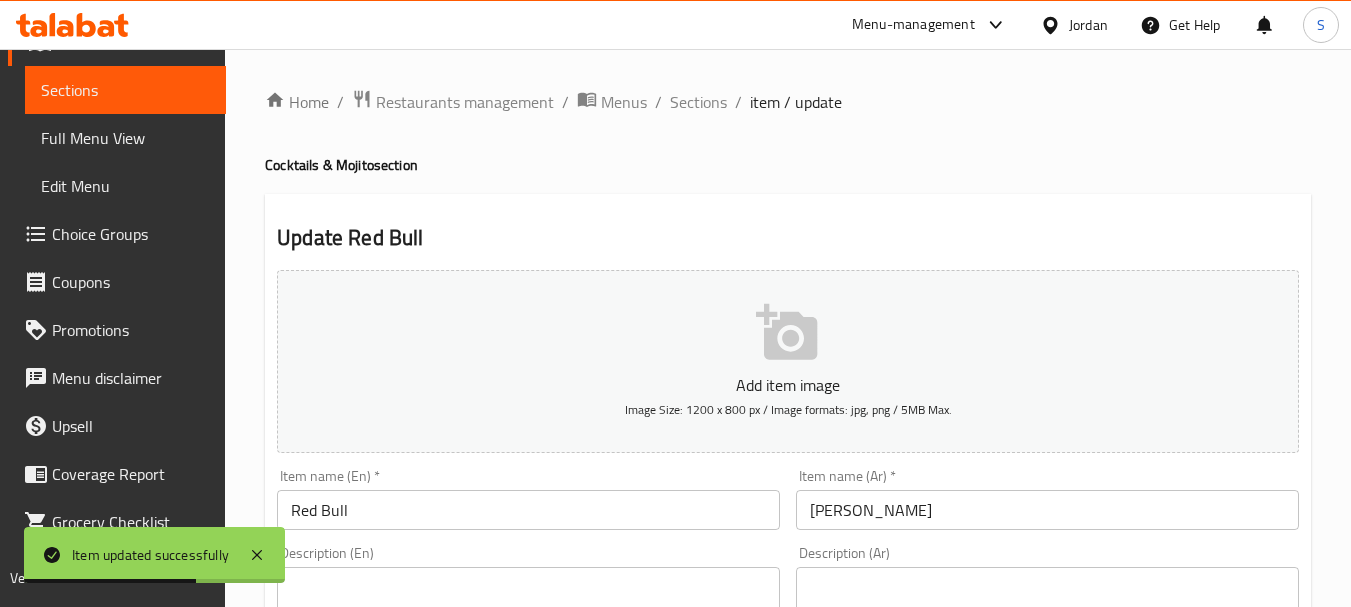 click at bounding box center (1035, 625) 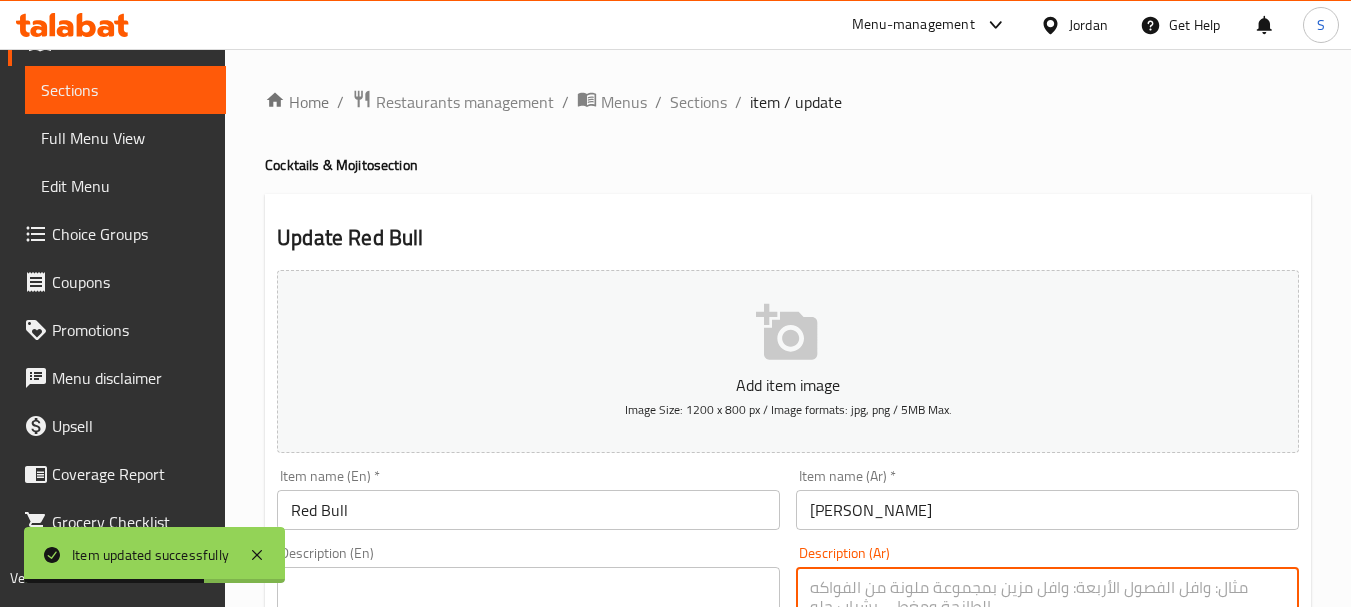 paste on "علبة ريد بول" 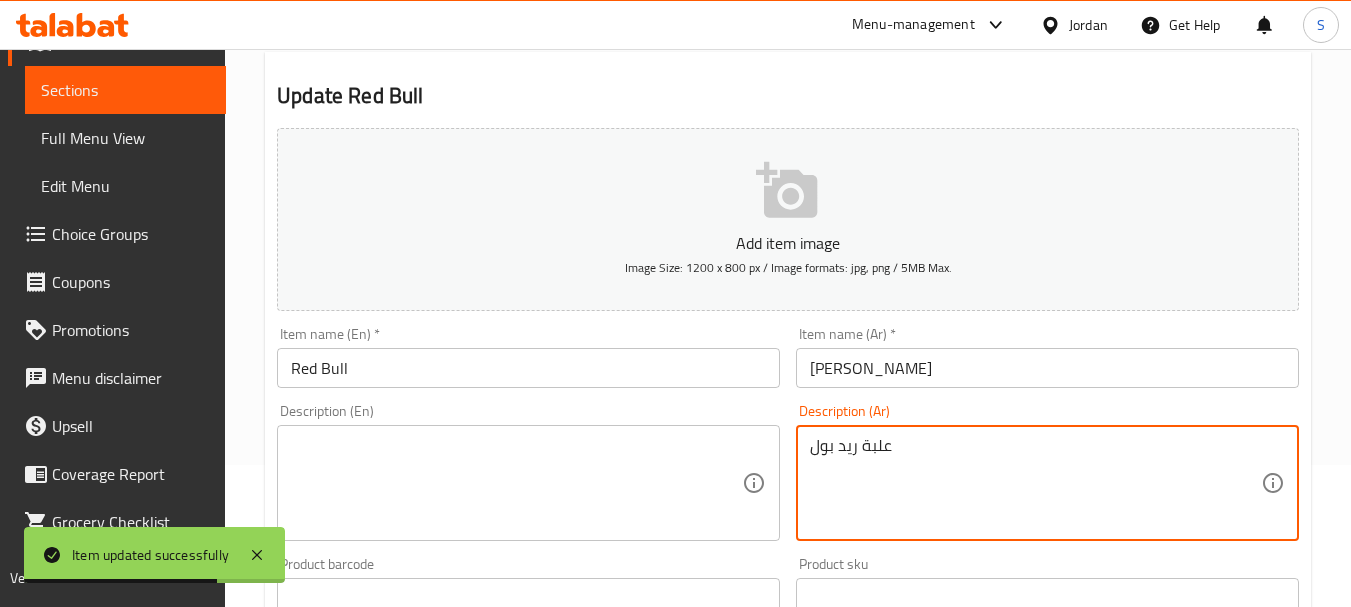 scroll, scrollTop: 400, scrollLeft: 0, axis: vertical 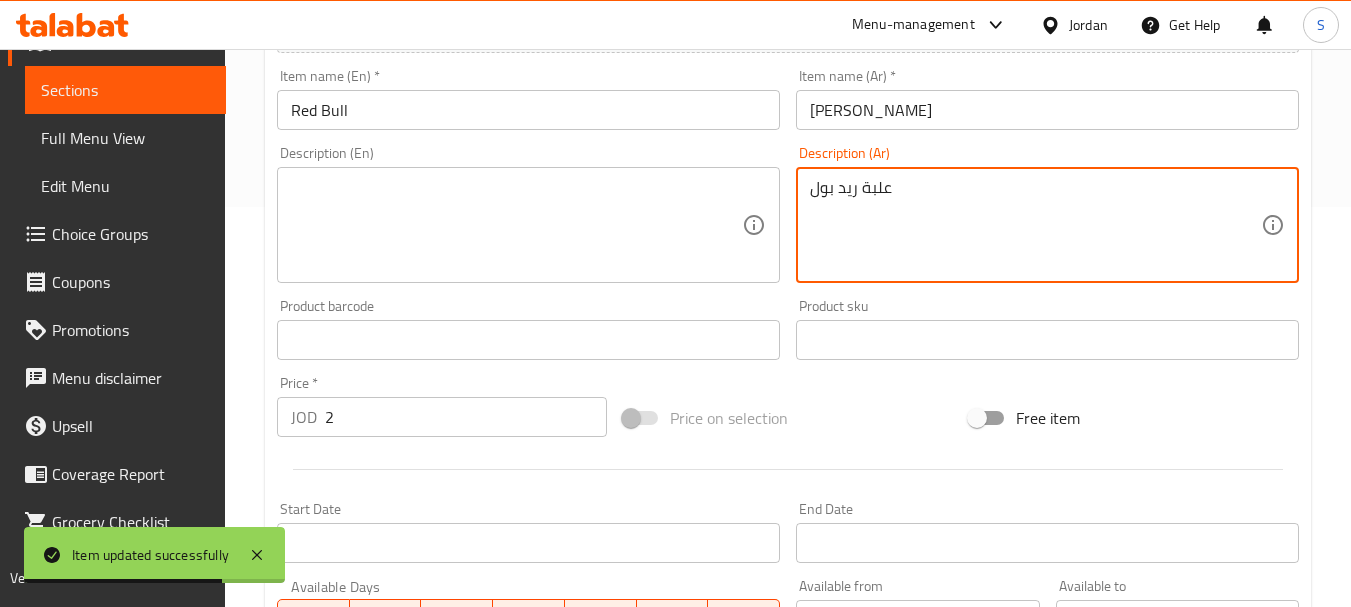 type on "علبة ريد بول" 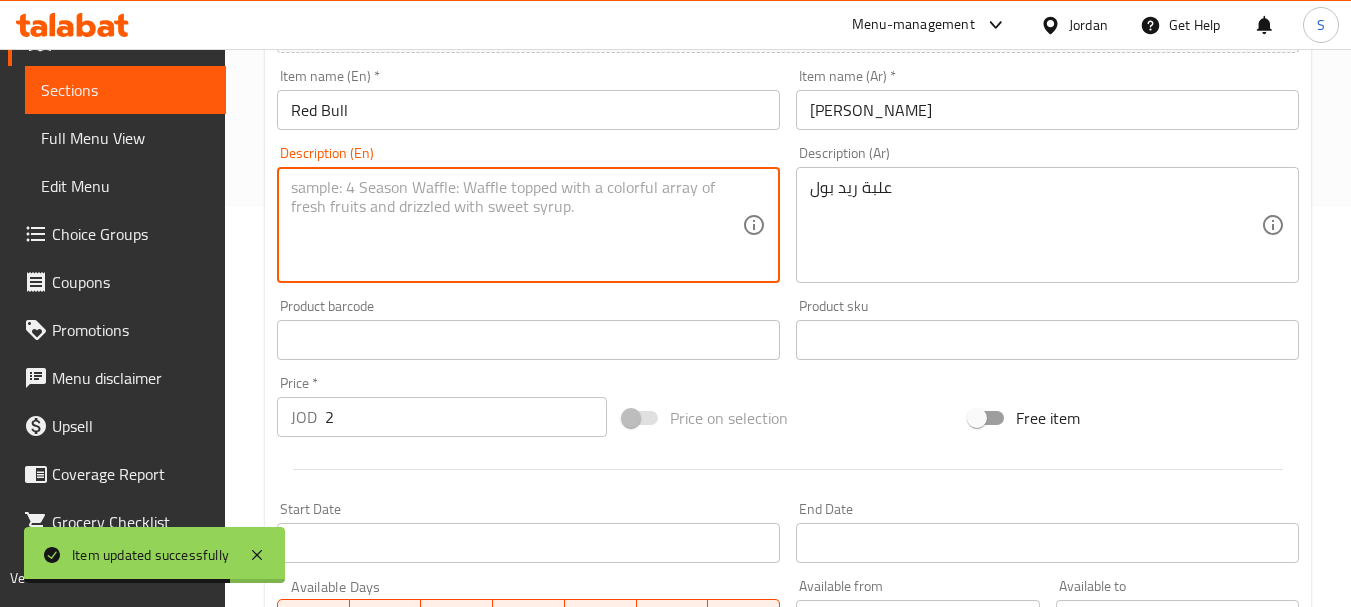 click at bounding box center (516, 225) 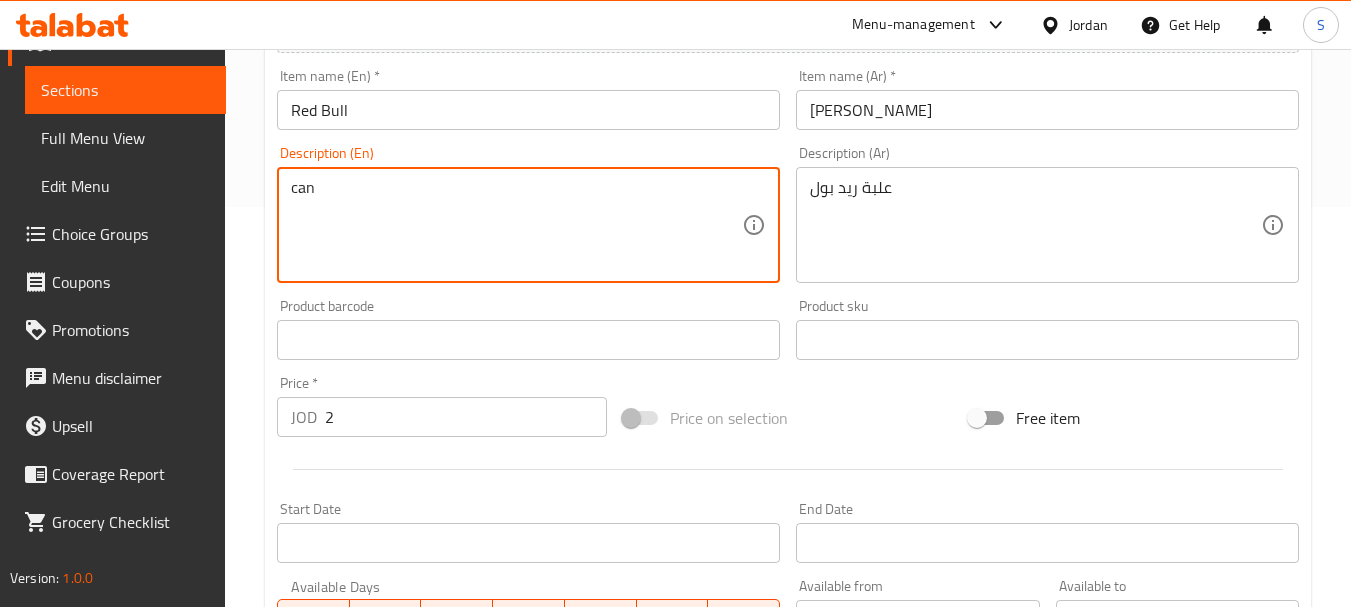 click on "Red Bull" at bounding box center (528, 110) 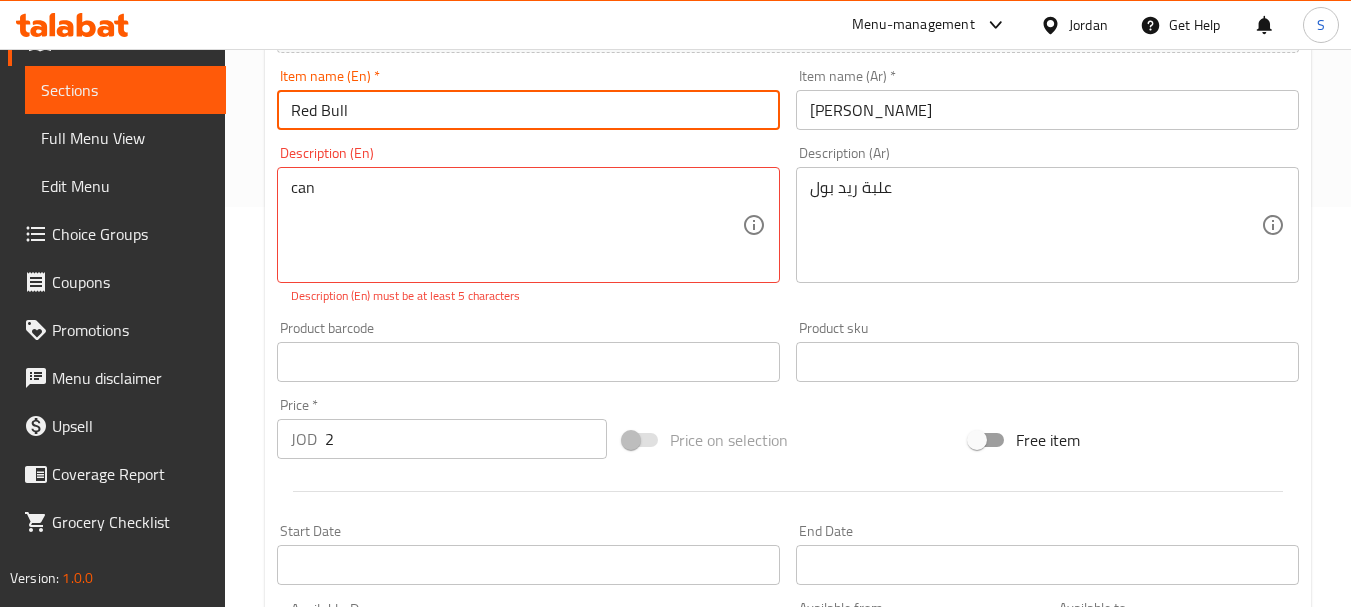 click on "Red Bull" at bounding box center (528, 110) 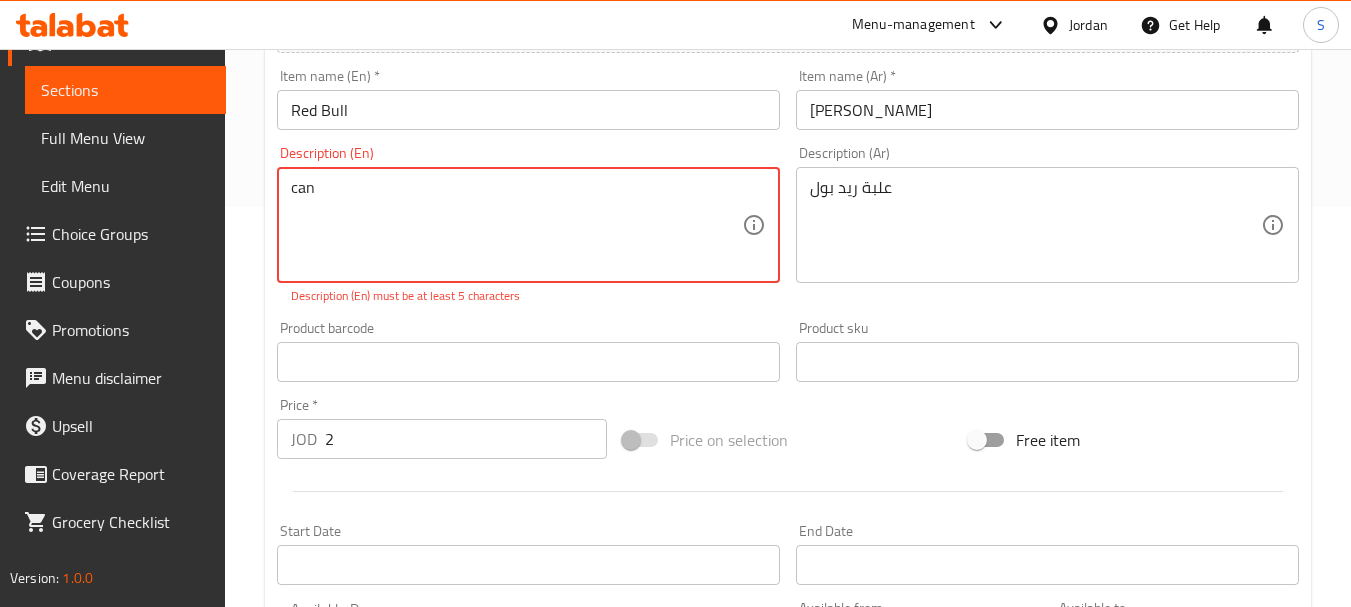 paste on "Red Bull" 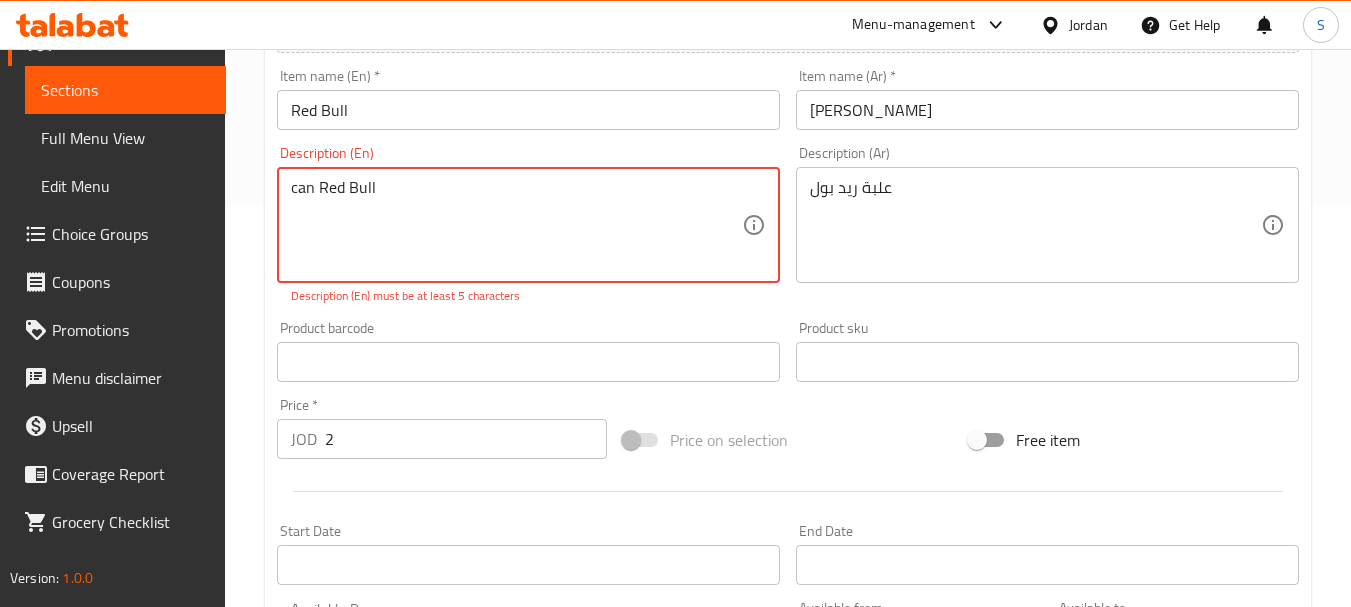 type on "can Red Bull" 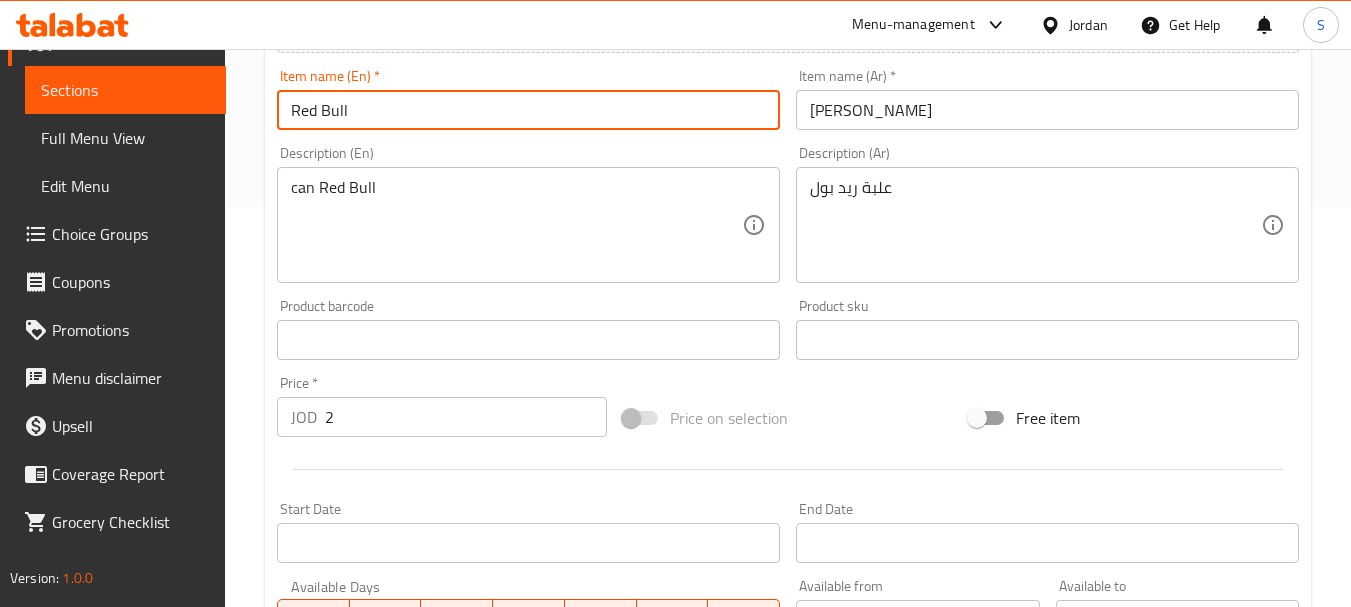 click on "Update" at bounding box center [398, 926] 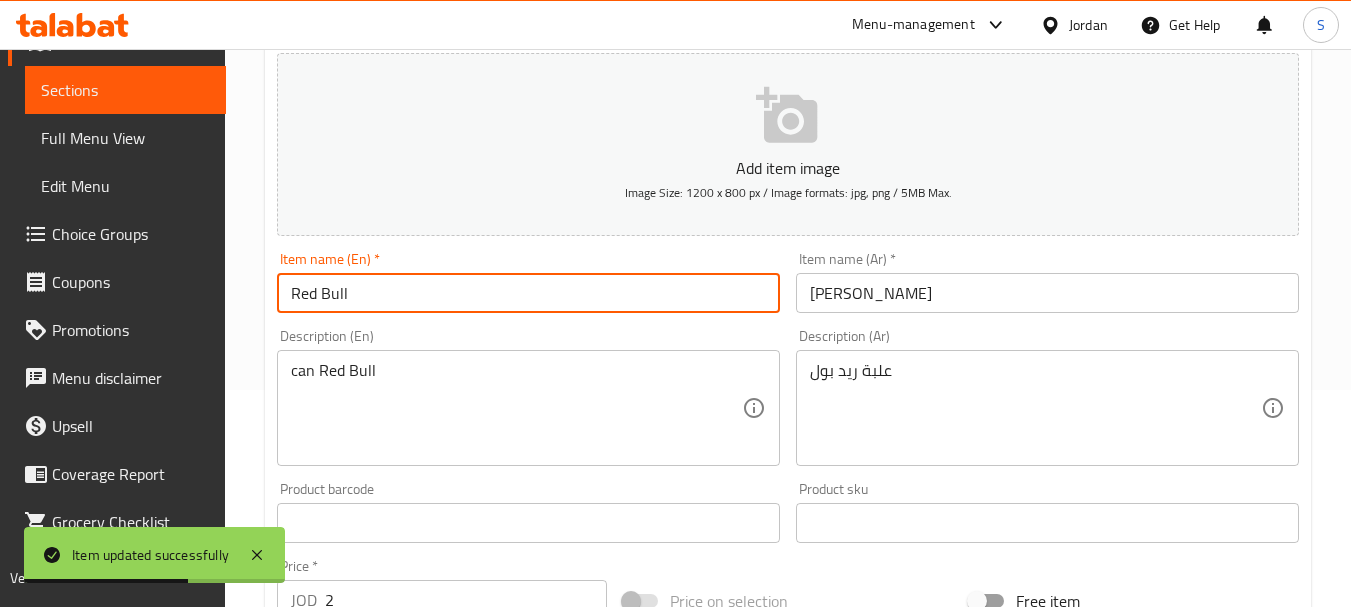 scroll, scrollTop: 0, scrollLeft: 0, axis: both 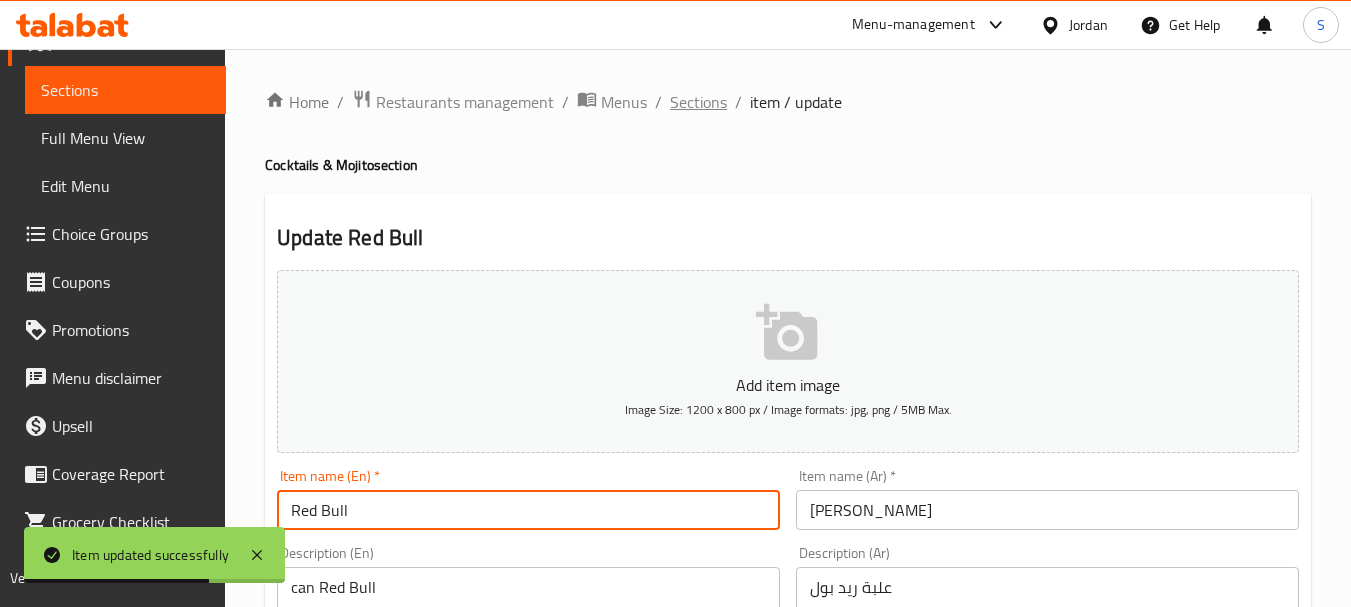 click on "Sections" at bounding box center [698, 102] 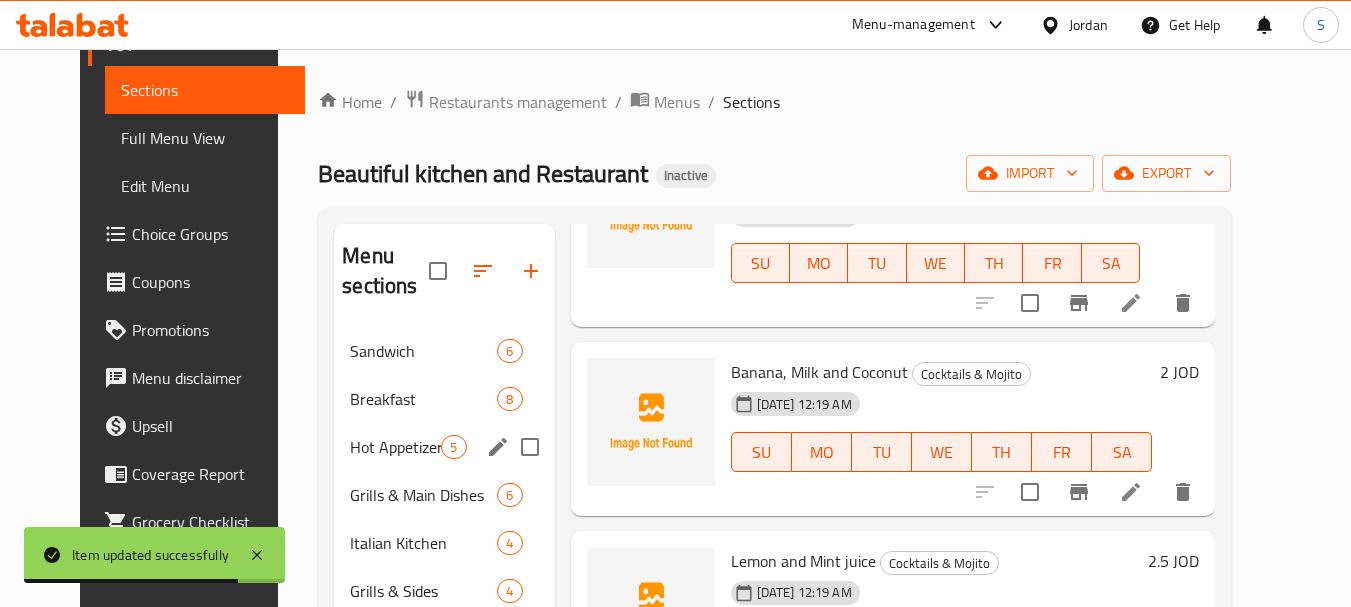 scroll, scrollTop: 300, scrollLeft: 0, axis: vertical 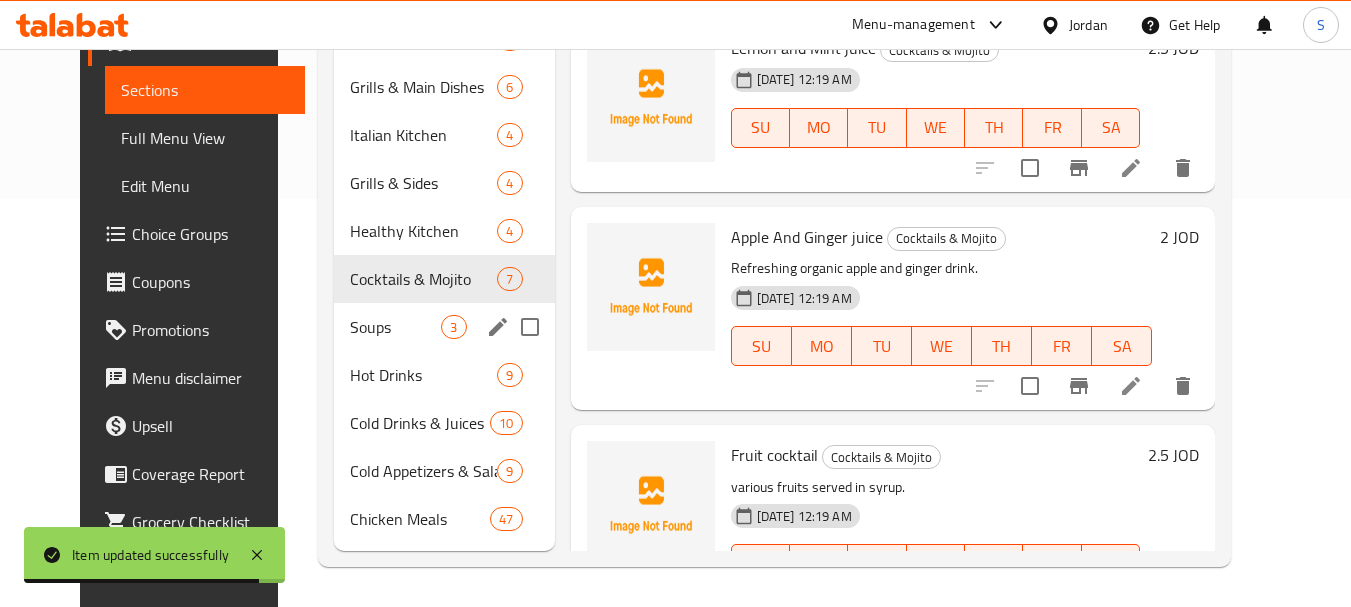 click on "Soups" at bounding box center (395, 327) 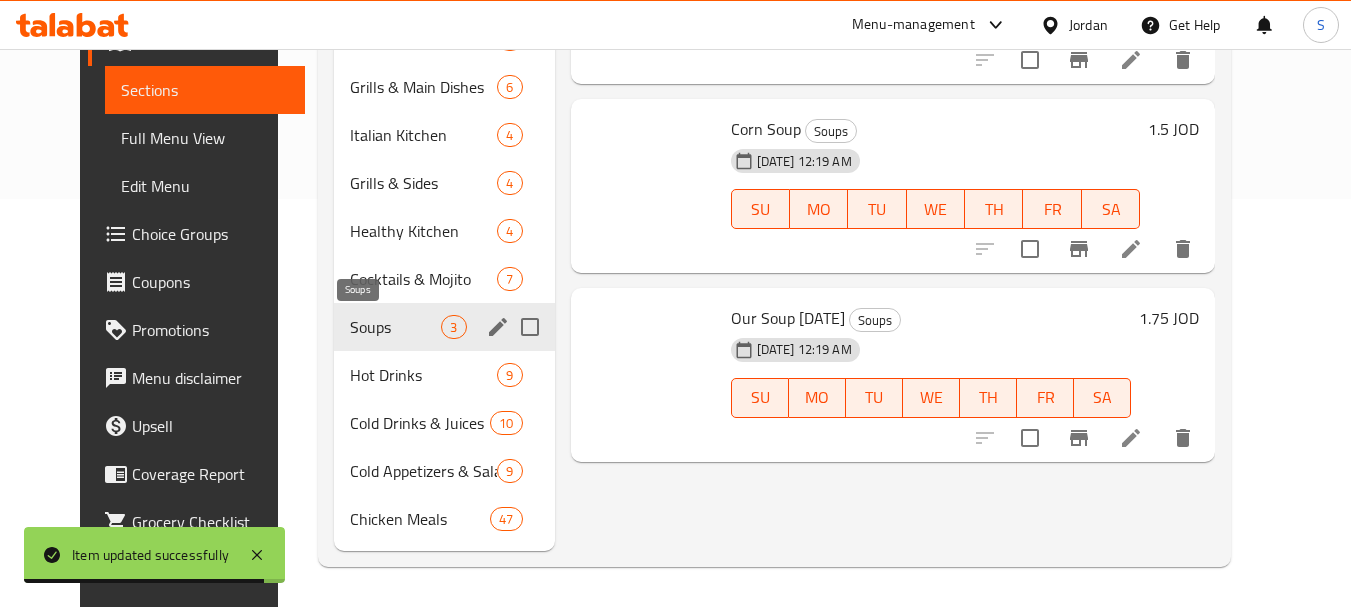 scroll, scrollTop: 0, scrollLeft: 0, axis: both 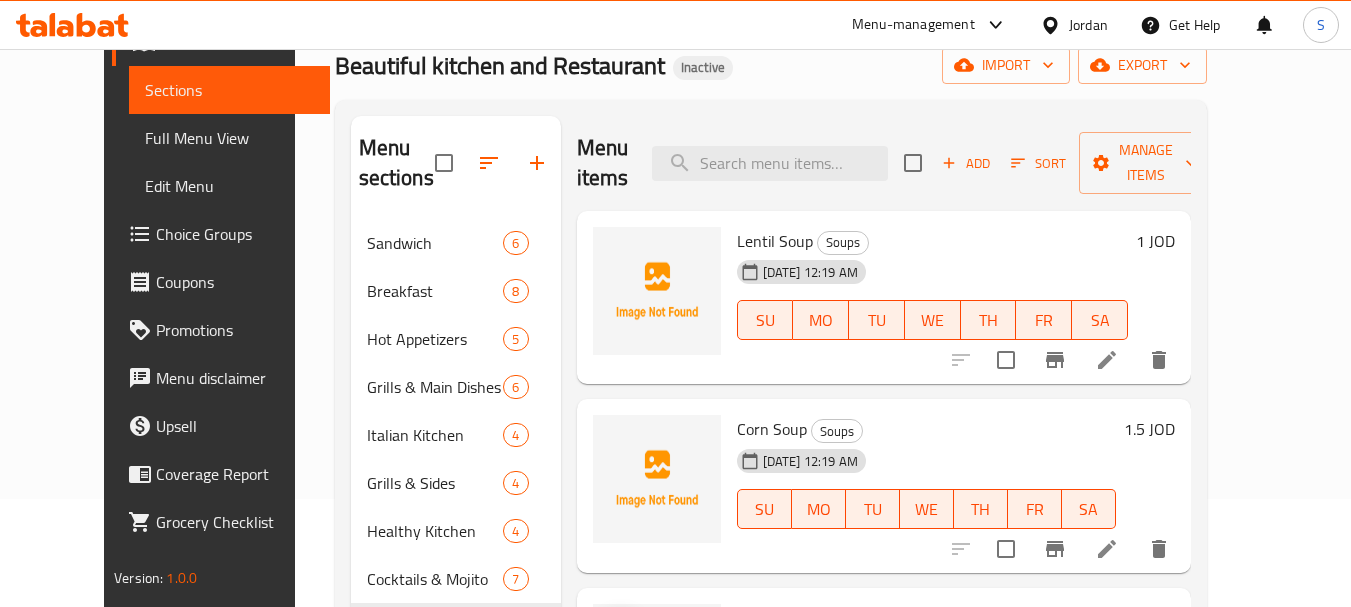 click at bounding box center [1060, 360] 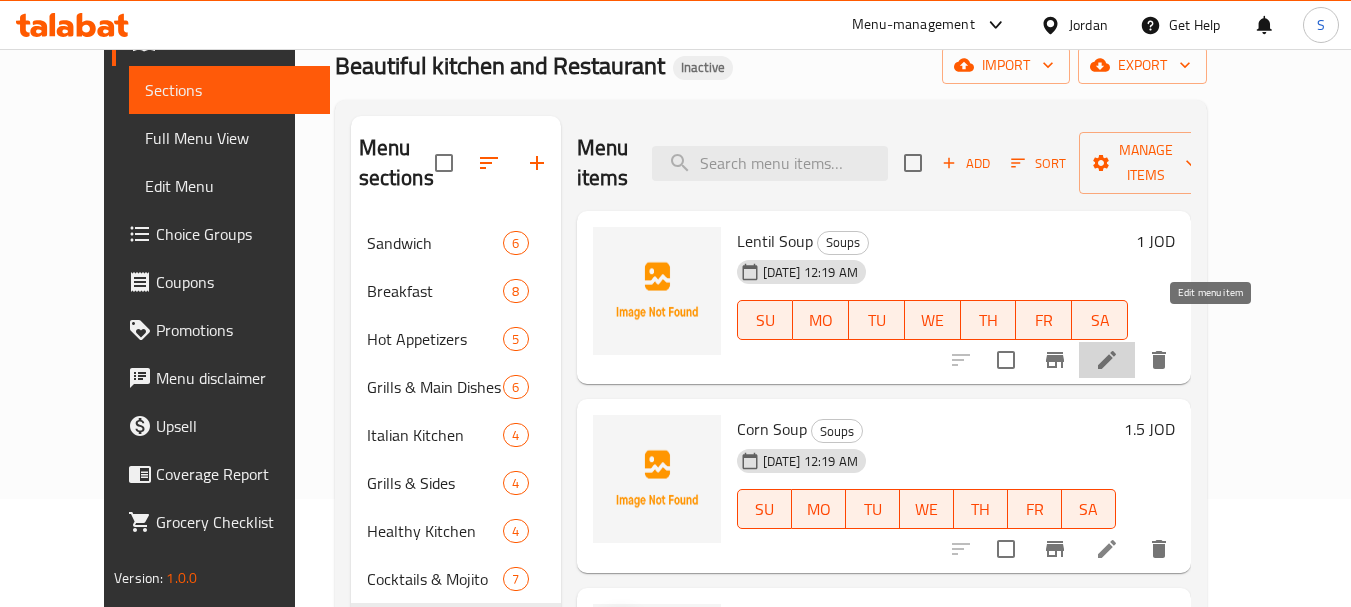 click 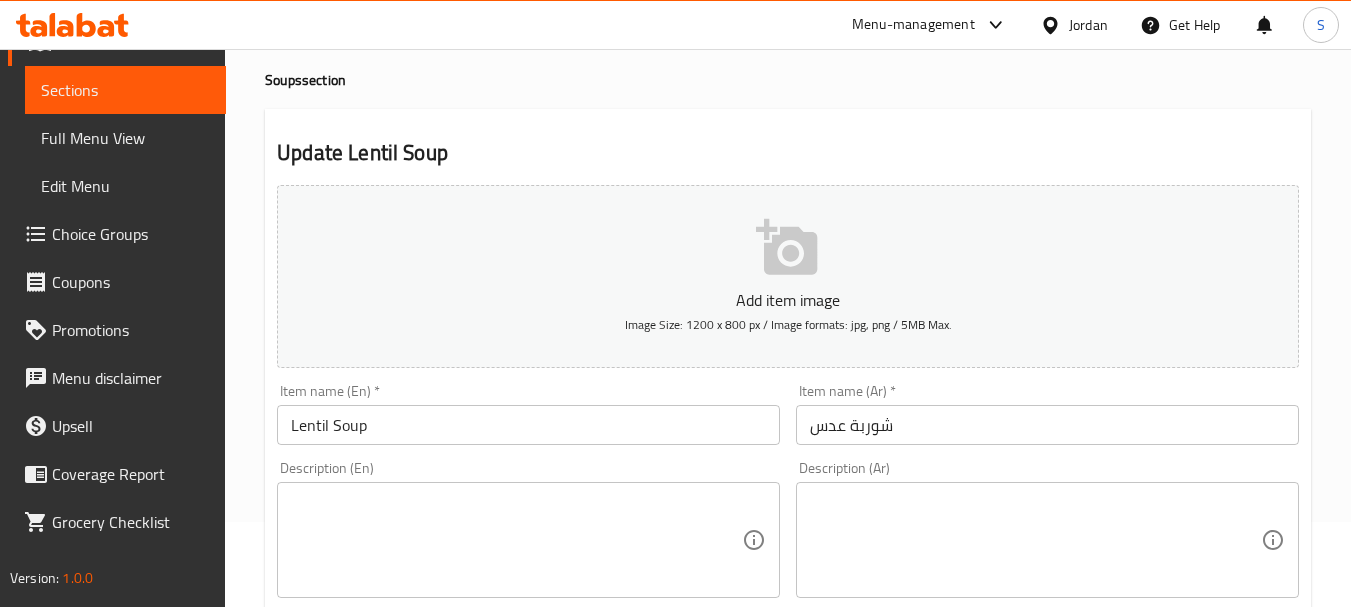 scroll, scrollTop: 200, scrollLeft: 0, axis: vertical 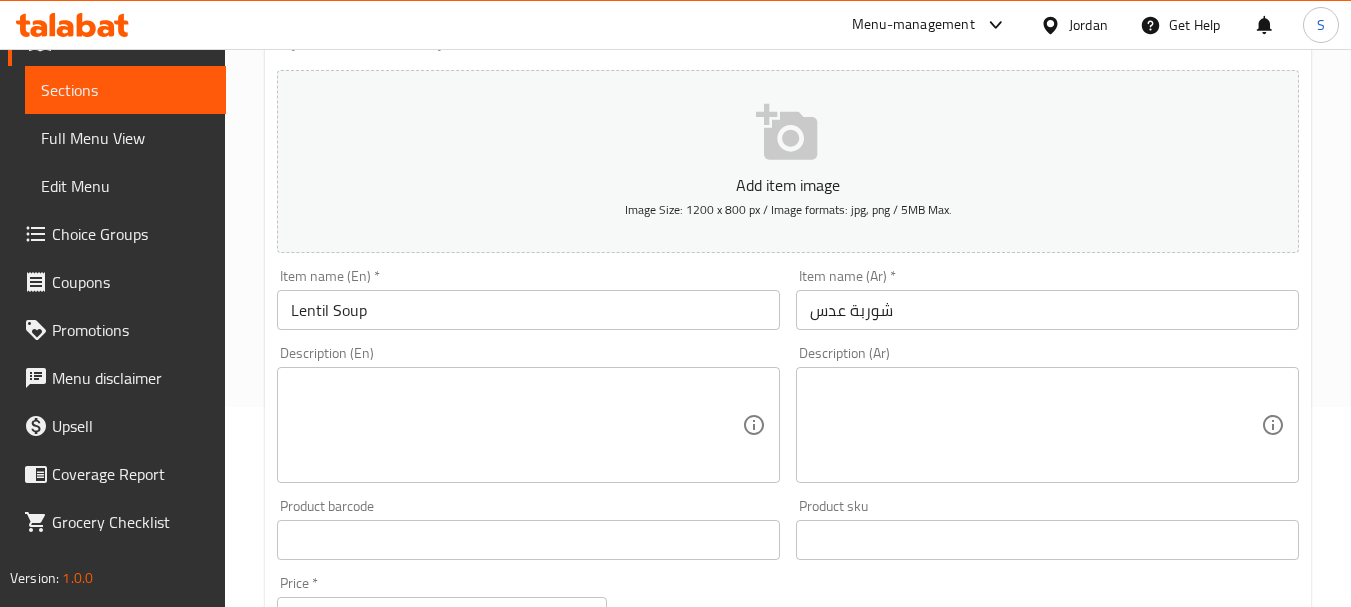 click at bounding box center (516, 425) 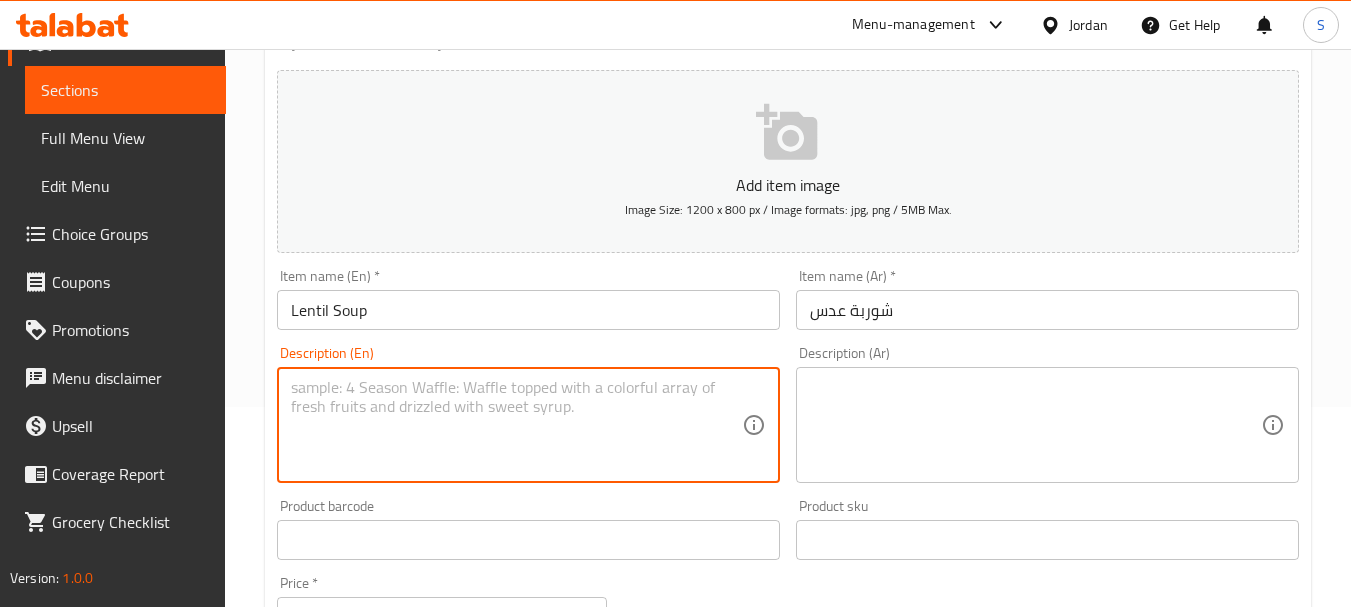 paste on "A warm lentil soup." 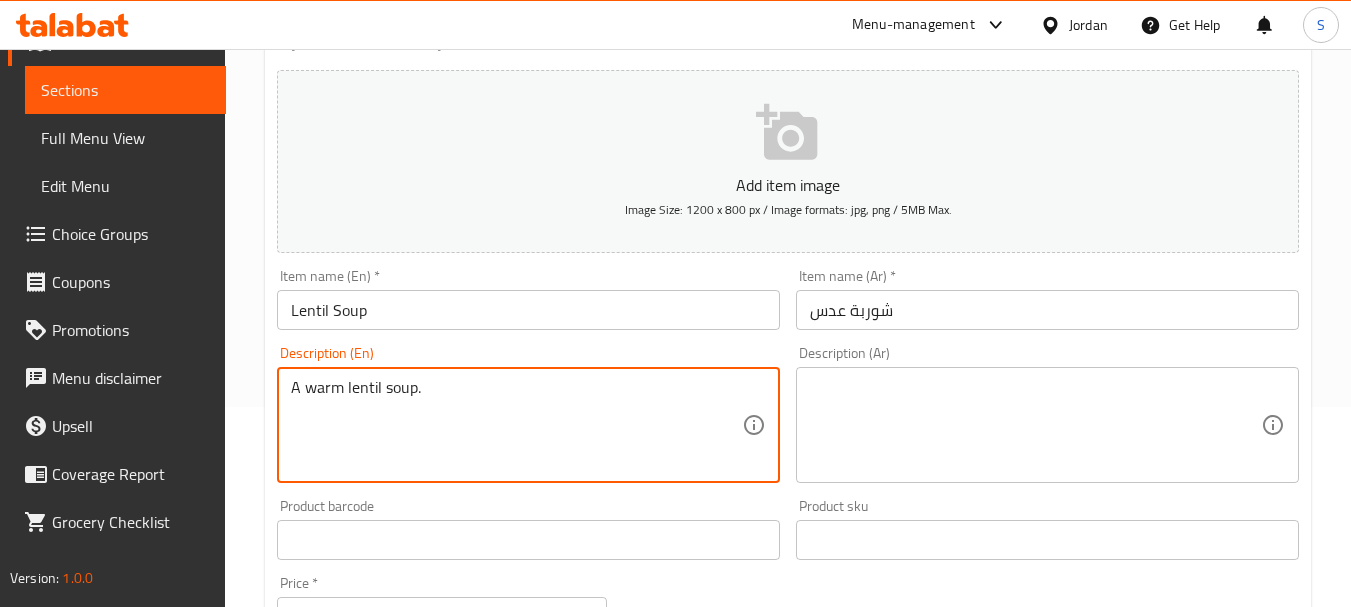 type on "A warm lentil soup." 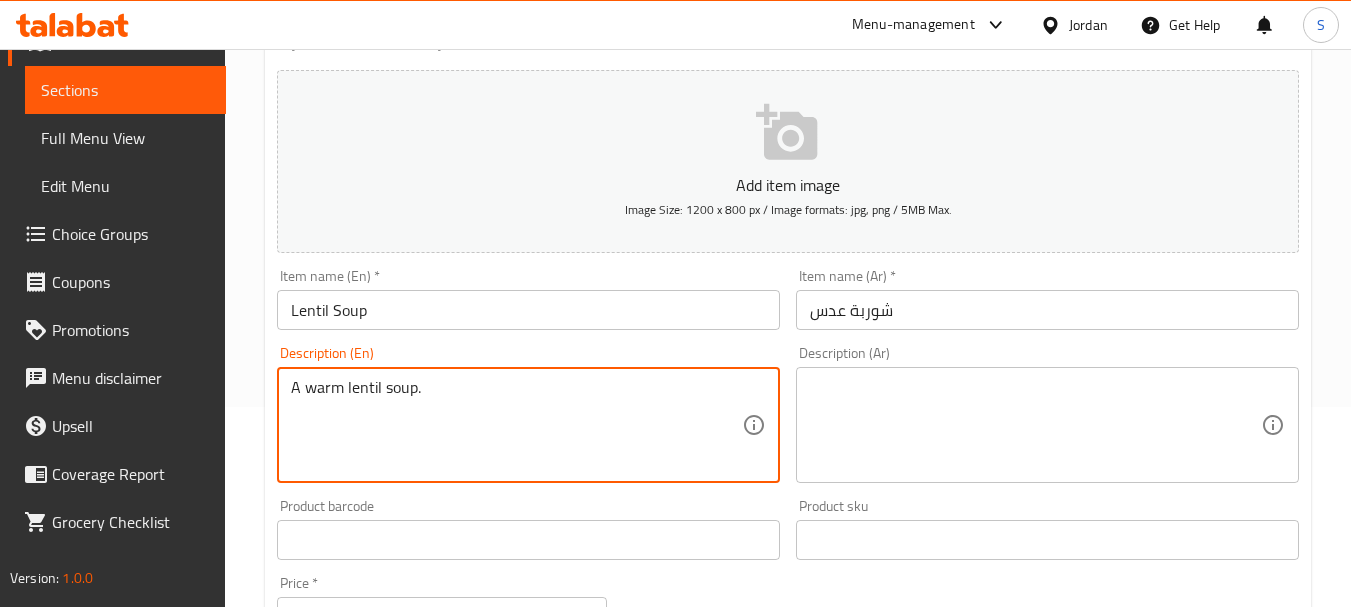 click at bounding box center (1035, 425) 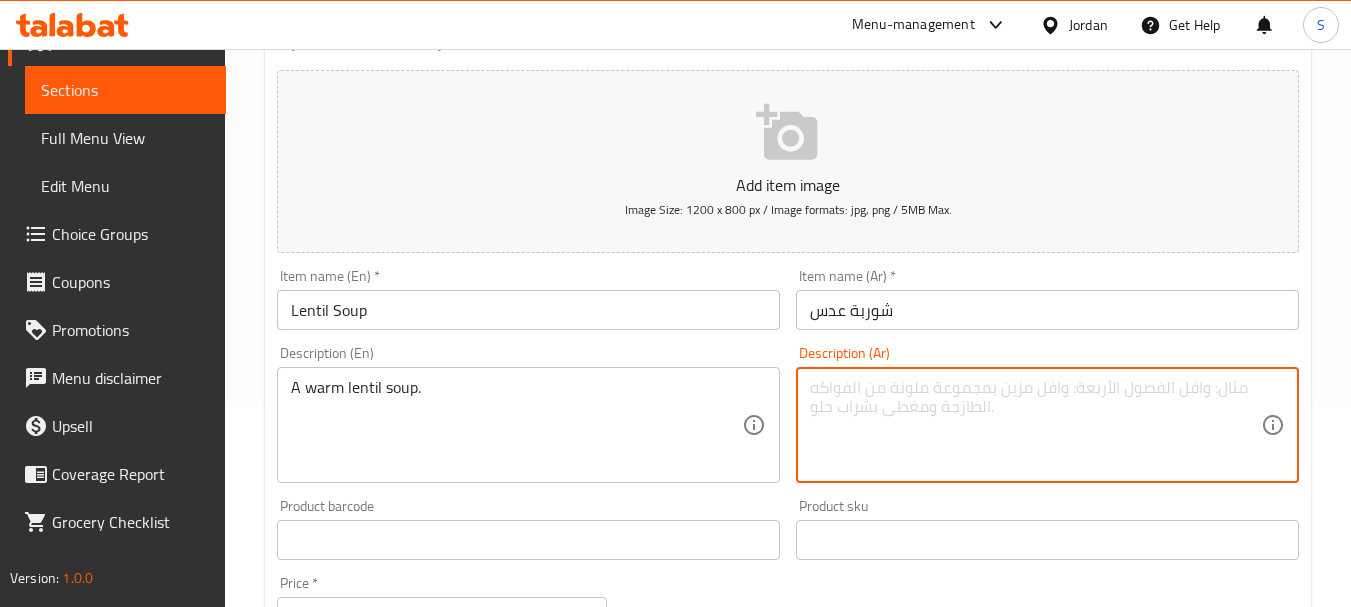 paste on "شوربة العدس الدافئة." 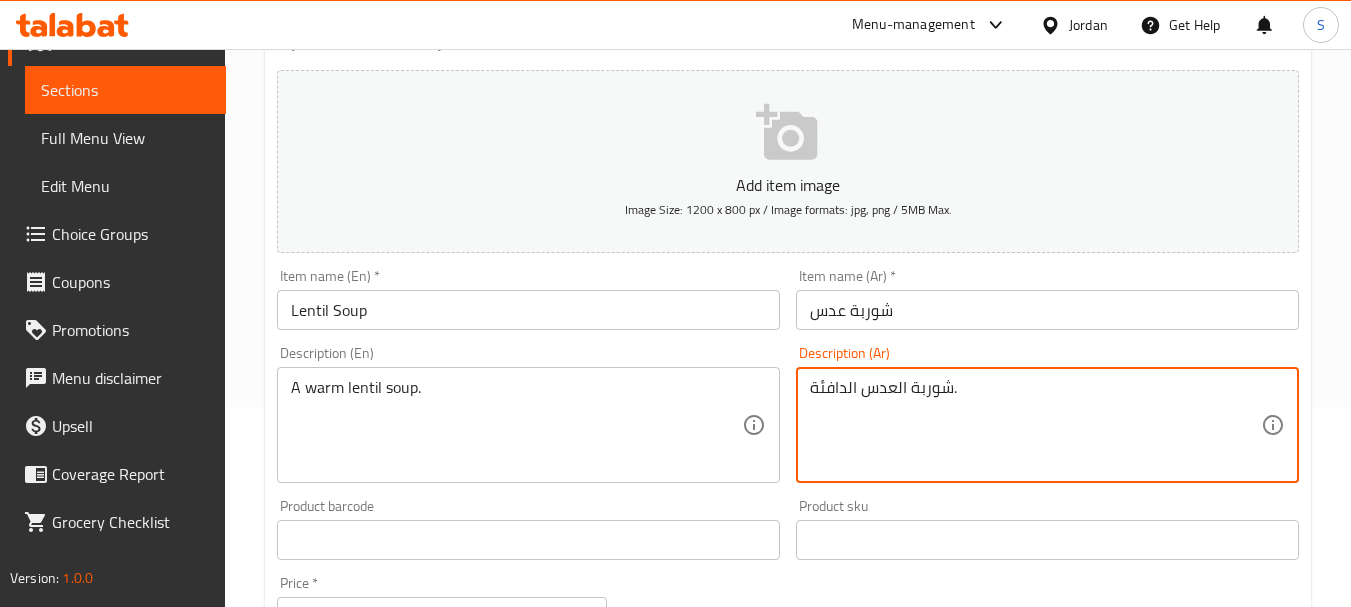 type on "شوربة العدس الدافئة." 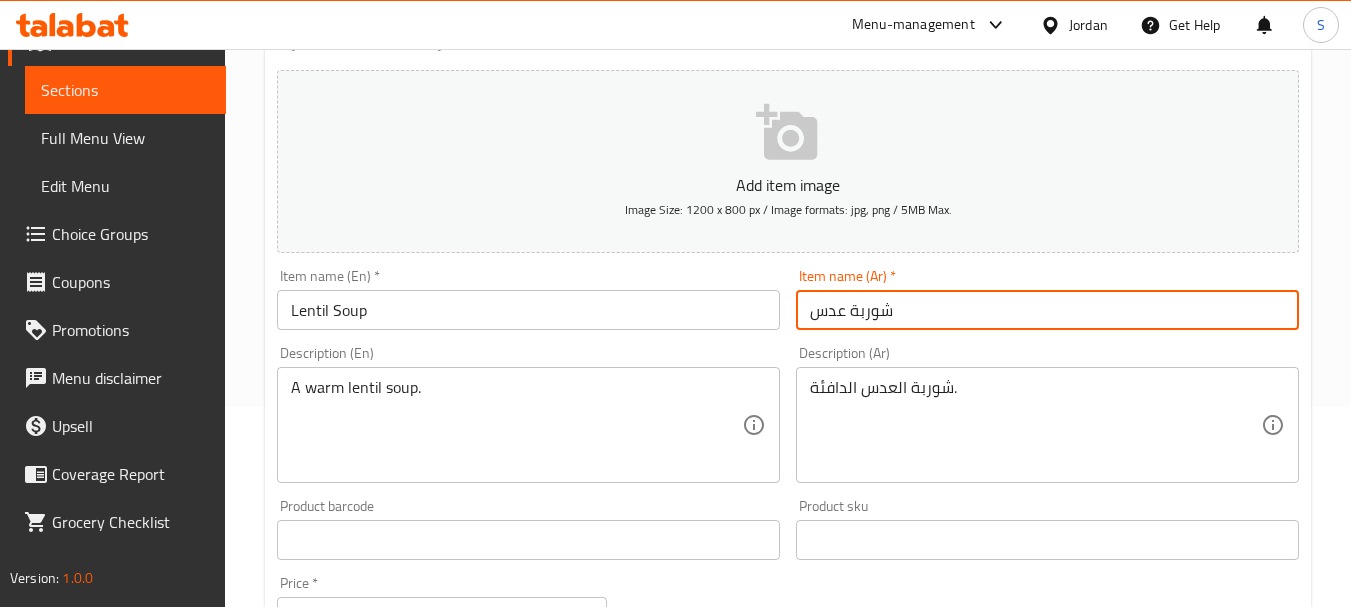 click on "Update" at bounding box center [398, 1126] 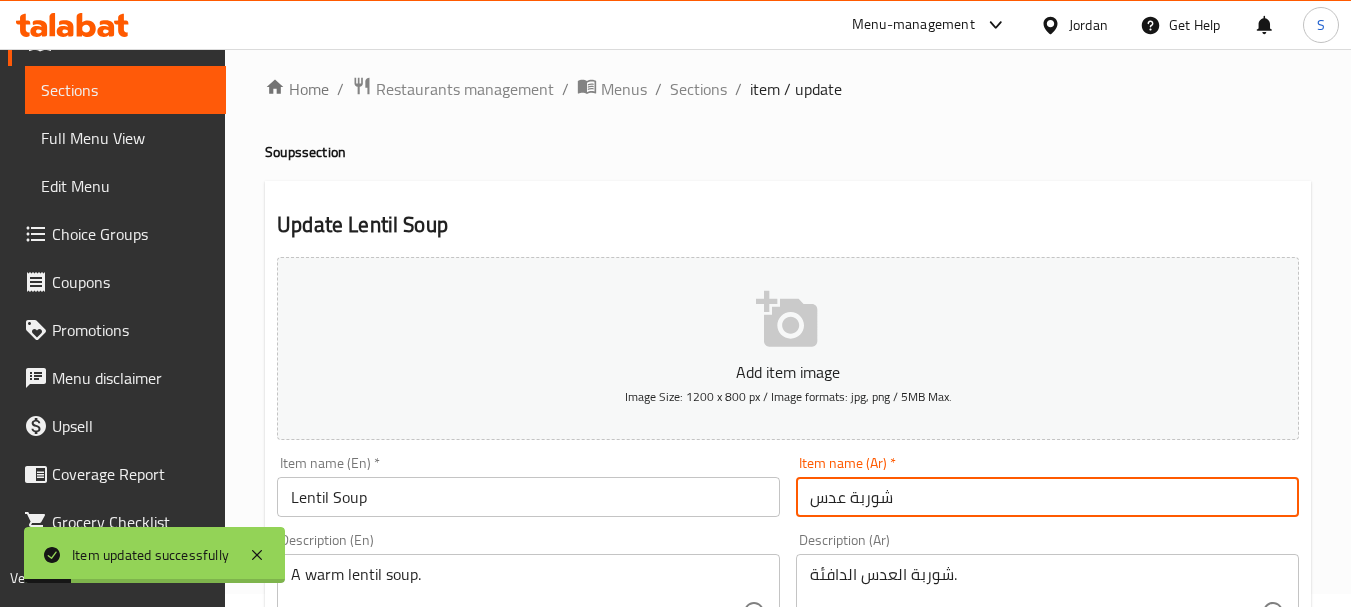 scroll, scrollTop: 0, scrollLeft: 0, axis: both 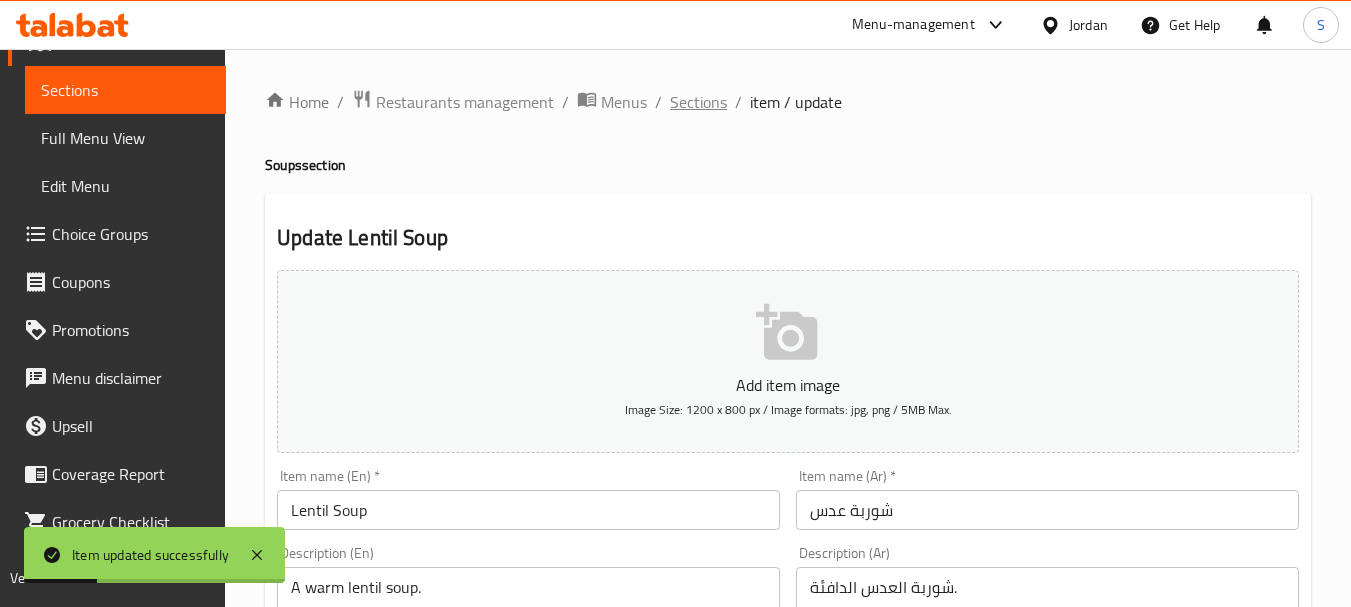 click on "Sections" at bounding box center [698, 102] 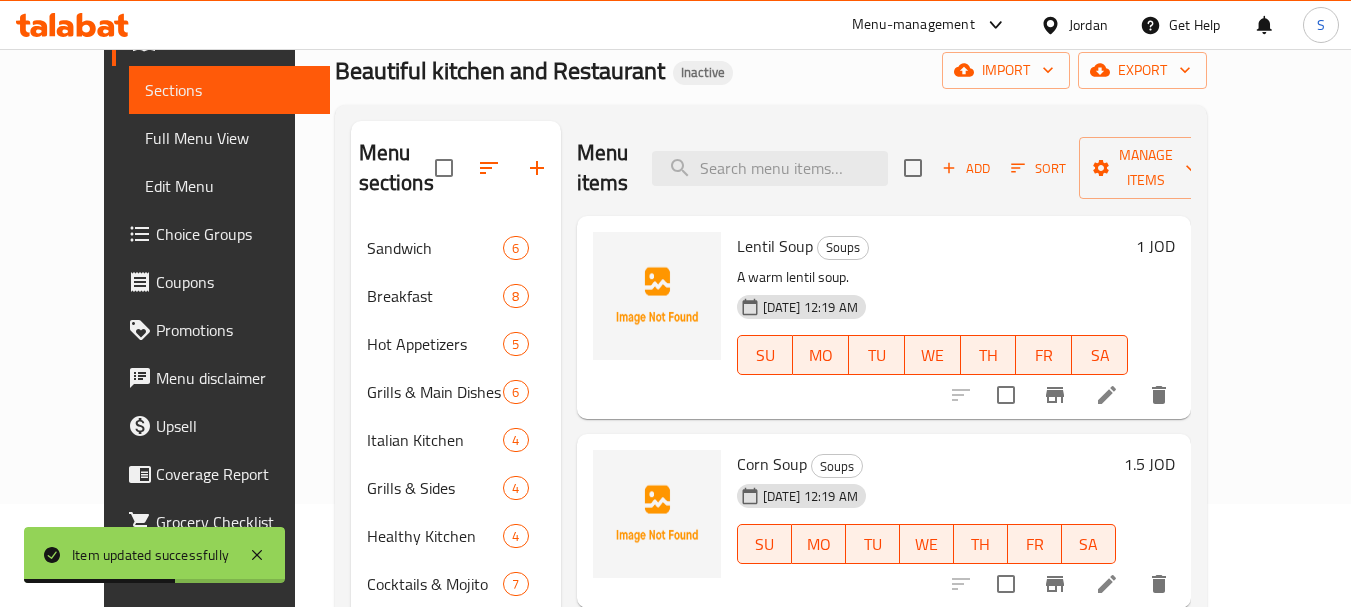 scroll, scrollTop: 200, scrollLeft: 0, axis: vertical 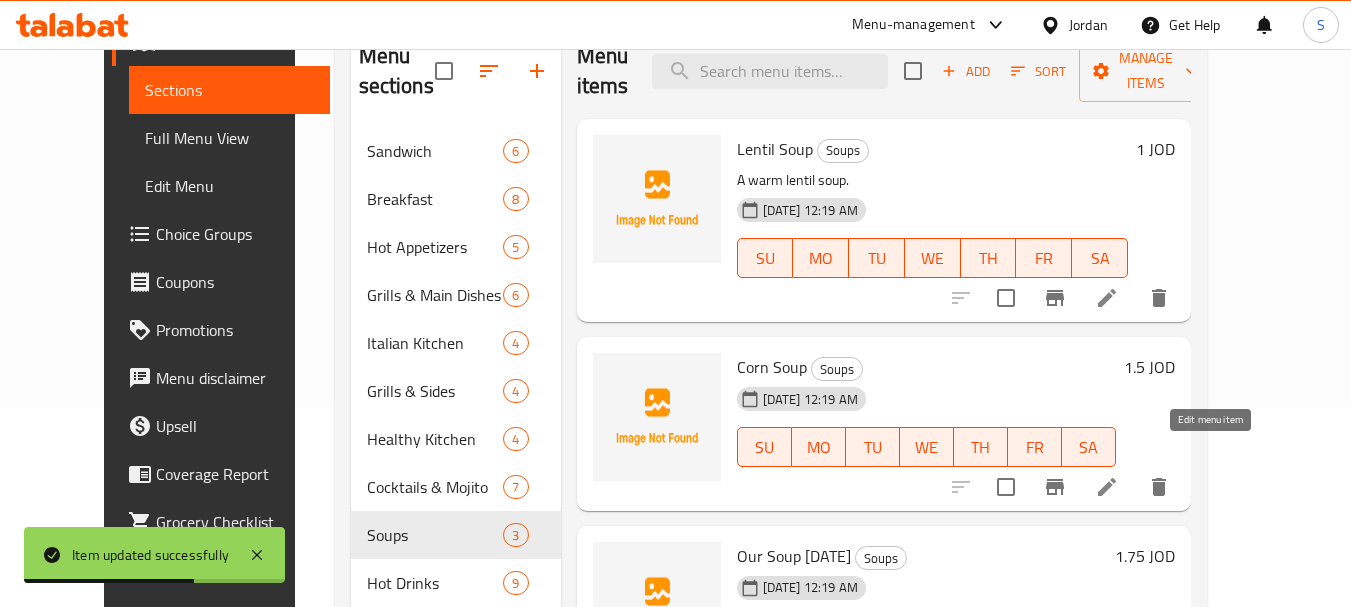 click 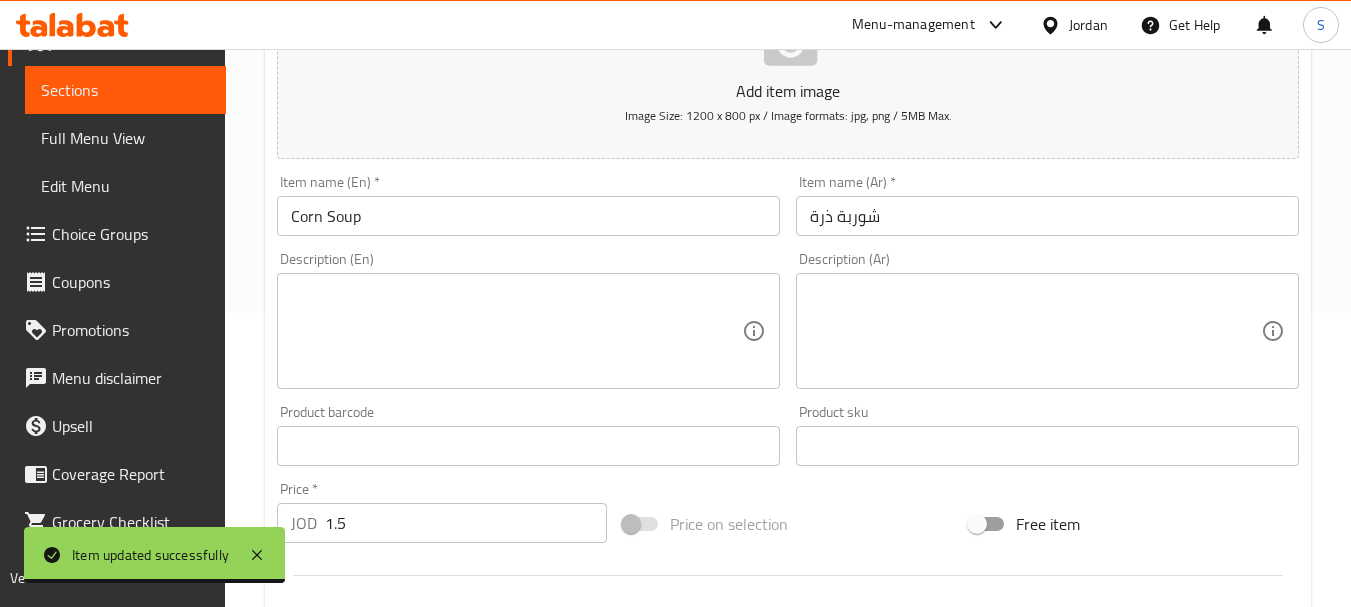 scroll, scrollTop: 300, scrollLeft: 0, axis: vertical 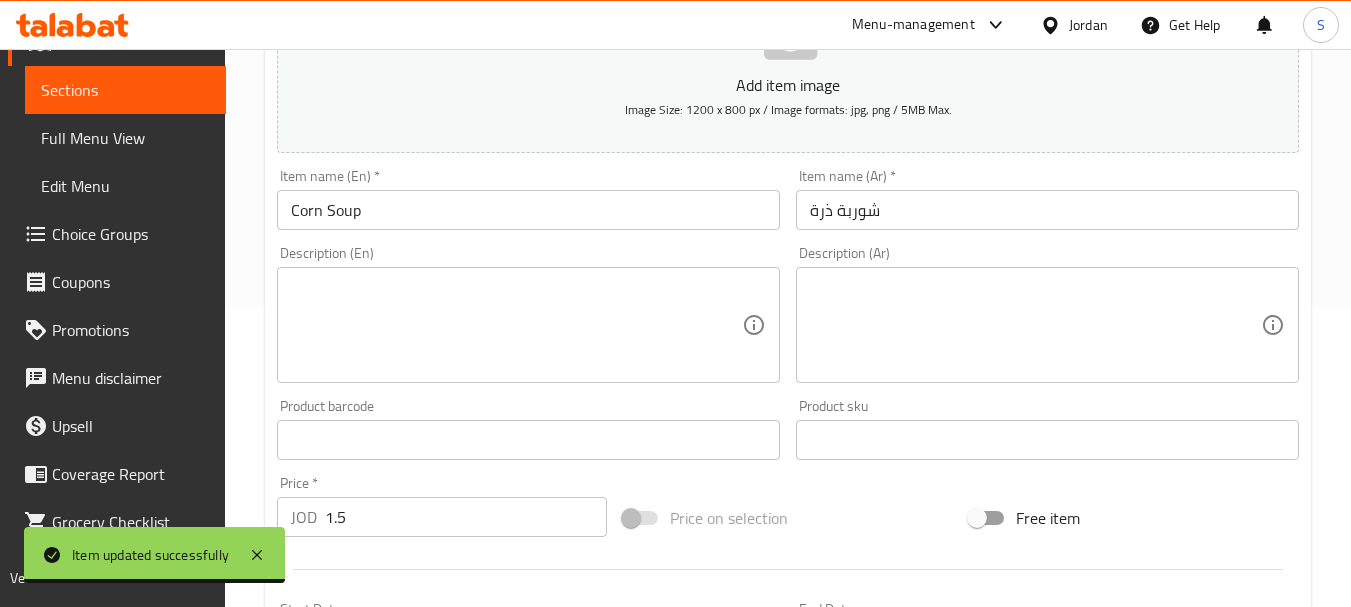 click on "Product barcode Product barcode" at bounding box center [528, 429] 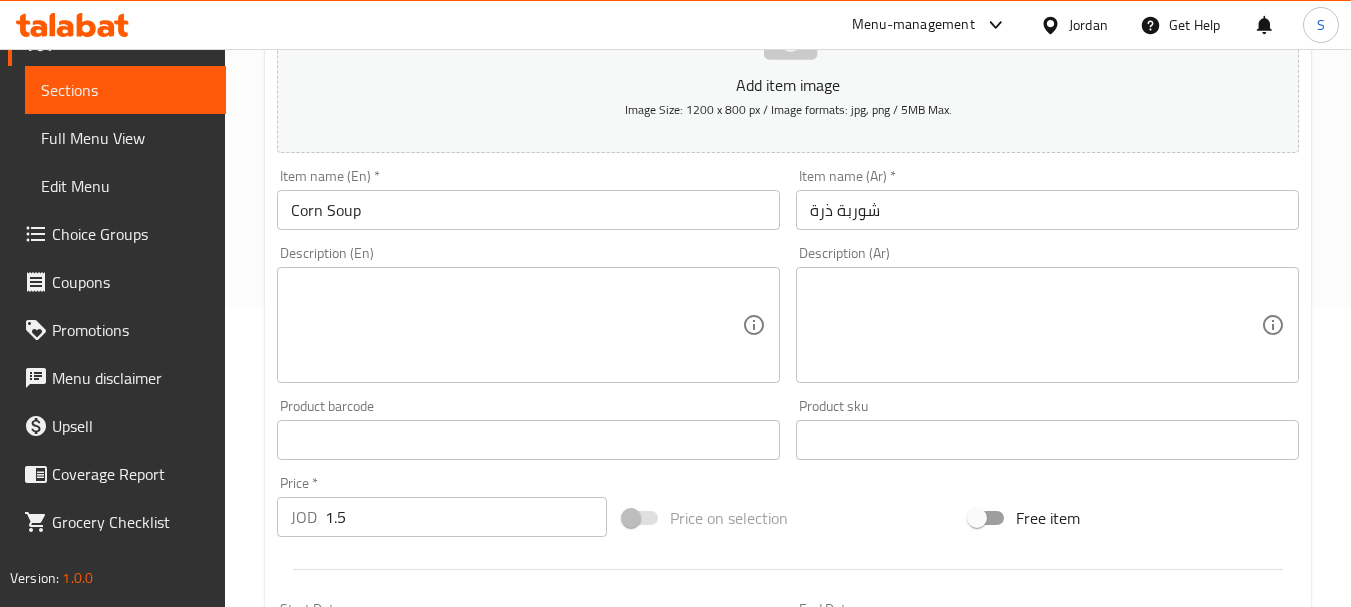 click at bounding box center (516, 325) 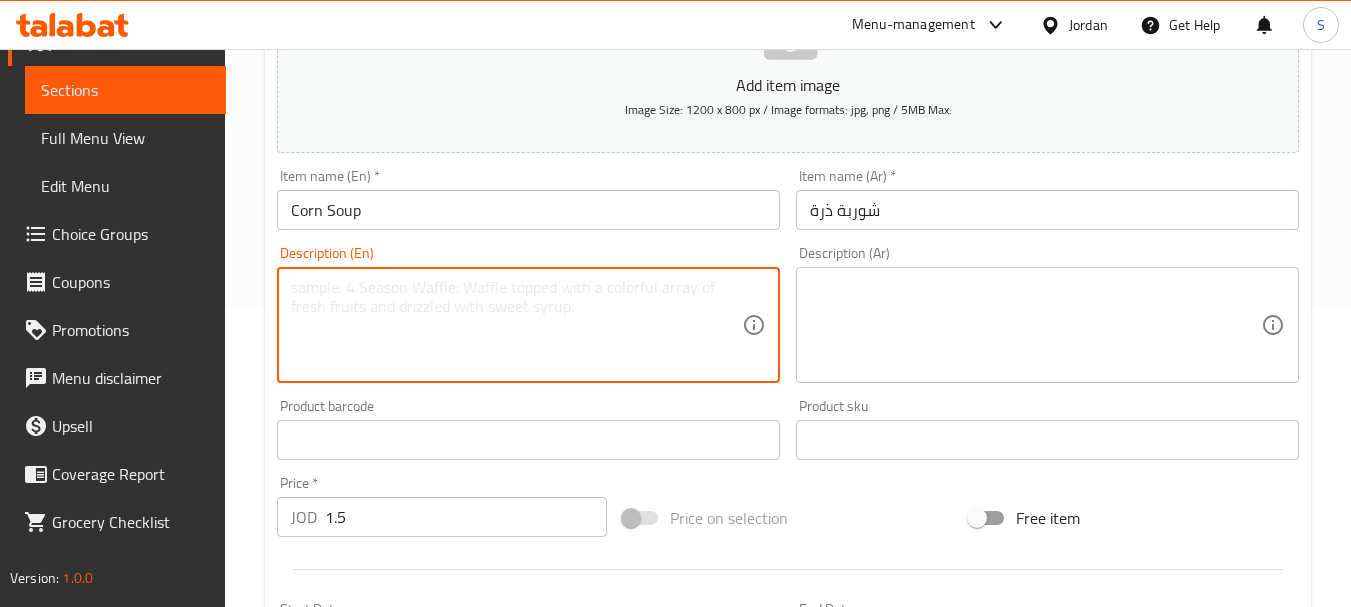 paste on "fresh corn, chicken broth, fresh basil, black pepper and fresh thyme" 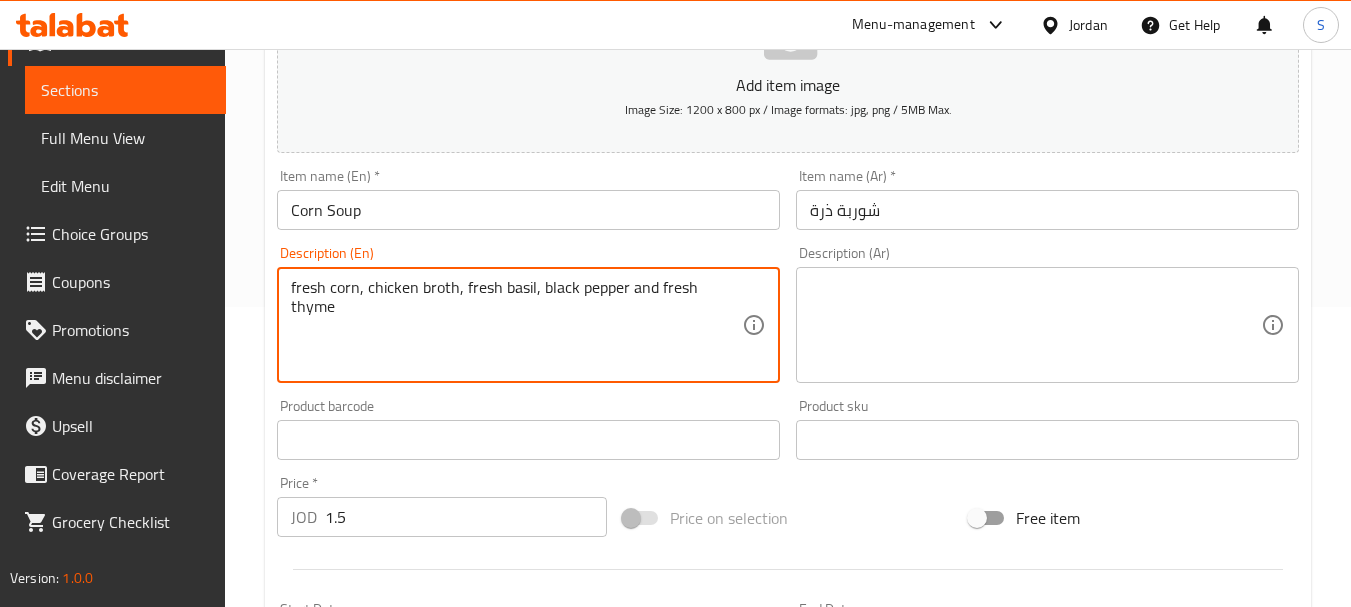 type on "fresh corn, chicken broth, fresh basil, black pepper and fresh thyme" 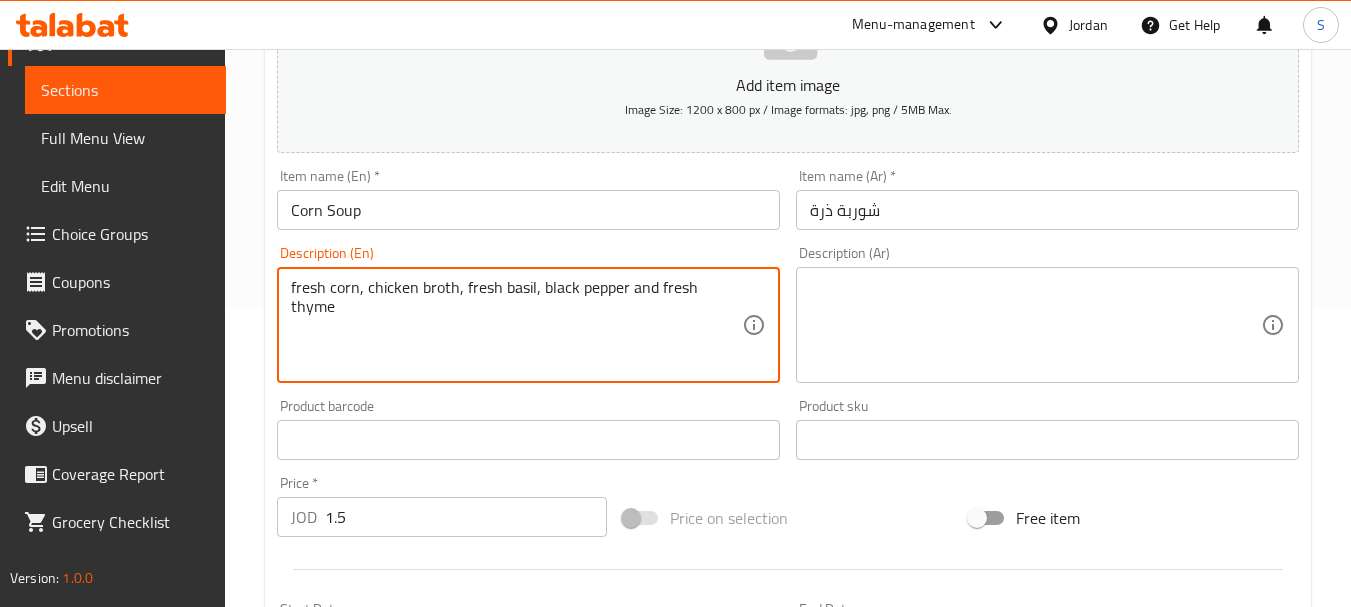 click at bounding box center [1035, 325] 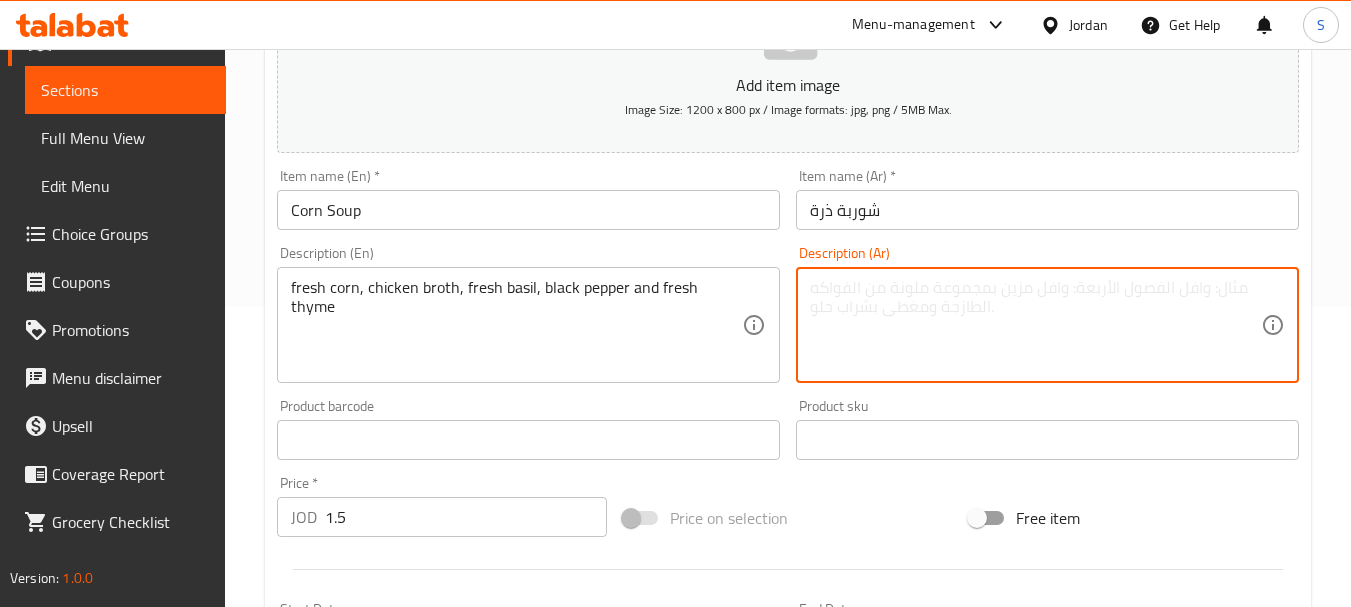 paste on "ذرة طازجة، مرق دجاج، ريحان طازج، فلفل أسود وزعتر طازج" 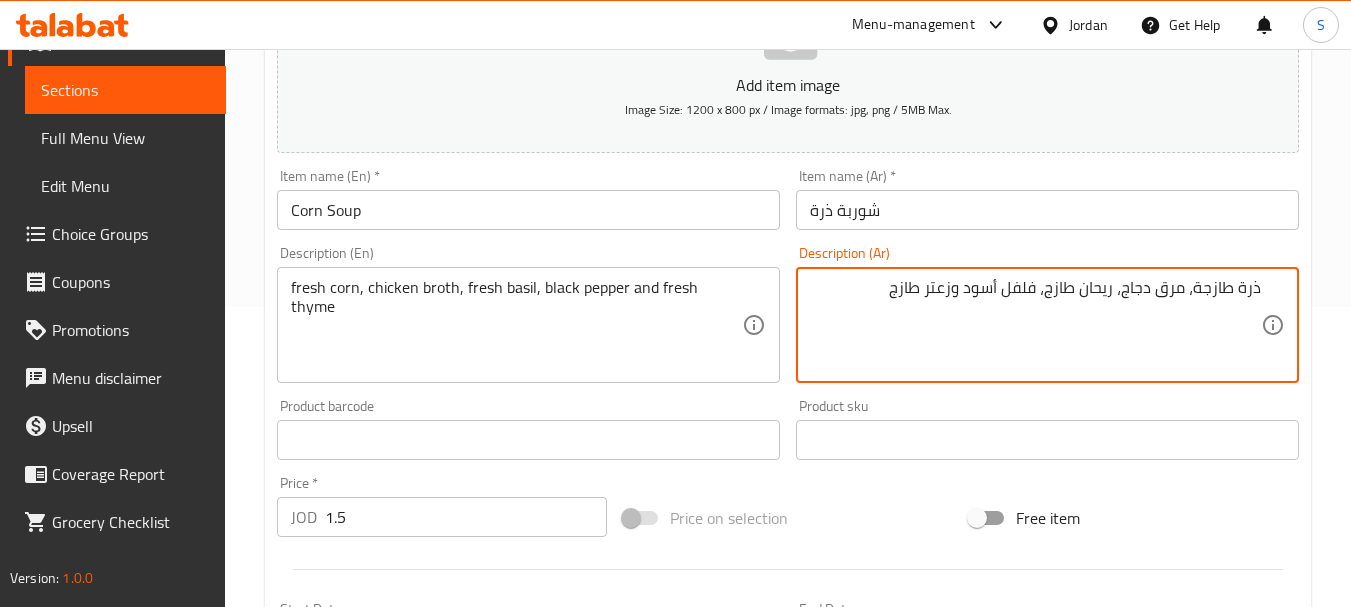 type on "ذرة طازجة، مرق دجاج، ريحان طازج، فلفل أسود وزعتر طازج" 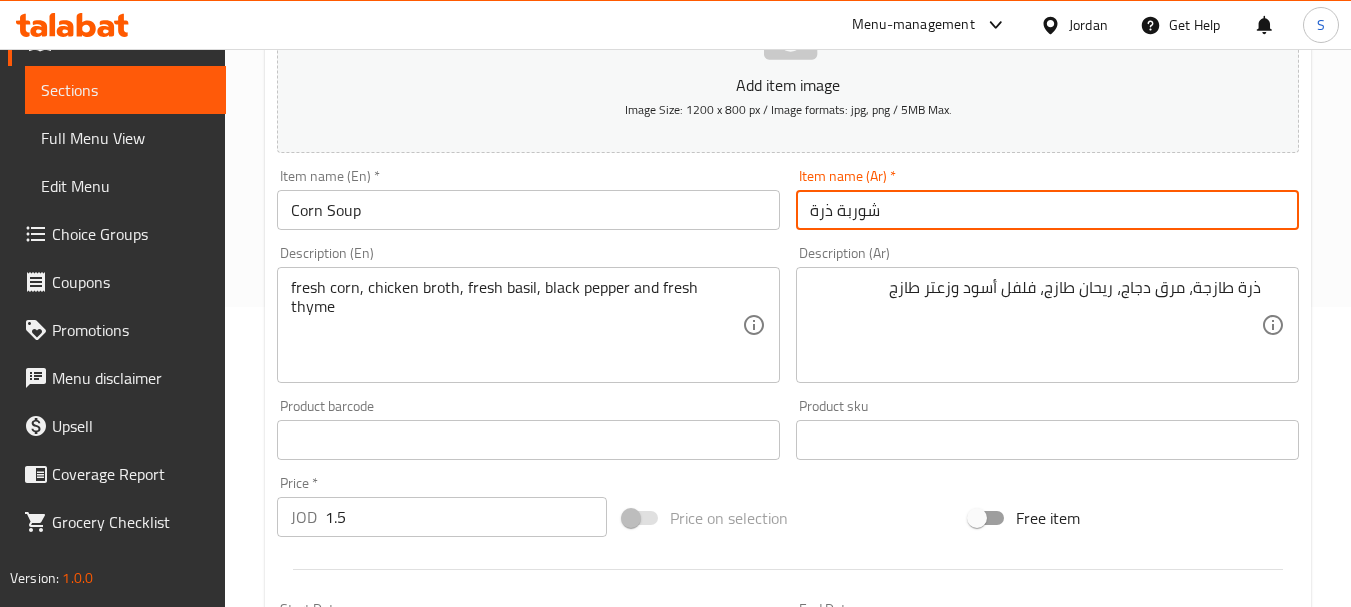 click on "Update" at bounding box center (398, 1026) 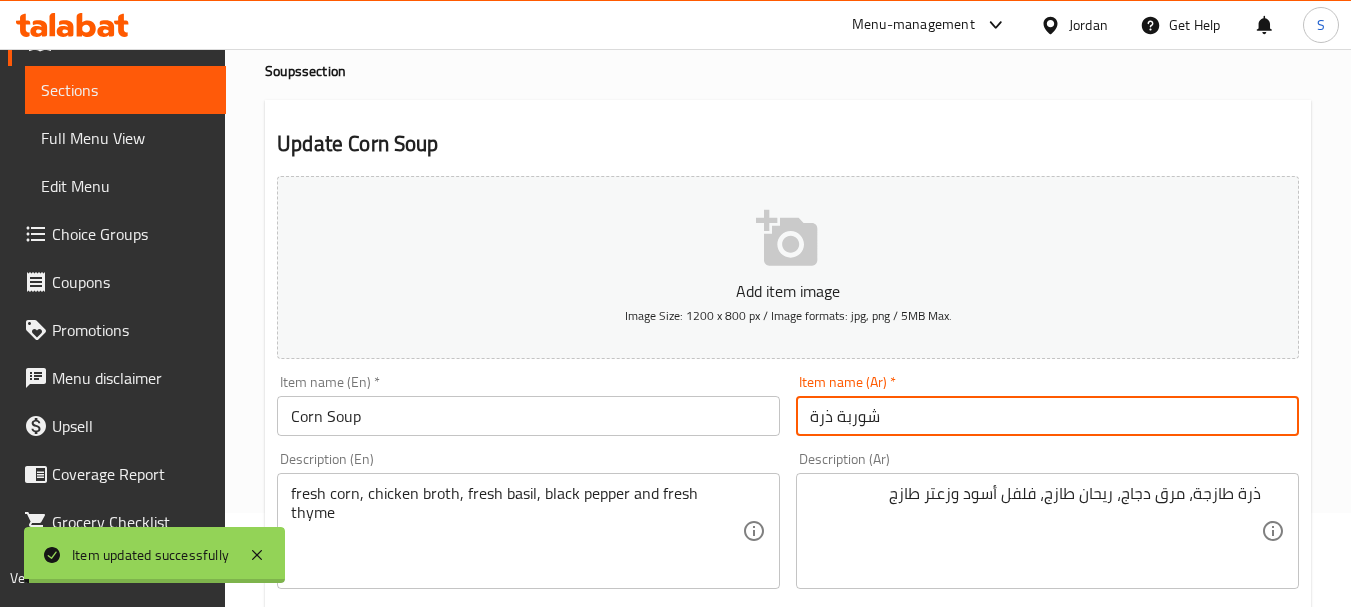 scroll, scrollTop: 0, scrollLeft: 0, axis: both 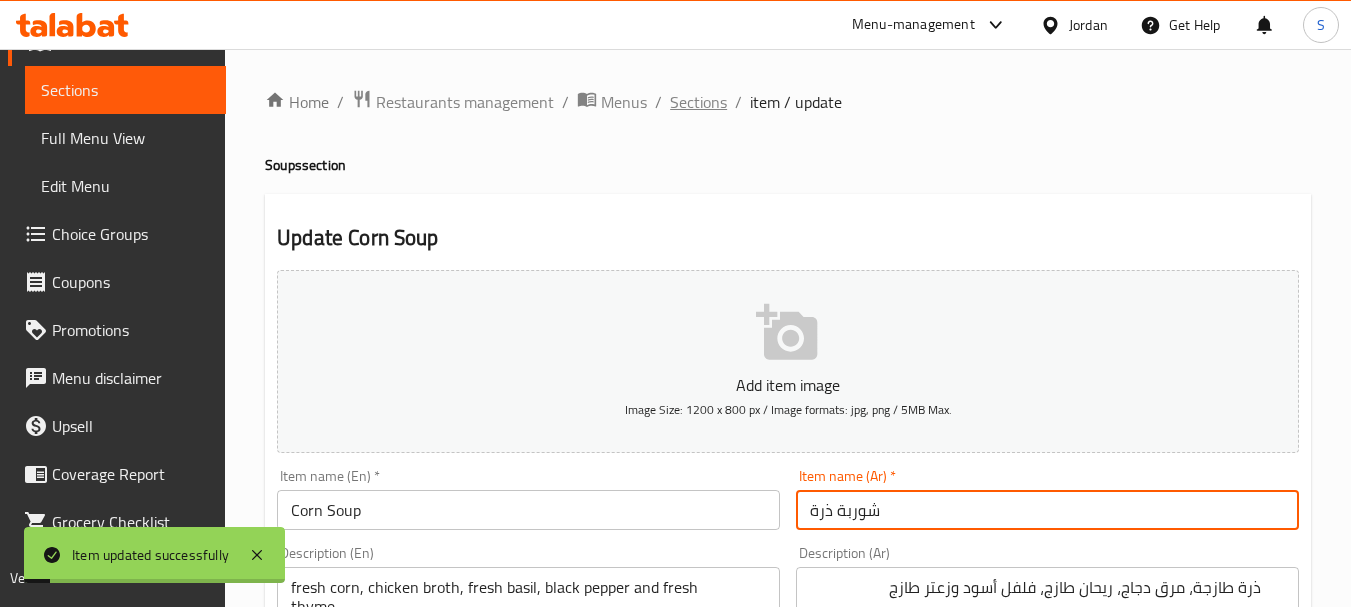 click on "Sections" at bounding box center [698, 102] 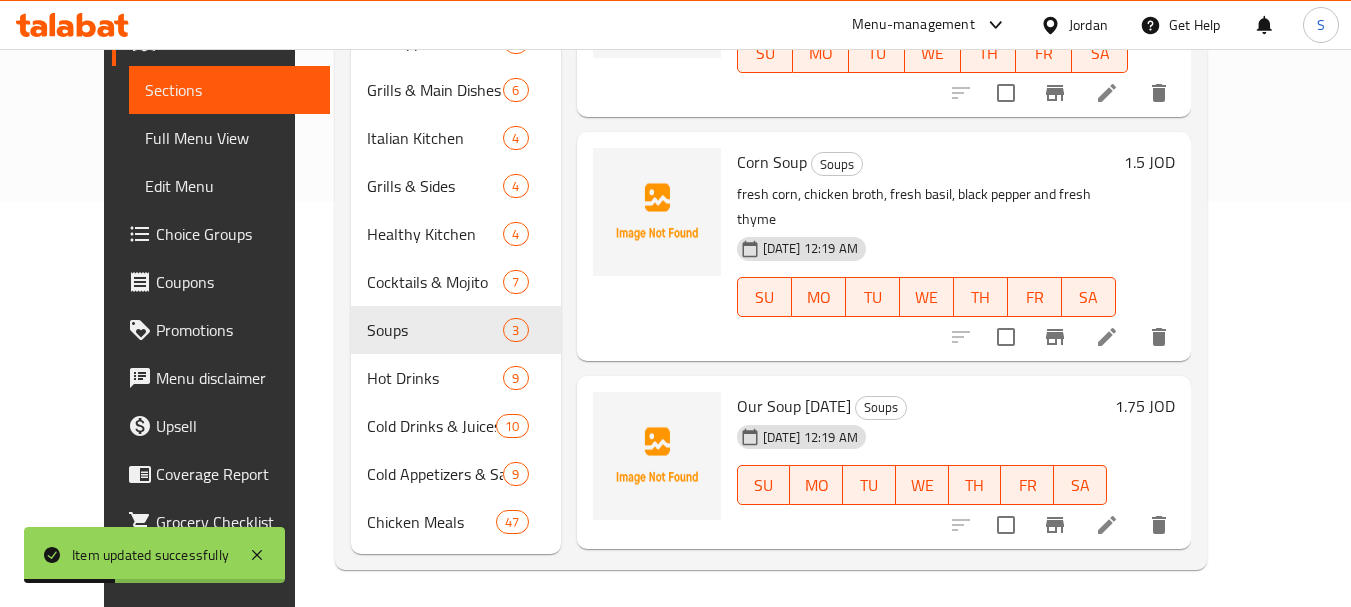 scroll, scrollTop: 408, scrollLeft: 0, axis: vertical 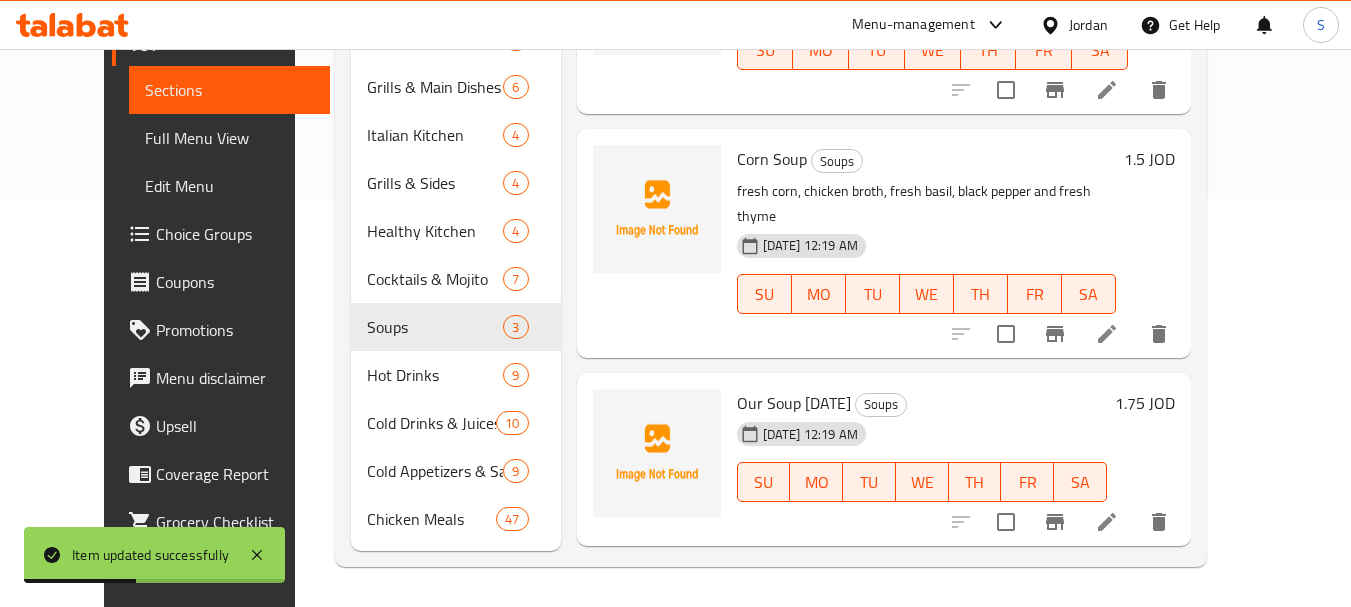 click on "Menu items Add Sort Manage items Lentil Soup   Soups A warm lentil soup. 15-07-2025 12:19 AM SU MO TU WE TH FR SA 1   JOD Corn Soup   Soups fresh corn, chicken broth, fresh basil, black pepper and fresh thyme 15-07-2025 12:19 AM SU MO TU WE TH FR SA 1.5   JOD Our Soup Today   Soups 15-07-2025 12:19 AM SU MO TU WE TH FR SA 1.75   JOD" at bounding box center (876, 183) 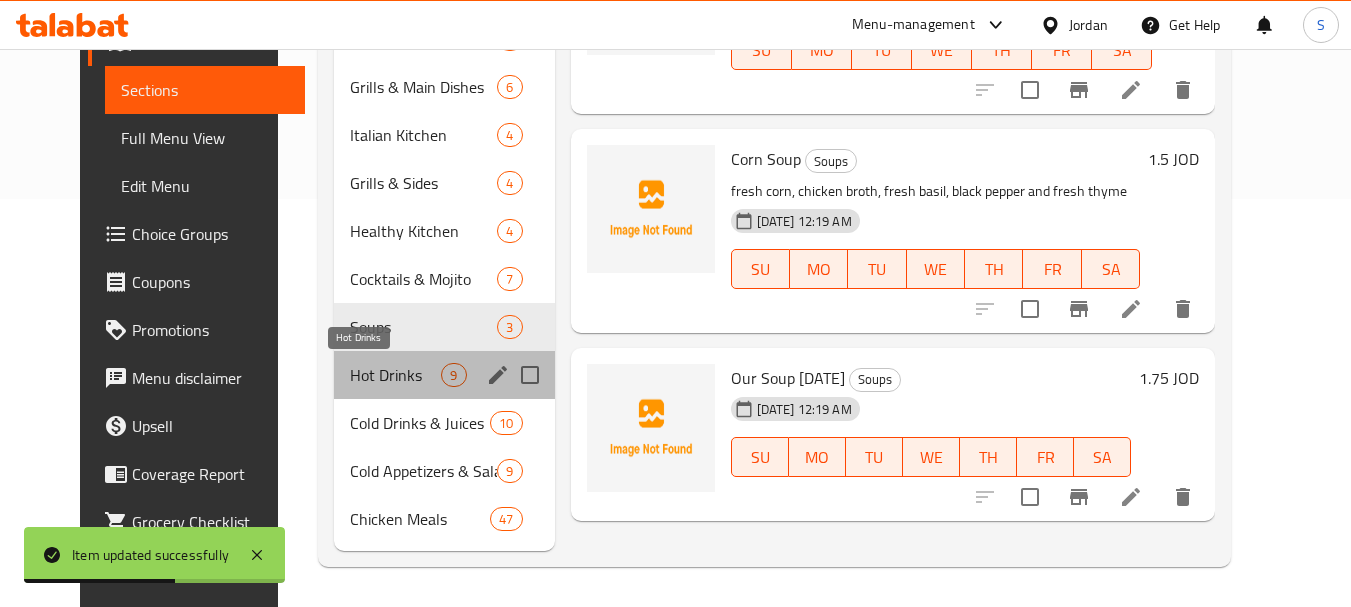 click on "Hot Drinks" at bounding box center (395, 375) 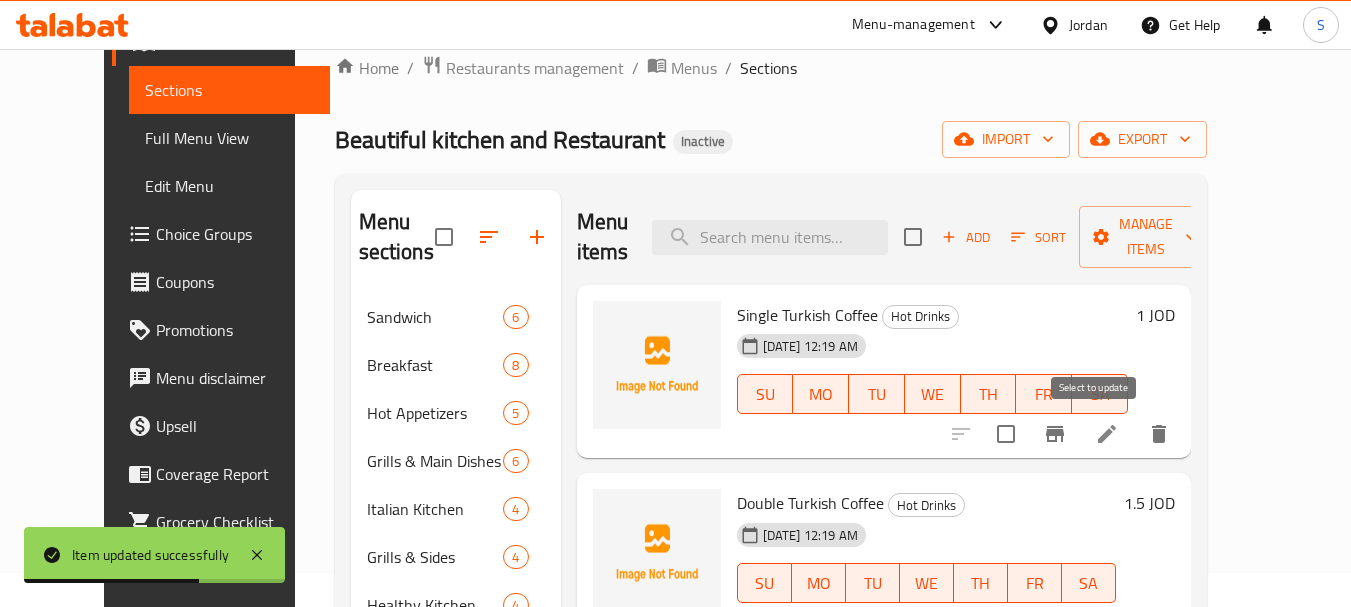 scroll, scrollTop: 0, scrollLeft: 0, axis: both 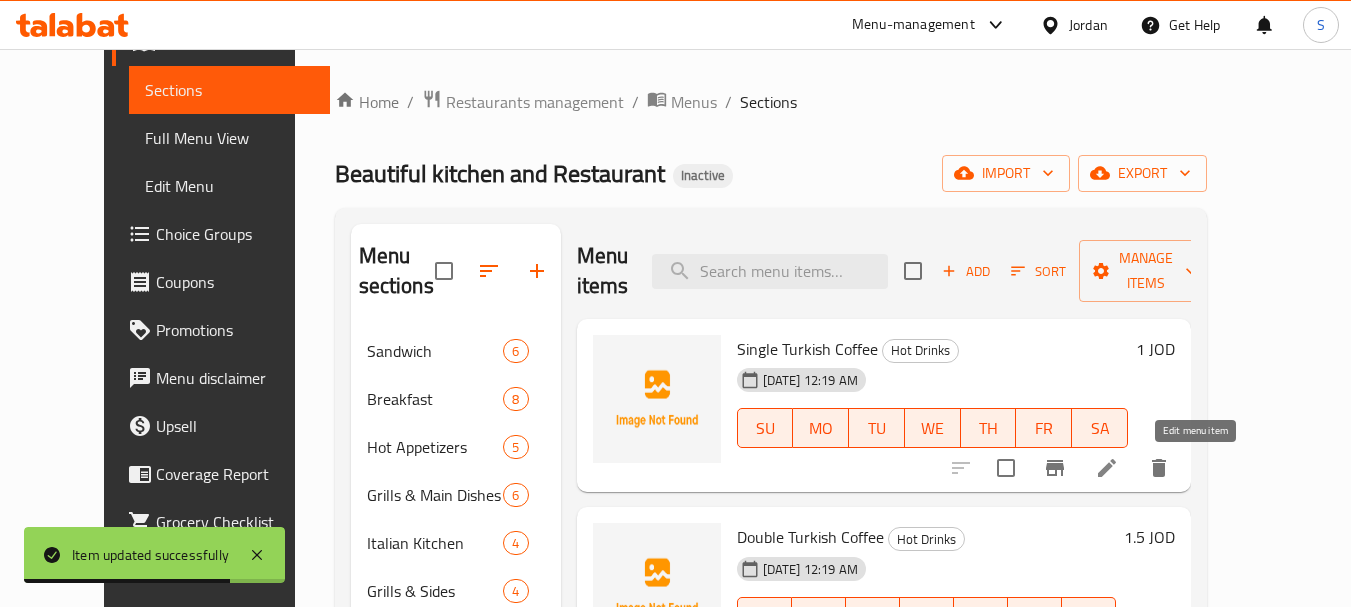click 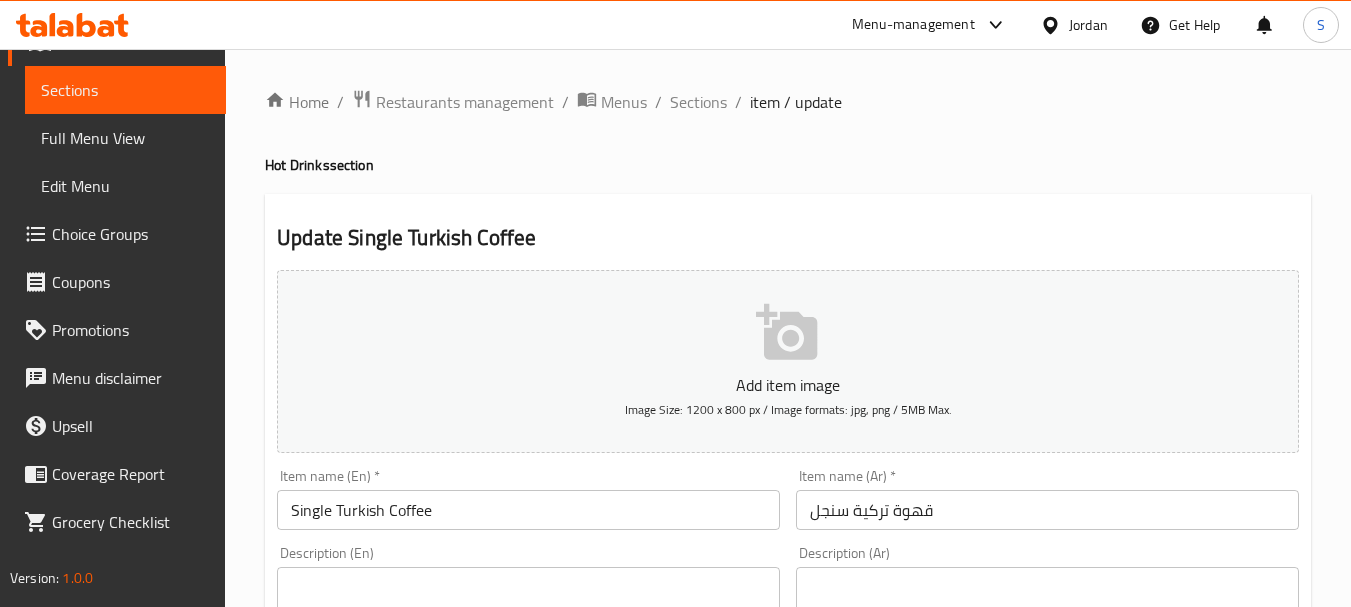 scroll, scrollTop: 200, scrollLeft: 0, axis: vertical 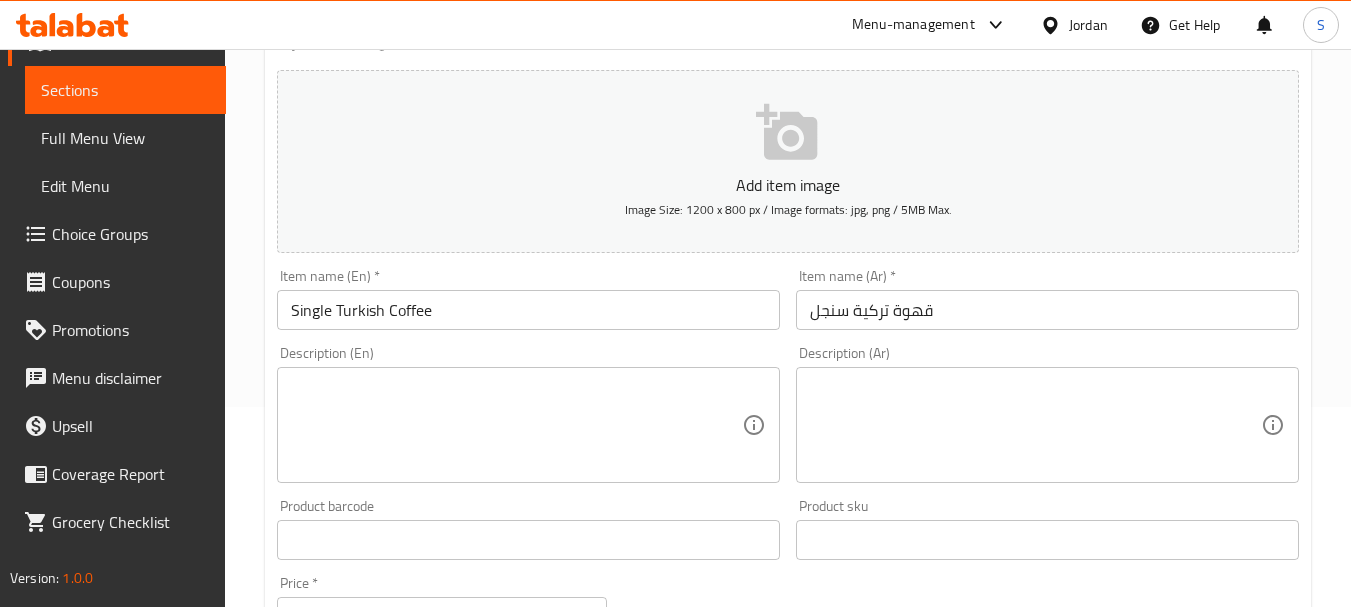 click on "Description (En)" at bounding box center [528, 425] 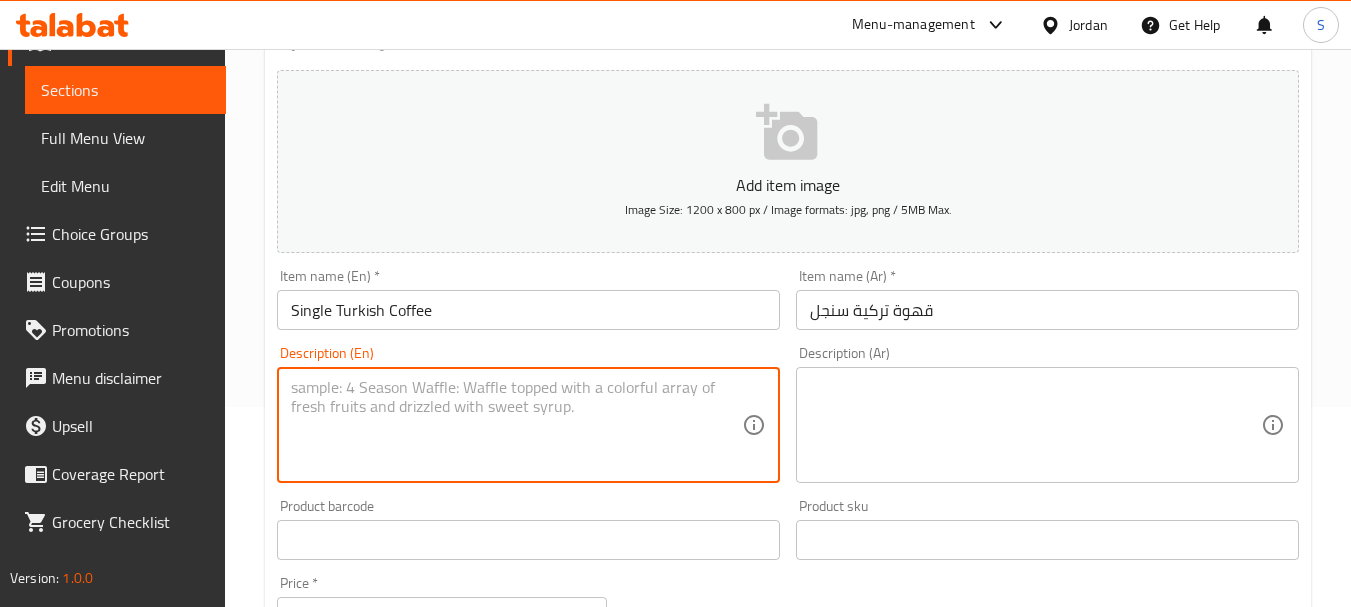 click at bounding box center [516, 425] 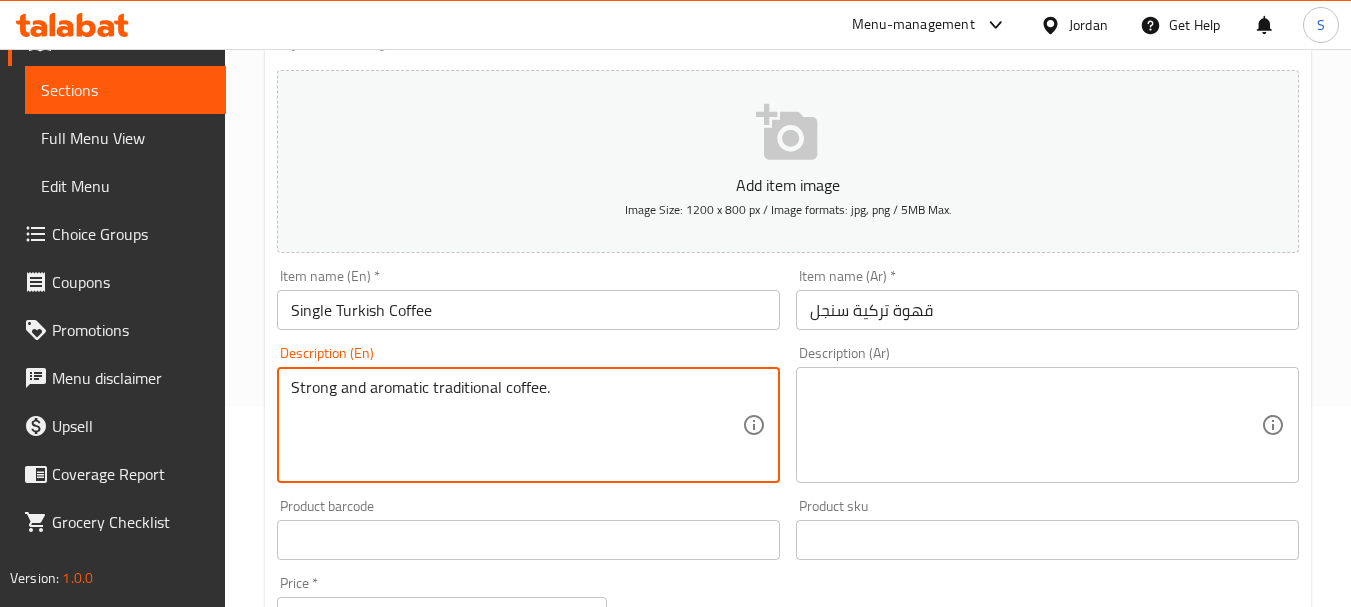 type on "Strong and aromatic traditional coffee." 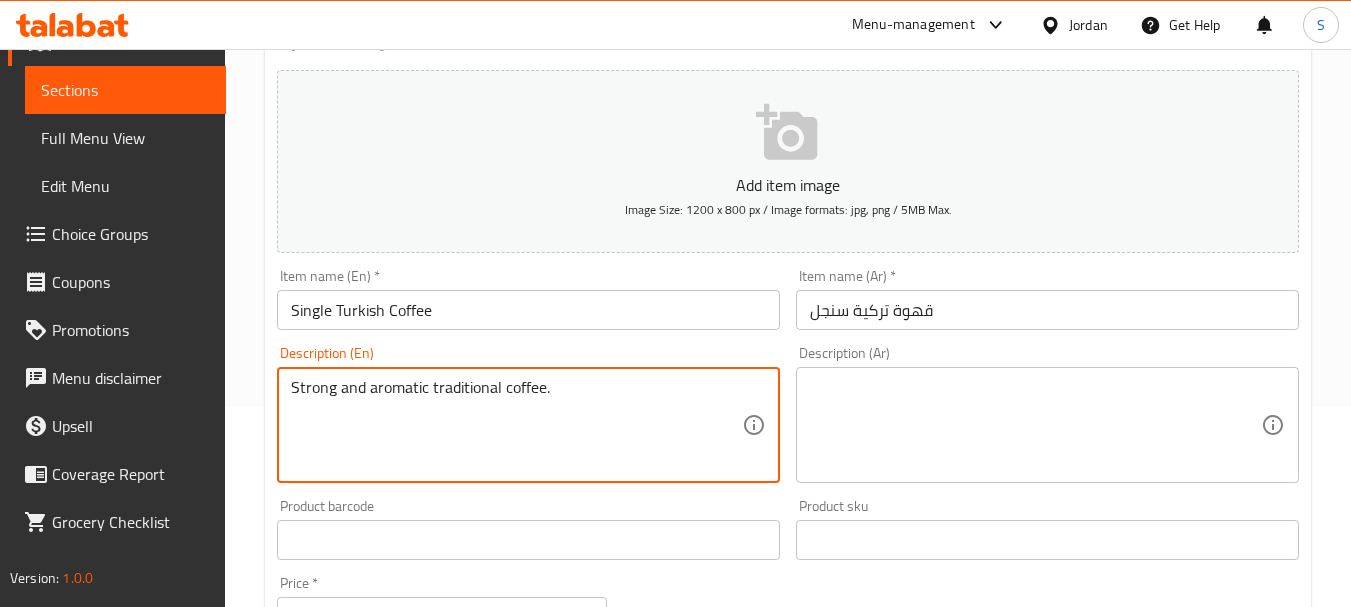 click at bounding box center [1035, 425] 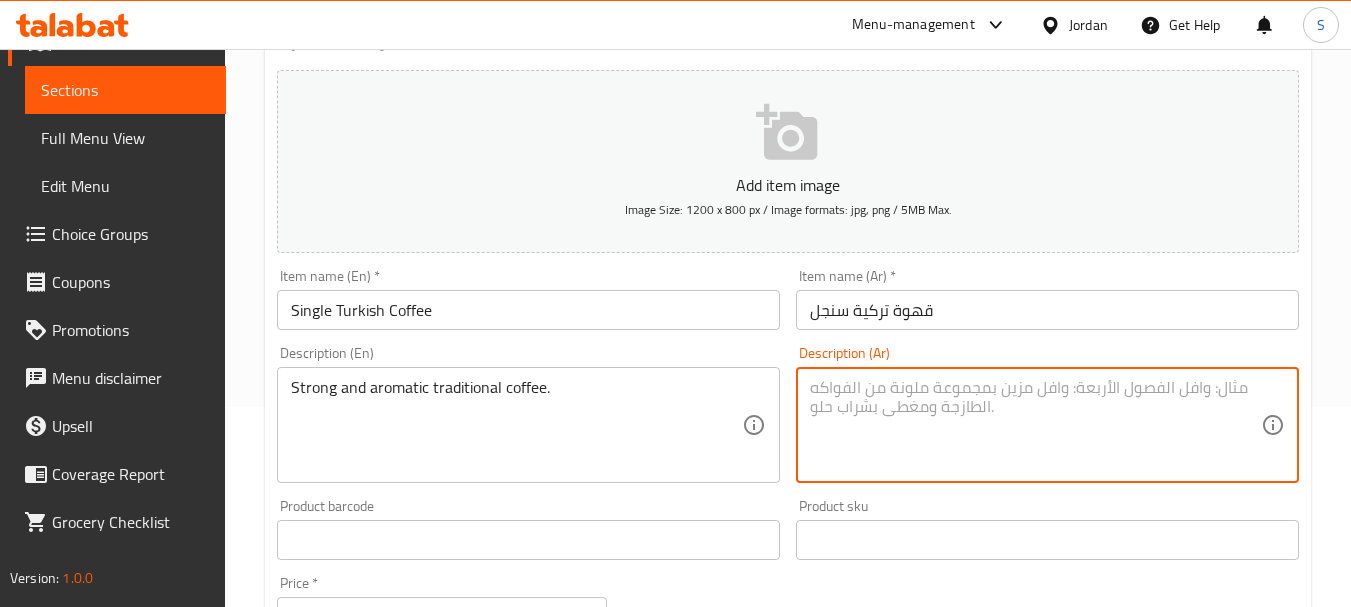 paste on "قهوة تقليدية قوية وعطرية." 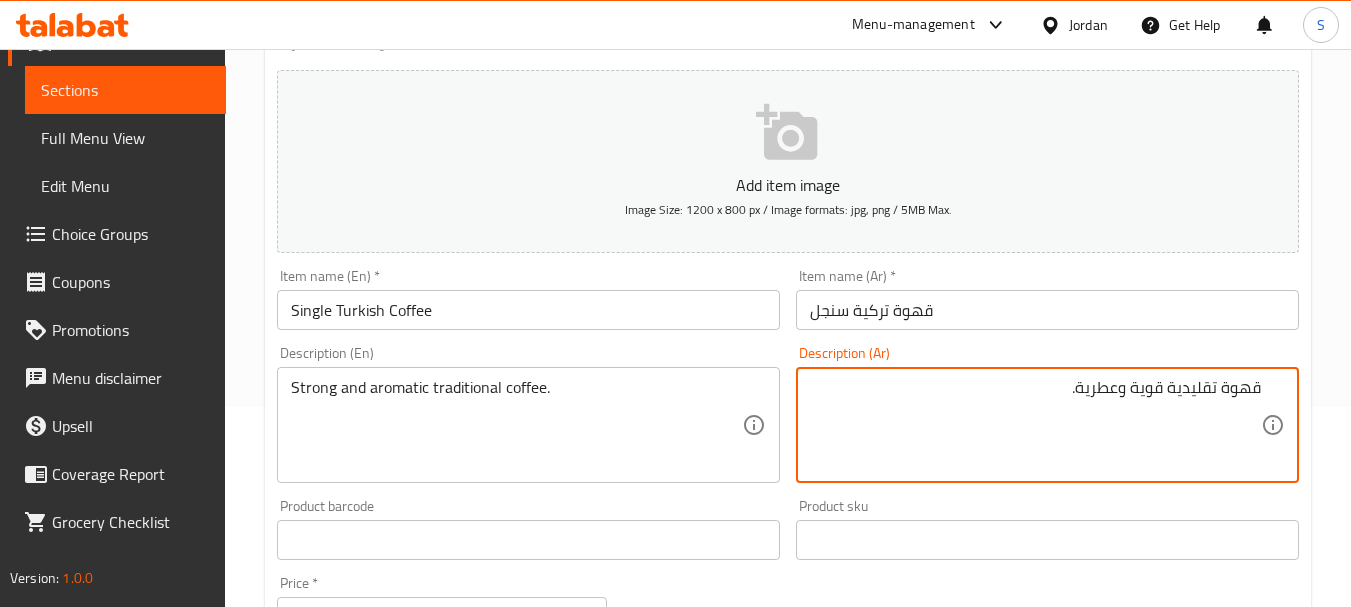 type on "قهوة تقليدية قوية وعطرية." 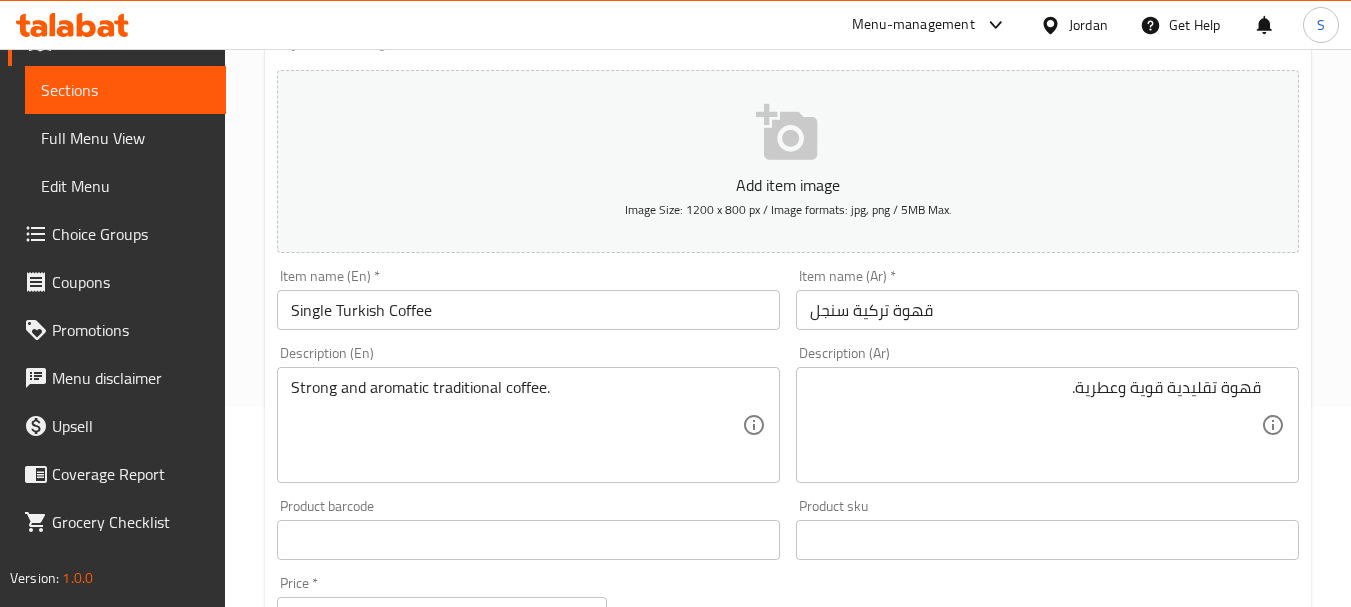 drag, startPoint x: 289, startPoint y: 387, endPoint x: 497, endPoint y: 389, distance: 208.00961 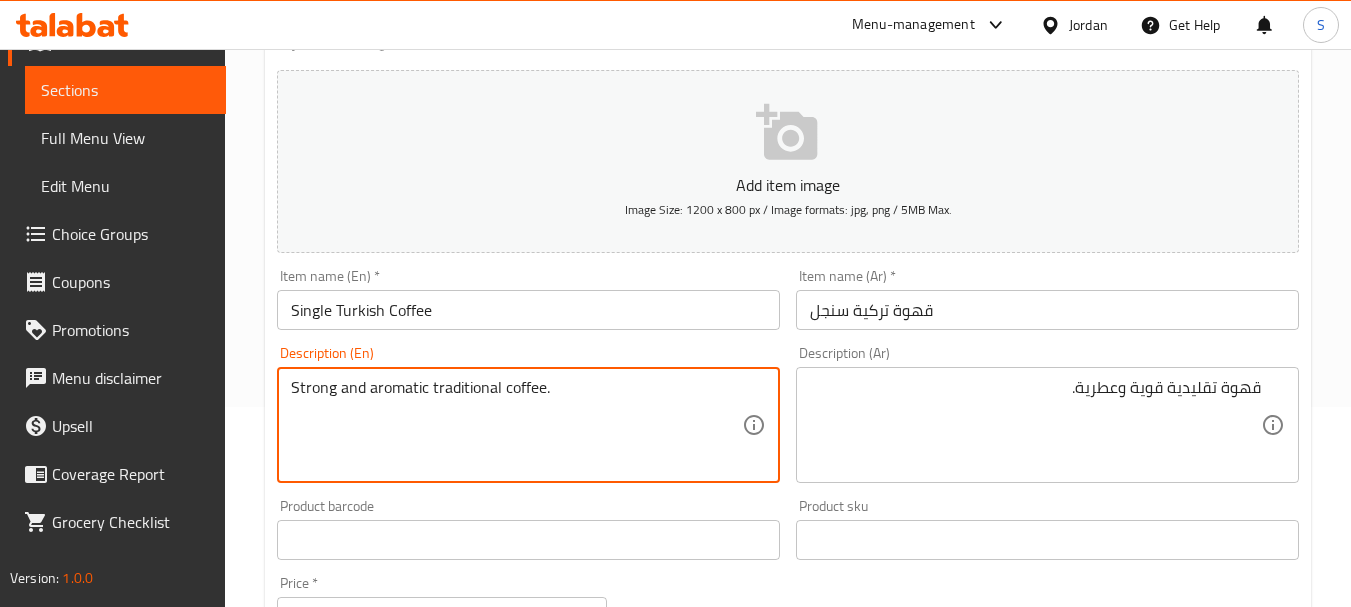 click on "Strong and aromatic traditional coffee." at bounding box center (516, 425) 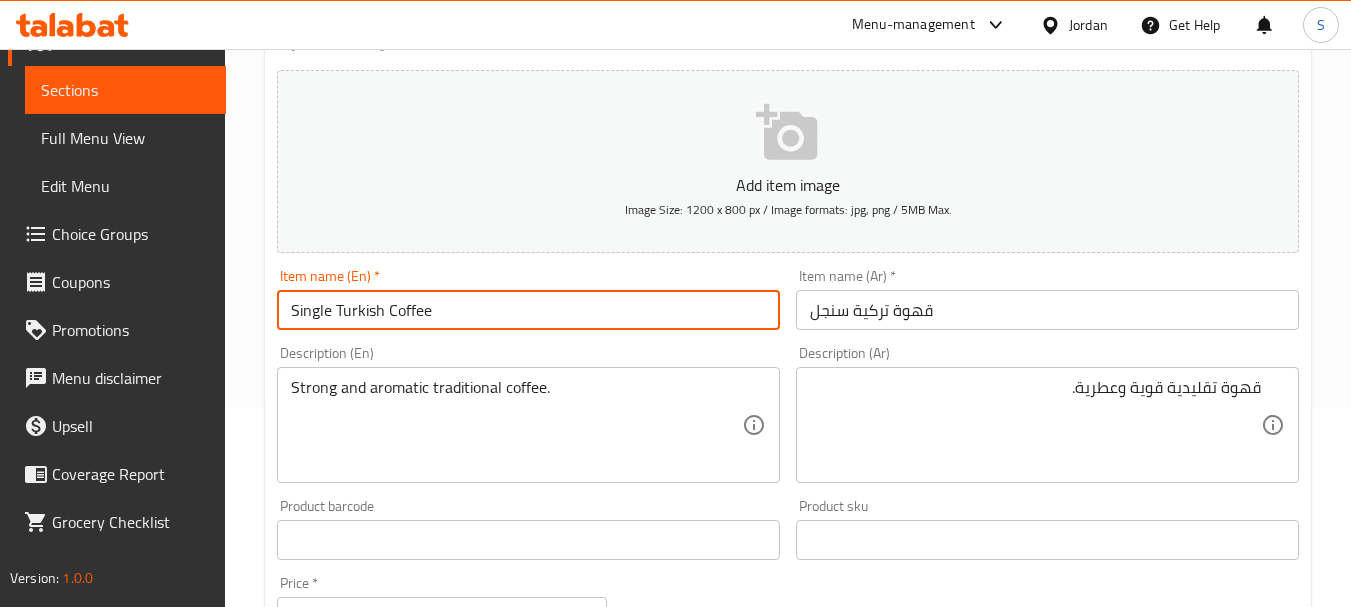 click on "Update" at bounding box center (398, 1126) 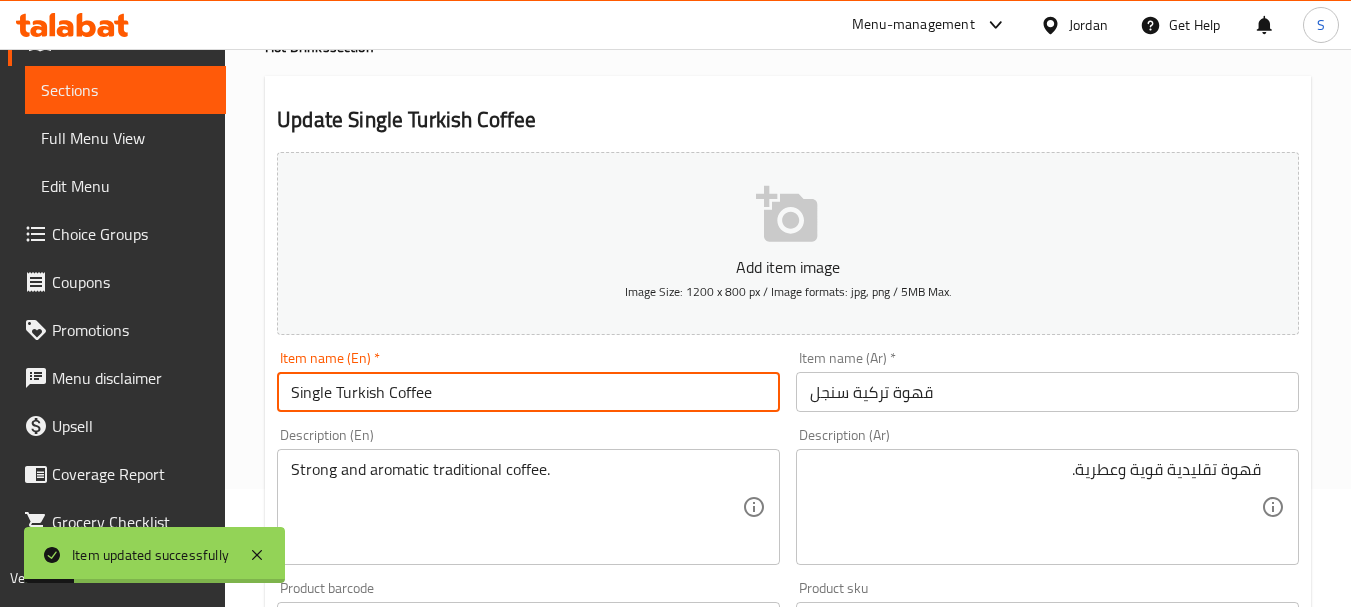 scroll, scrollTop: 0, scrollLeft: 0, axis: both 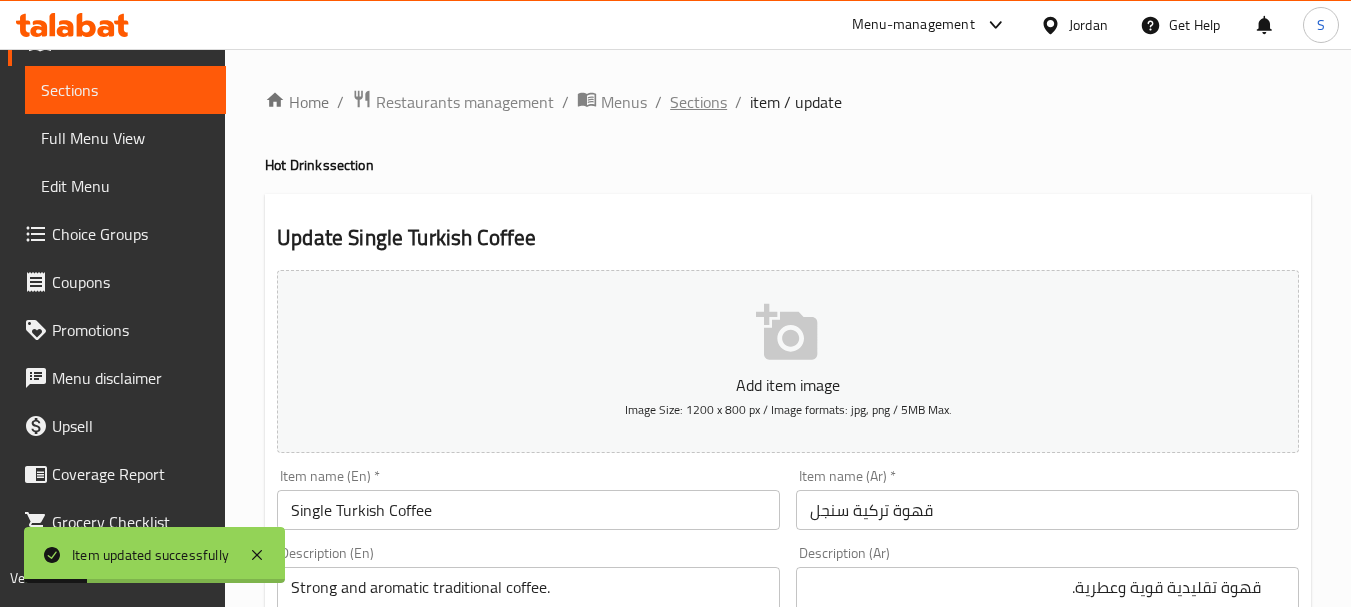 click on "Sections" at bounding box center [698, 102] 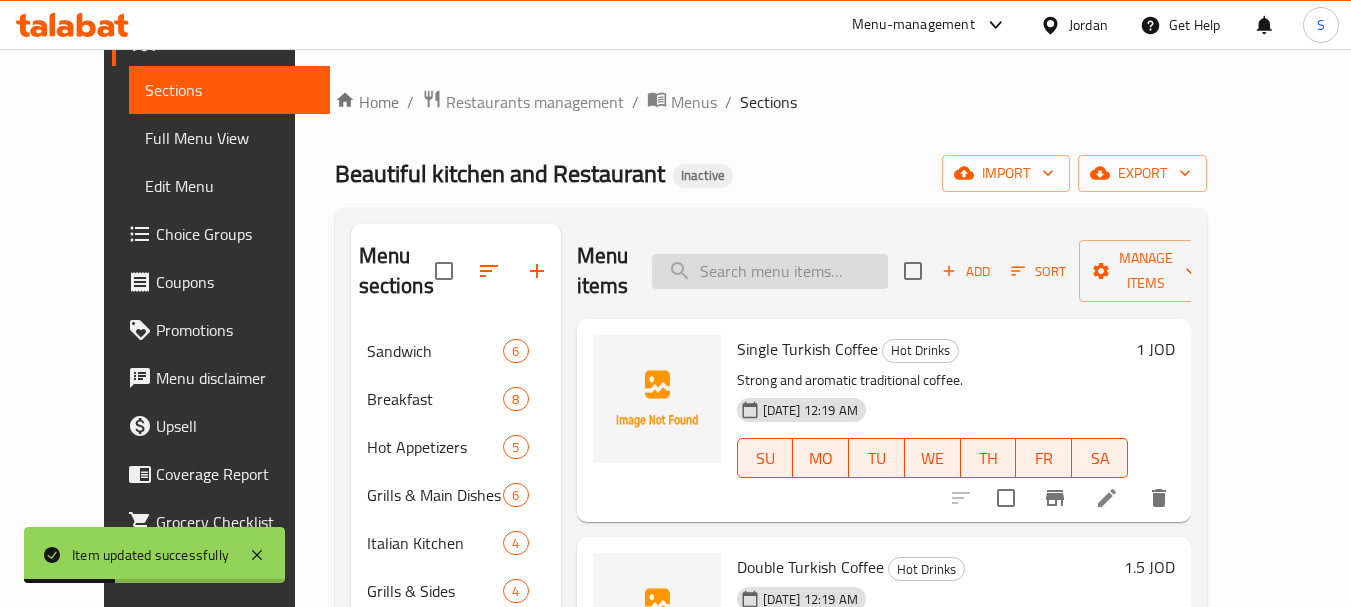 click at bounding box center (770, 271) 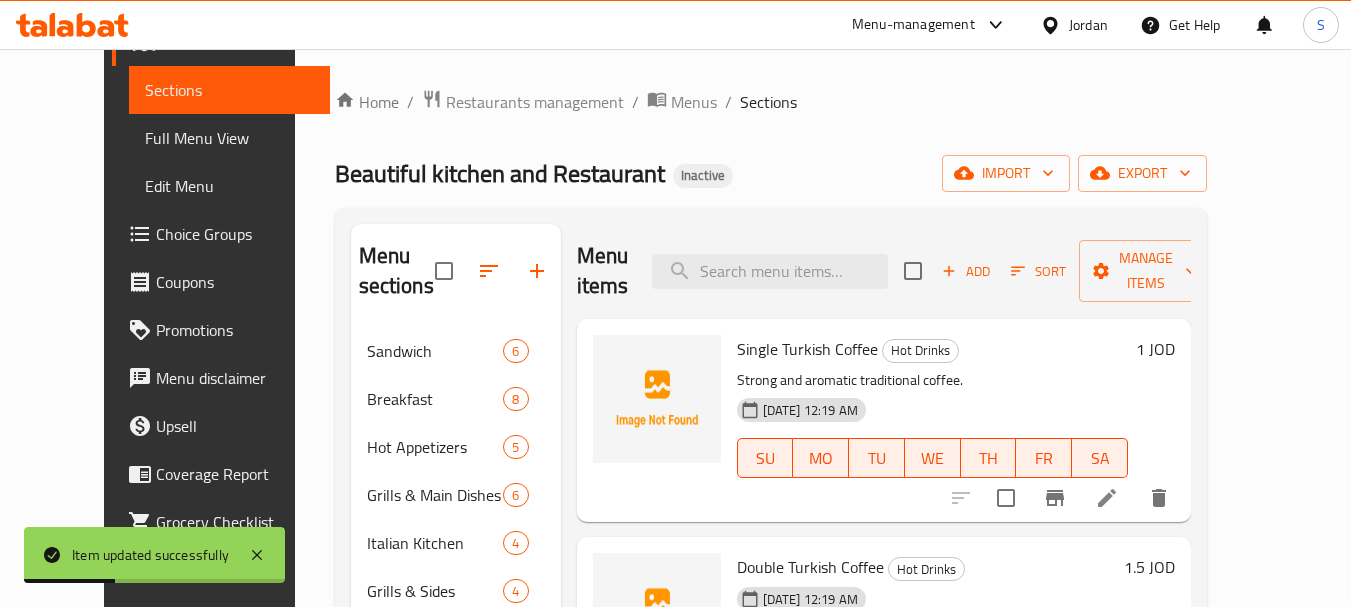 paste on "Double Turkish Coffee" 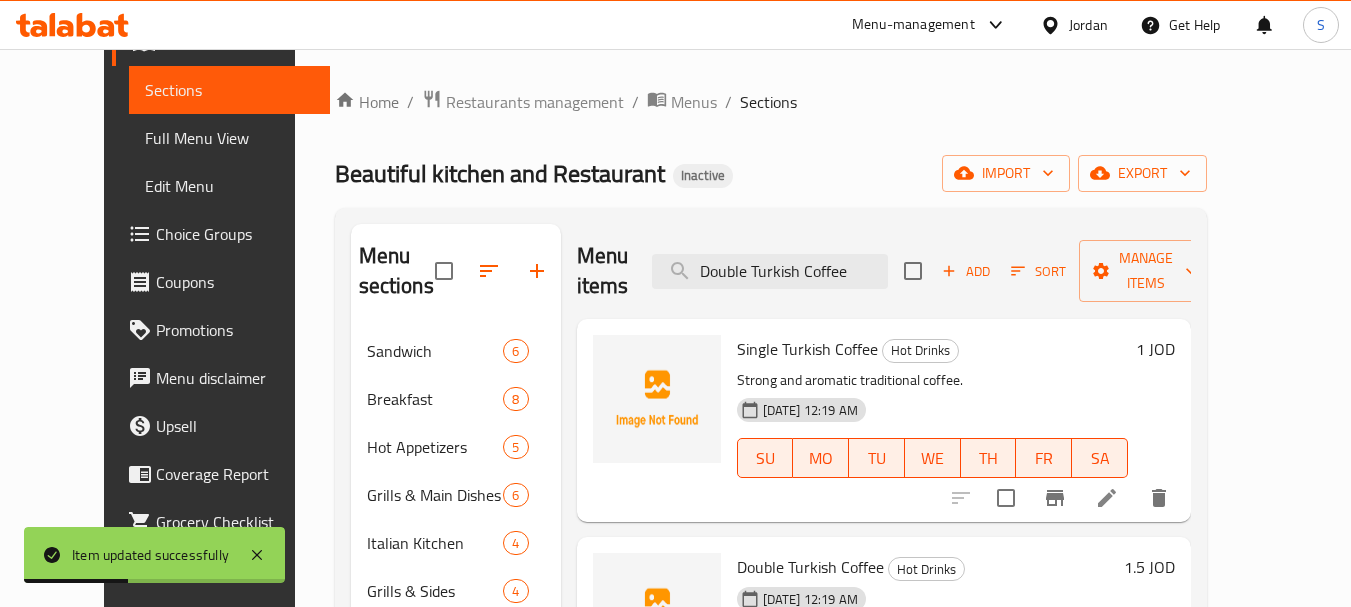 type on "Double Turkish Coffee" 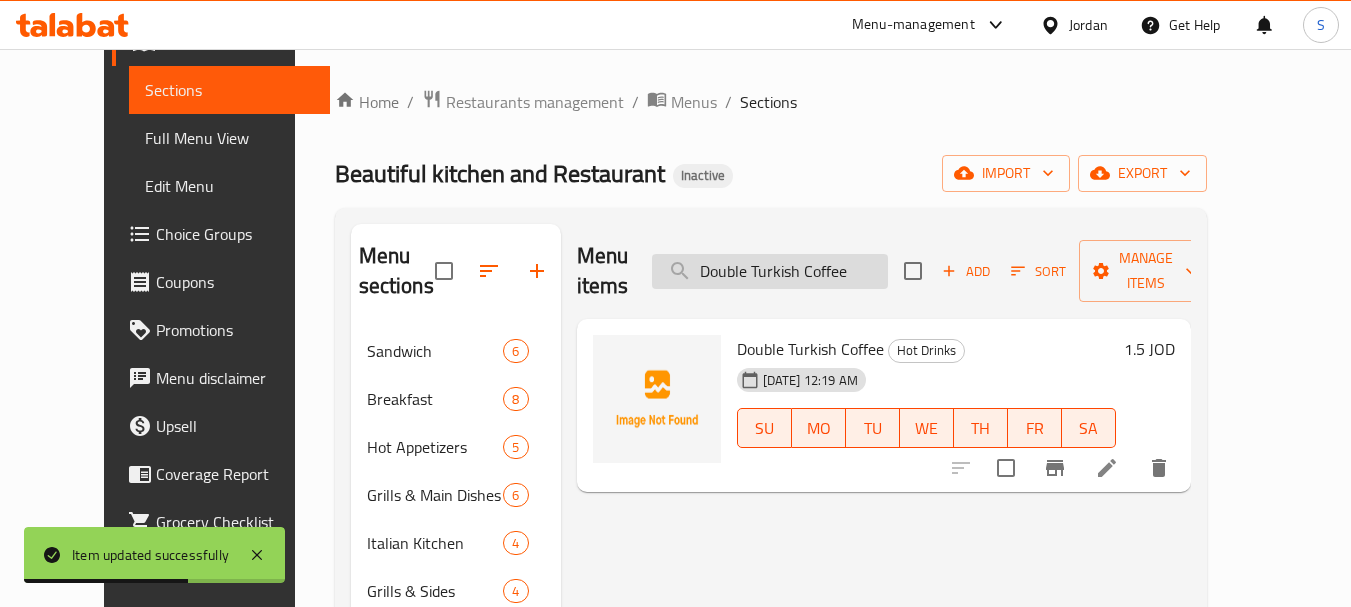 click on "Double Turkish Coffee" at bounding box center [770, 271] 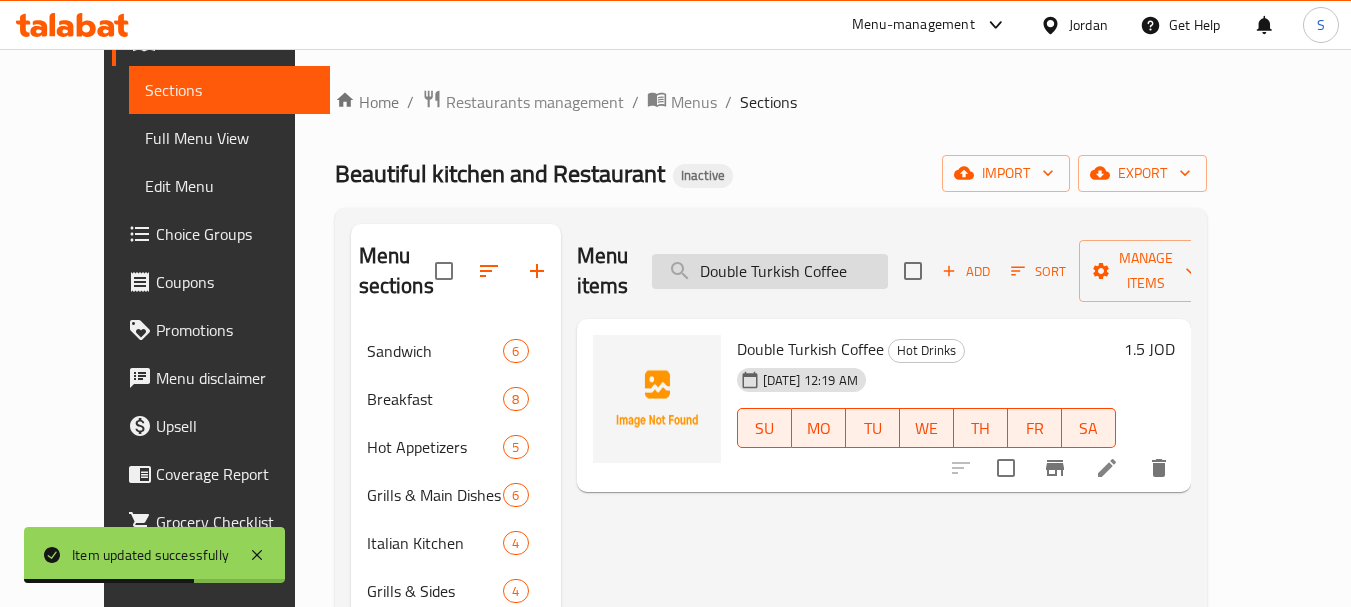 click on "Double Turkish Coffee" at bounding box center (770, 271) 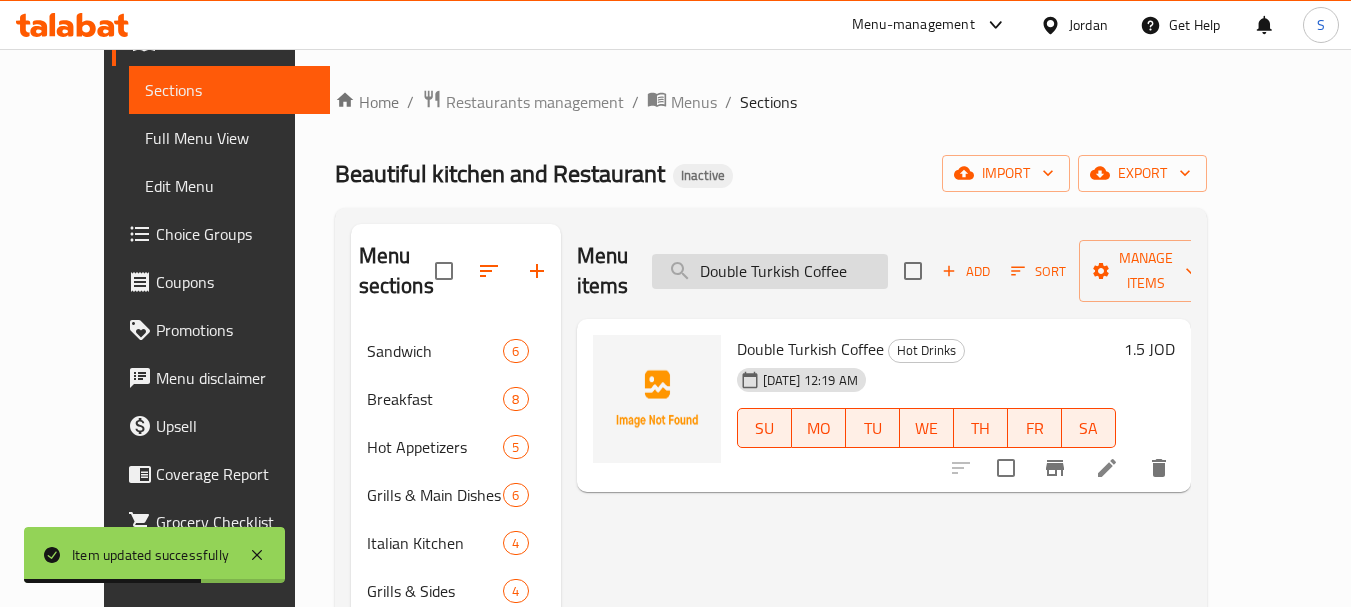 type 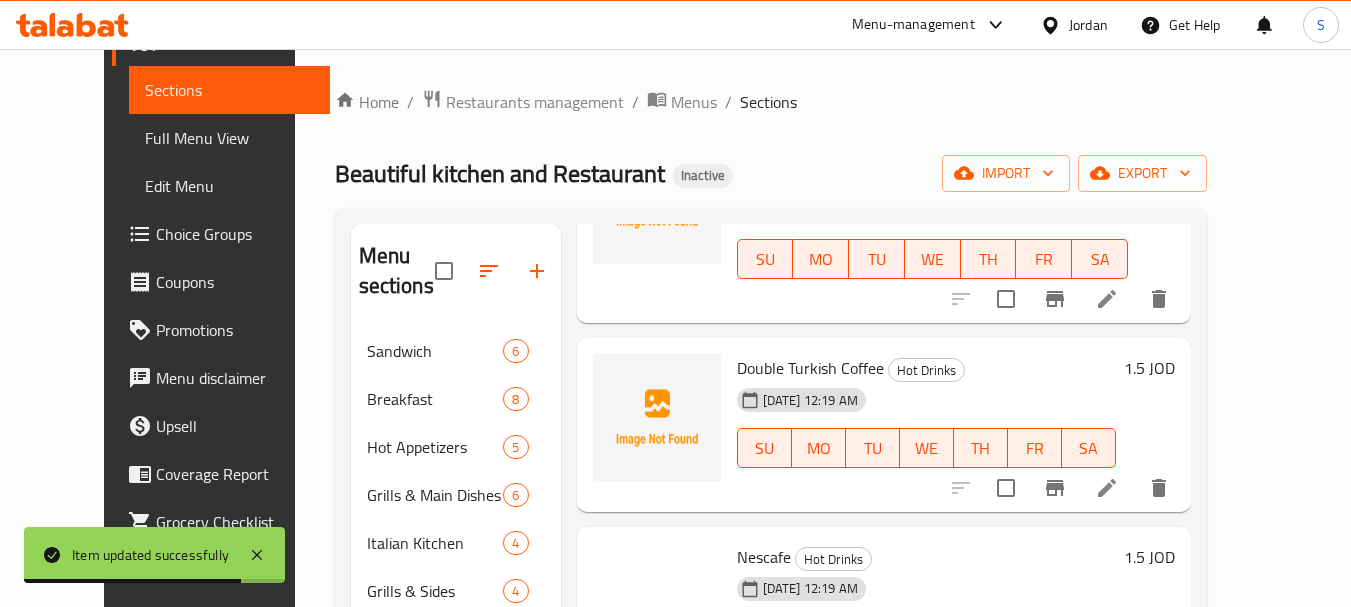 scroll, scrollTop: 200, scrollLeft: 0, axis: vertical 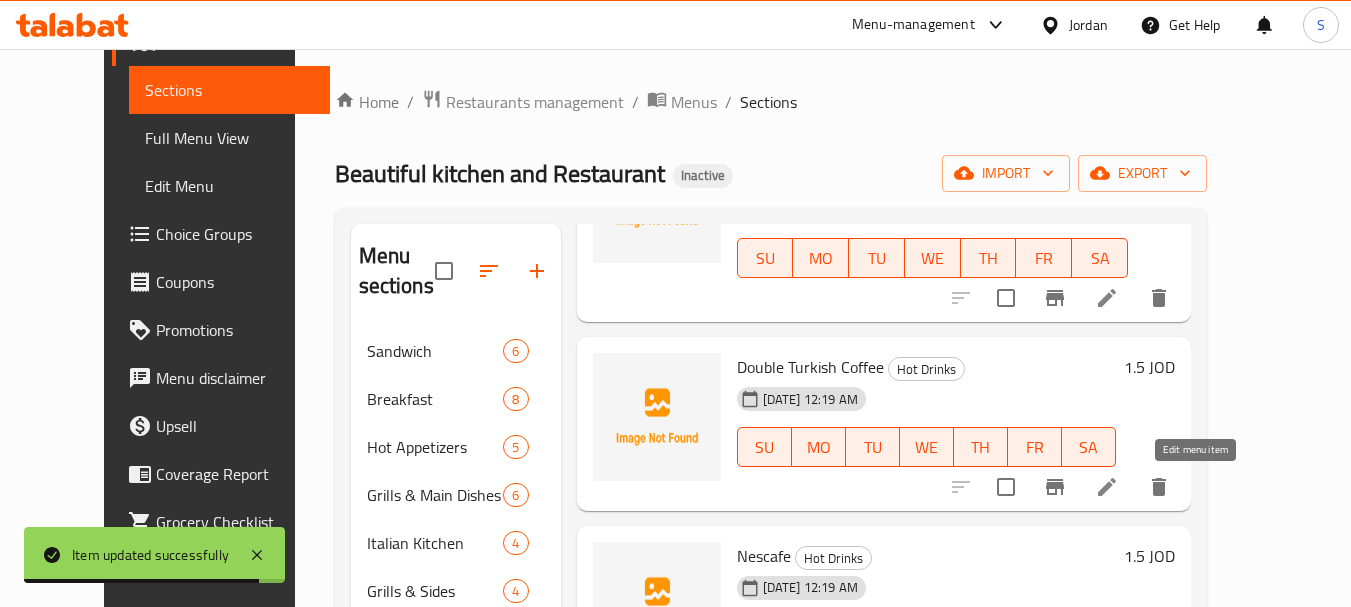 click 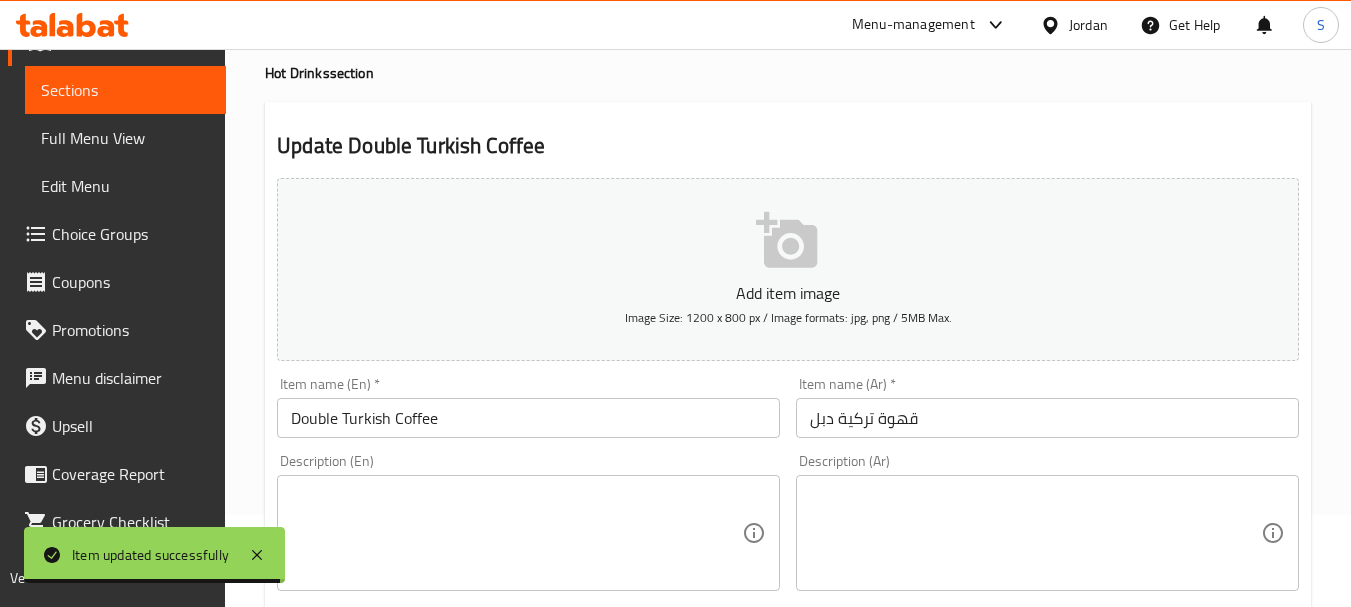 scroll, scrollTop: 200, scrollLeft: 0, axis: vertical 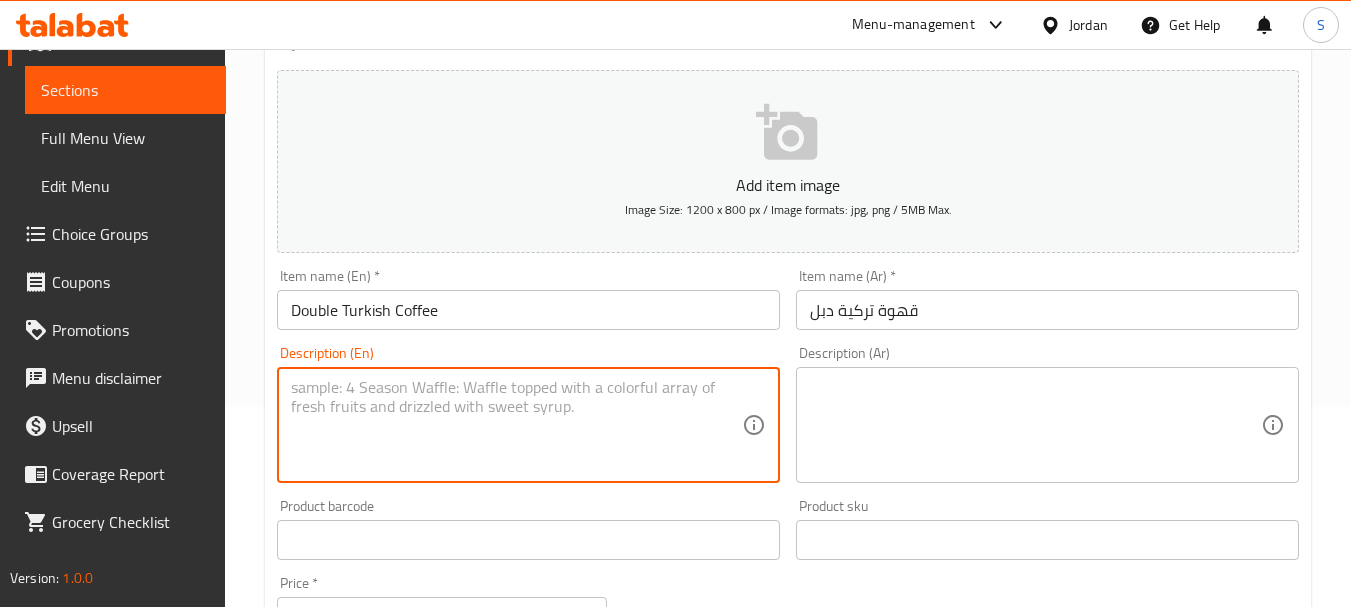 click at bounding box center [516, 425] 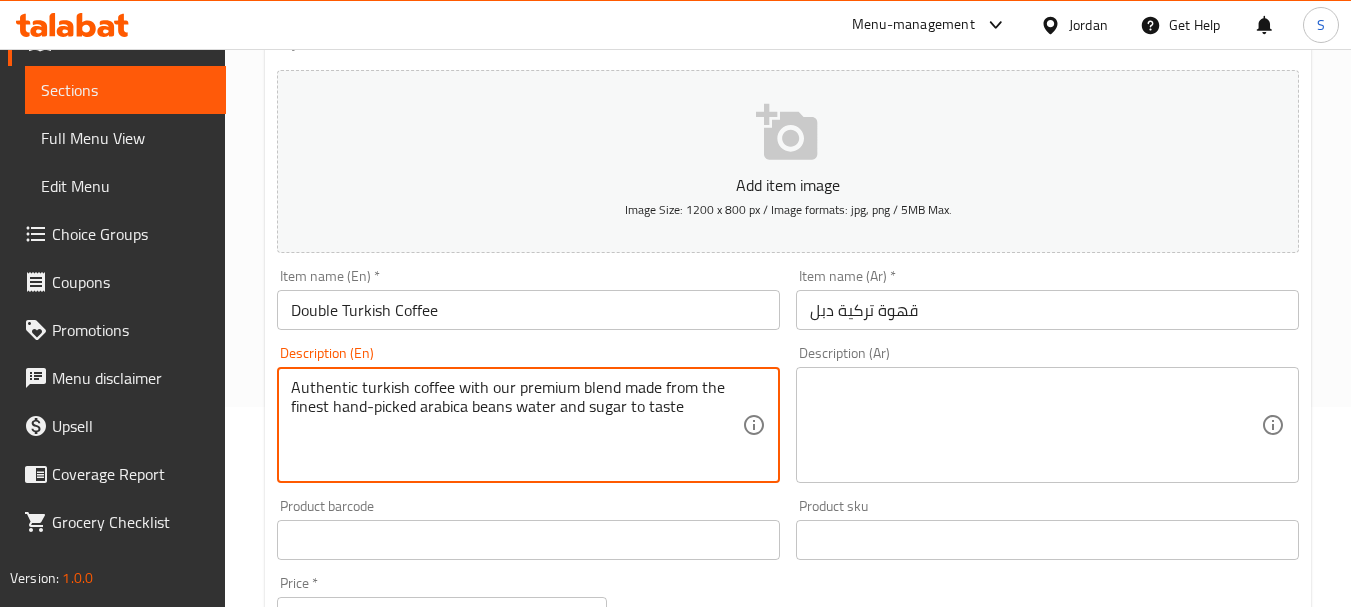 type on "Authentic turkish coffee with our premium blend made from the finest hand-picked arabica beans water and sugar to taste" 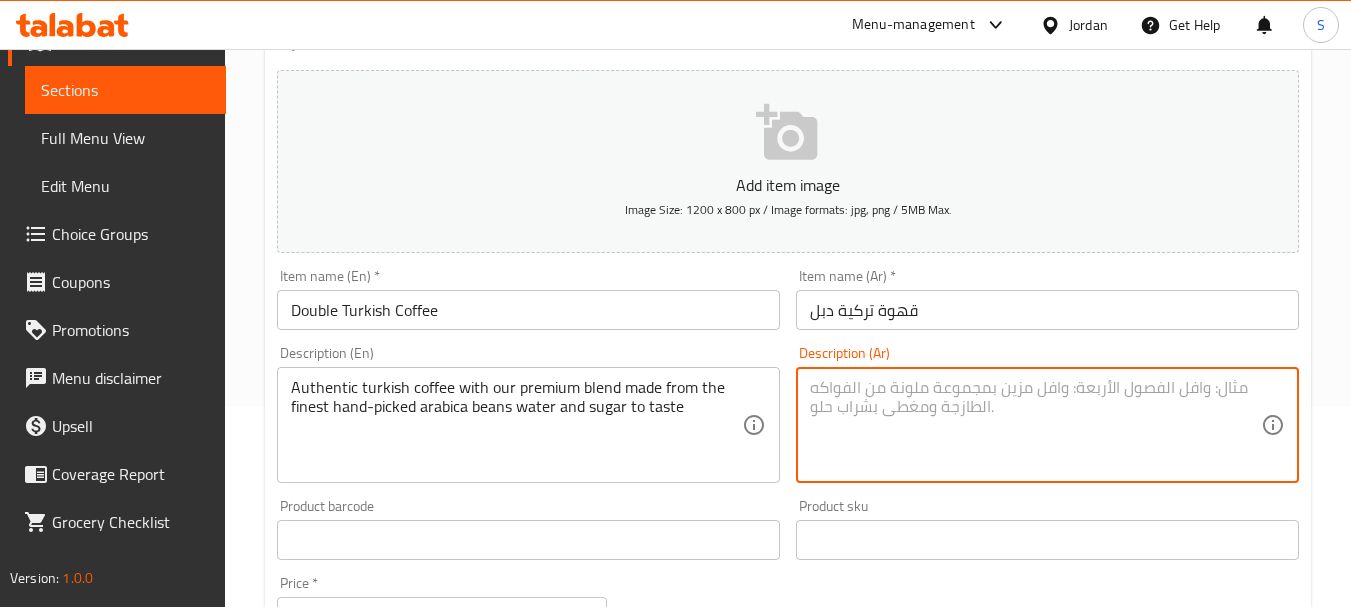 click at bounding box center [1035, 425] 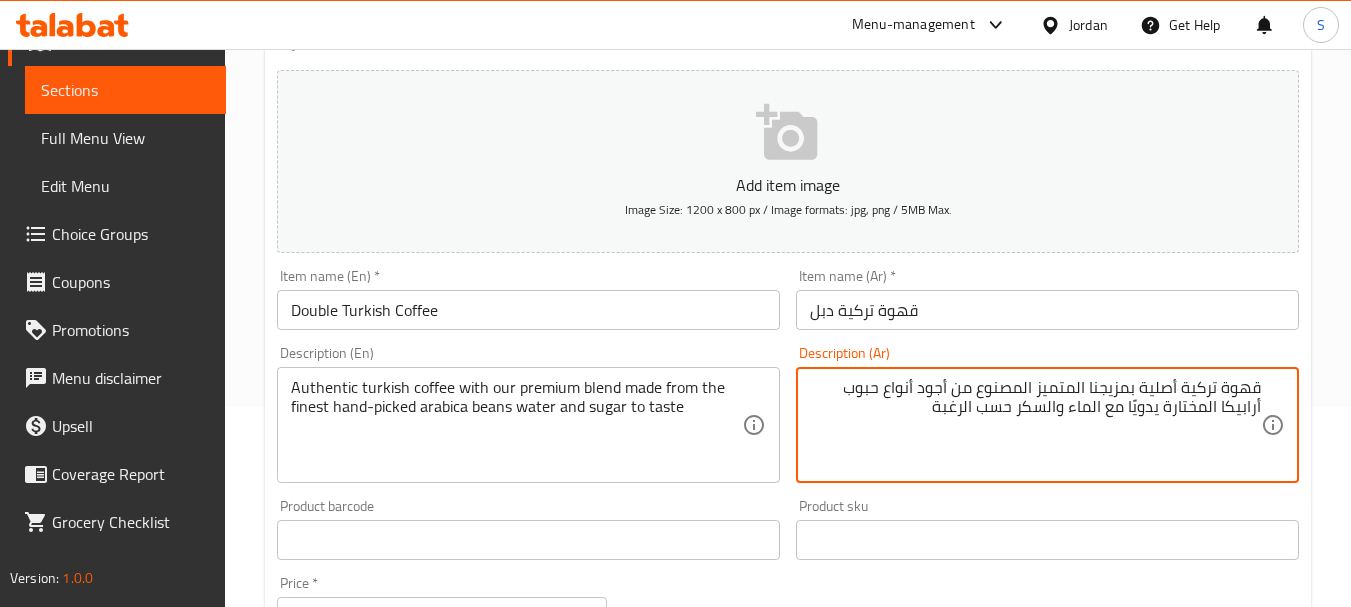 type on "قهوة تركية أصلية بمزيجنا المتميز المصنوع من أجود أنواع حبوب أرابيكا المختارة يدويًا مع الماء والسكر حسب الرغبة" 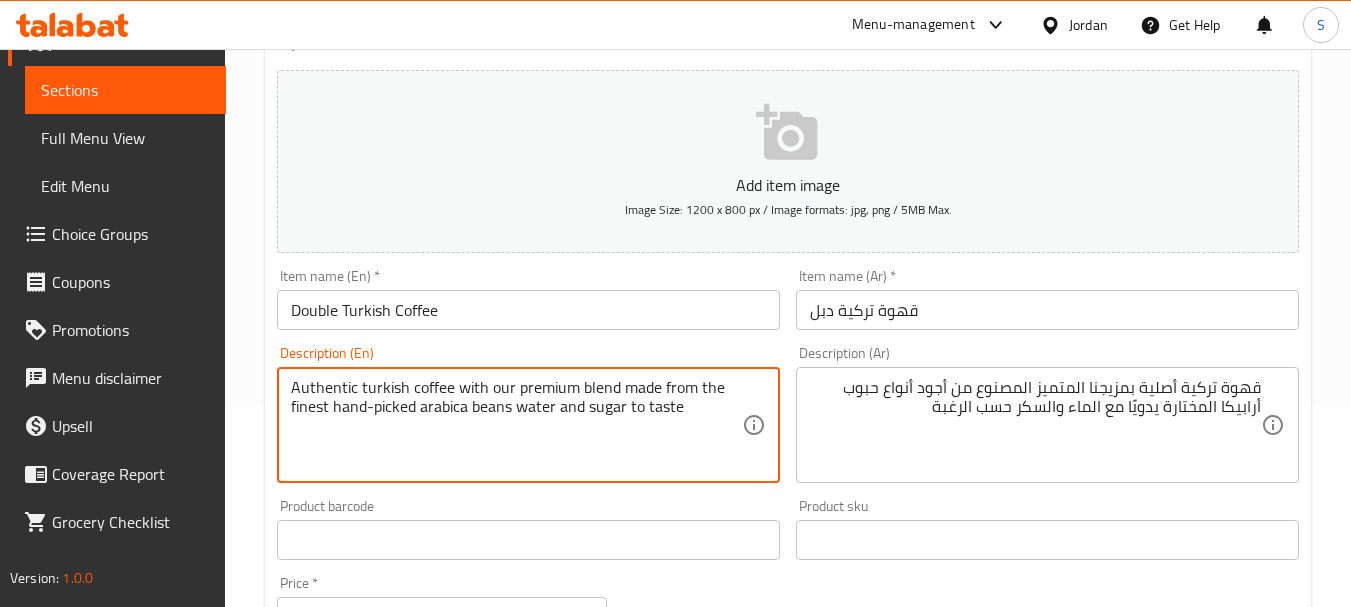 click on "Double Turkish Coffee" at bounding box center [528, 310] 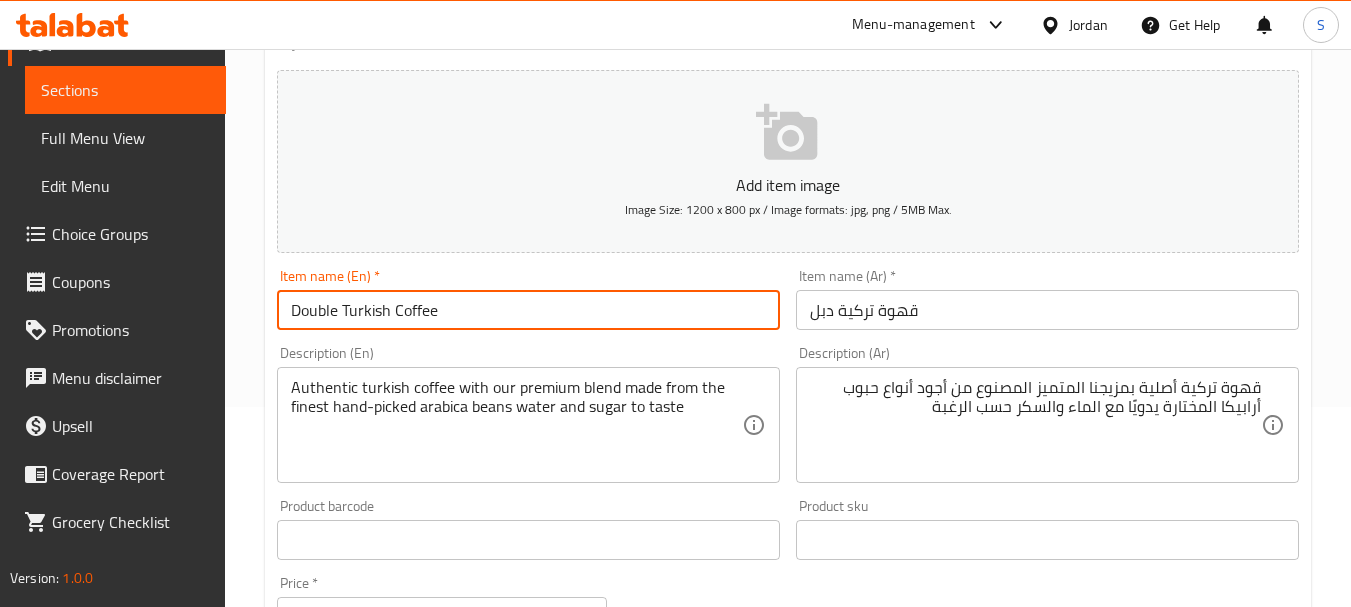 click on "Double Turkish Coffee" at bounding box center (528, 310) 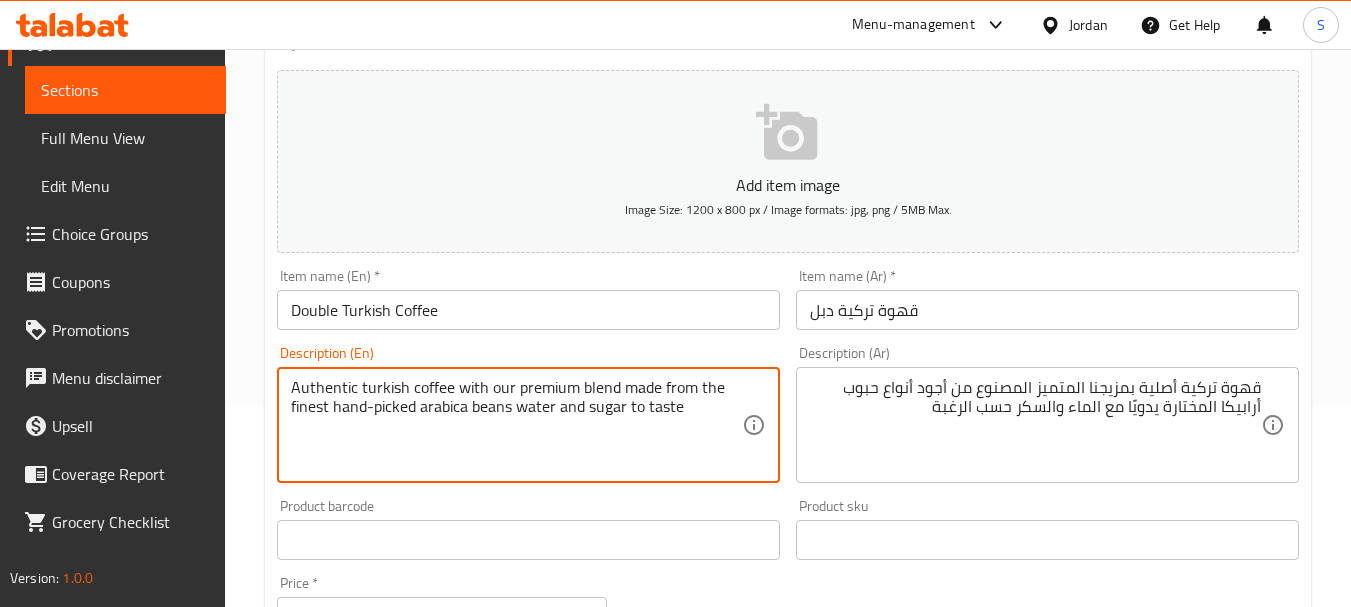 click on "Authentic turkish coffee with our premium blend made from the finest hand-picked arabica beans water and sugar to taste" at bounding box center [516, 425] 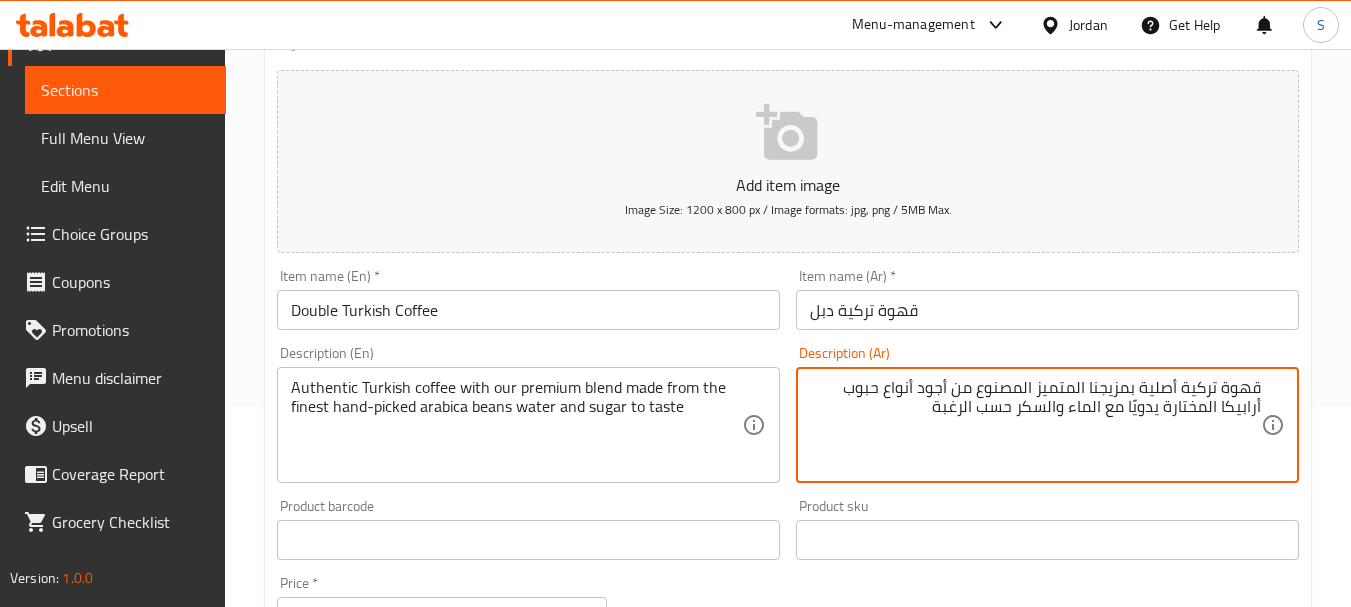 click on "قهوة تركية أصلية بمزيجنا المتميز المصنوع من أجود أنواع حبوب أرابيكا المختارة يدويًا مع الماء والسكر حسب الرغبة" at bounding box center (1035, 425) 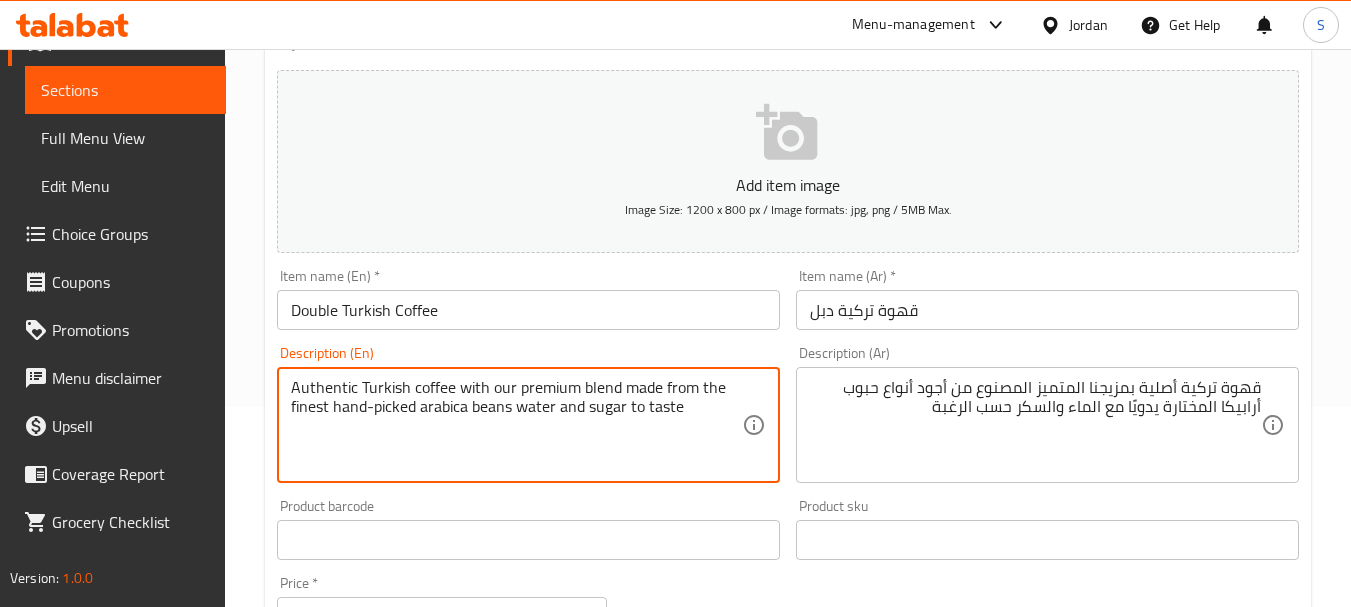 drag, startPoint x: 481, startPoint y: 454, endPoint x: 434, endPoint y: 443, distance: 48.270073 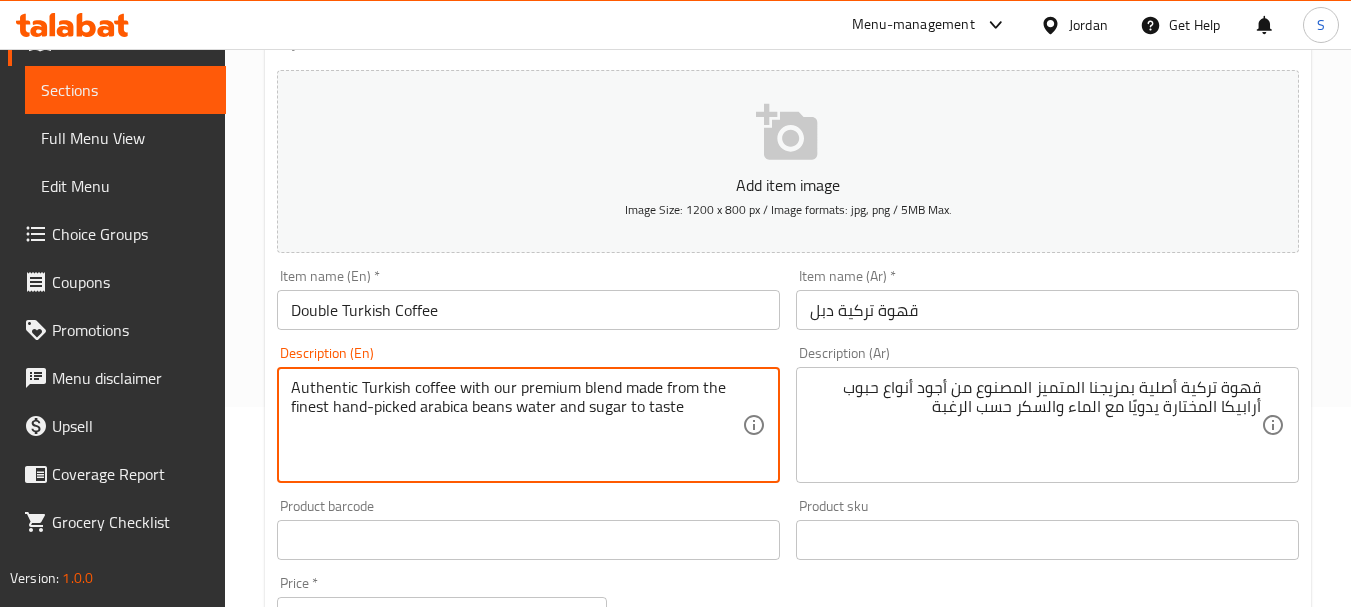 drag, startPoint x: 618, startPoint y: 390, endPoint x: 683, endPoint y: 414, distance: 69.289246 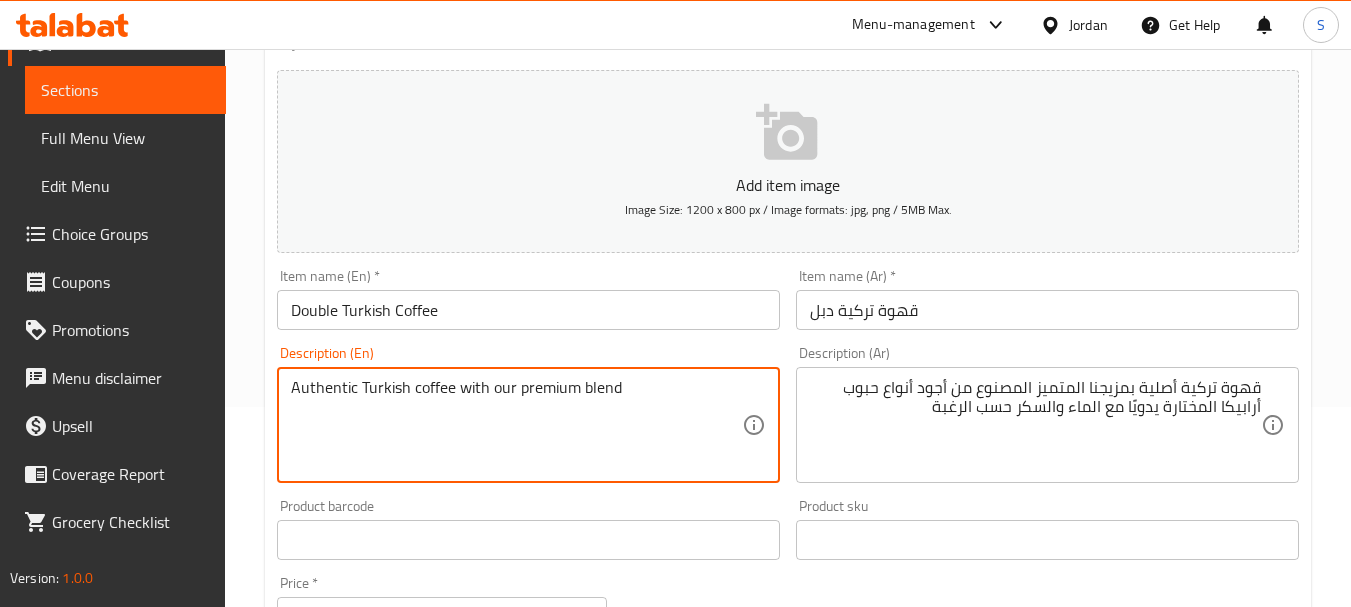 type on "Authentic Turkish coffee with our premium blend" 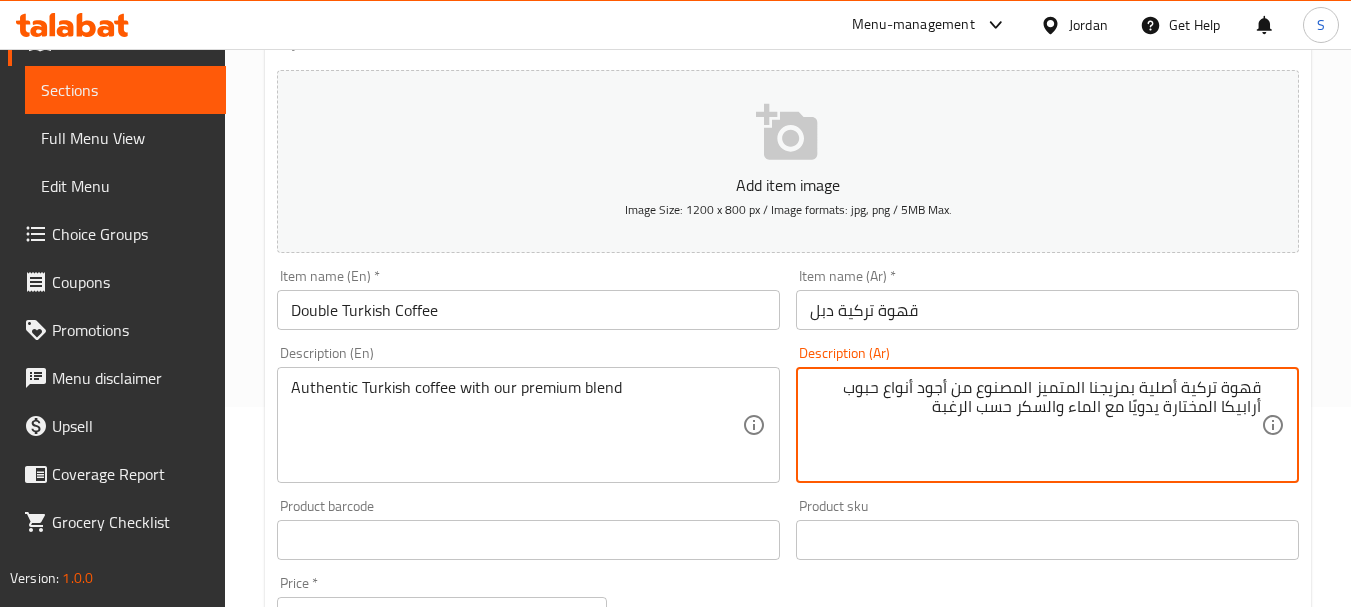 drag, startPoint x: 1036, startPoint y: 390, endPoint x: 898, endPoint y: 435, distance: 145.15164 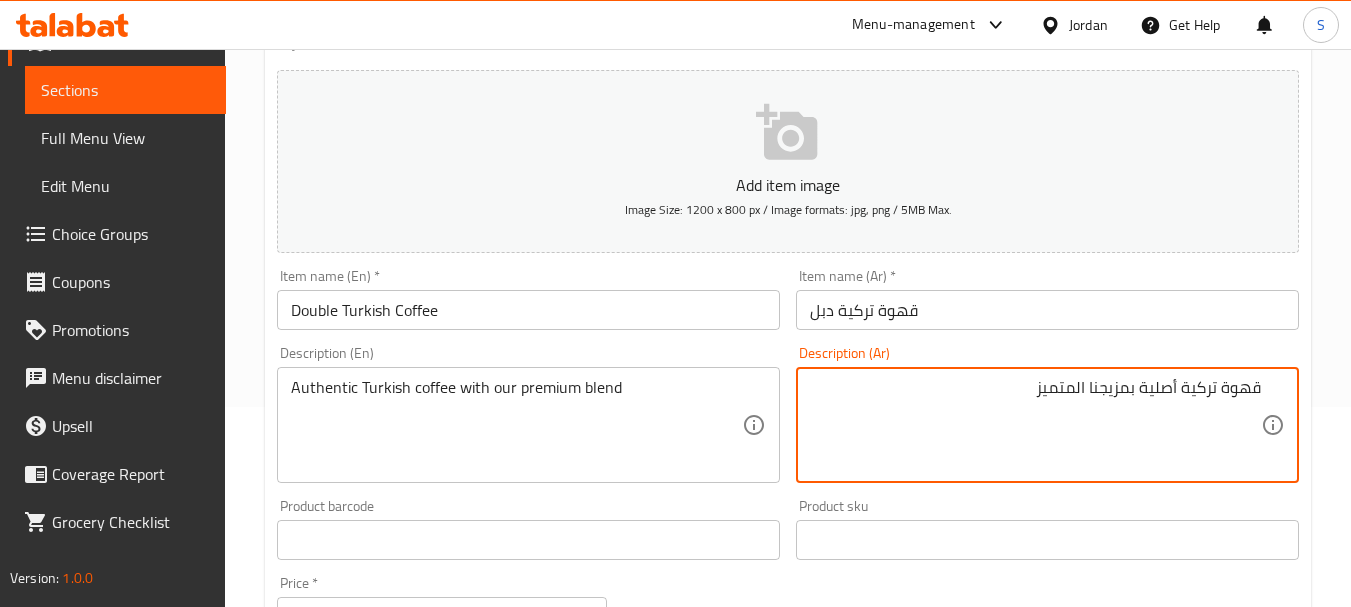 type on "قهوة تركية أصلية بمزيجنا المتميز" 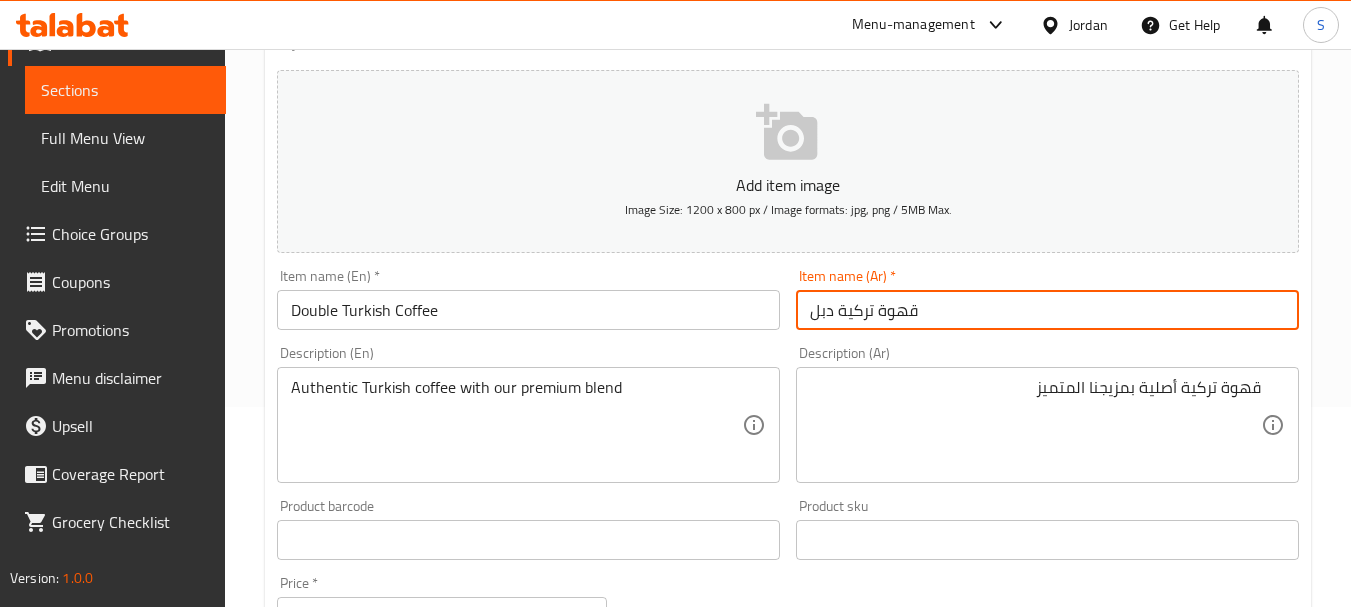 click on "Update" at bounding box center [398, 1126] 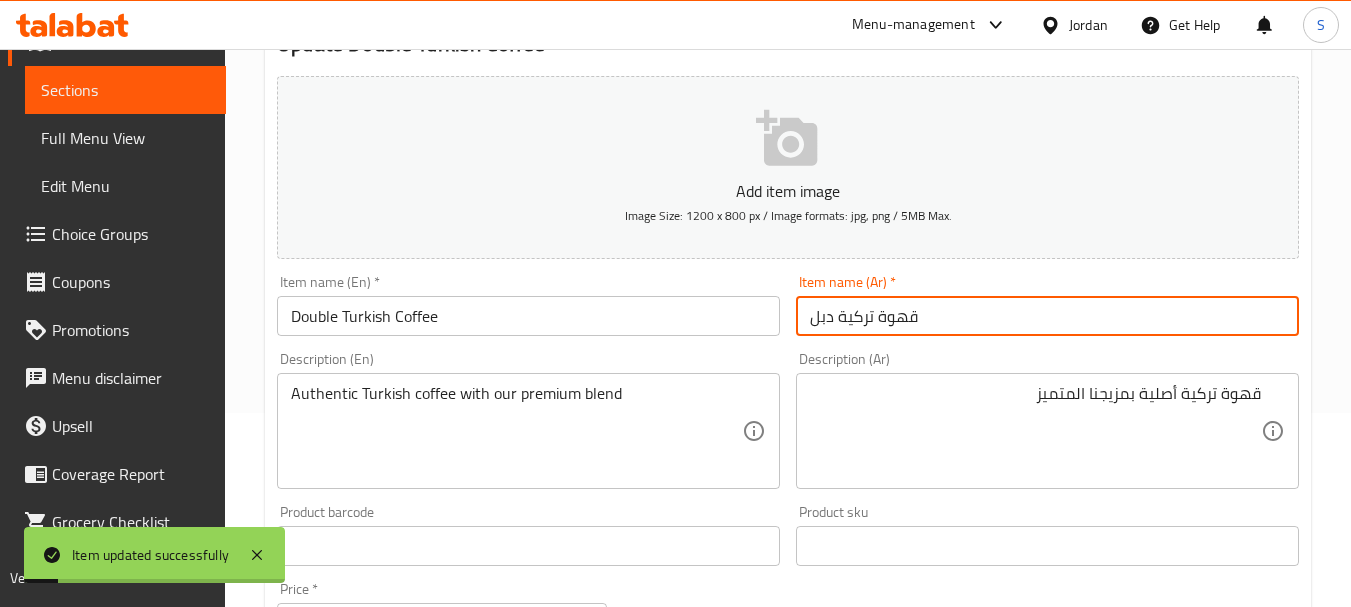 scroll, scrollTop: 0, scrollLeft: 0, axis: both 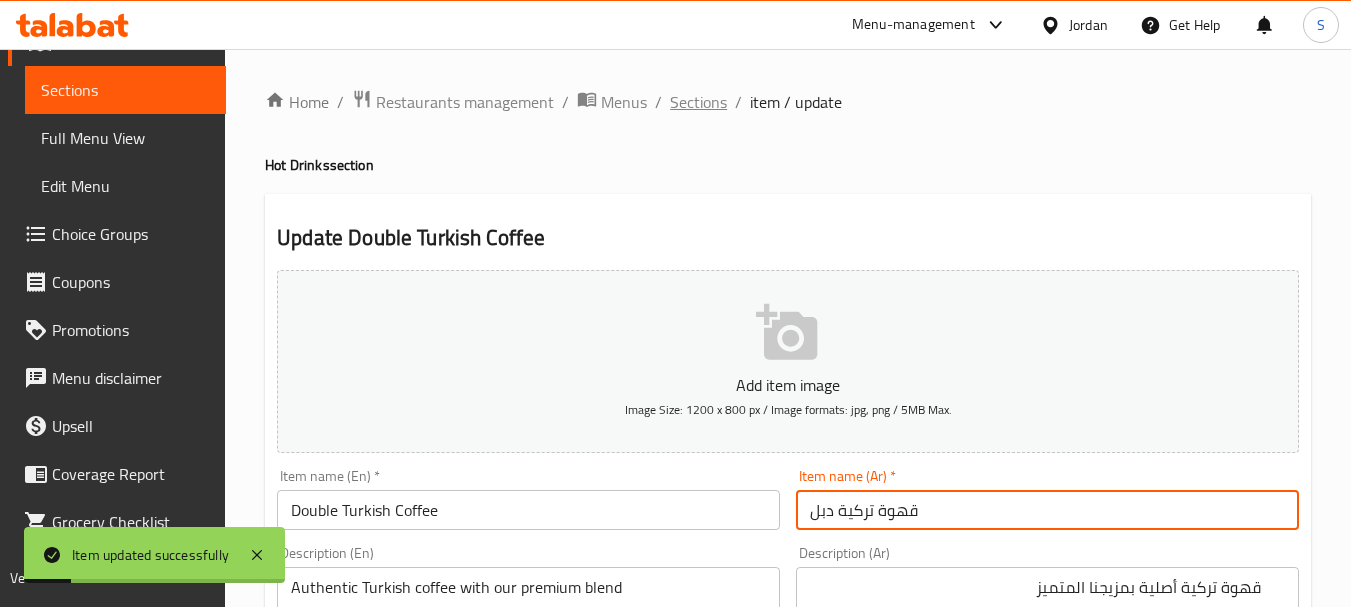 click on "Sections" at bounding box center [698, 102] 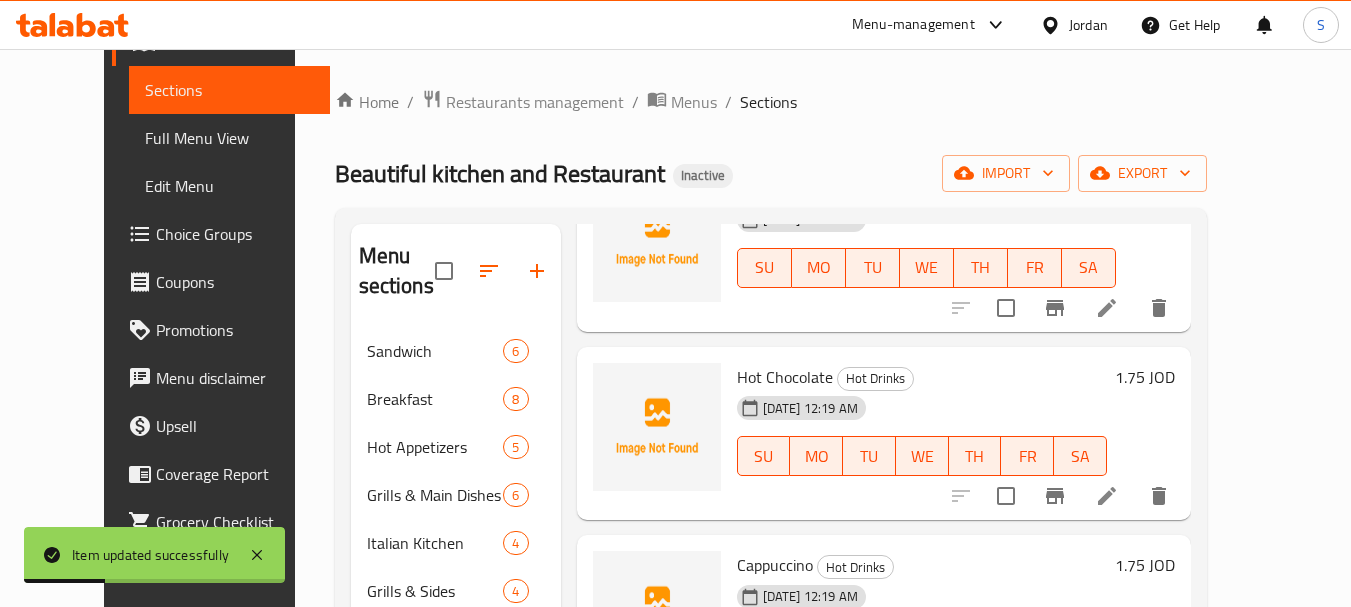 scroll, scrollTop: 600, scrollLeft: 0, axis: vertical 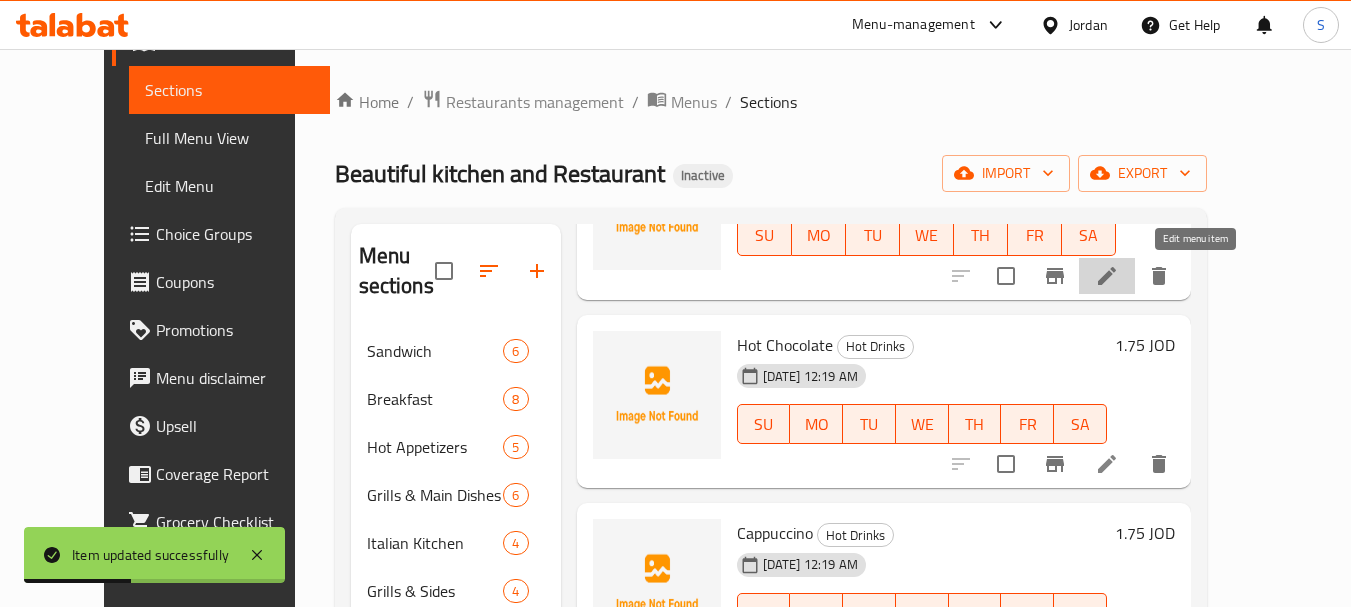click 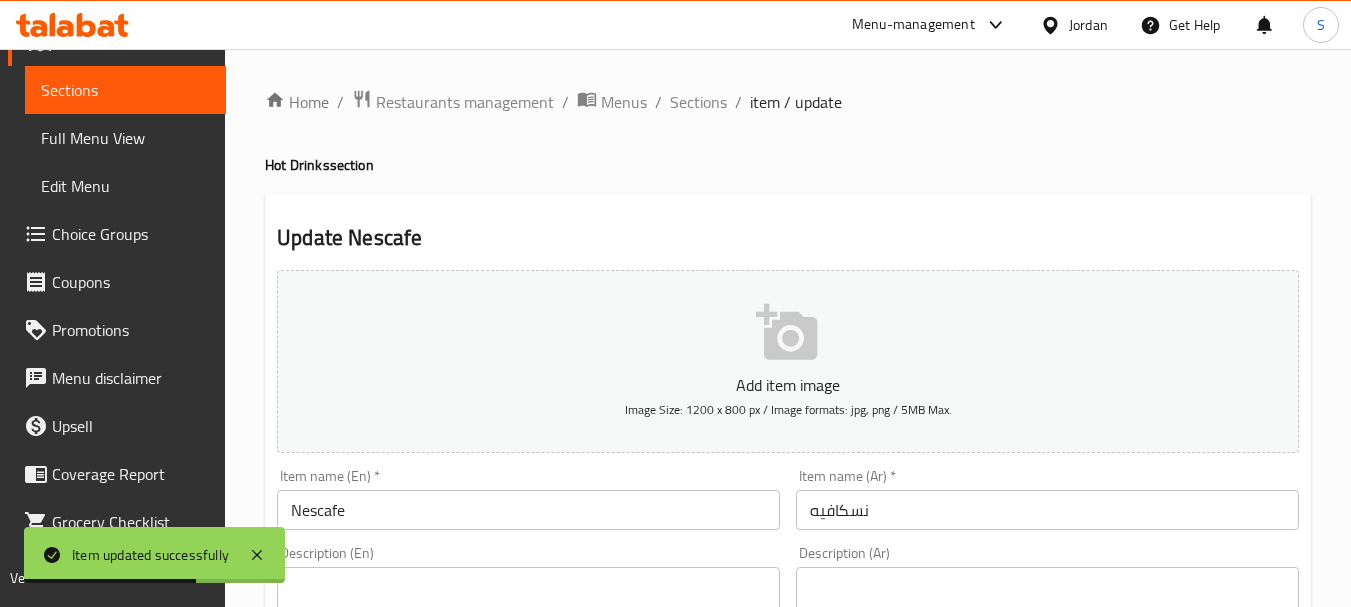 scroll, scrollTop: 200, scrollLeft: 0, axis: vertical 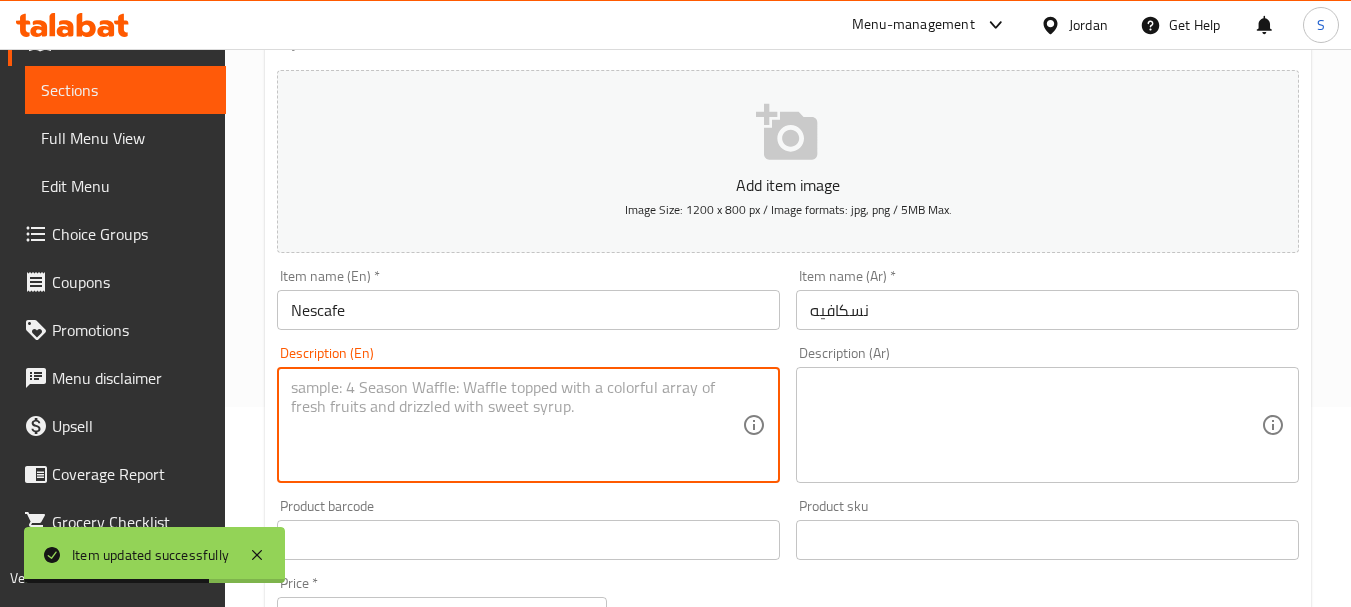 click at bounding box center (516, 425) 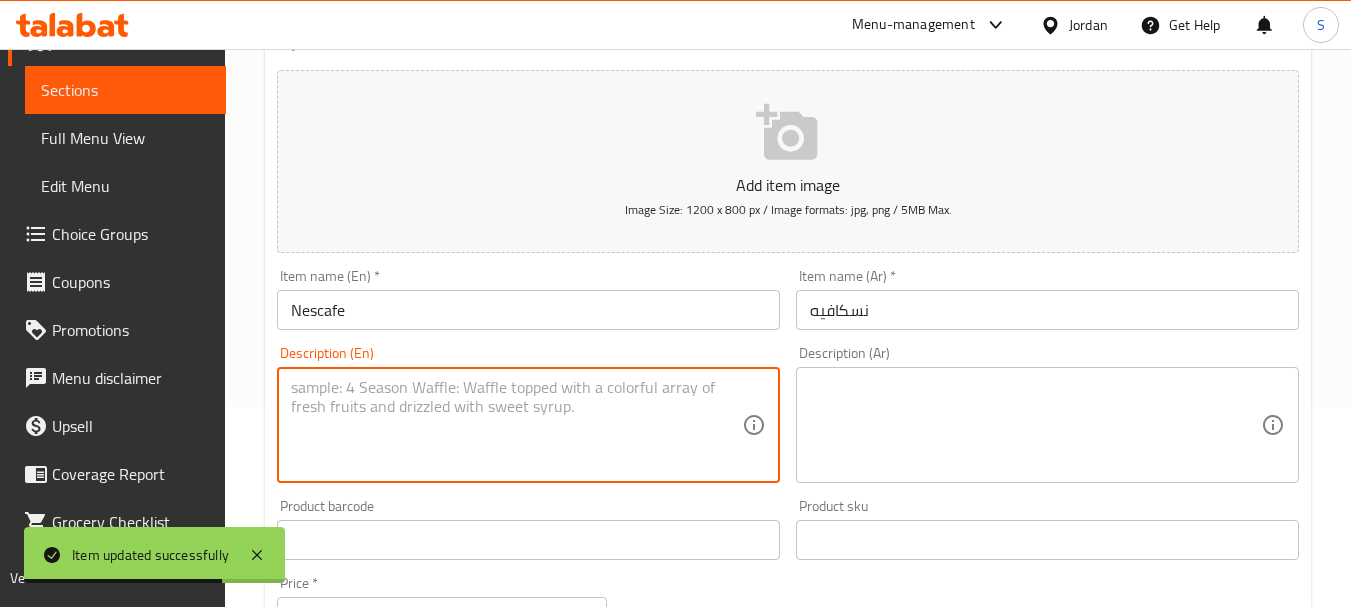 paste on "Nescafe, hot water, sugar and milk" 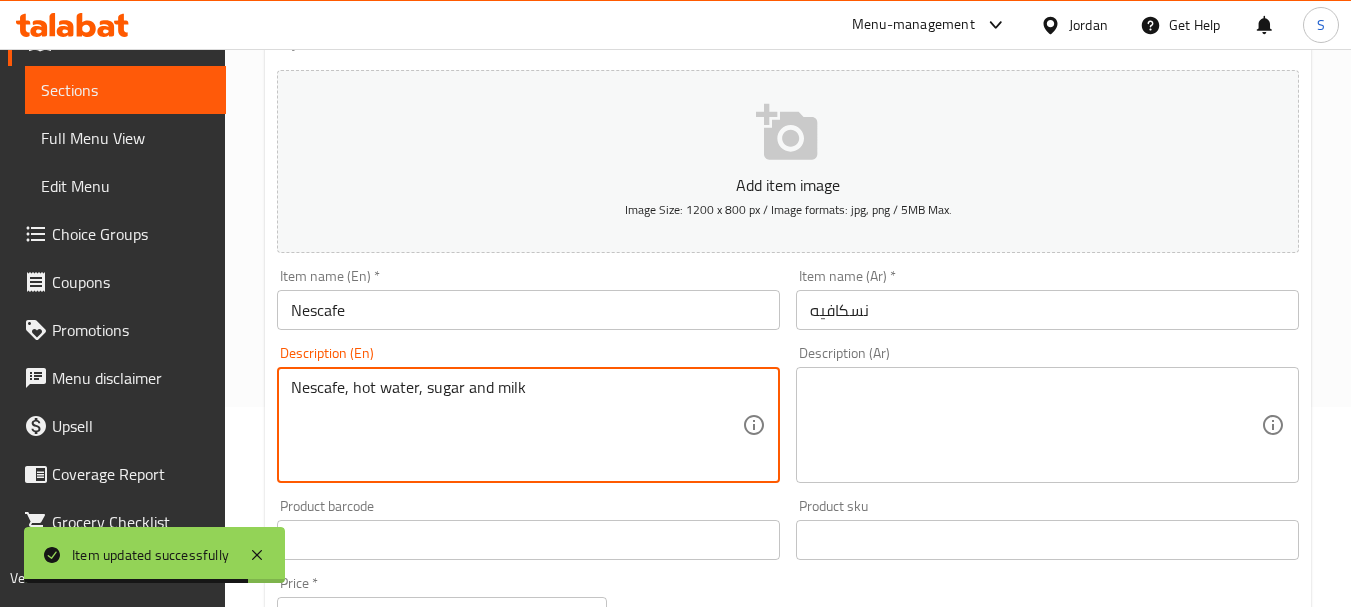 type on "Nescafe, hot water, sugar and milk" 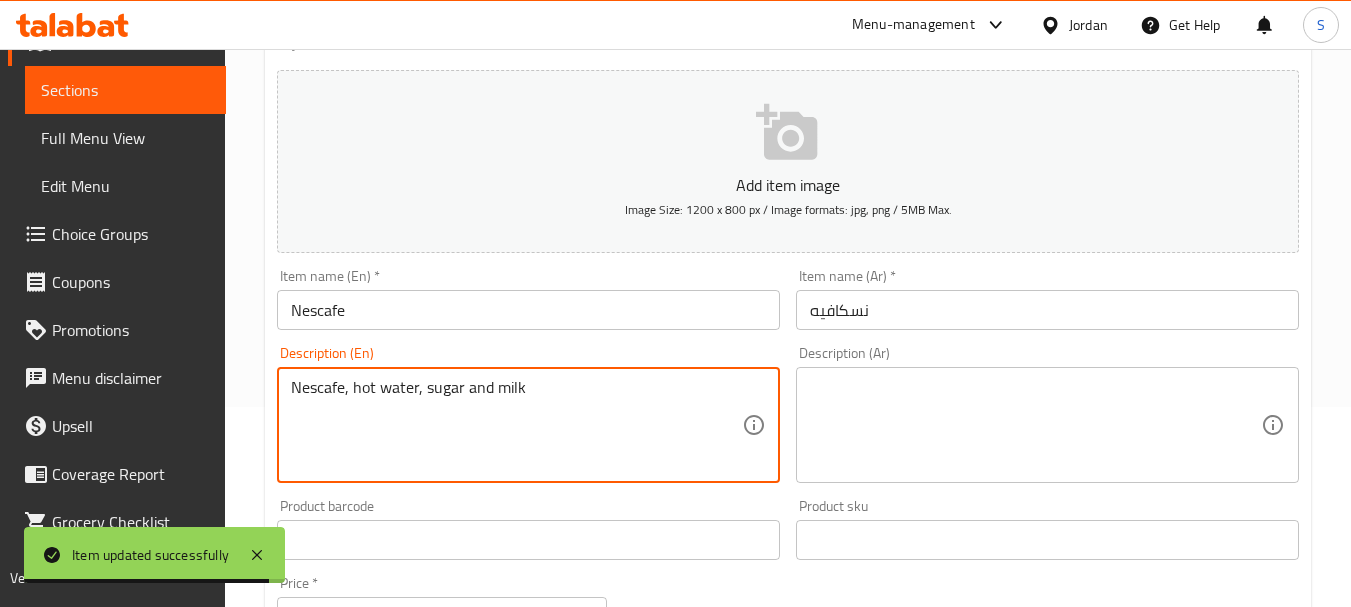 click at bounding box center [1035, 425] 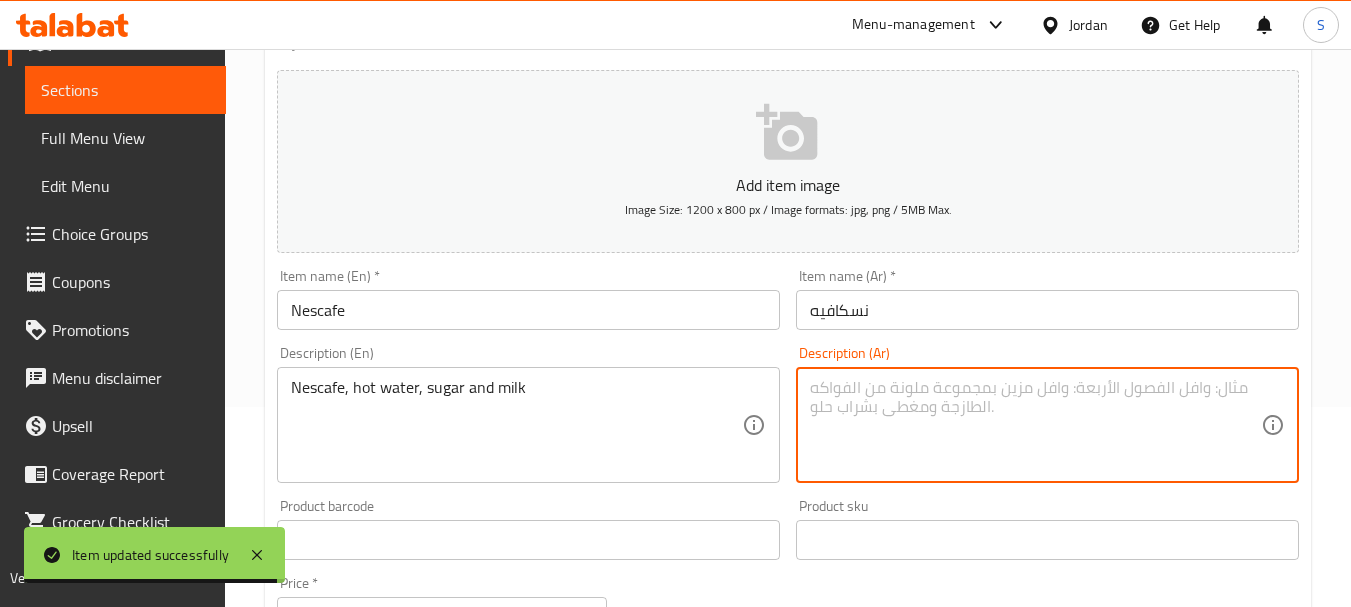 paste on "نسكافيه، ماء ساخن، سكر وحليب" 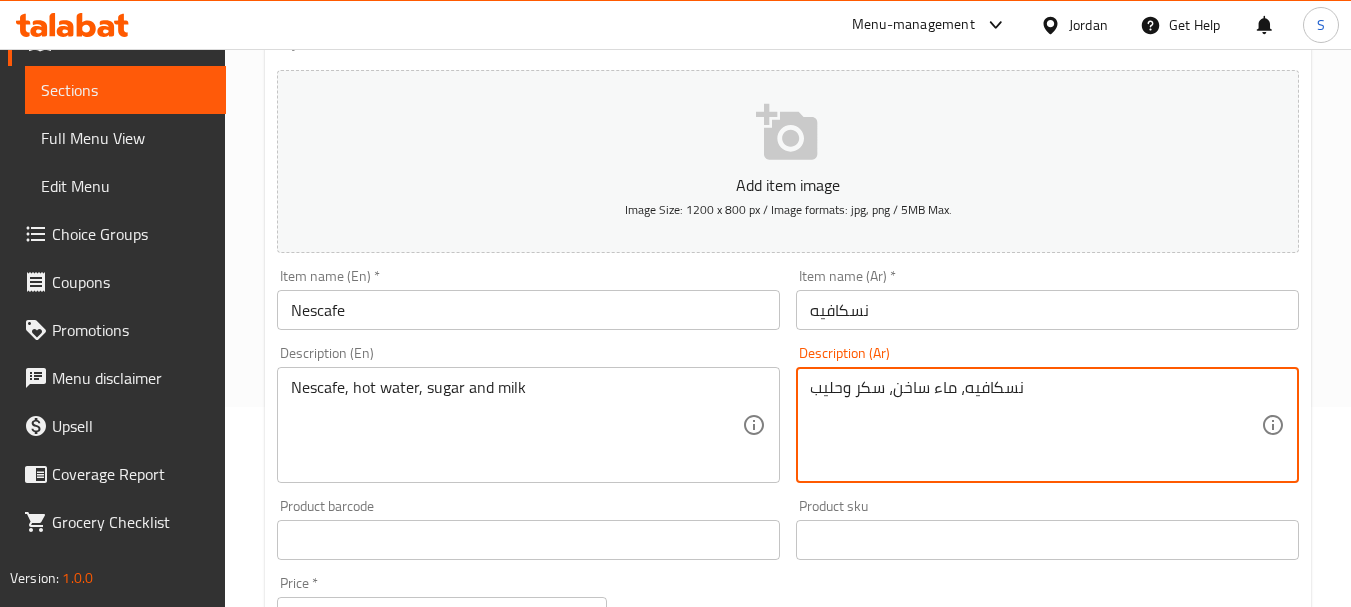 type on "نسكافيه، ماء ساخن، سكر وحليب" 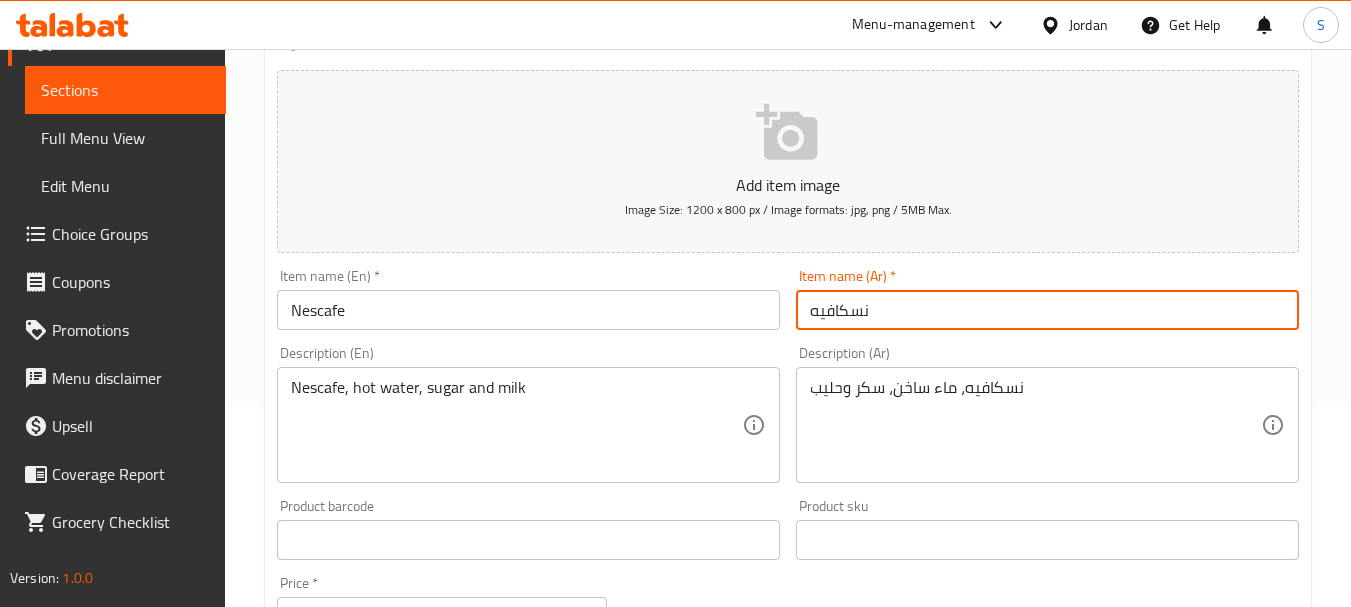 click on "نسكافيه" at bounding box center [1047, 310] 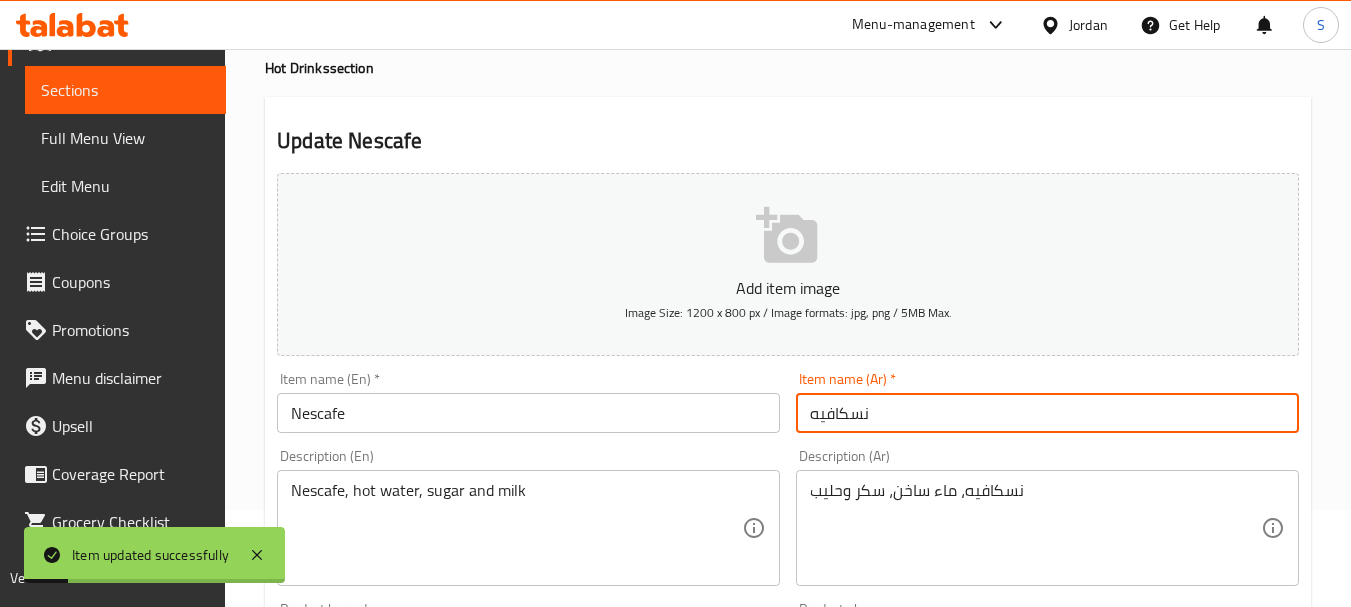 scroll, scrollTop: 0, scrollLeft: 0, axis: both 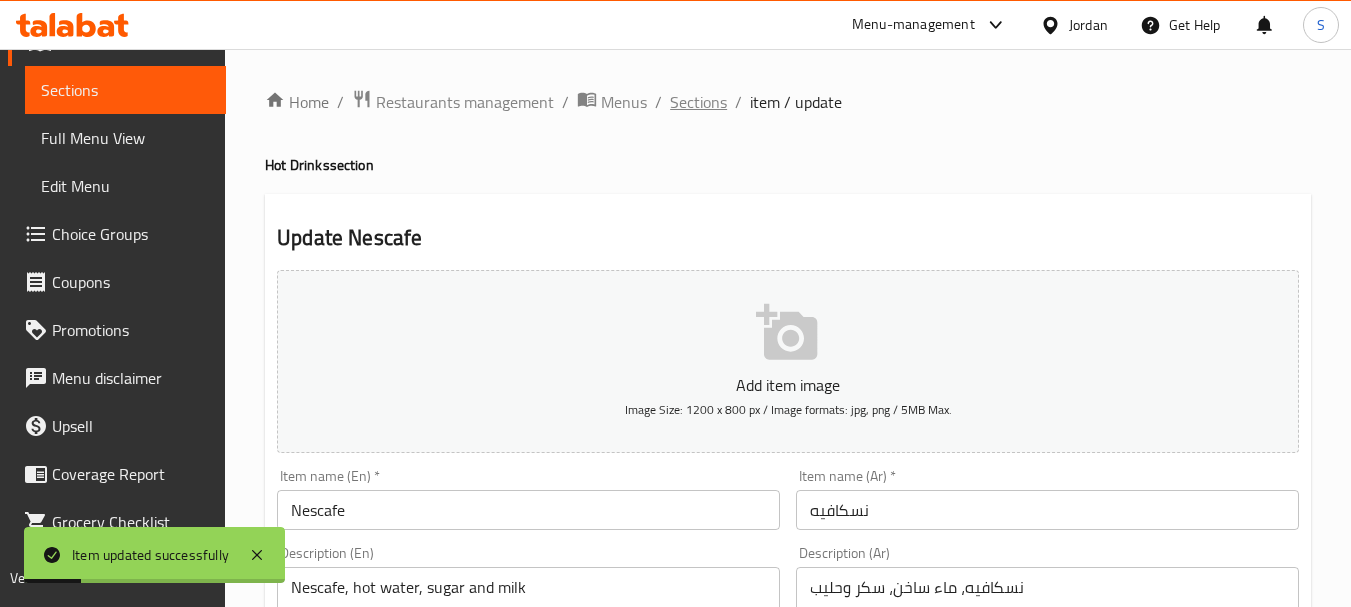 click on "Sections" at bounding box center [698, 102] 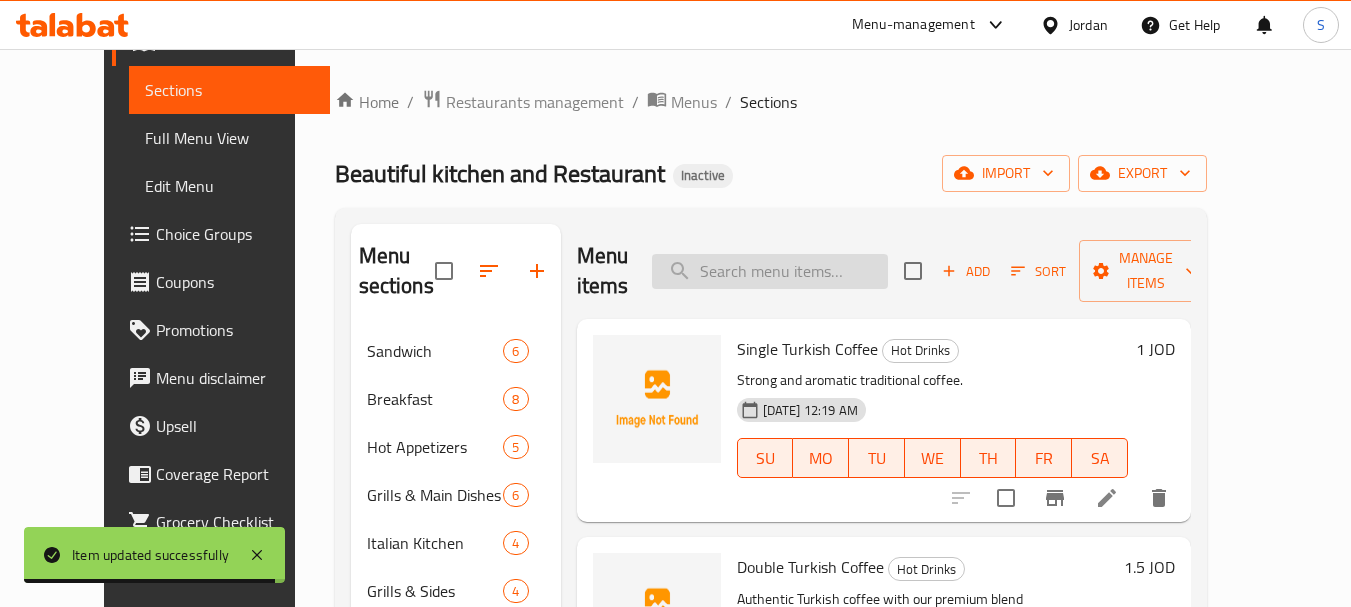 click at bounding box center (770, 271) 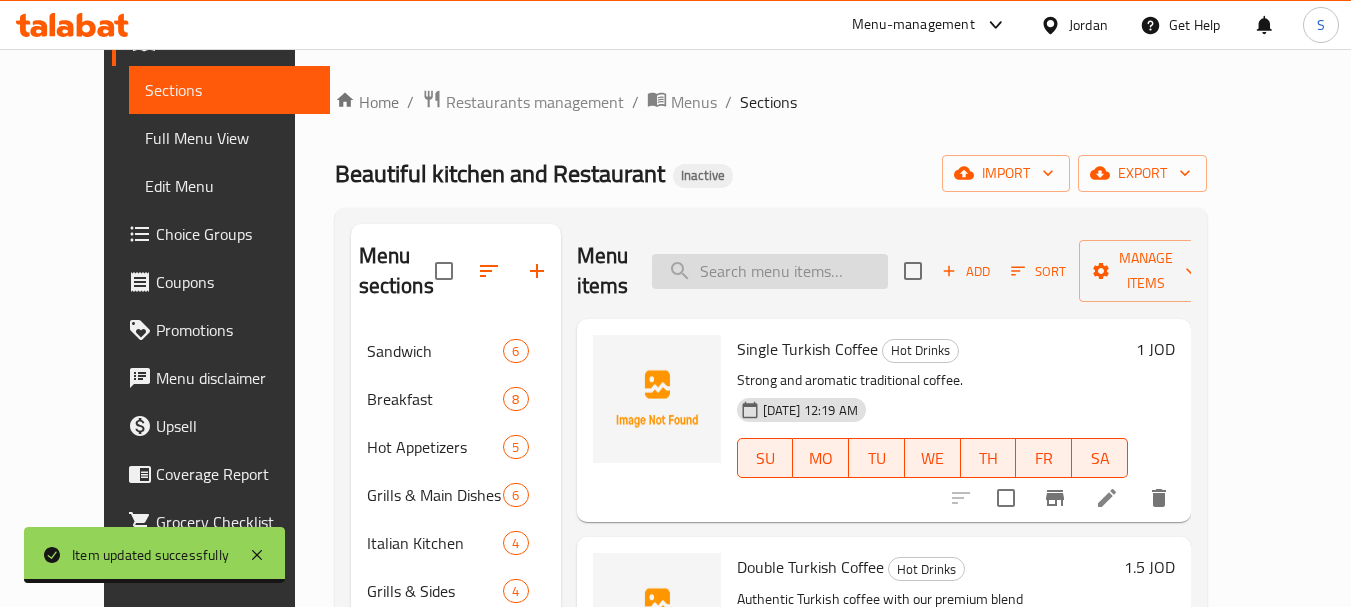 paste on "Hot Chocolate" 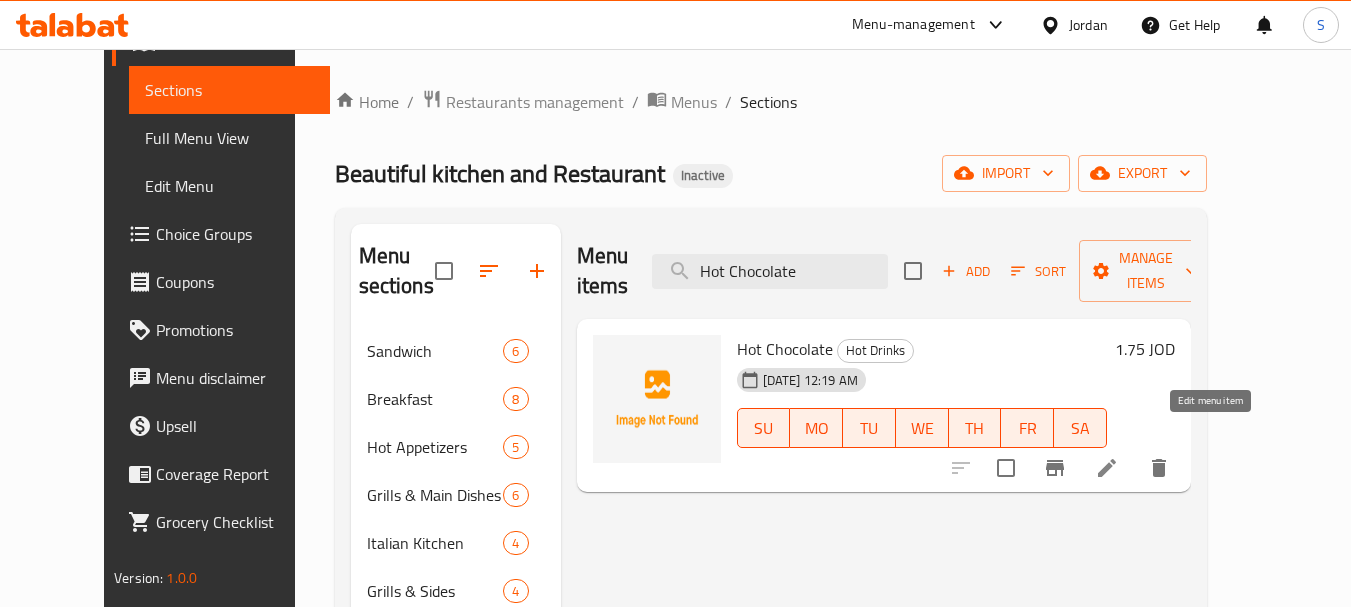 type on "Hot Chocolate" 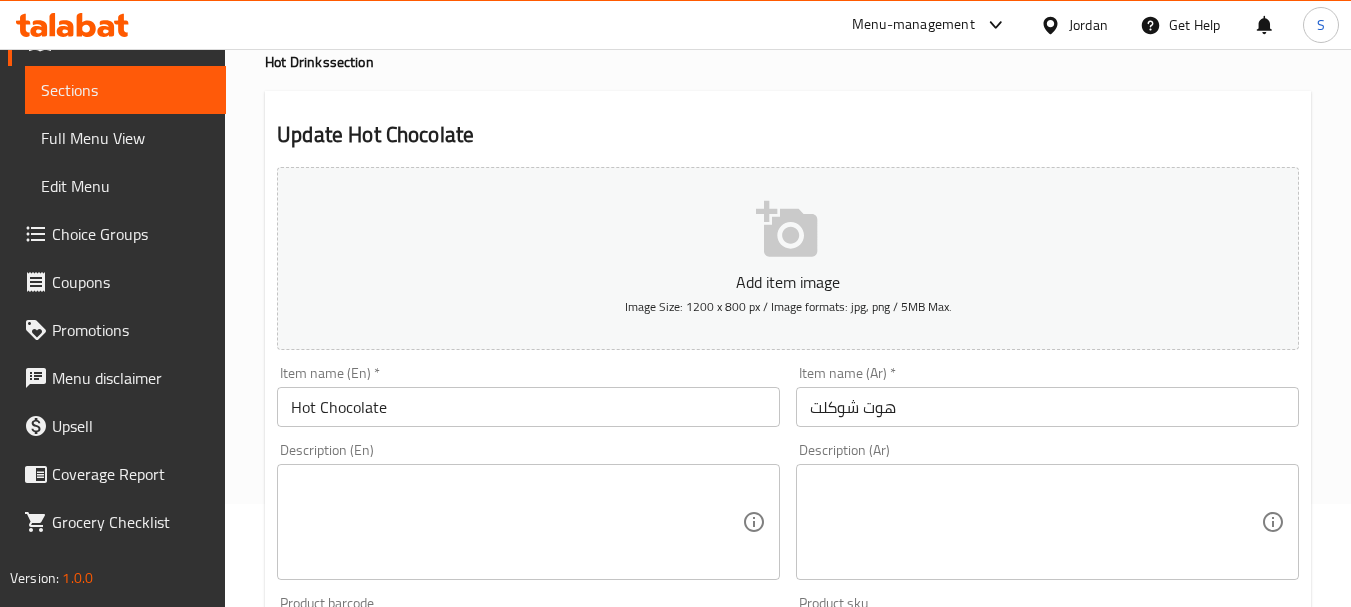 scroll, scrollTop: 200, scrollLeft: 0, axis: vertical 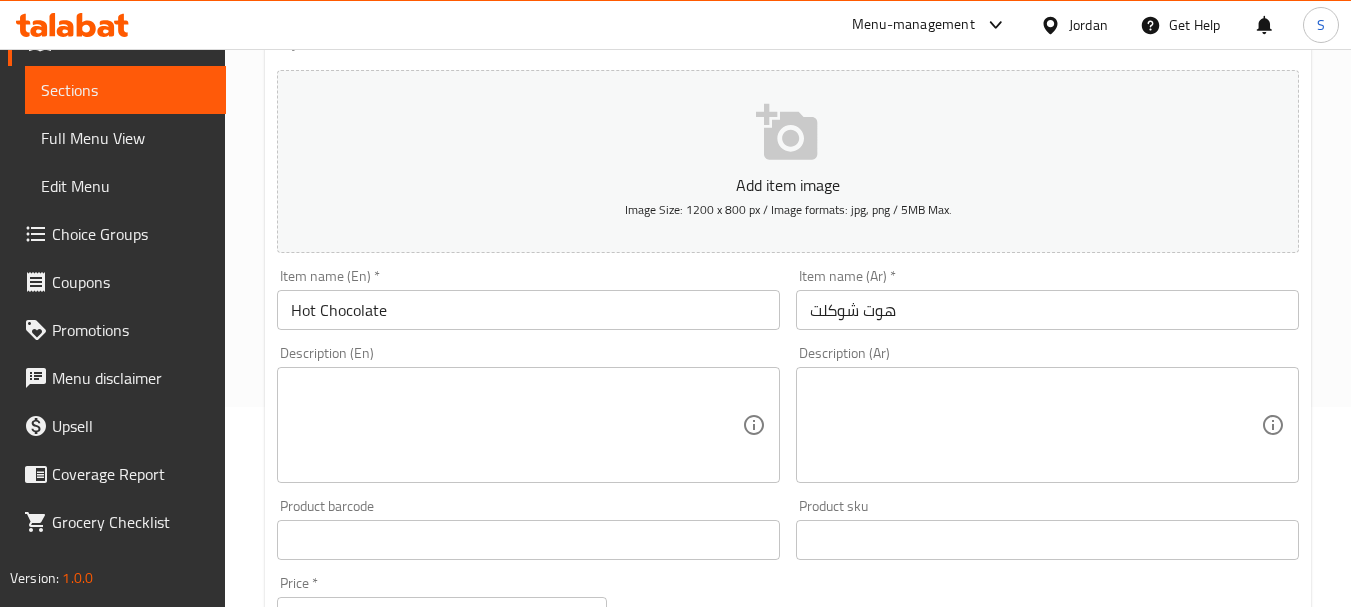 click at bounding box center [516, 425] 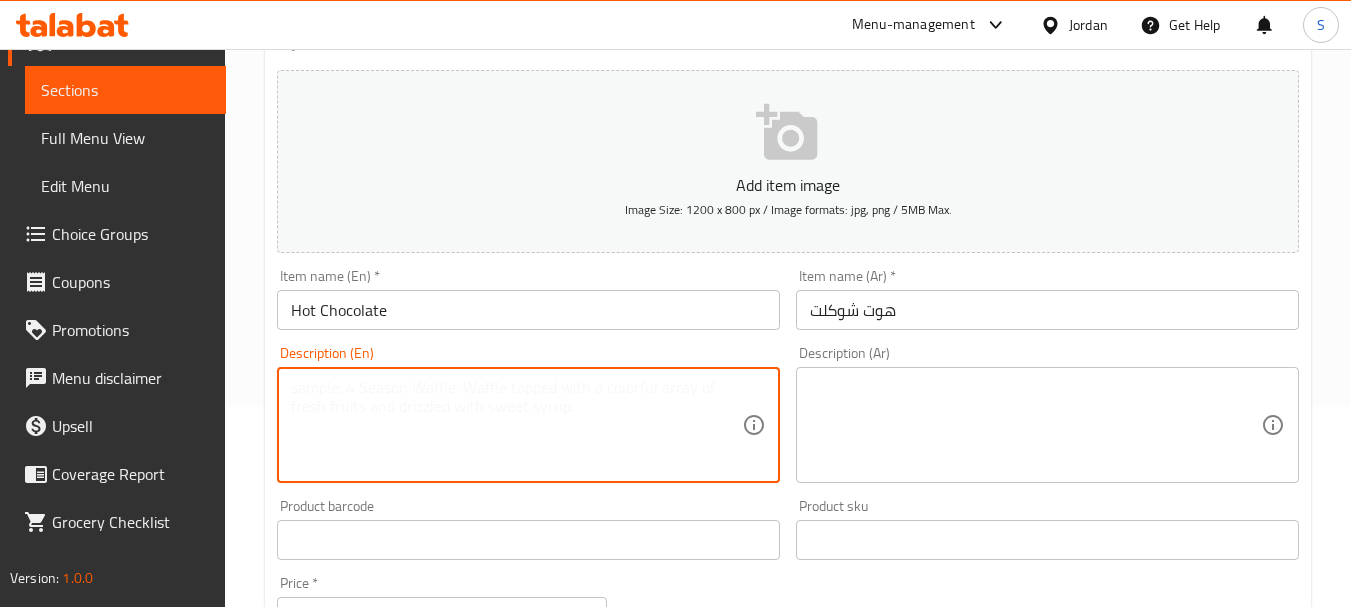 paste on "Hot beverage made with Chocolate, cocoa powder with a pinch of sugar." 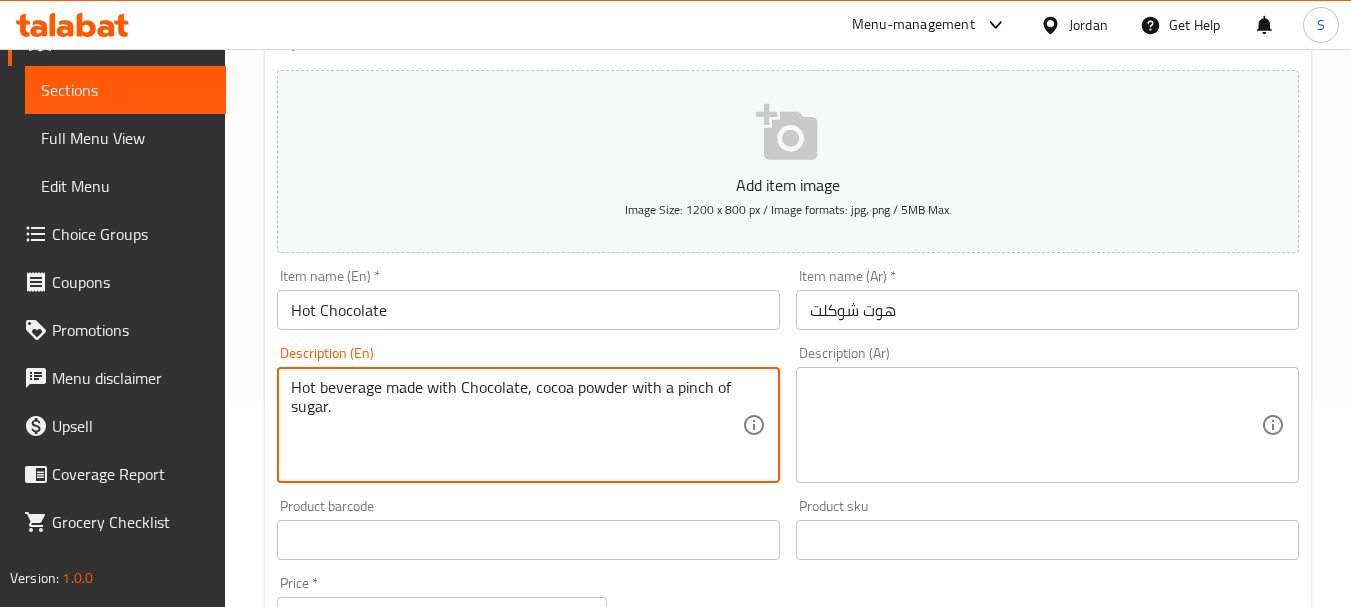 type on "Hot beverage made with Chocolate, cocoa powder with a pinch of sugar." 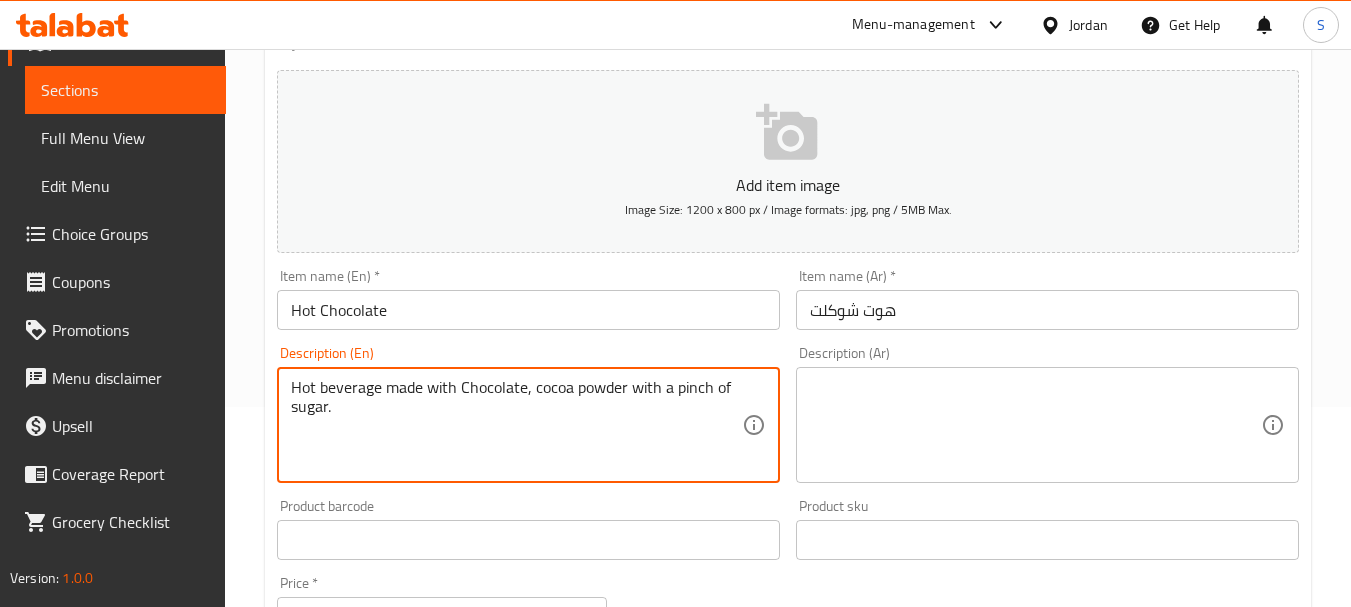 click on "Description (Ar)" at bounding box center (1047, 425) 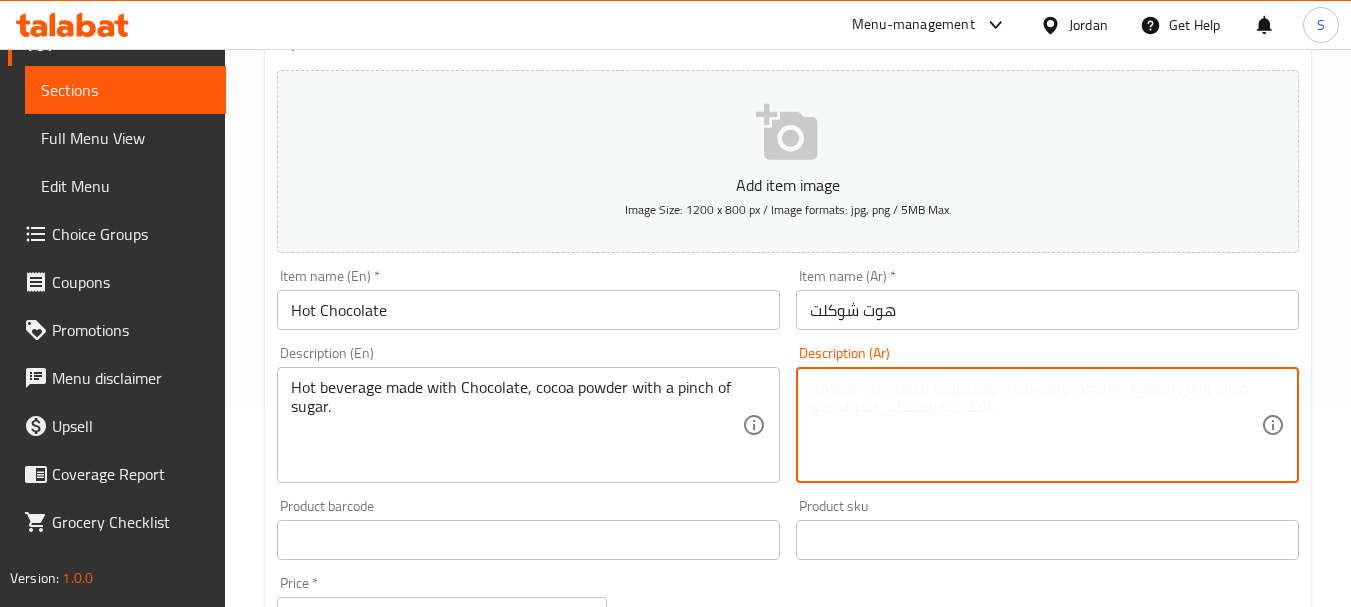 paste on "مشروب ساخن مصنوع من الشوكولاتة ومسحوق الكاكاو مع قليل من السكر." 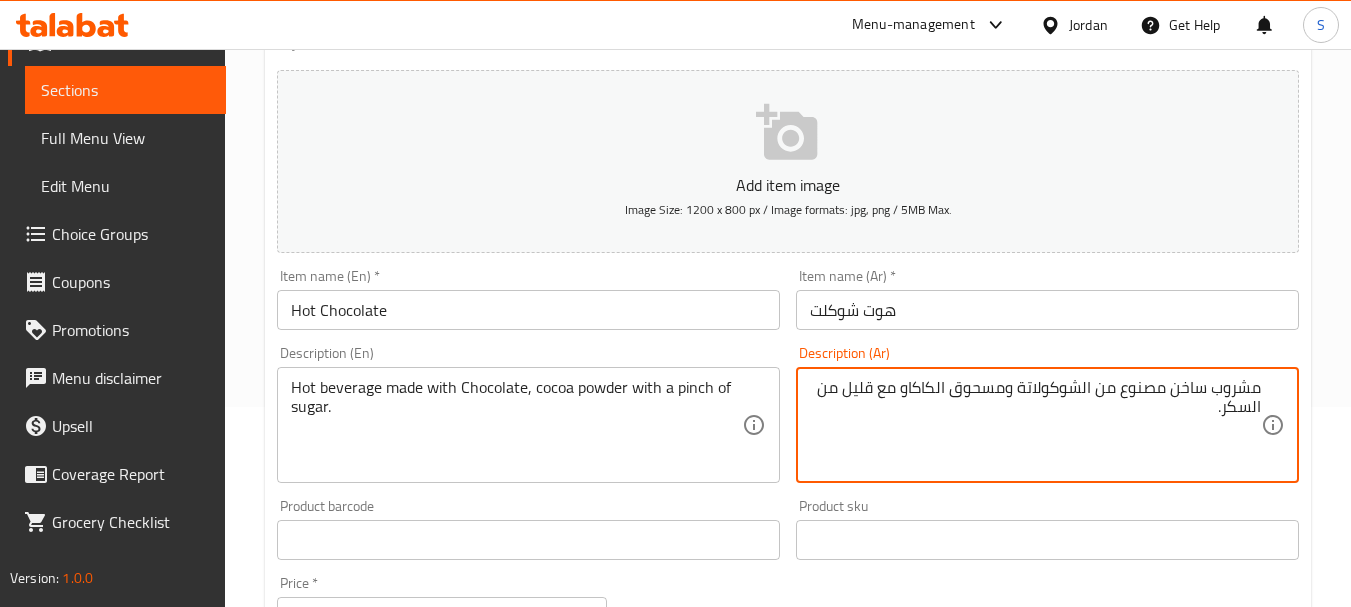 type on "مشروب ساخن مصنوع من الشوكولاتة ومسحوق الكاكاو مع قليل من السكر." 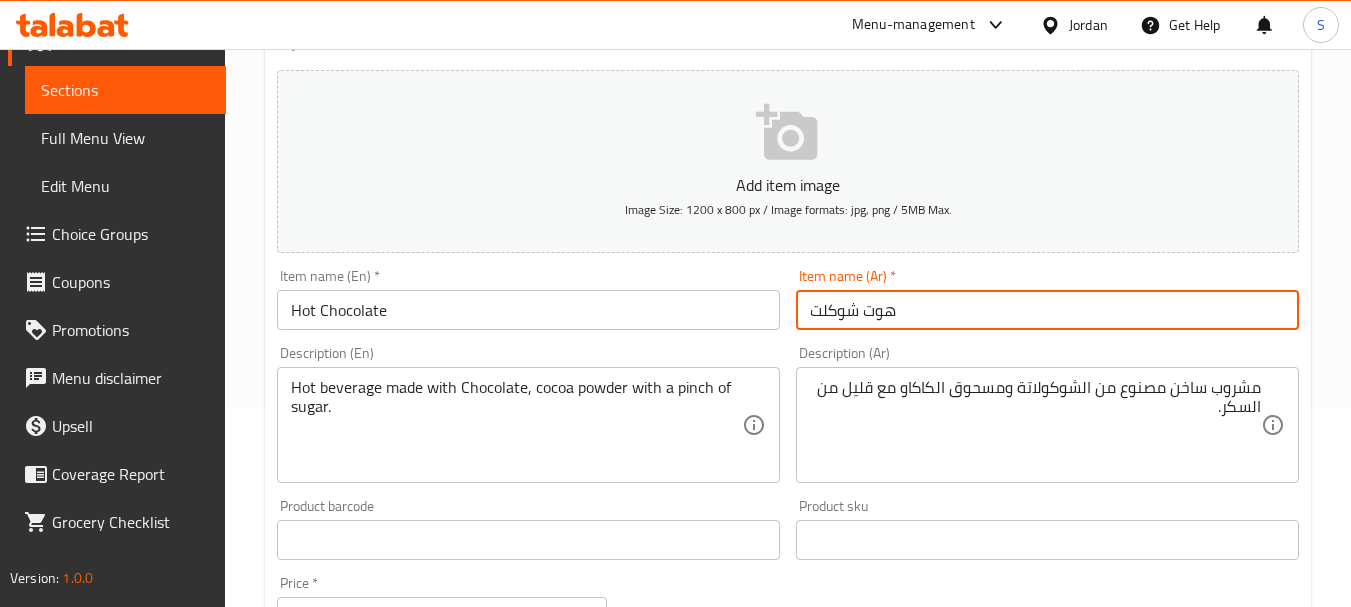click on "Update" at bounding box center (398, 1126) 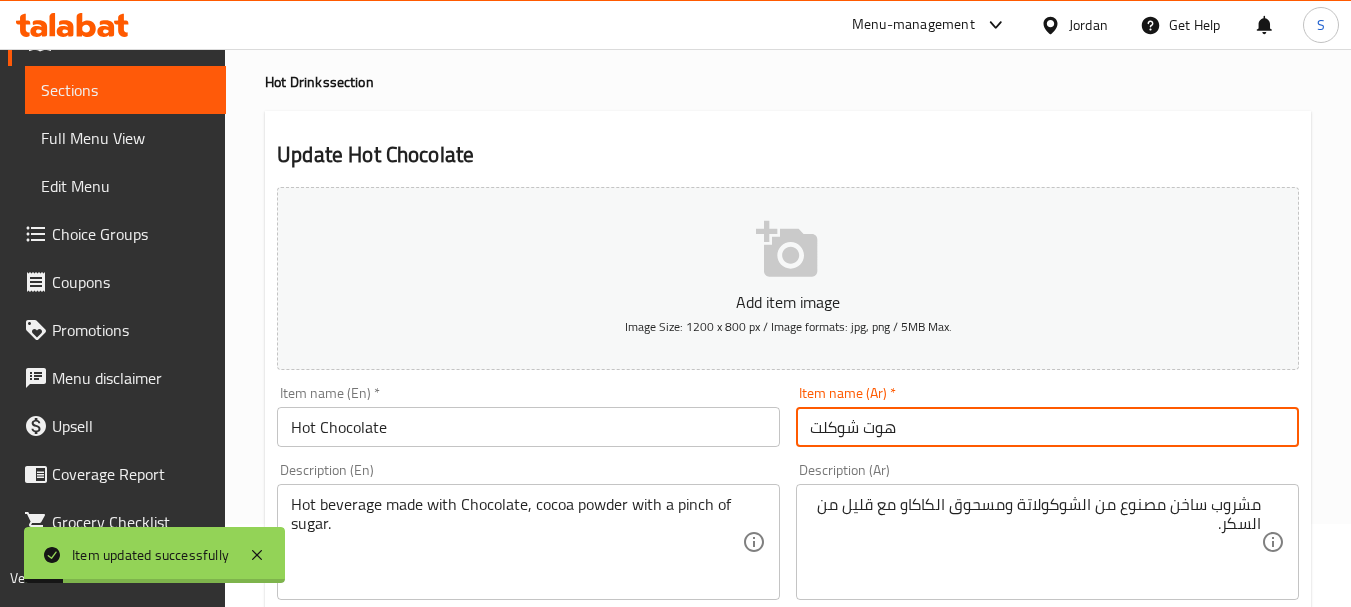 scroll, scrollTop: 0, scrollLeft: 0, axis: both 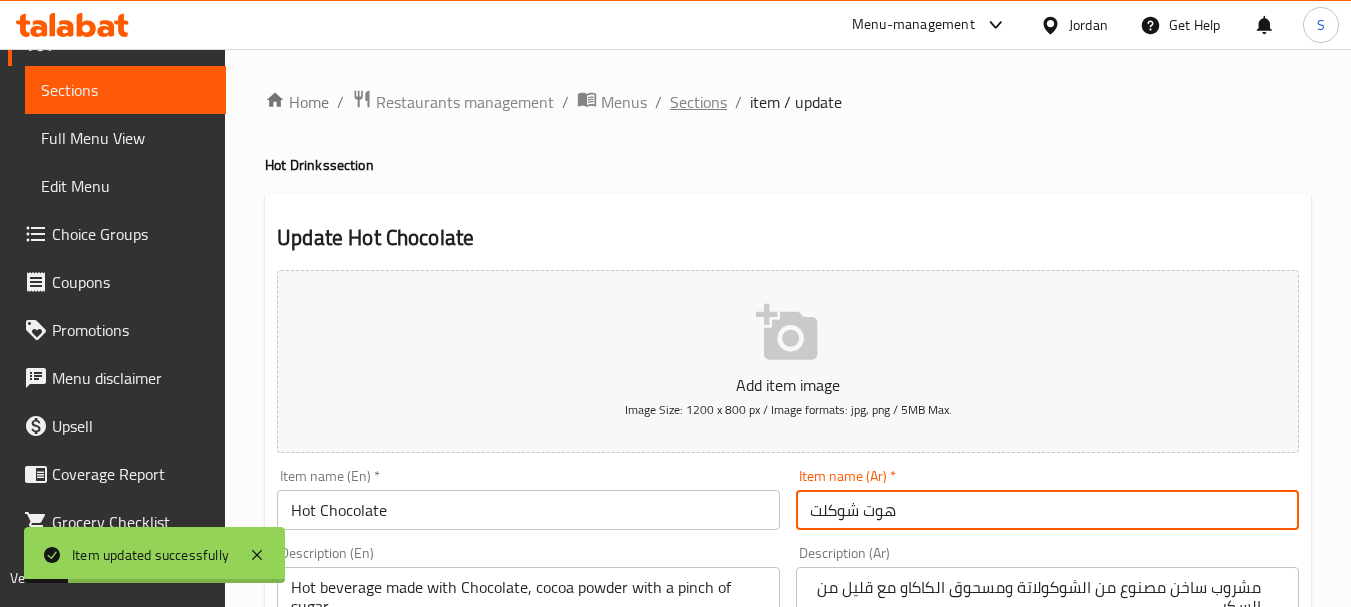 click on "Sections" at bounding box center (698, 102) 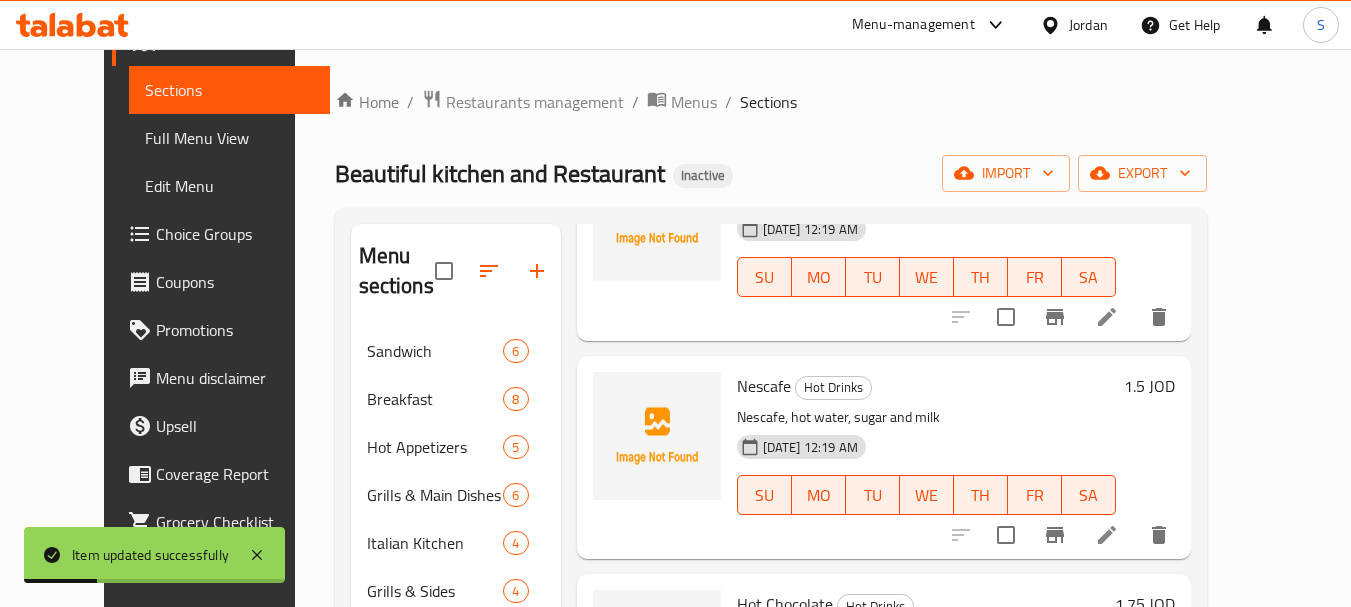 scroll, scrollTop: 800, scrollLeft: 0, axis: vertical 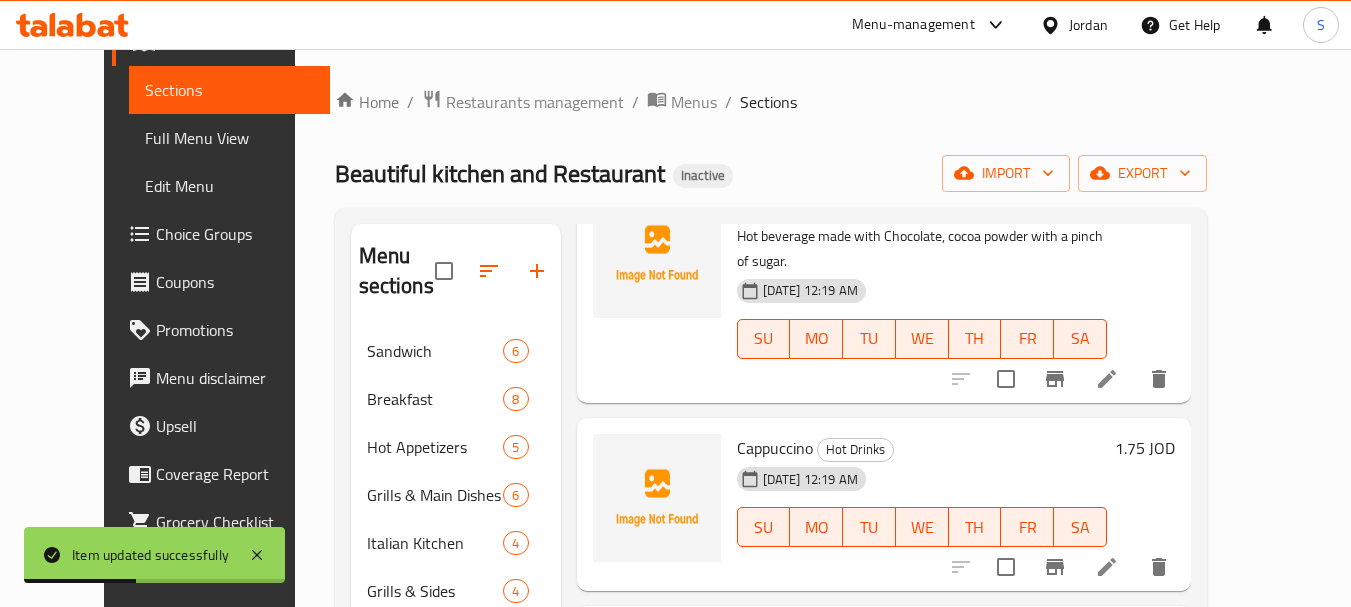 click 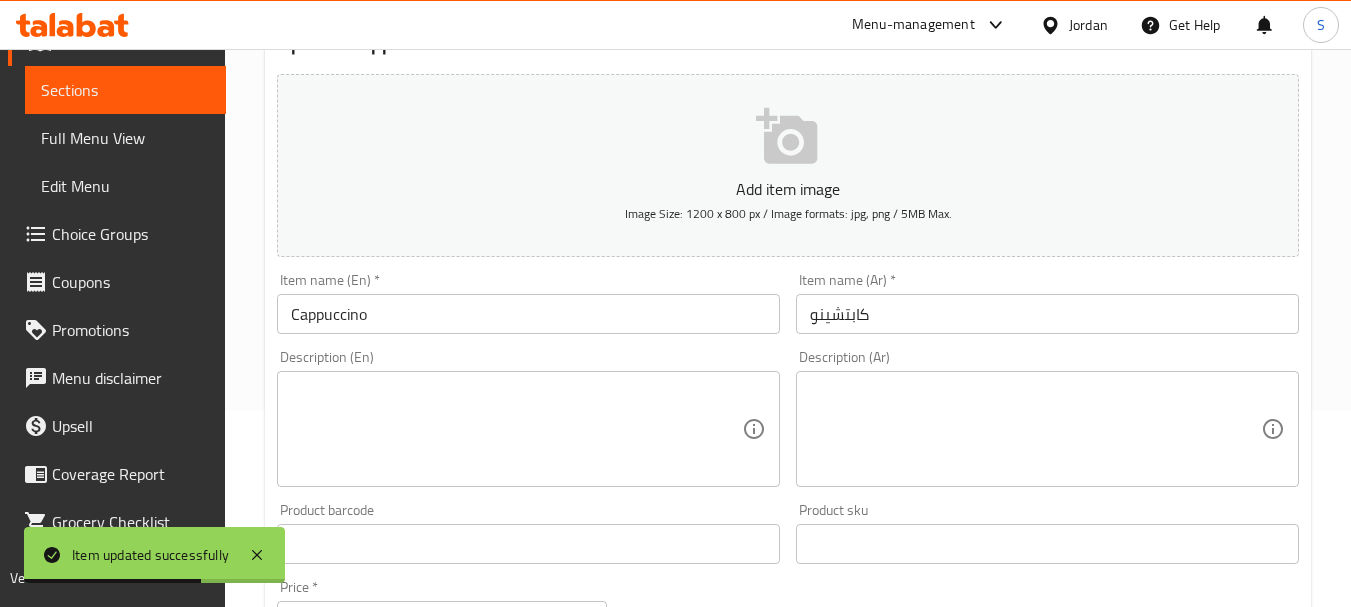scroll, scrollTop: 200, scrollLeft: 0, axis: vertical 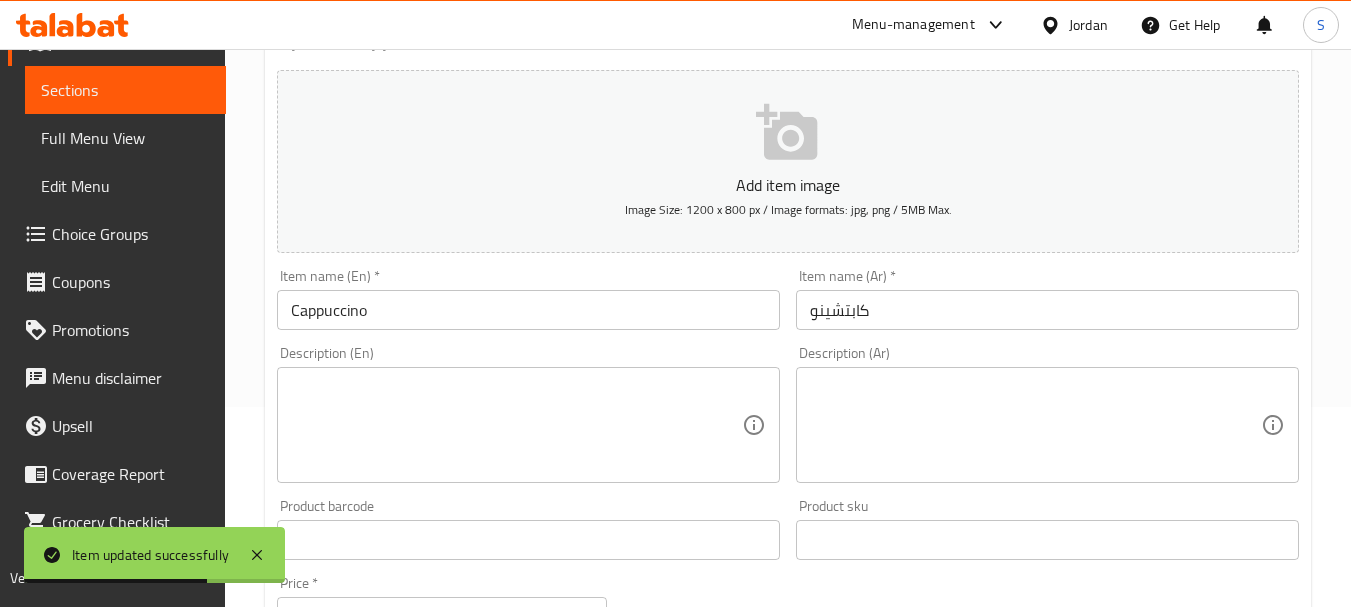 click at bounding box center [516, 425] 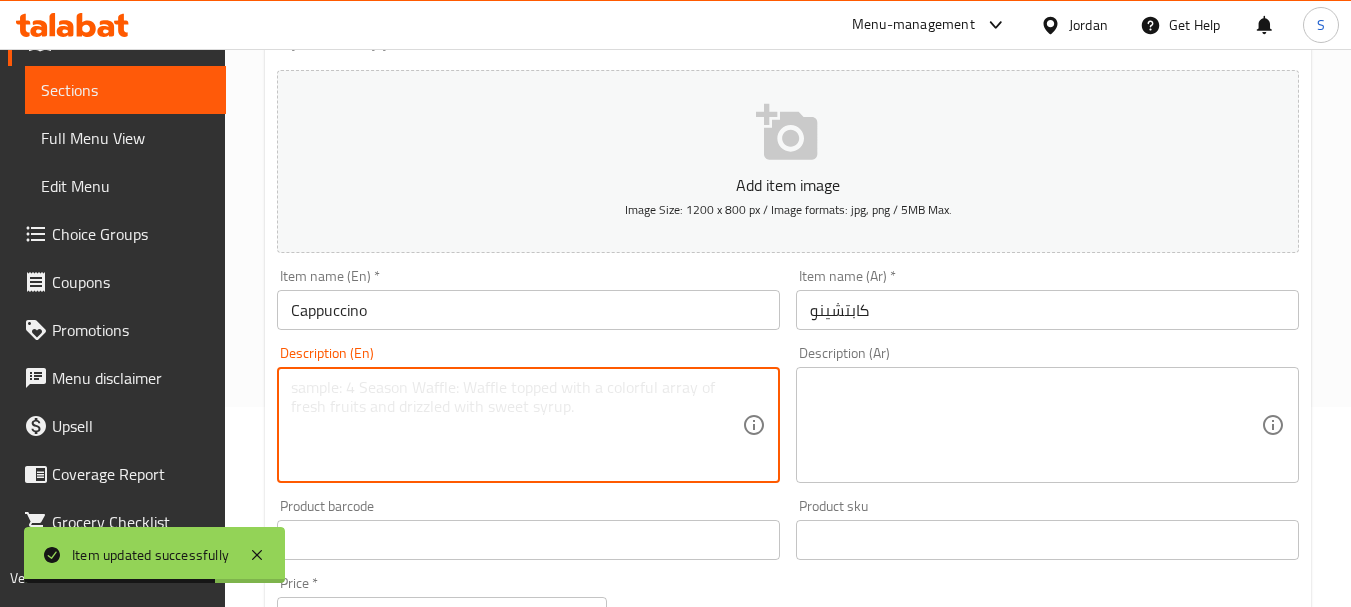 paste on "Coffee drink made with espresso and steamed milk." 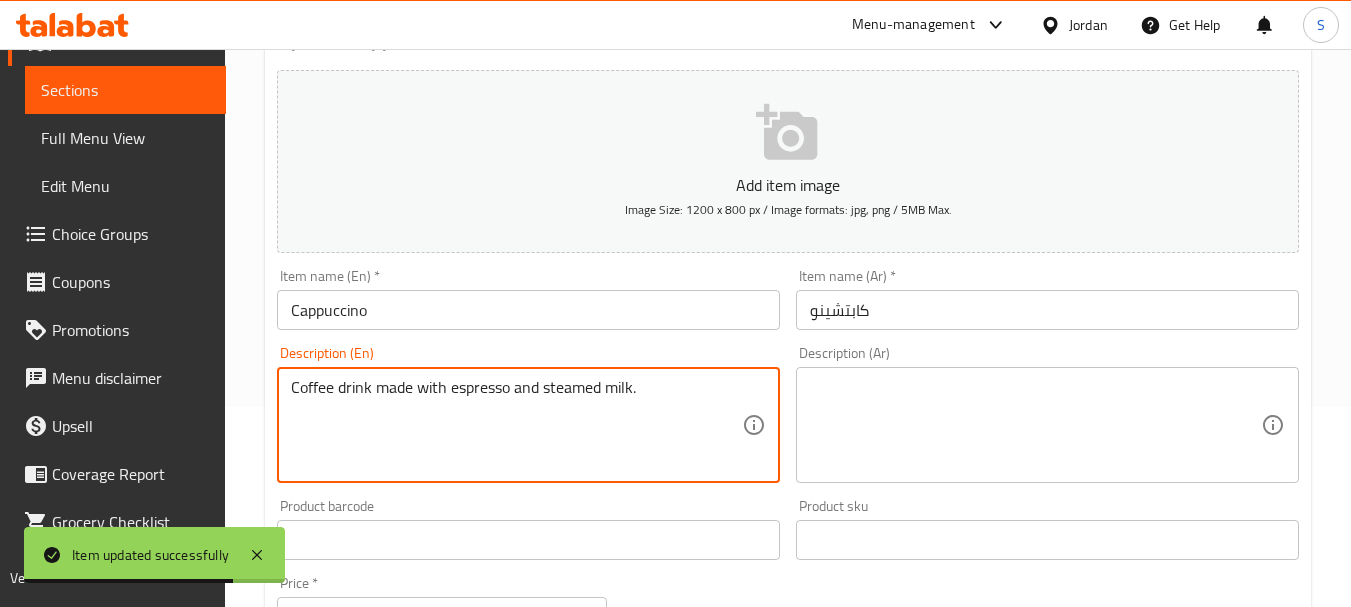 type on "Coffee drink made with espresso and steamed milk." 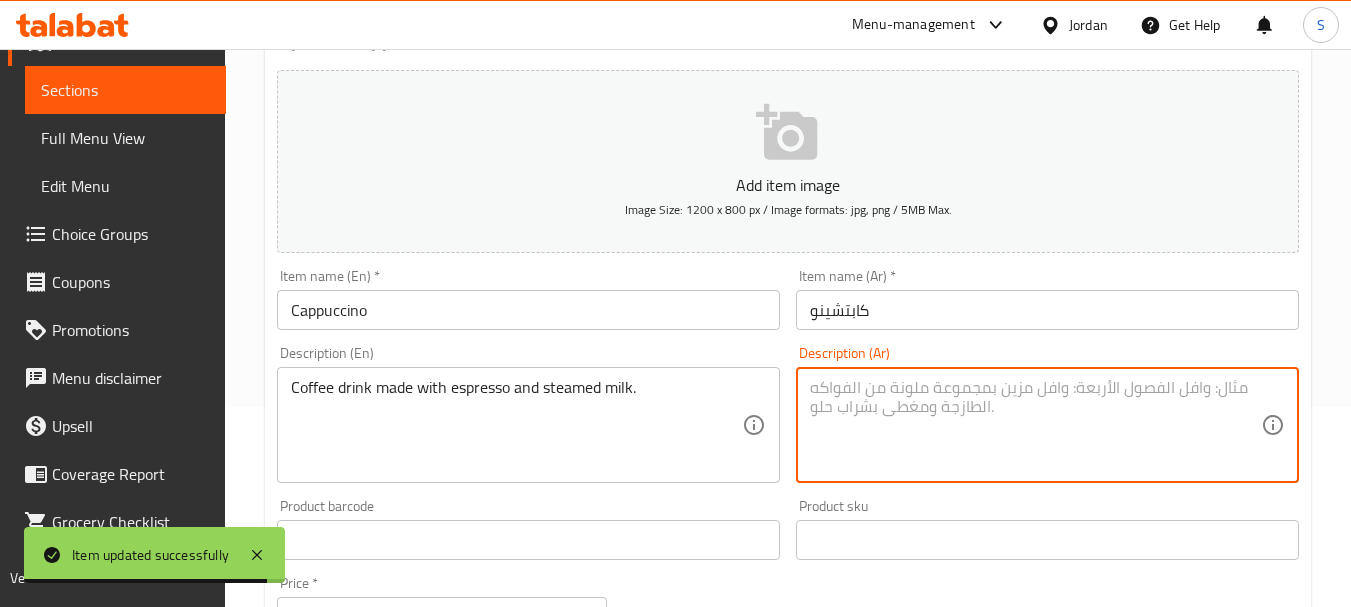 click at bounding box center [1035, 425] 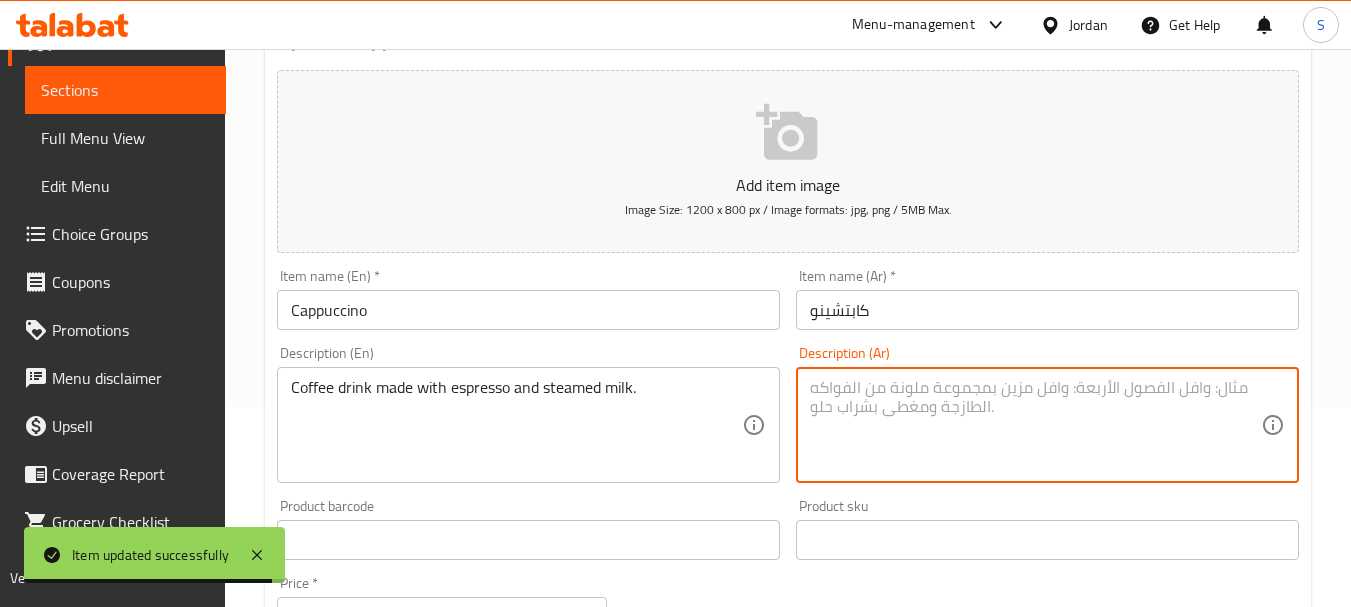 paste on "مشروب قهوة مصنوع من الإسبريسو والحليب المبخر." 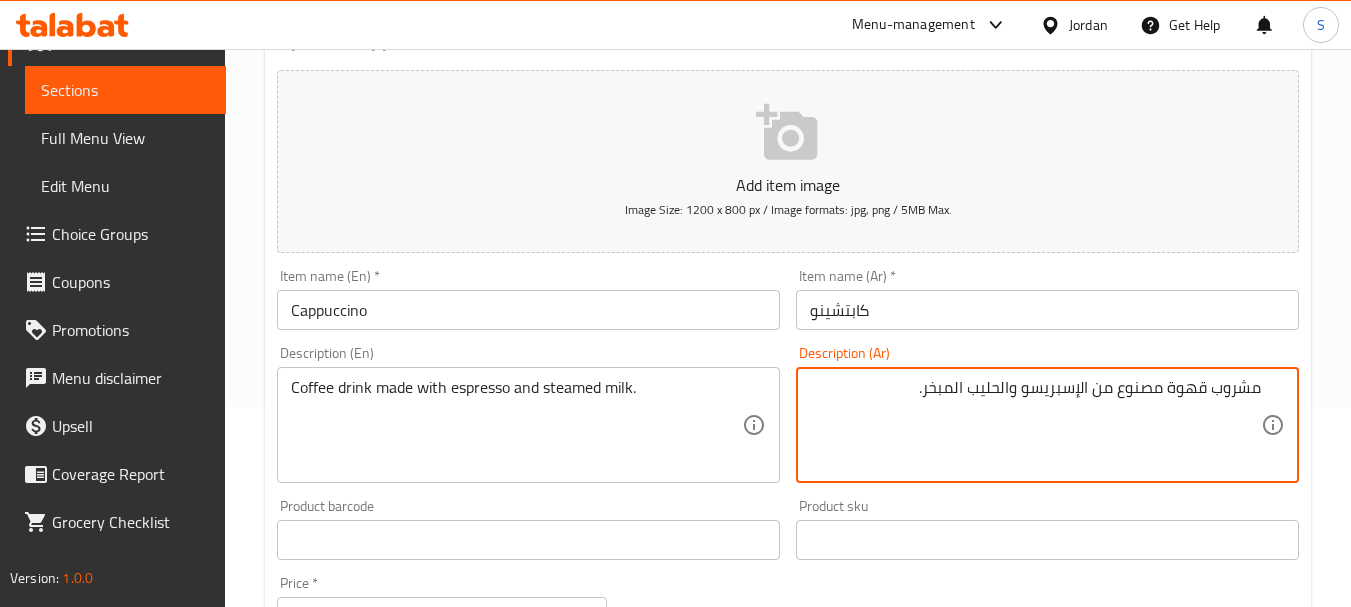 type on "مشروب قهوة مصنوع من الإسبريسو والحليب المبخر." 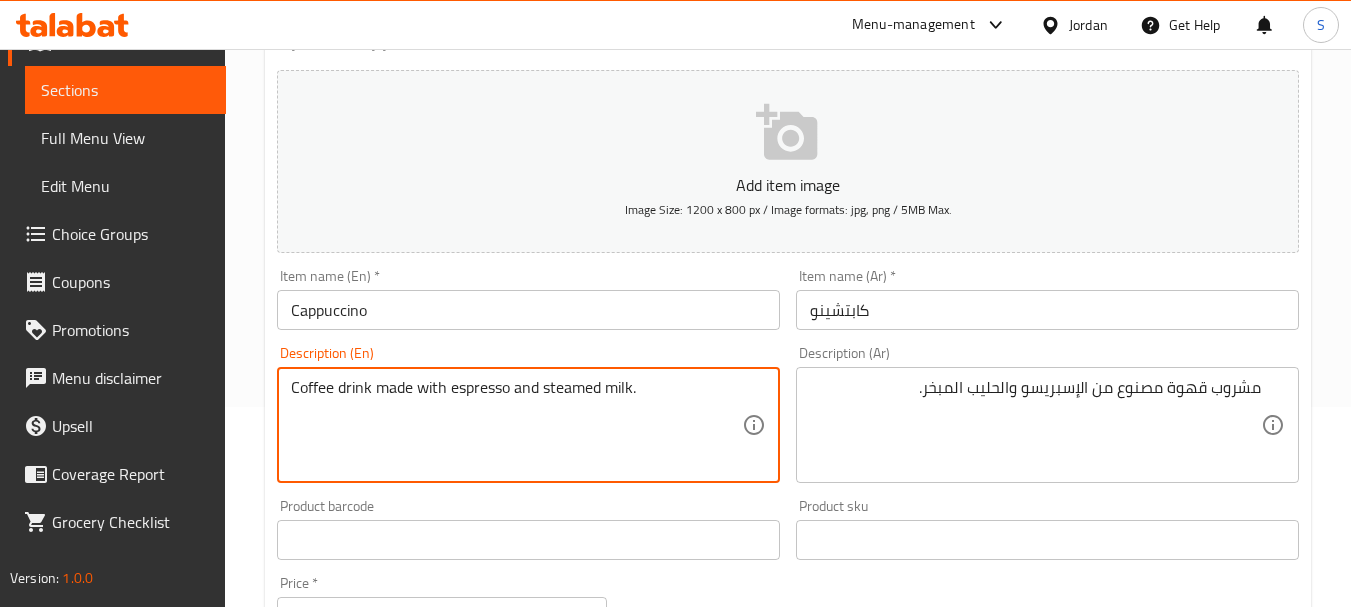 drag, startPoint x: 335, startPoint y: 382, endPoint x: 549, endPoint y: 403, distance: 215.02791 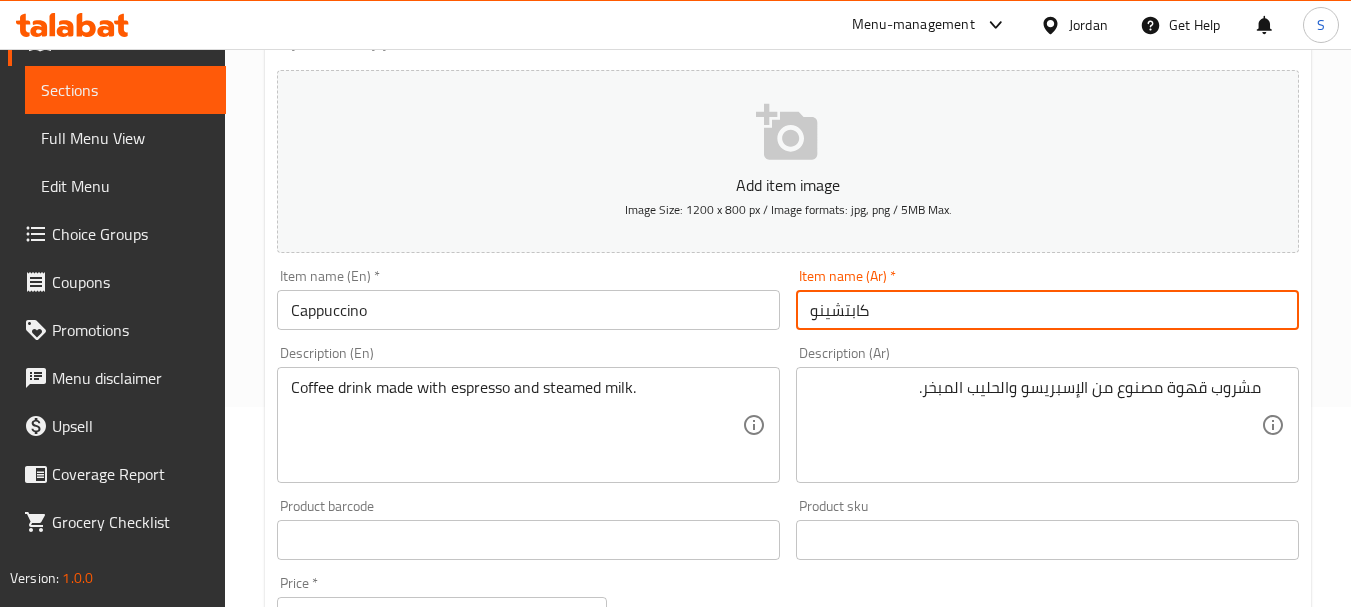 click on "Update" at bounding box center (398, 1126) 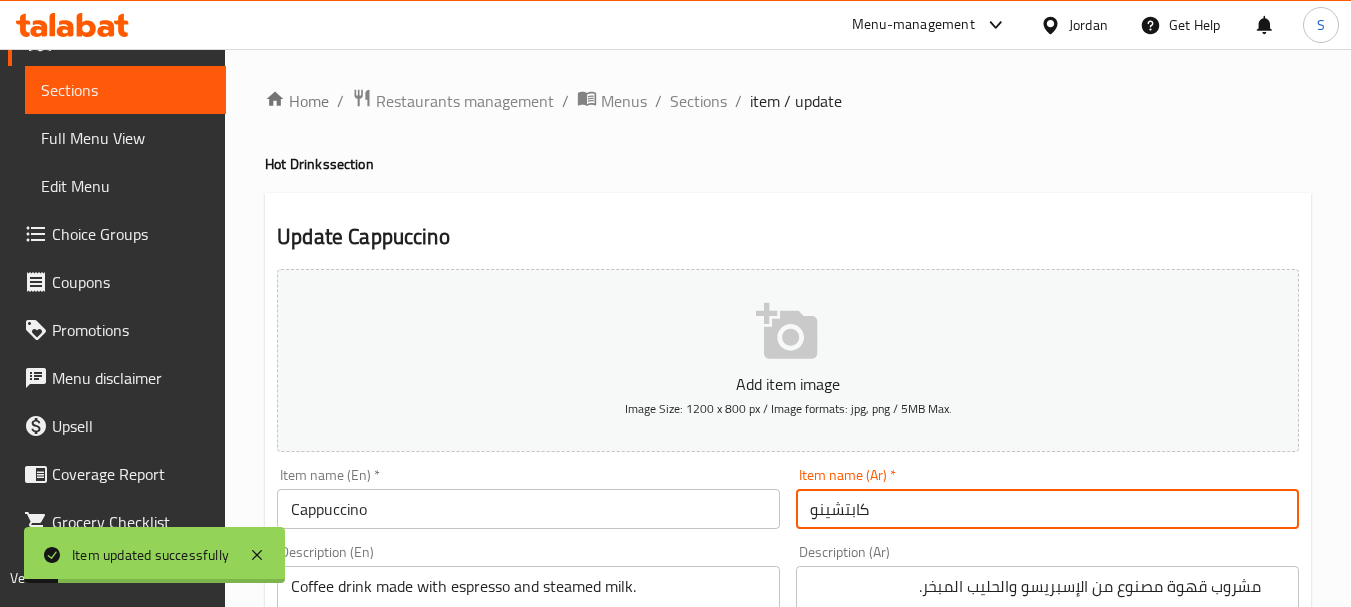 scroll, scrollTop: 0, scrollLeft: 0, axis: both 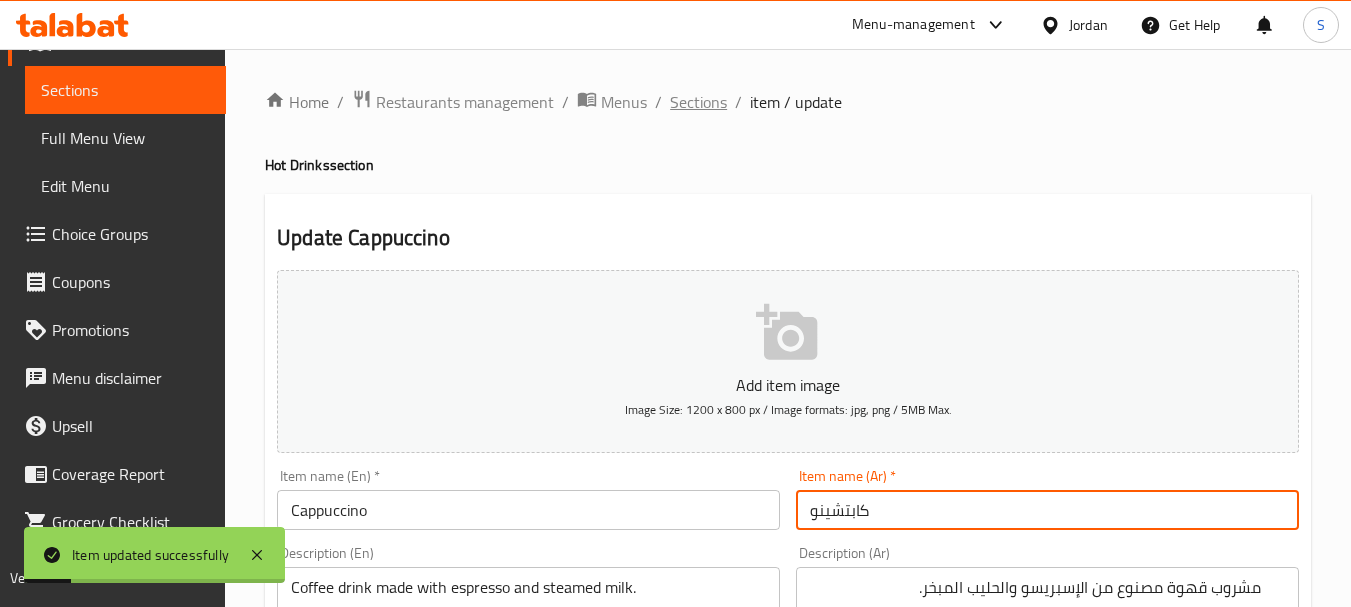 click on "Sections" at bounding box center (698, 102) 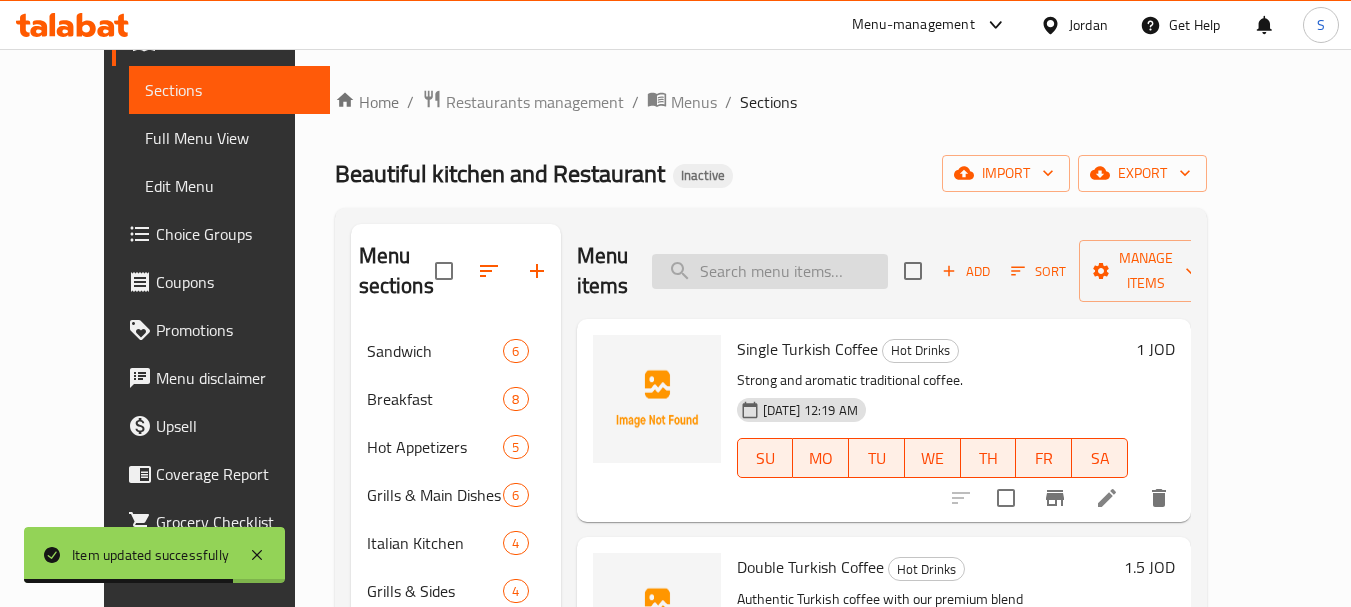 click at bounding box center (770, 271) 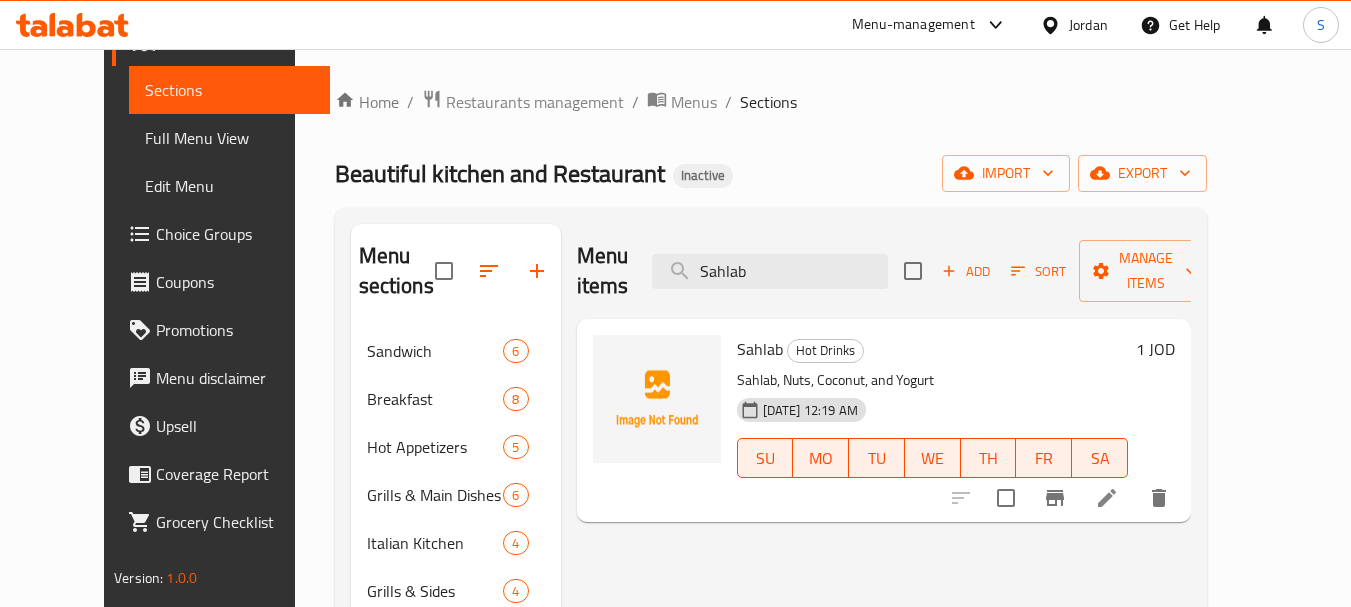 type on "Sahlab" 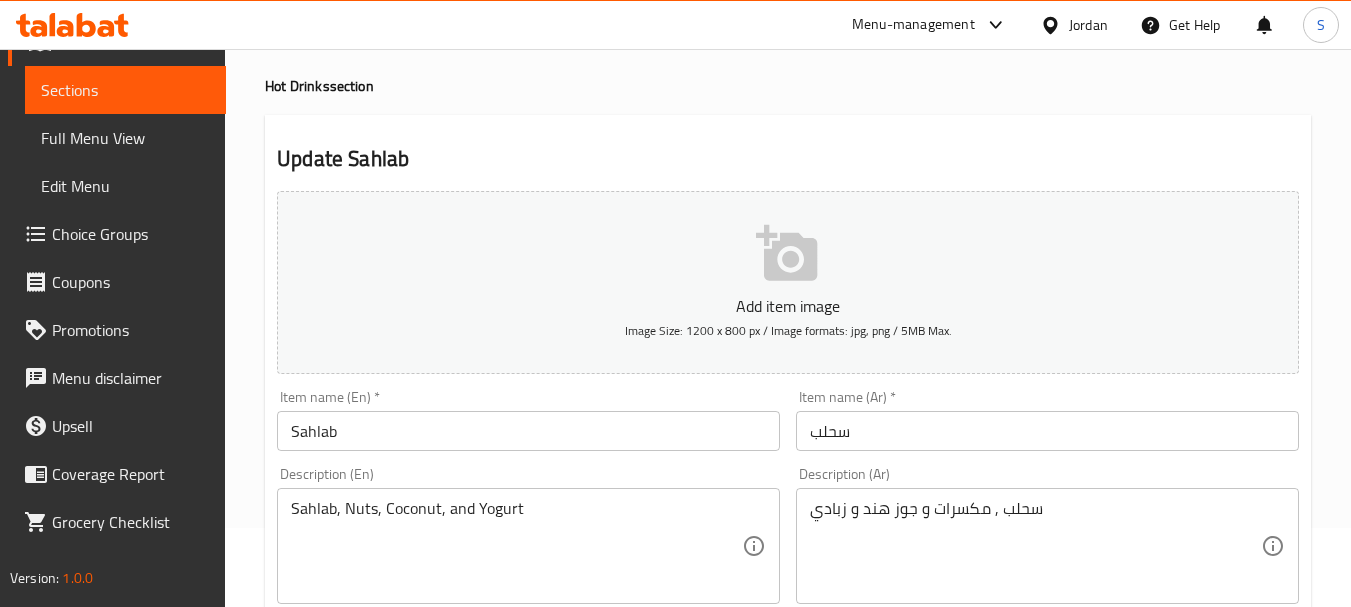 scroll, scrollTop: 200, scrollLeft: 0, axis: vertical 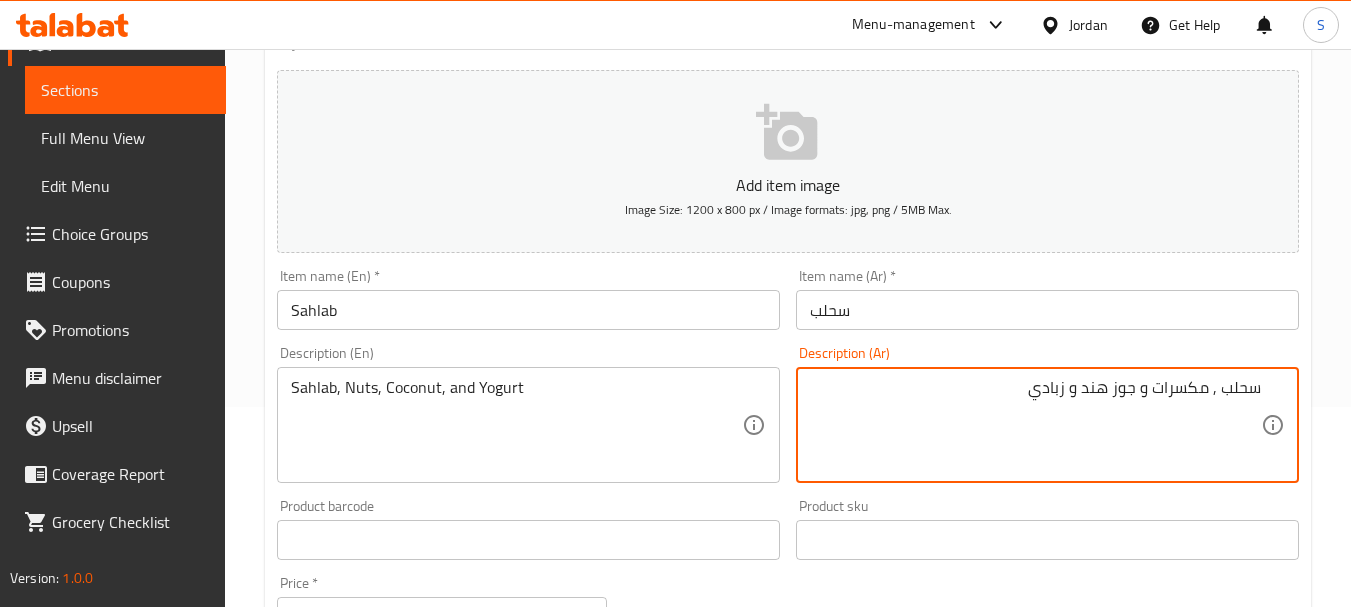 click on "Sahlab, Nuts, Coconut, and Yogurt Description (En)" at bounding box center [528, 425] 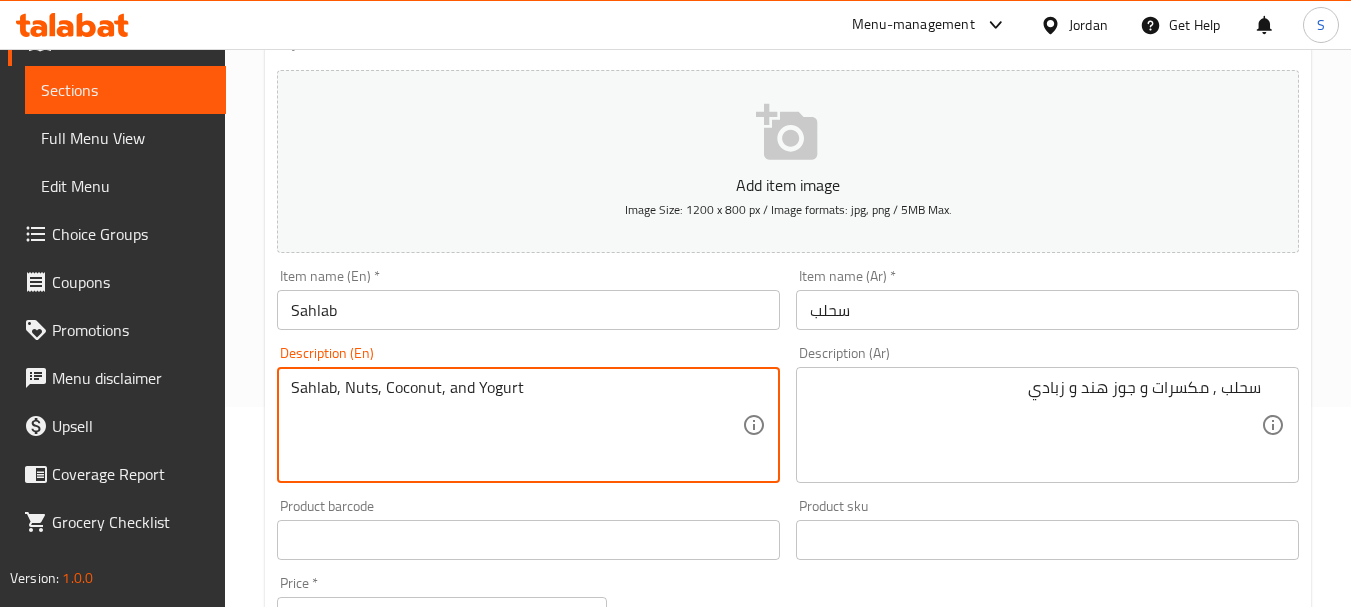 click on "Description (Ar) سحلب , مكسرات و جوز هند و زبادي Description (Ar)" at bounding box center (1047, 414) 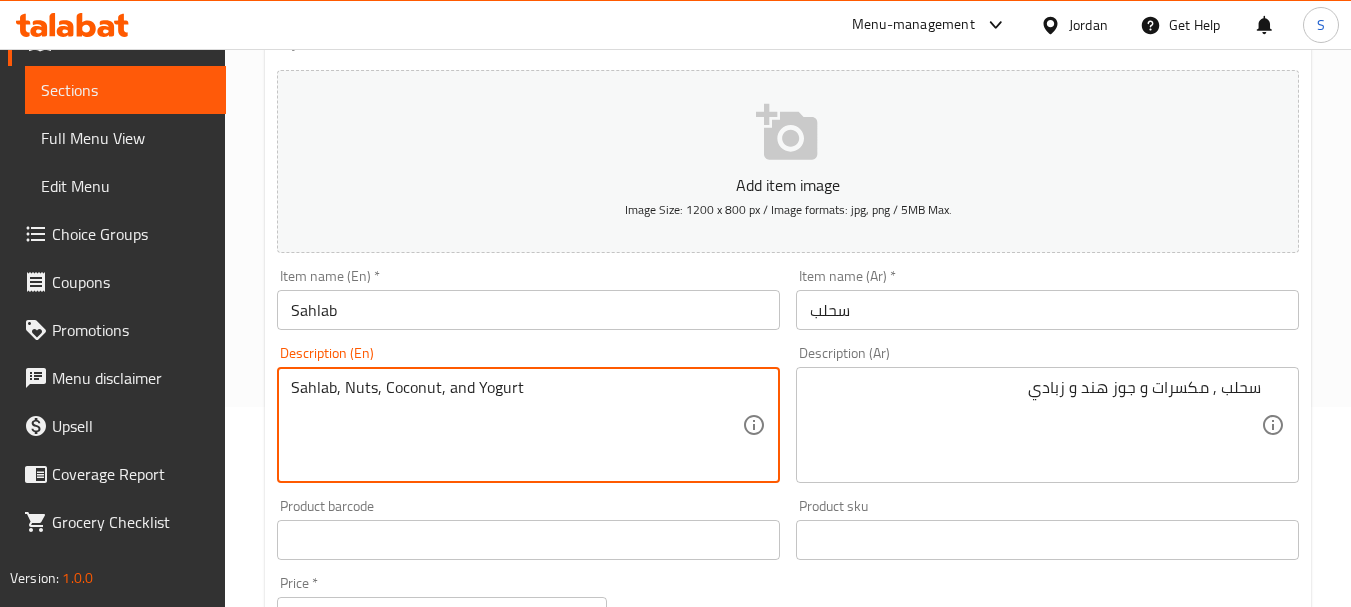 click on "سحلب" at bounding box center (1047, 310) 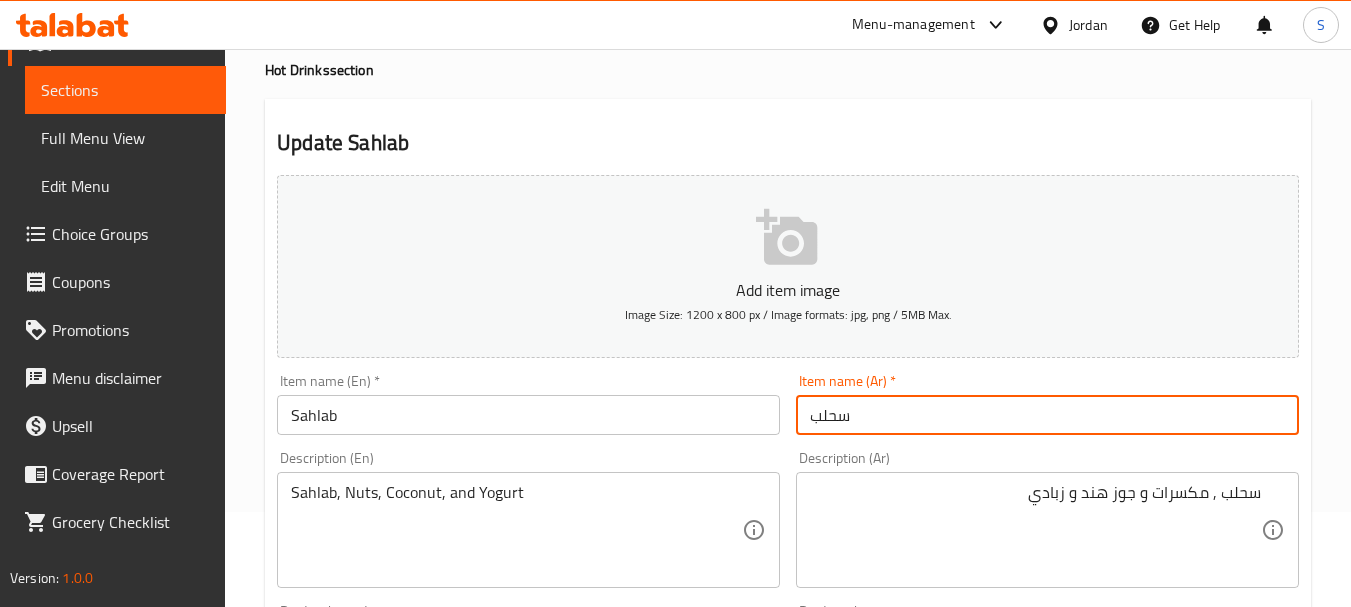 scroll, scrollTop: 0, scrollLeft: 0, axis: both 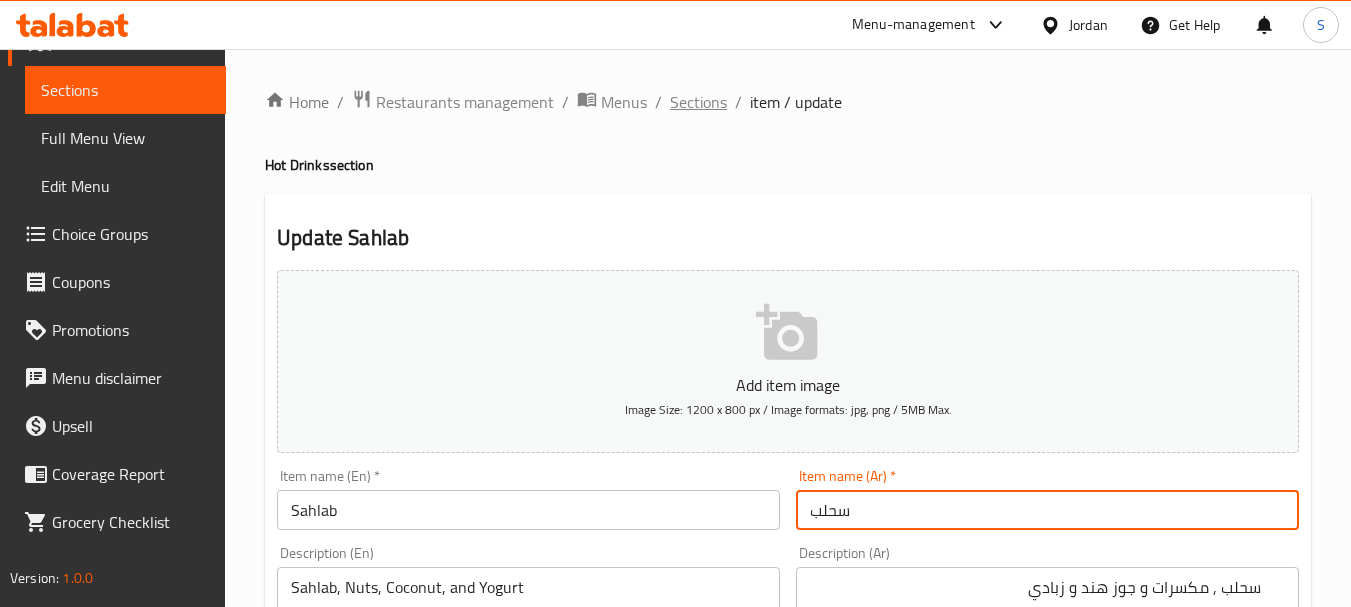 click on "Sections" at bounding box center [698, 102] 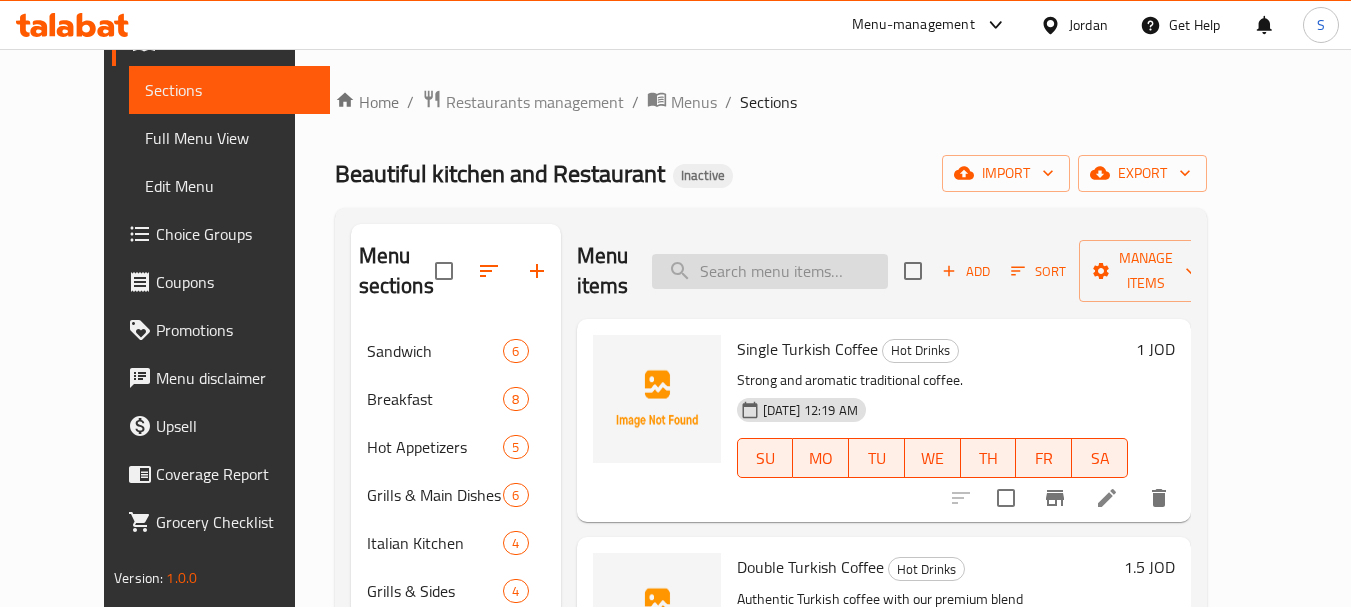 click at bounding box center [770, 271] 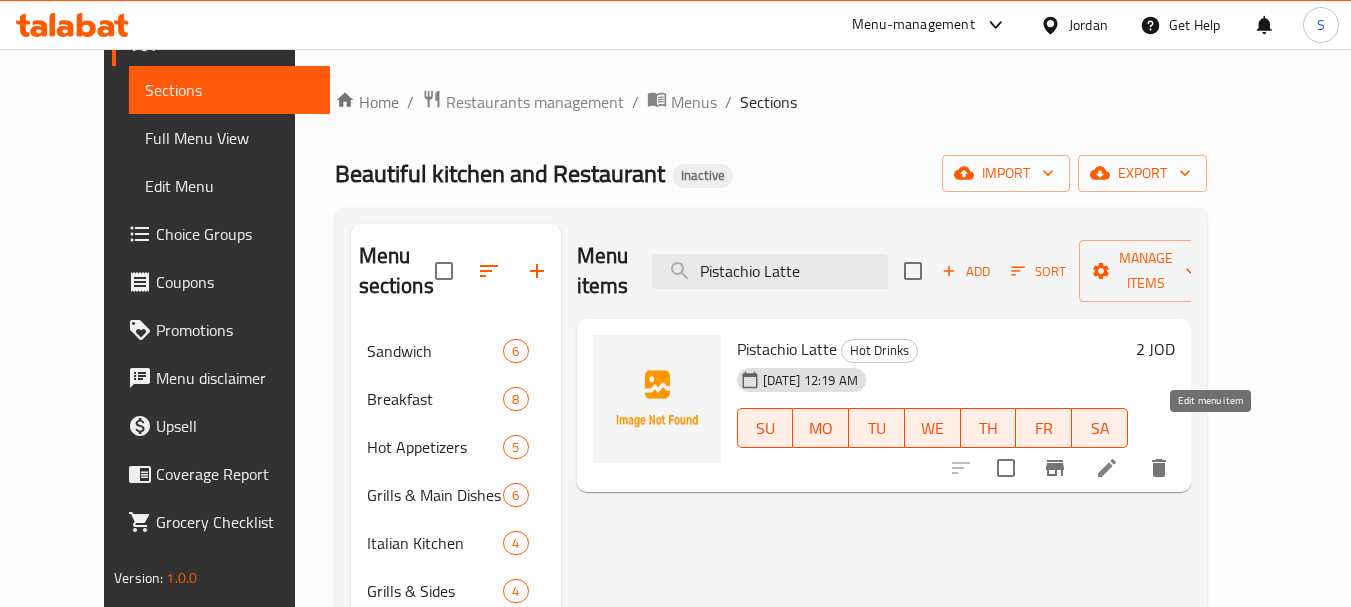 type on "Pistachio Latte" 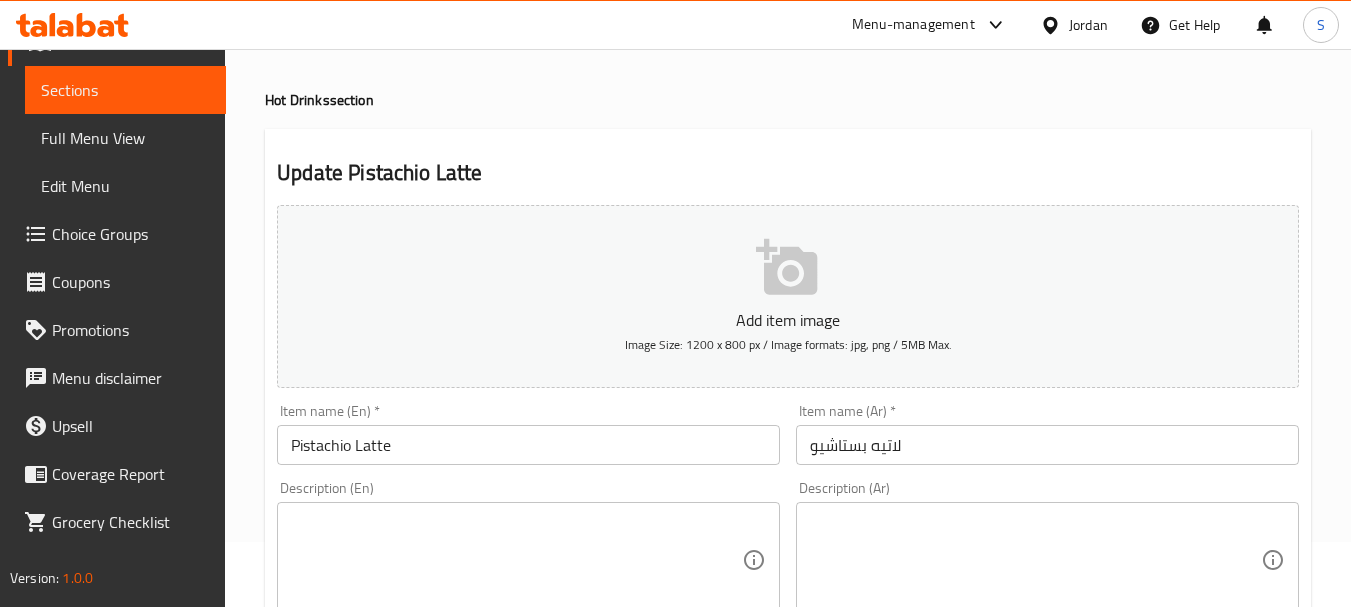 scroll, scrollTop: 100, scrollLeft: 0, axis: vertical 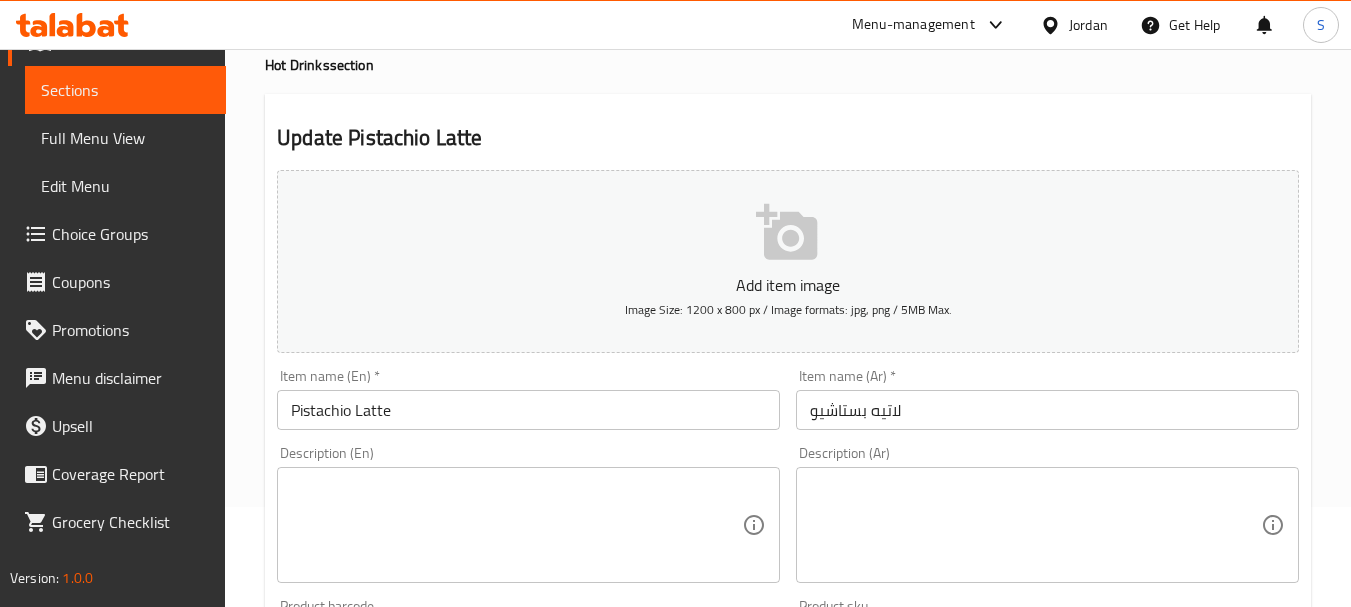 click at bounding box center [516, 525] 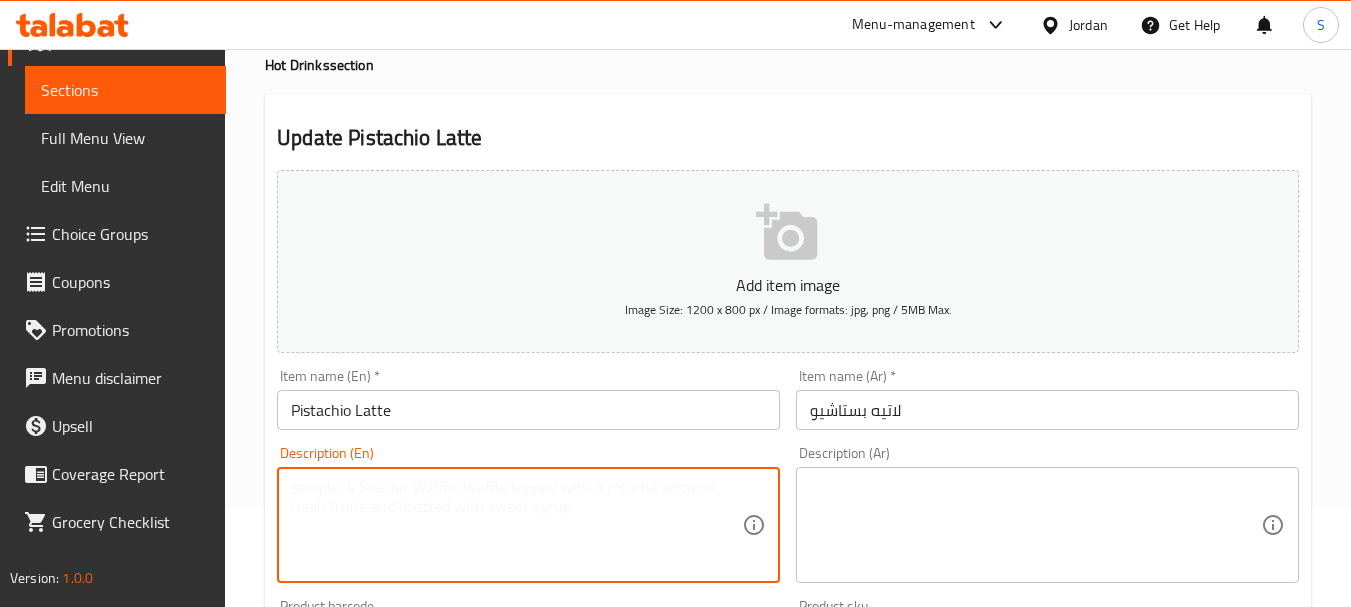 click on "Description (Ar)" at bounding box center (1047, 525) 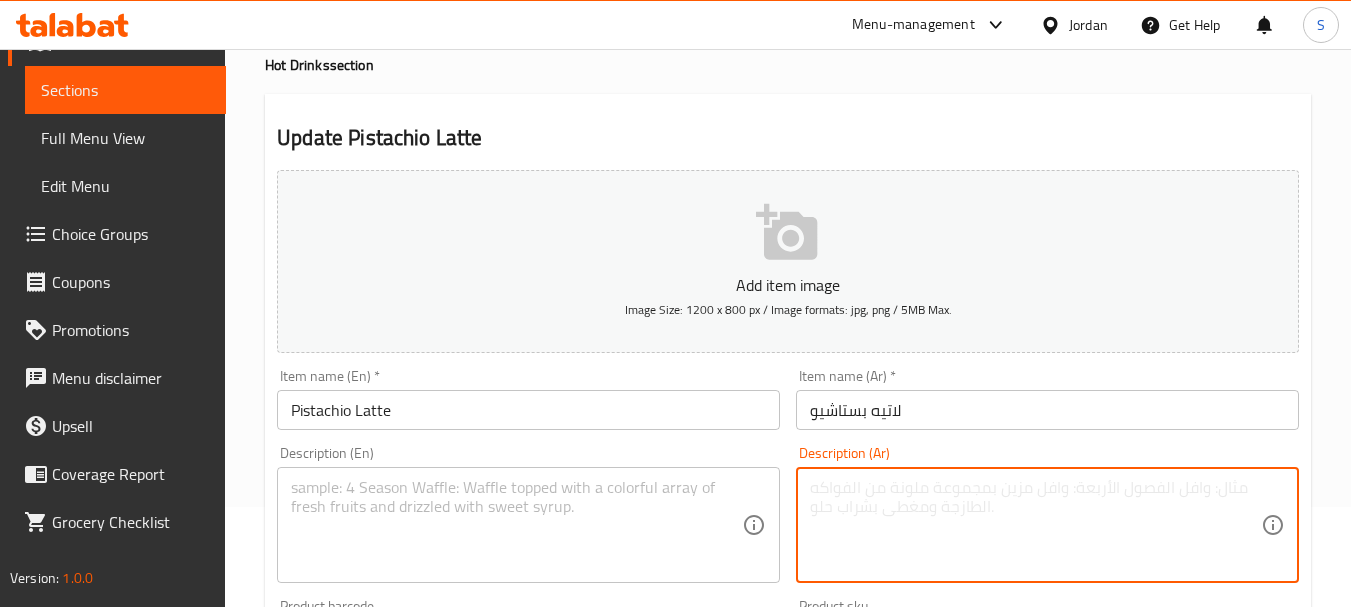 paste on "لاتيه بنكهة الفستق" 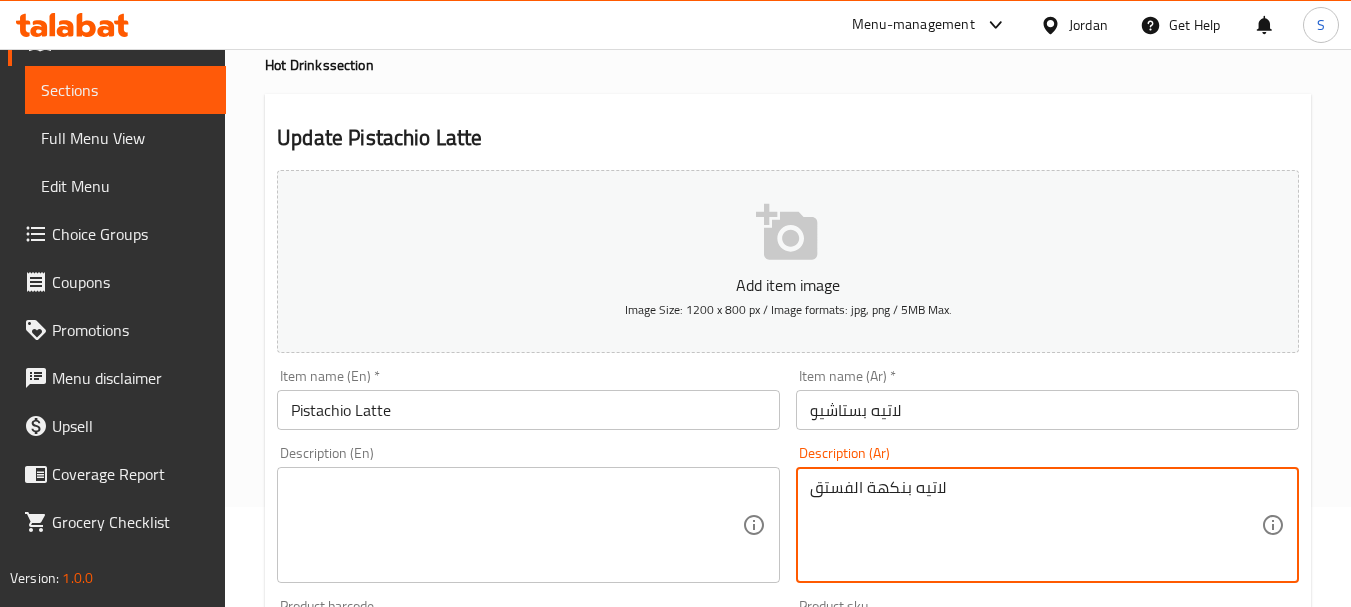 type on "لاتيه بنكهة الفستق" 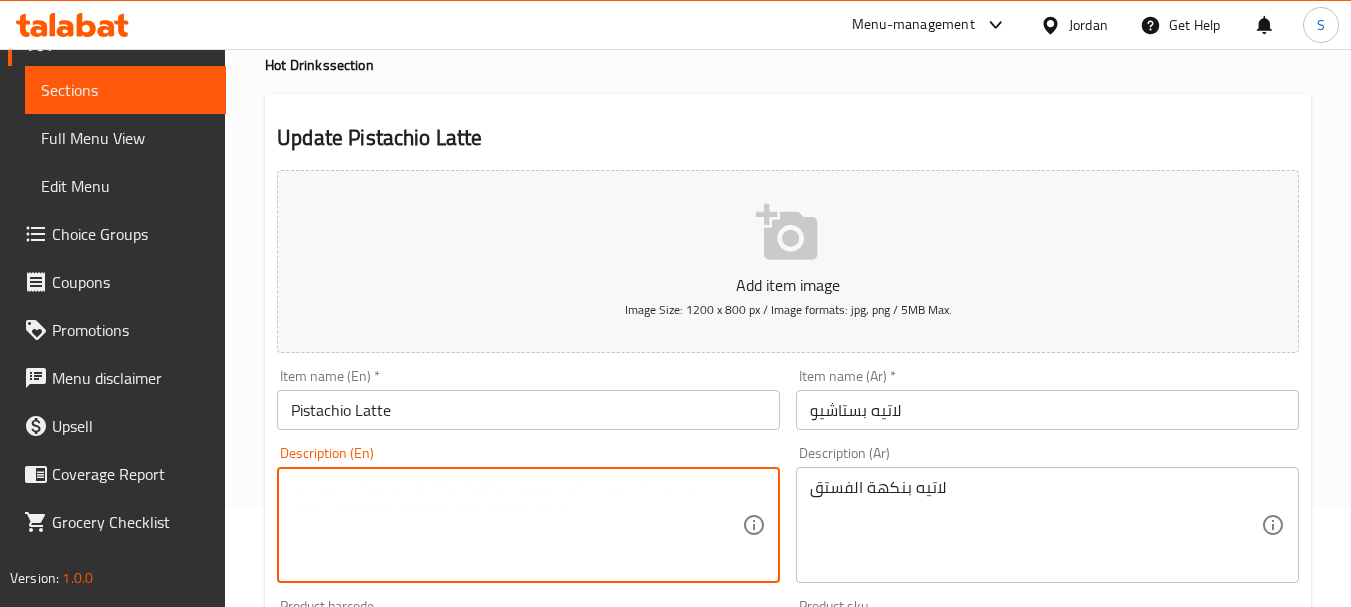 click at bounding box center [516, 525] 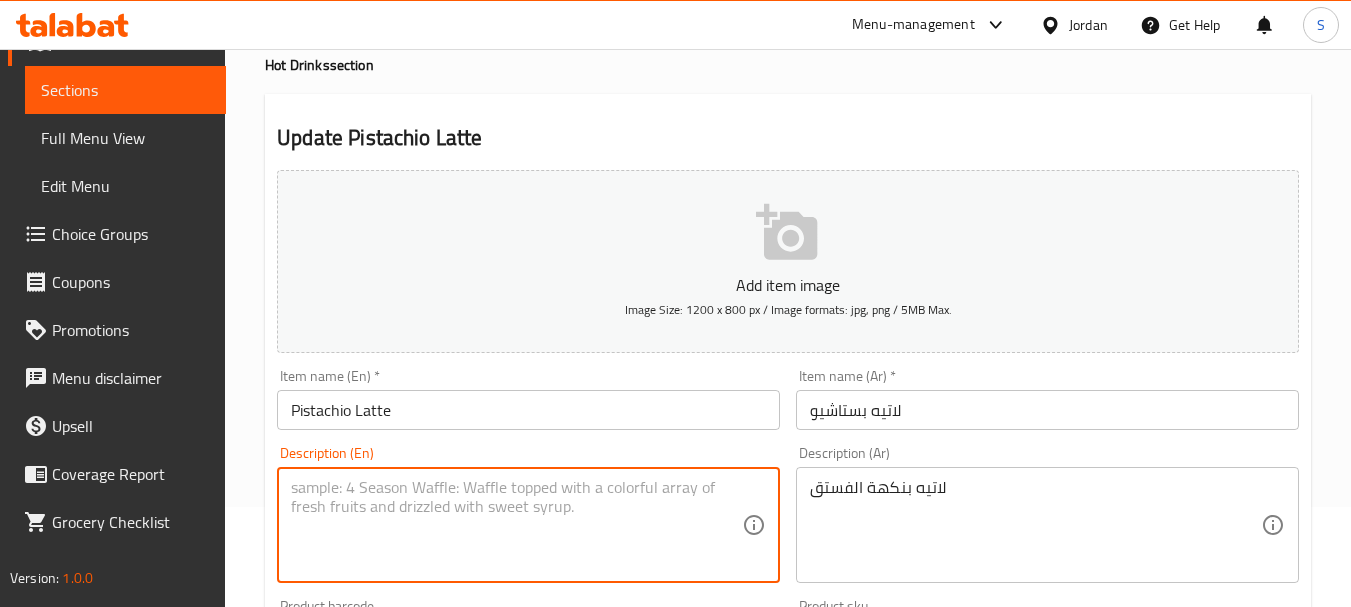 paste on "pistachio flavored latte" 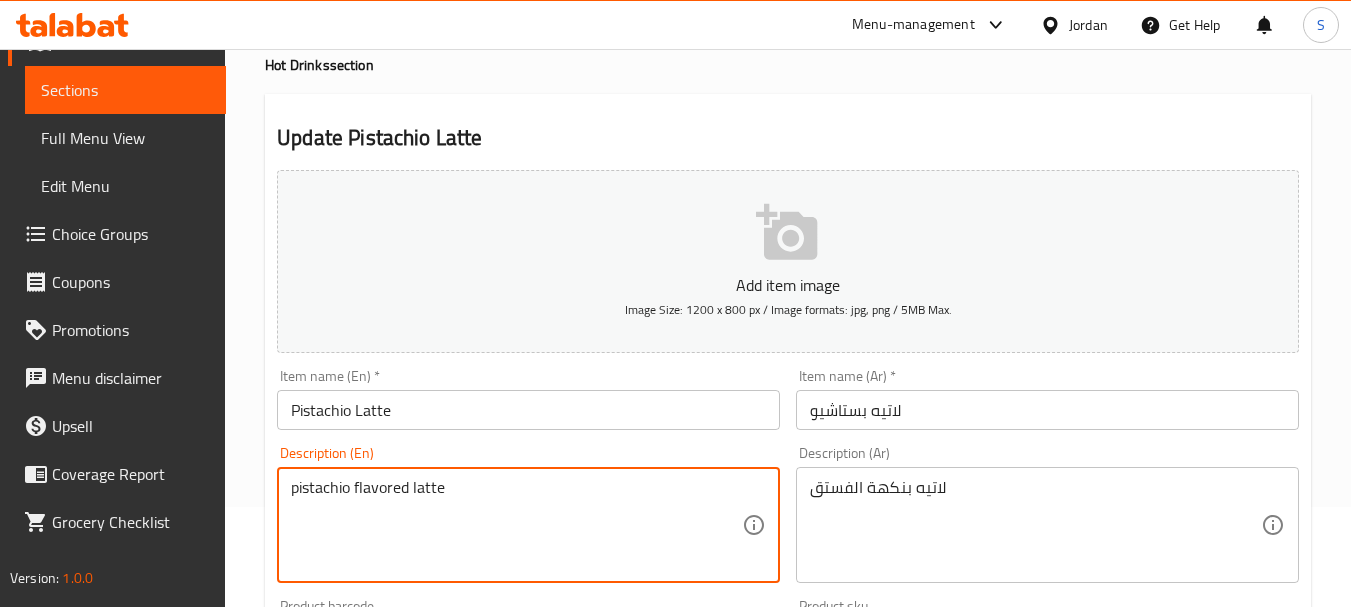 type on "pistachio flavored latte" 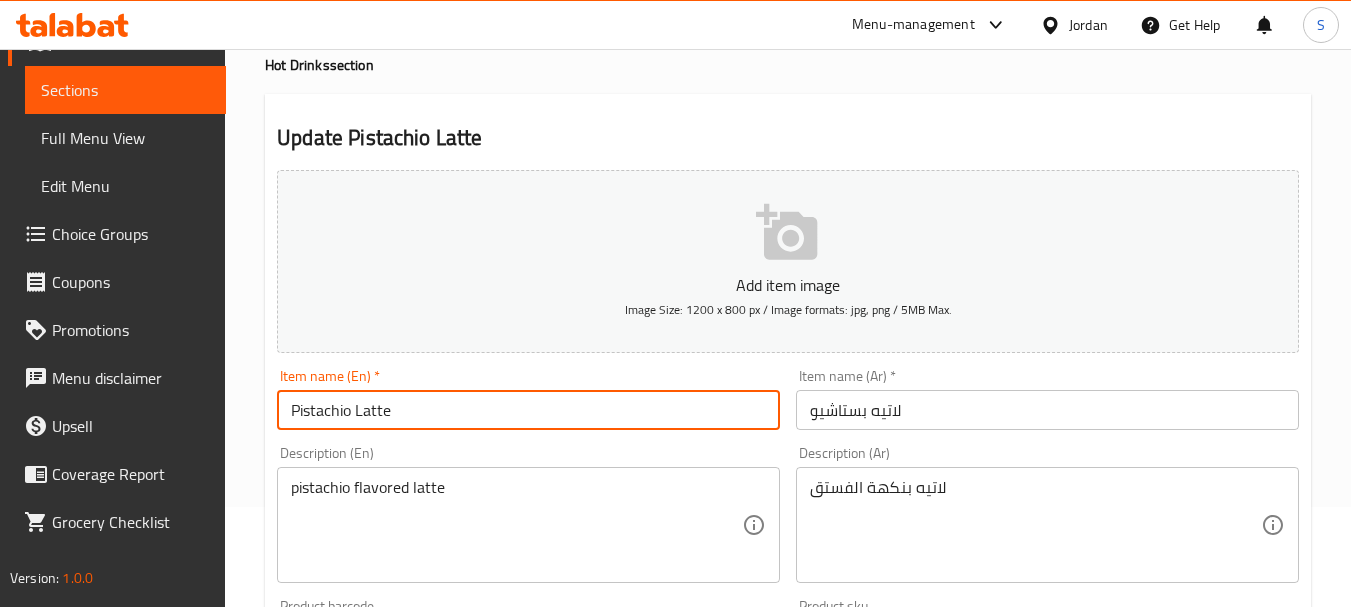 click on "Update" at bounding box center (398, 1226) 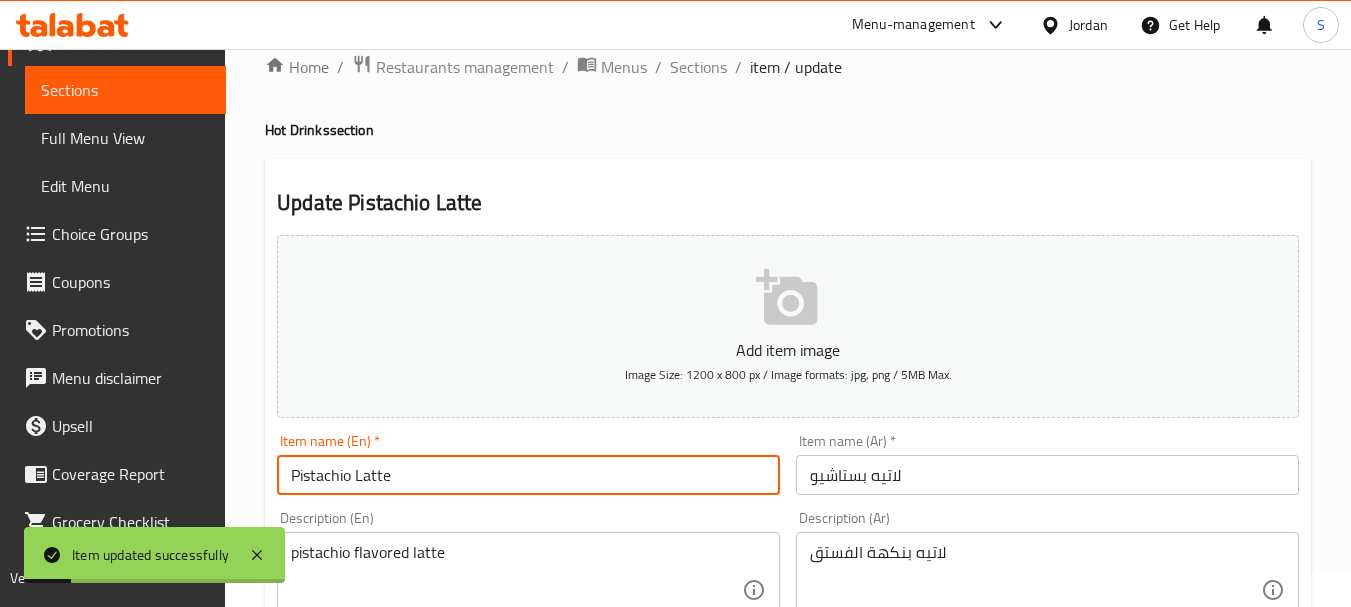 scroll, scrollTop: 0, scrollLeft: 0, axis: both 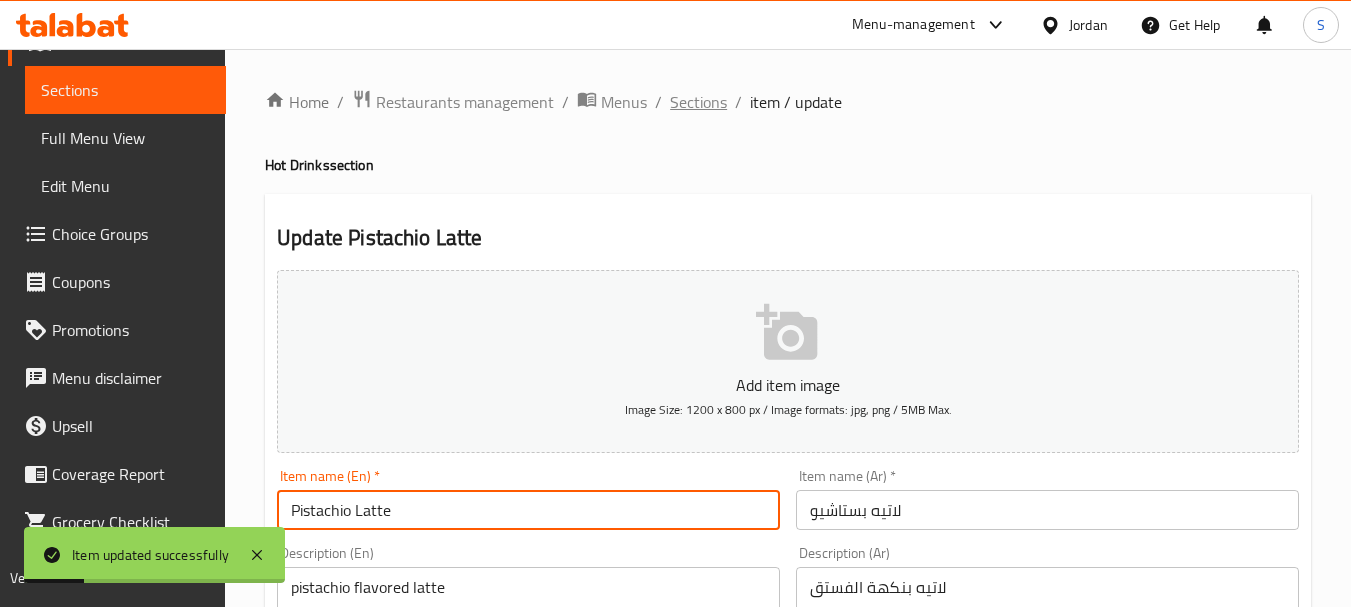 click on "Sections" at bounding box center [698, 102] 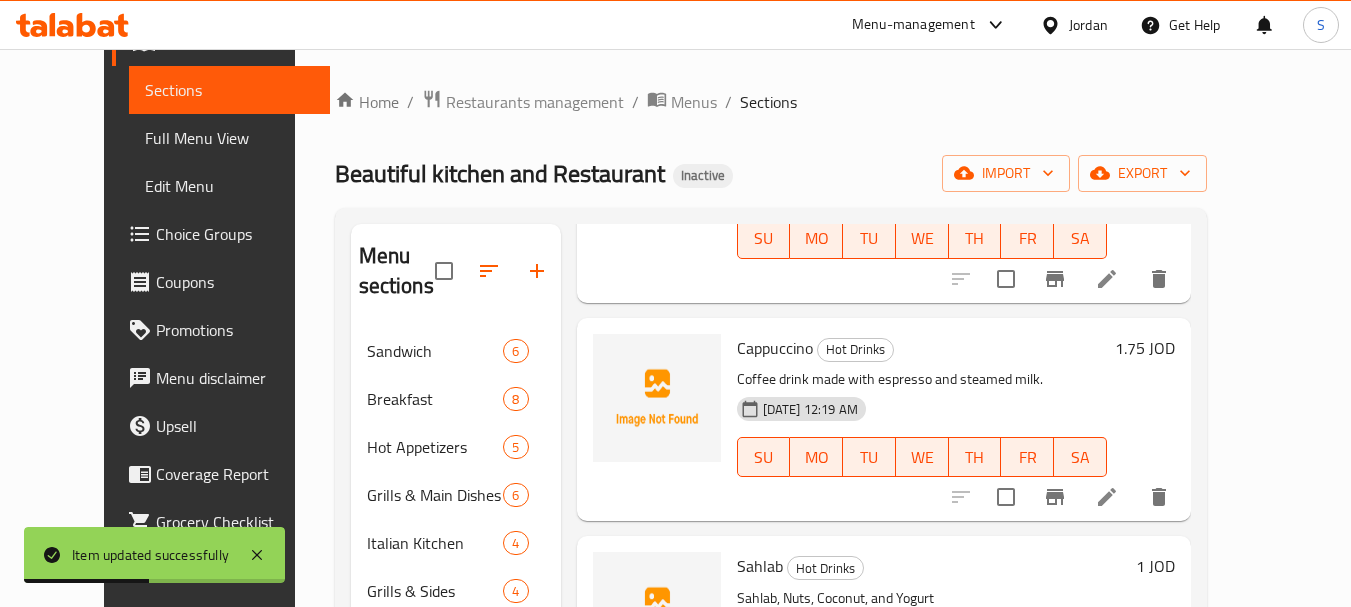 scroll, scrollTop: 1281, scrollLeft: 0, axis: vertical 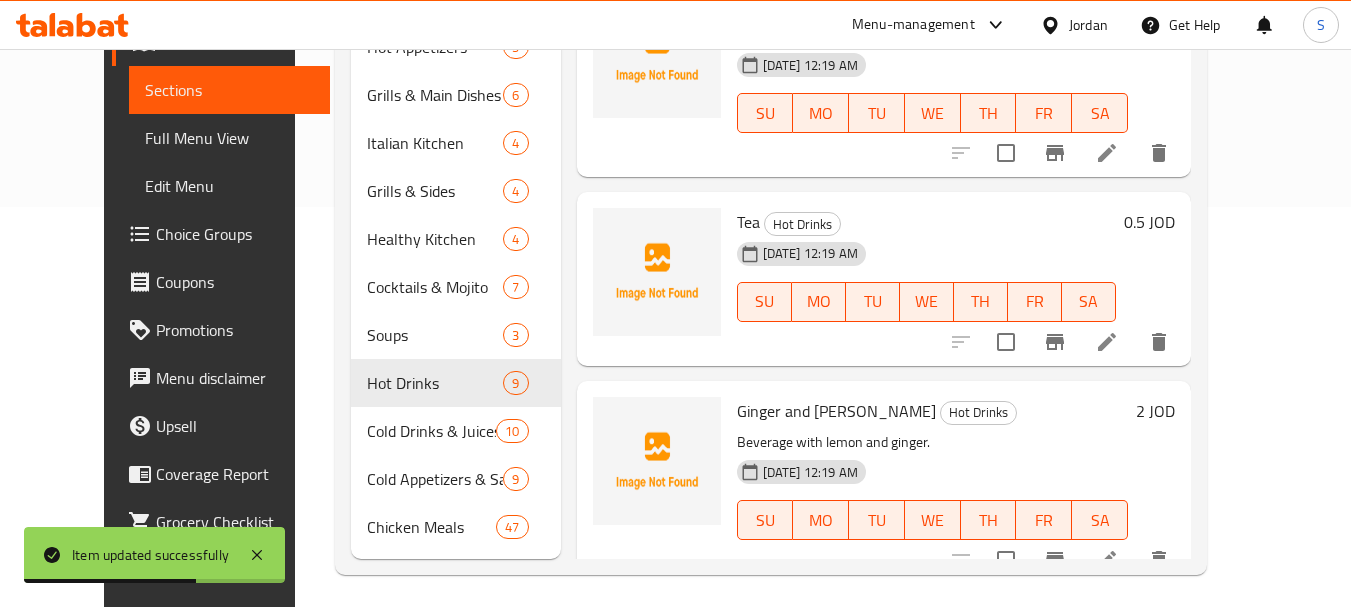 click 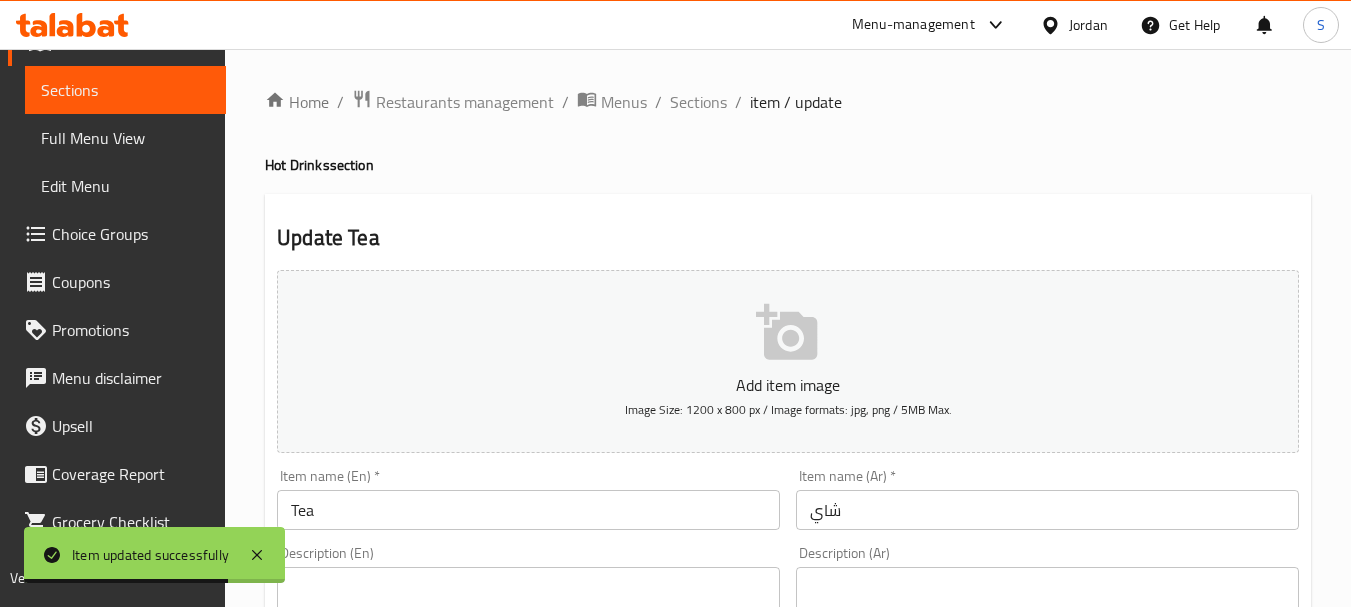 click on "Tea" at bounding box center [528, 510] 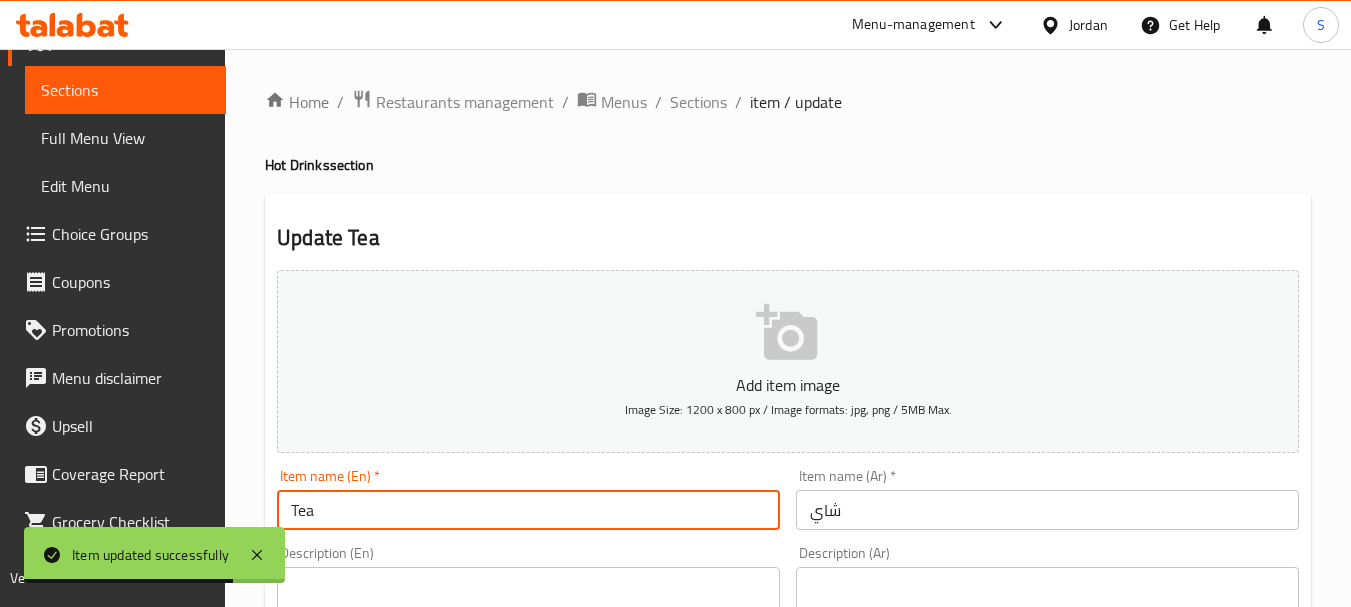 click on "Tea" at bounding box center [528, 510] 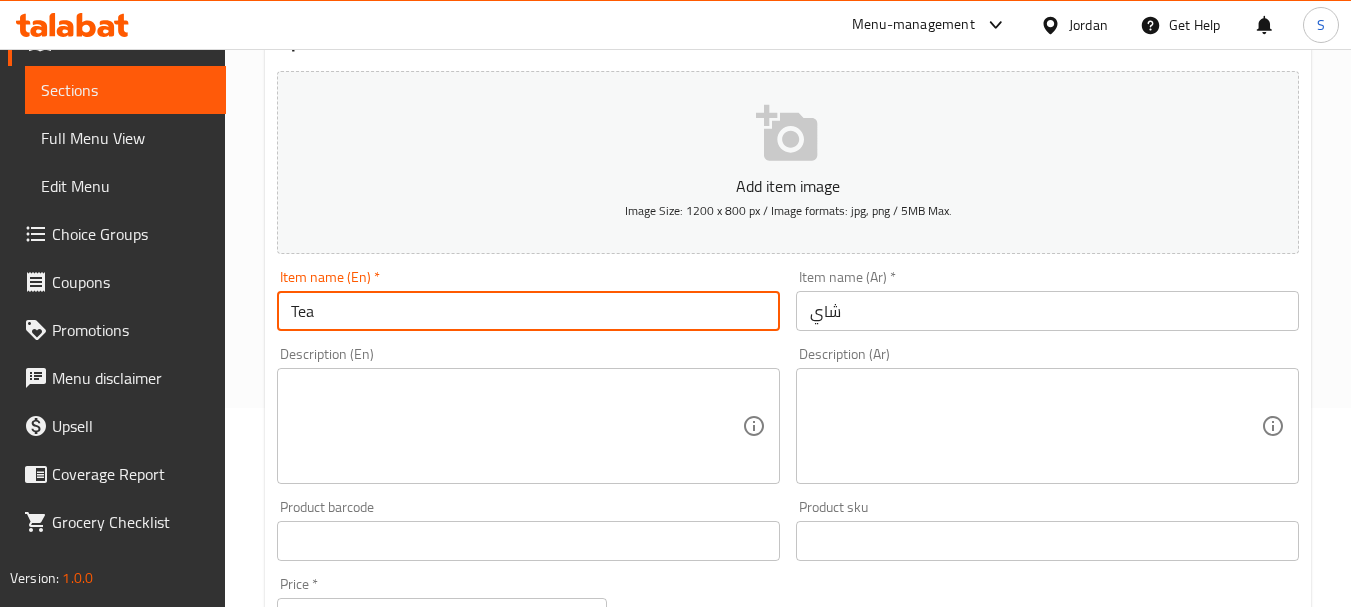 scroll, scrollTop: 200, scrollLeft: 0, axis: vertical 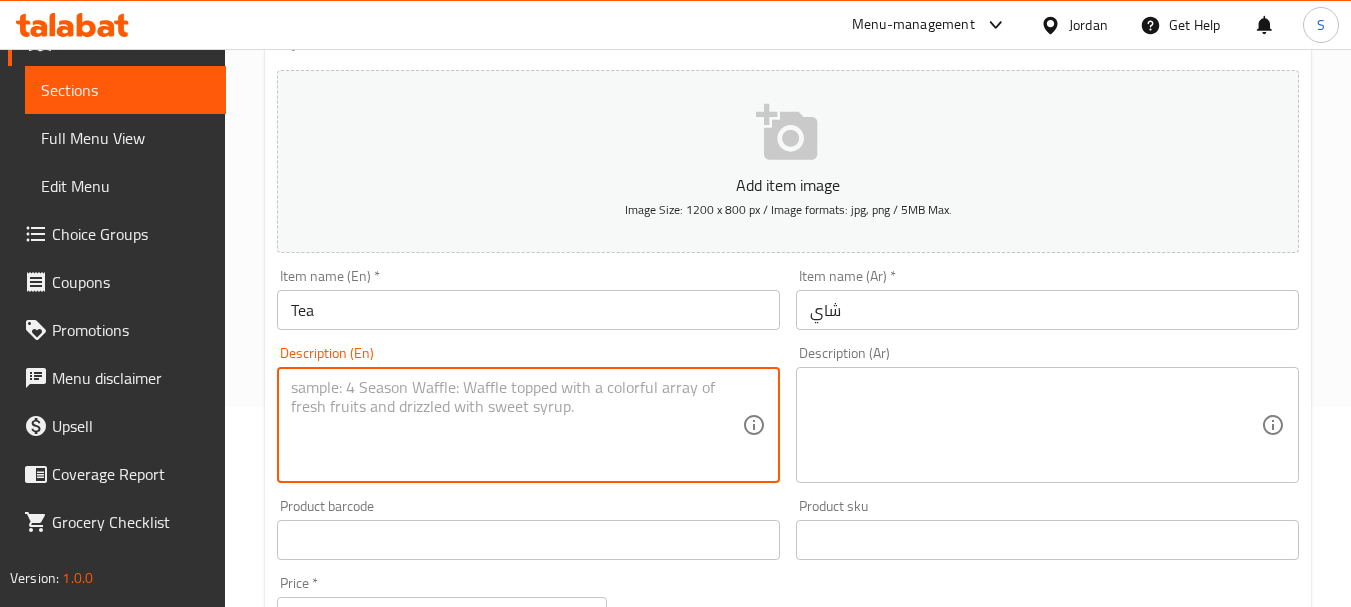 click at bounding box center [516, 425] 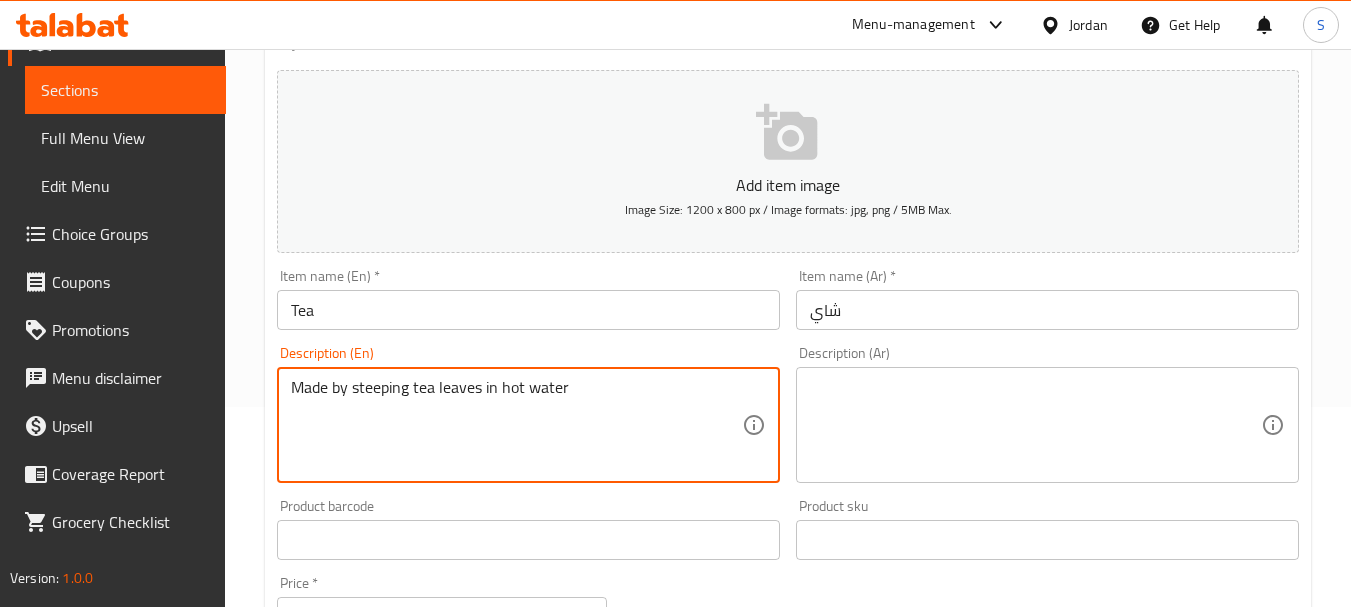 type on "Made by steeping tea leaves in hot water" 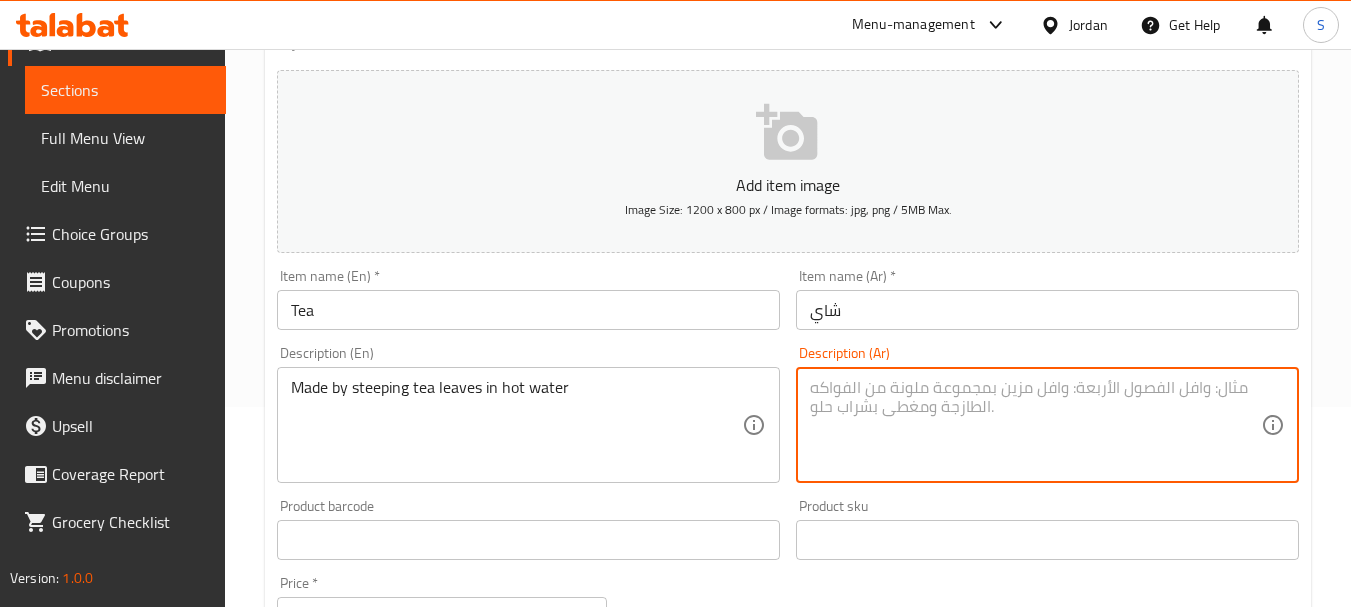 click at bounding box center [1035, 425] 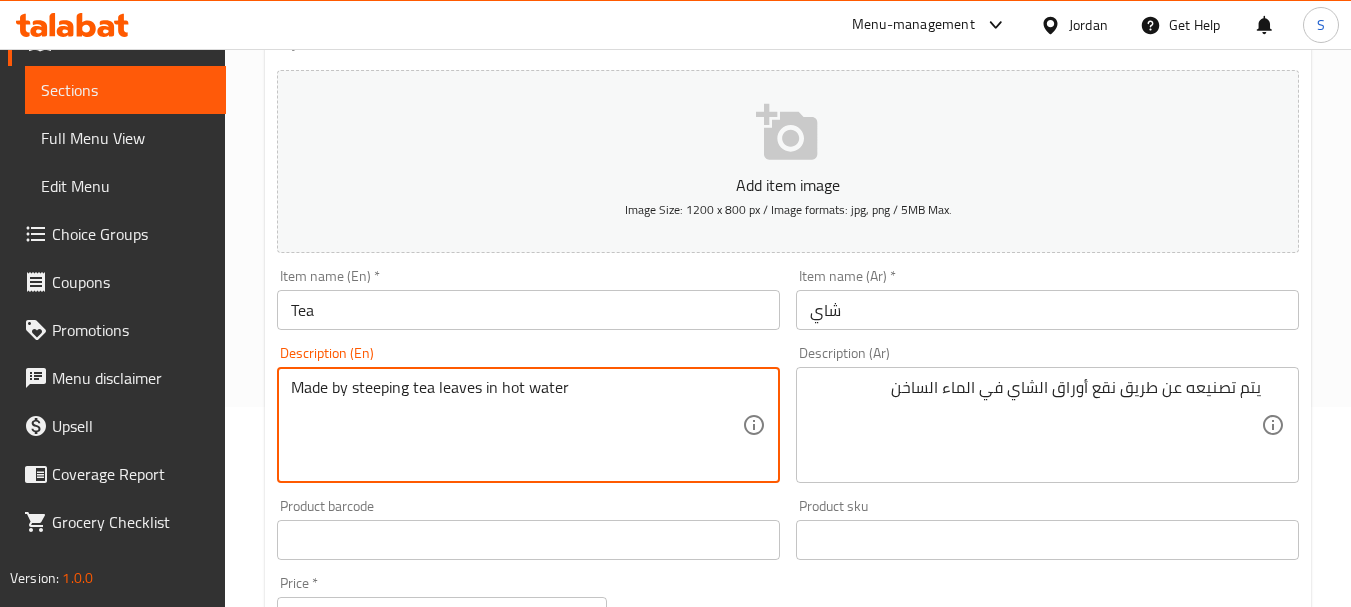 drag, startPoint x: 313, startPoint y: 382, endPoint x: 541, endPoint y: 386, distance: 228.03508 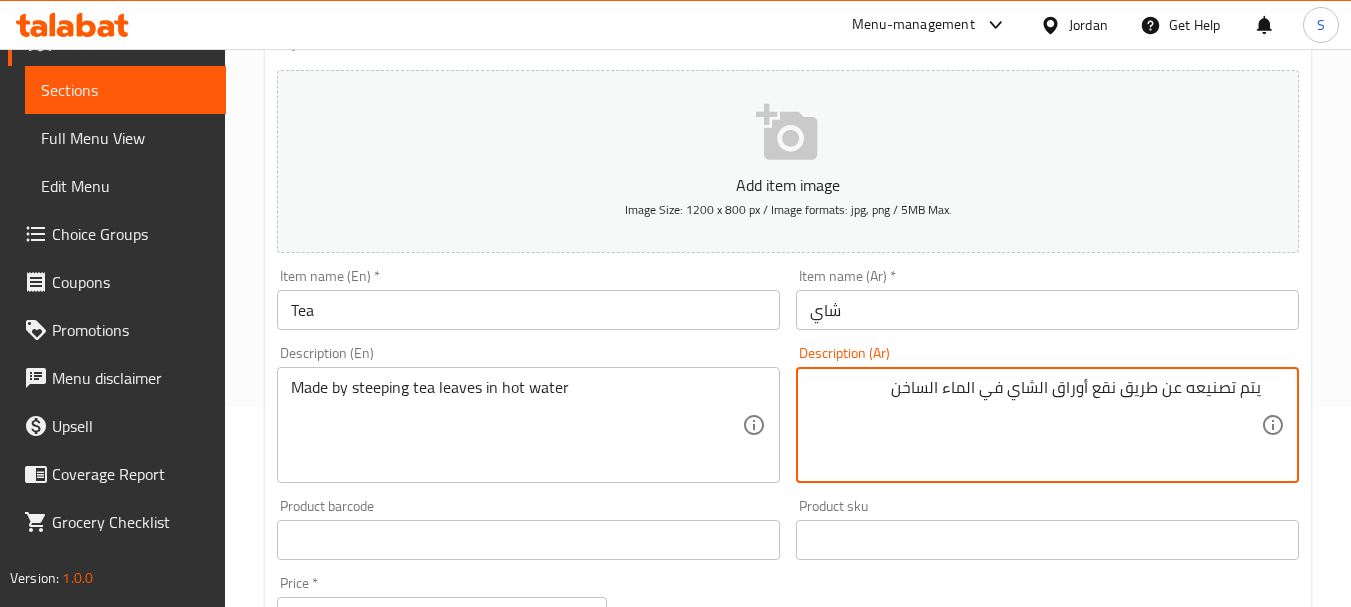 drag, startPoint x: 1124, startPoint y: 385, endPoint x: 1354, endPoint y: 402, distance: 230.62741 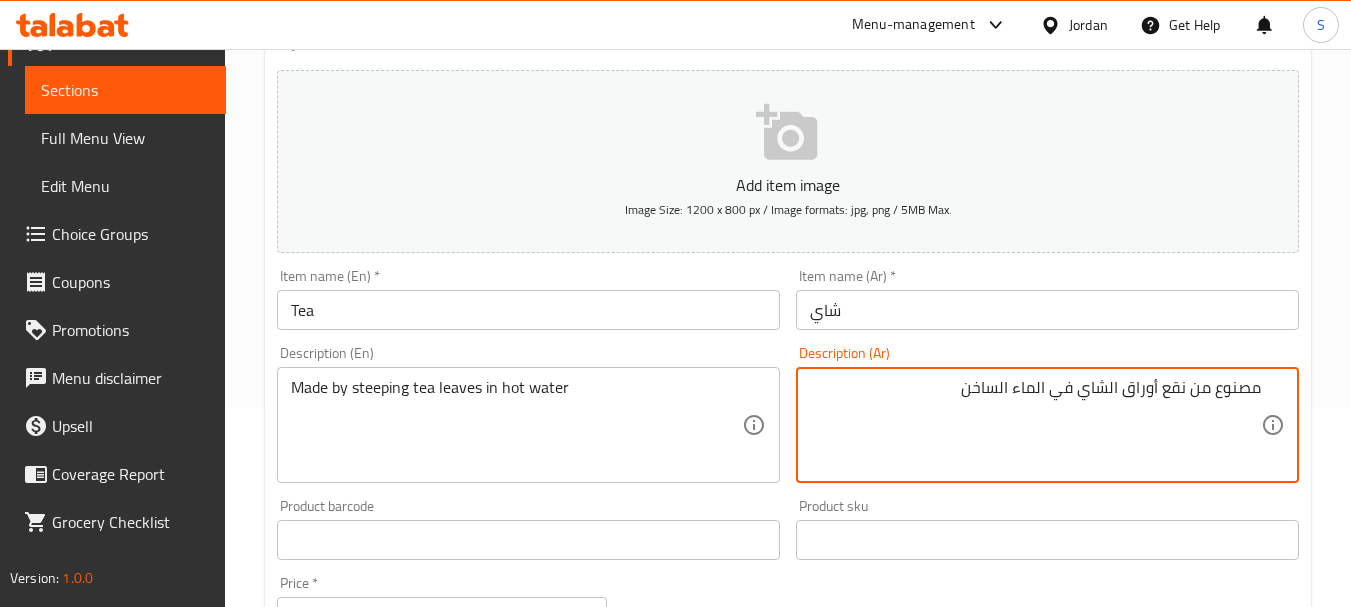 type on "مصنوع من نقع أوراق الشاي في الماء الساخن" 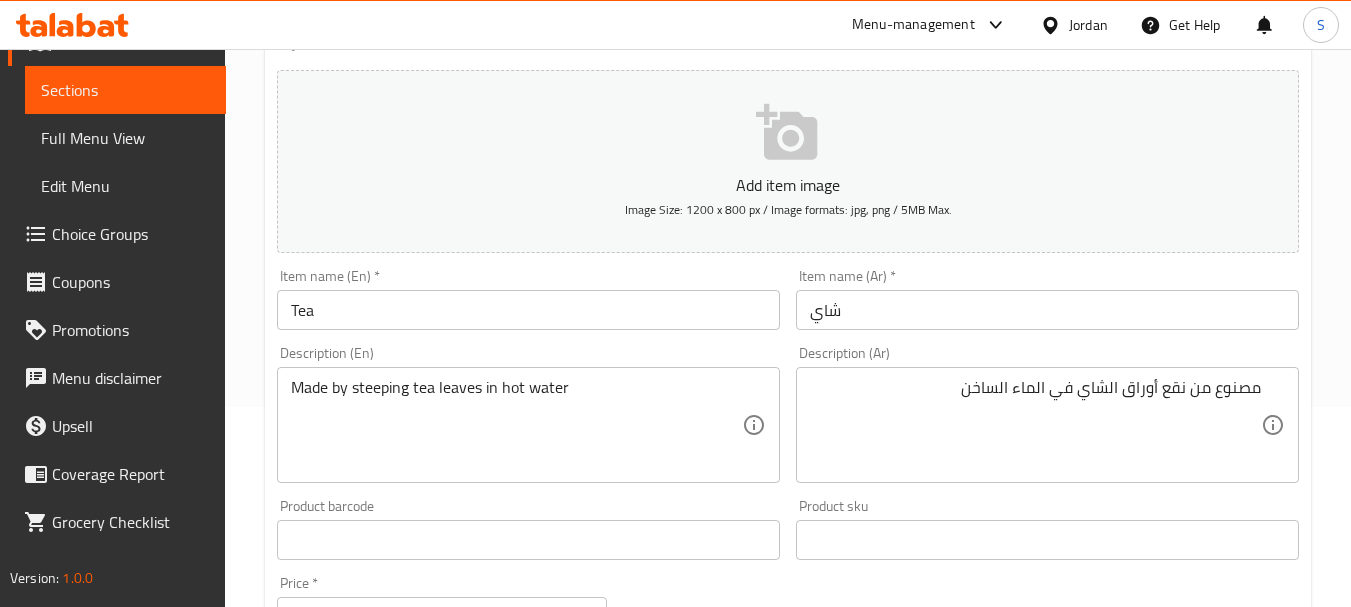 click on "Tea" at bounding box center [528, 310] 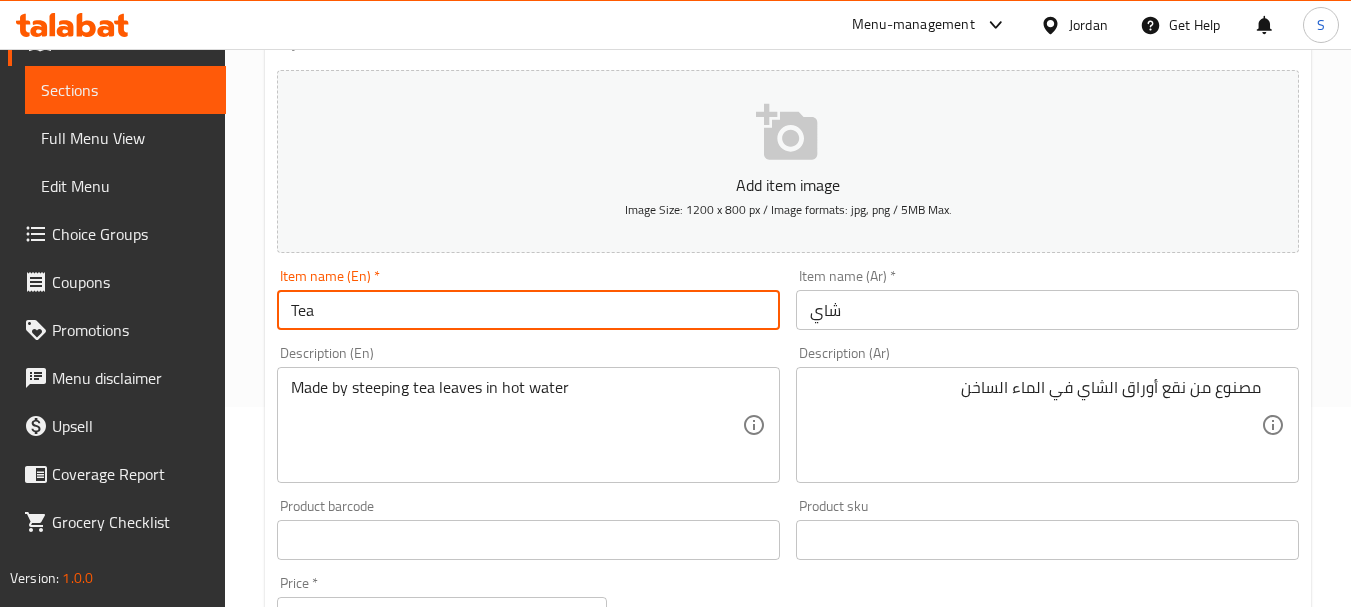 click on "Update" at bounding box center [398, 1126] 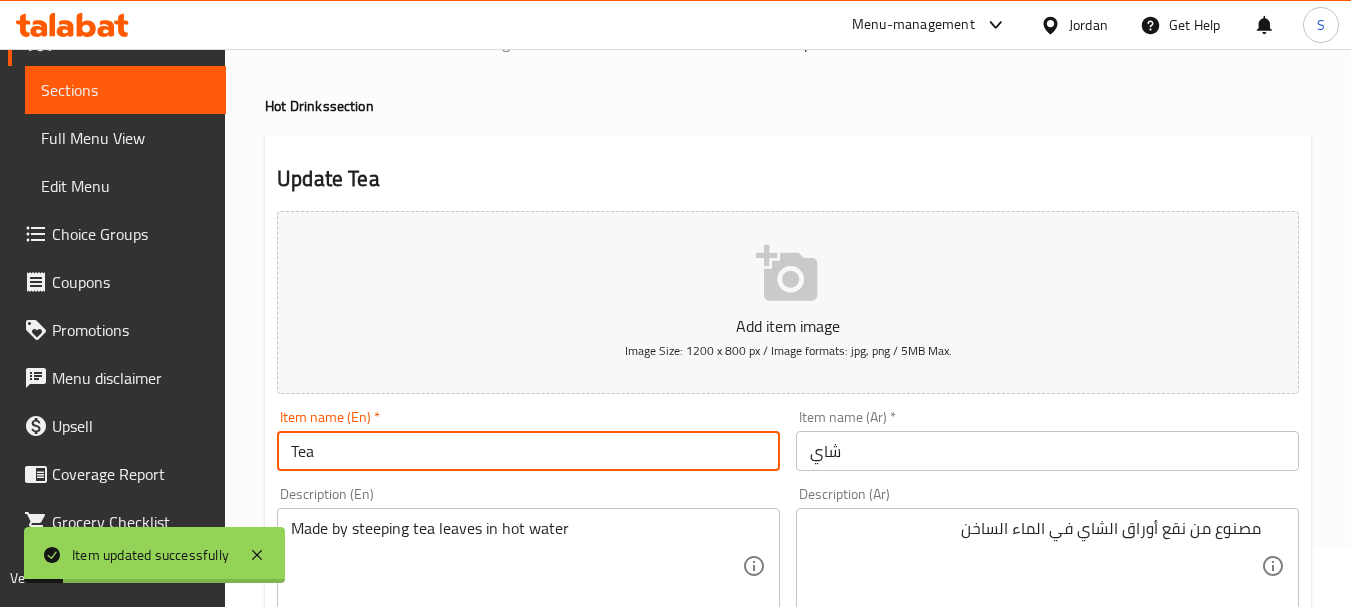 scroll, scrollTop: 0, scrollLeft: 0, axis: both 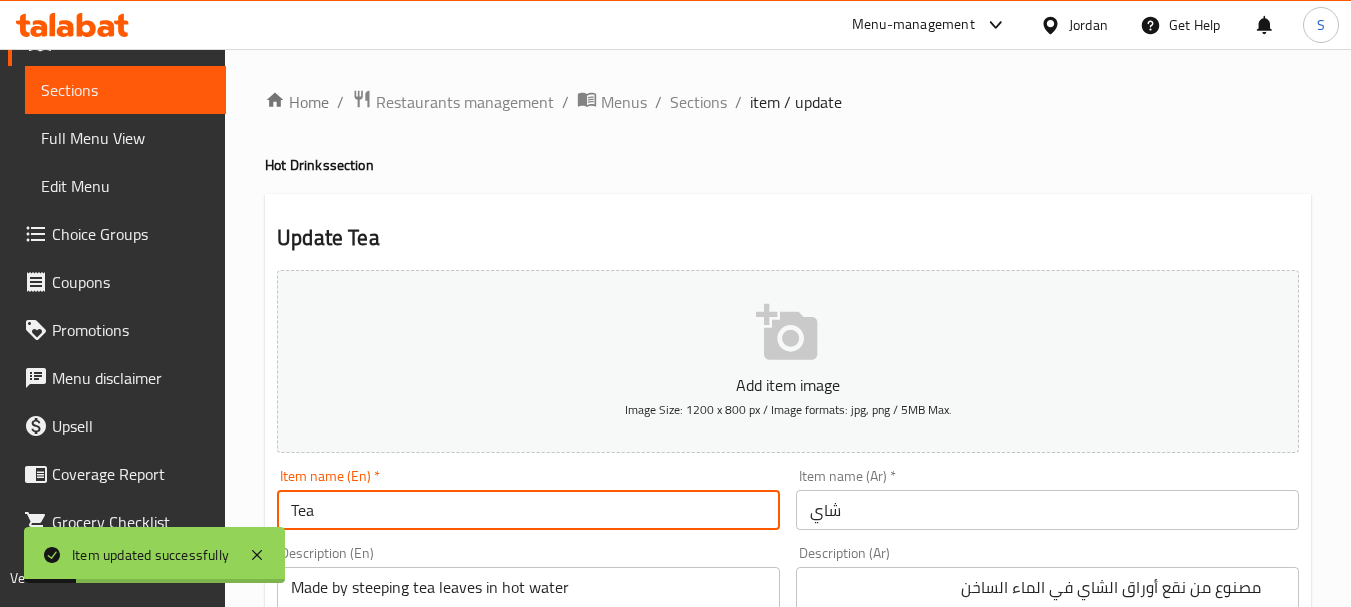 click on "Sections" at bounding box center [698, 102] 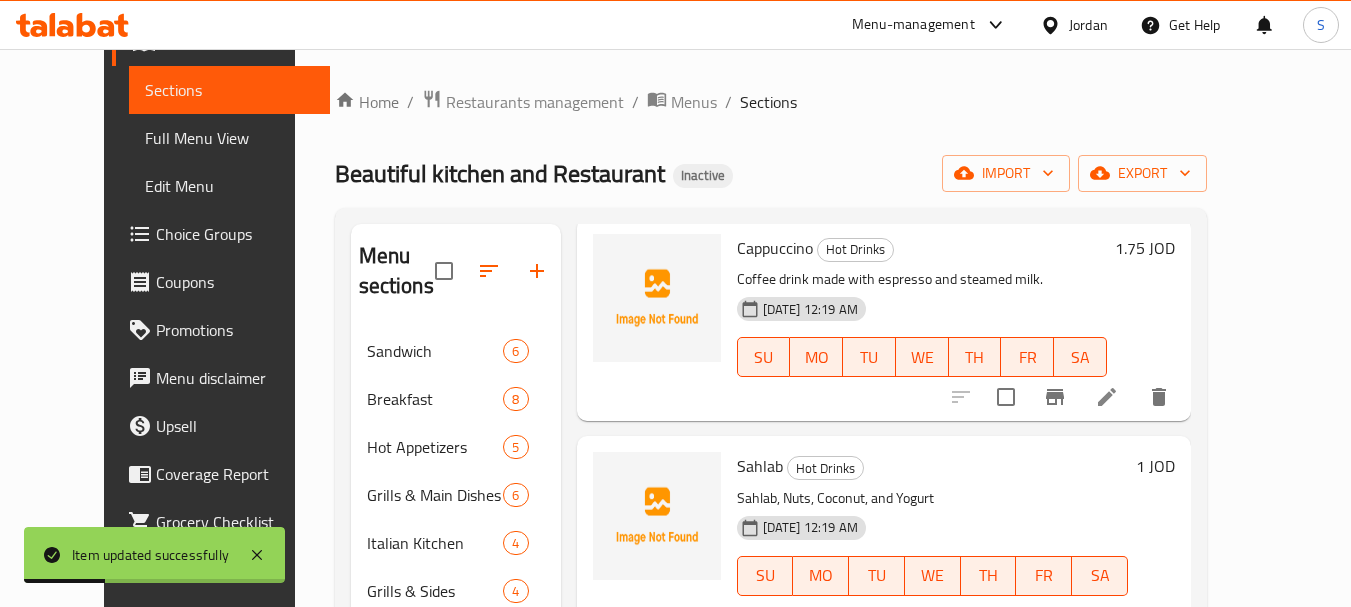 scroll, scrollTop: 1311, scrollLeft: 0, axis: vertical 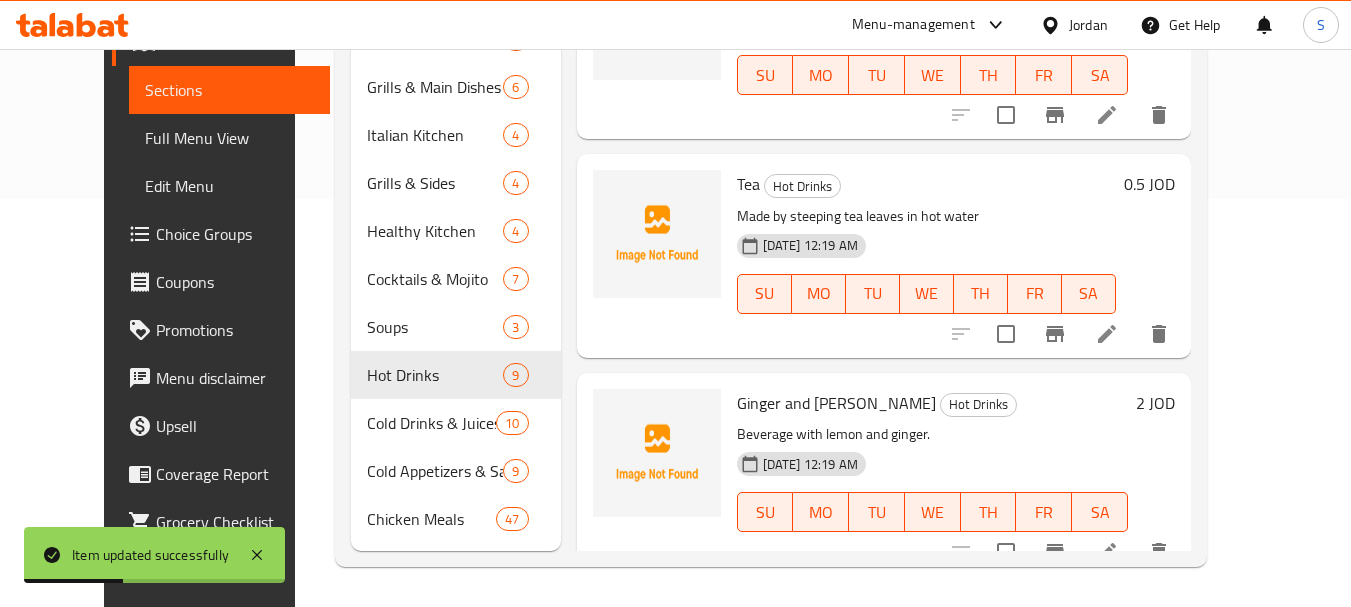 click on "Ginger and Lemon   Hot Drinks Beverage with lemon and ginger. 15-07-2025 12:19 AM SU MO TU WE TH FR SA 2   JOD" at bounding box center (884, 474) 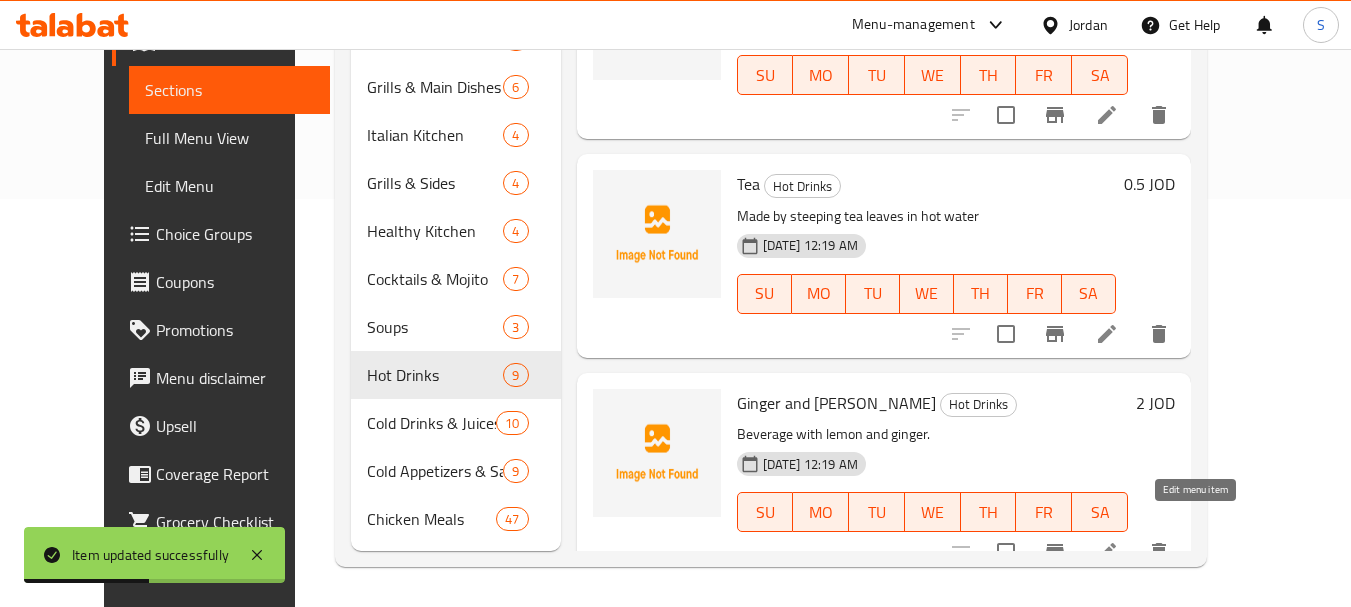 click 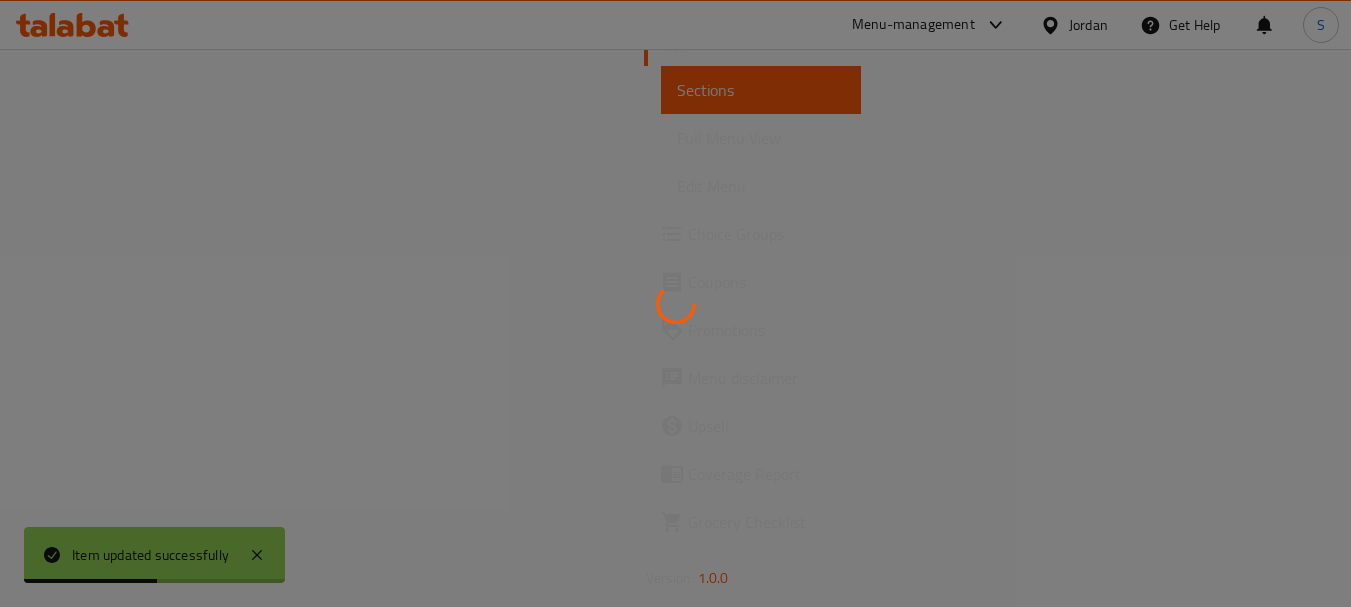 scroll, scrollTop: 0, scrollLeft: 0, axis: both 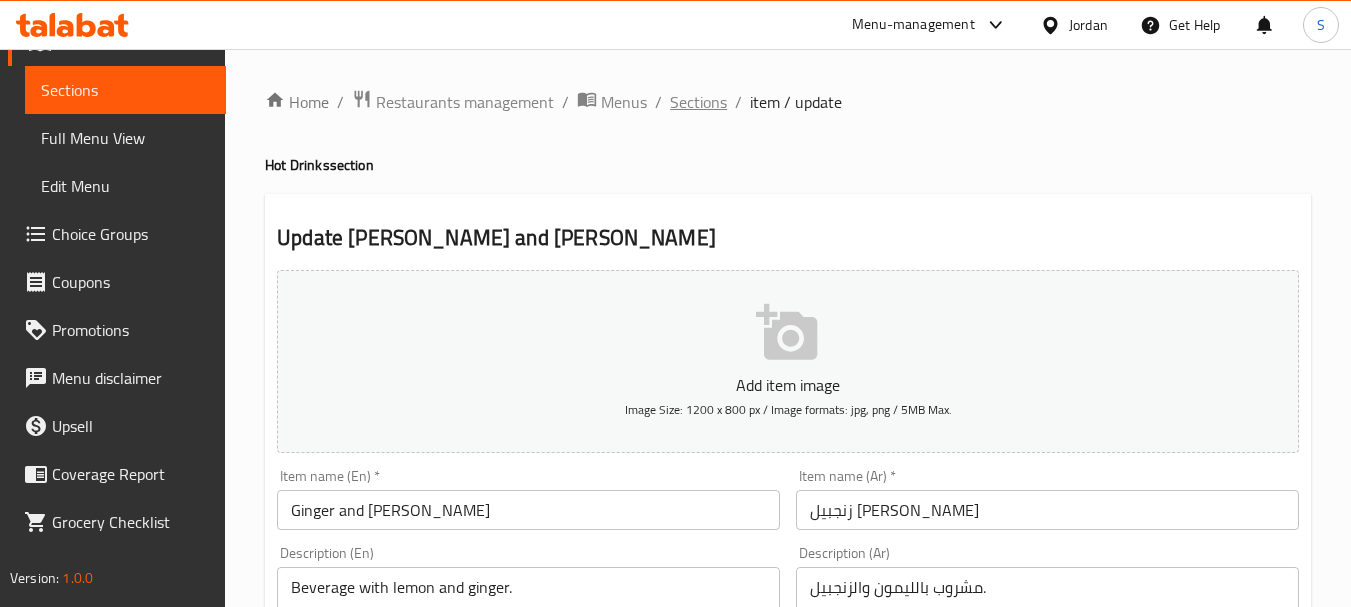 click on "Sections" at bounding box center [698, 102] 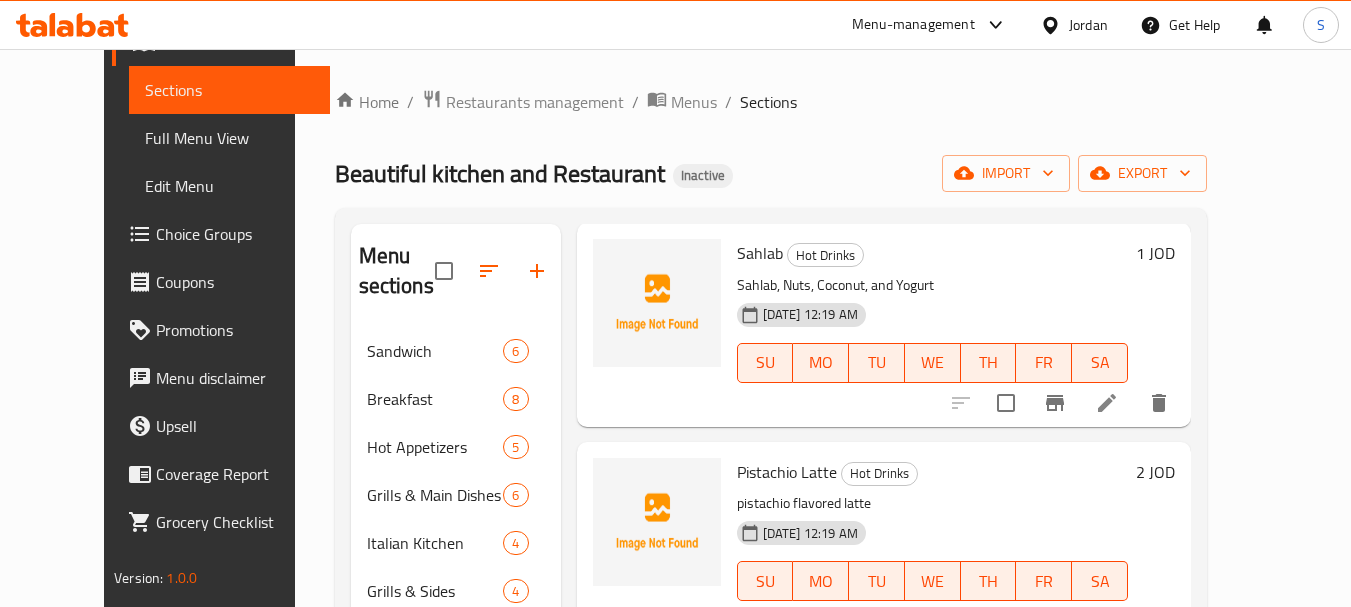 scroll, scrollTop: 1311, scrollLeft: 0, axis: vertical 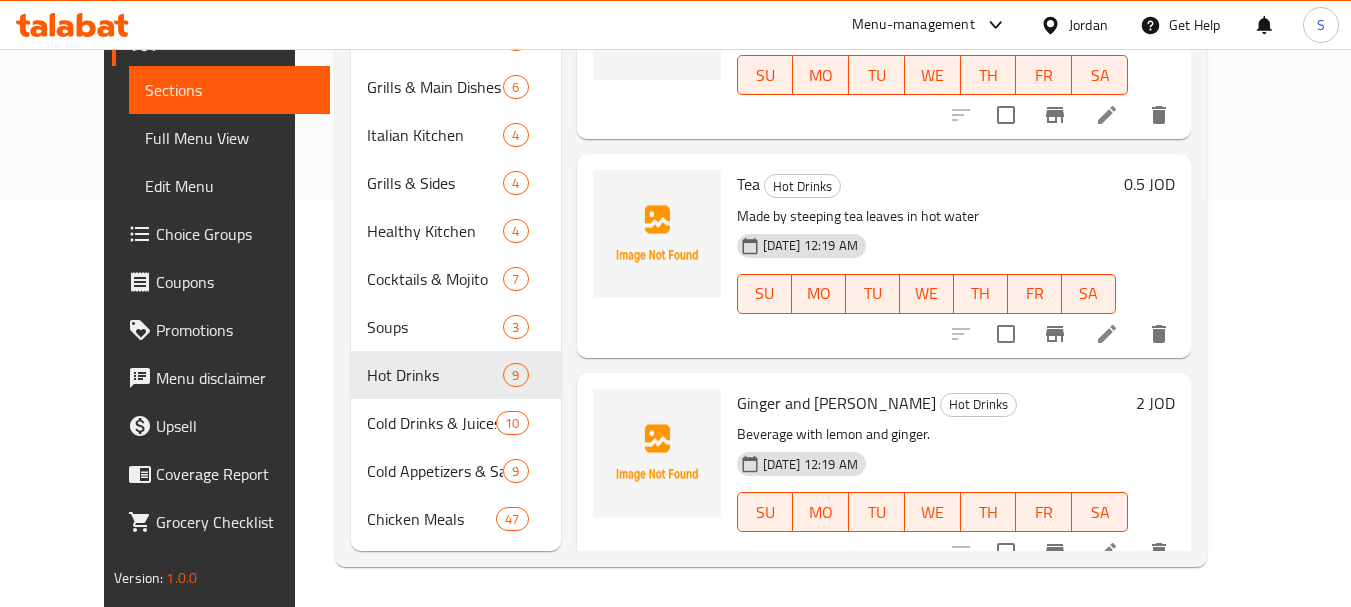 click on "Beverage with lemon and ginger." at bounding box center [932, 434] 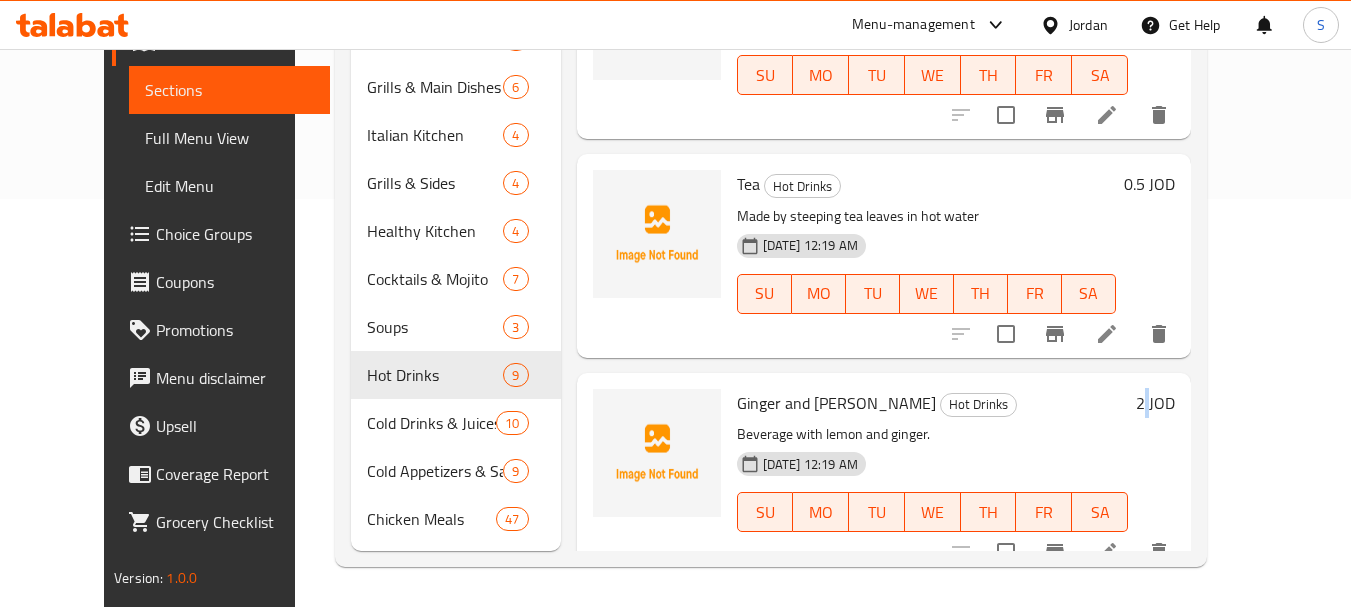 click on "2   JOD" at bounding box center (1151, 474) 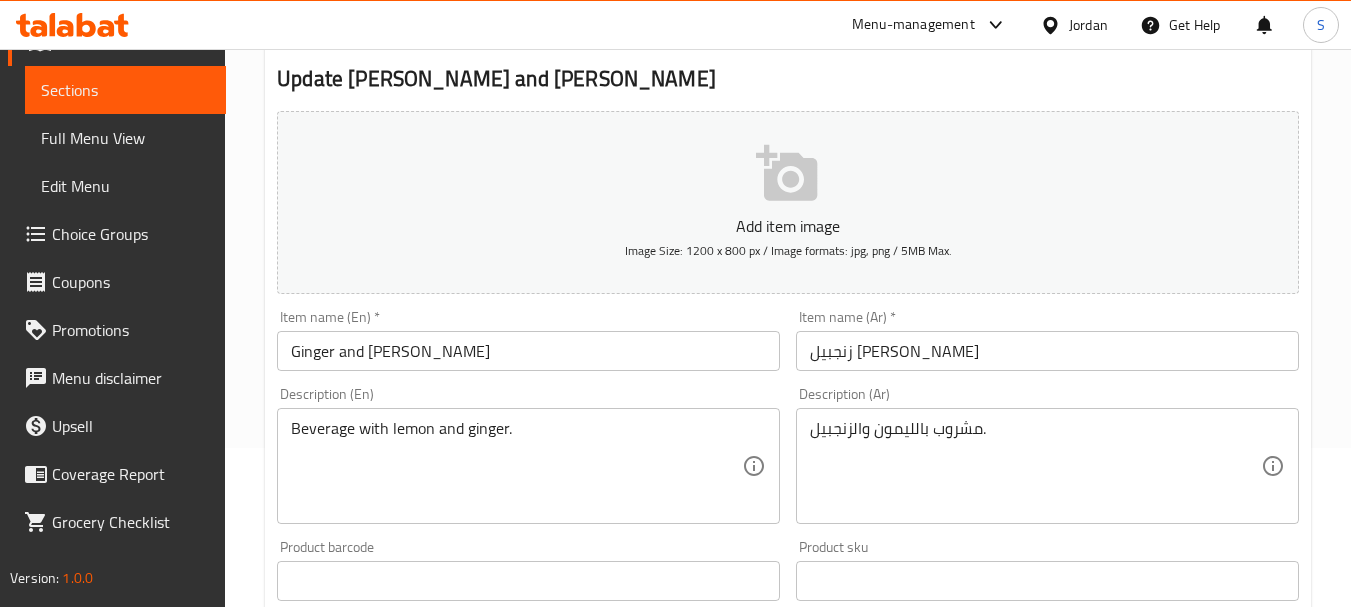 scroll, scrollTop: 400, scrollLeft: 0, axis: vertical 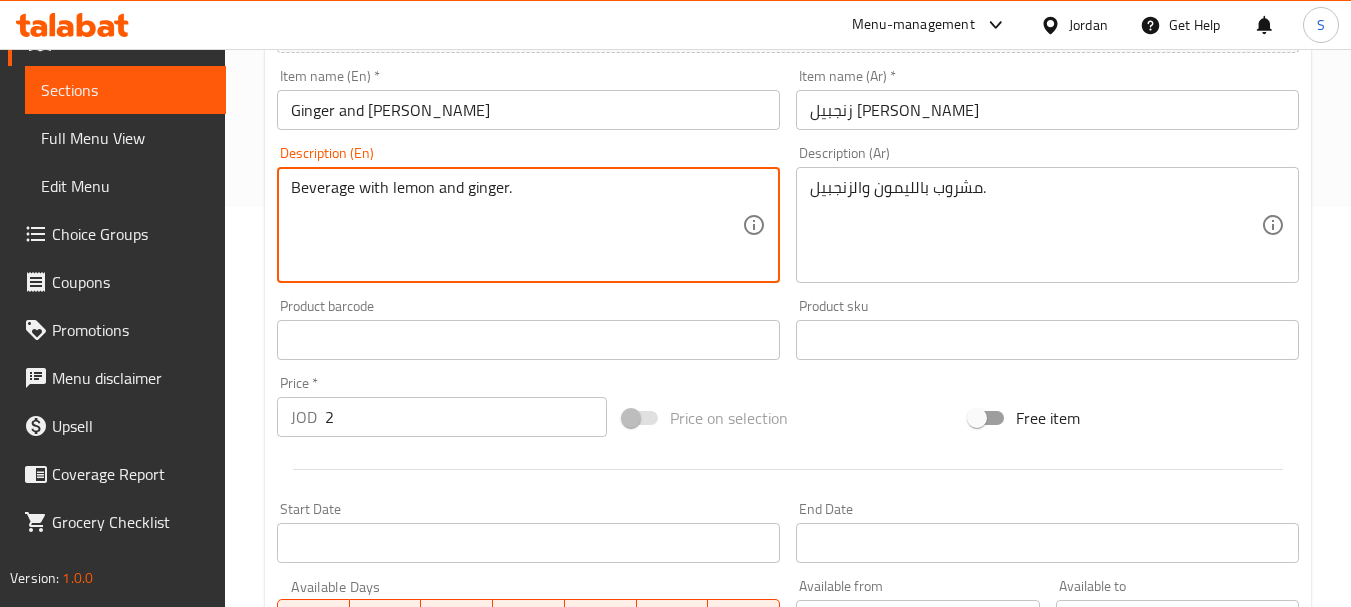 click on "Beverage with lemon and ginger." at bounding box center [516, 225] 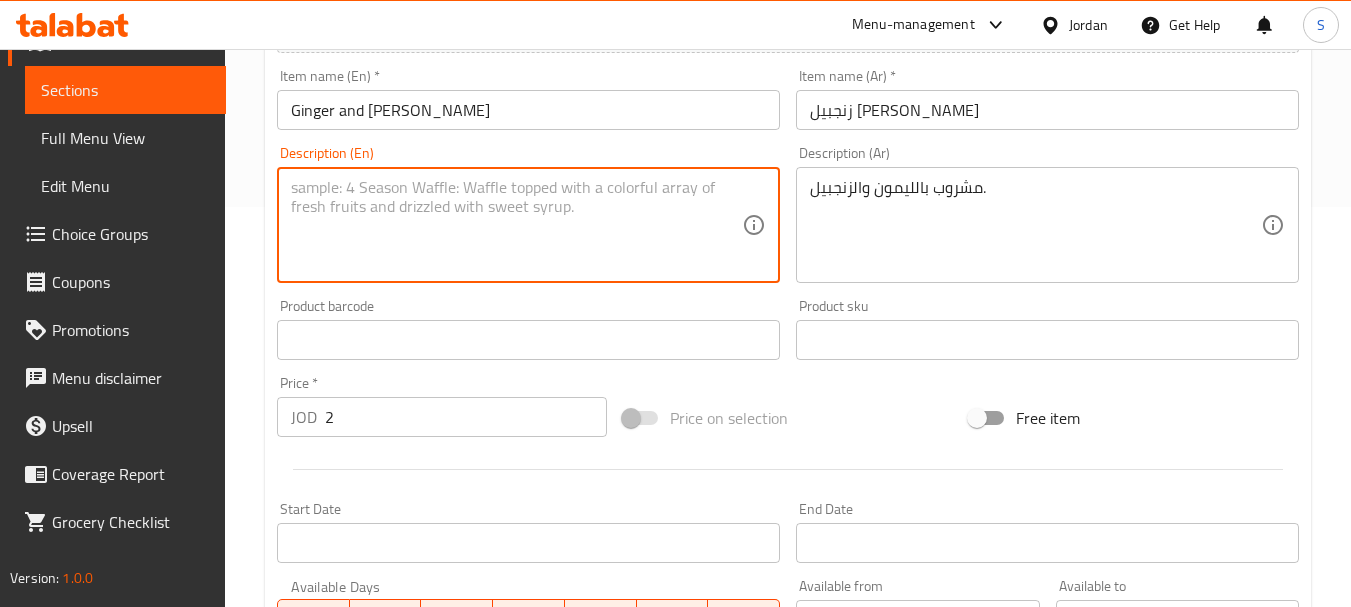 type 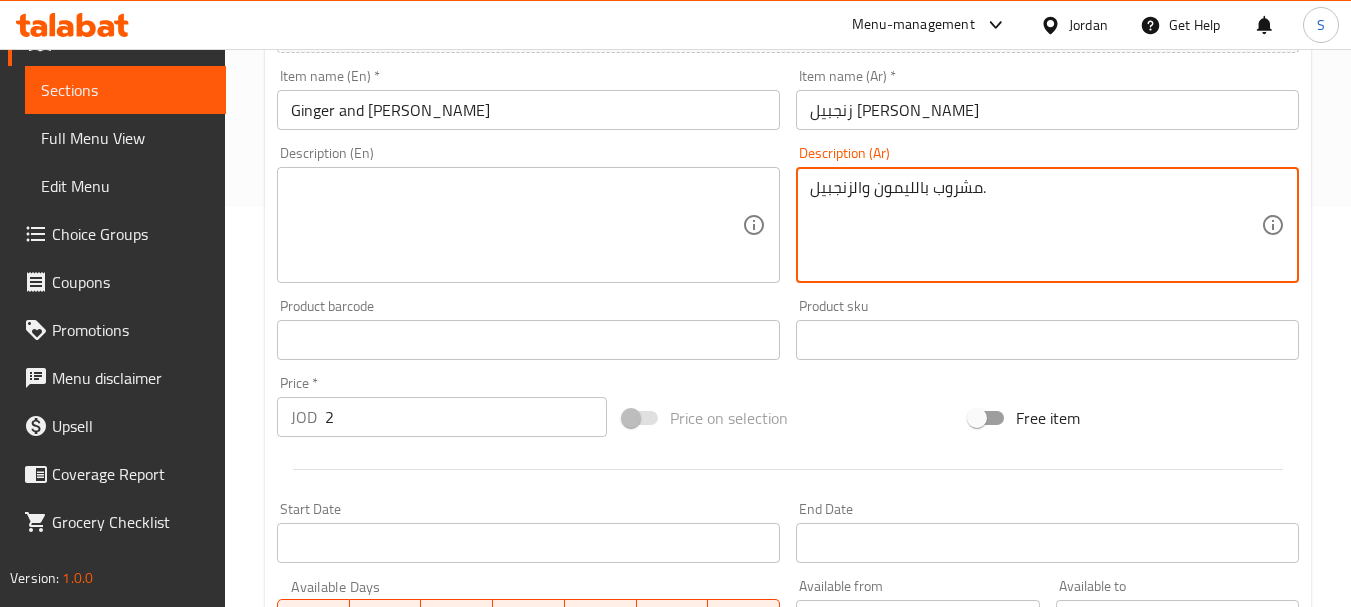 click on "مشروب بالليمون والزنجبيل." at bounding box center (1035, 225) 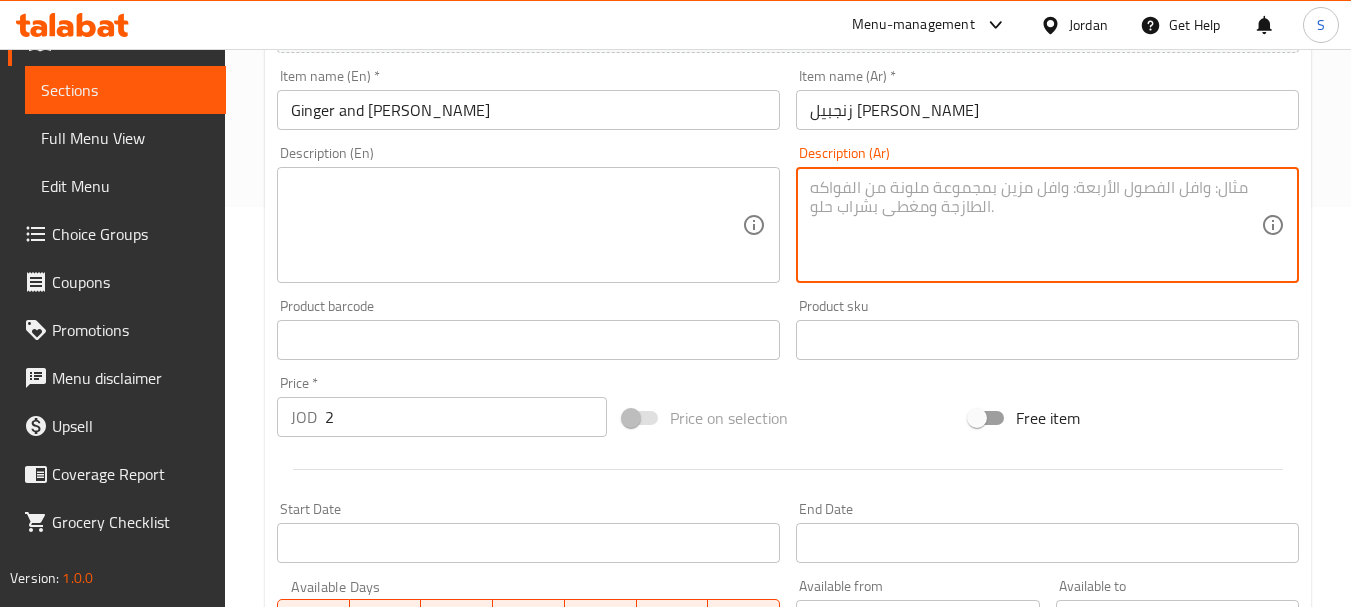 type 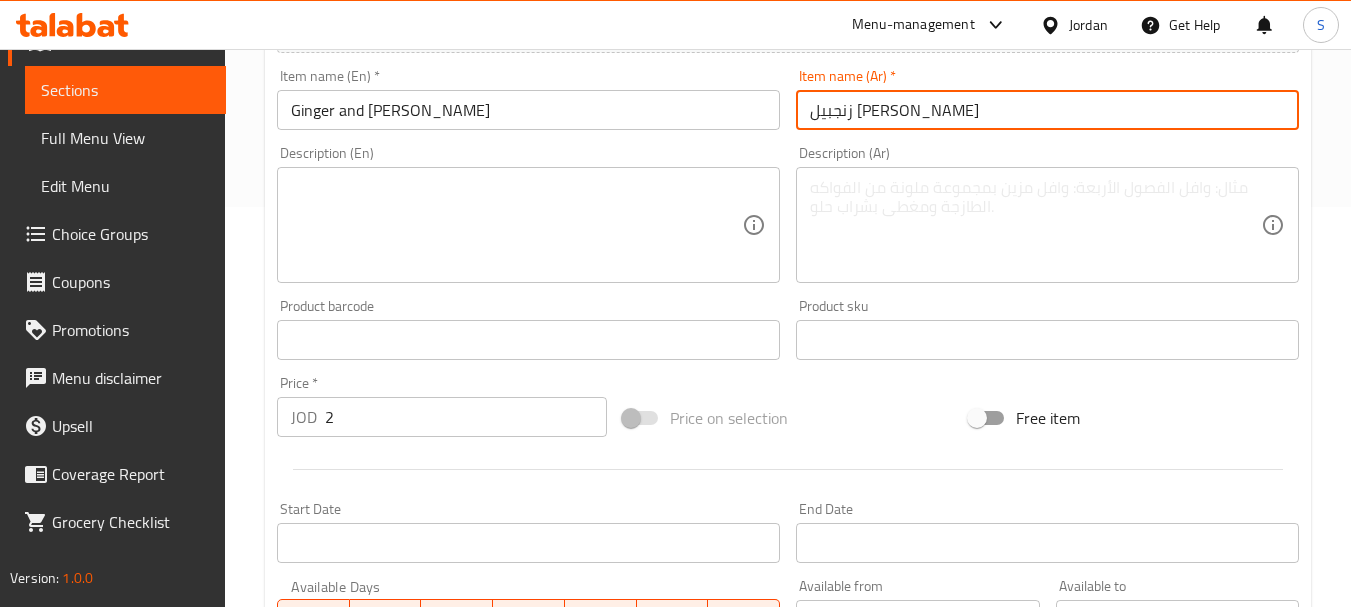 click on "Update" at bounding box center [398, 926] 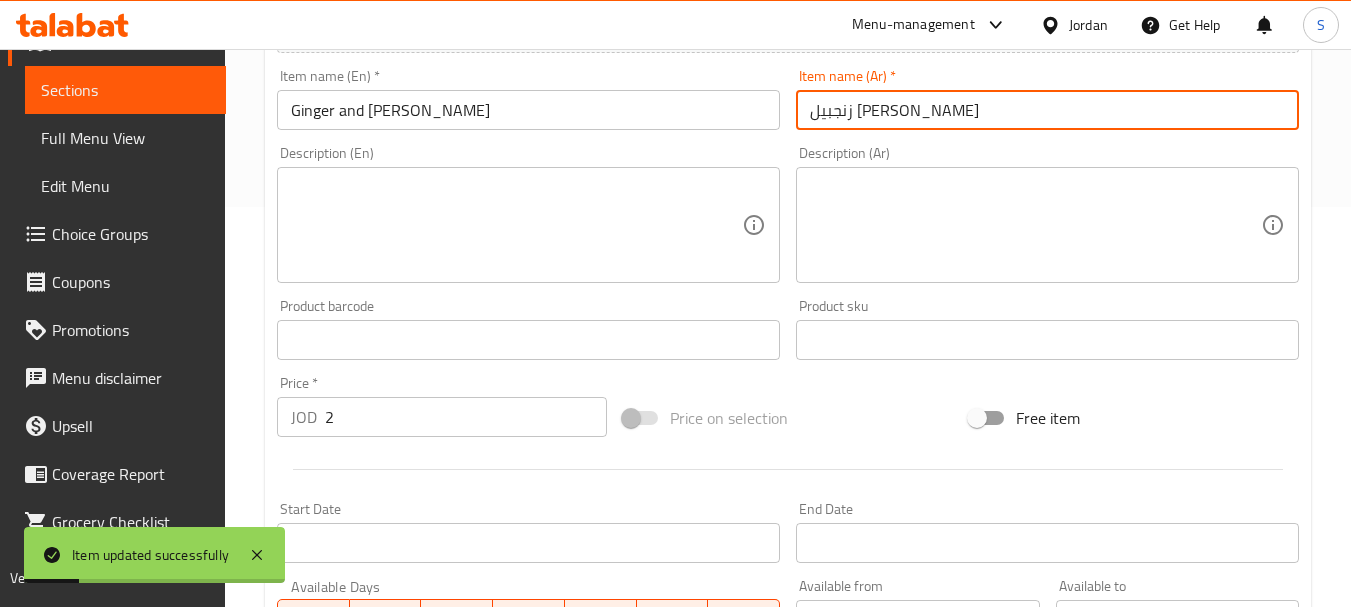 click on "زنجبيل وليمون" at bounding box center [1047, 110] 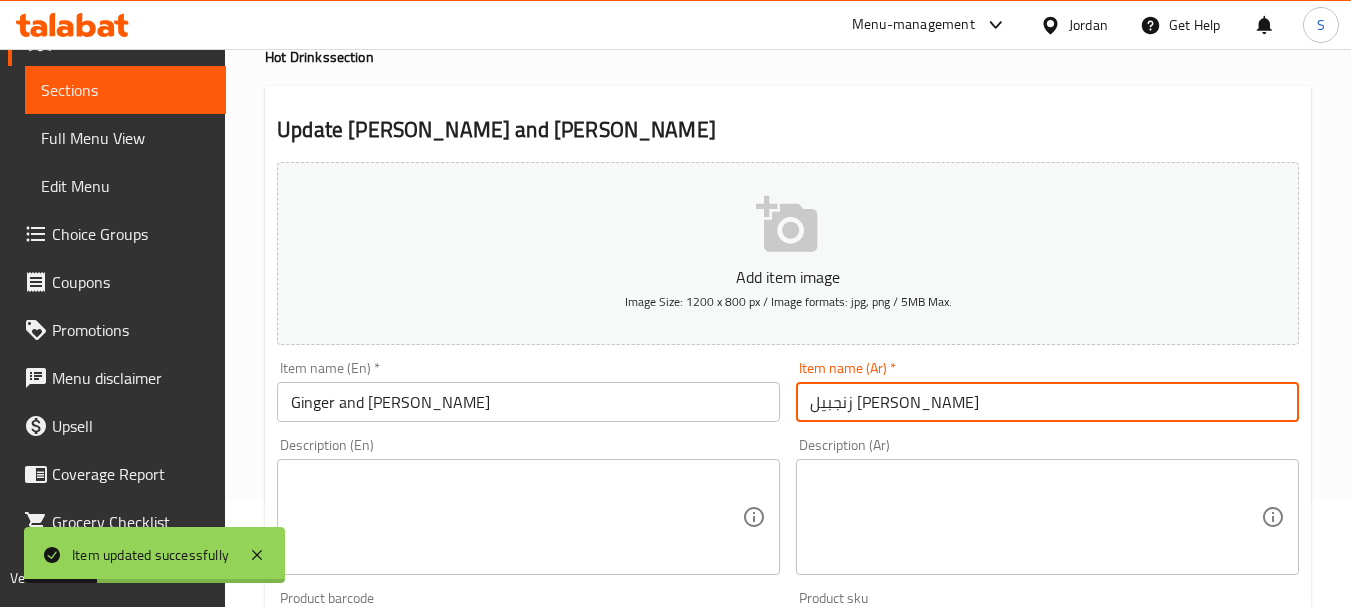 scroll, scrollTop: 0, scrollLeft: 0, axis: both 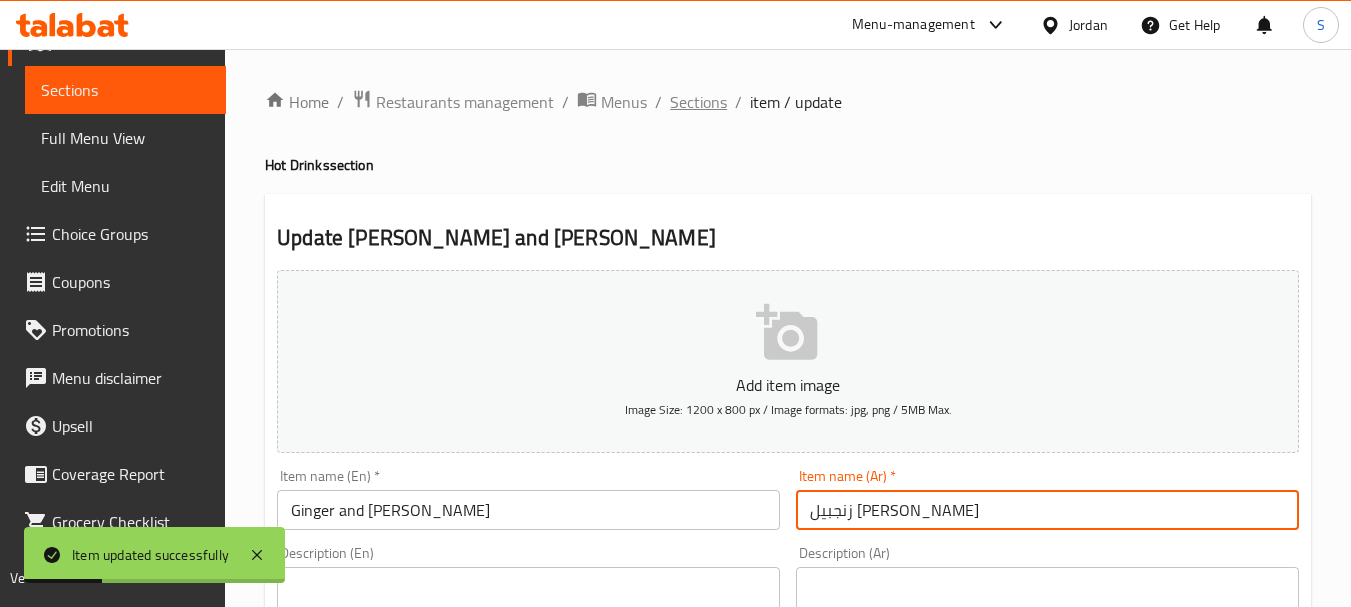 click on "Sections" at bounding box center [698, 102] 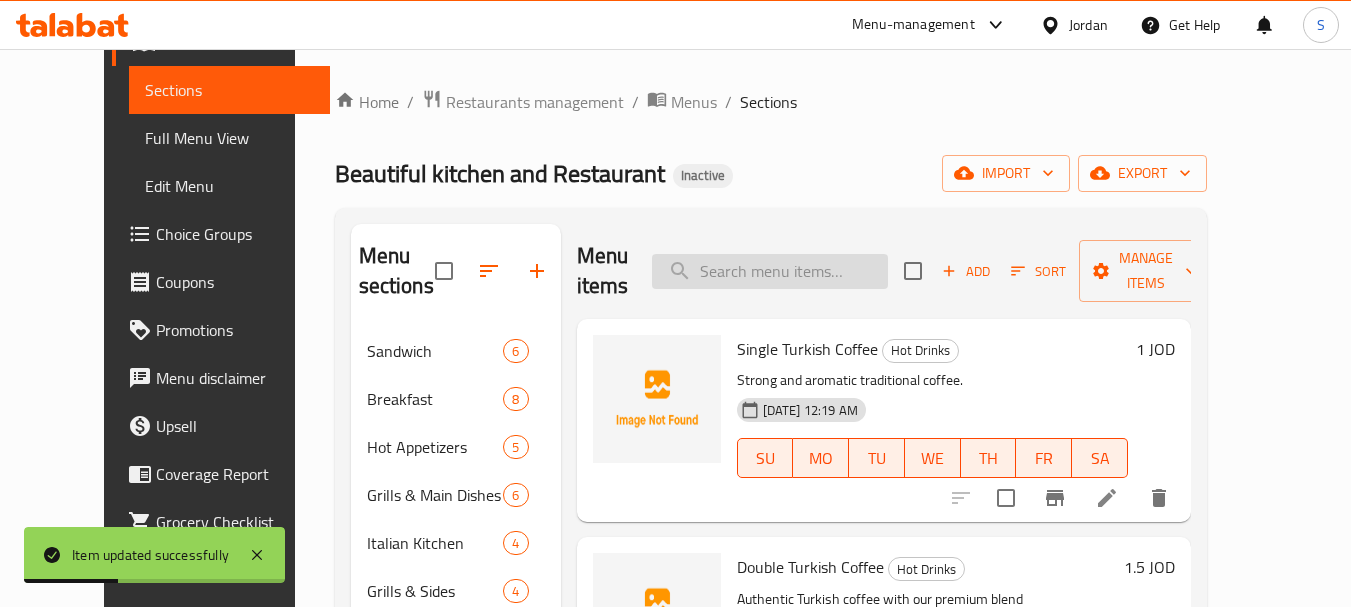 click at bounding box center [770, 271] 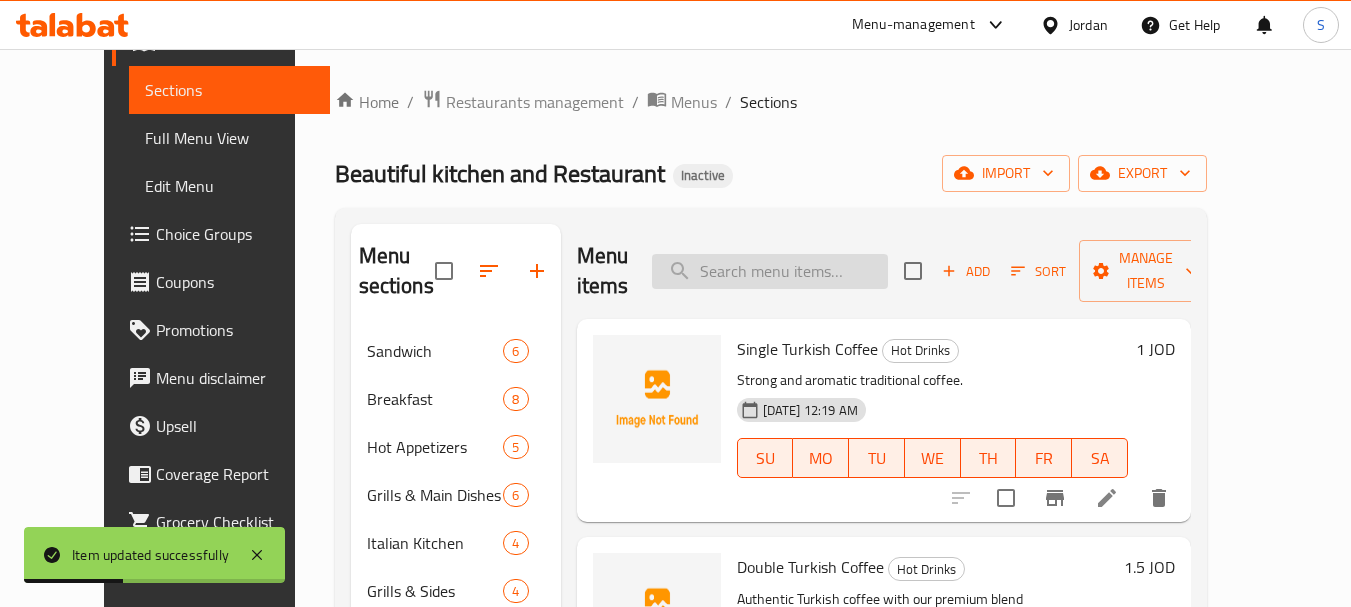 paste on "مشمش وقرفة" 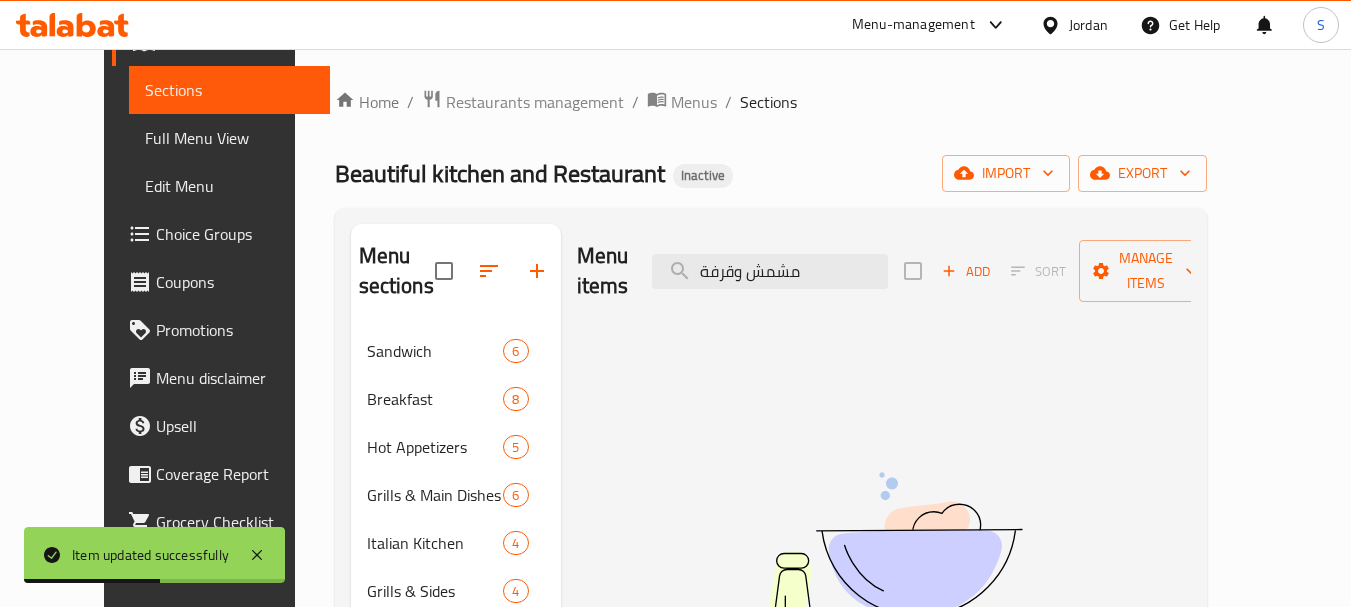 type on "مشمش وقرفة" 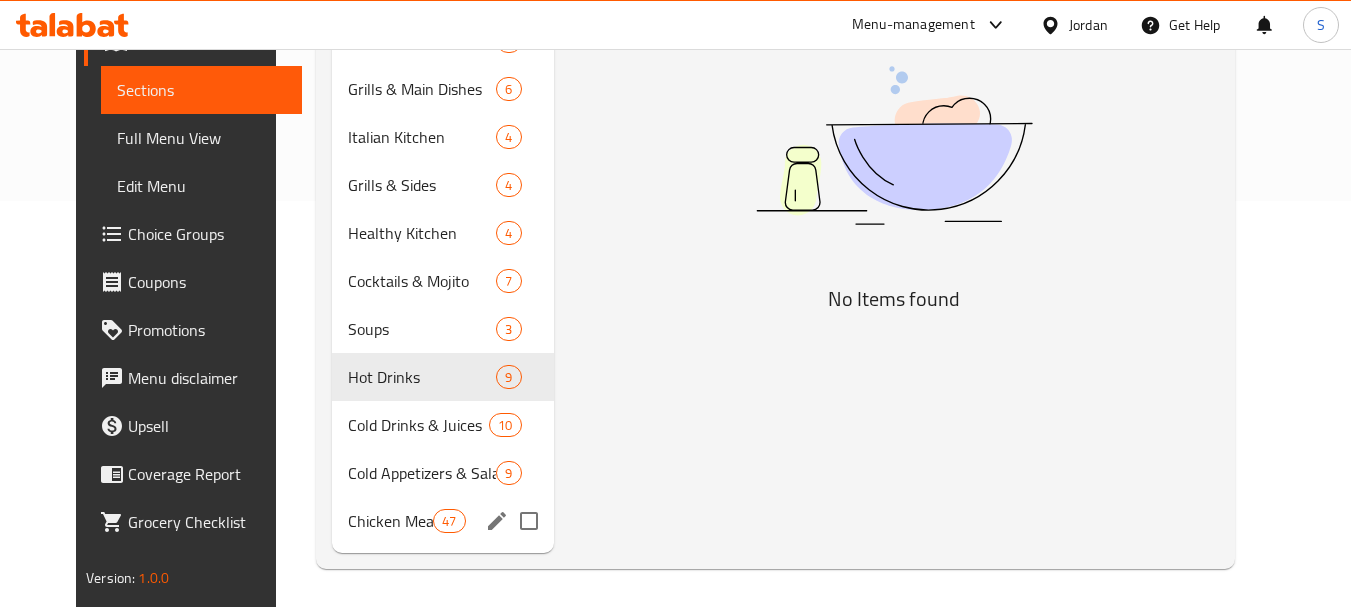 scroll, scrollTop: 408, scrollLeft: 0, axis: vertical 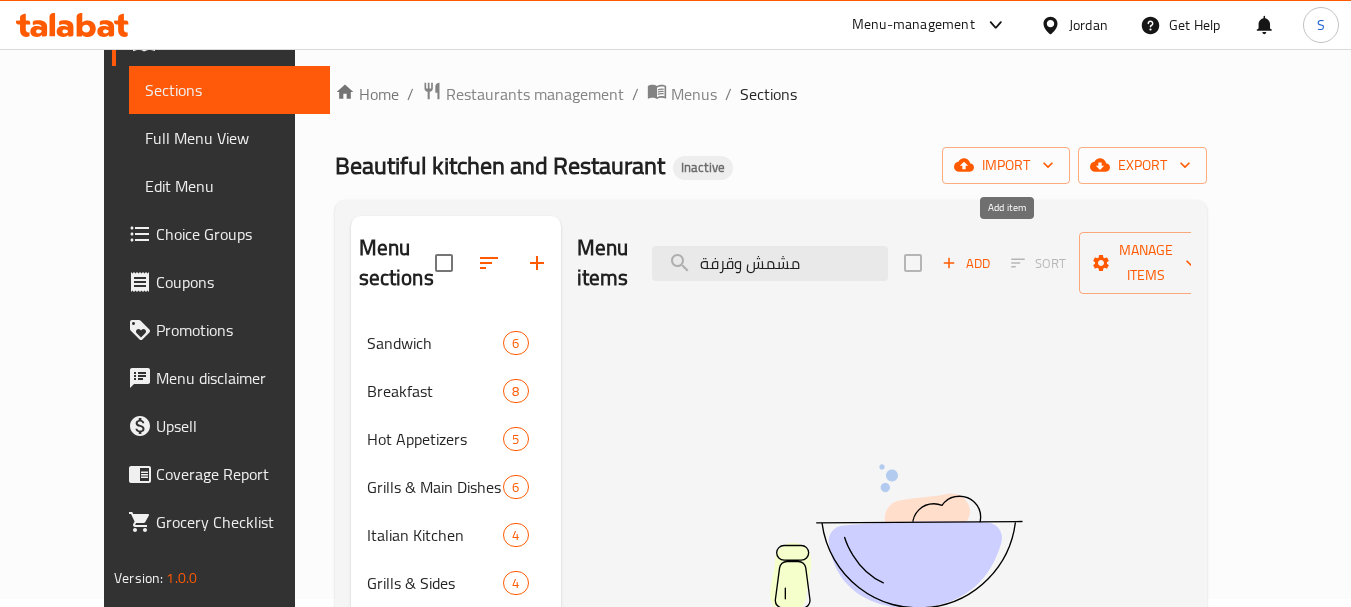 click on "Add" at bounding box center (966, 263) 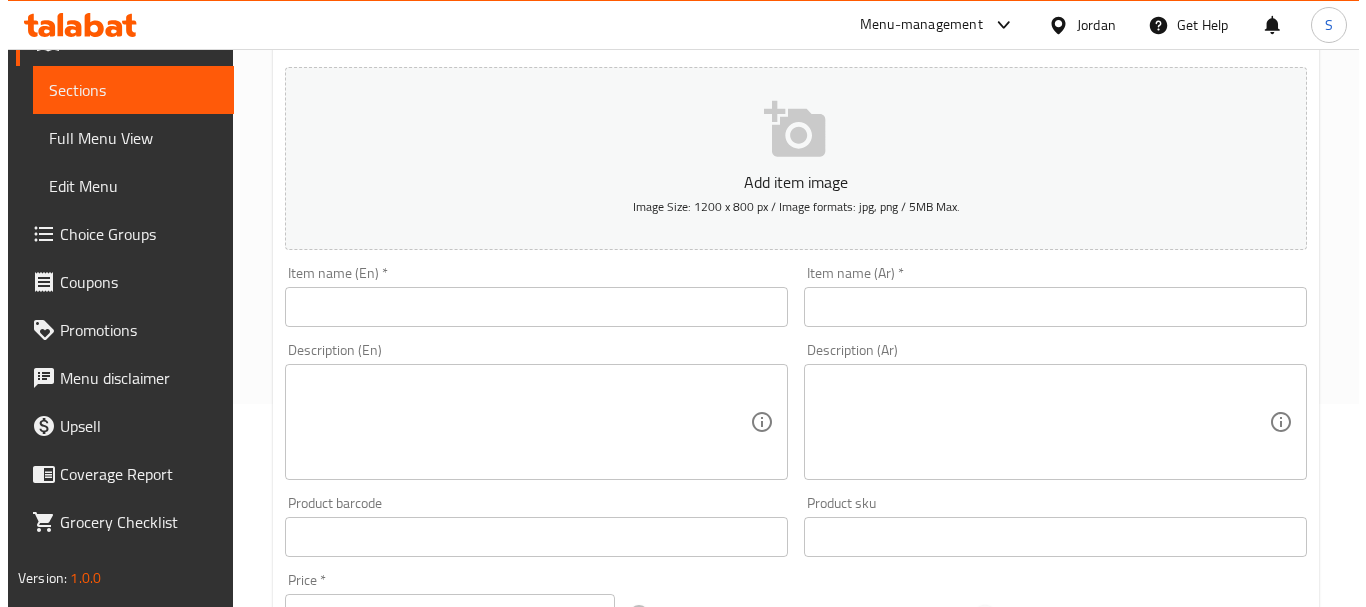 scroll, scrollTop: 208, scrollLeft: 0, axis: vertical 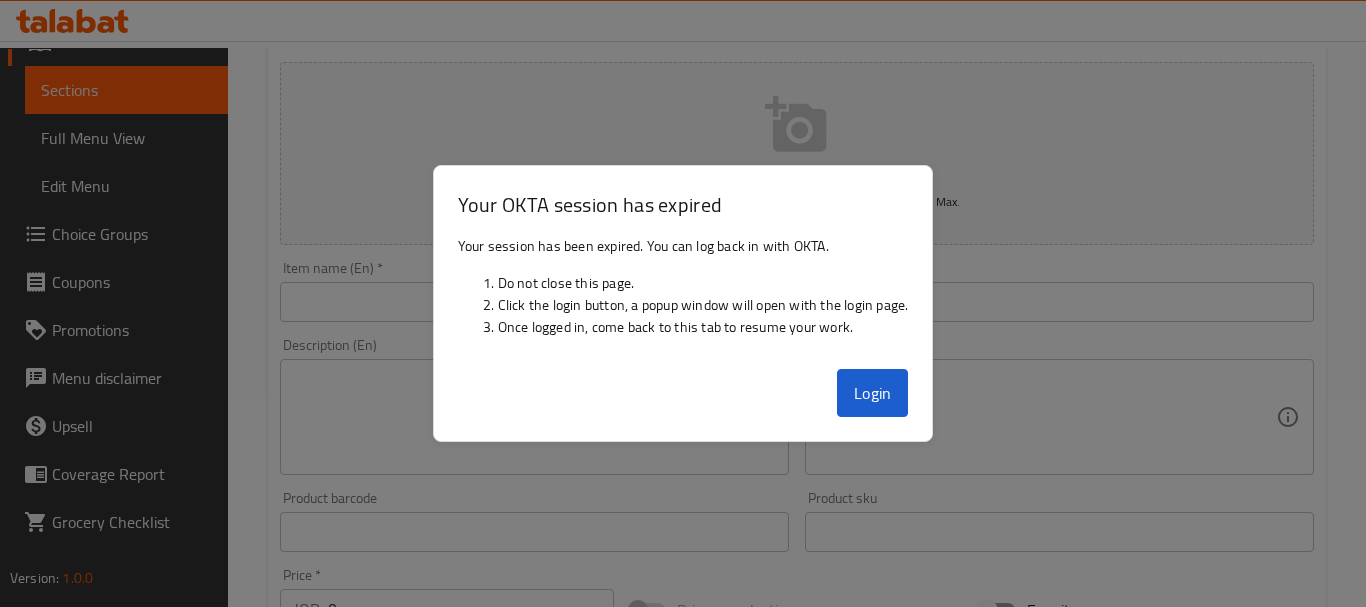 click on "Your session has been expired. You can log back in with OKTA. Do not close this page.  Click the login button, a popup window will open with the login page.  Once logged in, come back to this tab to resume your work." at bounding box center [683, 294] 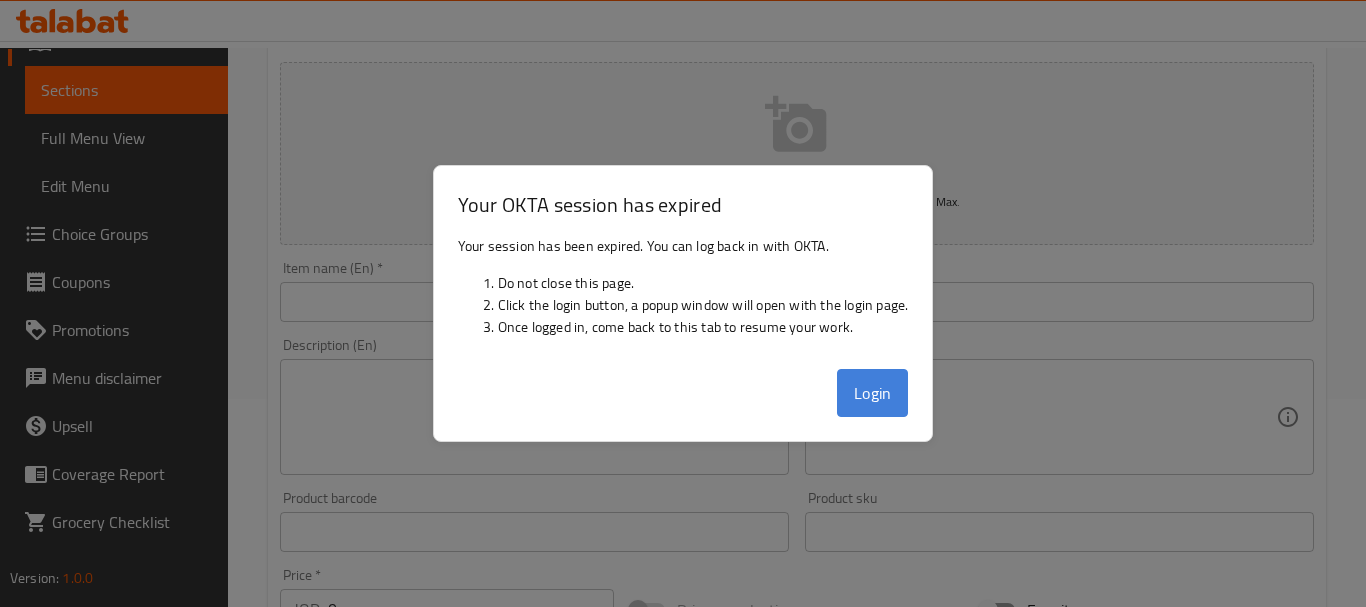 click on "Login" at bounding box center [873, 393] 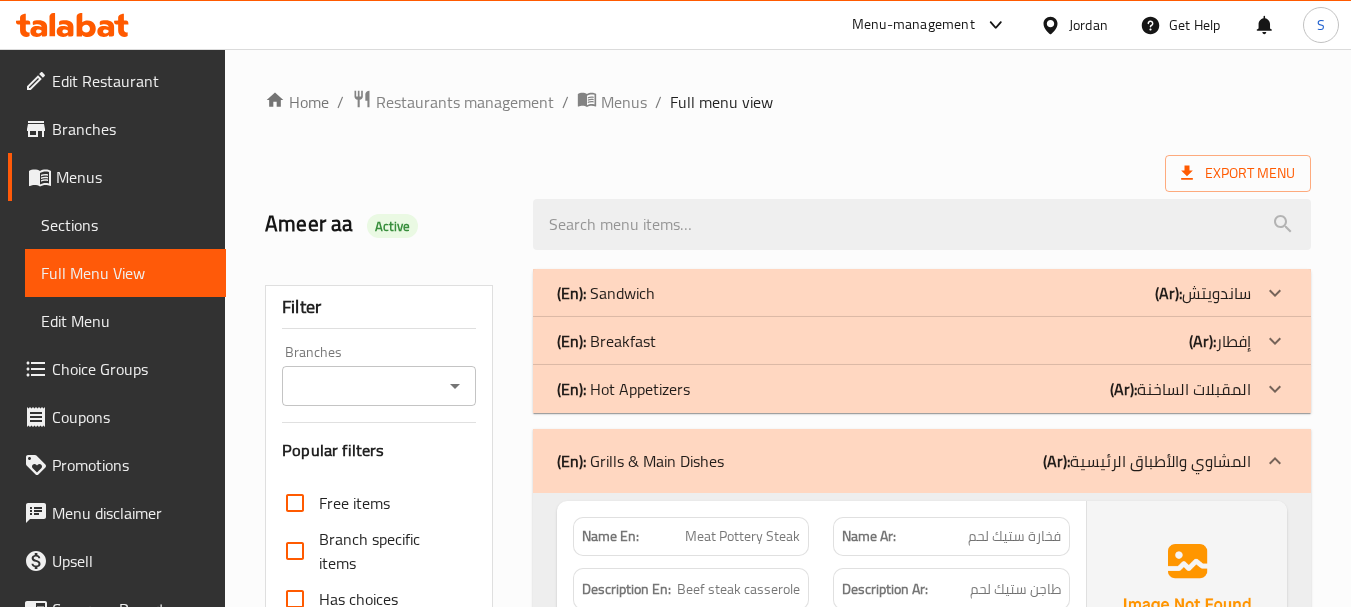 scroll, scrollTop: 4885, scrollLeft: 0, axis: vertical 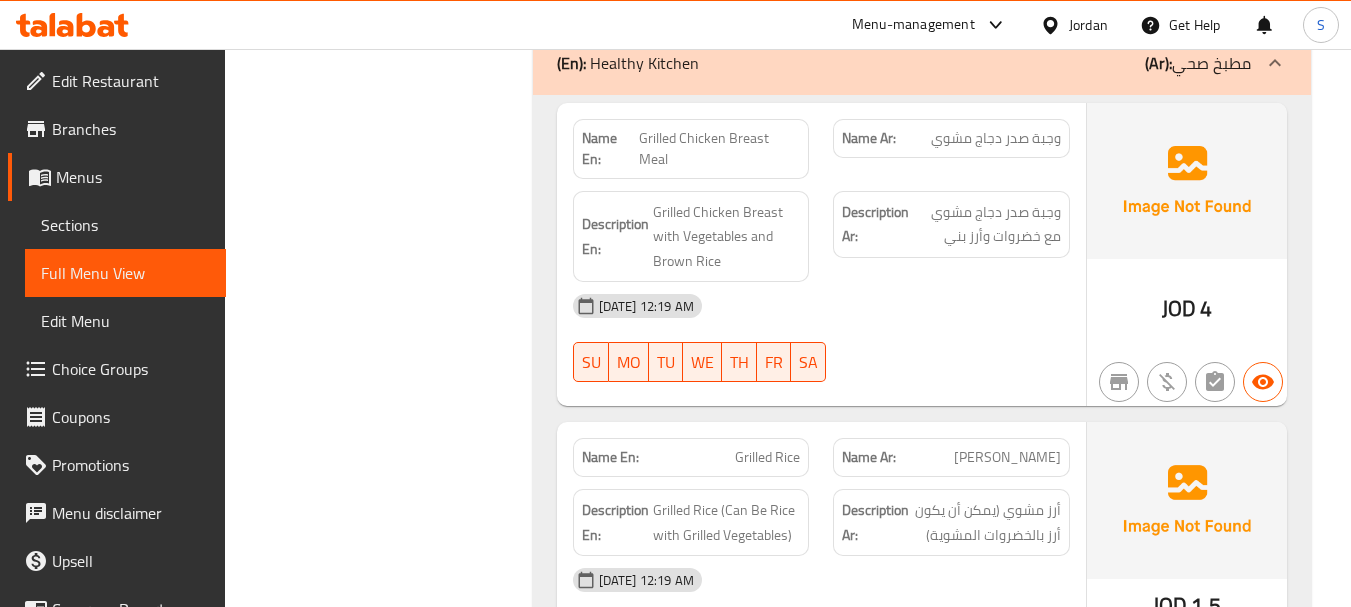 click on "Description En: Grilled Chicken Breast with Vegetables and Brown Rice" at bounding box center [691, -4296] 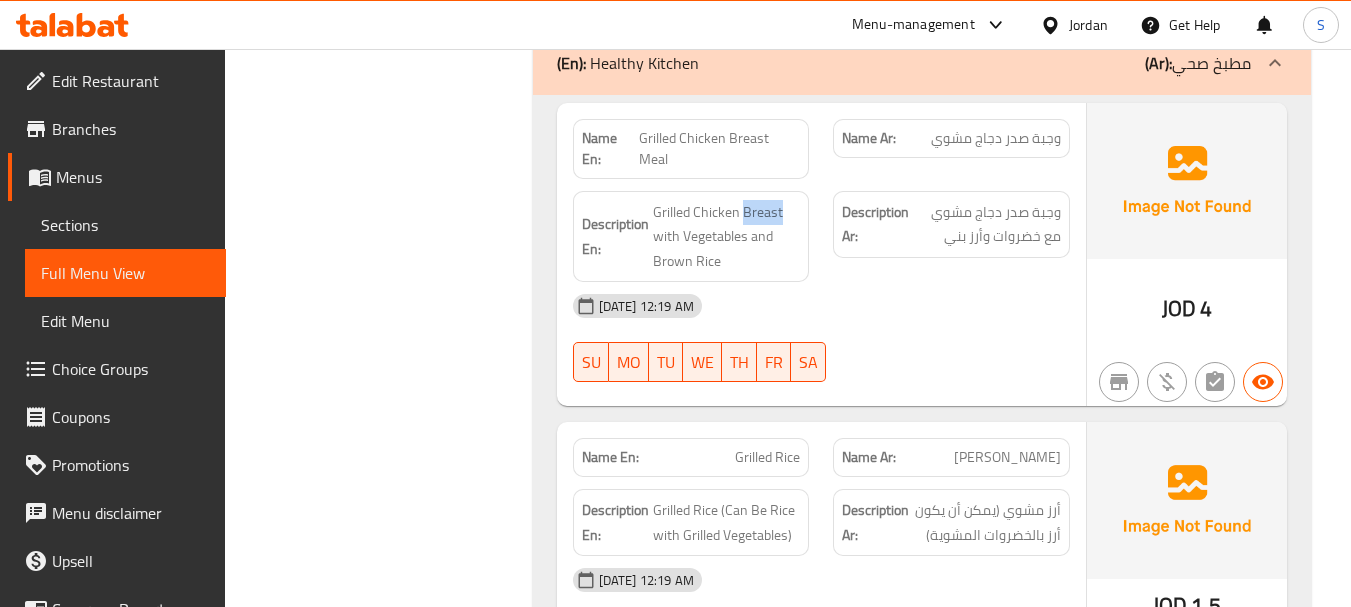 click on "Description En: Grilled Chicken Breast with Vegetables and Brown Rice" at bounding box center [691, -4296] 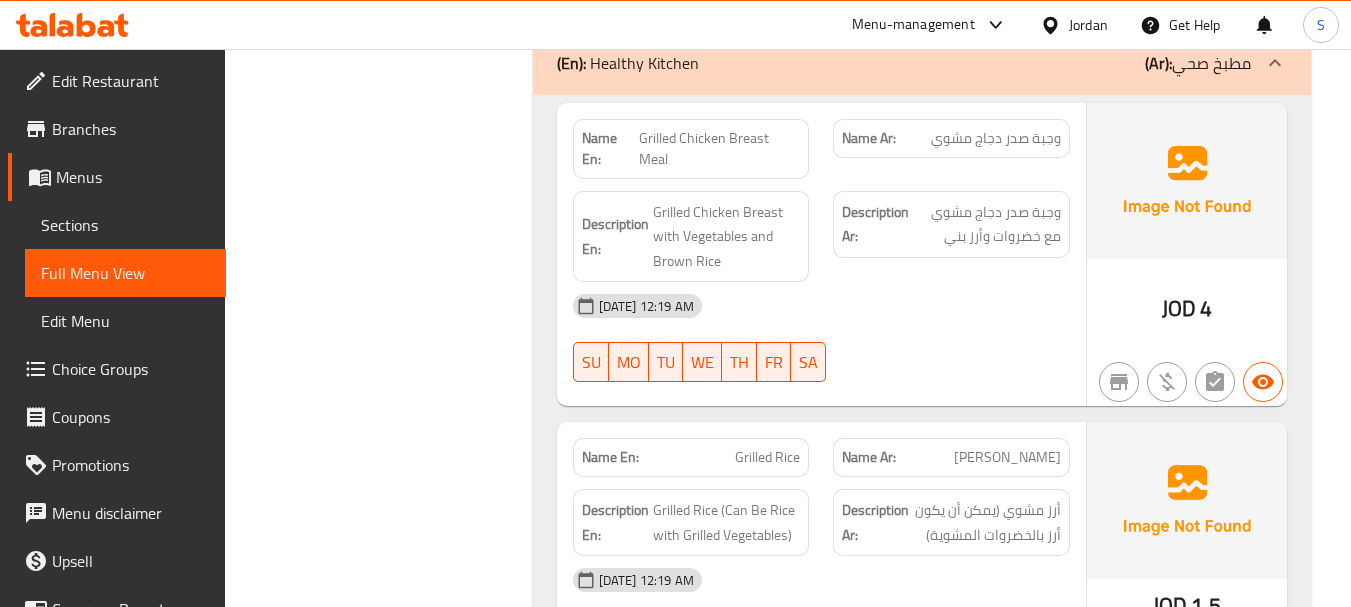 click on "Grilled Chicken Breast Meal" at bounding box center (742, -4349) 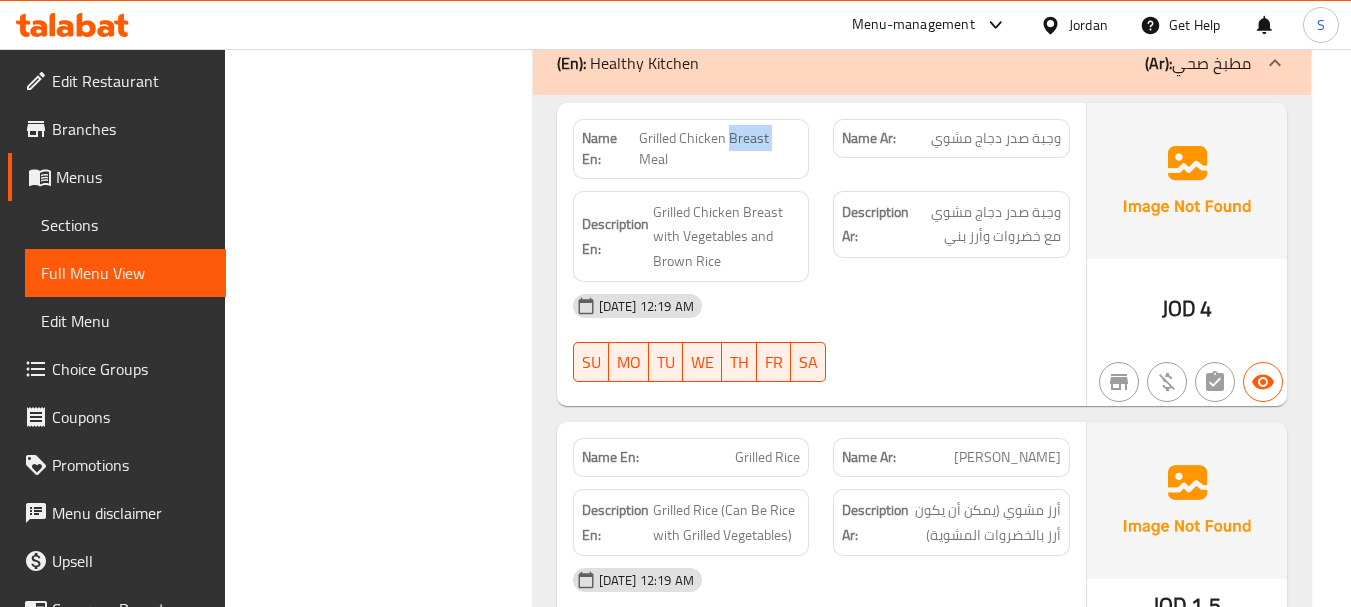 click on "Grilled Chicken Breast Meal" at bounding box center [742, -4349] 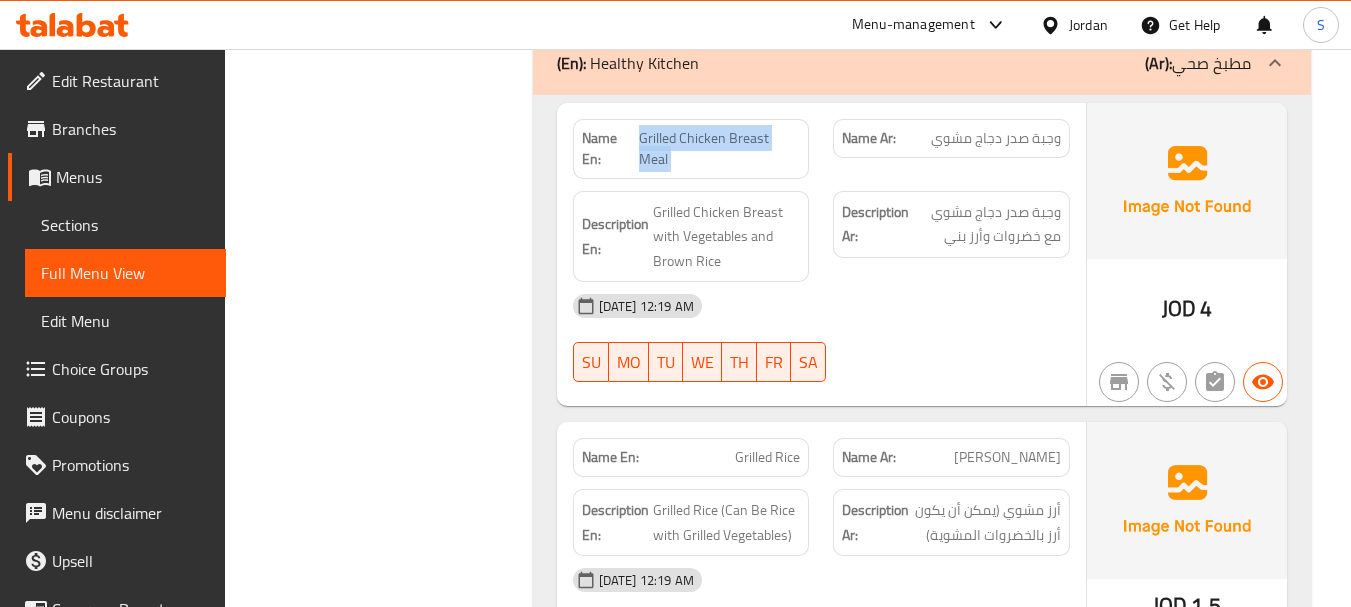click on "Grilled Chicken Breast Meal" at bounding box center (742, -4349) 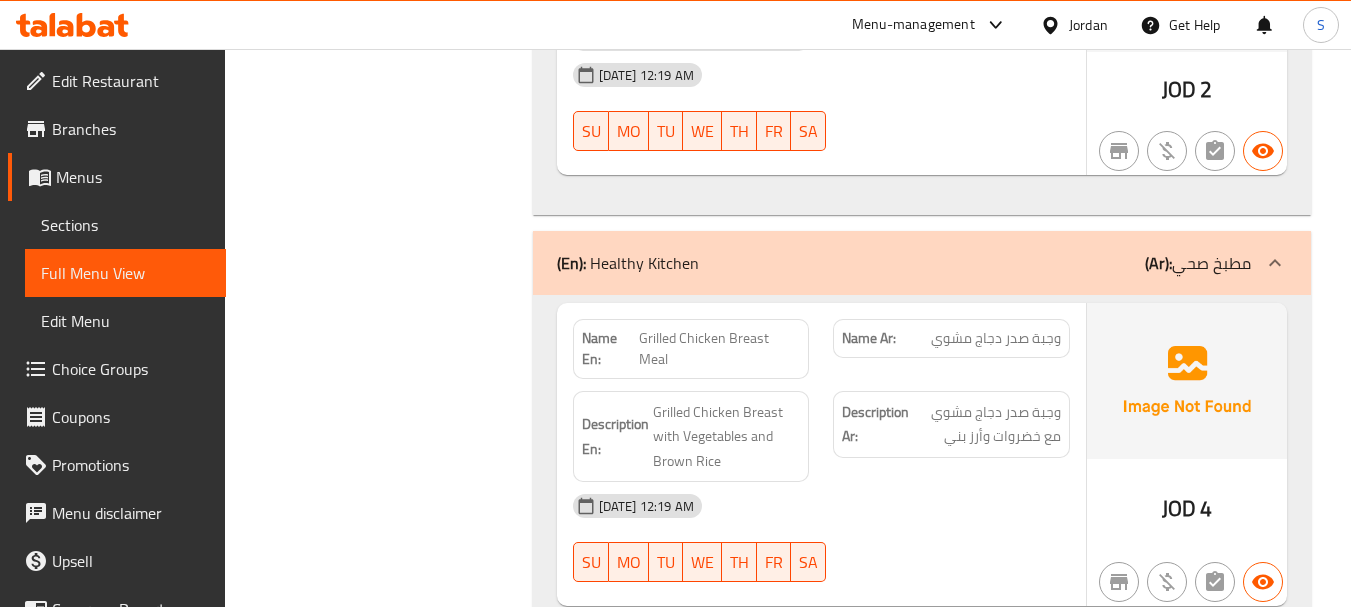 click on "وجبة صدر دجاج مشوي مع خضروات وأرز بني" at bounding box center (1015, -4096) 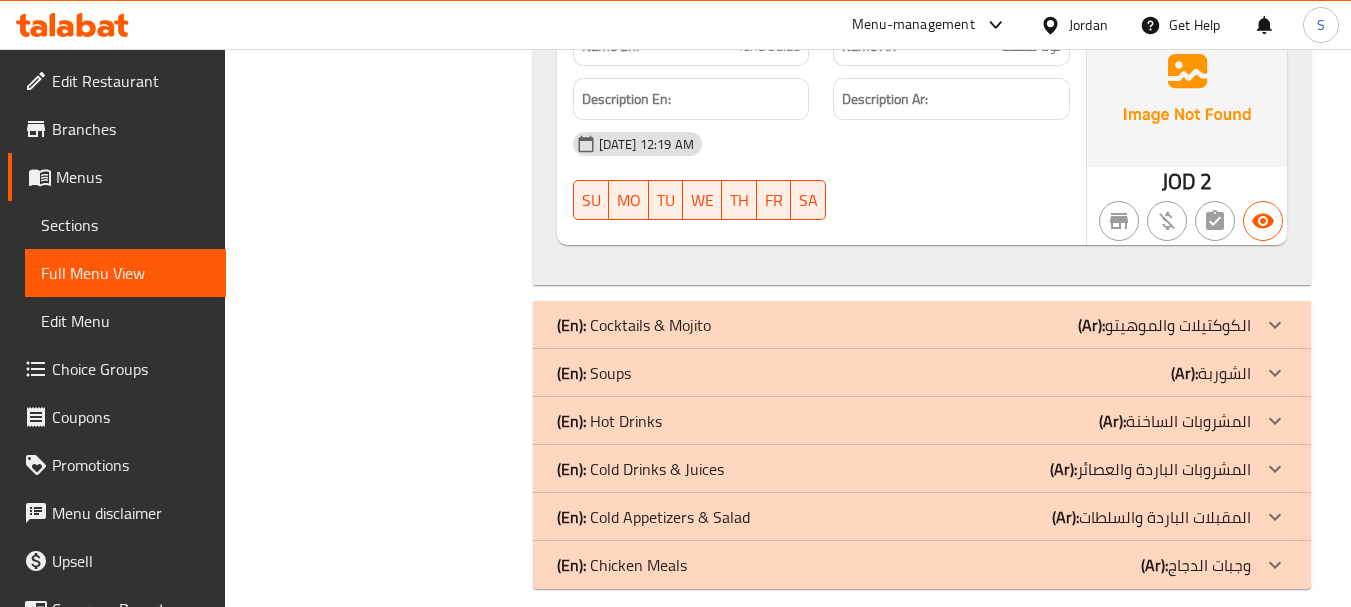 scroll, scrollTop: 5822, scrollLeft: 0, axis: vertical 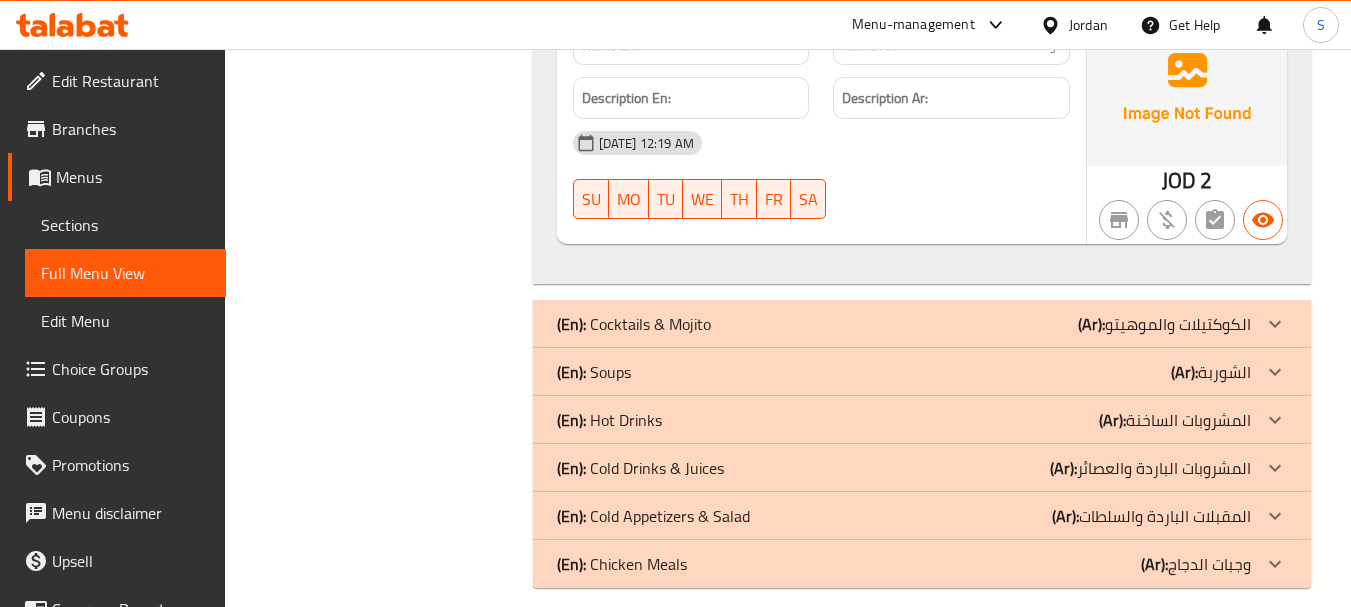 click on "(Ar):" at bounding box center (1168, -5529) 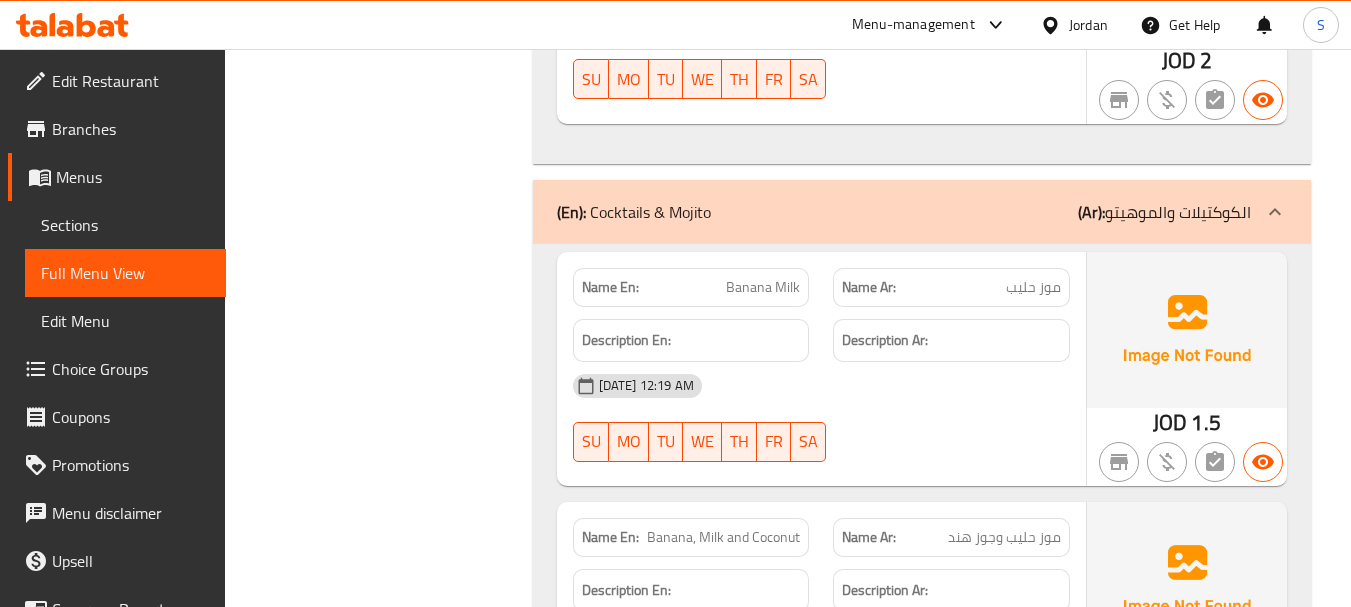 scroll, scrollTop: 6022, scrollLeft: 0, axis: vertical 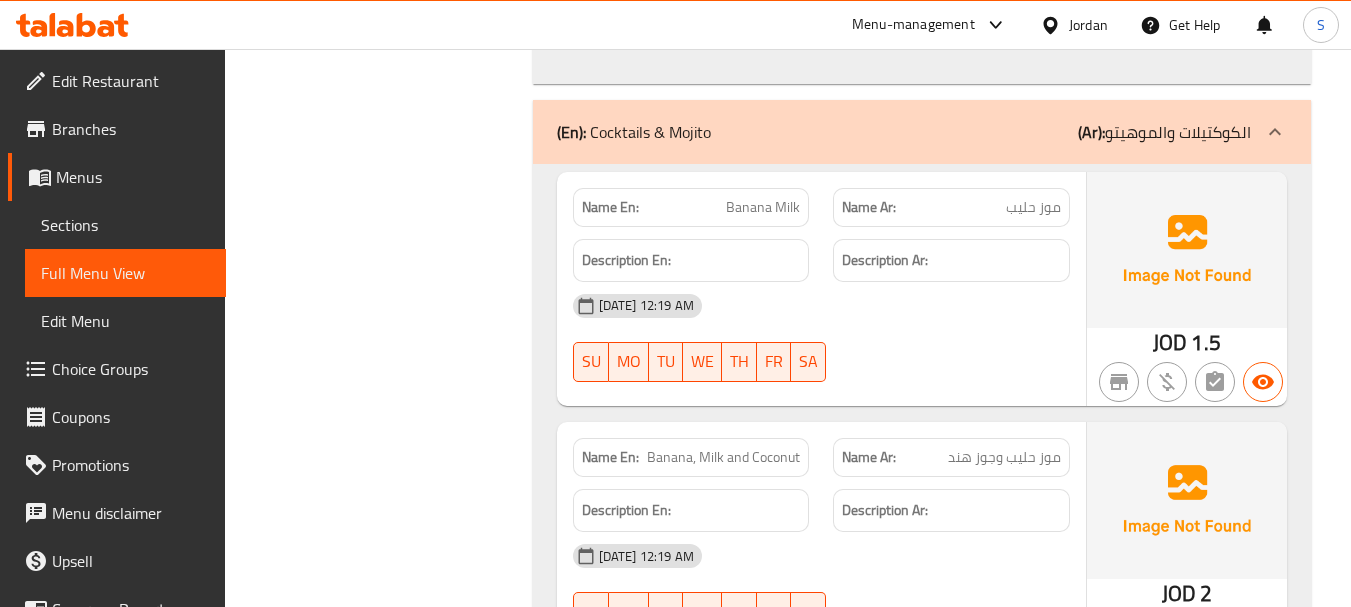click on "Banana Milk" at bounding box center (742, -5486) 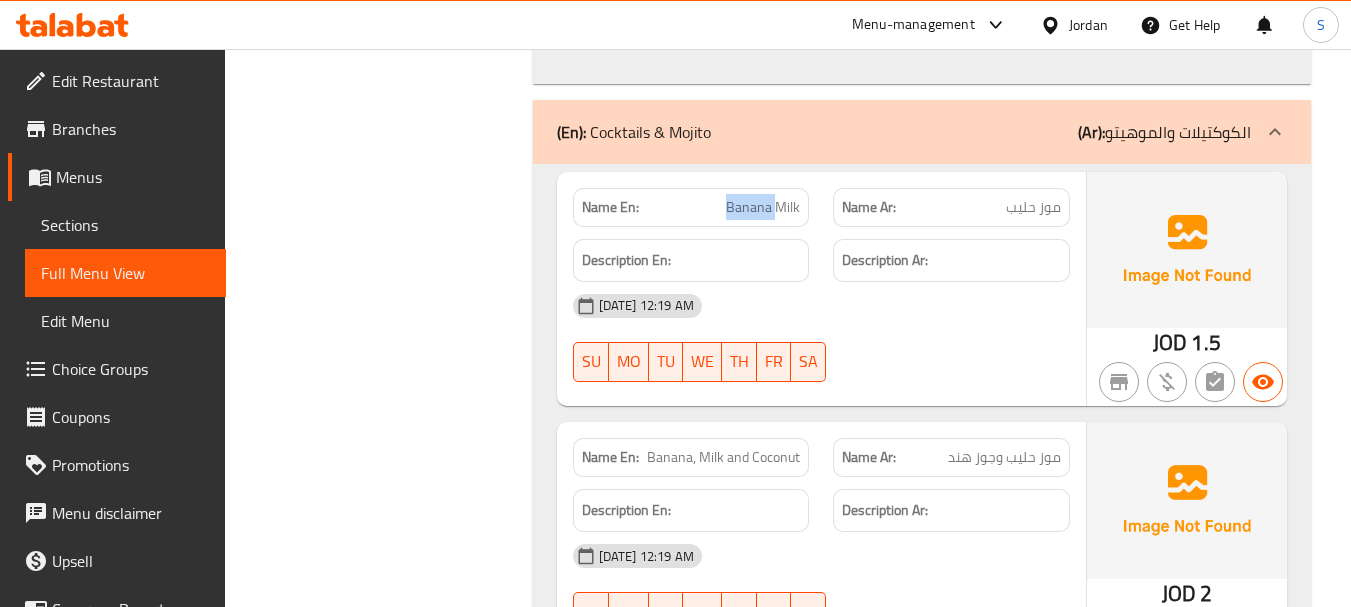 click on "Banana Milk" at bounding box center [742, -5486] 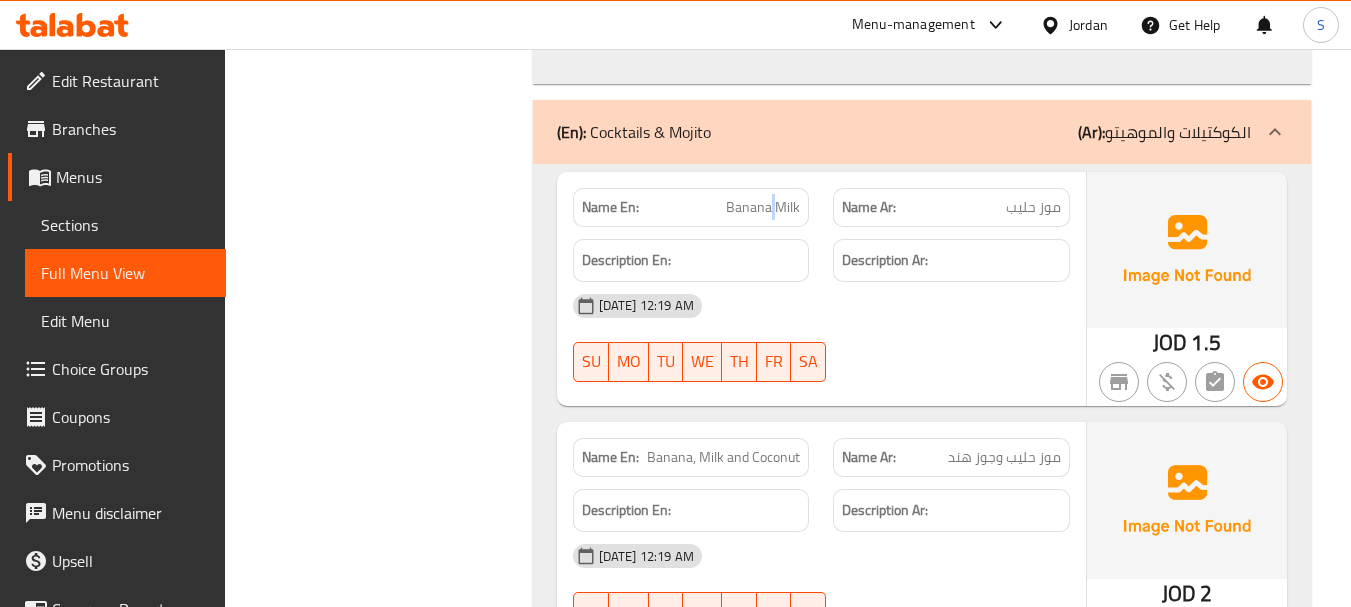 click on "Banana Milk" at bounding box center [742, -5486] 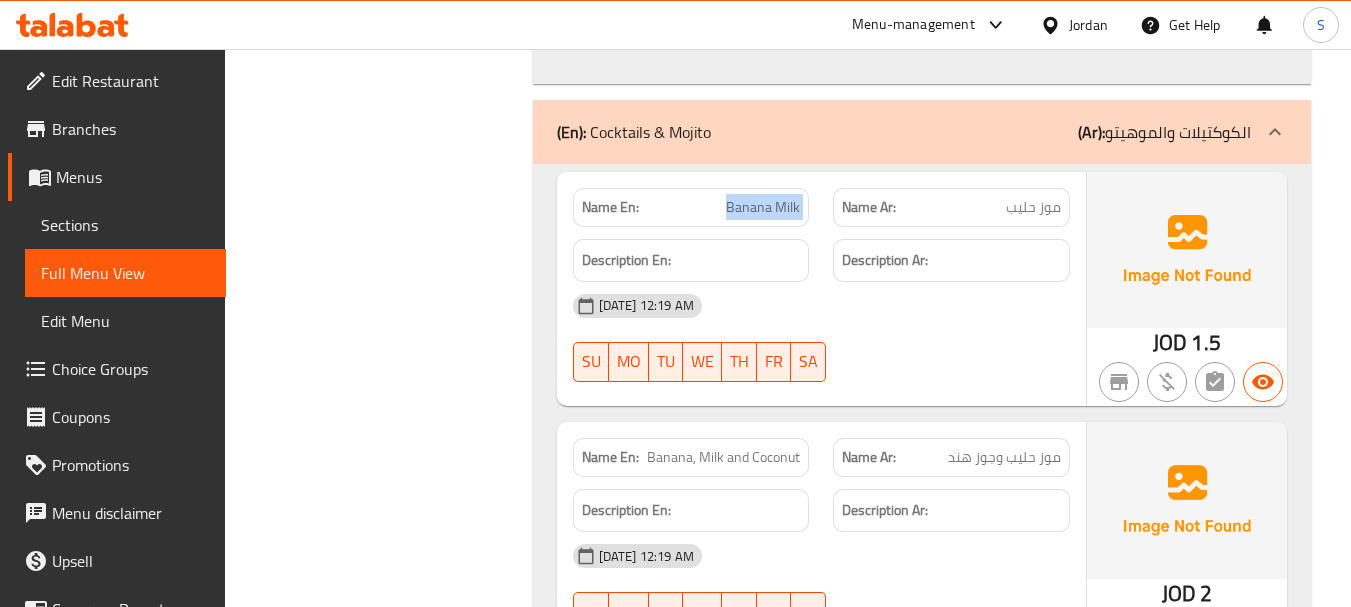 click on "Banana Milk" at bounding box center [742, -5486] 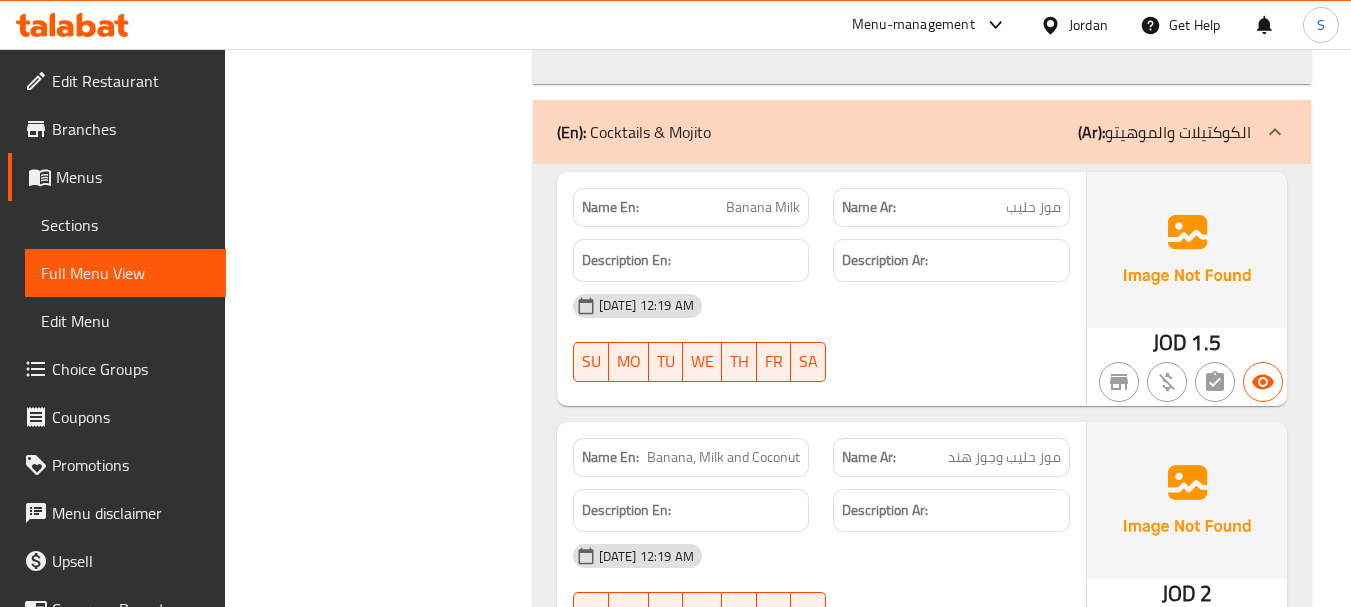 click on "Banana, Milk and Coconut" at bounding box center [735, -5236] 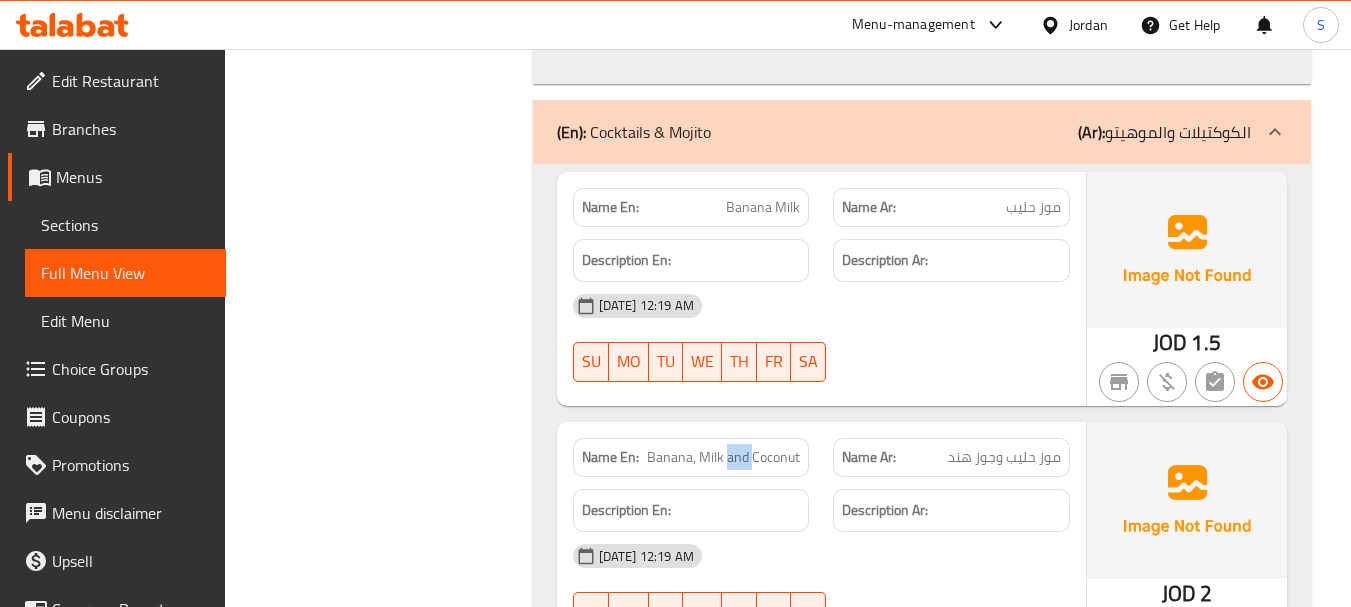 click on "Banana, Milk and Coconut" at bounding box center [735, -5236] 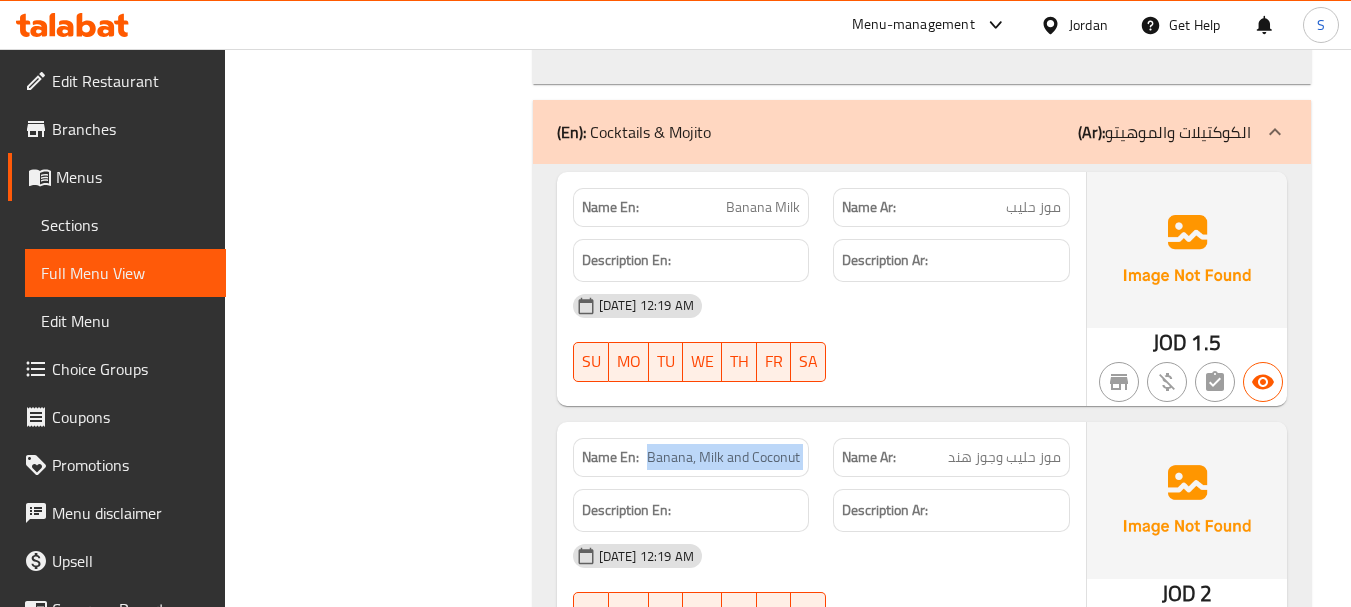 click on "Banana, Milk and Coconut" at bounding box center [735, -5236] 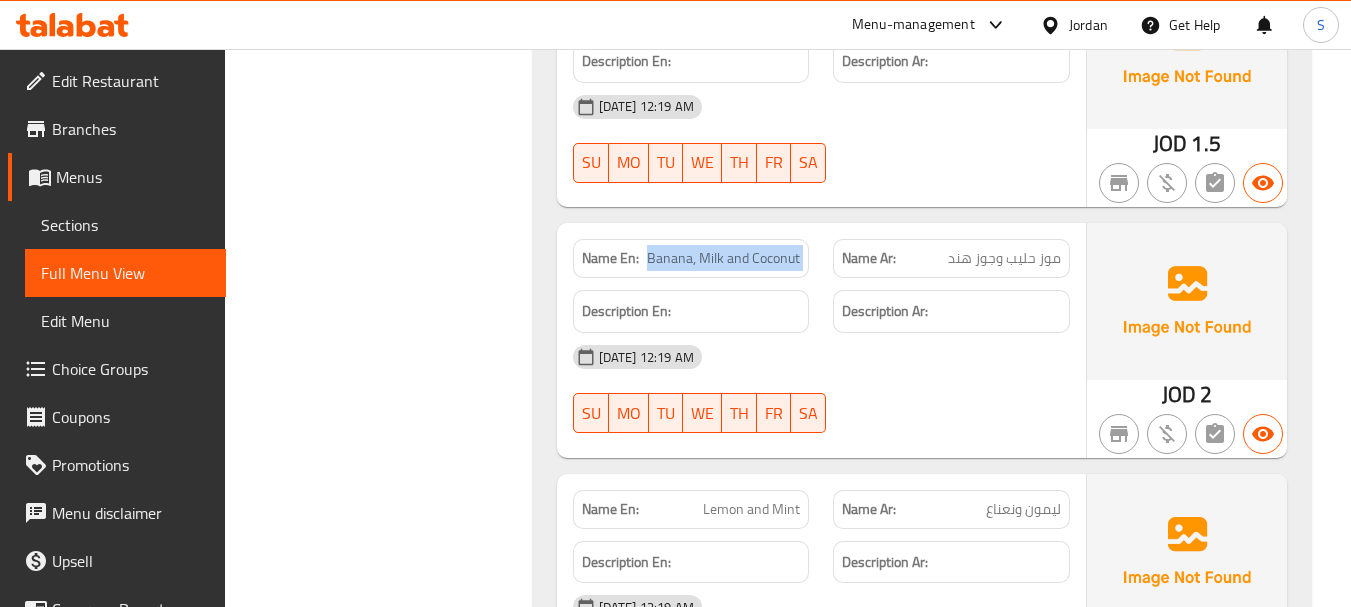 scroll, scrollTop: 6422, scrollLeft: 0, axis: vertical 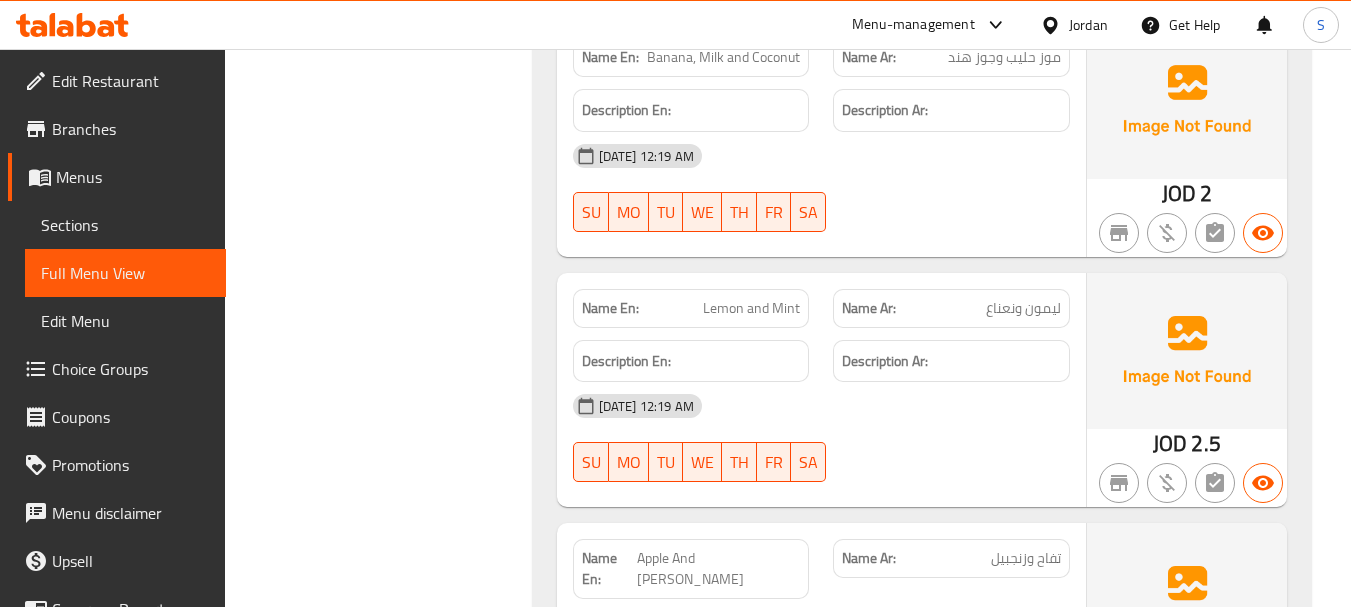 click on "Description Ar:" at bounding box center (951, -5309) 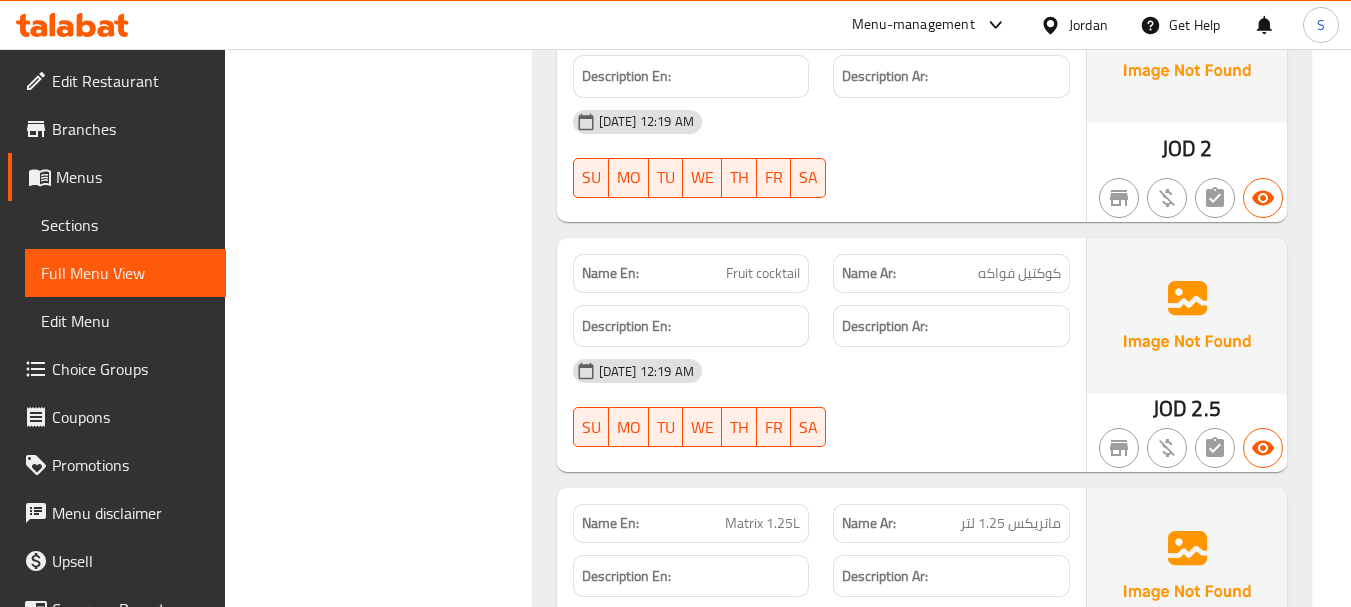 scroll, scrollTop: 7022, scrollLeft: 0, axis: vertical 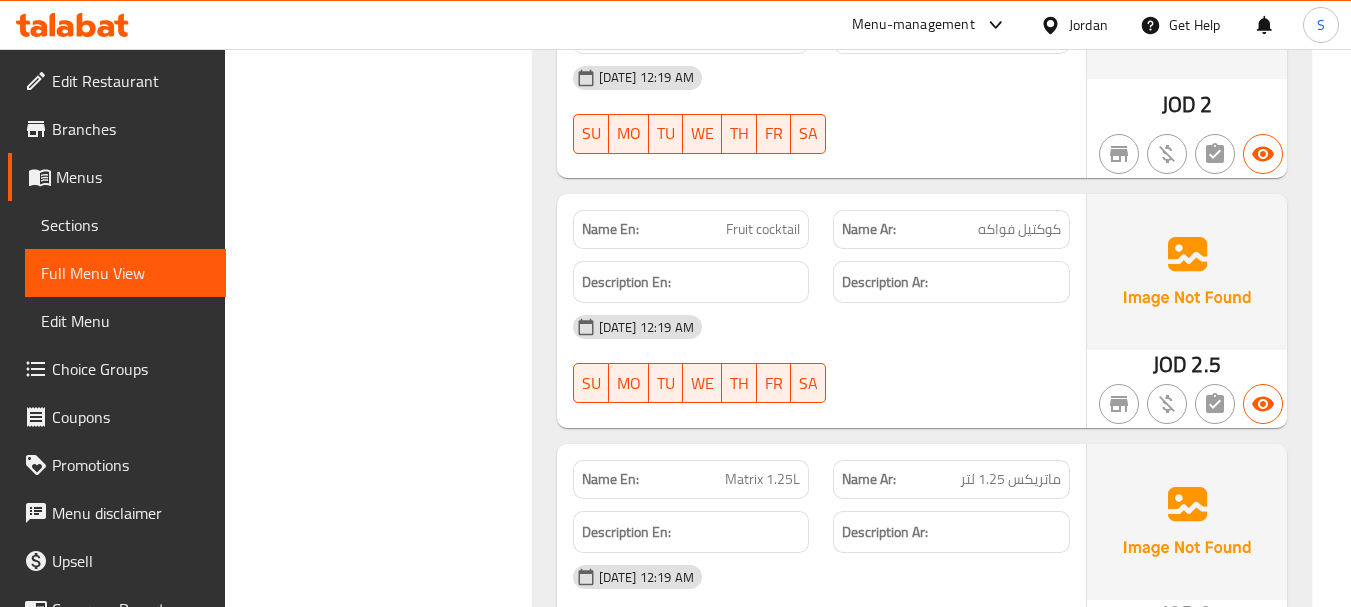 click on "Fruit cocktail" at bounding box center [719, -5426] 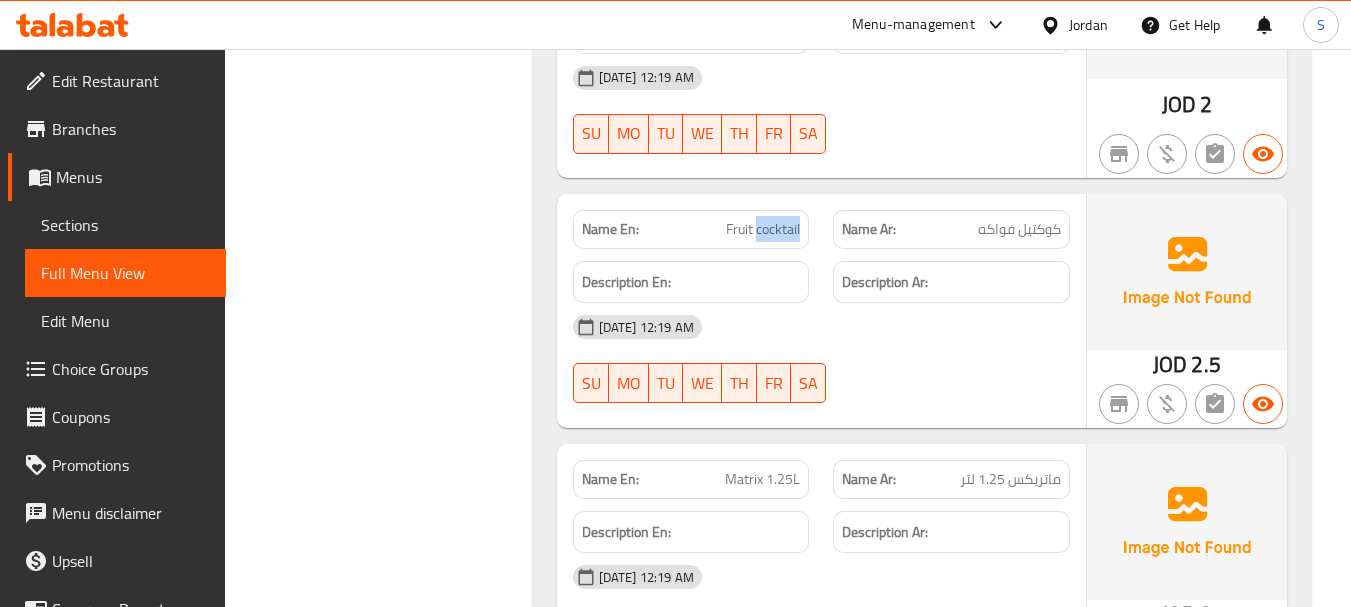 click on "Fruit cocktail" at bounding box center [719, -5426] 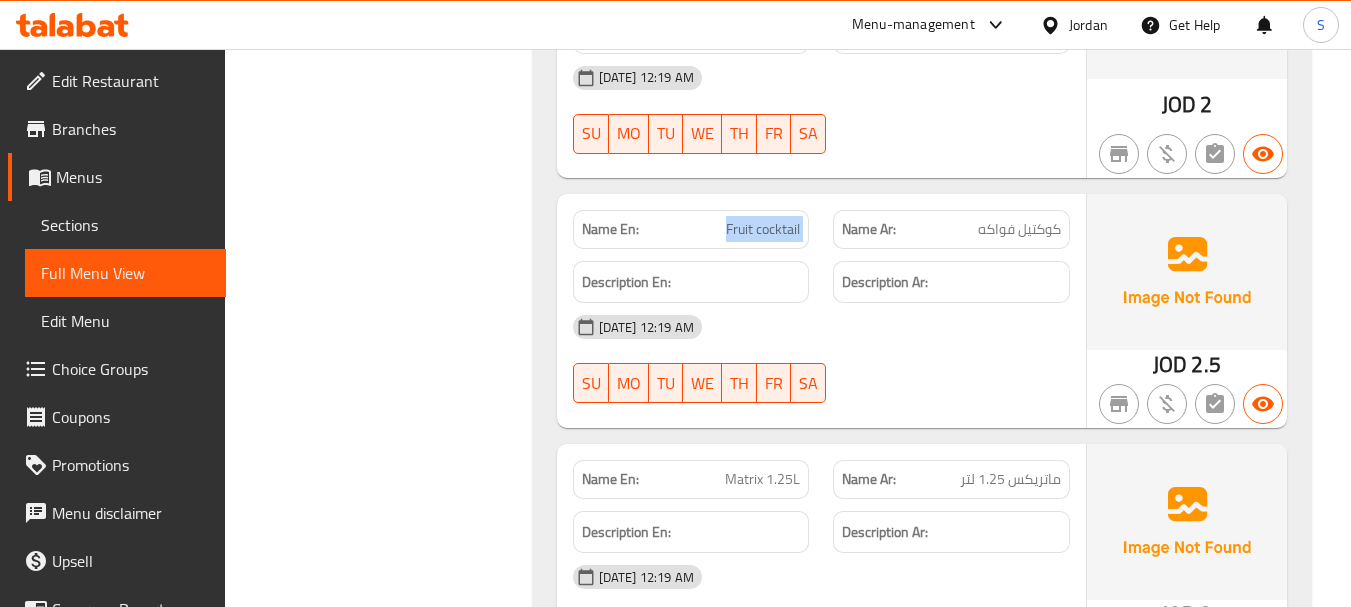 click on "Fruit cocktail" at bounding box center [719, -5426] 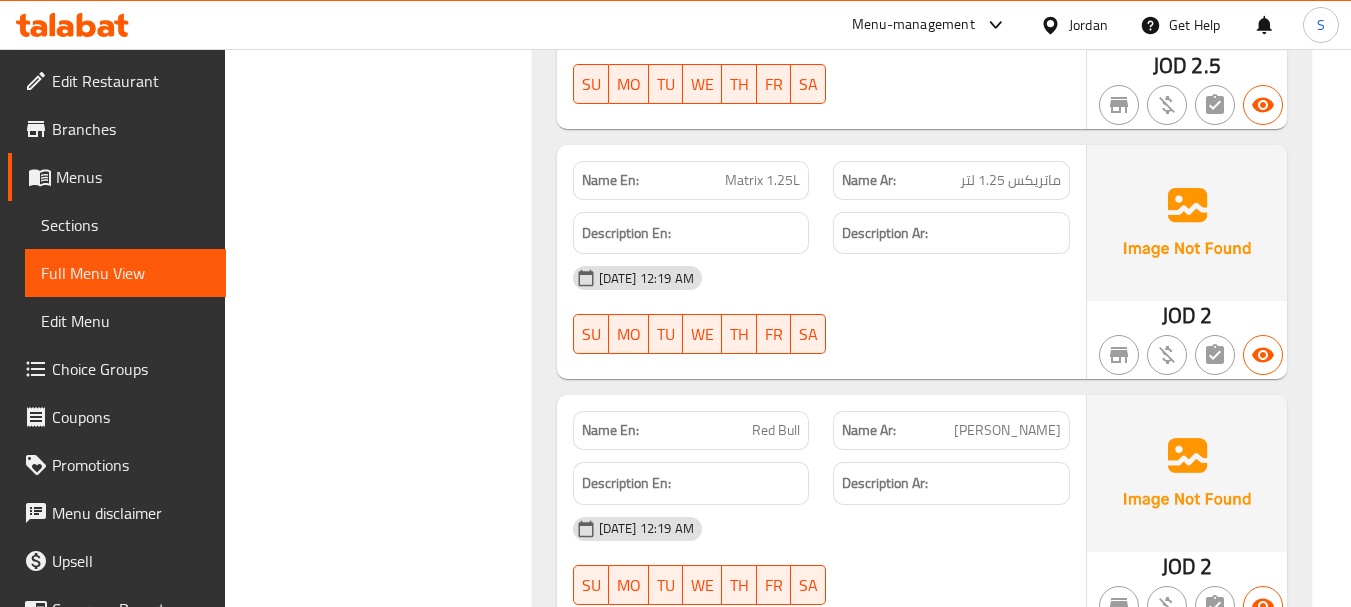 scroll, scrollTop: 7322, scrollLeft: 0, axis: vertical 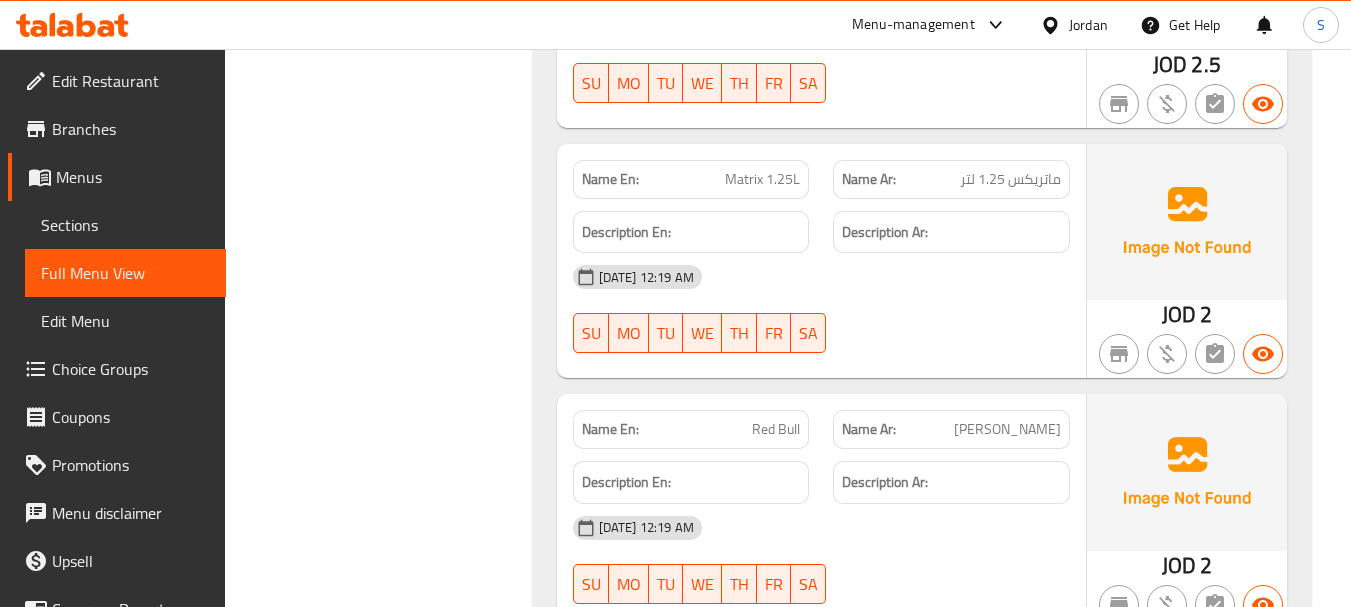 click on "[DATE] 12:19 AM SU MO TU WE TH FR SA" at bounding box center [821, -5287] 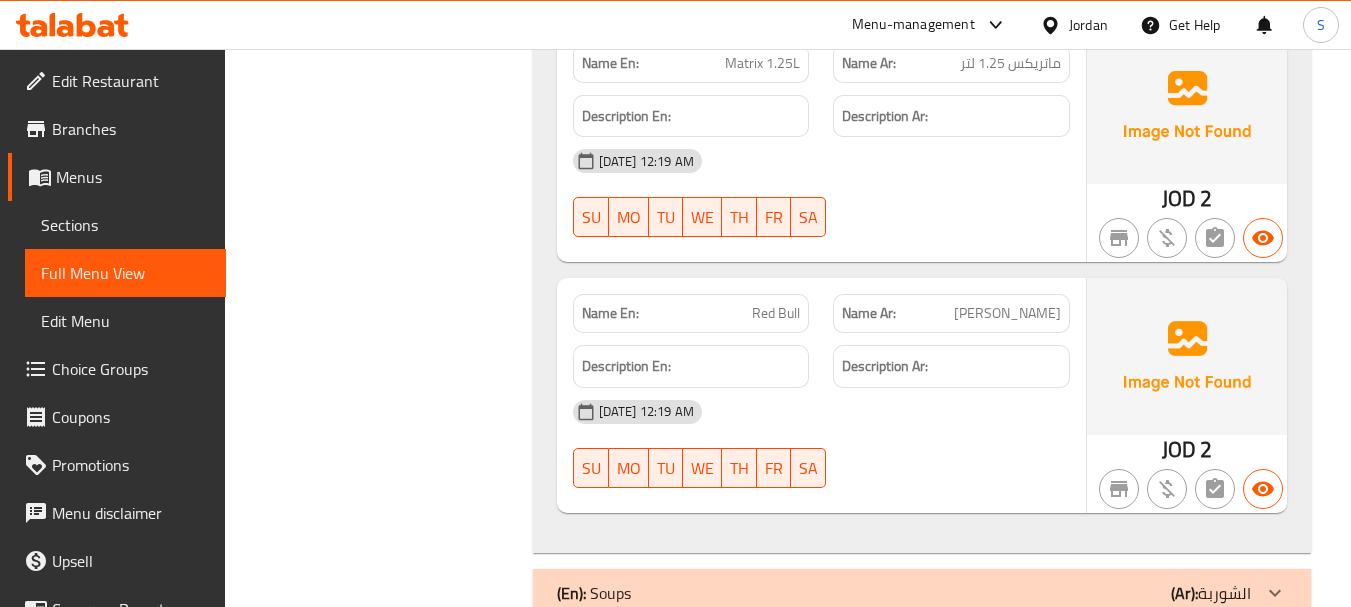scroll, scrollTop: 7638, scrollLeft: 0, axis: vertical 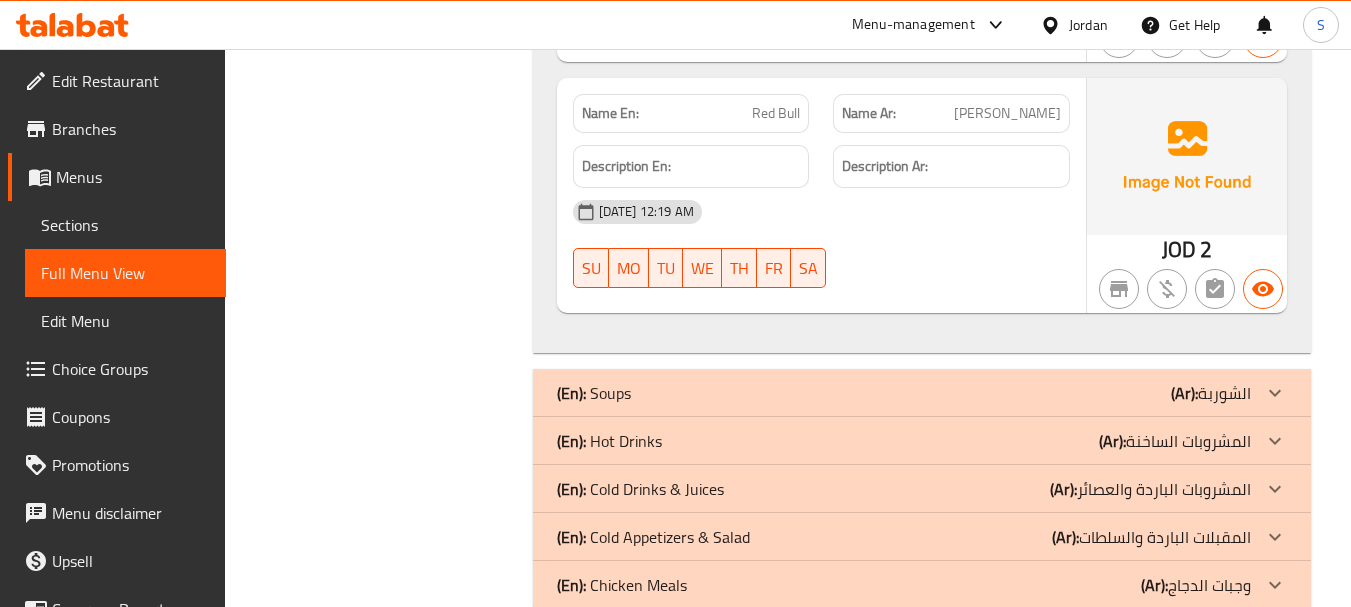 click on "(En):   Soups (Ar): الشوربة" at bounding box center (904, -7345) 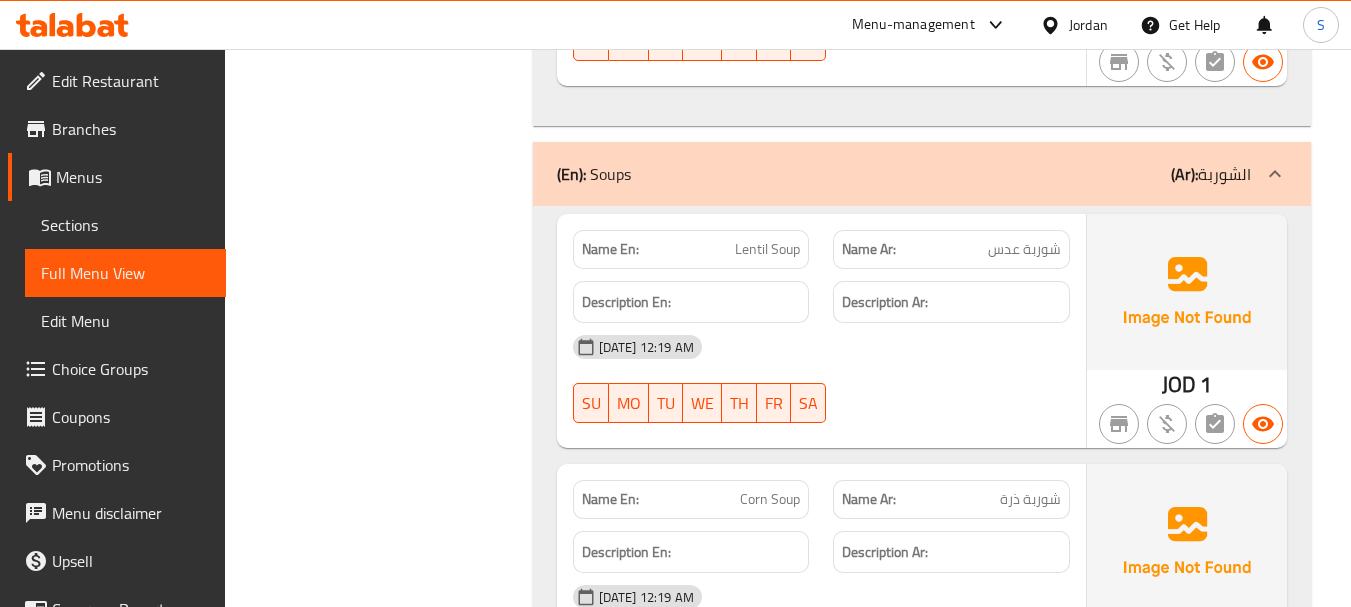 scroll, scrollTop: 7938, scrollLeft: 0, axis: vertical 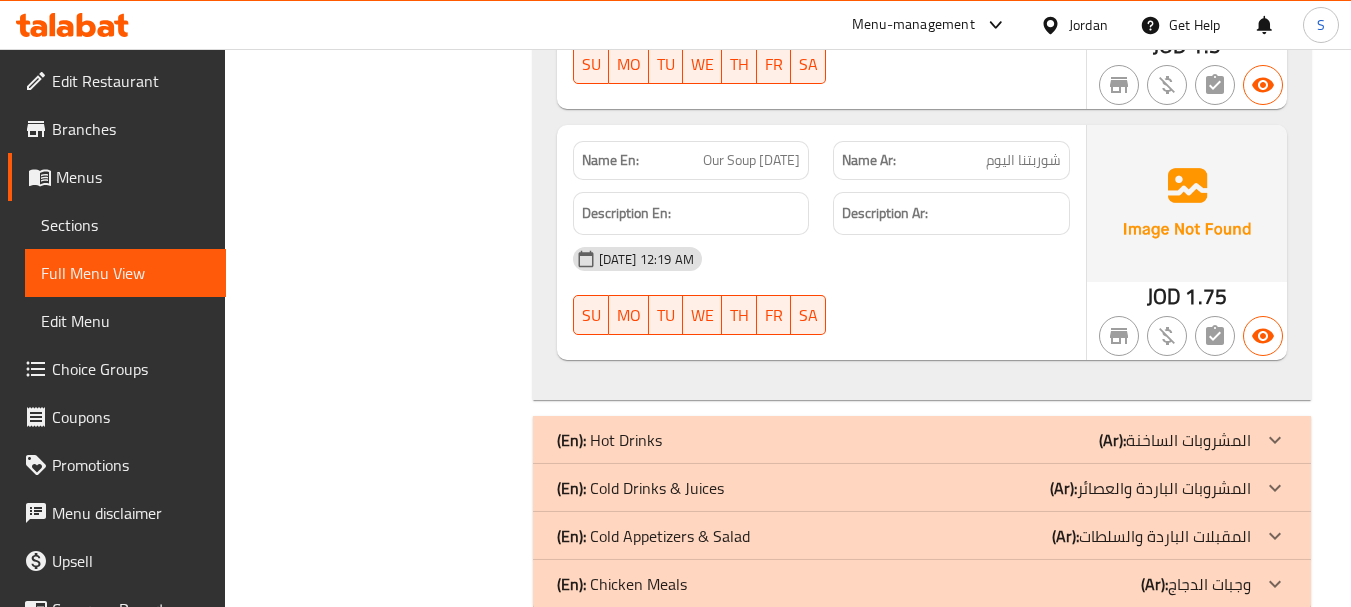 click on "(En):   Hot Drinks (Ar): المشروبات الساخنة" at bounding box center (904, -8161) 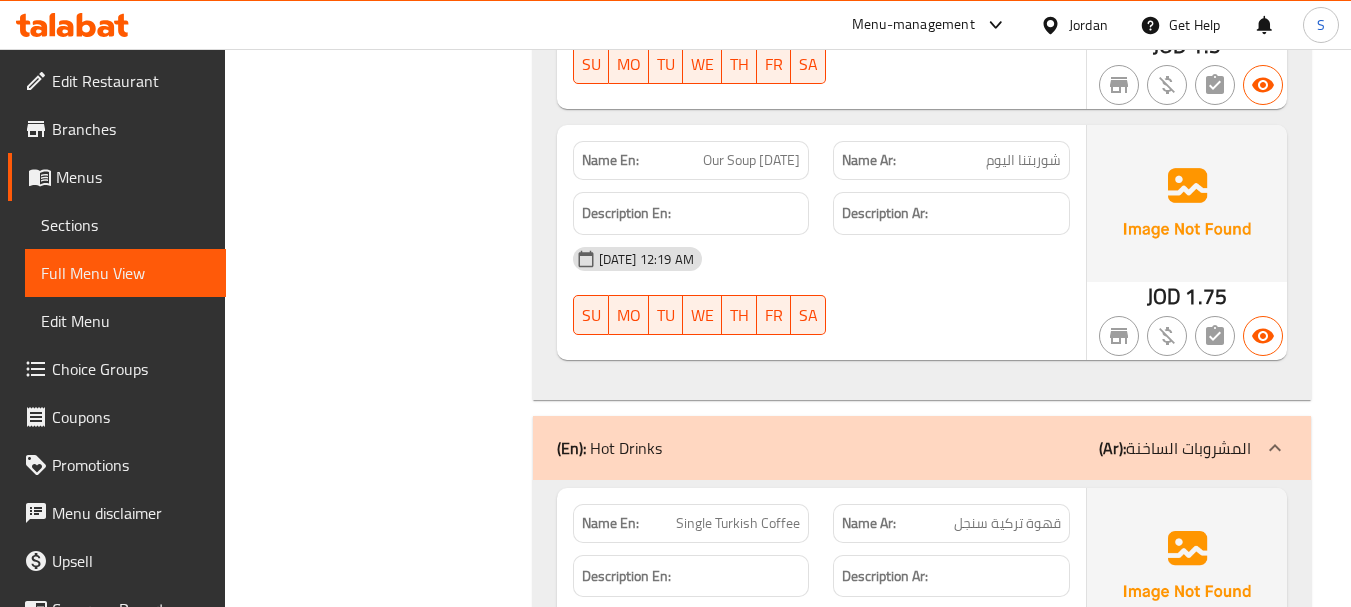scroll, scrollTop: 8754, scrollLeft: 0, axis: vertical 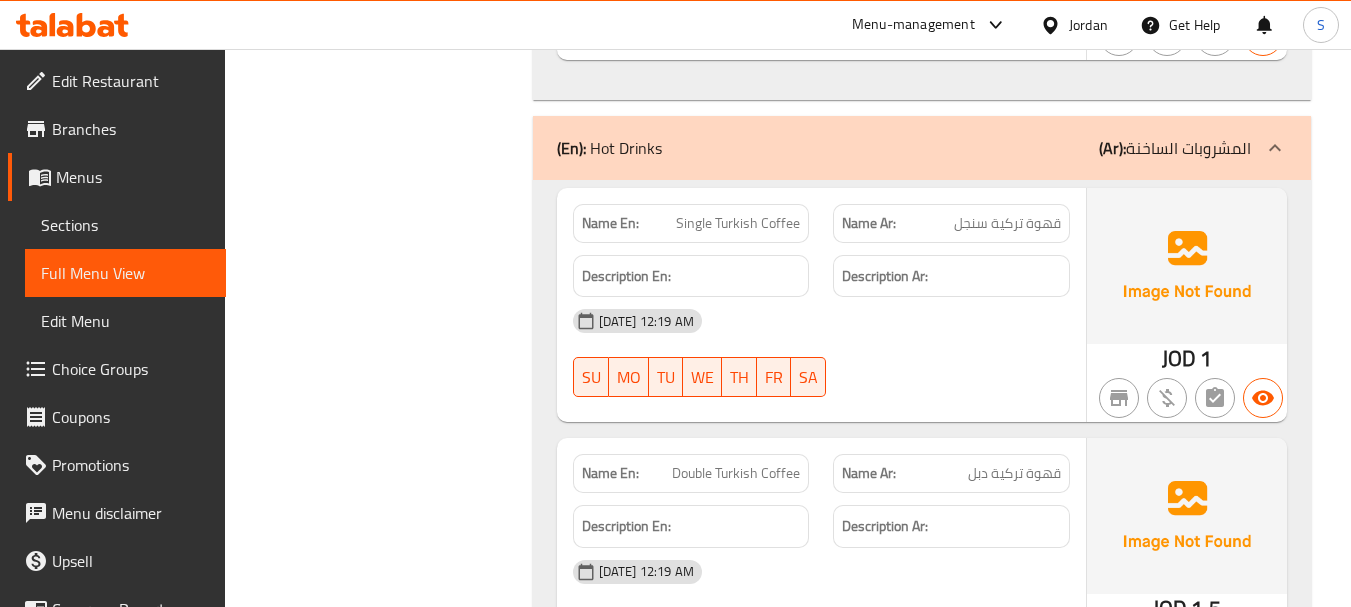 click on "Single Turkish Coffee" at bounding box center [742, -8218] 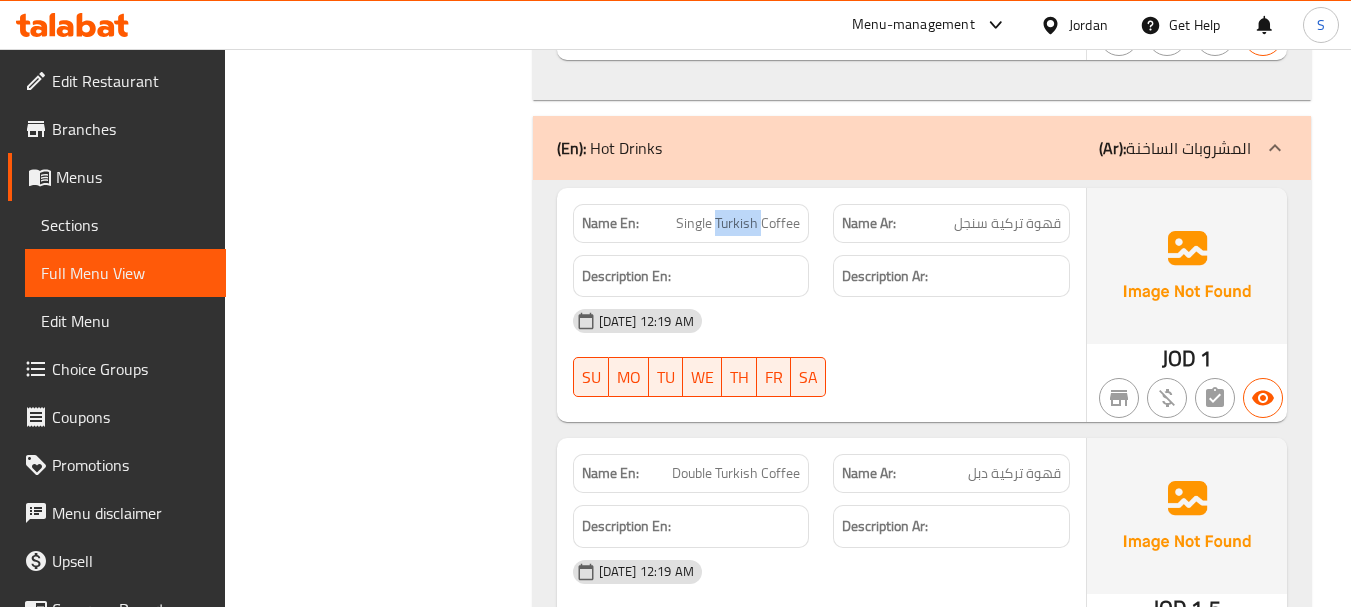 click on "Single Turkish Coffee" at bounding box center (742, -8218) 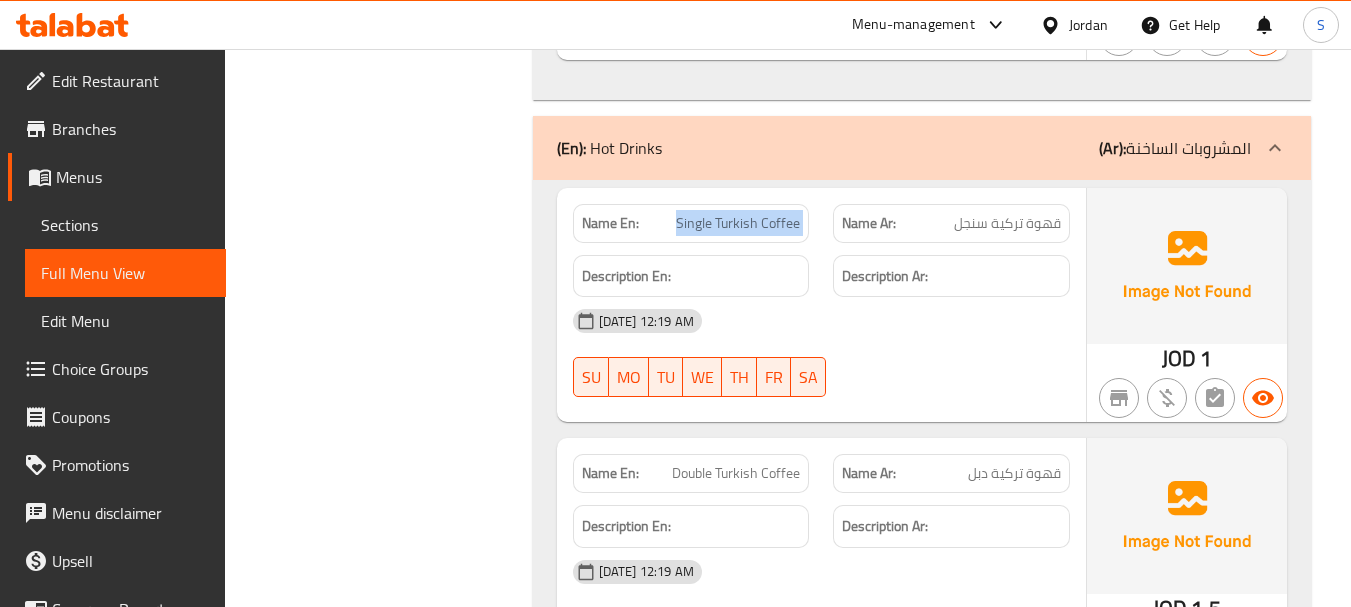 click on "Single Turkish Coffee" at bounding box center (742, -8218) 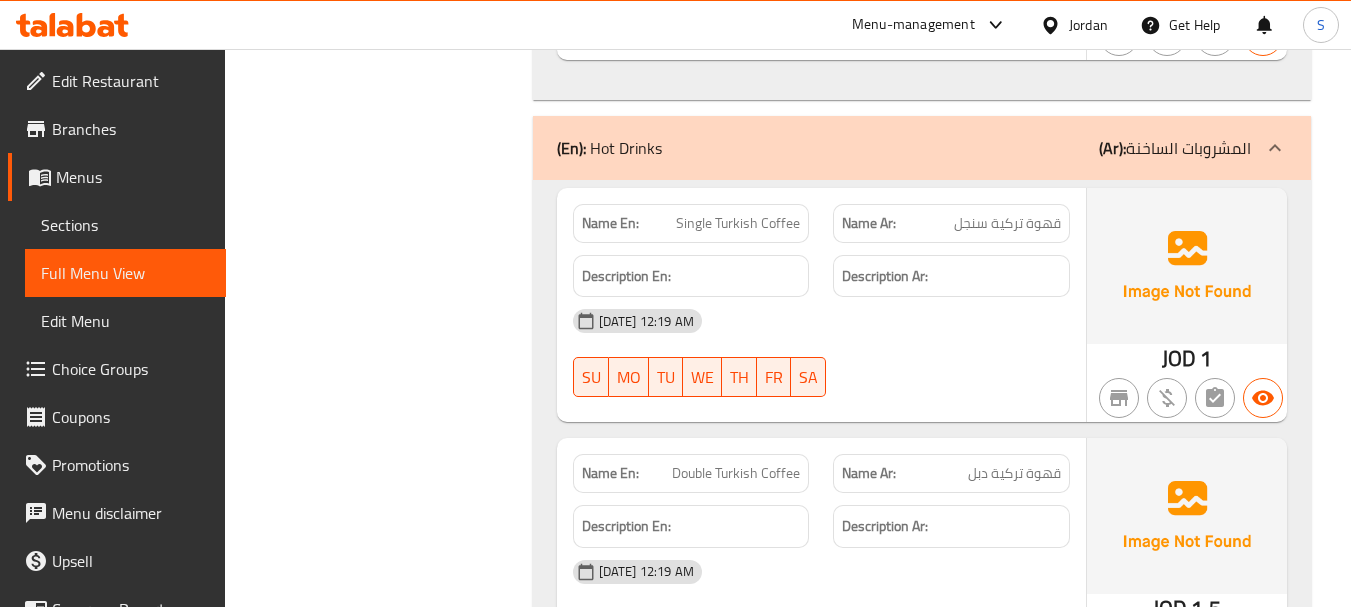 click on "Double Turkish Coffee" at bounding box center [735, -7968] 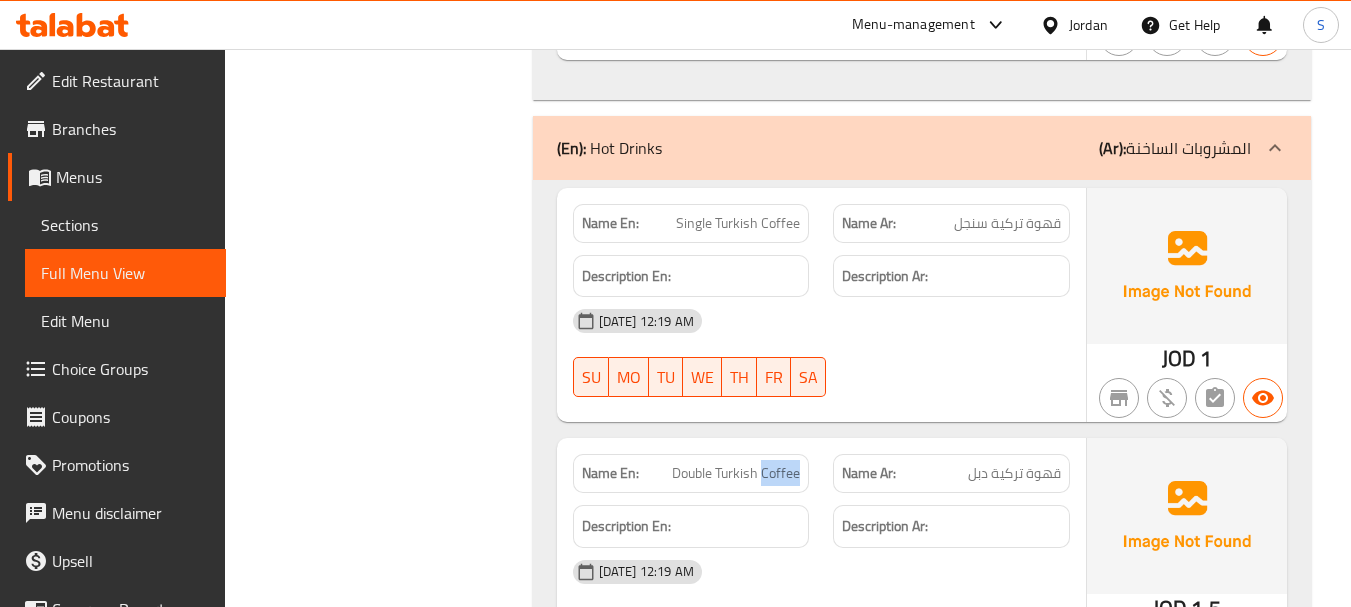 click on "Double Turkish Coffee" at bounding box center [735, -7968] 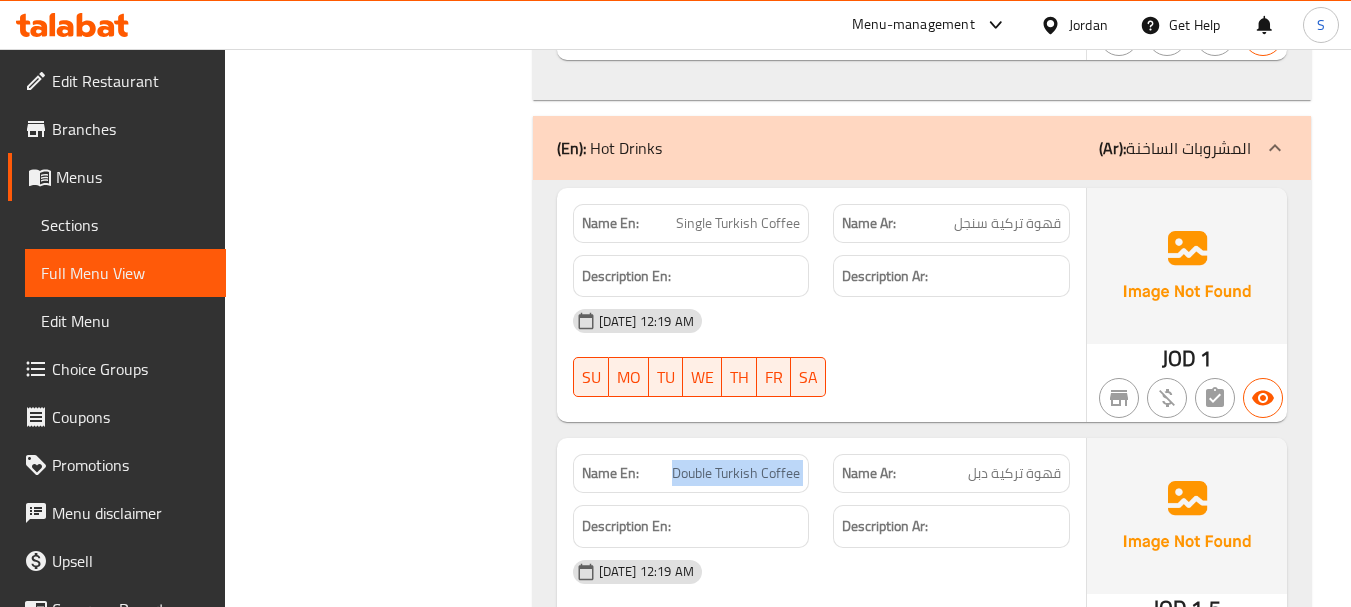 click on "Double Turkish Coffee" at bounding box center (735, -7968) 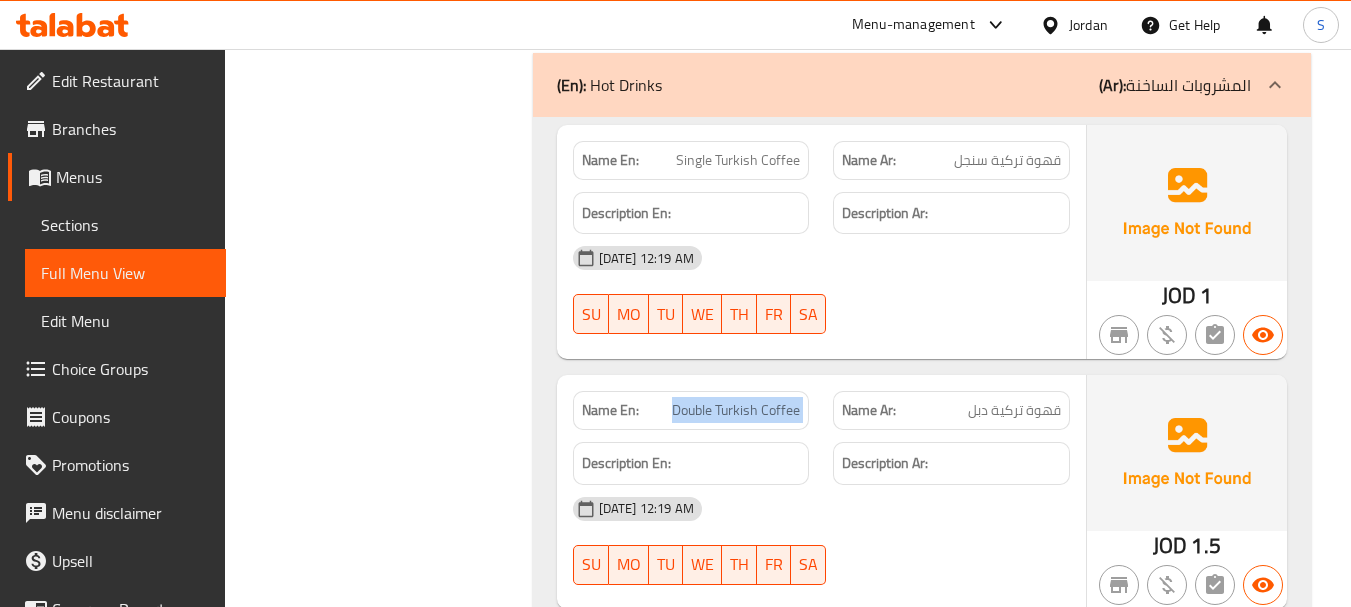scroll, scrollTop: 8954, scrollLeft: 0, axis: vertical 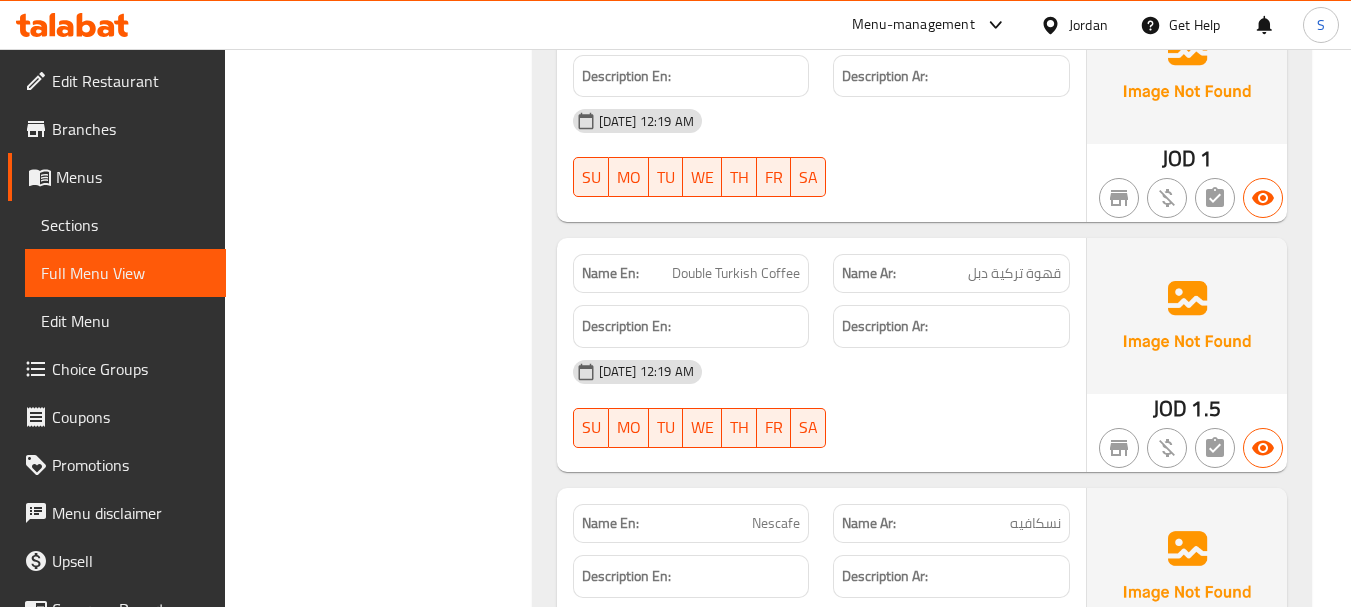 click on "[DATE] 12:19 AM SU MO TU WE TH FR SA" at bounding box center (821, -8013) 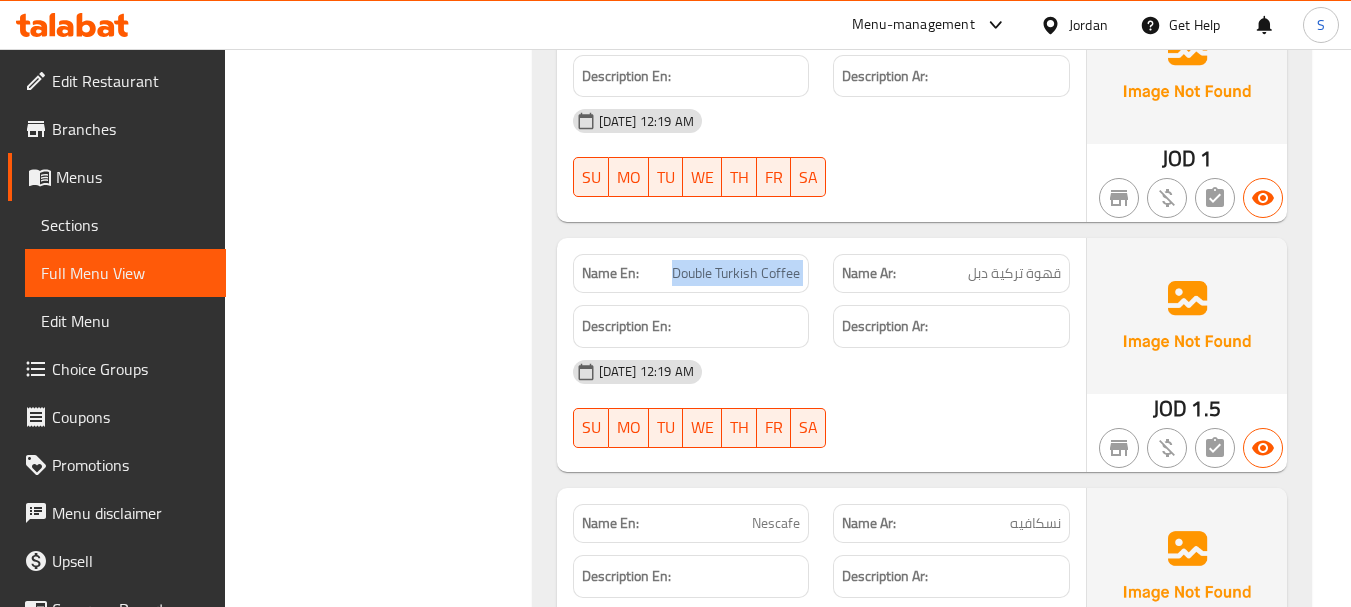 click on "Double Turkish Coffee" at bounding box center [735, -8168] 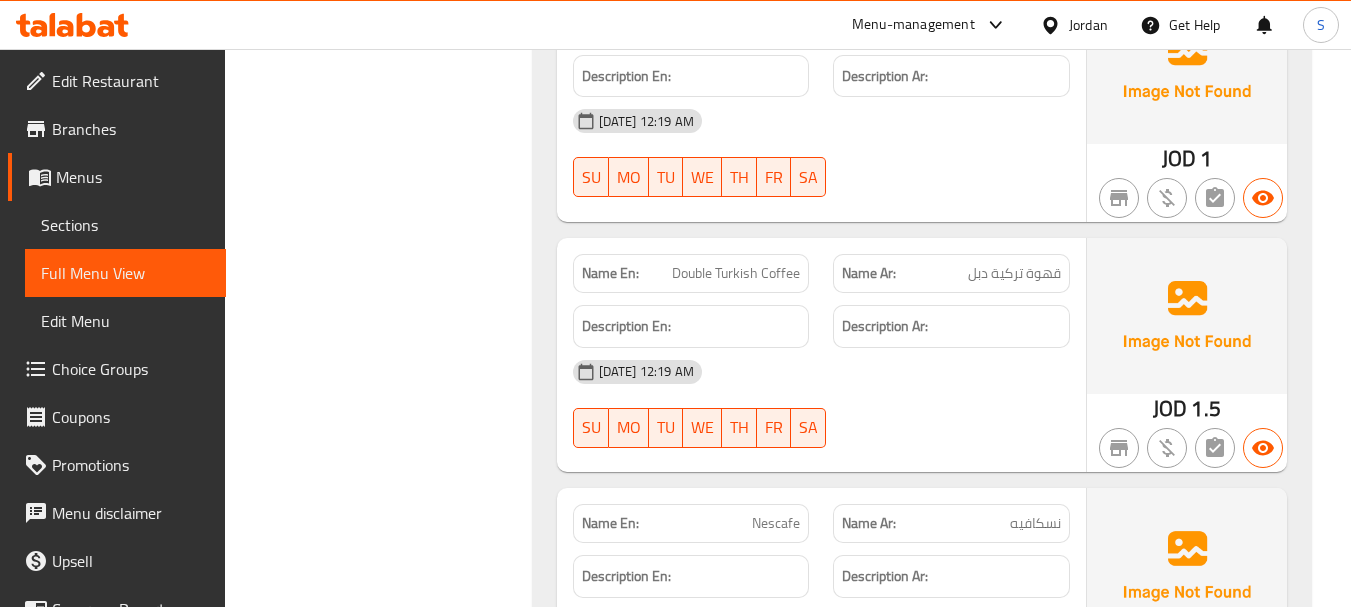 click on "[DATE] 12:19 AM" at bounding box center [821, -8045] 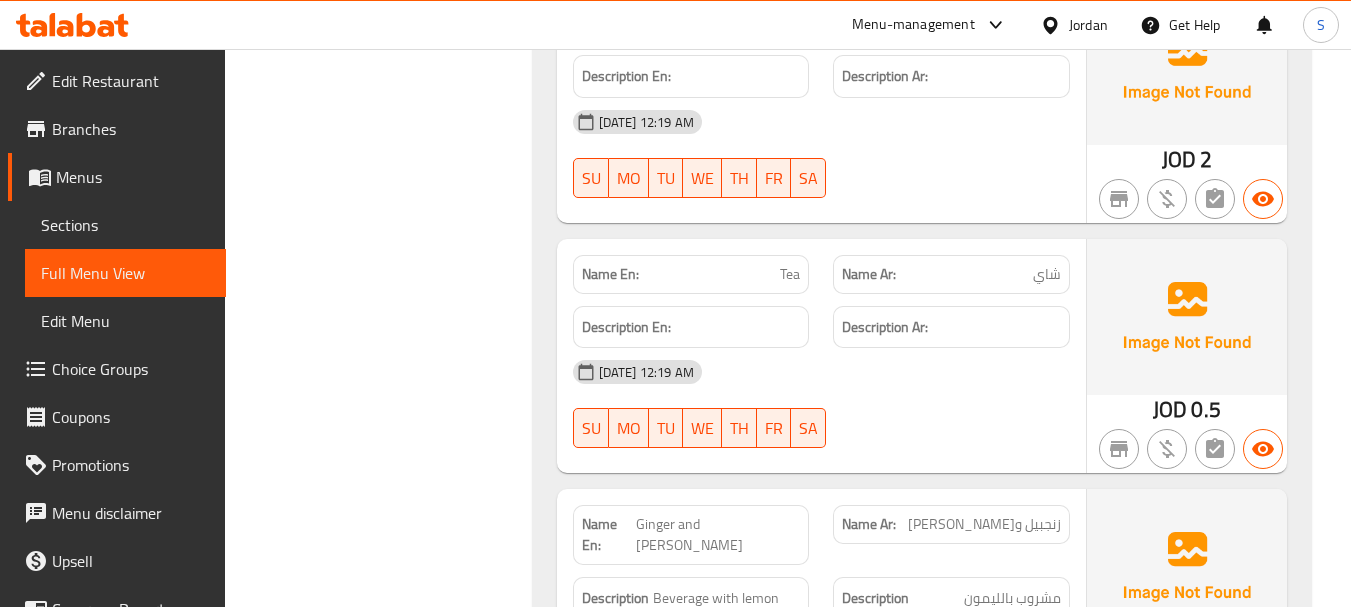 scroll, scrollTop: 10654, scrollLeft: 0, axis: vertical 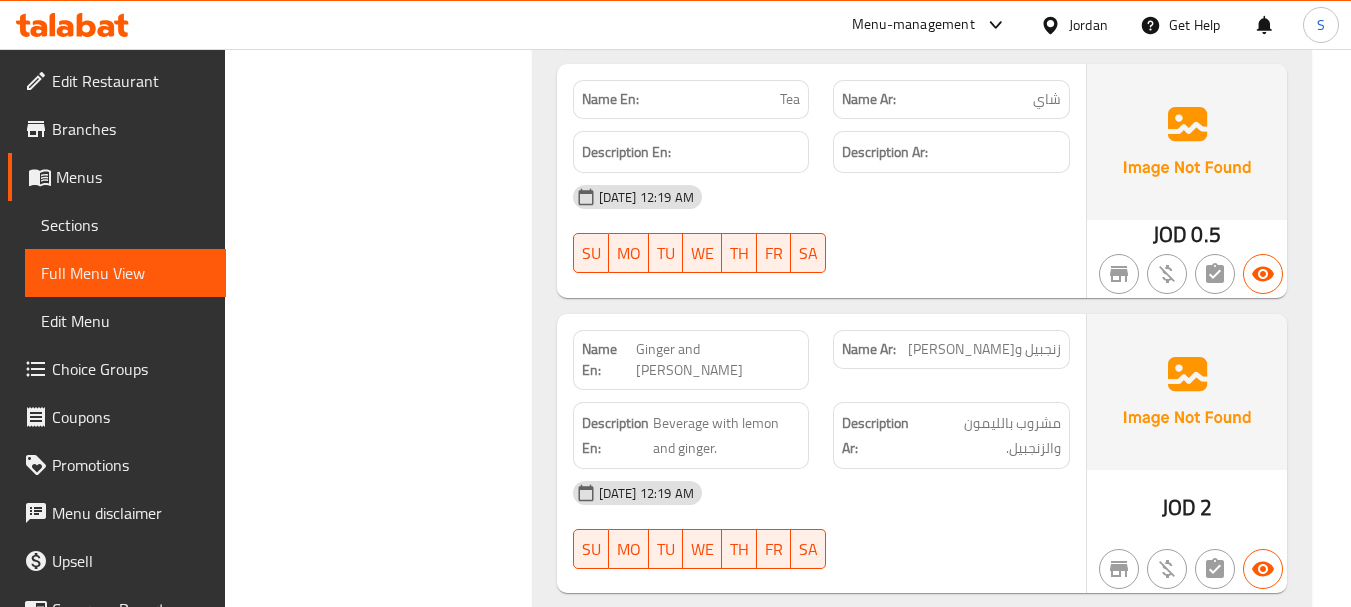 click on "Ginger and [PERSON_NAME]" at bounding box center (718, 360) 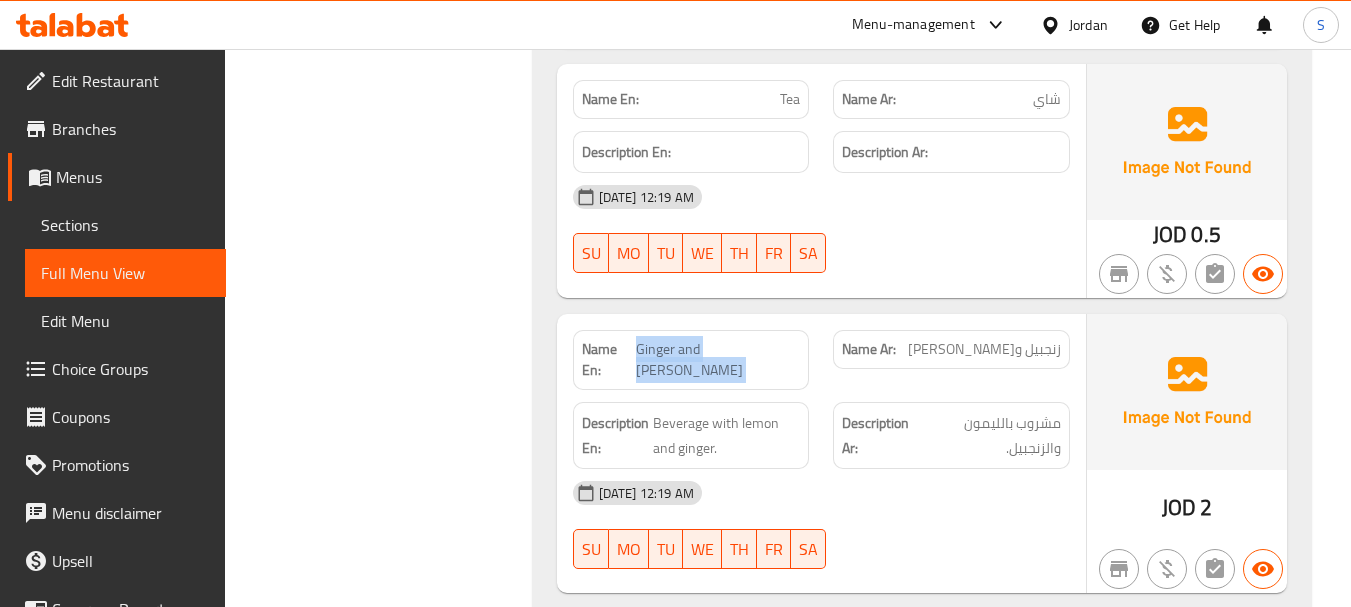 click on "Ginger and [PERSON_NAME]" at bounding box center (718, 360) 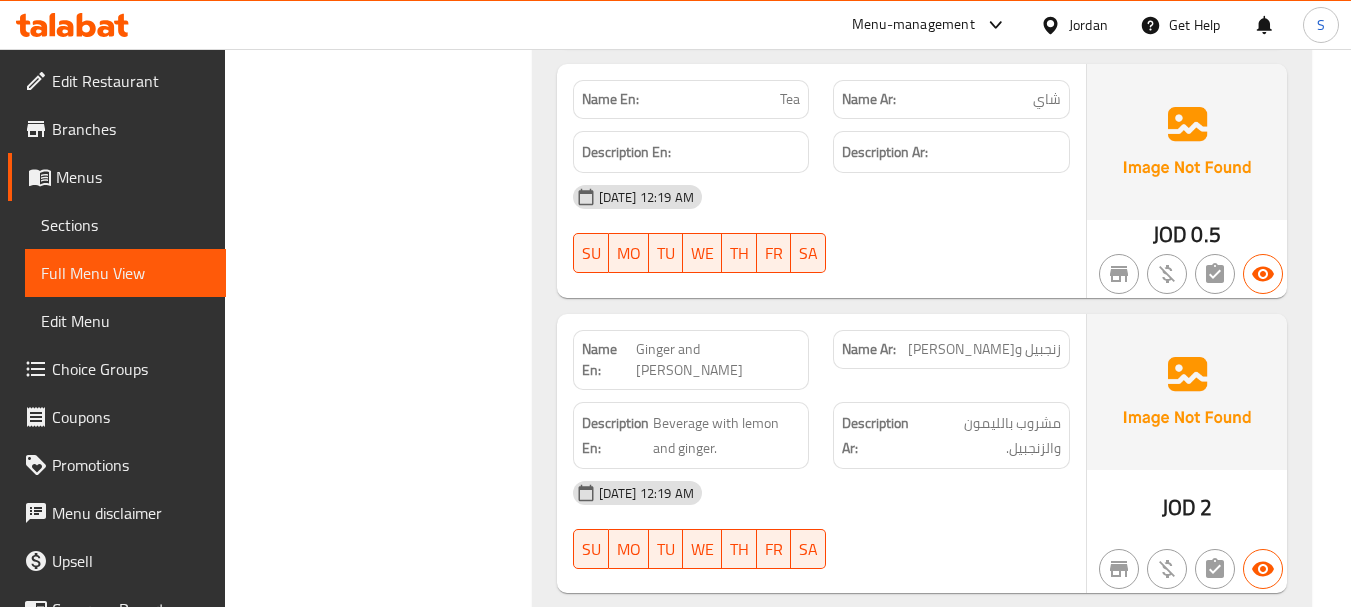 click on "[DATE] 12:19 AM" at bounding box center [821, 493] 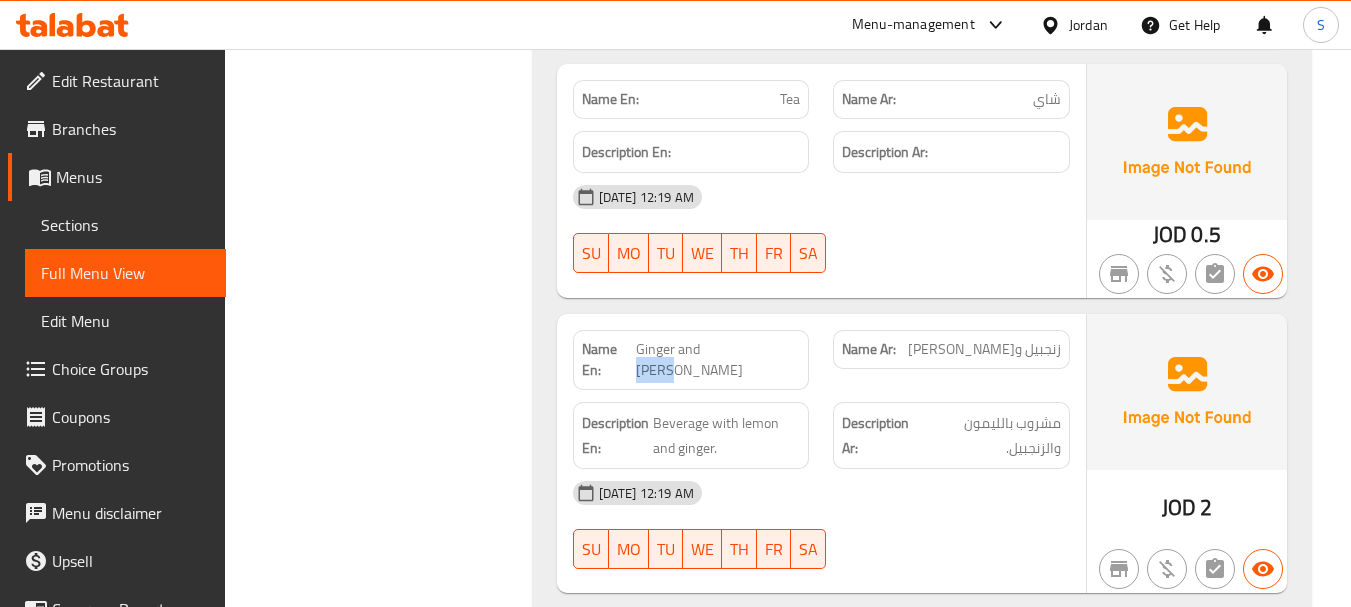 click on "Ginger and [PERSON_NAME]" at bounding box center (718, 360) 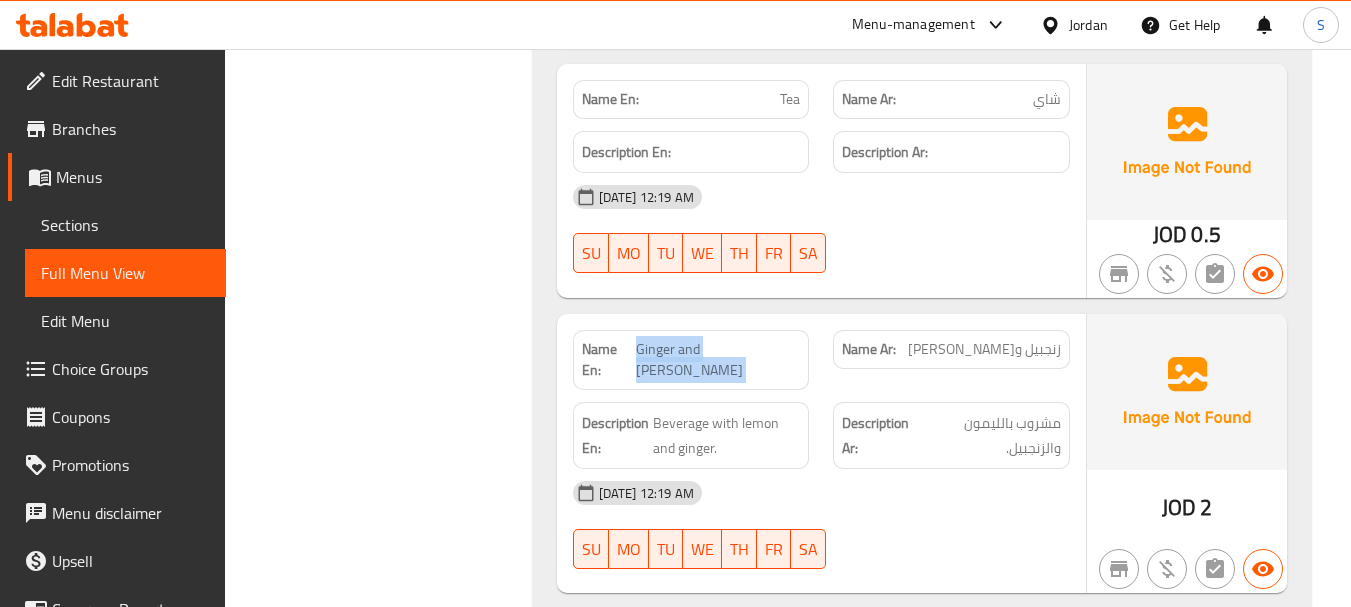 click on "Ginger and [PERSON_NAME]" at bounding box center [718, 360] 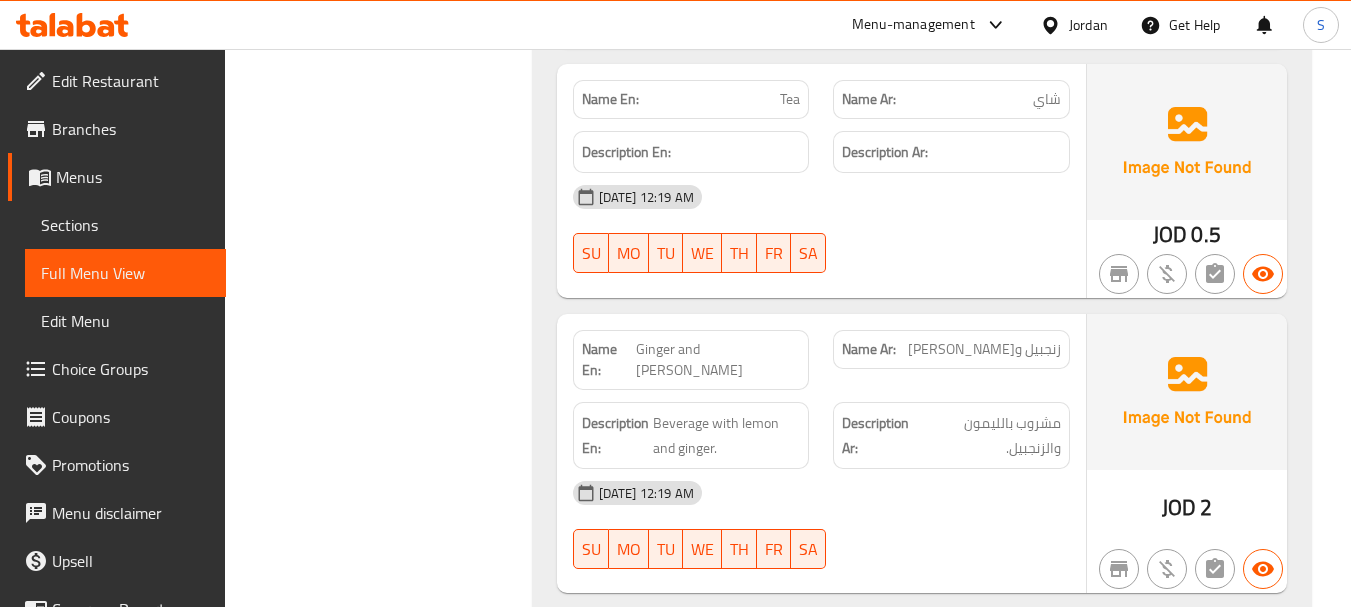 click on "Description Ar:" at bounding box center [880, 435] 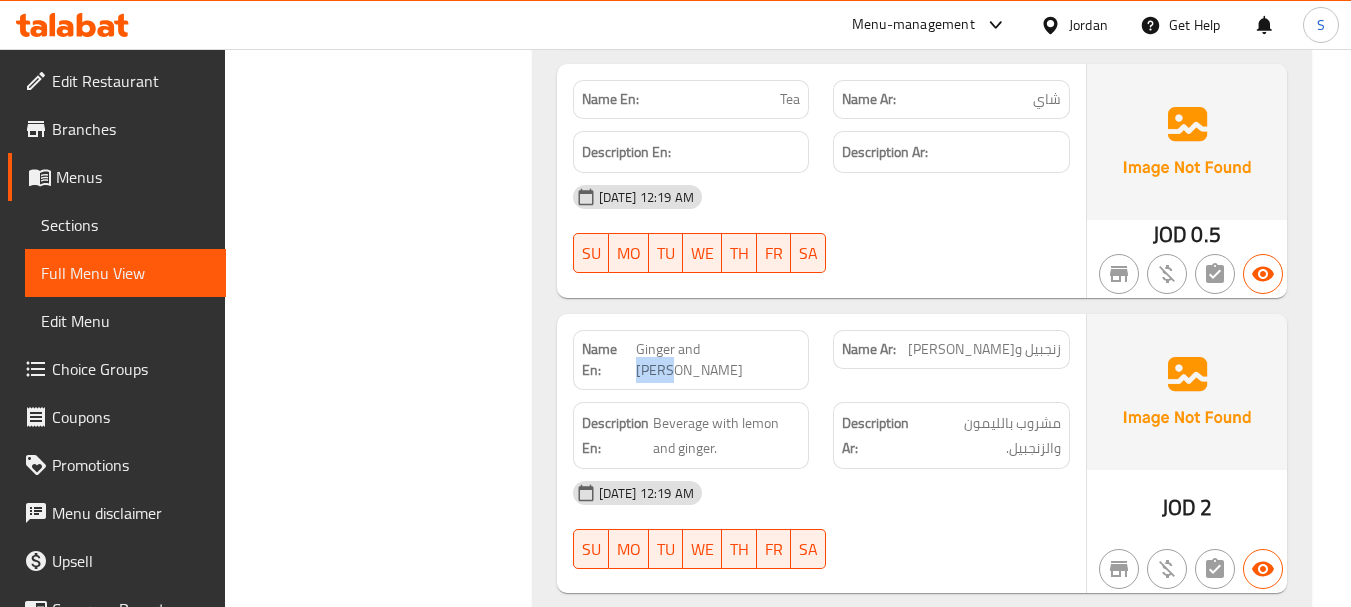 click on "Ginger and [PERSON_NAME]" at bounding box center [718, 360] 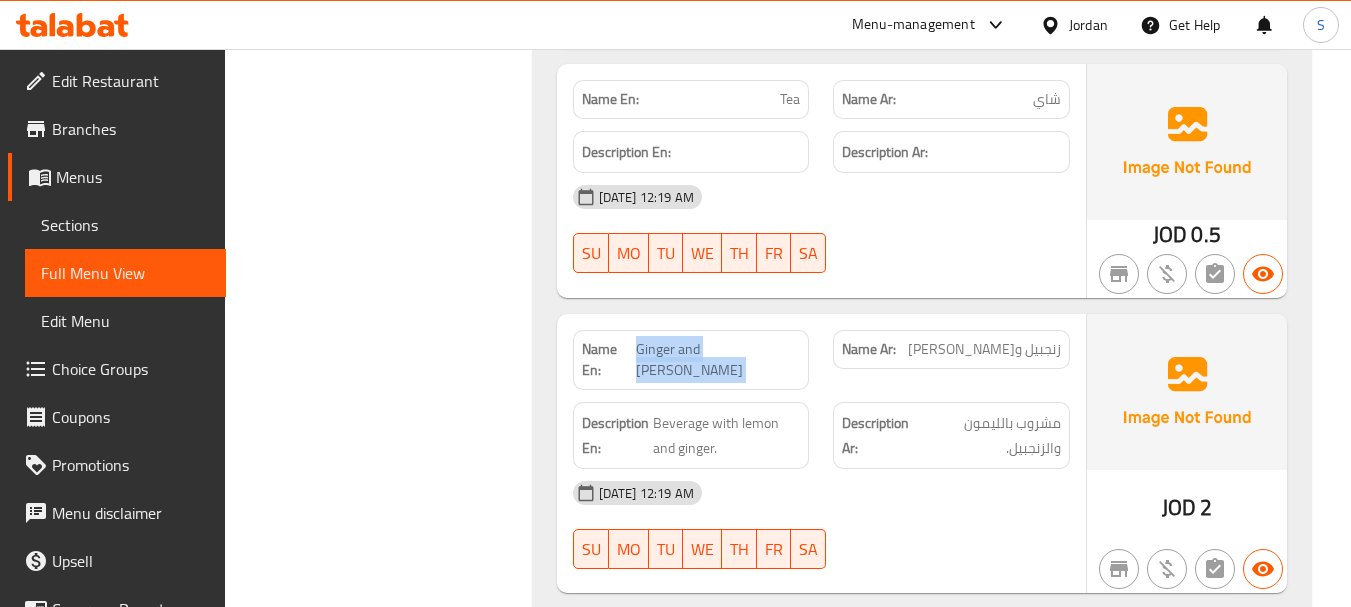 click on "Ginger and [PERSON_NAME]" at bounding box center [718, 360] 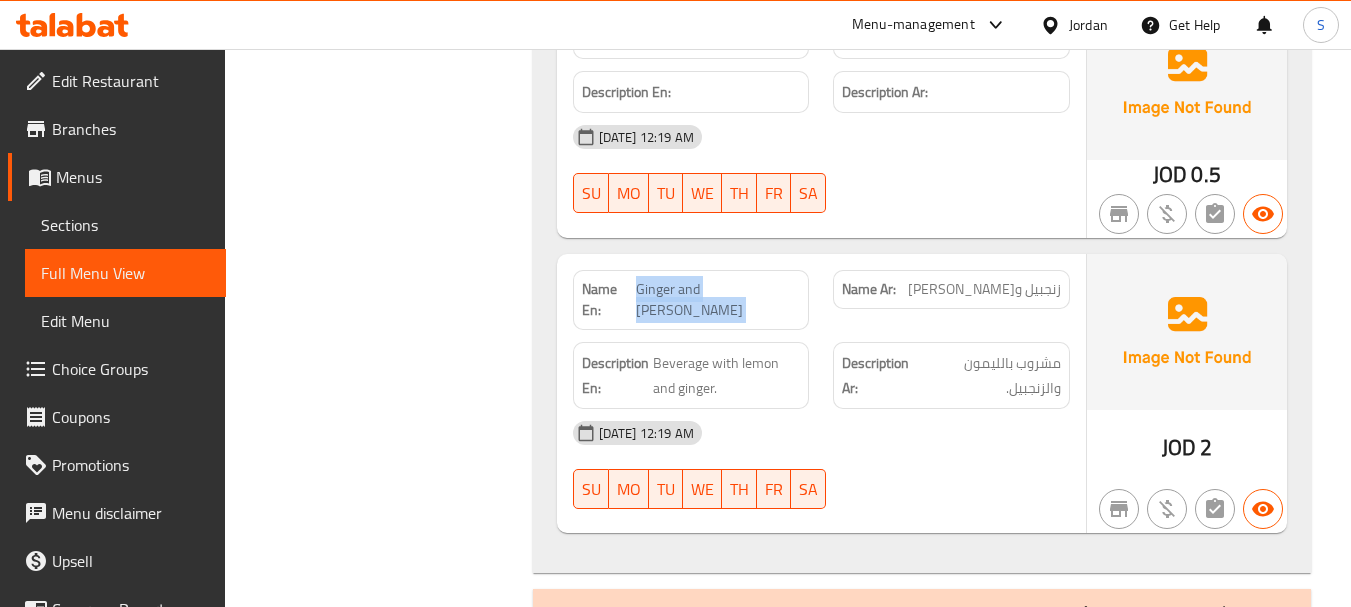 scroll, scrollTop: 10818, scrollLeft: 0, axis: vertical 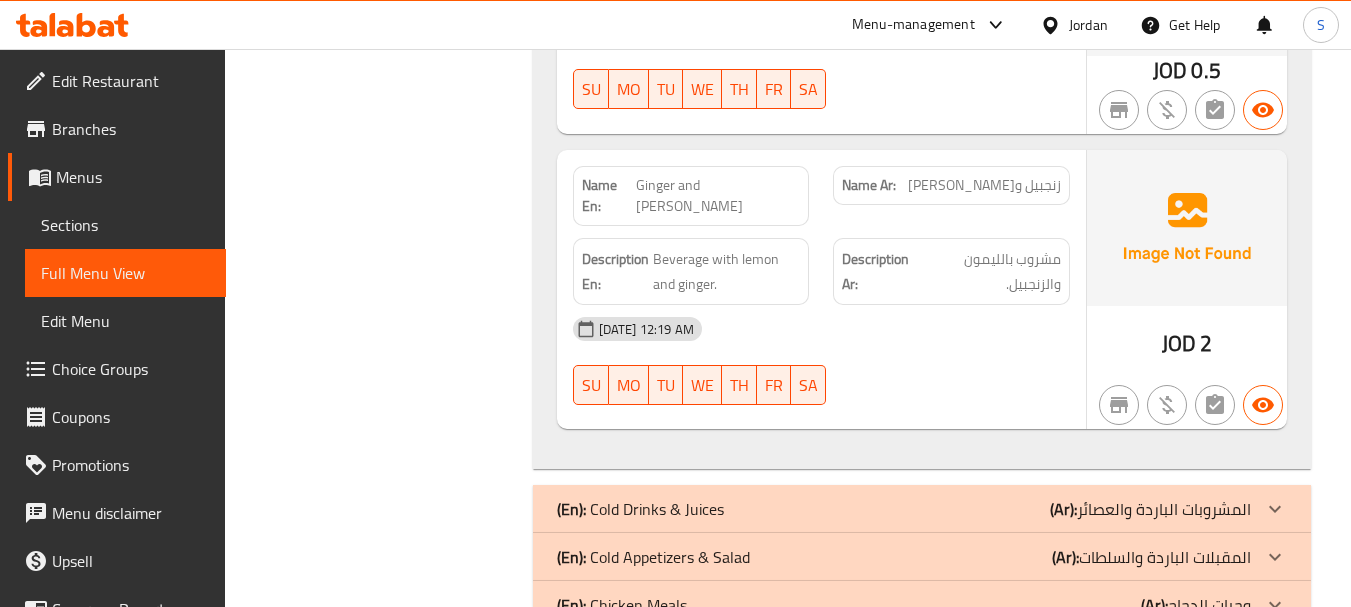 click on "15-07-2025 12:19 AM SU MO TU WE TH FR SA" at bounding box center (821, 361) 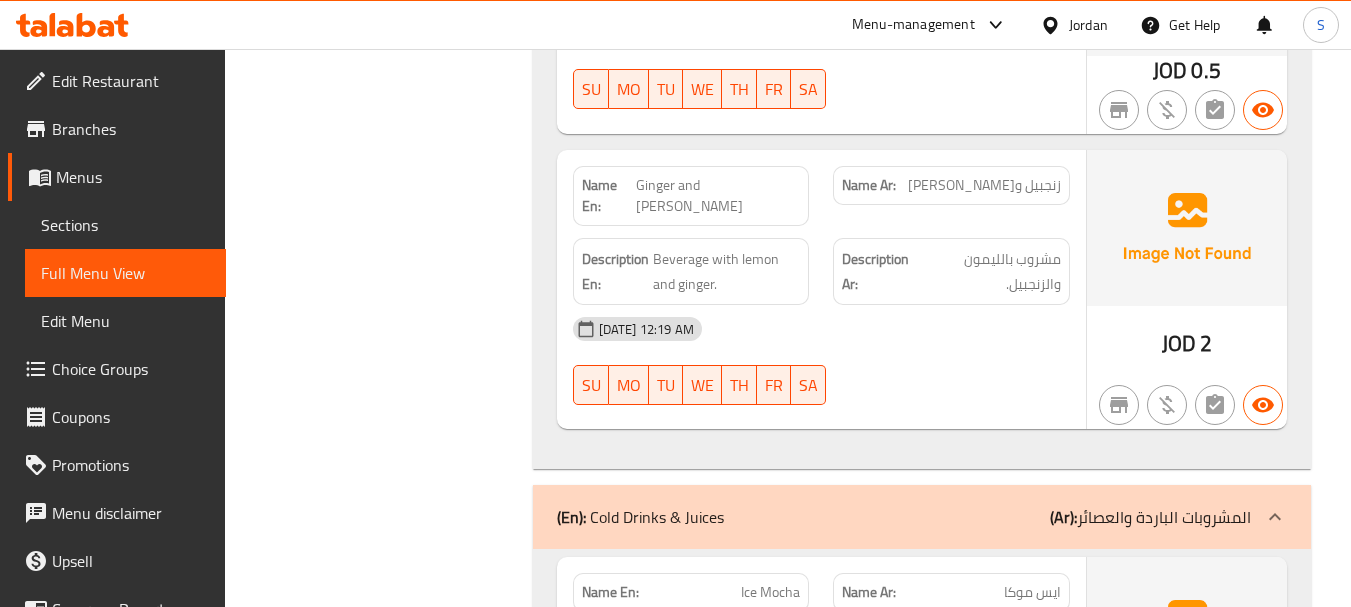 scroll, scrollTop: 11218, scrollLeft: 0, axis: vertical 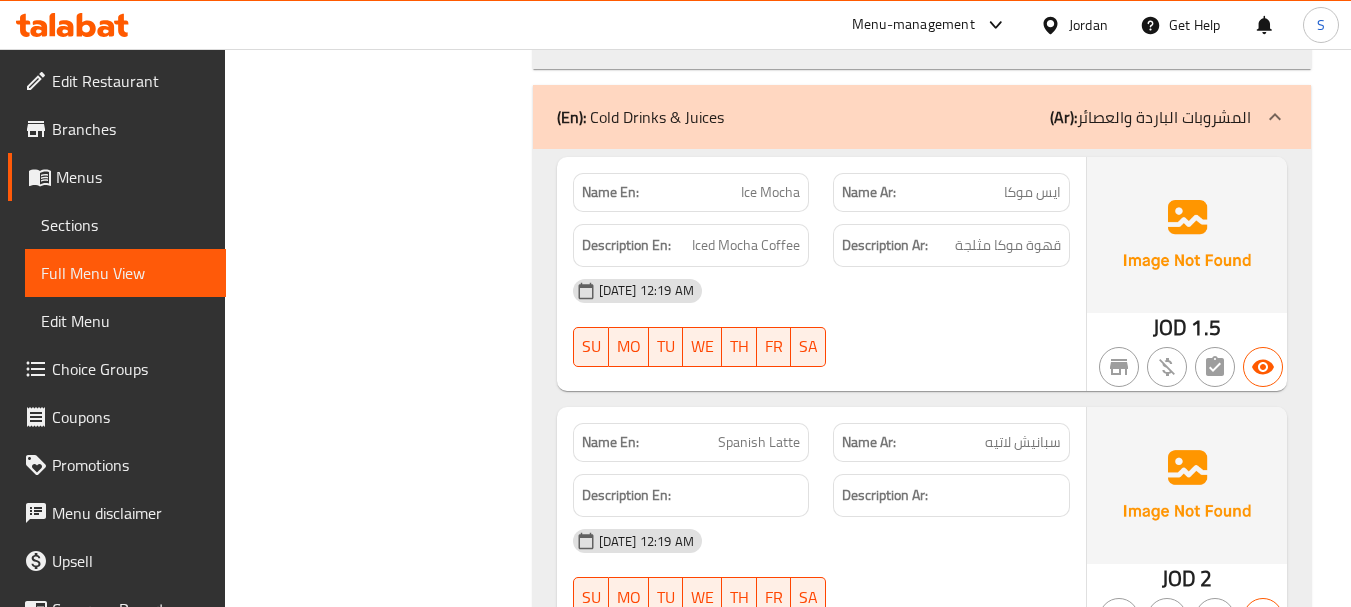 click on "15-07-2025 12:19 AM SU MO TU WE TH FR SA" at bounding box center (821, -10552) 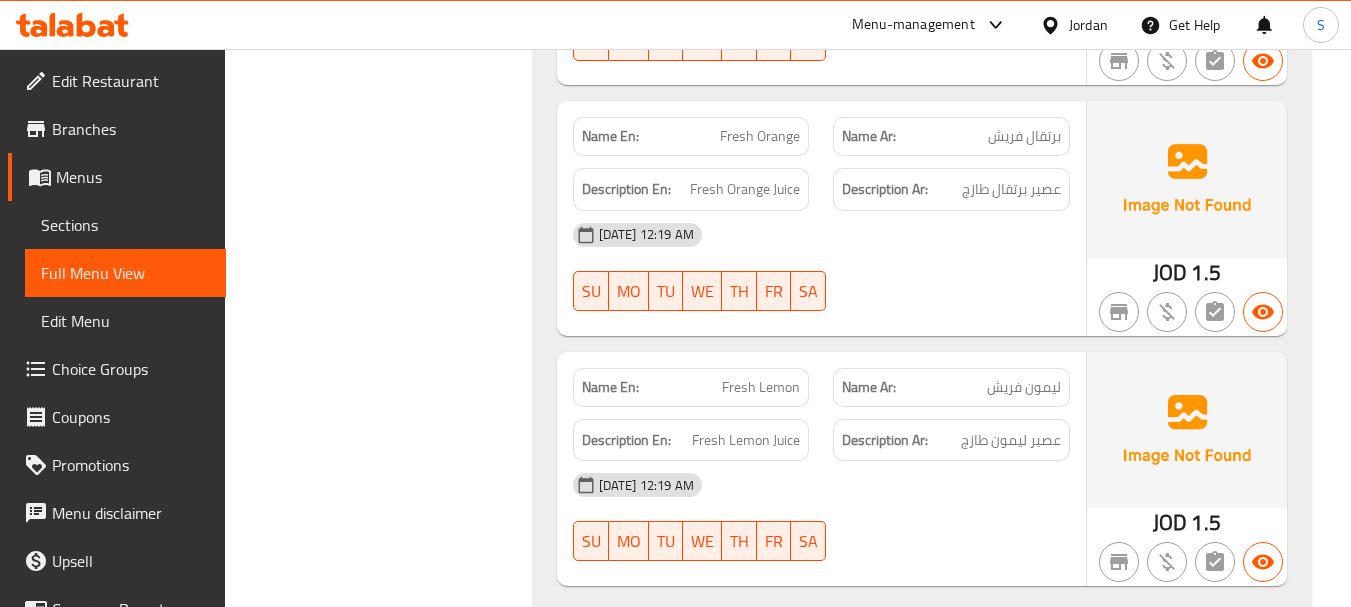 scroll, scrollTop: 13255, scrollLeft: 0, axis: vertical 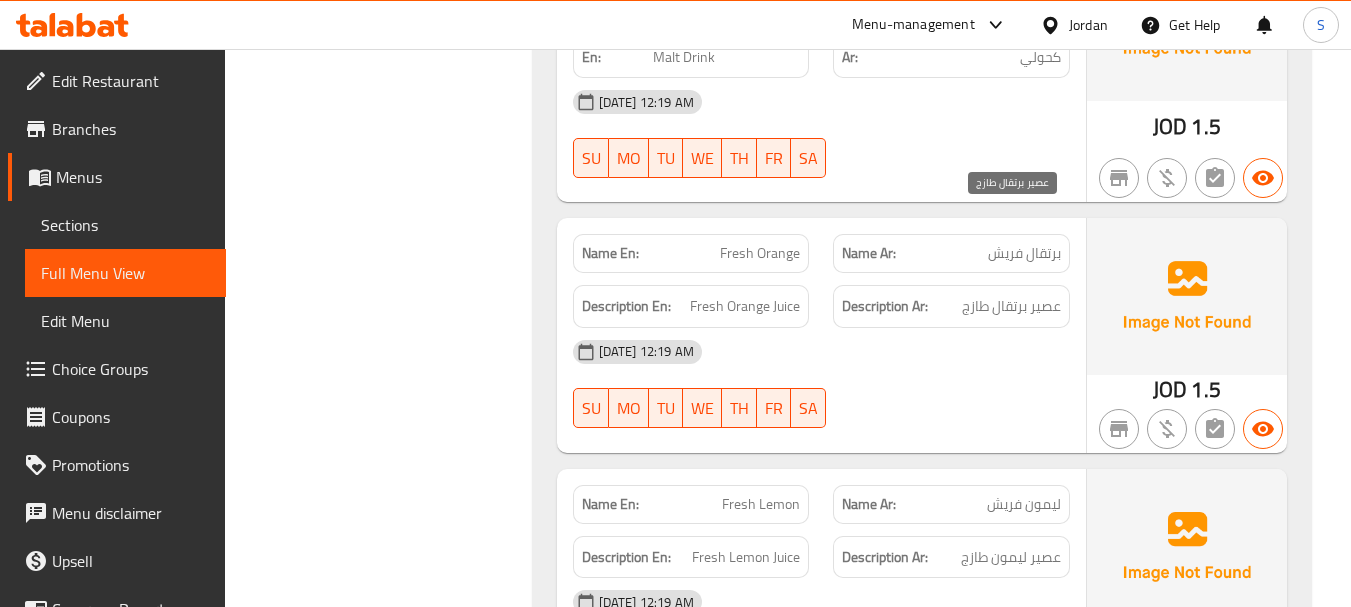 click on "عصير برتقال طازج" at bounding box center [1011, 306] 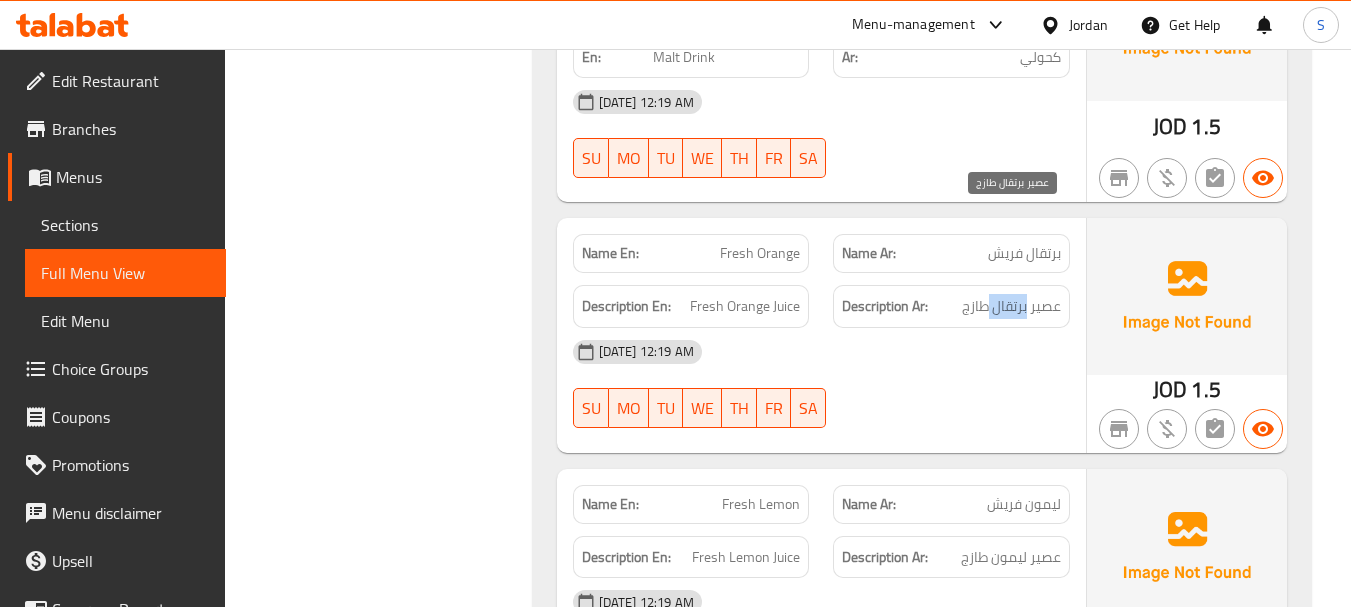 click on "عصير برتقال طازج" at bounding box center [1011, 306] 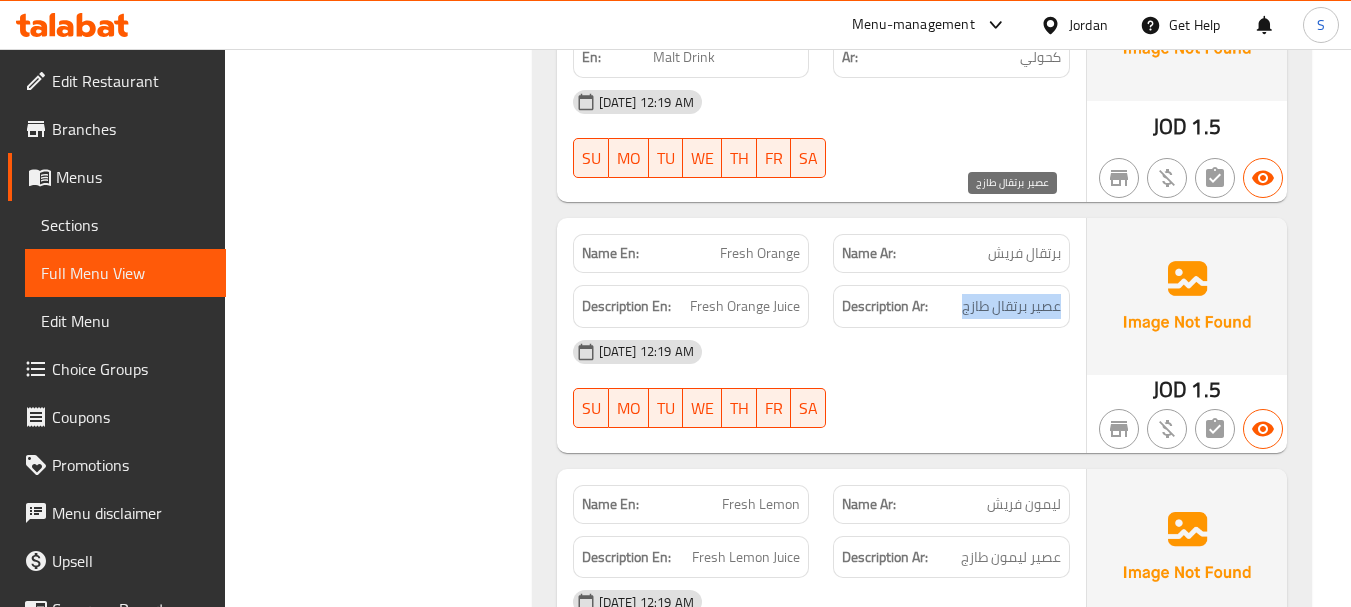 click on "عصير برتقال طازج" at bounding box center (1011, 306) 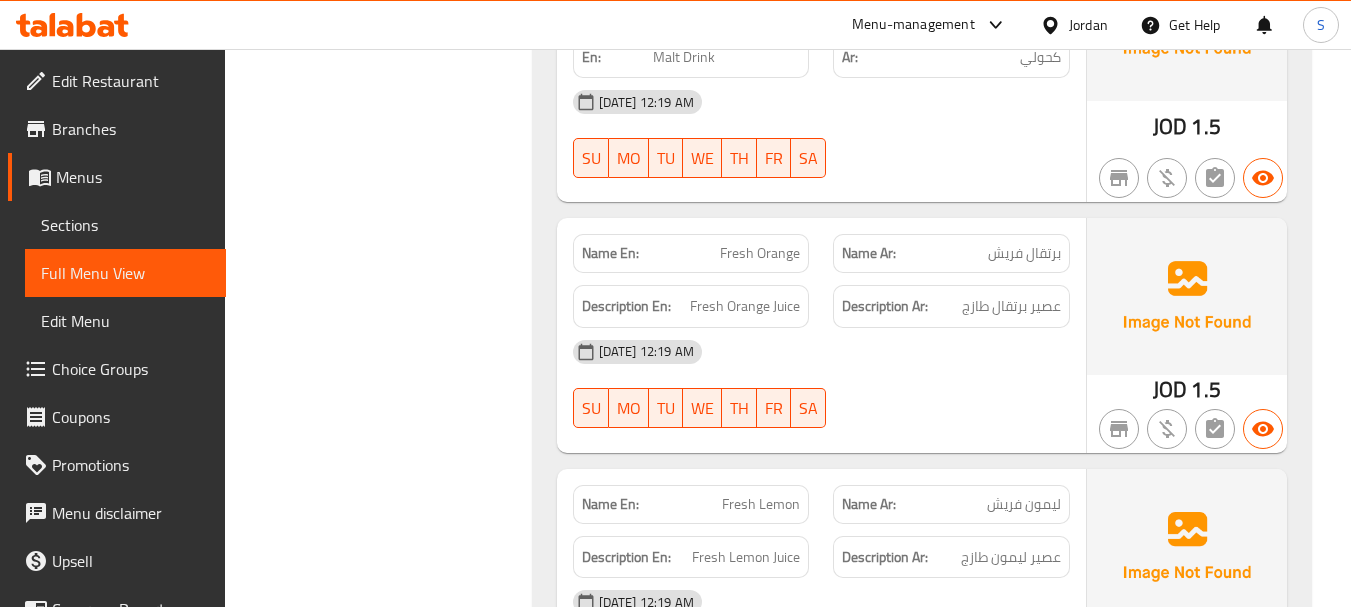 click on "15-07-2025 12:19 AM SU MO TU WE TH FR SA" at bounding box center (821, -2076) 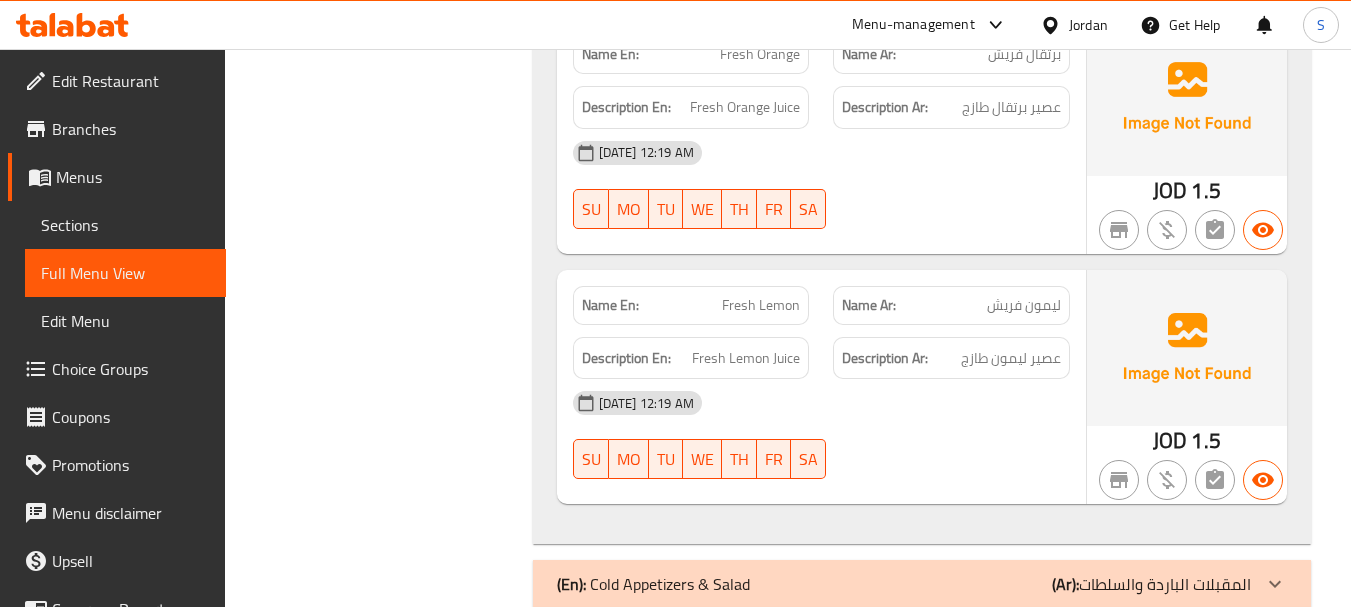 scroll, scrollTop: 13455, scrollLeft: 0, axis: vertical 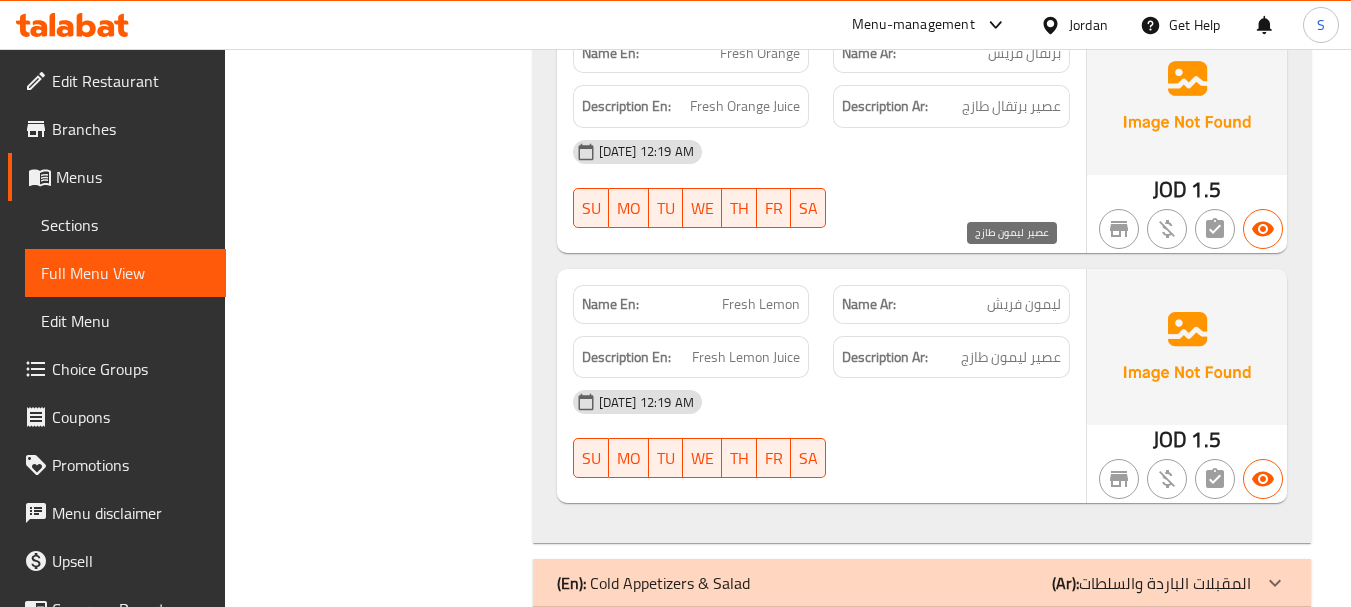 click on "عصير ليمون طازج" at bounding box center [1011, 357] 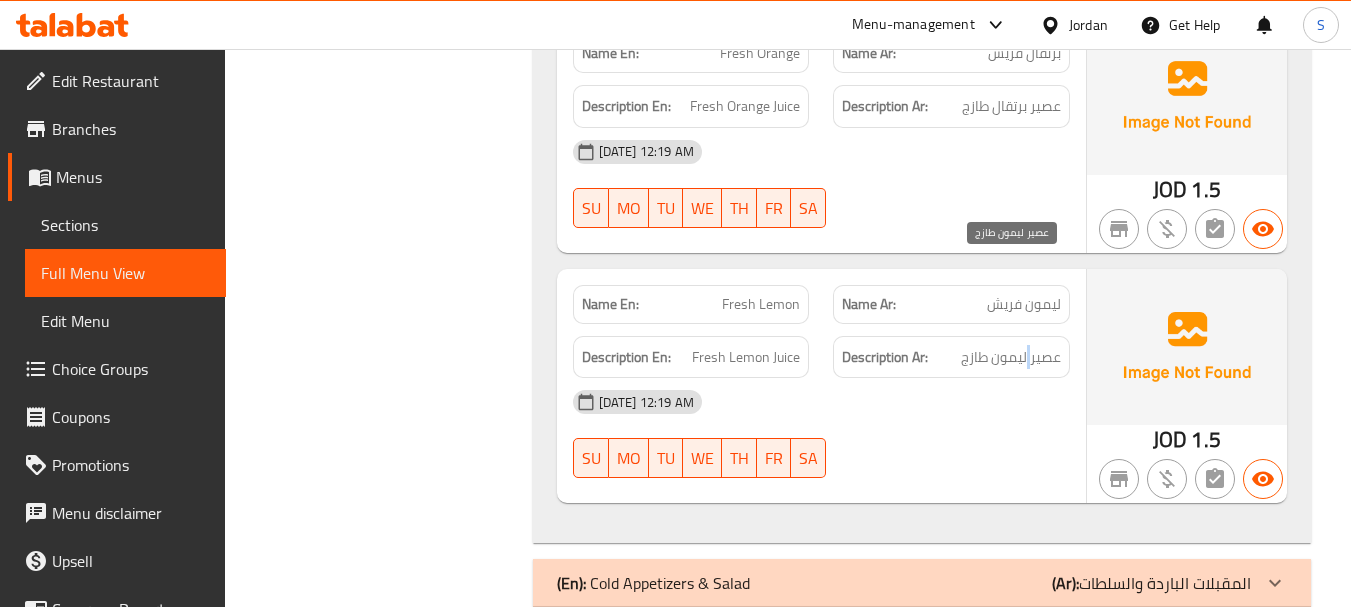 click on "عصير ليمون طازج" at bounding box center (1011, 357) 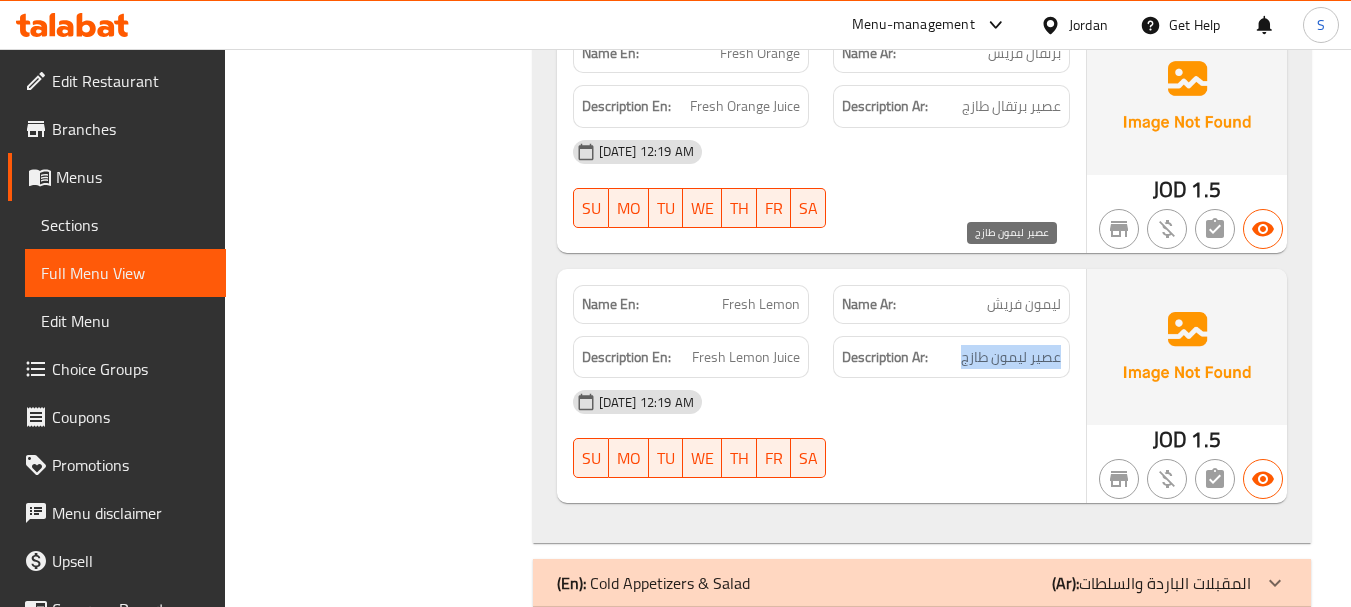 click on "عصير ليمون طازج" at bounding box center [1011, 357] 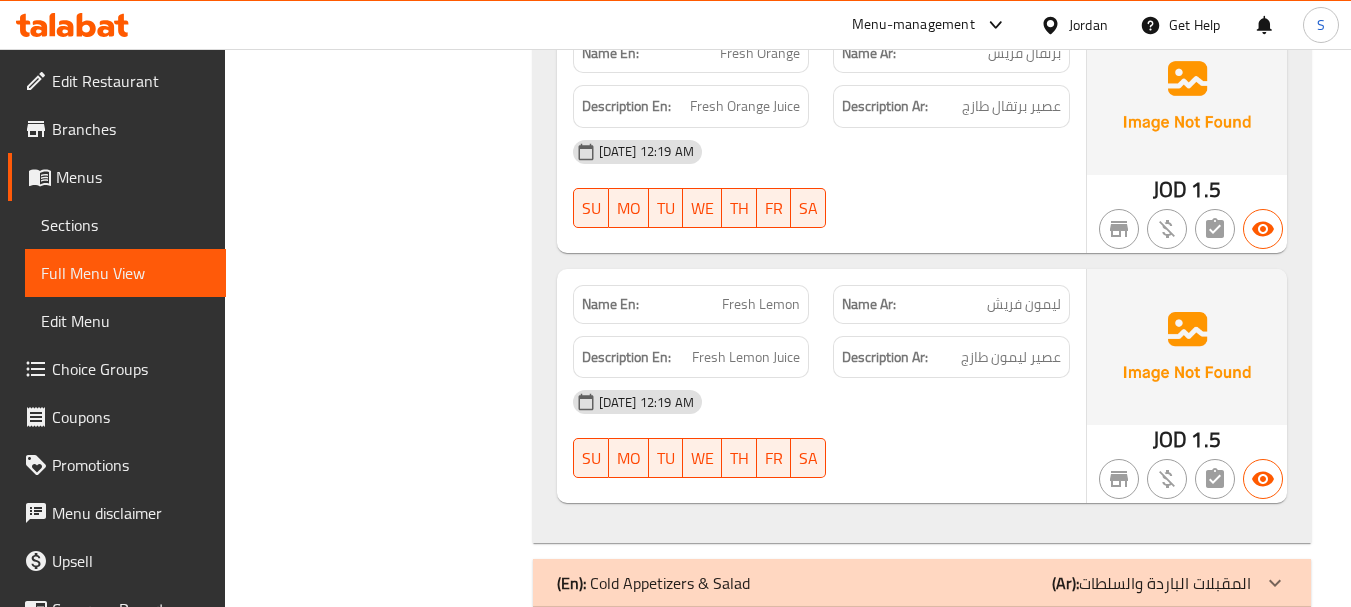 click on "Name En: Ice Mocha Name Ar: ايس موكا Description En: Iced Mocha Coffee Description Ar: قهوة موكا مثلجة 15-07-2025 12:19 AM SU MO TU WE TH FR SA JOD 1.5 Name En: Spanish Latte Name Ar: سبانيش لاتيه Description En: Description Ar: 15-07-2025 12:19 AM SU MO TU WE TH FR SA JOD 2 Name En: Iced Tea Name Ar: شاي مثلج  Description En: Description Ar: 15-07-2025 12:19 AM SU MO TU WE TH FR SA JOD 1 Name En: Frappuccino Name Ar: فرابيتشينو Description En: Description Ar: 15-07-2025 12:19 AM SU MO TU WE TH FR SA JOD 1.75 Name En: Ayran Name Ar: عيران Description En: Coconut Milk with Nuts Description Ar: حليب جوز الهند مع مكسرات 15-07-2025 12:19 AM SU MO TU WE TH FR SA JOD 1 Name En: Matrix Name Ar: ماتريكس Description En: Matrix Cola - Orange - Lemon Soft Drink Description Ar: مشروب غازي ماتريكس كولا - برتقال - ليمون 15-07-2025 12:19 AM SU MO TU WE TH FR SA JOD 0.5 Name En: Boom Boom Name Ar: بوم بوم SU" at bounding box center (922, -12000) 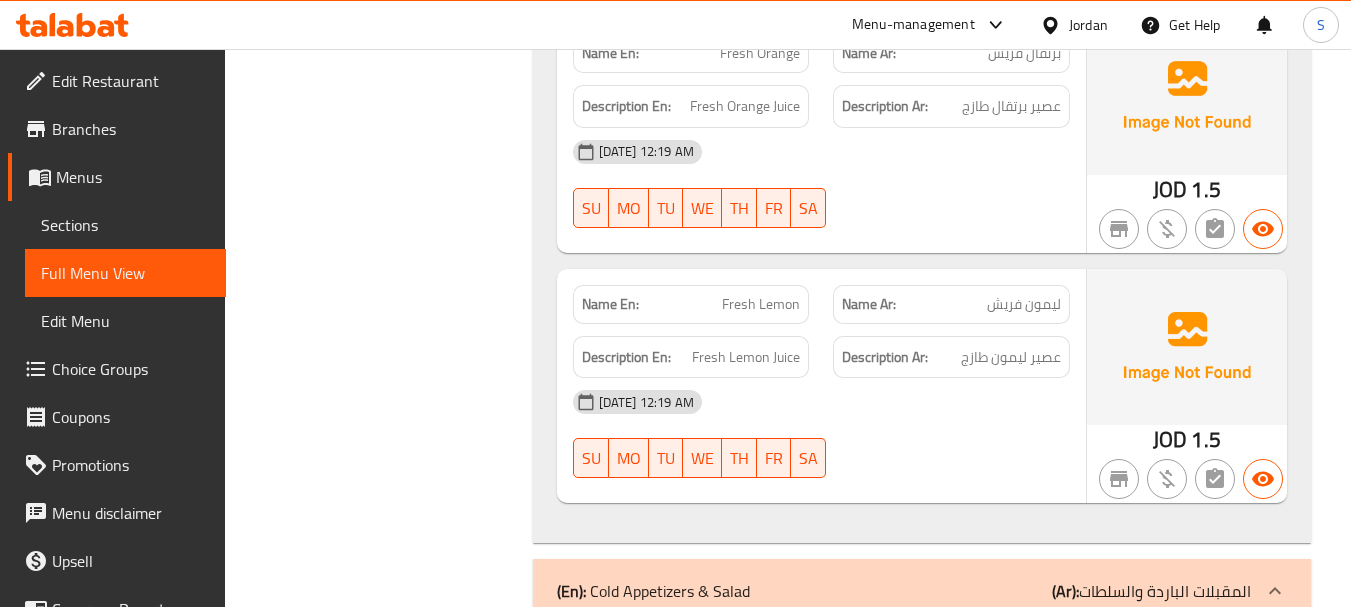 scroll, scrollTop: 13755, scrollLeft: 0, axis: vertical 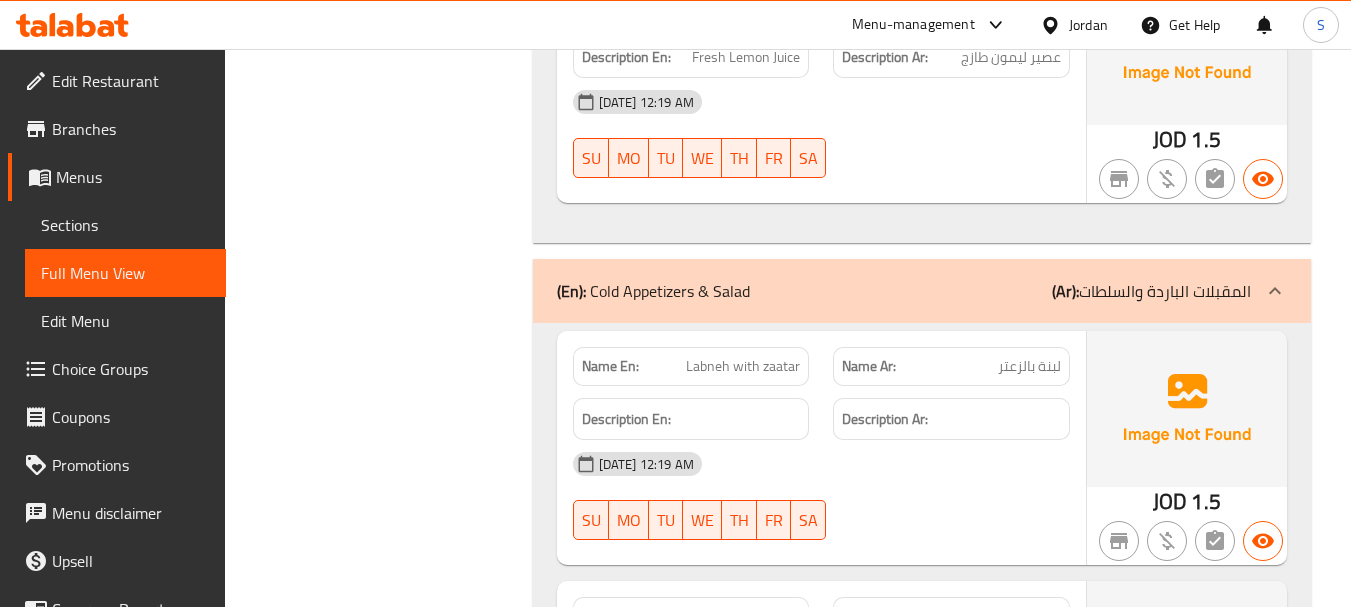 click on "Labneh with zaatar" at bounding box center (742, -13219) 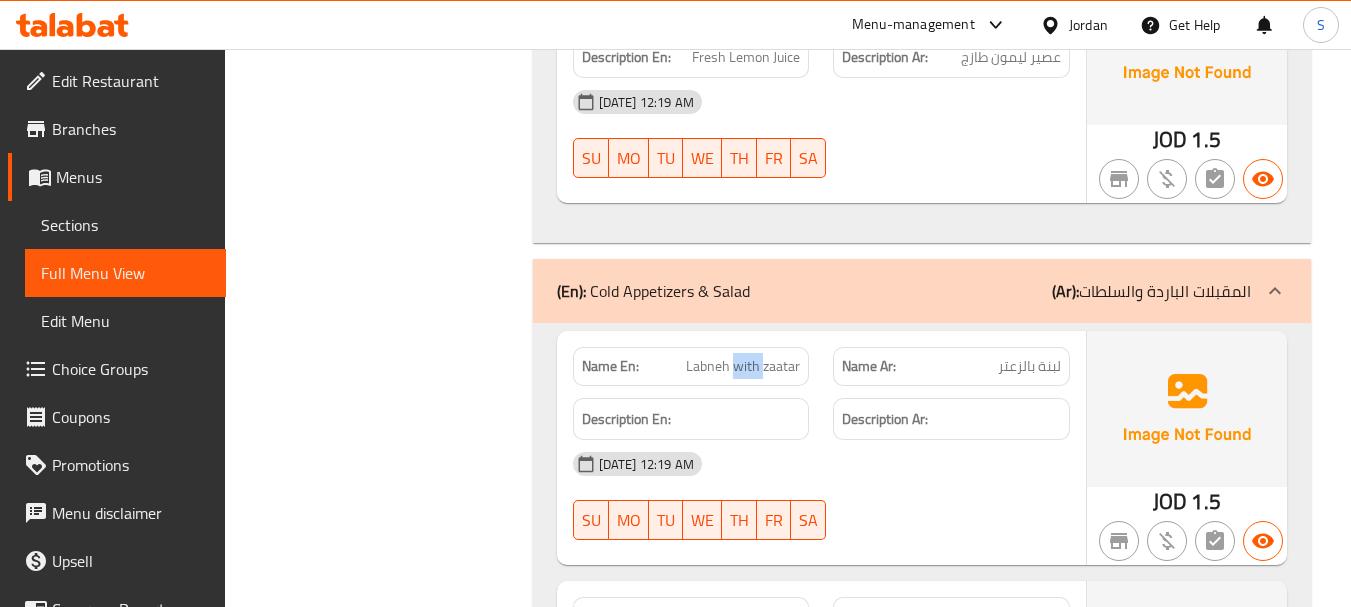 click on "Labneh with zaatar" at bounding box center (742, -13219) 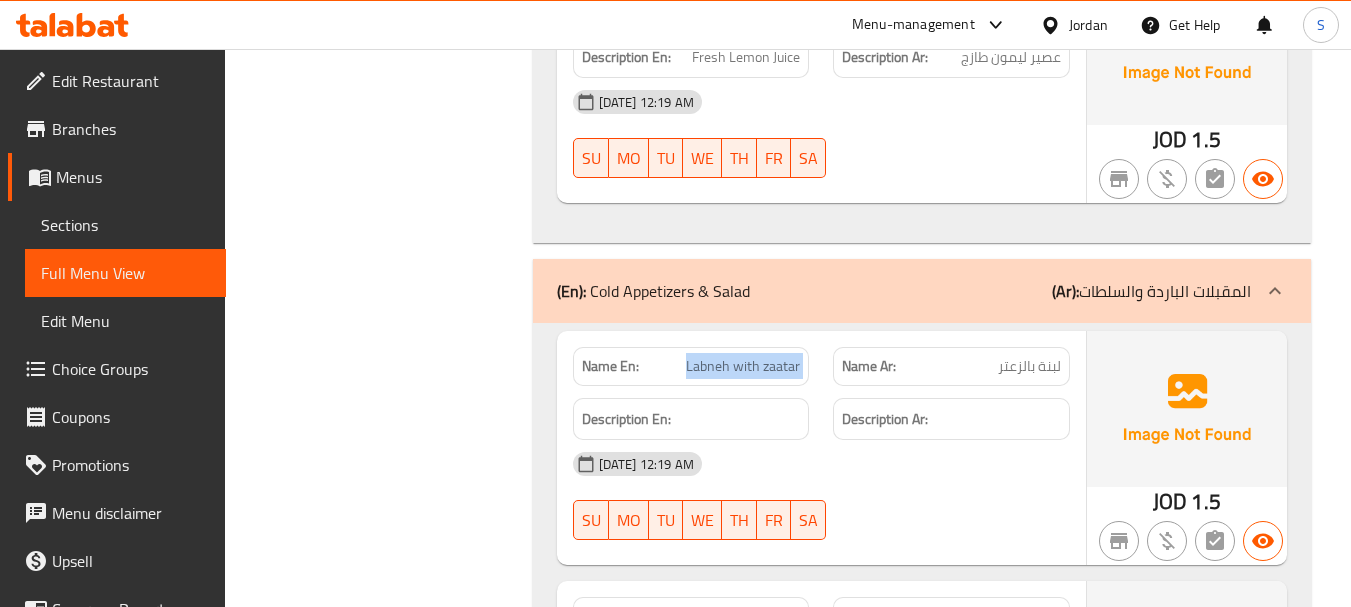 click on "Labneh with zaatar" at bounding box center (742, -13219) 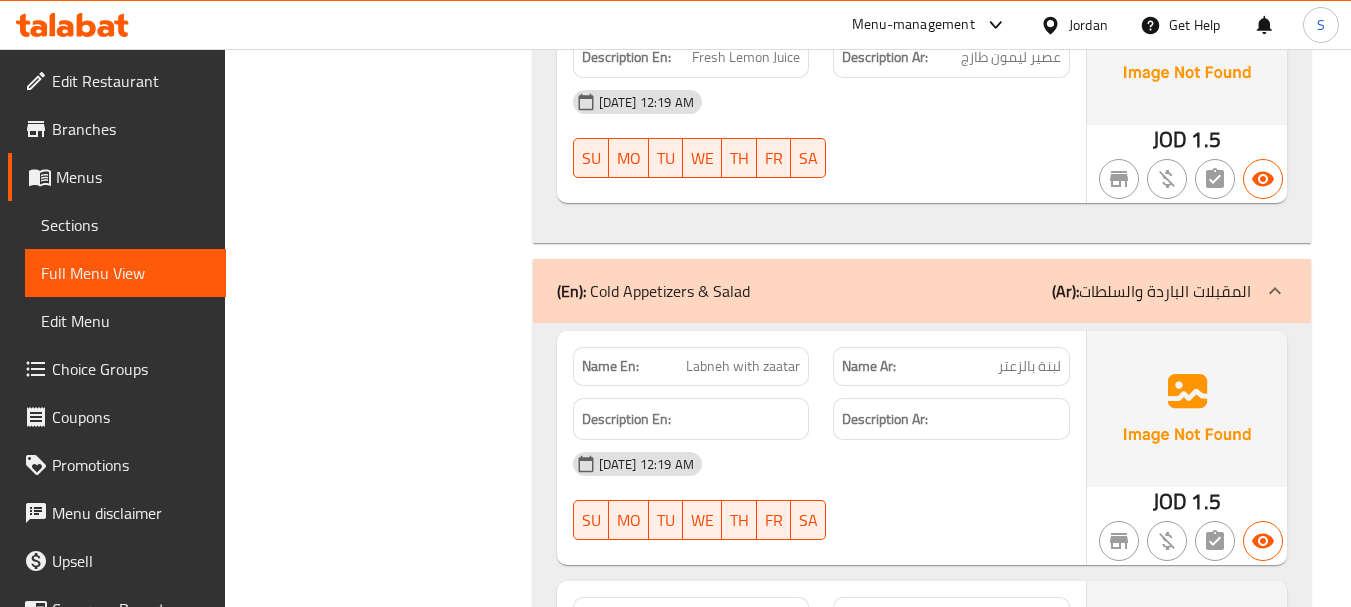 click on "[DATE] 12:19 AM SU MO TU WE TH FR SA" at bounding box center (821, -13089) 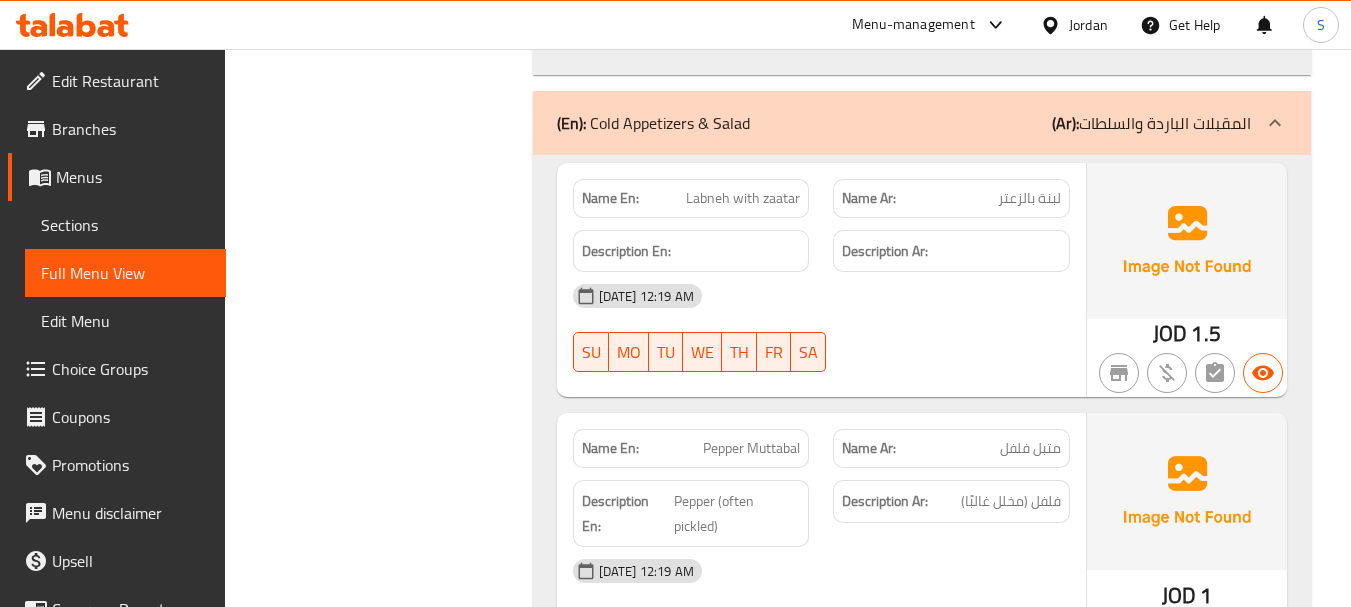 scroll, scrollTop: 13955, scrollLeft: 0, axis: vertical 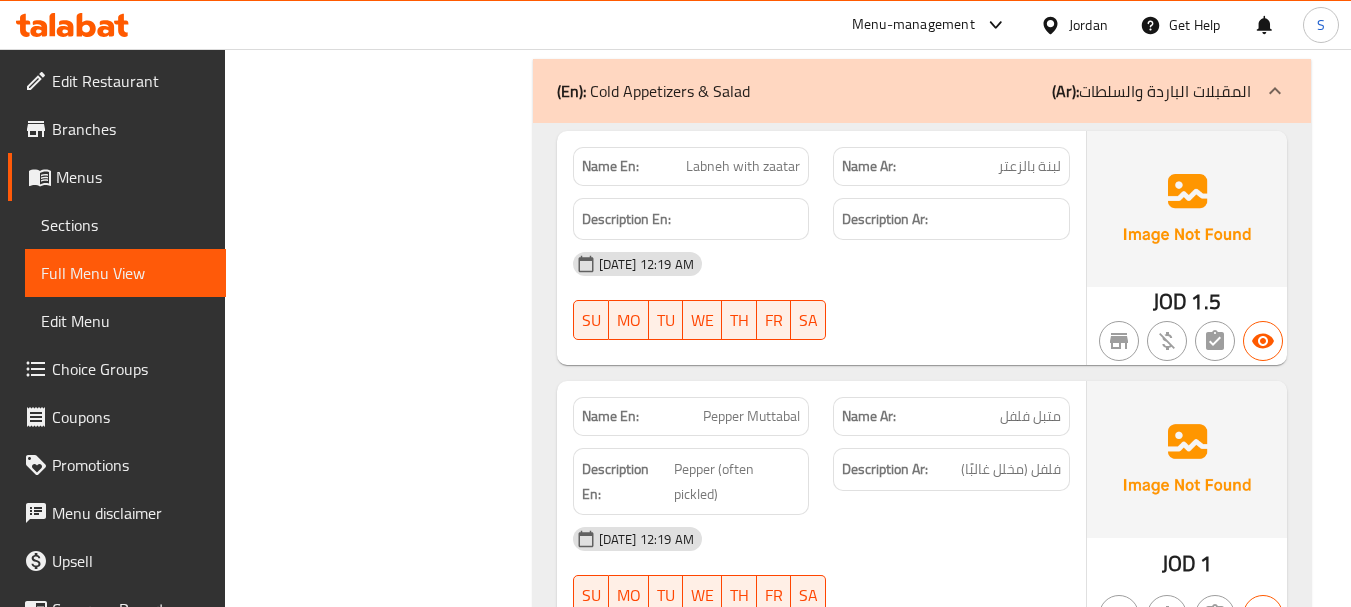 click on "[DATE] 12:19 AM SU MO TU WE TH FR SA" at bounding box center (821, -13014) 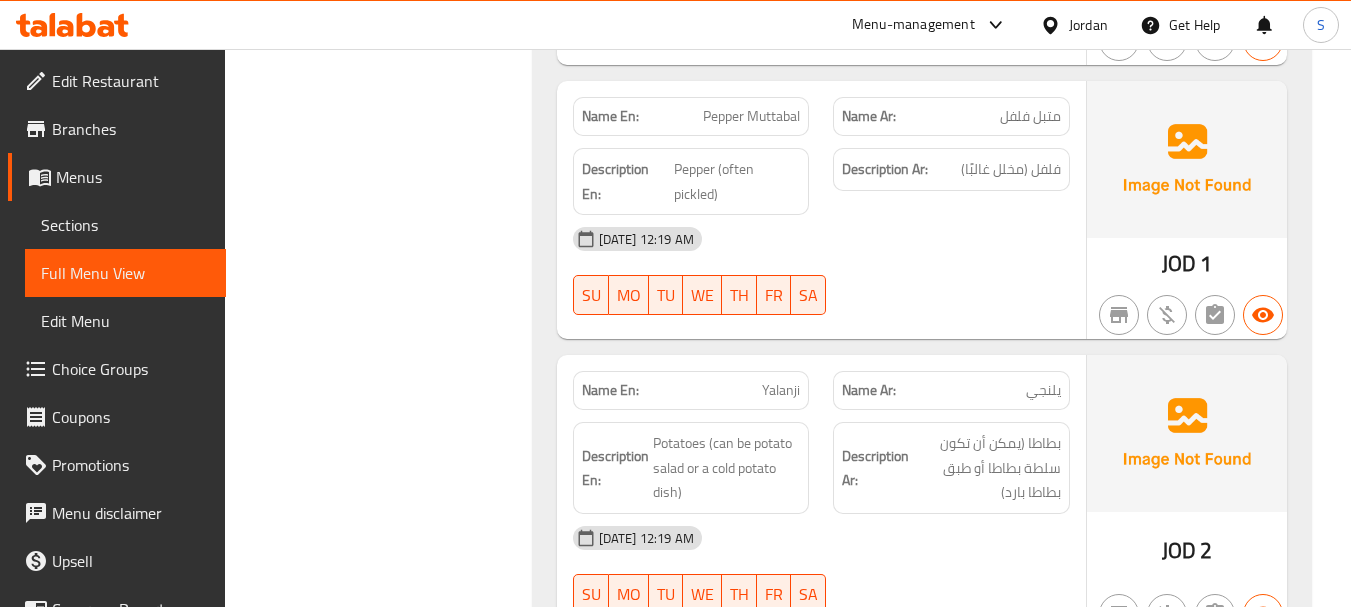 scroll, scrollTop: 14355, scrollLeft: 0, axis: vertical 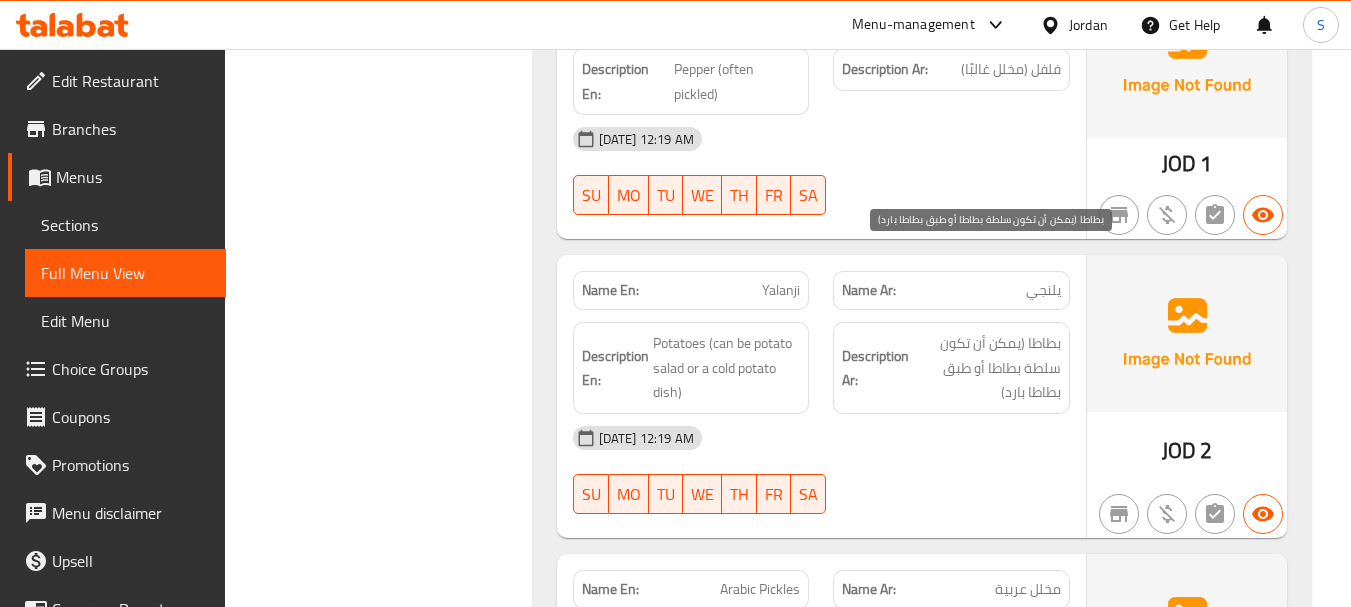 click on "بطاطا (يمكن أن تكون سلطة بطاطا أو طبق بطاطا بارد)" at bounding box center (987, 368) 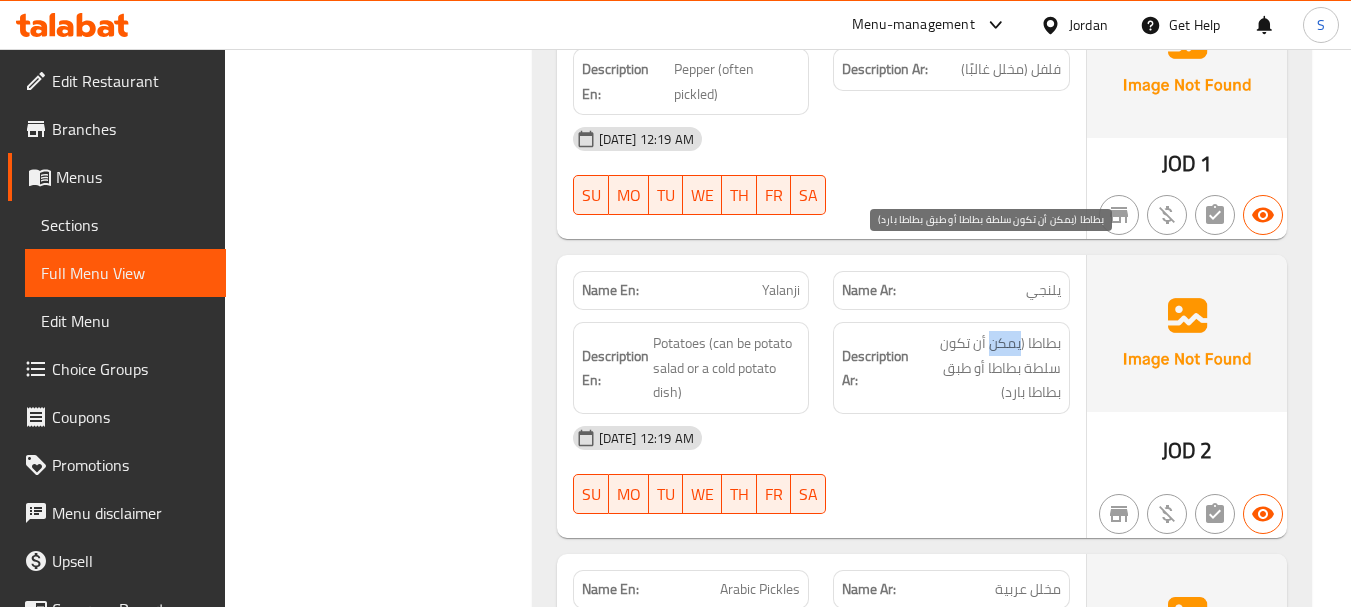 click on "بطاطا (يمكن أن تكون سلطة بطاطا أو طبق بطاطا بارد)" at bounding box center [987, 368] 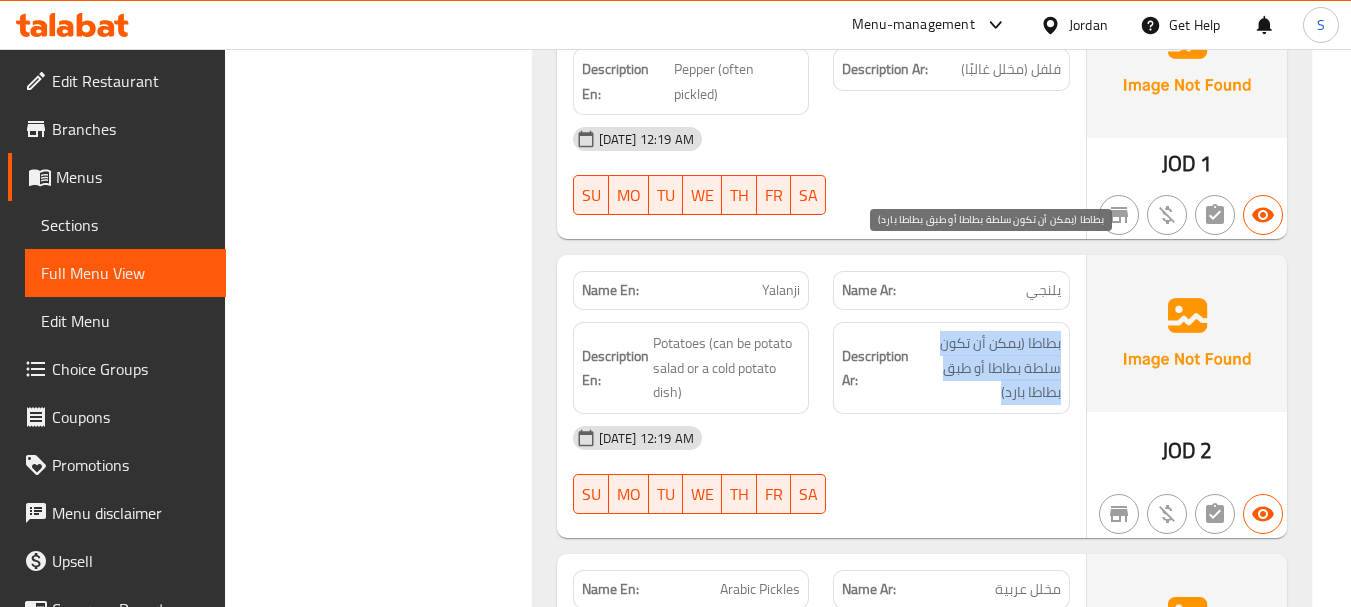 click on "بطاطا (يمكن أن تكون سلطة بطاطا أو طبق بطاطا بارد)" at bounding box center [987, 368] 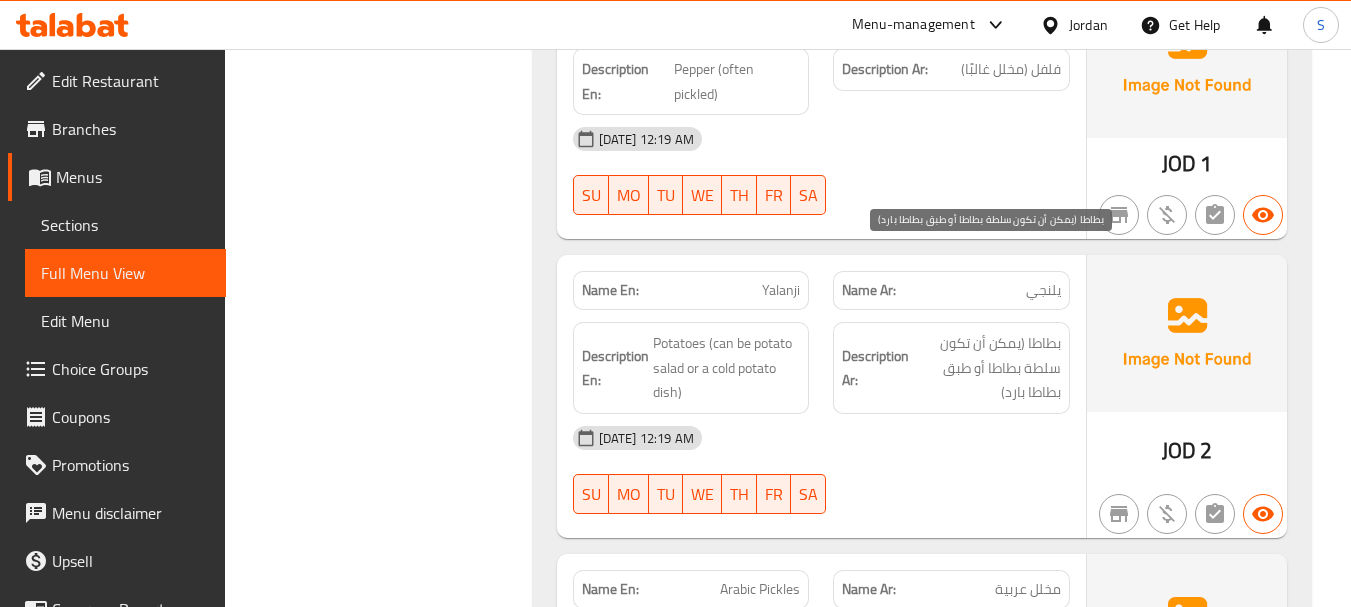click on "[DATE] 12:19 AM" at bounding box center [821, -13196] 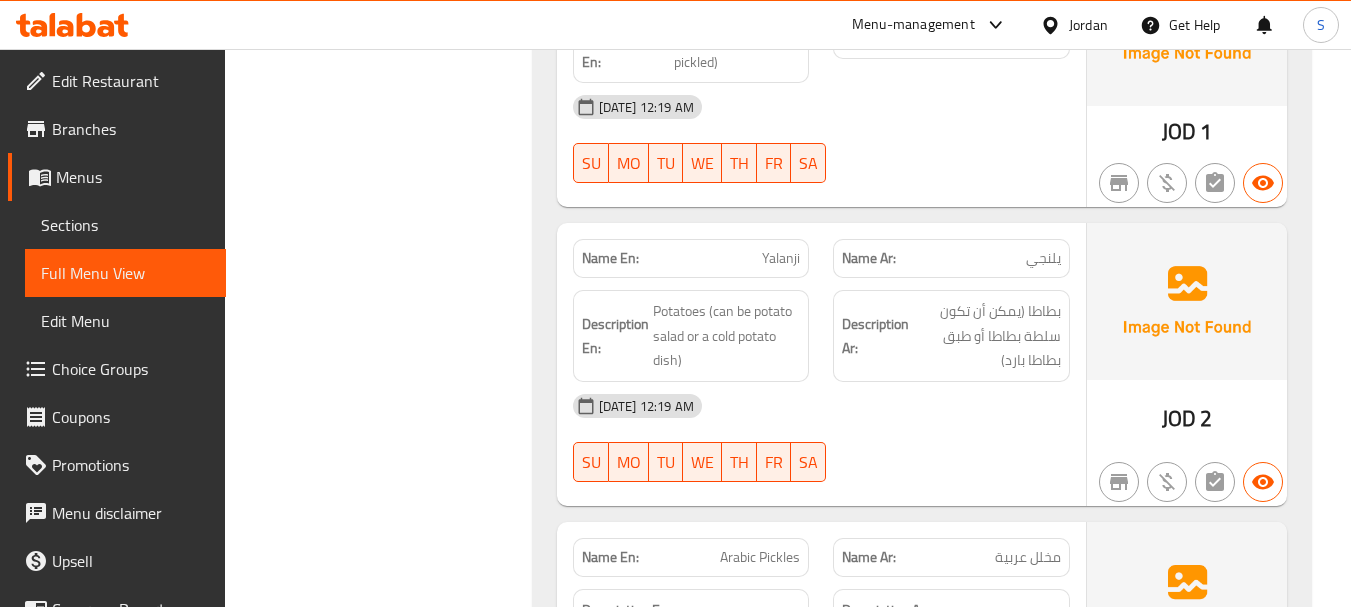scroll, scrollTop: 14655, scrollLeft: 0, axis: vertical 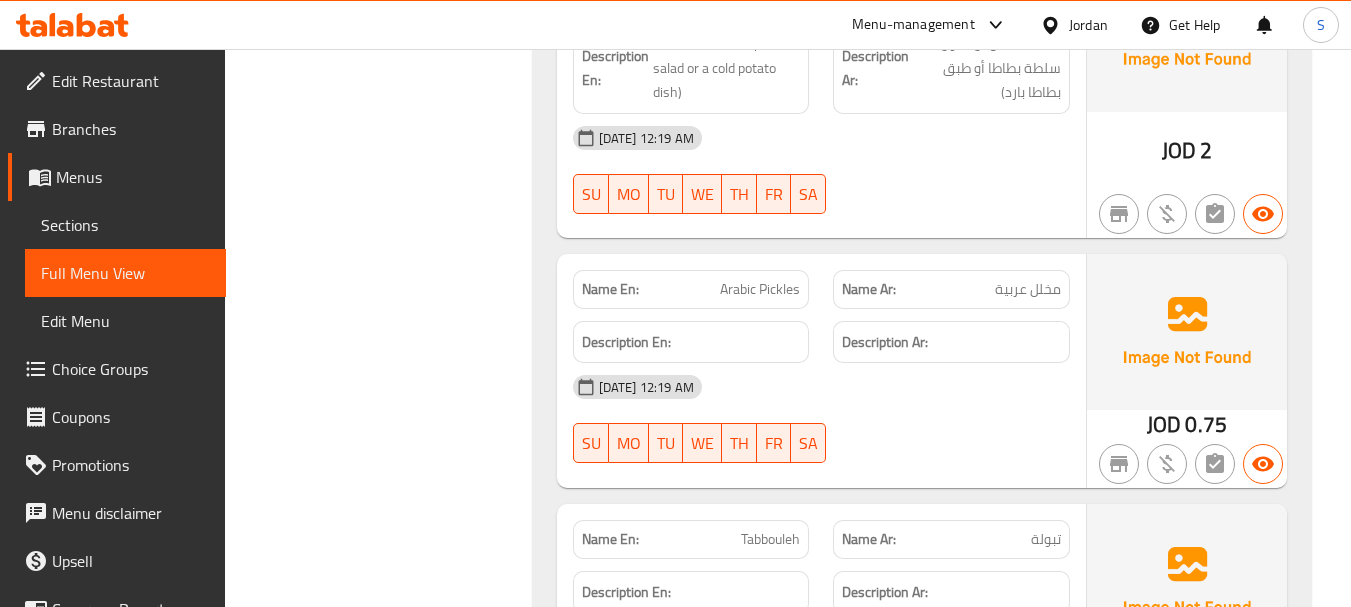 click on "Arabic Pickles" at bounding box center [736, -13344] 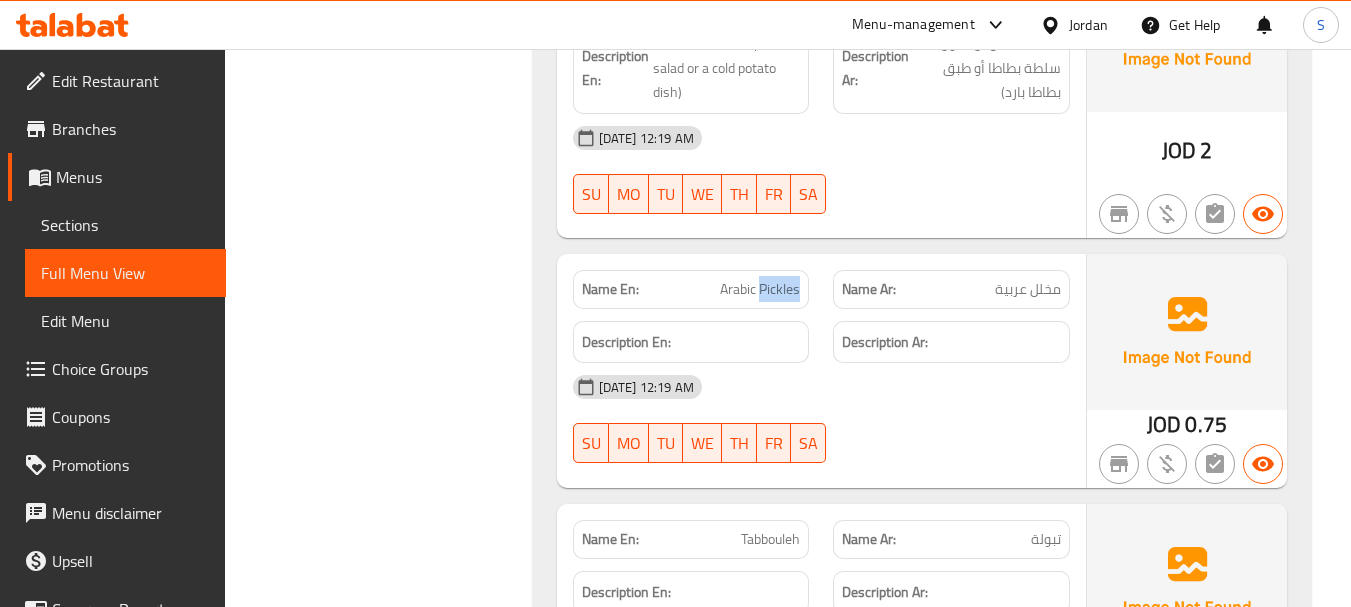 click on "Arabic Pickles" at bounding box center [736, -13344] 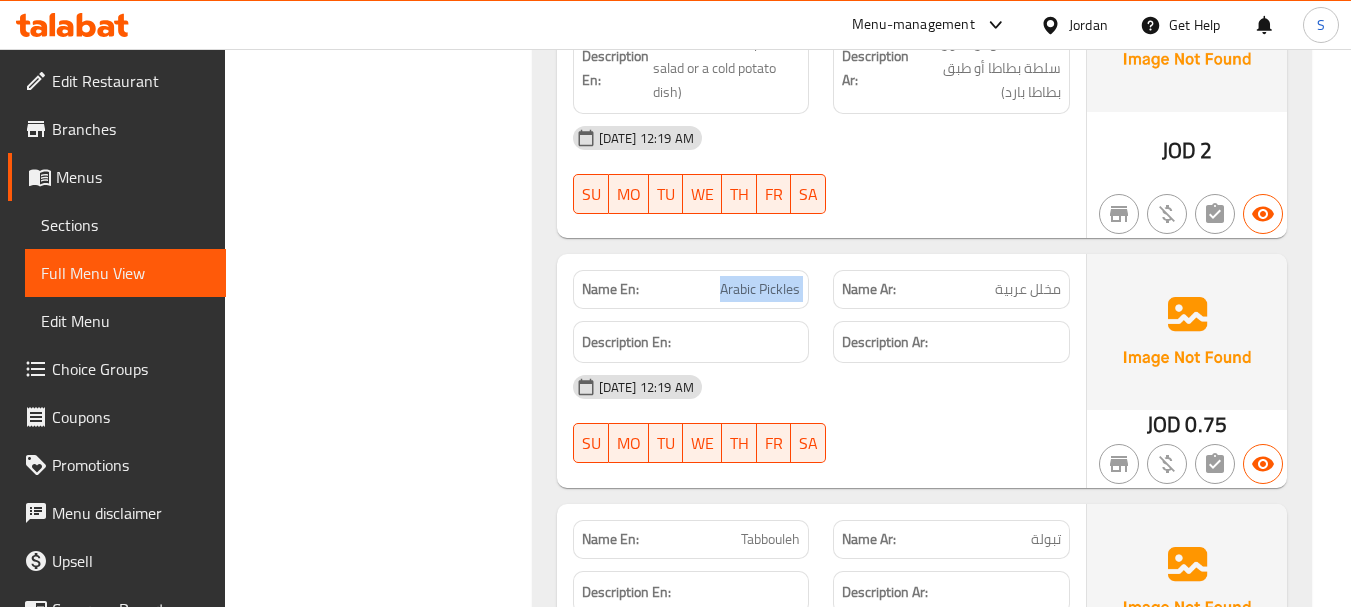 click on "Arabic Pickles" at bounding box center [736, -13344] 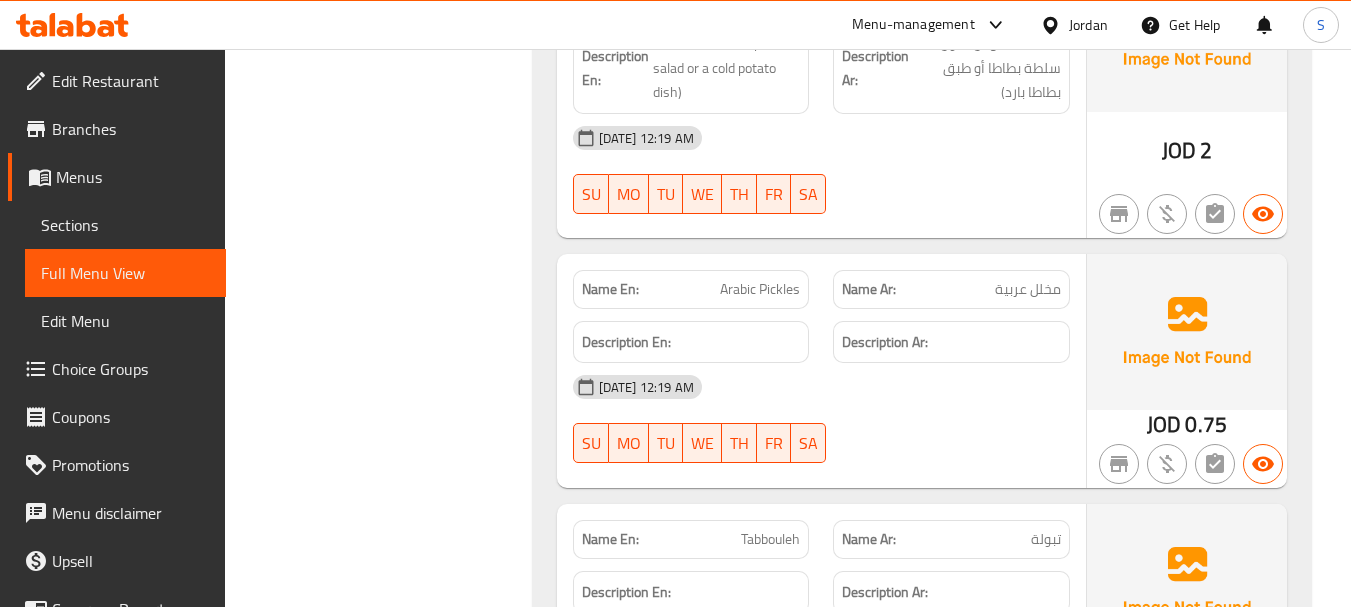 drag, startPoint x: 1071, startPoint y: 356, endPoint x: 913, endPoint y: 371, distance: 158.71043 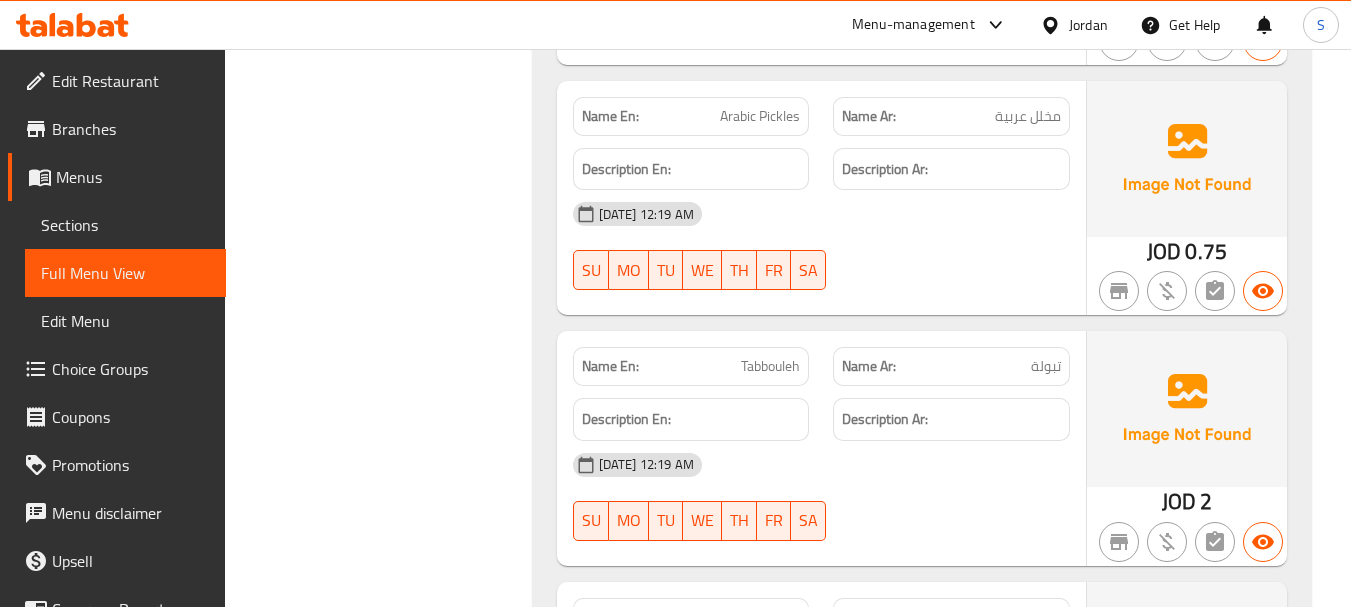 scroll, scrollTop: 14955, scrollLeft: 0, axis: vertical 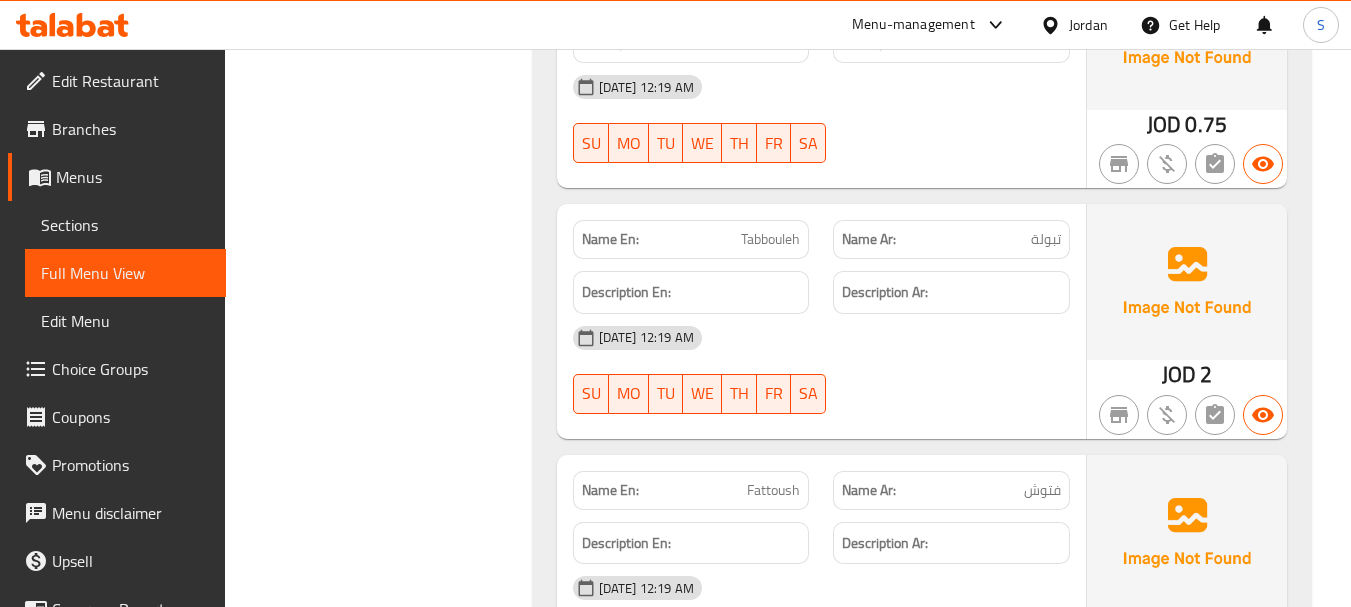 click on "15-07-2025 12:19 AM" at bounding box center [821, -13226] 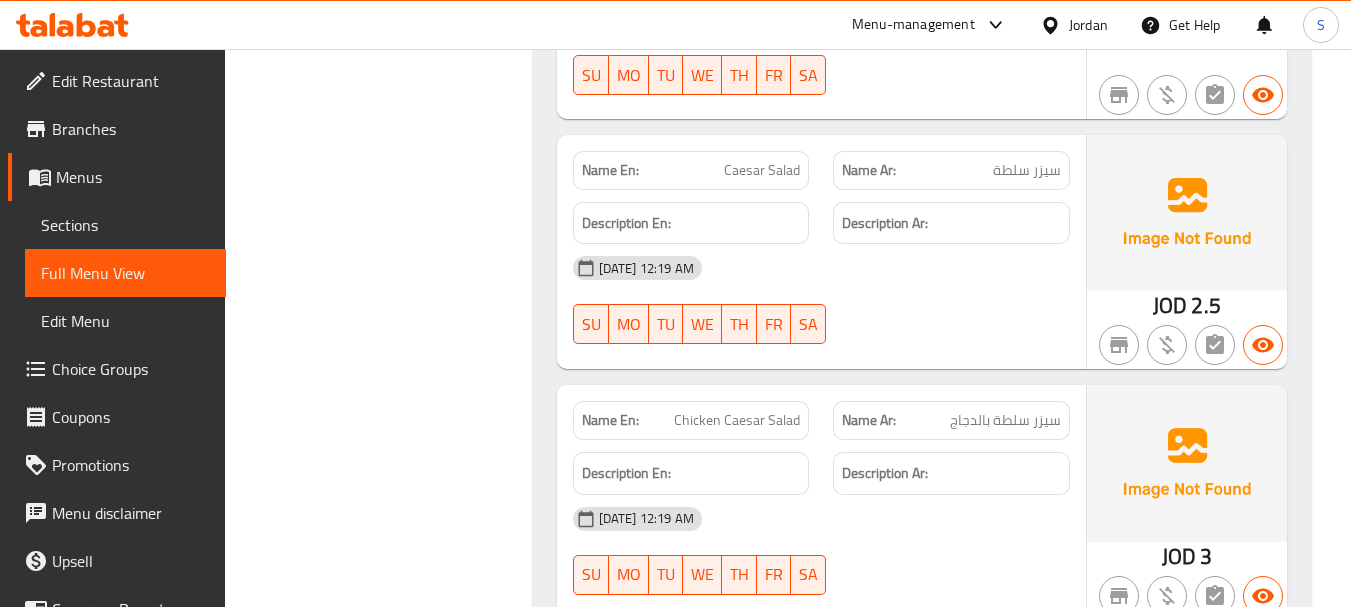 scroll, scrollTop: 15855, scrollLeft: 0, axis: vertical 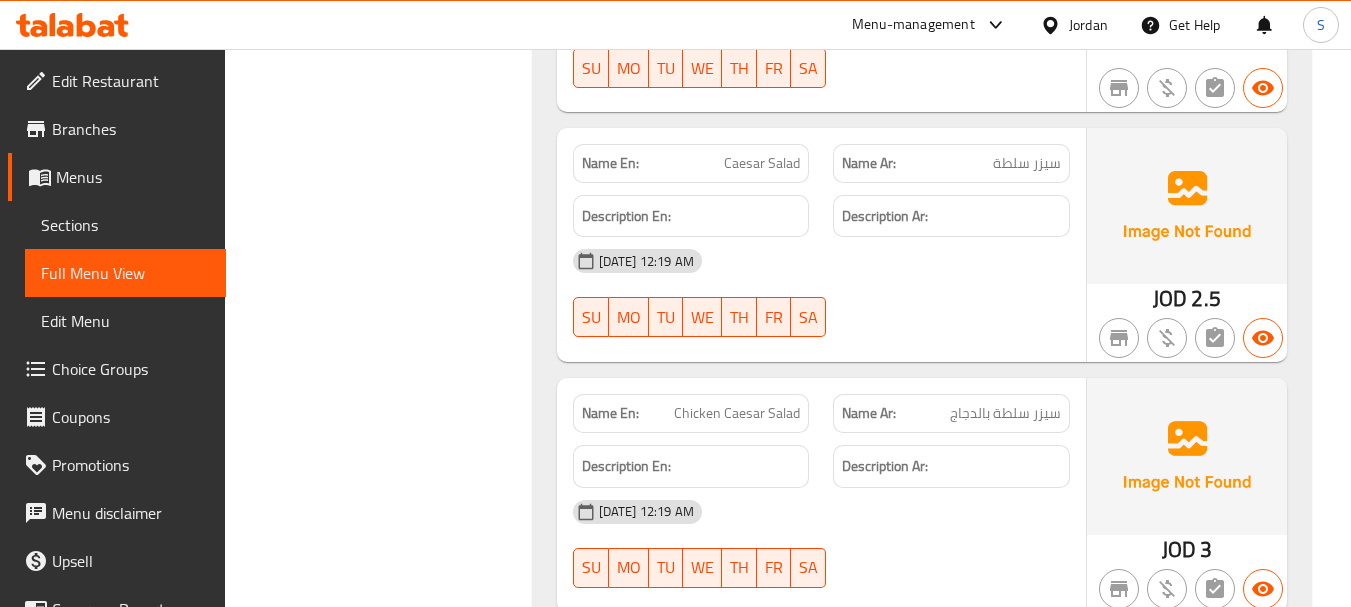 click on "سيزر سلطة بالدجاج" at bounding box center (984, -4852) 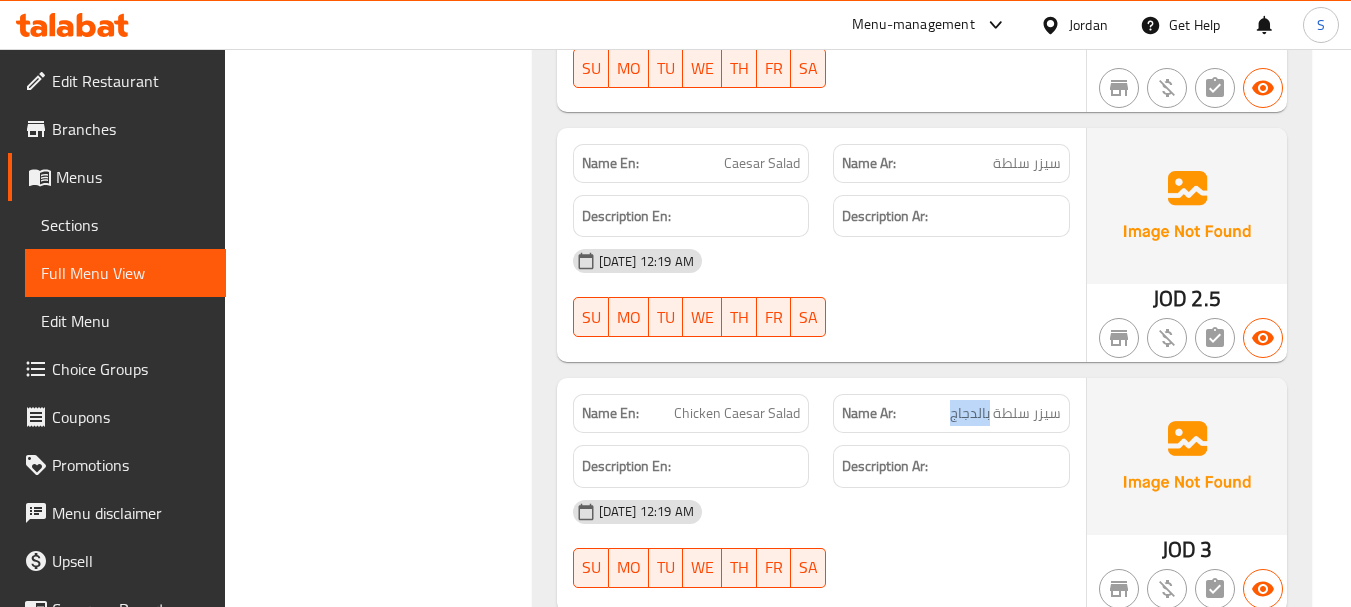 click on "سيزر سلطة بالدجاج" at bounding box center (984, -4852) 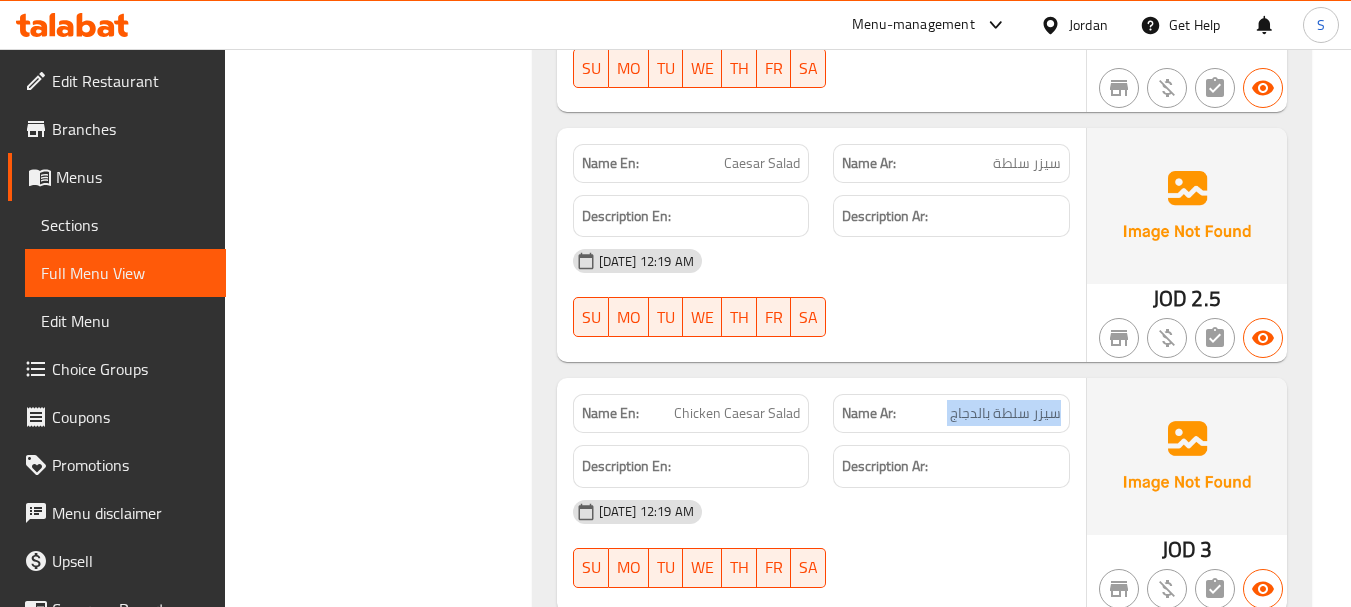 click on "سيزر سلطة بالدجاج" at bounding box center [984, -4852] 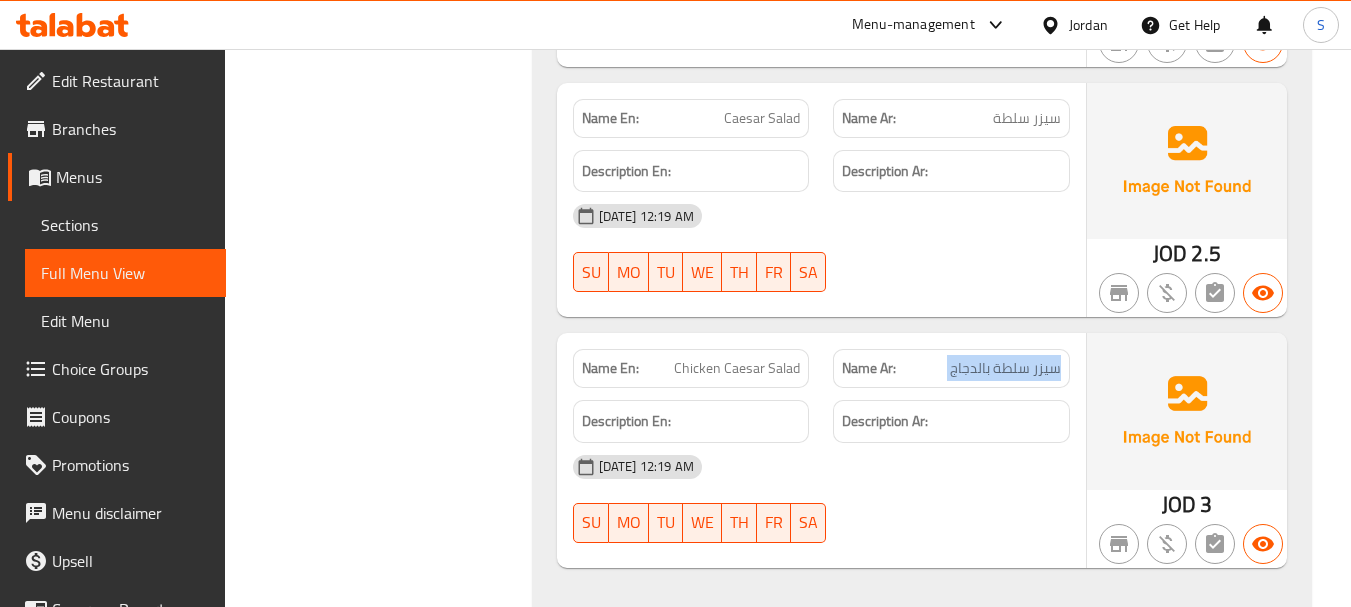 scroll, scrollTop: 15918, scrollLeft: 0, axis: vertical 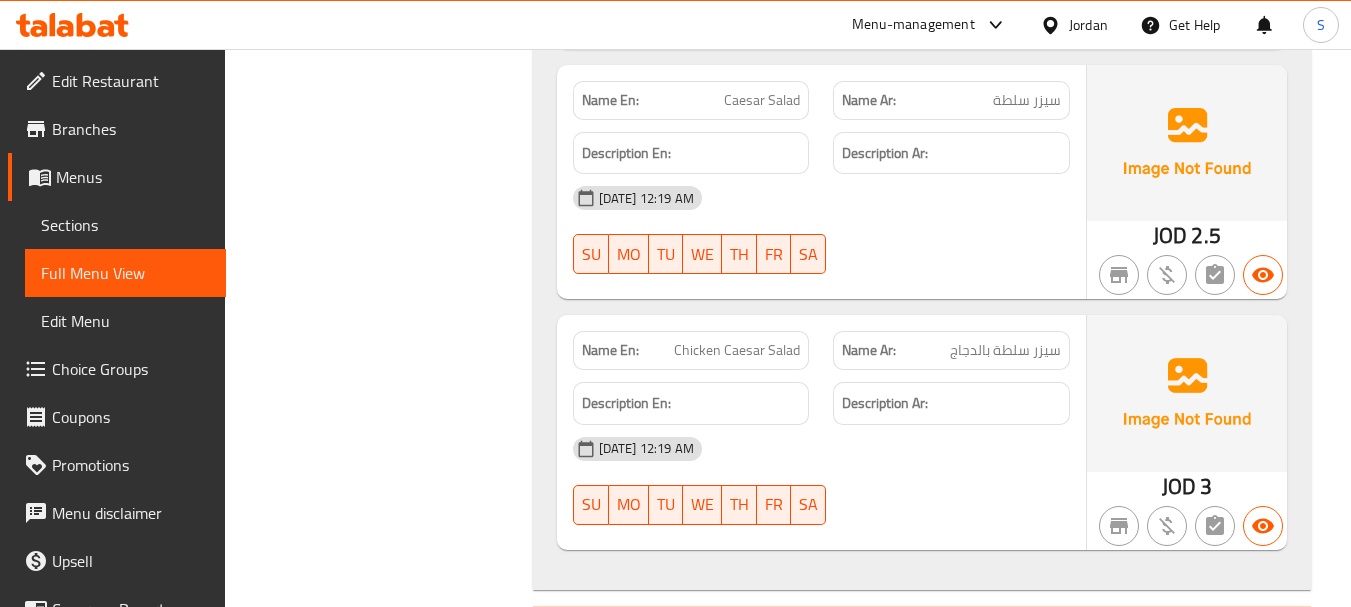 click at bounding box center (951, -4695) 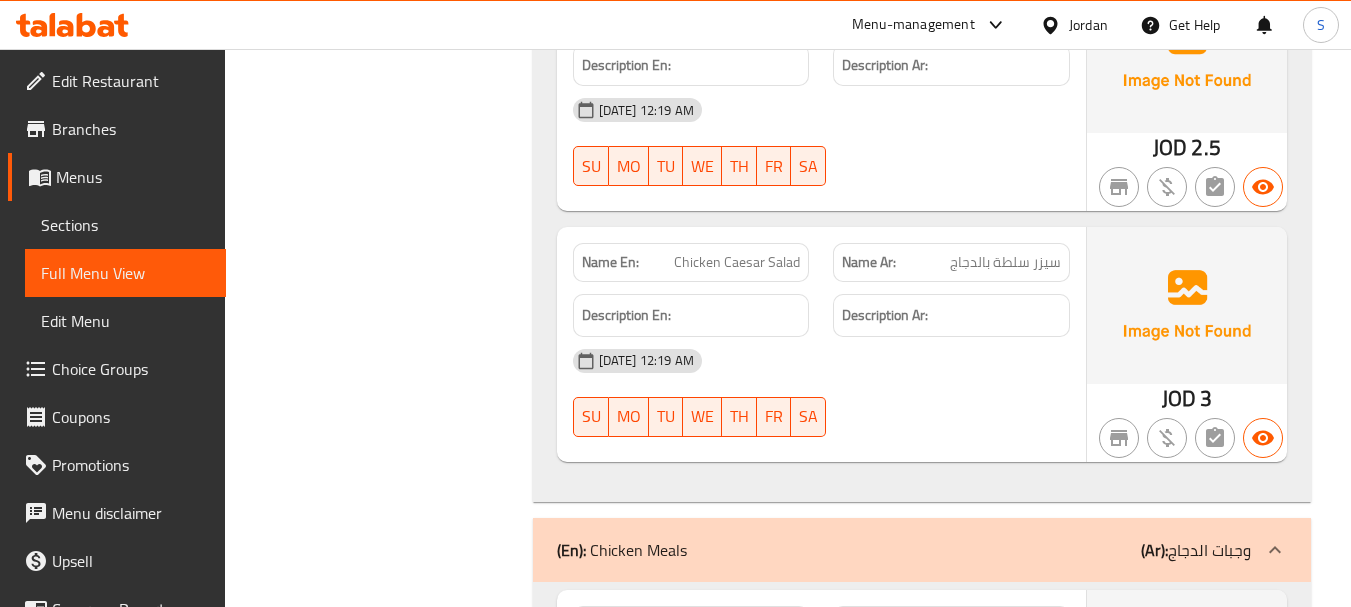 scroll, scrollTop: 16218, scrollLeft: 0, axis: vertical 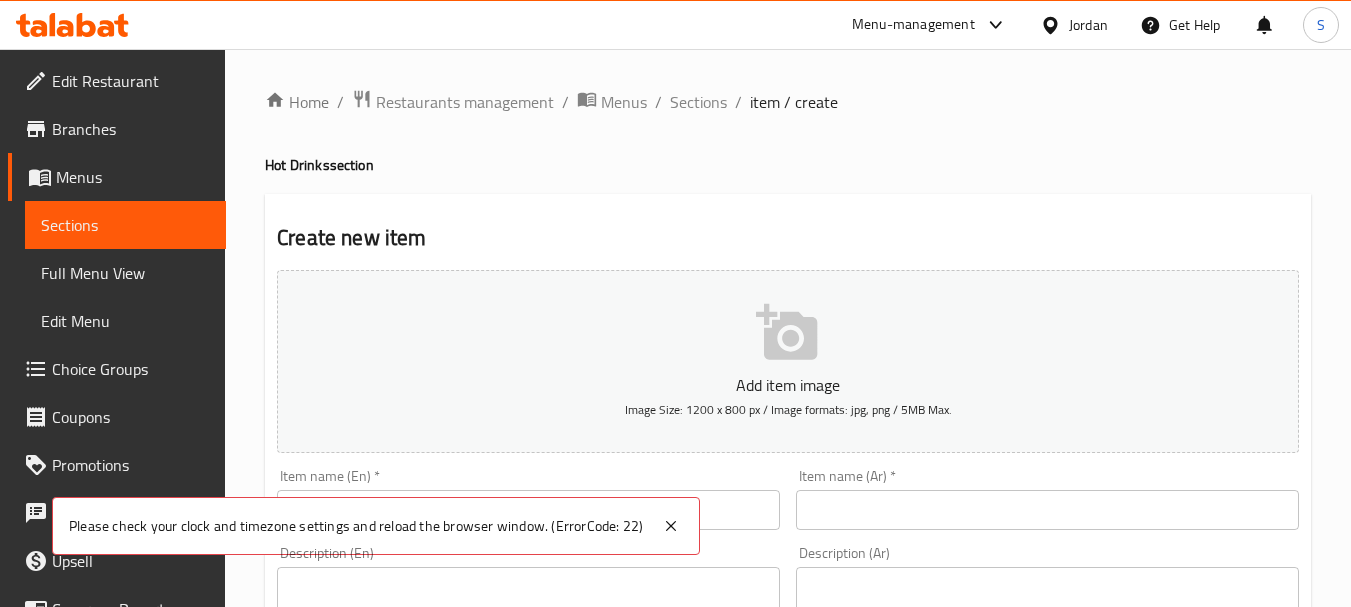 click at bounding box center (1047, 510) 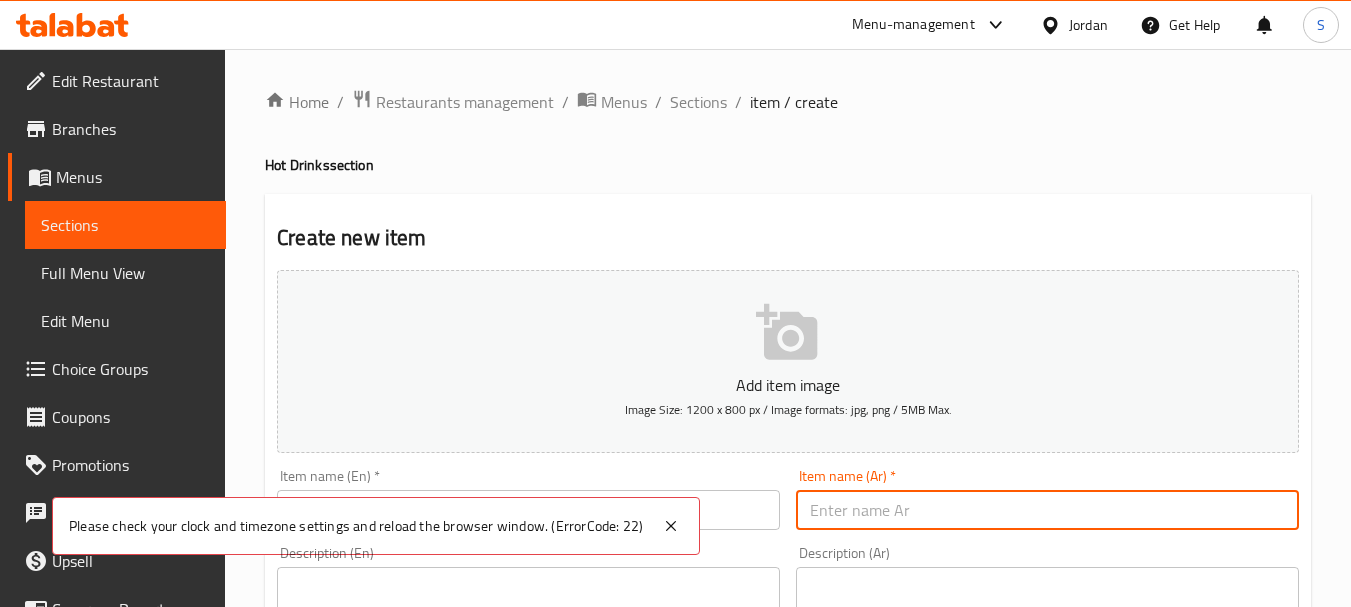 paste on "مشمش وقرفة" 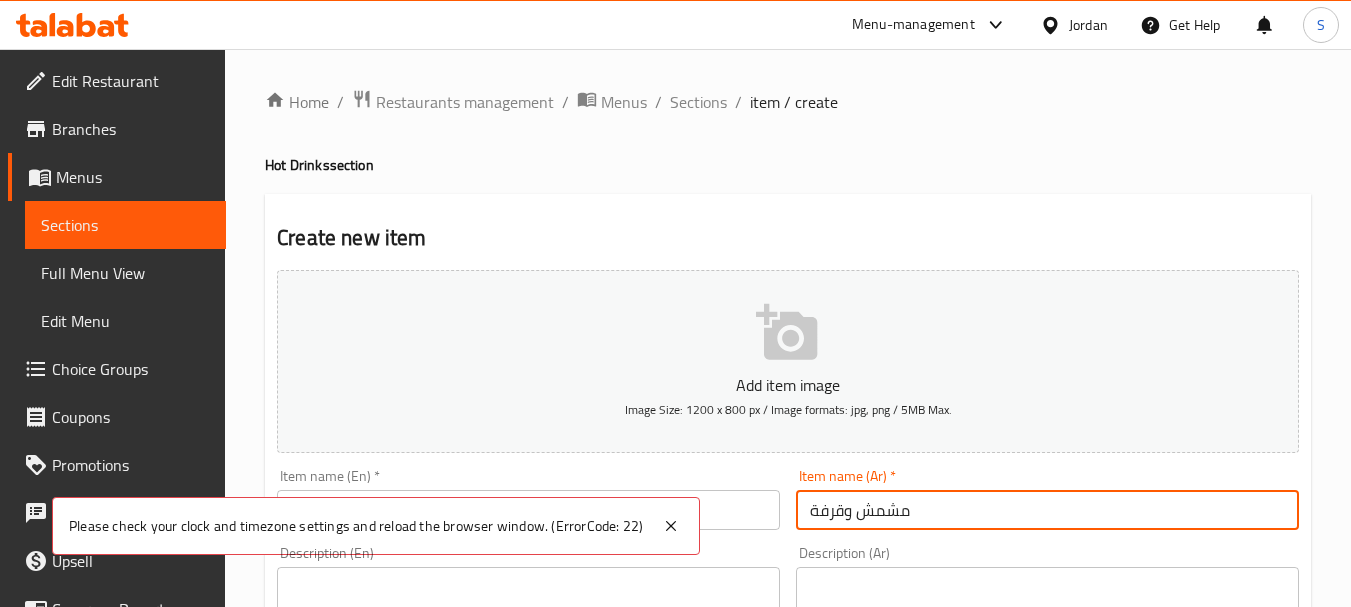 type on "مشمش وقرفة" 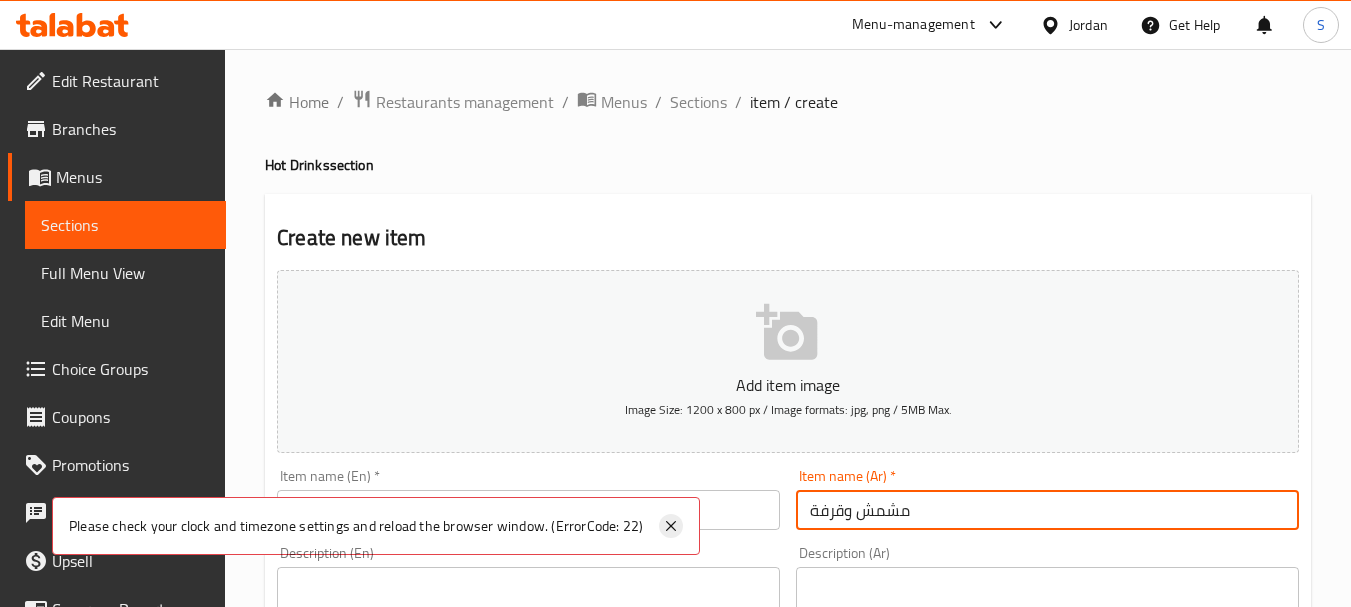 click 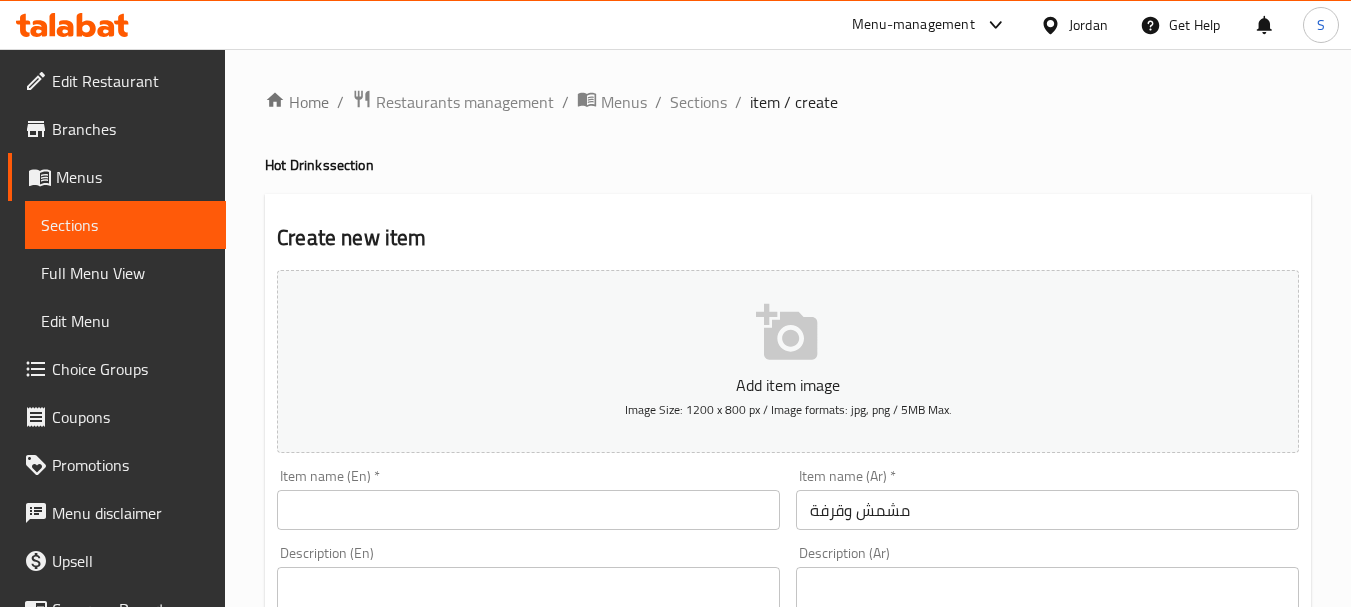 click at bounding box center [528, 510] 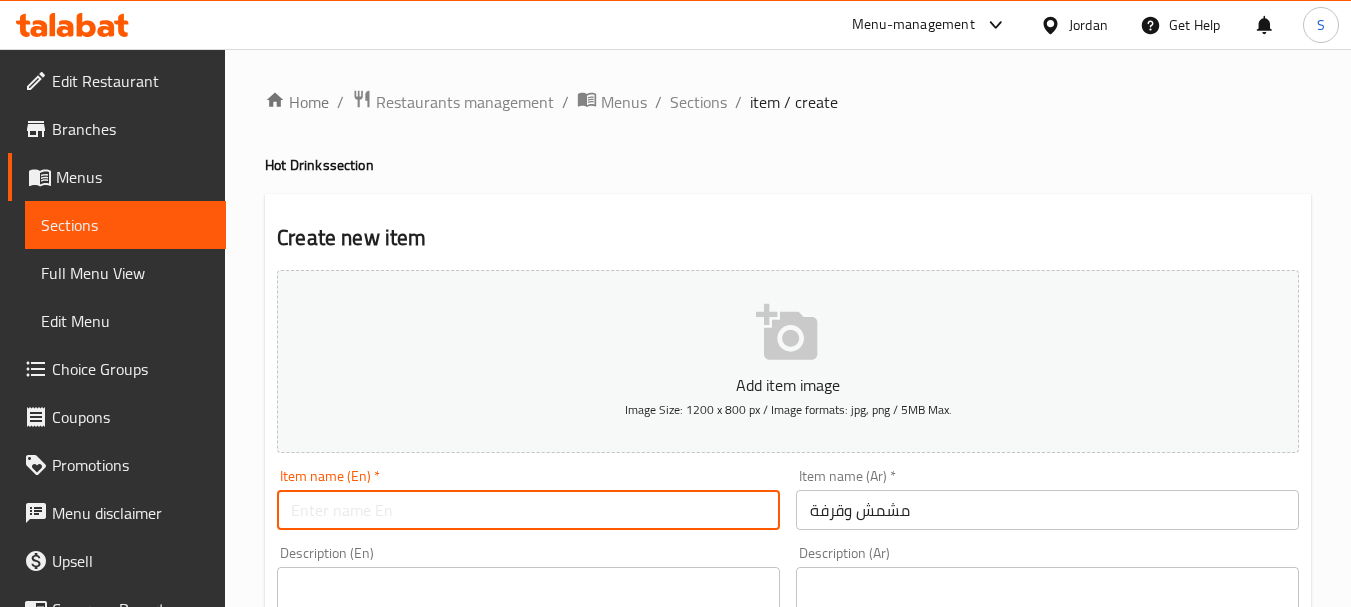 paste on "Apricot and cinnamon" 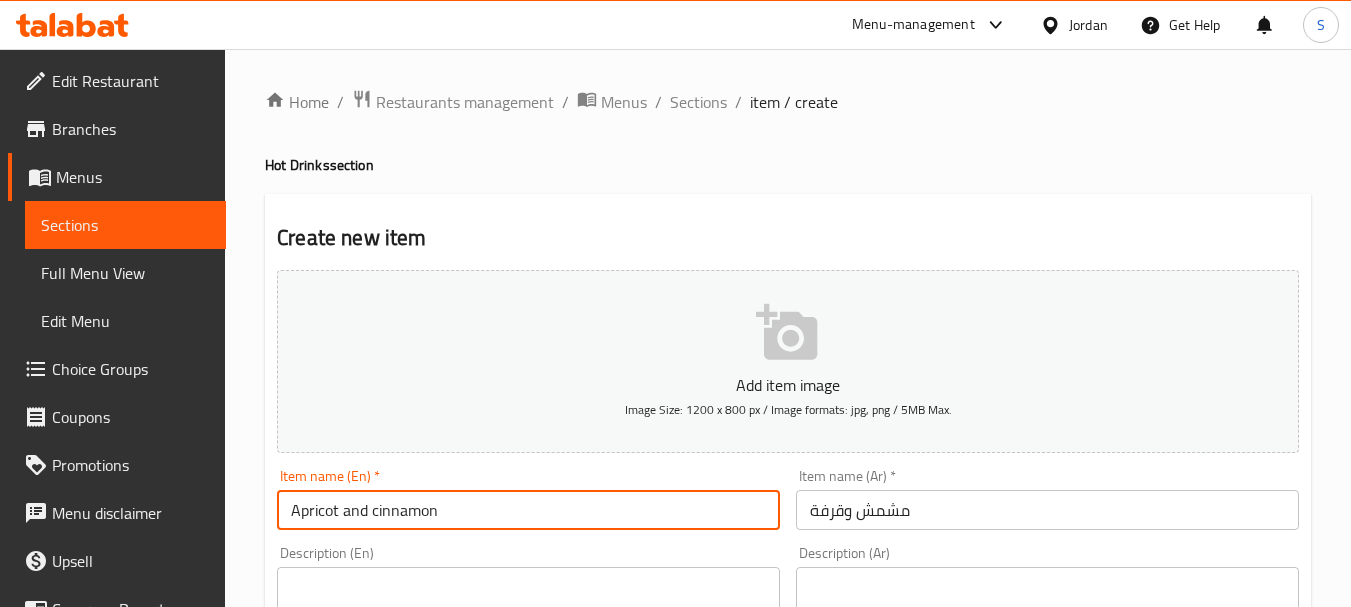 type on "Apricot and cinnamon" 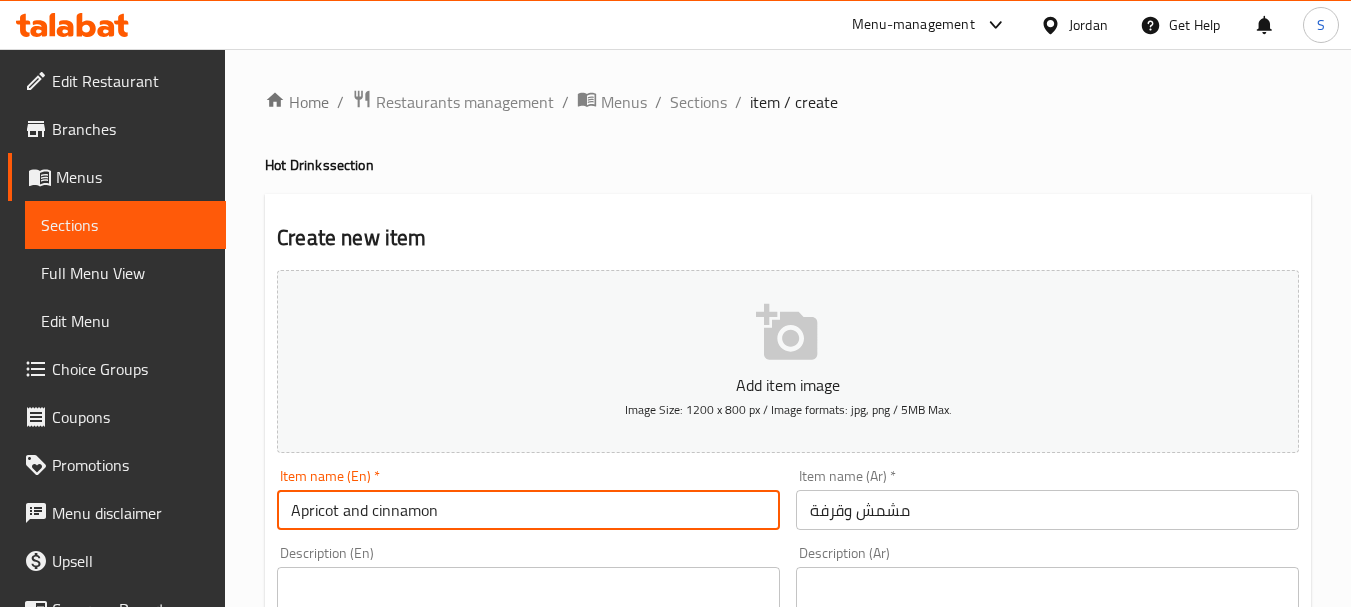scroll, scrollTop: 300, scrollLeft: 0, axis: vertical 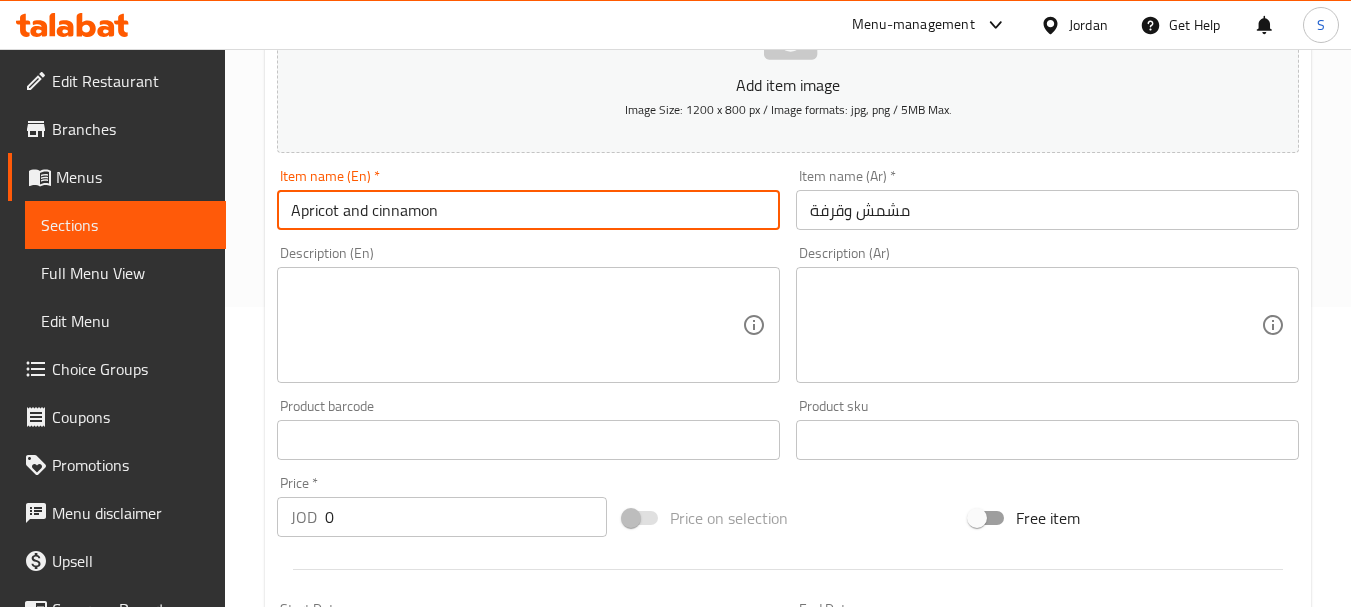 click at bounding box center [1035, 325] 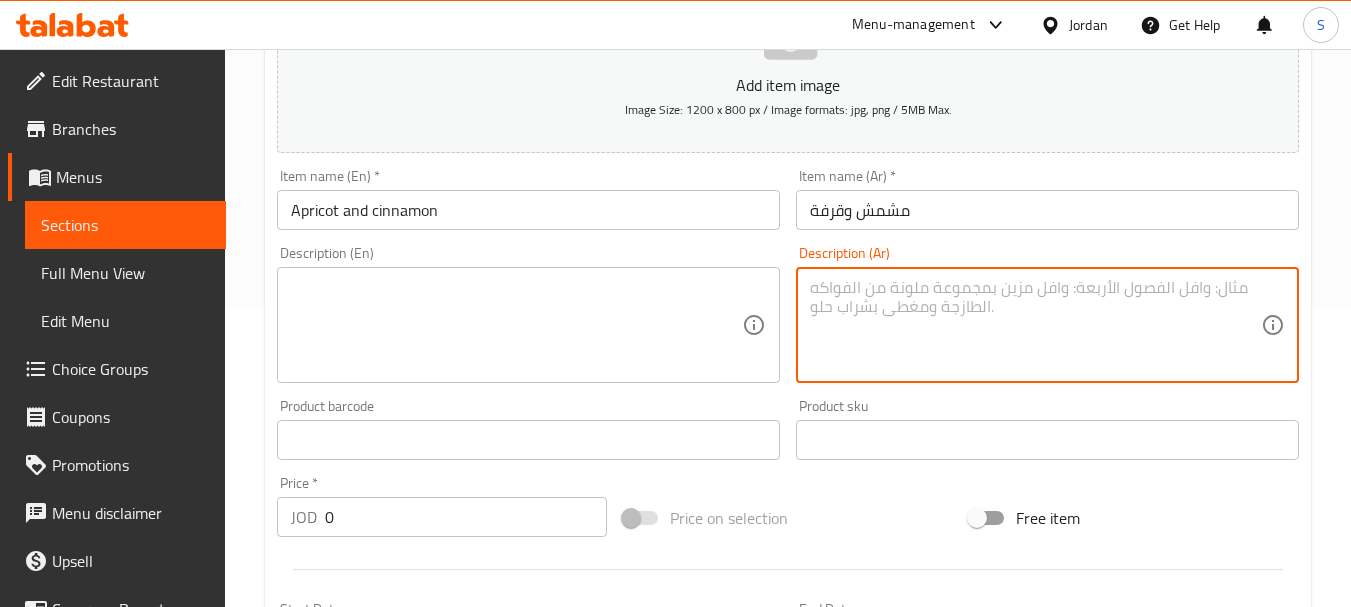 paste on "شاي مغربي بالقرفة" 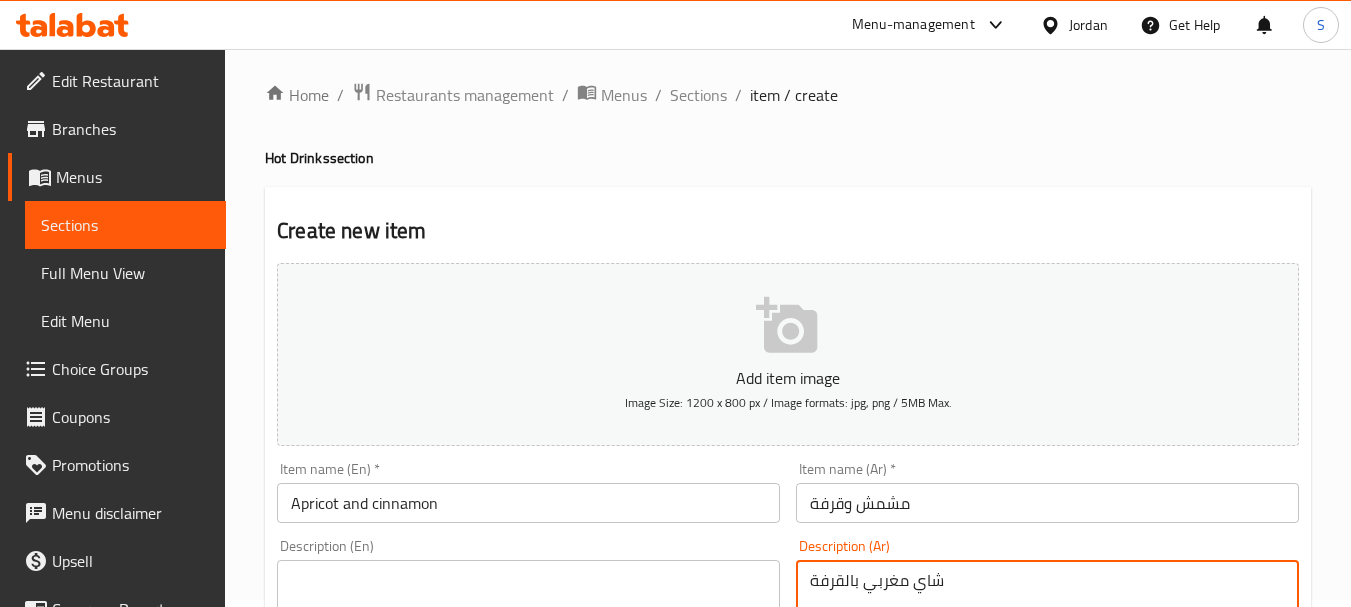 scroll, scrollTop: 0, scrollLeft: 0, axis: both 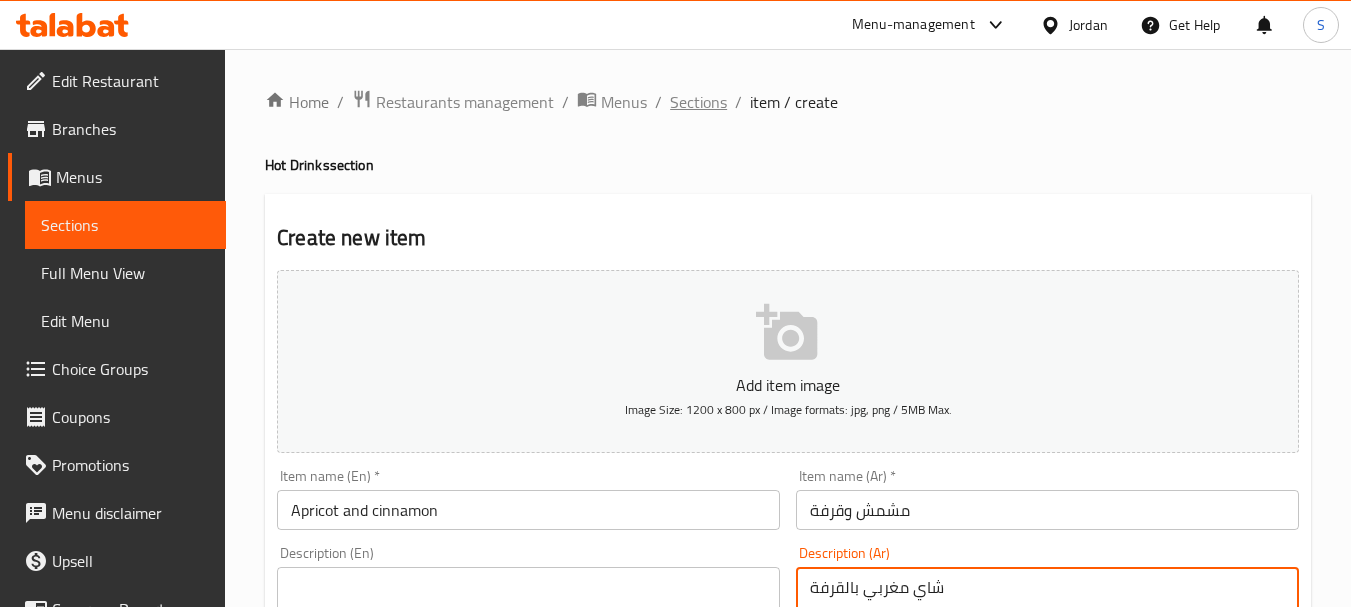 type on "شاي مغربي بالقرفة" 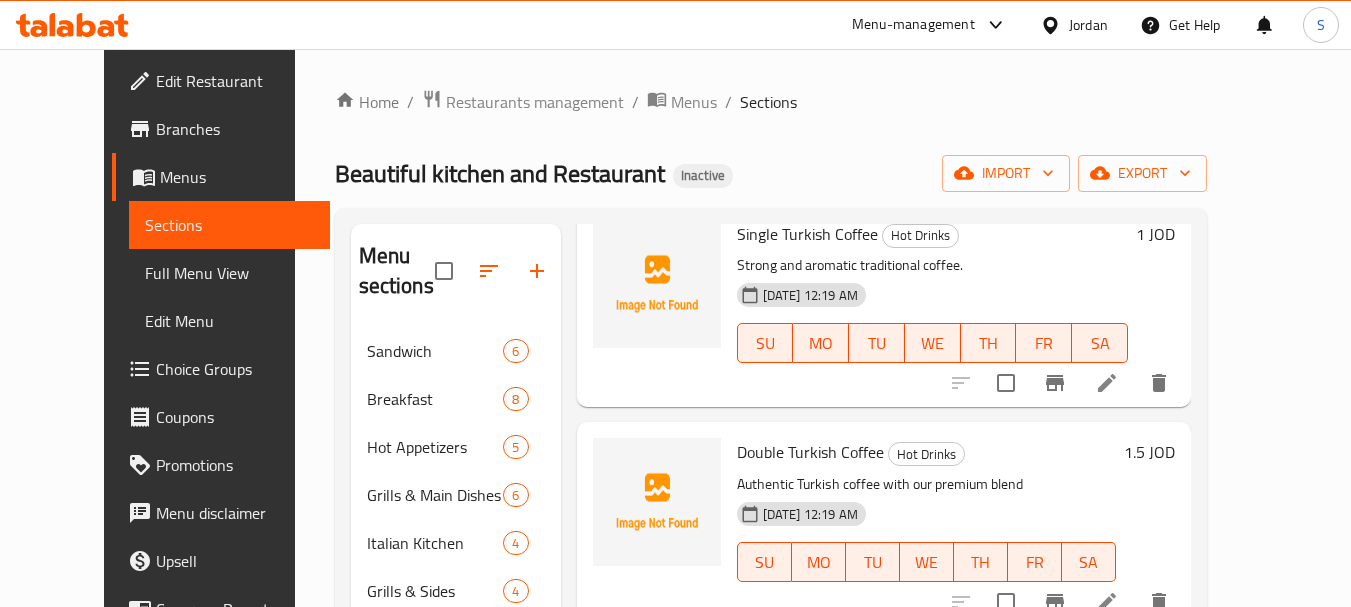 scroll, scrollTop: 200, scrollLeft: 0, axis: vertical 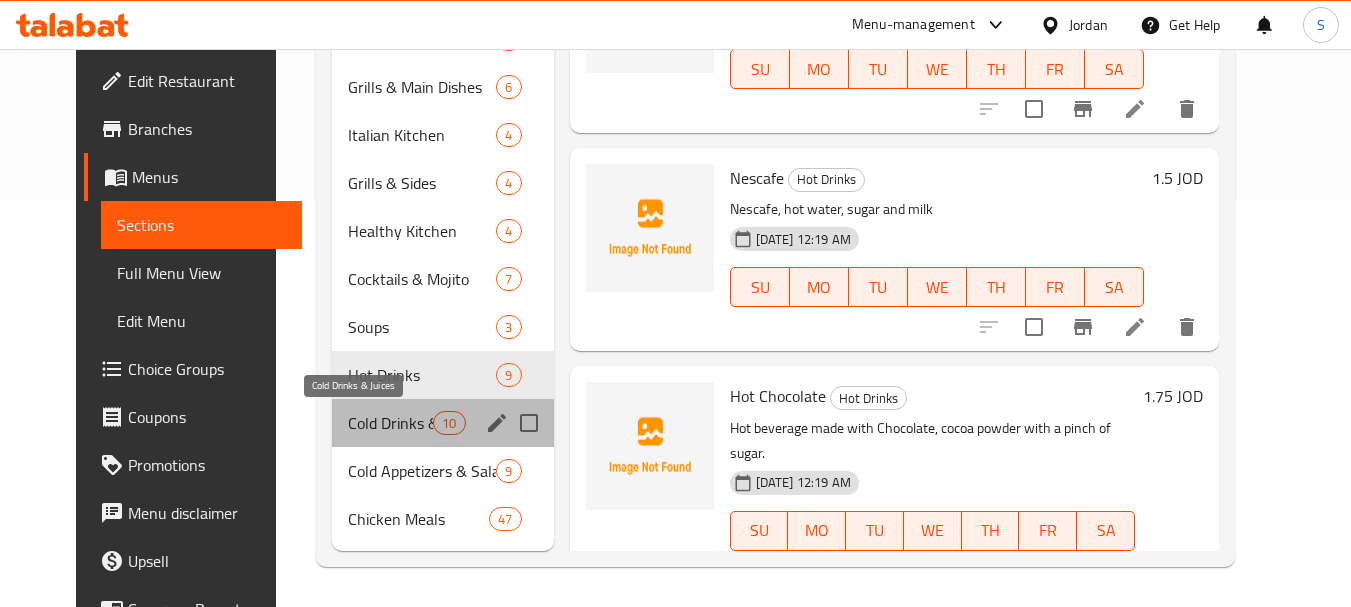 click on "Cold Drinks & Juices" at bounding box center (390, 423) 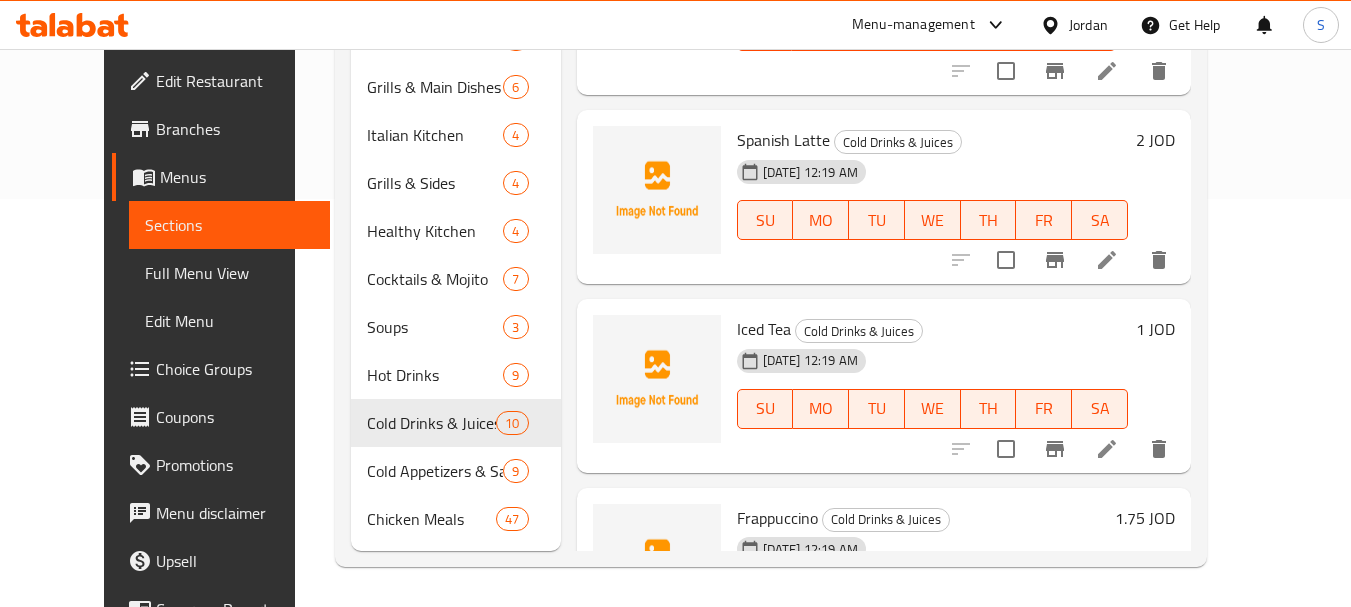 scroll, scrollTop: 0, scrollLeft: 0, axis: both 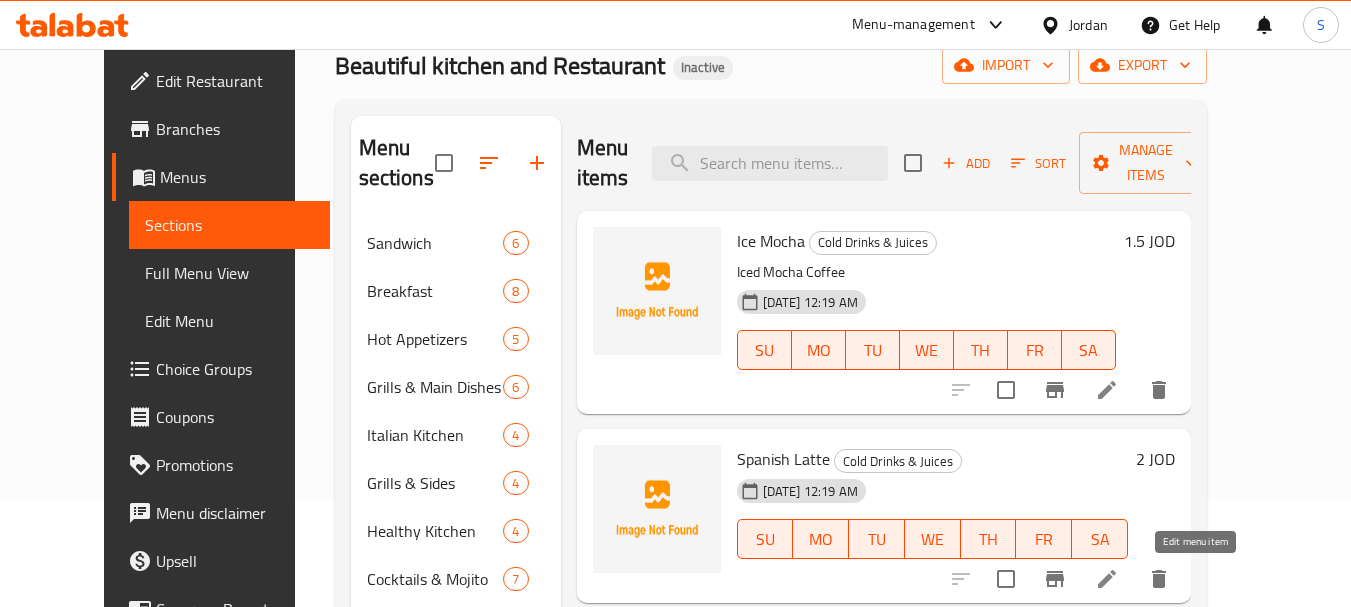 click 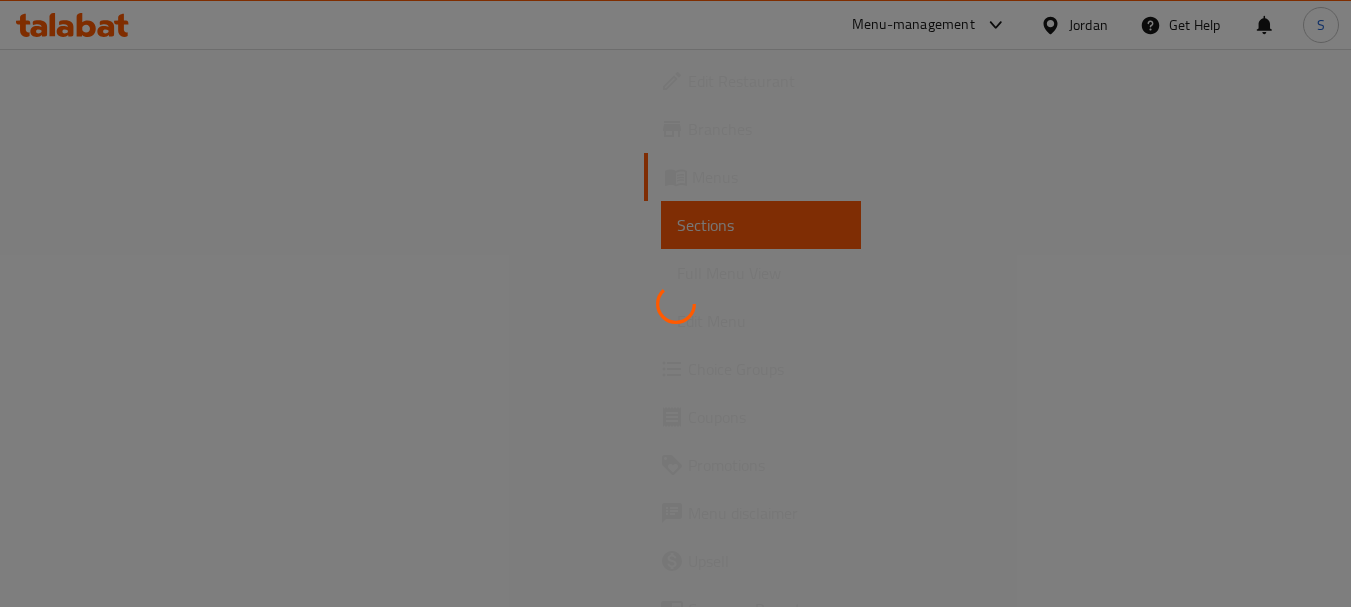 scroll, scrollTop: 0, scrollLeft: 0, axis: both 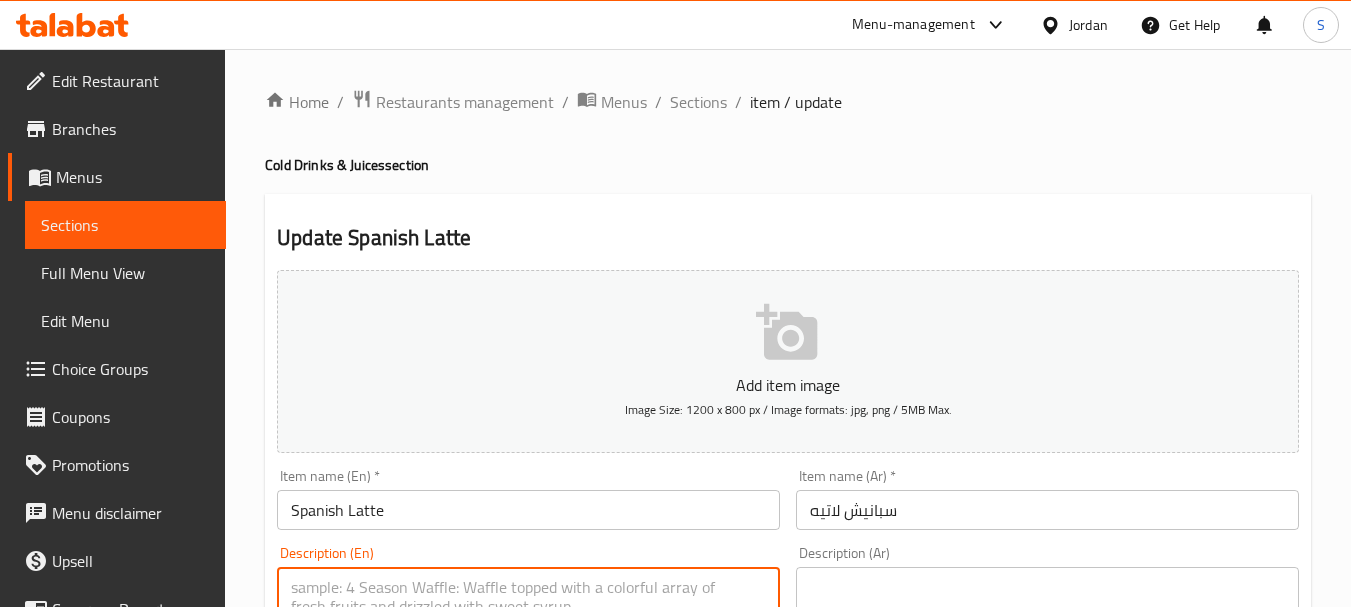 click at bounding box center [516, 625] 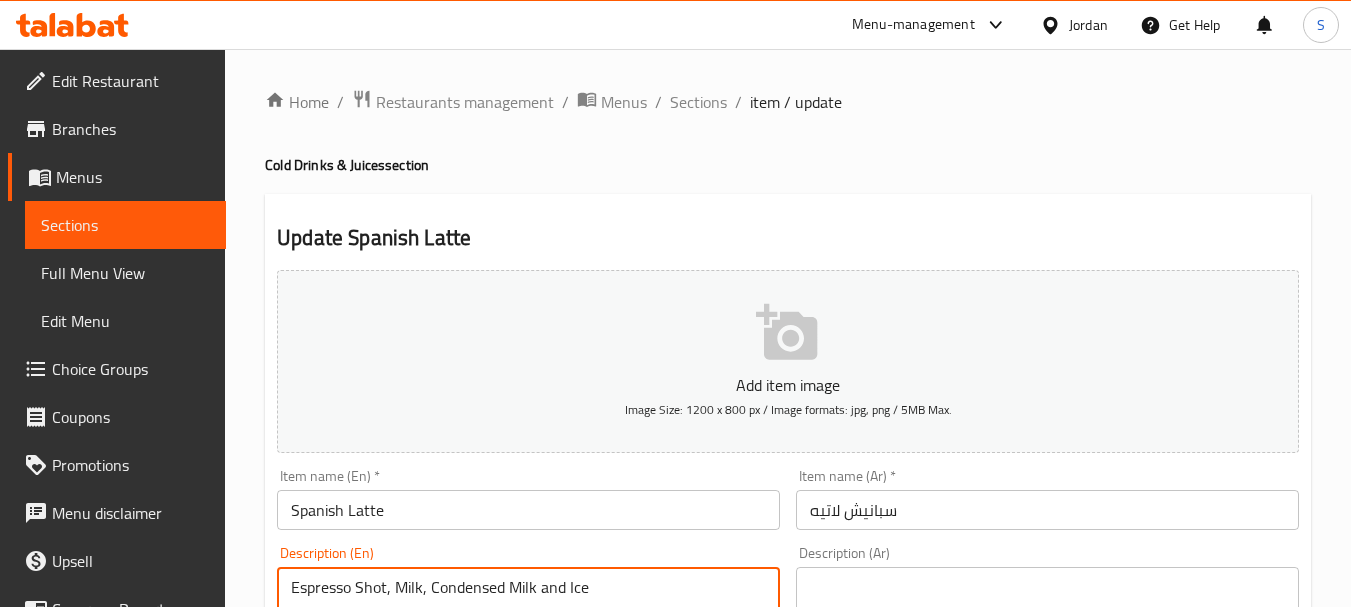 type on "Espresso Shot, Milk, Condensed Milk and Ice" 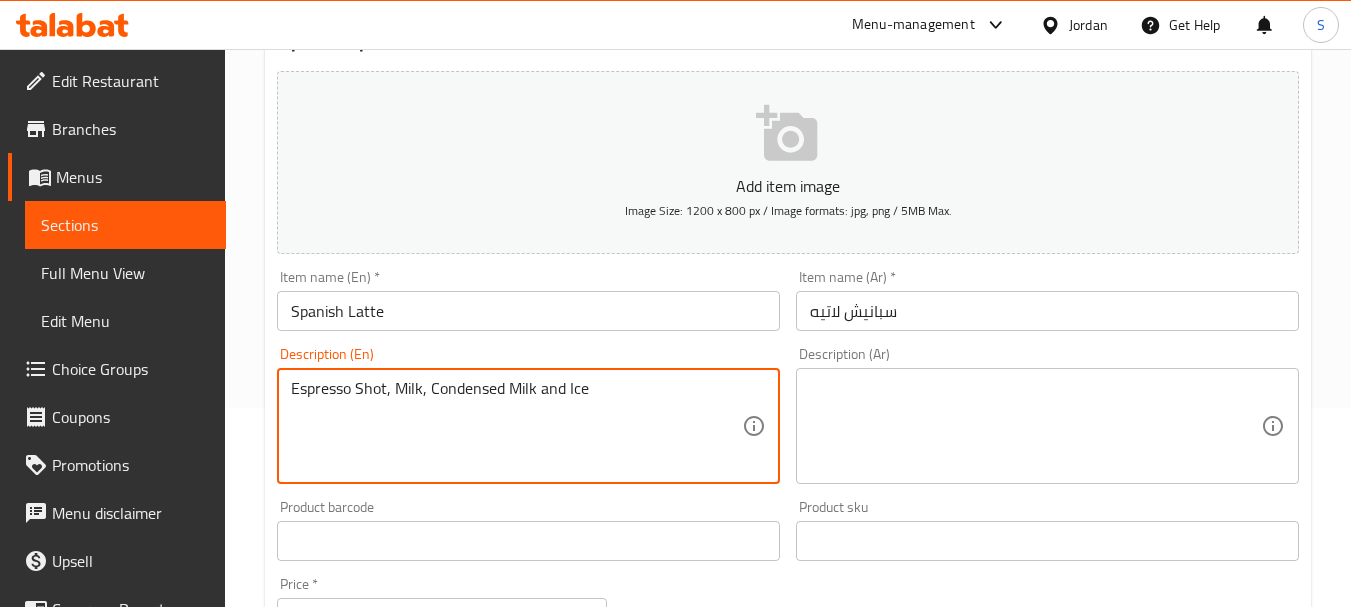 scroll, scrollTop: 200, scrollLeft: 0, axis: vertical 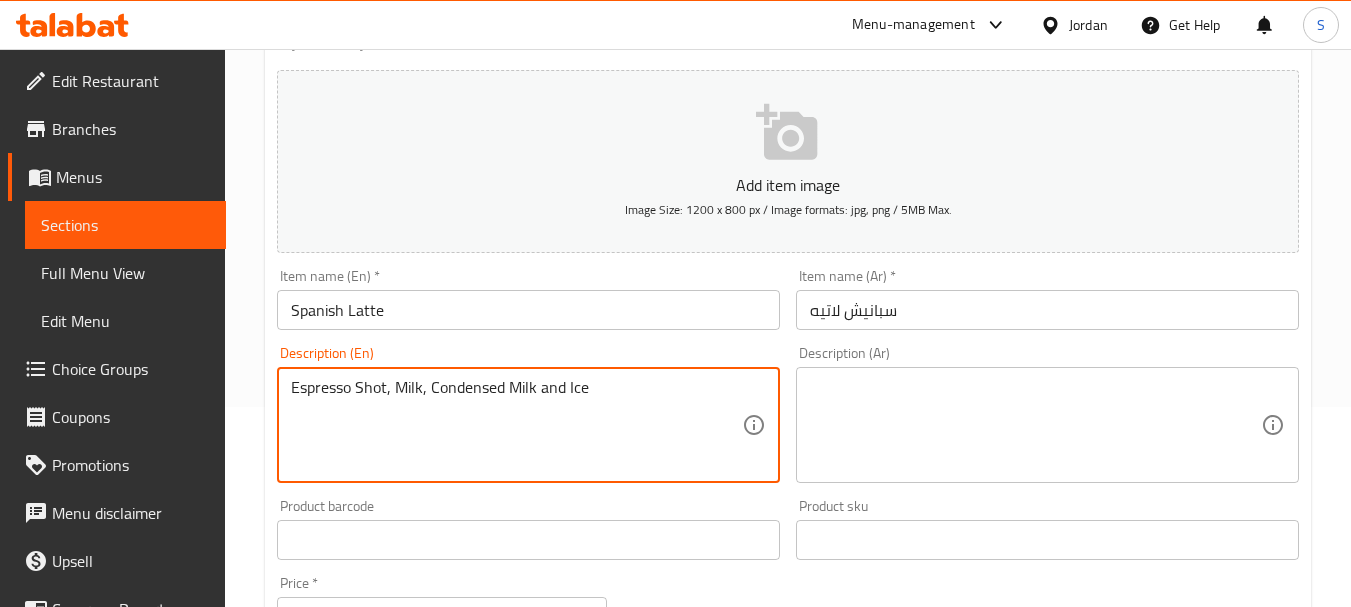 click at bounding box center (1035, 425) 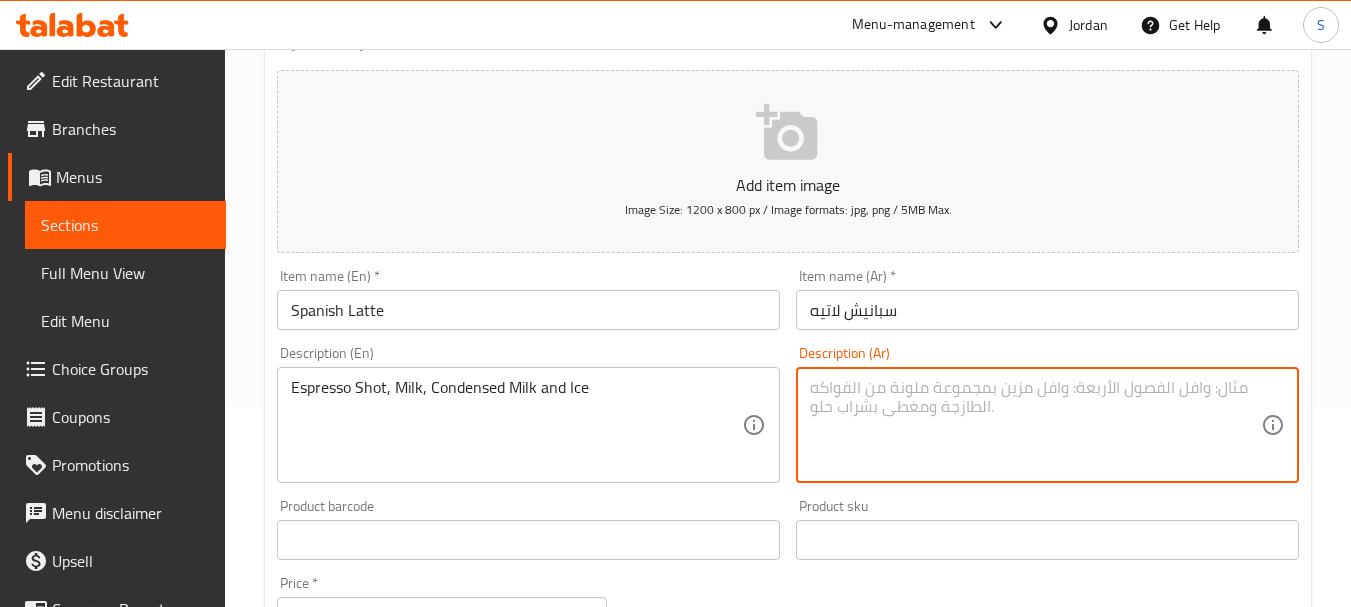 paste on "جرعة إسبريسو، حليب، حليب مكثف وثلج" 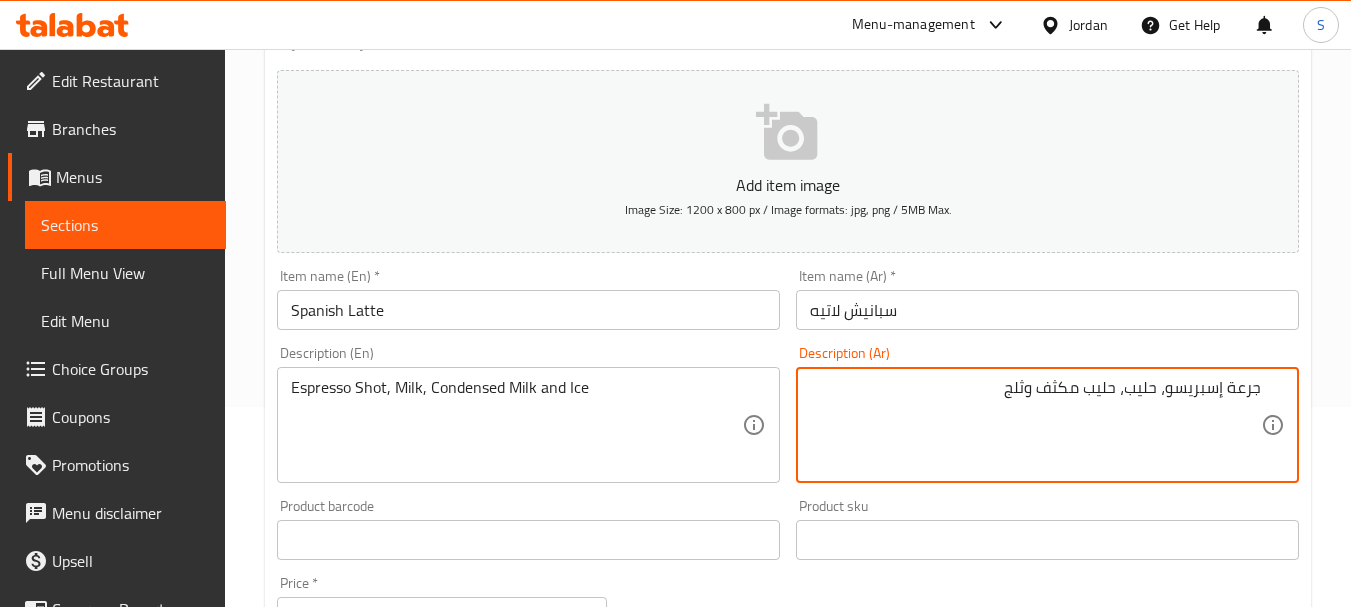 click on "جرعة إسبريسو، حليب، حليب مكثف وثلج" at bounding box center [1035, 425] 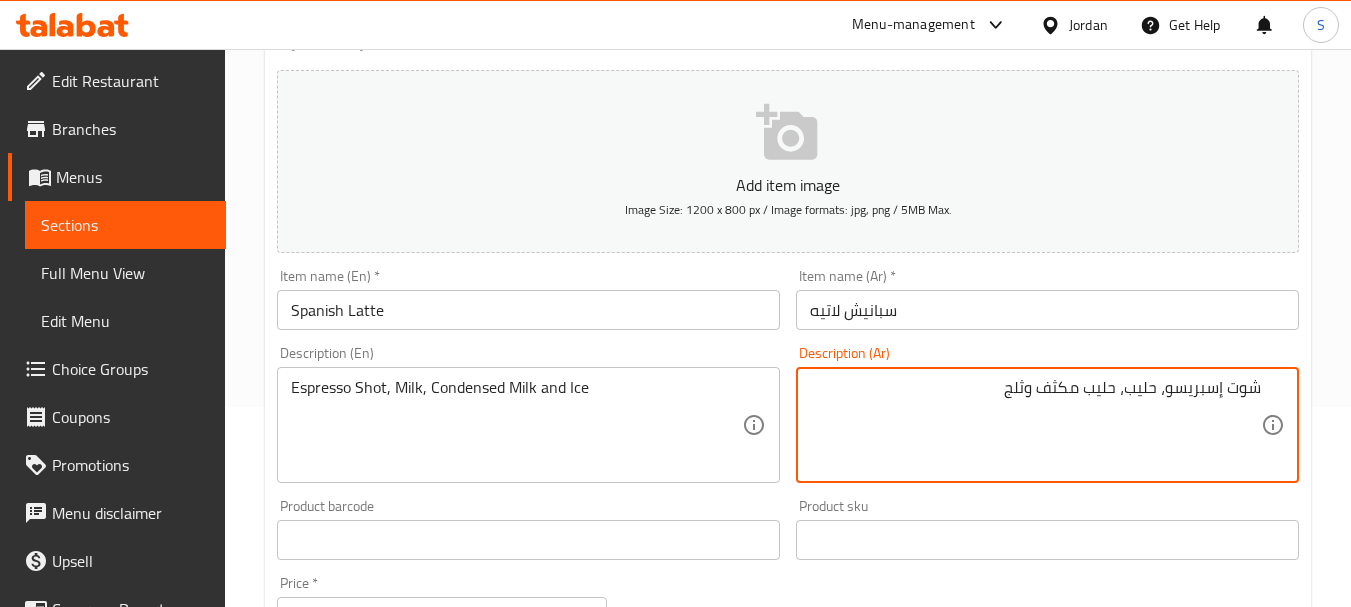 type on "شوت إسبريسو، حليب، حليب مكثف وثلج" 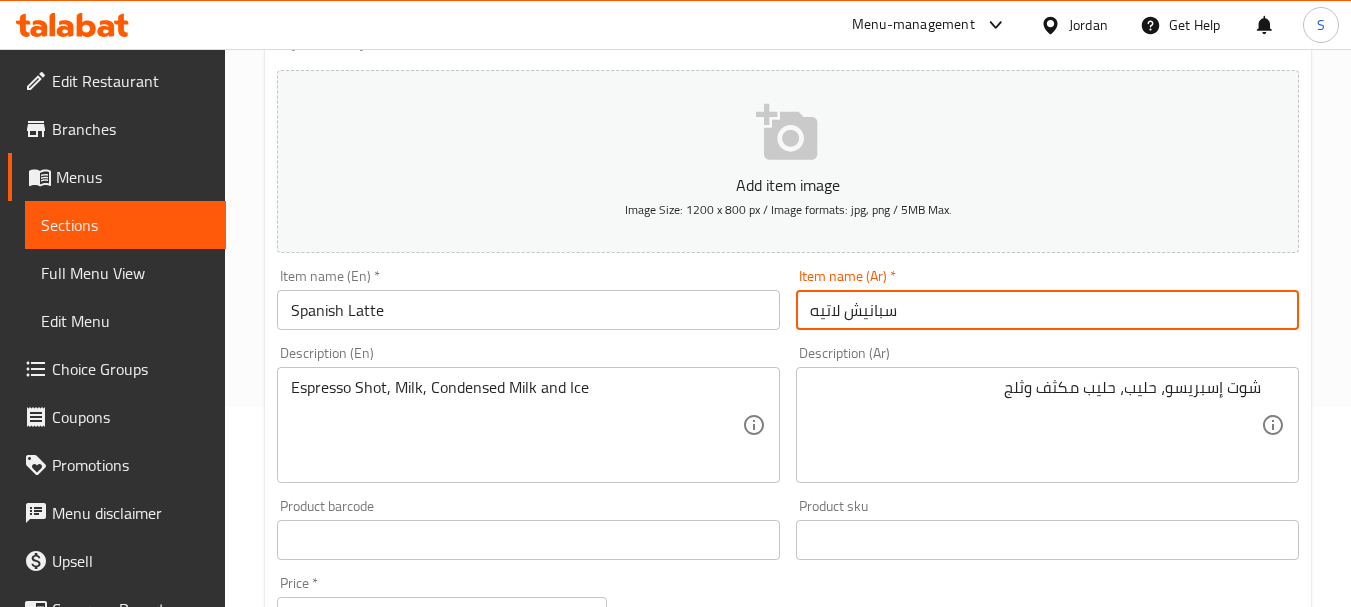 click on "Update" at bounding box center [398, 1126] 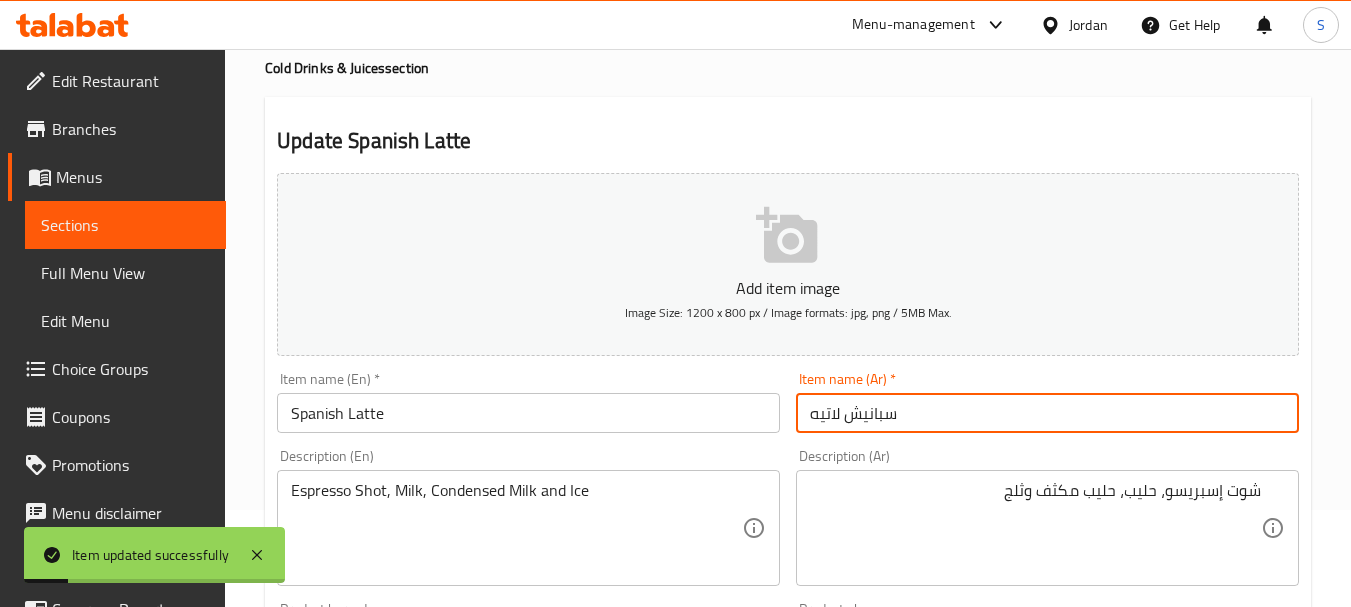 scroll, scrollTop: 0, scrollLeft: 0, axis: both 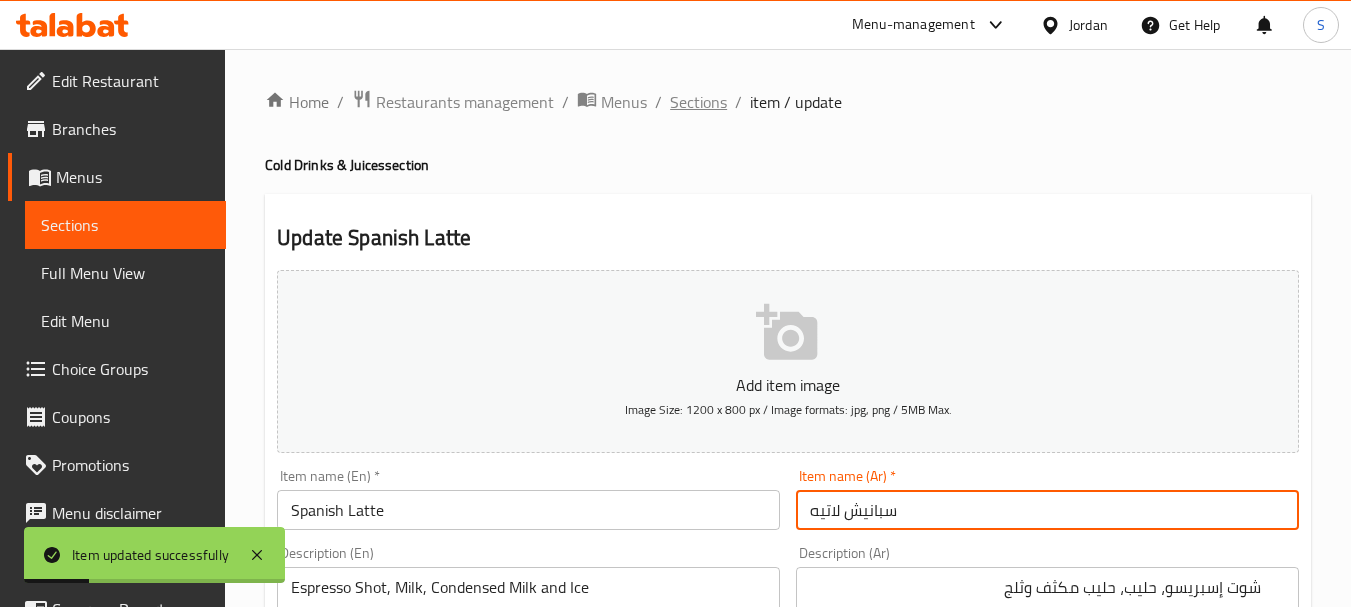 click on "Sections" at bounding box center [698, 102] 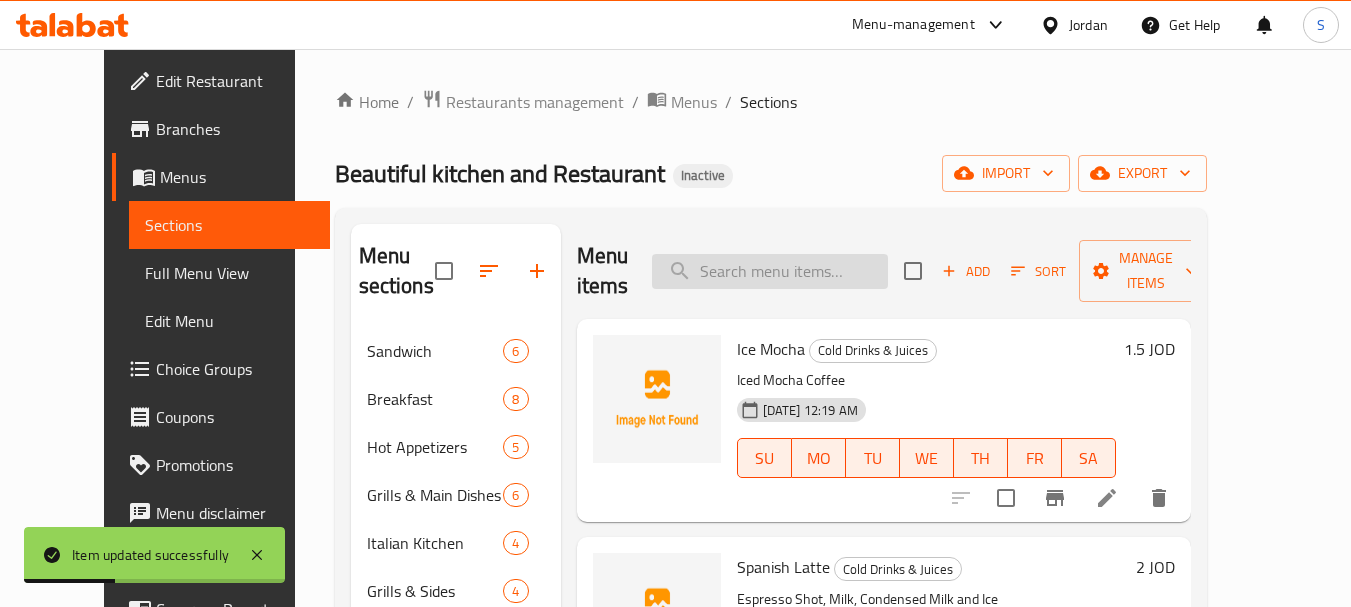 click at bounding box center [770, 271] 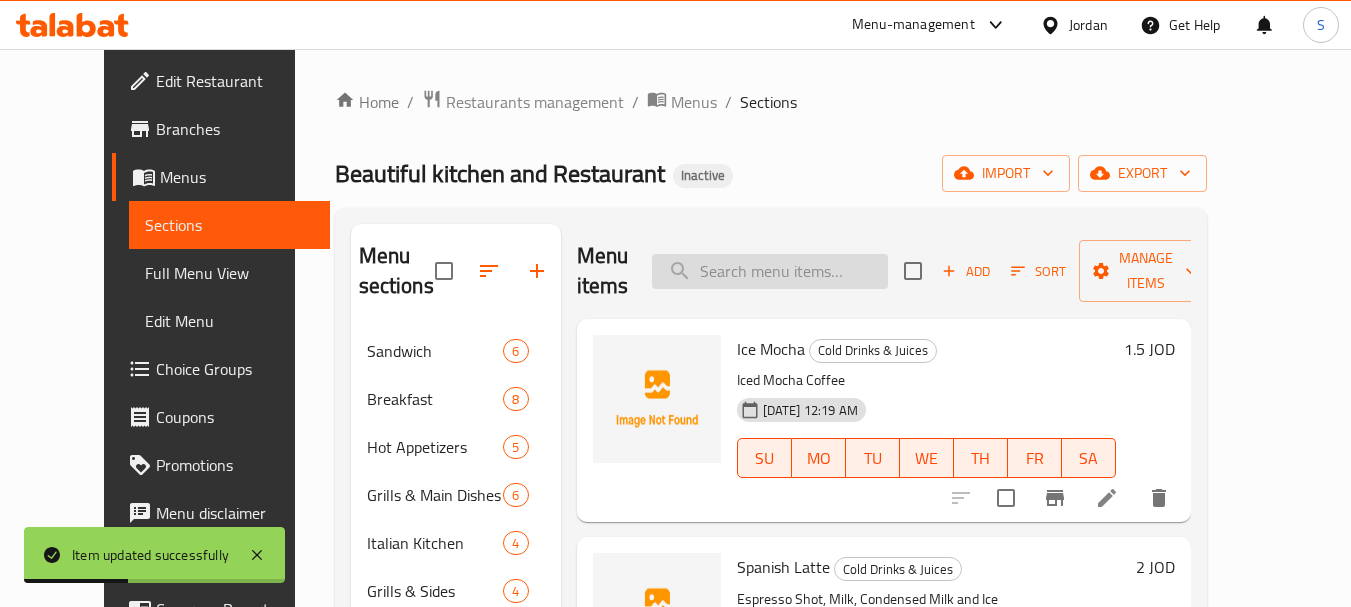 paste on "Iced Tea" 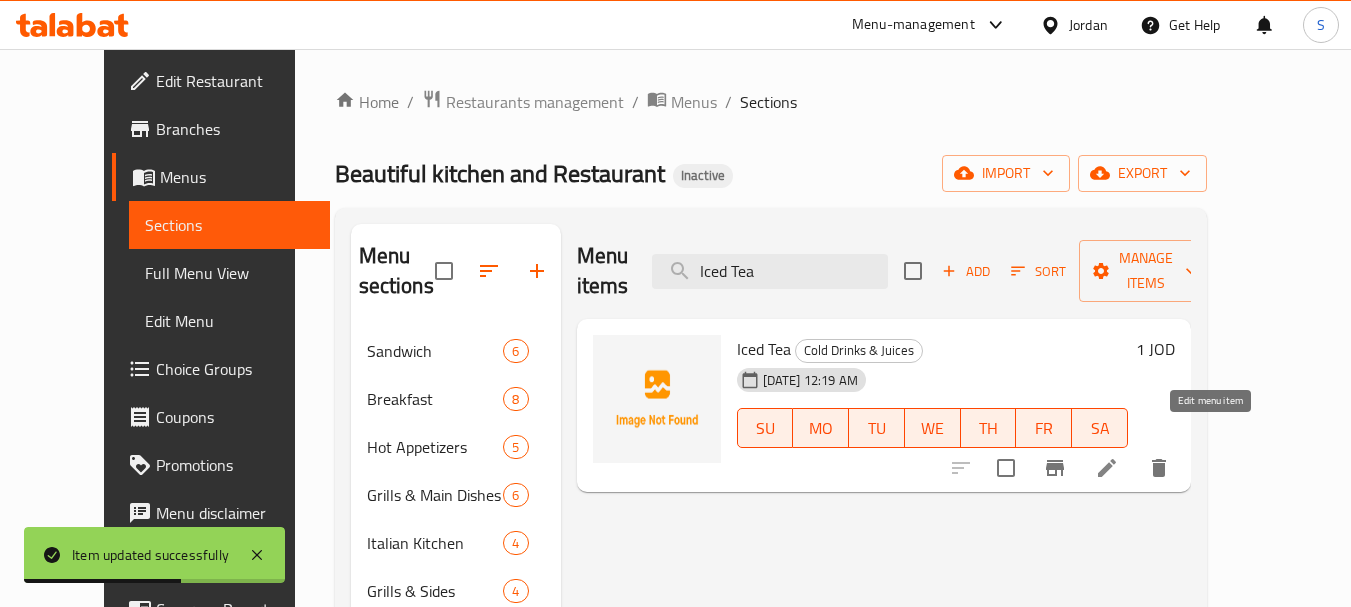 type on "Iced Tea" 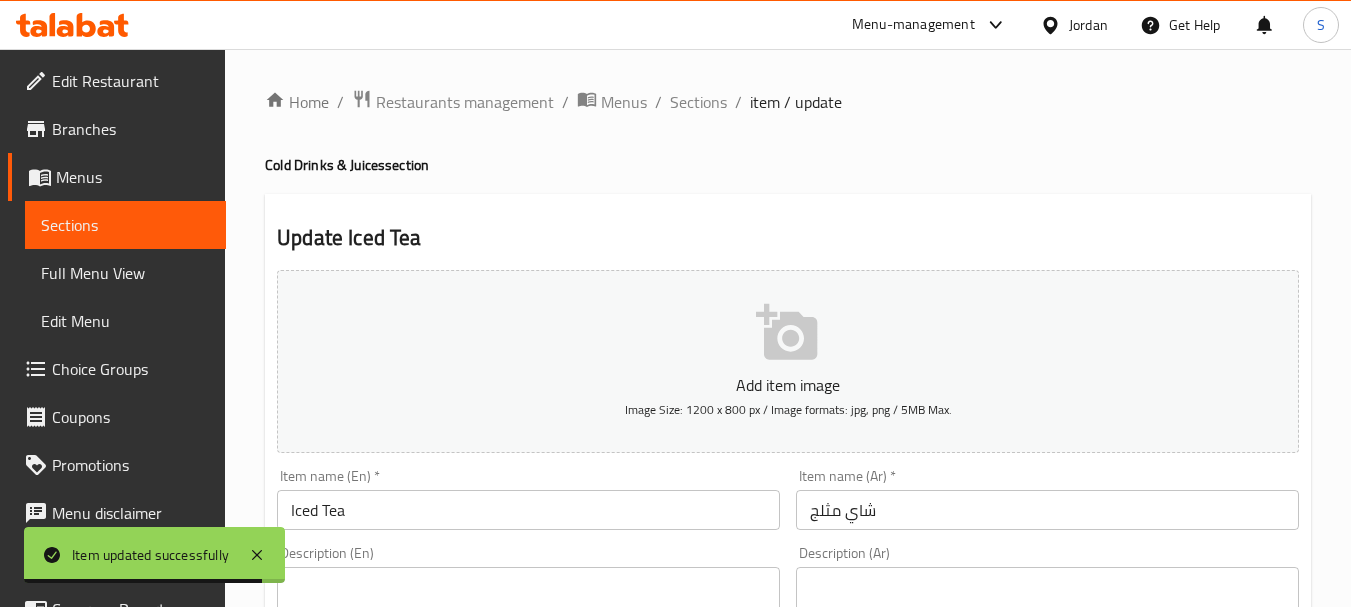 scroll, scrollTop: 200, scrollLeft: 0, axis: vertical 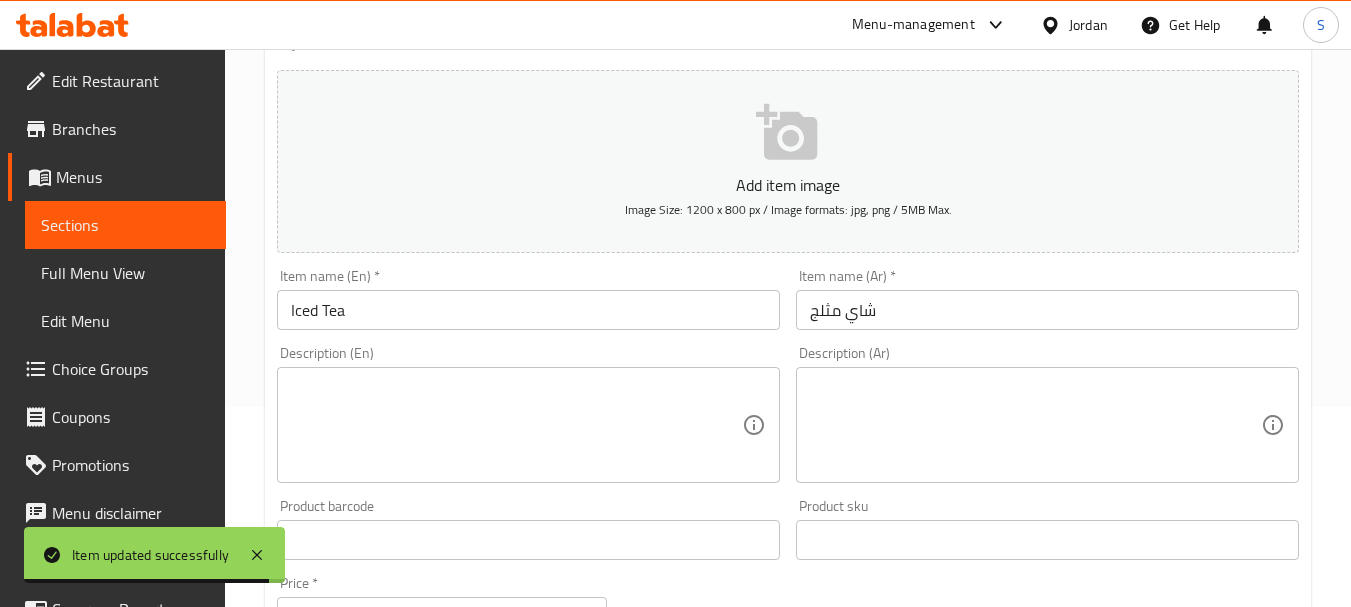 click at bounding box center (516, 425) 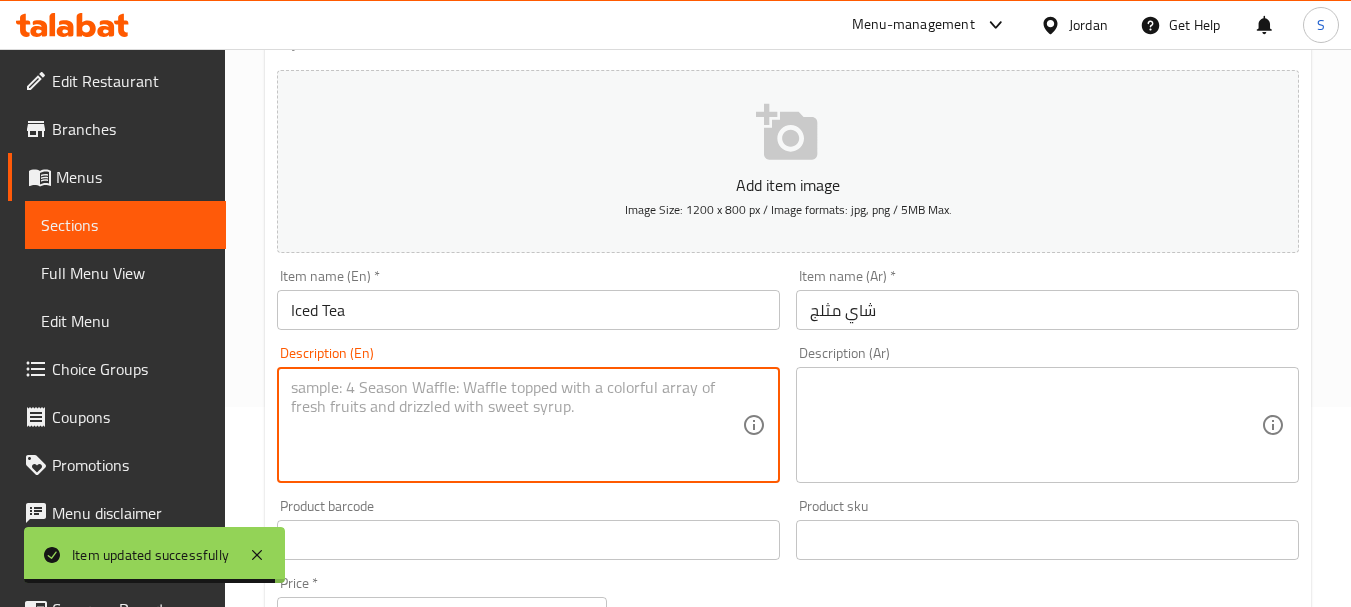 paste on "Made from tea, cold ice, and a hint of citrus" 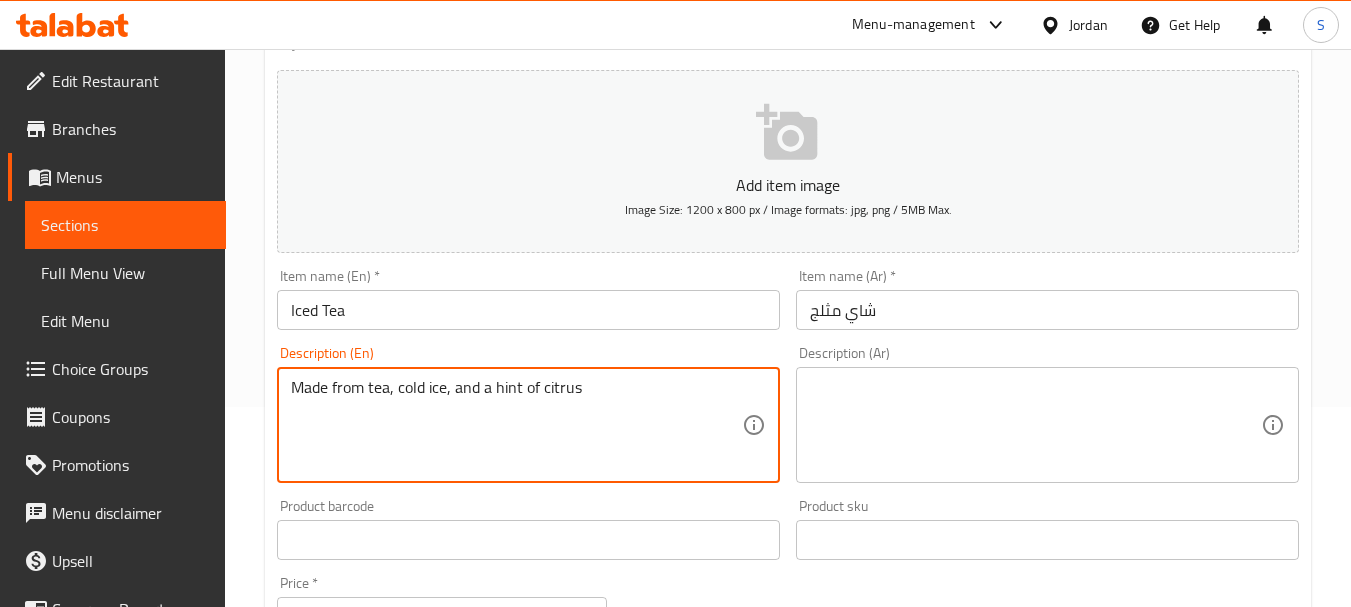 type on "Made from tea, cold ice, and a hint of citrus" 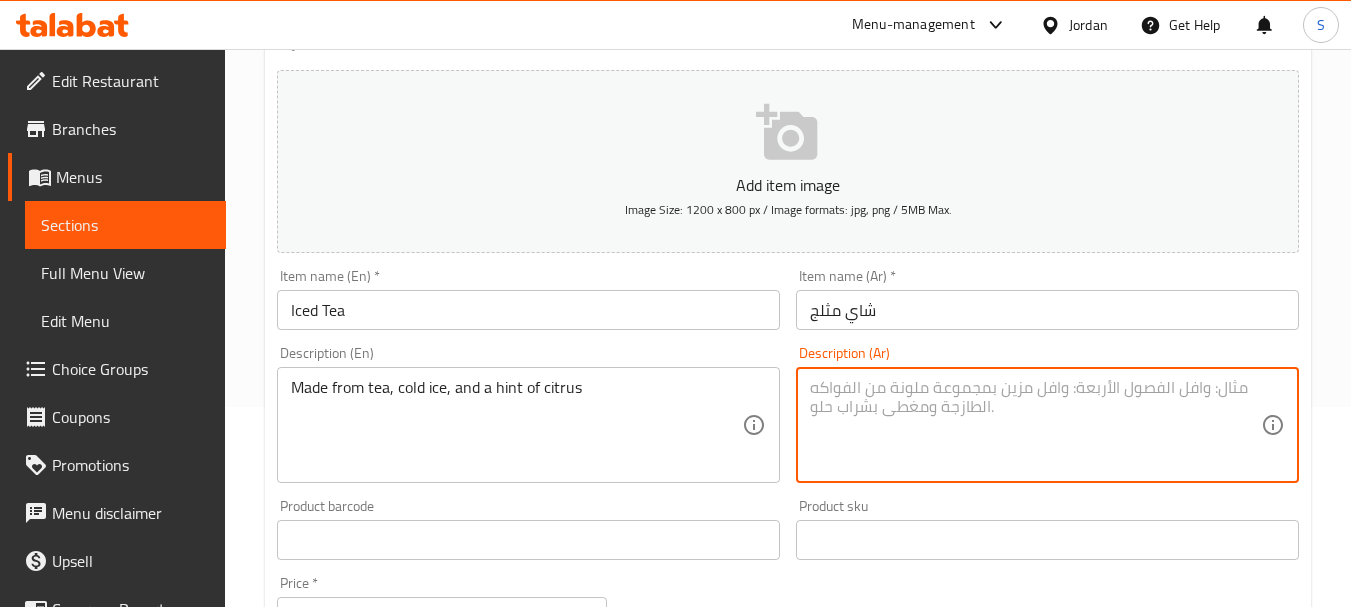 click at bounding box center [1035, 425] 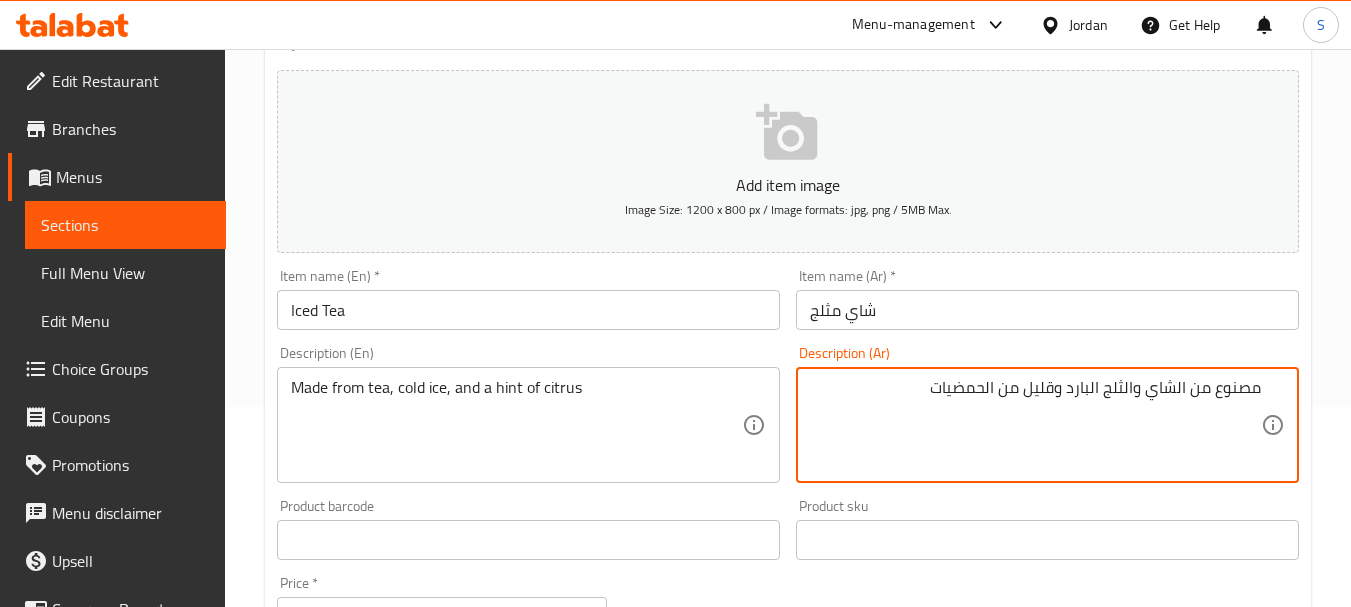 type on "مصنوع من الشاي والثلج البارد وقليل من الحمضيات" 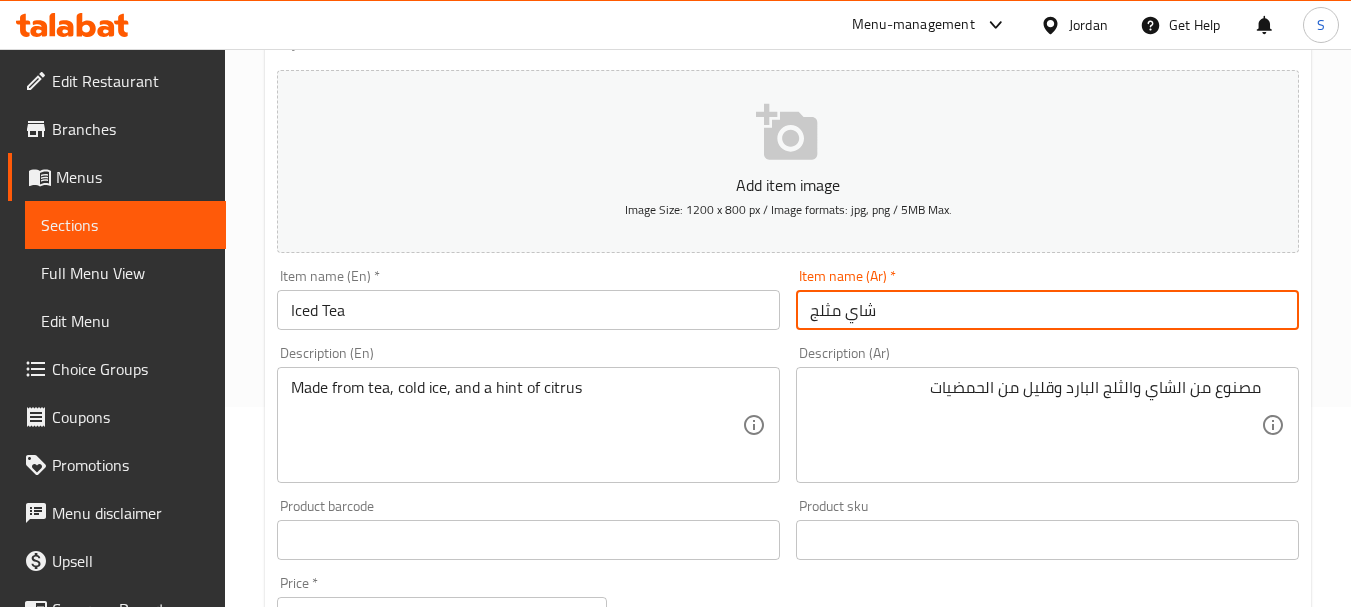 click on "Update" at bounding box center (398, 1126) 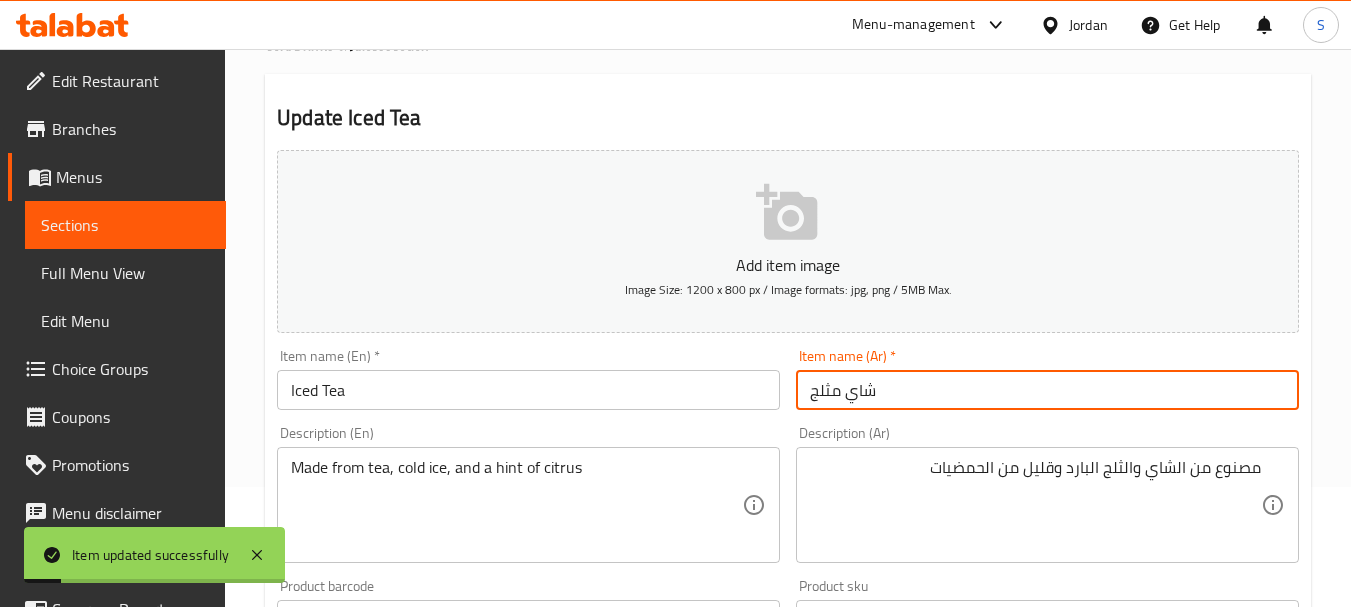 scroll, scrollTop: 0, scrollLeft: 0, axis: both 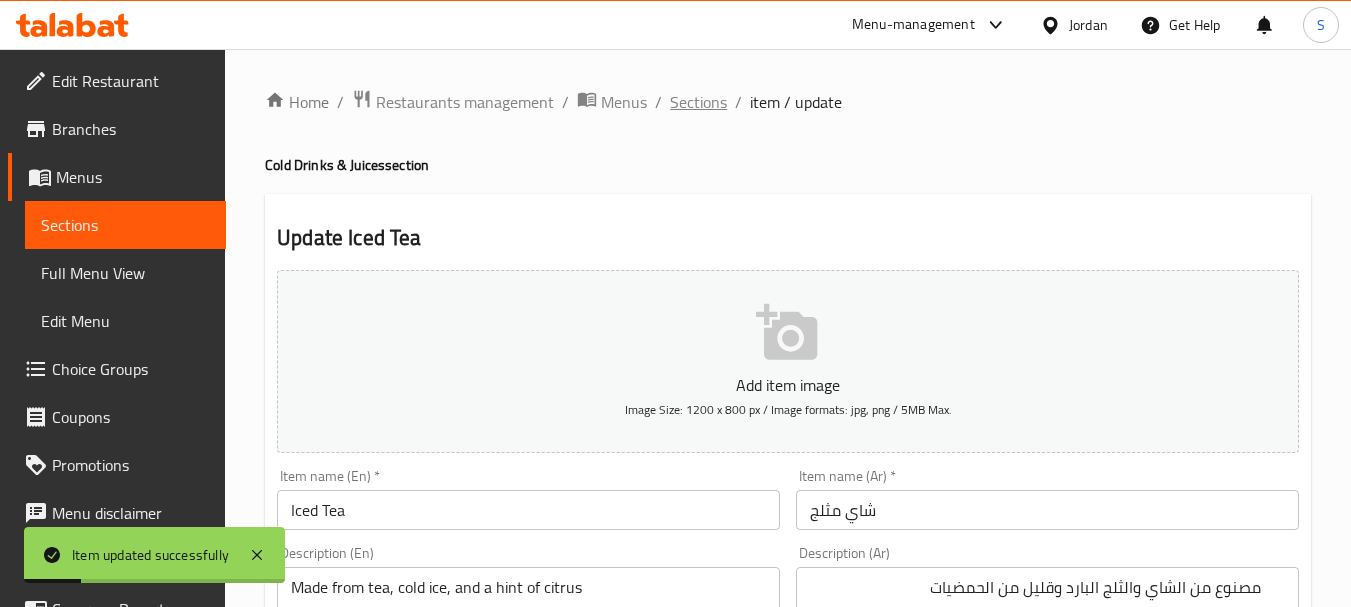 click on "Sections" at bounding box center (698, 102) 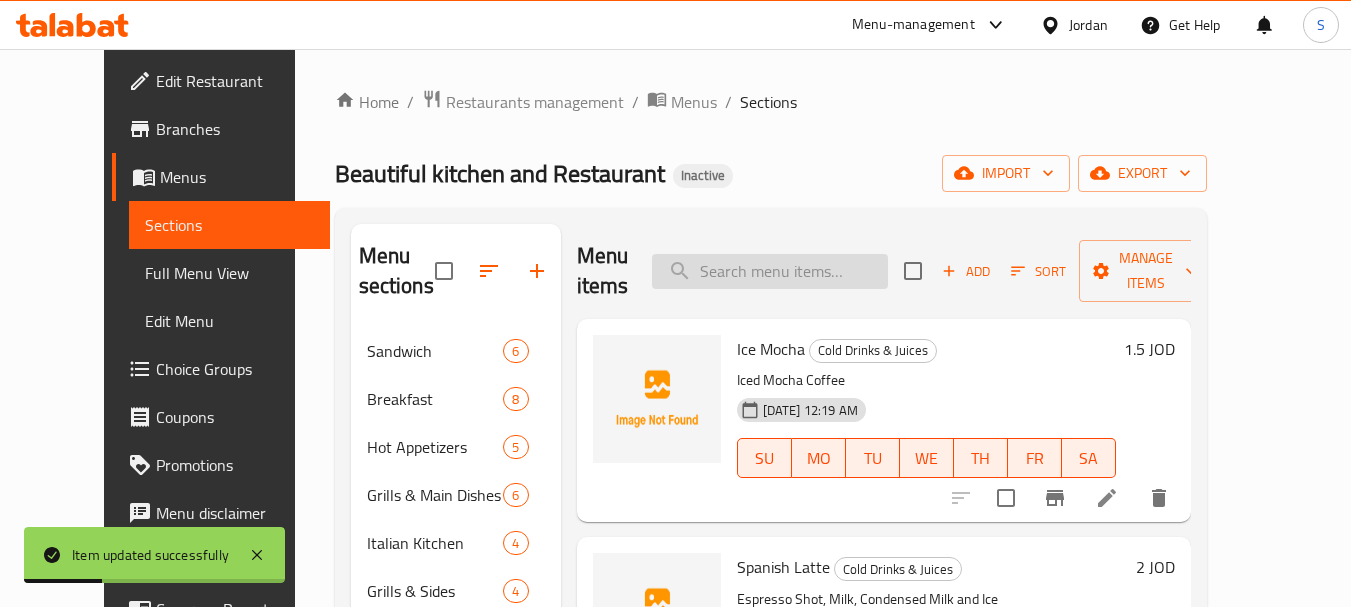 click at bounding box center [770, 271] 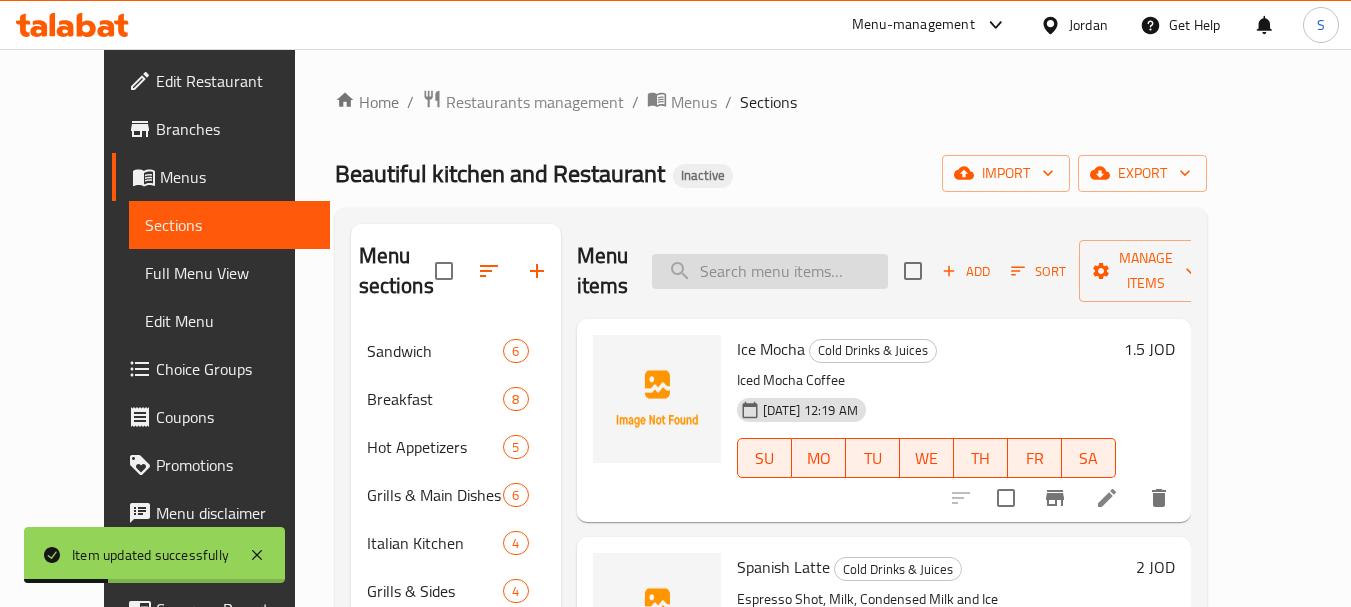 paste on "Frappuccino" 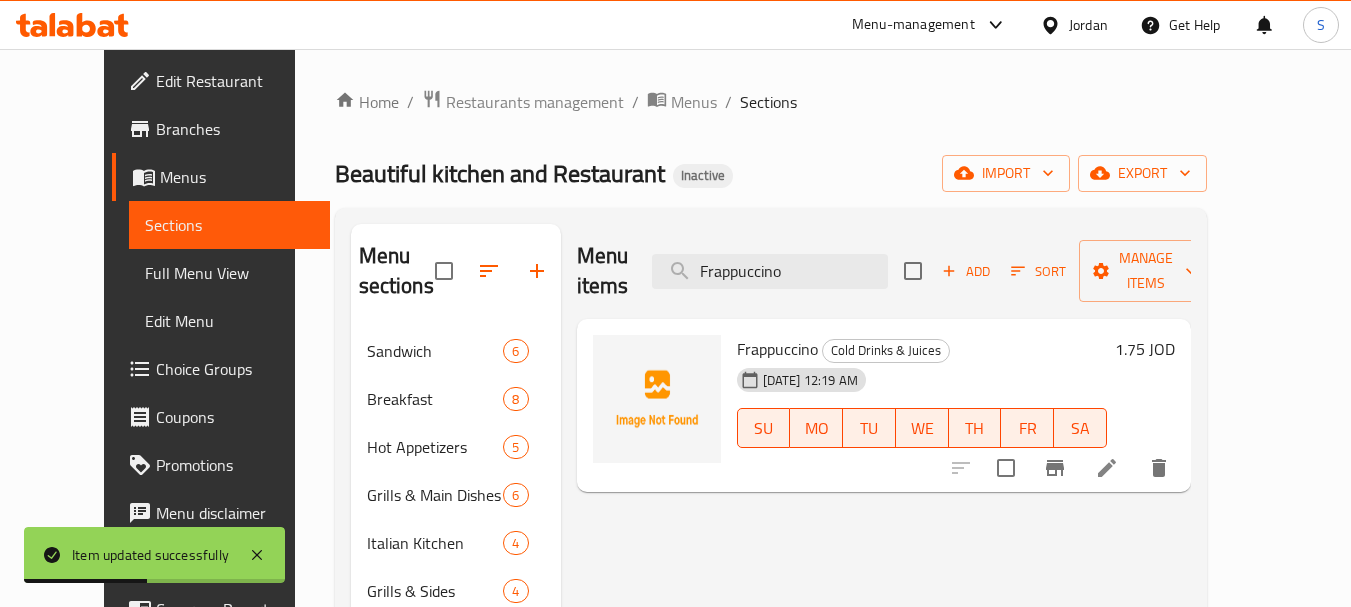 type on "Frappuccino" 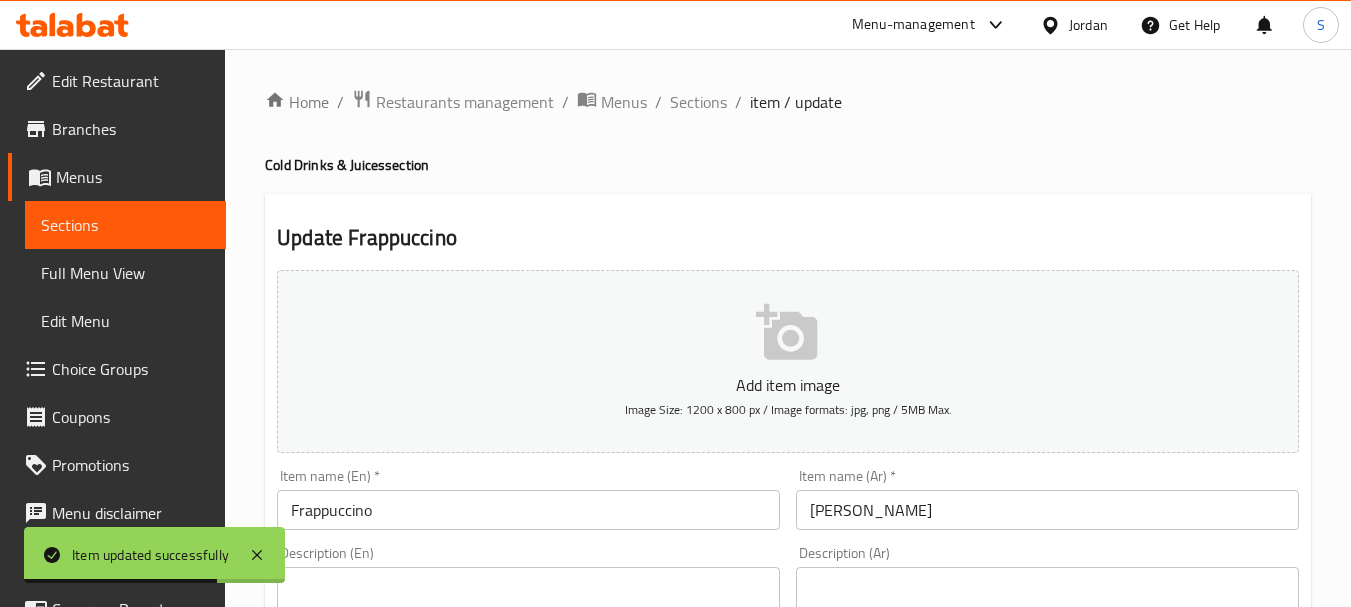 scroll, scrollTop: 200, scrollLeft: 0, axis: vertical 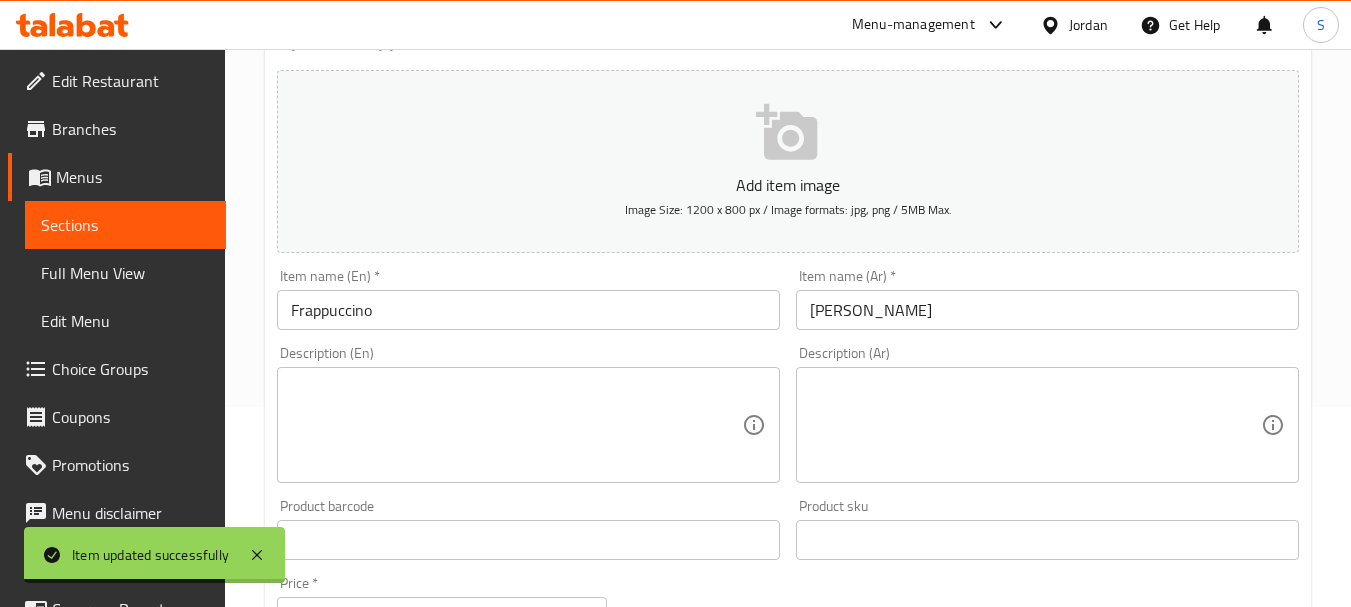 click at bounding box center [516, 425] 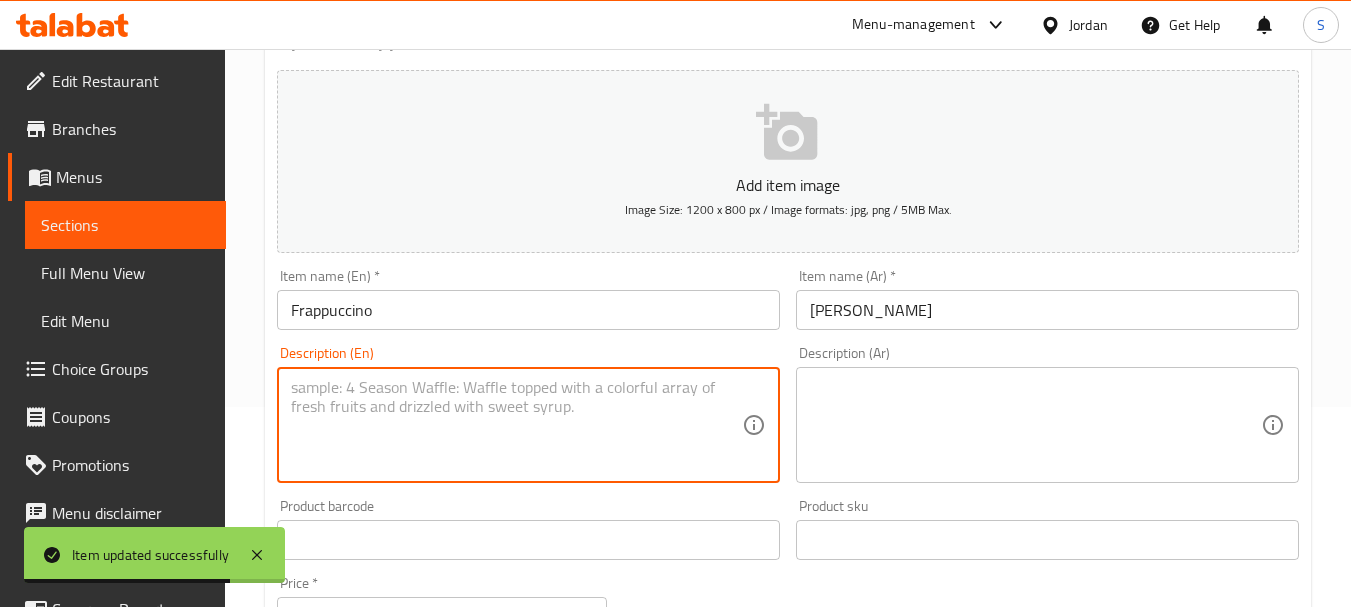 paste on "A blended coffee drink made with coffee, milk, ice, and flavored syrups." 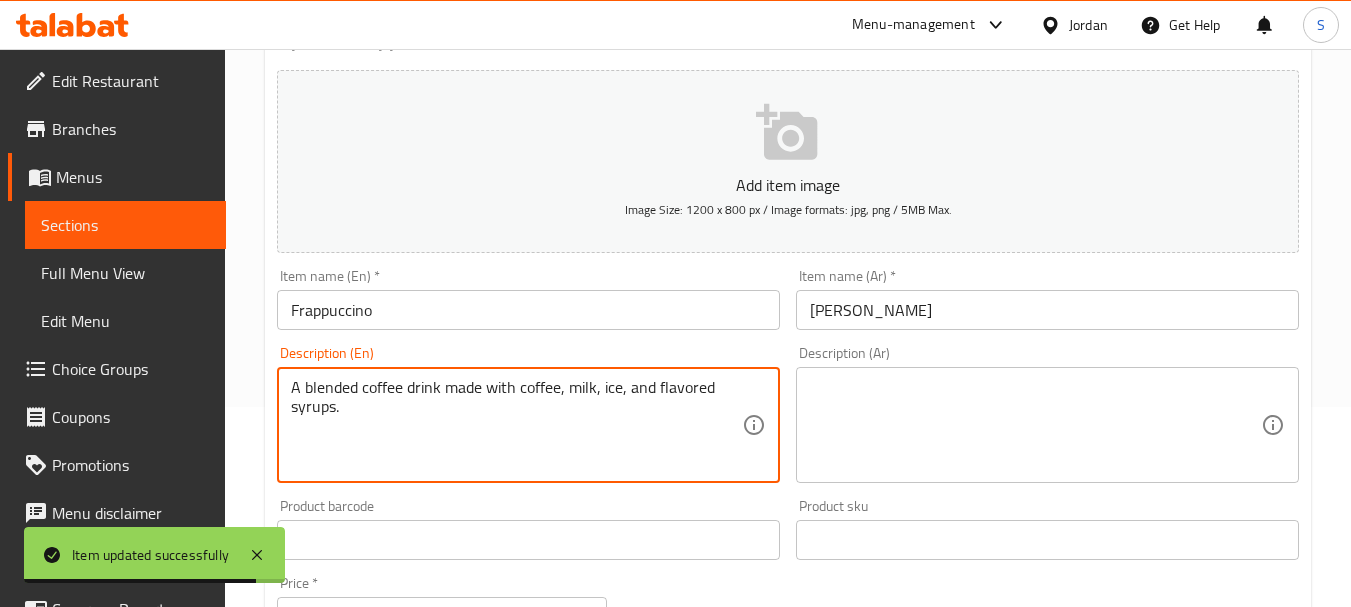 type on "A blended coffee drink made with coffee, milk, ice, and flavored syrups." 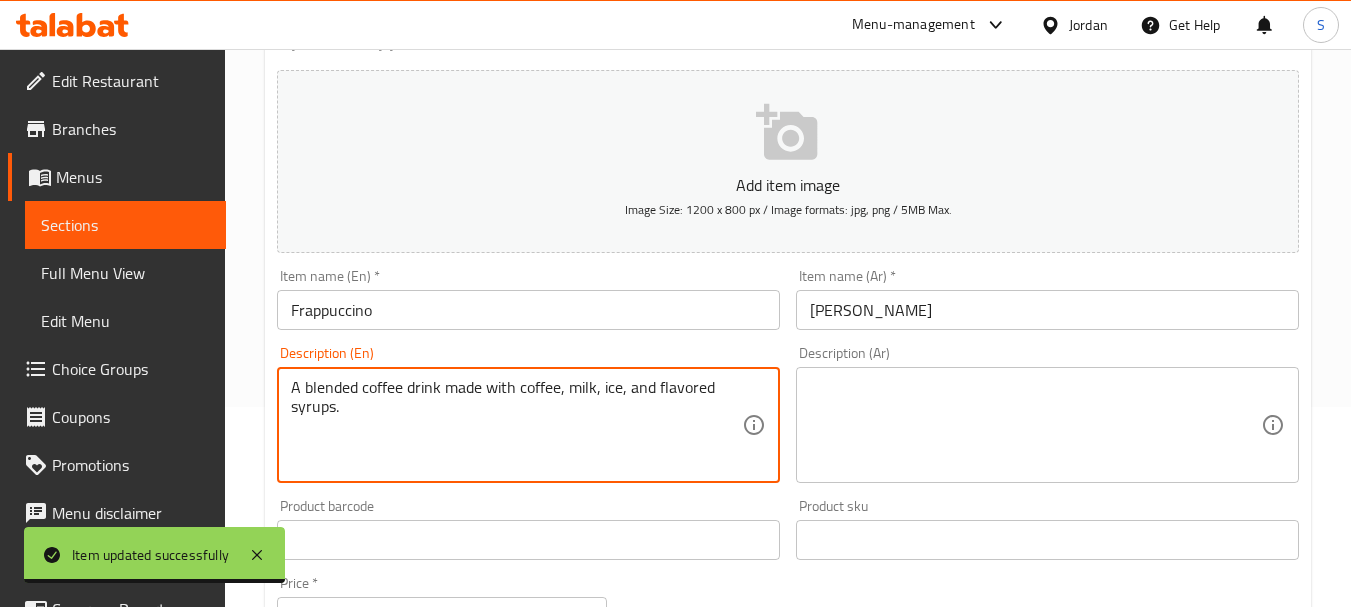 click at bounding box center [1035, 425] 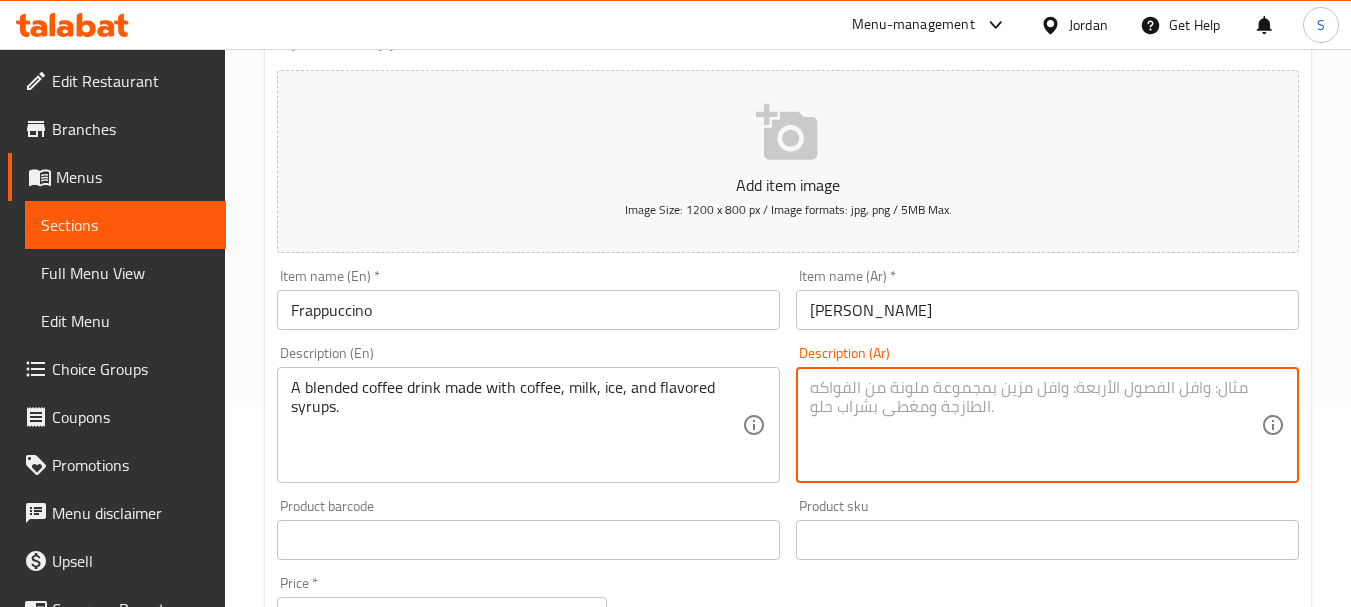 paste on "مشروب قهوة مخلوط مصنوع من القهوة والحليب والثلج والشراب المنكه." 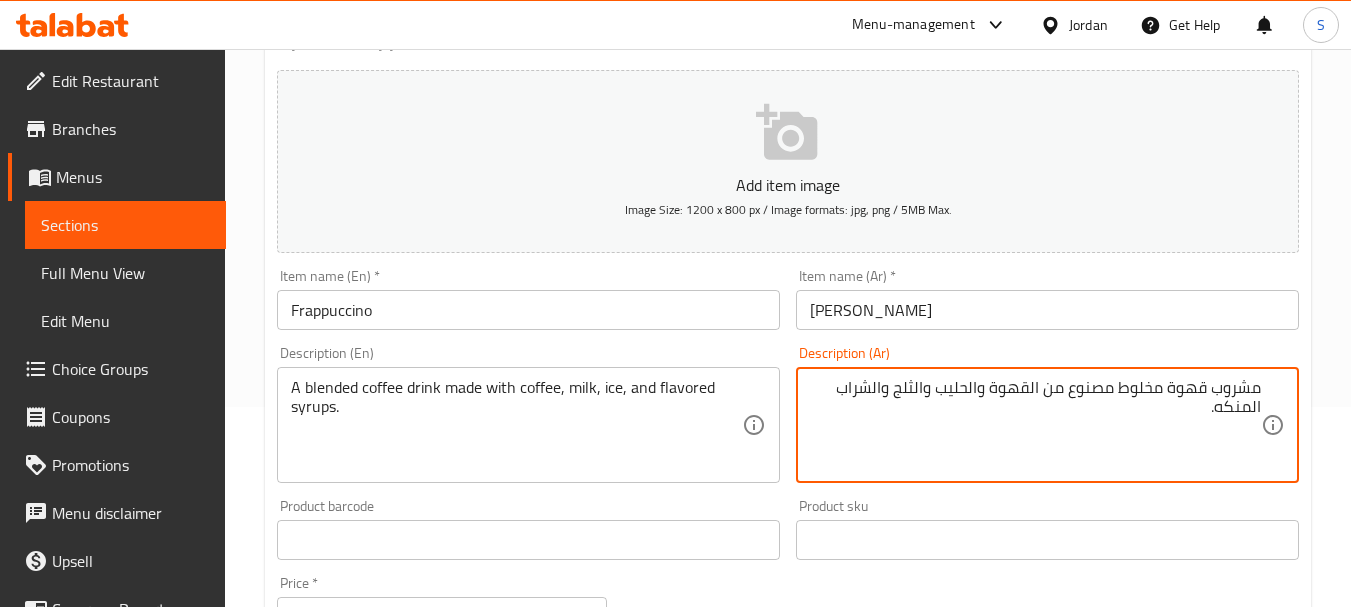 type on "مشروب قهوة مخلوط مصنوع من القهوة والحليب والثلج والشراب المنكه." 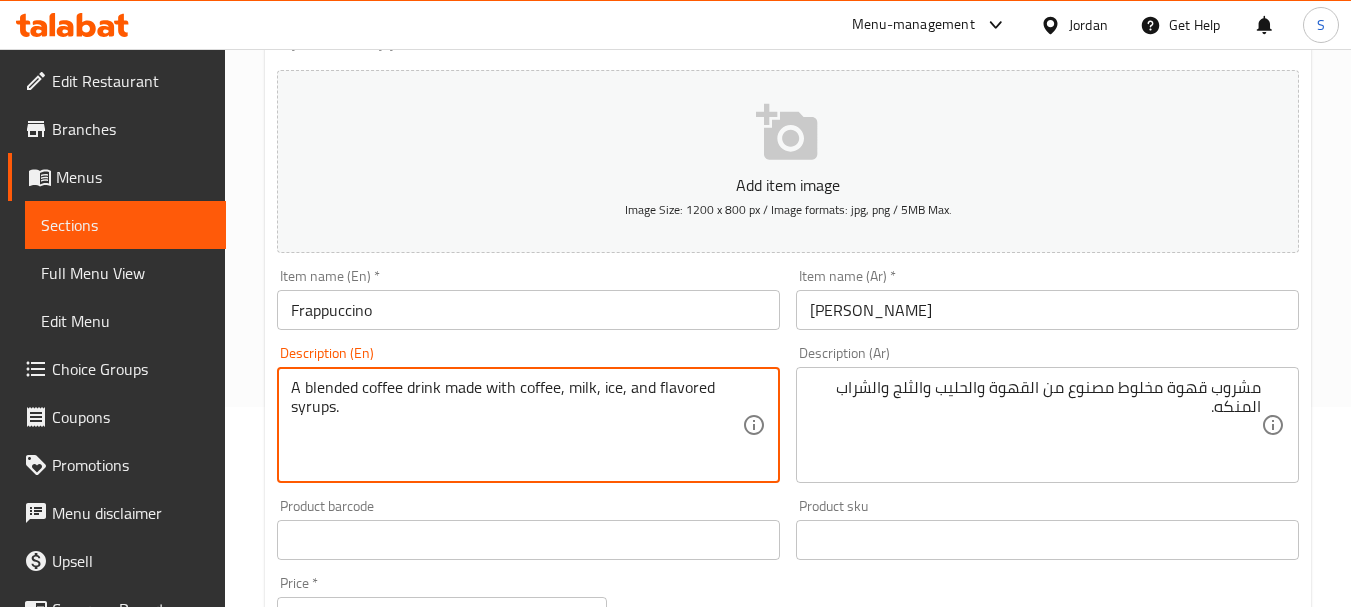 drag, startPoint x: 333, startPoint y: 394, endPoint x: 820, endPoint y: 387, distance: 487.0503 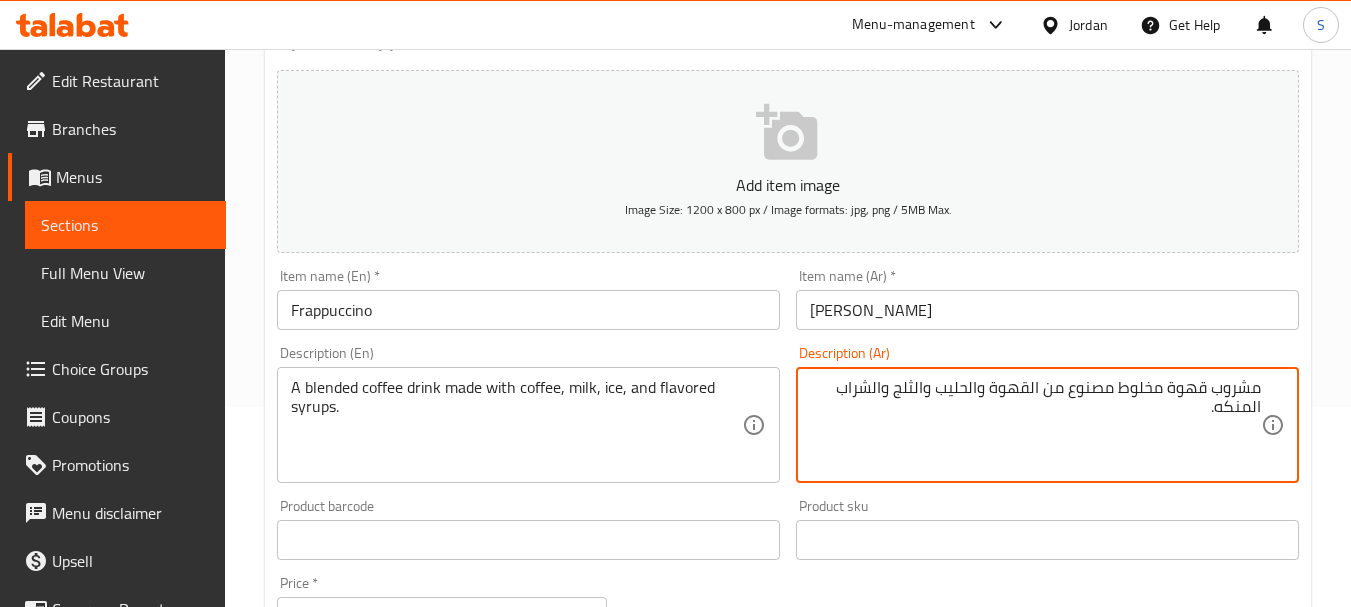 click on "مشروب قهوة مخلوط مصنوع من القهوة والحليب والثلج والشراب المنكه." at bounding box center (1035, 425) 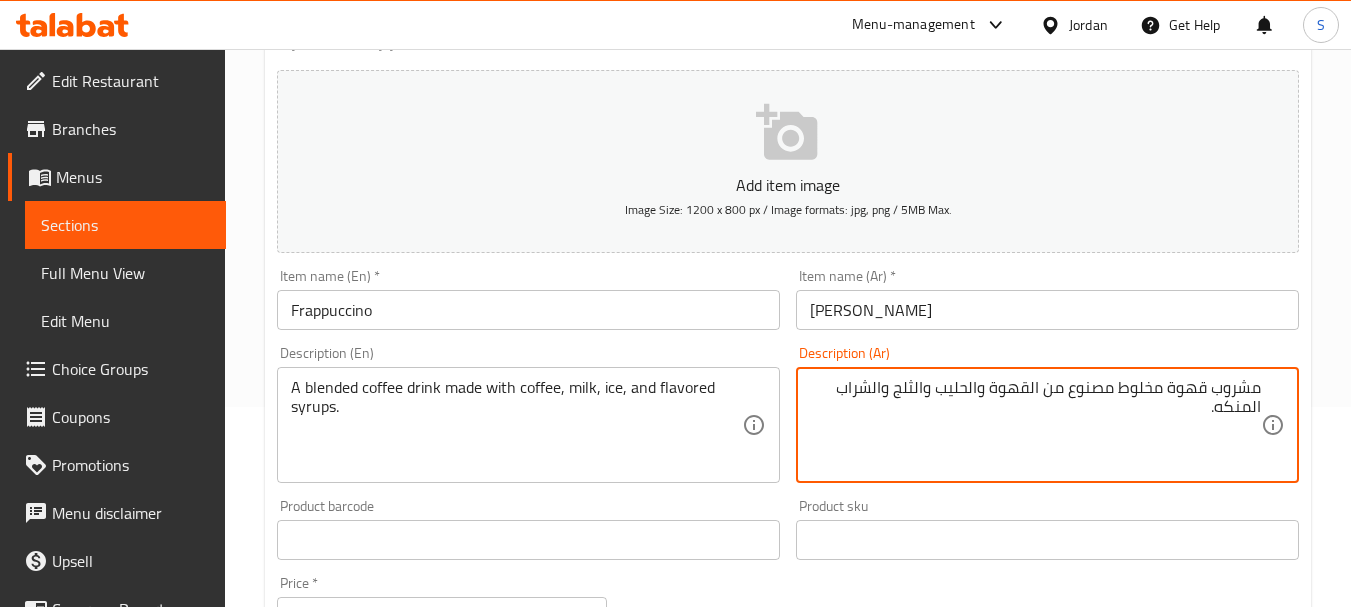 click on "مشروب قهوة مخلوط مصنوع من القهوة والحليب والثلج والشراب المنكه." at bounding box center [1035, 425] 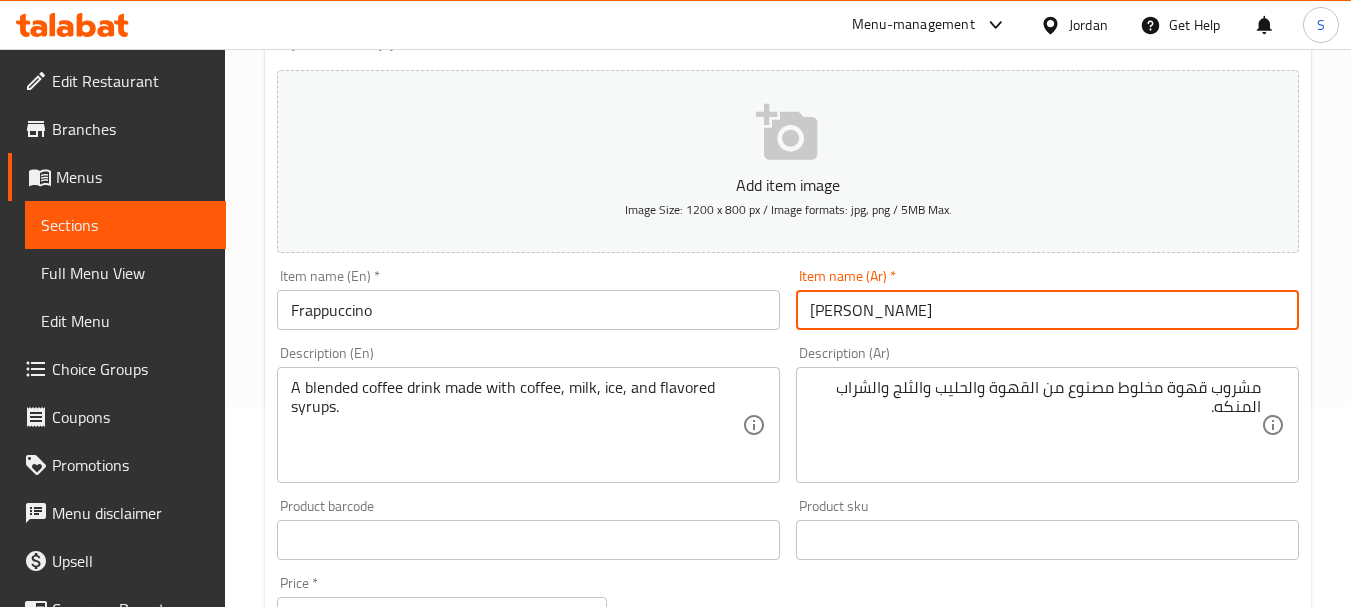 click on "Update" at bounding box center (398, 1126) 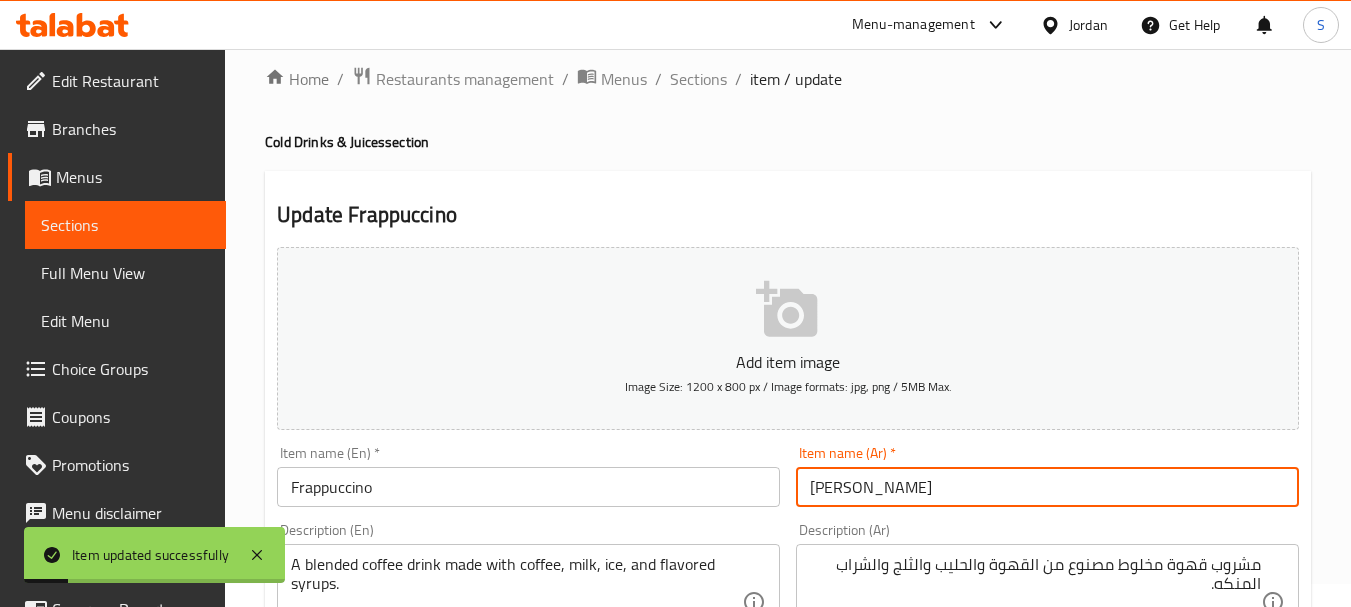 scroll, scrollTop: 0, scrollLeft: 0, axis: both 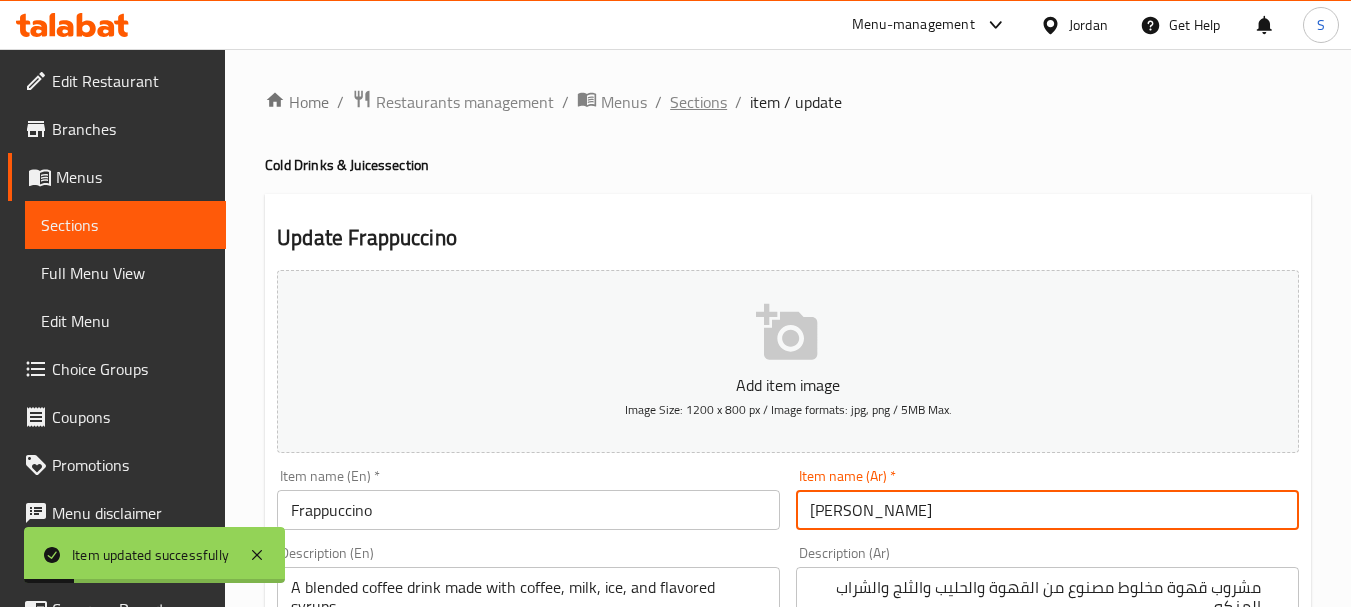 click on "Sections" at bounding box center [698, 102] 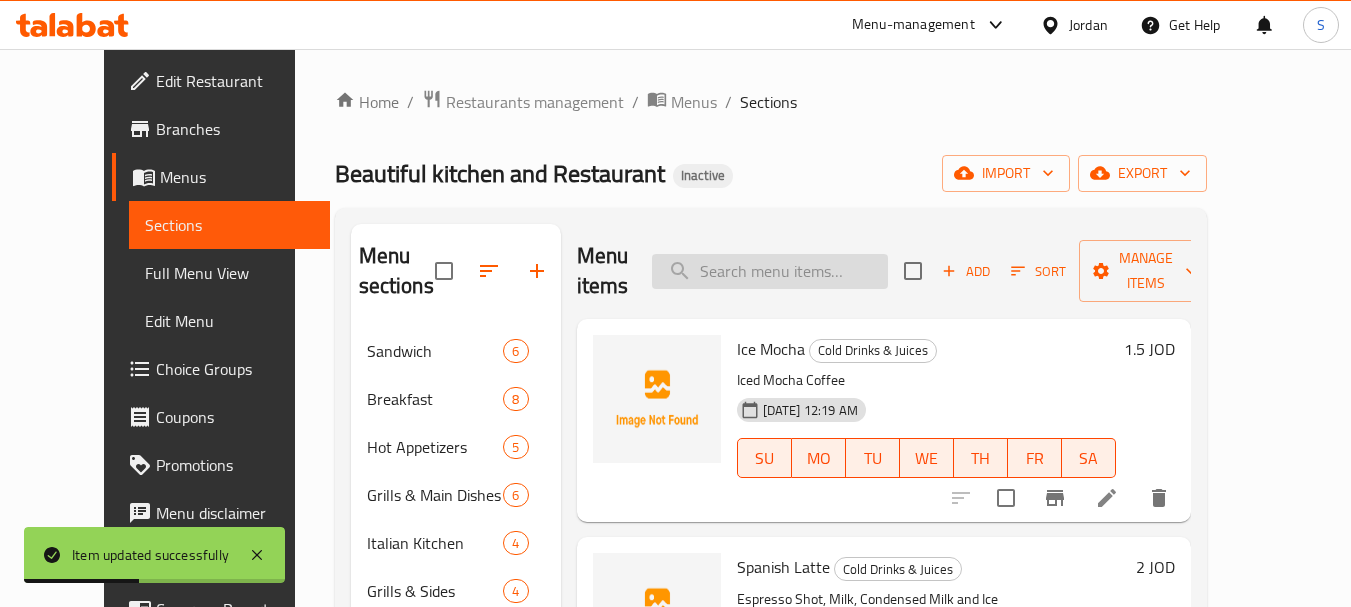 click at bounding box center [770, 271] 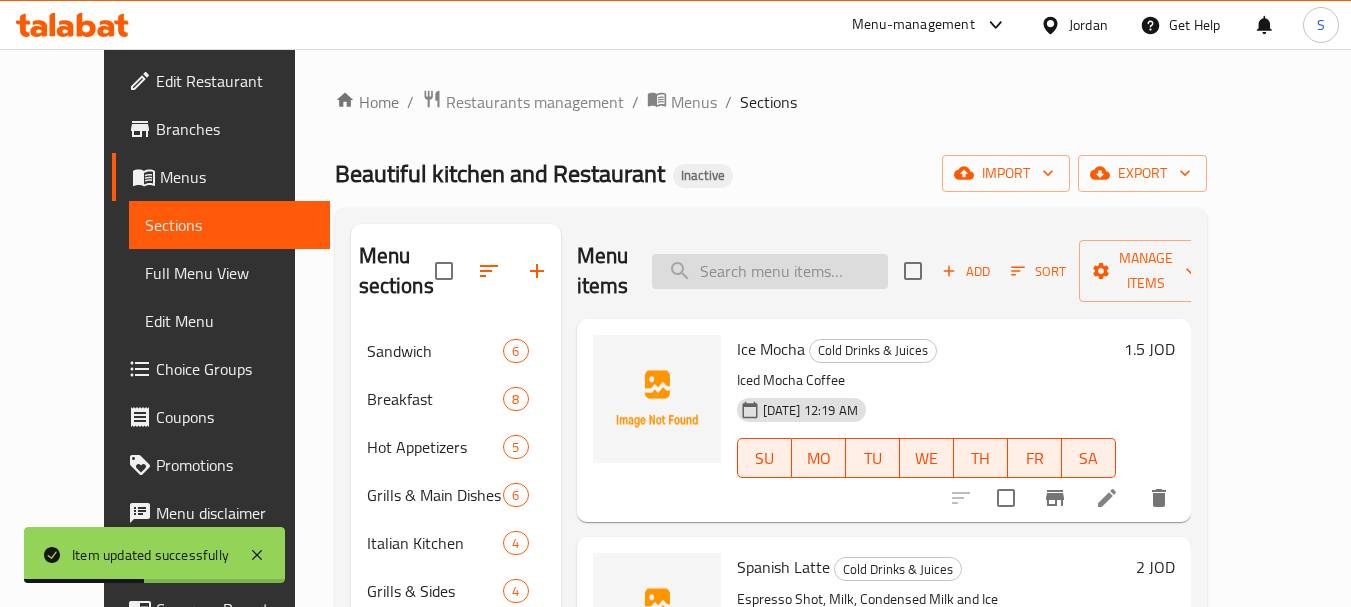 paste on "Ayran" 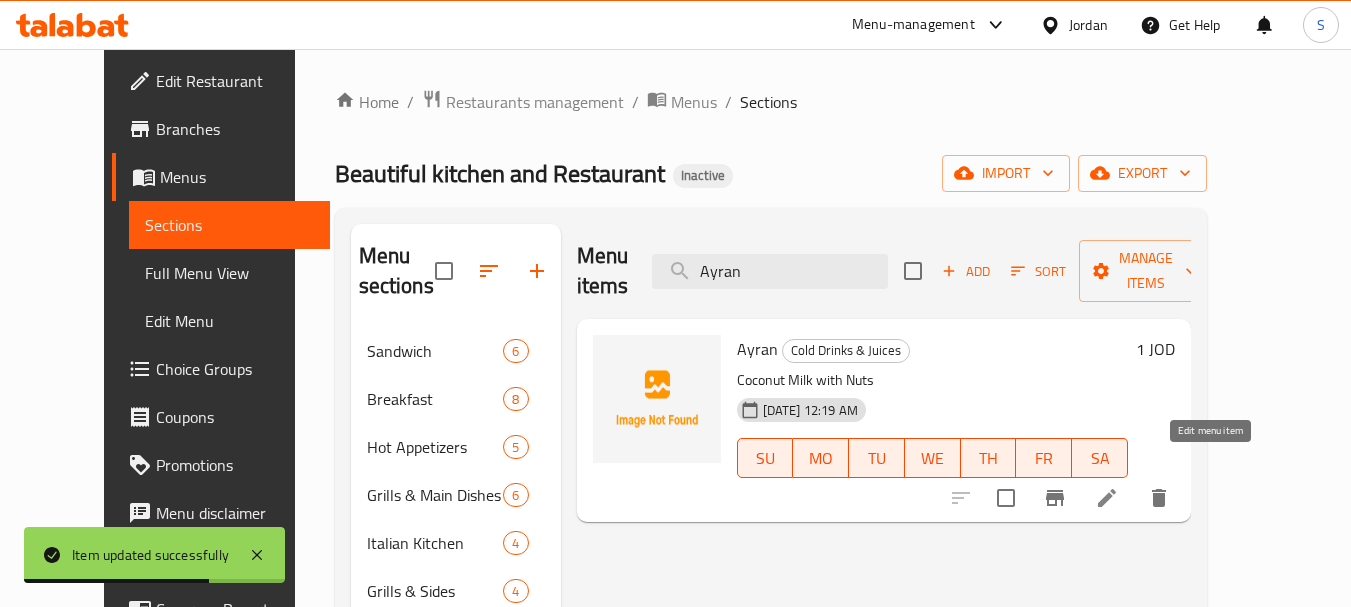 type on "Ayran" 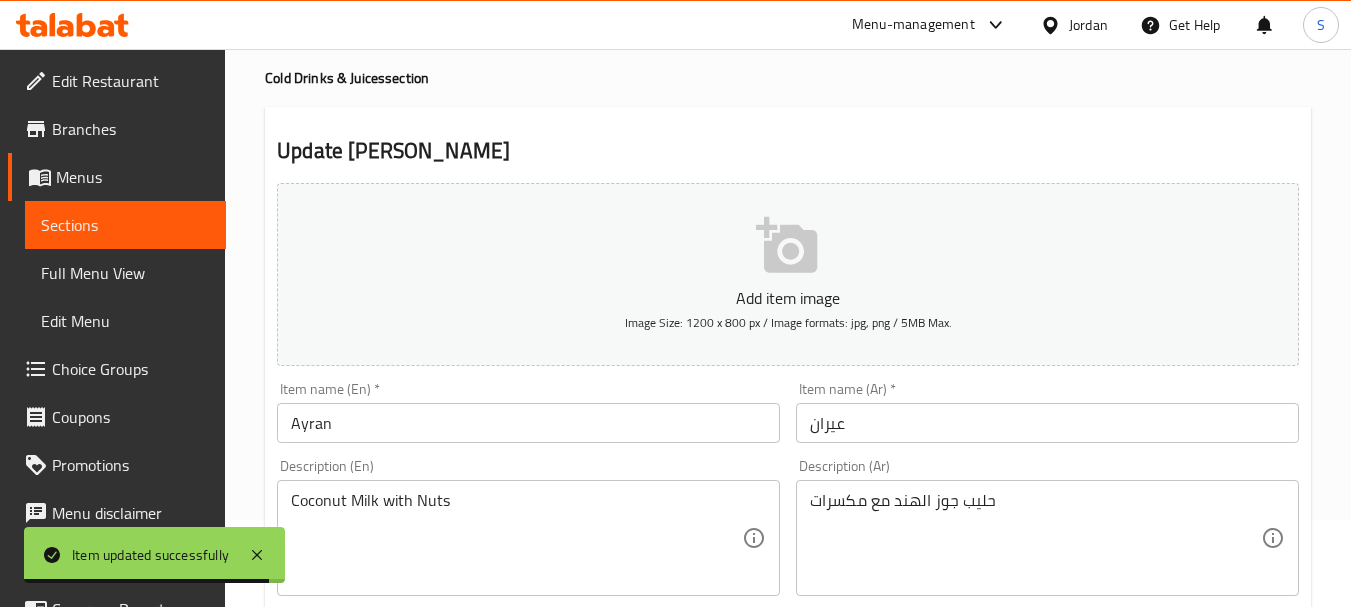 scroll, scrollTop: 200, scrollLeft: 0, axis: vertical 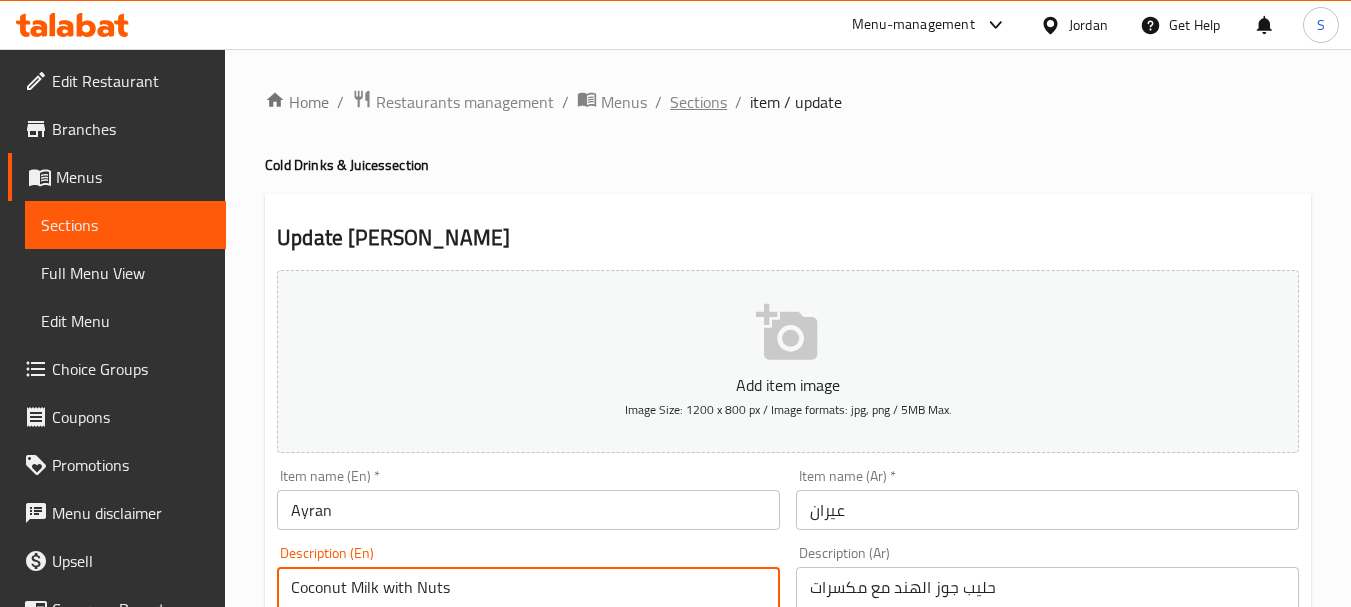click on "Sections" at bounding box center [698, 102] 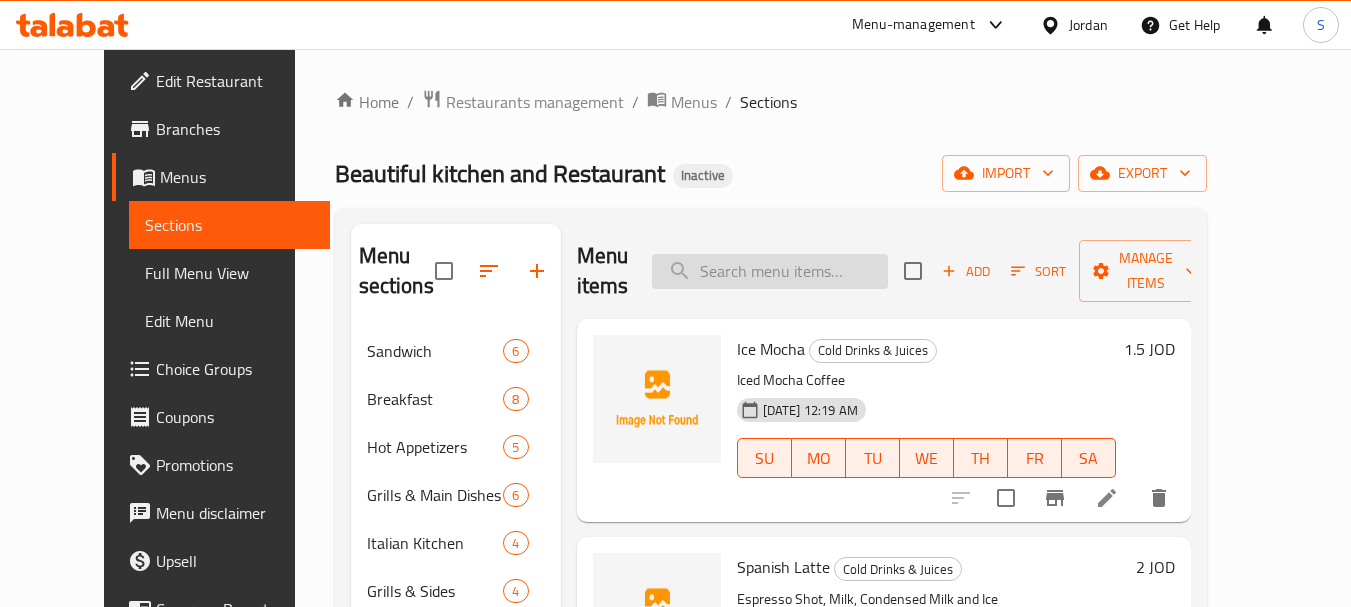 click at bounding box center [770, 271] 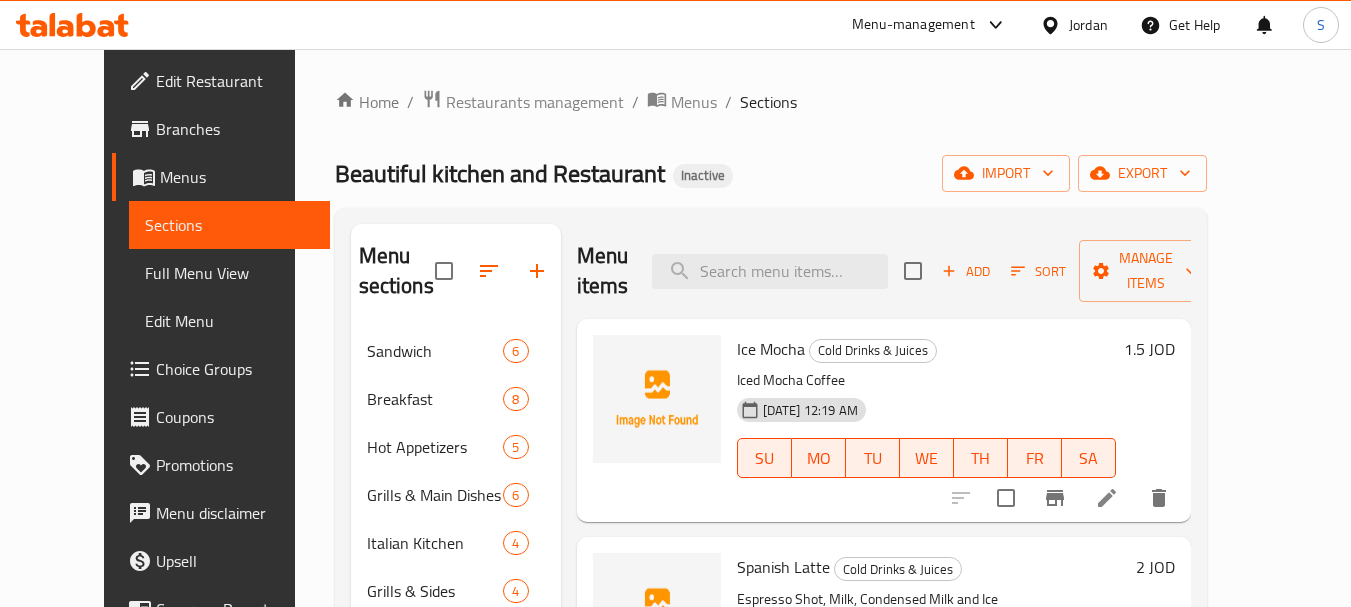 paste on "Matrix" 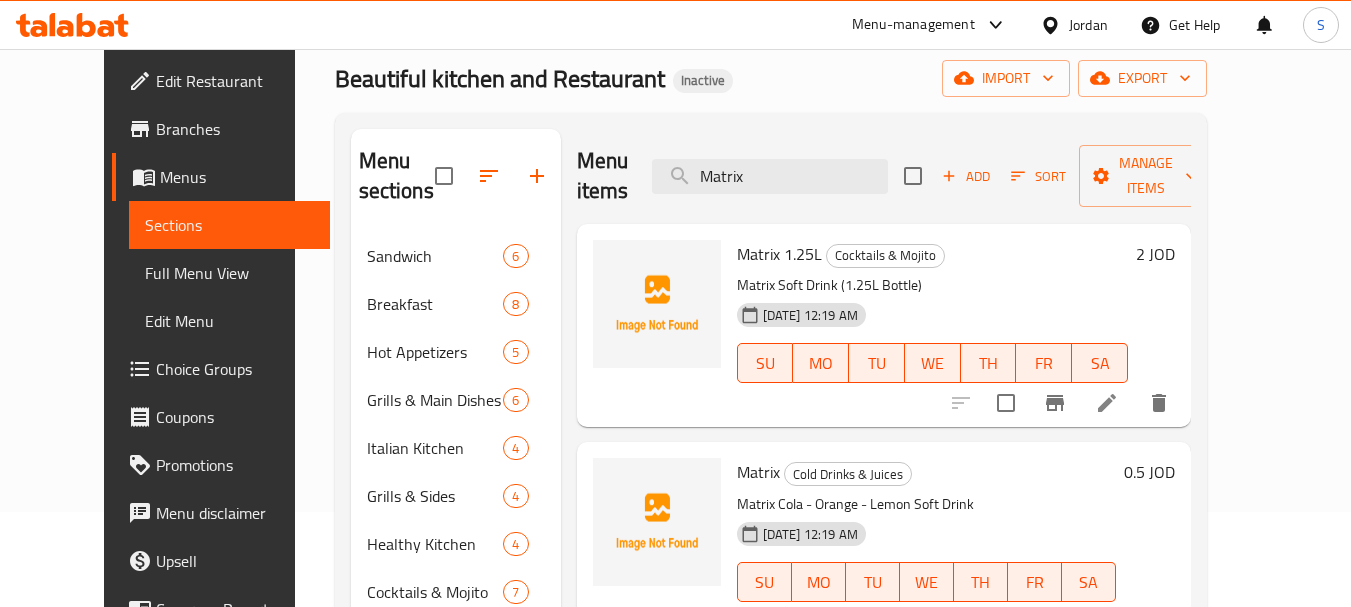scroll, scrollTop: 200, scrollLeft: 0, axis: vertical 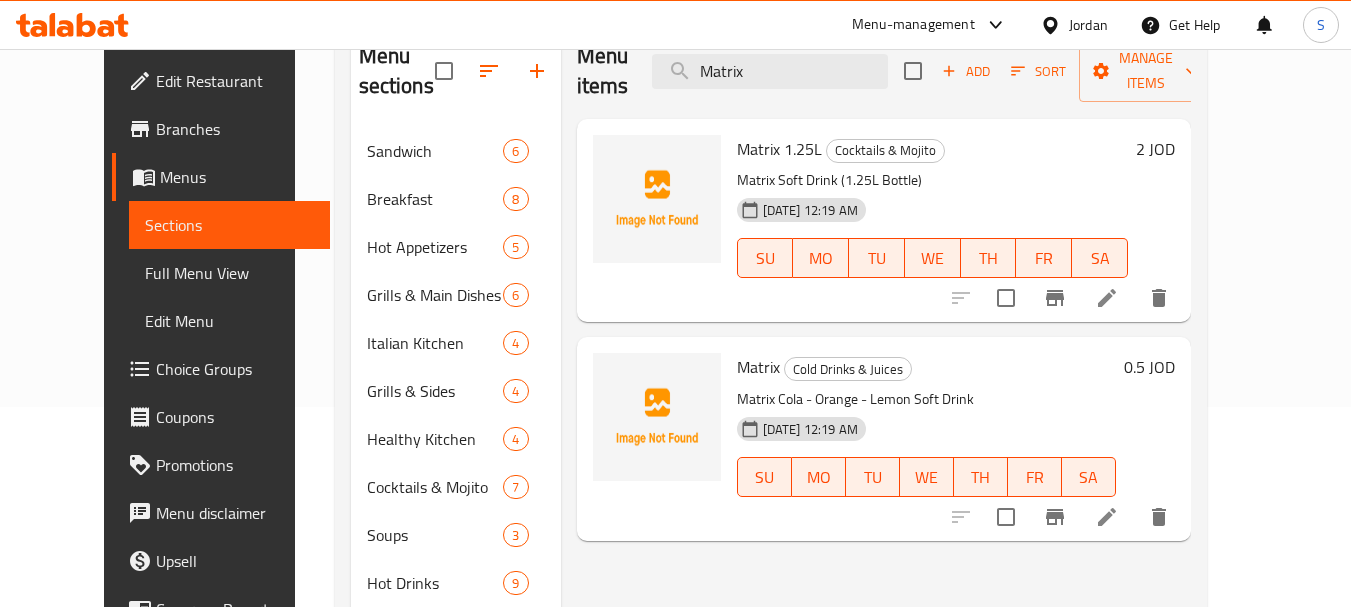 click at bounding box center [1107, 517] 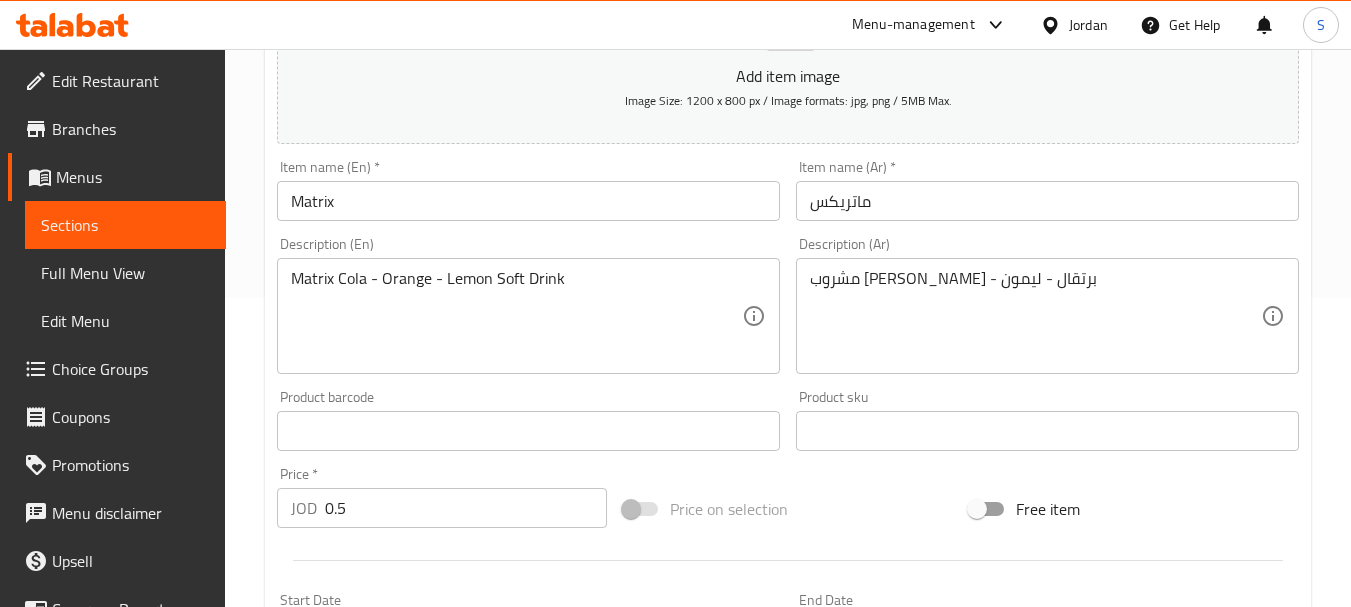 scroll, scrollTop: 306, scrollLeft: 0, axis: vertical 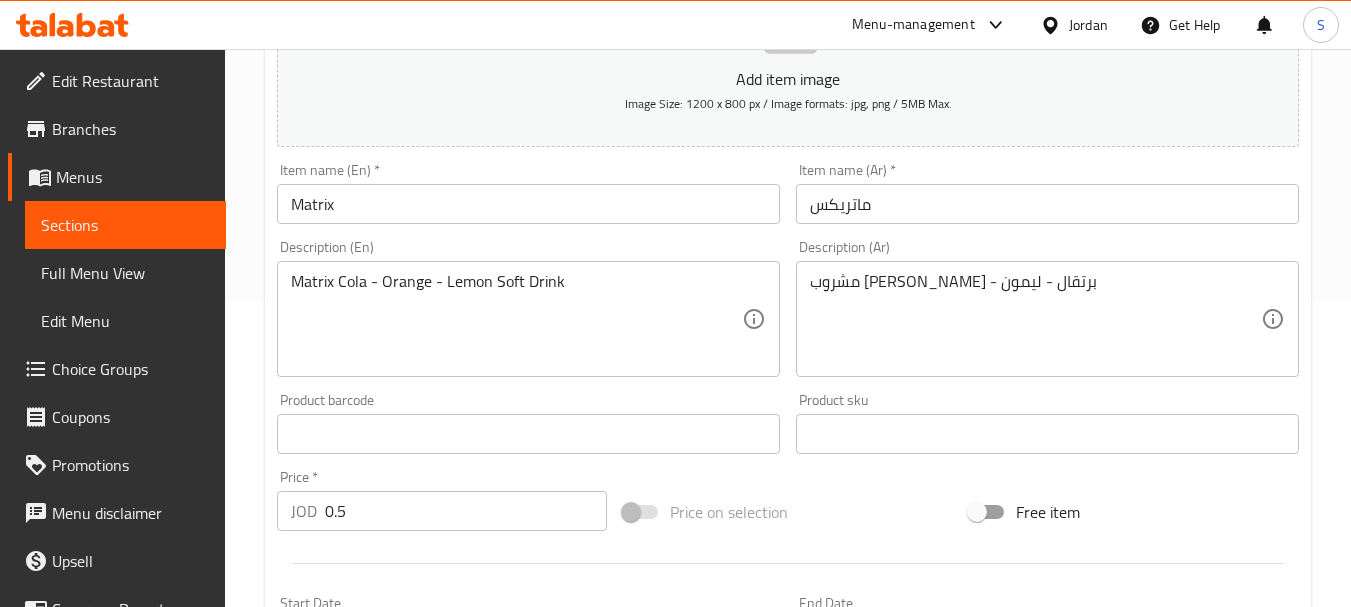 click on "Matrix" at bounding box center (528, 204) 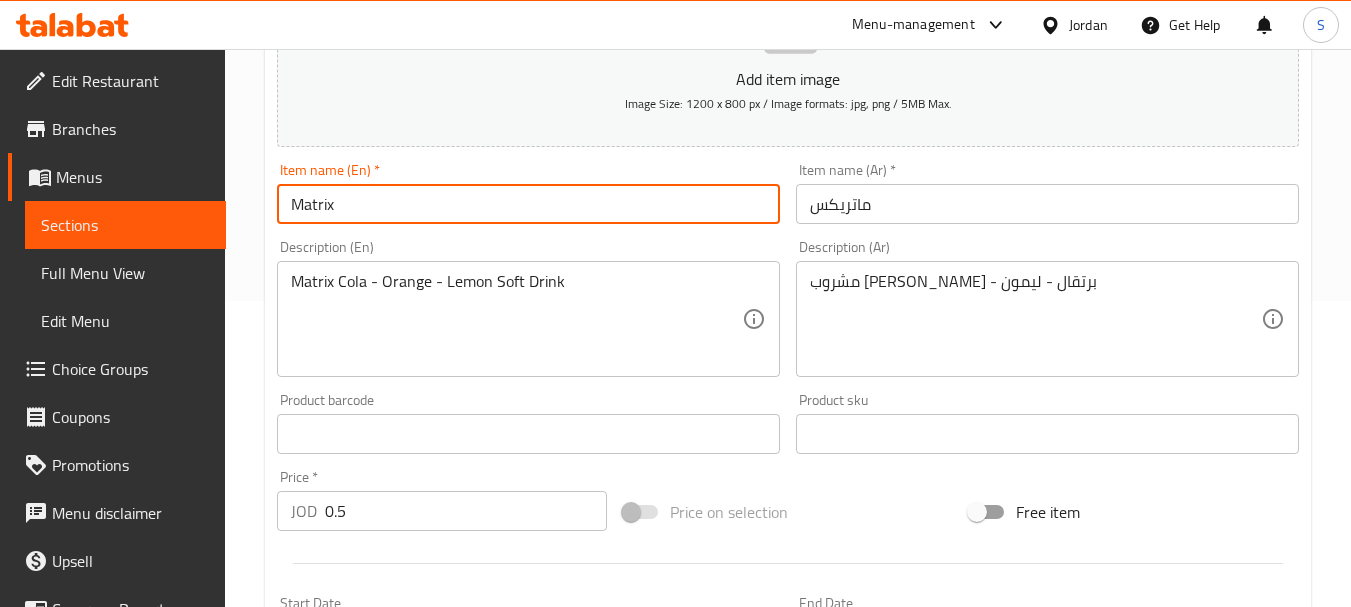 click on "Matrix" at bounding box center [528, 204] 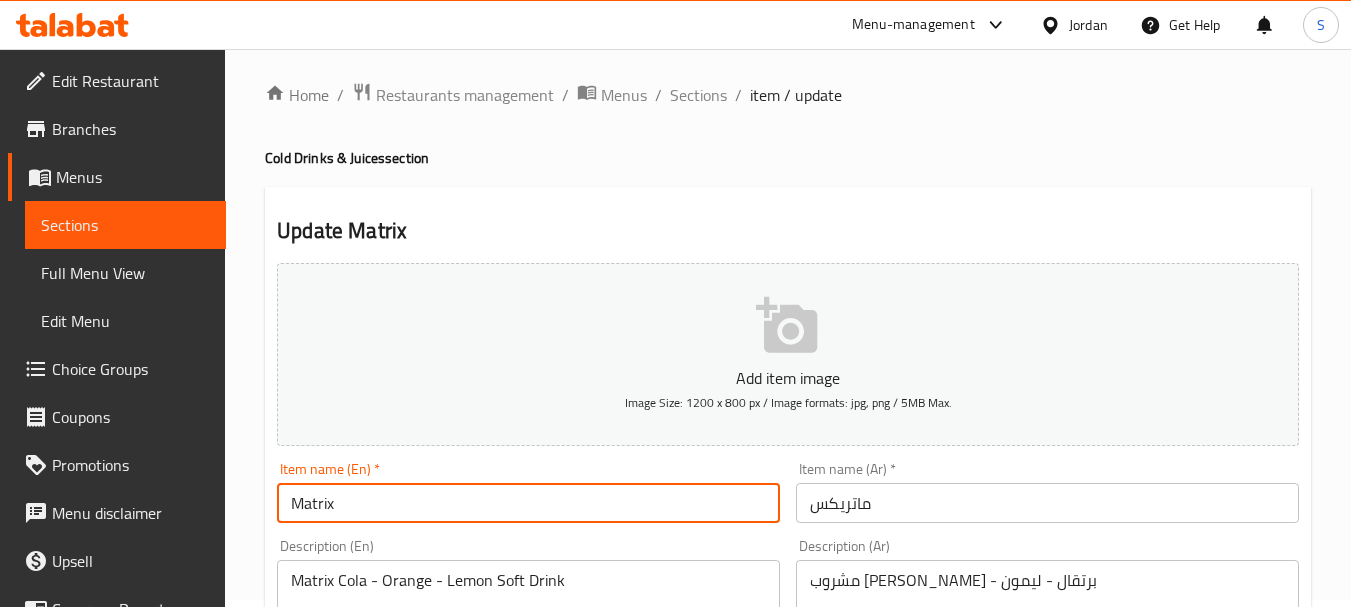 scroll, scrollTop: 0, scrollLeft: 0, axis: both 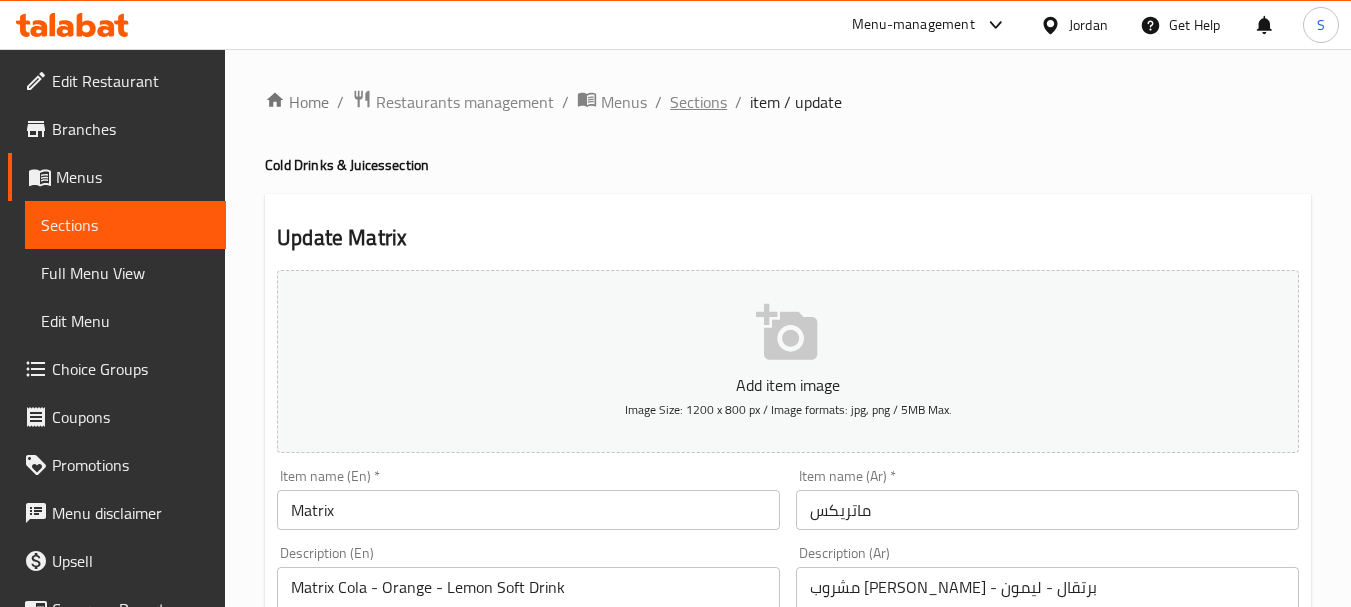 click on "Sections" at bounding box center (698, 102) 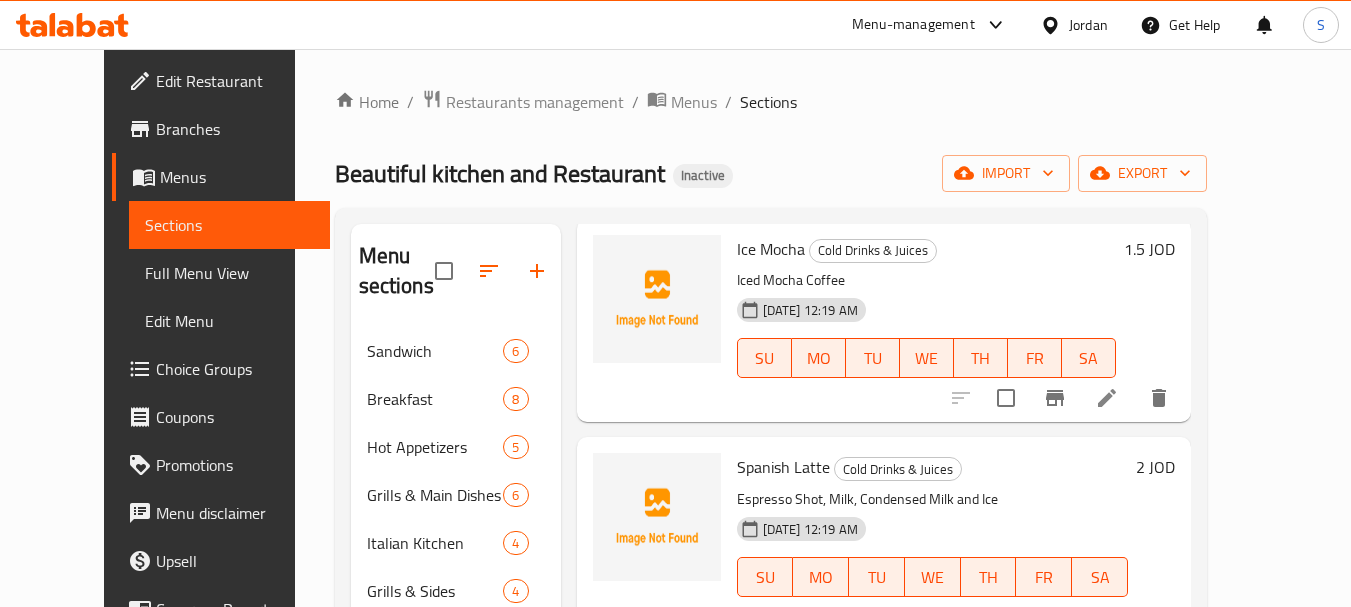 scroll, scrollTop: 0, scrollLeft: 0, axis: both 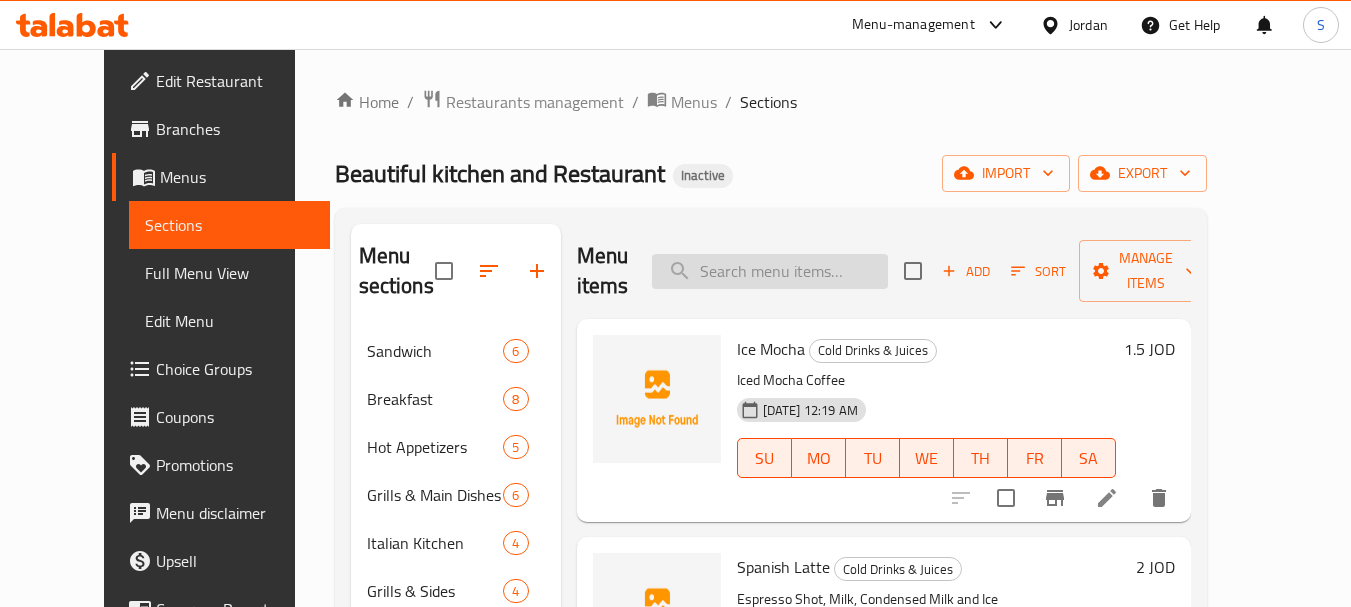 click at bounding box center [770, 271] 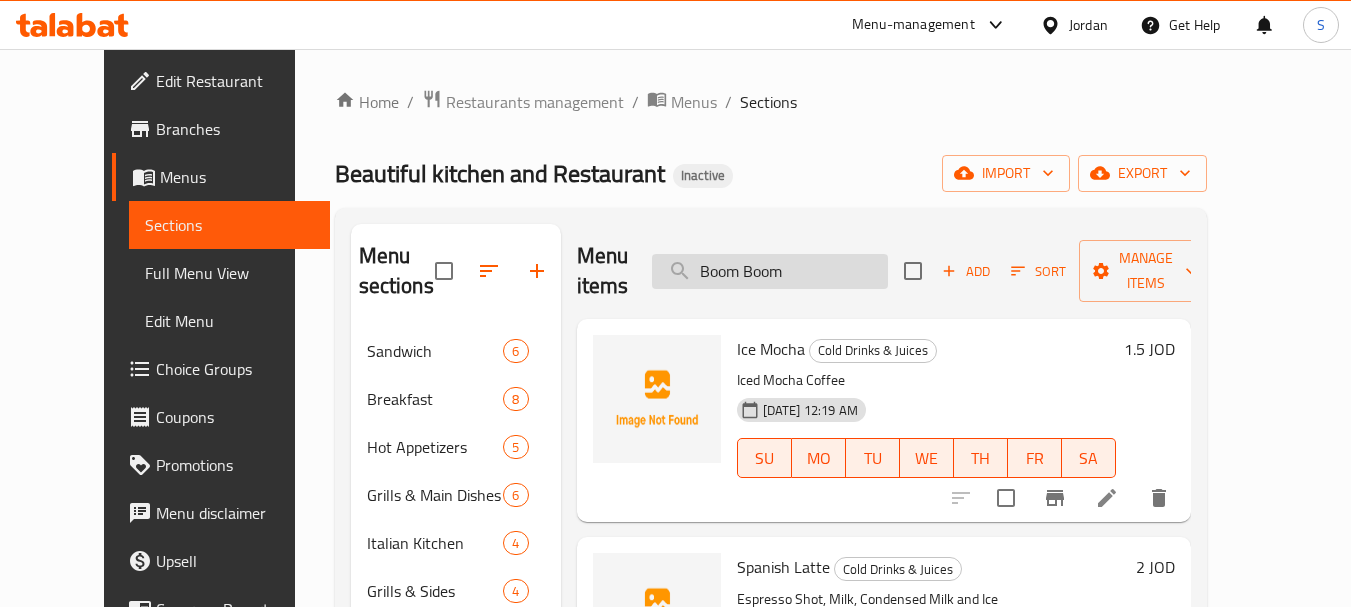click on "Boom Boom" at bounding box center (770, 271) 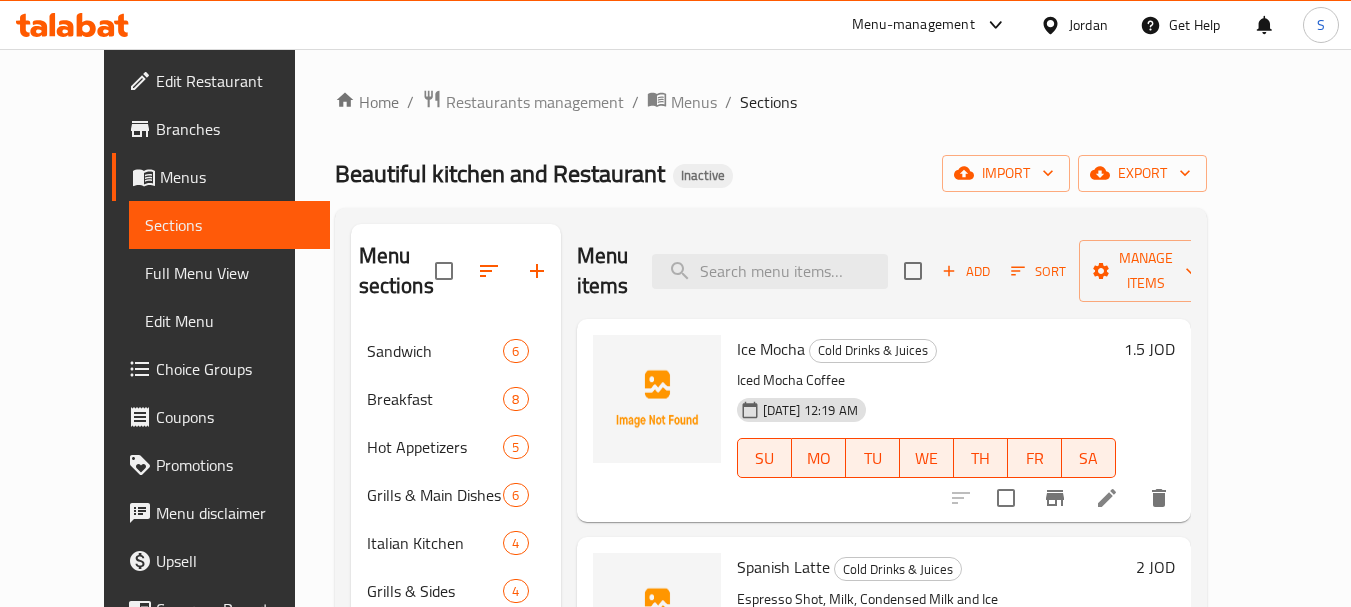 click on "Ice Mocha   Cold Drinks & Juices" at bounding box center [926, 349] 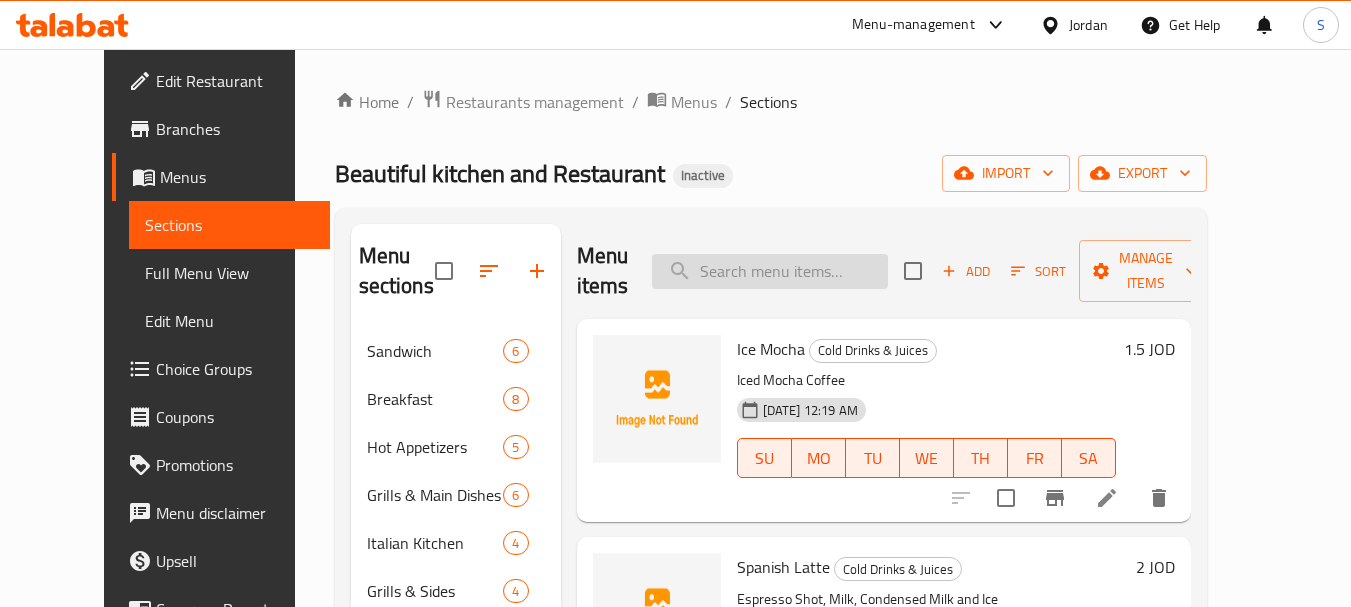 click at bounding box center (770, 271) 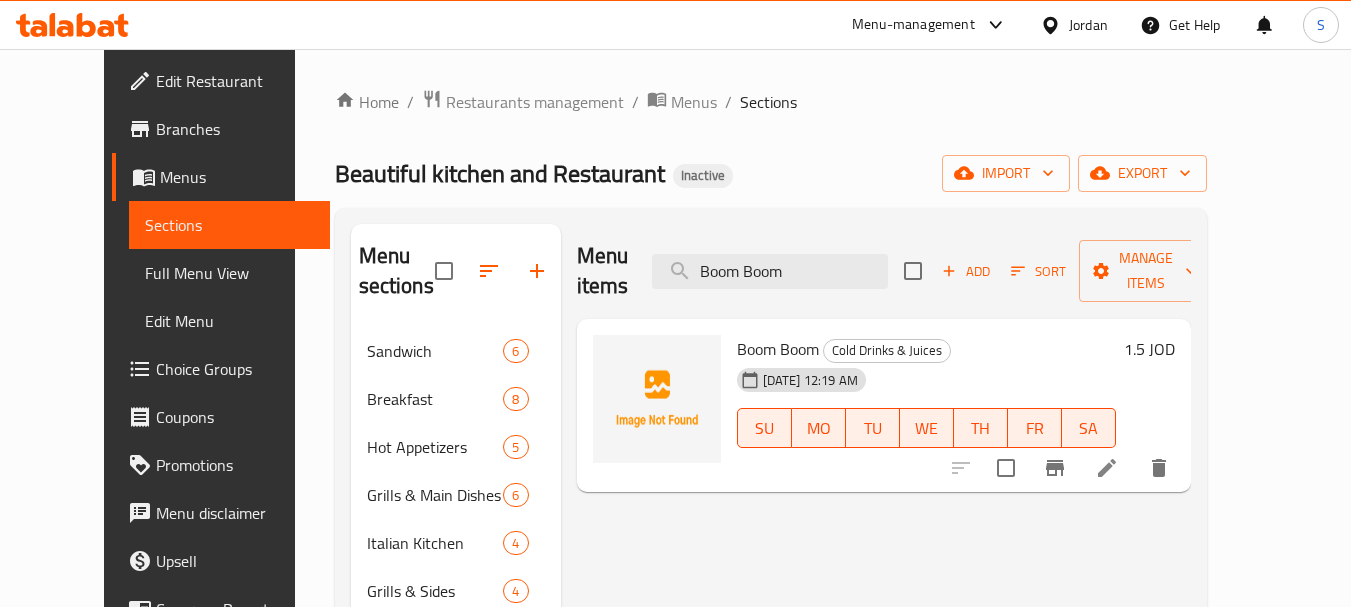type on "Boom Boom" 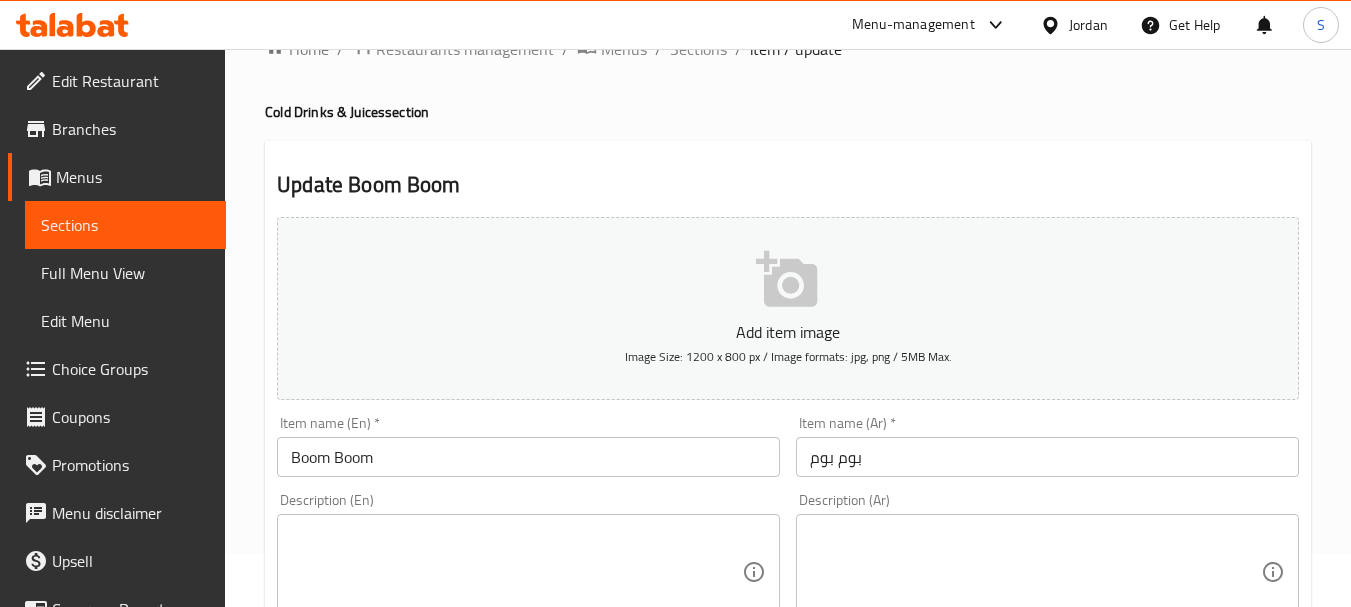 scroll, scrollTop: 100, scrollLeft: 0, axis: vertical 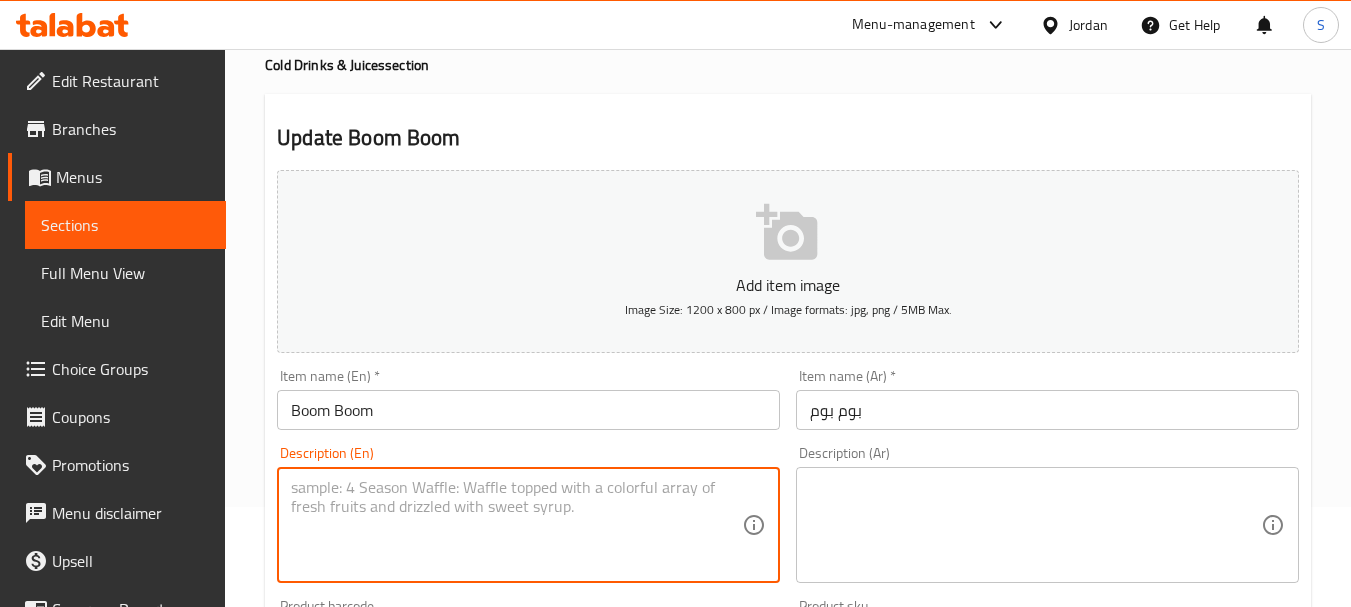 click at bounding box center (516, 525) 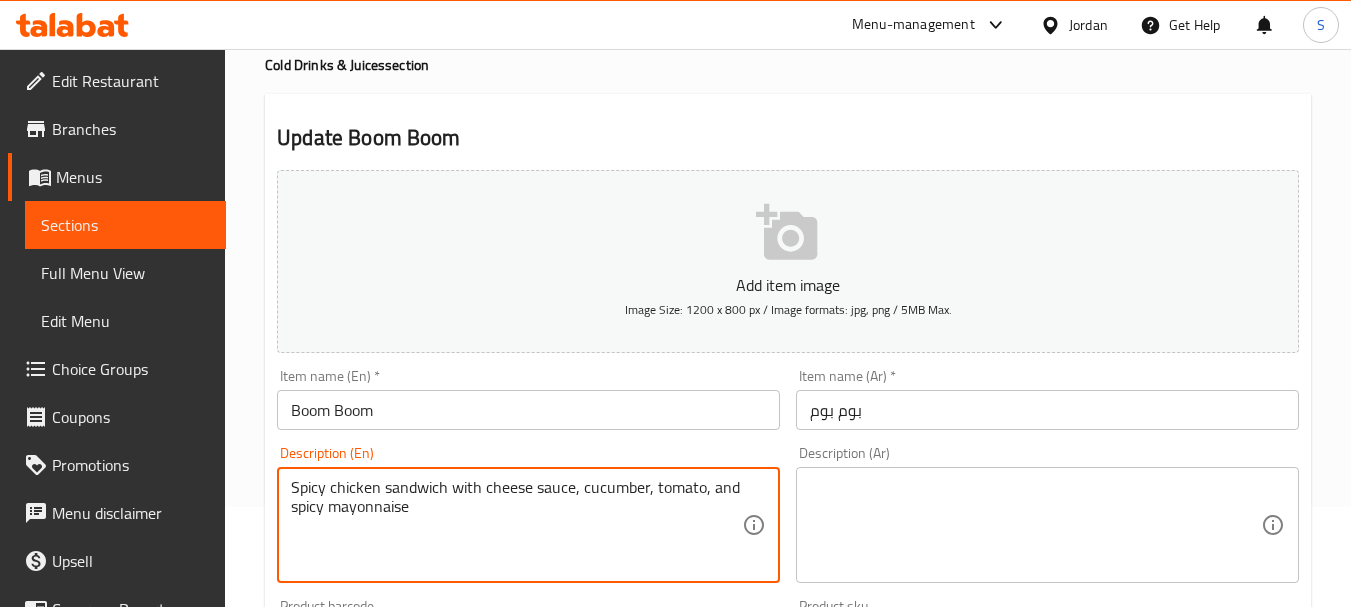 type on "Spicy chicken sandwich with cheese sauce, cucumber, tomato, and spicy mayonnaise" 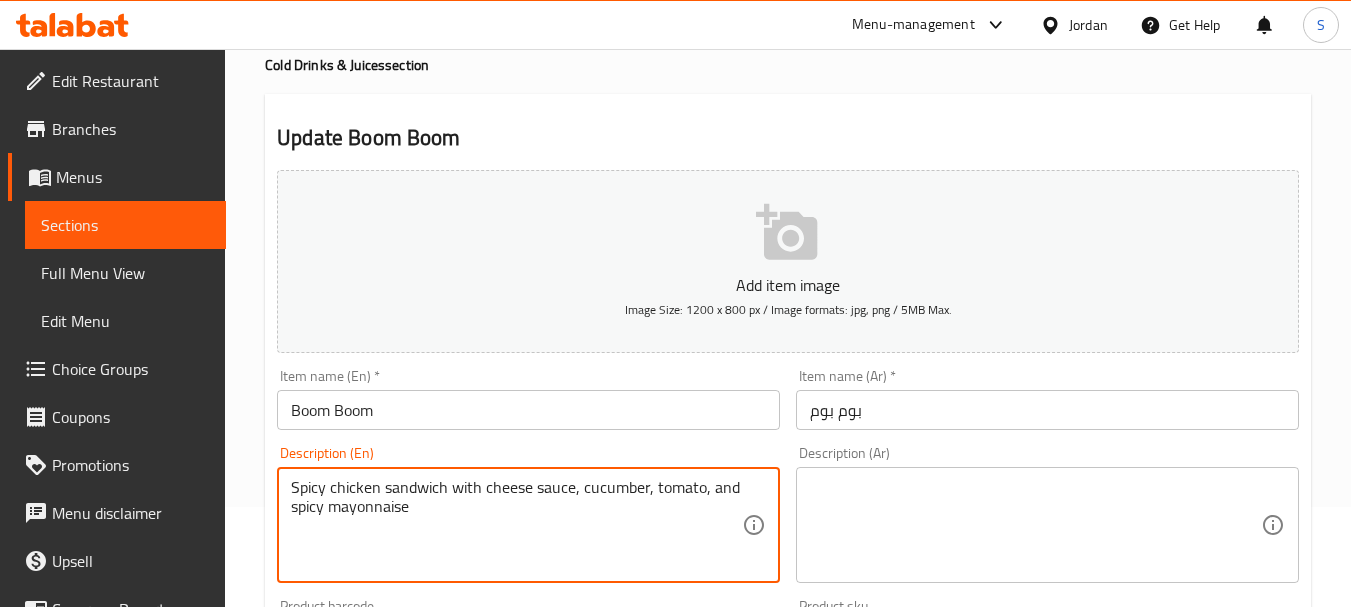 click at bounding box center (1035, 525) 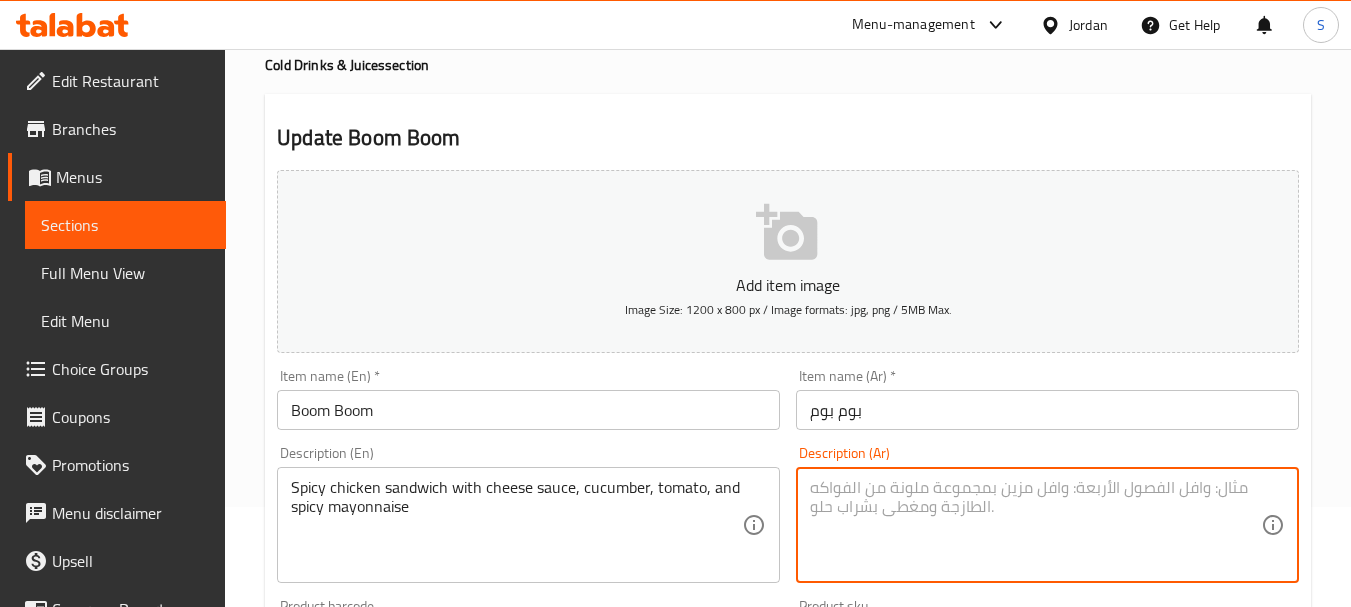 paste on "ساندويتش دجاج حار مع صلصة الجبن والخيار والطماطم والمايونيز الحار" 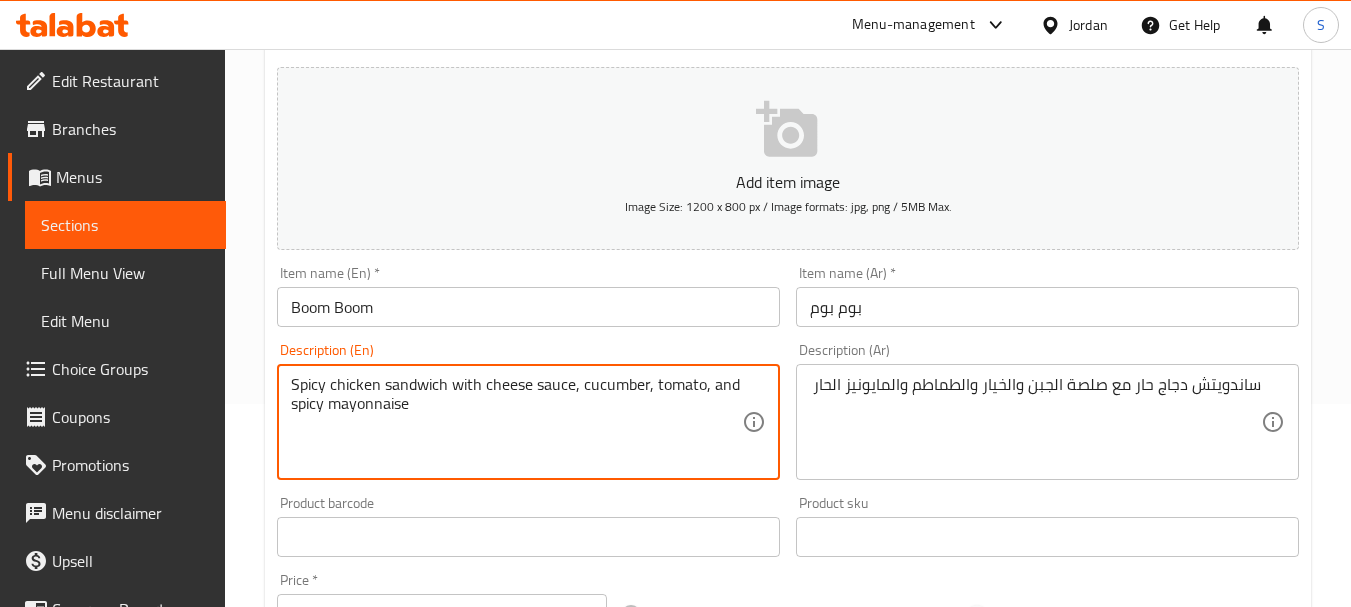 scroll, scrollTop: 300, scrollLeft: 0, axis: vertical 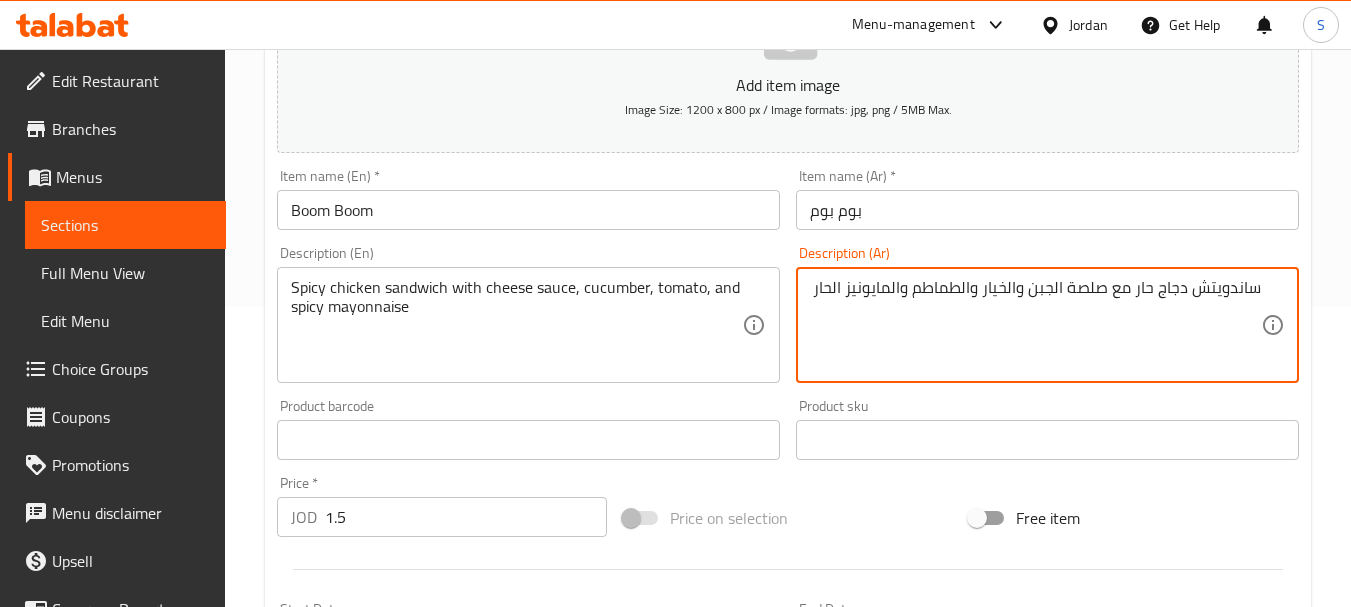 click on "ساندويتش دجاج حار مع صلصة الجبن والخيار والطماطم والمايونيز الحار" at bounding box center [1035, 325] 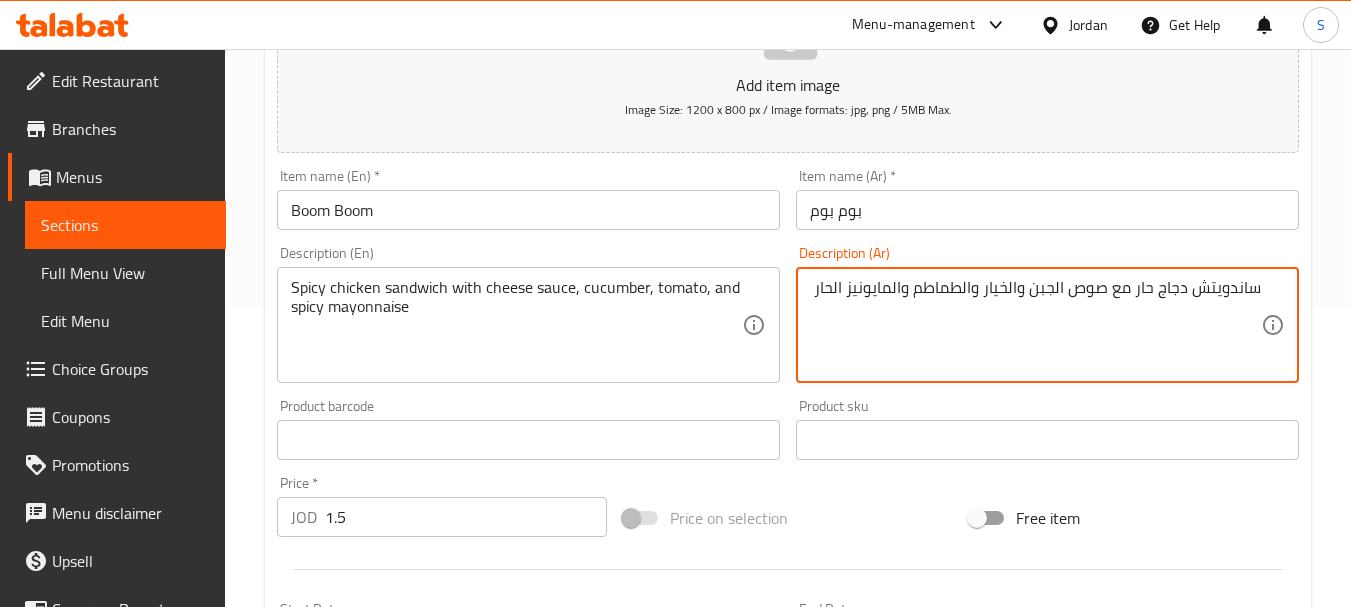 type on "ساندويتش دجاج حار مع صوص الجبن والخيار والطماطم والمايونيز الحار" 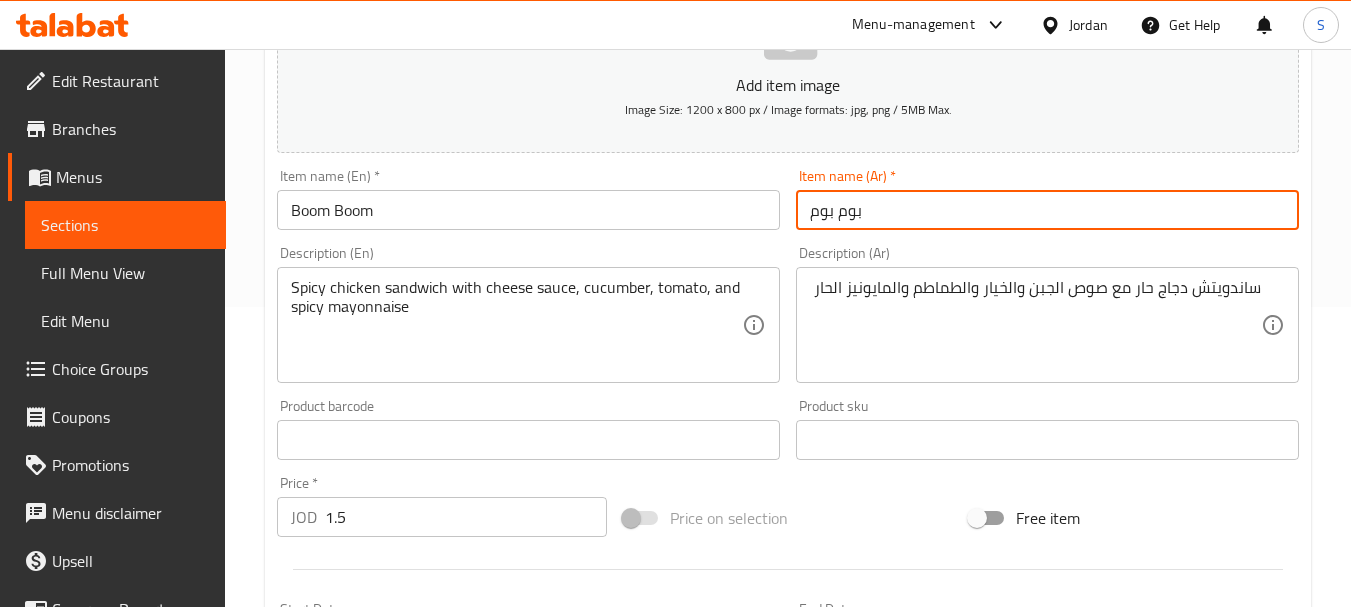 click on "Update" at bounding box center [398, 1026] 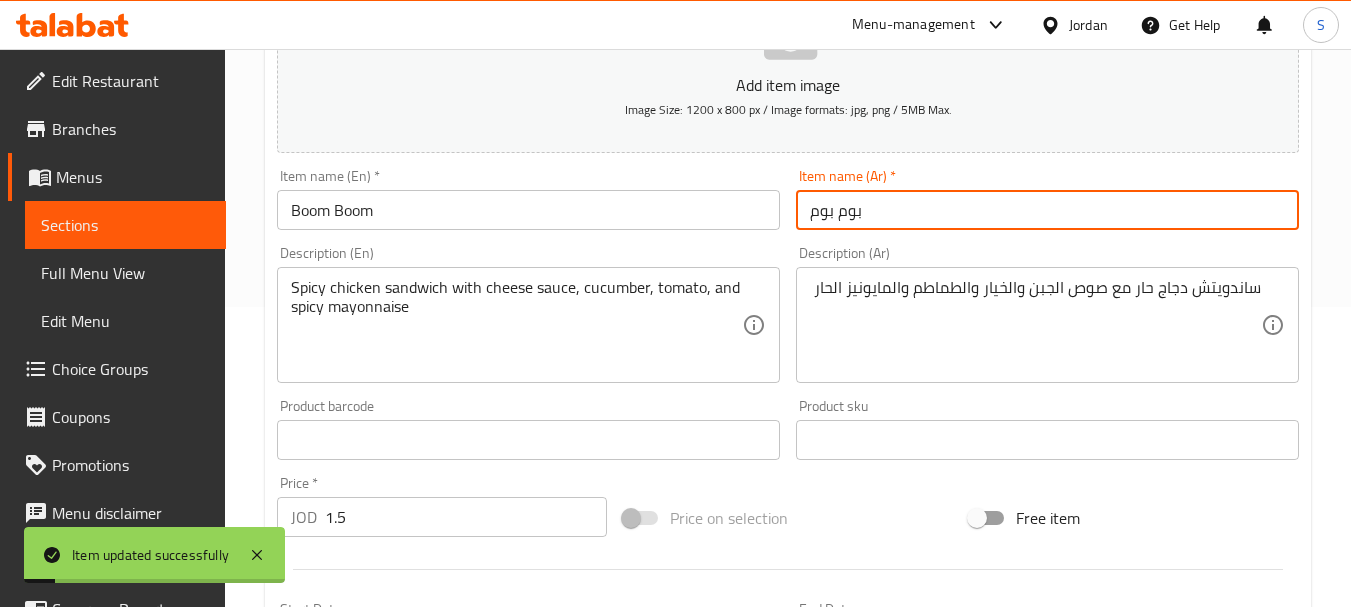 click on "Boom Boom" at bounding box center [528, 210] 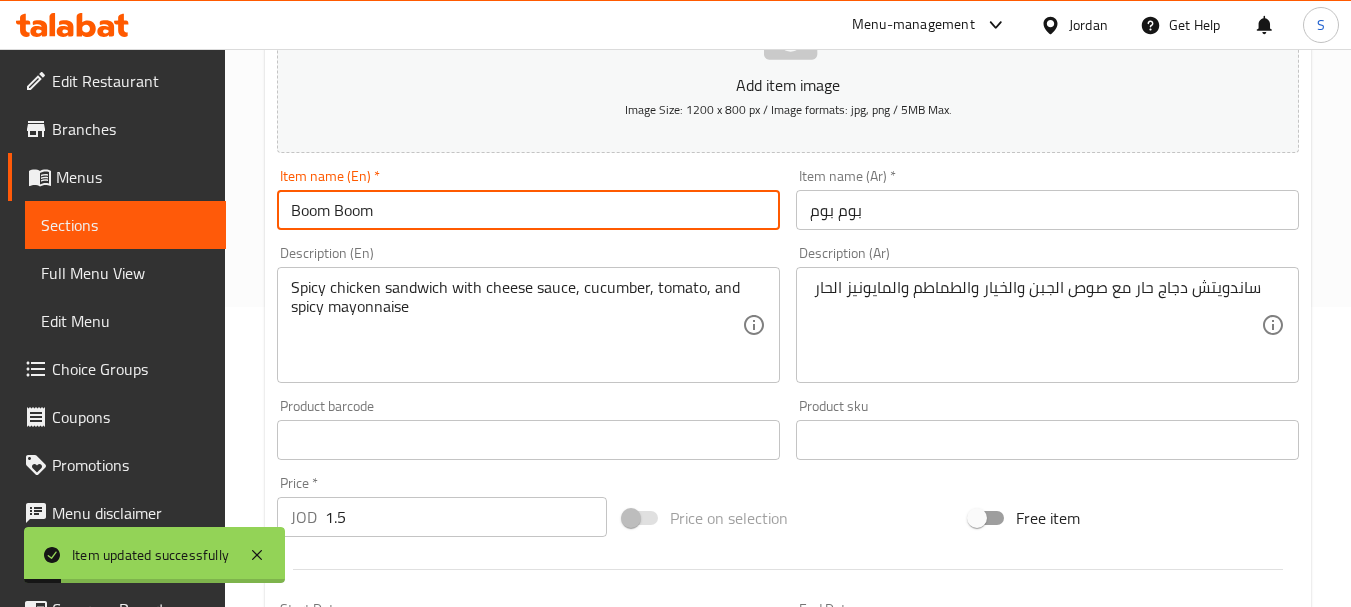 click on "Boom Boom" at bounding box center [528, 210] 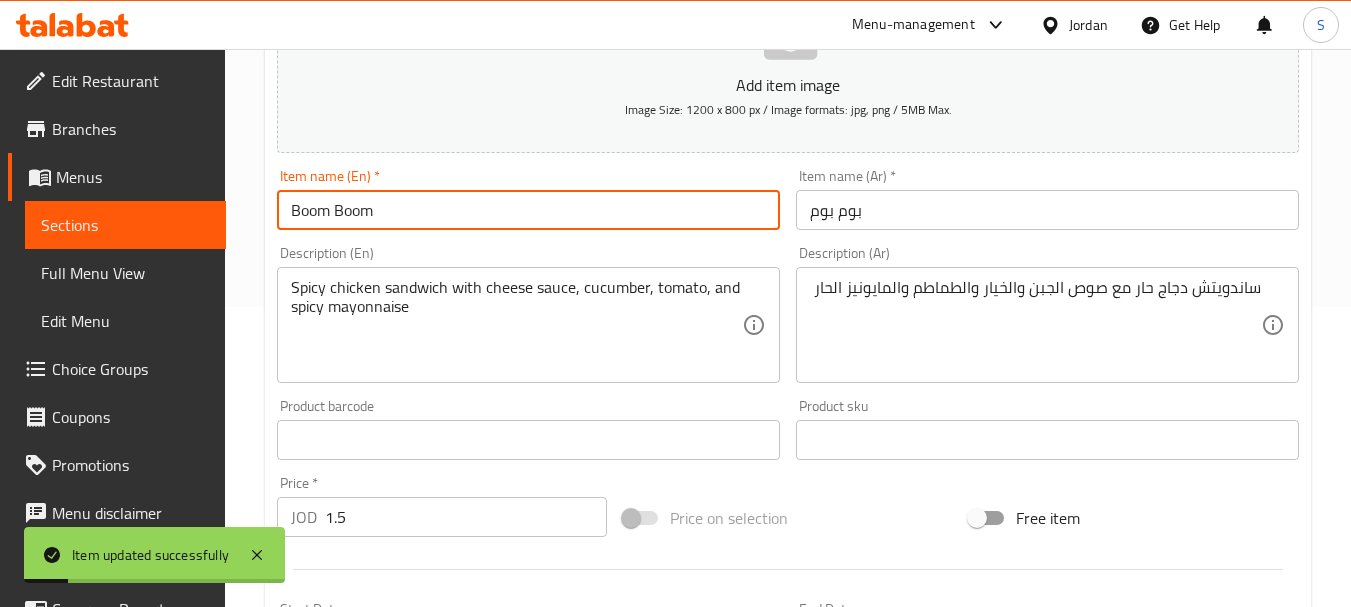 click on "Boom Boom" at bounding box center [528, 210] 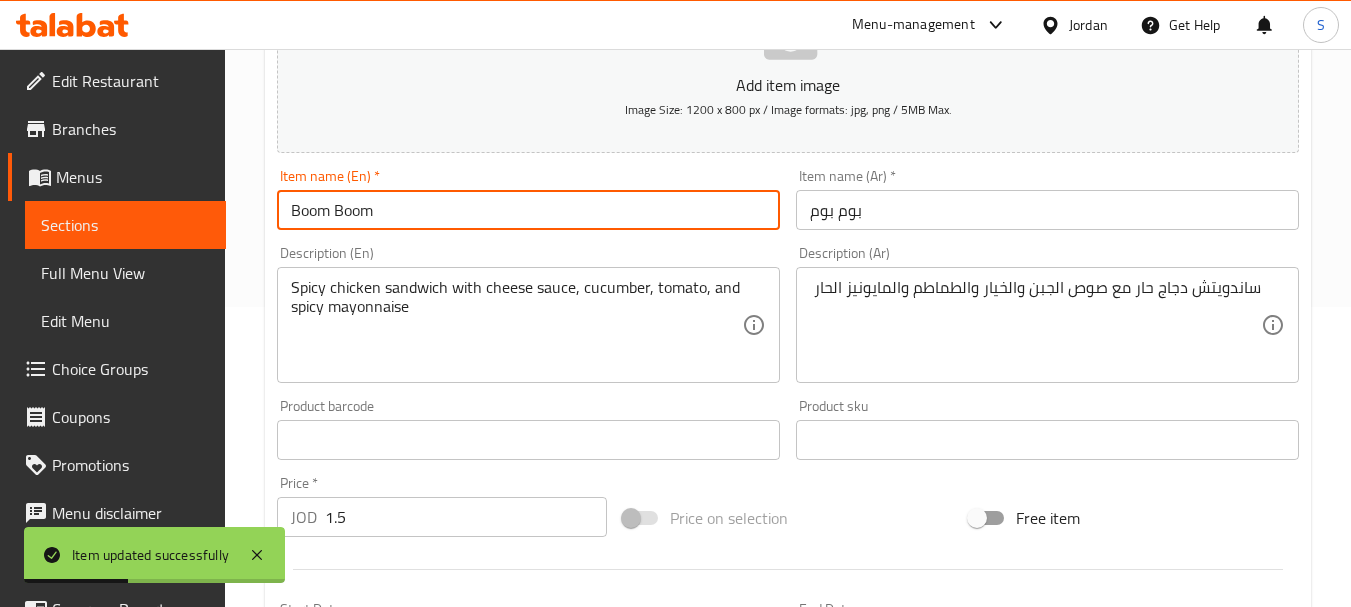 click on "Description (En) Spicy chicken sandwich with cheese sauce, cucumber, tomato, and spicy mayonnaise Description (En)" at bounding box center [528, 314] 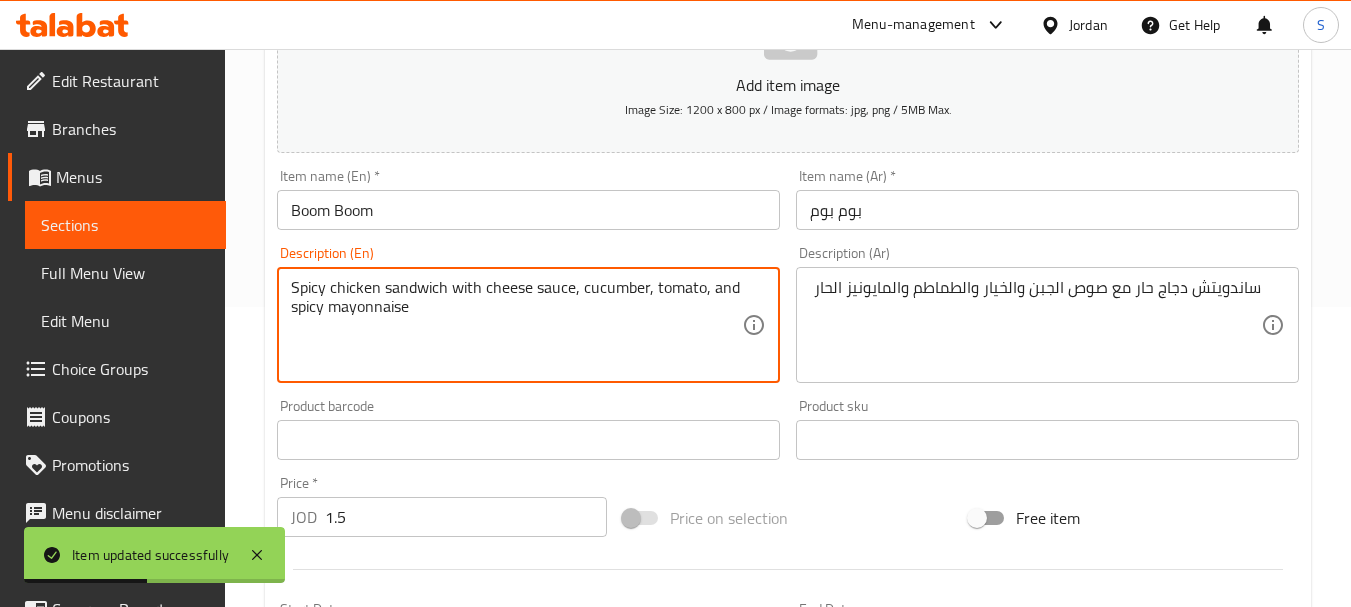 click on "Spicy chicken sandwich with cheese sauce, cucumber, tomato, and spicy mayonnaise" at bounding box center [516, 325] 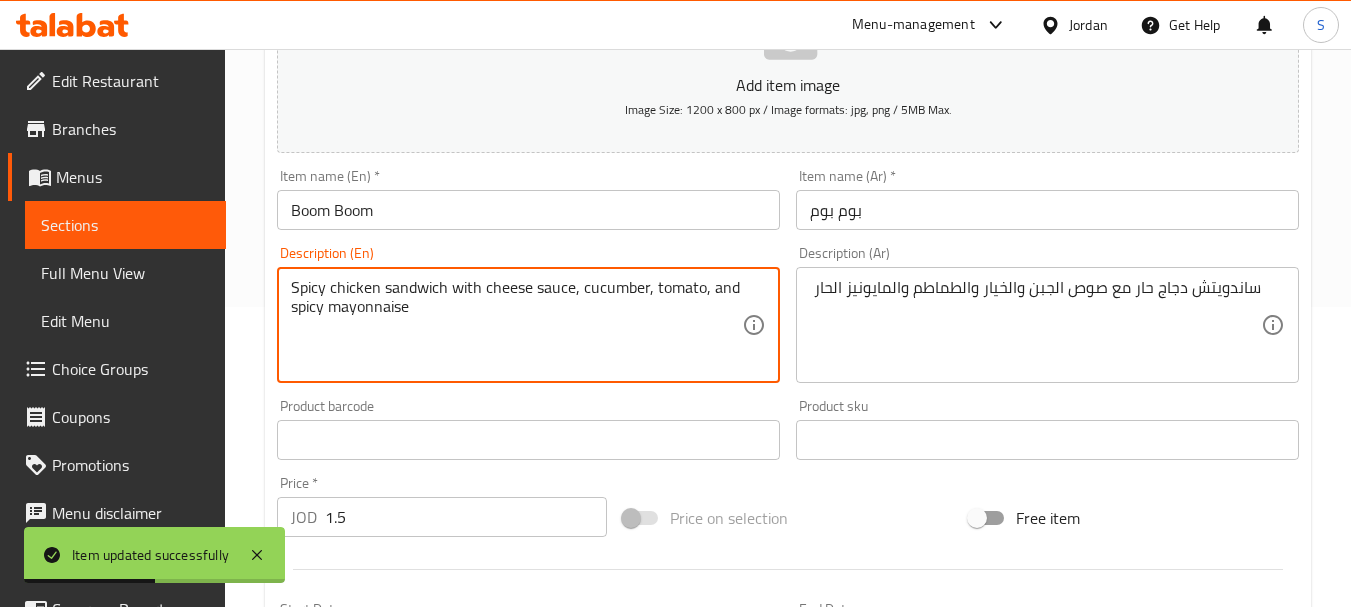 paste on "energy drink" 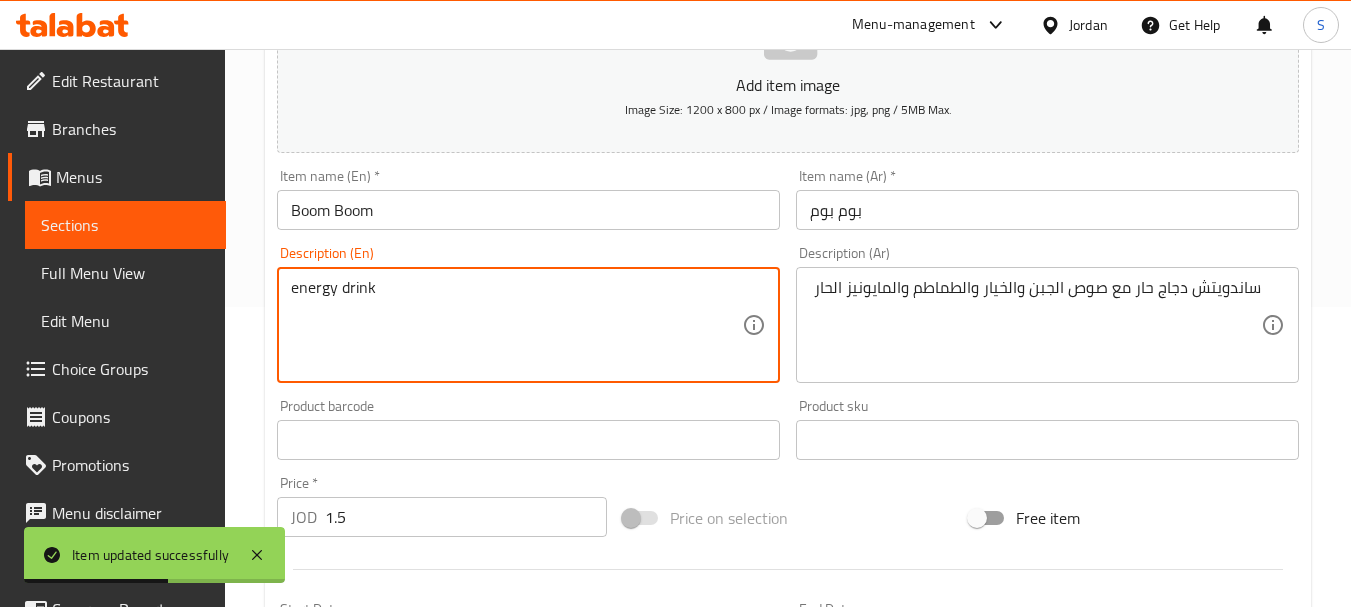 type on "energy drink" 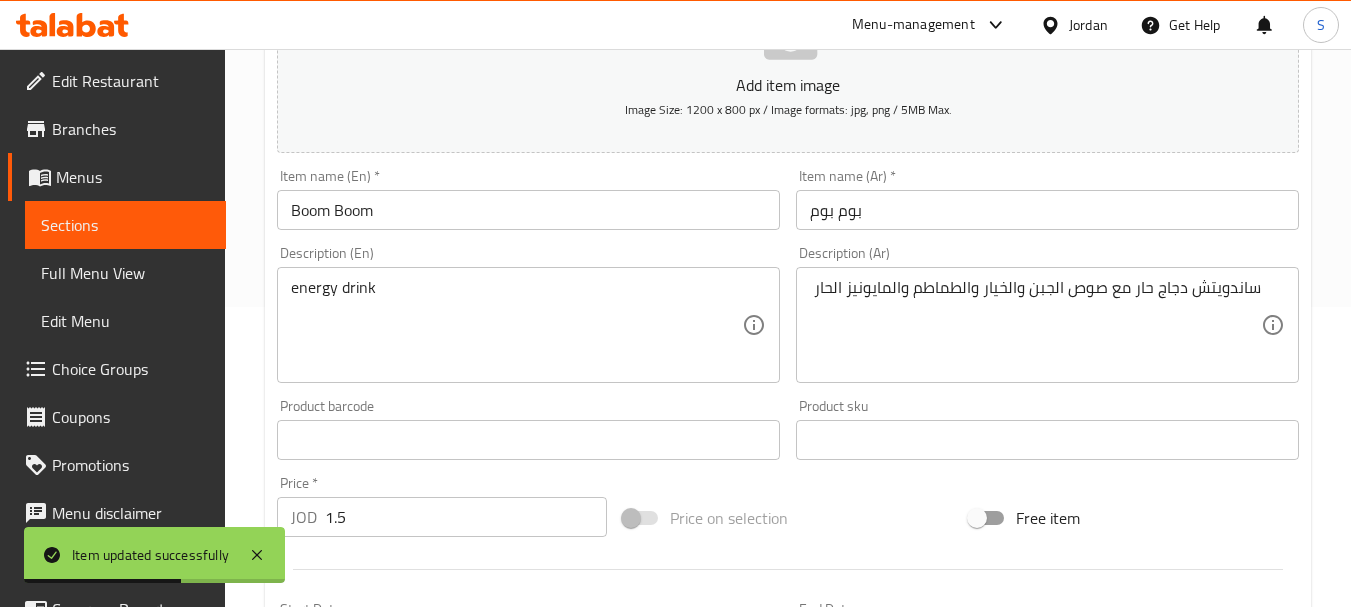 click on "ساندويتش دجاج حار مع صوص الجبن والخيار والطماطم والمايونيز الحار Description (Ar)" at bounding box center [1047, 325] 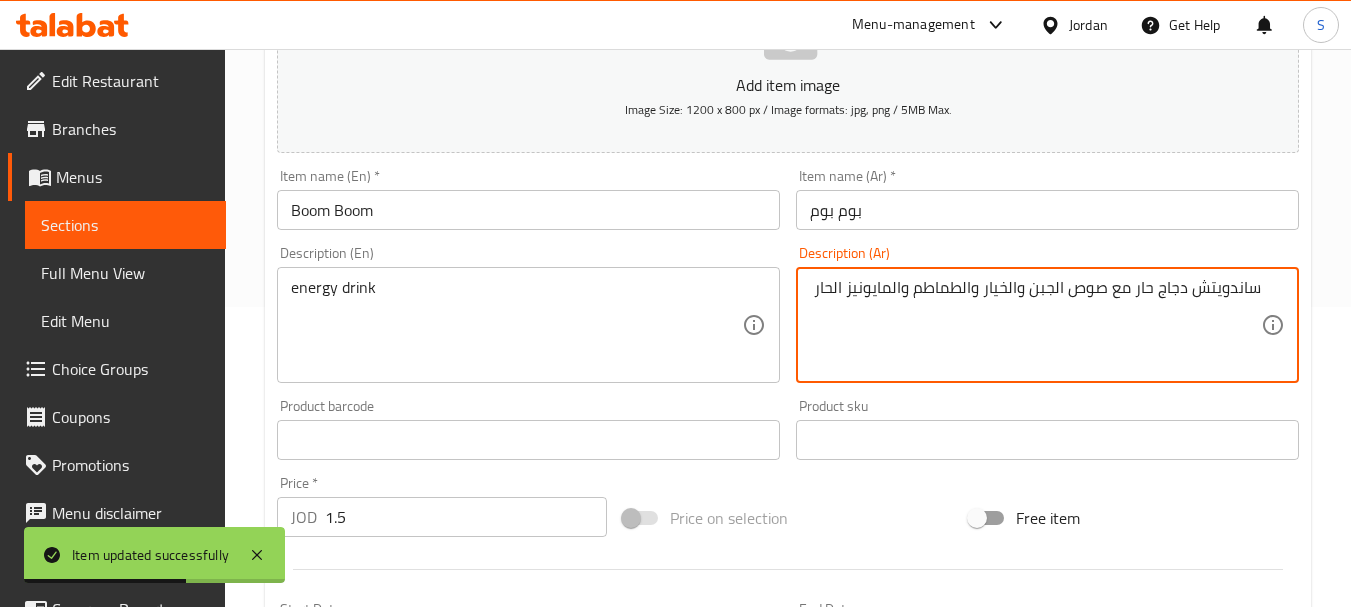 click on "ساندويتش دجاج حار مع صوص الجبن والخيار والطماطم والمايونيز الحار" at bounding box center (1035, 325) 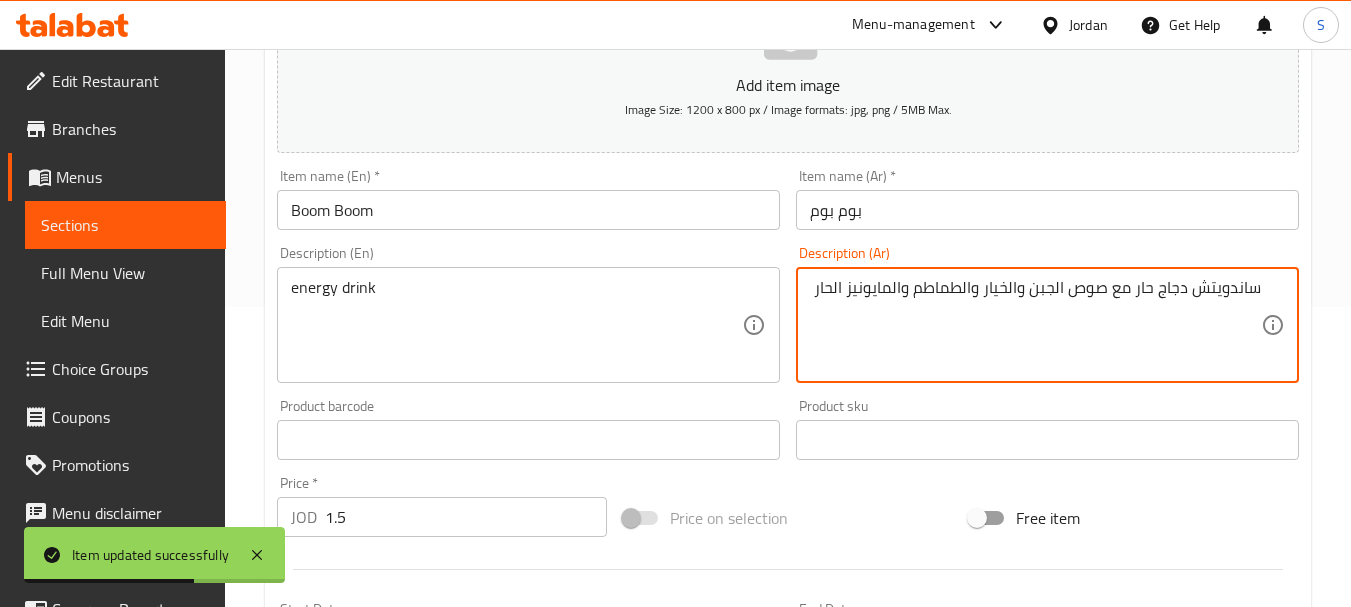 click on "ساندويتش دجاج حار مع صوص الجبن والخيار والطماطم والمايونيز الحار" at bounding box center [1035, 325] 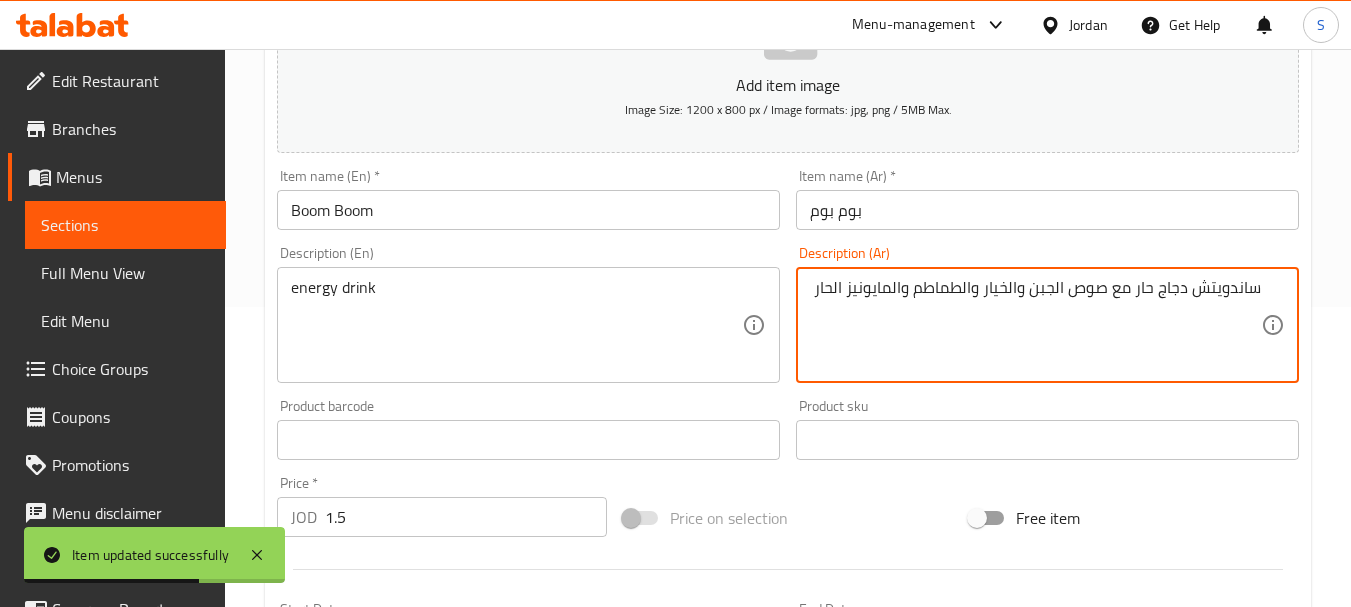 click on "ساندويتش دجاج حار مع صوص الجبن والخيار والطماطم والمايونيز الحار" at bounding box center [1035, 325] 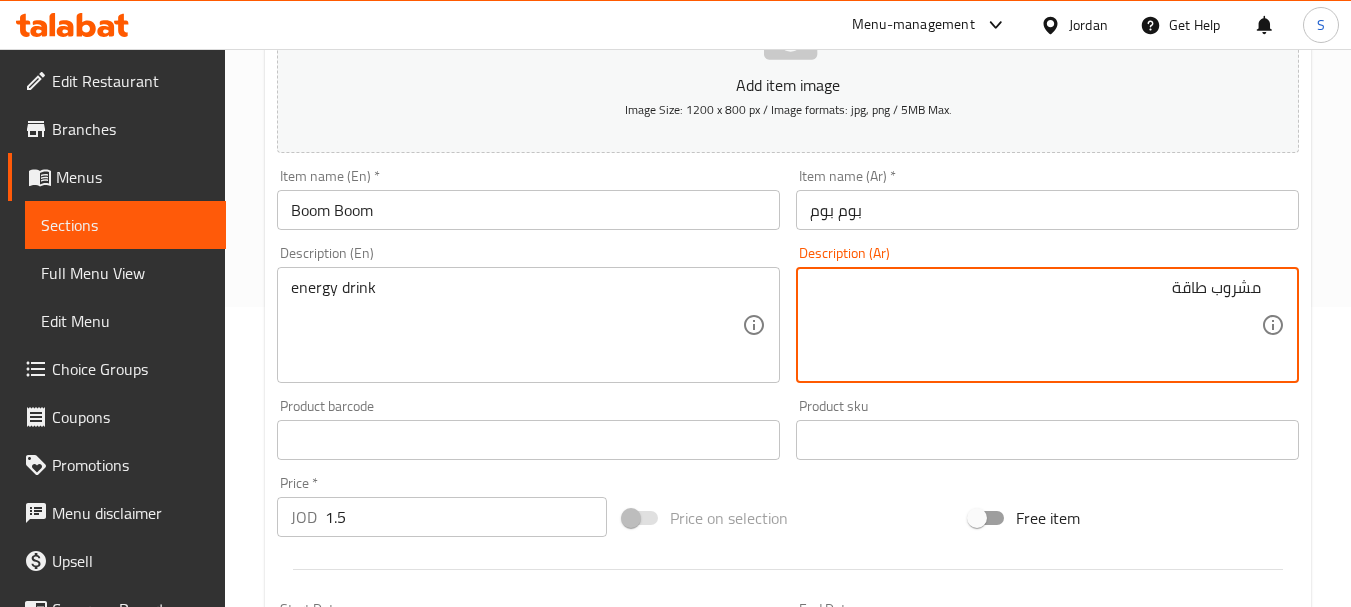 type on "مشروب طاقة" 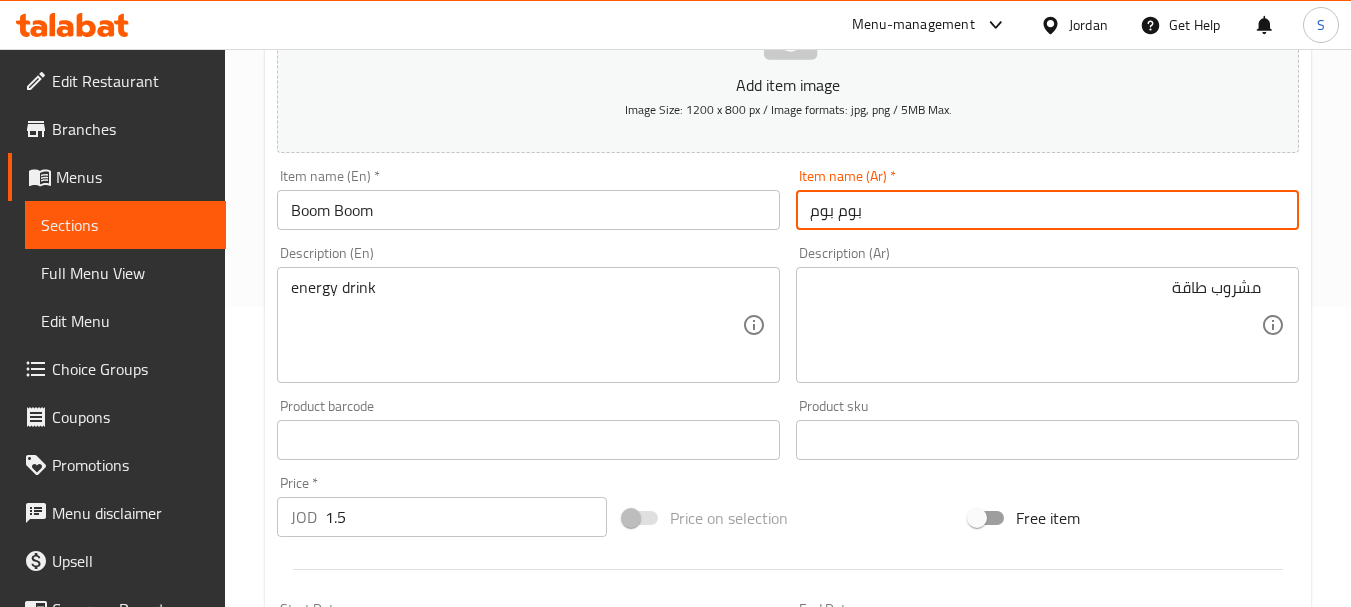 click on "بوم بوم" at bounding box center [1047, 210] 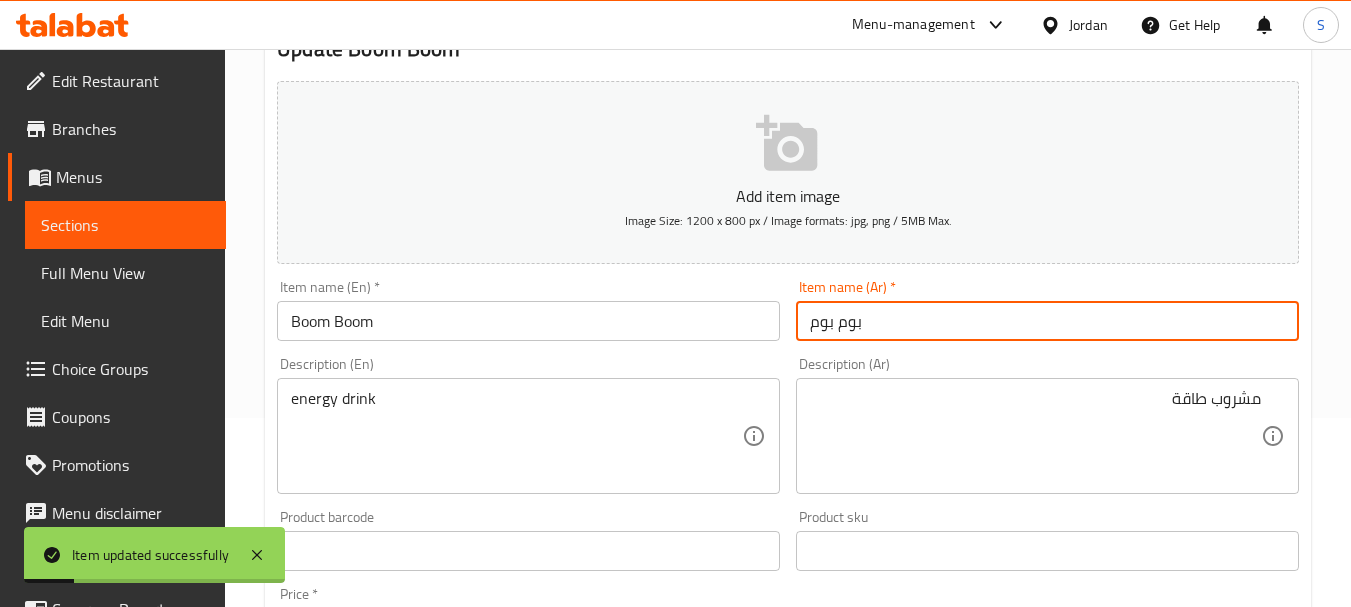 scroll, scrollTop: 0, scrollLeft: 0, axis: both 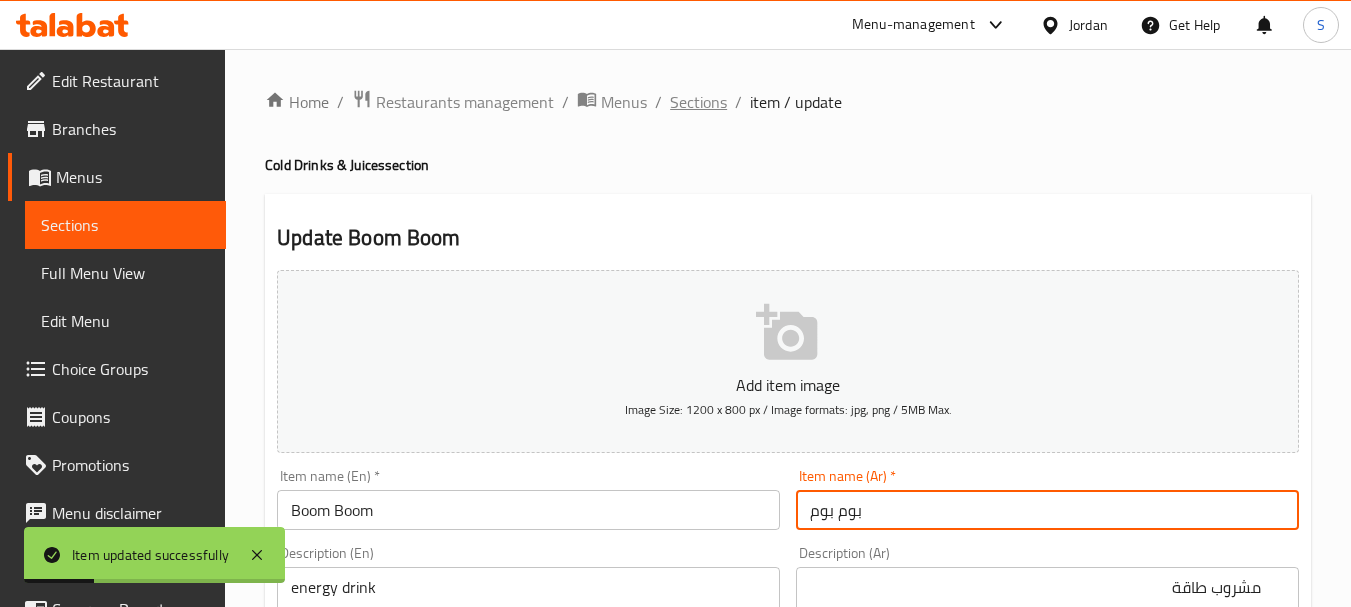 click on "Sections" at bounding box center (698, 102) 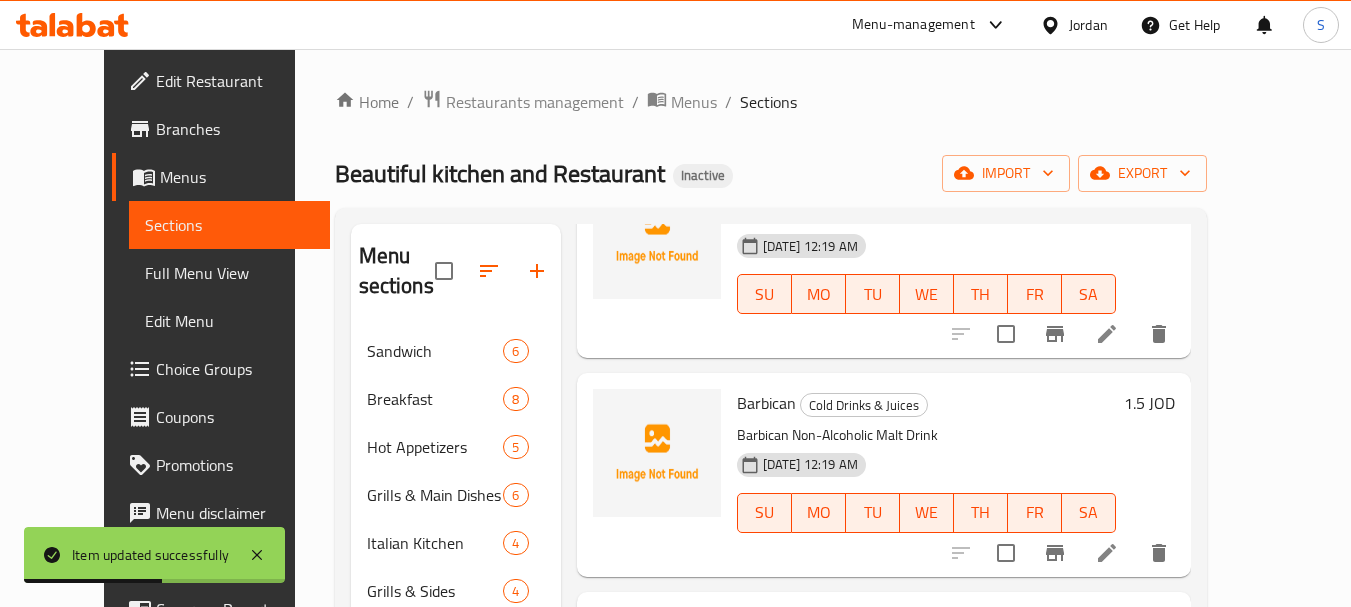 scroll, scrollTop: 1530, scrollLeft: 0, axis: vertical 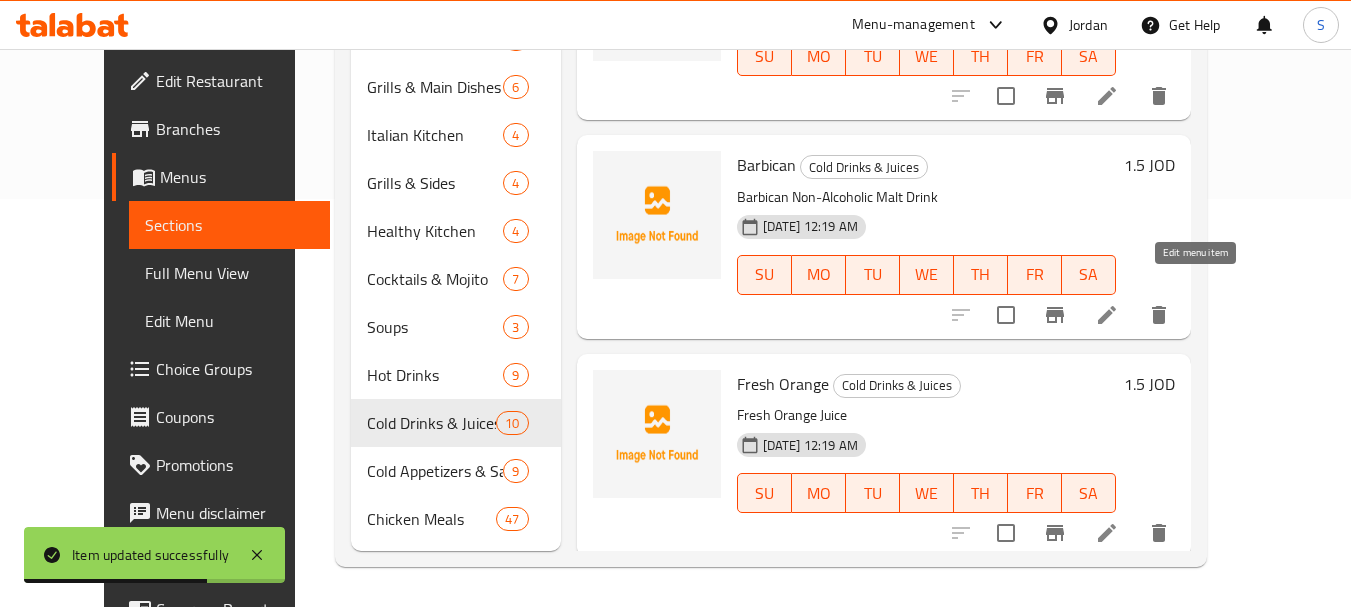 click 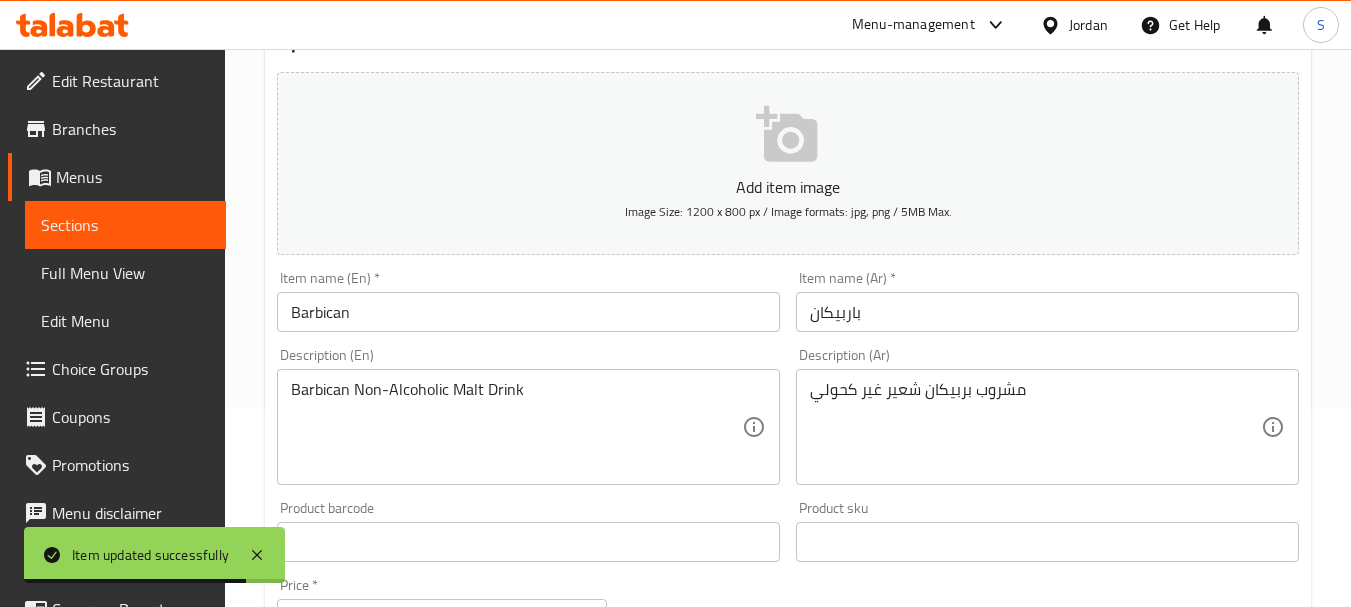 scroll, scrollTop: 200, scrollLeft: 0, axis: vertical 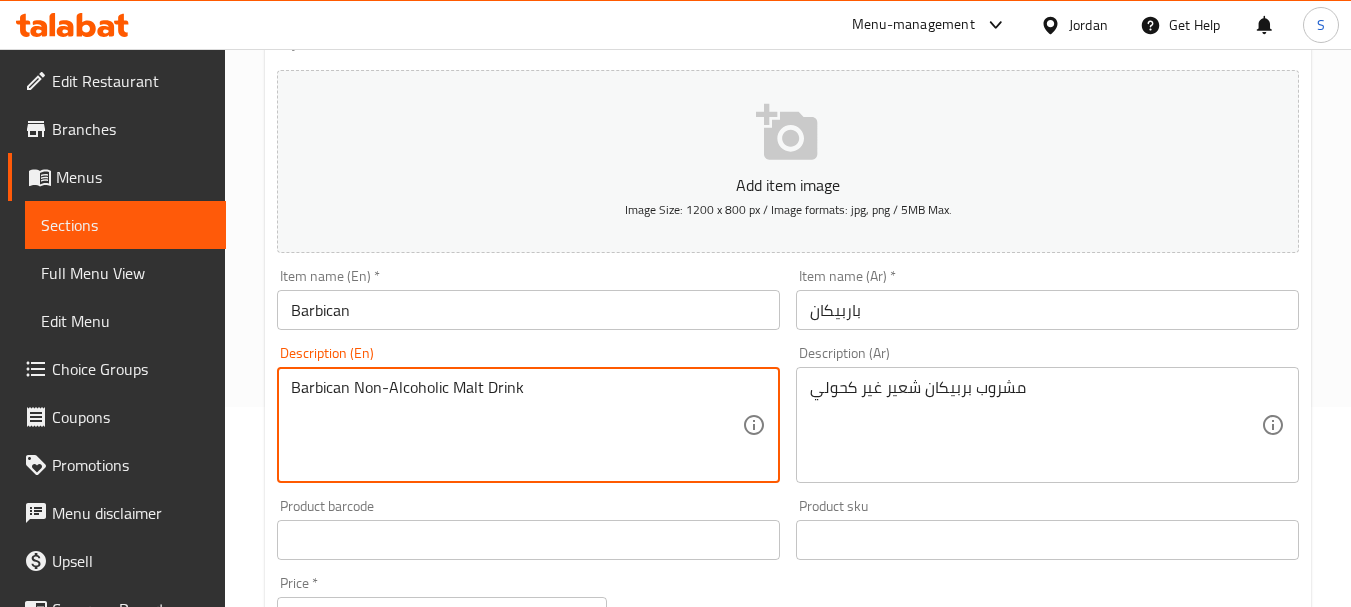 drag, startPoint x: 306, startPoint y: 388, endPoint x: 581, endPoint y: 399, distance: 275.2199 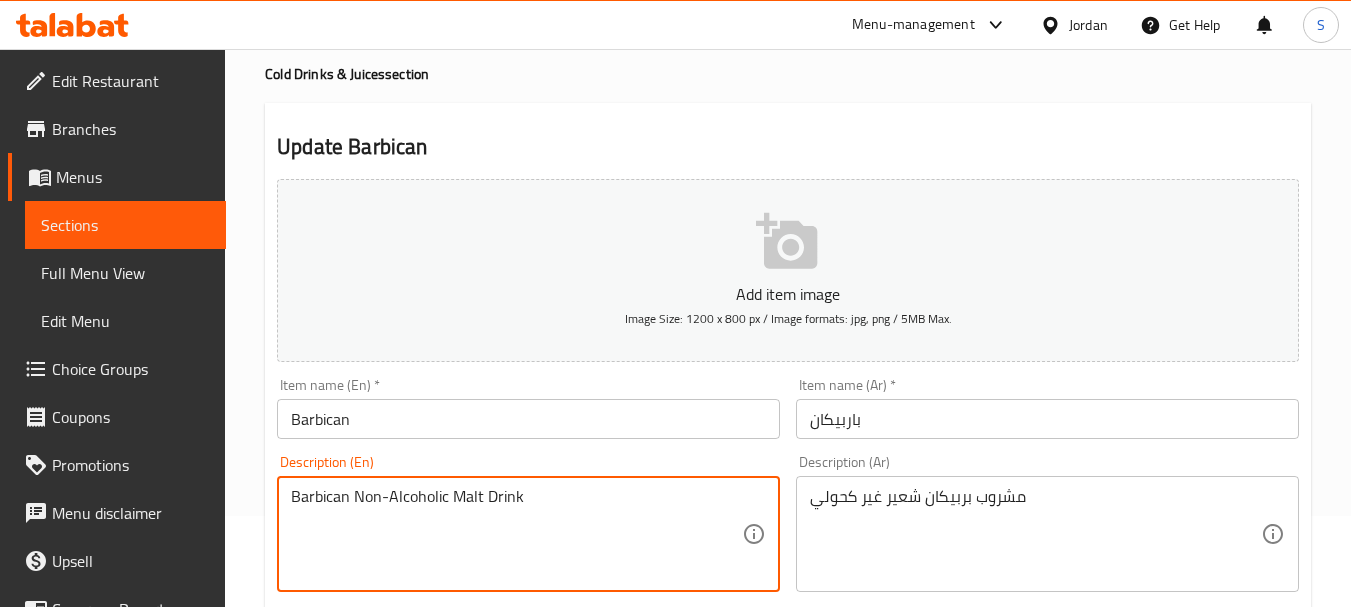 scroll, scrollTop: 0, scrollLeft: 0, axis: both 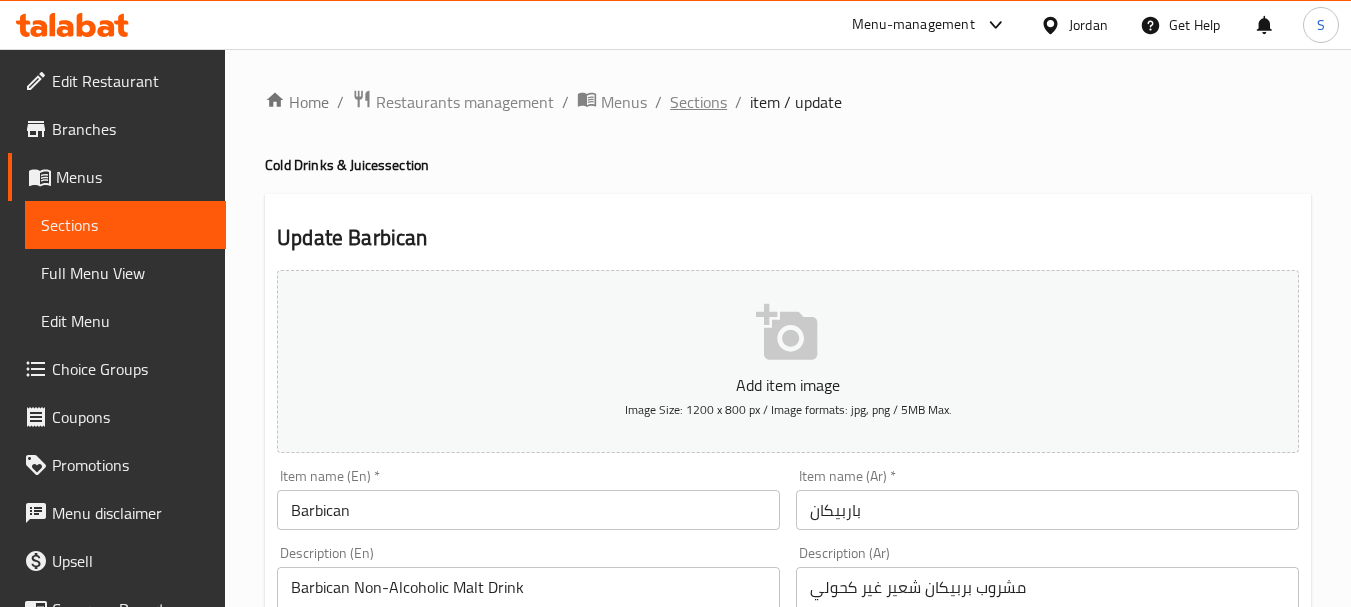click on "Sections" at bounding box center (698, 102) 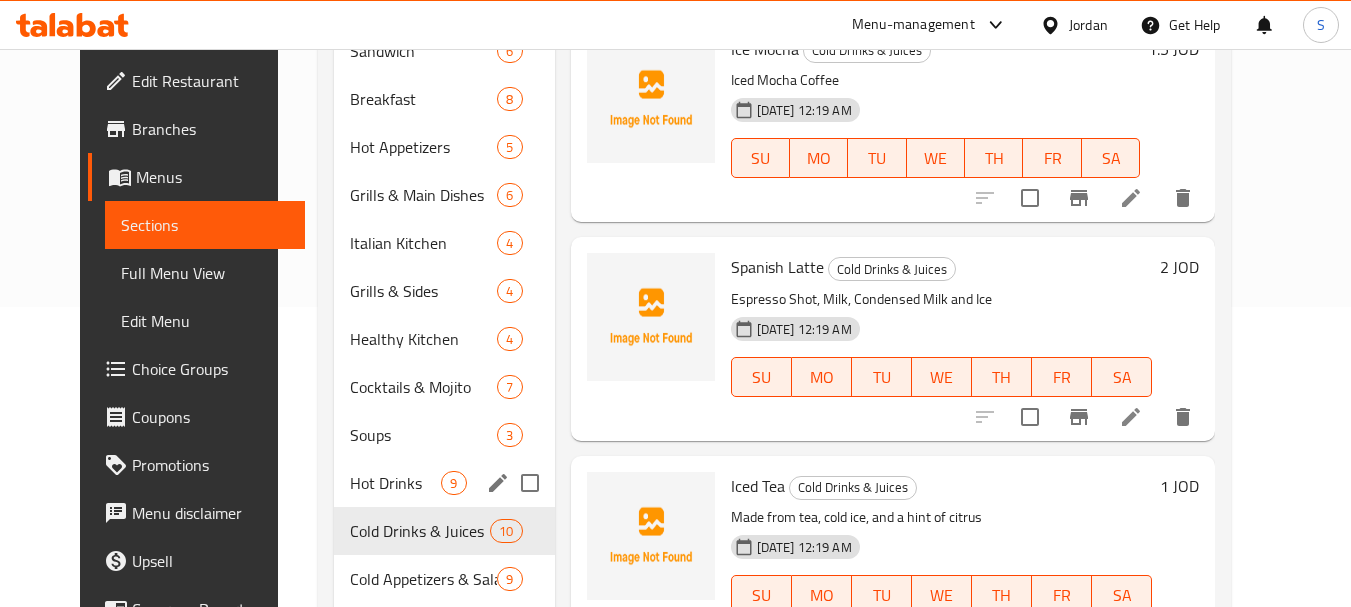 scroll, scrollTop: 408, scrollLeft: 0, axis: vertical 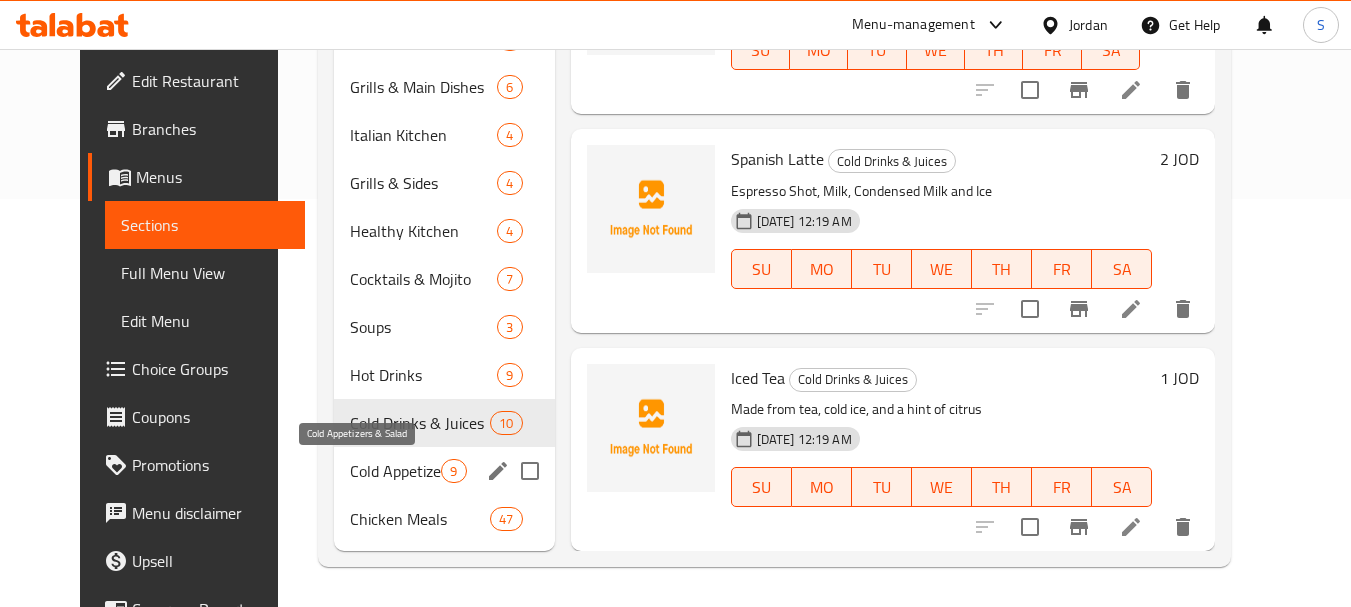 click on "Cold Appetizers & Salad" at bounding box center (395, 471) 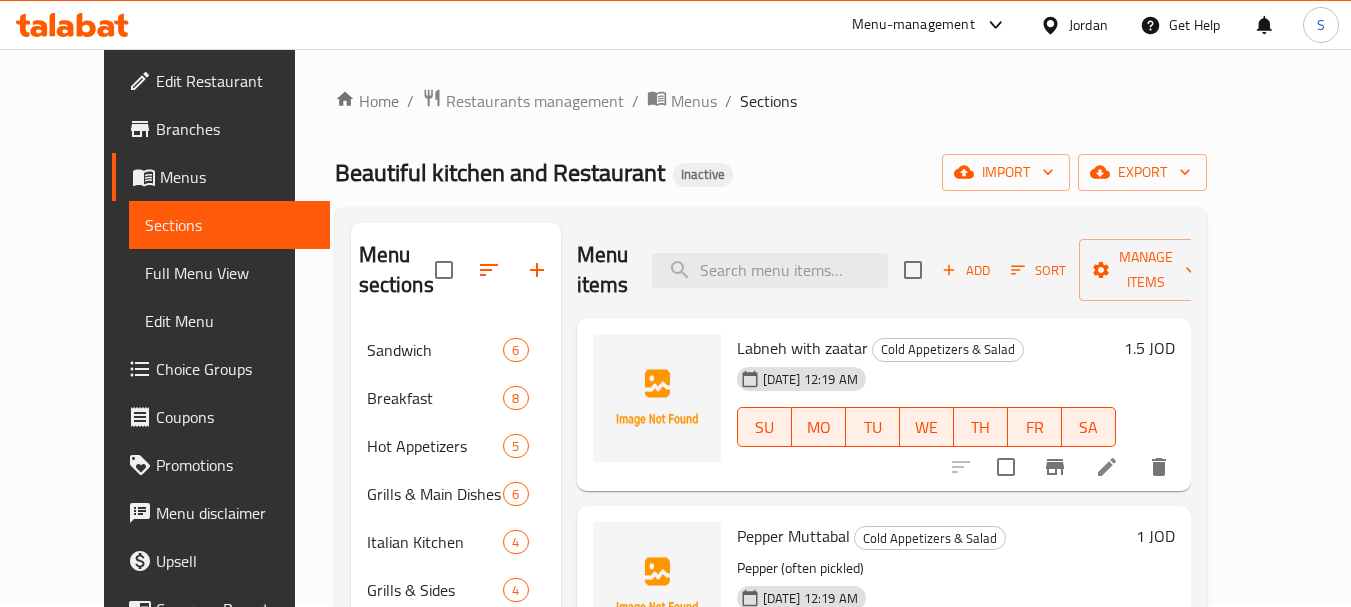 scroll, scrollTop: 0, scrollLeft: 0, axis: both 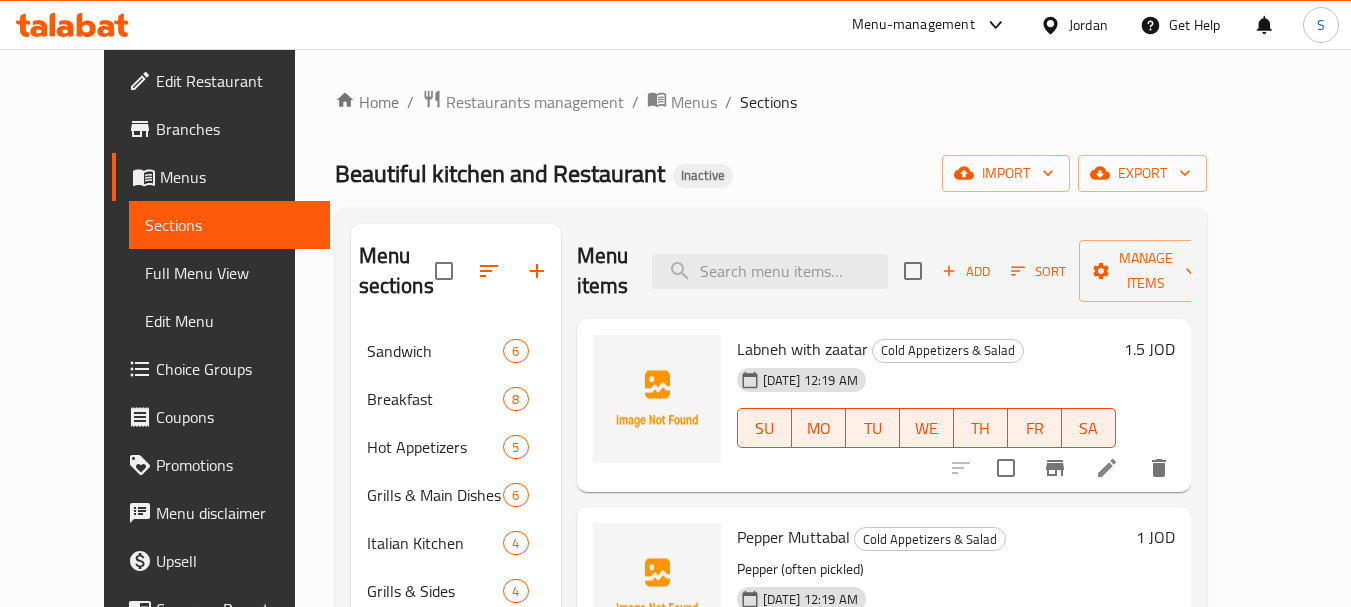 click 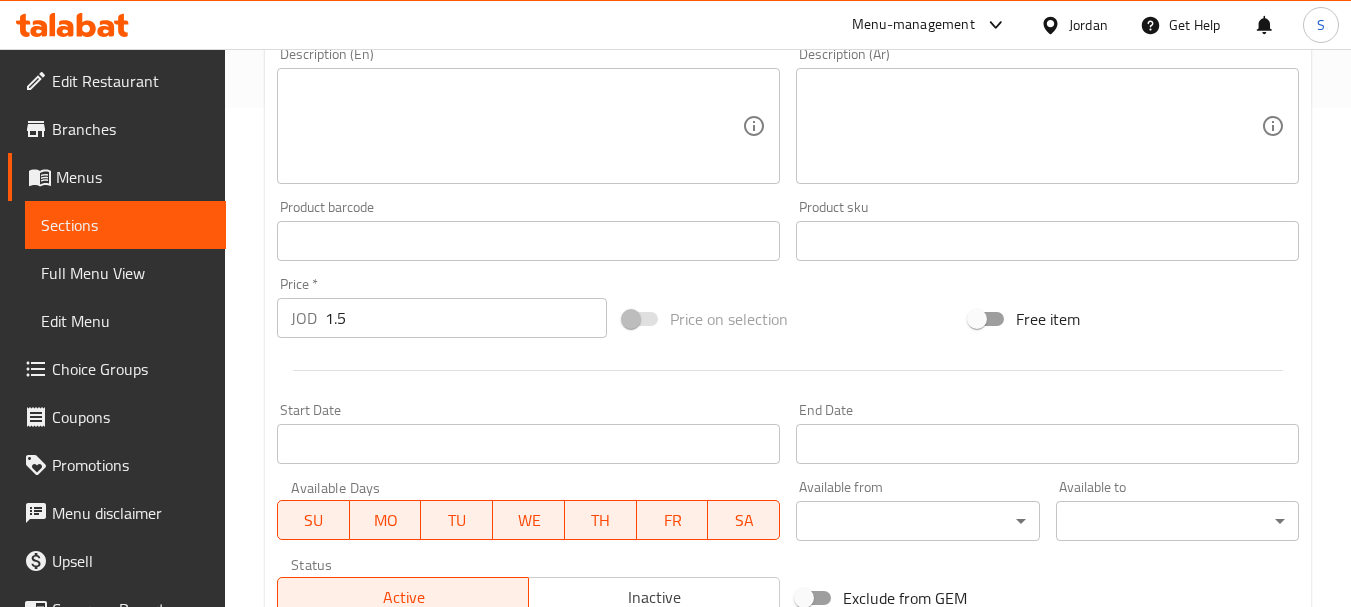 scroll, scrollTop: 500, scrollLeft: 0, axis: vertical 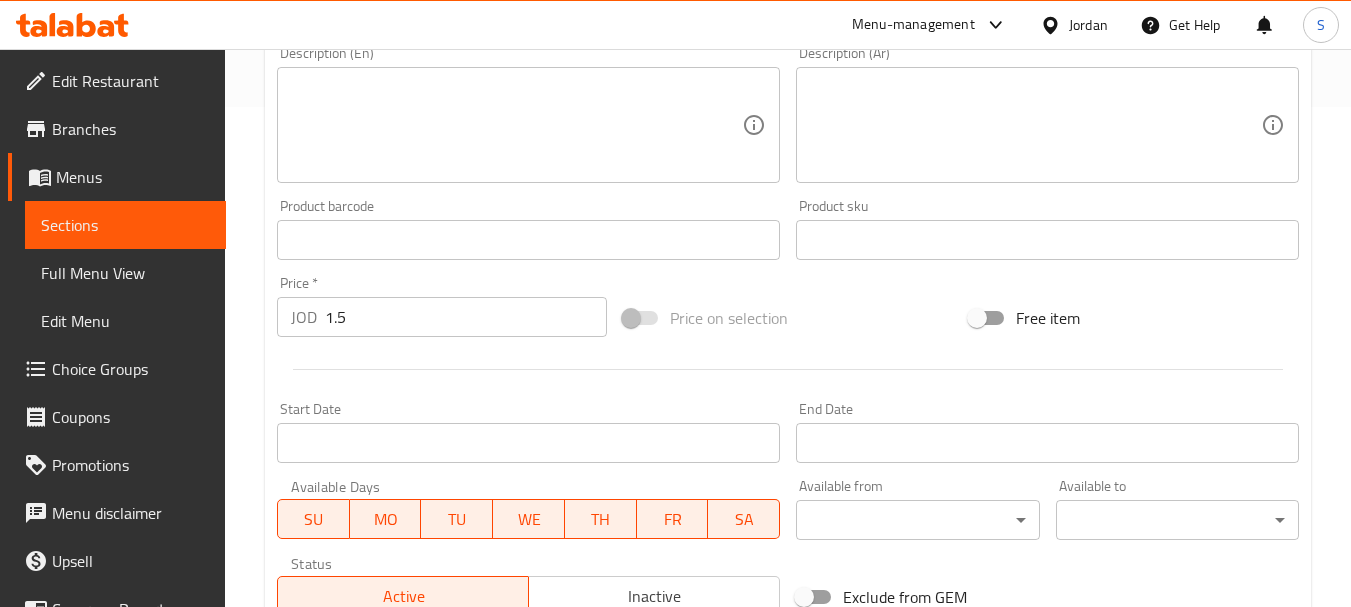 click at bounding box center (516, 125) 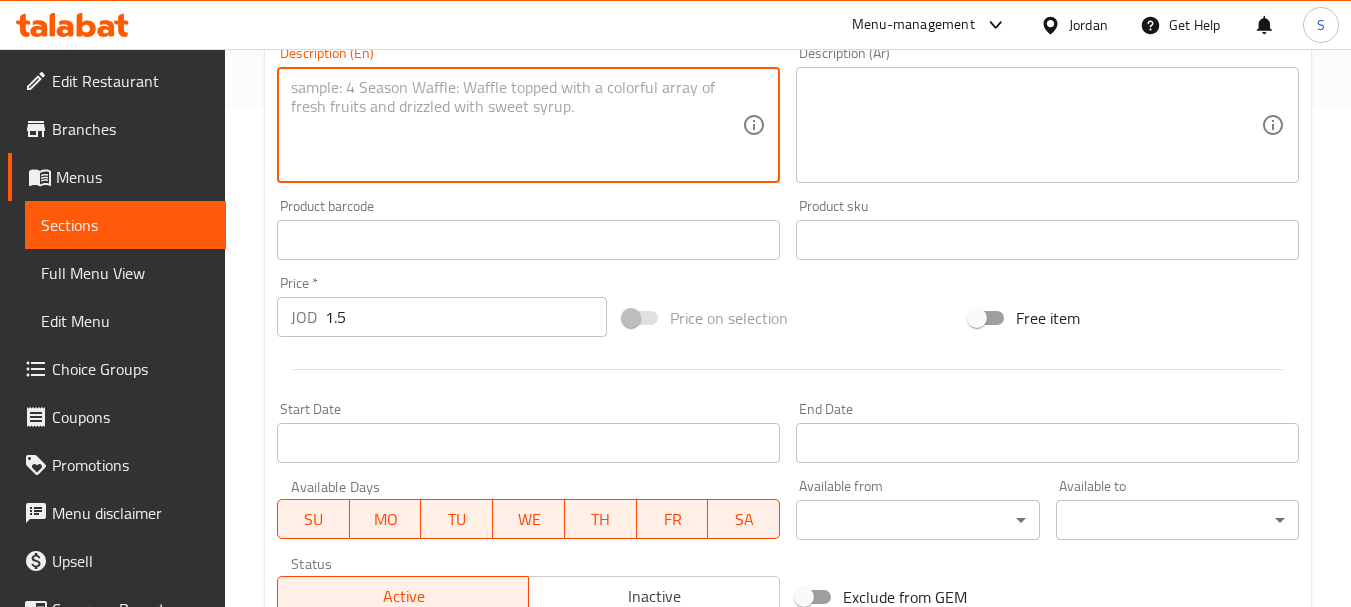 paste on "Grilled chicken served with labneh (strained yogurt) and zaatar (a Middle Eastern spice blend)." 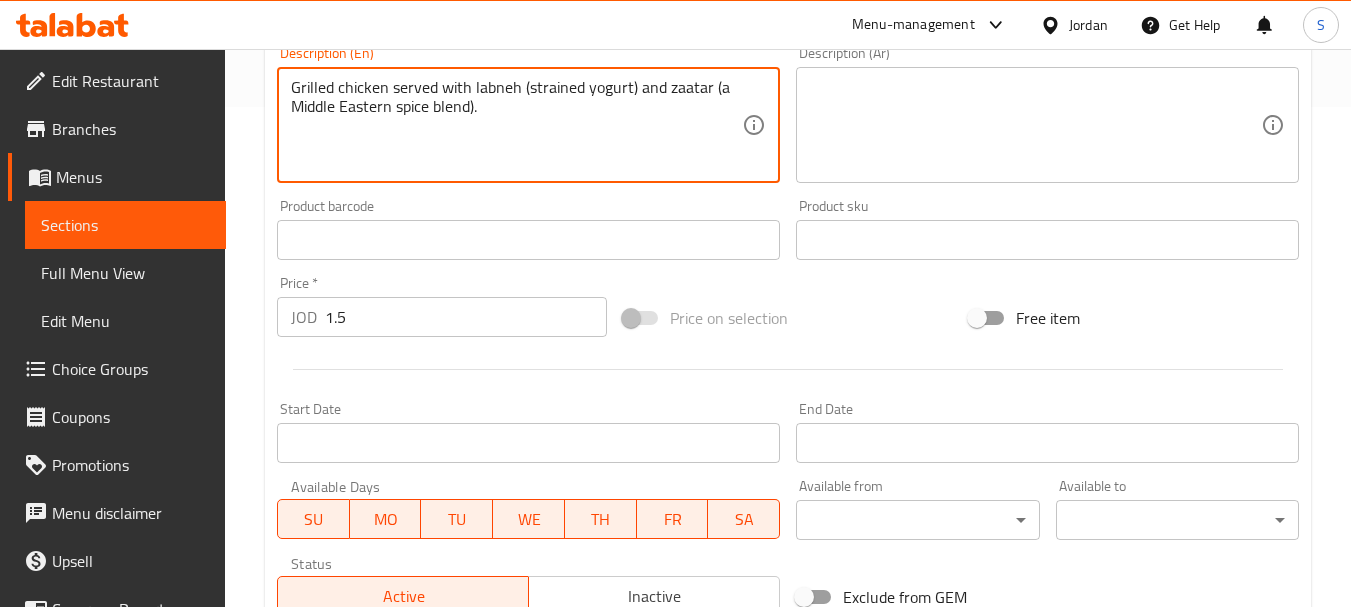 type on "Grilled chicken served with labneh (strained yogurt) and zaatar (a Middle Eastern spice blend)." 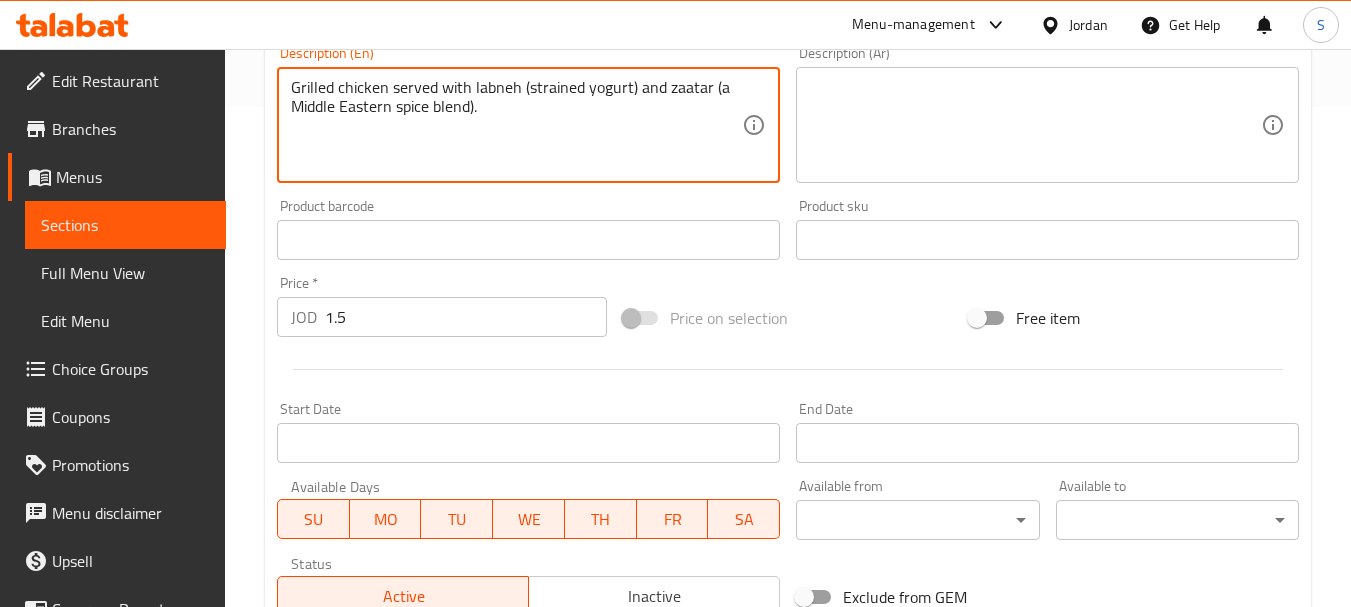 click on "Description (Ar) Description (Ar)" at bounding box center [1047, 114] 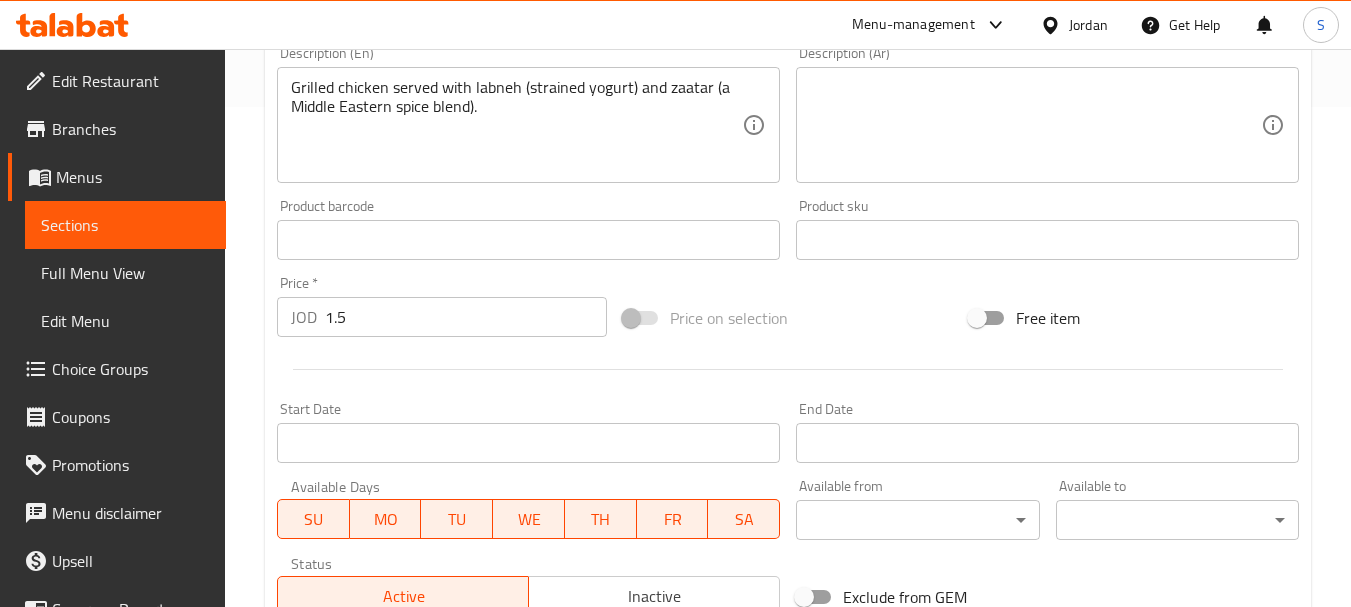 click at bounding box center (1035, 125) 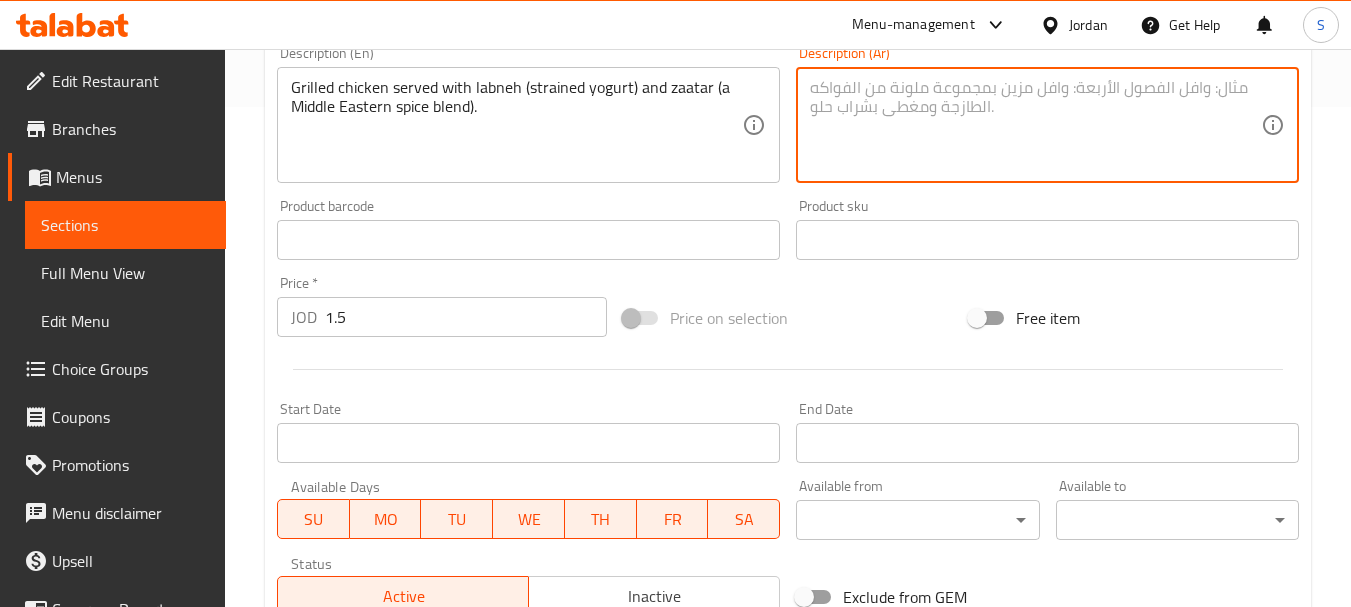 paste on "دجاج مشوي يقدم مع اللبنة والزعتر (مزيج من التوابل الشرق أوسطية)." 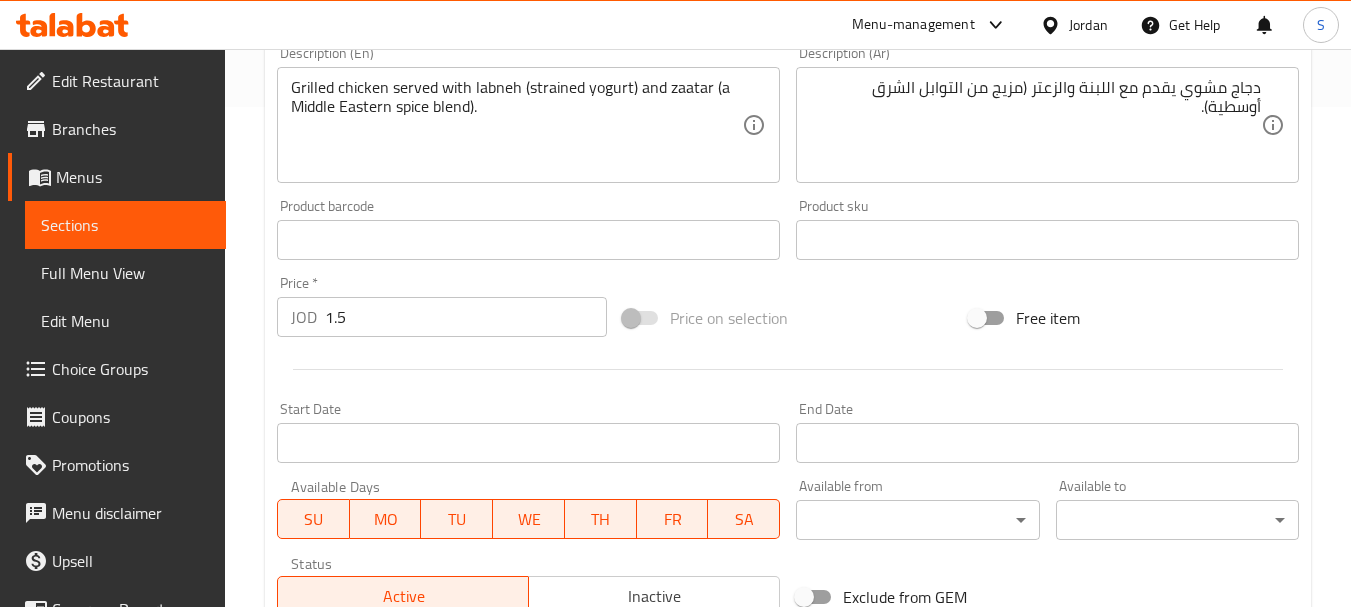 drag, startPoint x: 289, startPoint y: 99, endPoint x: 465, endPoint y: 94, distance: 176.07101 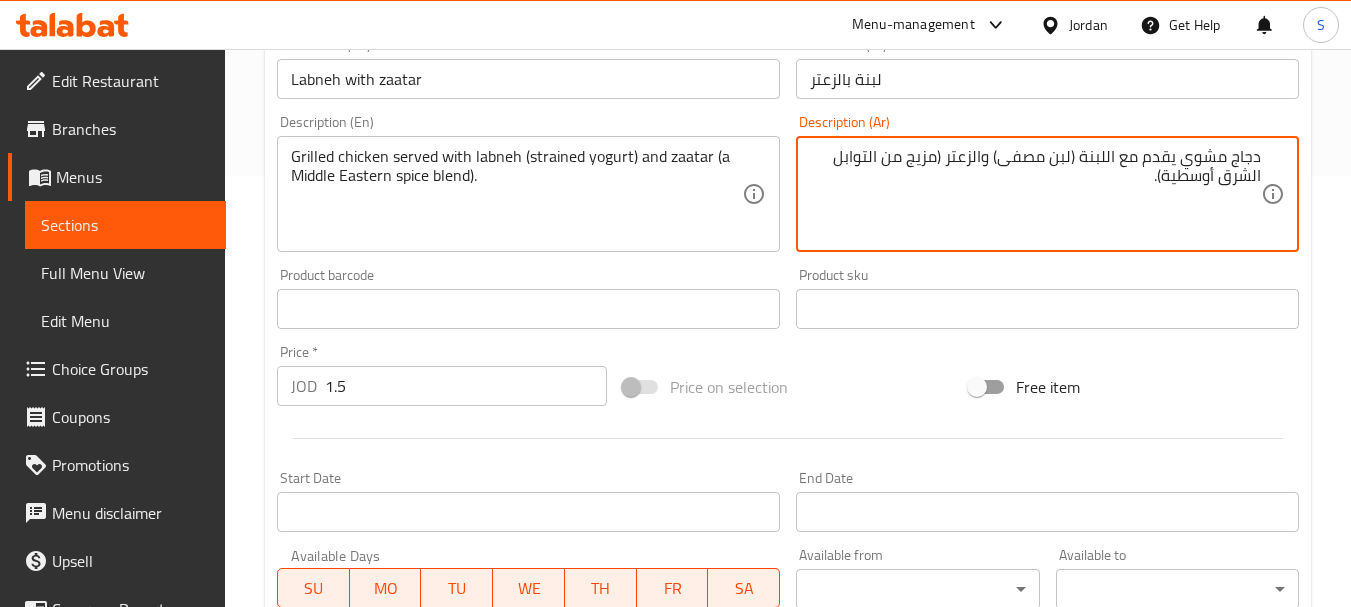 scroll, scrollTop: 400, scrollLeft: 0, axis: vertical 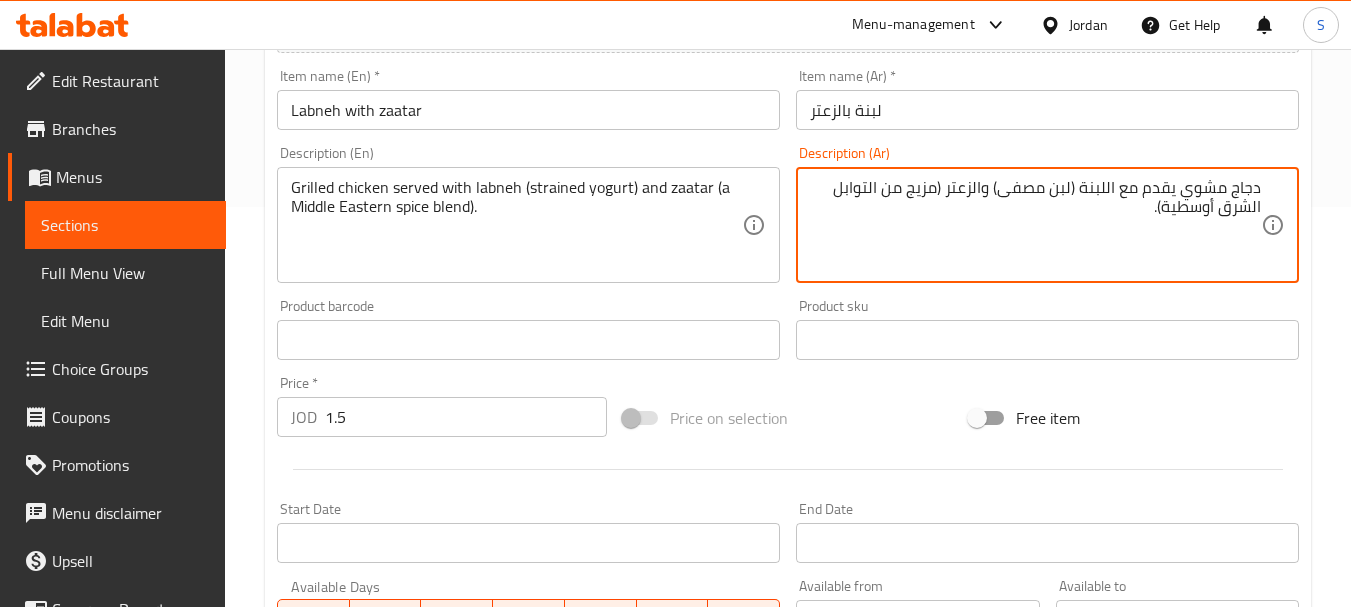 type on "دجاج مشوي يقدم مع اللبنة (لبن مصفى) والزعتر (مزيج من التوابل الشرق أوسطية)." 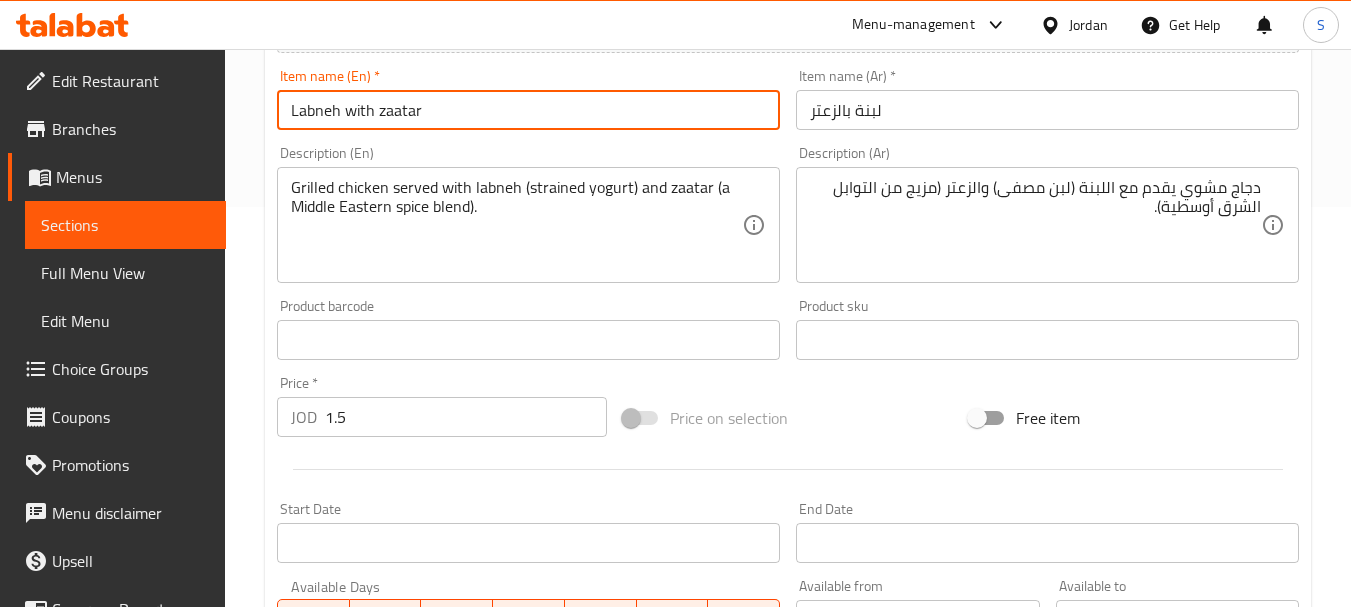 click on "Labneh with zaatar" at bounding box center (528, 110) 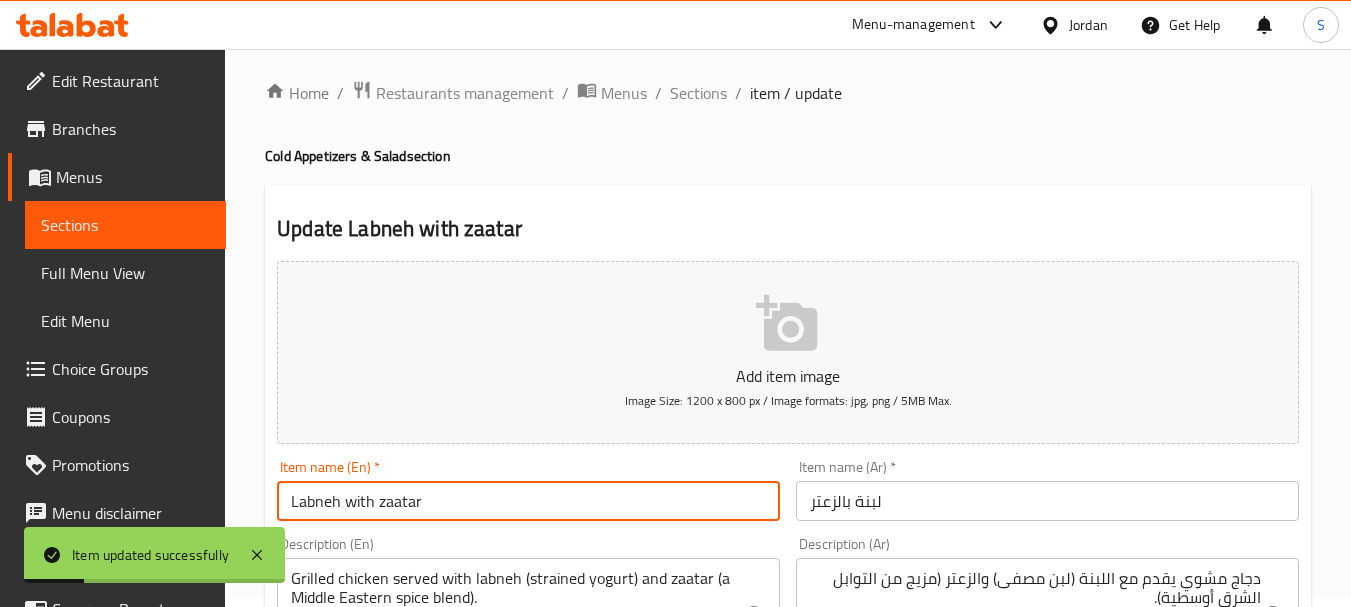 scroll, scrollTop: 0, scrollLeft: 0, axis: both 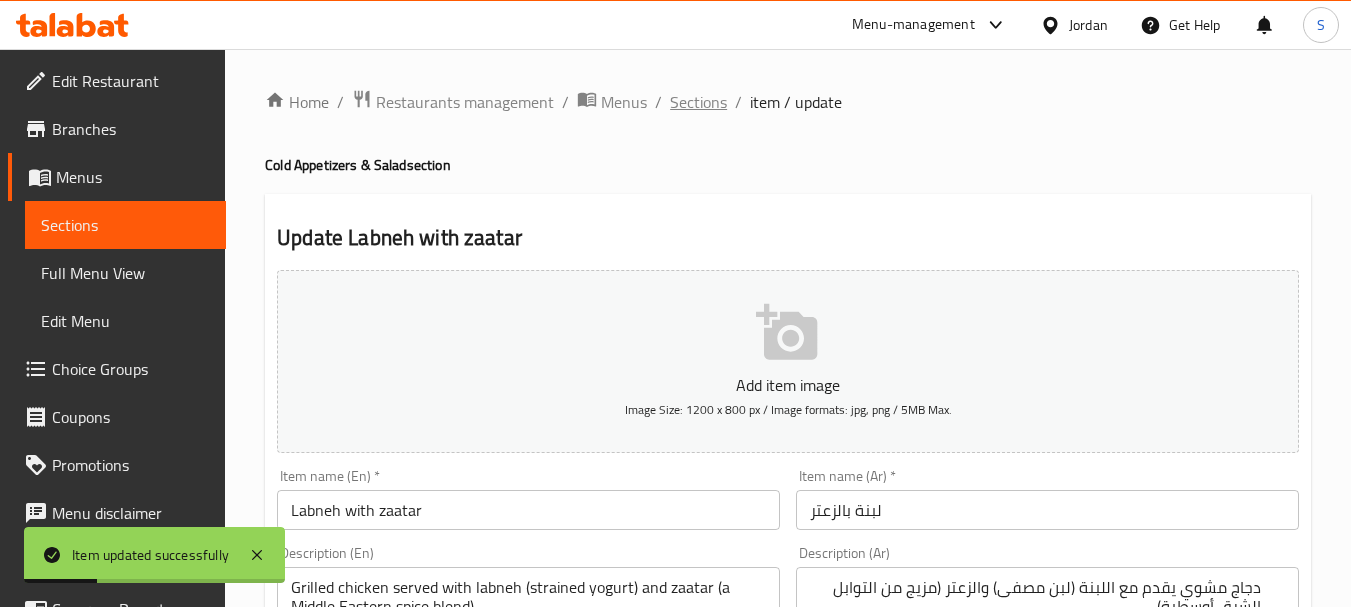 click on "Sections" at bounding box center (698, 102) 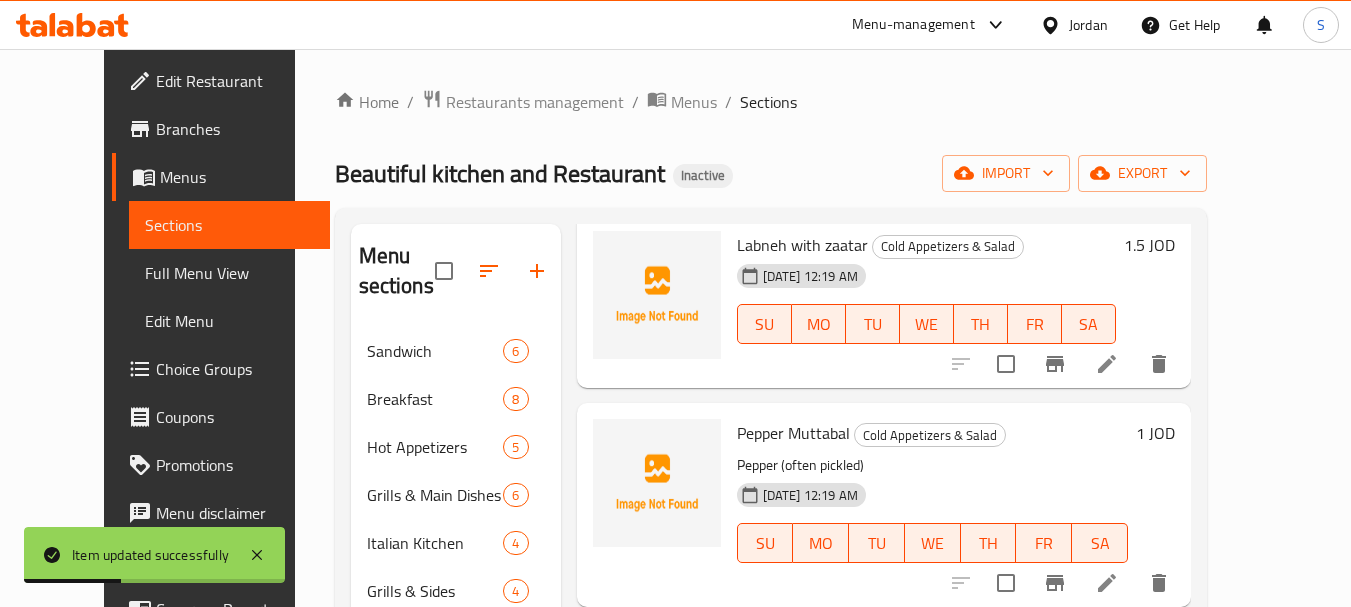 scroll, scrollTop: 200, scrollLeft: 0, axis: vertical 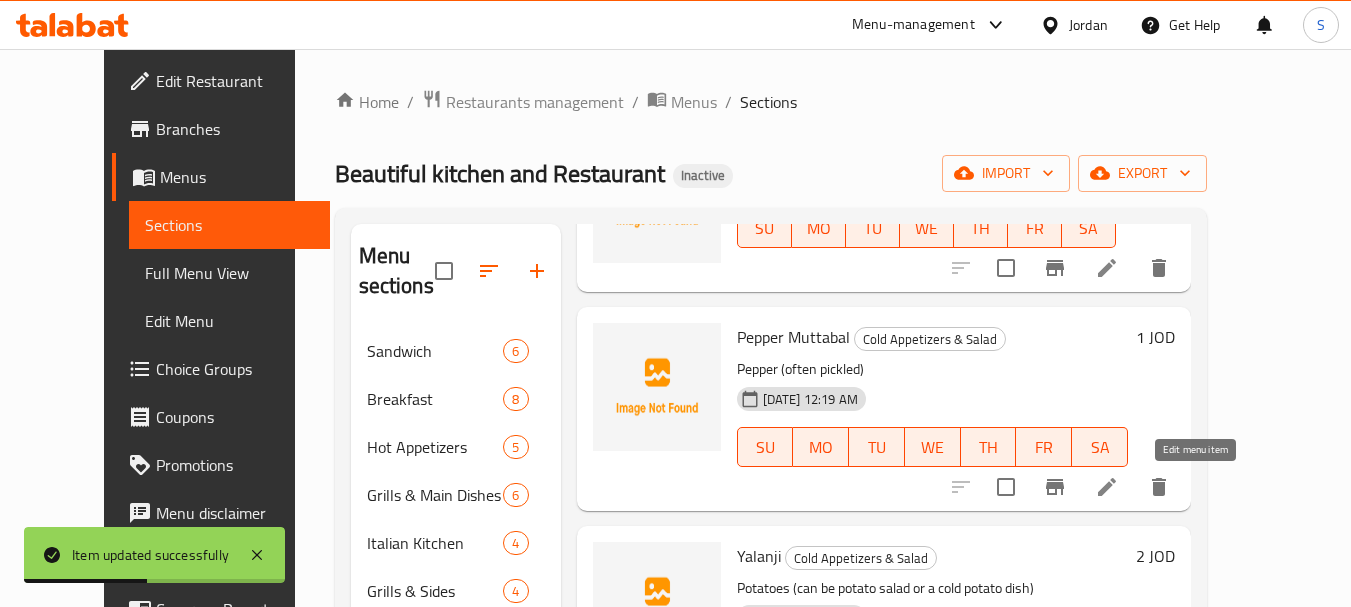 click 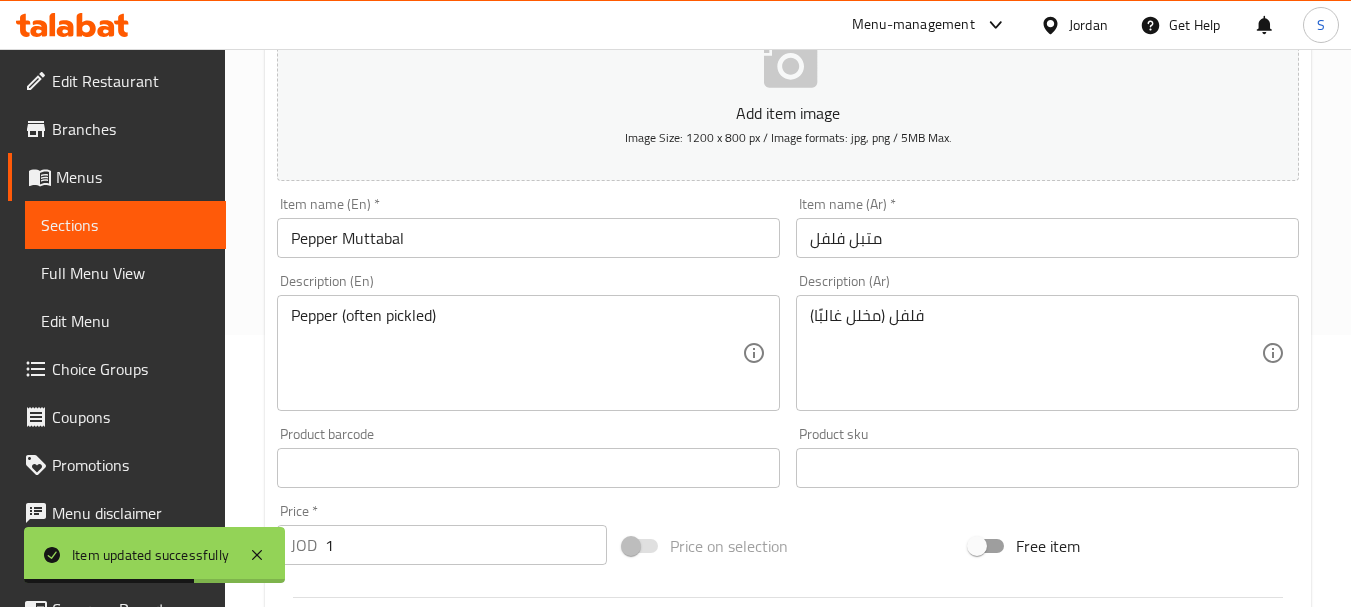 scroll, scrollTop: 300, scrollLeft: 0, axis: vertical 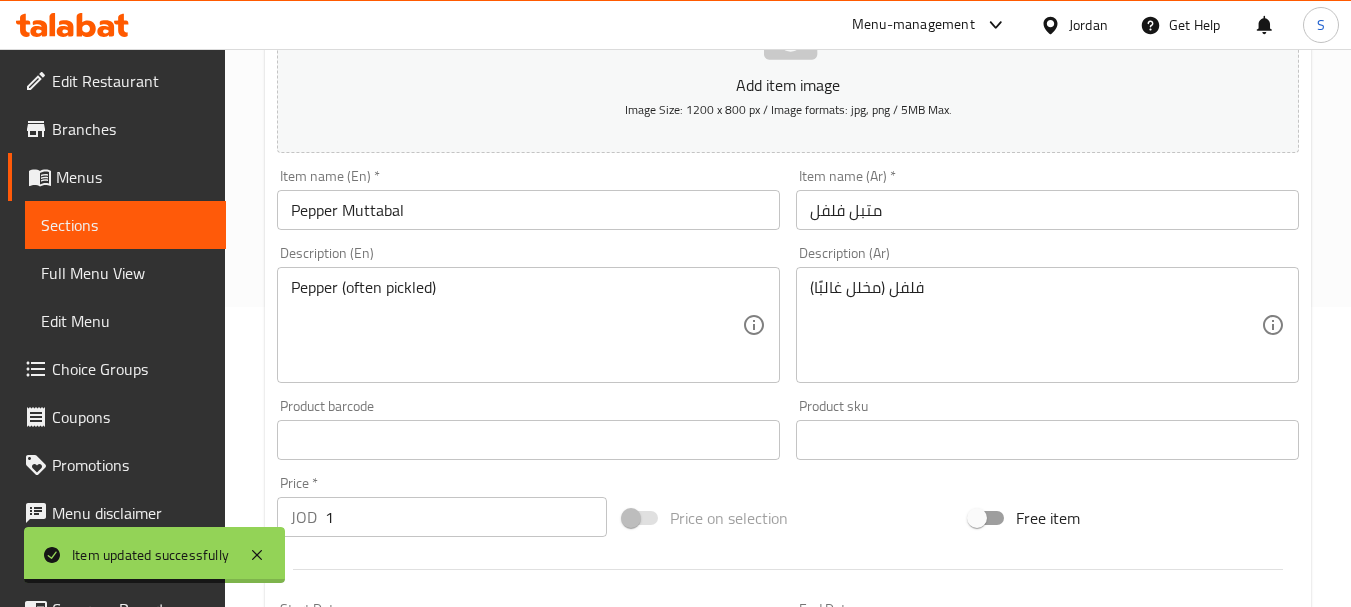 click on "Pepper (often pickled) Description (En)" at bounding box center [528, 325] 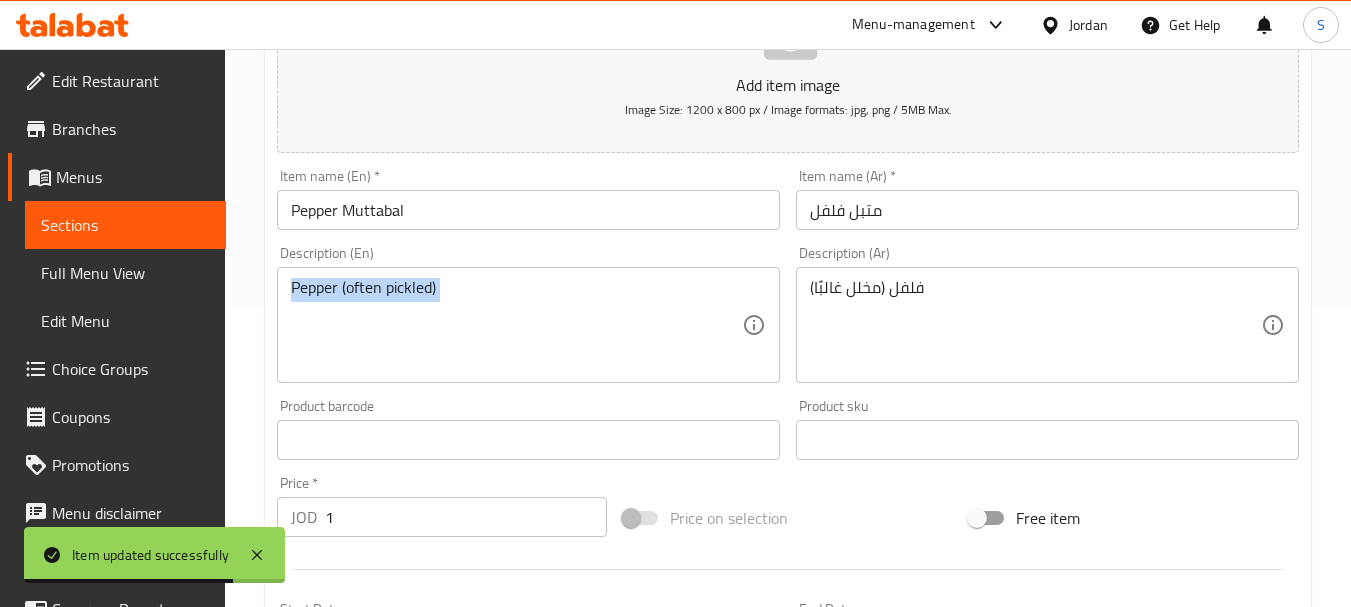 click on "Pepper (often pickled) Description (En)" at bounding box center [528, 325] 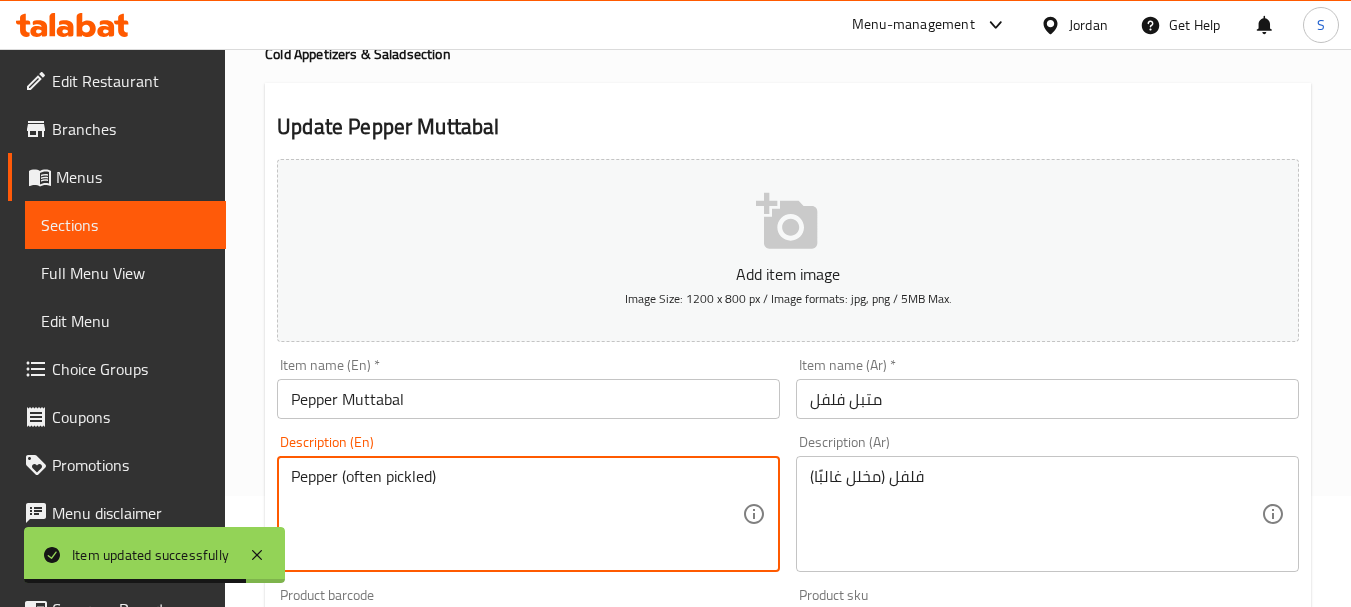 scroll, scrollTop: 0, scrollLeft: 0, axis: both 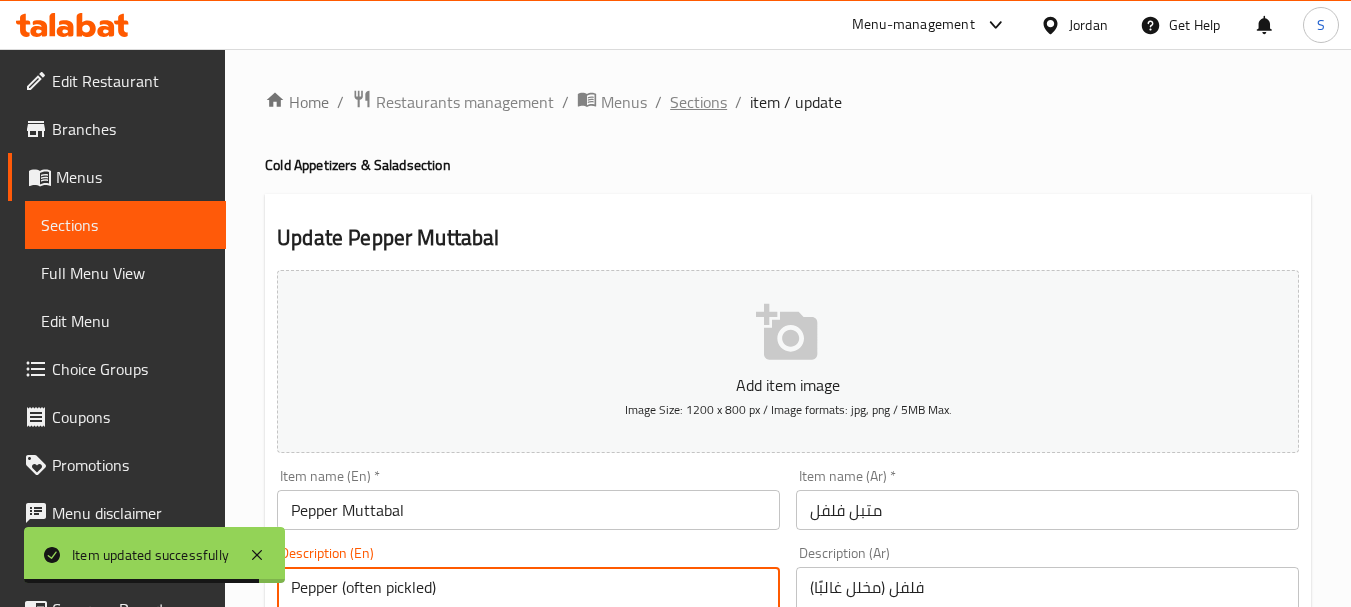 click on "Sections" at bounding box center (698, 102) 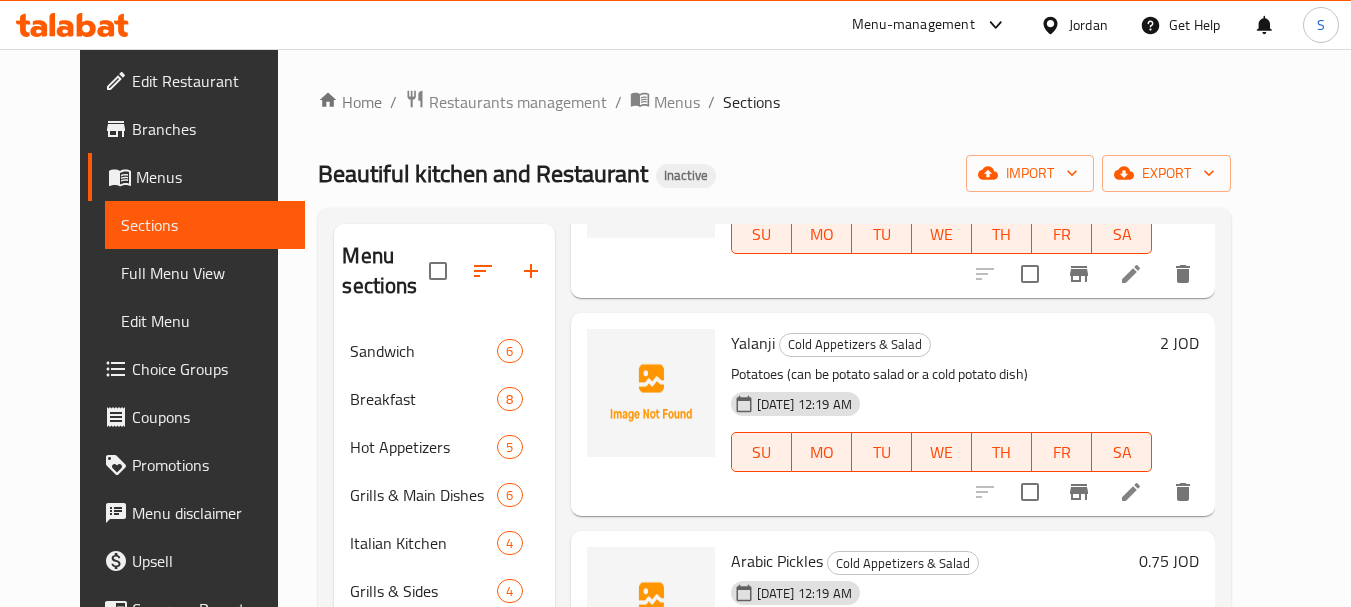 scroll, scrollTop: 500, scrollLeft: 0, axis: vertical 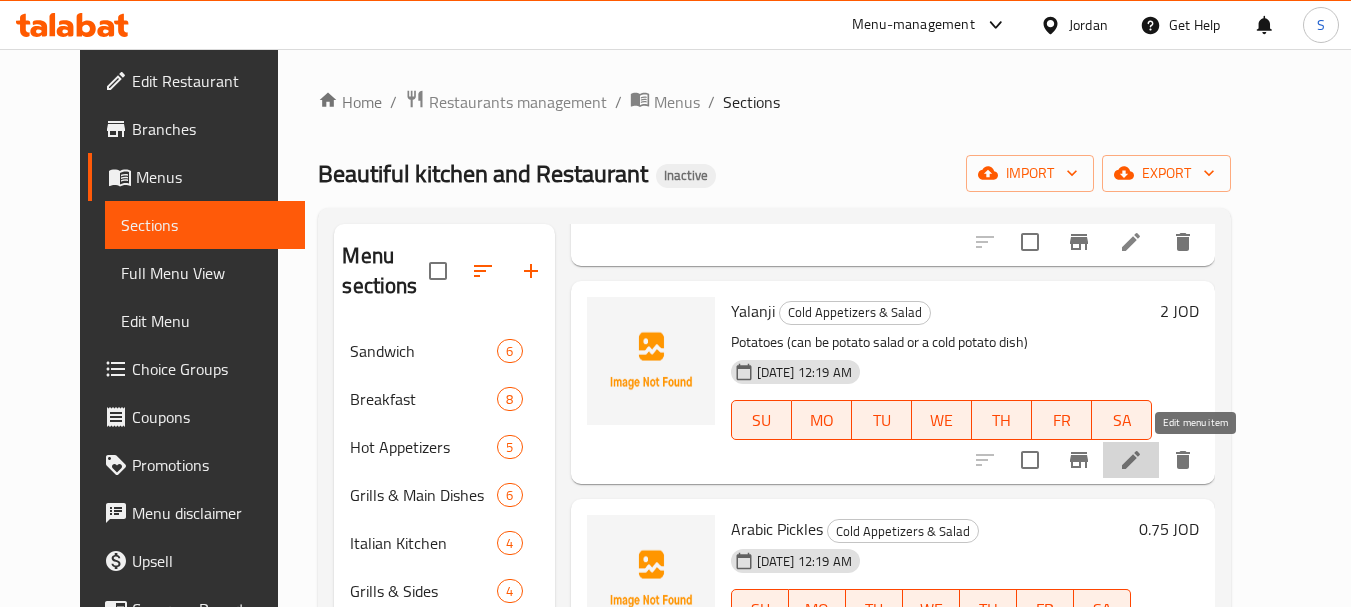click 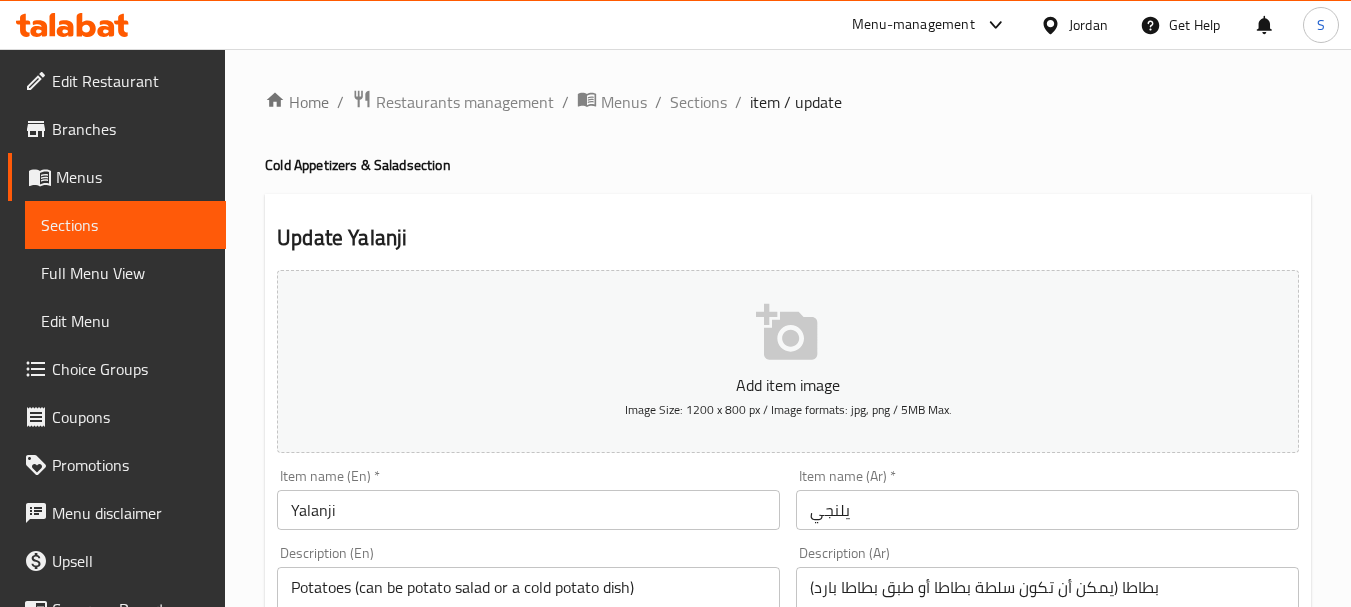 click on "Item name (En)   * Yalanji Item name (En)  *" at bounding box center (528, 499) 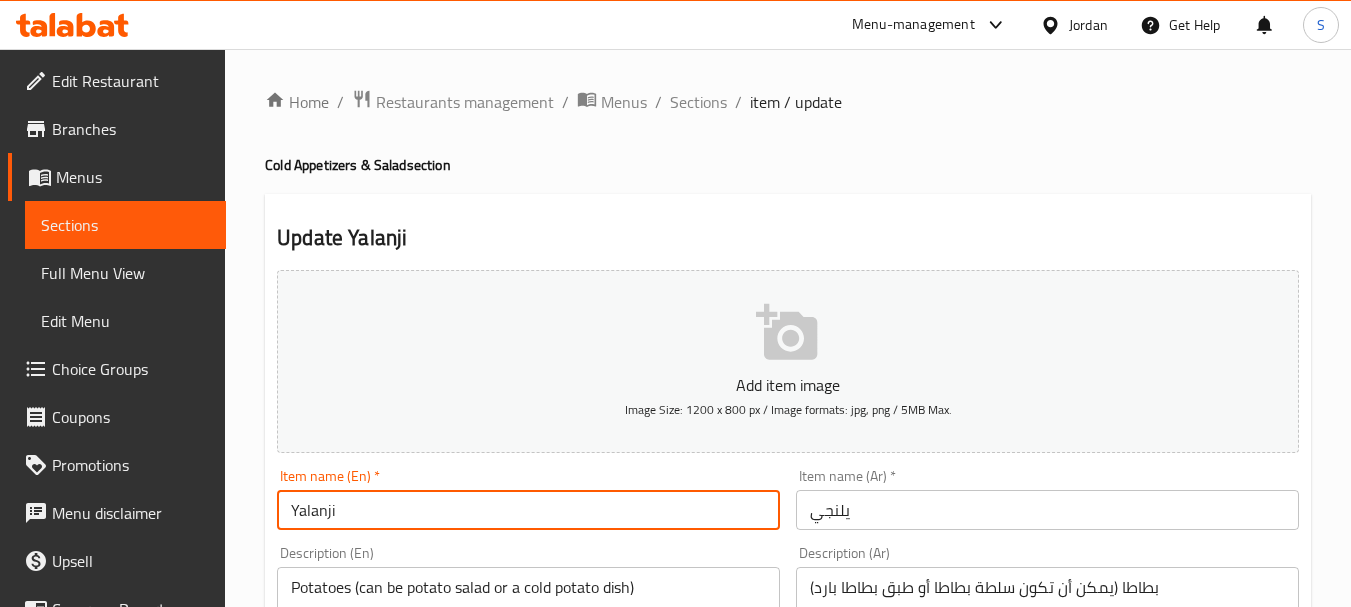 click on "Yalanji" at bounding box center (528, 510) 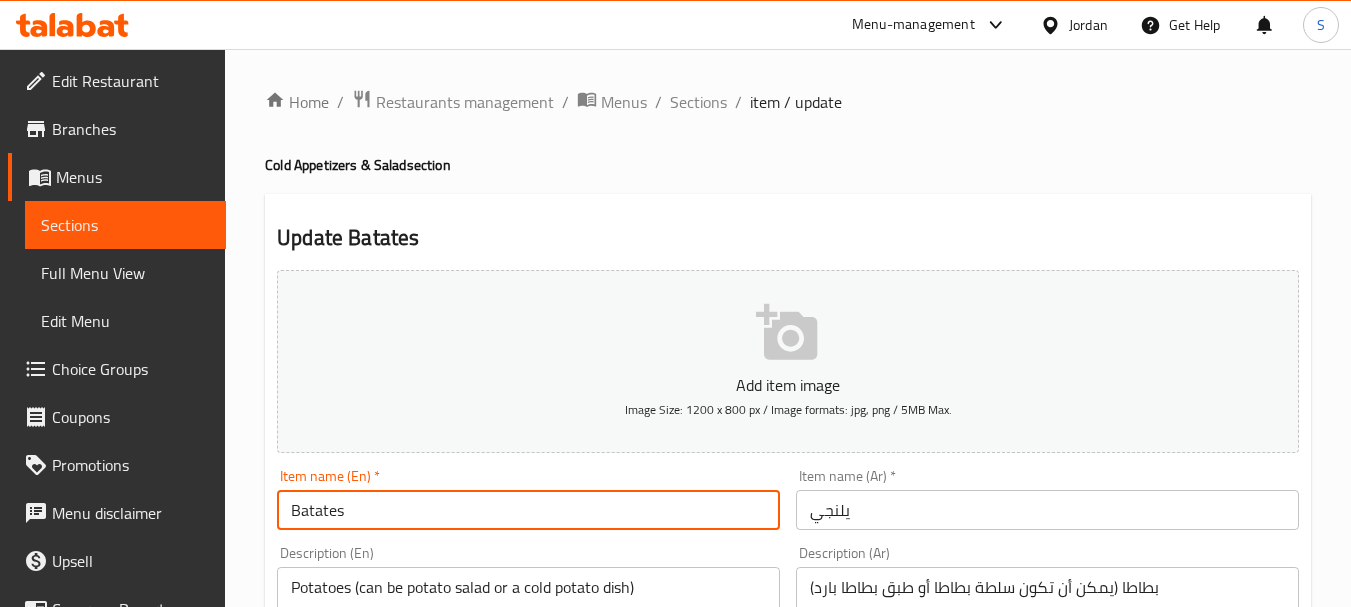type on "Batates" 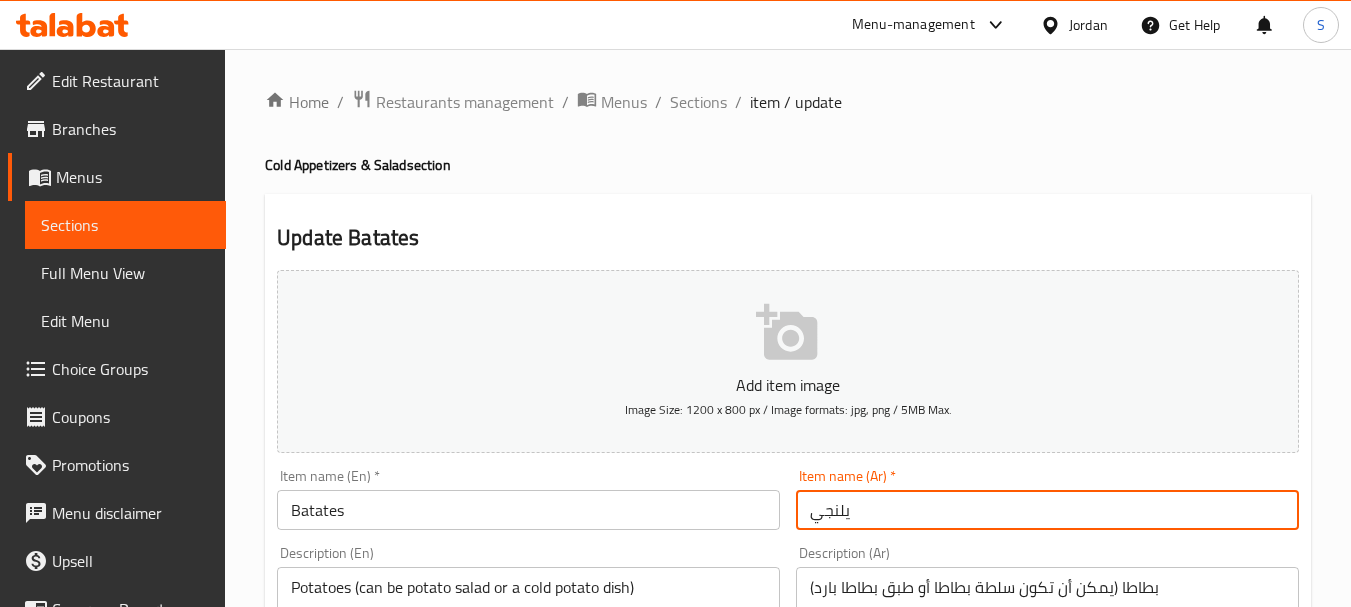 click on "يلنجي" at bounding box center [1047, 510] 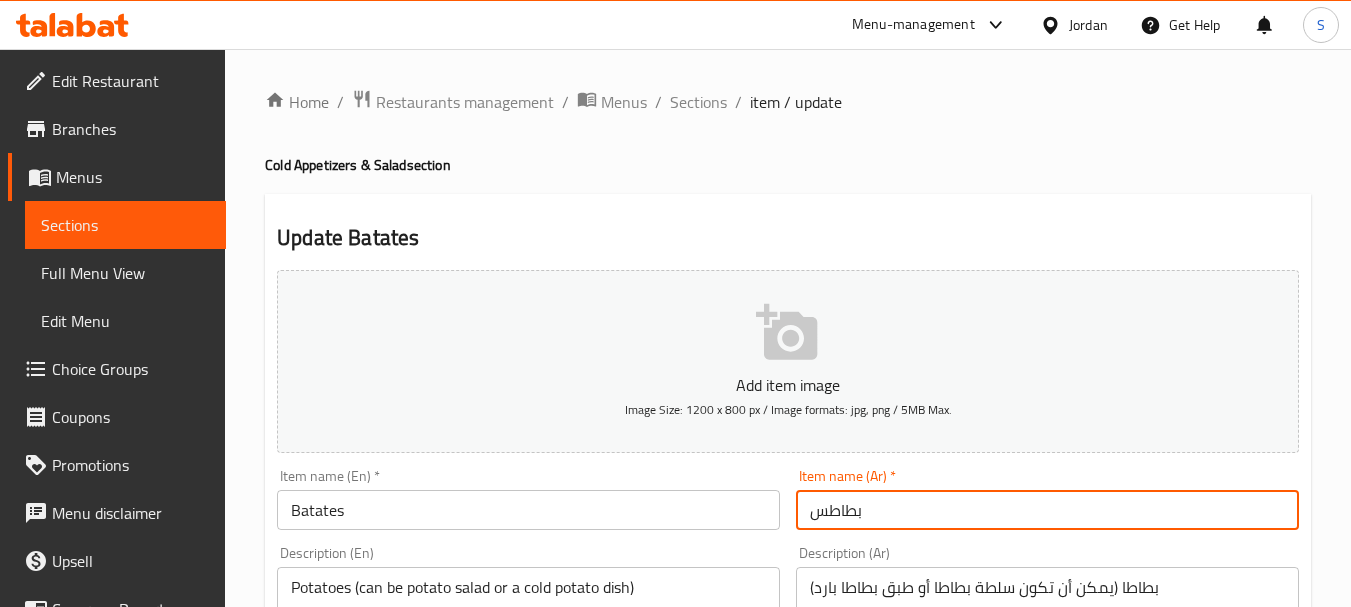 type on "بطاطس" 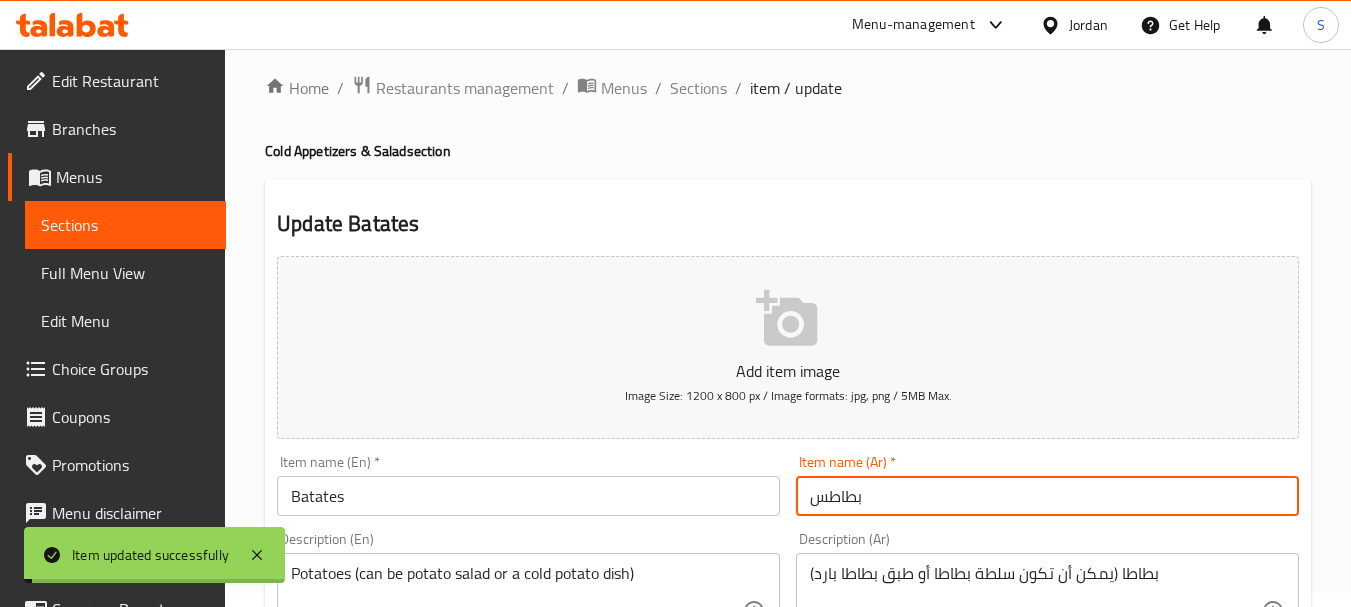 scroll, scrollTop: 300, scrollLeft: 0, axis: vertical 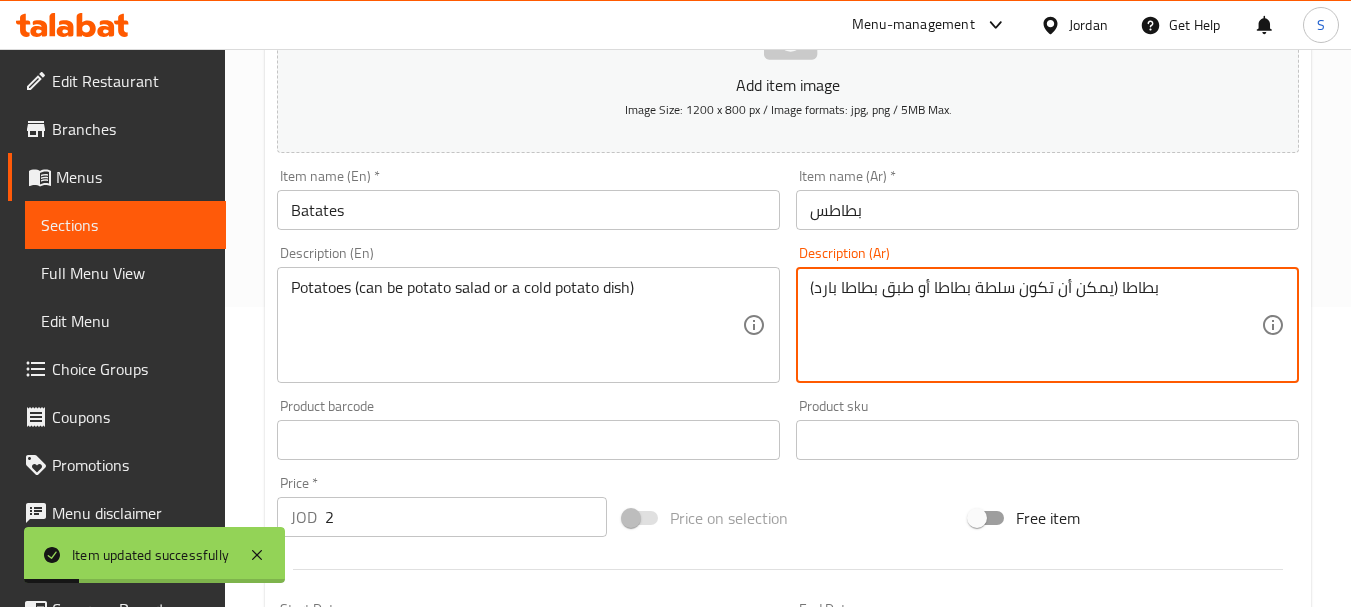 click on "بطاطا (يمكن أن تكون سلطة بطاطا أو طبق بطاطا بارد)" at bounding box center (1035, 325) 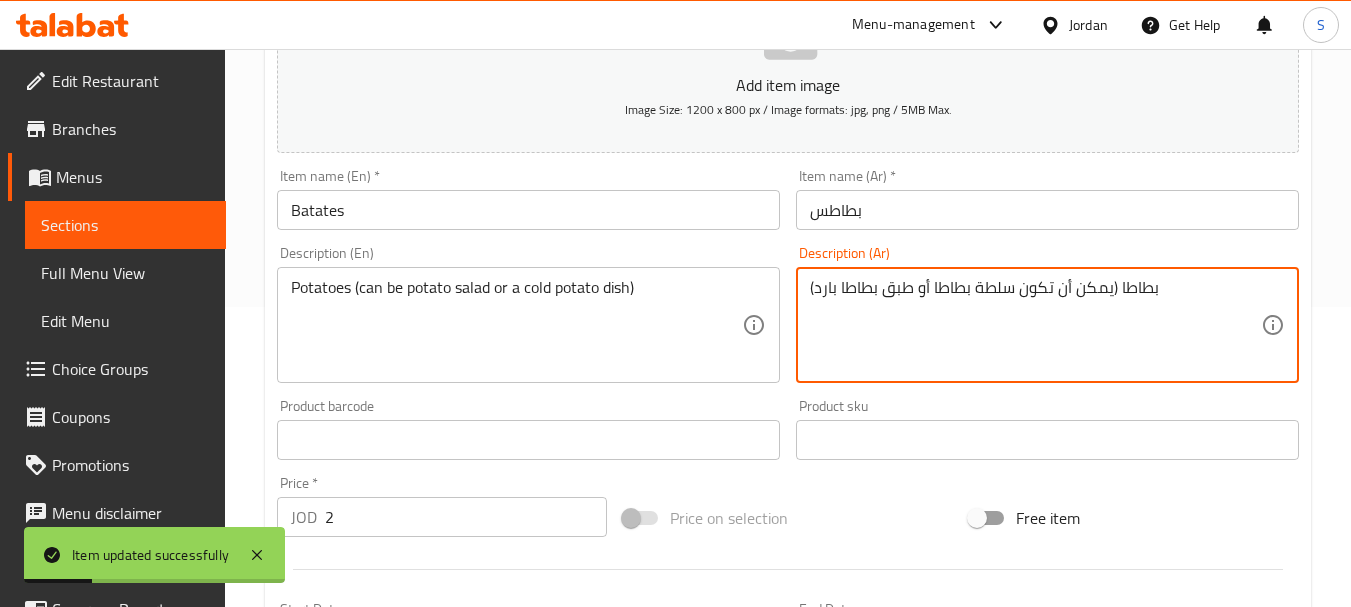 click on "Edit Menu" at bounding box center [125, 321] 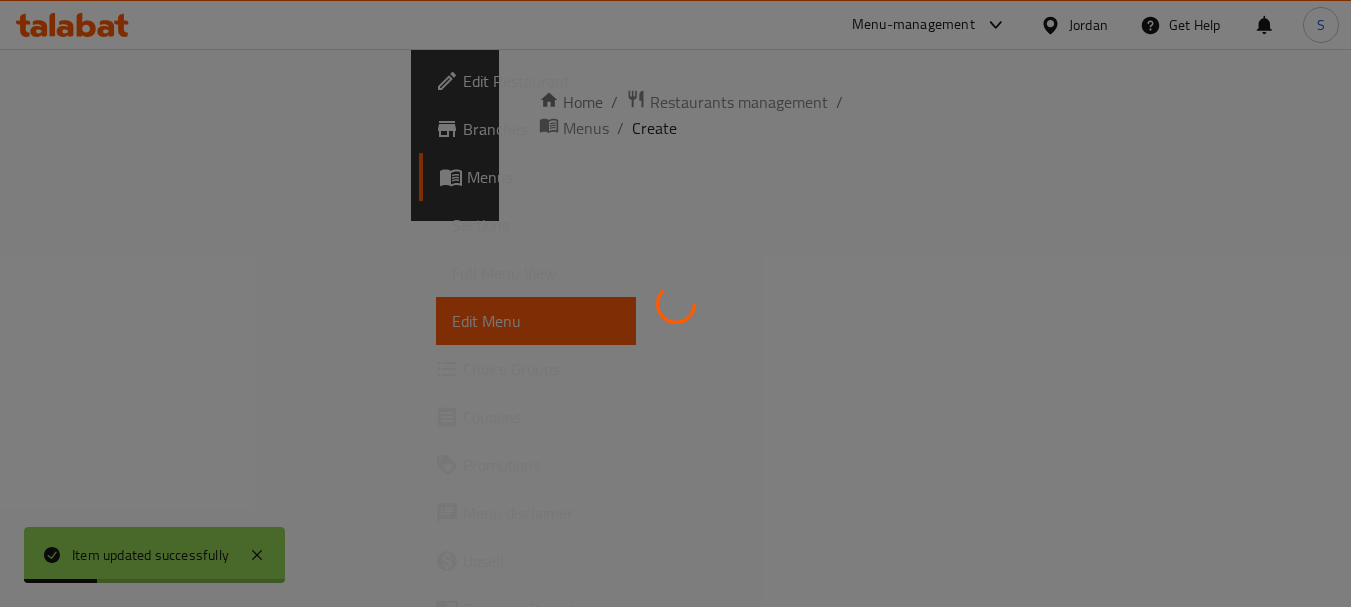 scroll, scrollTop: 0, scrollLeft: 0, axis: both 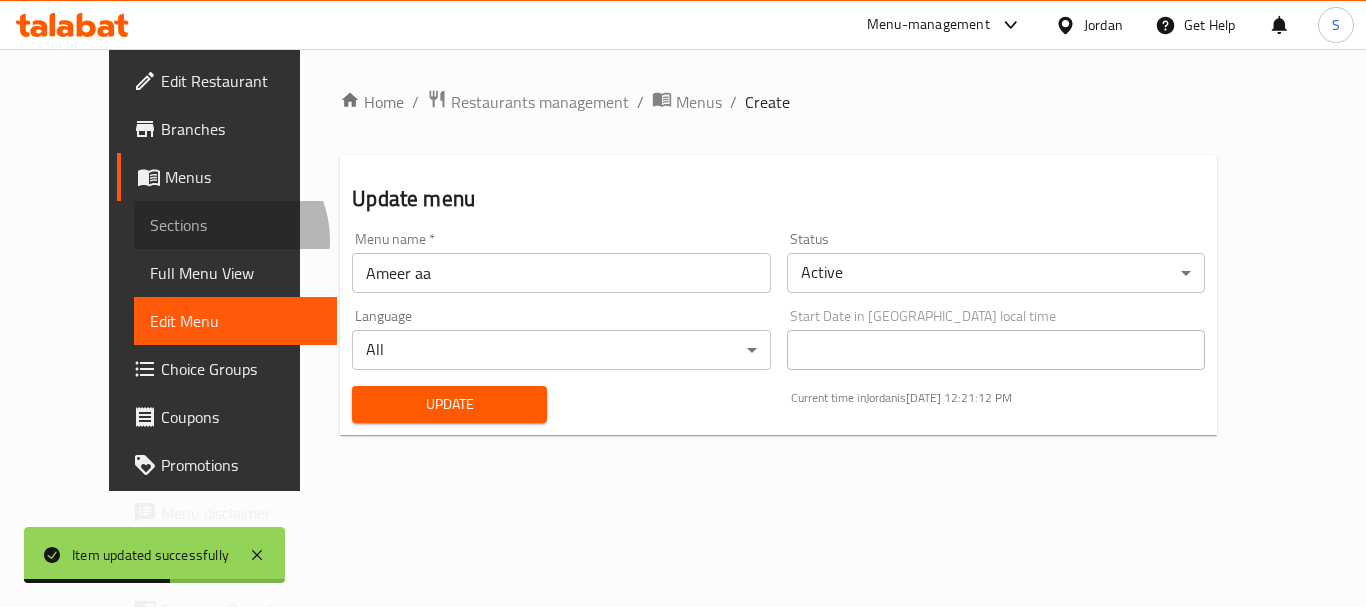click on "Sections" at bounding box center [235, 225] 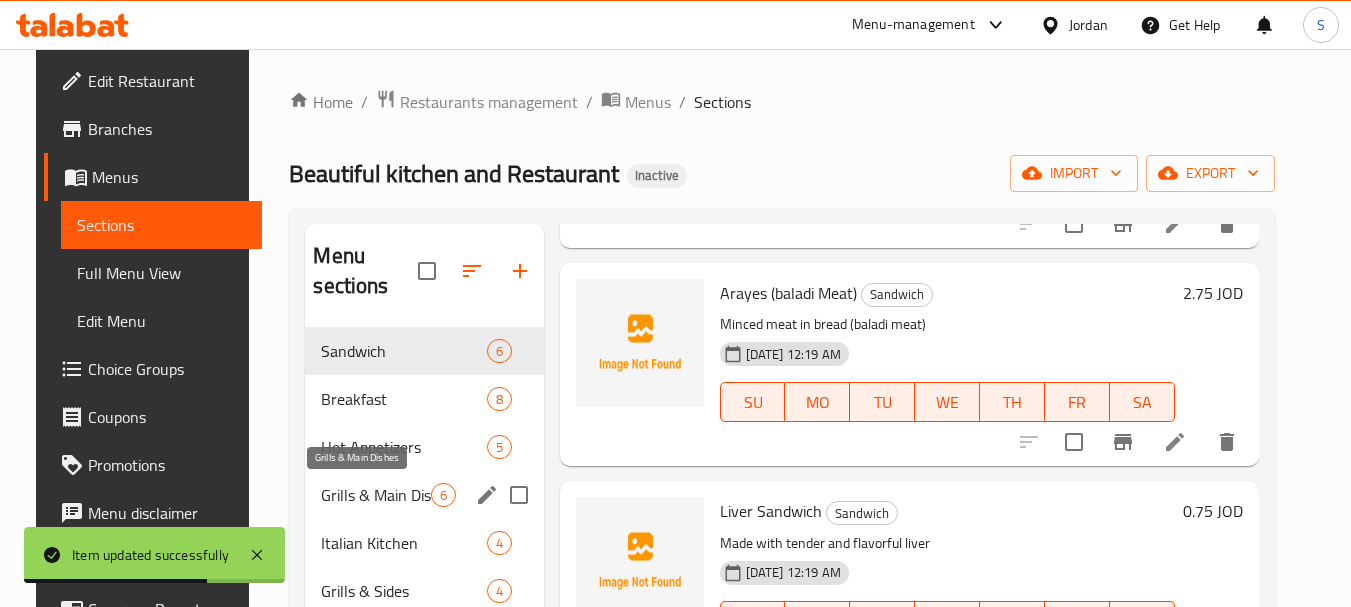 scroll, scrollTop: 681, scrollLeft: 0, axis: vertical 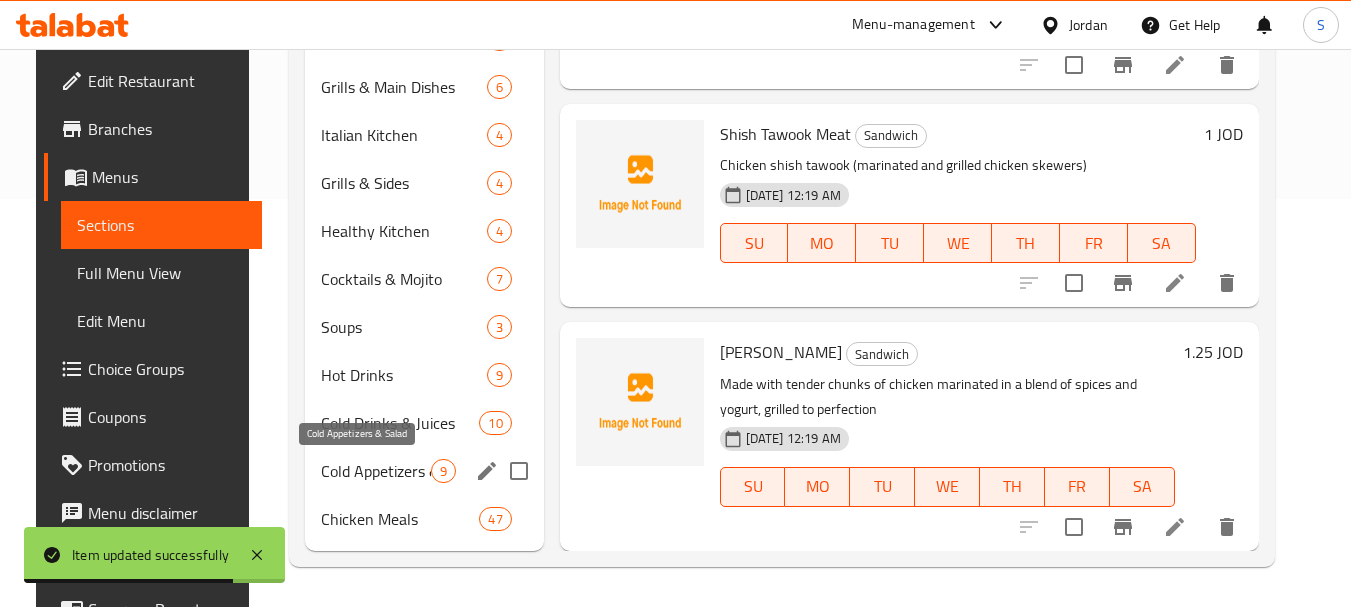 drag, startPoint x: 373, startPoint y: 474, endPoint x: 480, endPoint y: 456, distance: 108.503456 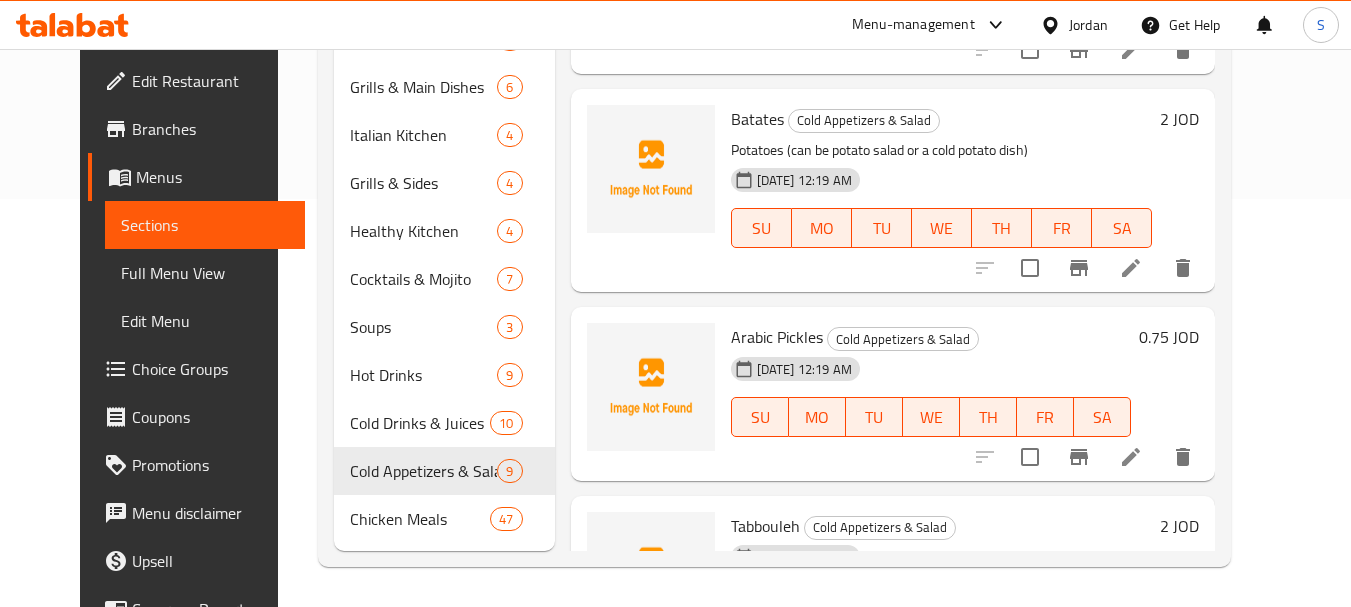 scroll, scrollTop: 281, scrollLeft: 0, axis: vertical 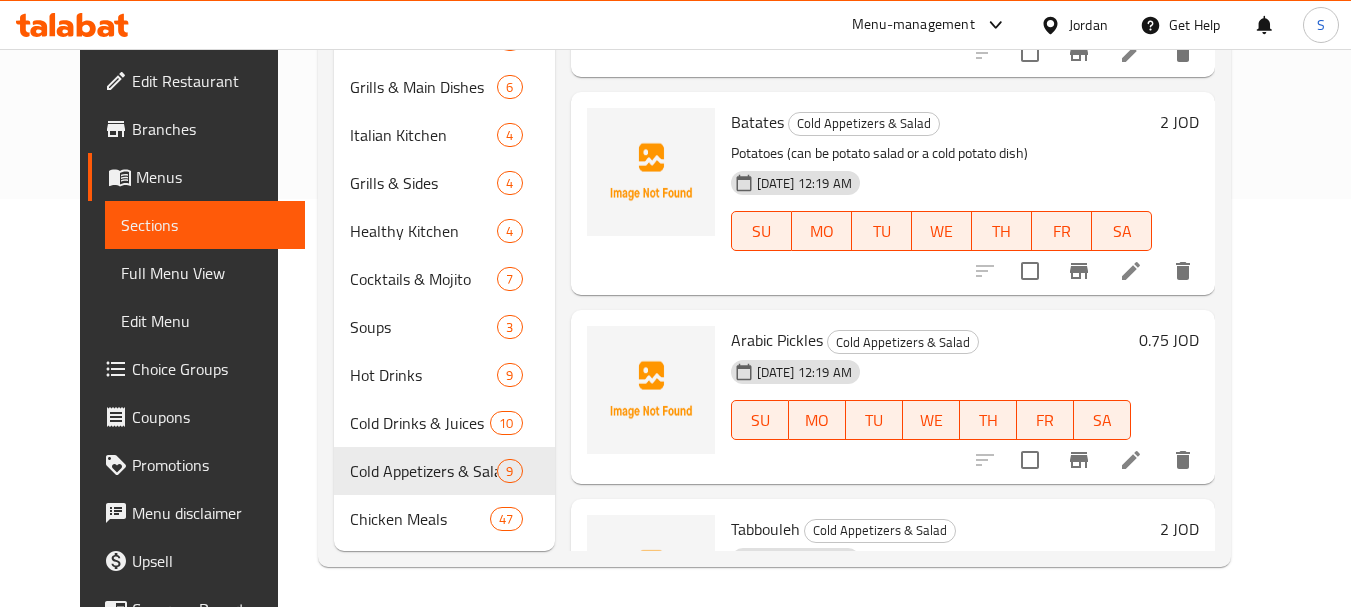 click 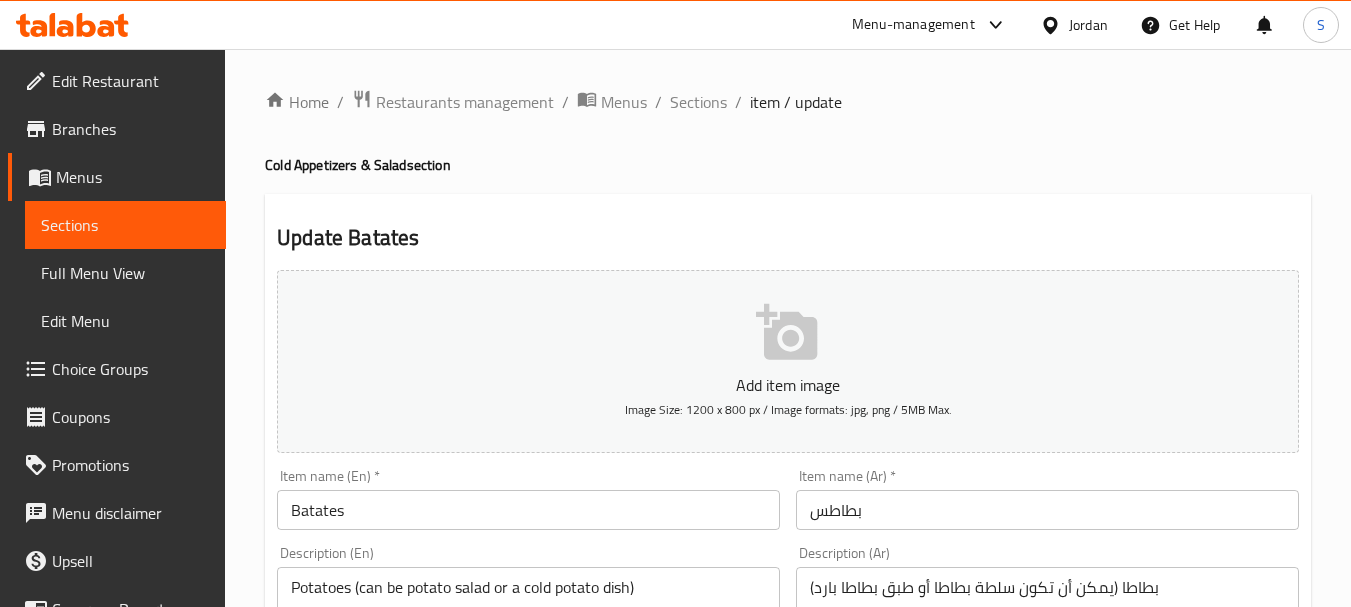 scroll, scrollTop: 100, scrollLeft: 0, axis: vertical 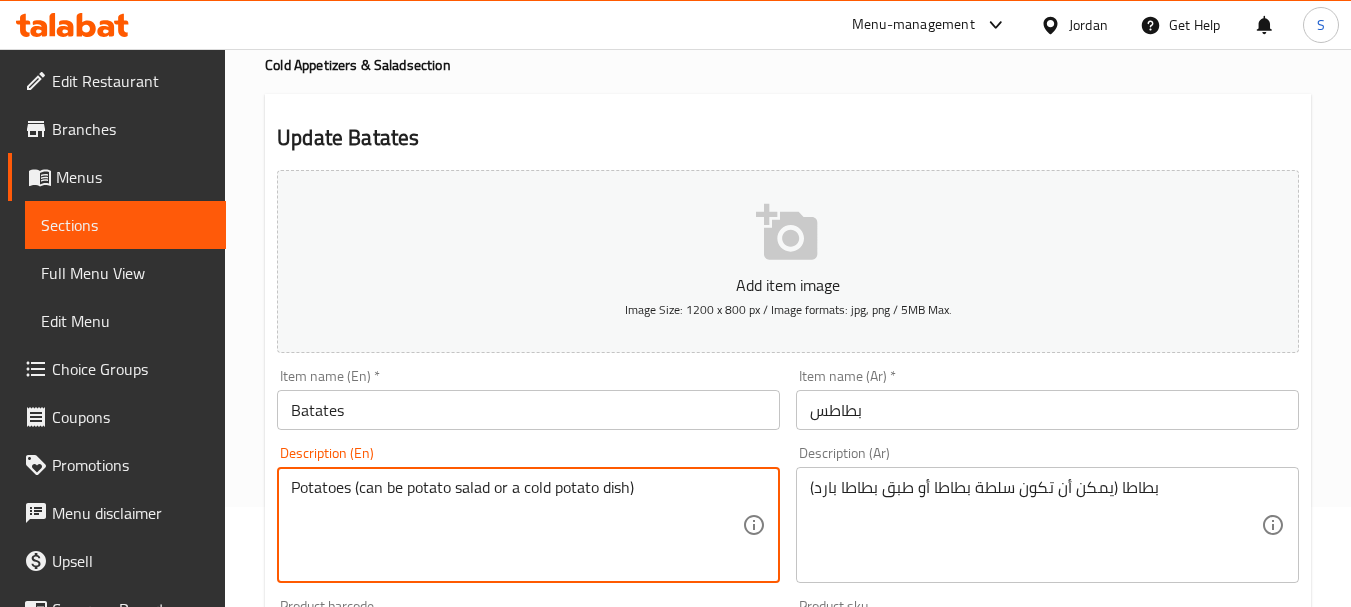 click on "Potatoes (can be potato salad or a cold potato dish)" at bounding box center (516, 525) 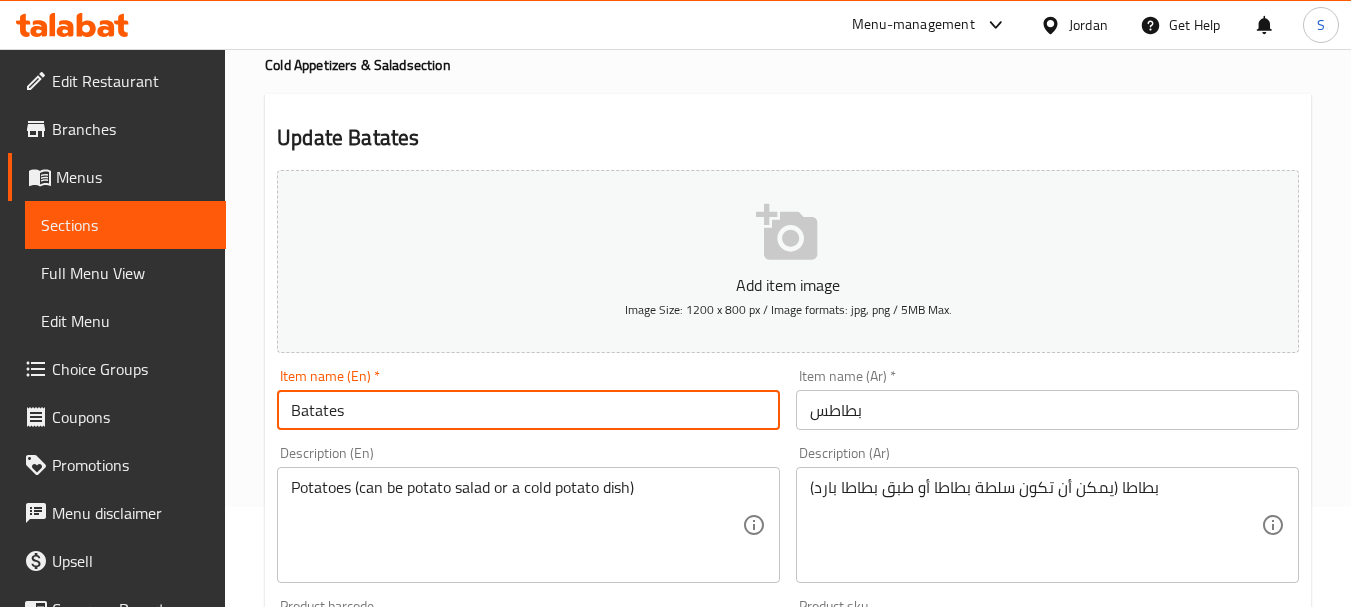 click on "Batates" at bounding box center (528, 410) 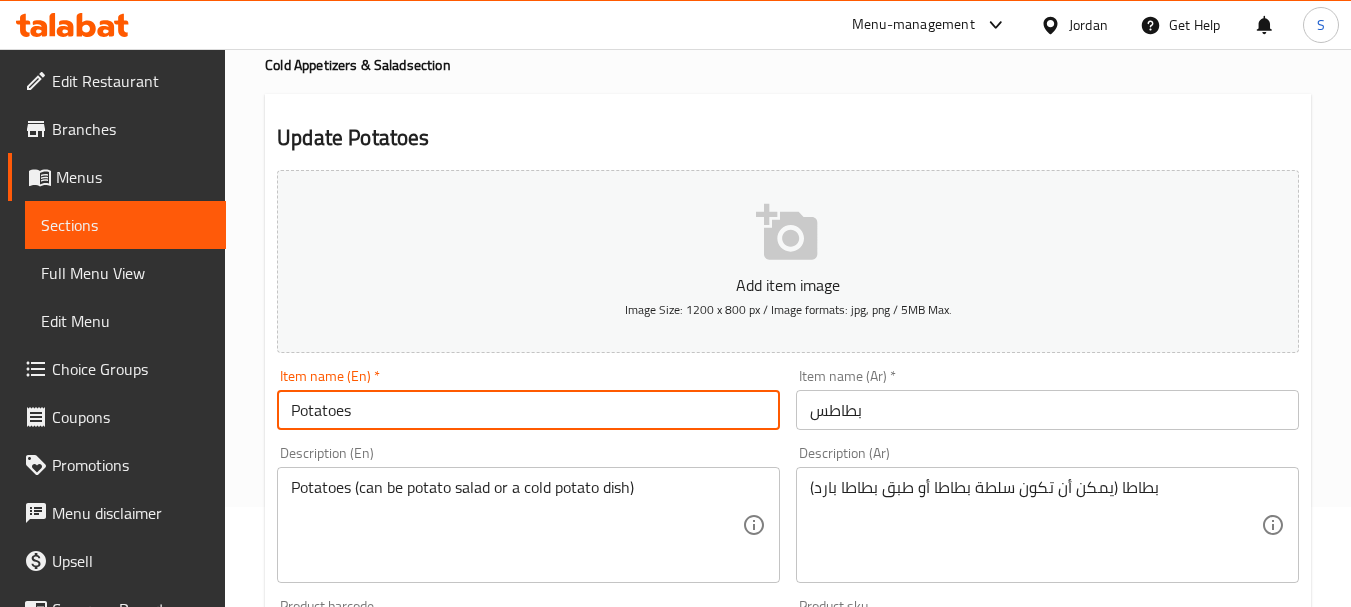 type on "Batates" 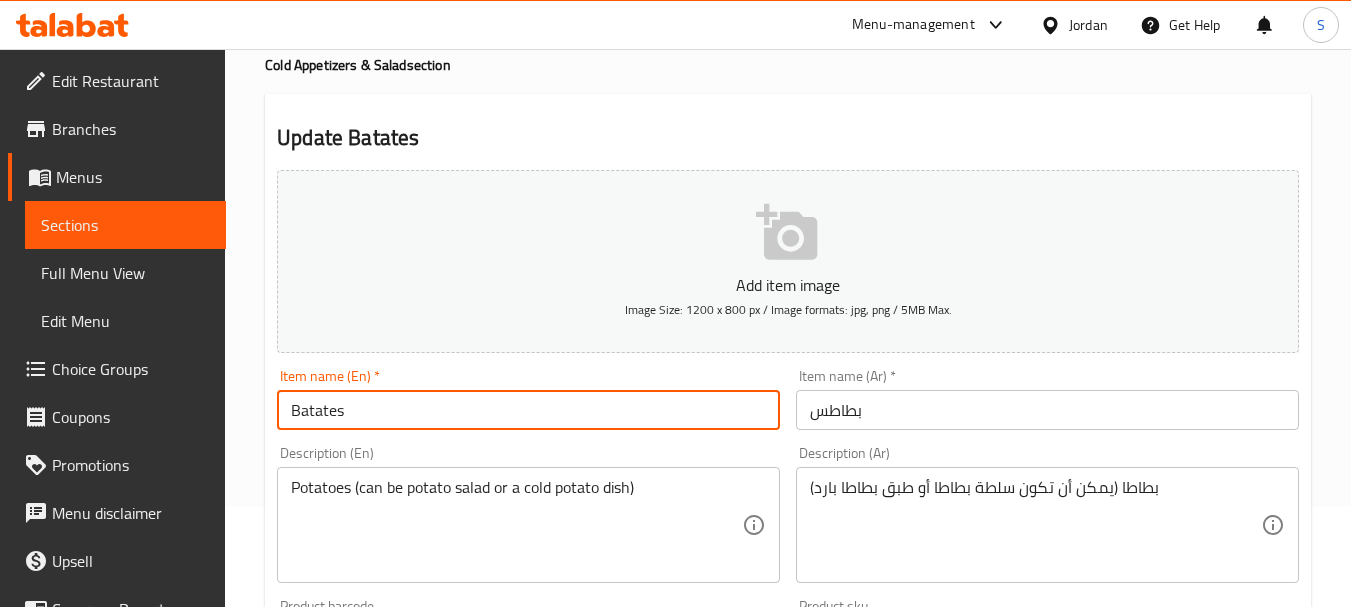 click on "Update" at bounding box center (398, 1226) 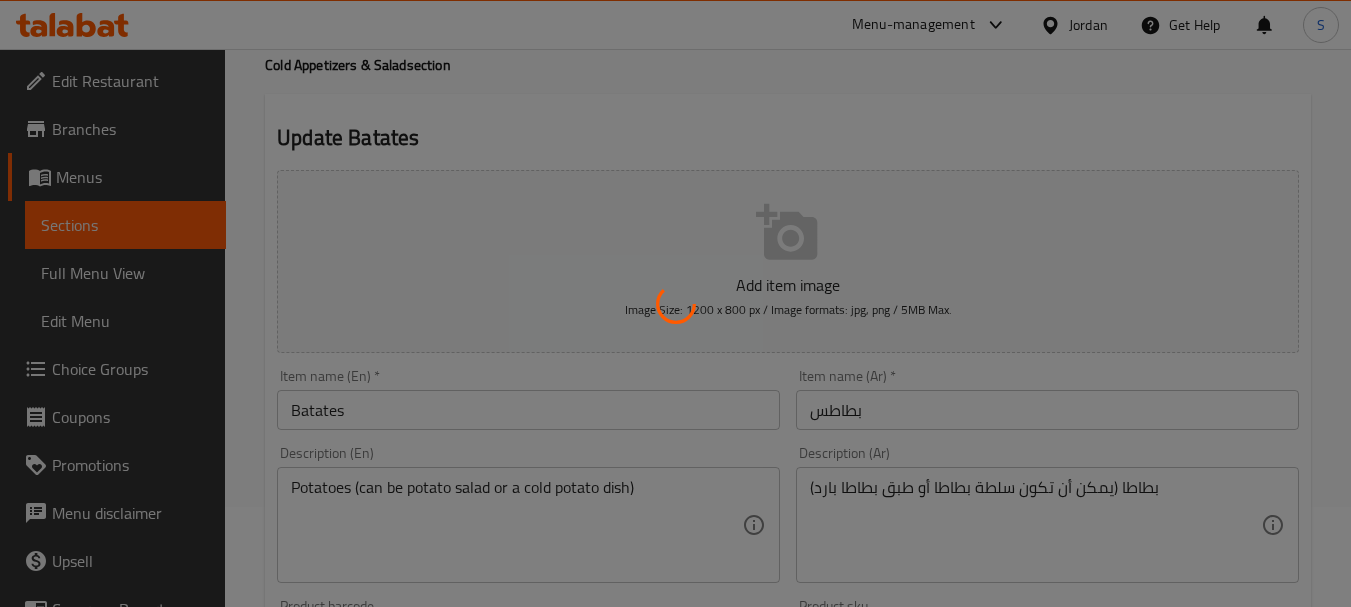 click at bounding box center (675, 303) 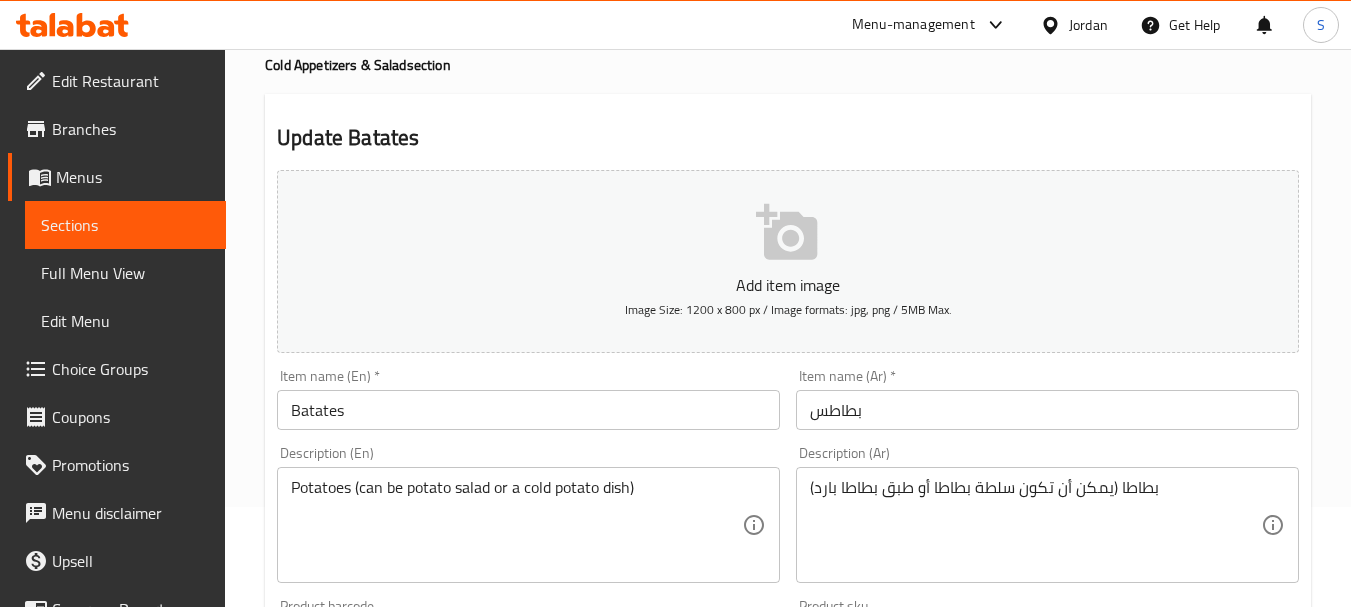 scroll, scrollTop: 0, scrollLeft: 0, axis: both 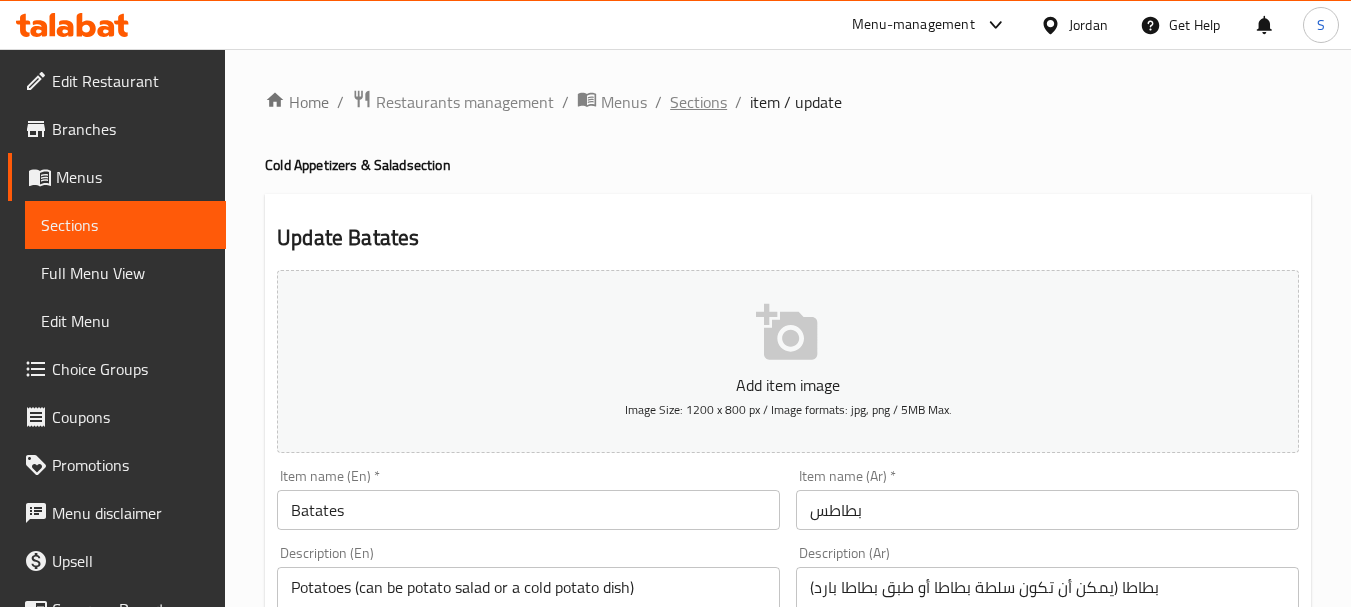click on "Sections" at bounding box center (698, 102) 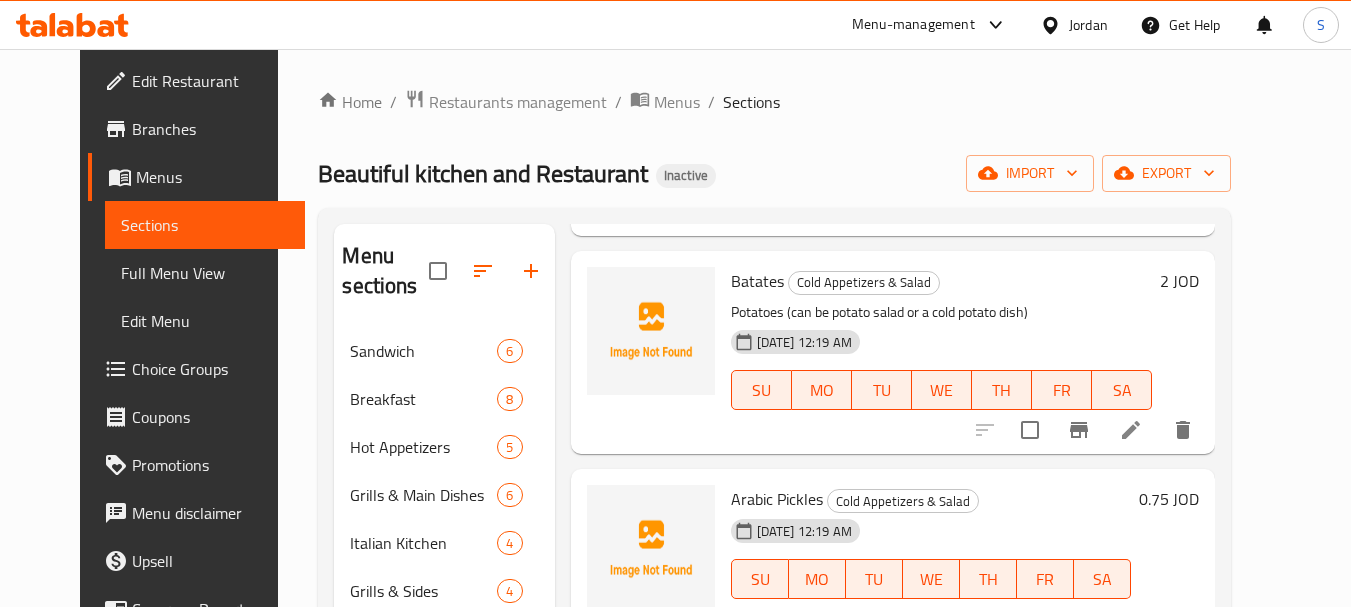 scroll, scrollTop: 500, scrollLeft: 0, axis: vertical 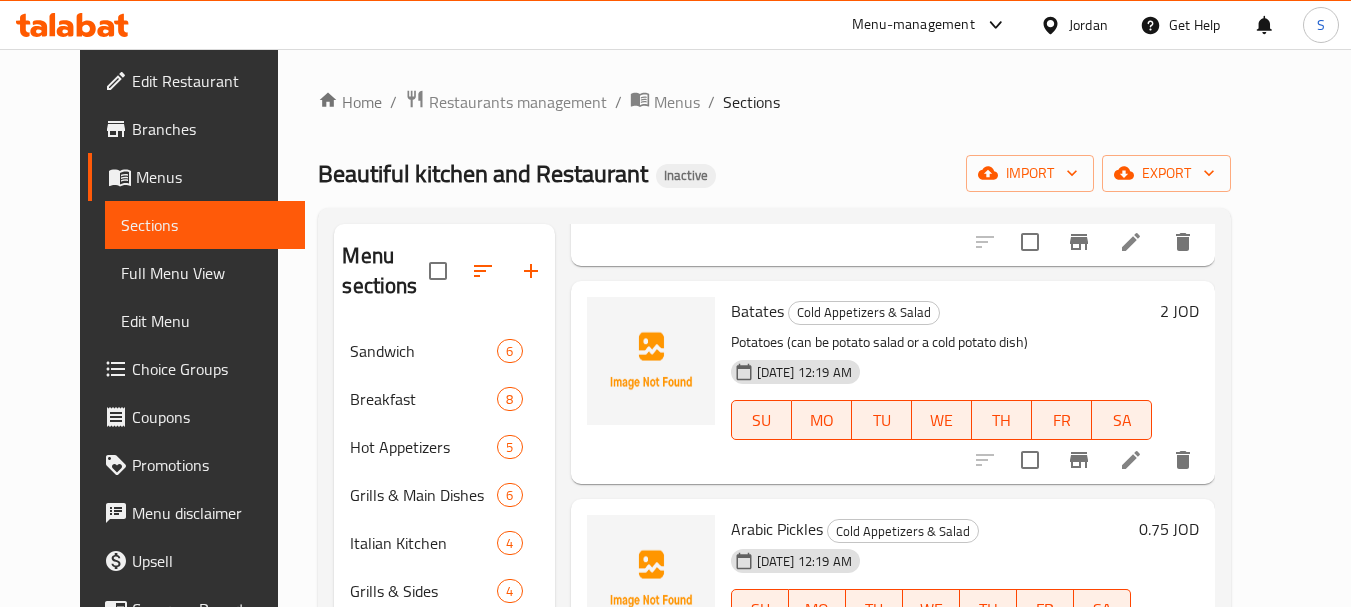 click 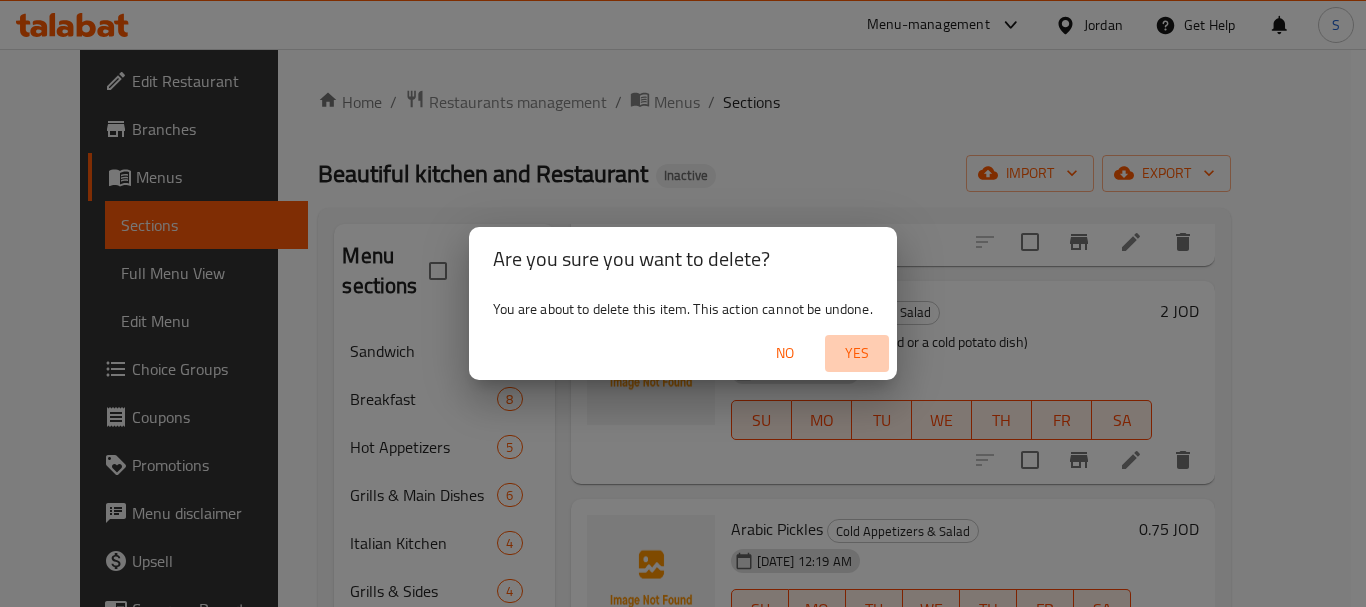 click on "Yes" at bounding box center (857, 353) 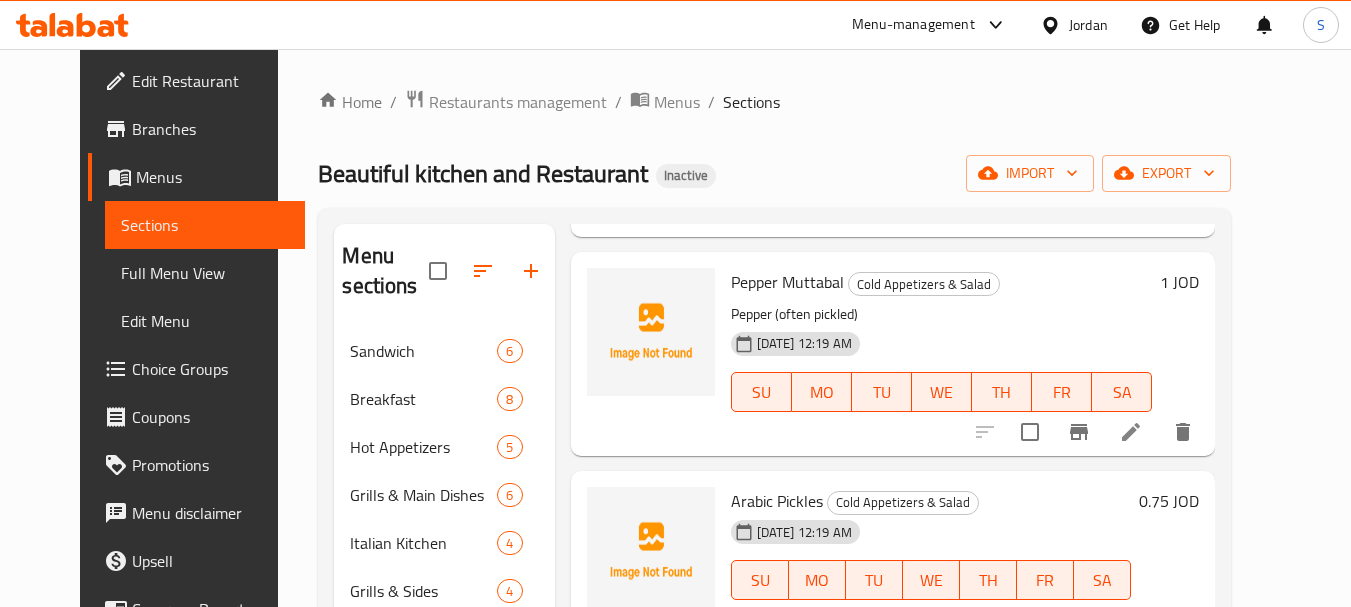 scroll, scrollTop: 500, scrollLeft: 0, axis: vertical 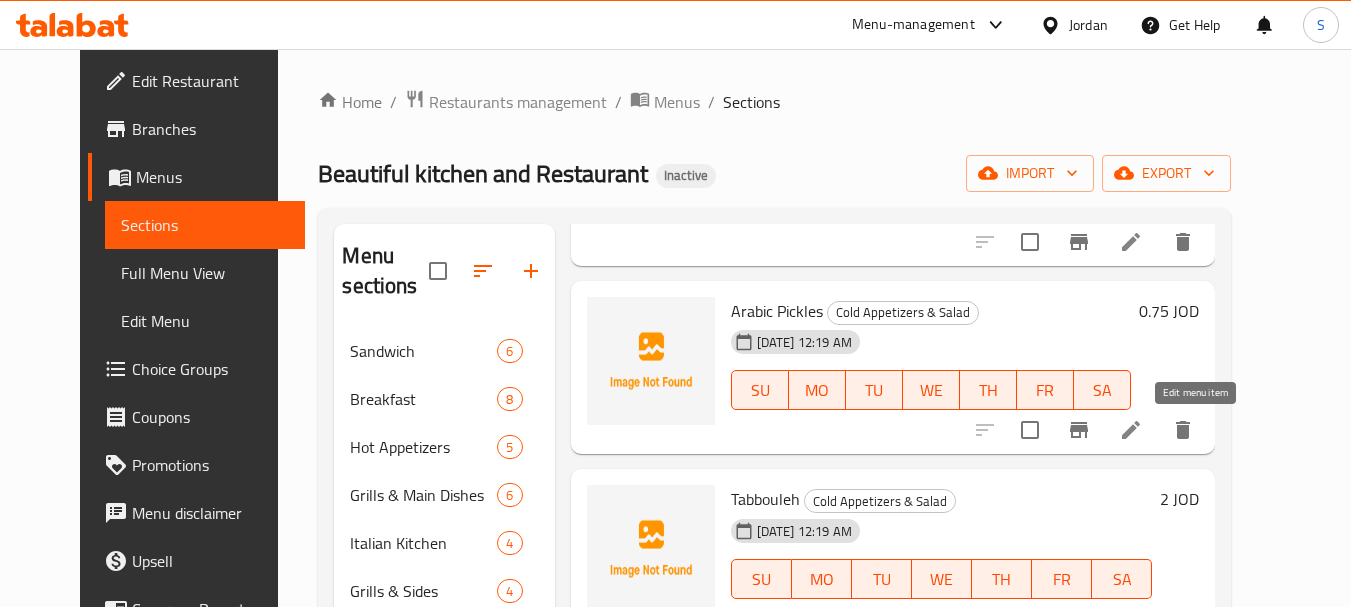click 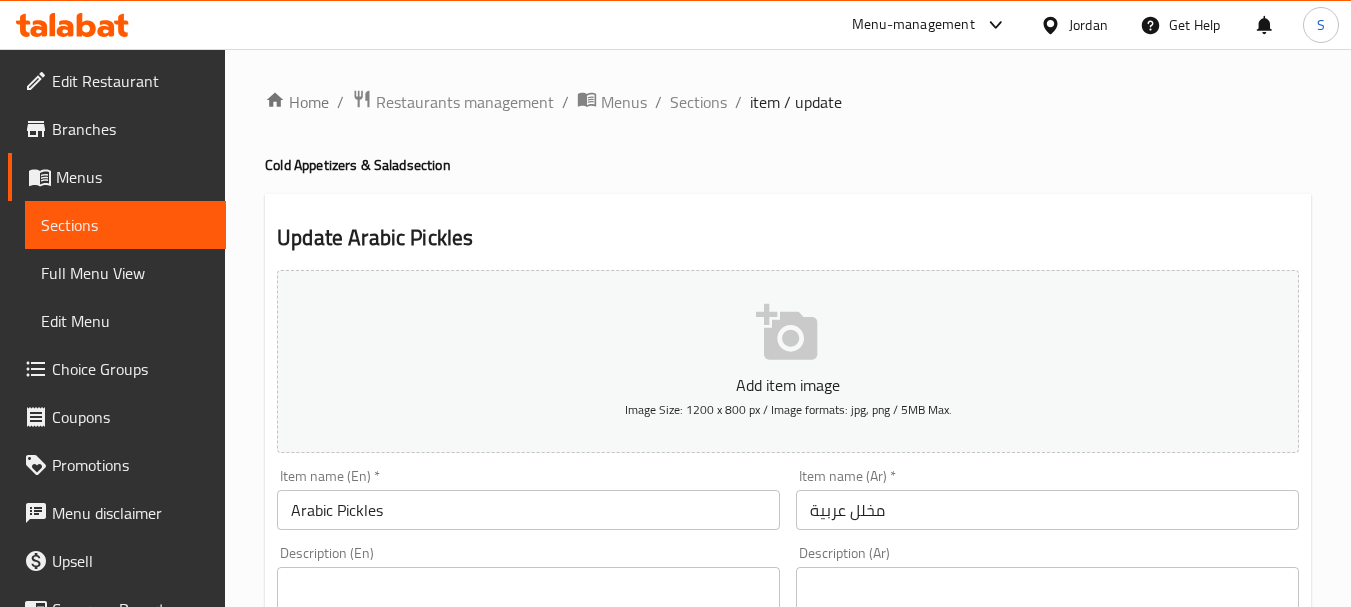 click on "Arabic Pickles" at bounding box center (528, 510) 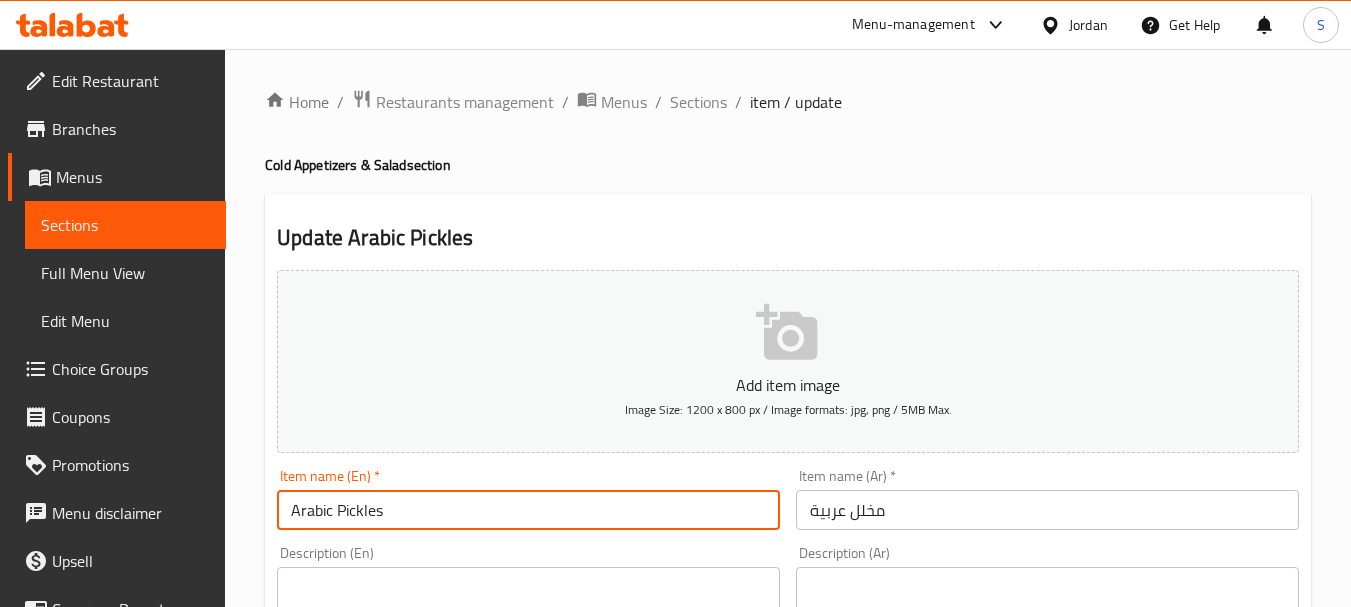 click on "Arabic Pickles" at bounding box center [528, 510] 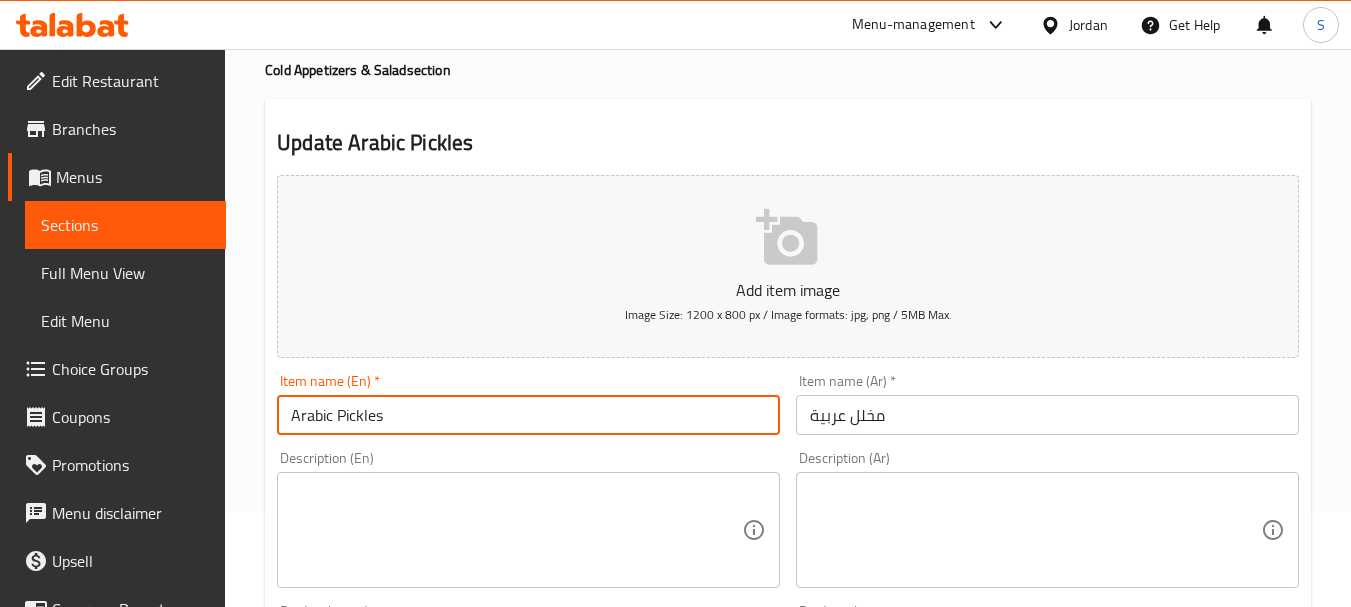 scroll, scrollTop: 0, scrollLeft: 0, axis: both 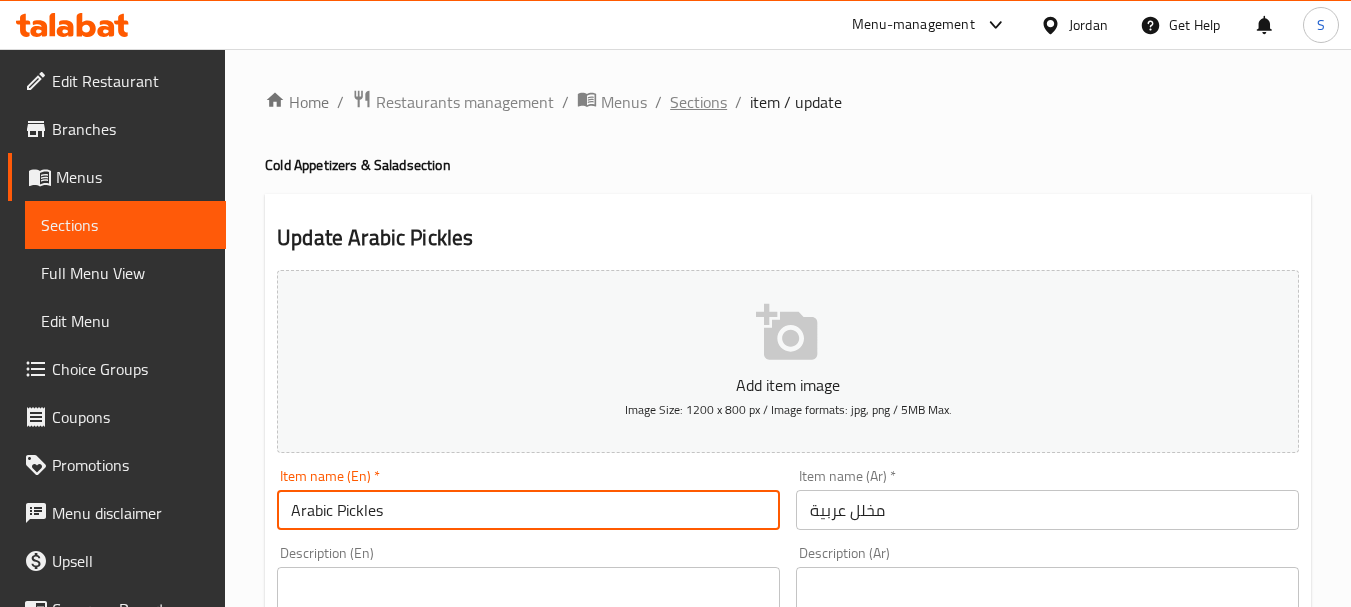 click on "Sections" at bounding box center [698, 102] 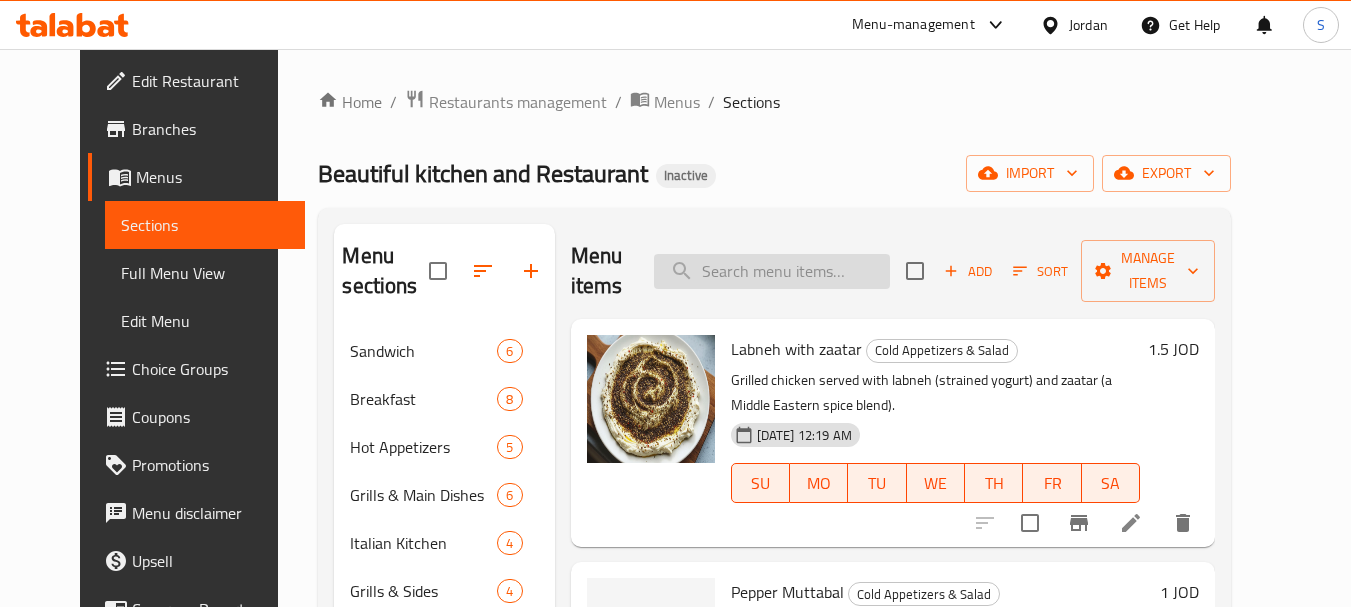 click at bounding box center [772, 271] 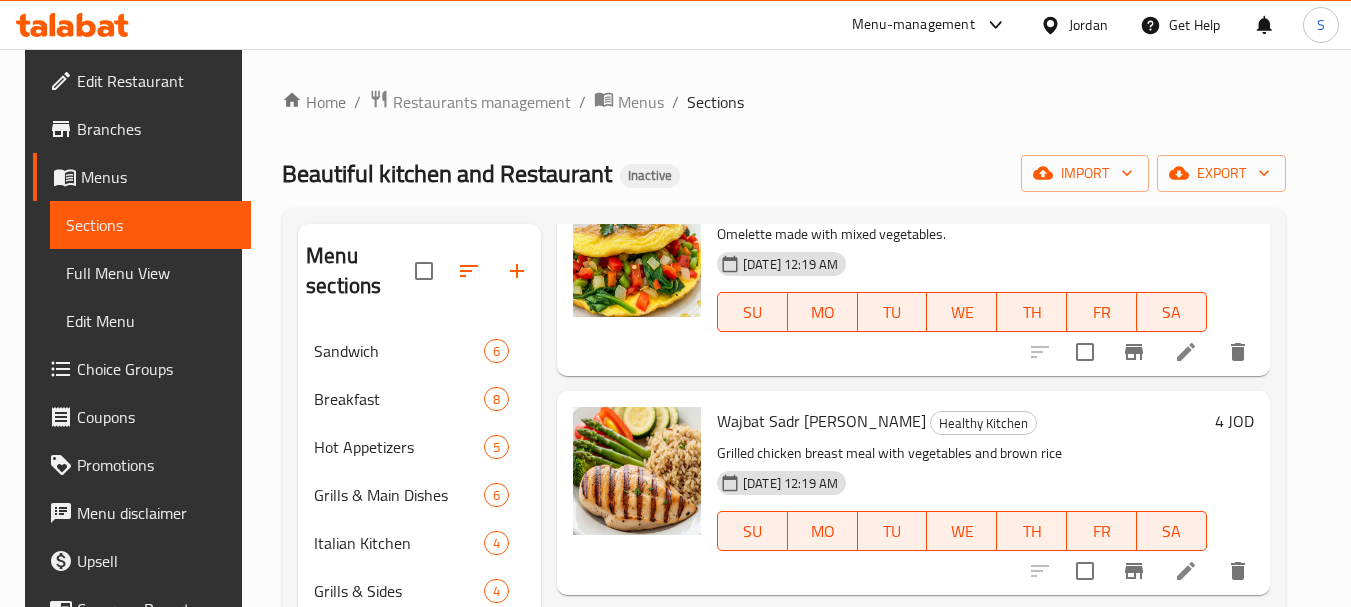 scroll, scrollTop: 300, scrollLeft: 0, axis: vertical 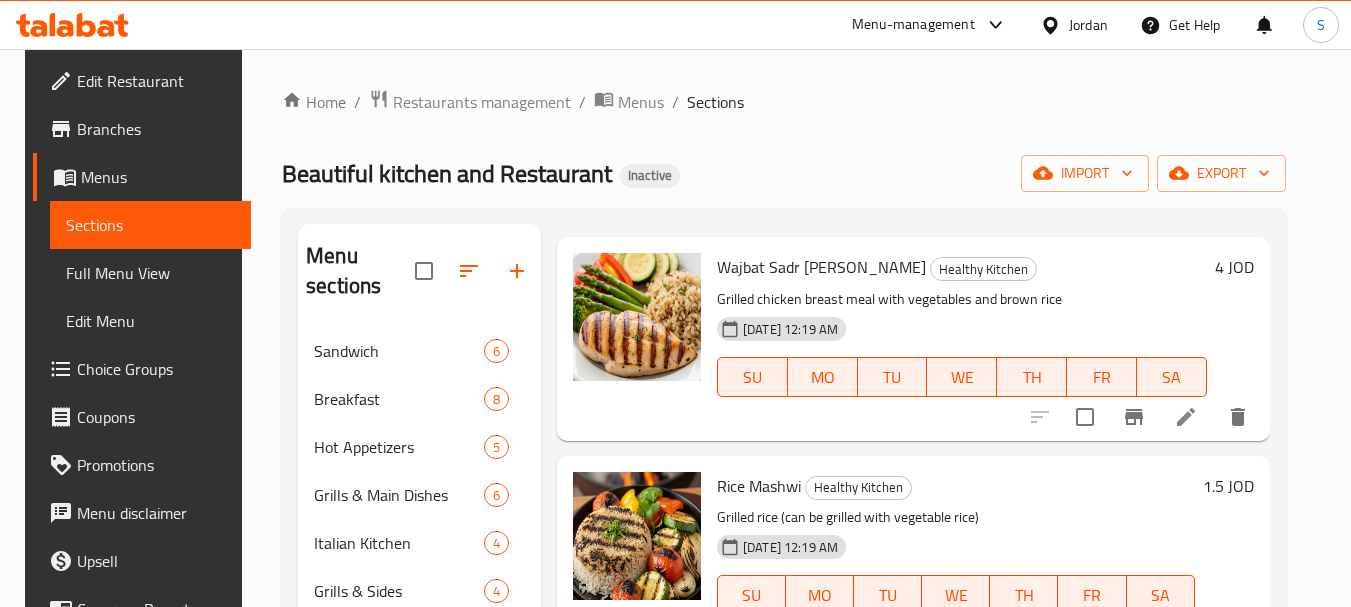 type on "Tab" 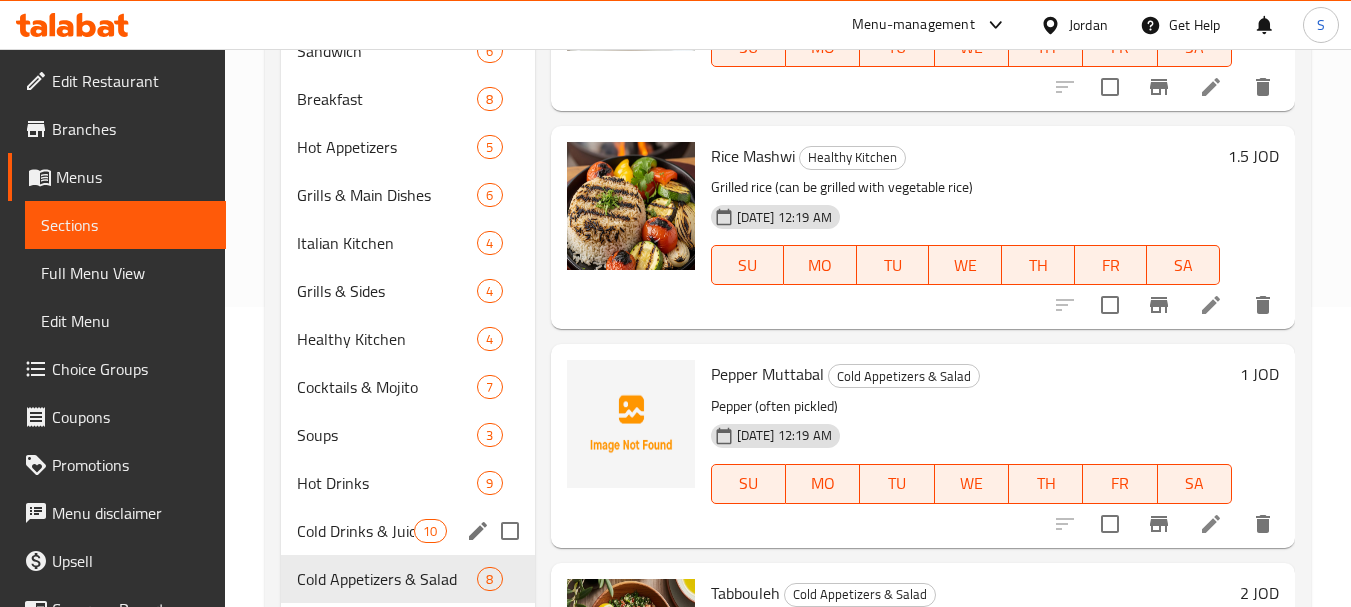 scroll, scrollTop: 408, scrollLeft: 0, axis: vertical 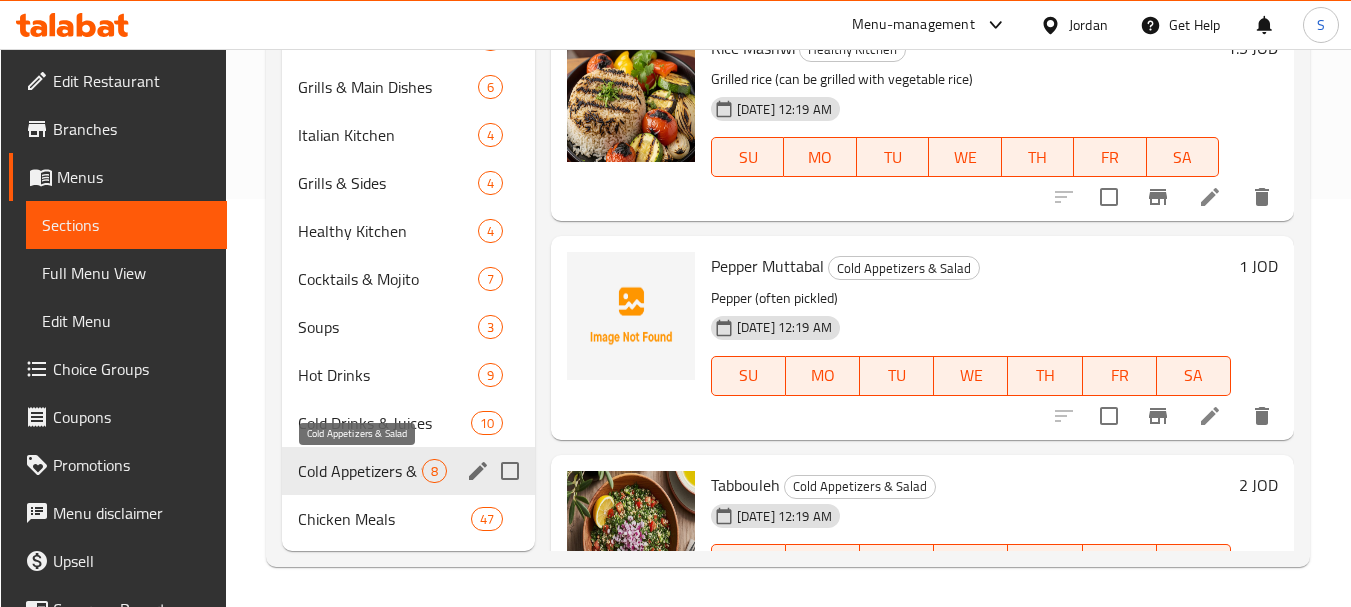 click on "Cold Appetizers & Salad" at bounding box center [360, 471] 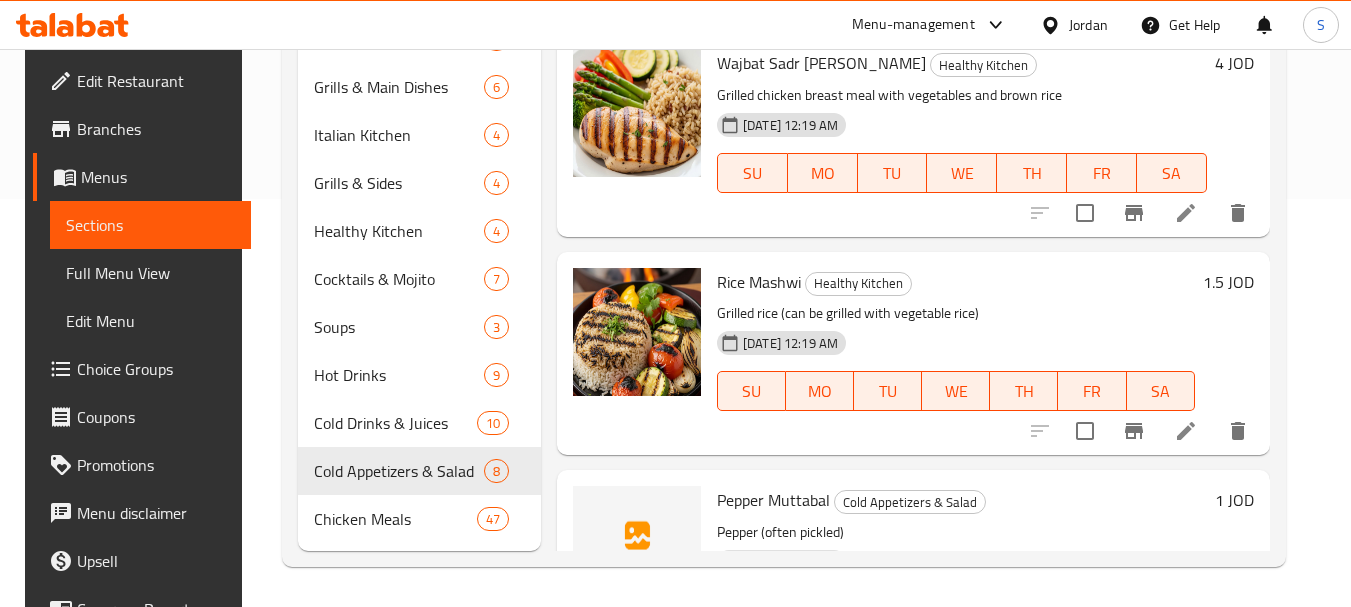 scroll, scrollTop: 0, scrollLeft: 0, axis: both 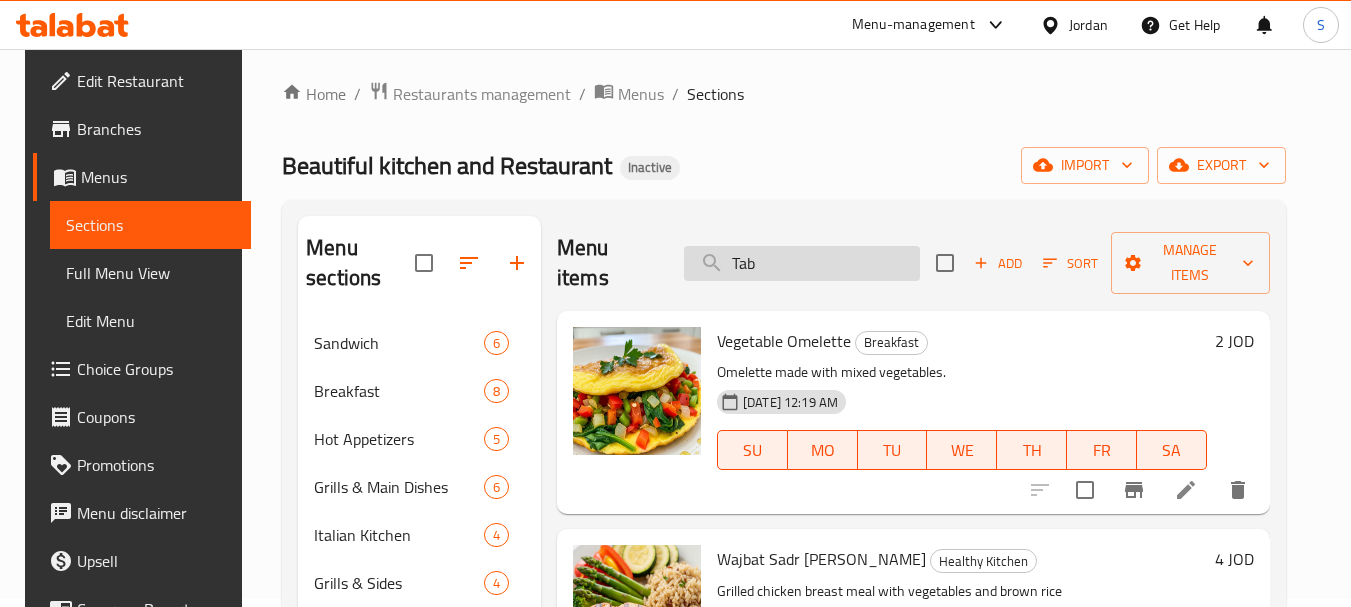 click on "Tab" at bounding box center (802, 263) 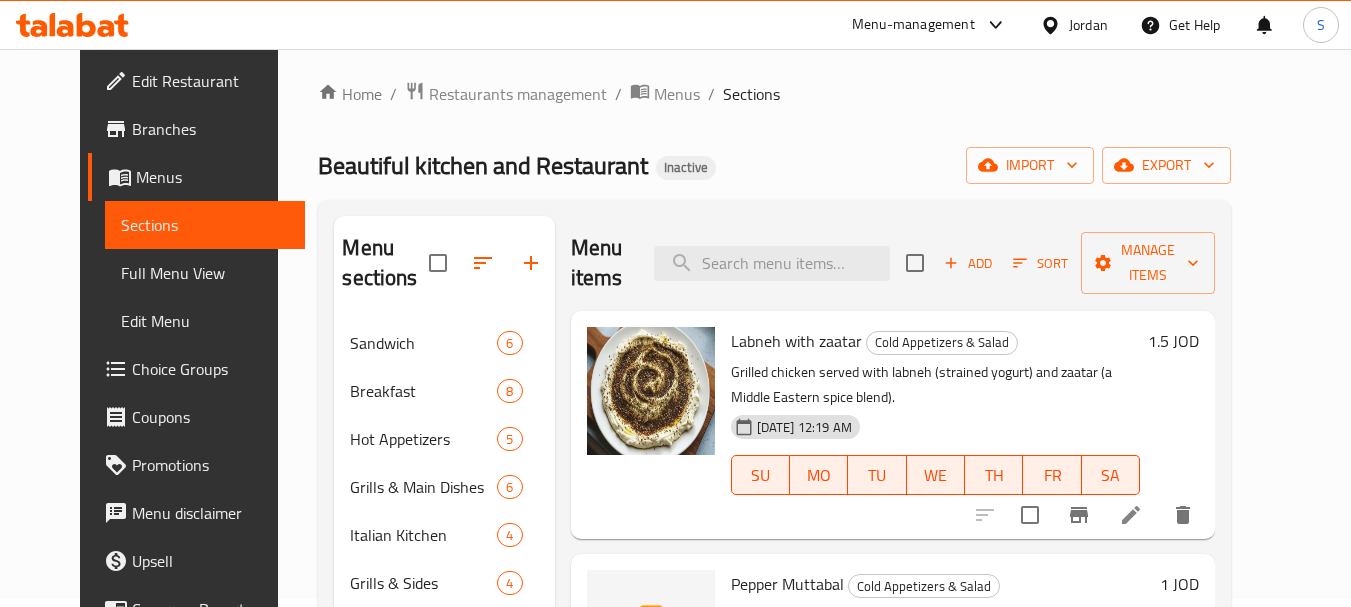 type 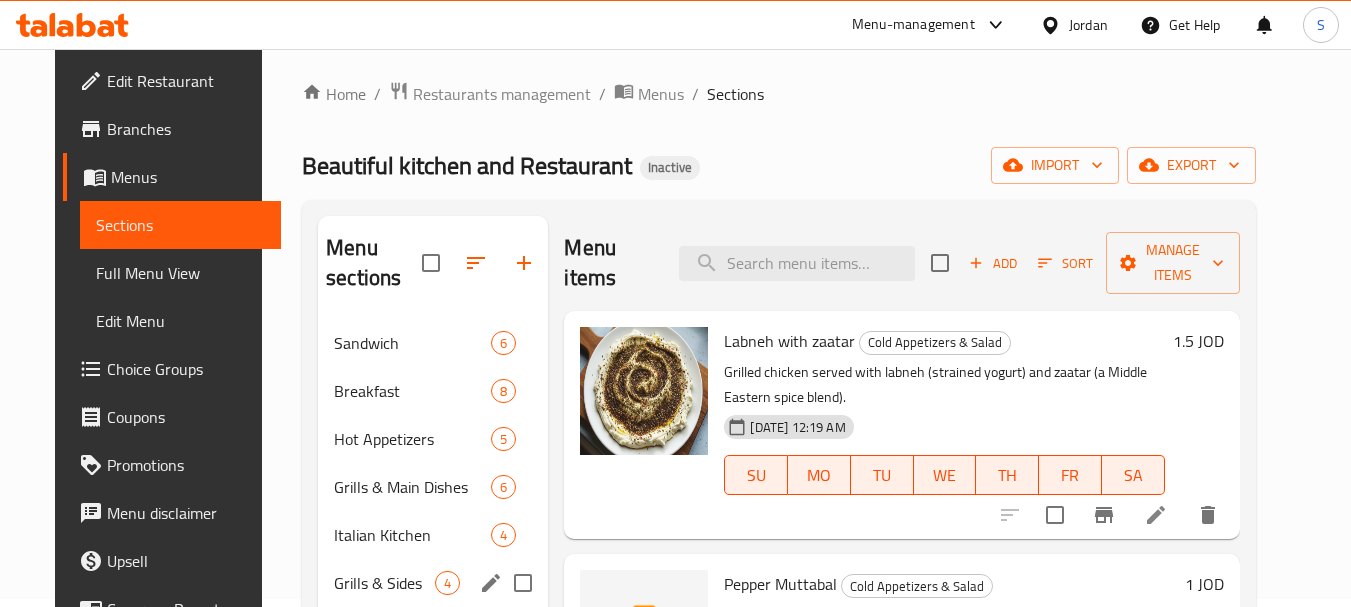 scroll, scrollTop: 308, scrollLeft: 0, axis: vertical 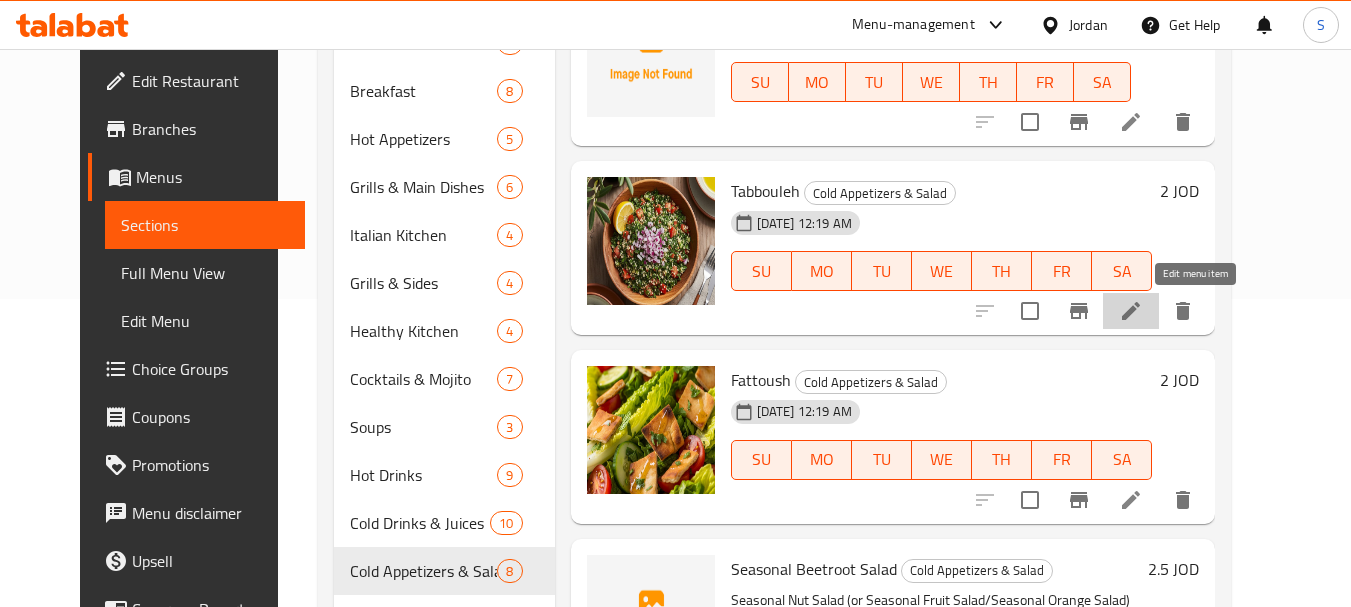 click 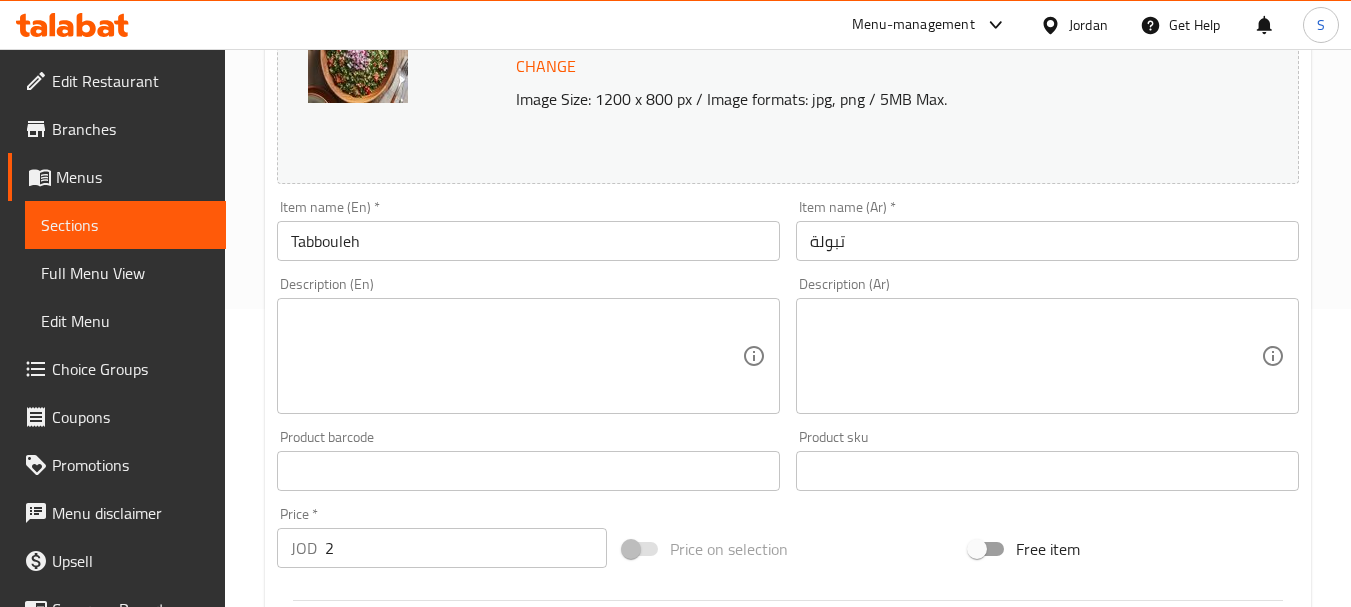 scroll, scrollTop: 300, scrollLeft: 0, axis: vertical 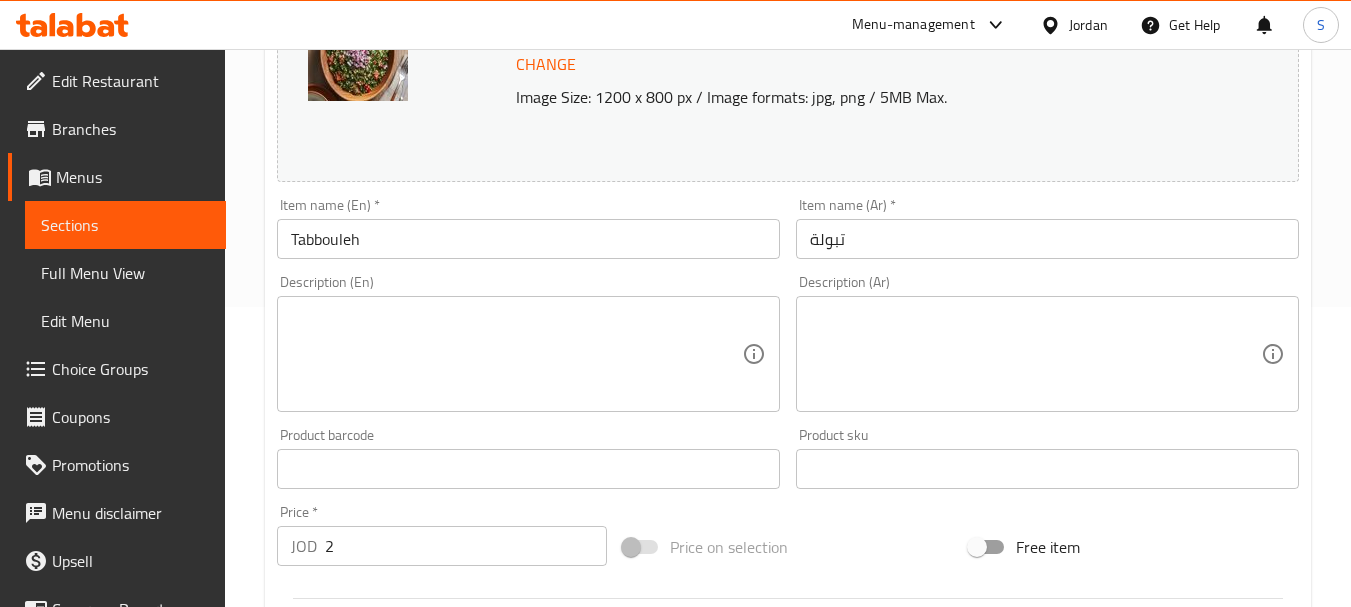 click at bounding box center [516, 354] 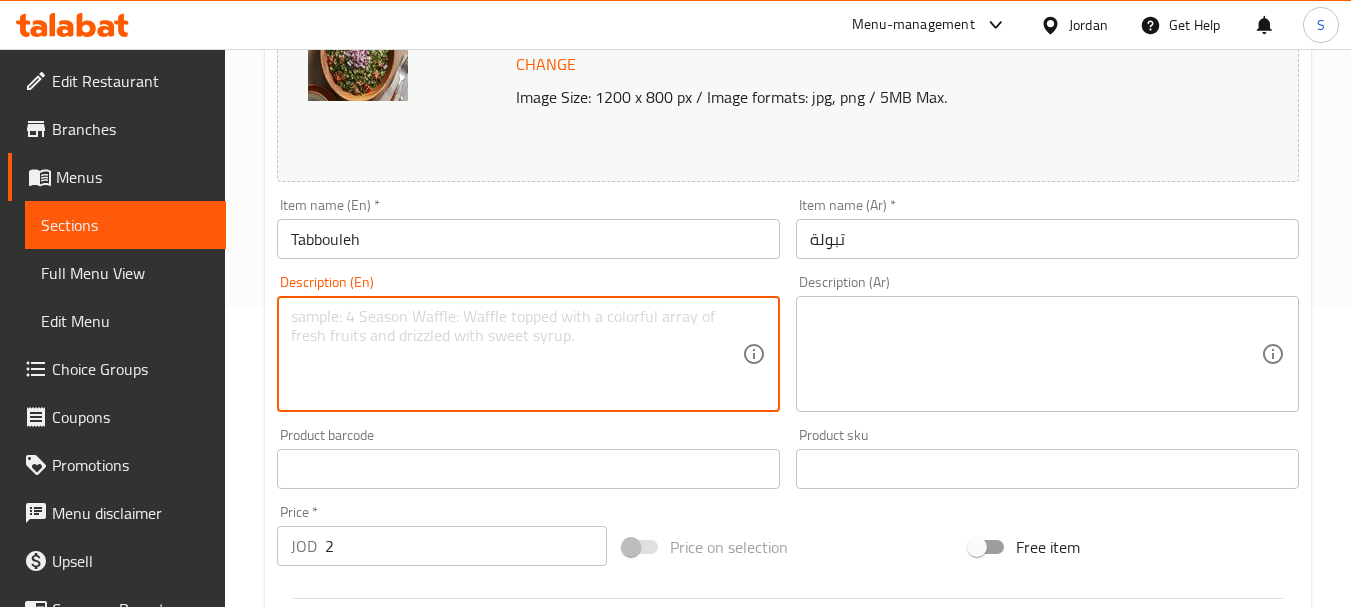 paste on "A Middle Eastern made with bulgur wheat, parsley, and other ingredients." 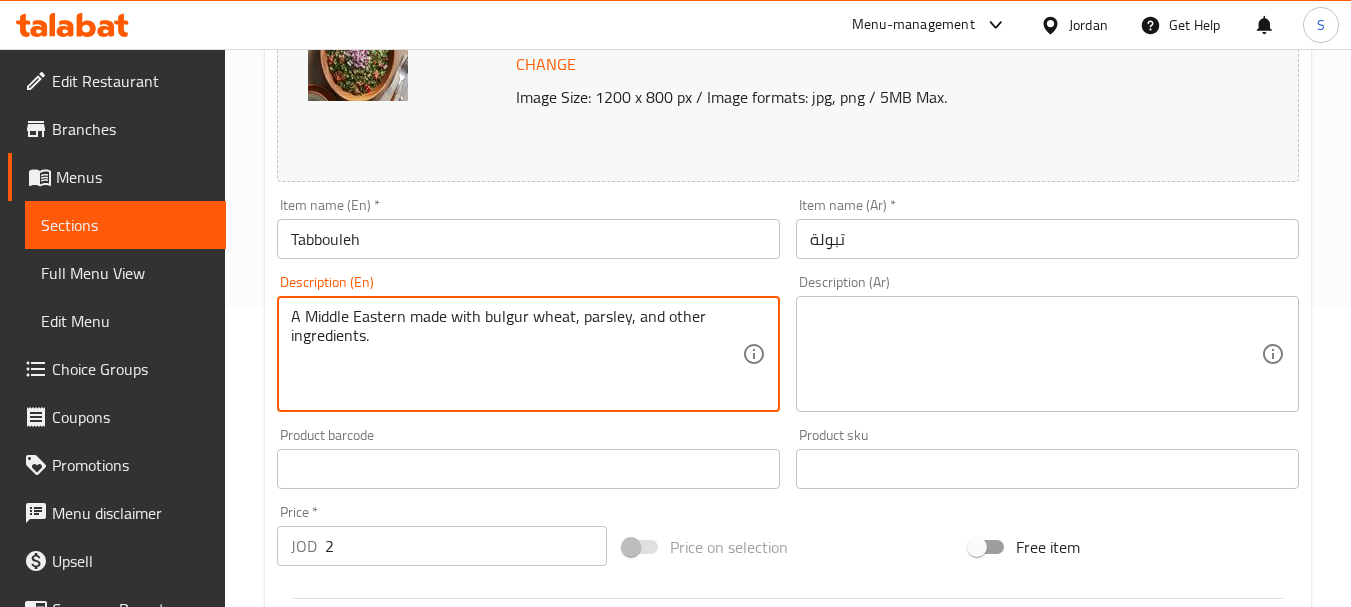 type on "A Middle Eastern made with bulgur wheat, parsley, and other ingredients." 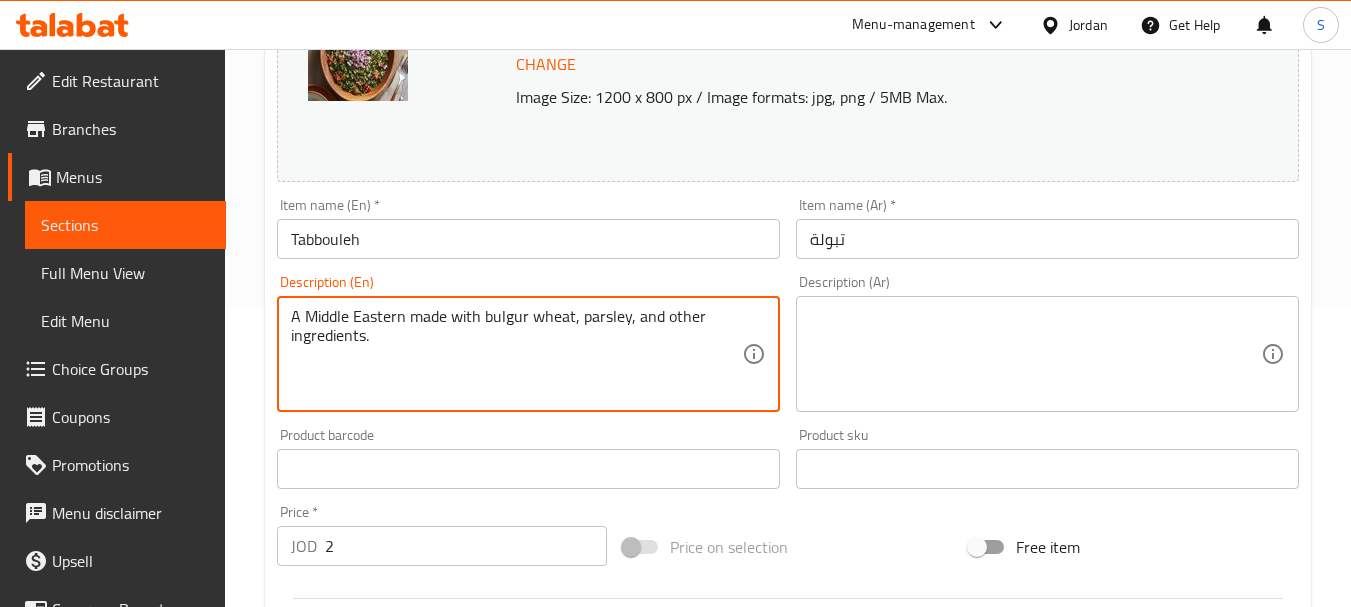 click at bounding box center (1035, 354) 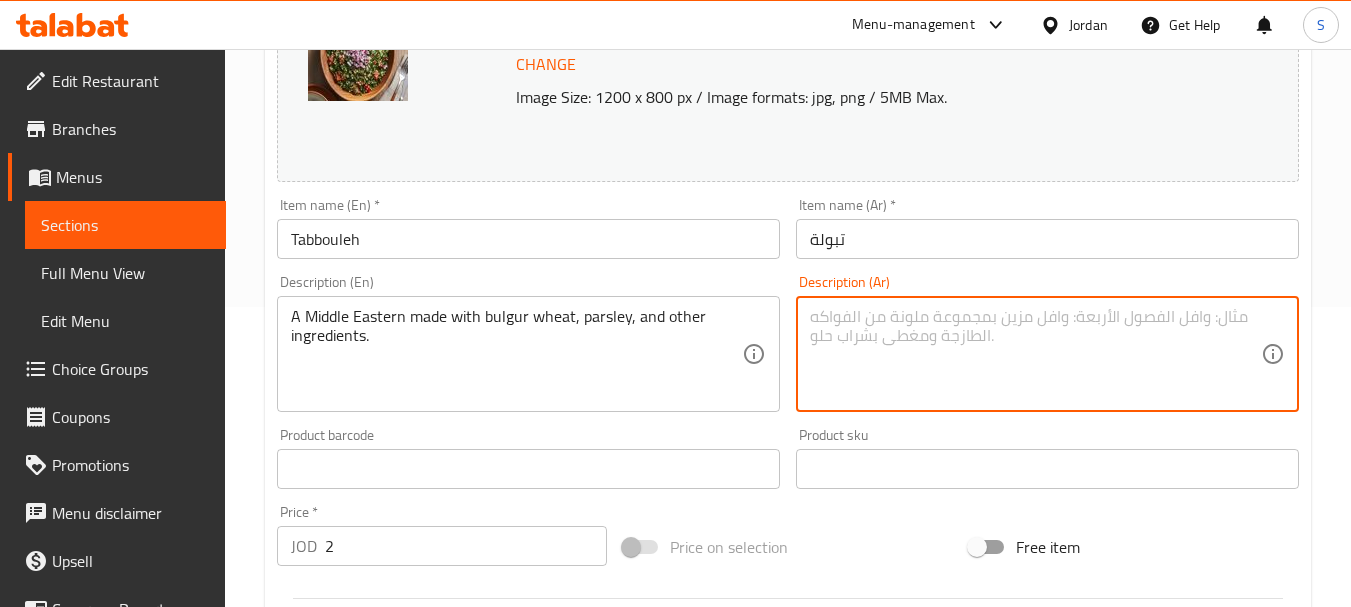 paste on "طبق شرق أوسطي مصنوع من البرغل والبقدونس ومكونات أخرى." 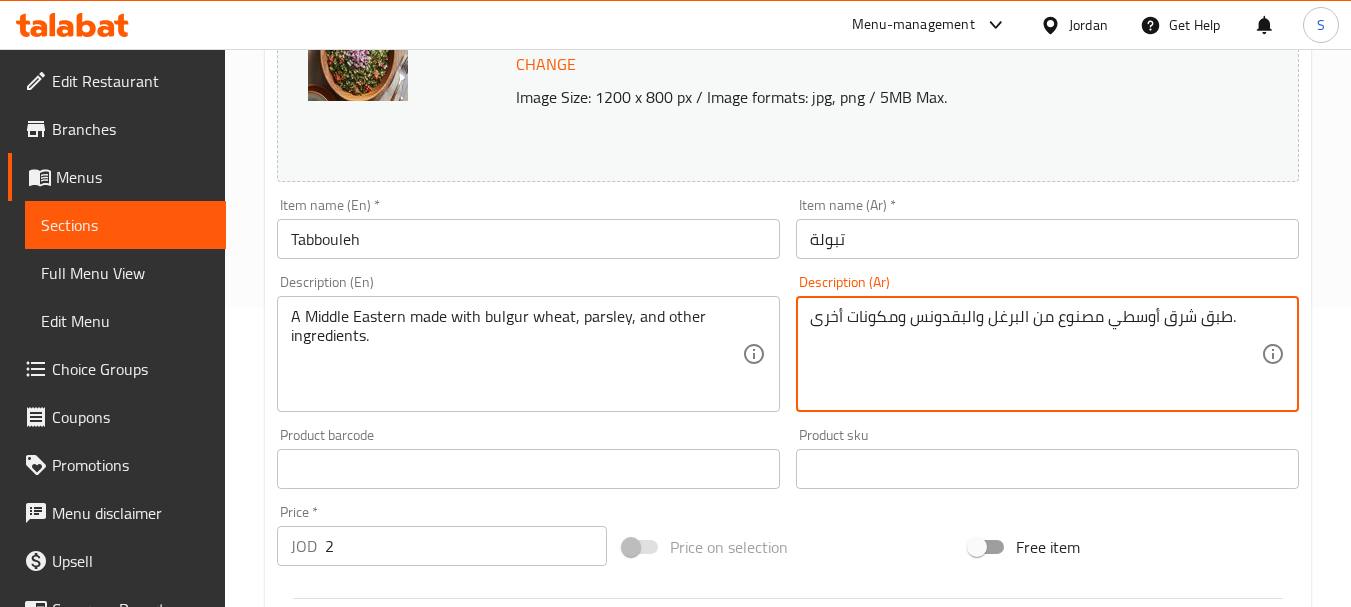 type on "طبق شرق أوسطي مصنوع من البرغل والبقدونس ومكونات أخرى." 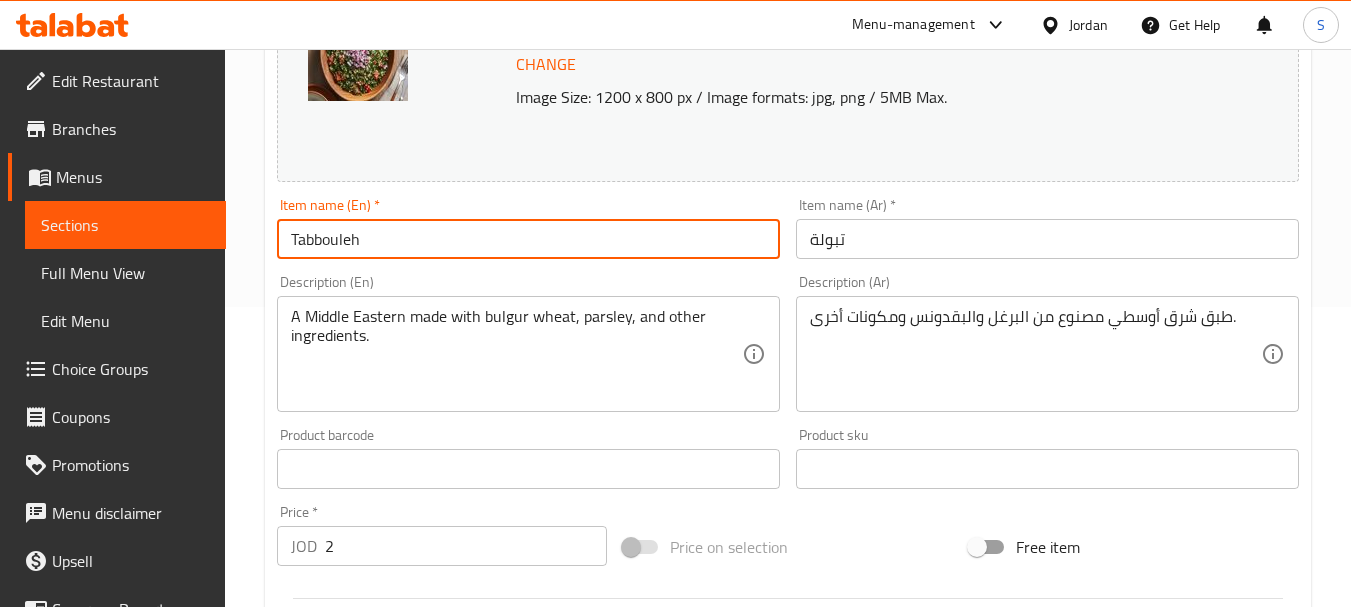 click on "Tabbouleh" at bounding box center [528, 239] 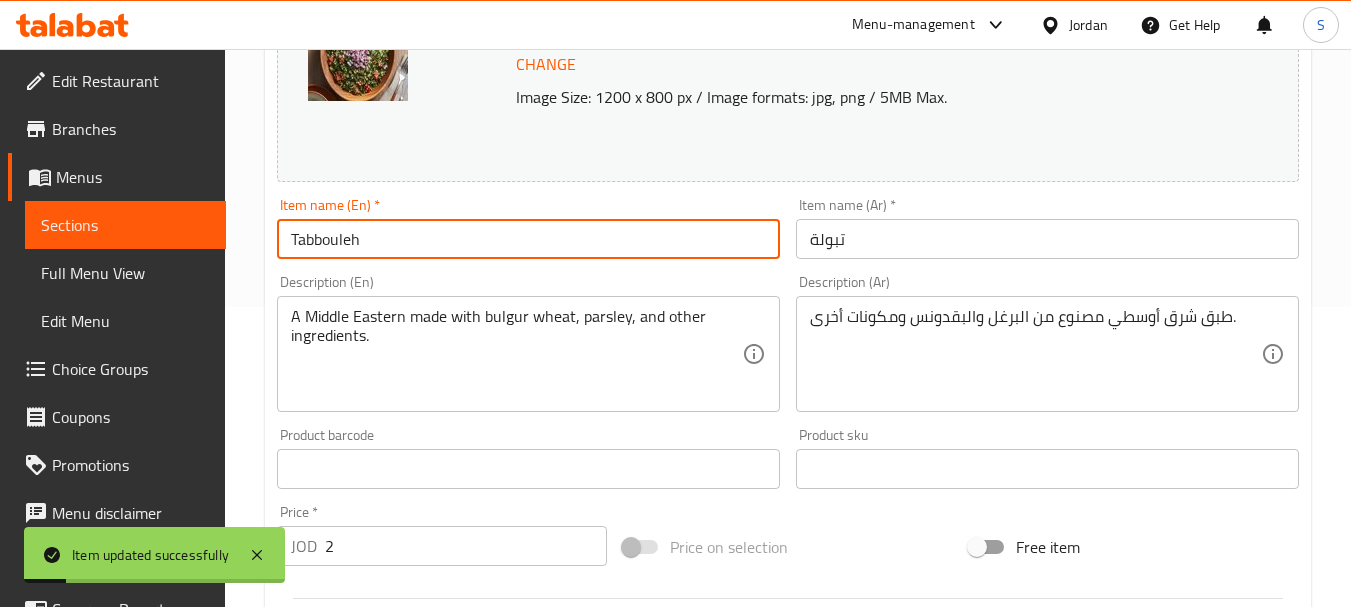 scroll, scrollTop: 0, scrollLeft: 0, axis: both 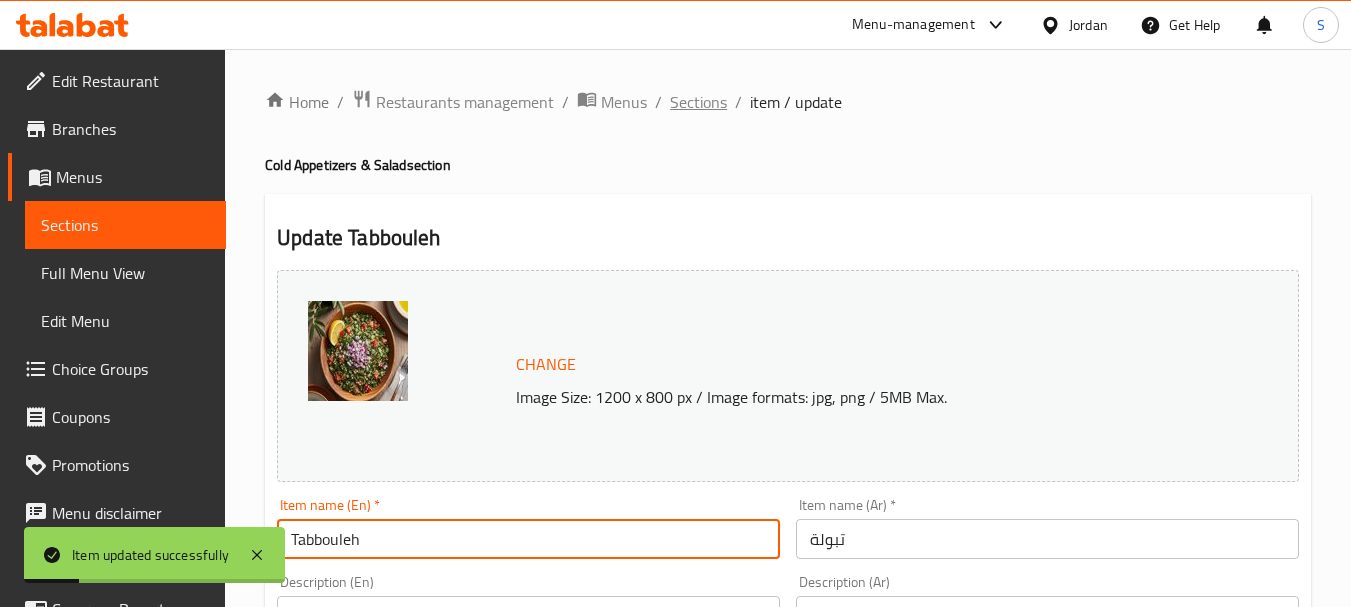 click on "Sections" at bounding box center [698, 102] 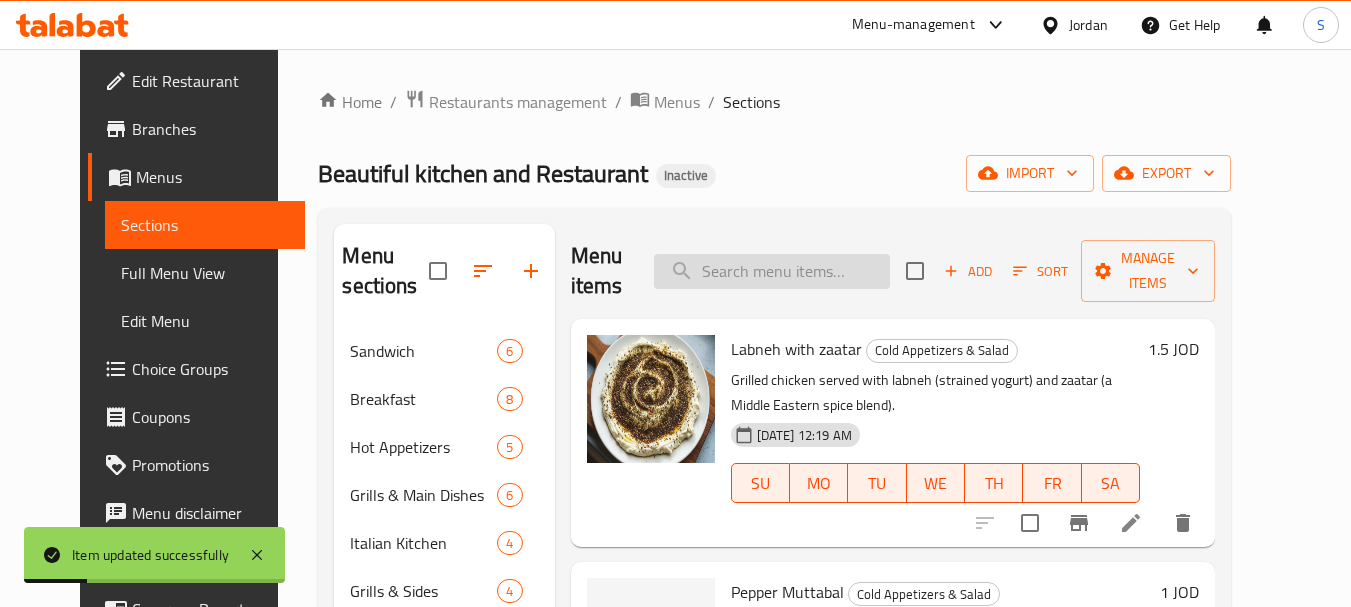 click at bounding box center (772, 271) 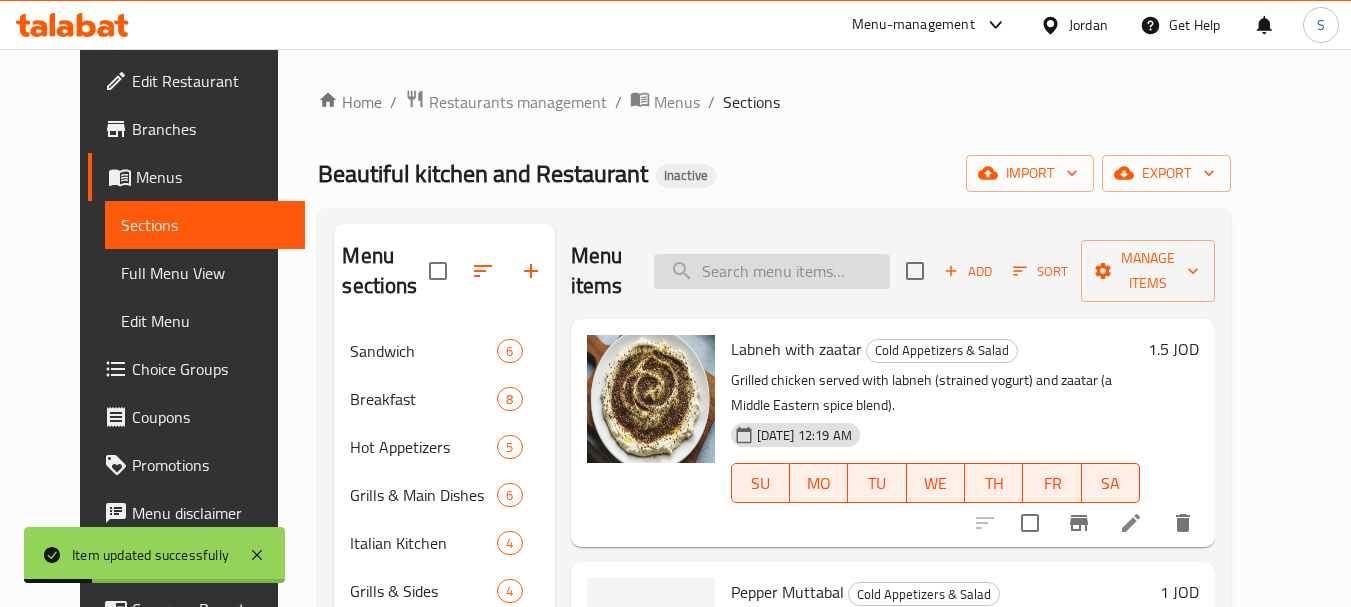 paste on "Fattoush" 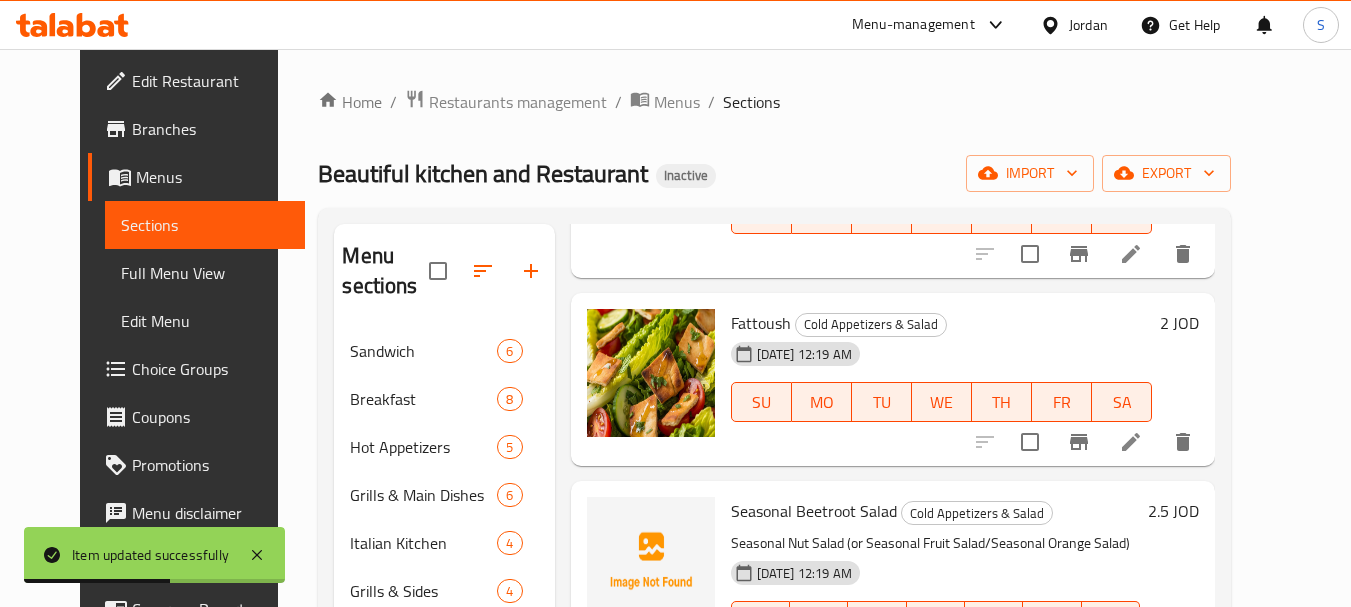 scroll, scrollTop: 798, scrollLeft: 0, axis: vertical 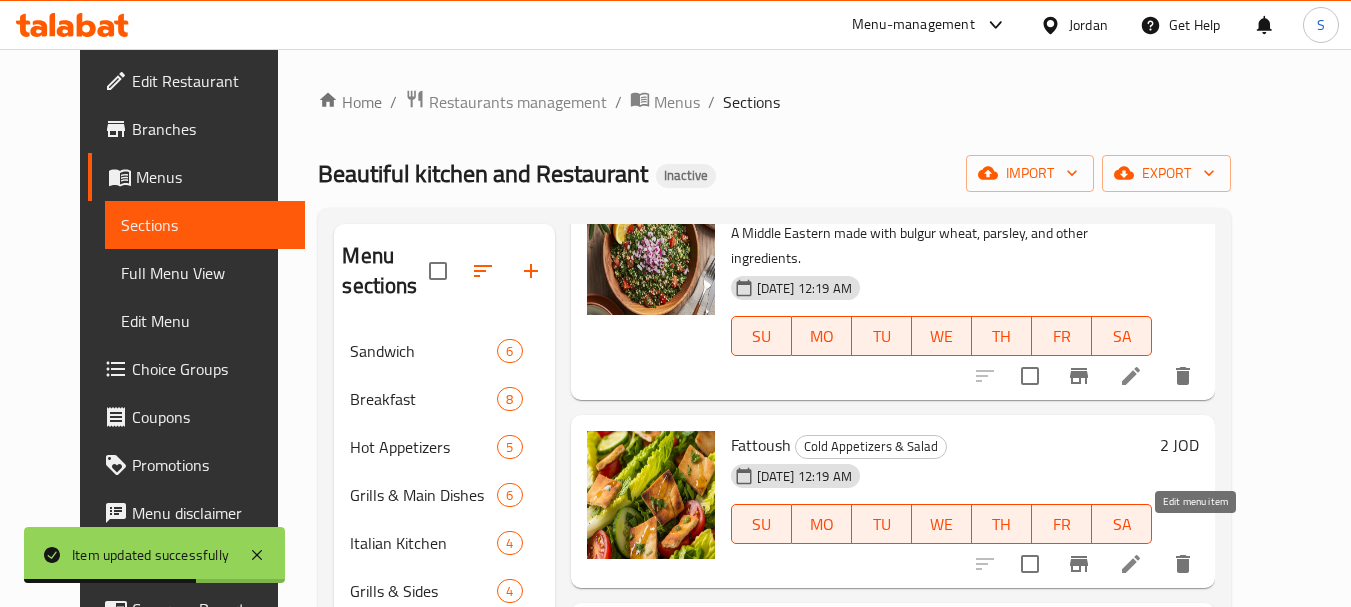 type on "Fattoush" 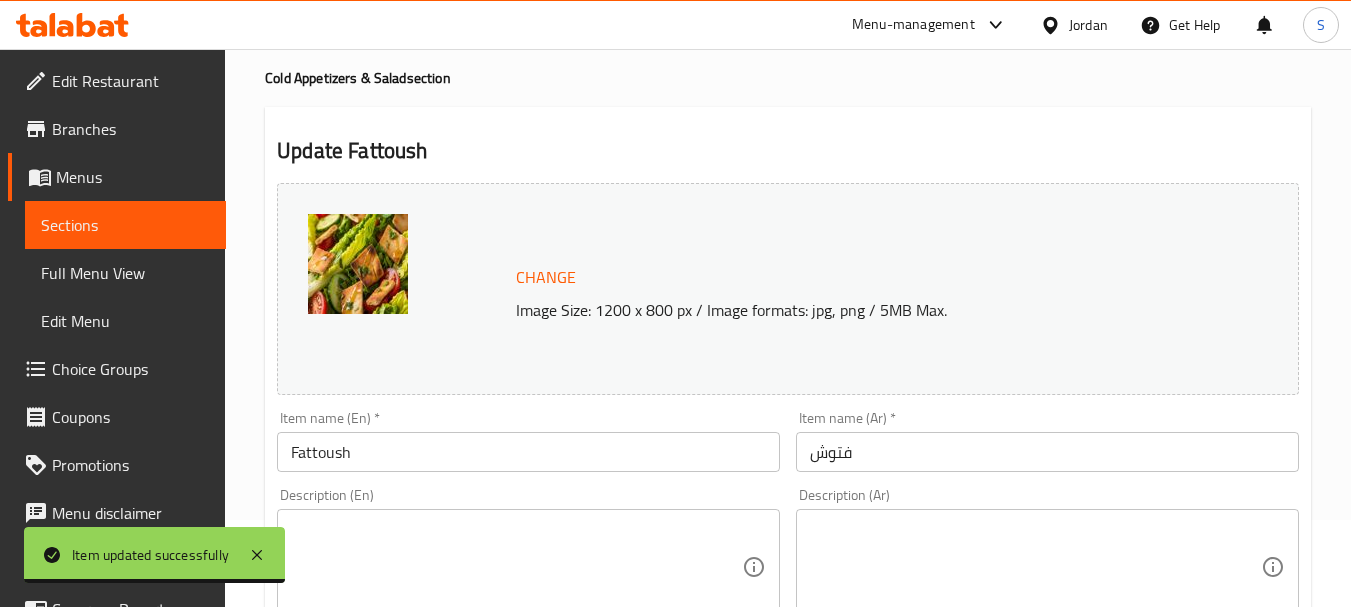 scroll, scrollTop: 200, scrollLeft: 0, axis: vertical 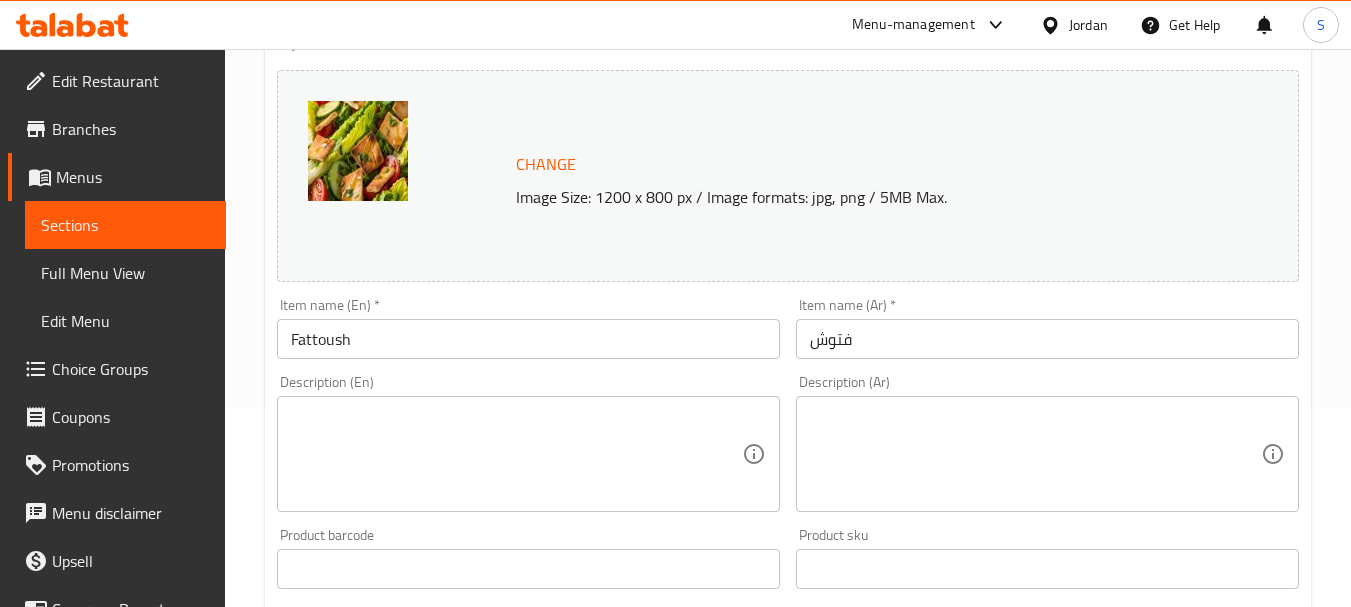 click at bounding box center (516, 454) 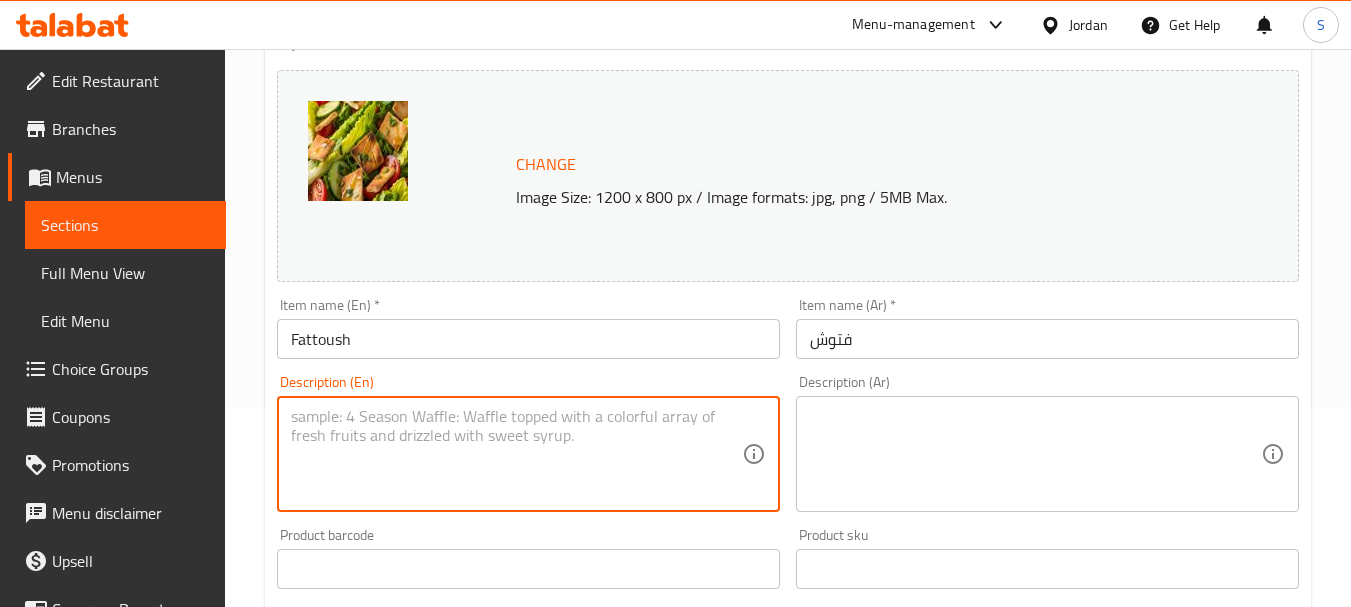 paste on "Salad made with mixed greens, vegetables, and crispy pieces of toasted bread." 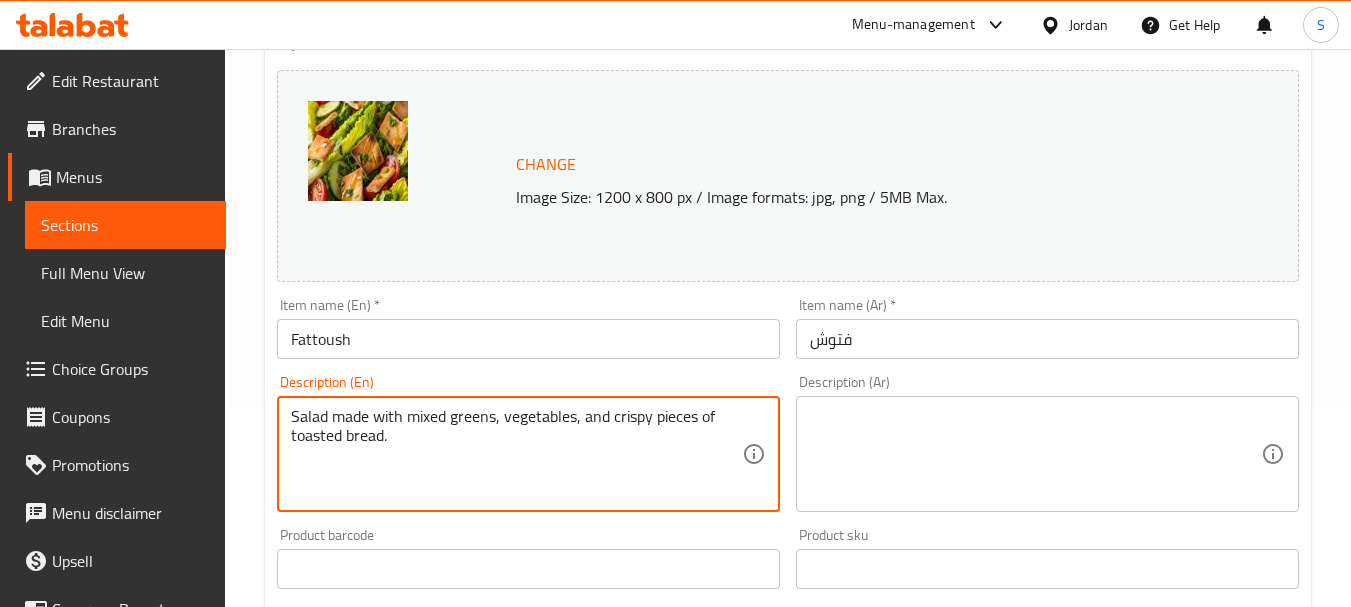 type on "Salad made with mixed greens, vegetables, and crispy pieces of toasted bread." 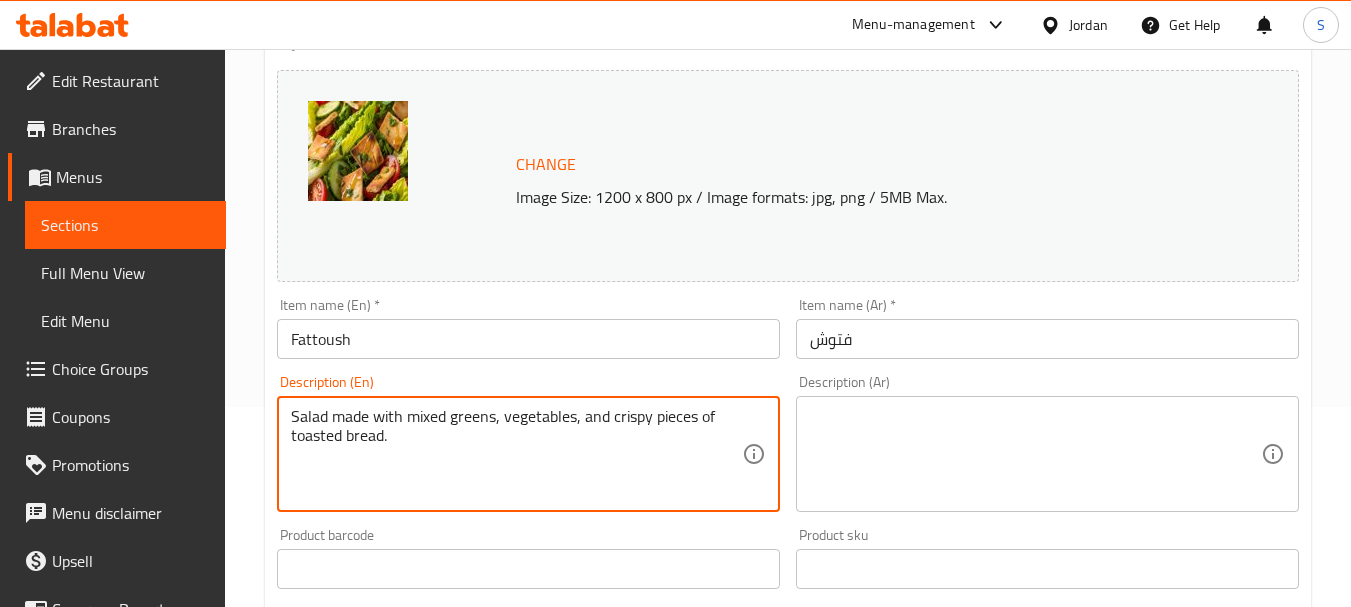 click at bounding box center [1035, 454] 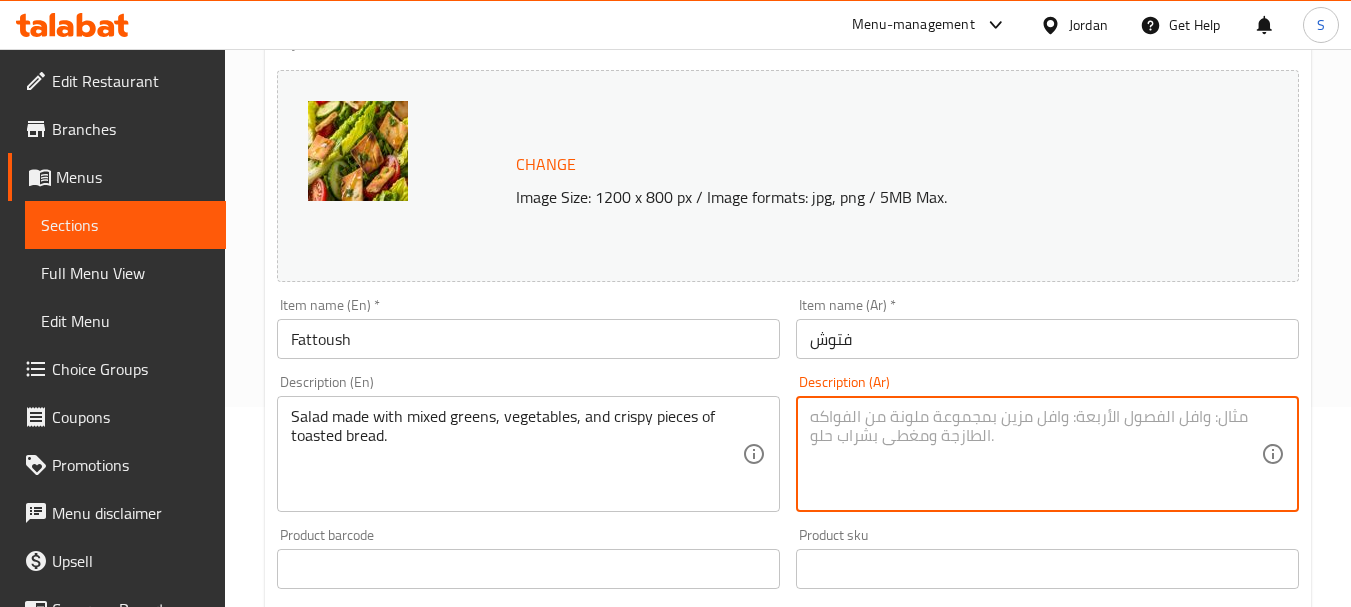 paste on "سلطة مكونة من مجموعة متنوعة من الخضروات وقطع من الخبز المحمص المقرمش." 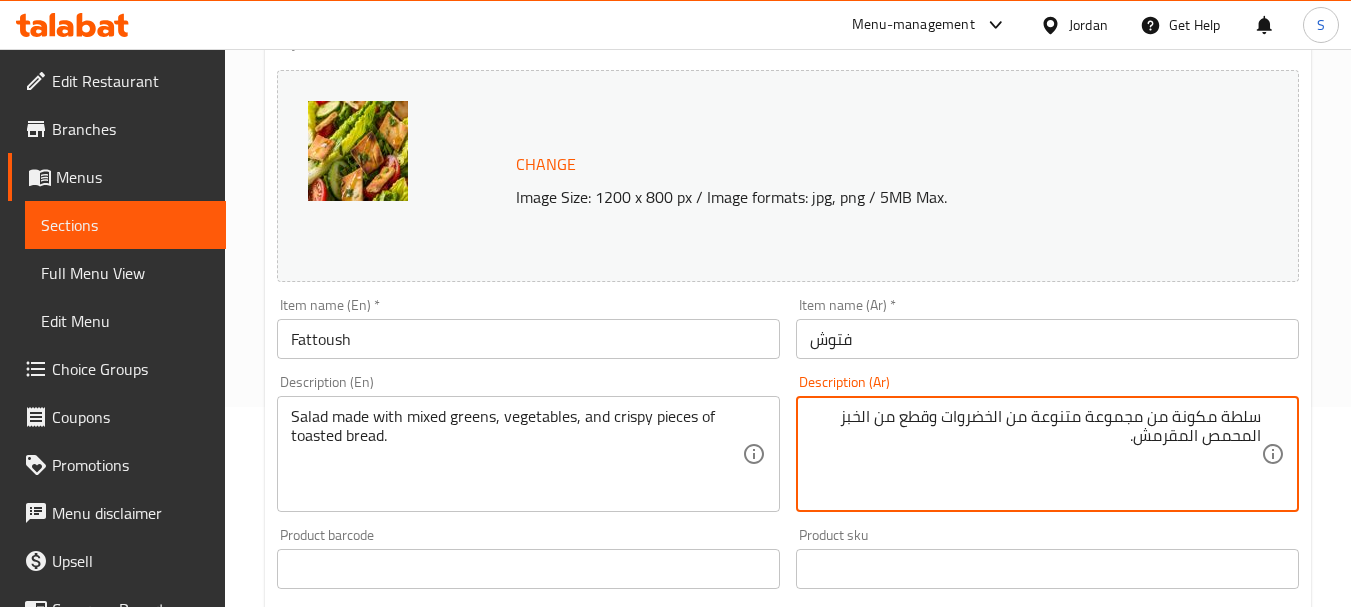 click on "سلطة مكونة من مجموعة متنوعة من الخضروات وقطع من الخبز المحمص المقرمش." at bounding box center [1035, 454] 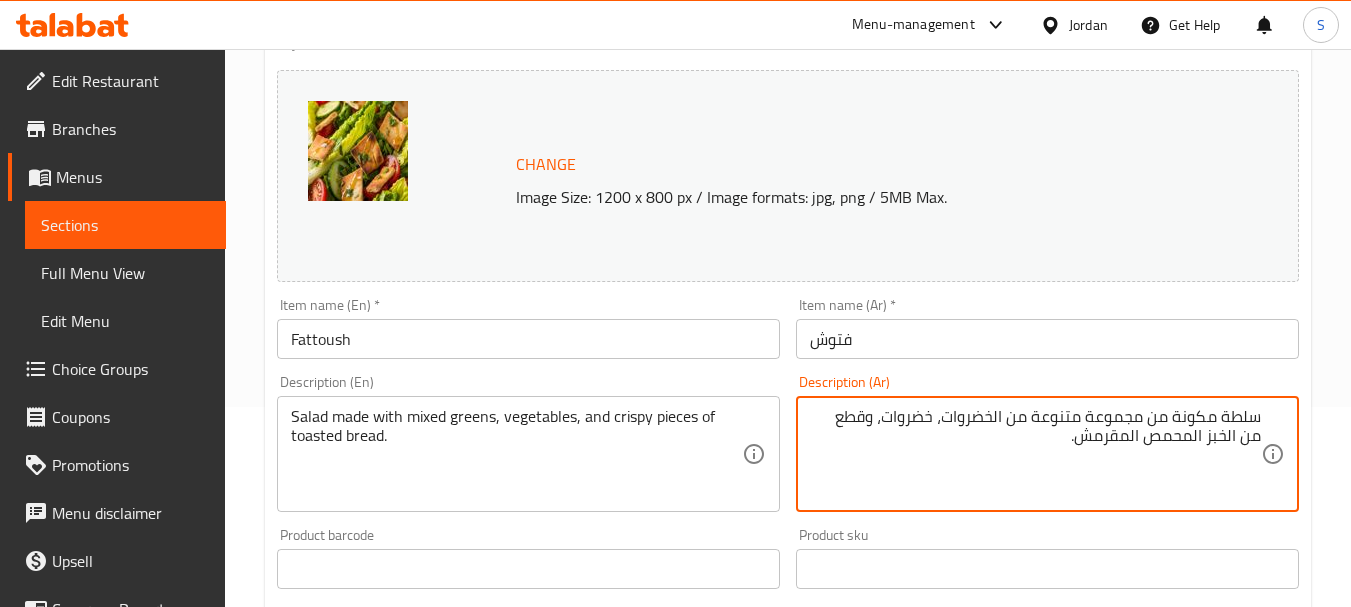 type on "سلطة مكونة من مجموعة متنوعة من الخضروات، خضروات، وقطع من الخبز المحمص المقرمش." 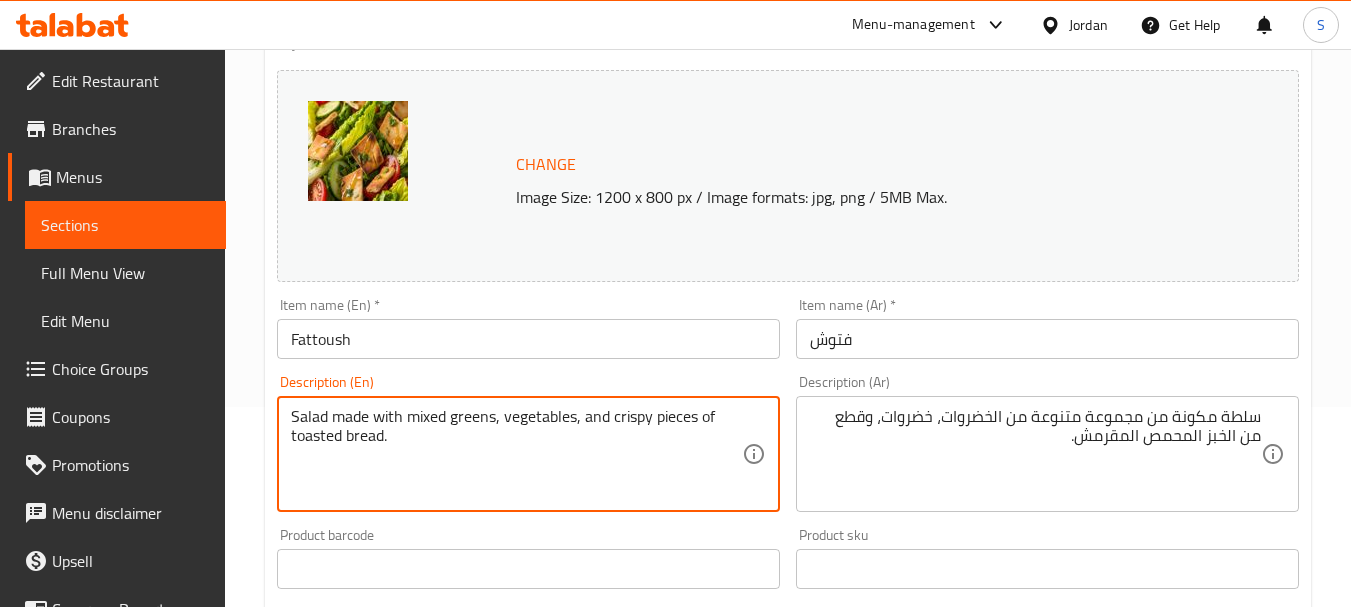 click on "Salad made with mixed greens, vegetables, and crispy pieces of toasted bread." at bounding box center [516, 454] 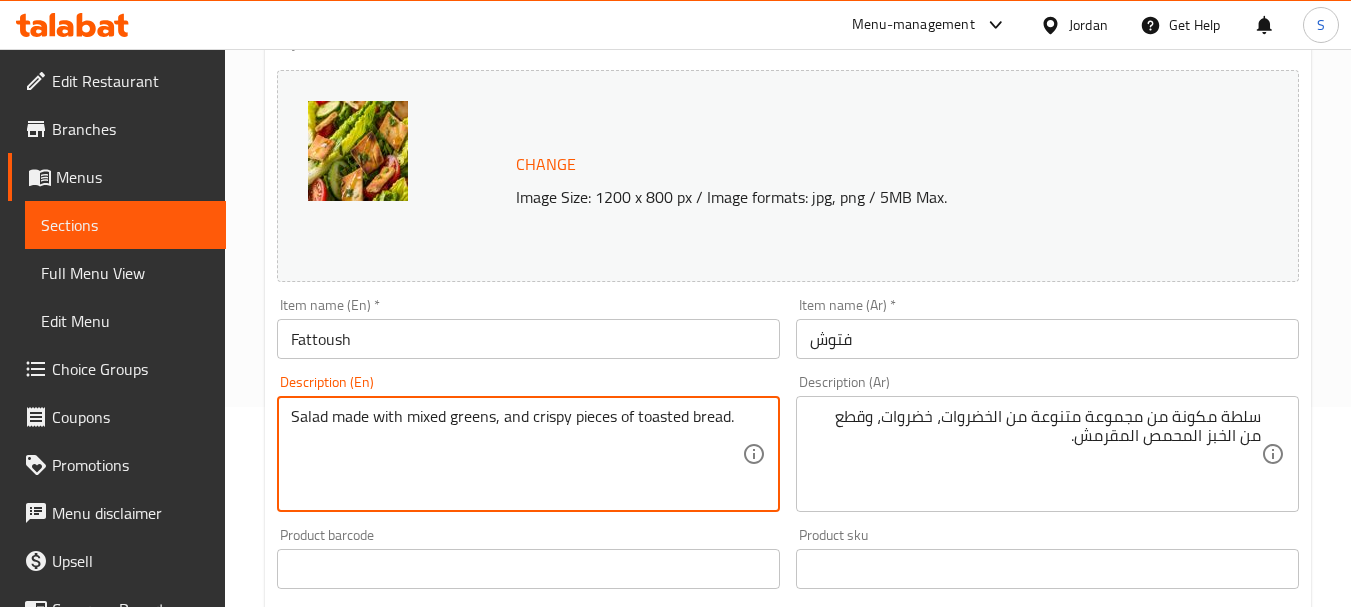 type on "Salad made with mixed greens, and crispy pieces of toasted bread." 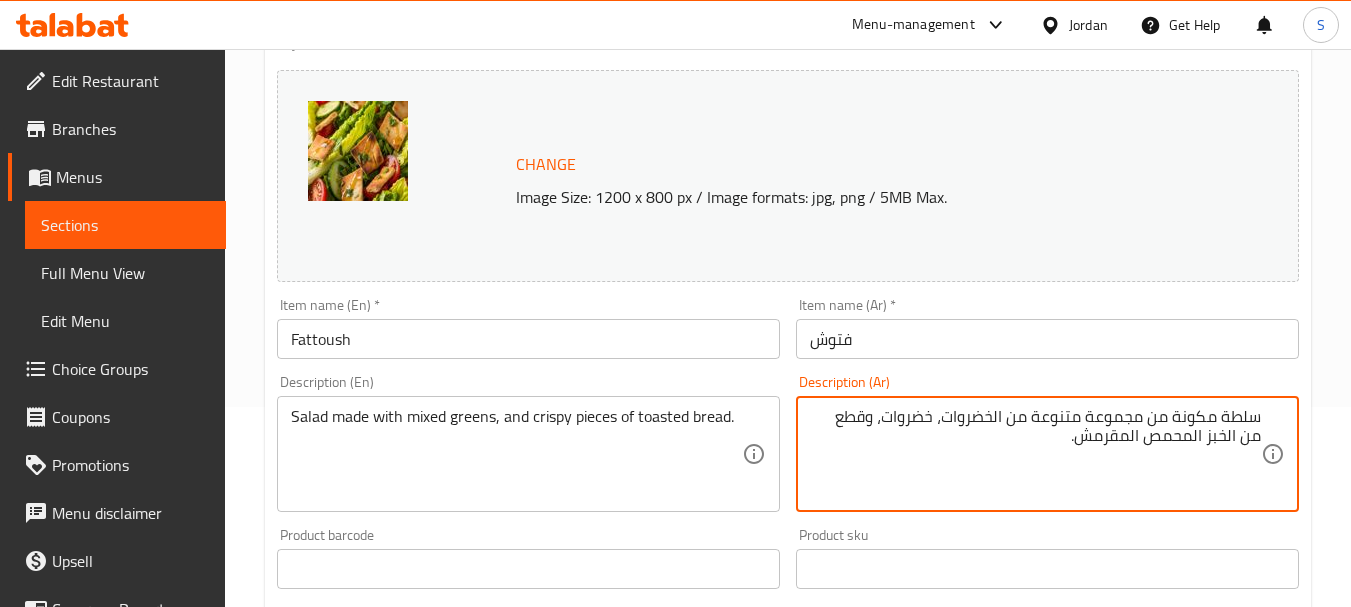 click on "سلطة مكونة من مجموعة متنوعة من الخضروات، خضروات، وقطع من الخبز المحمص المقرمش." at bounding box center [1035, 454] 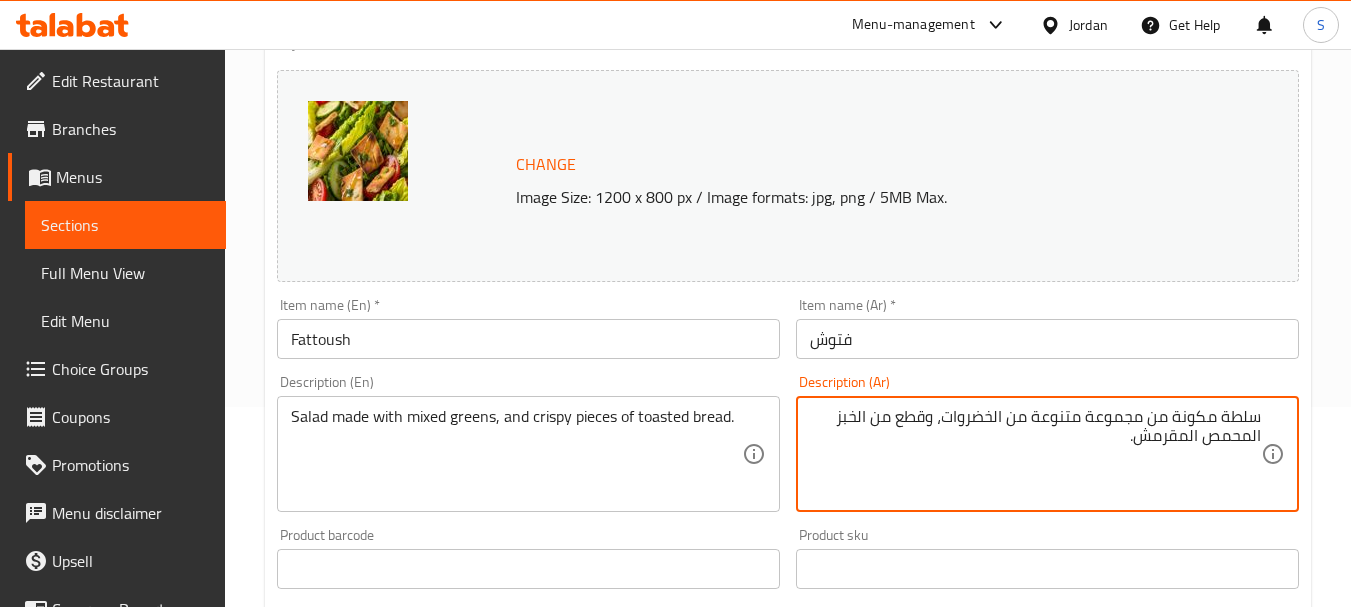 type on "سلطة مكونة من مجموعة متنوعة من الخضروات، وقطع من الخبز المحمص المقرمش." 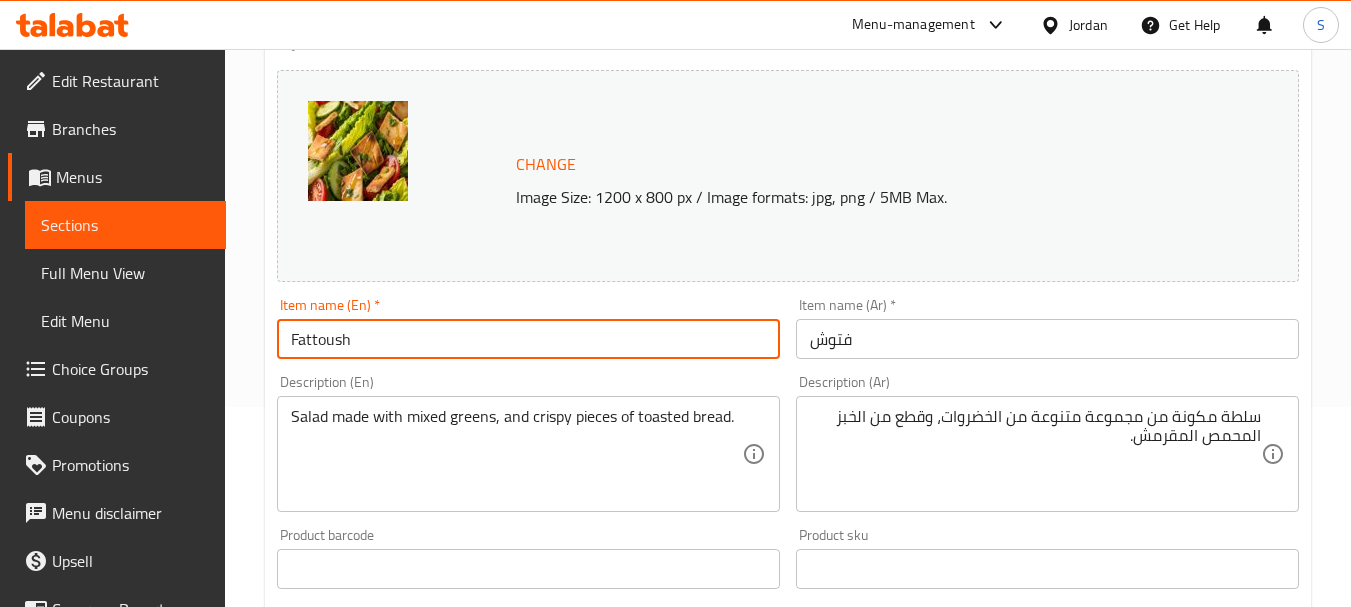 click on "Update" at bounding box center [398, 1155] 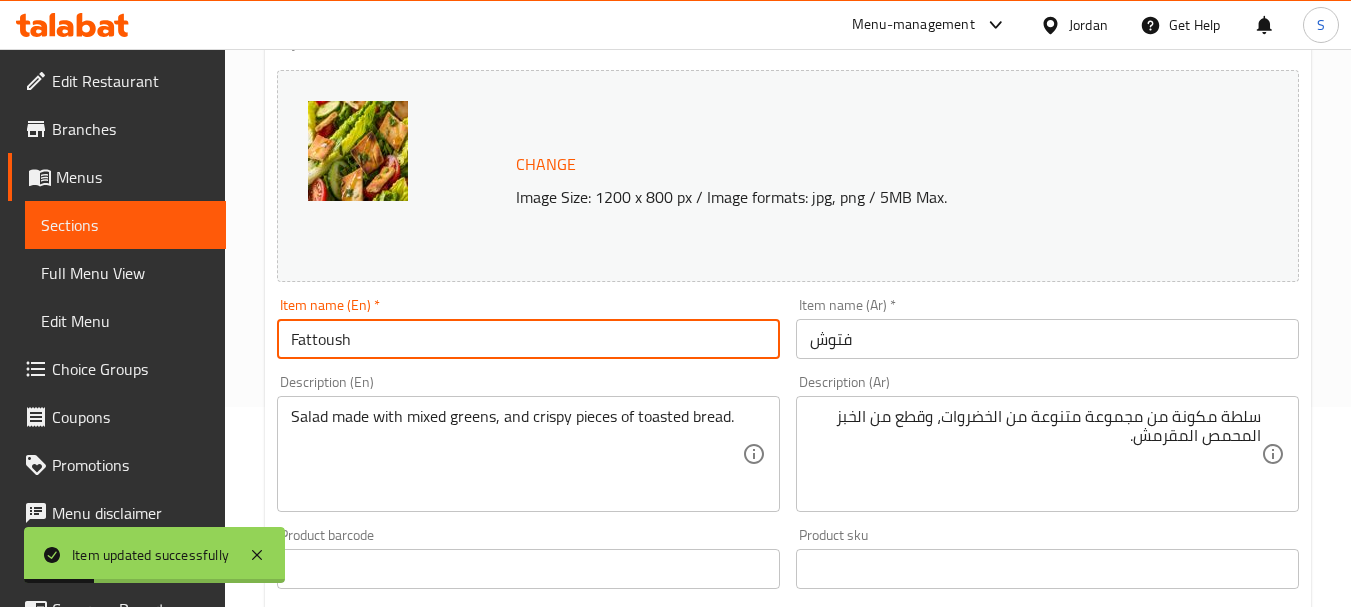 scroll, scrollTop: 0, scrollLeft: 0, axis: both 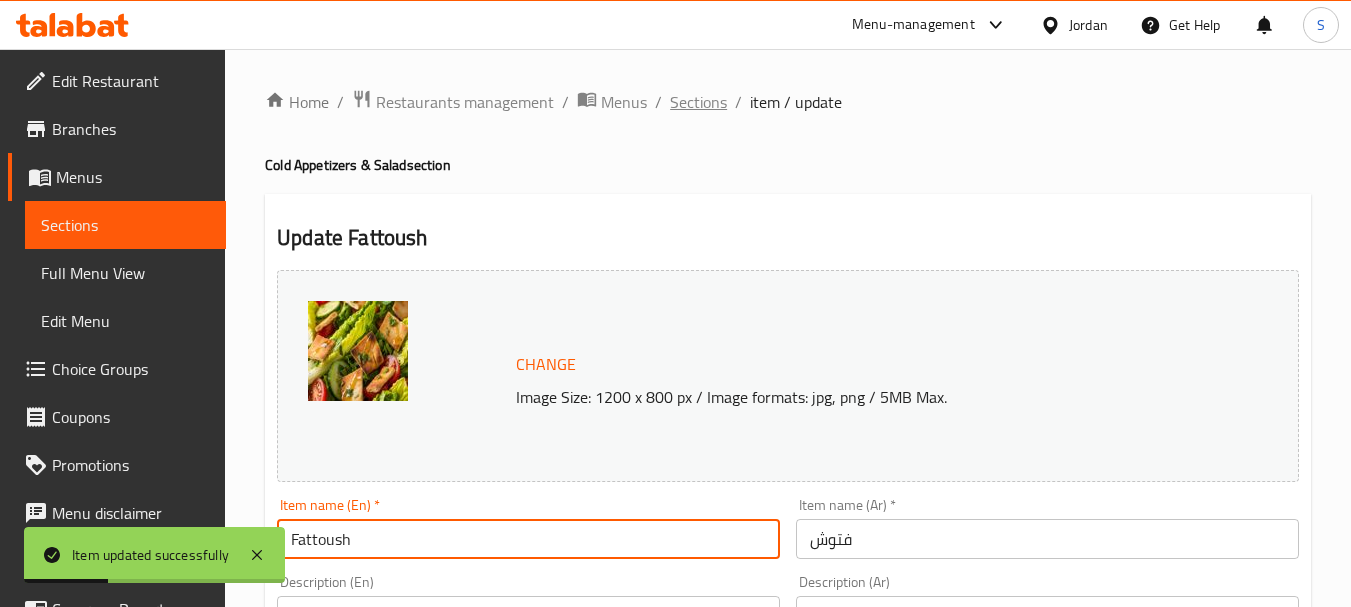 click on "Sections" at bounding box center (698, 102) 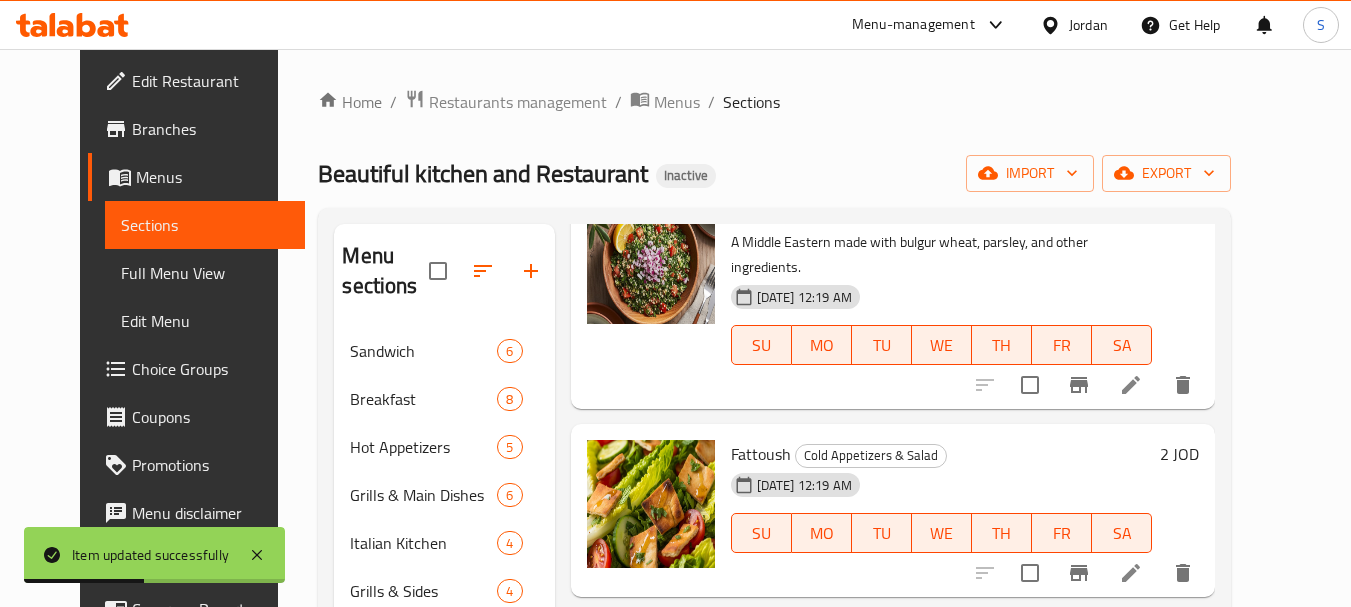 scroll, scrollTop: 998, scrollLeft: 0, axis: vertical 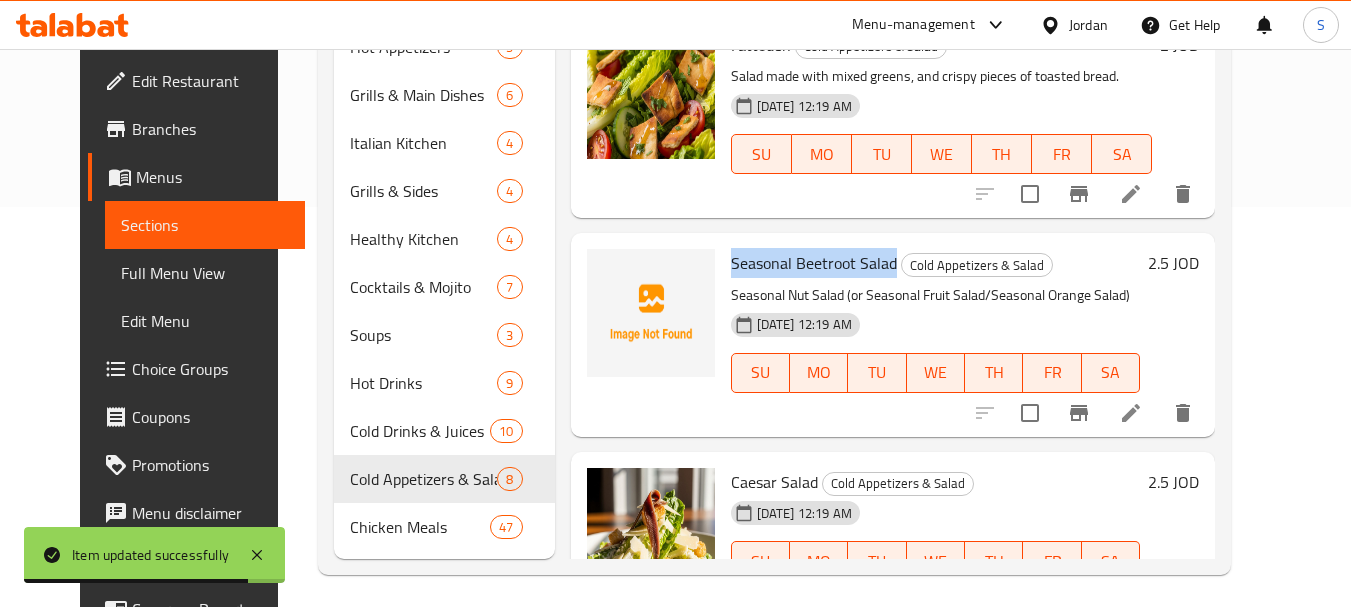 drag, startPoint x: 702, startPoint y: 243, endPoint x: 876, endPoint y: 236, distance: 174.14075 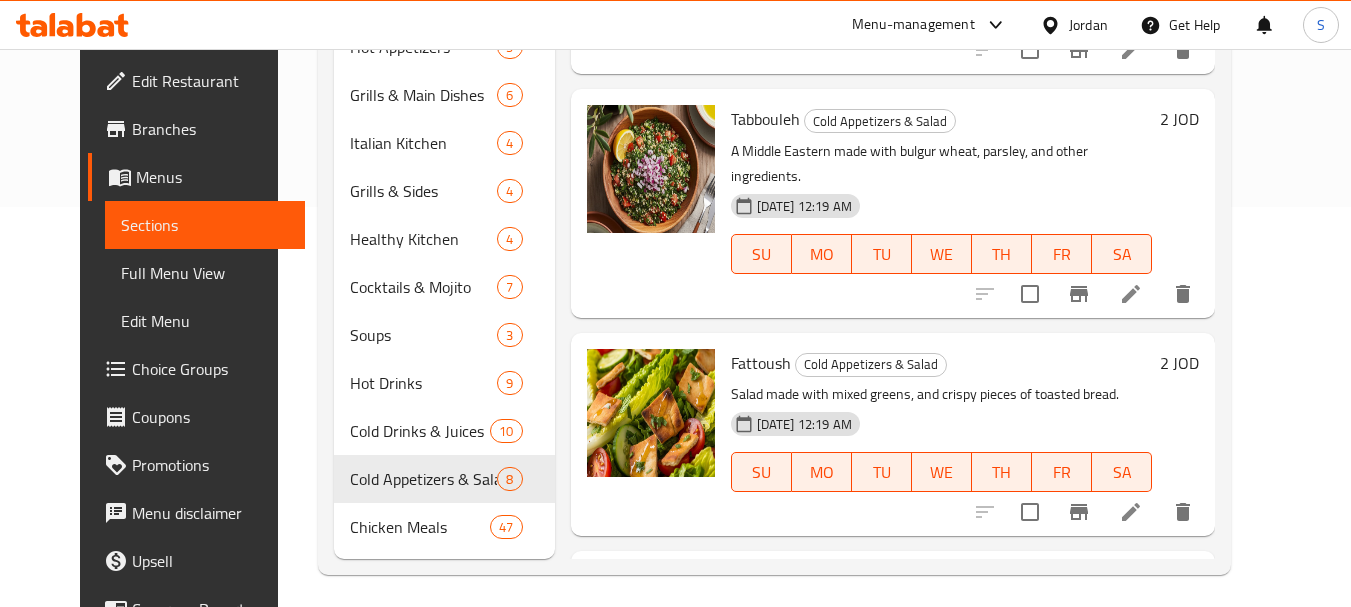 scroll, scrollTop: 598, scrollLeft: 0, axis: vertical 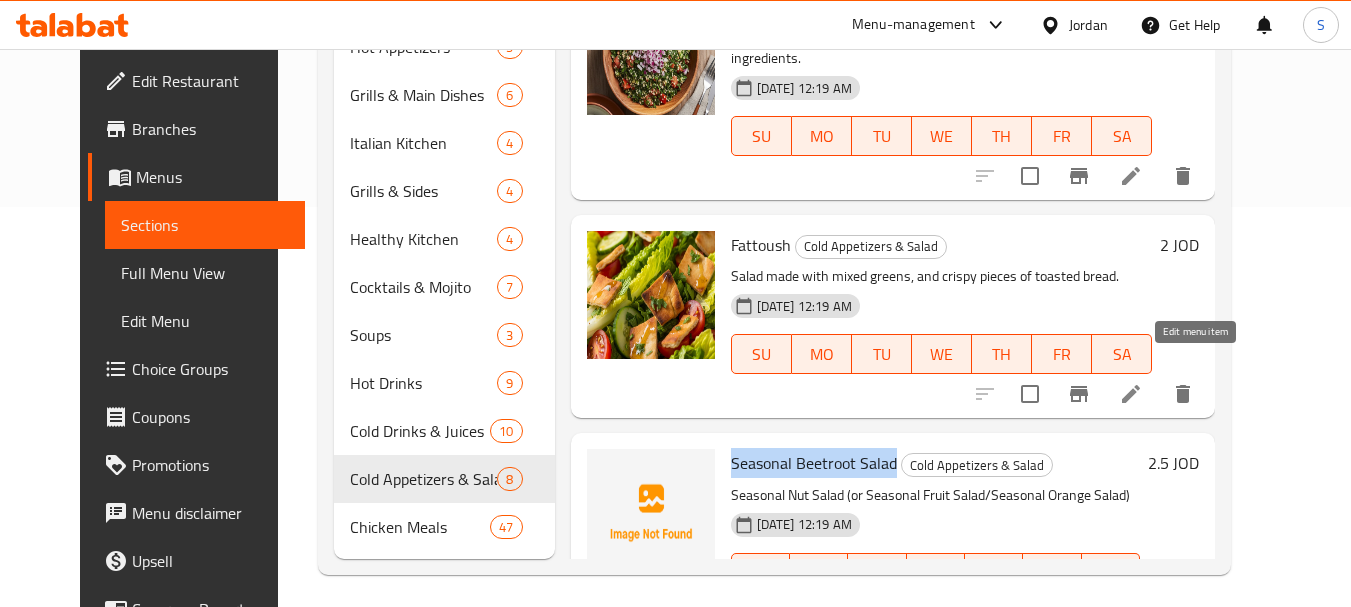 click 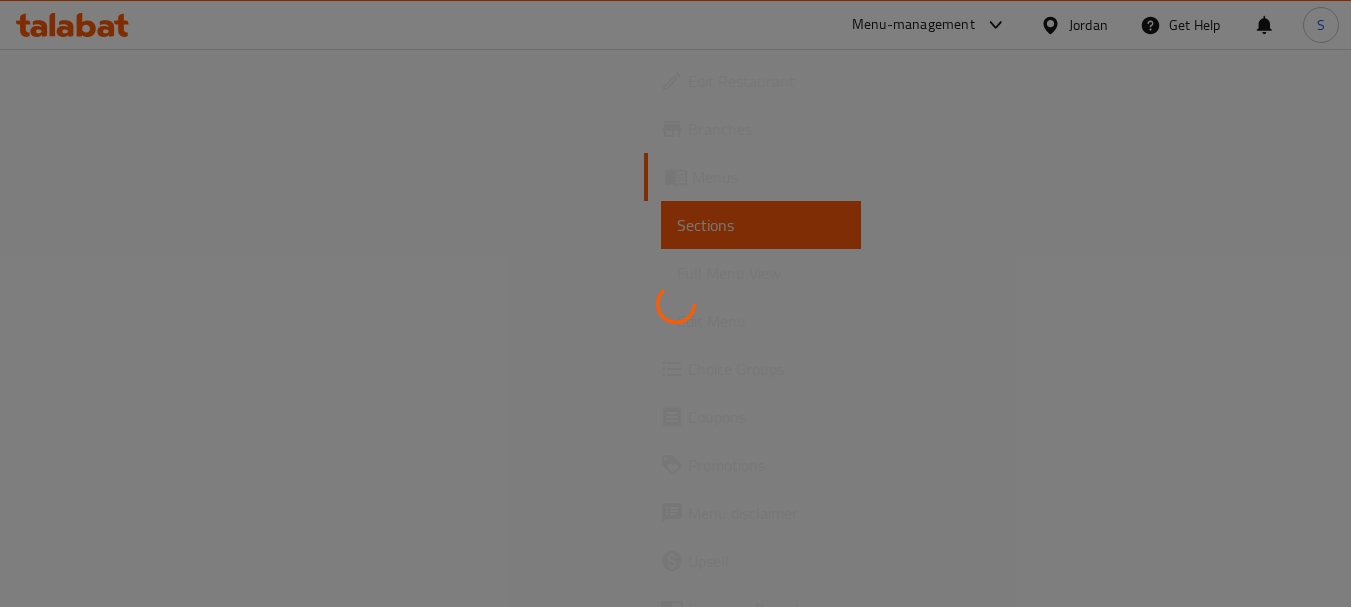 scroll, scrollTop: 0, scrollLeft: 0, axis: both 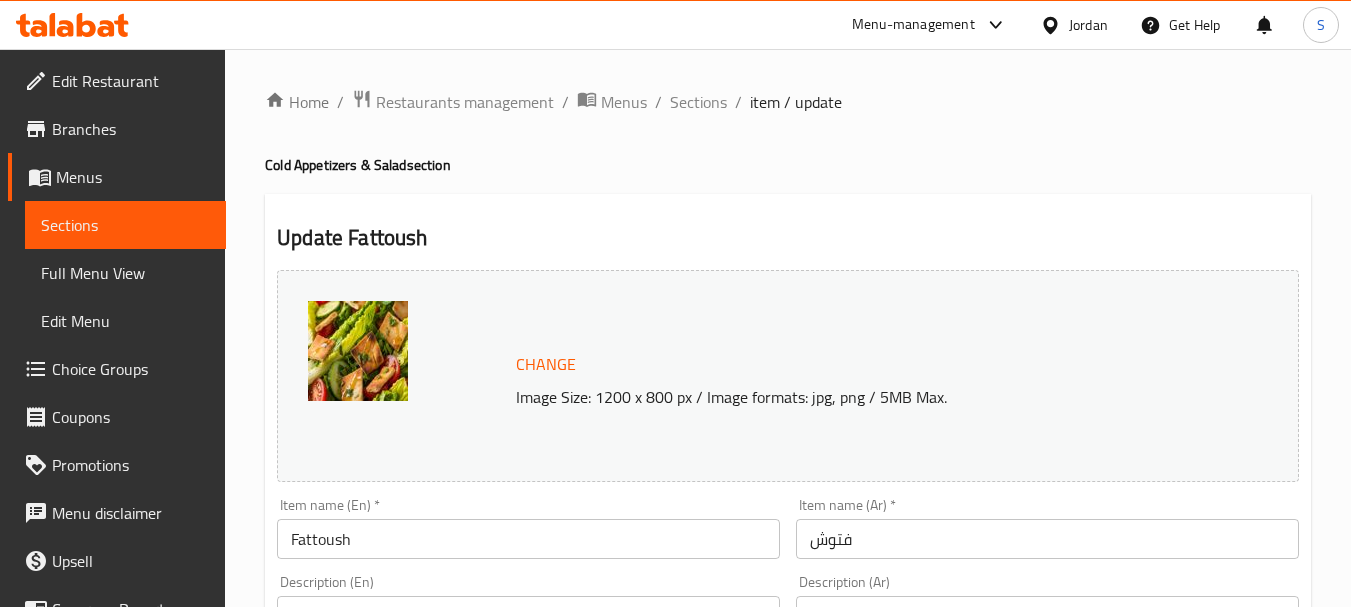 click on "Fattoush" at bounding box center [528, 539] 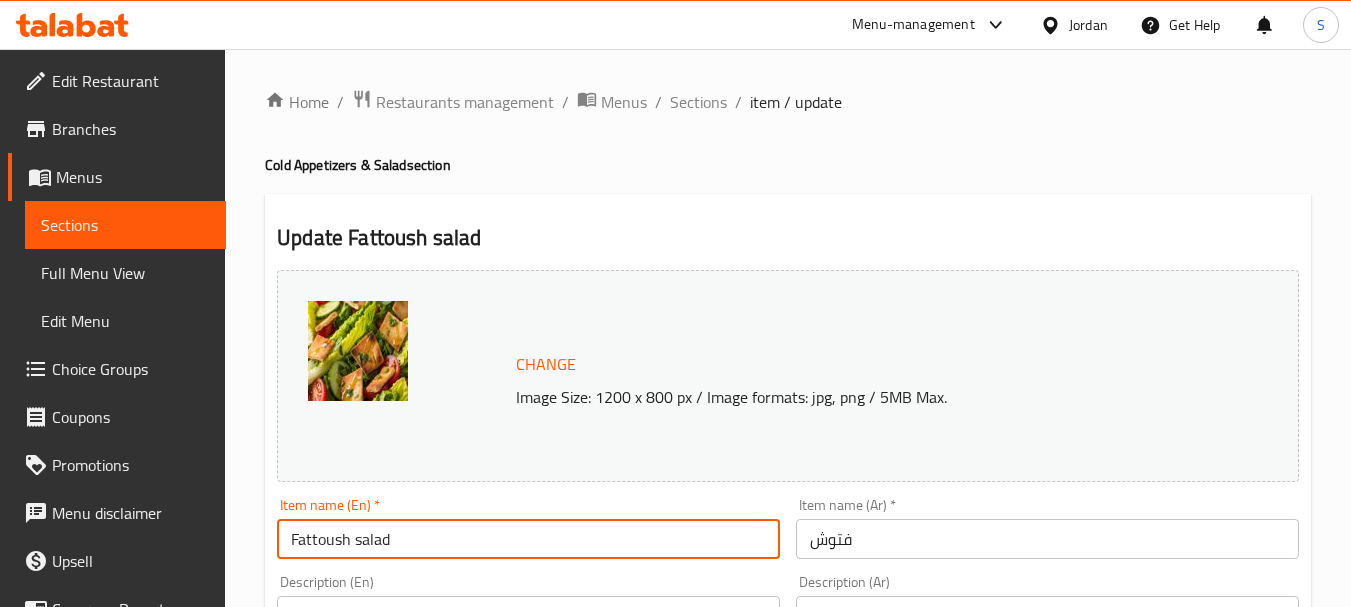 type on "Fattoush salad" 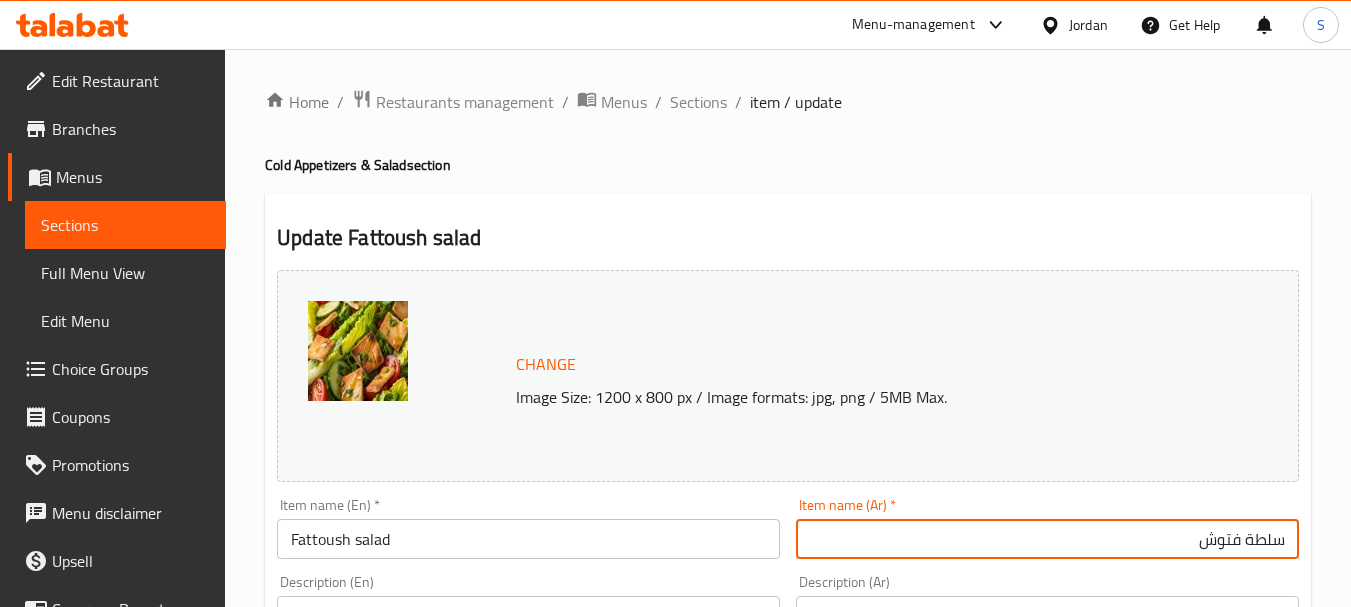 type on "سلطة فتوش" 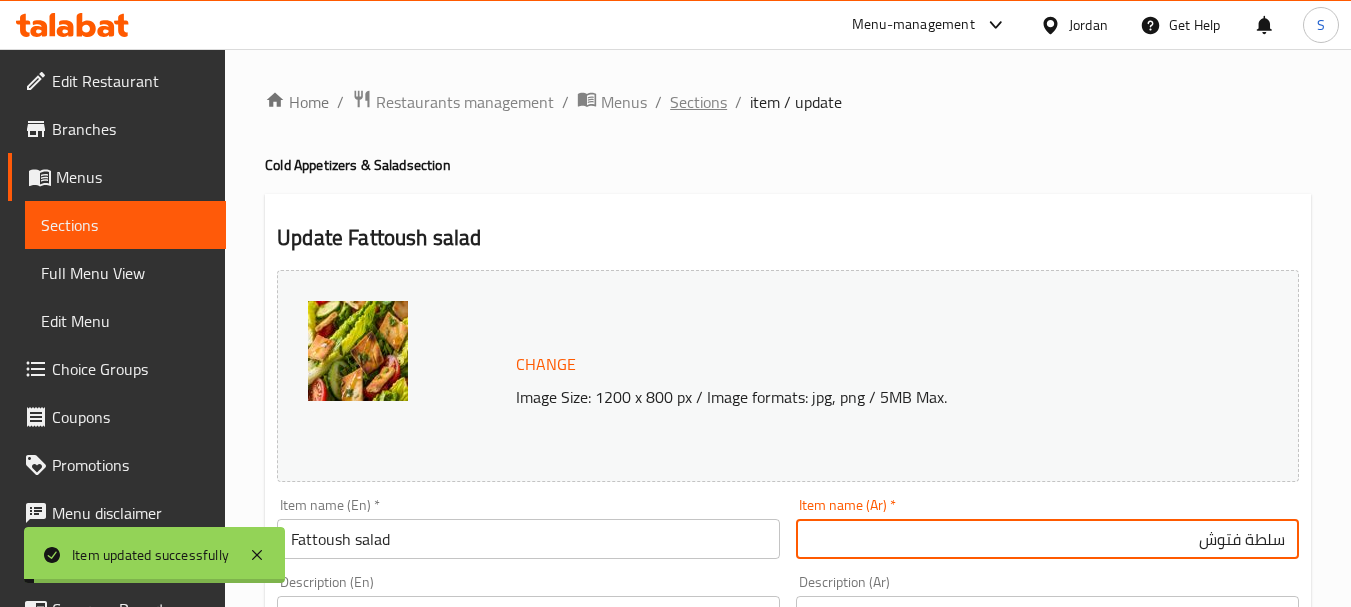 click on "Sections" at bounding box center (698, 102) 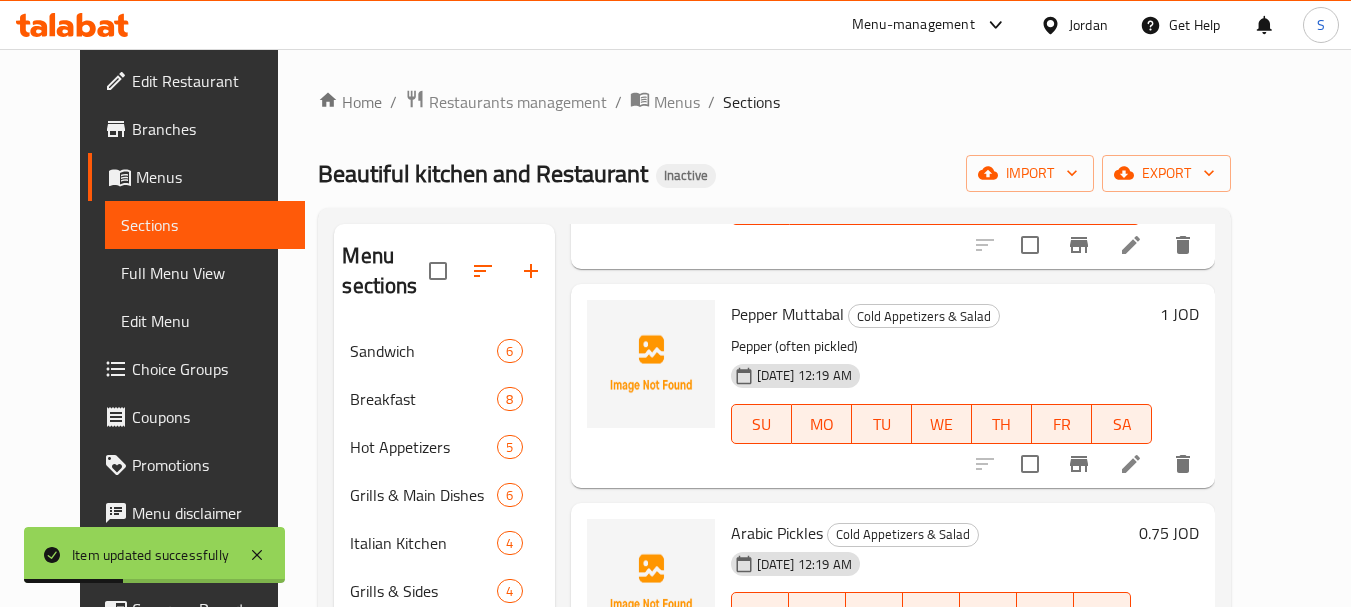 scroll, scrollTop: 200, scrollLeft: 0, axis: vertical 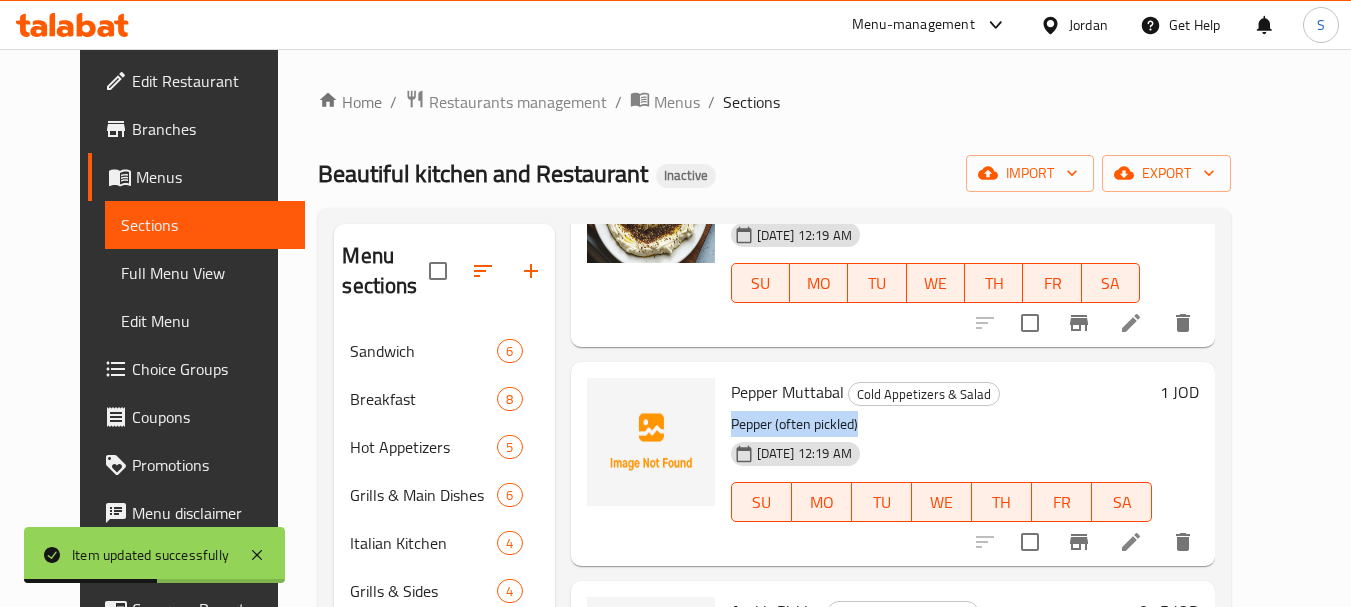 drag, startPoint x: 709, startPoint y: 423, endPoint x: 899, endPoint y: 417, distance: 190.09471 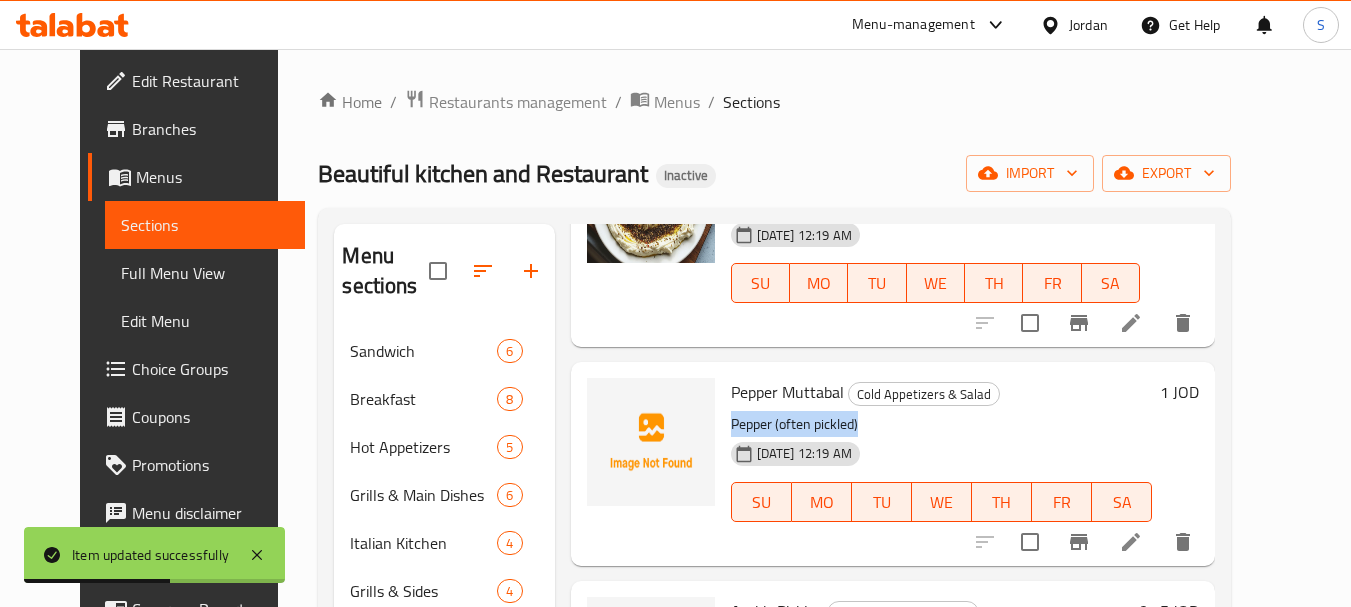 click on "Pepper (often pickled)" at bounding box center (942, 424) 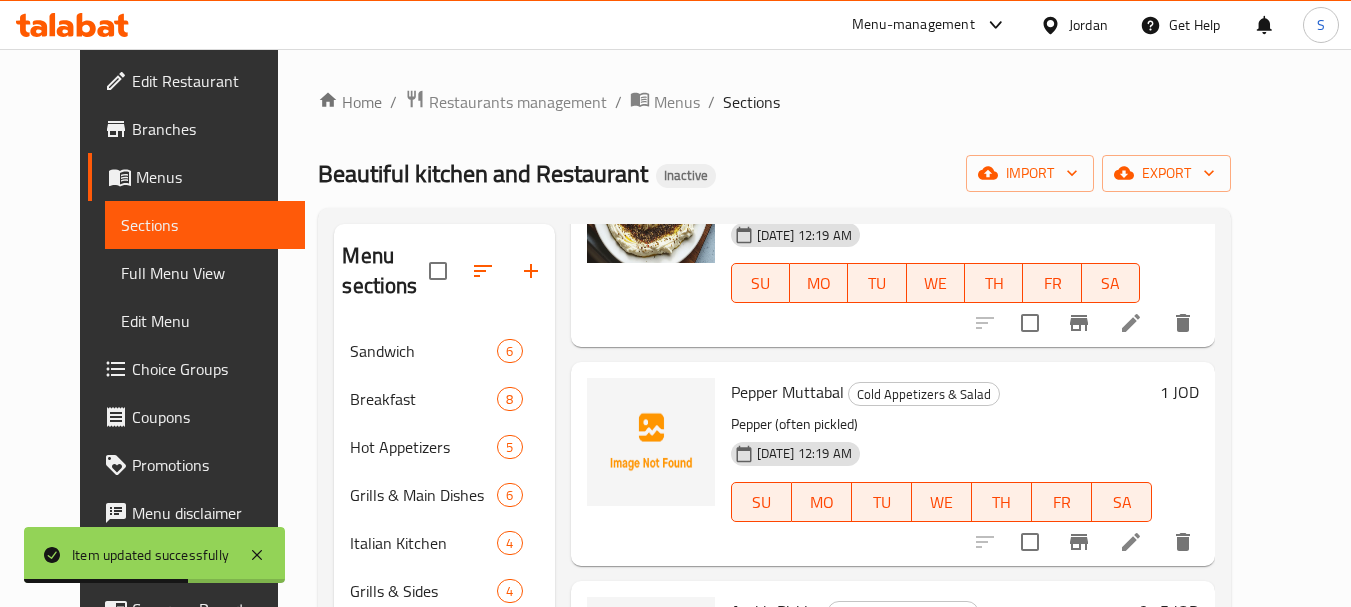 click on "Pepper (often pickled)" at bounding box center [942, 424] 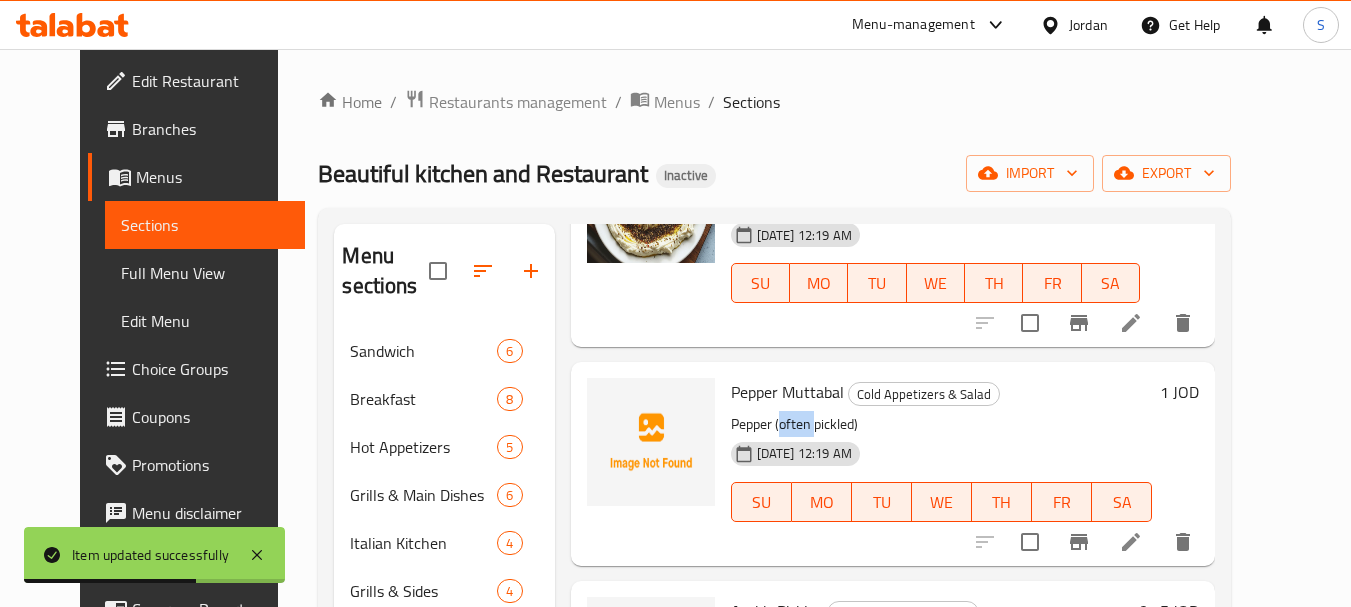 click on "Pepper (often pickled)" at bounding box center (942, 424) 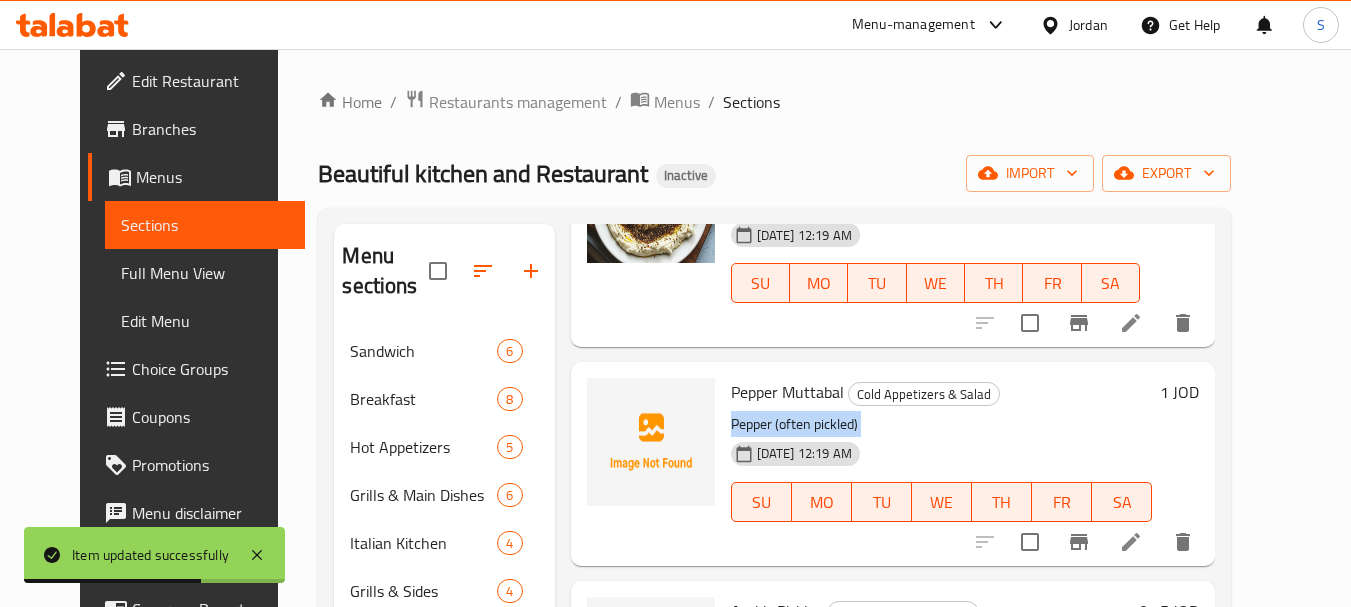 click on "Pepper (often pickled)" at bounding box center [942, 424] 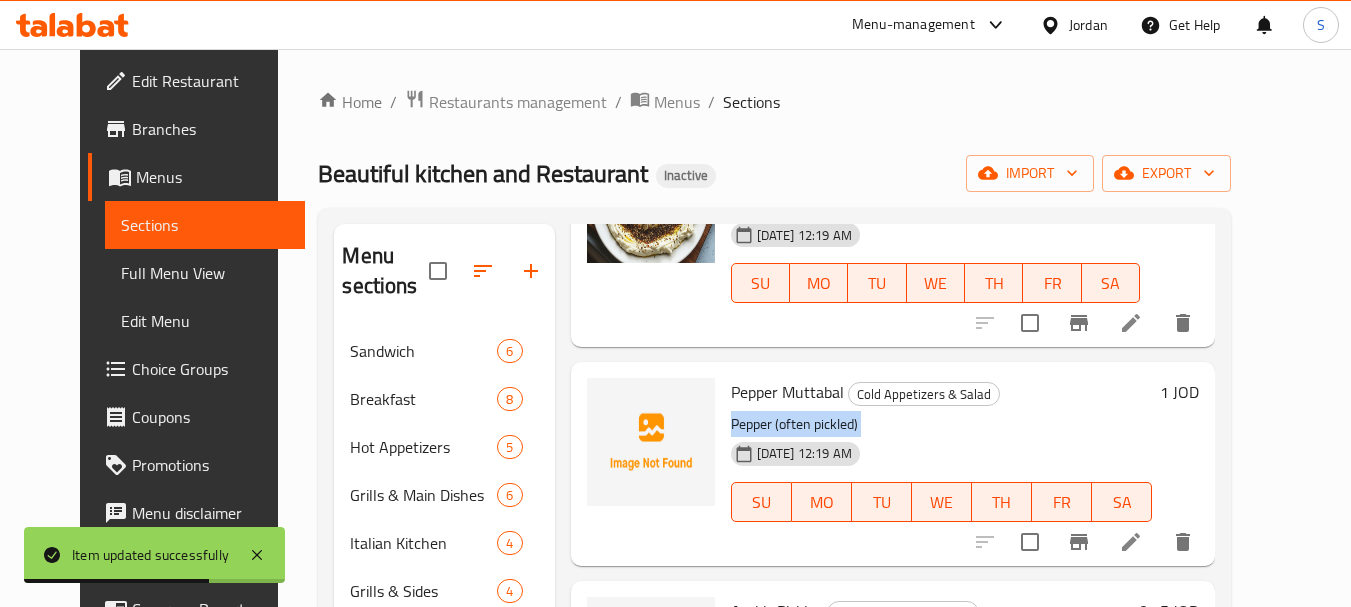 click on "Pepper (often pickled)" at bounding box center (942, 424) 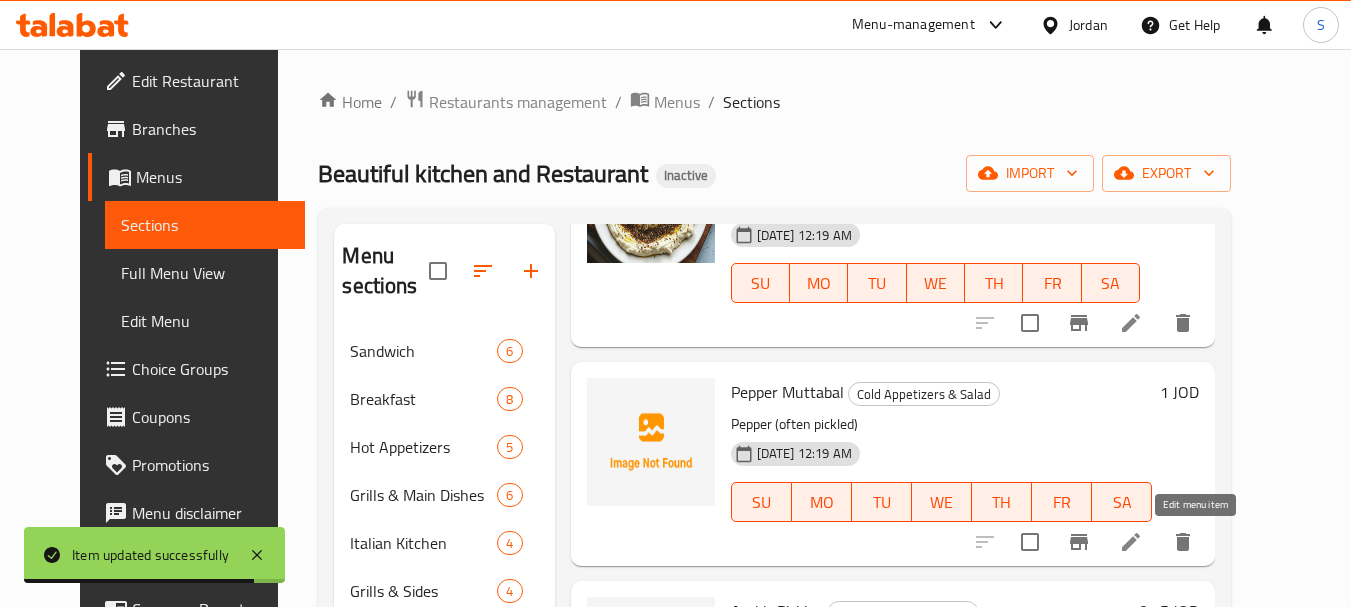 click 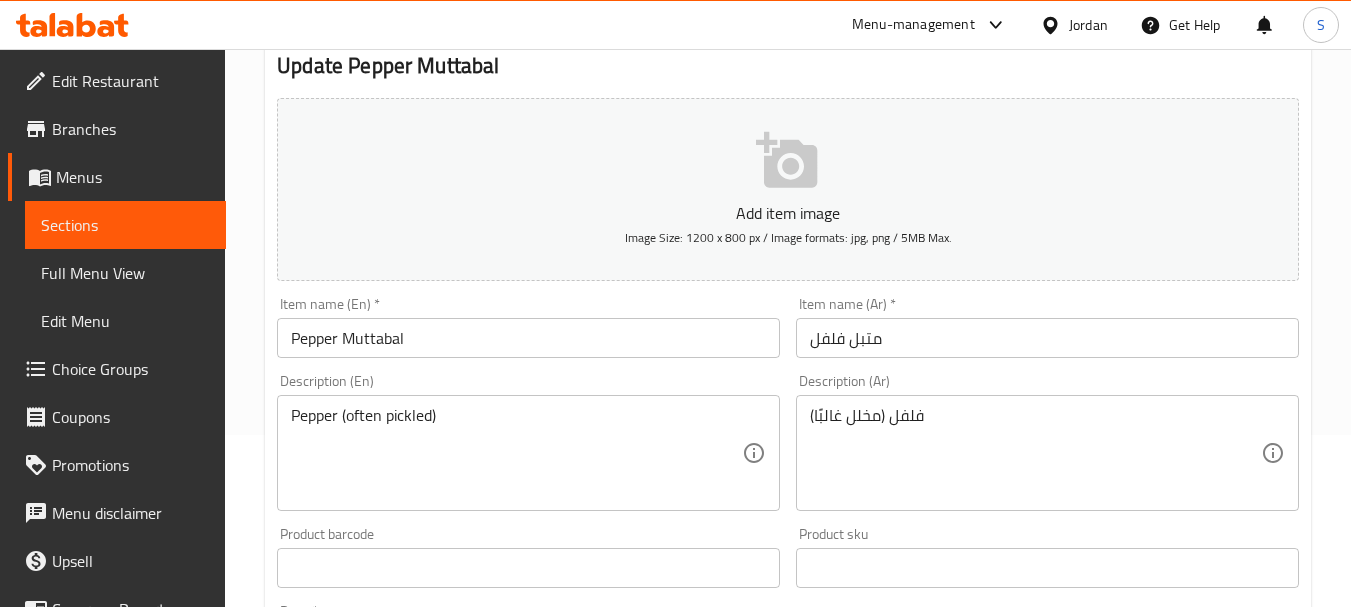 scroll, scrollTop: 300, scrollLeft: 0, axis: vertical 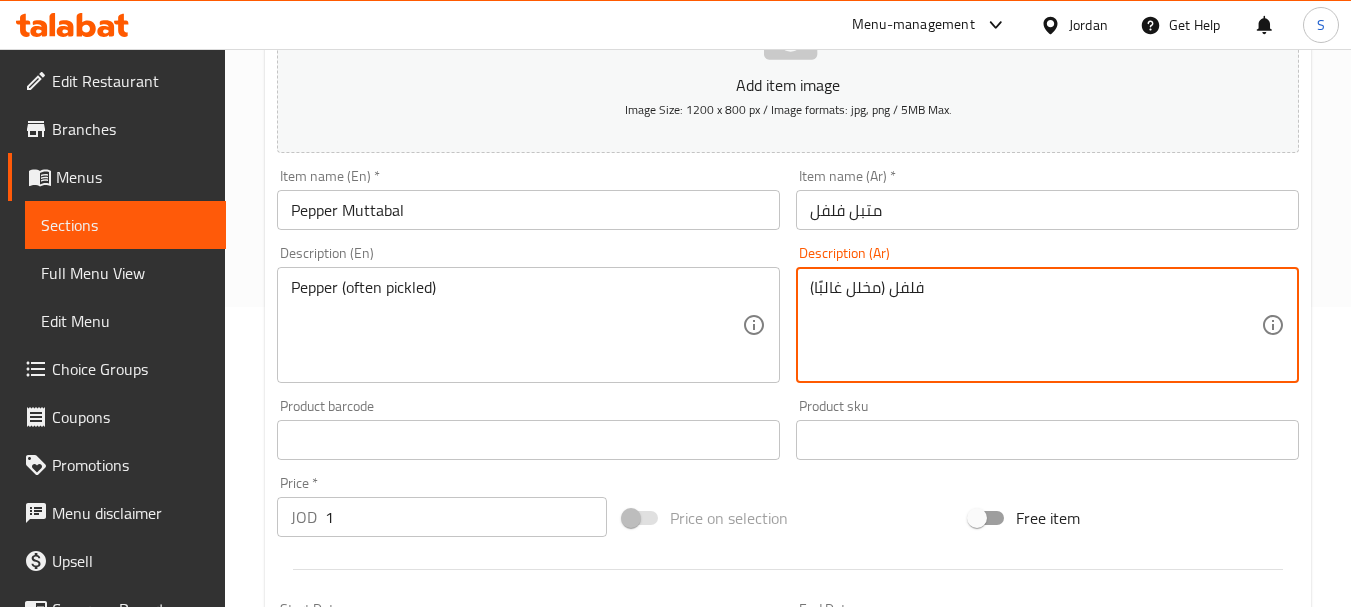 click on "فلفل (مخلل غالبًا)" at bounding box center [1035, 325] 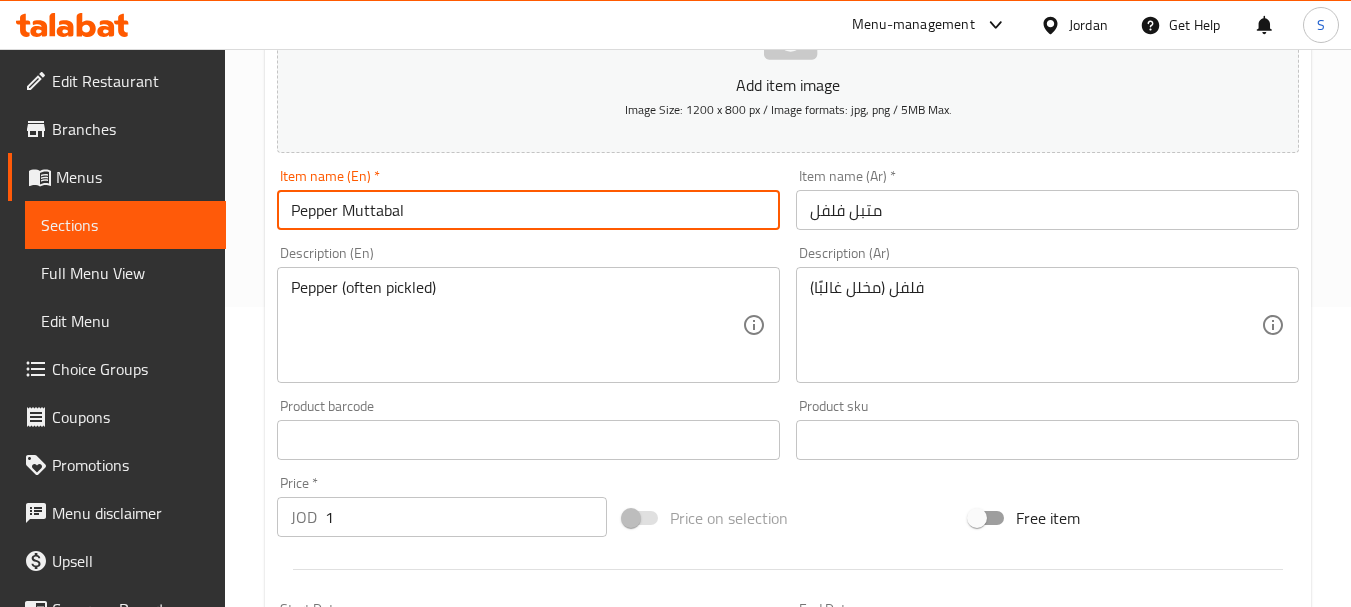click on "Pepper Muttabal" at bounding box center [528, 210] 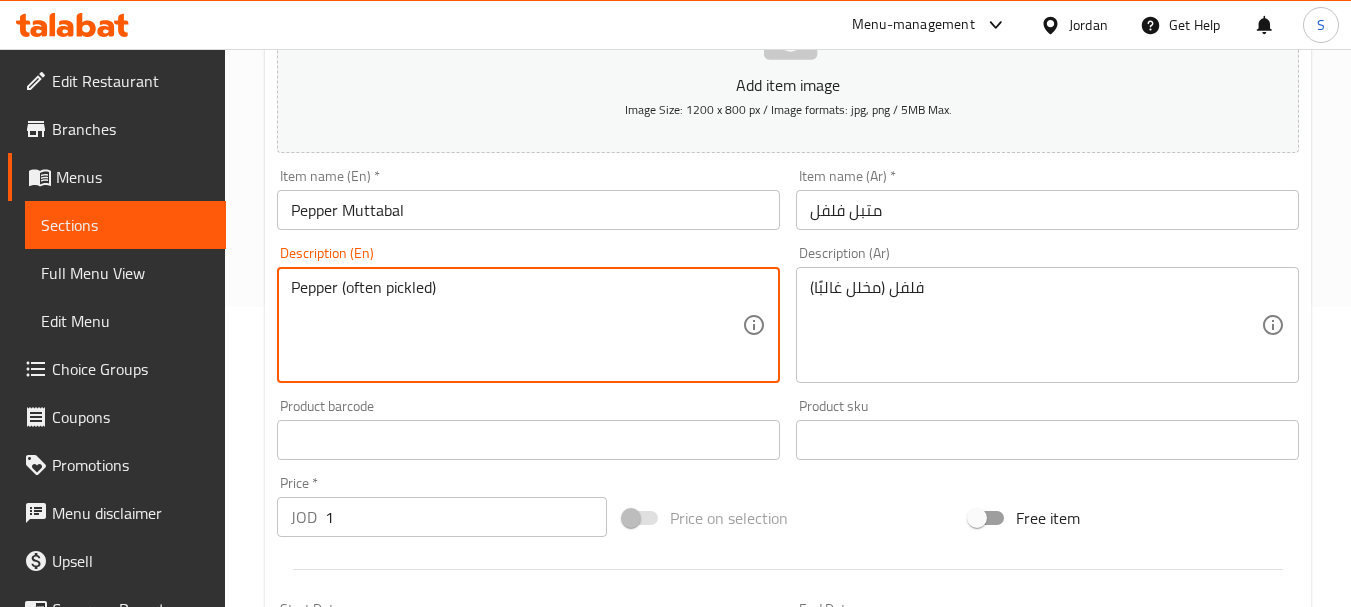 click on "Pepper (often pickled)" at bounding box center [516, 325] 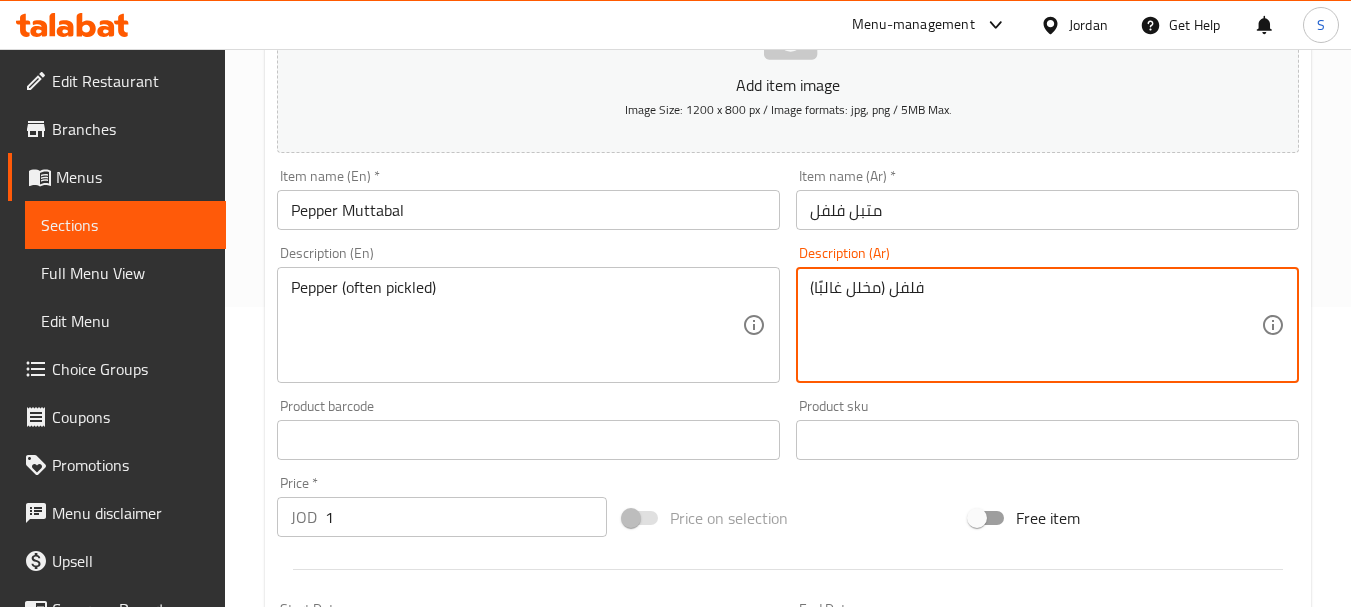 click on "فلفل (مخلل غالبًا)" at bounding box center [1035, 325] 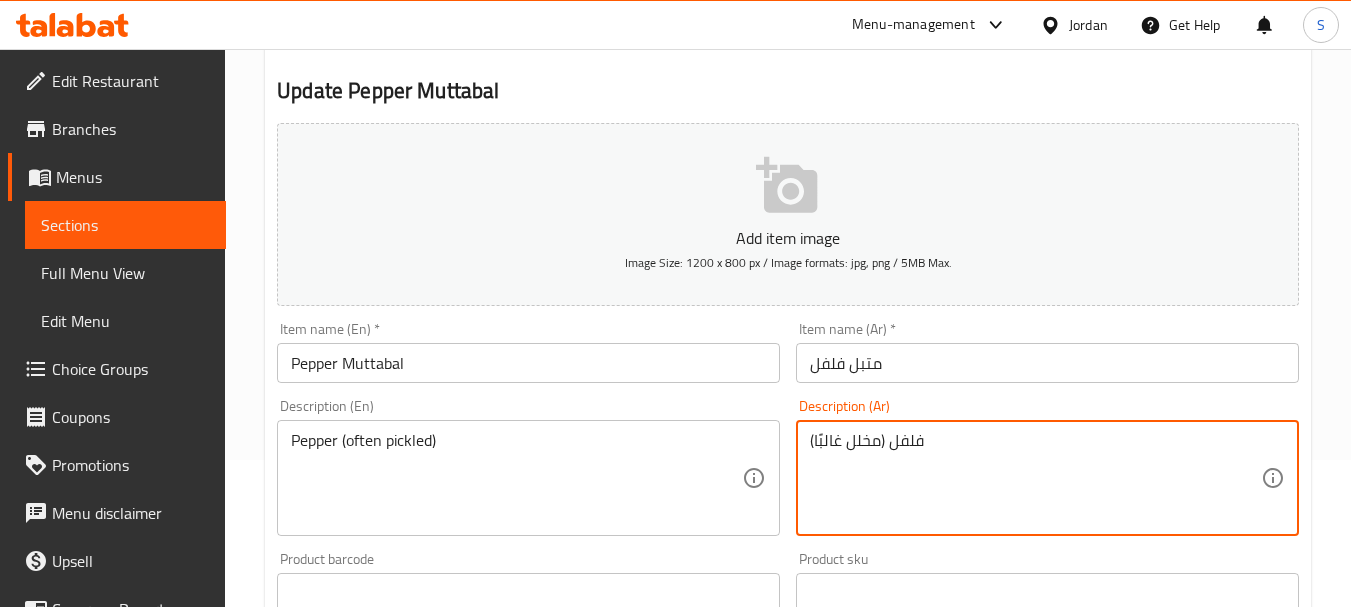 scroll, scrollTop: 0, scrollLeft: 0, axis: both 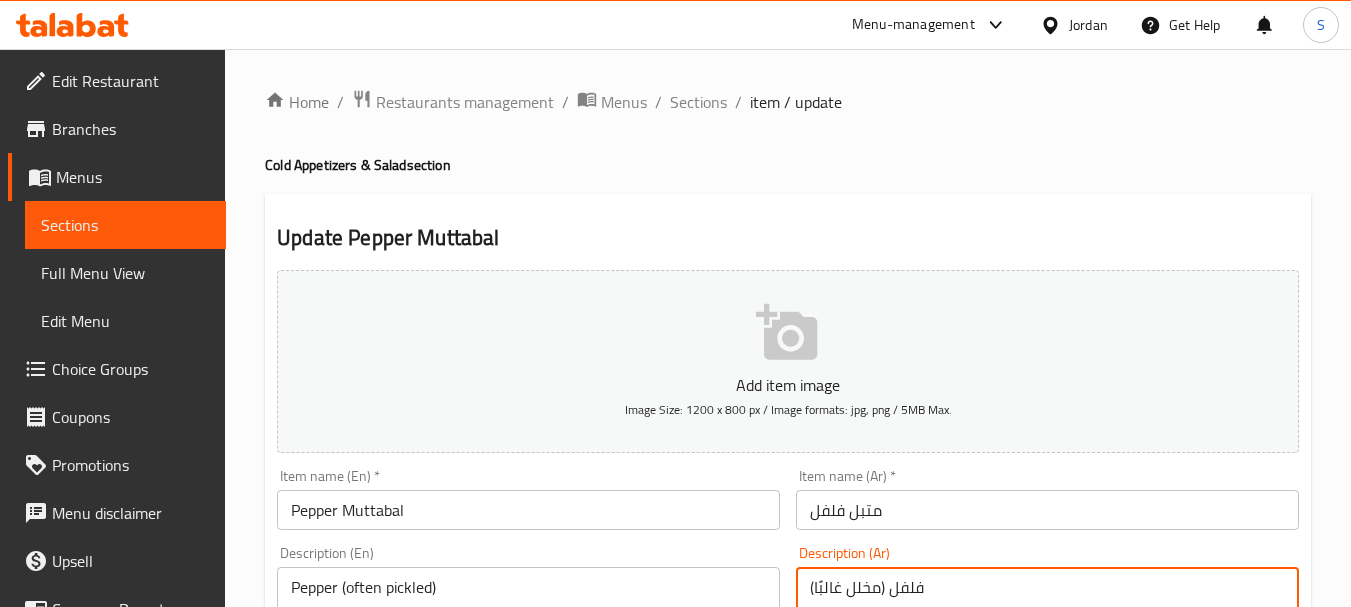 click on "Pepper Muttabal" at bounding box center (528, 510) 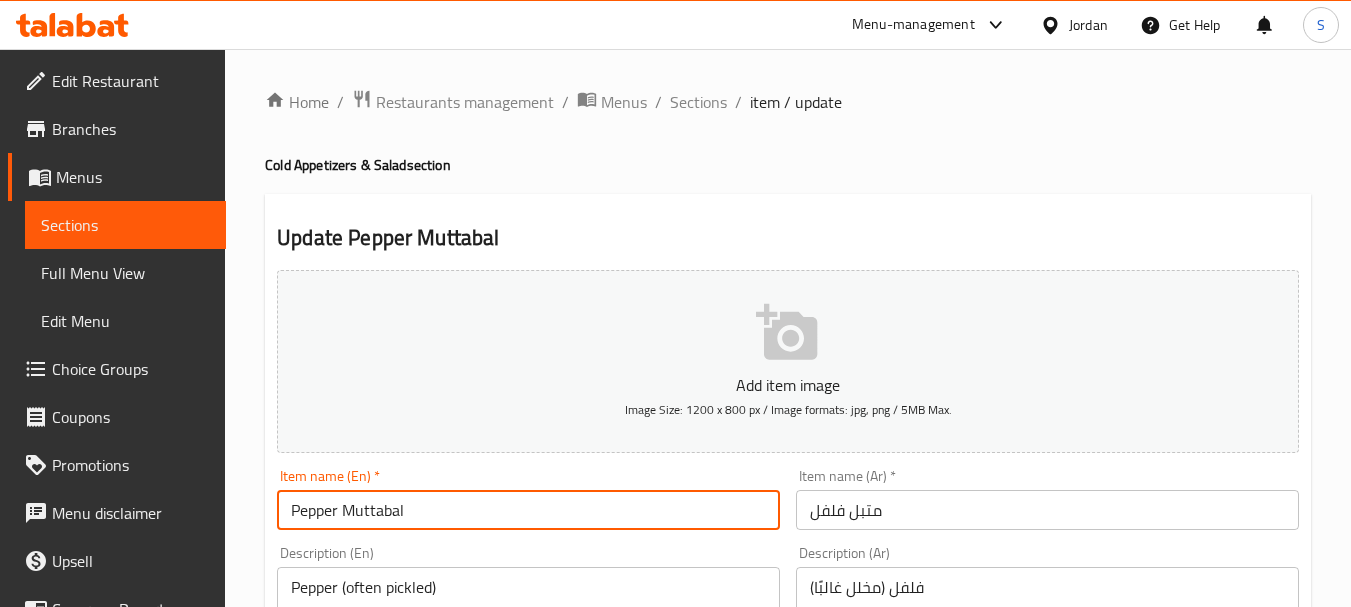 click on "Pepper Muttabal" at bounding box center [528, 510] 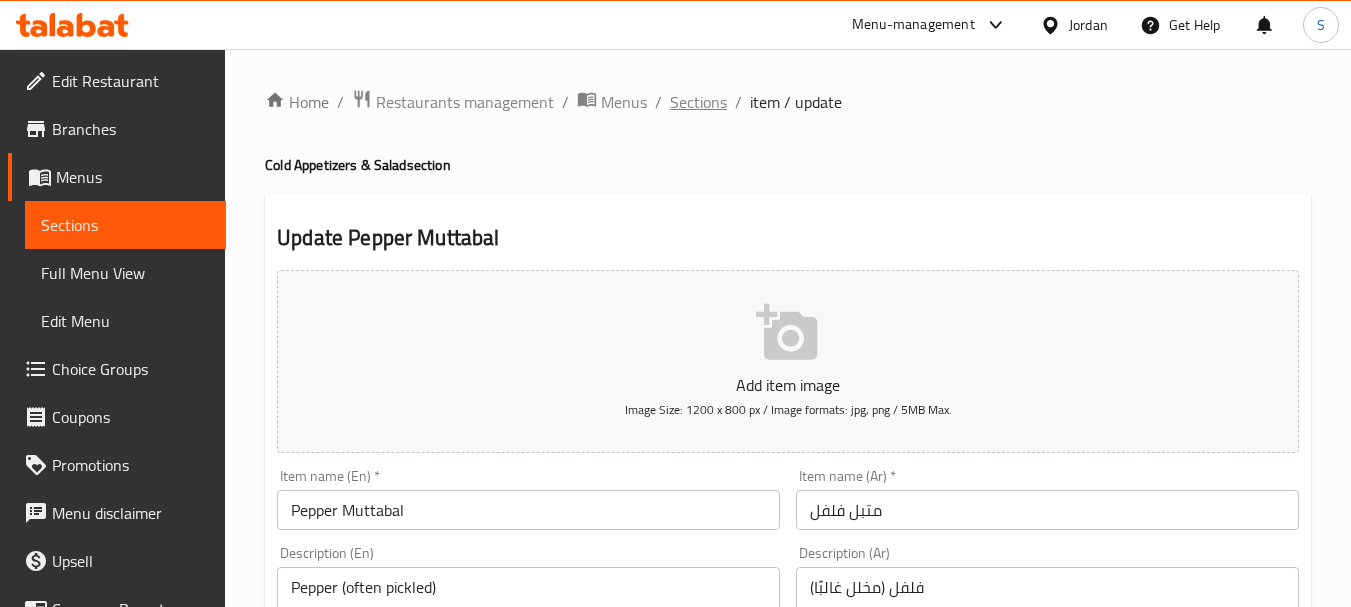 click on "Sections" at bounding box center [698, 102] 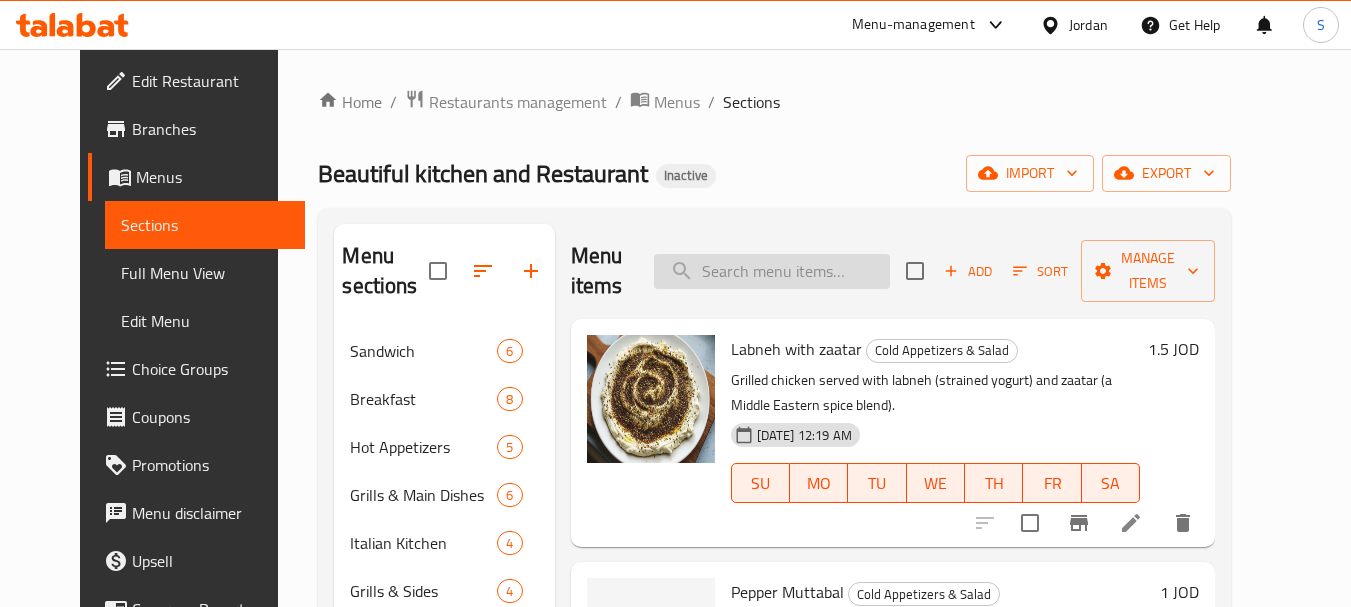 click at bounding box center [772, 271] 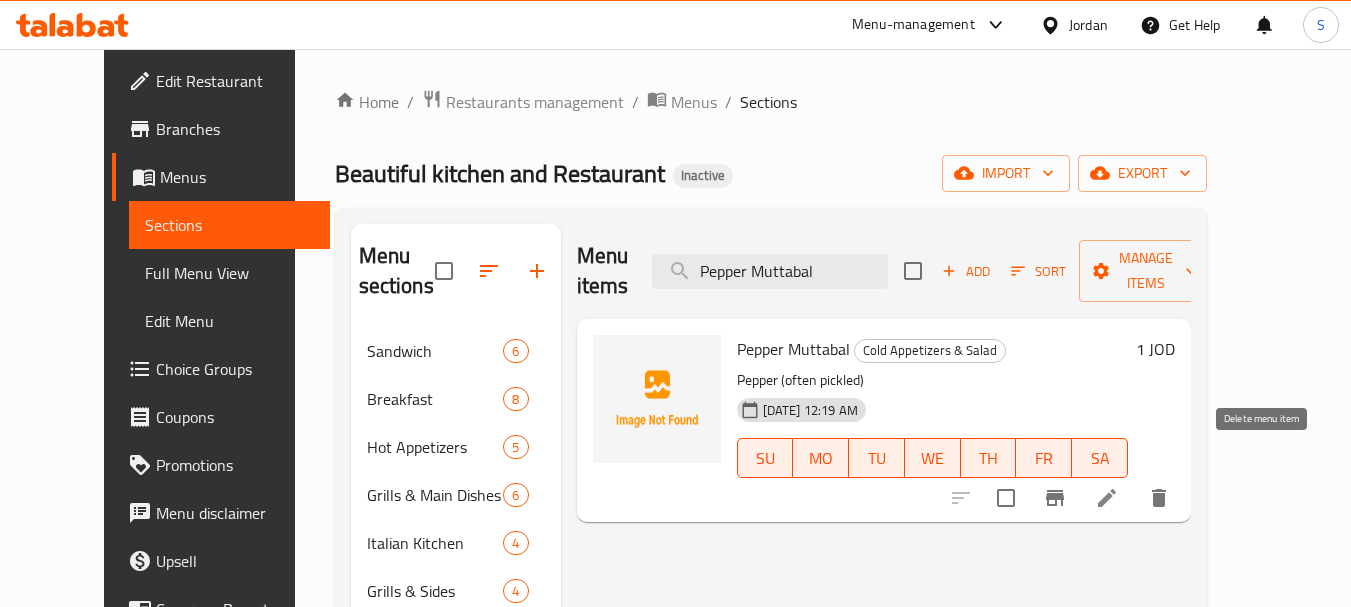 type on "Pepper Muttabal" 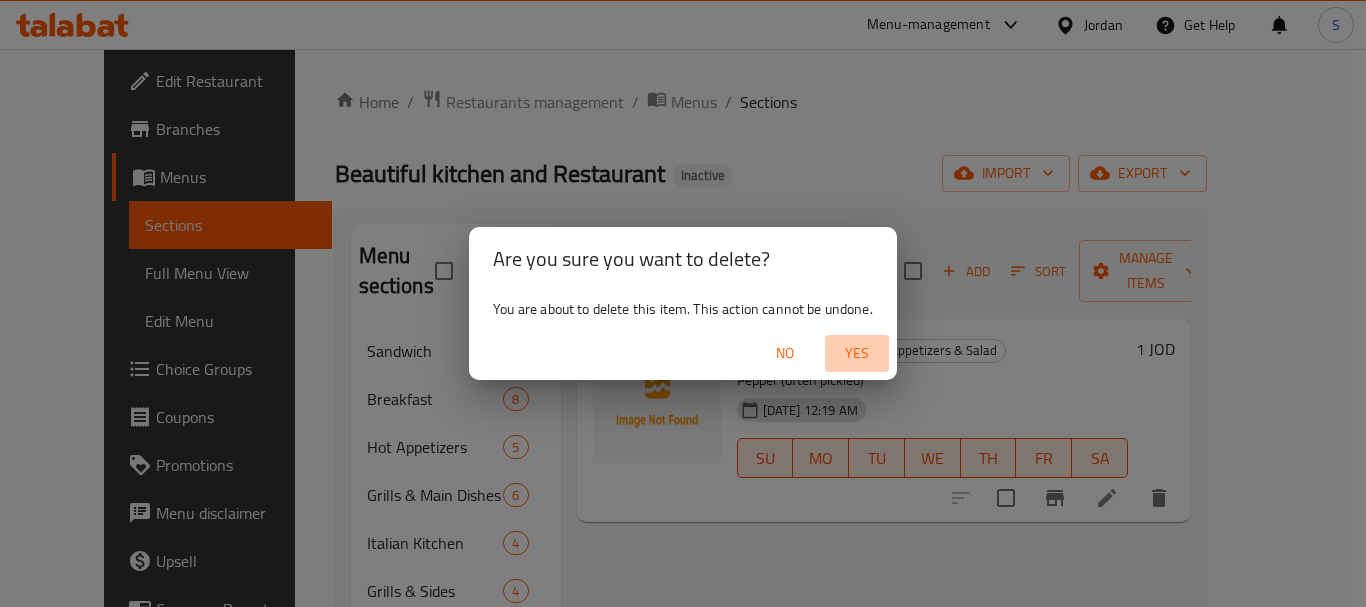 click on "Yes" at bounding box center [857, 353] 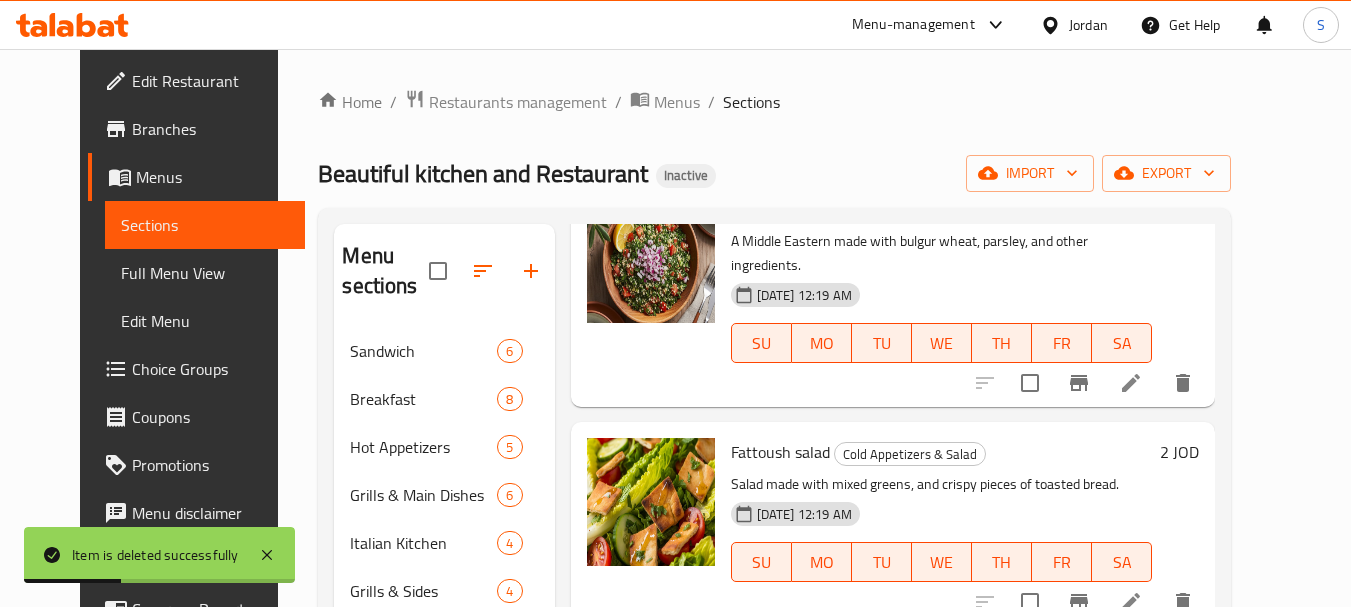 scroll, scrollTop: 600, scrollLeft: 0, axis: vertical 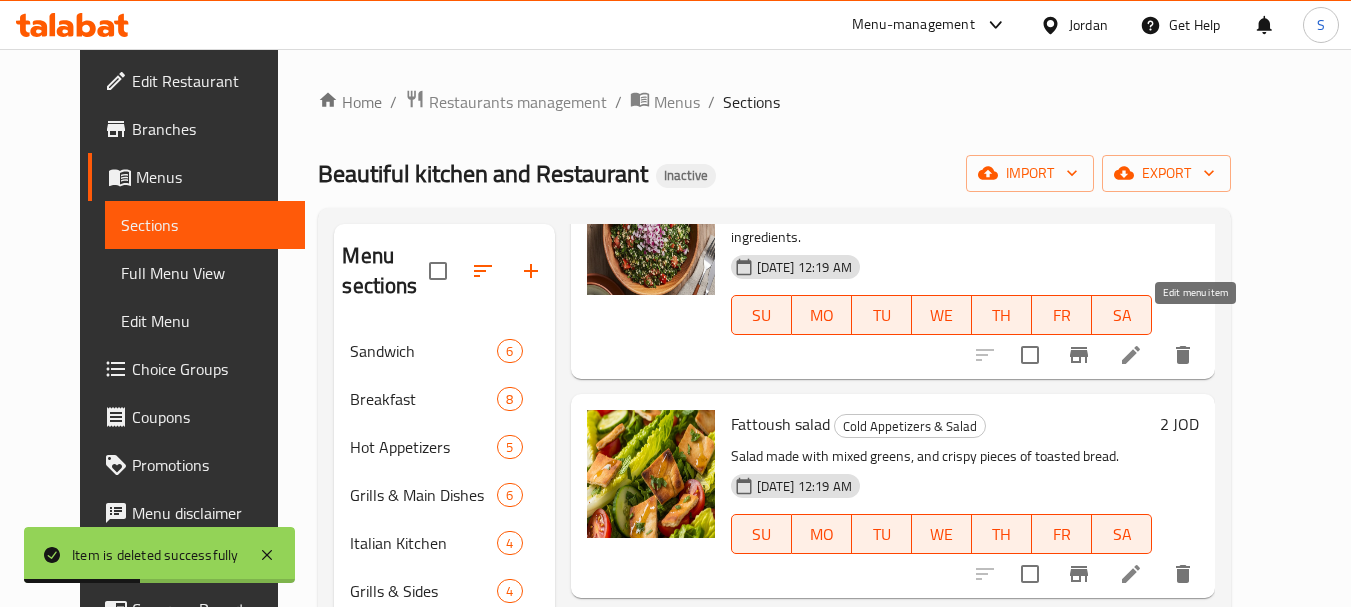click 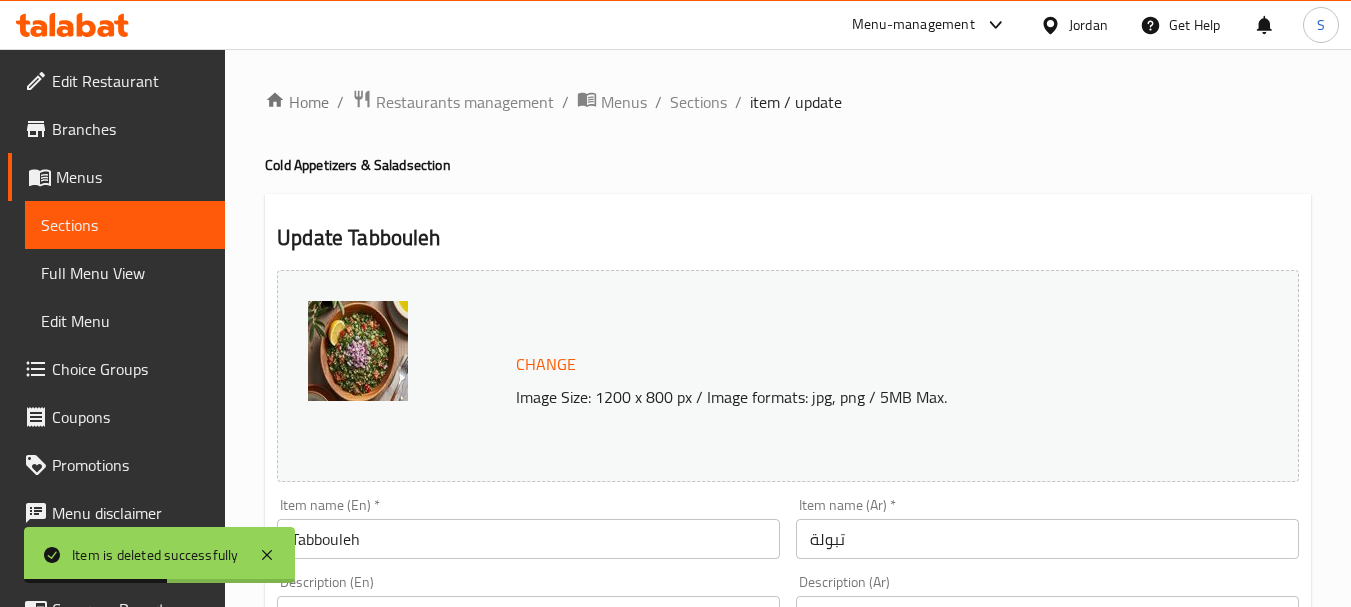 click on "Tabbouleh" at bounding box center (528, 539) 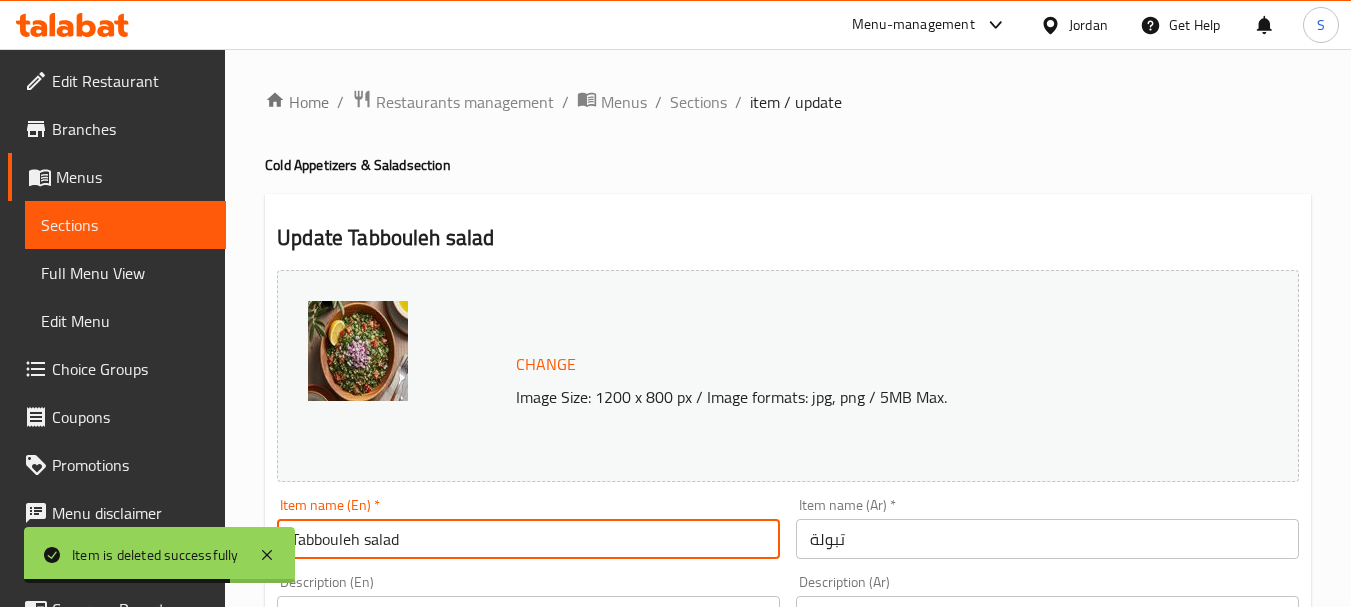 type on "Tabbouleh salad" 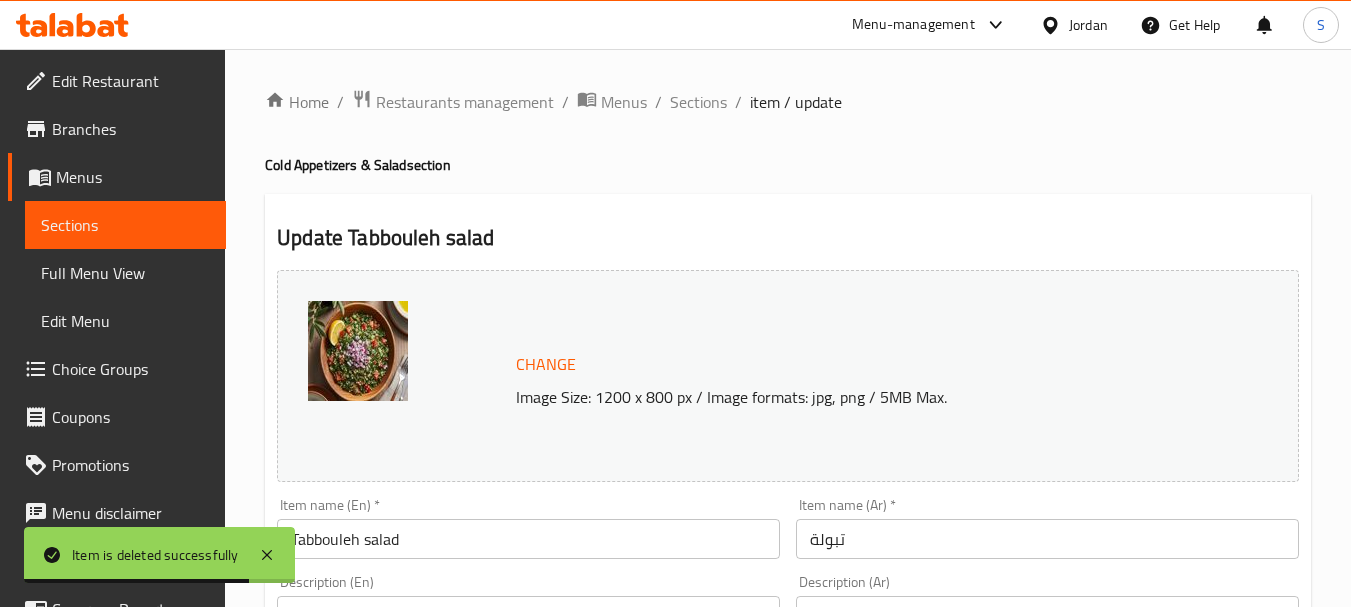 click on "تبولة" at bounding box center (1047, 539) 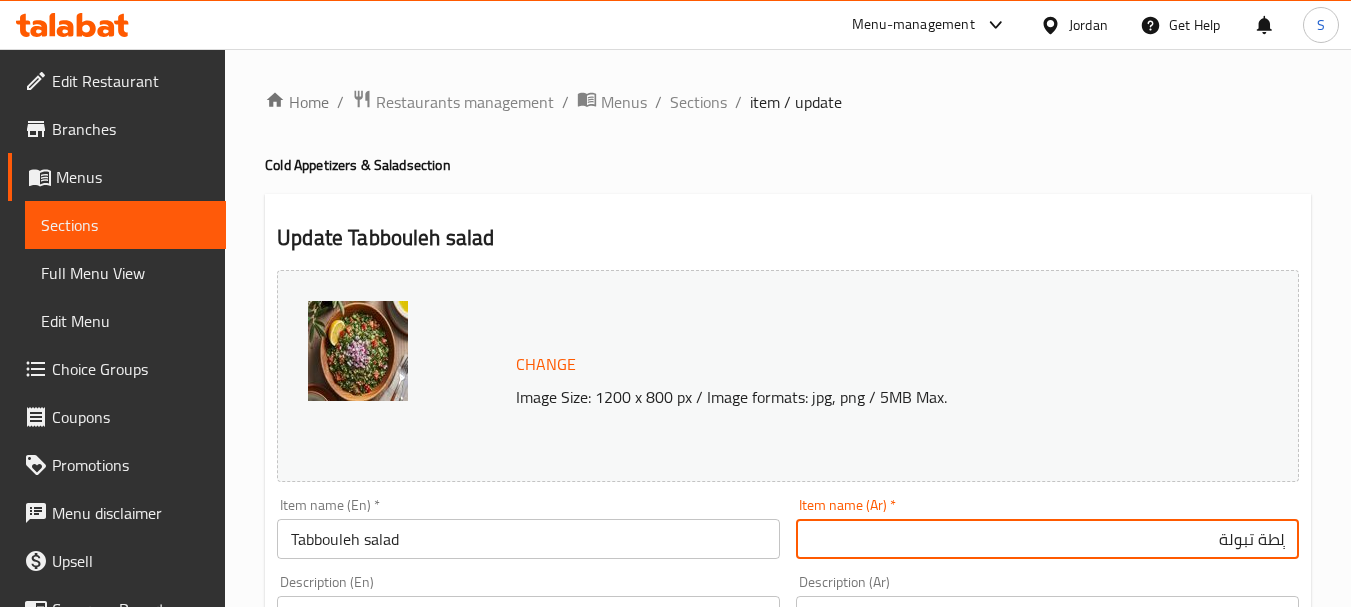 click on "Update" at bounding box center [398, 1355] 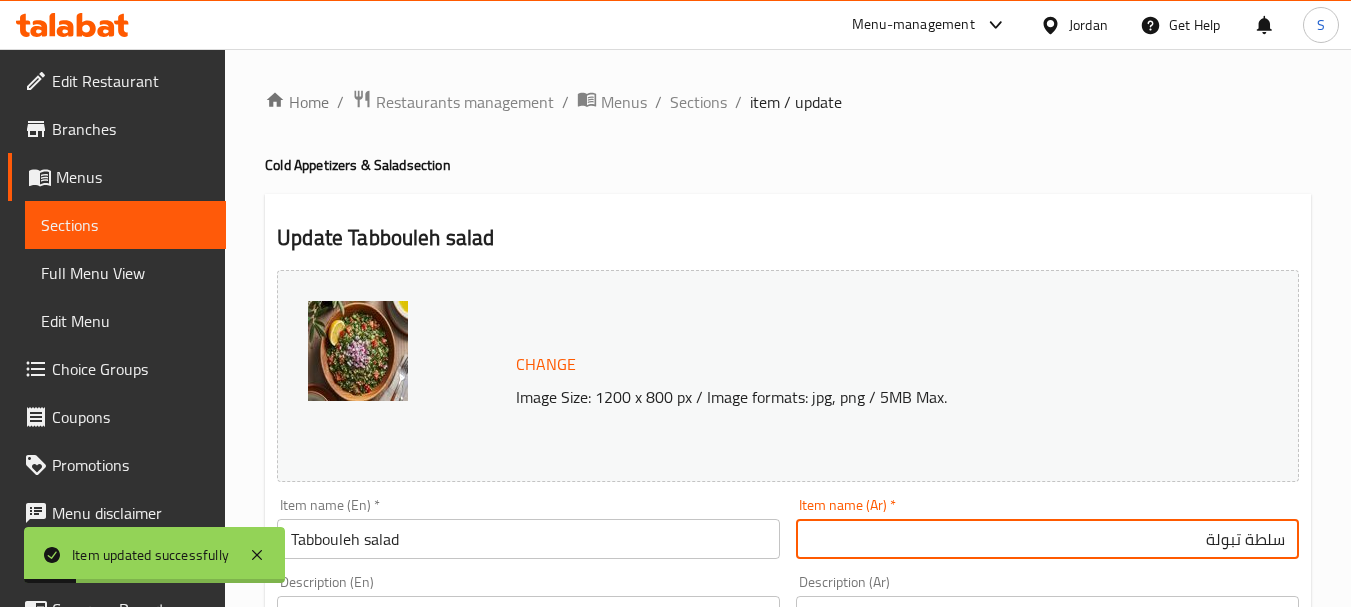 type on "سلطة تبولة" 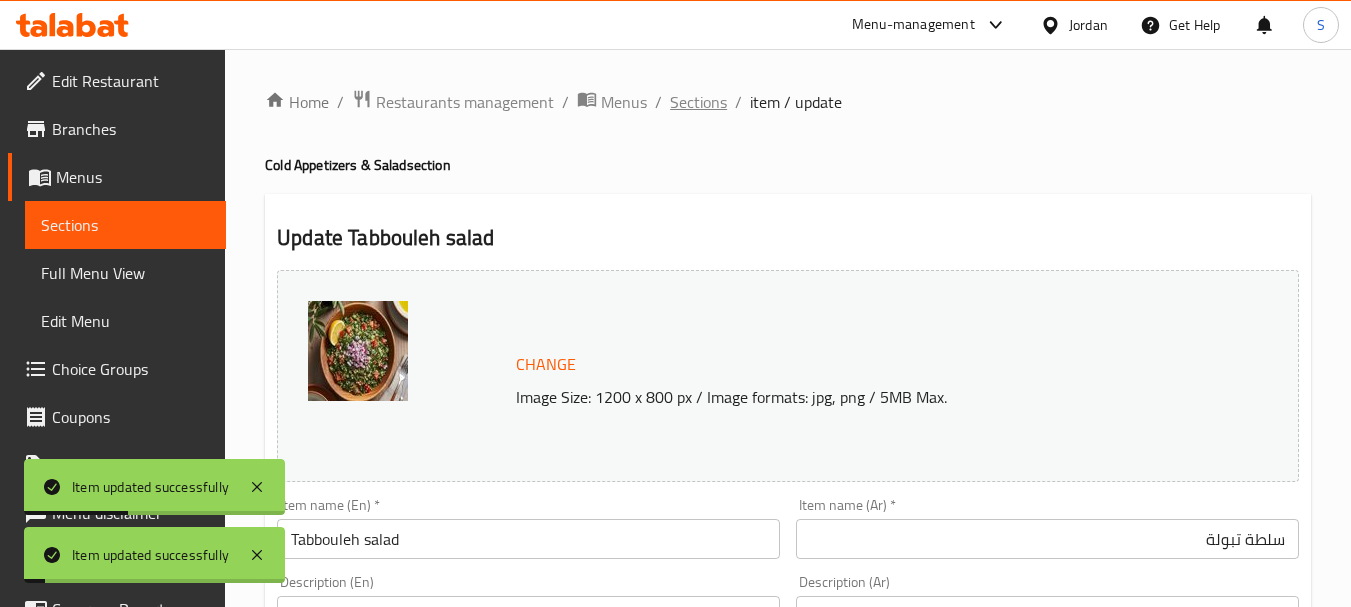 click on "Sections" at bounding box center (698, 102) 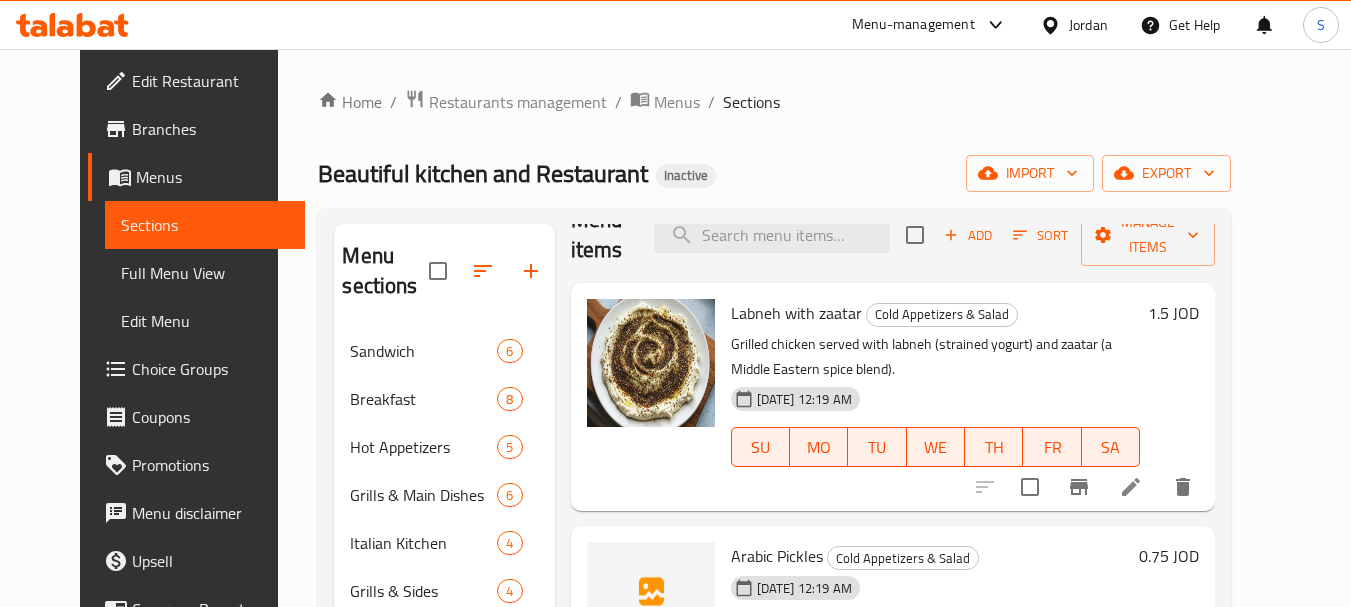 scroll, scrollTop: 100, scrollLeft: 0, axis: vertical 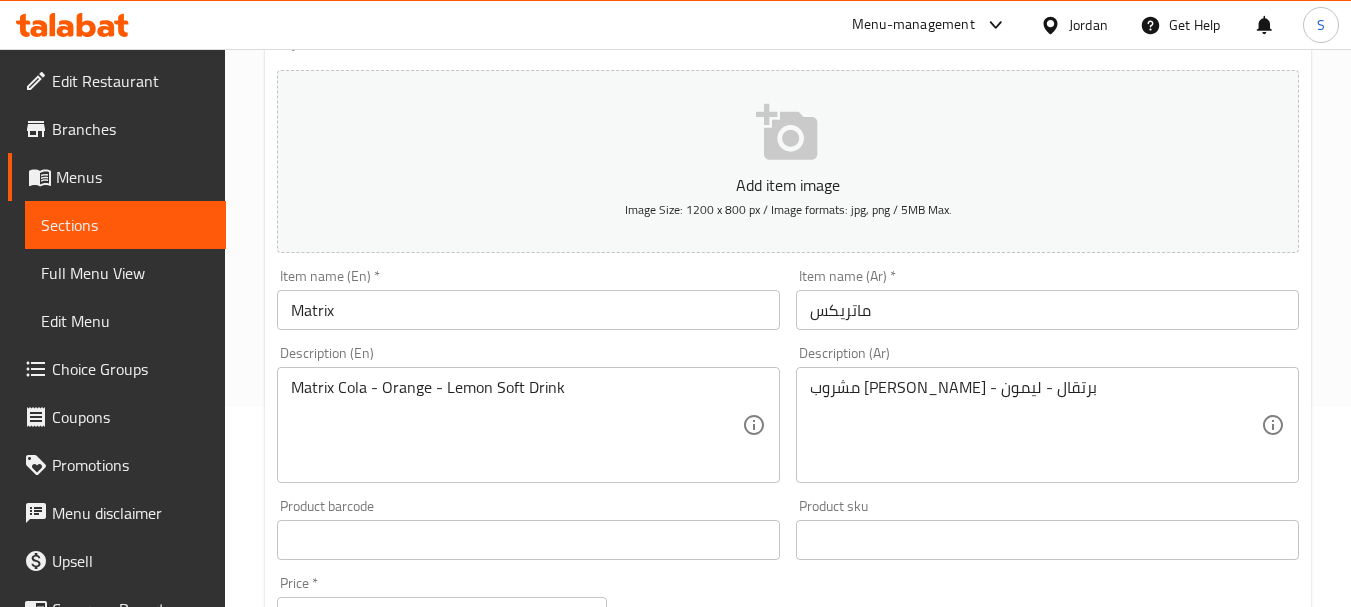 click on "Choice Groups" at bounding box center (131, 369) 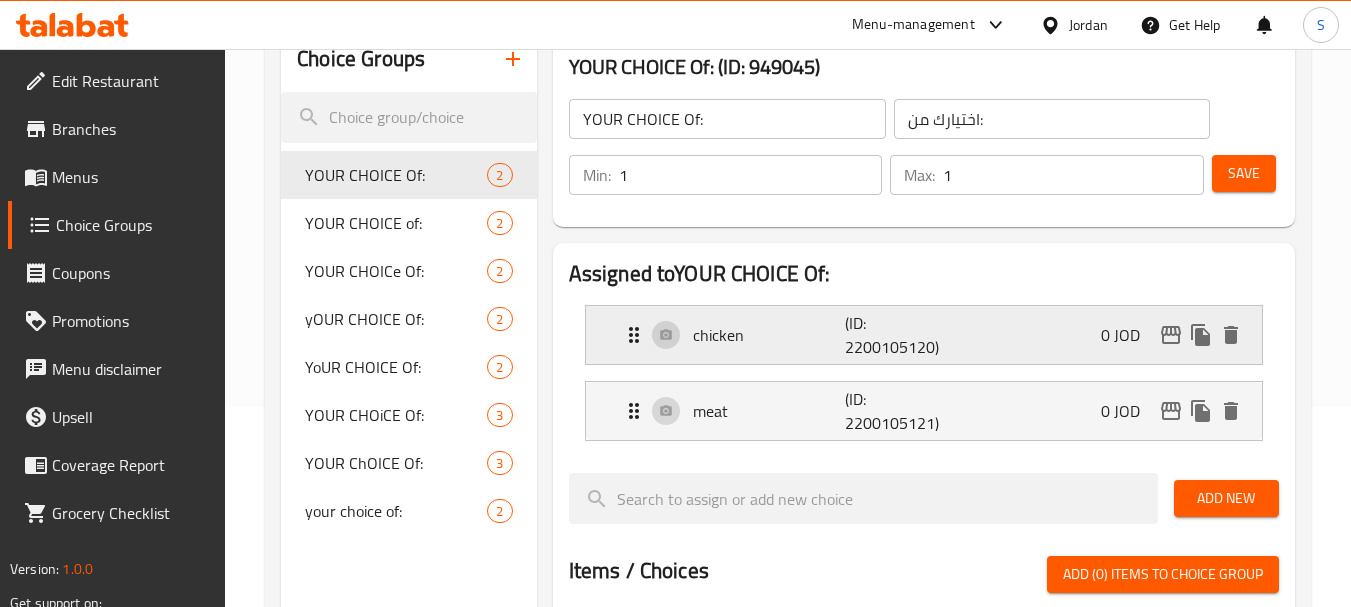 scroll, scrollTop: 0, scrollLeft: 0, axis: both 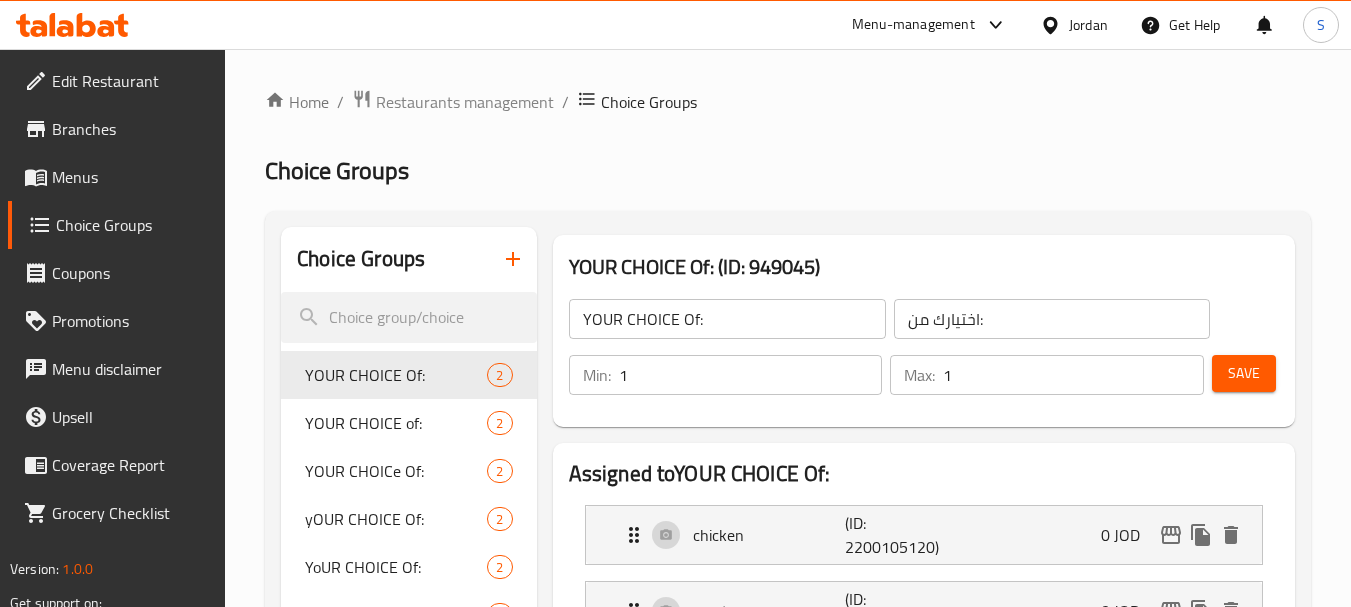 click on "Home / Restaurants management / Choice Groups Choice Groups Choice Groups YOUR CHOICE Of: 2 YOUR CHOICE of: 2 YOUR CHOICe Of: 2 yOUR CHOICE Of: 2 YoUR CHOICE Of: 2 YOUR CHOiCE Of: 3 YOUR ChOICE Of: 3 your choice of: 2 YOUR CHOICE Of: (ID: 949045) YOUR CHOICE Of: ​ اختيارك من: ​ Min: 1 ​ Max: 1 ​ Save Assigned to  YOUR CHOICE Of: chicken  (ID: 2200105120) 0 JOD Name (En) chicken Name (En) Name (Ar) دجاج Name (Ar) Price JOD 0 Price Status meat (ID: 2200105121) 0 JOD Name (En) meat Name (En) Name (Ar) لحم Name (Ar) Price JOD 0 Price Status Add New Items / Choices Add (0) items to choice group Shawarma Saj 6 JOD chicken  0 JOD meat 0 JOD Zinger 2.8 JOD Arayes (baladi Meat) 2.75 JOD Liver Sandwich 0.75 JOD Shish Tawook Meat 1 JOD Shish Tawook 1.25 JOD Halawet Beautiful al-Rifiyya 6 JOD Cheese Omelette 2 JOD Vegetable Omelette 2 JOD Omelet Croissant 2.5 JOD Tamar and Ghee 2 JOD molasses And Tahini 1.5 JOD potato Mafrouka 1.5 JOD Foul Baytony 1 JOD Kibbeh Bi 'Anatolia 2 JOD French fries 1 JOD" at bounding box center (788, 721) 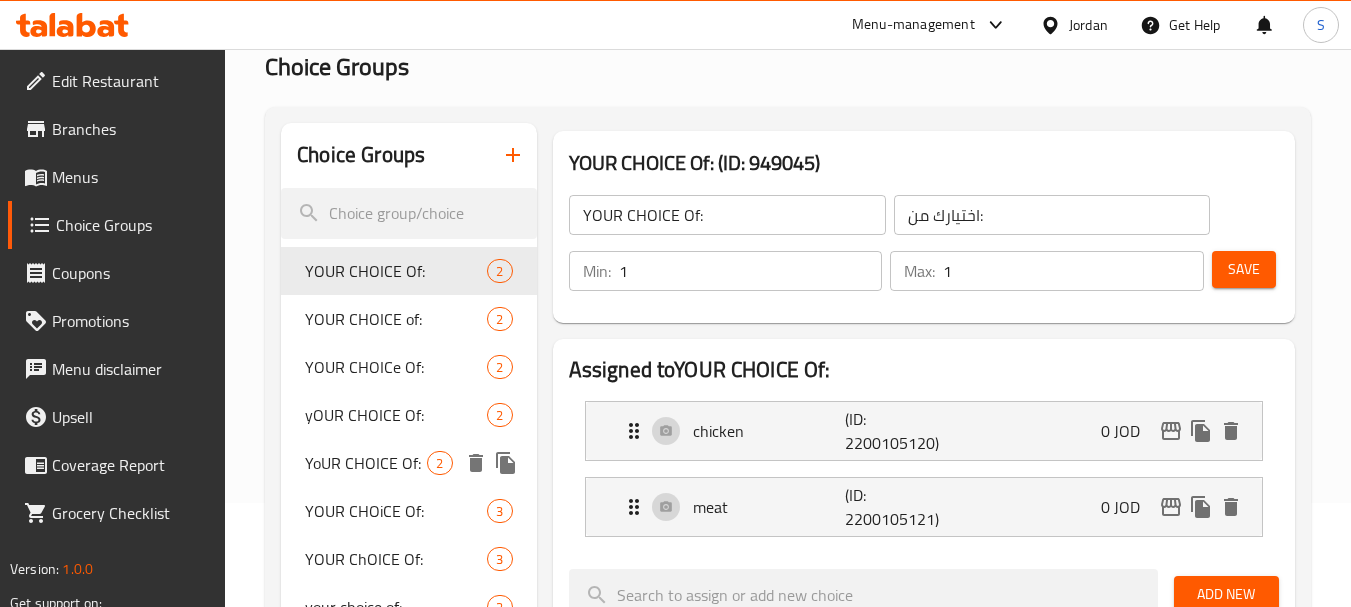 scroll, scrollTop: 0, scrollLeft: 0, axis: both 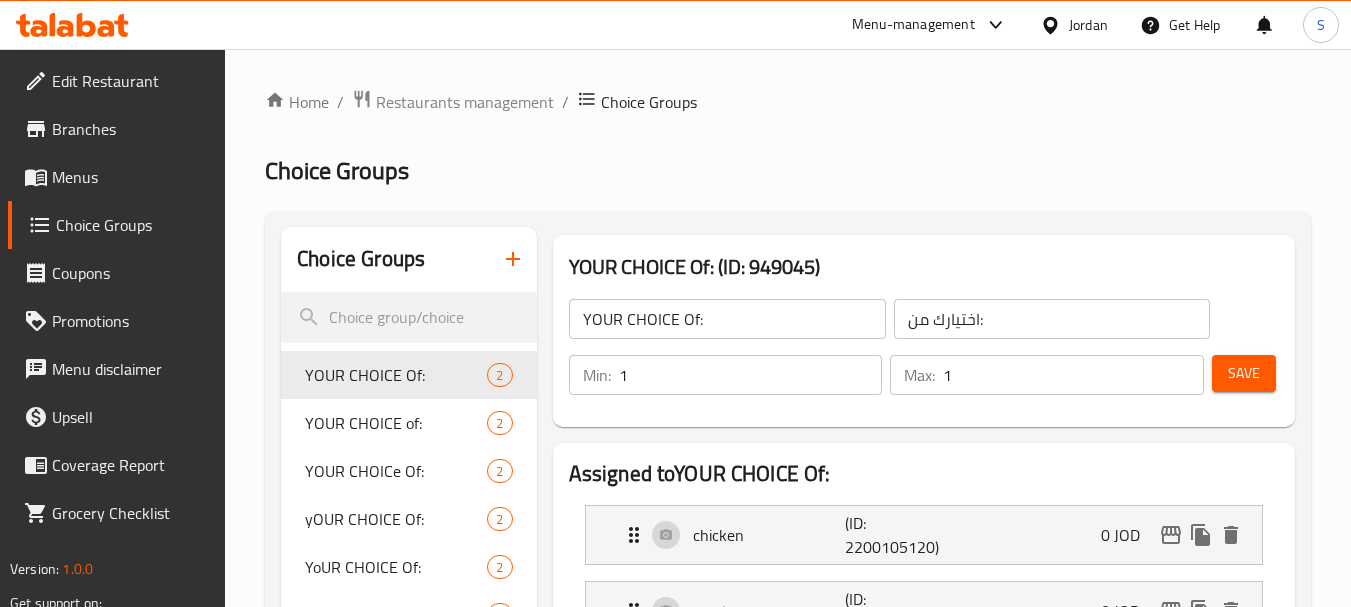 click 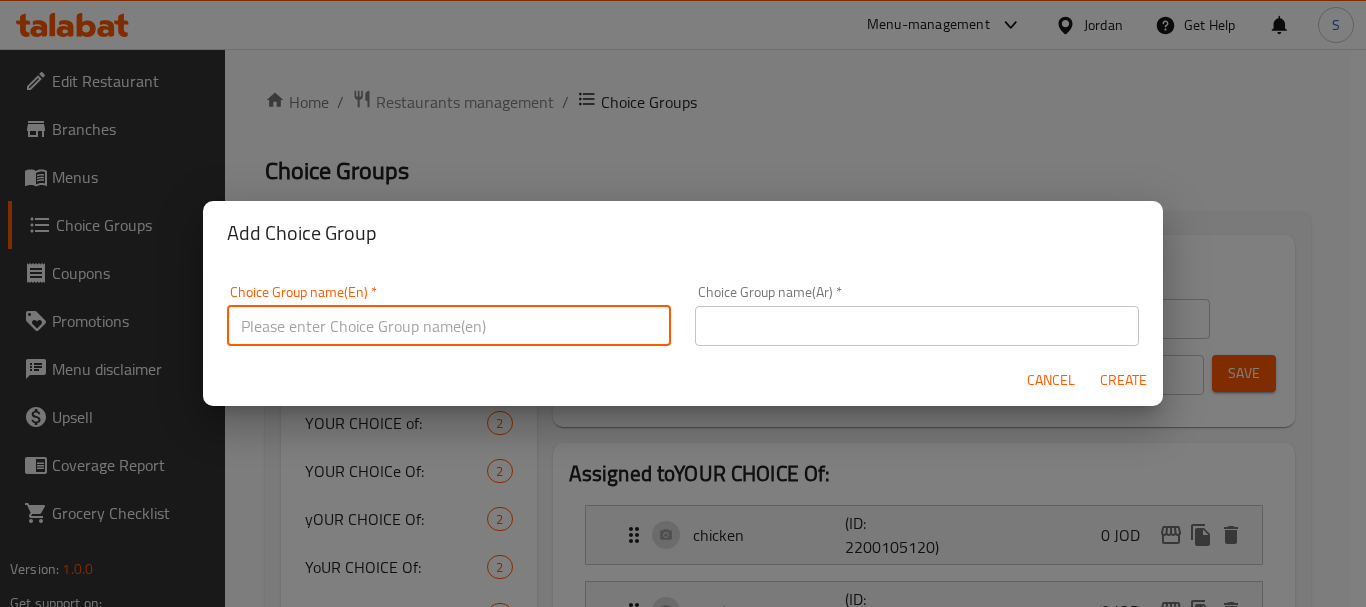 click at bounding box center [449, 326] 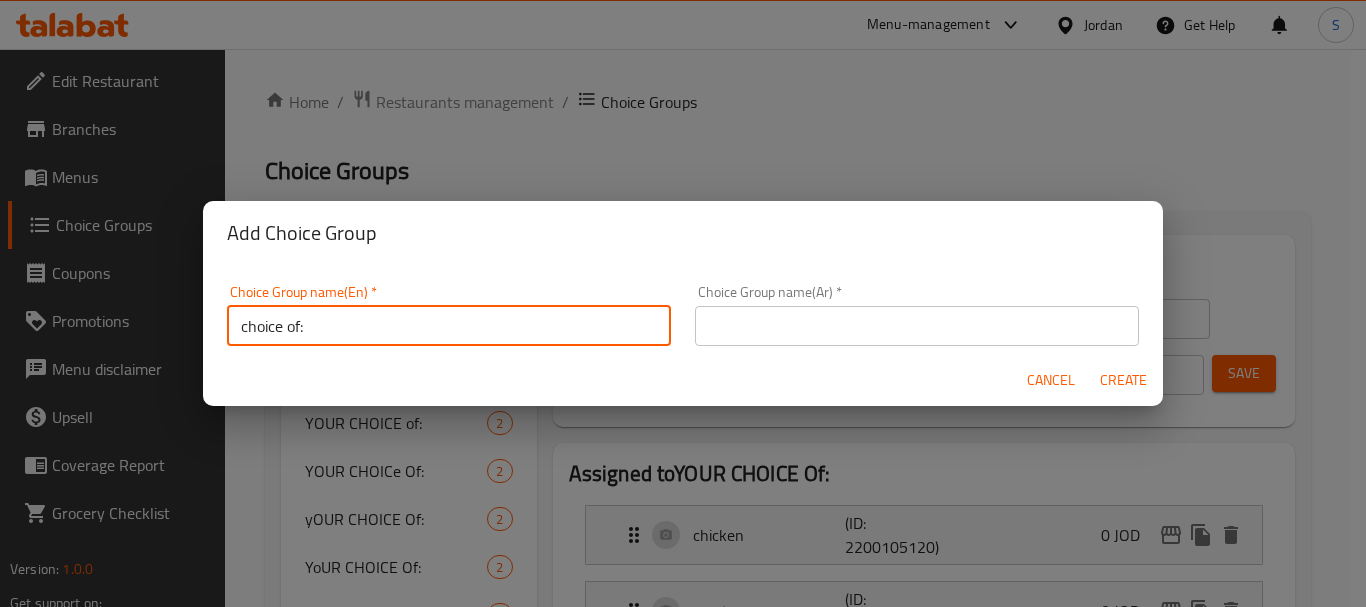 type on "choice of:" 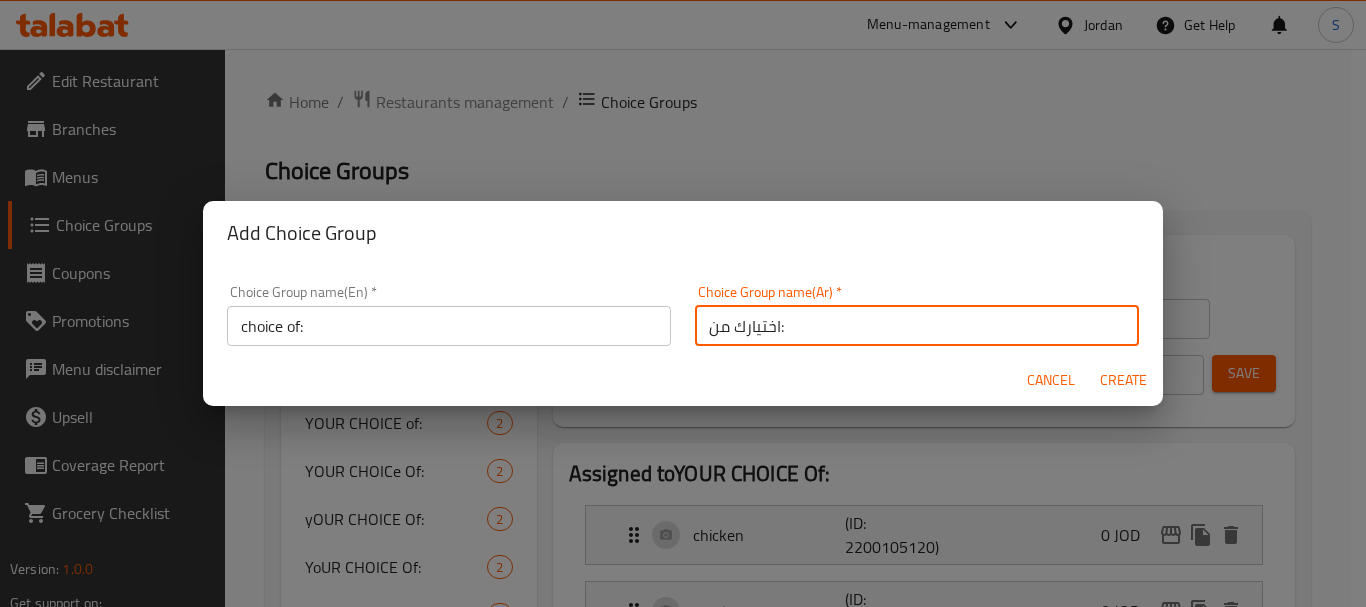 type on "اختيارك من:" 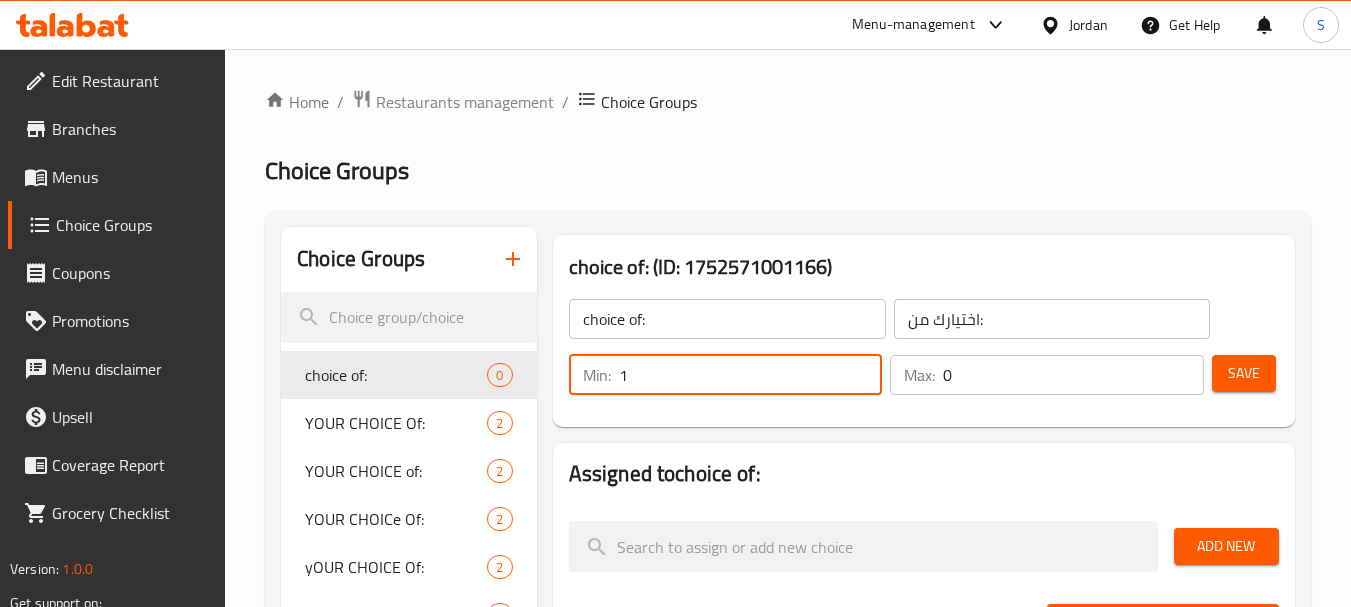 type on "1" 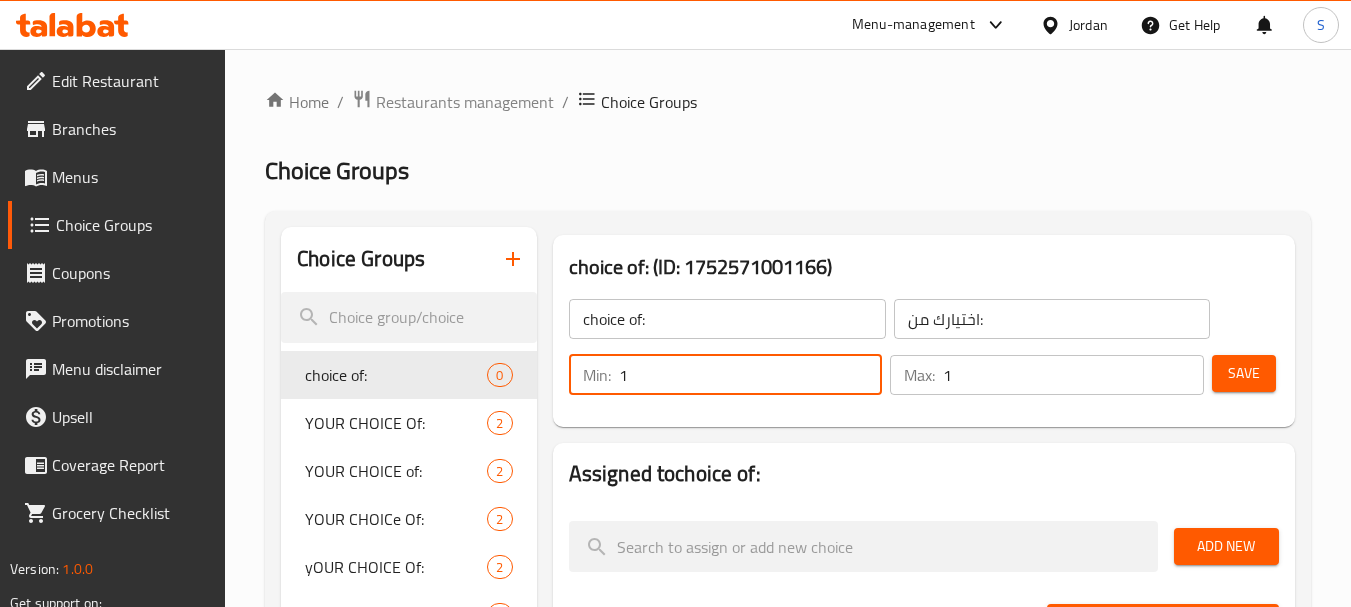 type on "1" 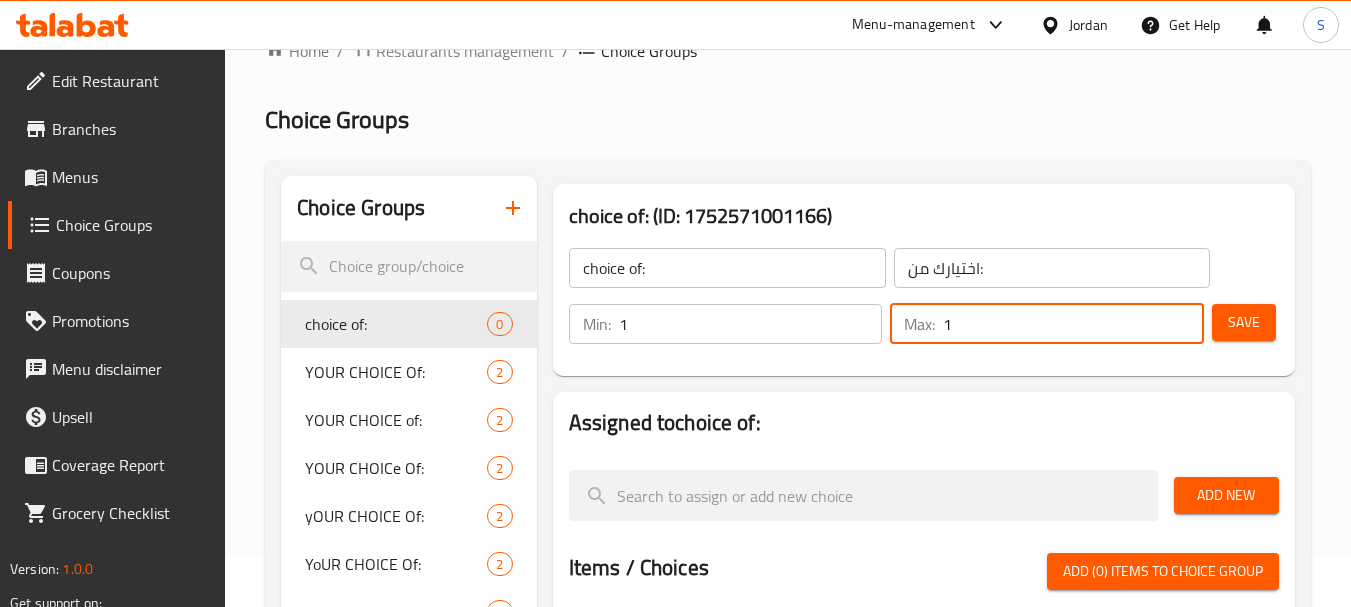 scroll, scrollTop: 100, scrollLeft: 0, axis: vertical 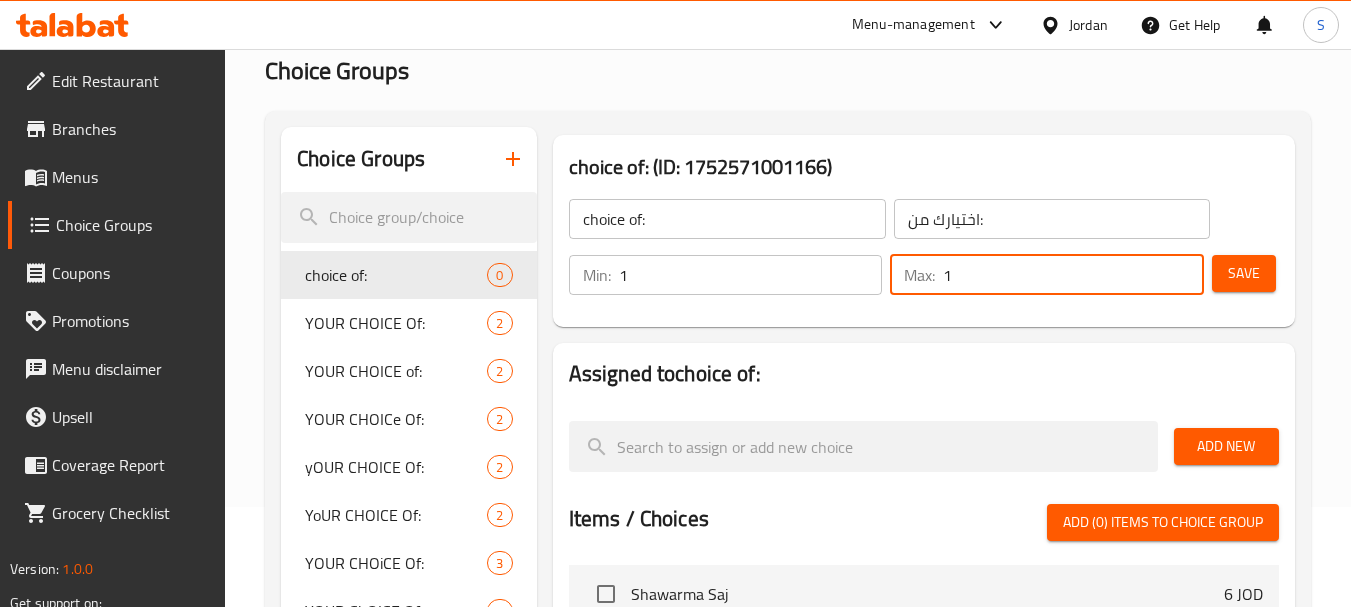 click on "Add New" at bounding box center [1226, 446] 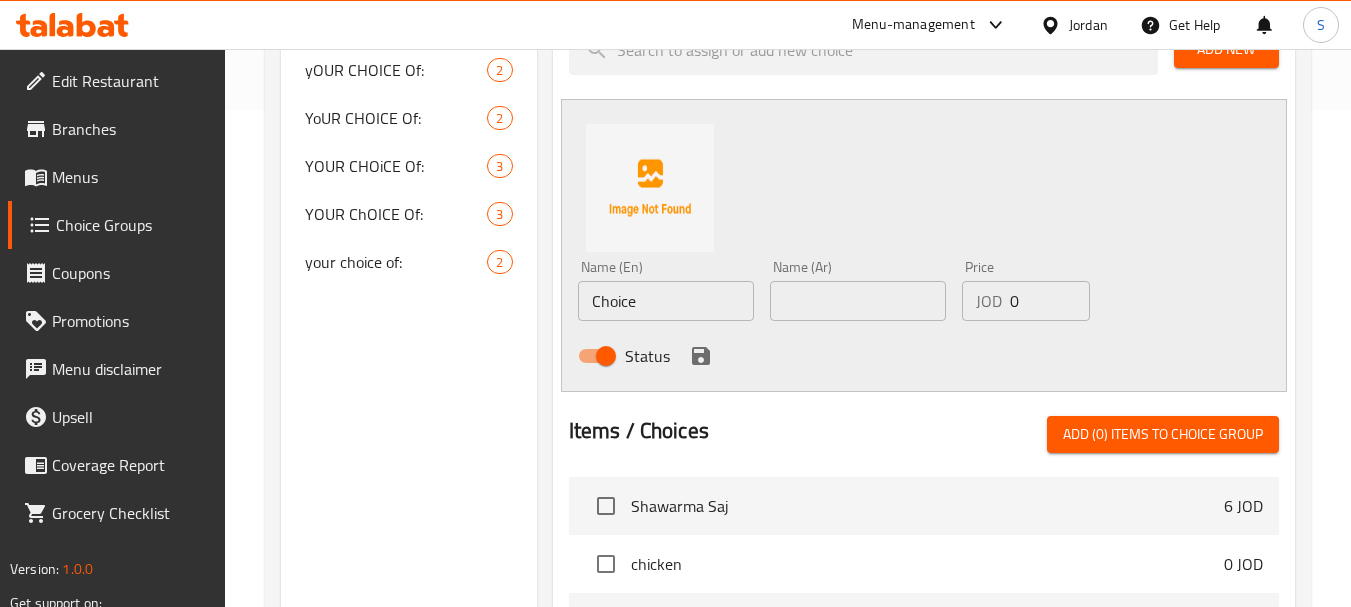scroll, scrollTop: 500, scrollLeft: 0, axis: vertical 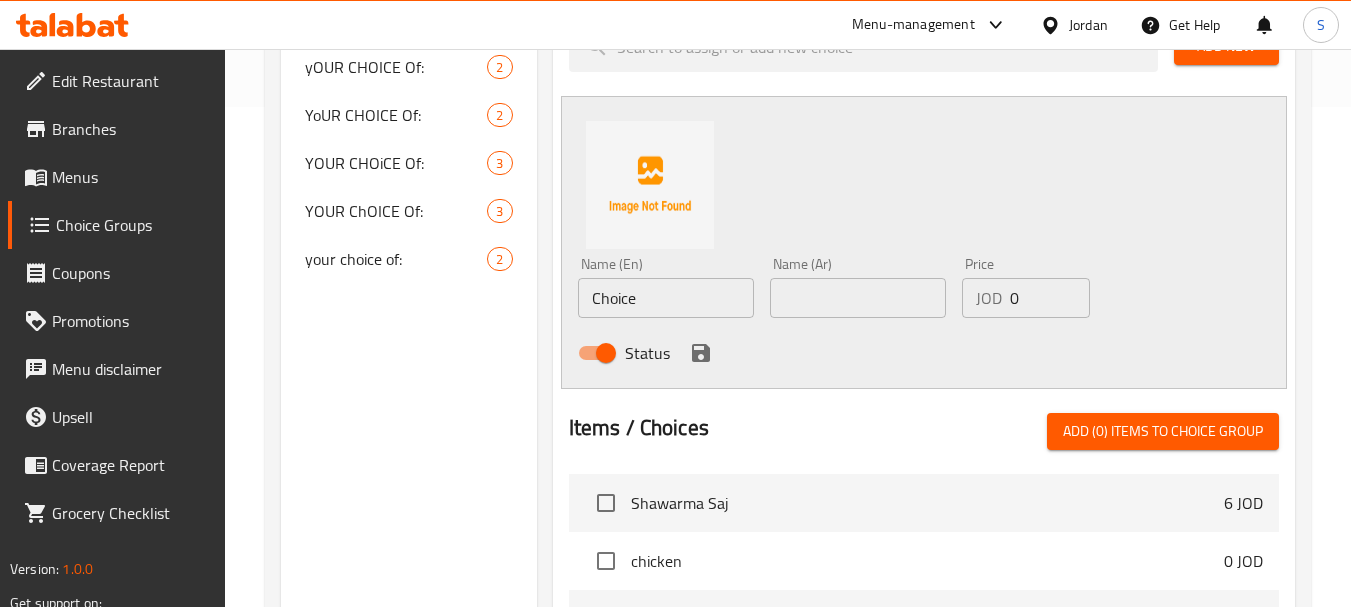 click at bounding box center (858, 298) 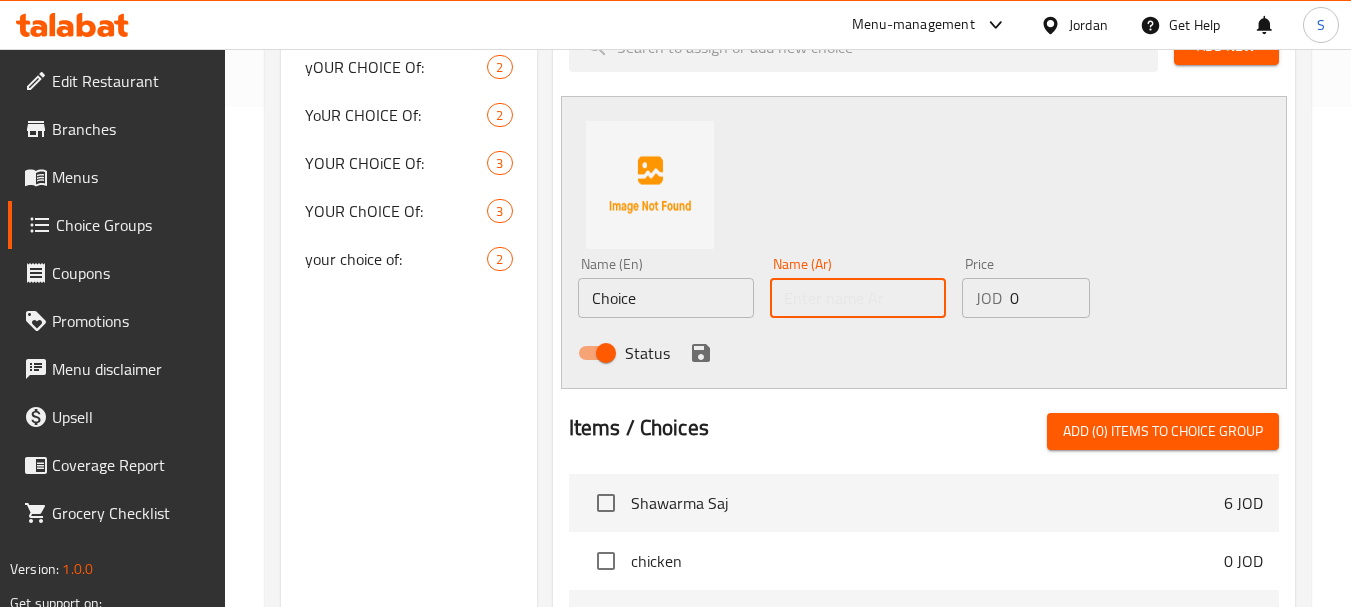 paste on "كولا" 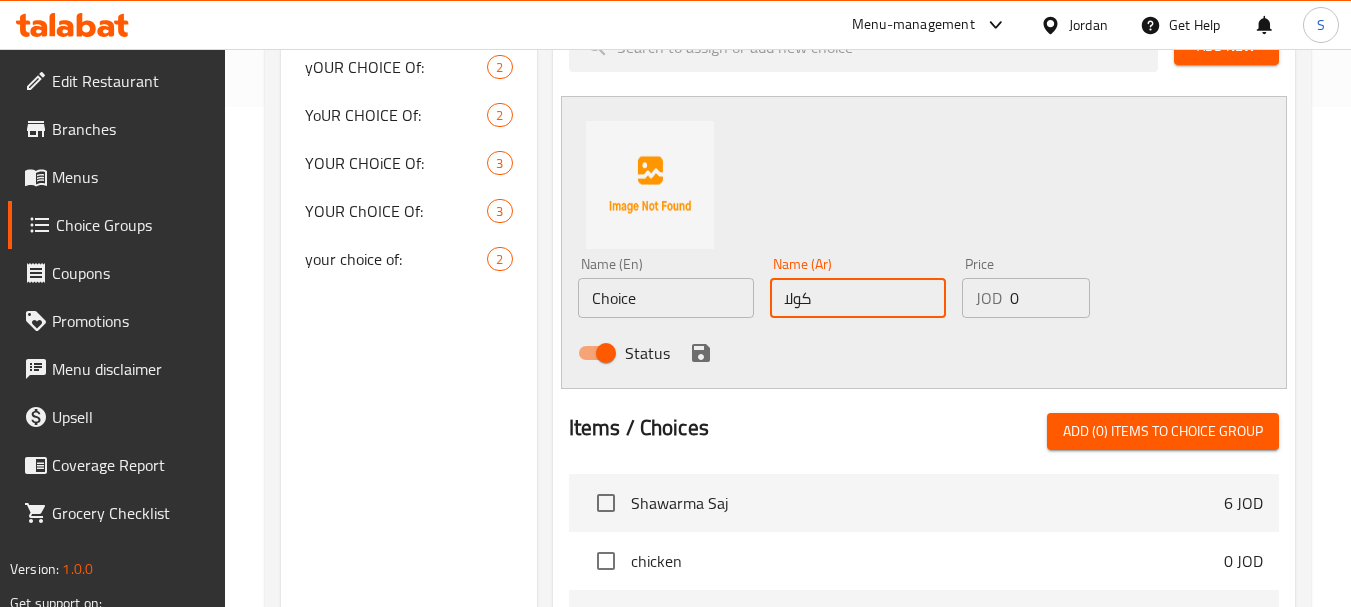type on "كولا" 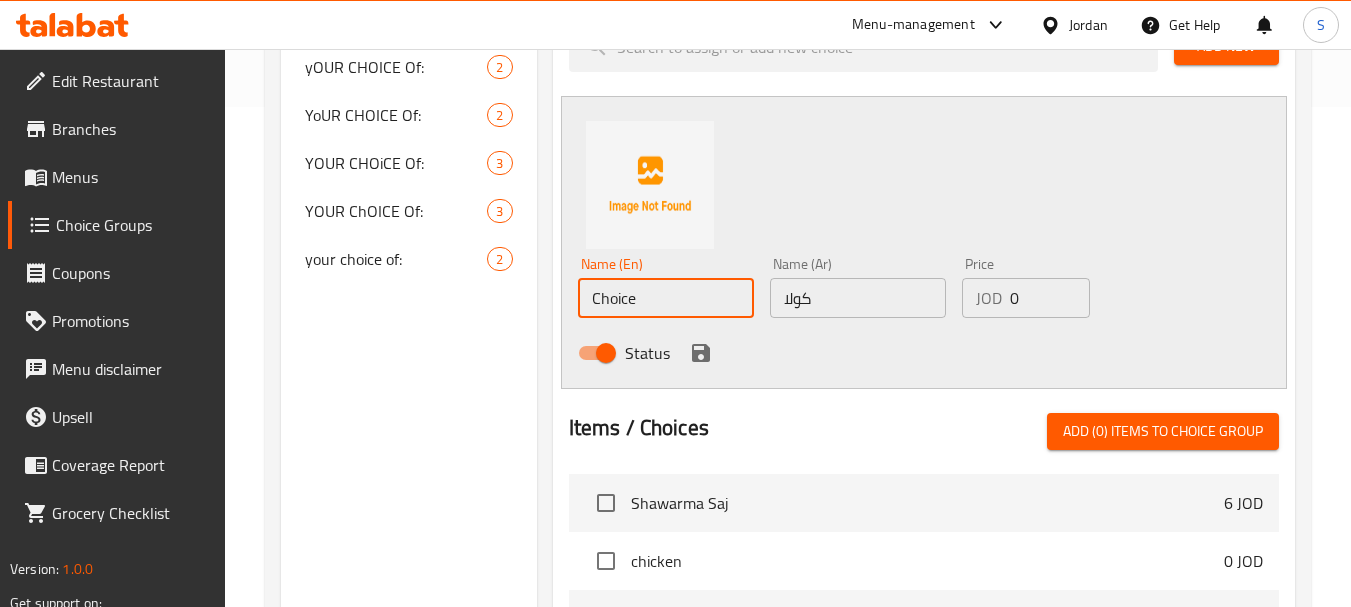 click on "Choice" at bounding box center [666, 298] 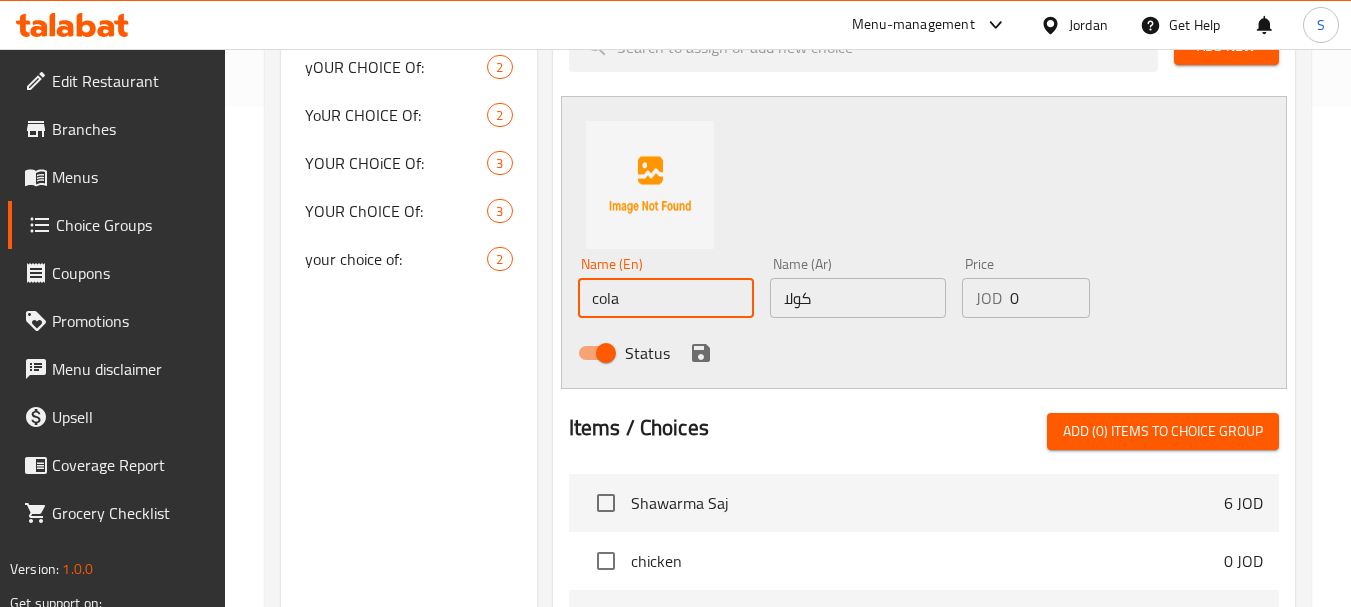 type on "cola" 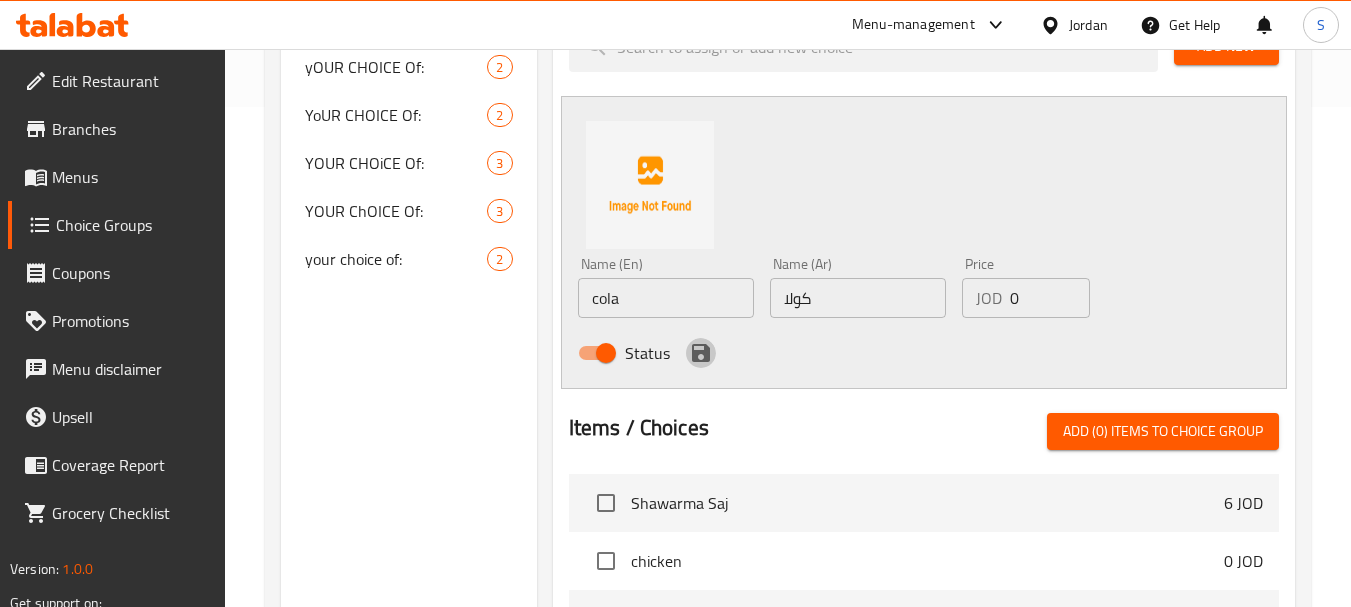 click 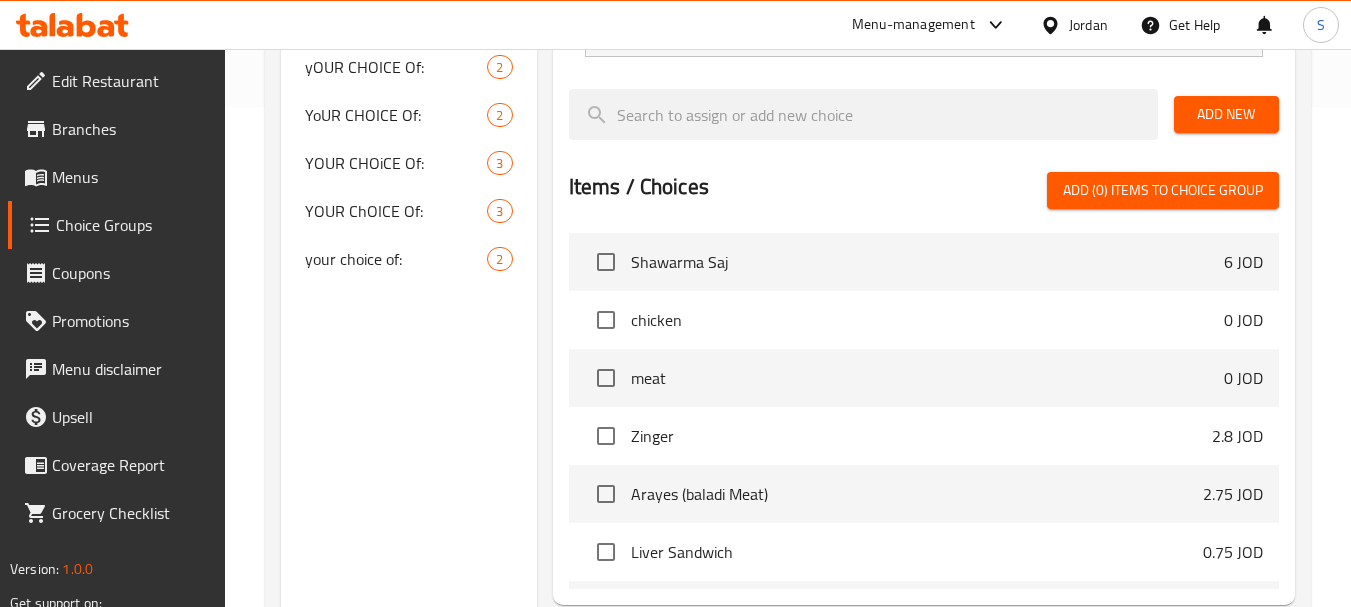 click on "Add New" at bounding box center [1226, 114] 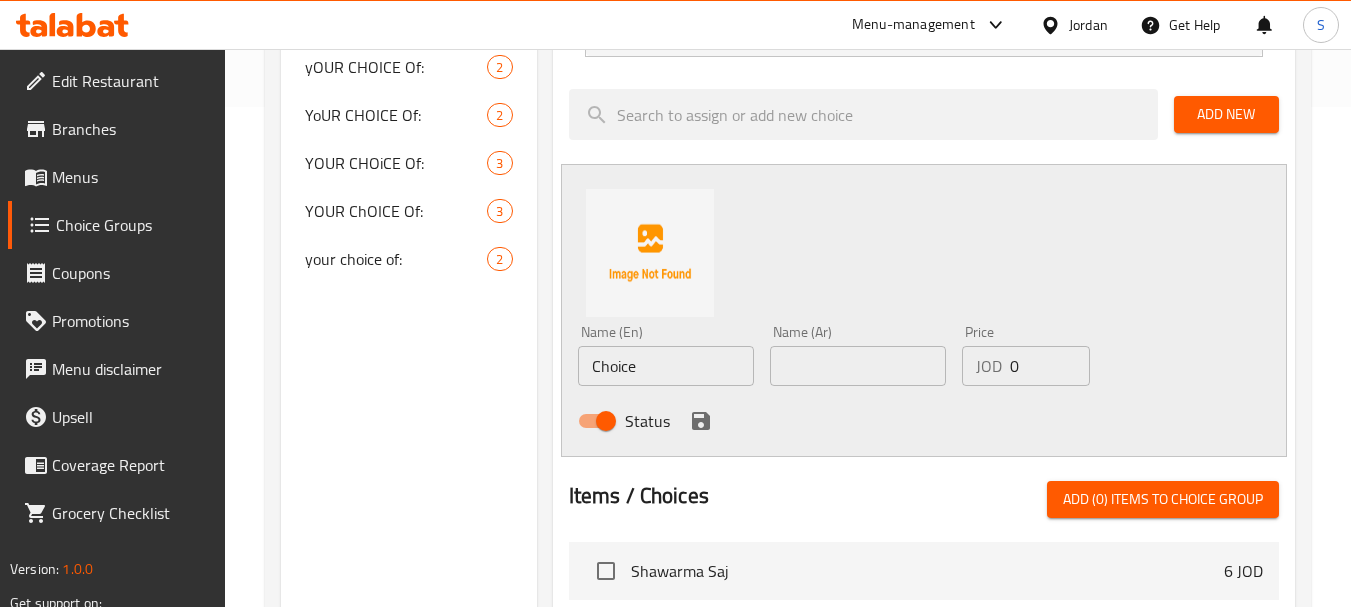 click at bounding box center (858, 366) 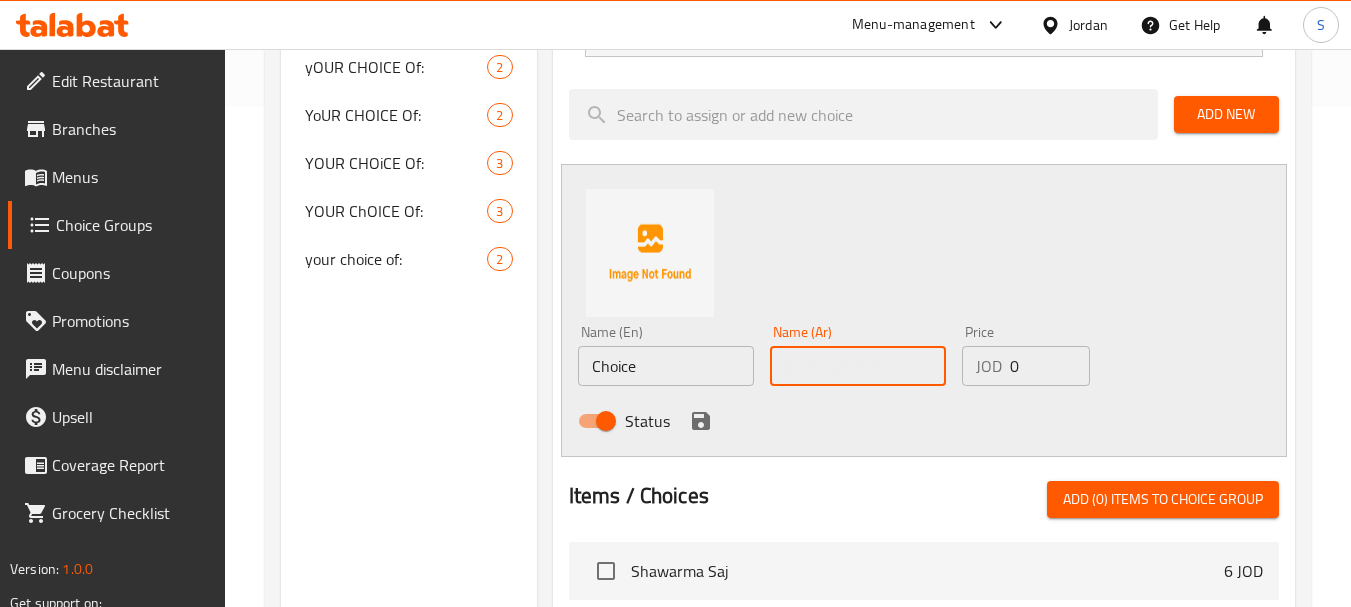 paste on "برتقال" 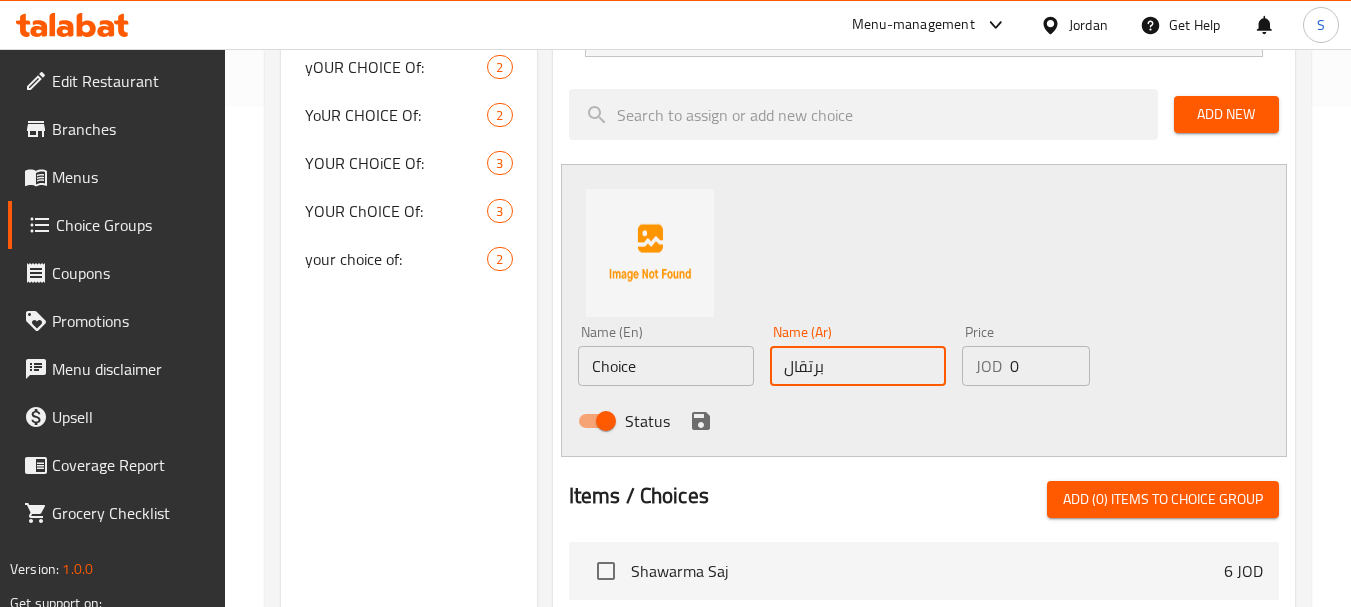 type on "برتقال" 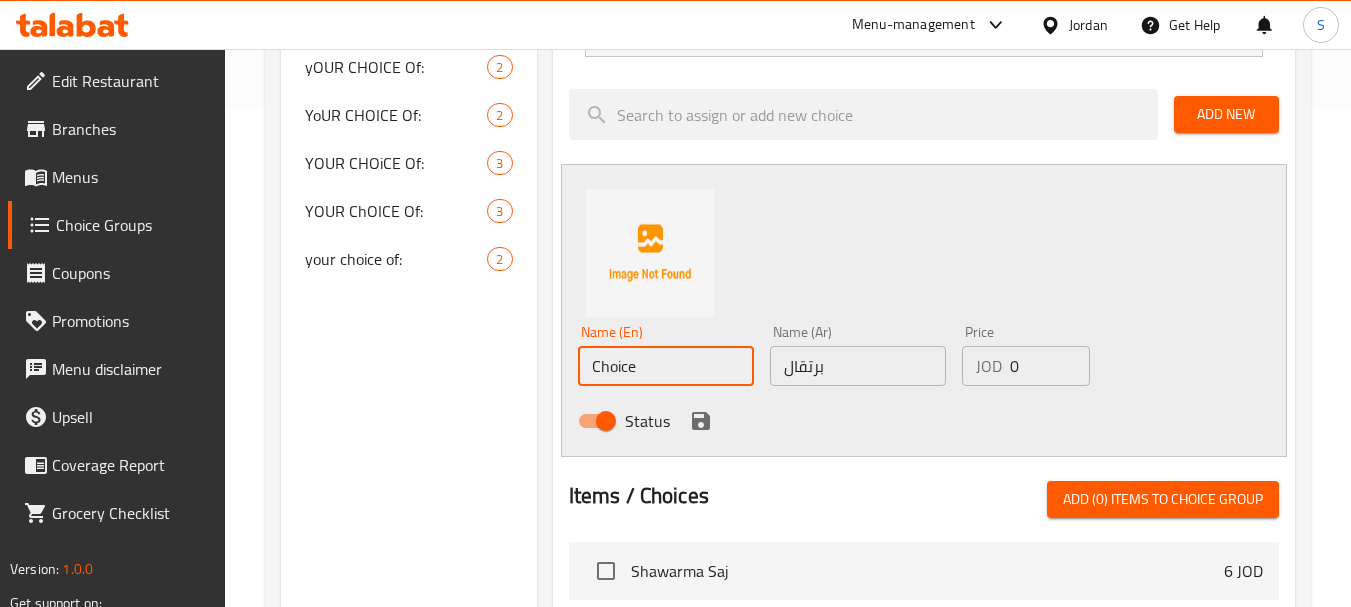 click on "Choice" at bounding box center [666, 366] 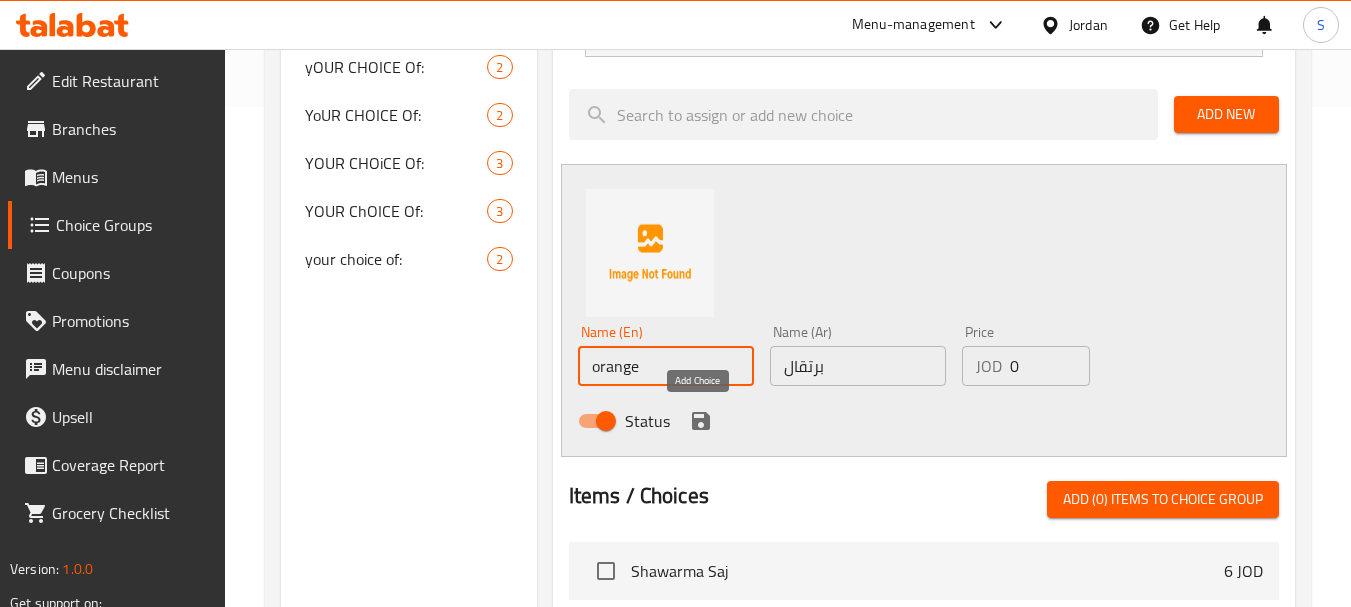 type on "orange" 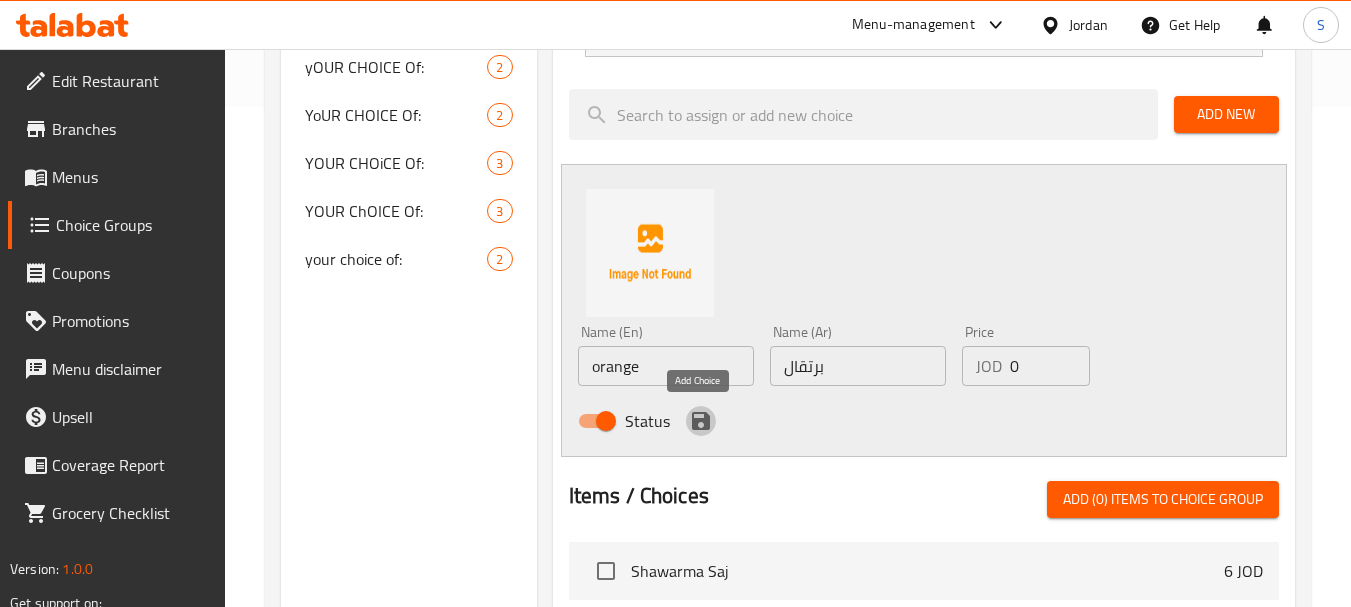 click 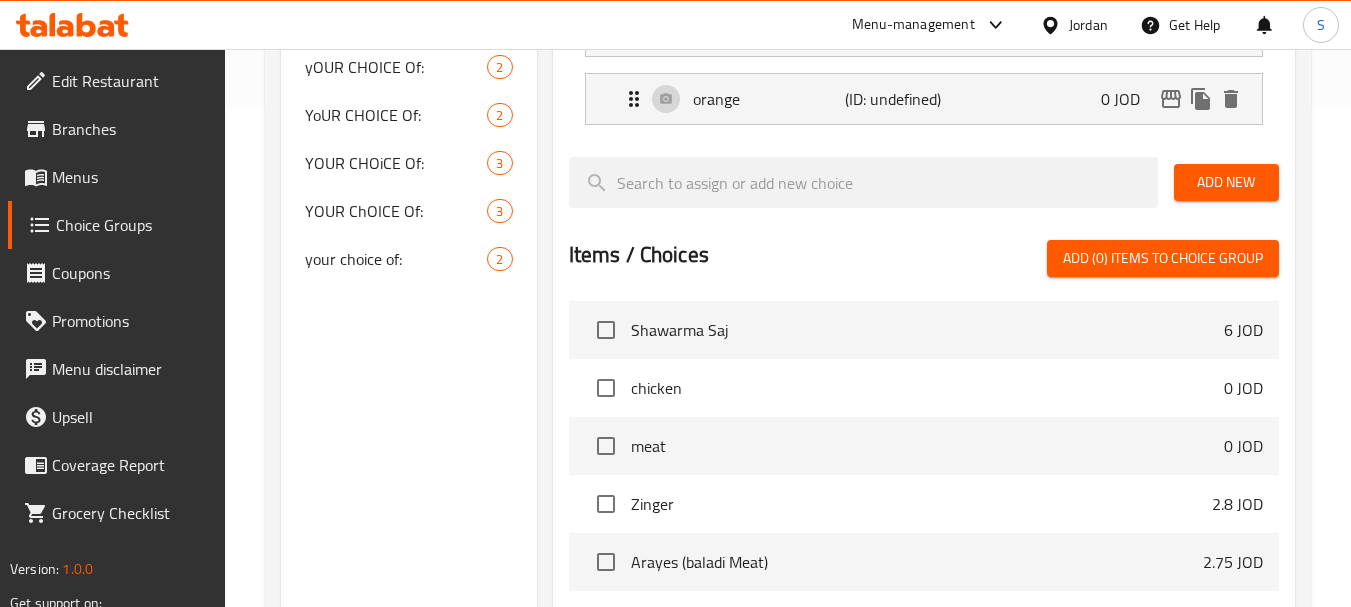 click on "Add New" at bounding box center [1226, 182] 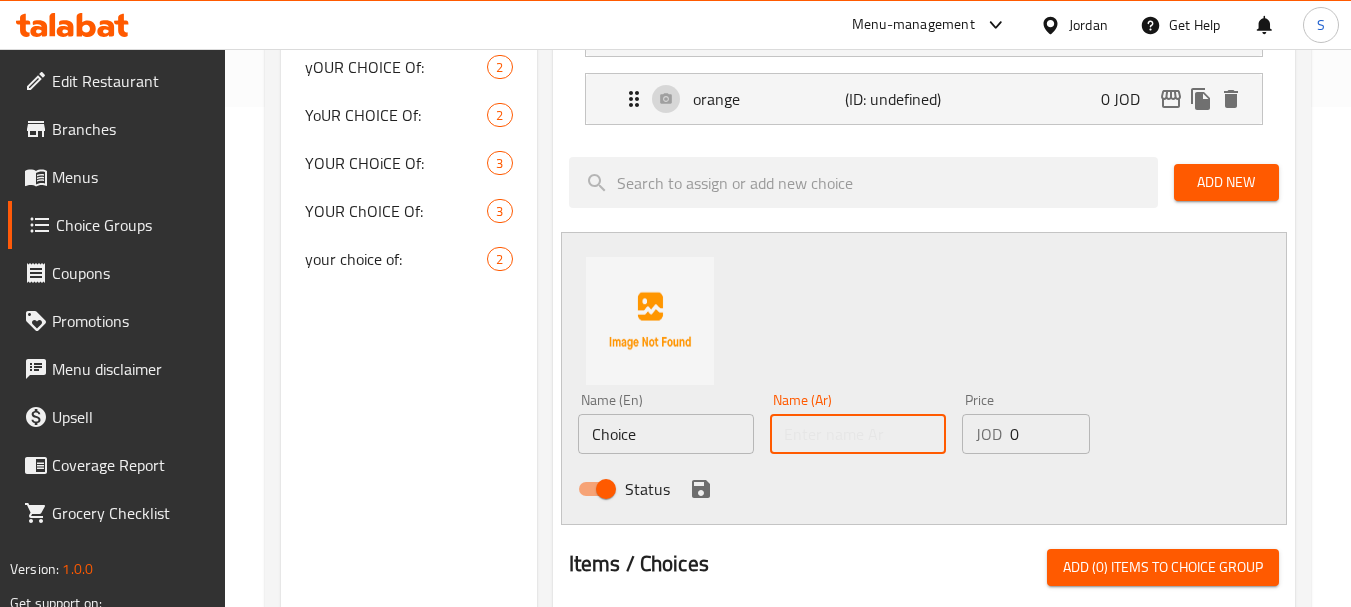 click at bounding box center [858, 434] 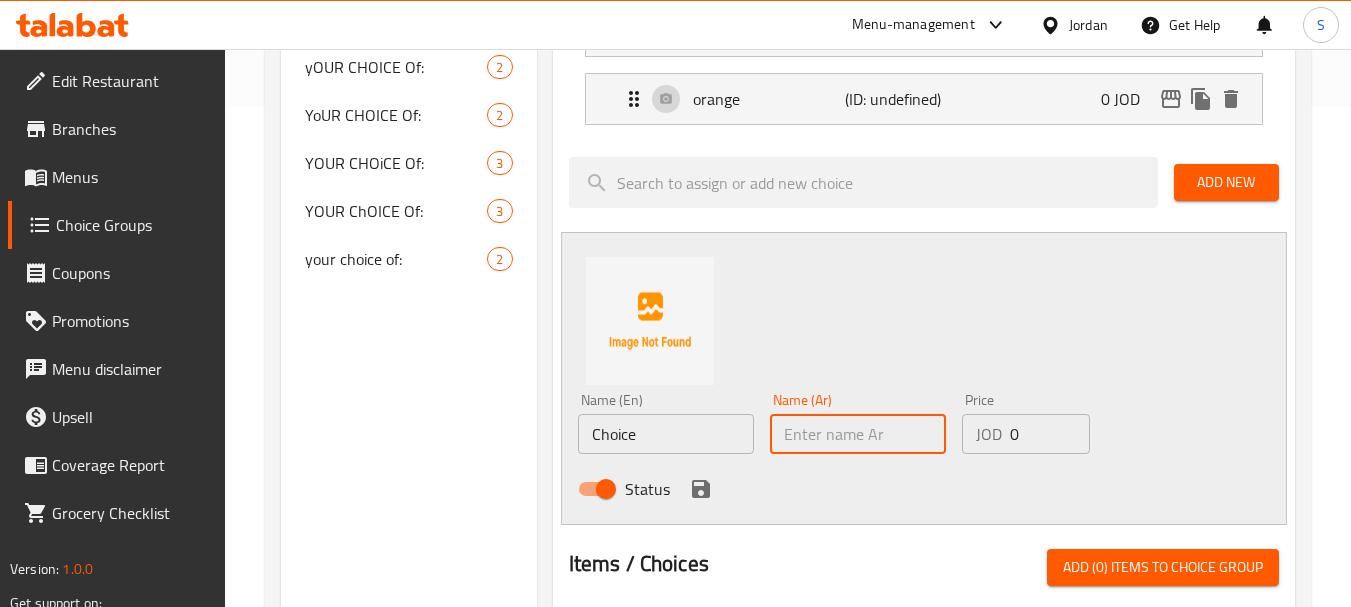 click on "Choice" at bounding box center (666, 434) 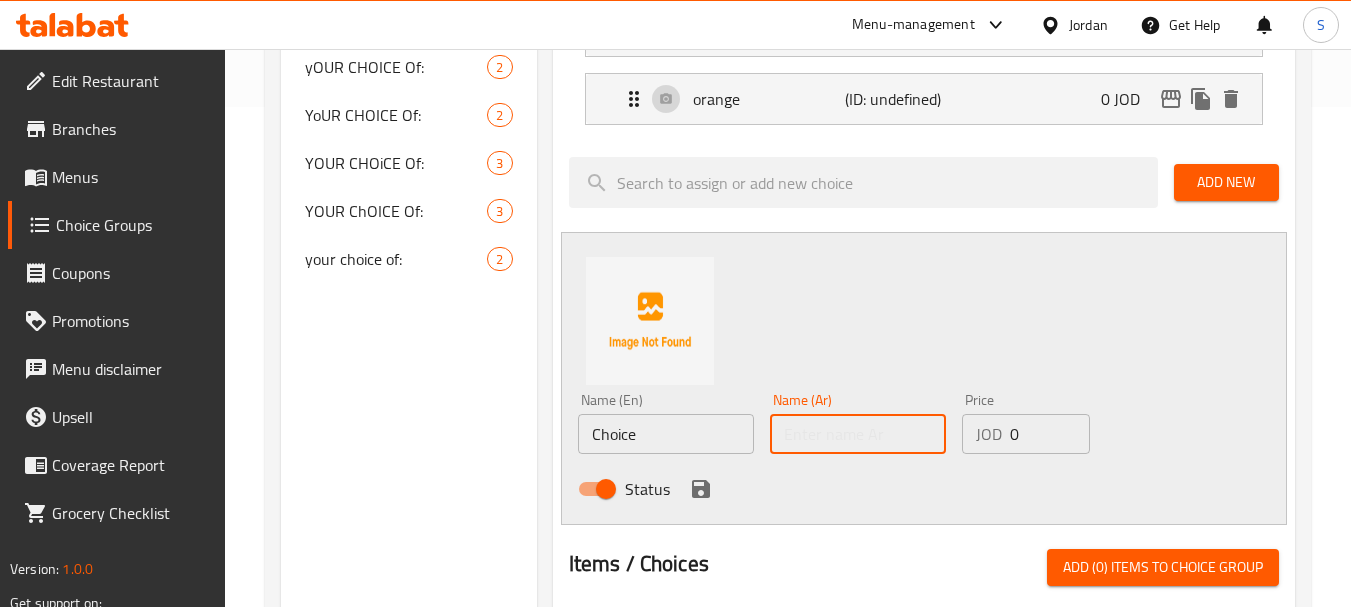 click at bounding box center [858, 434] 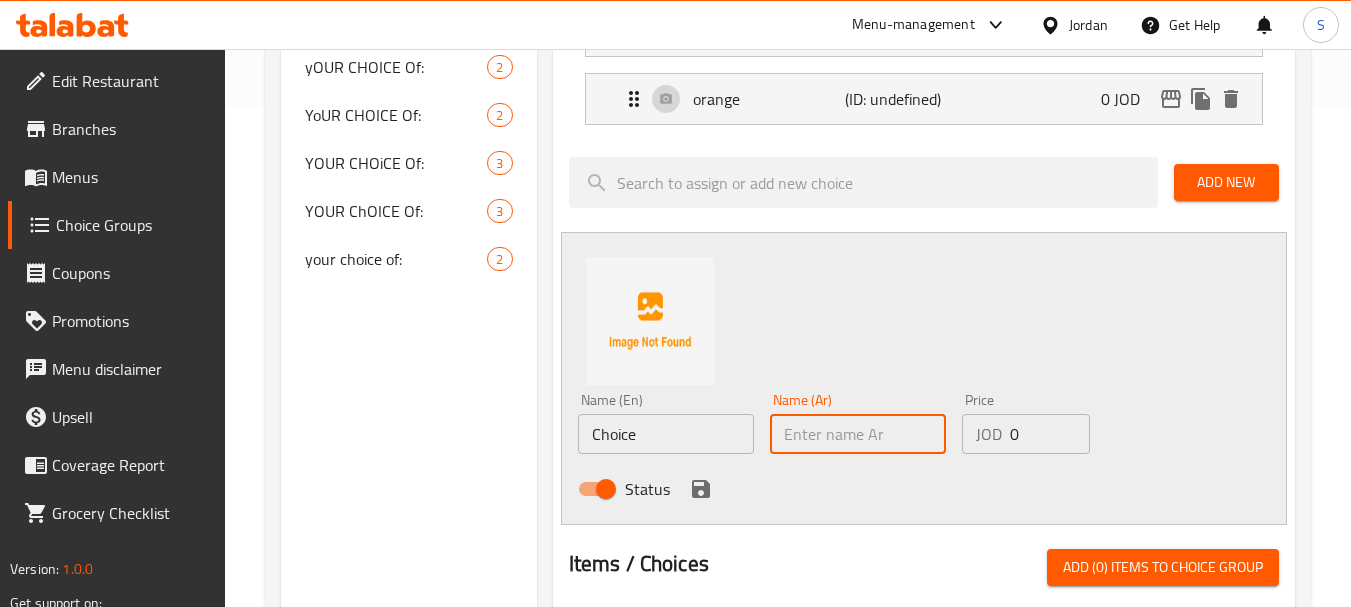 paste on "ليمون" 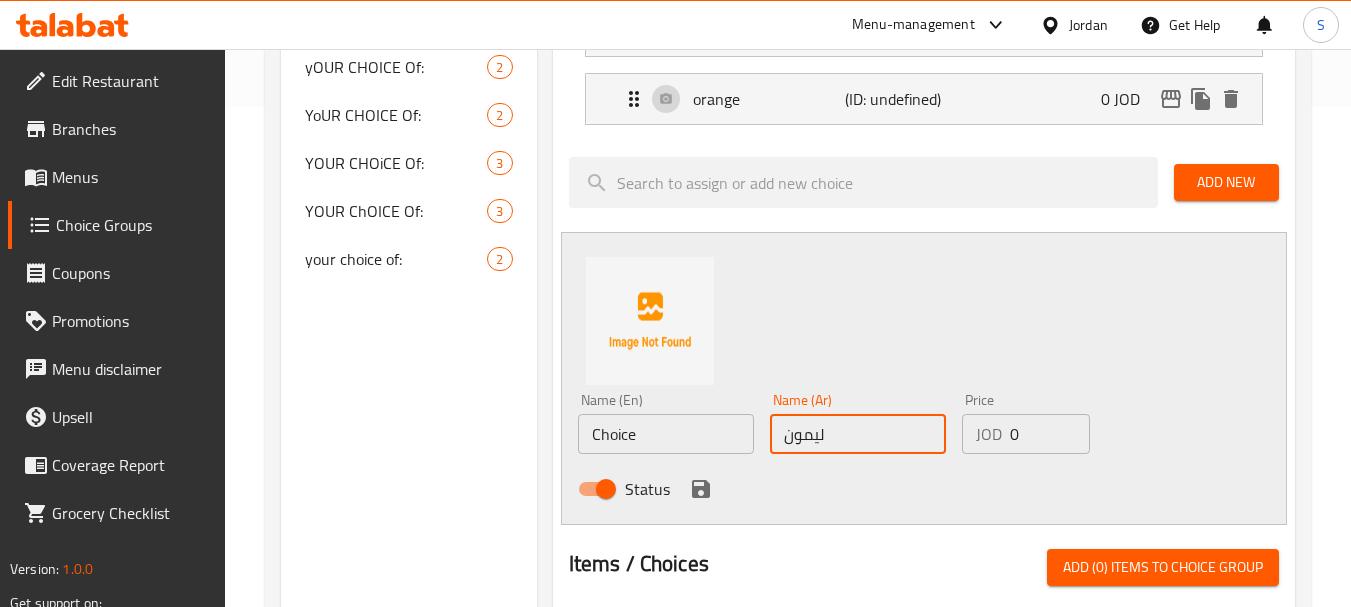 type on "ليمون" 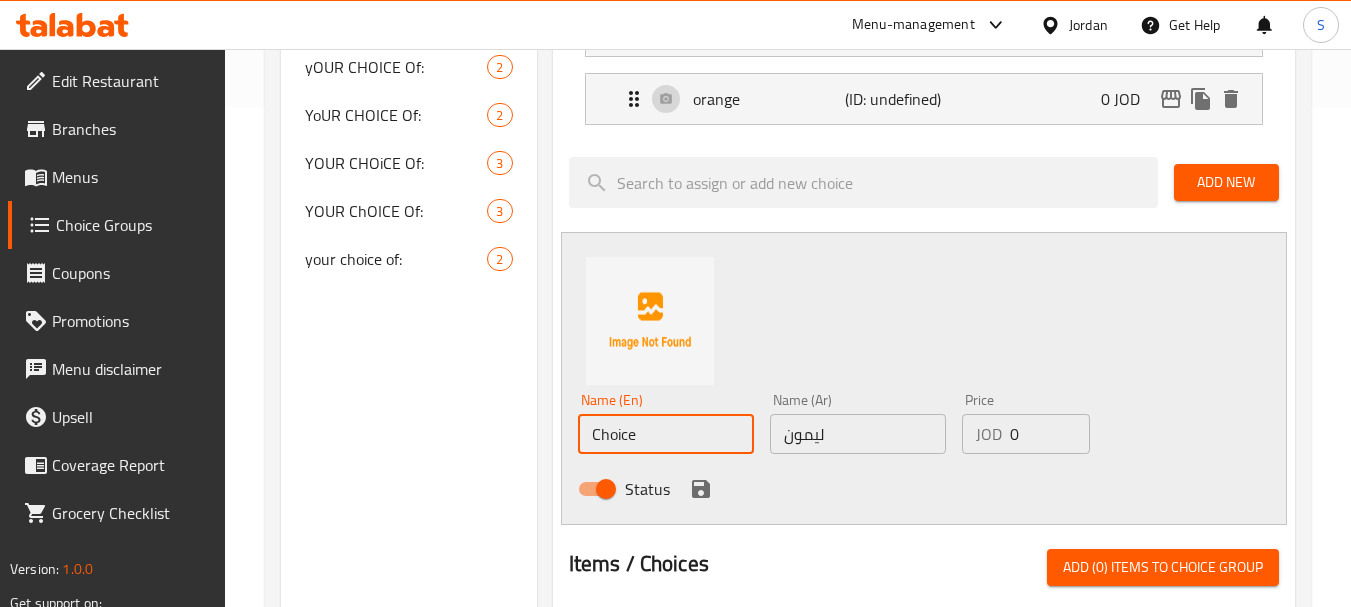 click on "Choice" at bounding box center (666, 434) 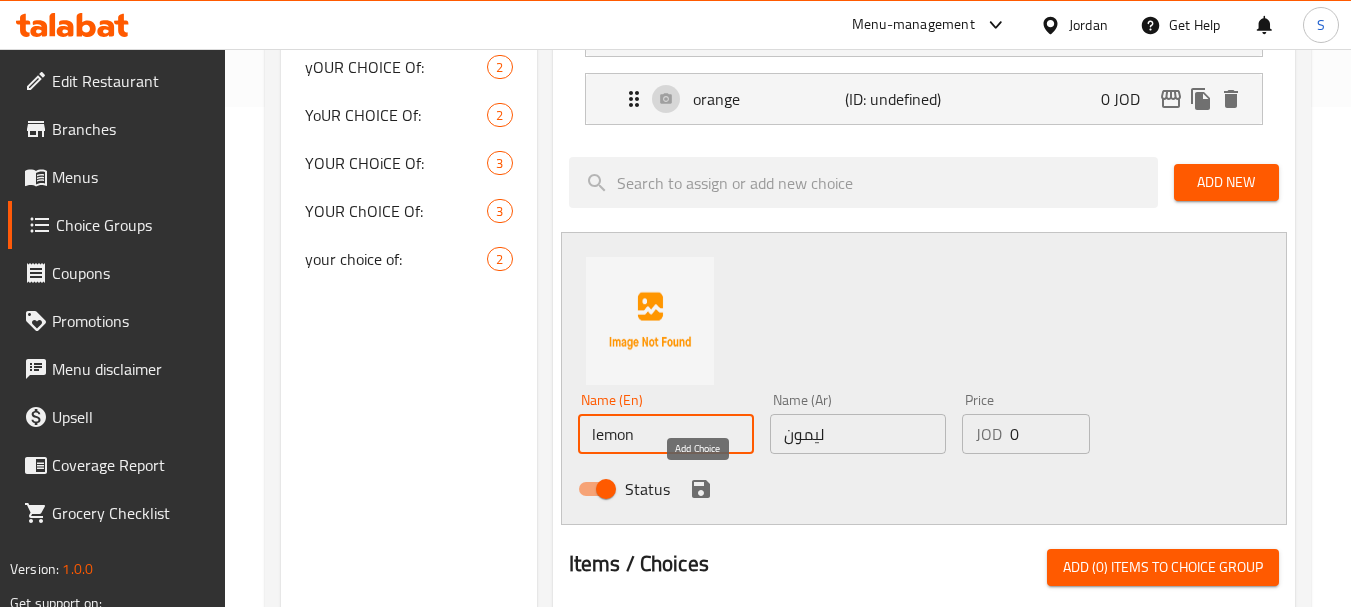 type on "lemon" 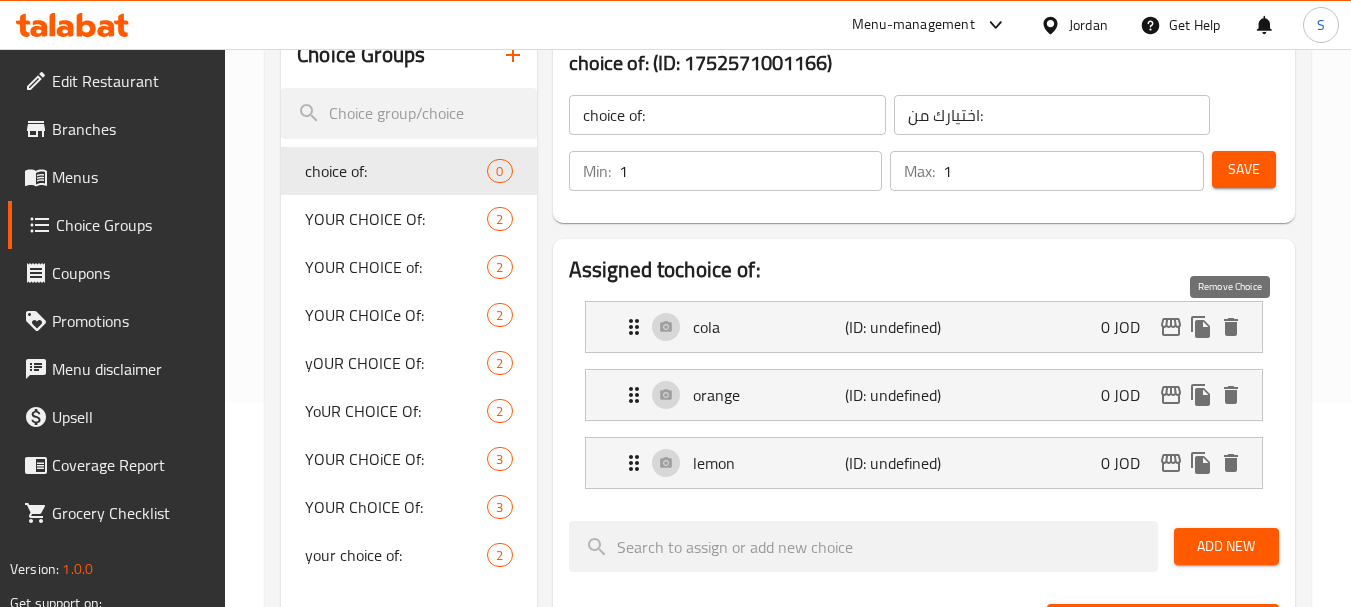 scroll, scrollTop: 200, scrollLeft: 0, axis: vertical 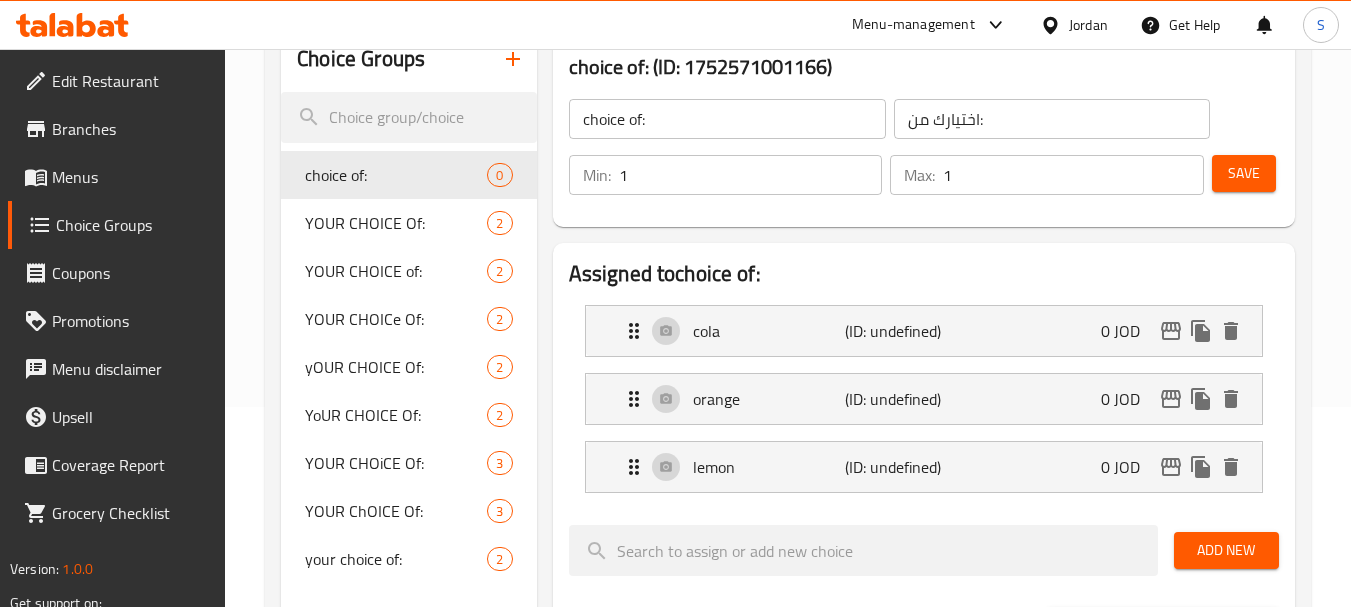 click on "Save" at bounding box center (1244, 173) 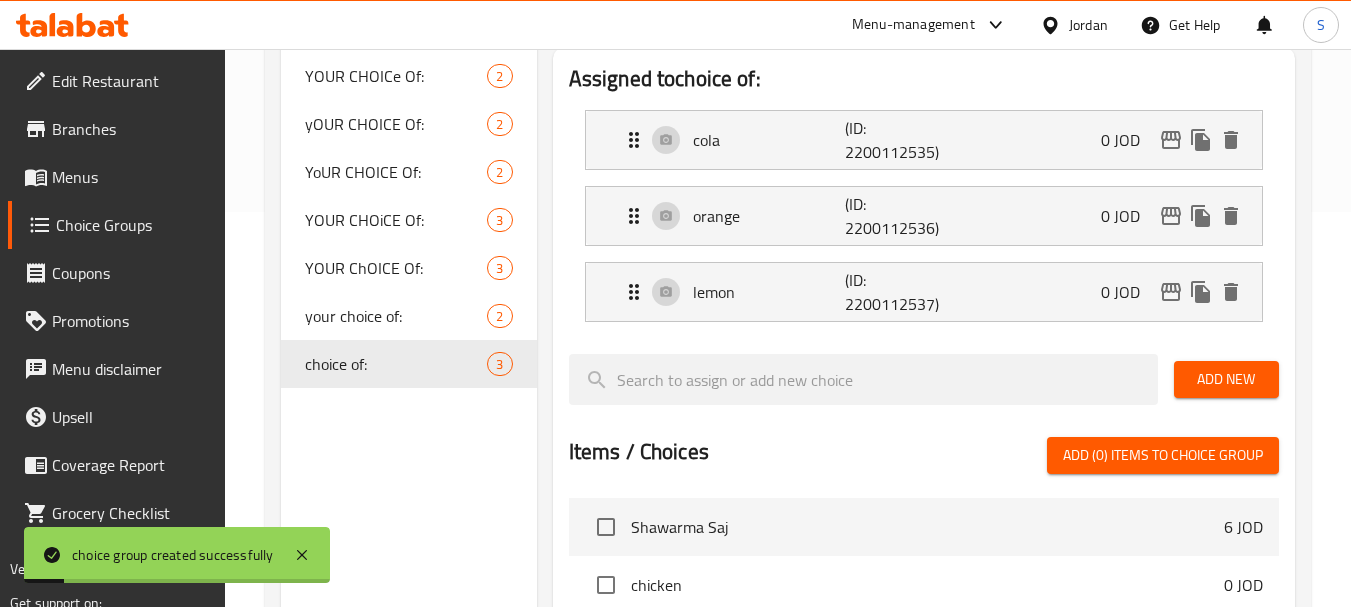 scroll, scrollTop: 500, scrollLeft: 0, axis: vertical 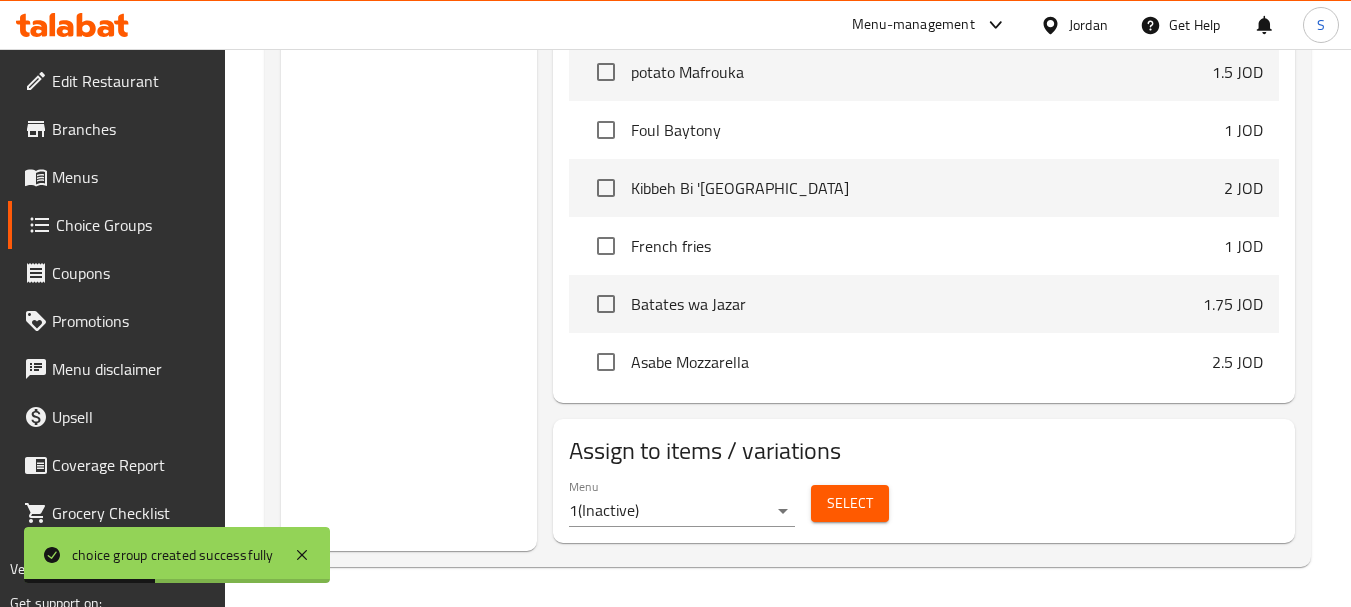 click on "choice group created successfully ​ Menu-management Jordan Get Help S   Edit Restaurant   Branches   Menus   Choice Groups   Coupons   Promotions   Menu disclaimer   Upsell   Coverage Report   Grocery Checklist  Version:    1.0.0  Get support on:    Support.OpsPlatform Home / Restaurants management / Choice Groups Choice Groups Choice Groups YOUR CHOICE Of: 2 YOUR CHOICE of: 2 YOUR CHOICe Of: 2 yOUR CHOICE Of: 2 YoUR CHOICE Of: 2 YOUR CHOiCE Of: 3 YOUR ChOICE Of: 3 your choice of: 2 choice of: 3 choice of: (ID: 952292) choice of: ​ اختيارك من: ​ Min: 1 ​ Max: 1 ​ Save Assigned to  choice of: cola (ID: 2200112535) 0 JOD Name (En) cola Name (En) Name (Ar) كولا Name (Ar) Price JOD 0 Price Status orange (ID: 2200112536) 0 JOD Name (En) orange Name (En) Name (Ar) برتقال Name (Ar) Price JOD 0 Price Status lemon (ID: 2200112537) 0 JOD Name (En) lemon Name (En) Name (Ar) ليمون Name (Ar) Price JOD 0 Price Status Add New Items / Choices Add (0) items to choice group Shawarma Saj 6 JOD" at bounding box center (675, -534) 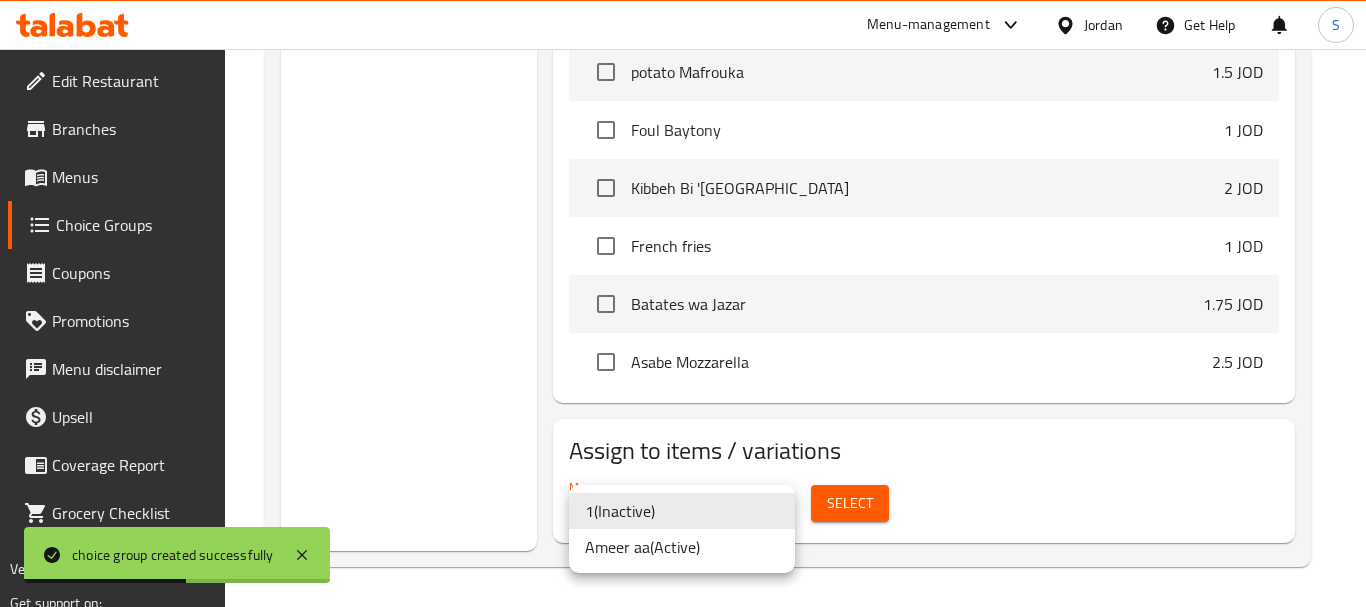 click on "Ameer aa  ( Active )" at bounding box center [682, 547] 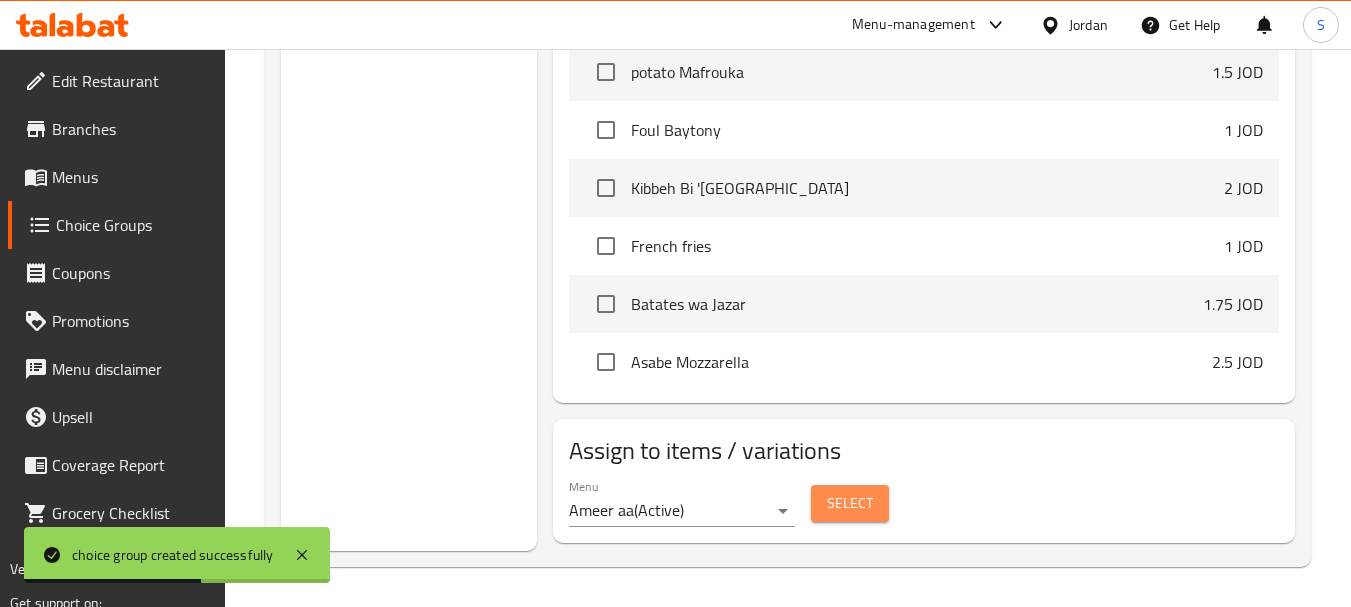 click on "Select" at bounding box center (850, 503) 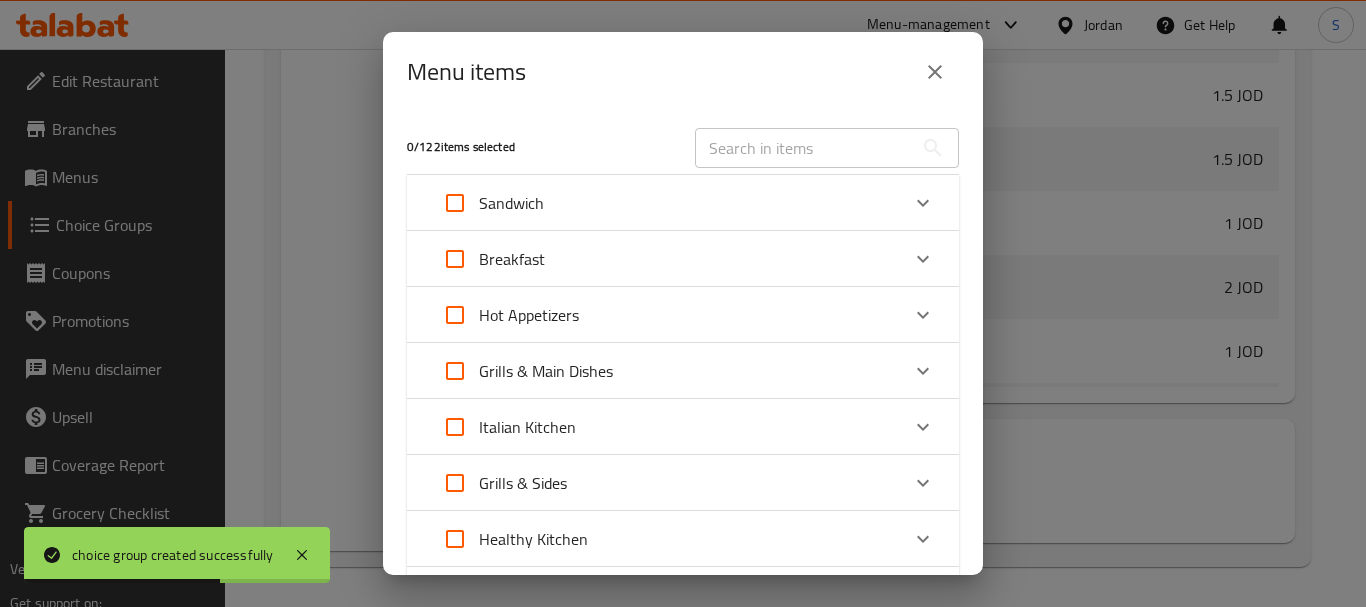 click at bounding box center (683, 303) 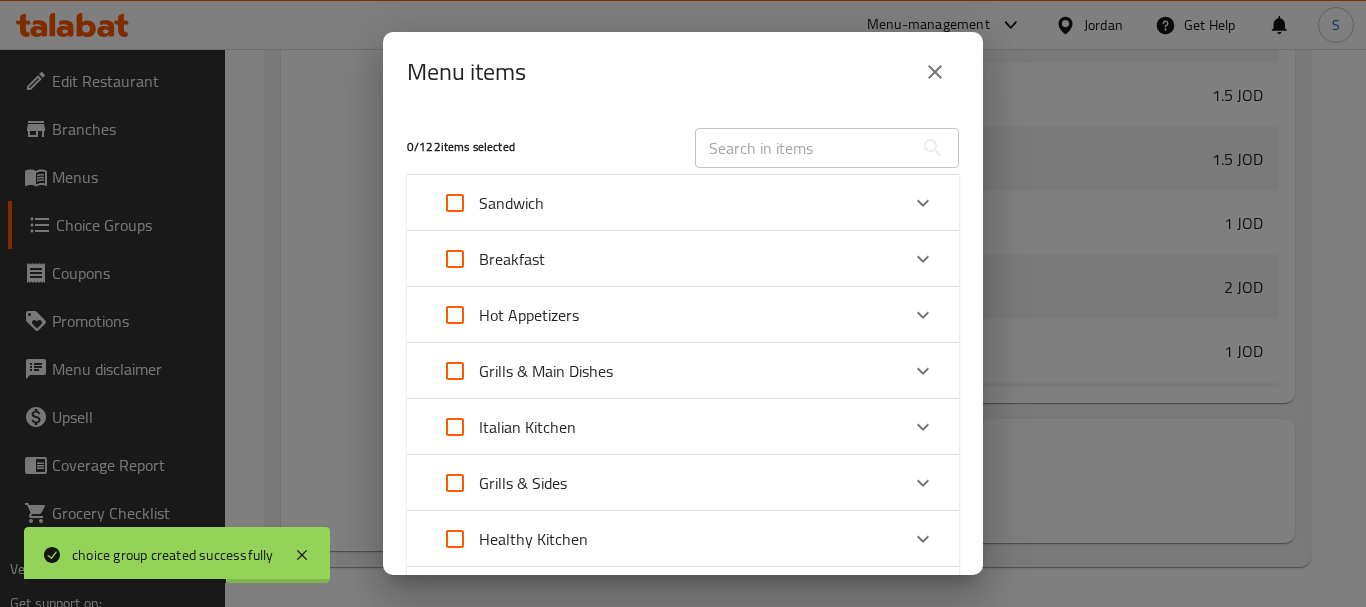 click at bounding box center [804, 148] 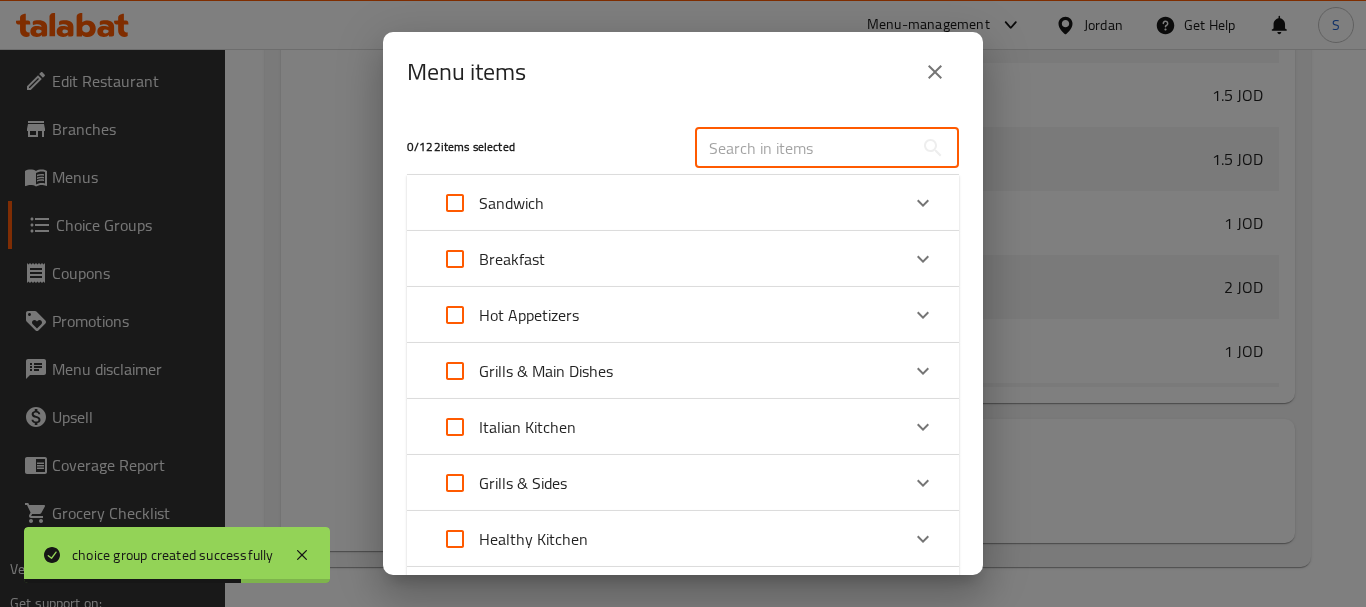 paste on "Matrix" 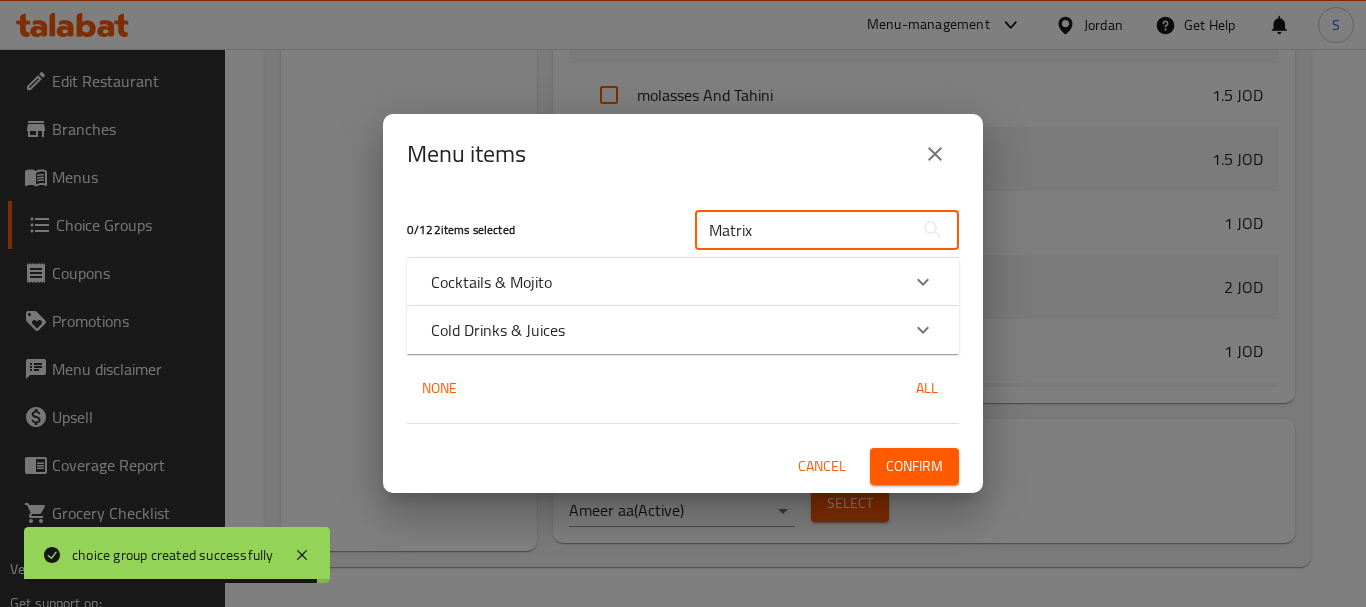 type on "Matrix" 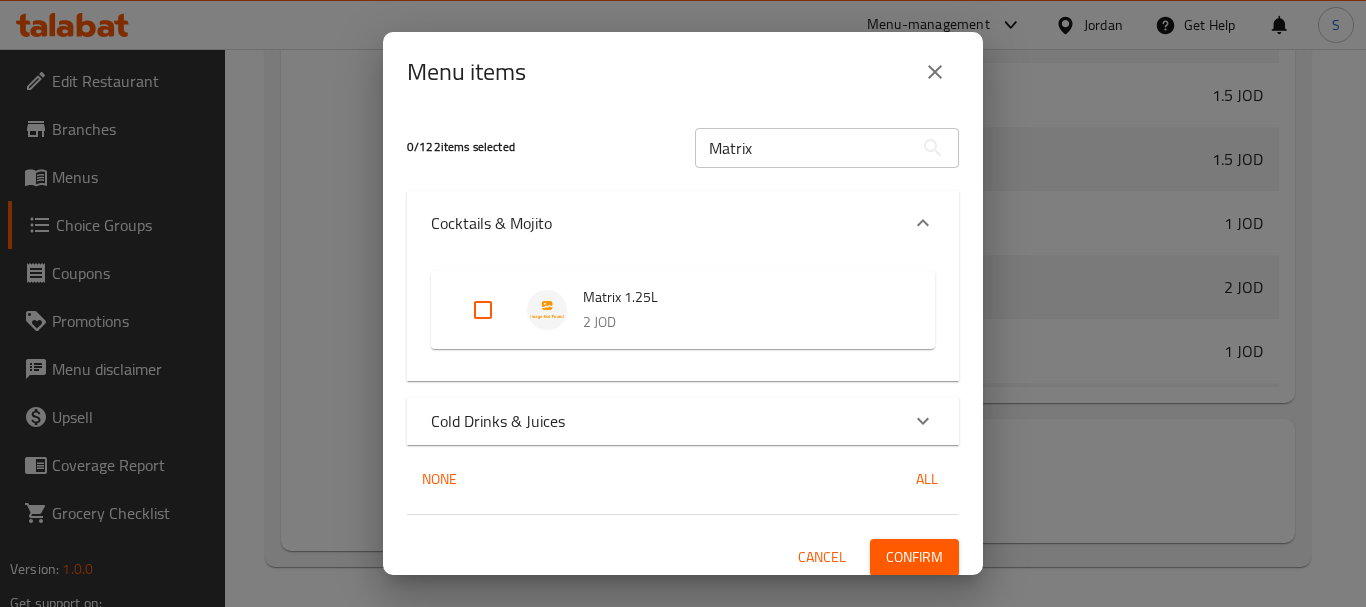 click on "Cold Drinks & Juices" at bounding box center [665, 421] 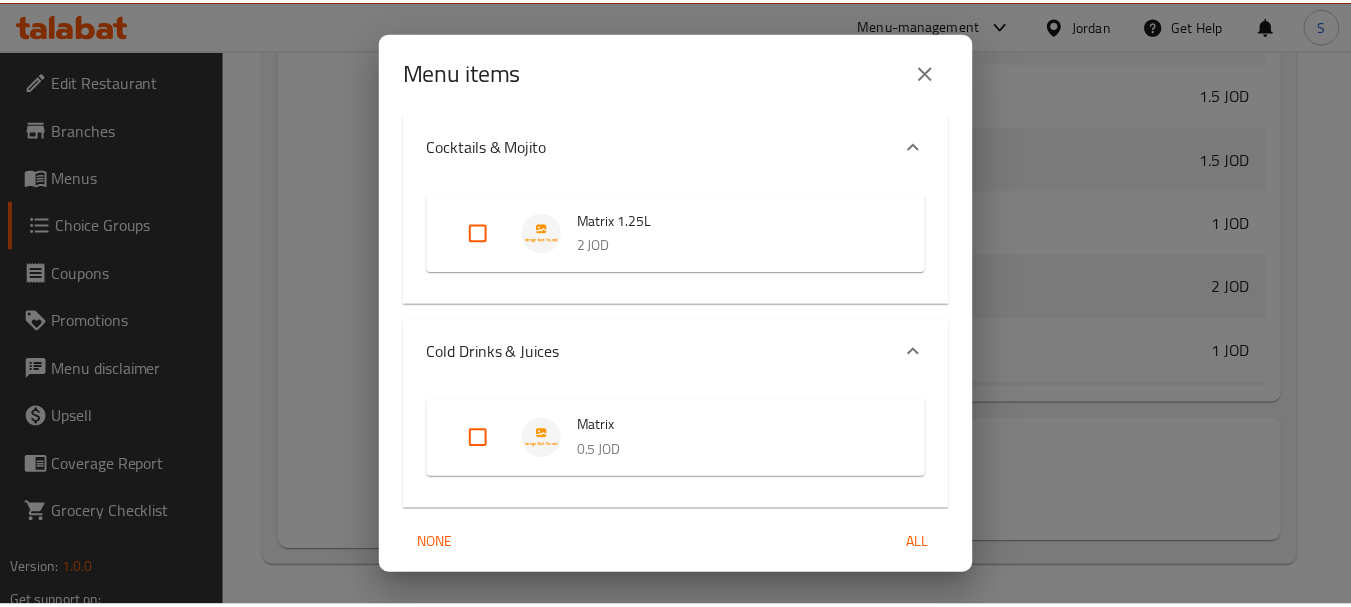scroll, scrollTop: 151, scrollLeft: 0, axis: vertical 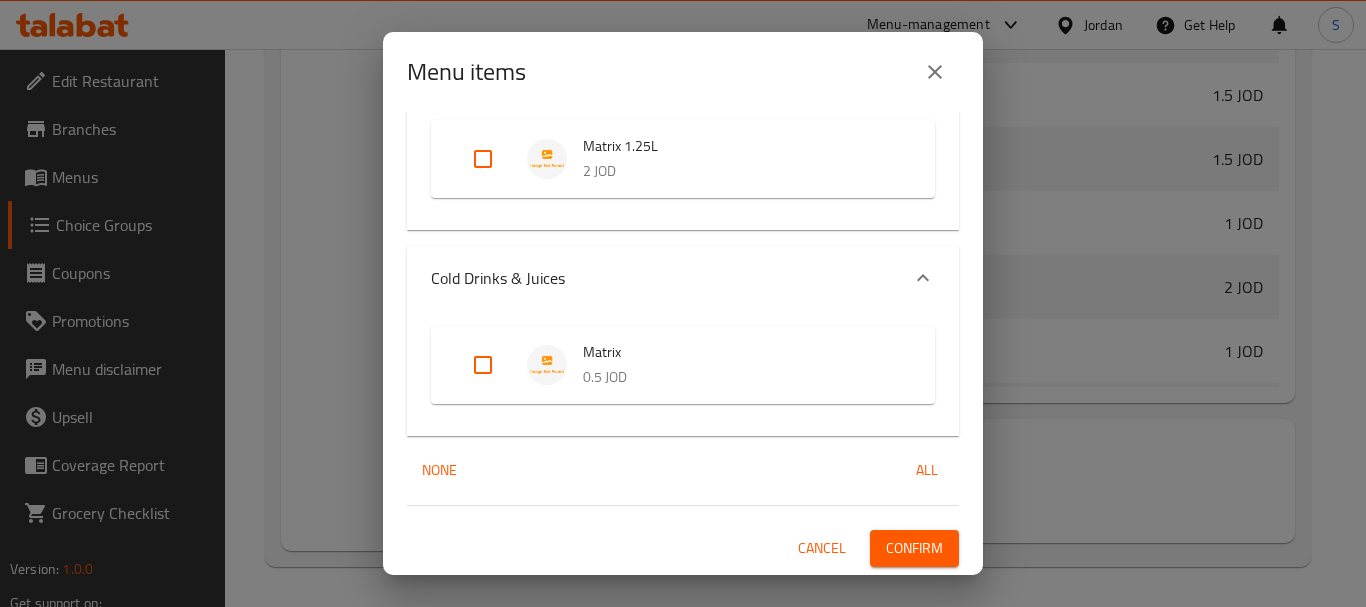click at bounding box center [483, 365] 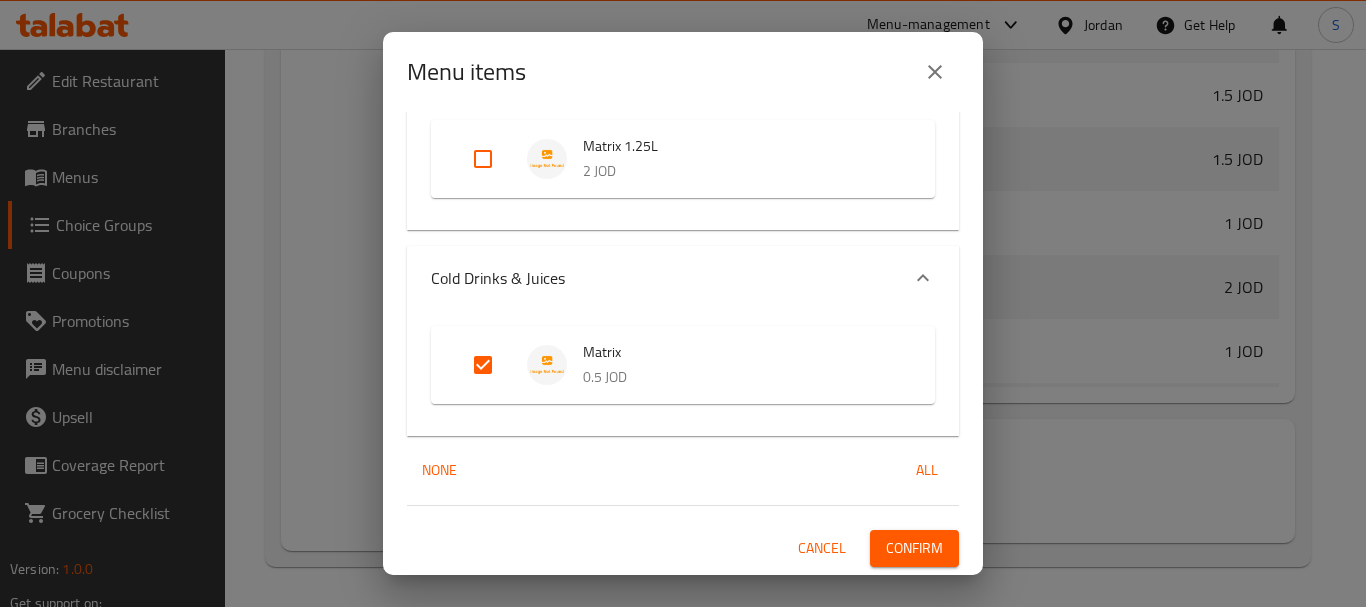 click on "Confirm" at bounding box center [914, 548] 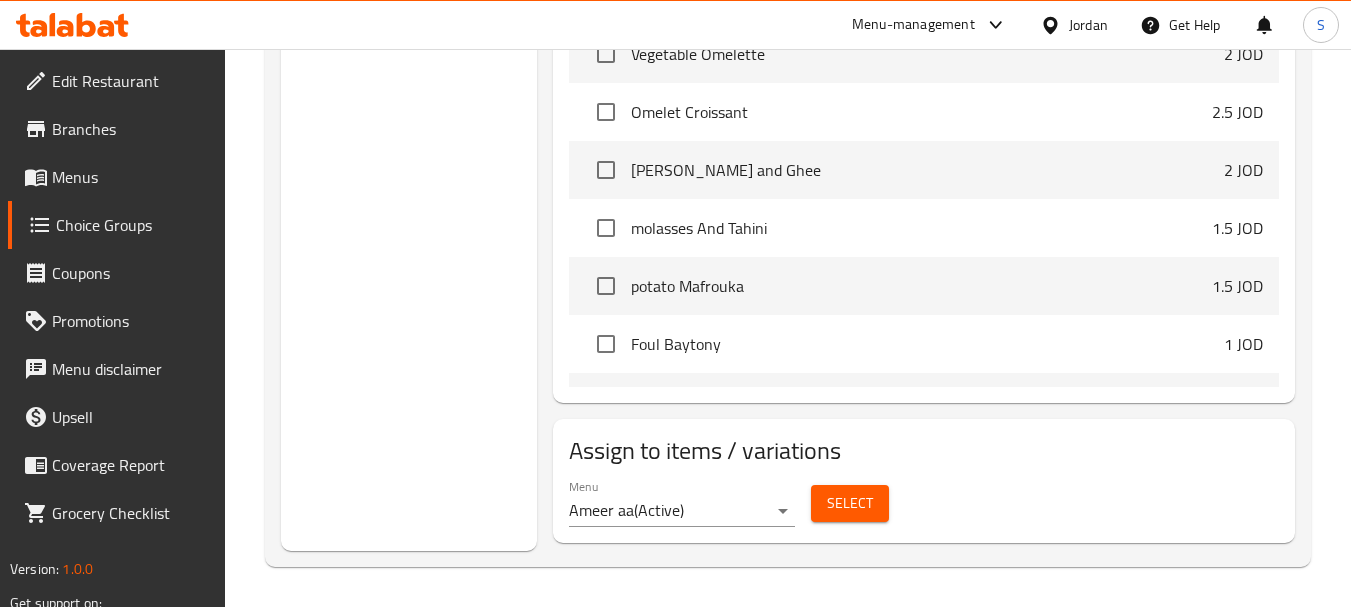 scroll, scrollTop: 300, scrollLeft: 0, axis: vertical 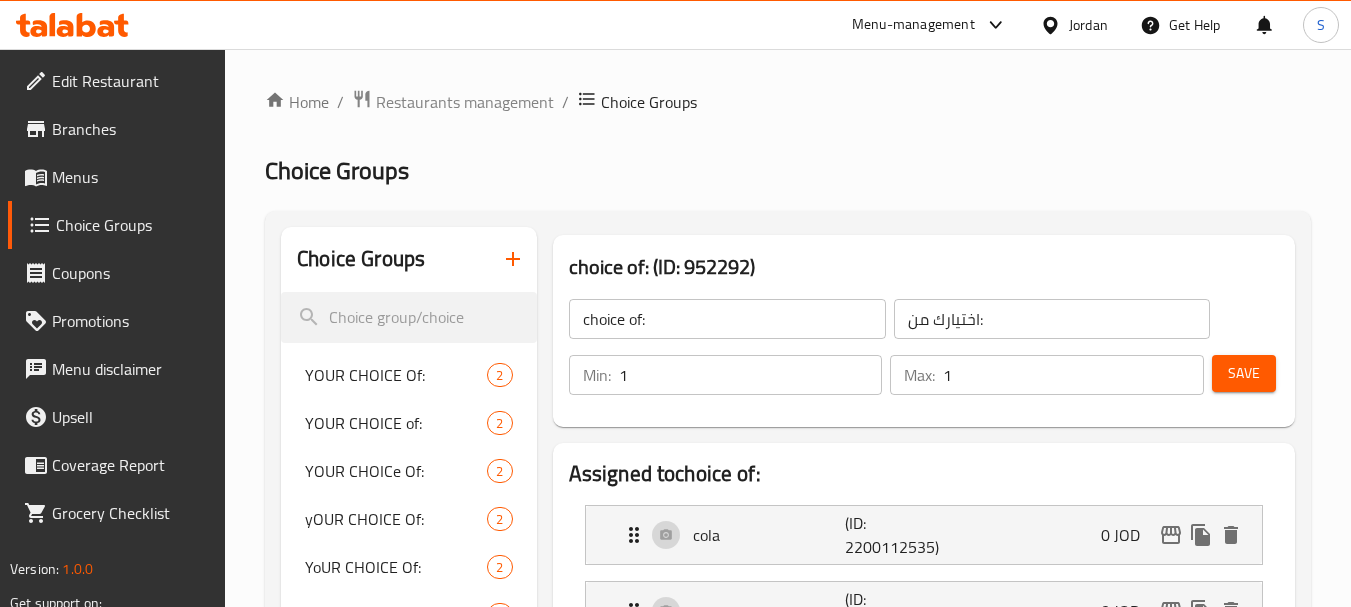 click 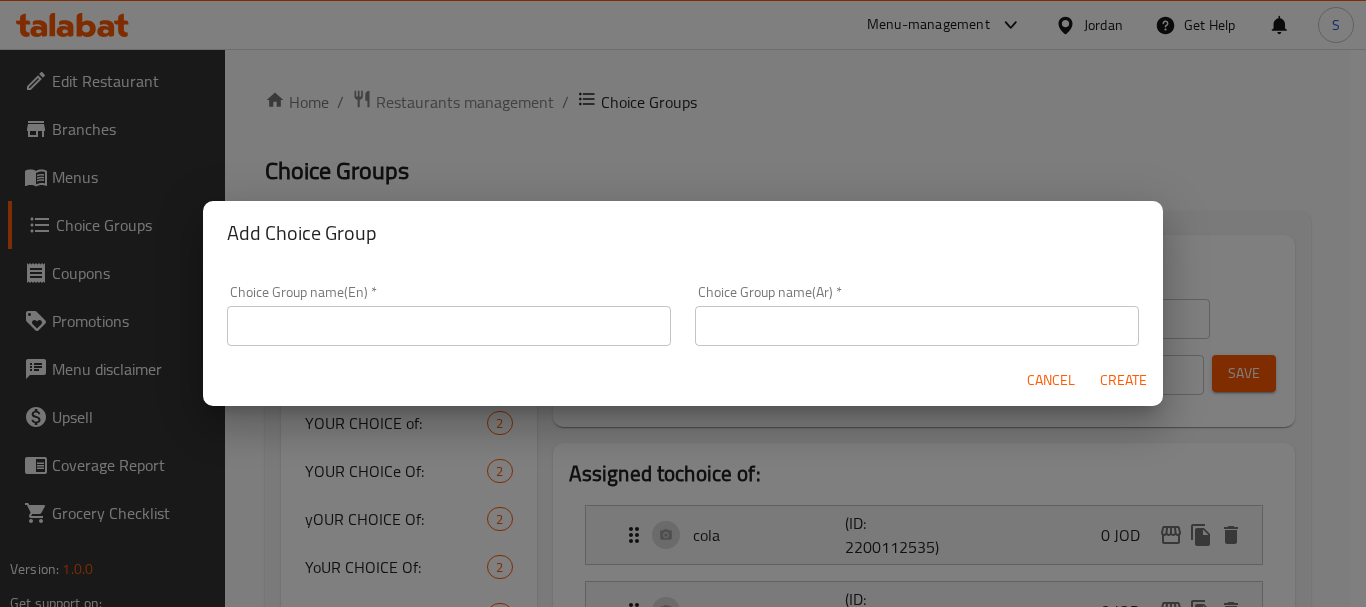 click at bounding box center (449, 326) 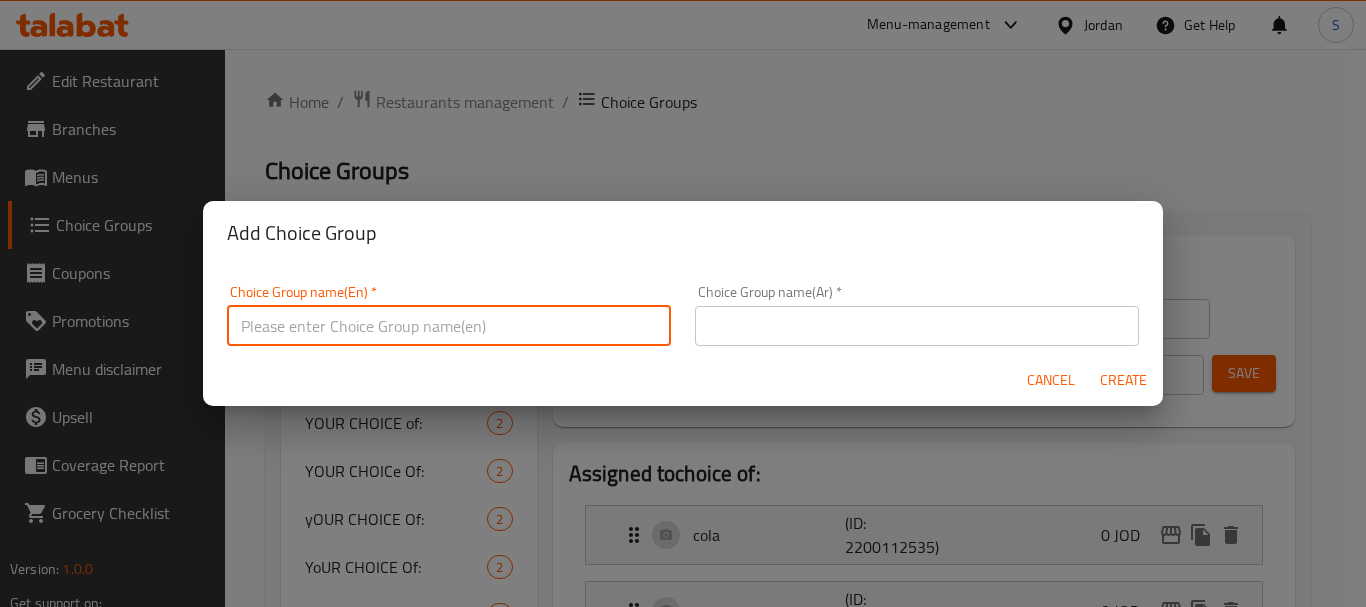 click at bounding box center [449, 326] 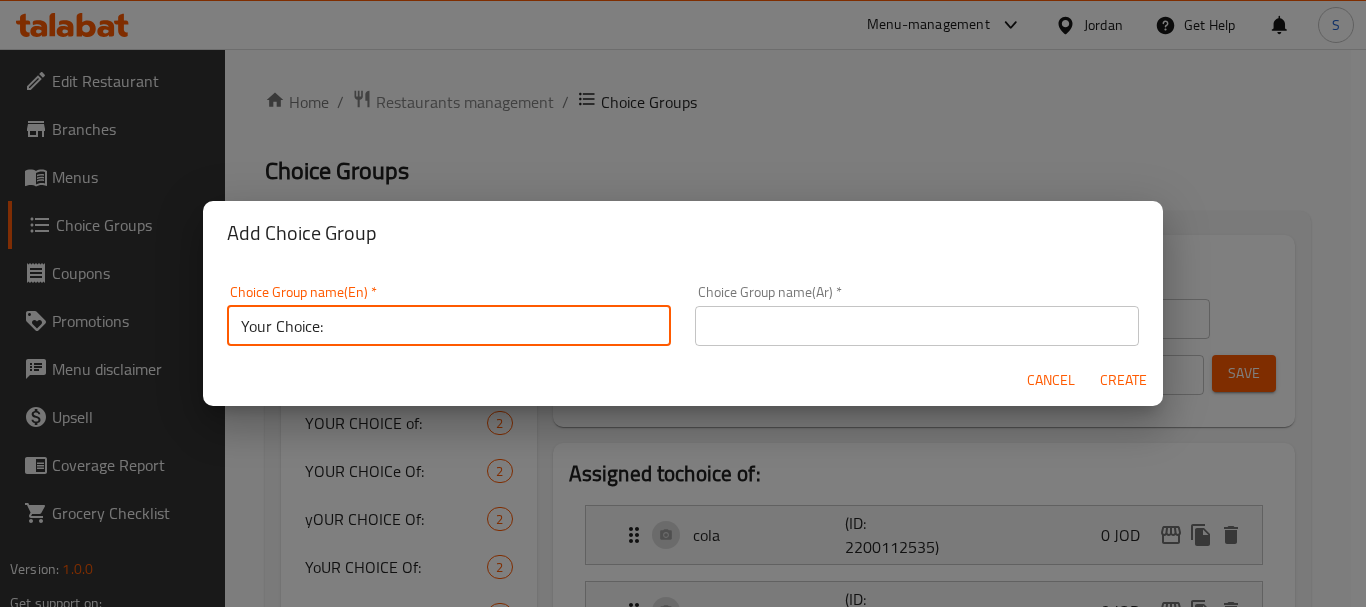 type on "Your Choice:" 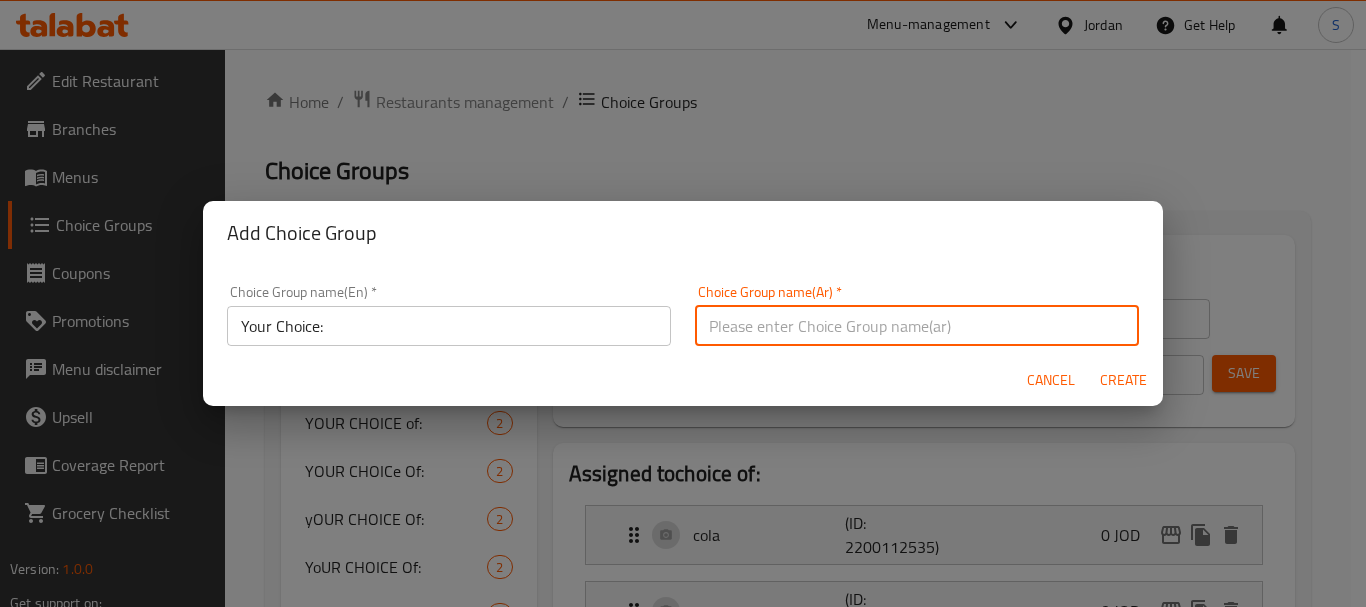 click at bounding box center [917, 326] 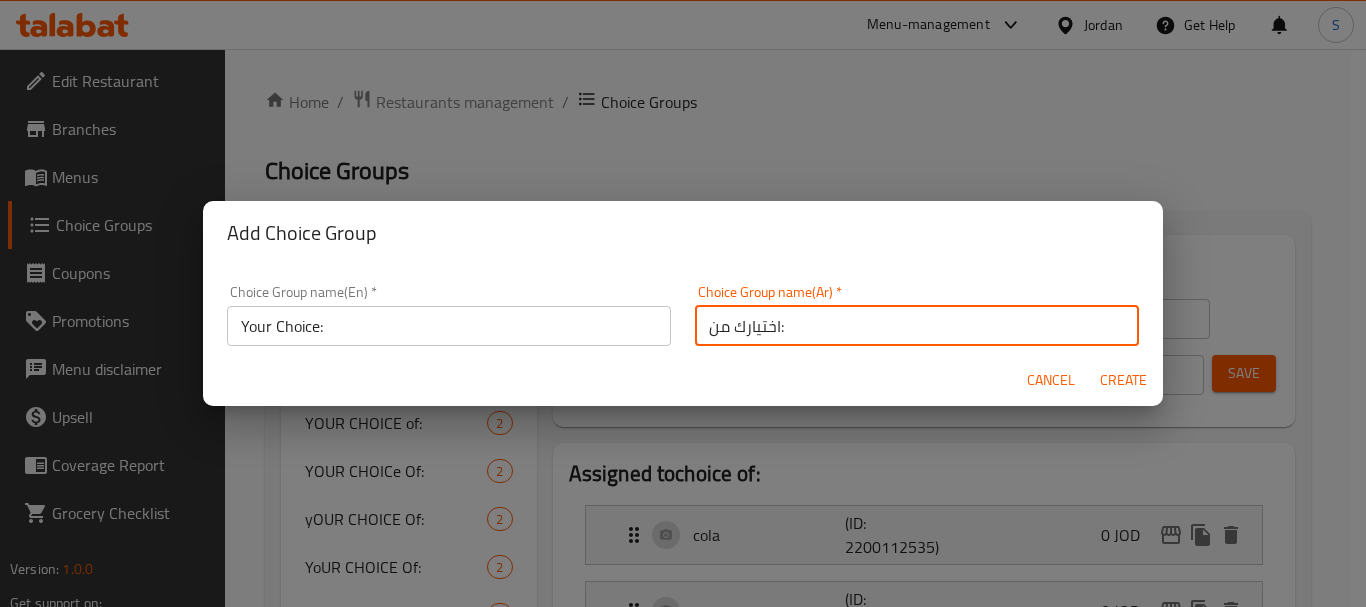 type on "اختيارك من:" 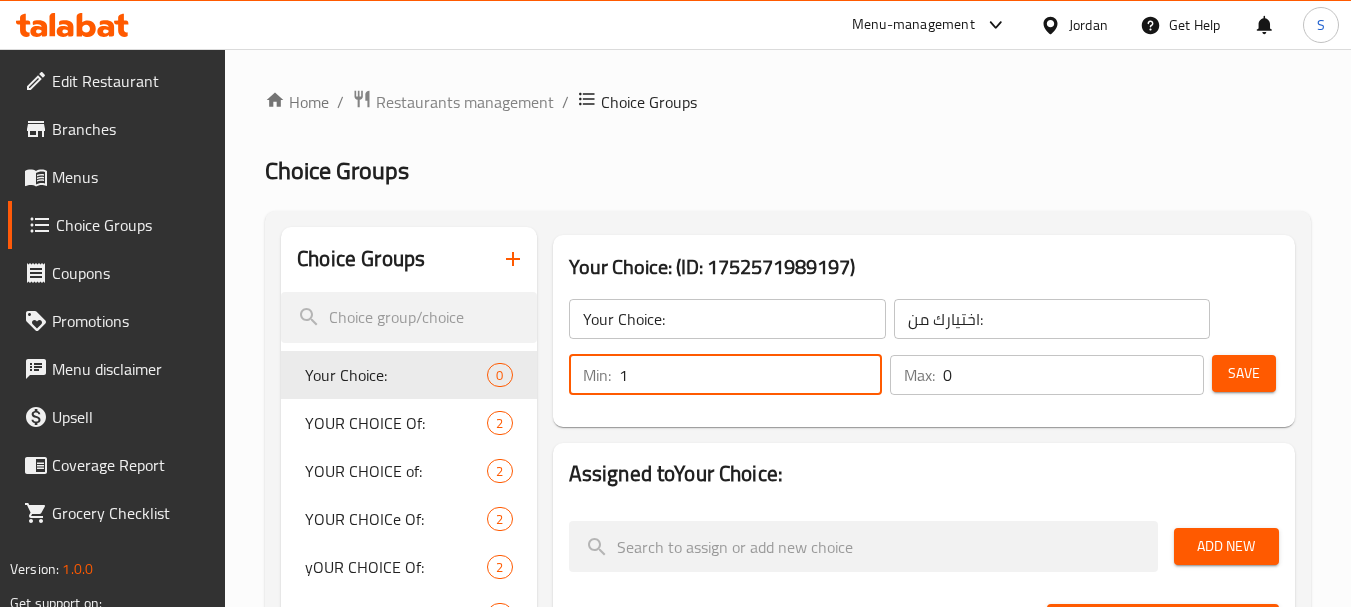 type on "1" 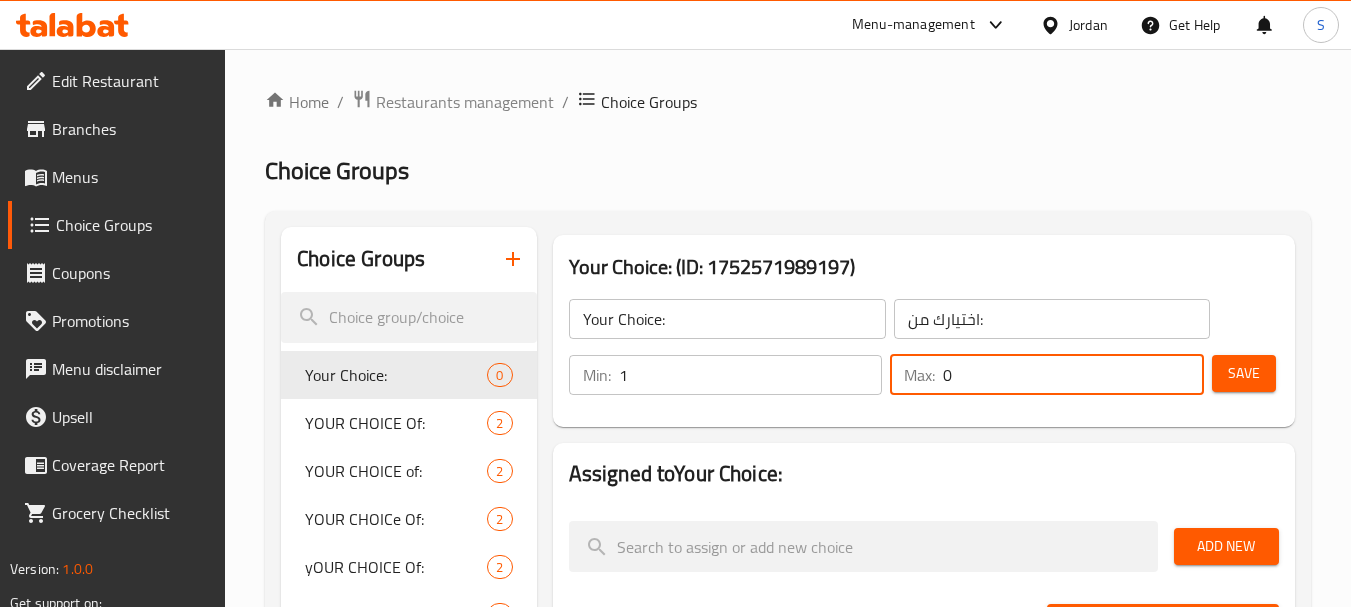 click on "0" at bounding box center [1073, 375] 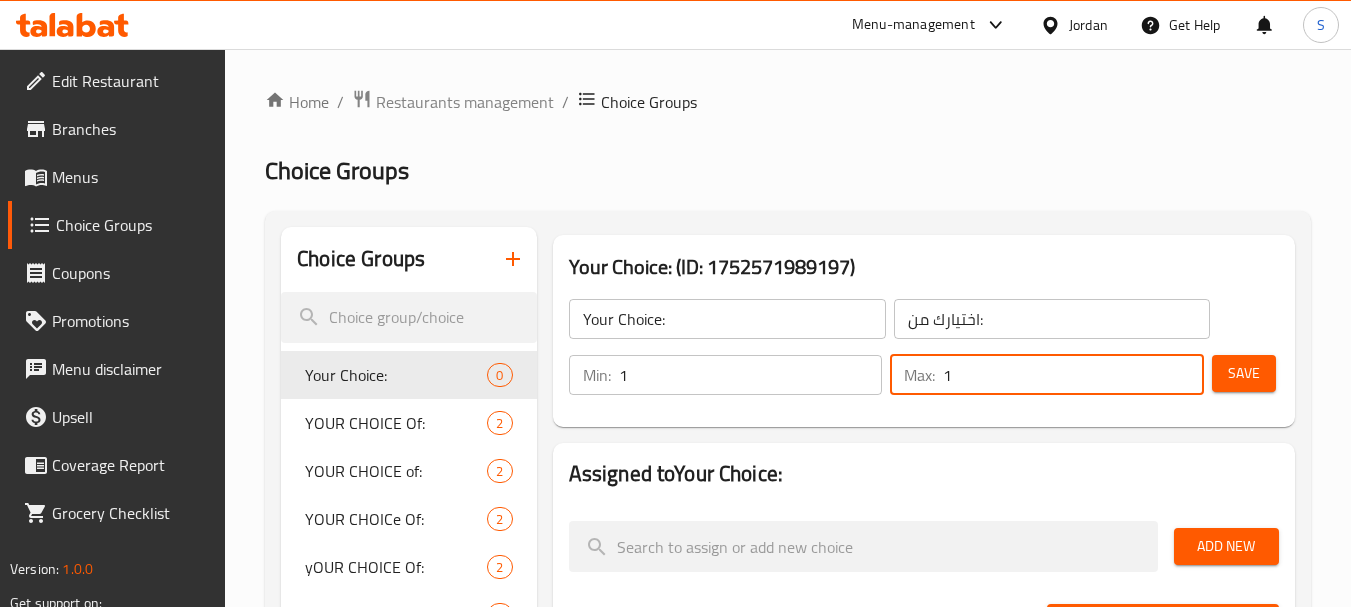 type on "1" 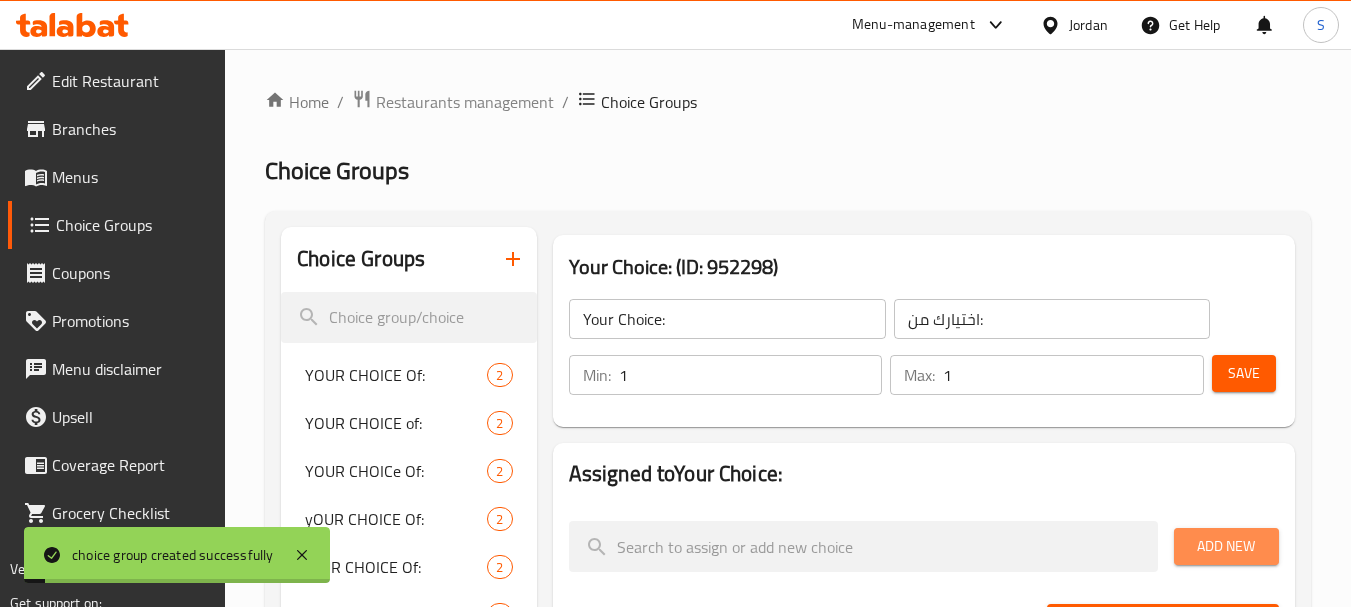 click on "Add New" at bounding box center [1226, 546] 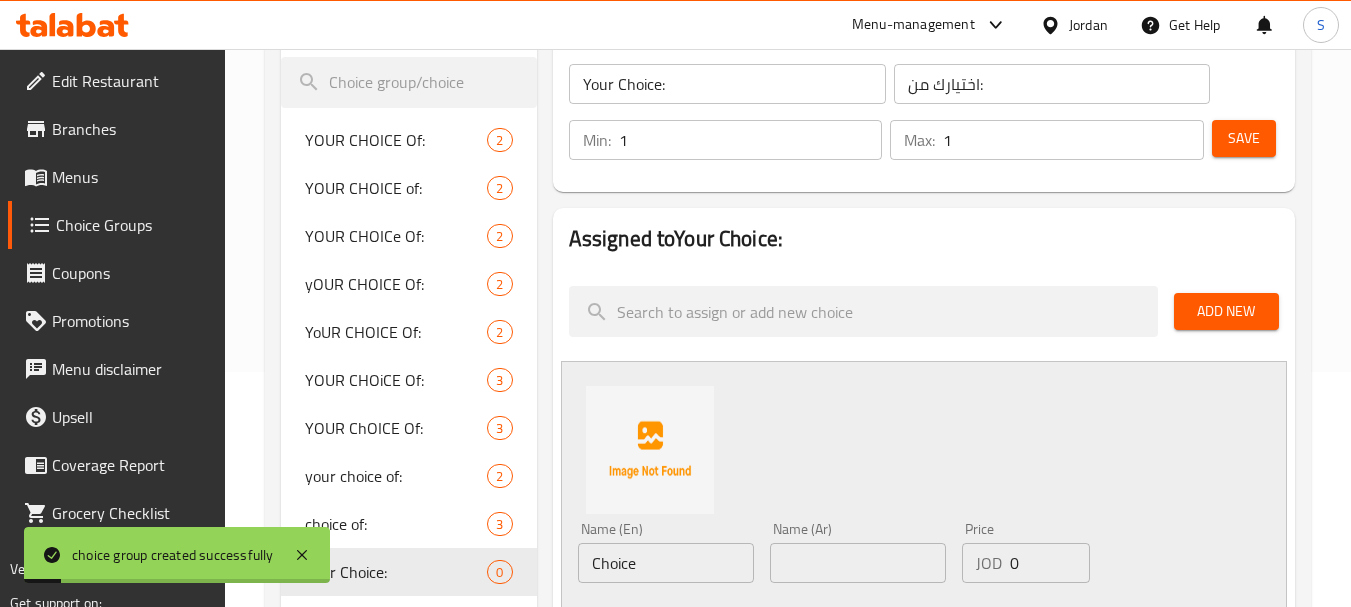 scroll, scrollTop: 300, scrollLeft: 0, axis: vertical 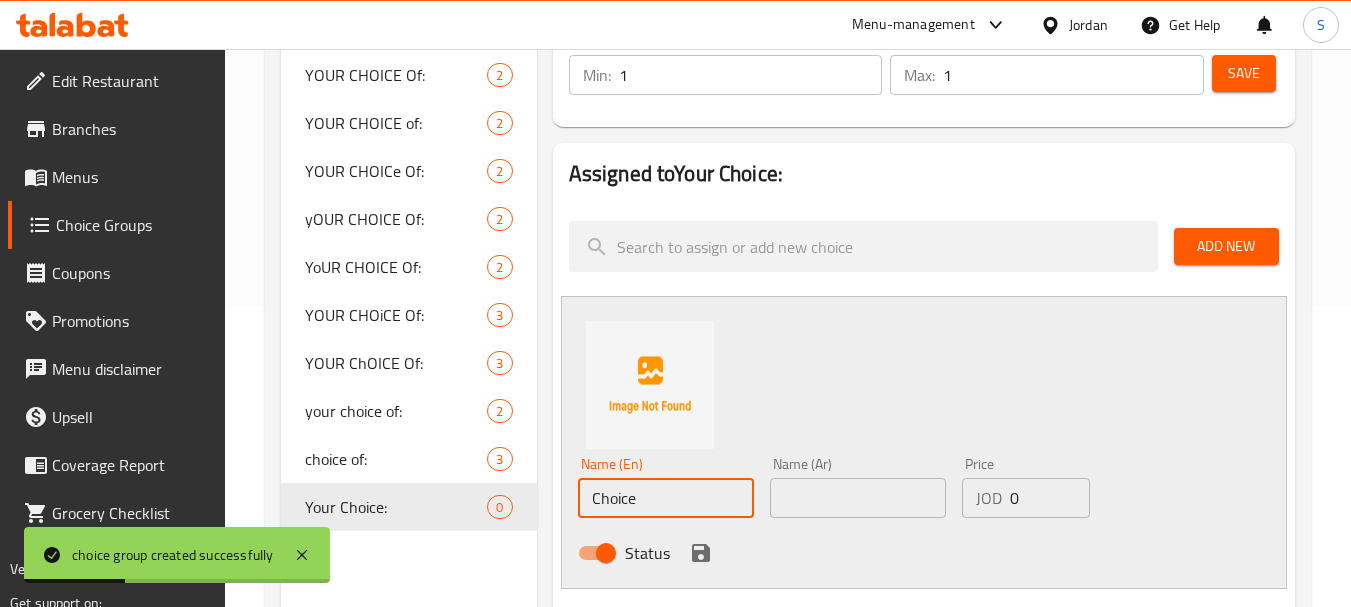 click on "Choice" at bounding box center (666, 498) 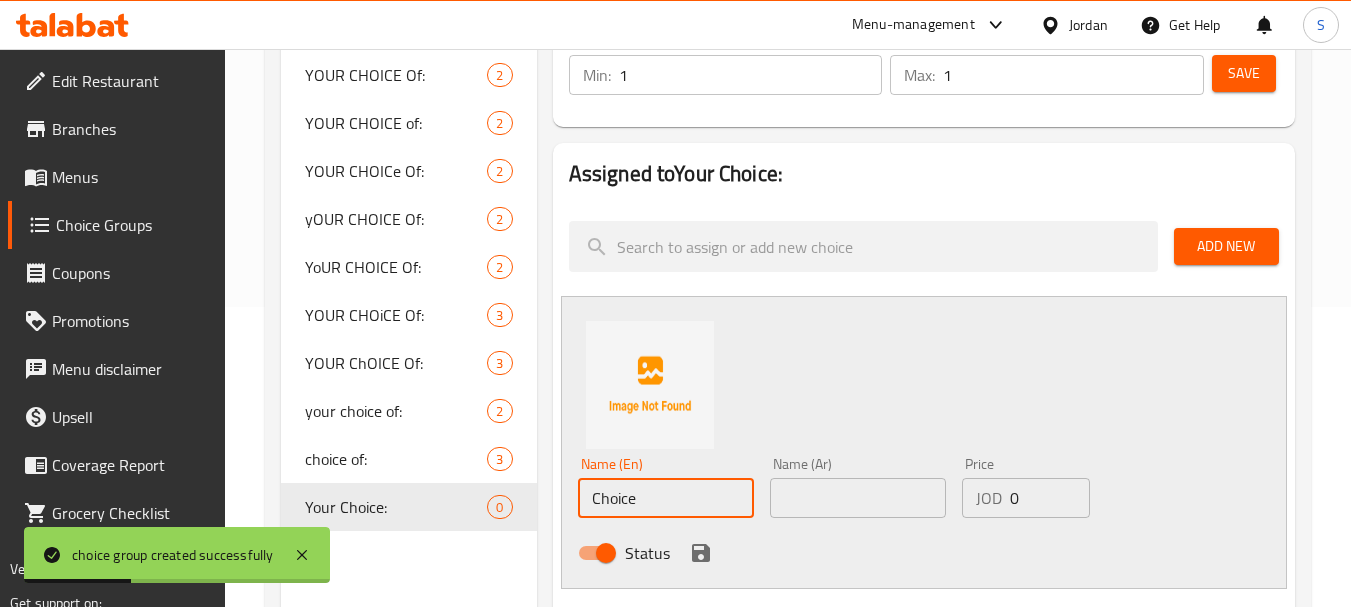 click on "Choice" at bounding box center (666, 498) 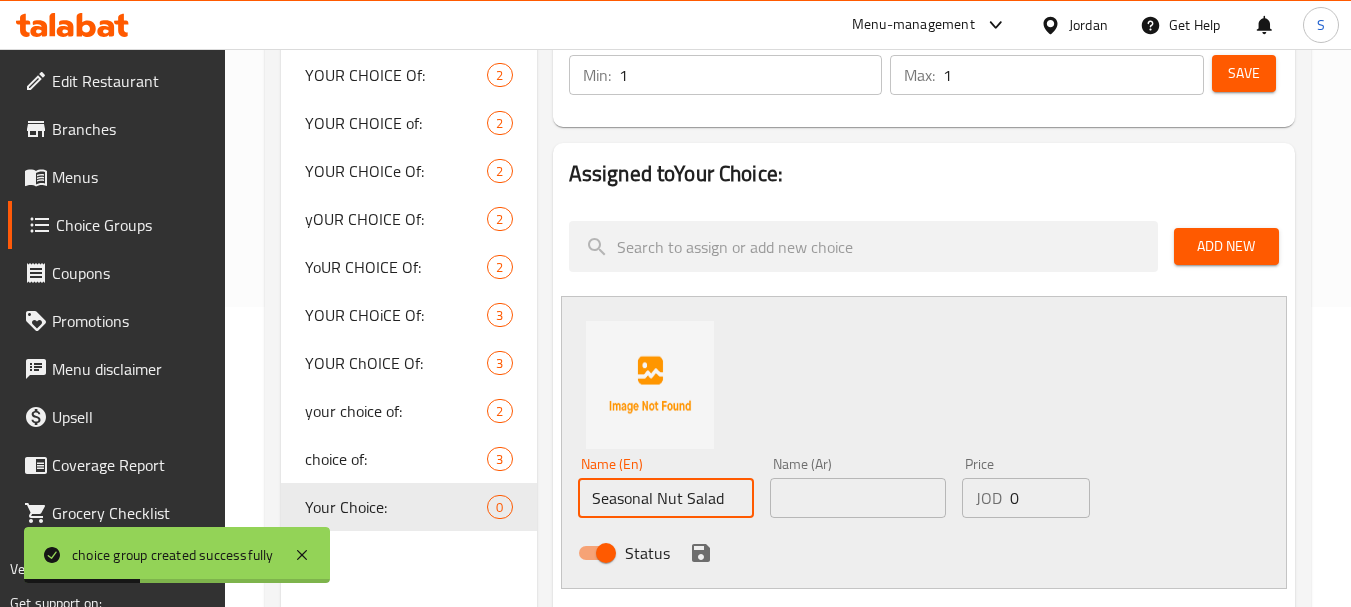type on "Seasonal Nut Salad" 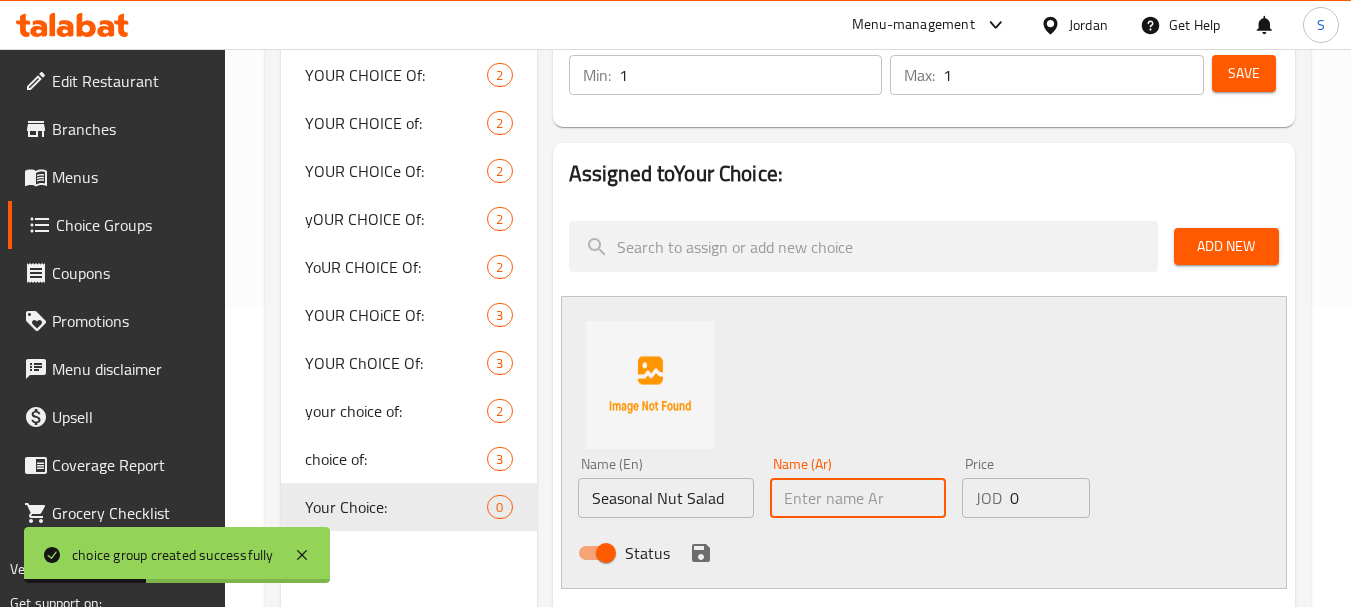 click at bounding box center (858, 498) 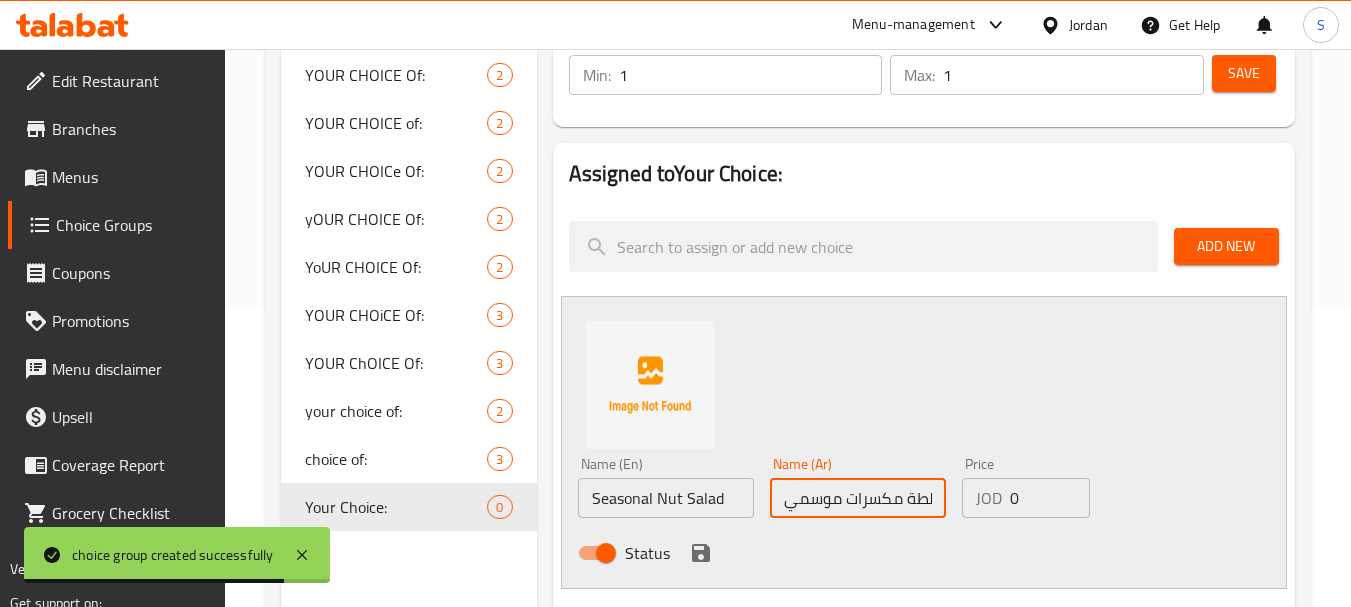 scroll, scrollTop: 0, scrollLeft: 16, axis: horizontal 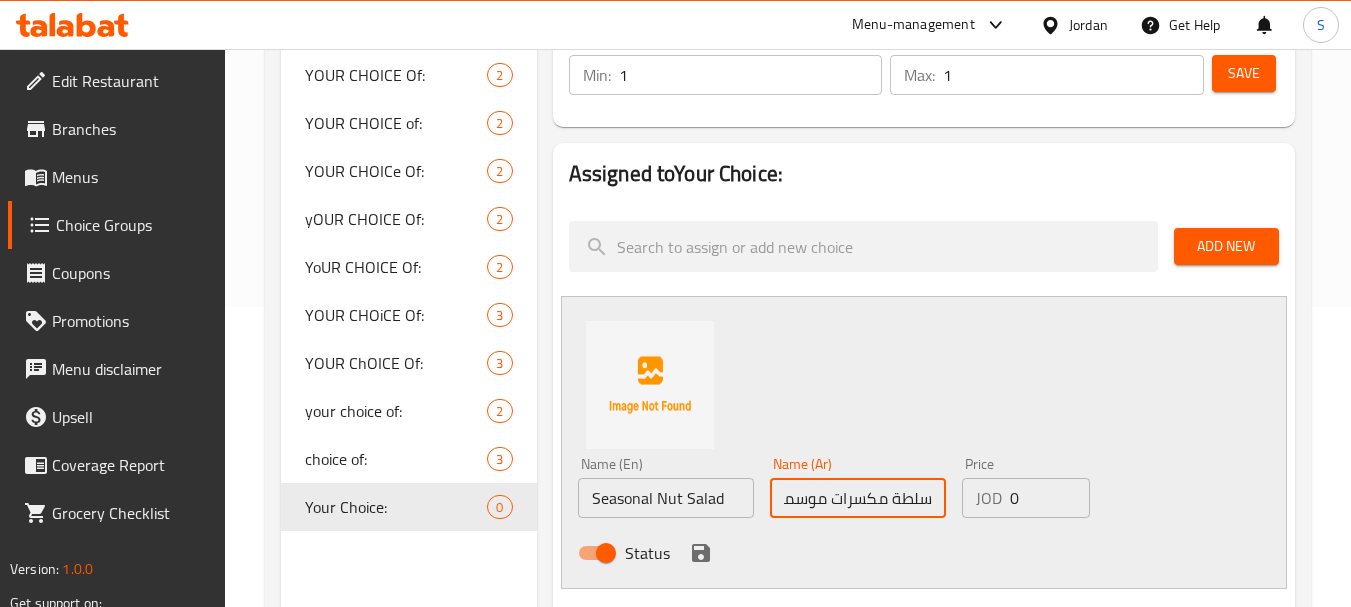 type on "سلطة مكسرات موسمية" 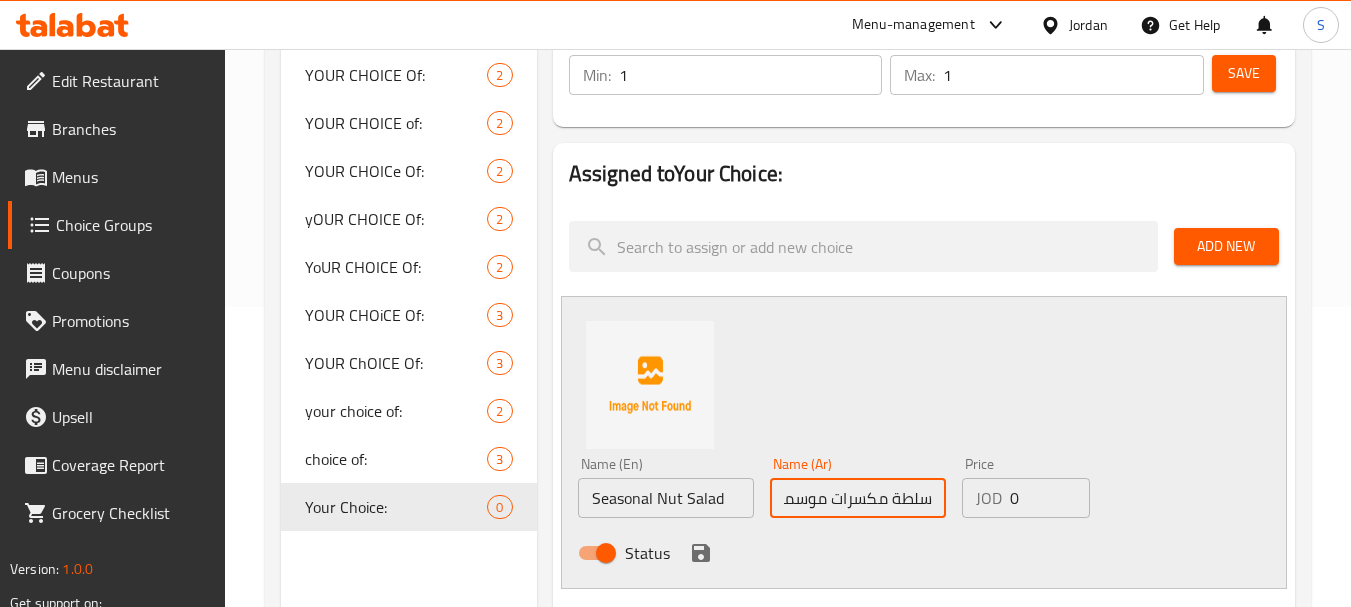 scroll, scrollTop: 0, scrollLeft: 0, axis: both 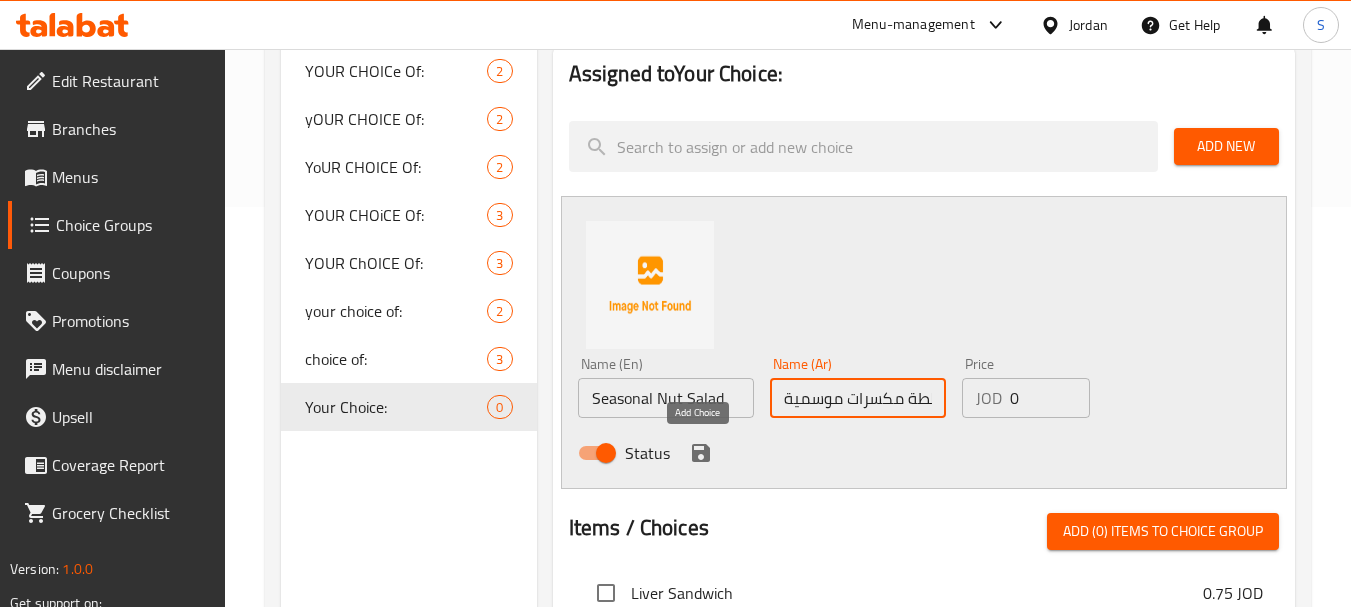 click 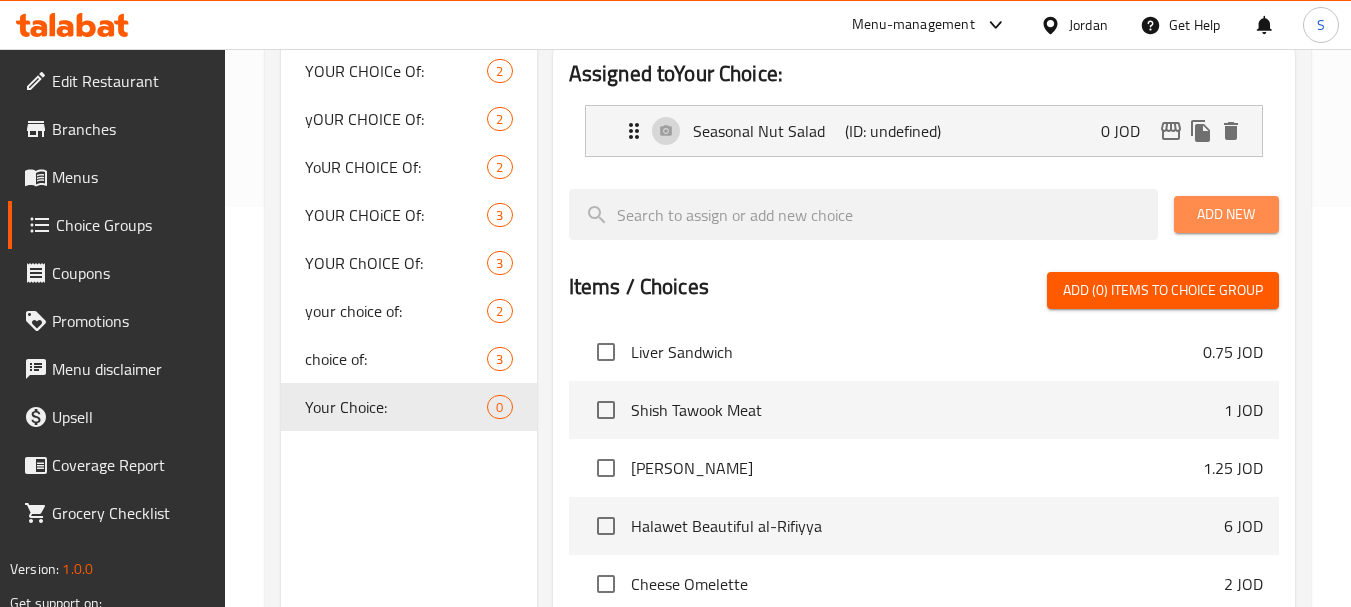 click on "Add New" at bounding box center (1226, 214) 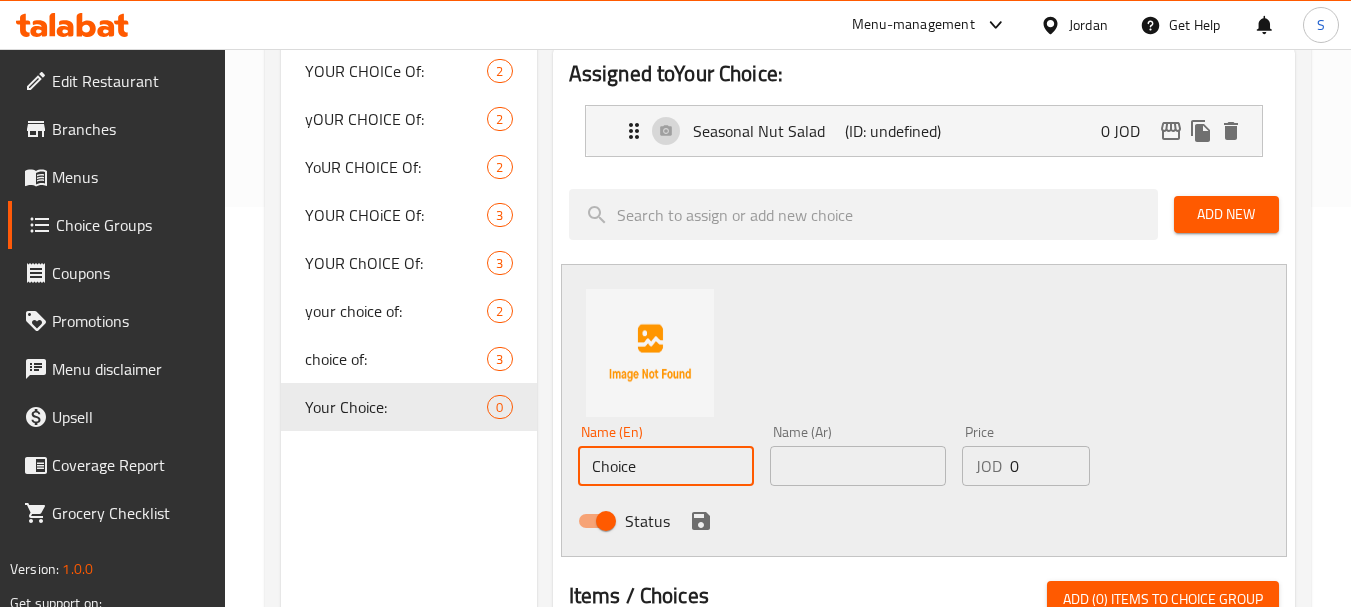 click on "Choice" at bounding box center [666, 466] 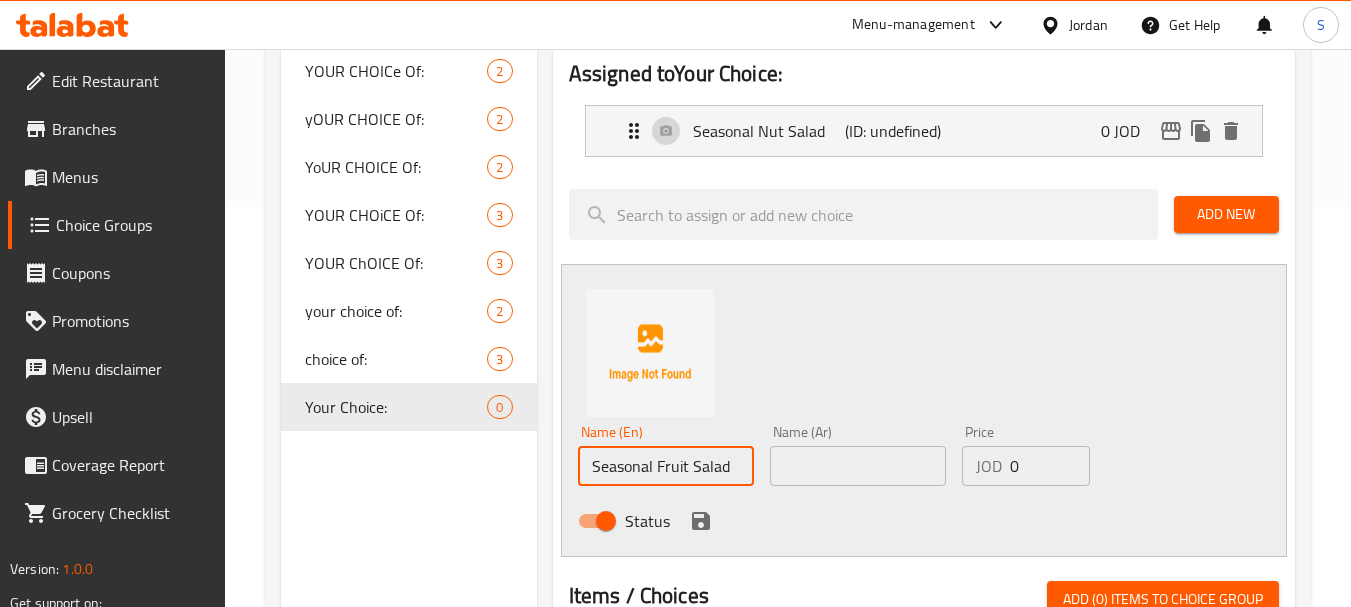 type on "Seasonal Fruit Salad" 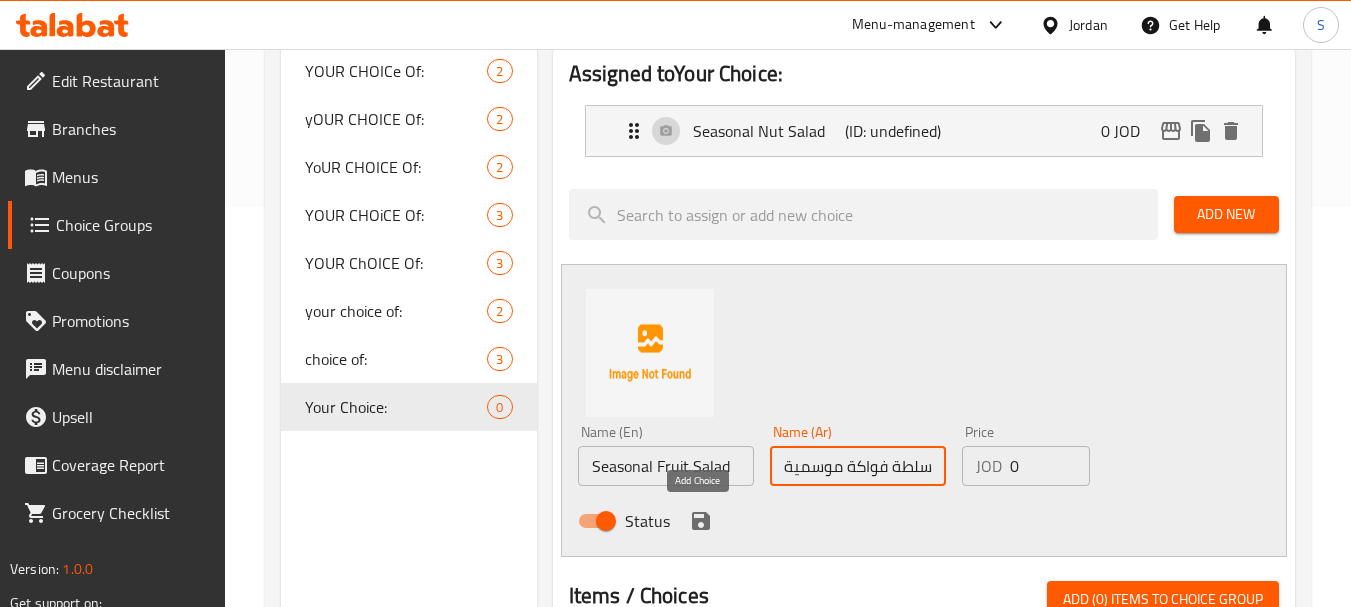 type on "سلطة فواكة موسمية" 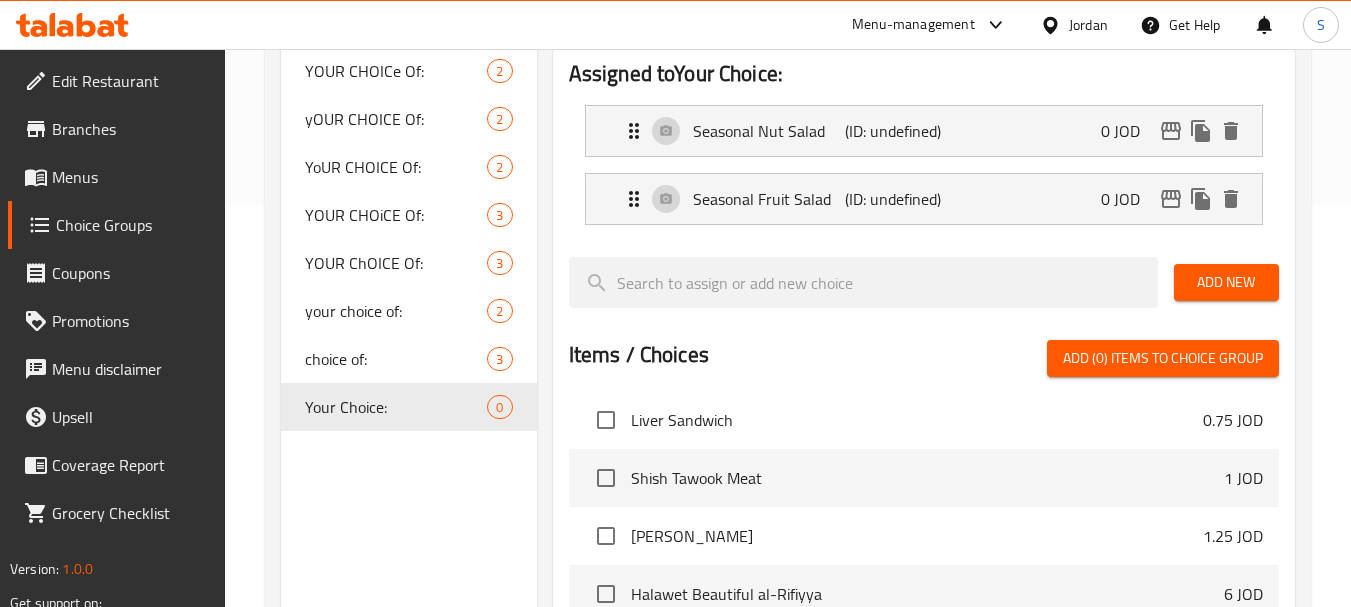 click on "Add New" at bounding box center (1226, 282) 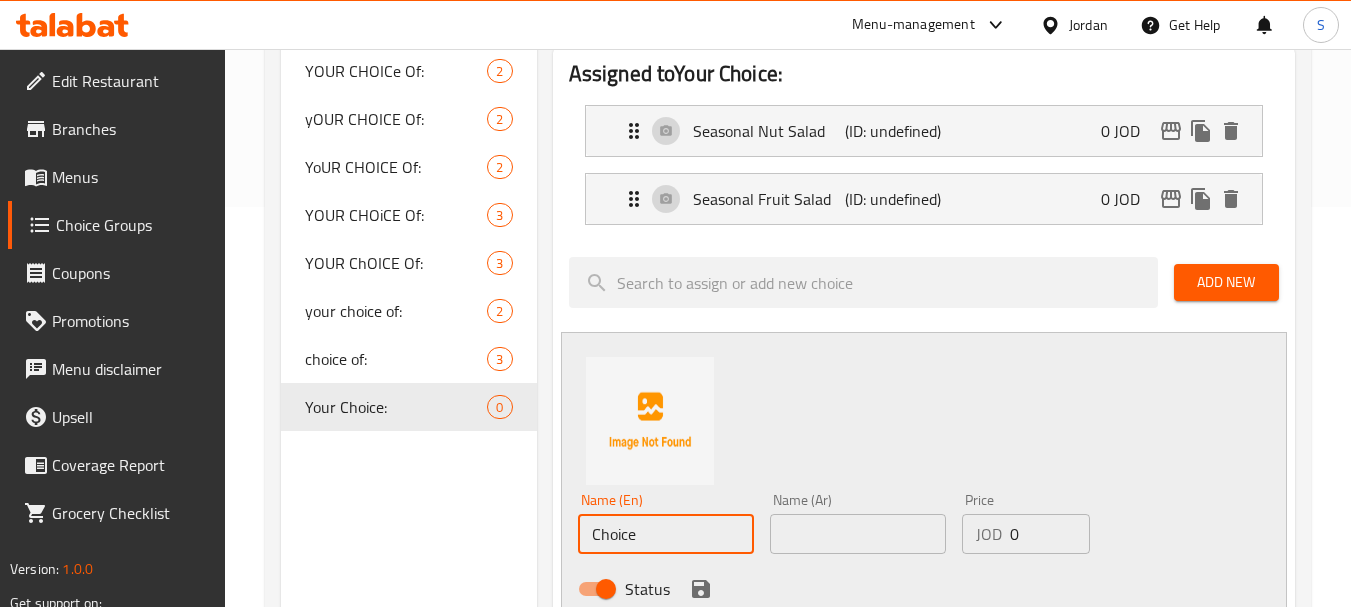 click on "Choice" at bounding box center (666, 534) 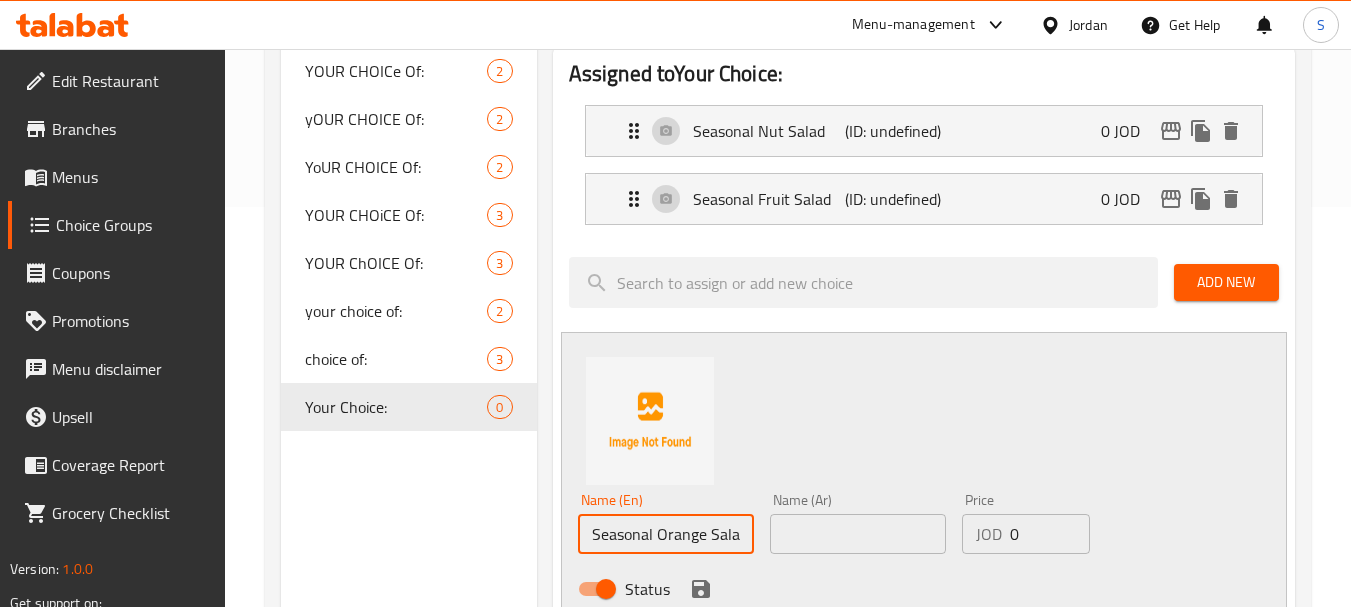 scroll, scrollTop: 0, scrollLeft: 5, axis: horizontal 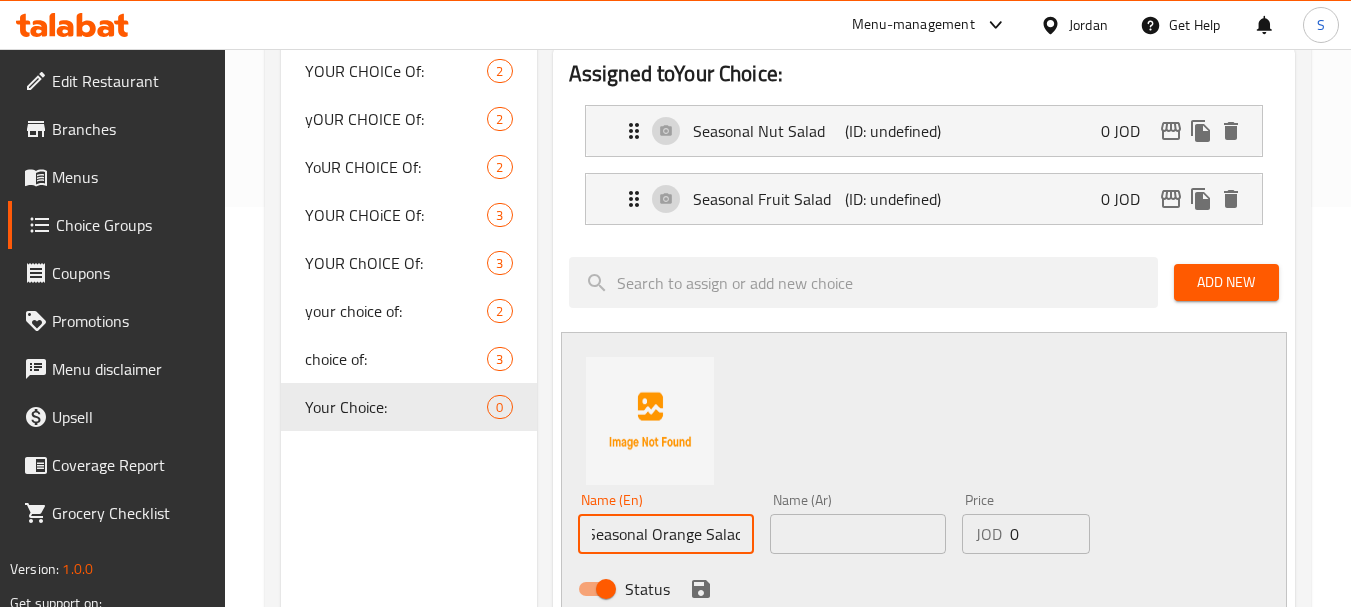 type on "Seasonal Orange Salad" 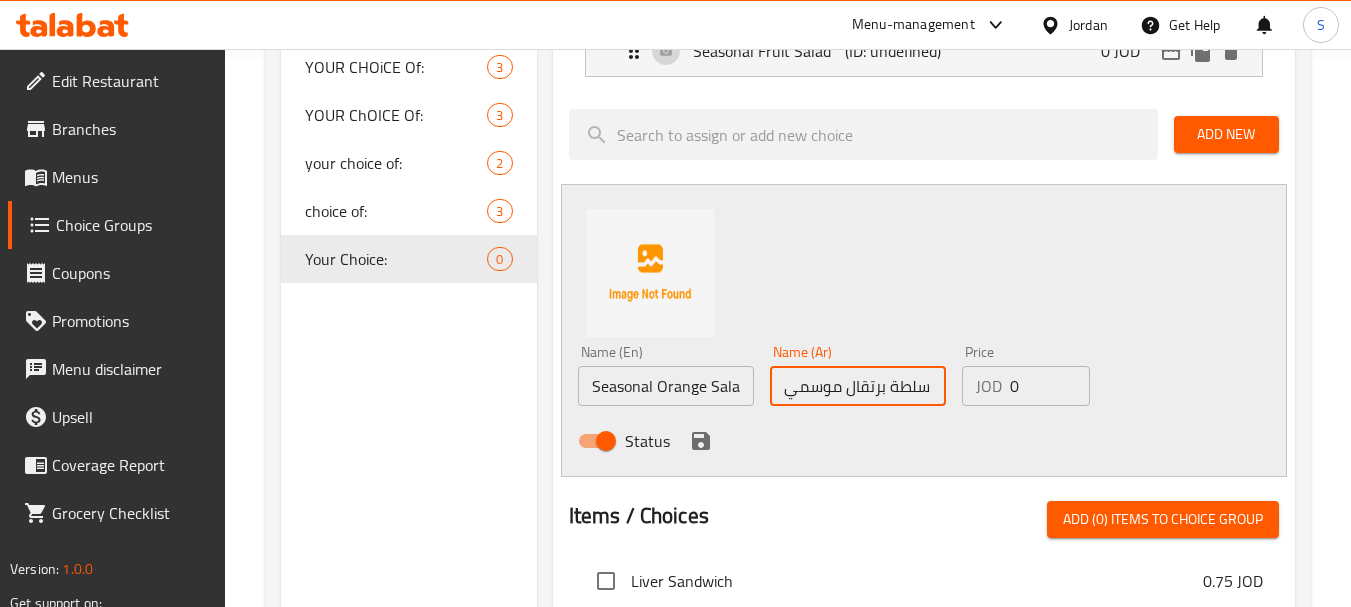 scroll, scrollTop: 700, scrollLeft: 0, axis: vertical 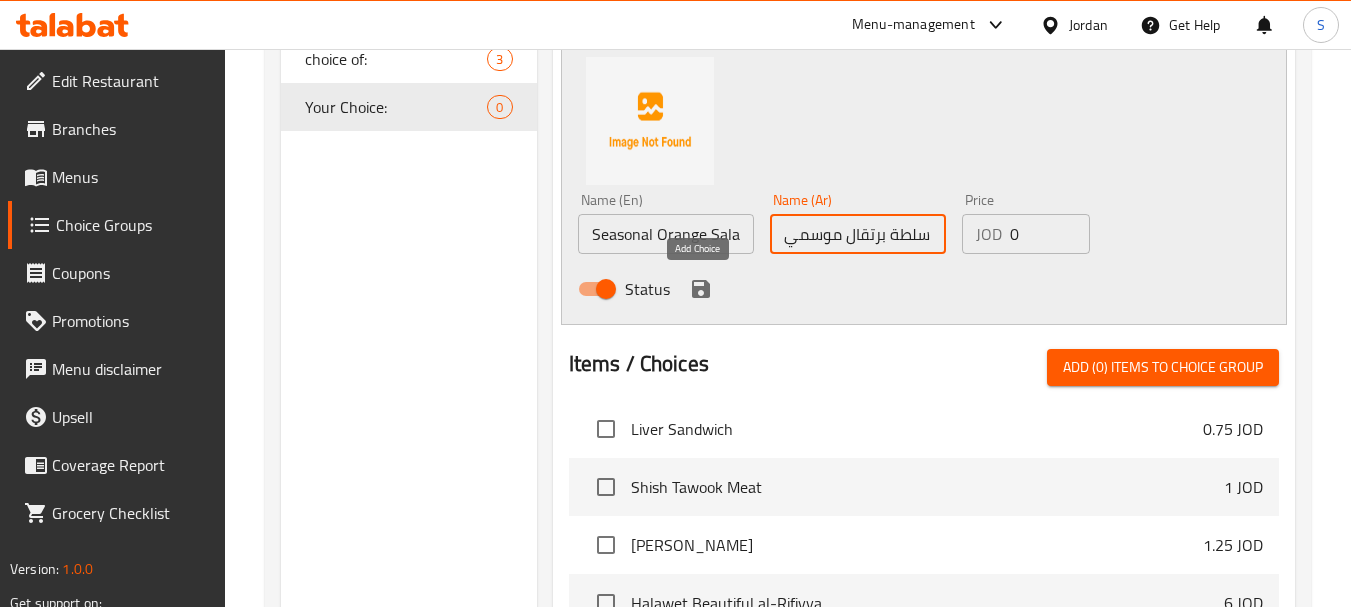 type on "سلطة برتقال موسمي" 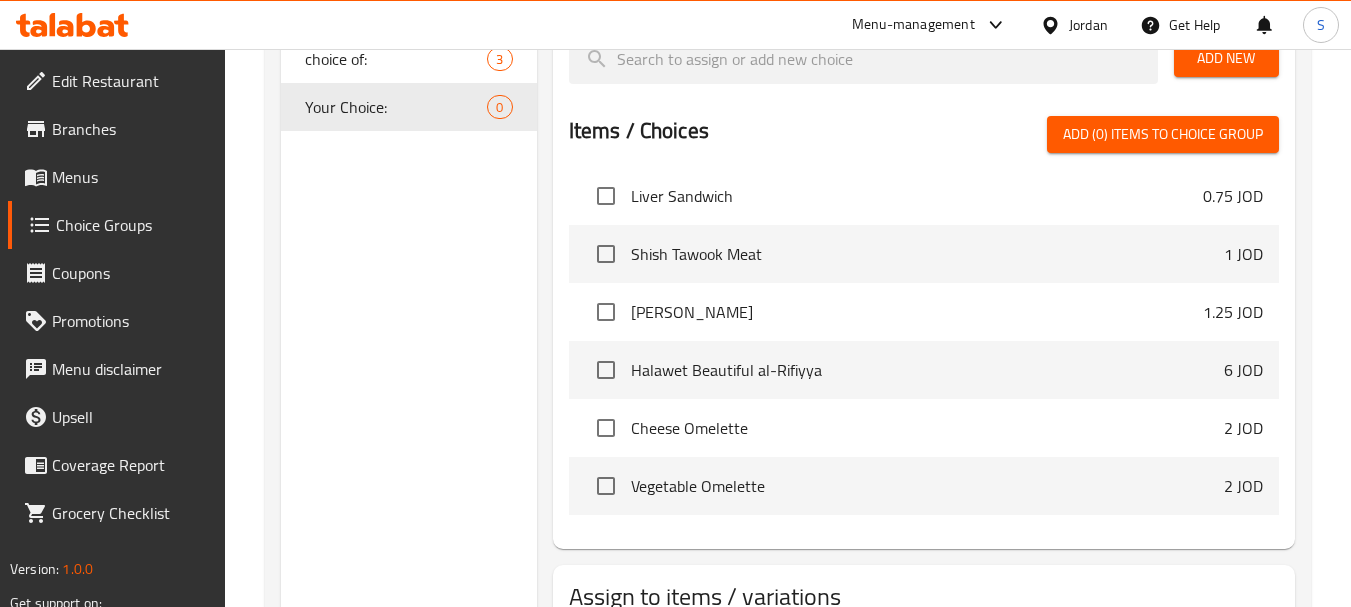 scroll, scrollTop: 0, scrollLeft: 0, axis: both 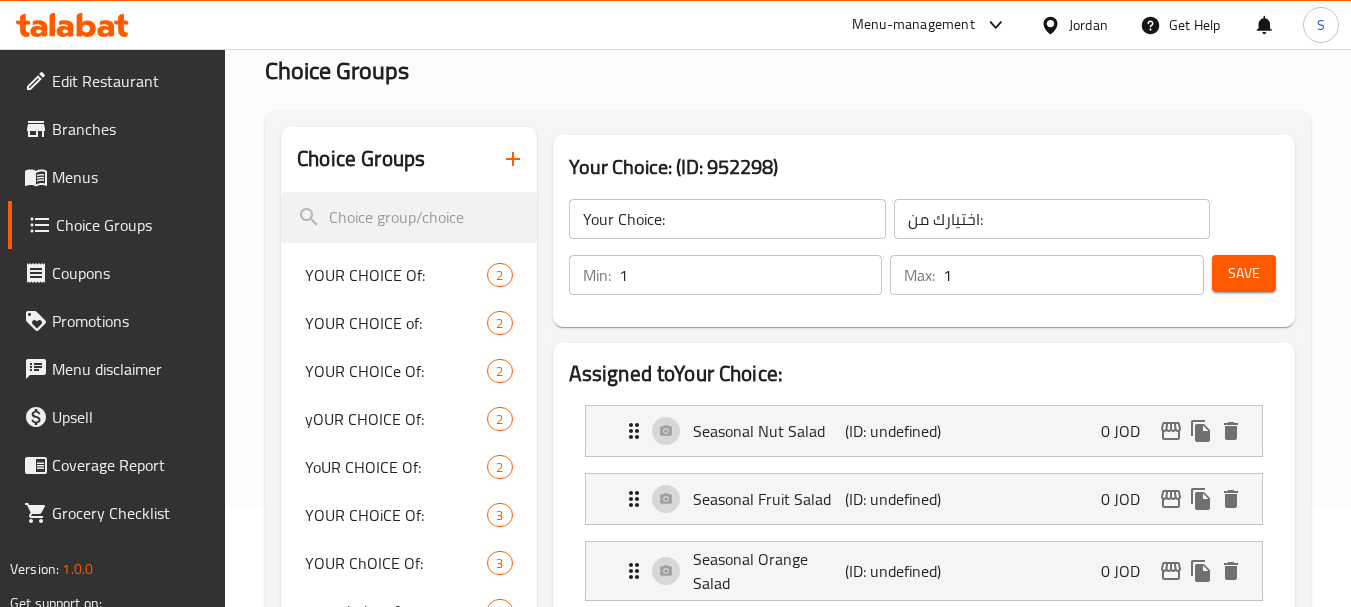 click on "Save" at bounding box center (1244, 273) 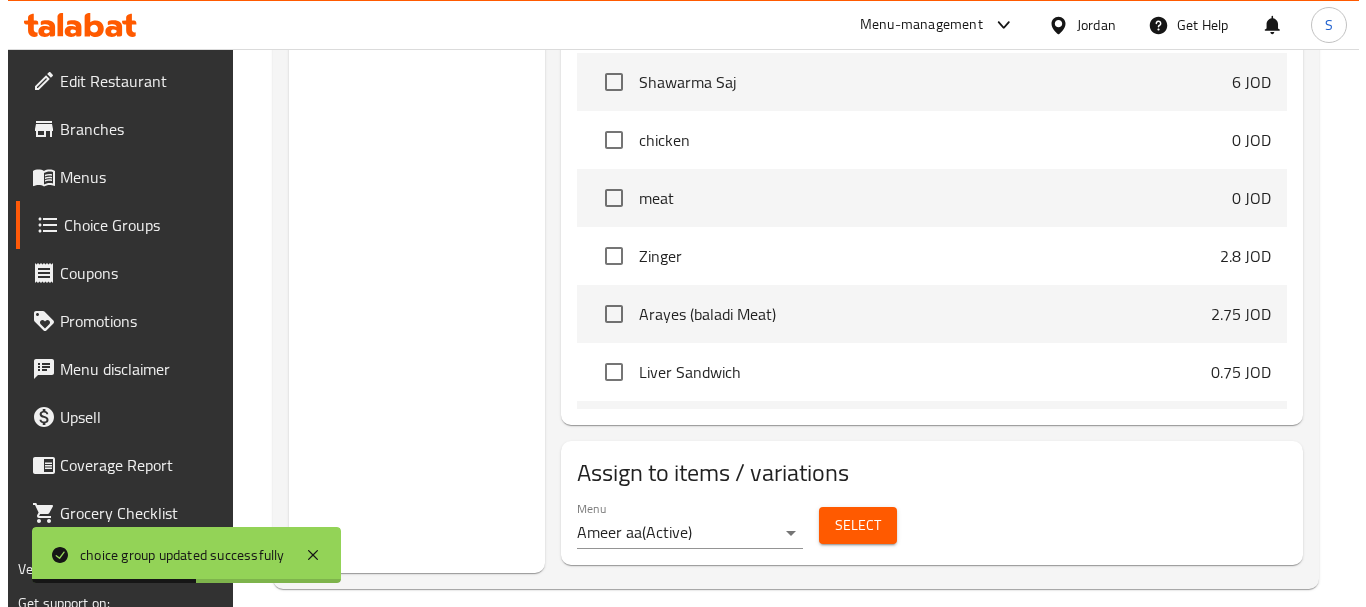 scroll, scrollTop: 862, scrollLeft: 0, axis: vertical 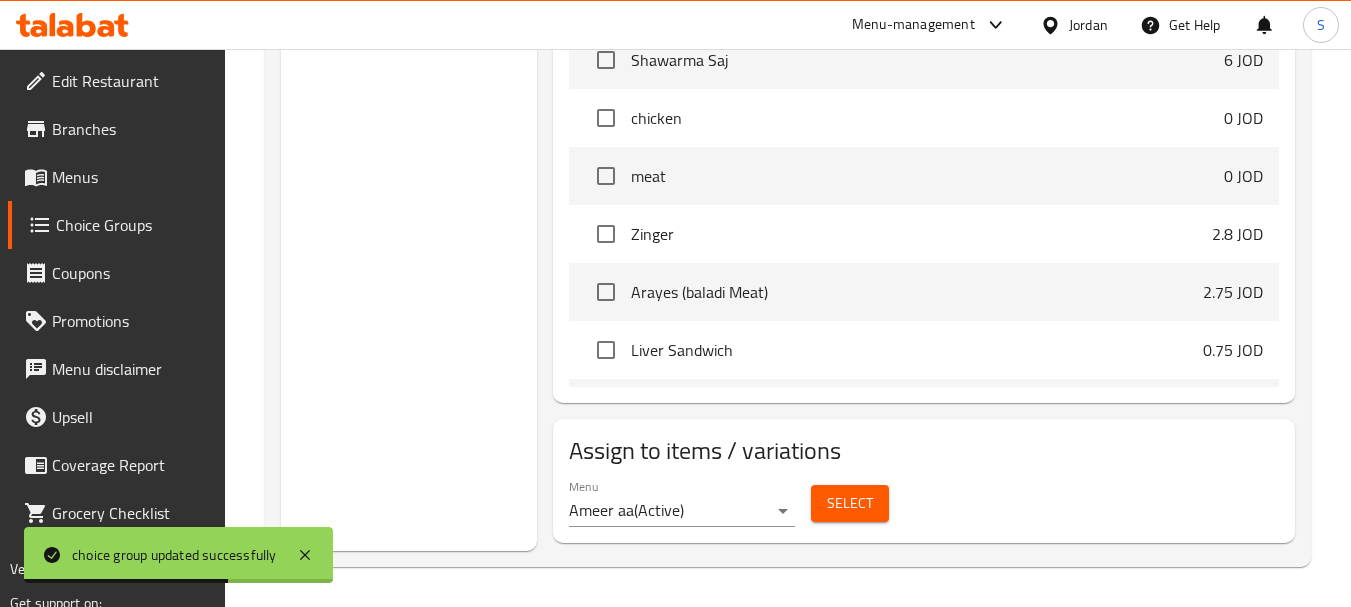 click on "Select" at bounding box center (850, 503) 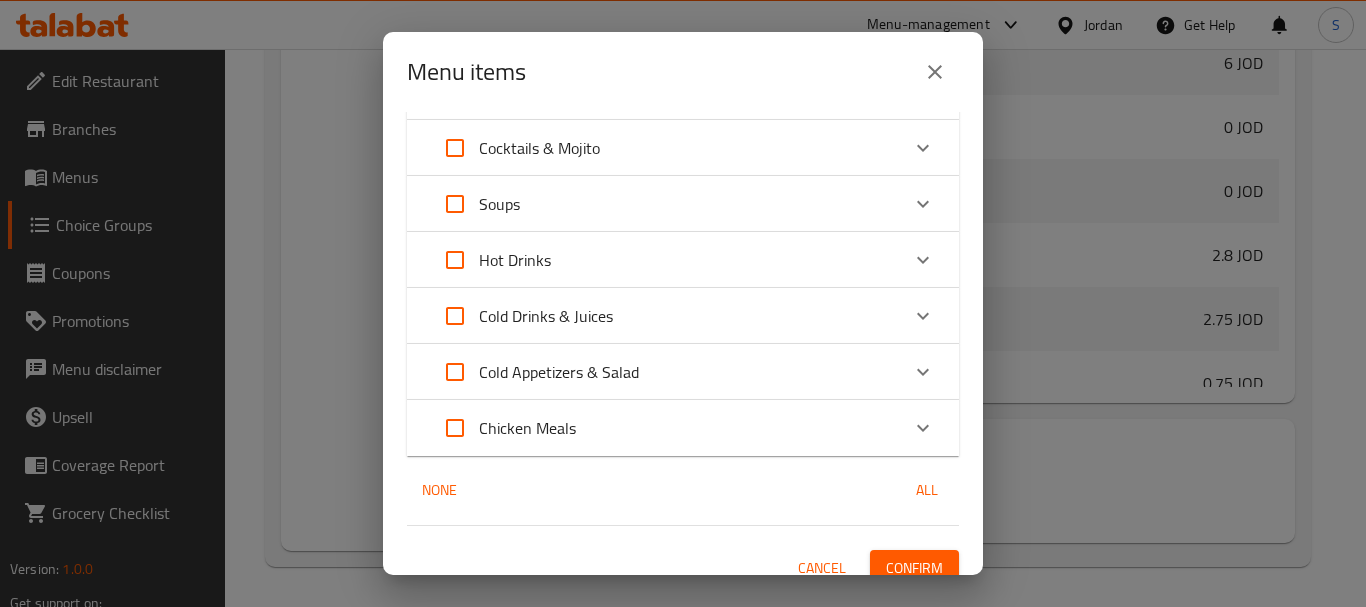 scroll, scrollTop: 467, scrollLeft: 0, axis: vertical 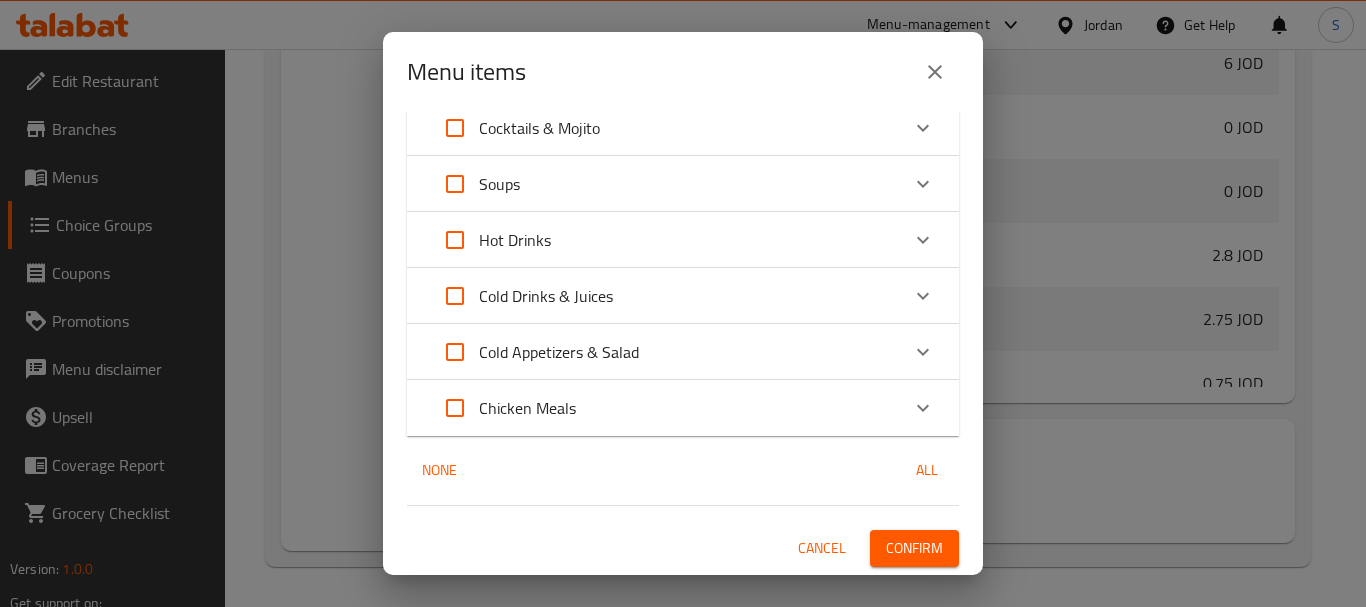 click 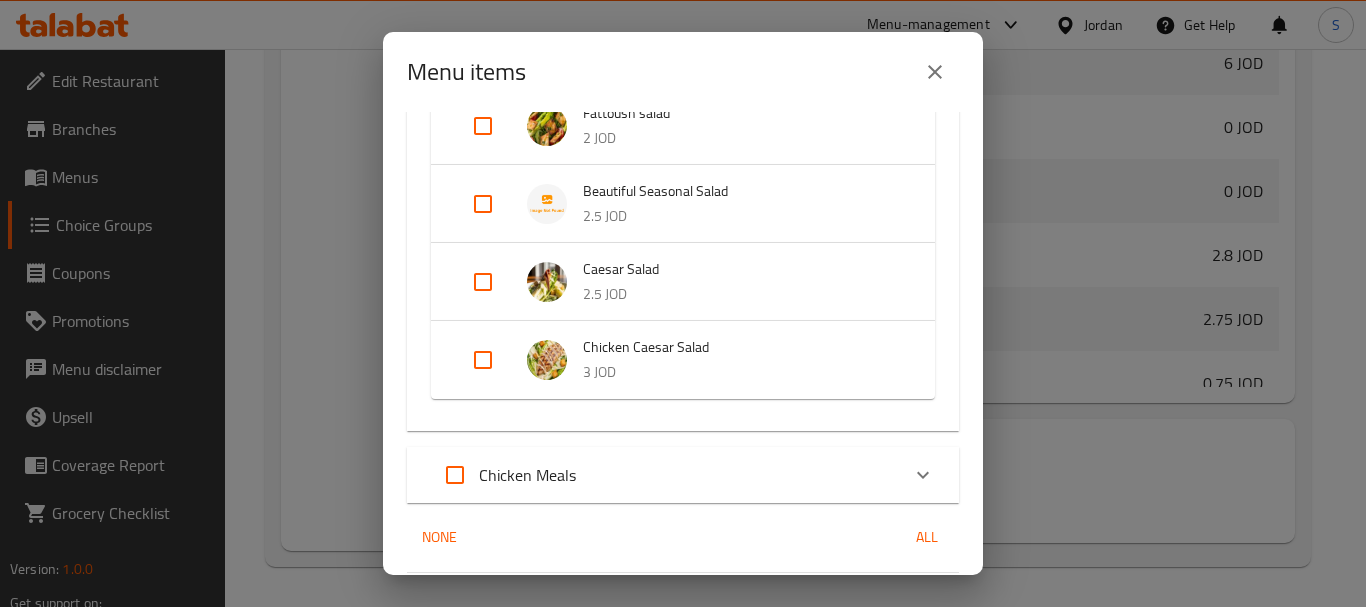scroll, scrollTop: 1001, scrollLeft: 0, axis: vertical 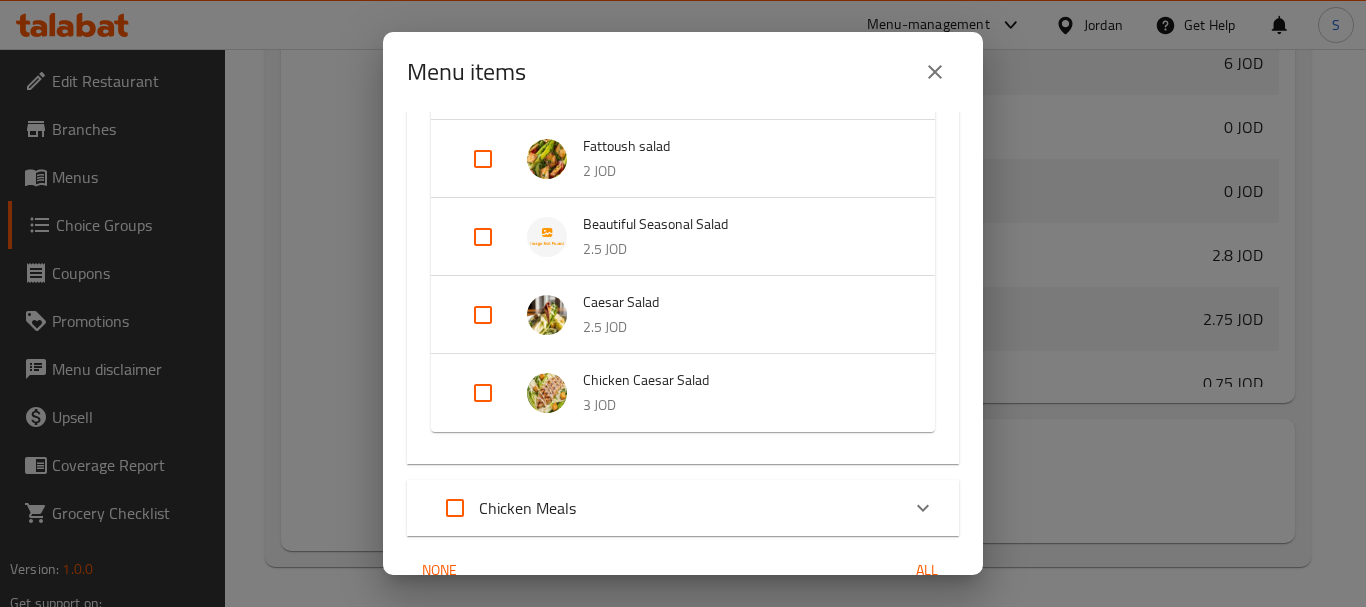 click at bounding box center (483, 237) 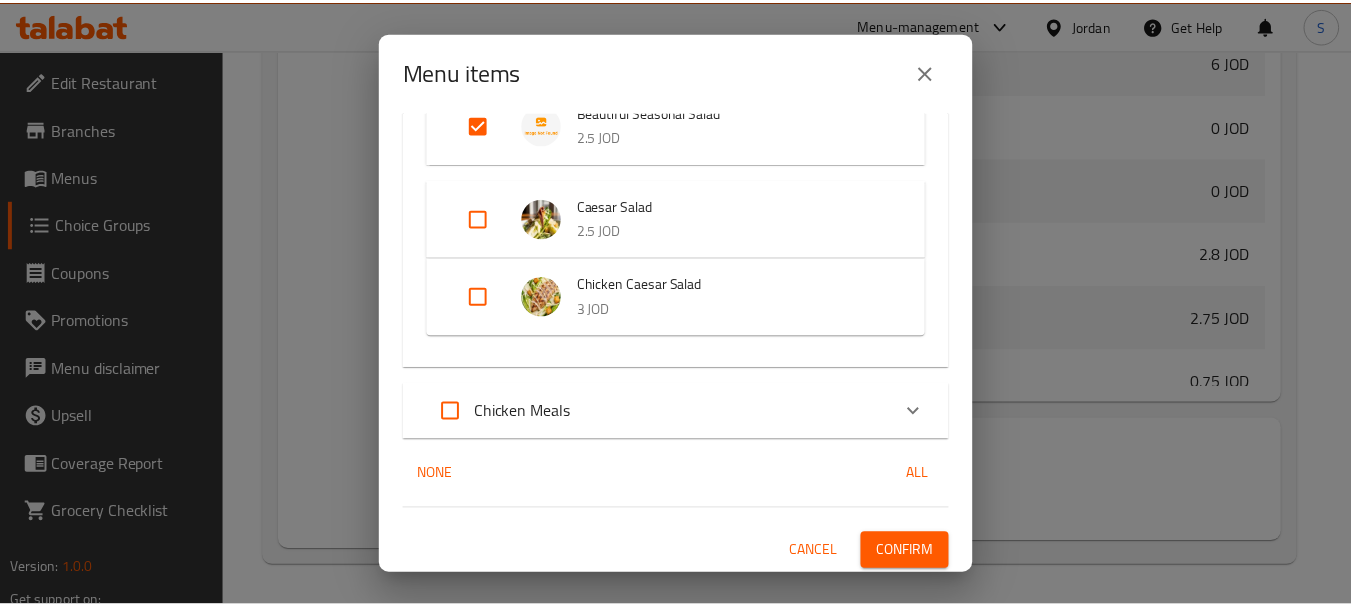 scroll, scrollTop: 1133, scrollLeft: 0, axis: vertical 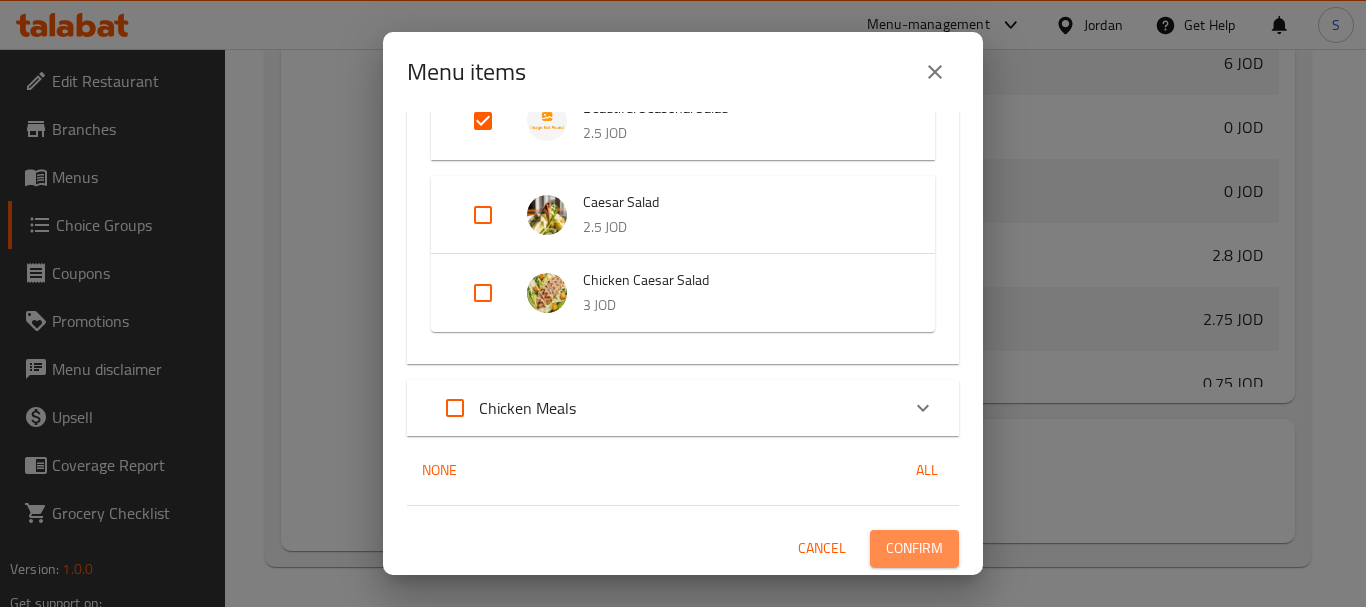 click on "Confirm" at bounding box center (914, 548) 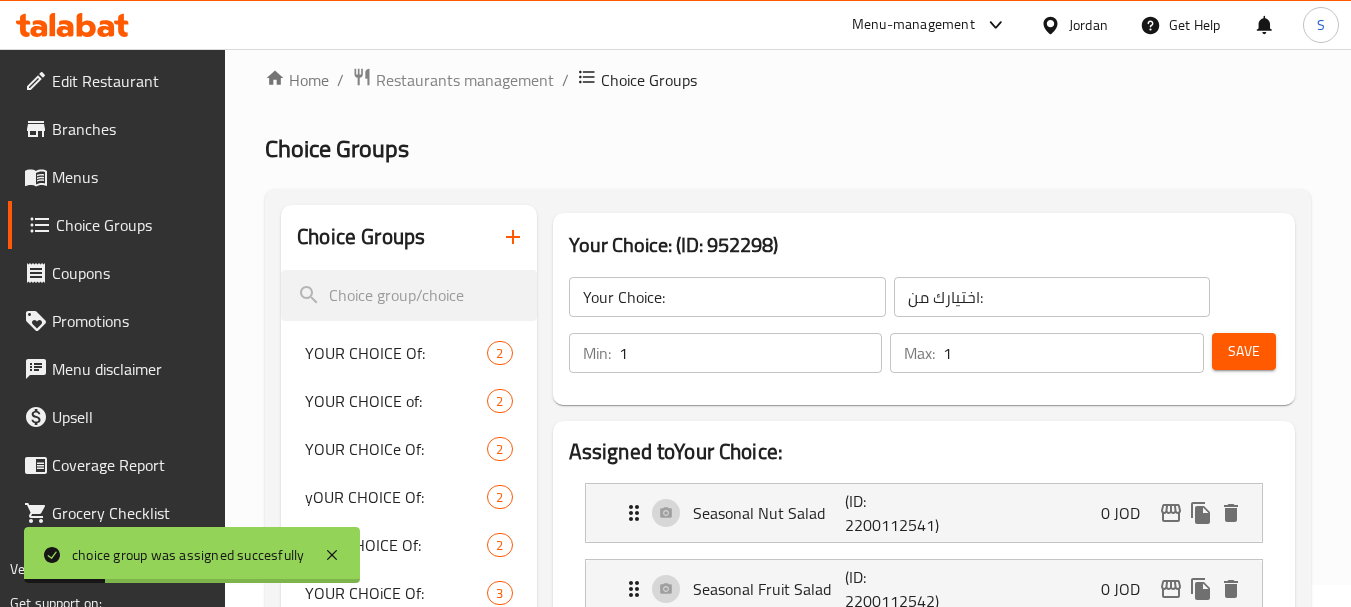 scroll, scrollTop: 0, scrollLeft: 0, axis: both 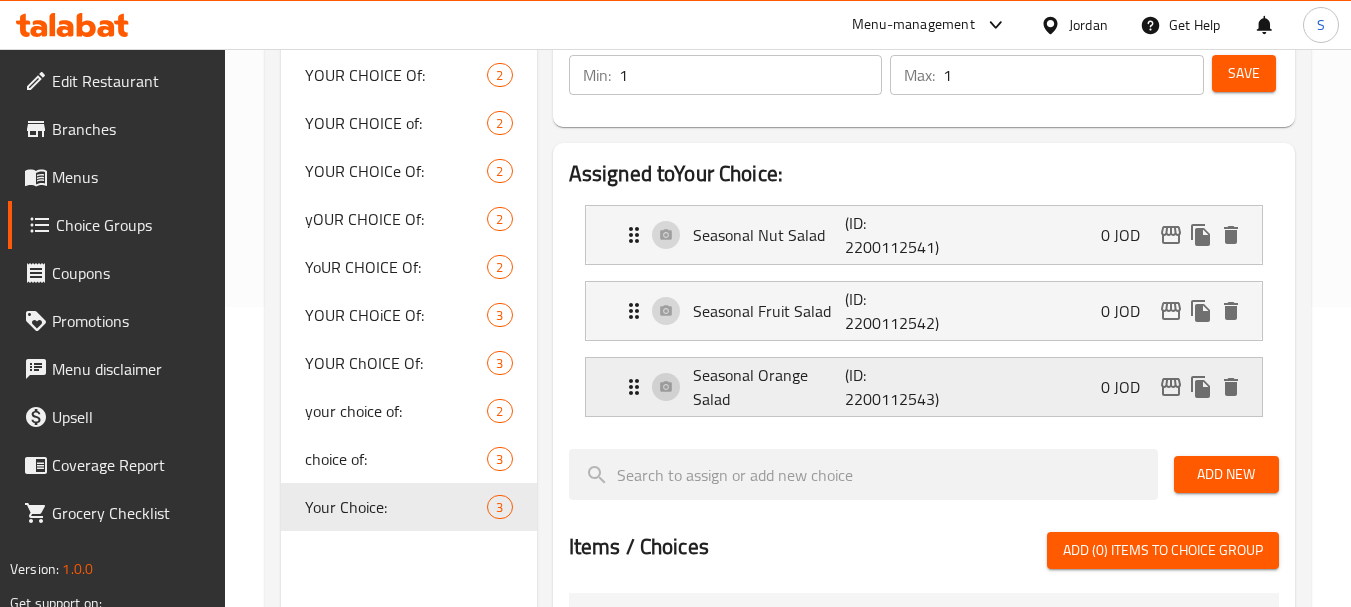 click on "Seasonal Orange Salad" at bounding box center (769, 387) 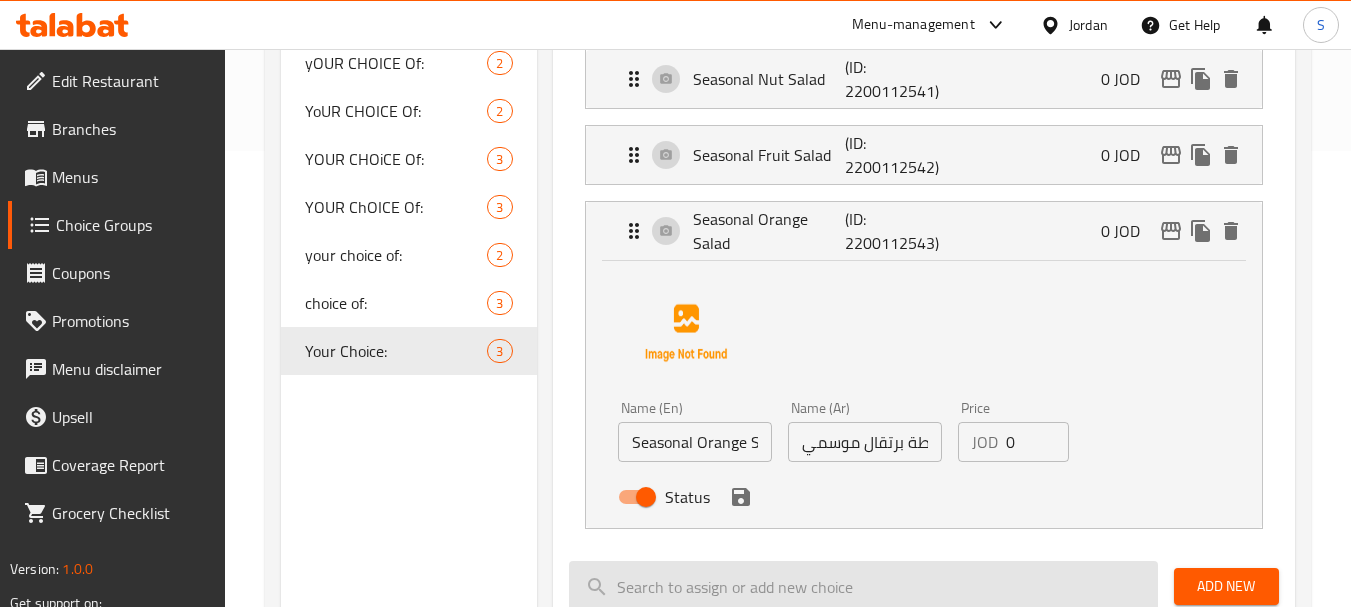 scroll, scrollTop: 600, scrollLeft: 0, axis: vertical 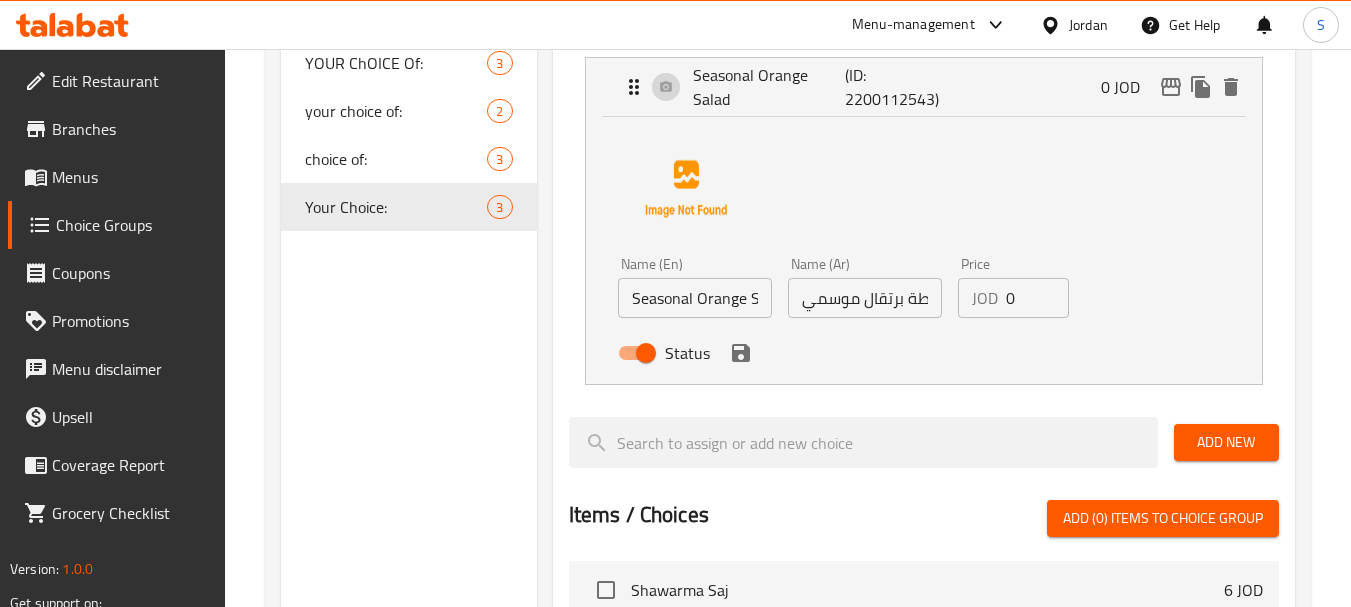 click on "Seasonal Orange Salad" at bounding box center [695, 298] 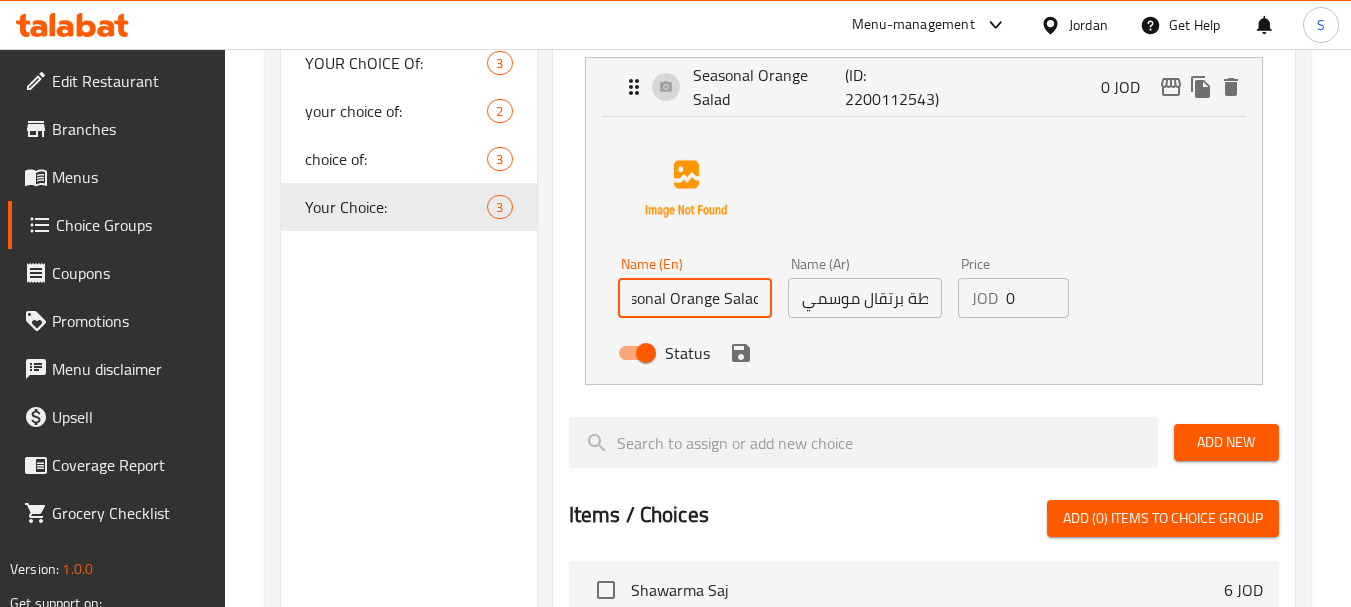 scroll, scrollTop: 0, scrollLeft: 28, axis: horizontal 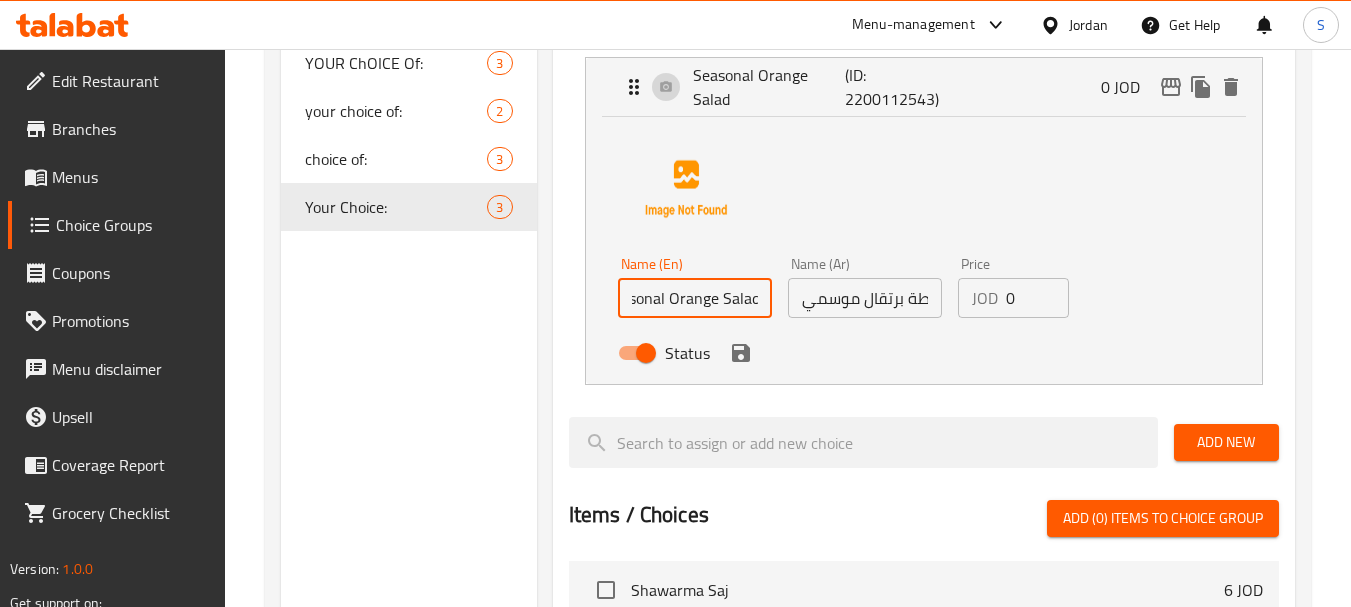drag, startPoint x: 722, startPoint y: 306, endPoint x: 775, endPoint y: 305, distance: 53.009434 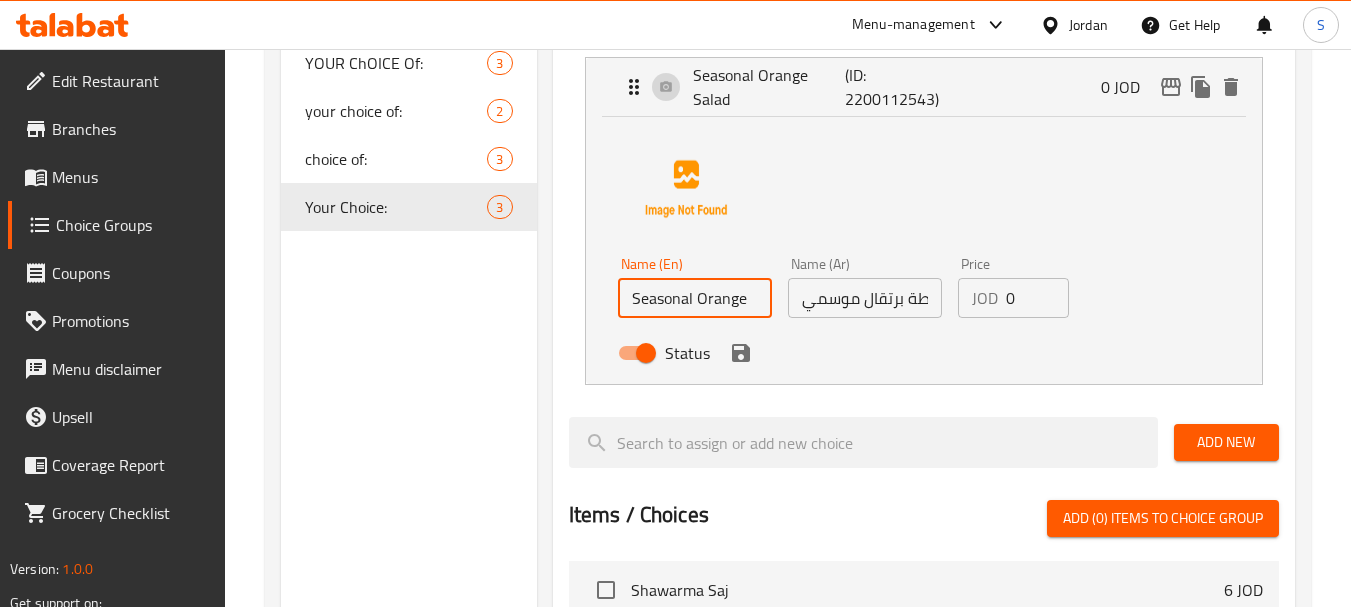 scroll, scrollTop: 0, scrollLeft: 0, axis: both 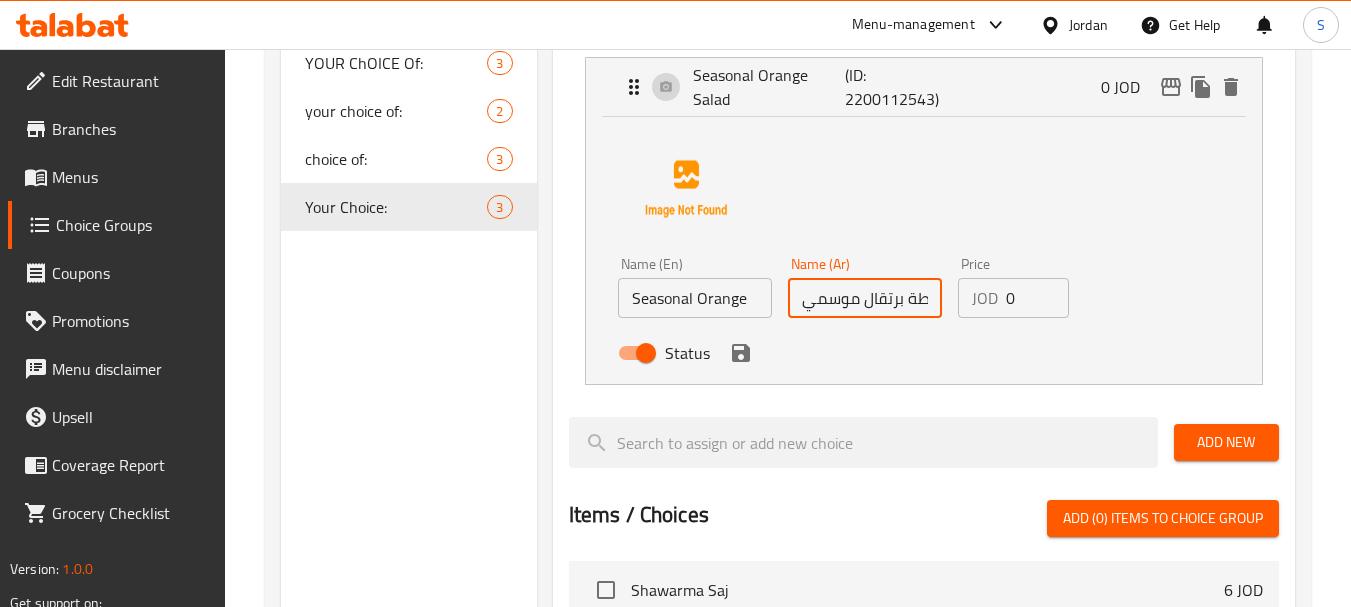 click on "سلطة برتقال موسمي" at bounding box center [865, 298] 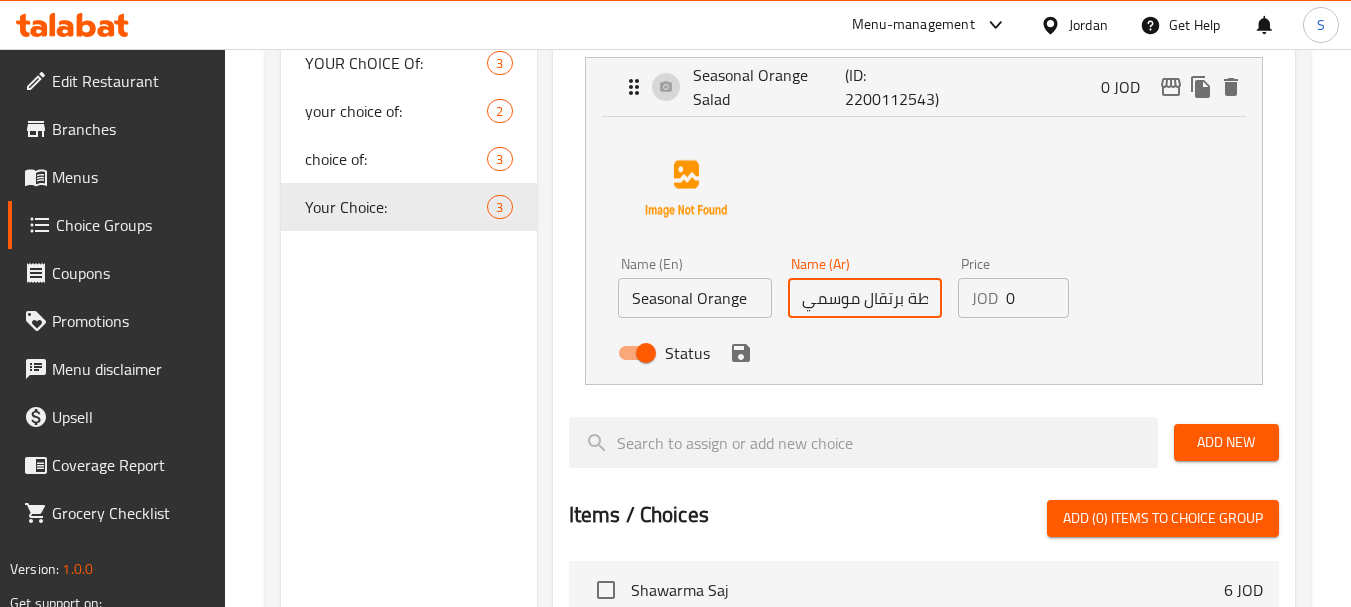 scroll, scrollTop: 0, scrollLeft: 20, axis: horizontal 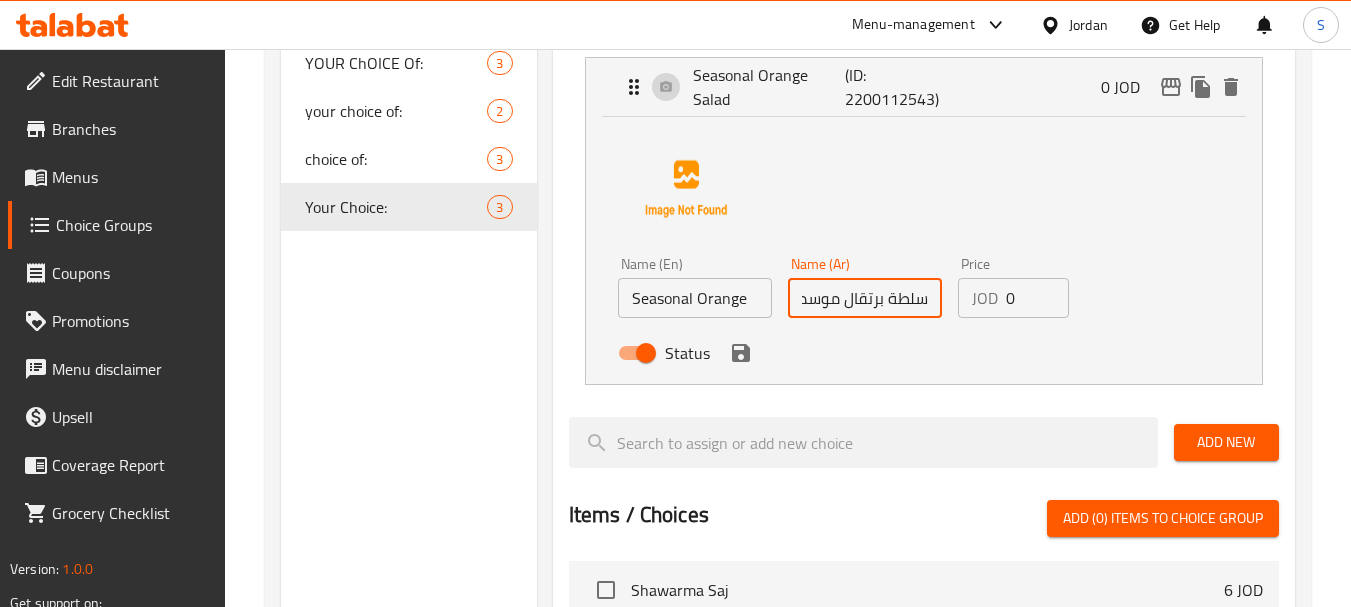 drag, startPoint x: 904, startPoint y: 299, endPoint x: 930, endPoint y: 299, distance: 26 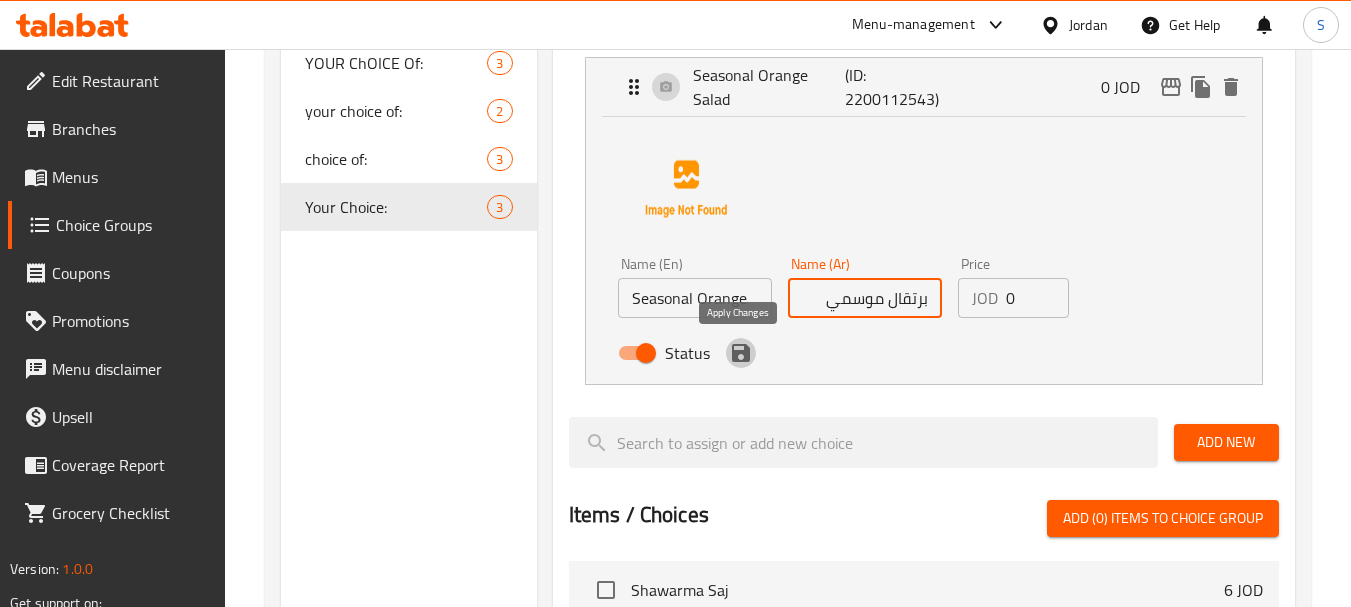 click 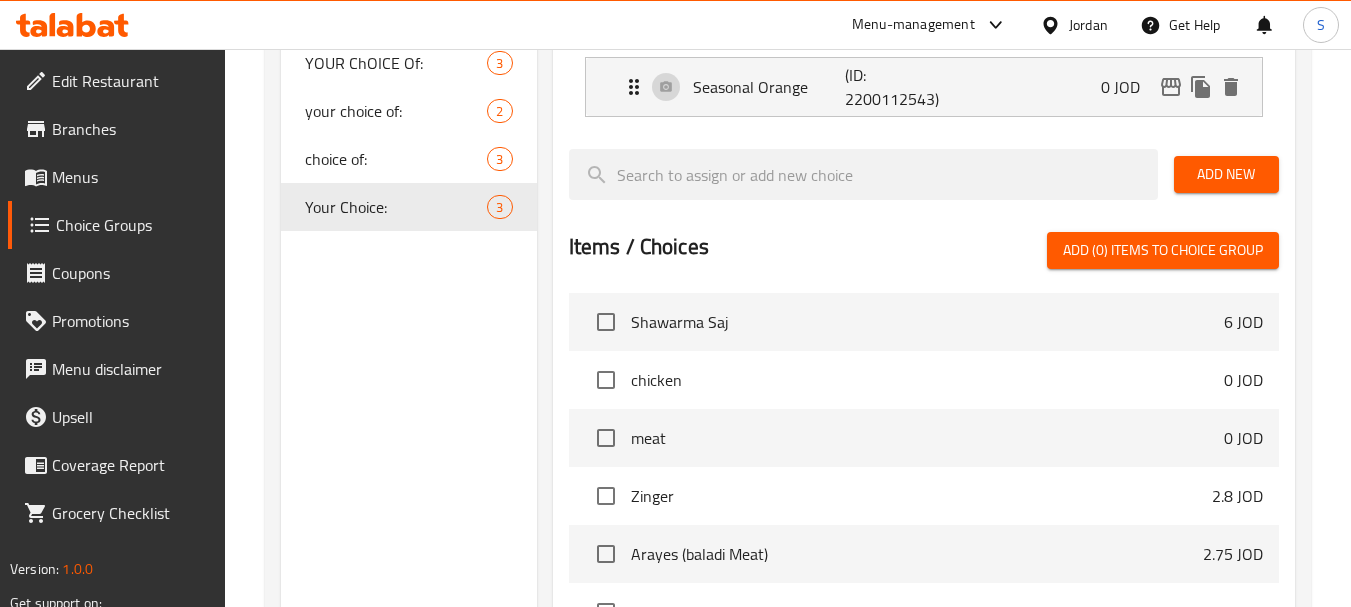 type on "برتقال موسمي" 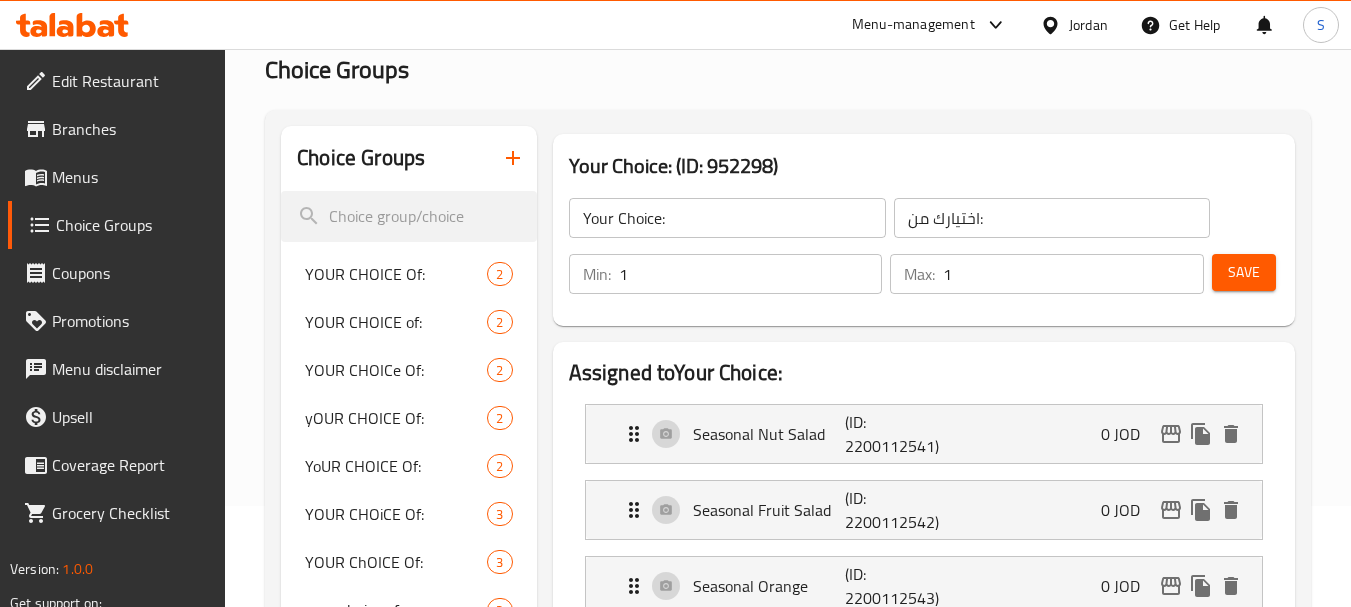 scroll, scrollTop: 100, scrollLeft: 0, axis: vertical 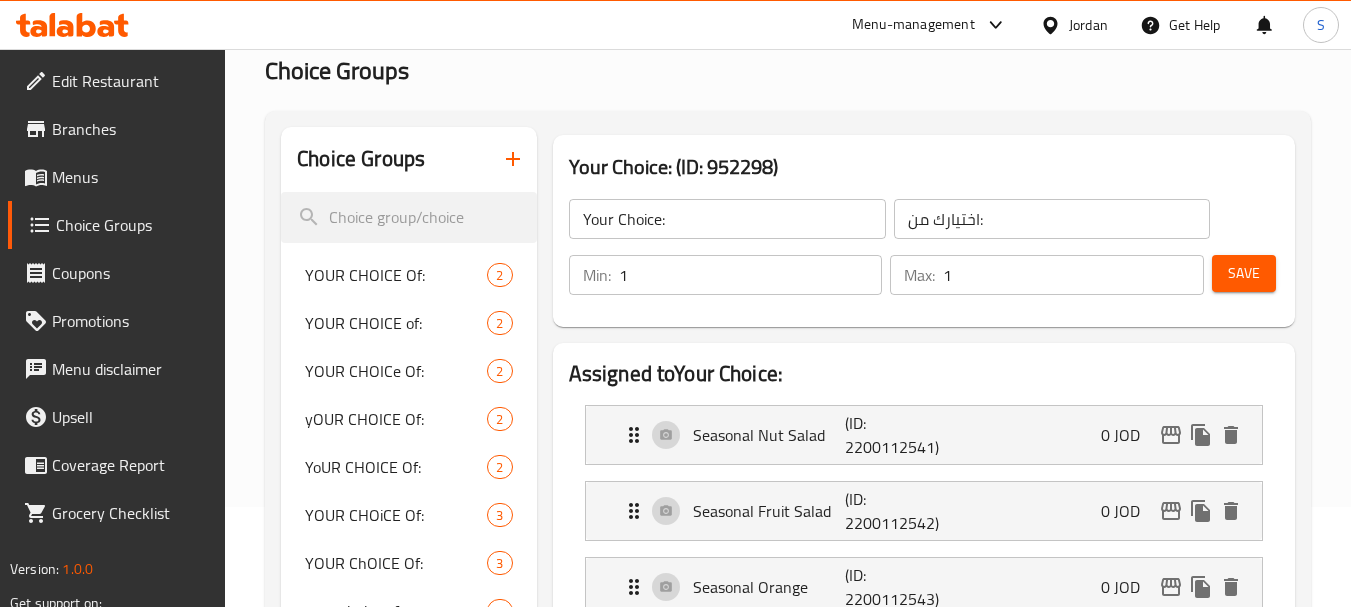 click on "Save" at bounding box center (1244, 273) 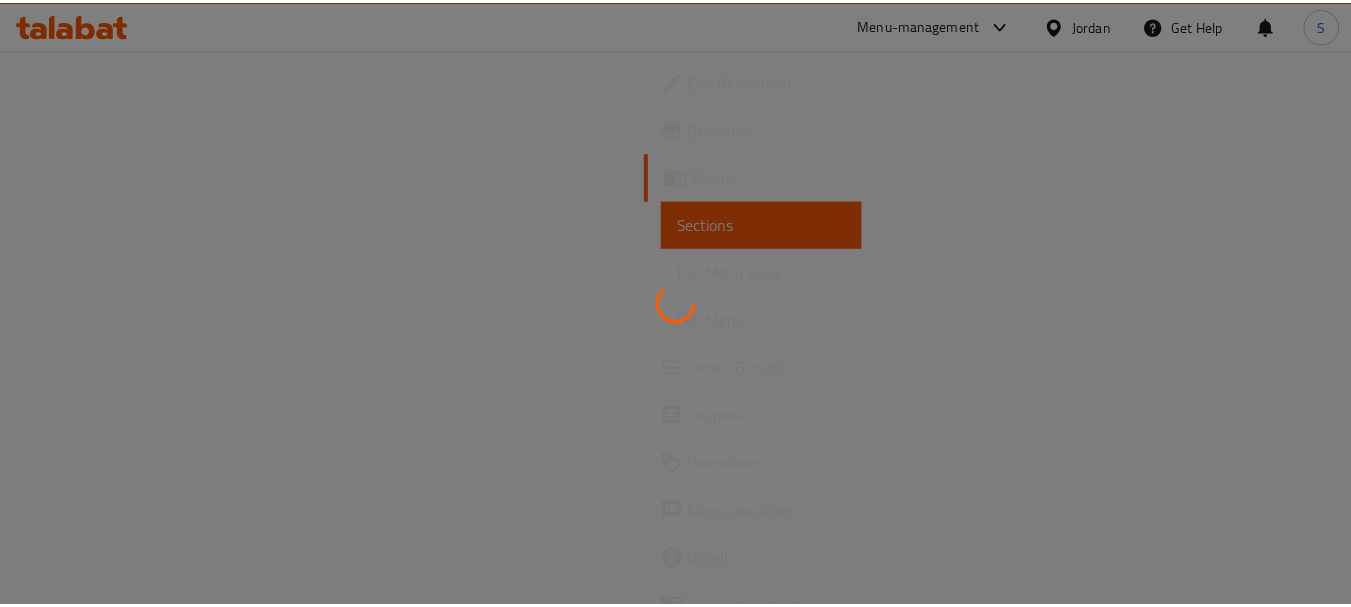 scroll, scrollTop: 0, scrollLeft: 0, axis: both 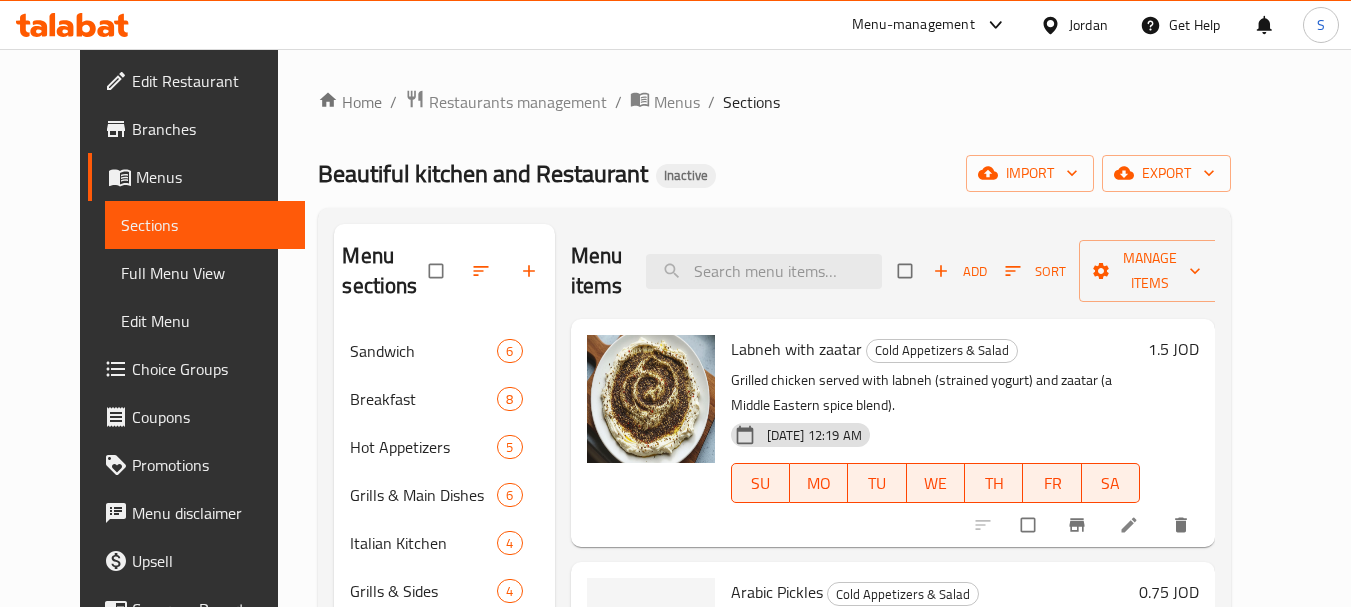 click on "Home / Restaurants management / Menus / Sections Beautiful kitchen and Restaurant Inactive import export Menu sections Sandwich 6 Breakfast 8 Hot Appetizers 5 Grills & Main Dishes 6 Italian Kitchen 4 Grills & Sides 4 Healthy Kitchen 4 Cocktails & Mojito 7 Soups 3 Hot Drinks 9 Cold Drinks & Juices 10 Cold Appetizers & Salad 7 Chicken Meals 47 Menu items Add Sort Manage items Labneh with zaatar   Cold Appetizers & Salad Grilled chicken served with labneh (strained yogurt) and zaatar (a Middle Eastern spice blend). [DATE] 12:19 AM SU MO TU WE TH FR SA 1.5   JOD Arabic Pickles   Cold Appetizers & Salad [DATE] 12:19 AM SU MO TU WE TH FR SA 0.75   JOD Tabbouleh salad   Cold Appetizers & Salad A Middle Eastern made with bulgur wheat, parsley, and other ingredients. [DATE] 12:19 AM SU MO TU WE TH FR SA 2   JOD Fattoush salad   Cold Appetizers & Salad Salad made with mixed greens, and crispy pieces of toasted bread. [DATE] 12:19 AM SU MO TU WE TH FR SA 2   JOD Seasonal Beetroot Salad   SU MO TU WE TH" at bounding box center (774, 532) 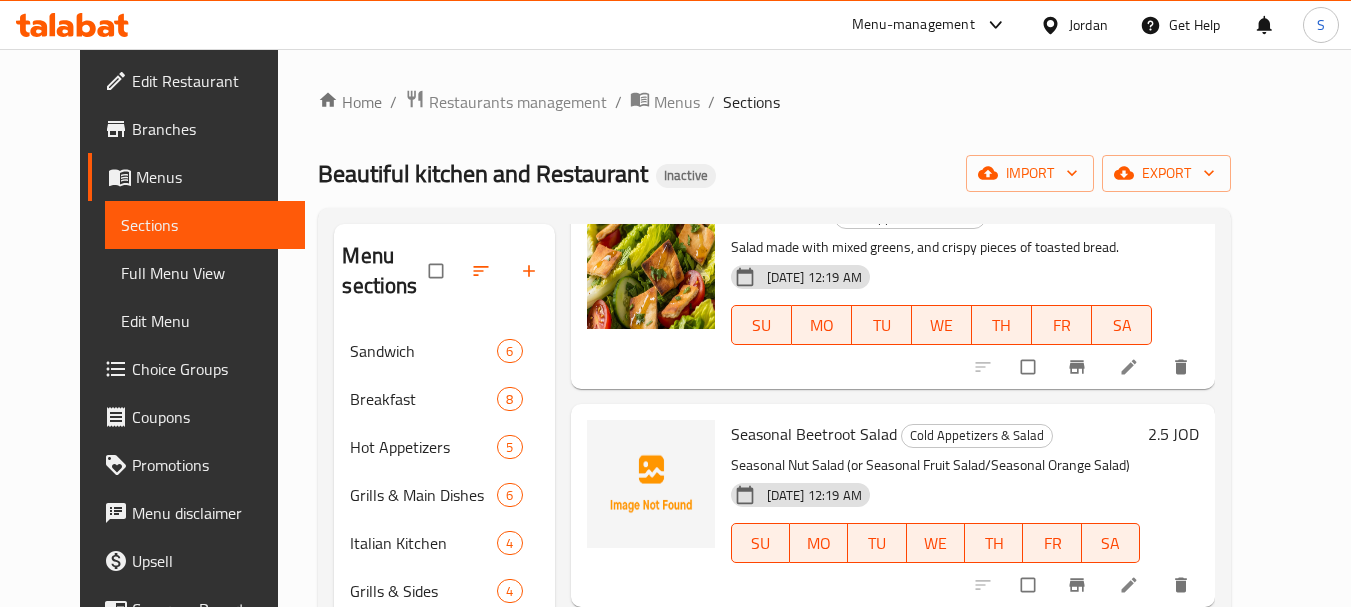 scroll, scrollTop: 810, scrollLeft: 0, axis: vertical 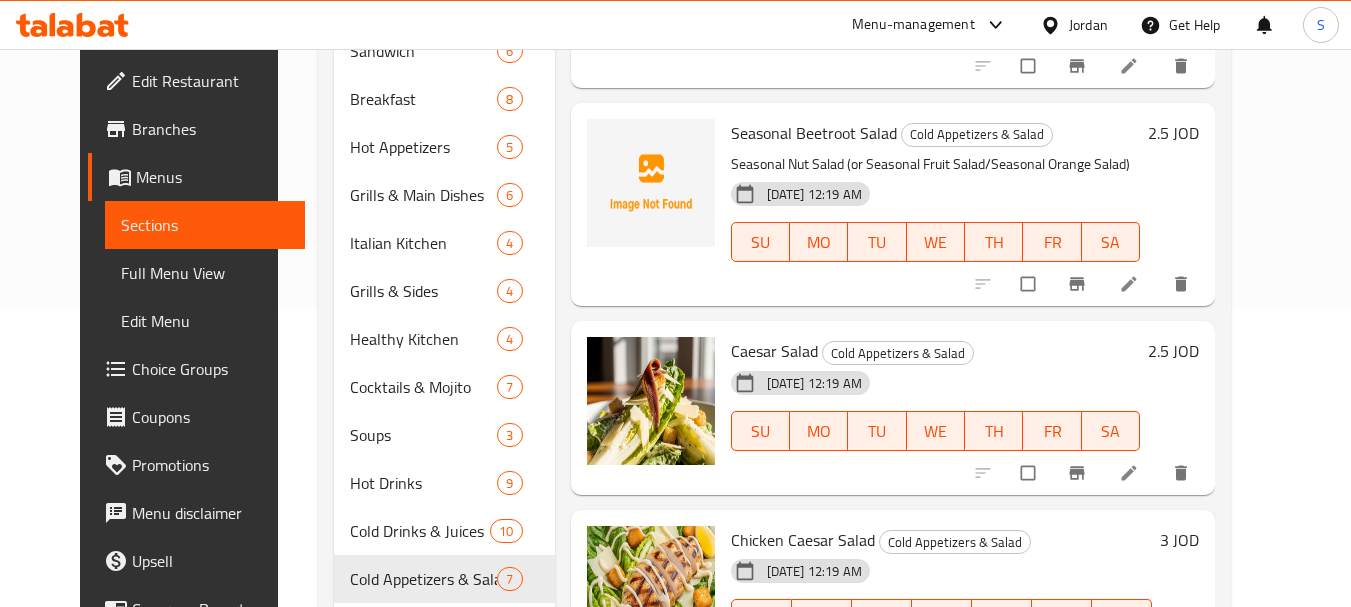 click on "Seasonal Beetroot Salad   Cold Appetizers & Salad Seasonal Nut Salad (or Seasonal Fruit Salad/Seasonal Orange Salad) [DATE] 12:19 AM SU MO TU WE TH FR SA 2.5   JOD" at bounding box center [893, 204] 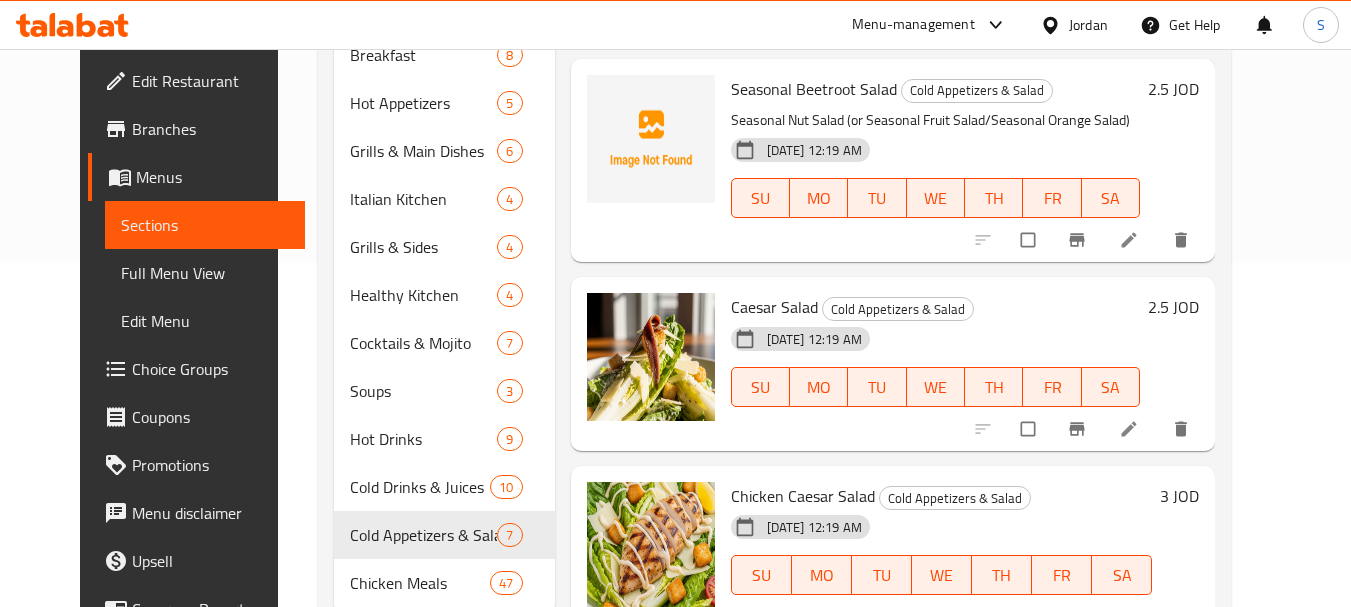 scroll, scrollTop: 408, scrollLeft: 0, axis: vertical 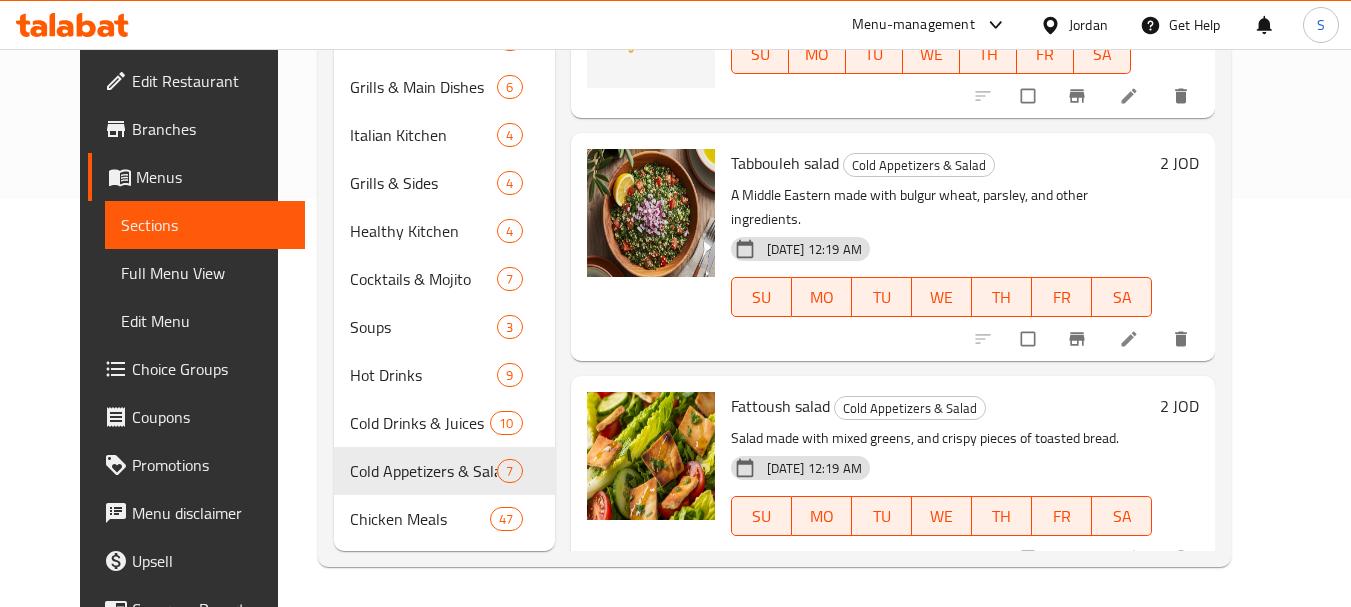 click on "Menu items Add Sort Manage items Labneh with zaatar   Cold Appetizers & Salad Grilled chicken served with labneh (strained yogurt) and zaatar (a Middle Eastern spice blend). [DATE] 12:19 AM SU MO TU WE TH FR SA 1.5   JOD Arabic Pickles   Cold Appetizers & Salad [DATE] 12:19 AM SU MO TU WE TH FR SA 0.75   JOD Tabbouleh salad   Cold Appetizers & Salad A Middle Eastern made with bulgur wheat, parsley, and other ingredients. [DATE] 12:19 AM SU MO TU WE TH FR SA 2   JOD Fattoush salad   Cold Appetizers & Salad Salad made with mixed greens, and crispy pieces of toasted bread. [DATE] 12:19 AM SU MO TU WE TH FR SA 2   JOD Seasonal Beetroot Salad   Cold Appetizers & Salad Seasonal Nut Salad (or Seasonal Fruit Salad/Seasonal Orange Salad) [DATE] 12:19 AM SU MO TU WE TH FR SA 2.5   JOD Caesar Salad   Cold Appetizers & Salad [DATE] 12:19 AM SU MO TU WE TH FR SA 2.5   JOD Chicken Caesar Salad   Cold Appetizers & Salad [DATE] 12:19 AM SU MO TU WE TH FR SA 3   JOD" at bounding box center [885, 183] 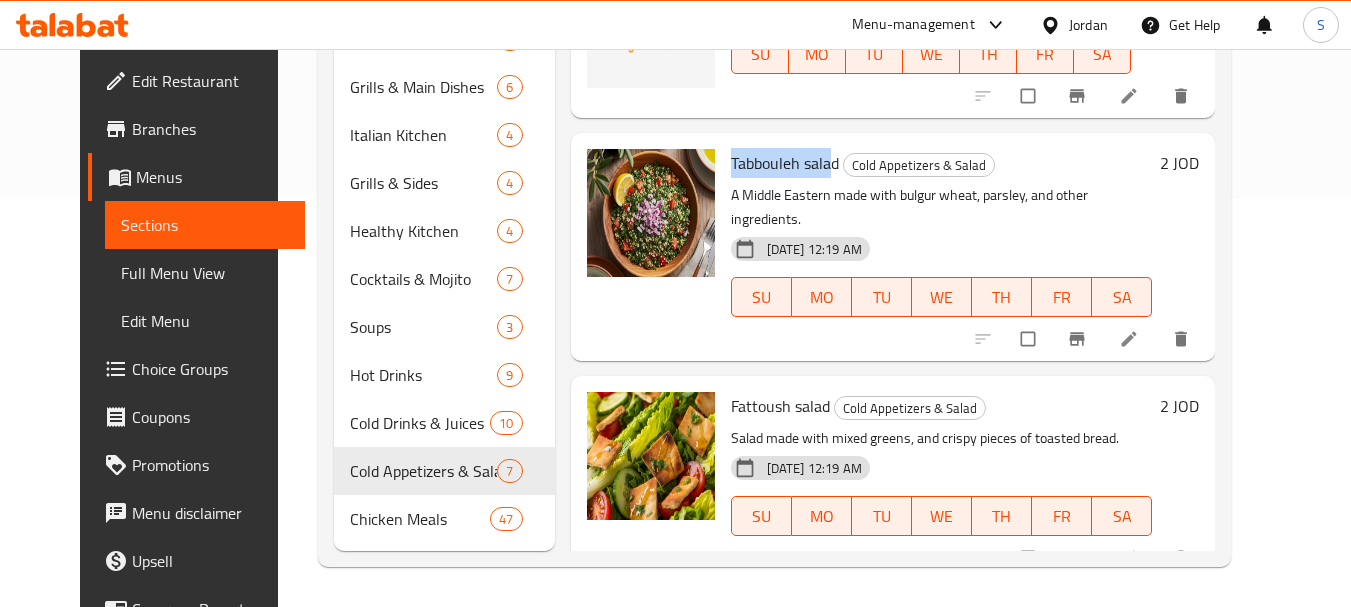 drag, startPoint x: 713, startPoint y: 154, endPoint x: 812, endPoint y: 156, distance: 99.0202 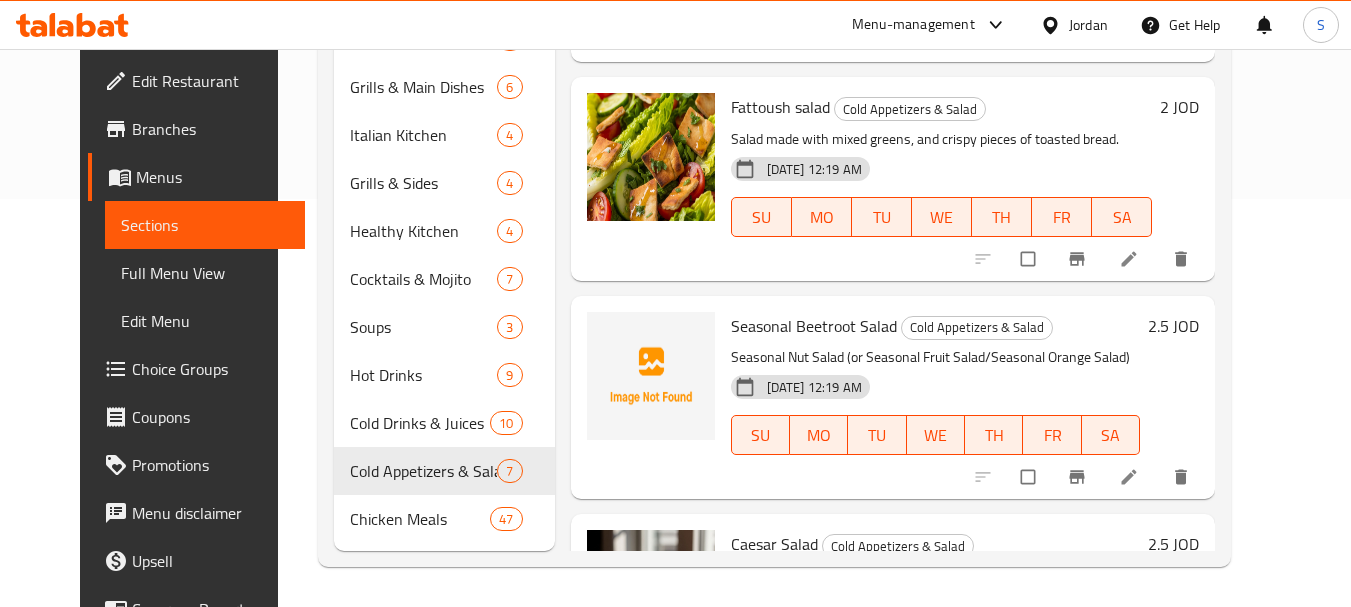 scroll, scrollTop: 510, scrollLeft: 0, axis: vertical 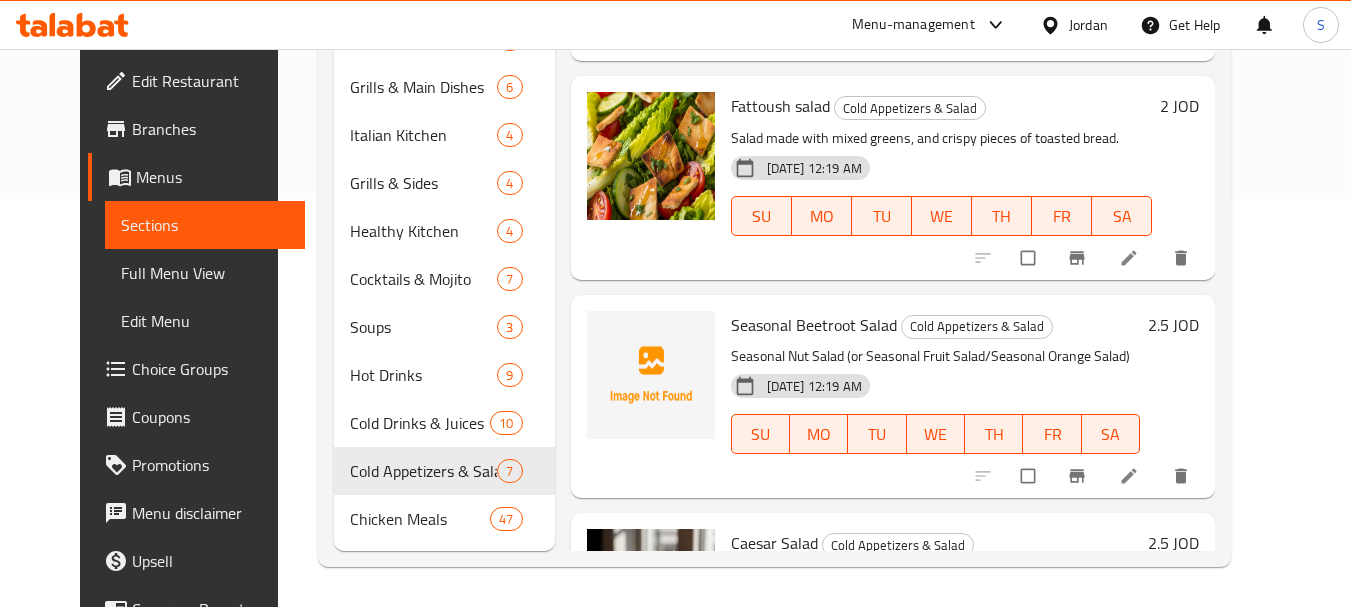 click on "Seasonal Beetroot Salad" at bounding box center [814, 325] 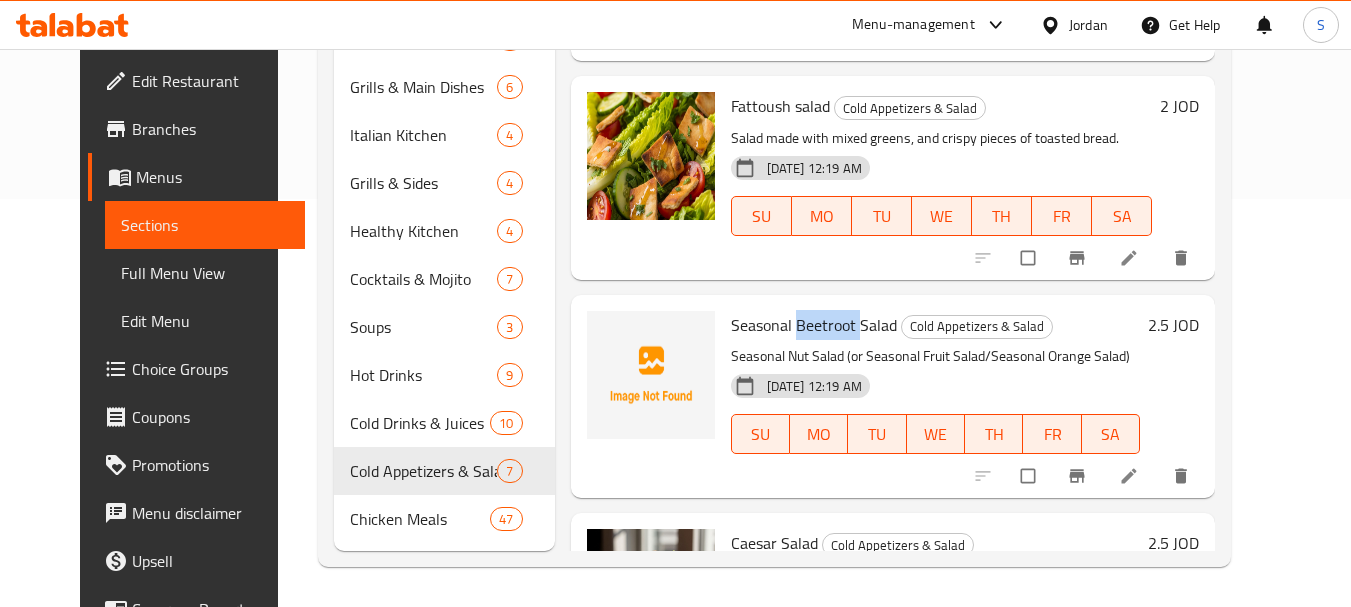 click on "Seasonal Beetroot Salad" at bounding box center [814, 325] 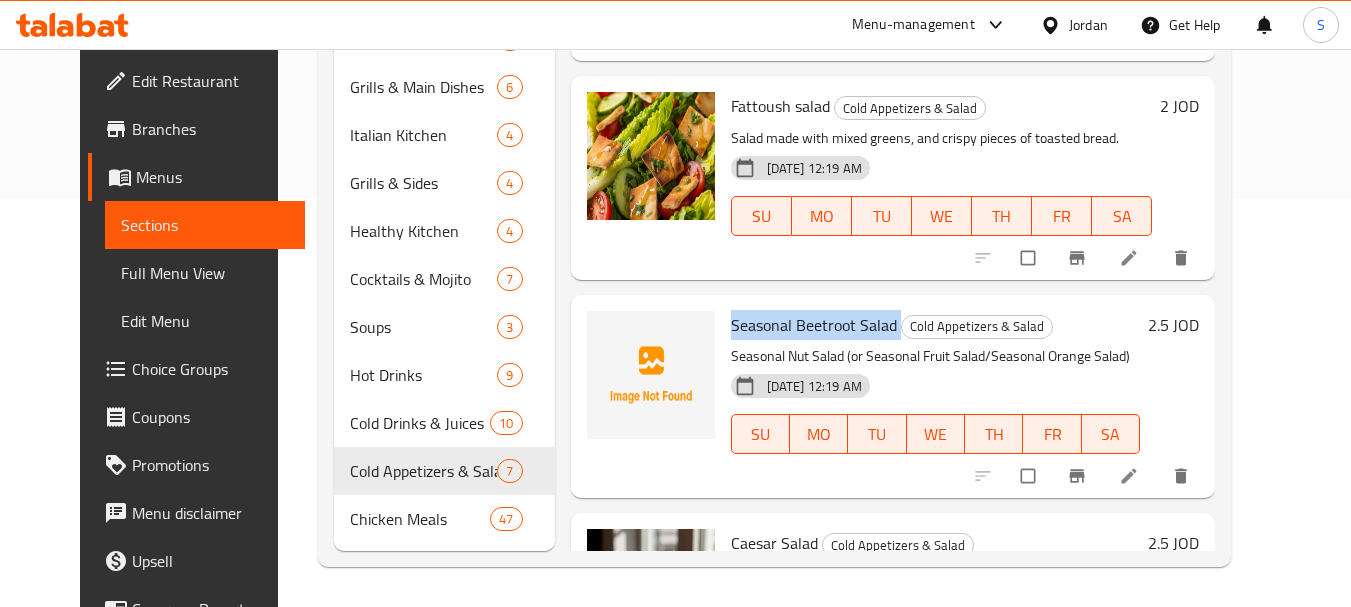 click on "Seasonal Beetroot Salad" at bounding box center [814, 325] 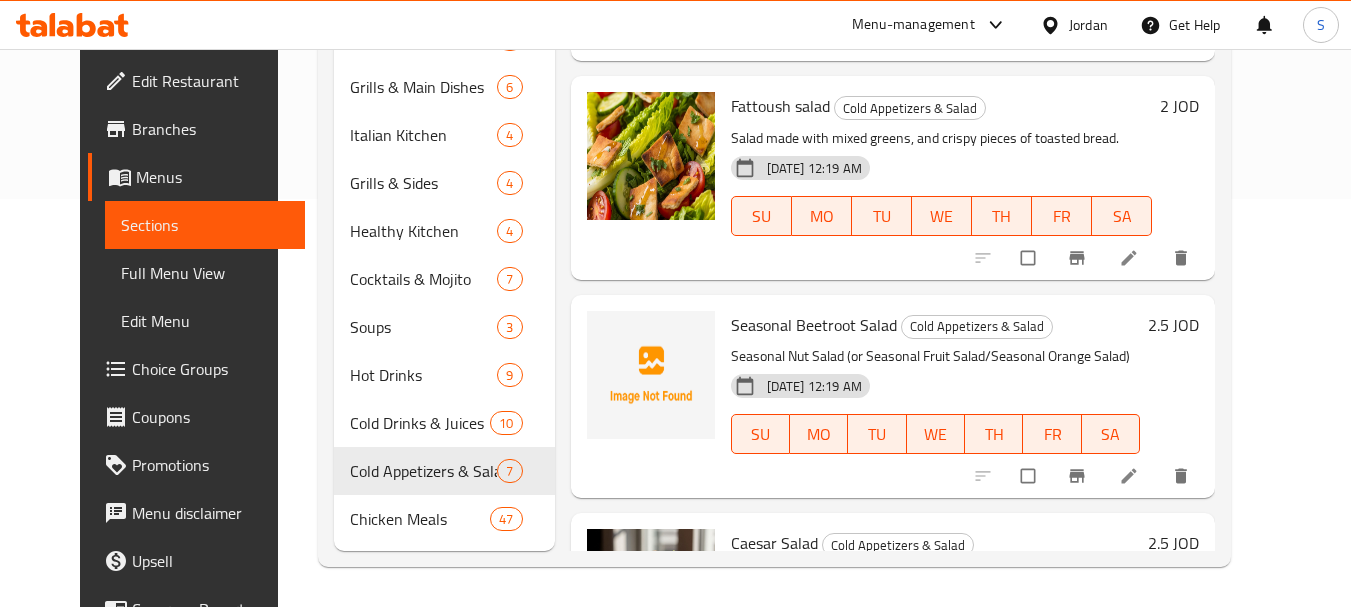 click at bounding box center [1131, 476] 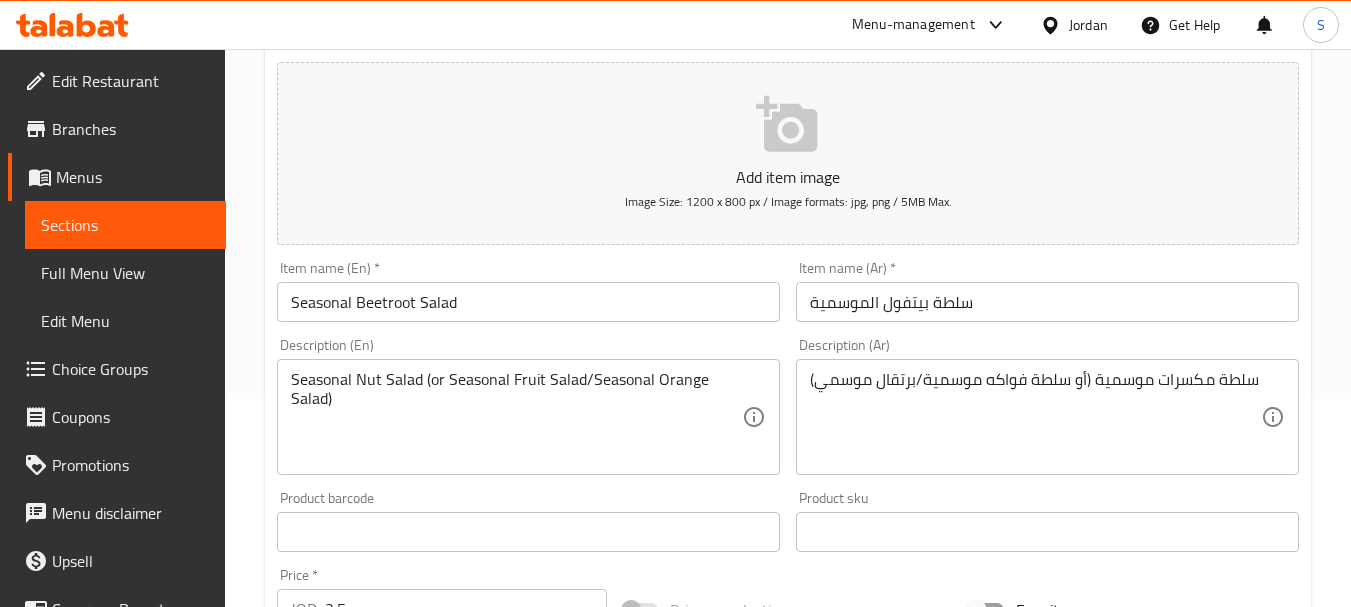 scroll, scrollTop: 206, scrollLeft: 0, axis: vertical 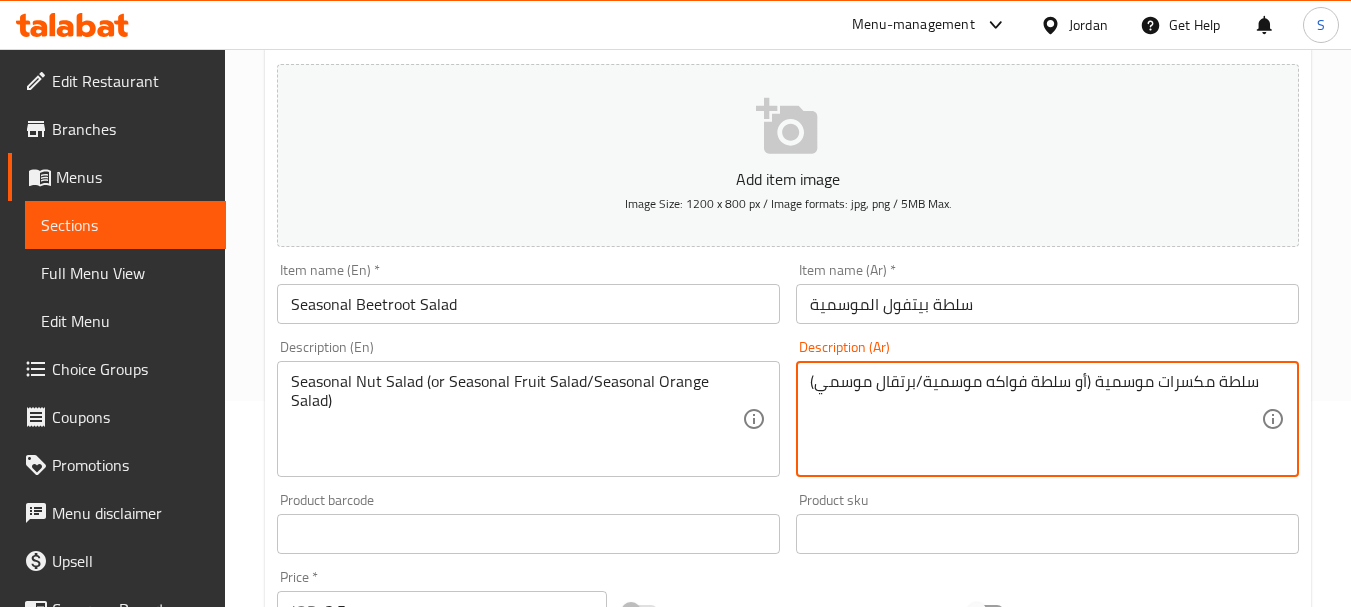 click on "سلطة مكسرات موسمية (أو سلطة فواكه موسمية/برتقال موسمي)" at bounding box center (1035, 419) 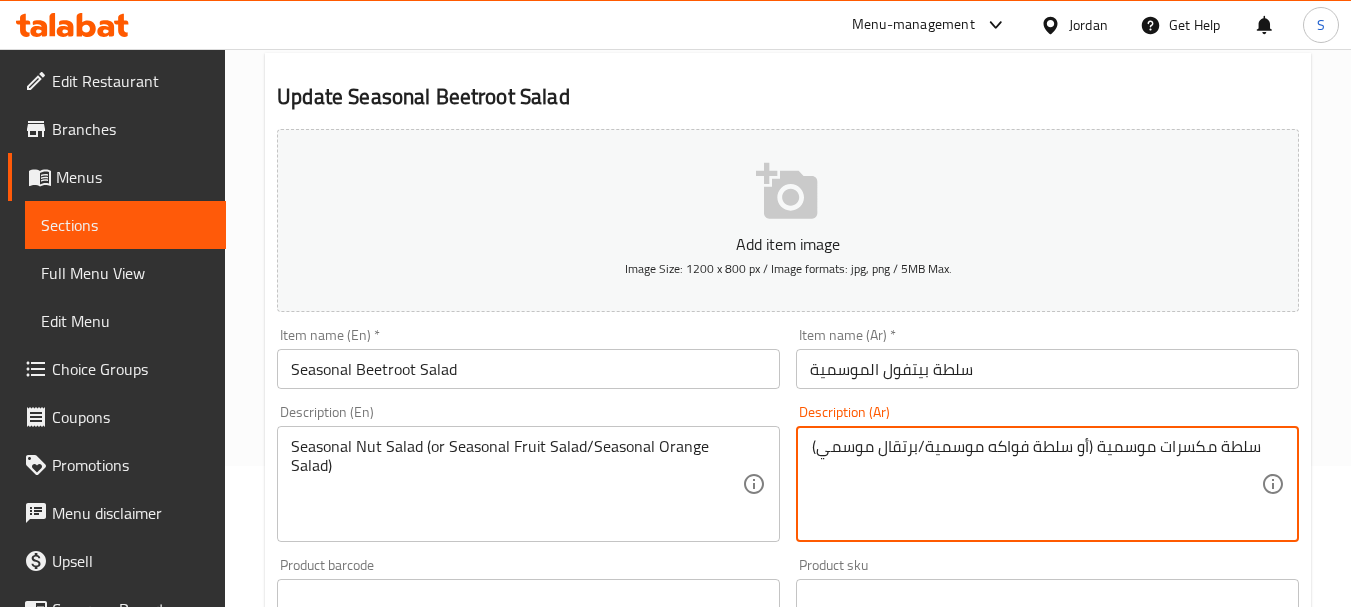 scroll, scrollTop: 106, scrollLeft: 0, axis: vertical 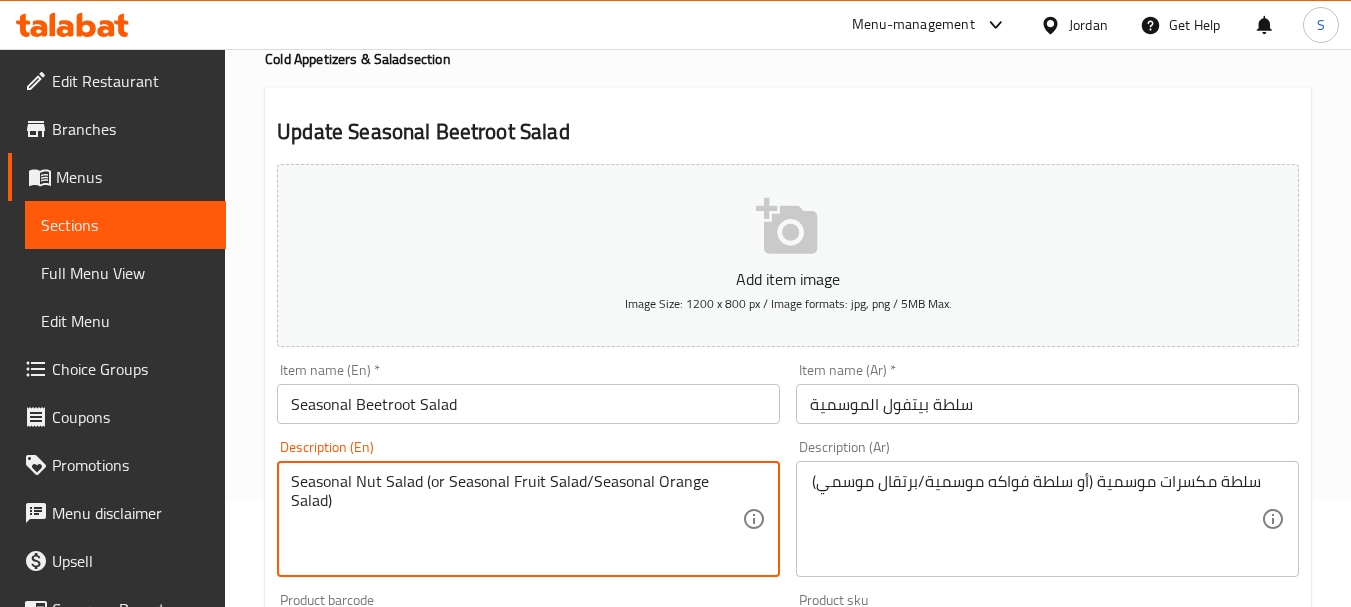 click on "Seasonal Nut Salad (or Seasonal Fruit Salad/Seasonal Orange Salad)" at bounding box center (516, 519) 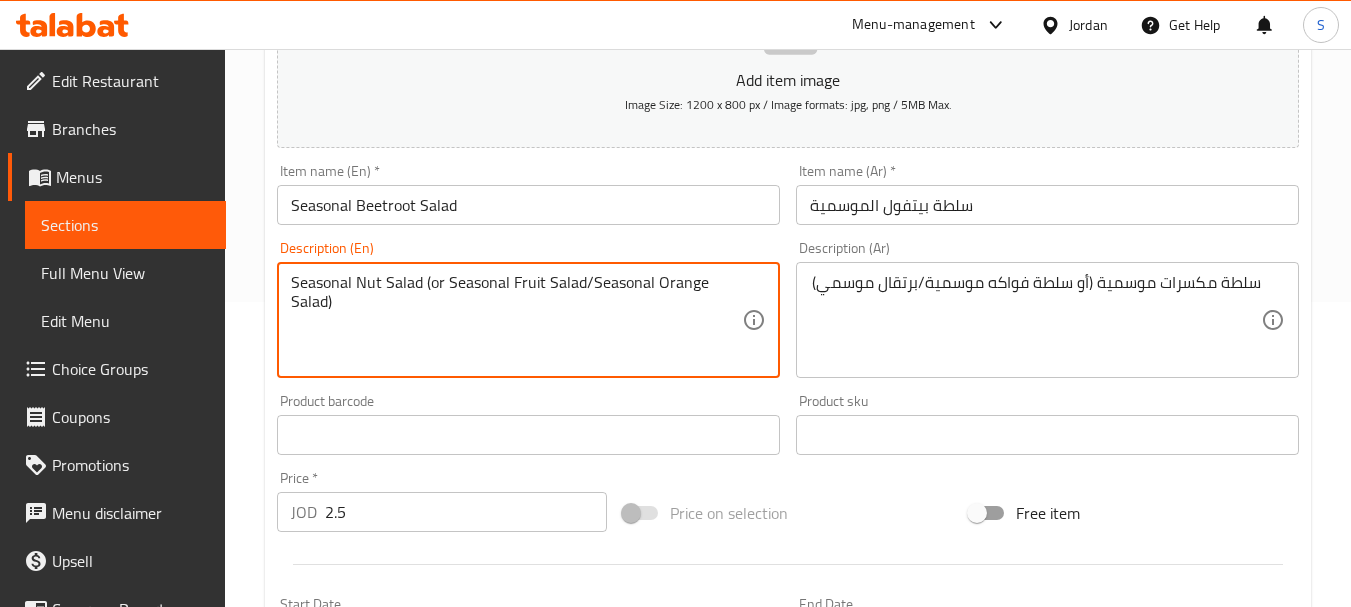 scroll, scrollTop: 306, scrollLeft: 0, axis: vertical 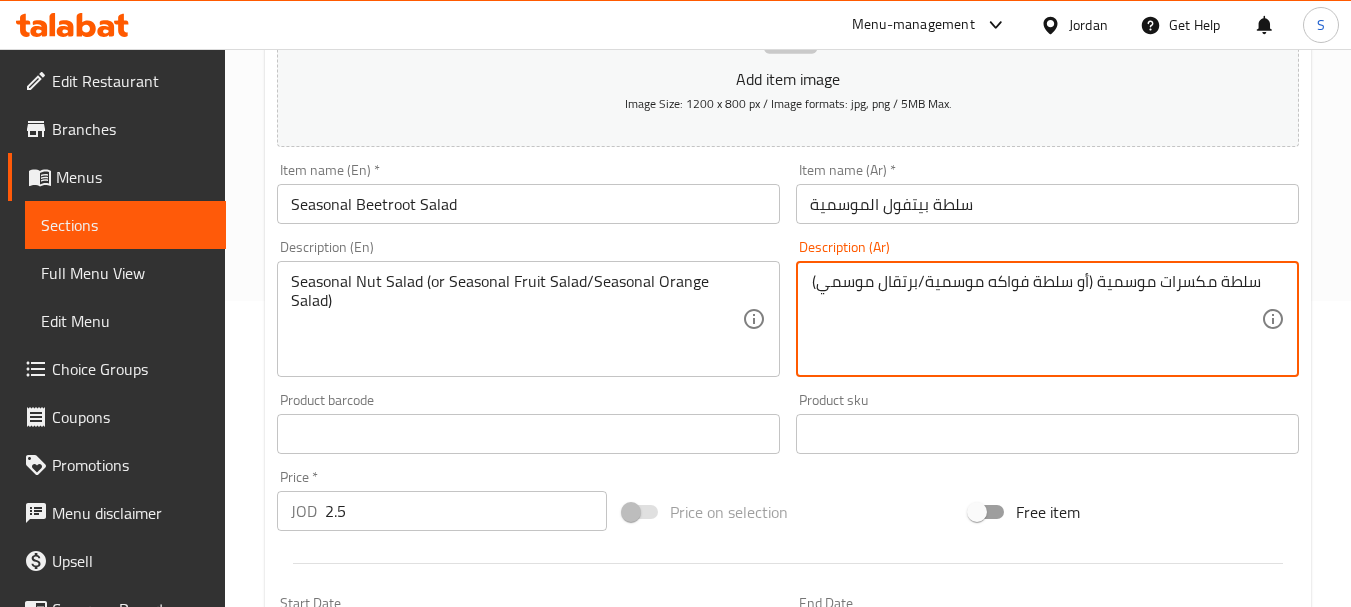 click on "سلطة مكسرات موسمية (أو سلطة فواكه موسمية/برتقال موسمي)" at bounding box center [1035, 319] 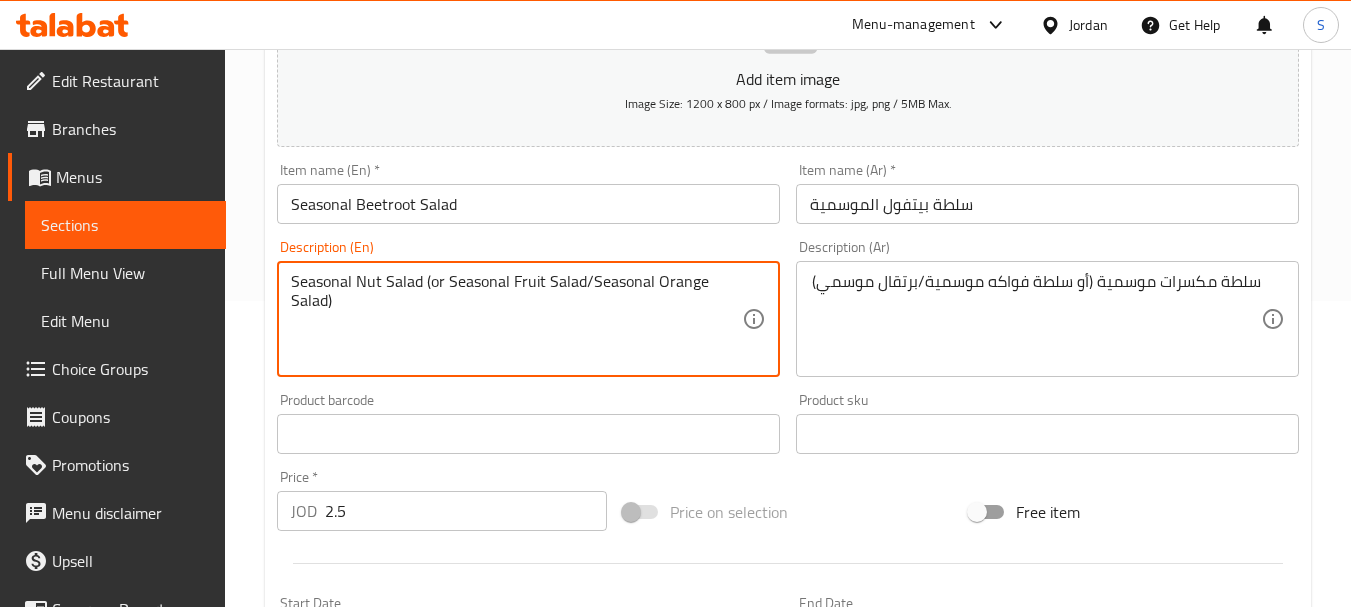 drag, startPoint x: 431, startPoint y: 285, endPoint x: 625, endPoint y: 269, distance: 194.65868 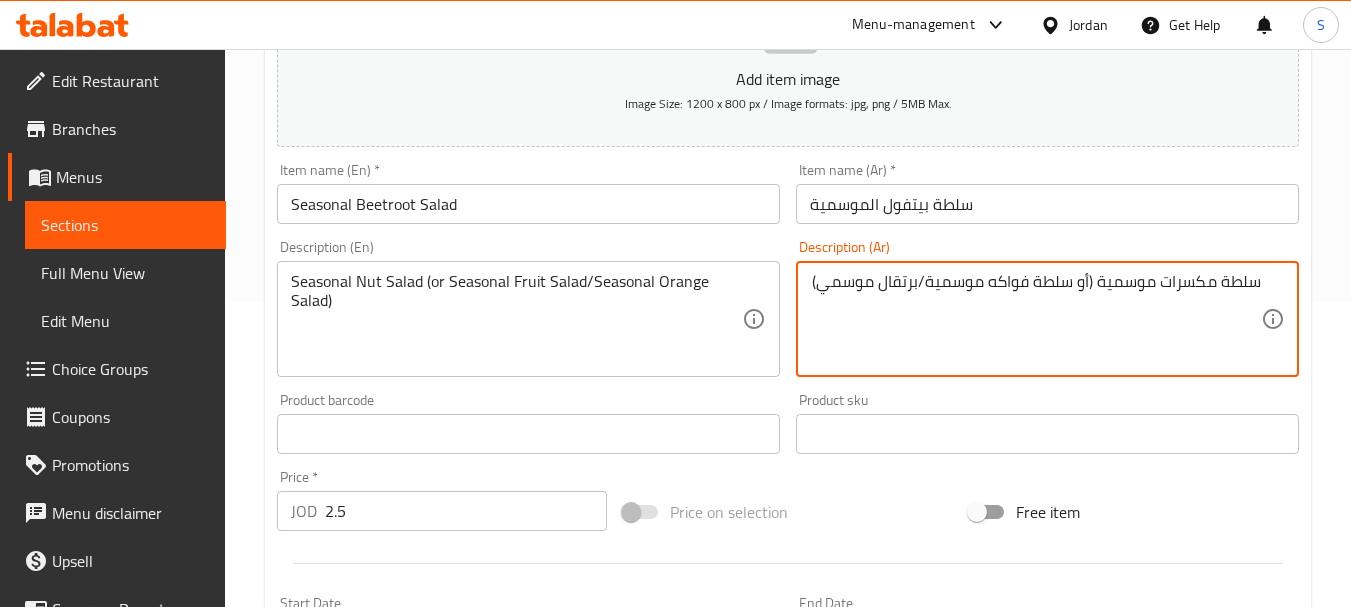 click on "سلطة مكسرات موسمية (أو سلطة فواكه موسمية/برتقال موسمي)" at bounding box center [1035, 319] 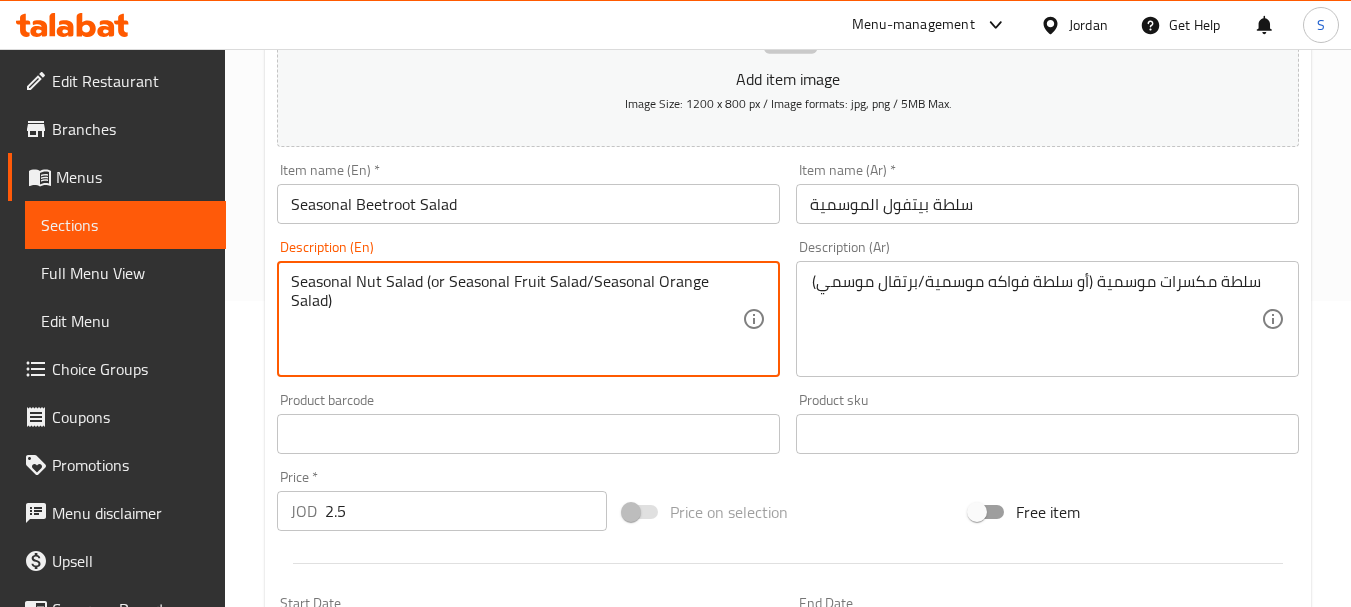 click on "Seasonal Nut Salad (or Seasonal Fruit Salad/Seasonal Orange Salad)" at bounding box center (516, 319) 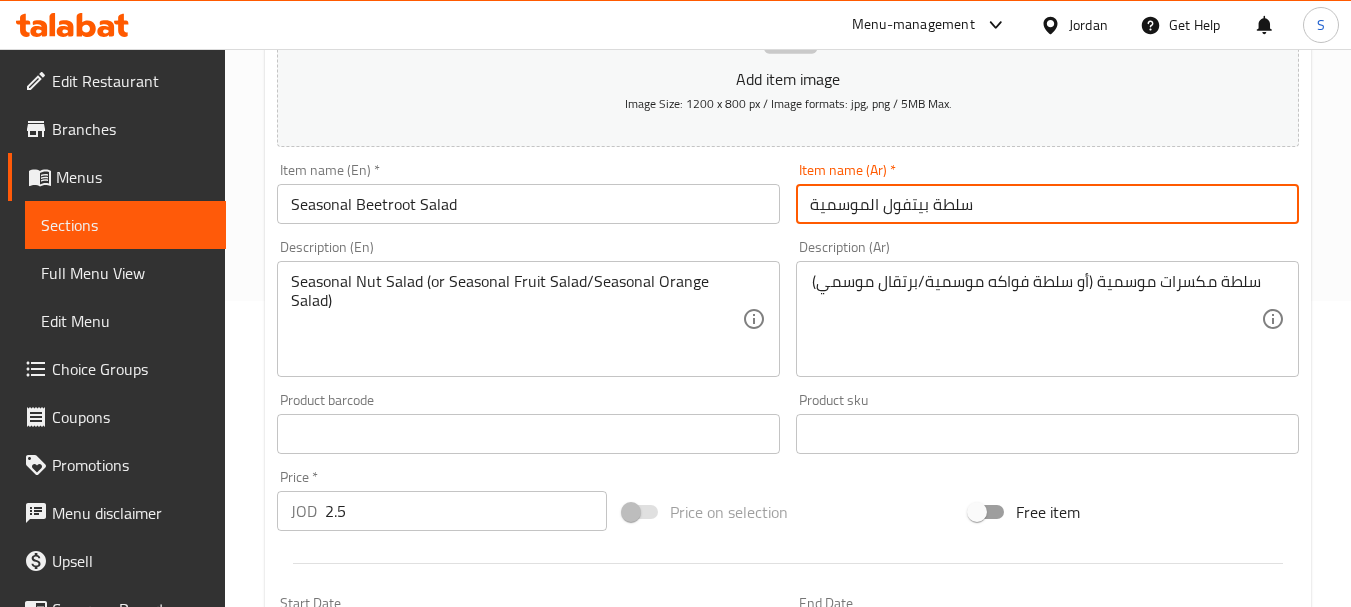 click on "سلطة بيتفول الموسمية" at bounding box center [1047, 204] 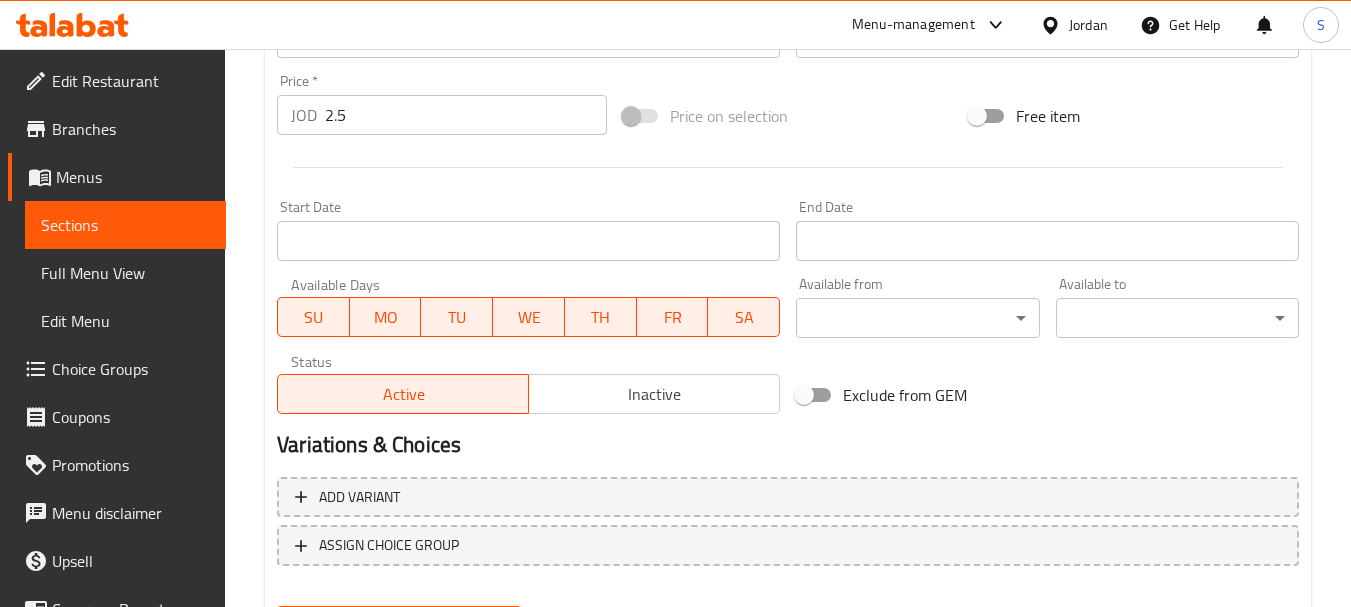 scroll, scrollTop: 806, scrollLeft: 0, axis: vertical 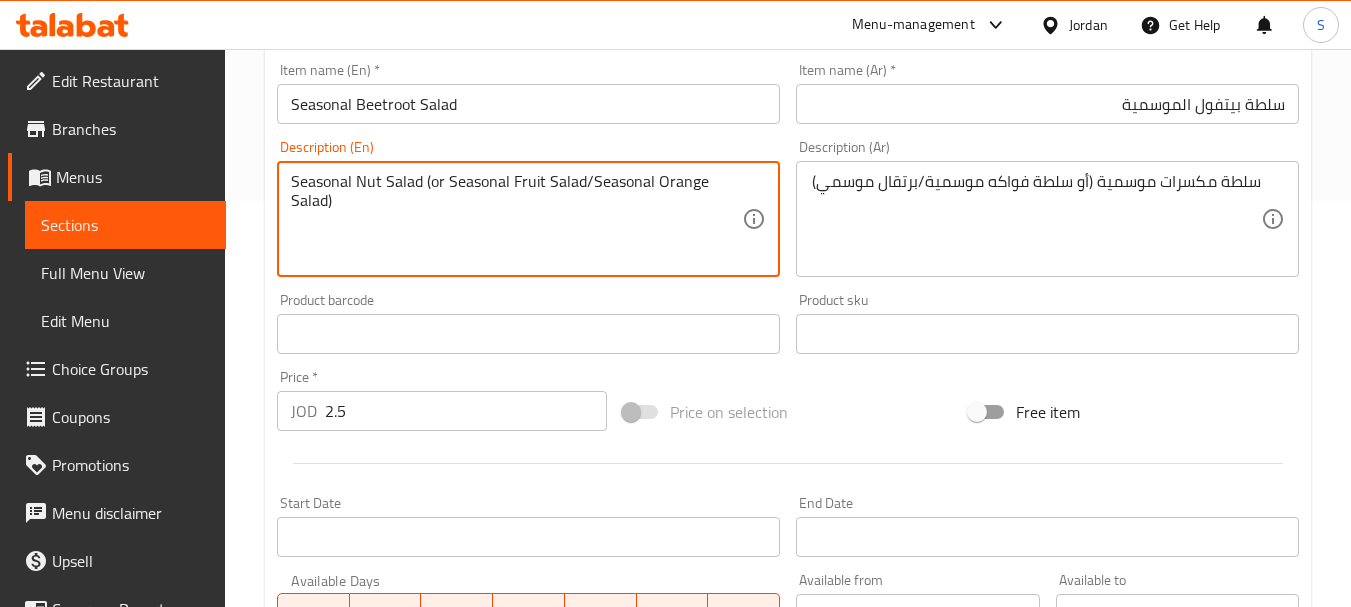 drag, startPoint x: 423, startPoint y: 179, endPoint x: 281, endPoint y: 181, distance: 142.01408 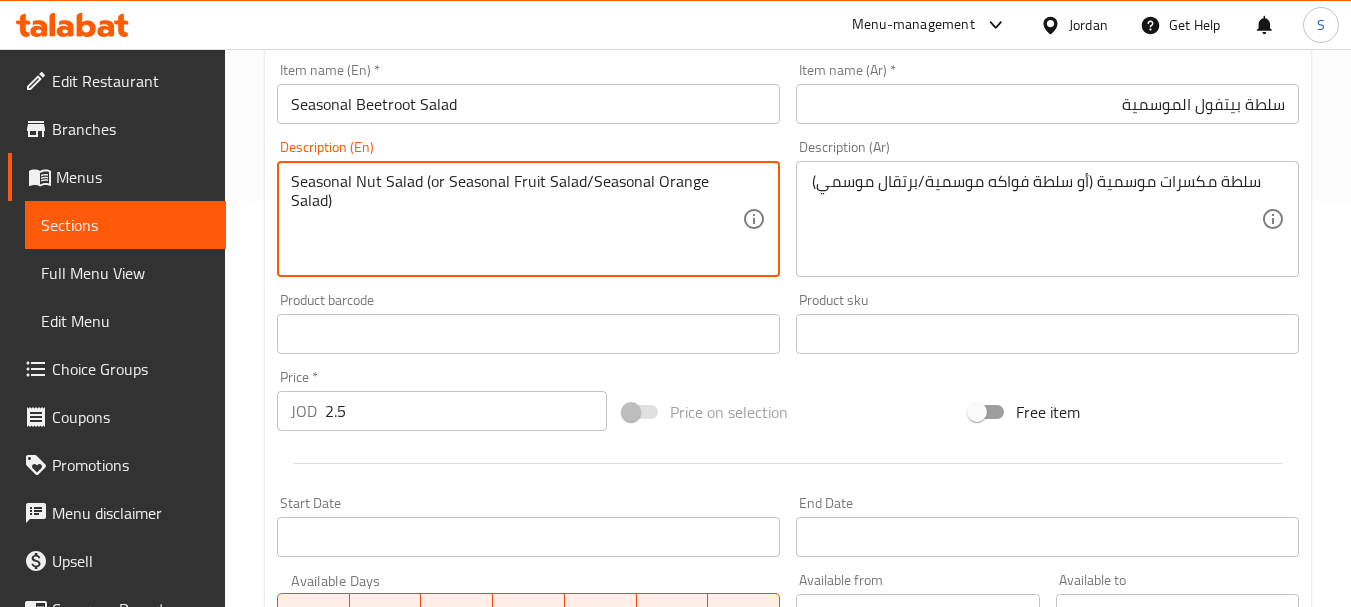 drag, startPoint x: 447, startPoint y: 184, endPoint x: 580, endPoint y: 191, distance: 133.18408 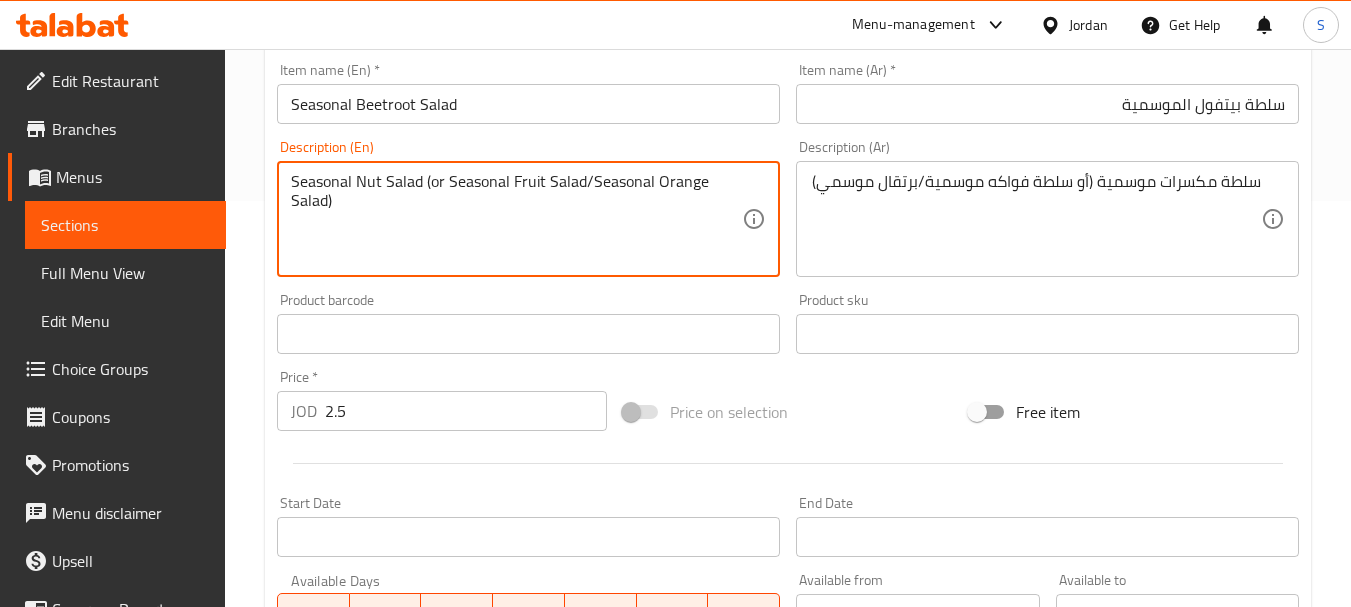 click on "Seasonal Beetroot Salad" at bounding box center (528, 104) 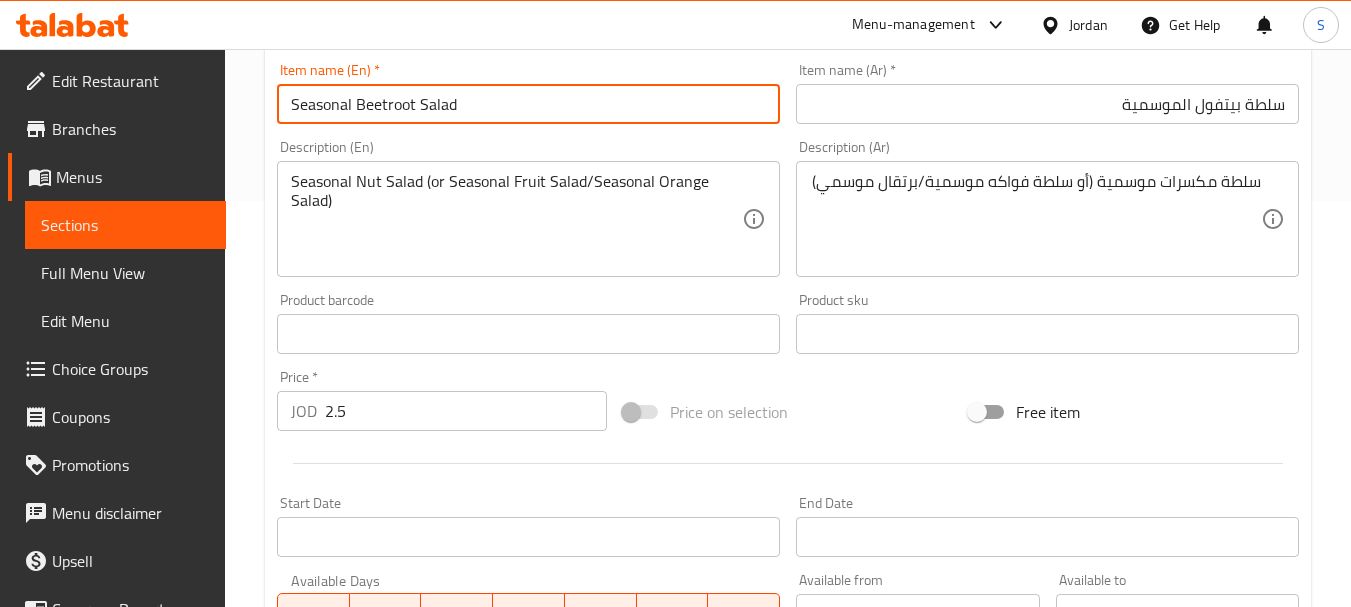click on "Seasonal Beetroot Salad" at bounding box center (528, 104) 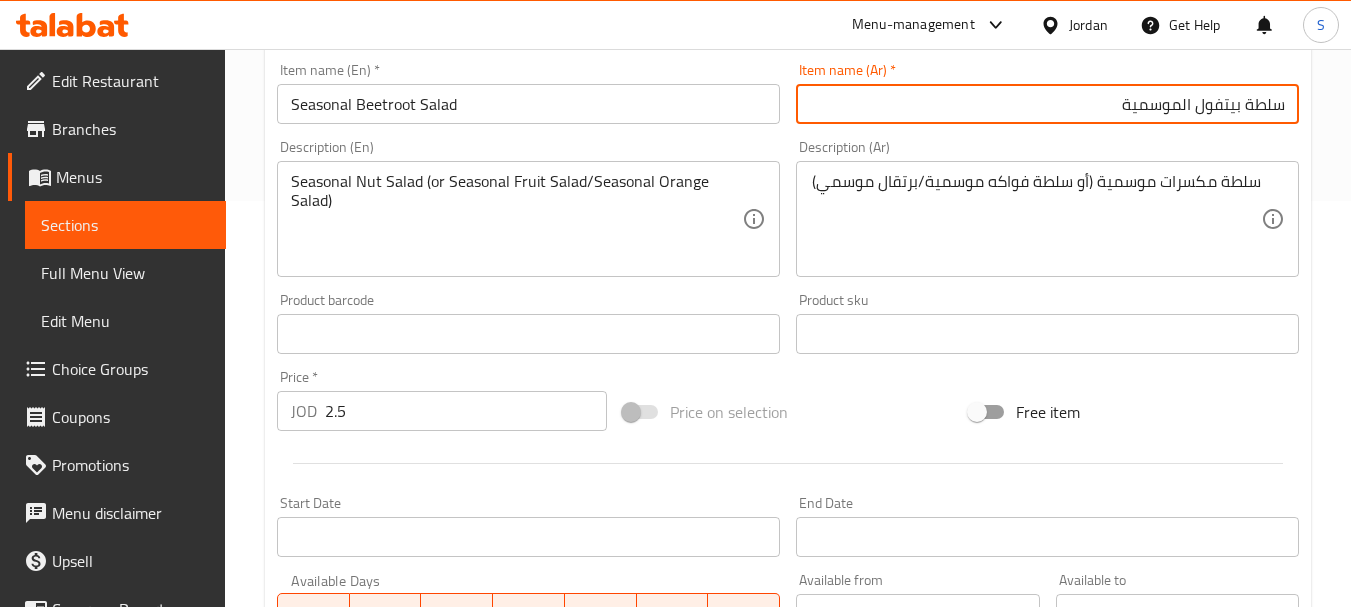 drag, startPoint x: 1087, startPoint y: 112, endPoint x: 1314, endPoint y: 89, distance: 228.16222 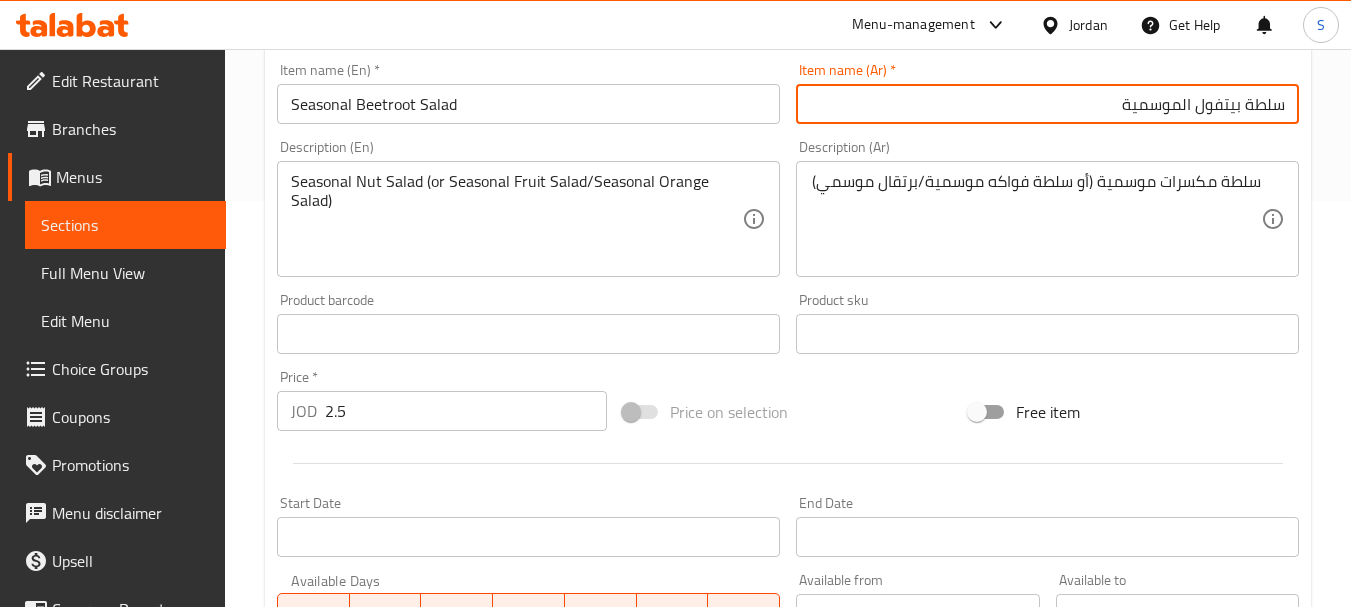 click on "Seasonal Beetroot Salad" at bounding box center [528, 104] 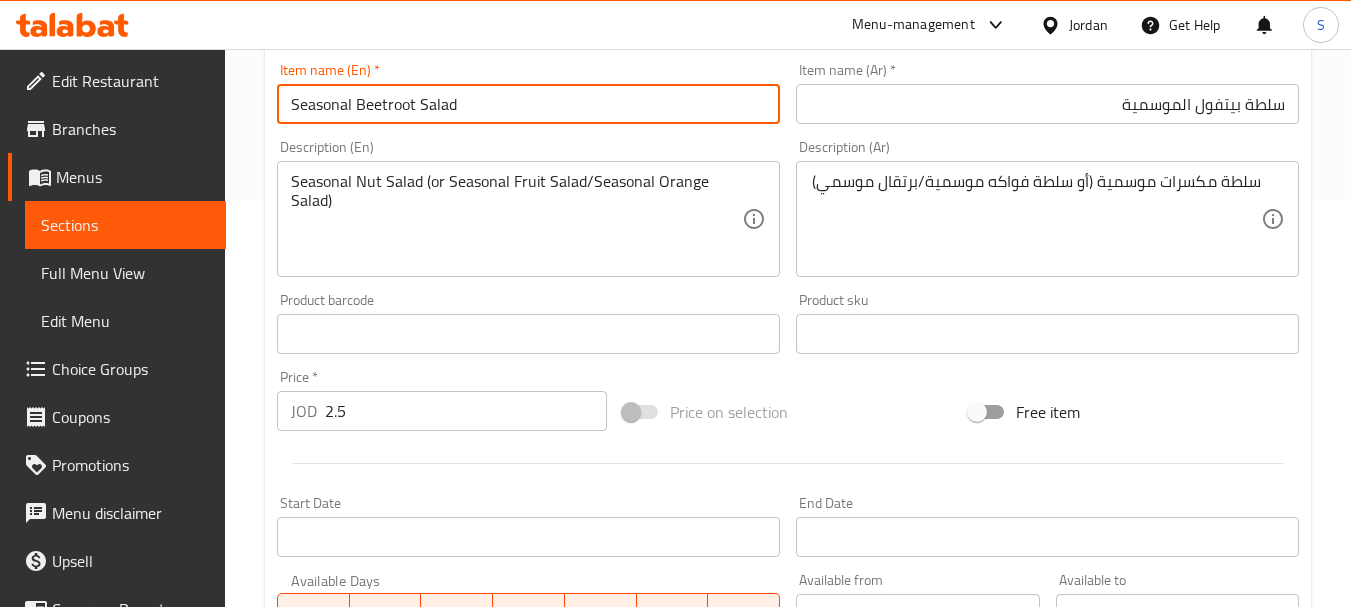 click on "Seasonal Beetroot Salad" at bounding box center (528, 104) 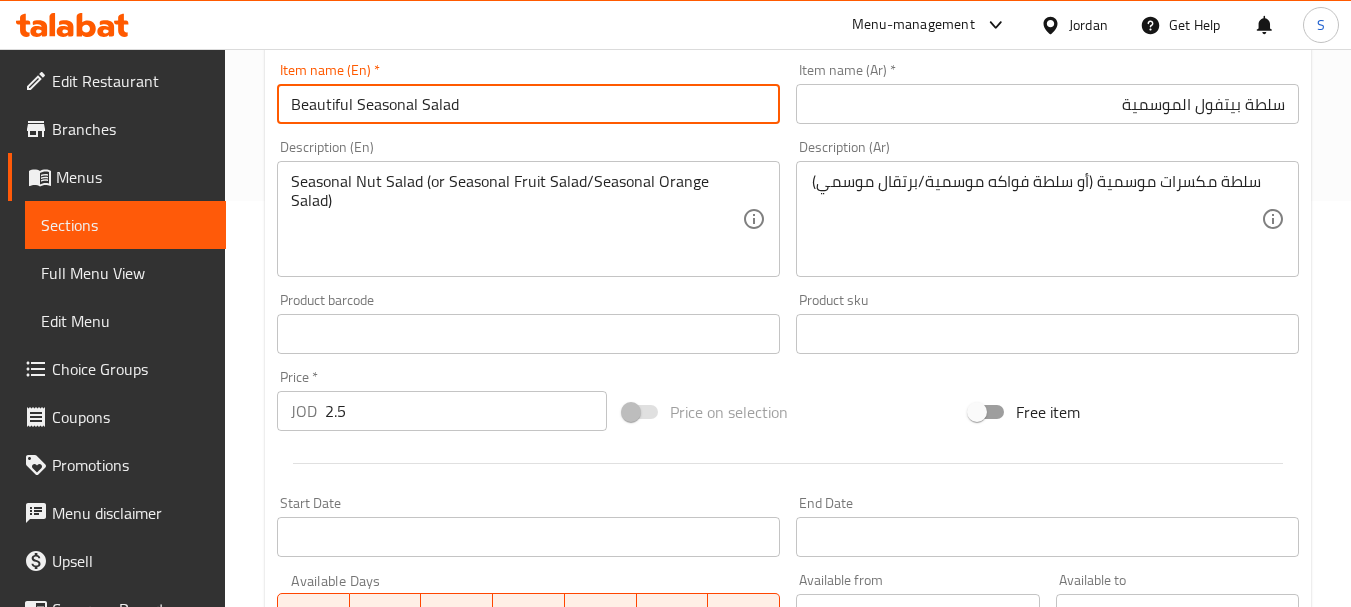 click on "Beautiful Seasonal Salad" at bounding box center [528, 104] 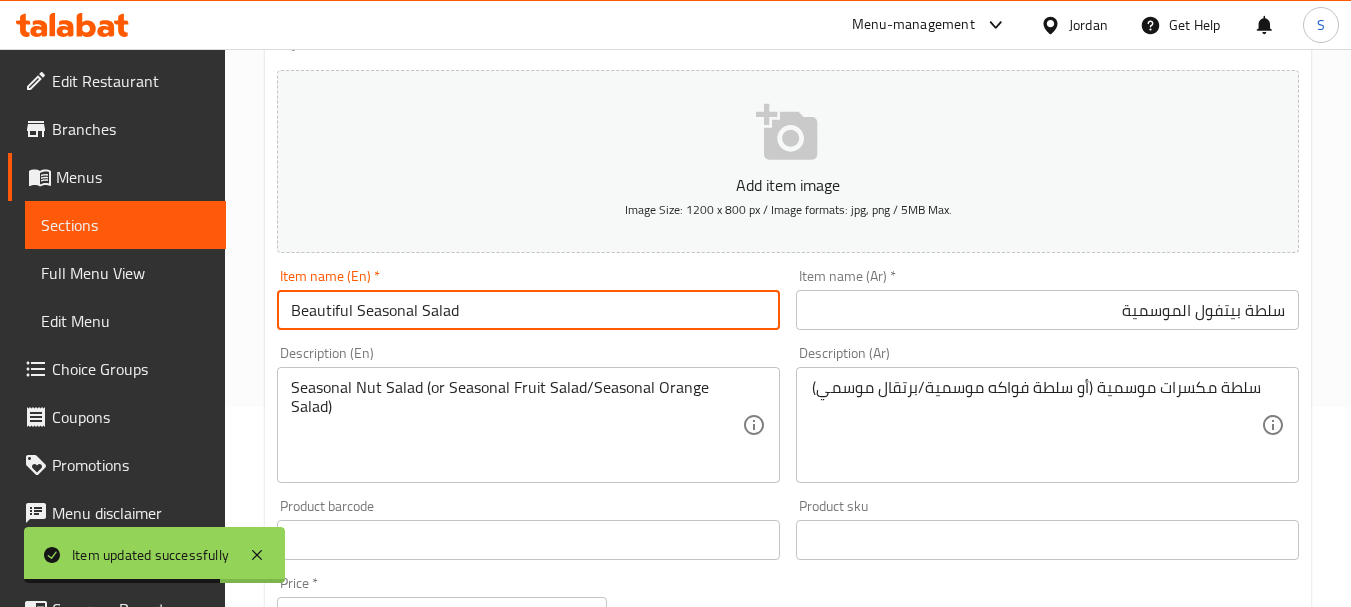 scroll, scrollTop: 6, scrollLeft: 0, axis: vertical 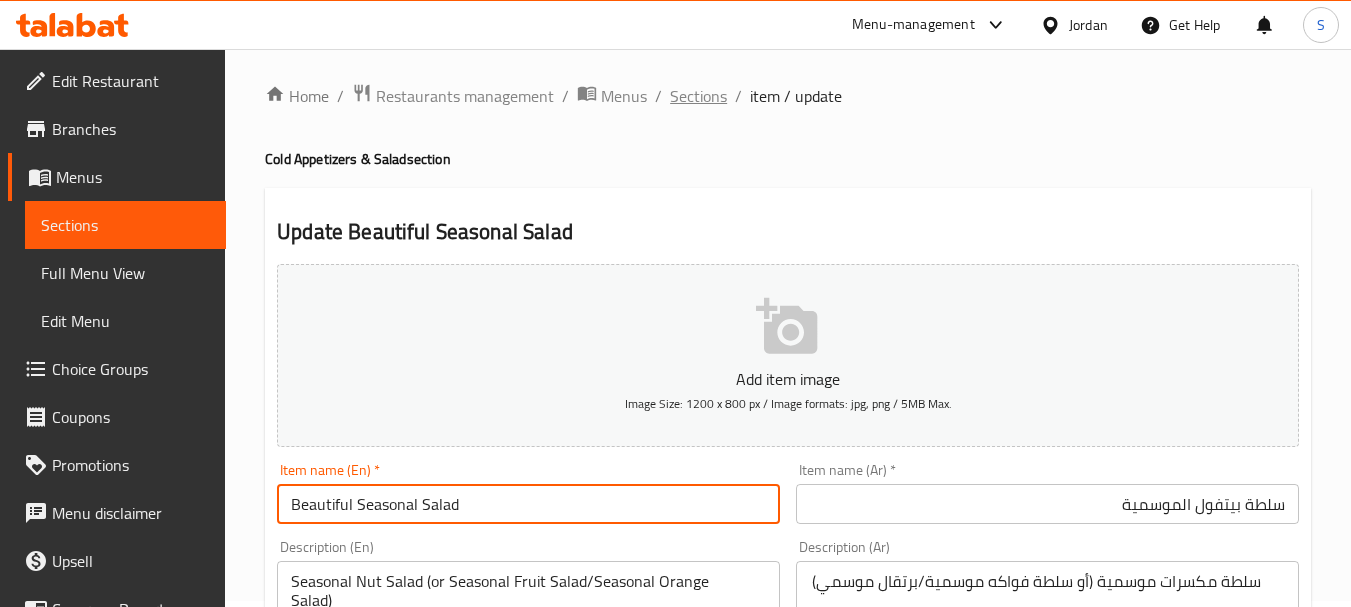 click on "Sections" at bounding box center [698, 96] 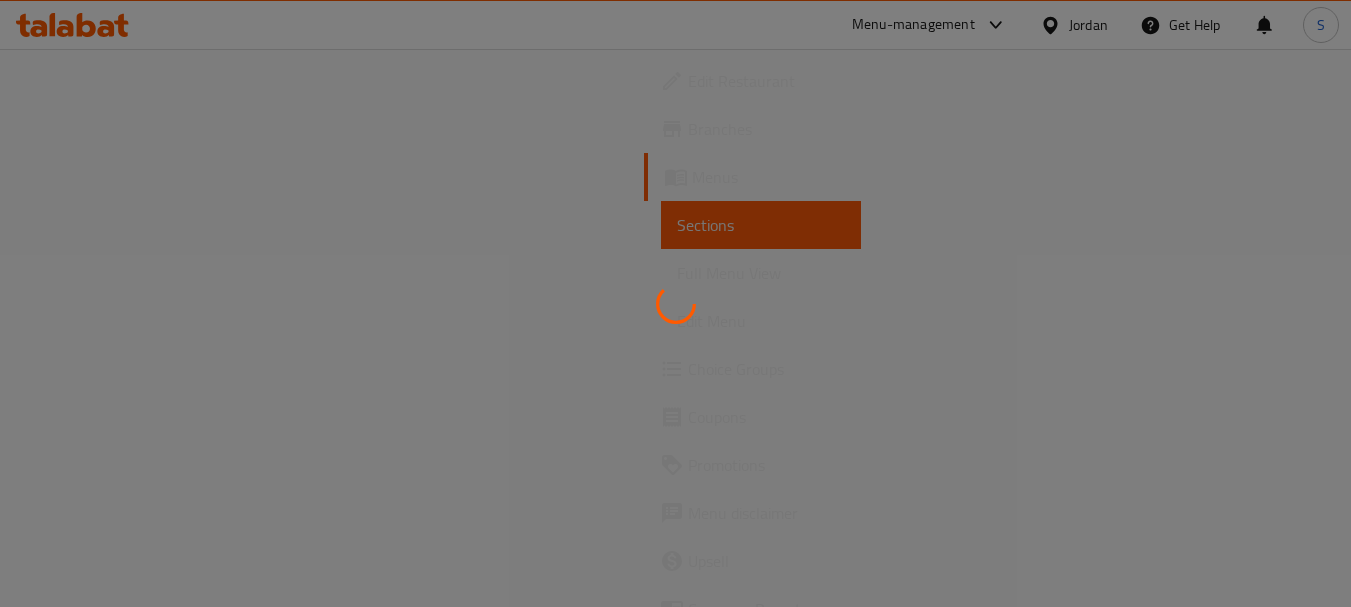 scroll, scrollTop: 0, scrollLeft: 0, axis: both 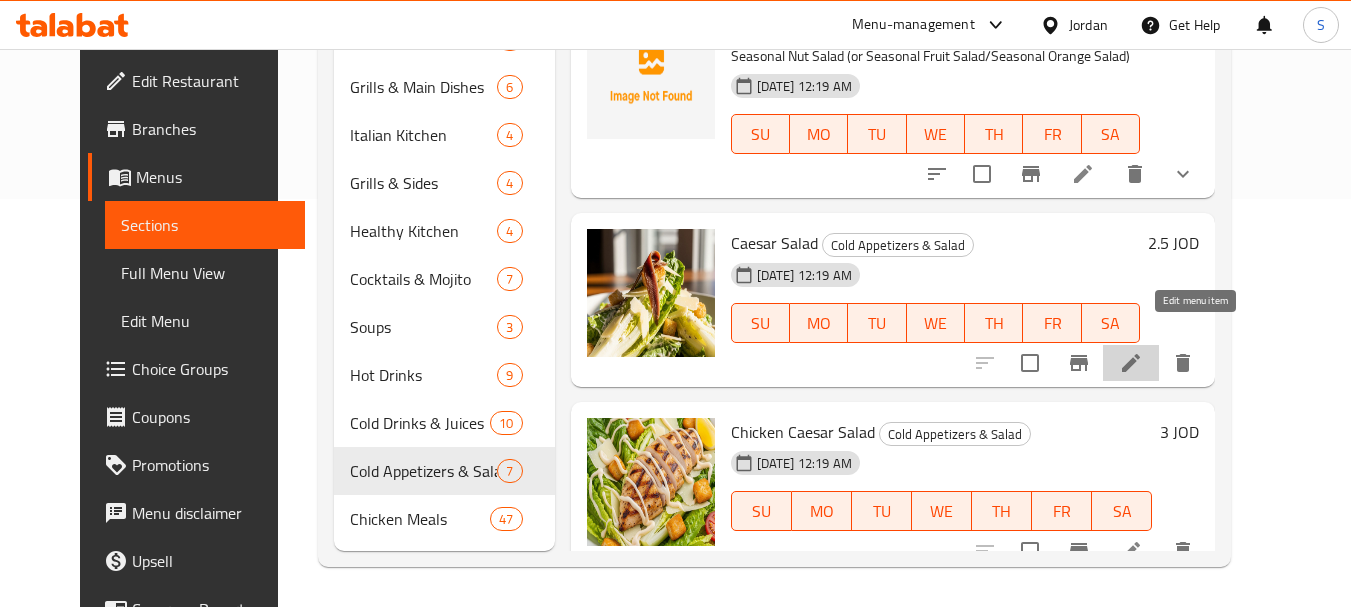 click 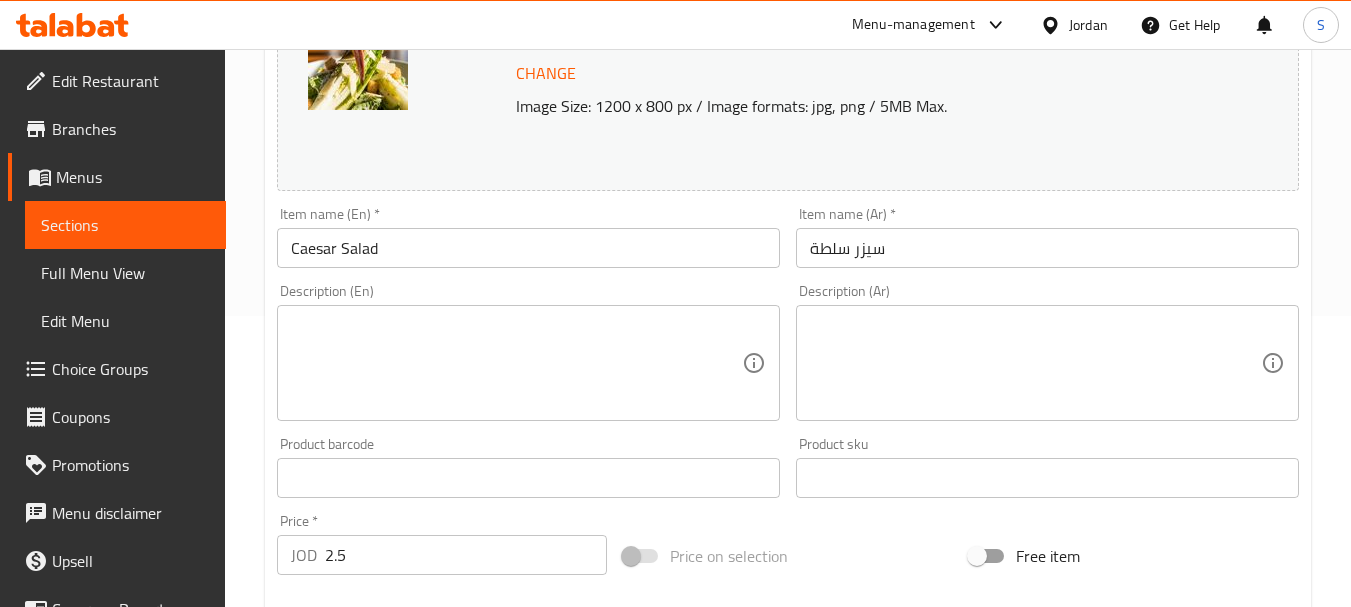 scroll, scrollTop: 300, scrollLeft: 0, axis: vertical 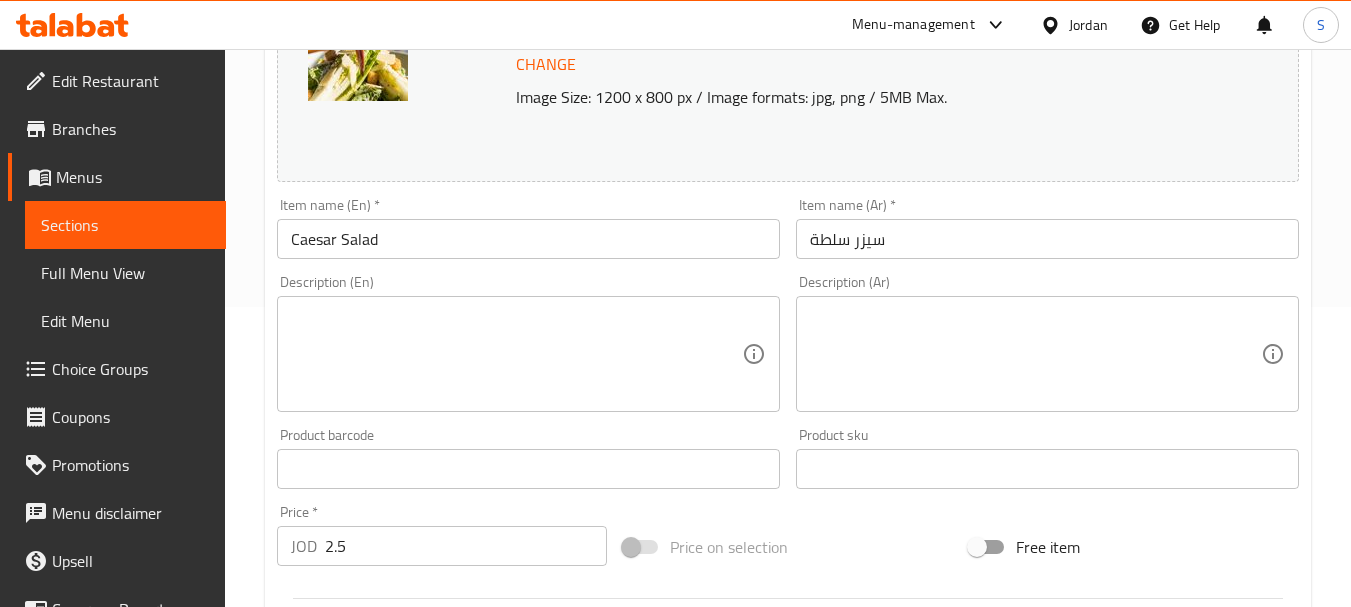 click at bounding box center (516, 354) 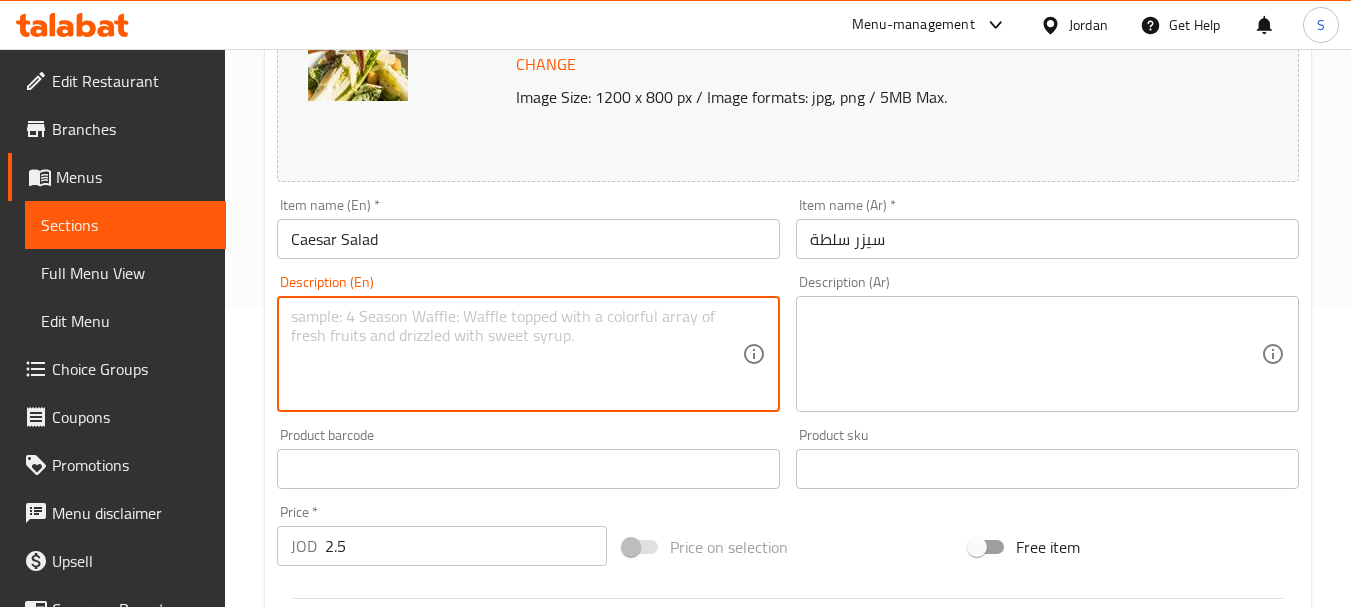 paste on "A Caesar salad, typically made with romaine lettuce, croutons, Parmesan cheese, and Caesar dressing." 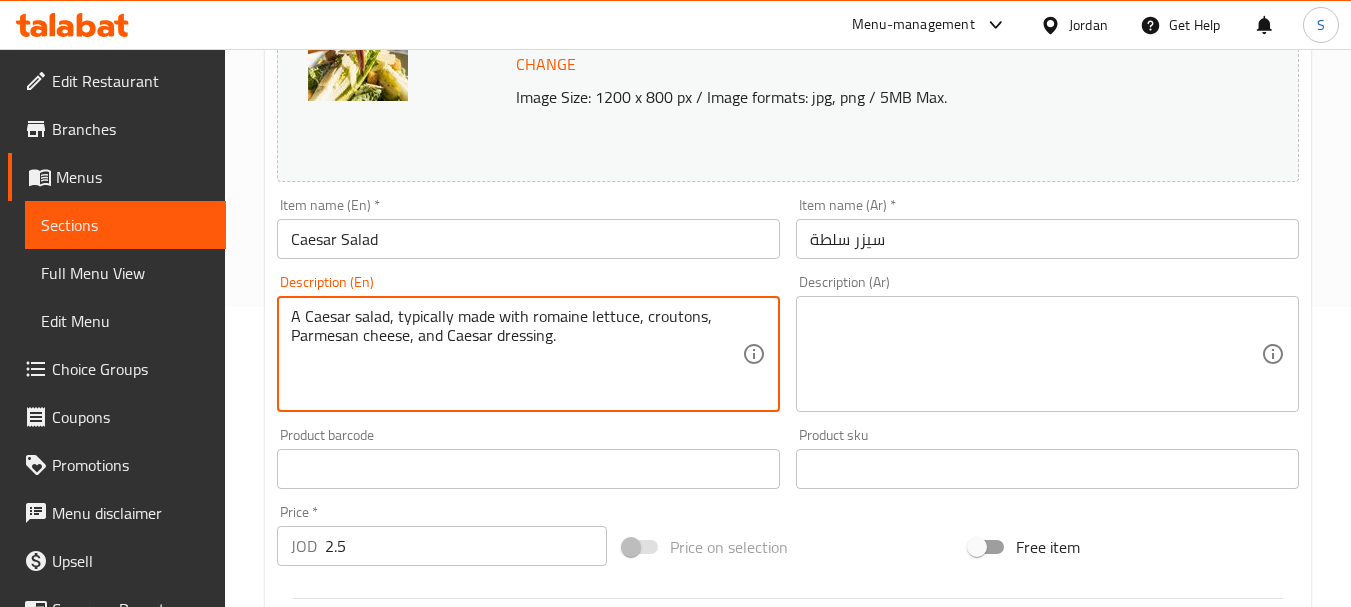 type on "A Caesar salad, typically made with romaine lettuce, croutons, Parmesan cheese, and Caesar dressing." 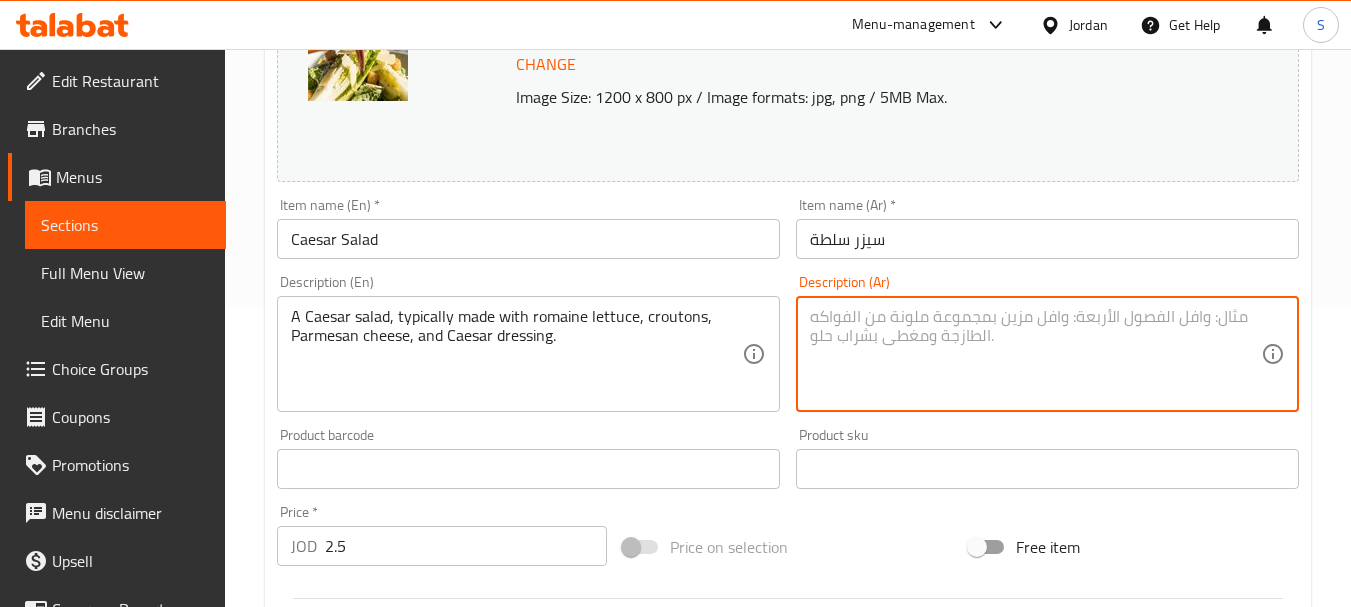 click at bounding box center [1035, 354] 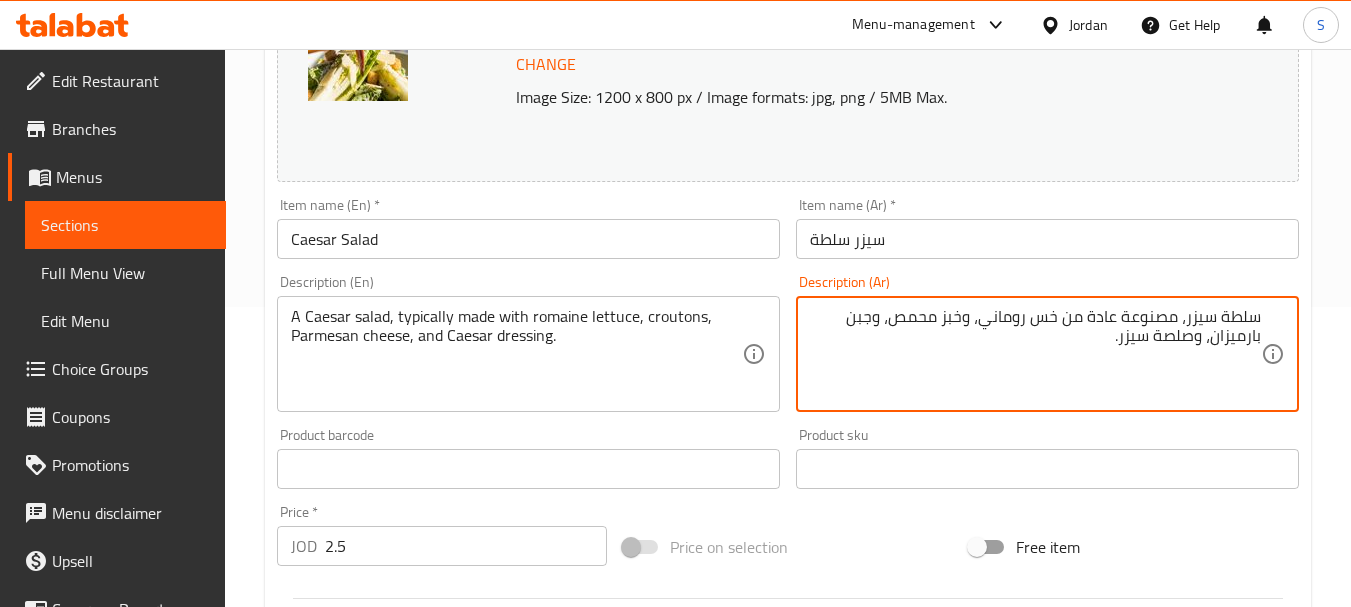 type on "سلطة سيزر، مصنوعة عادة من خس روماني، وخبز محمص، وجبن بارميزان، وصلصة سيزر." 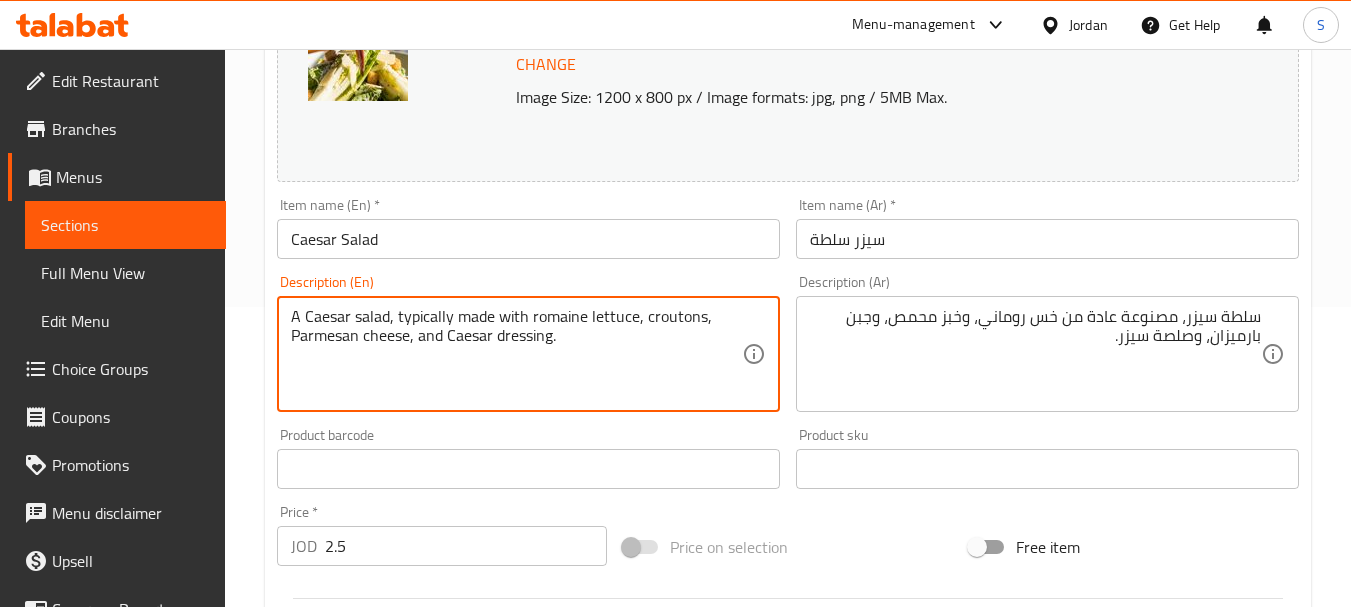click on "Caesar Salad" at bounding box center (528, 239) 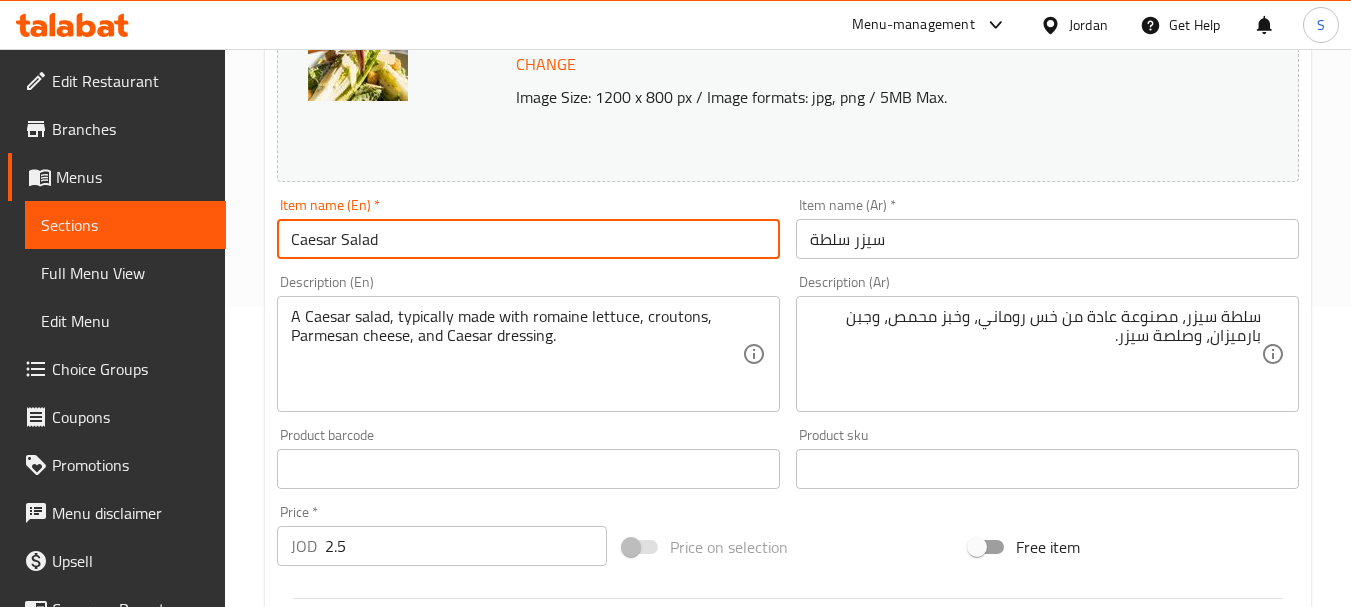 click on "Update" at bounding box center [398, 1055] 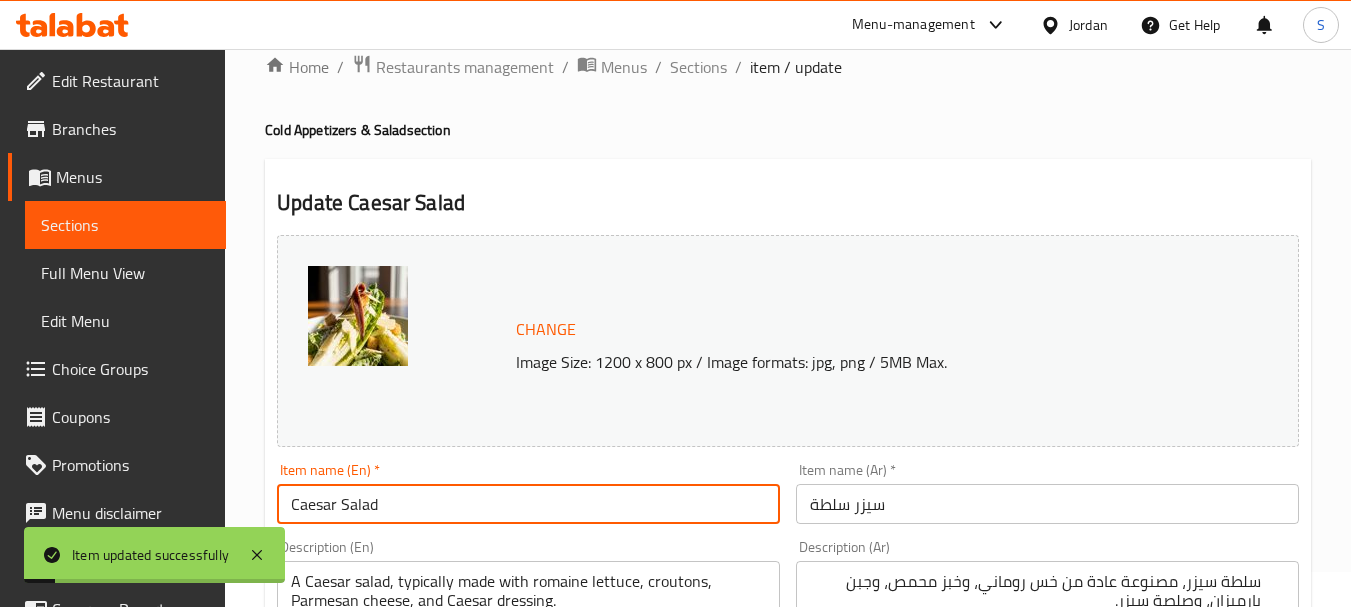 scroll, scrollTop: 0, scrollLeft: 0, axis: both 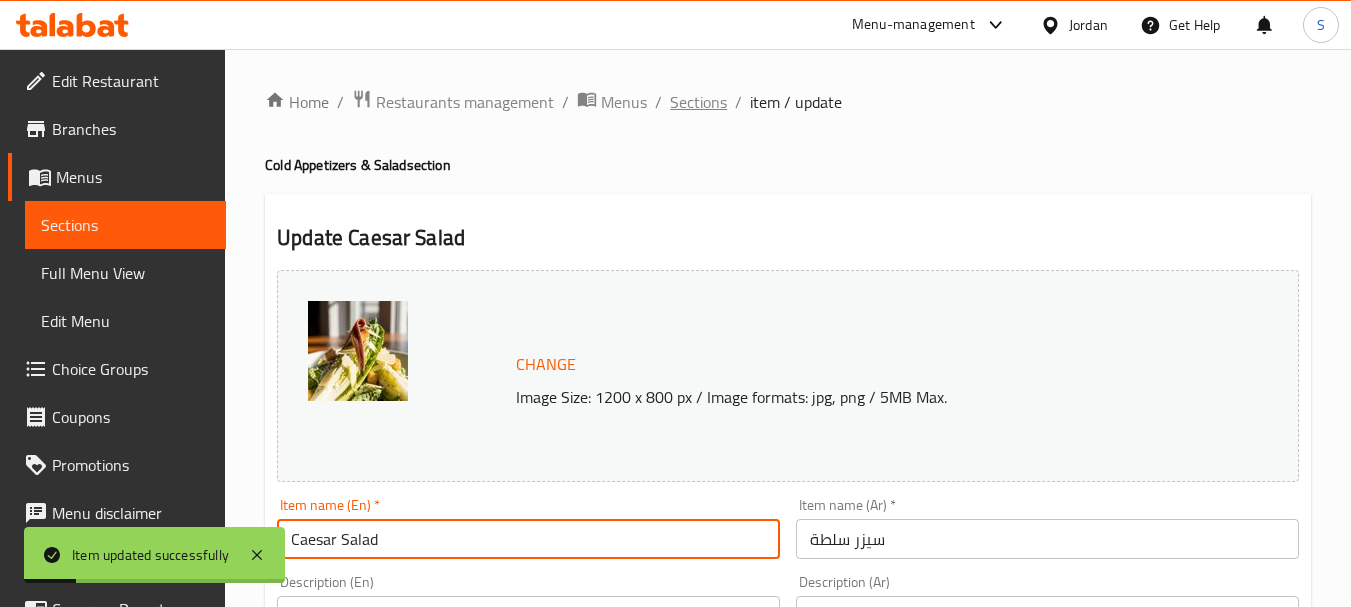 click on "Sections" at bounding box center [698, 102] 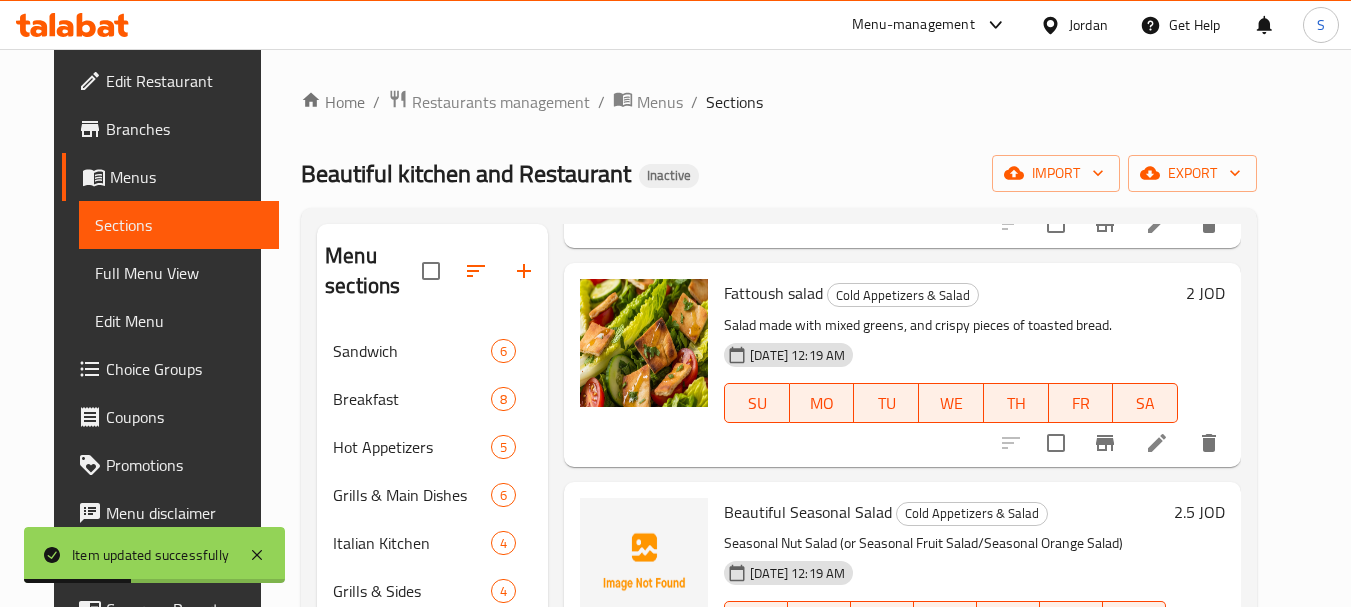 scroll, scrollTop: 864, scrollLeft: 0, axis: vertical 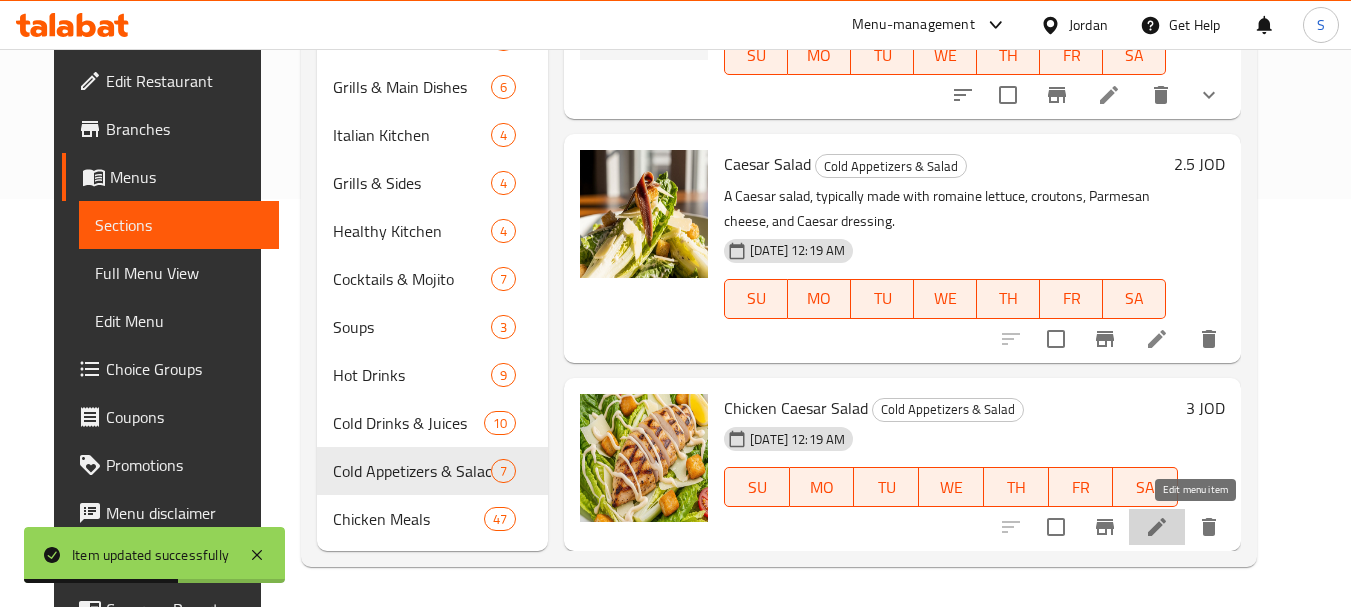 click 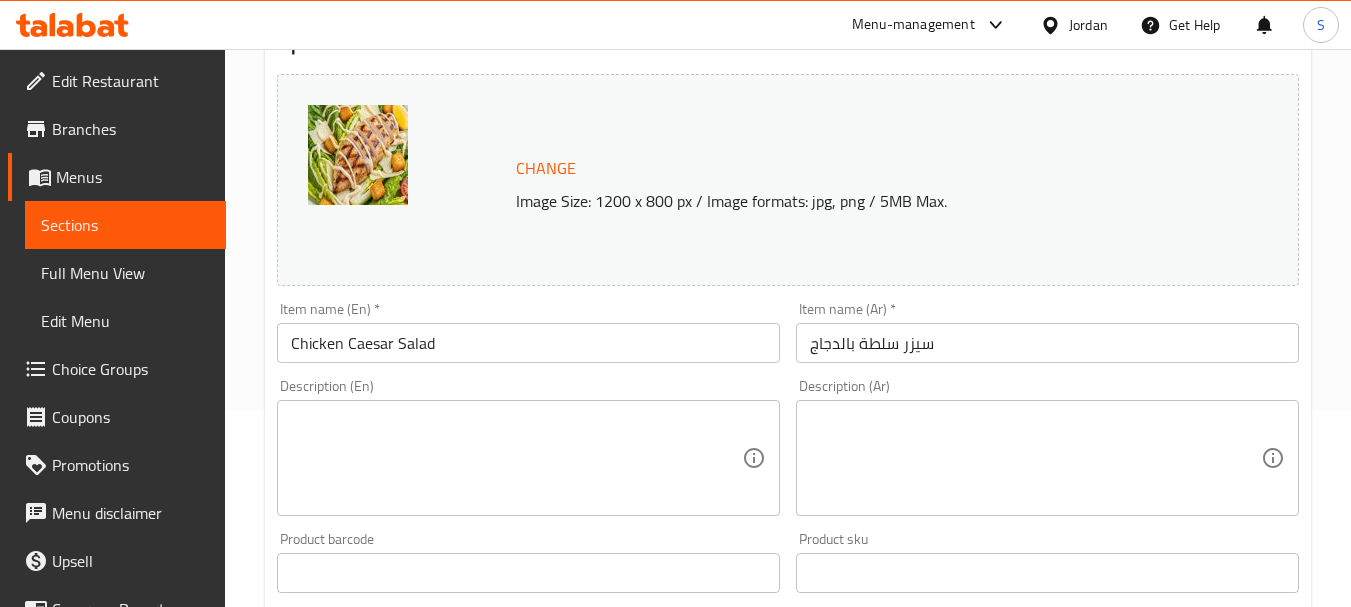 scroll, scrollTop: 400, scrollLeft: 0, axis: vertical 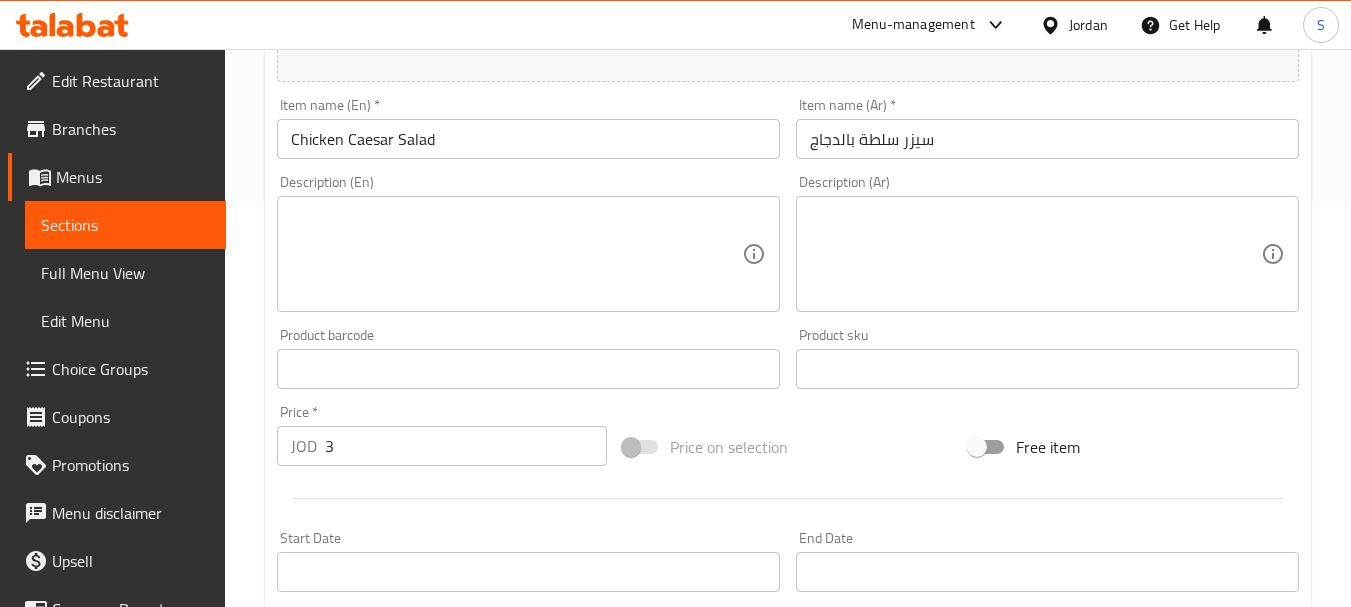 click at bounding box center [516, 254] 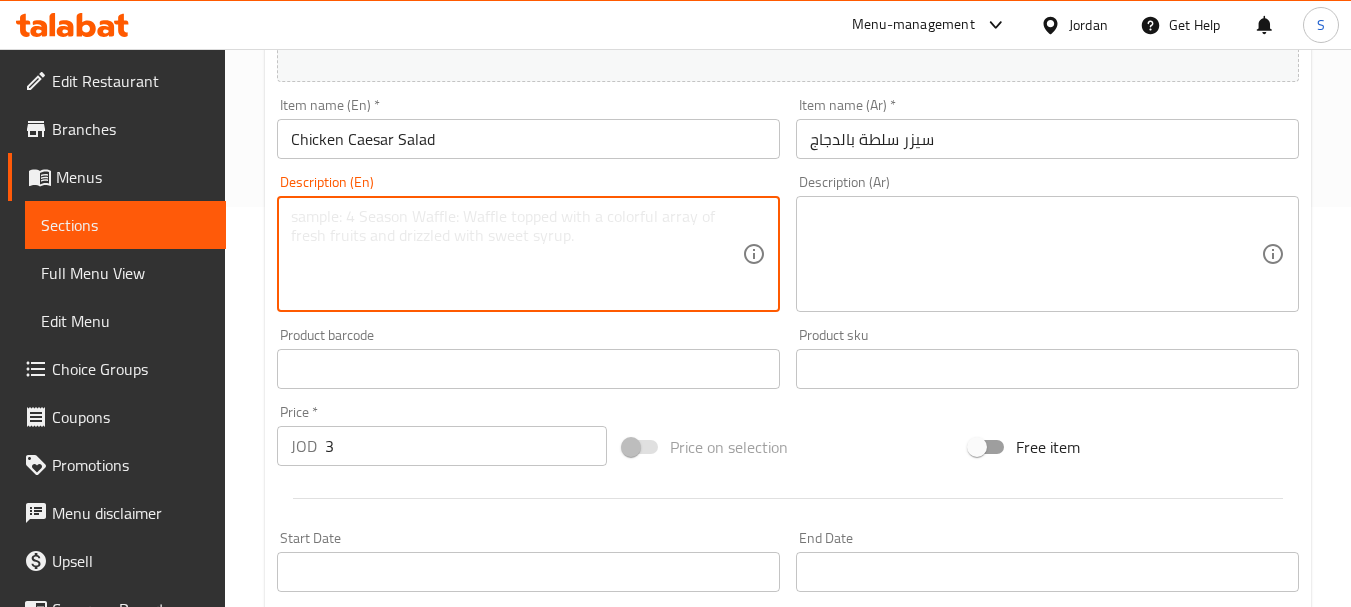 paste on "Made from a variety of fresh greens, juicy chicken and caesar dressing" 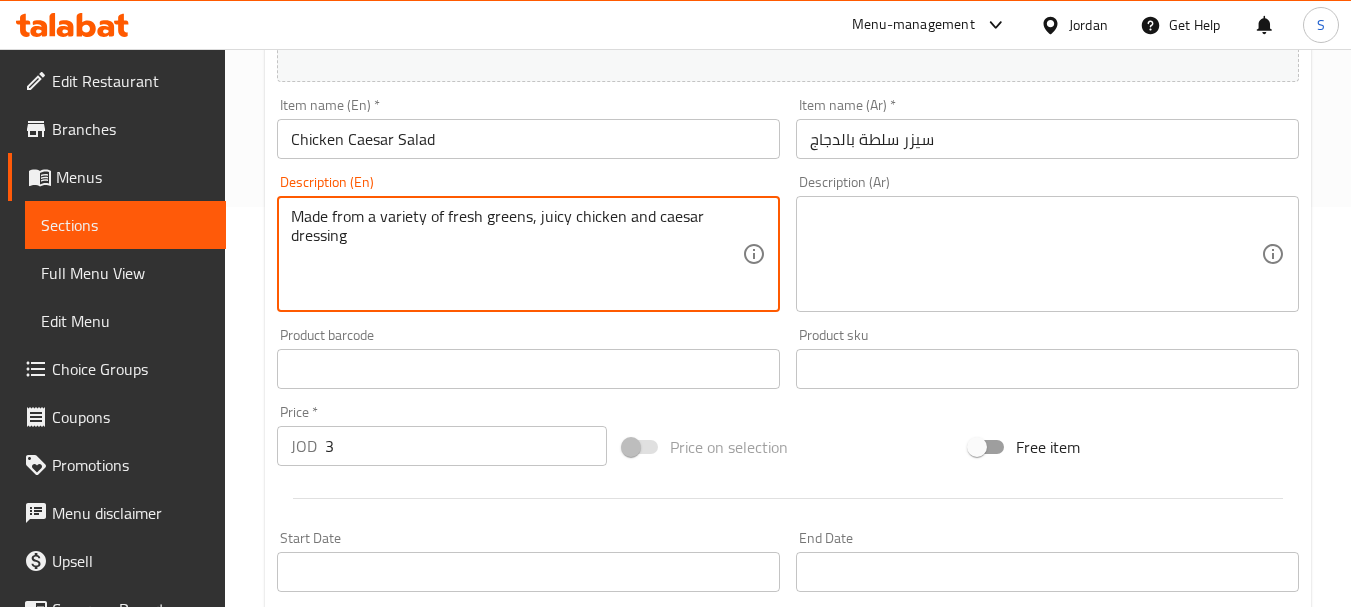 type on "Made from a variety of fresh greens, juicy chicken and caesar dressing" 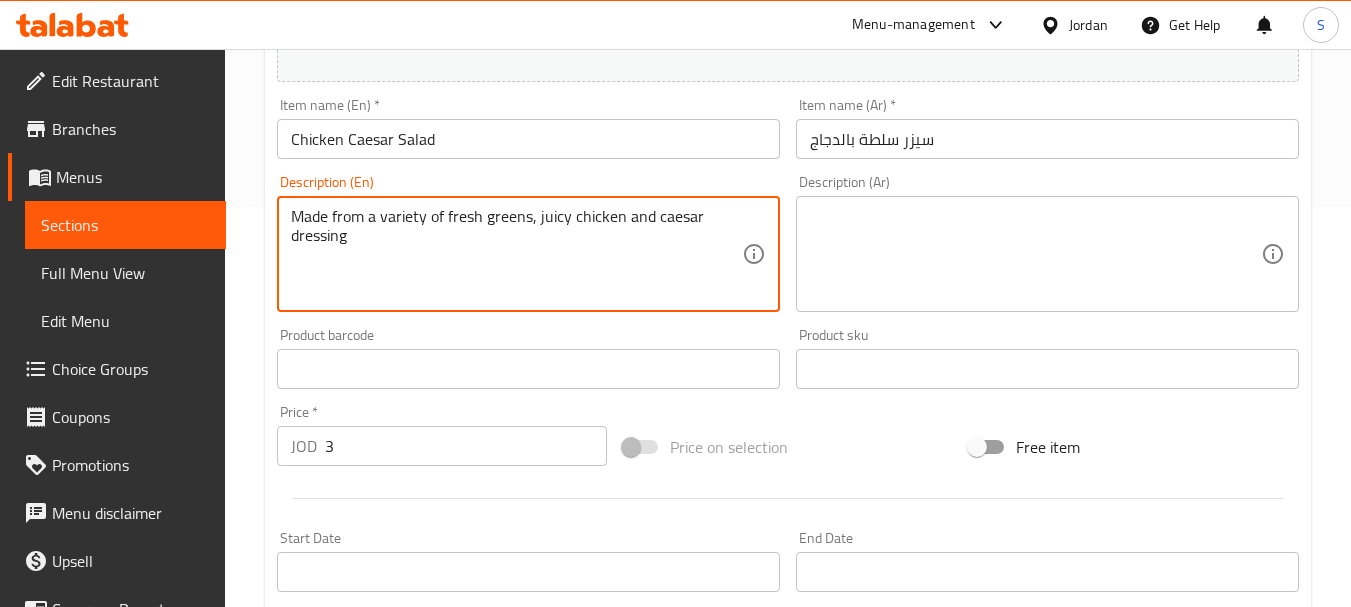 click at bounding box center (1035, 254) 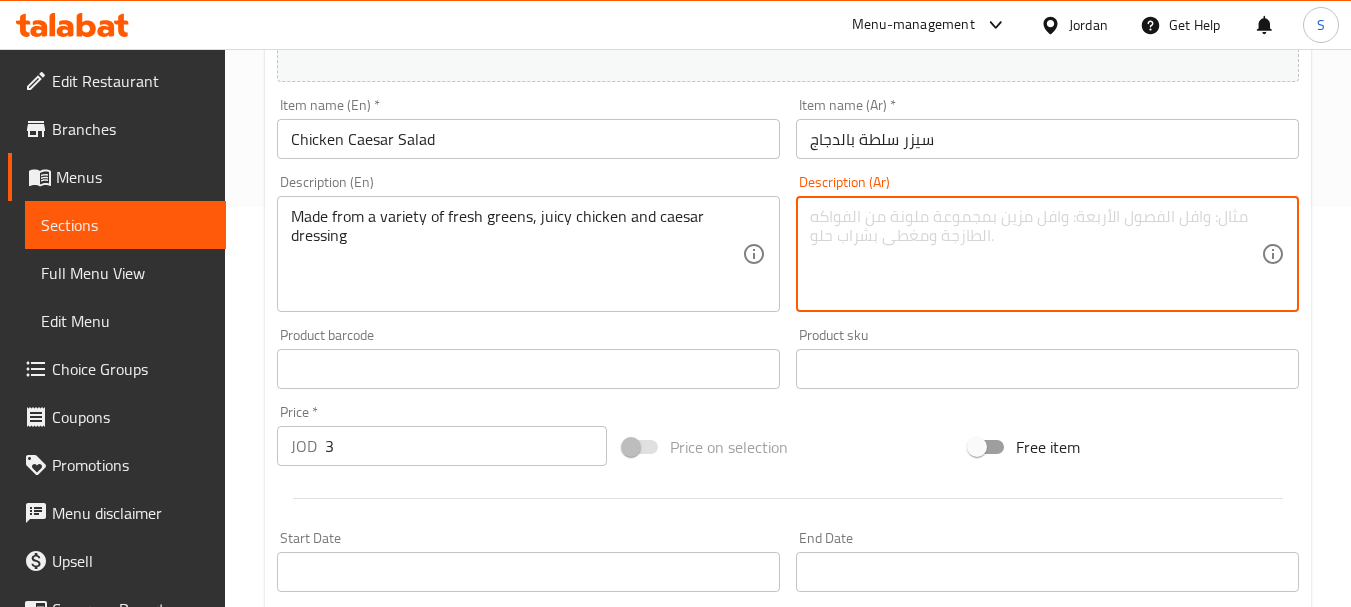 paste on "مصنوع من مجموعة متنوعة من الخضروات الطازجة والدجاج العصير وصلصة سيزر" 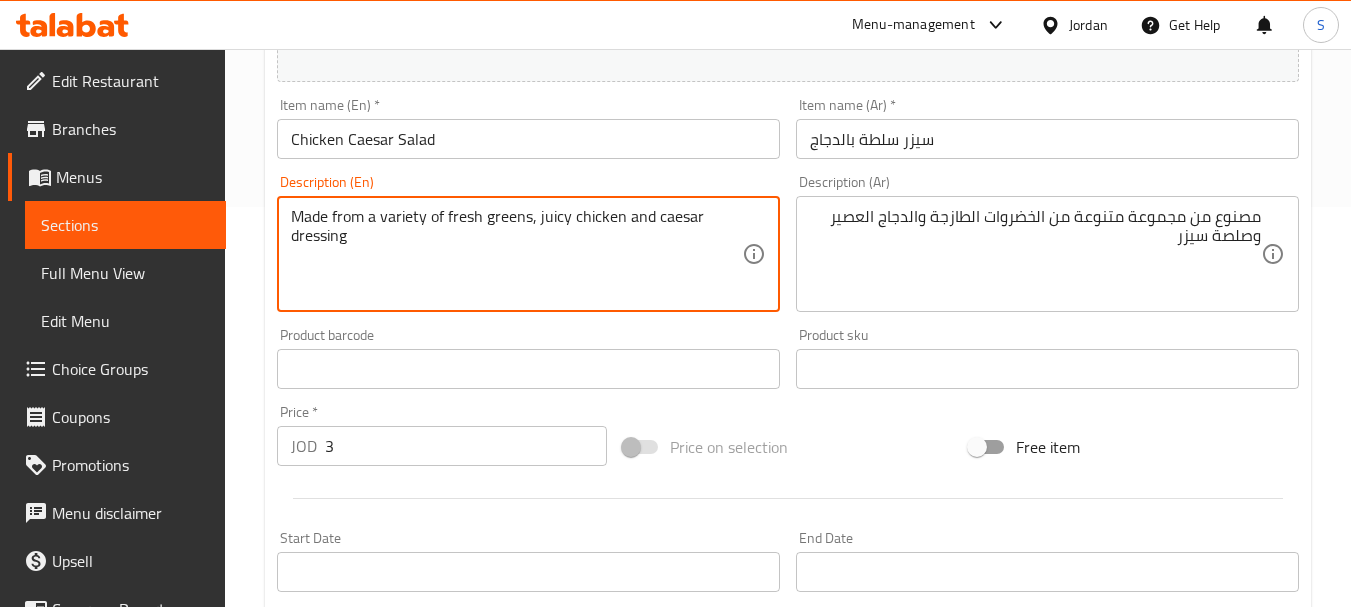 click on "Made from a variety of fresh greens, juicy chicken and caesar dressing Description (En)" at bounding box center (528, 254) 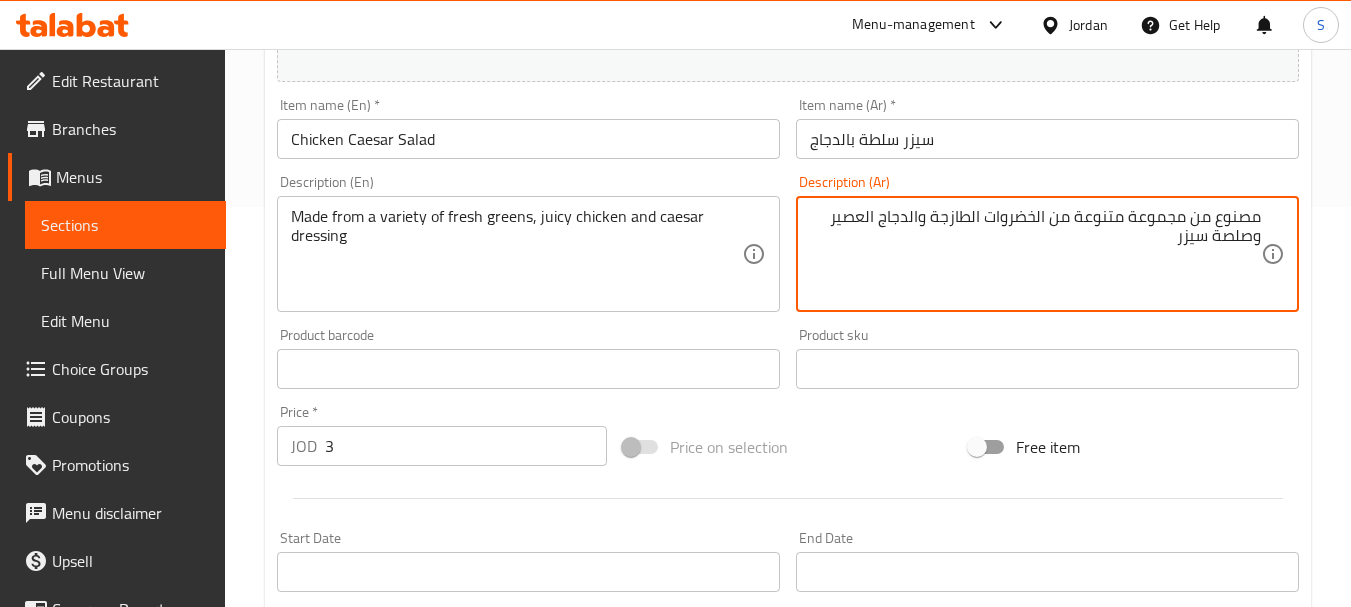 click on "مصنوع من مجموعة متنوعة من الخضروات الطازجة والدجاج العصير وصلصة سيزر" at bounding box center [1035, 254] 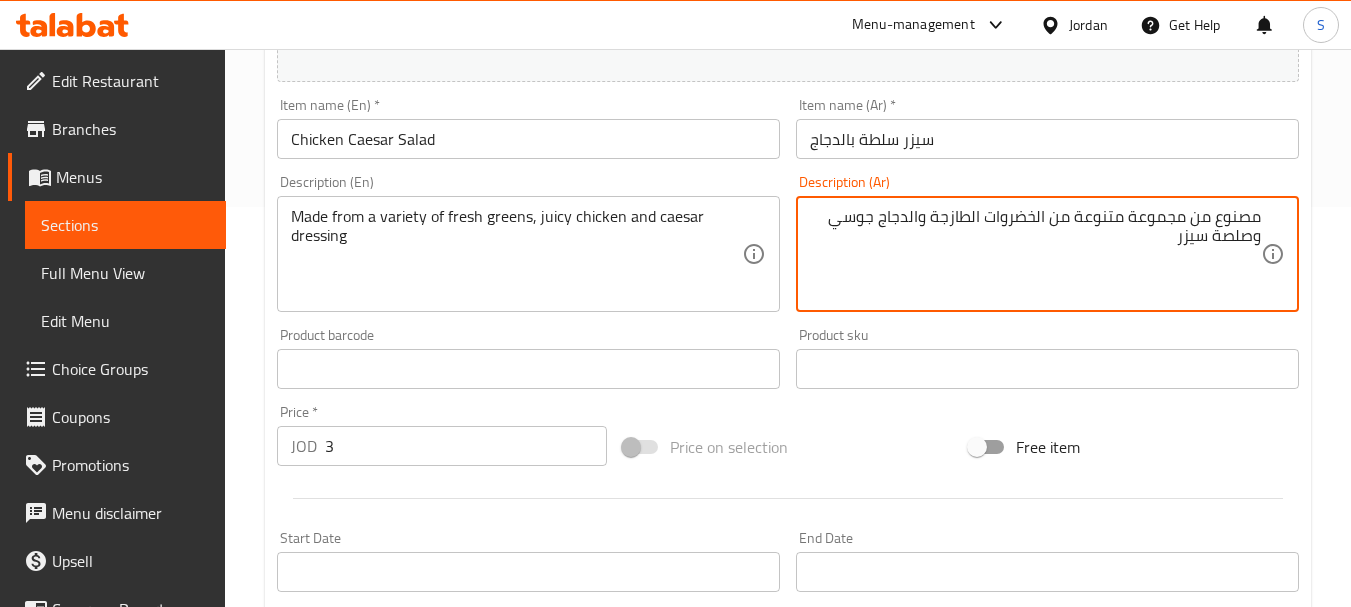 type on "مصنوع من مجموعة متنوعة من الخضروات الطازجة والدجاج جوسي وصلصة سيزر" 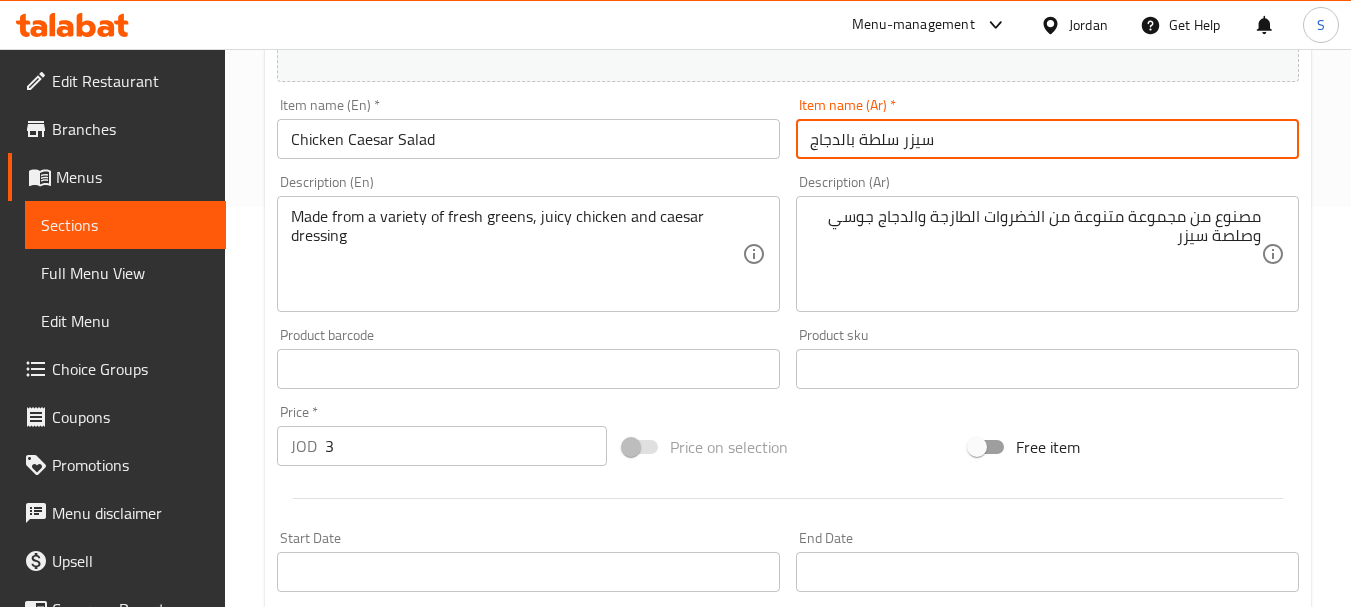 click on "سيزر سلطة بالدجاج" at bounding box center (1047, 139) 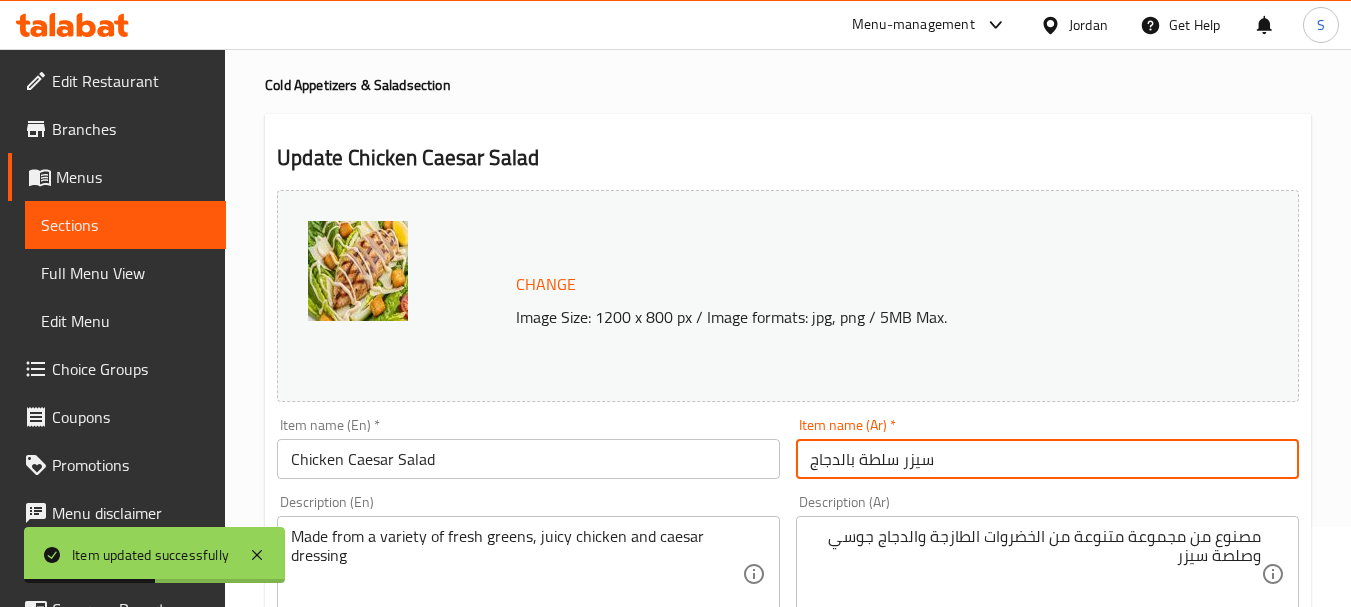 scroll, scrollTop: 0, scrollLeft: 0, axis: both 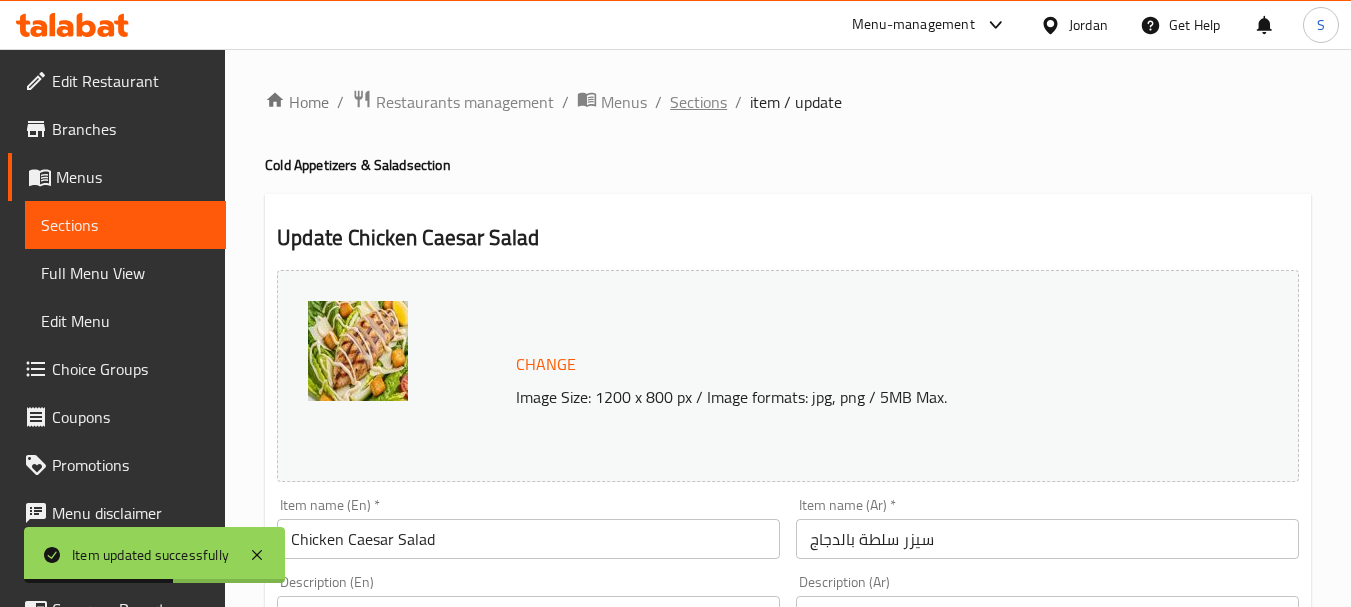 click on "Sections" at bounding box center [698, 102] 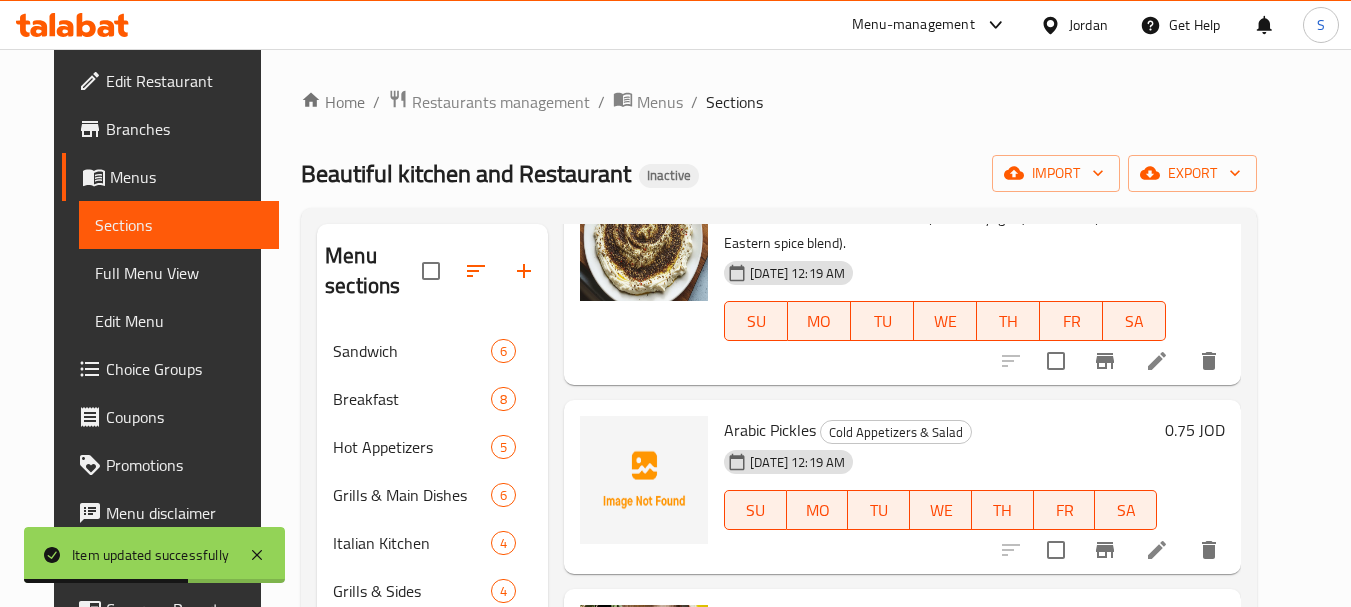 scroll, scrollTop: 300, scrollLeft: 0, axis: vertical 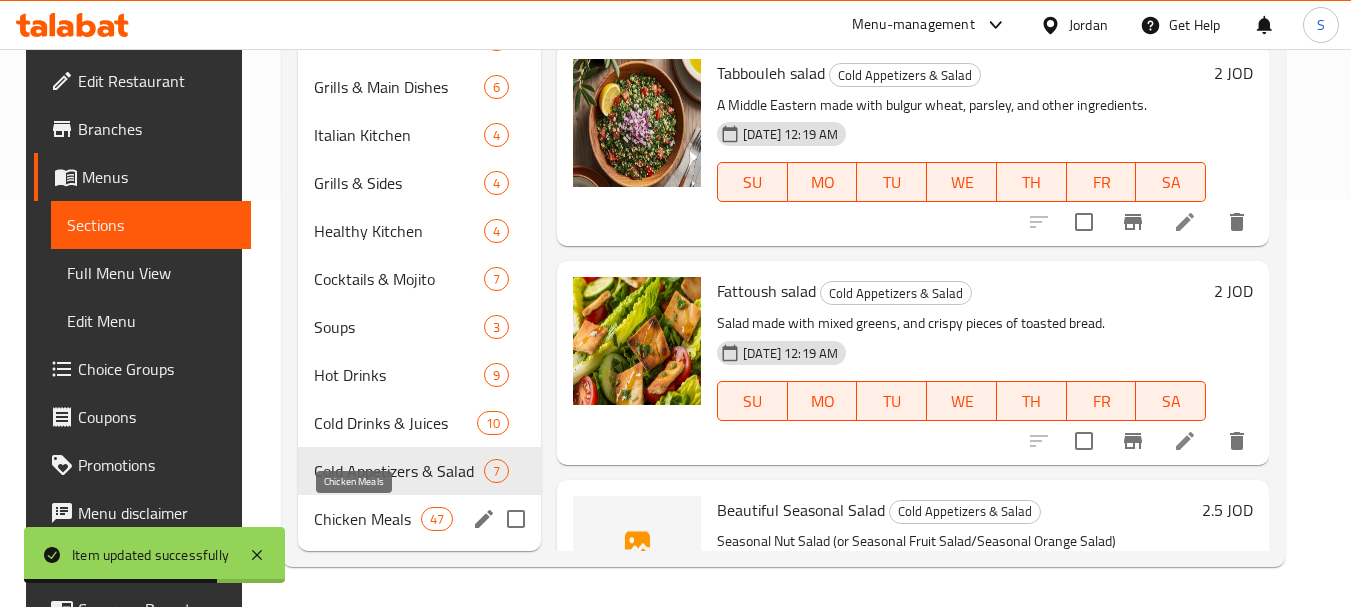 click on "Chicken Meals" at bounding box center [367, 519] 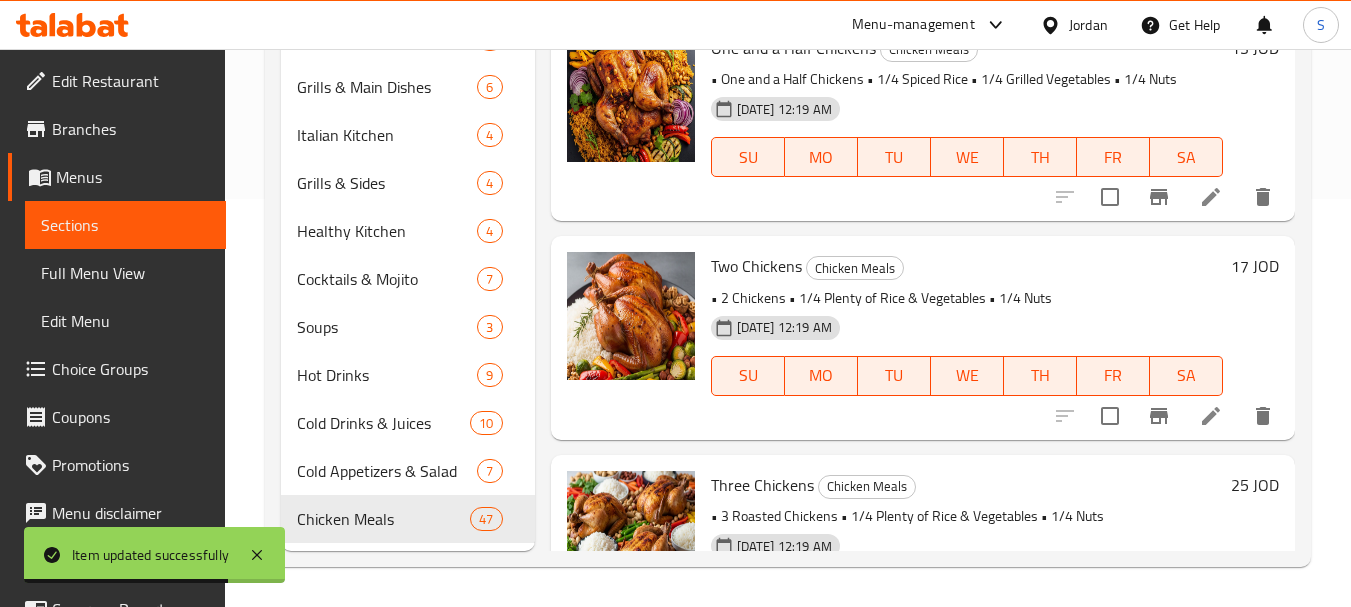 scroll, scrollTop: 371, scrollLeft: 0, axis: vertical 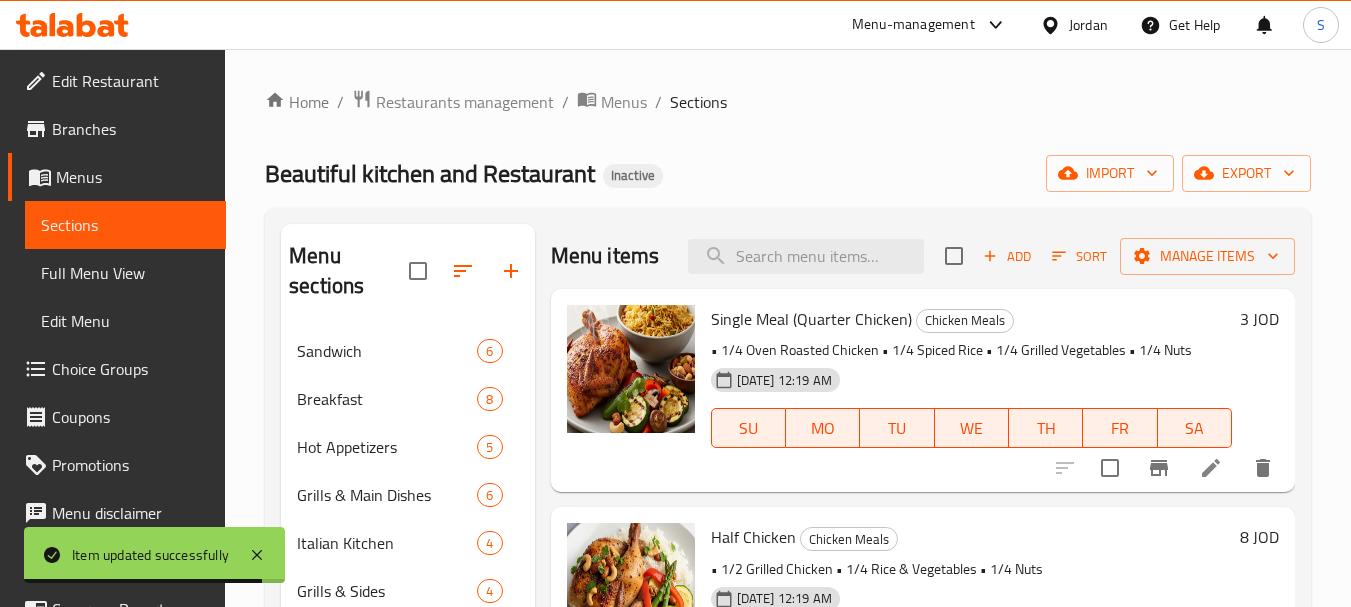 click 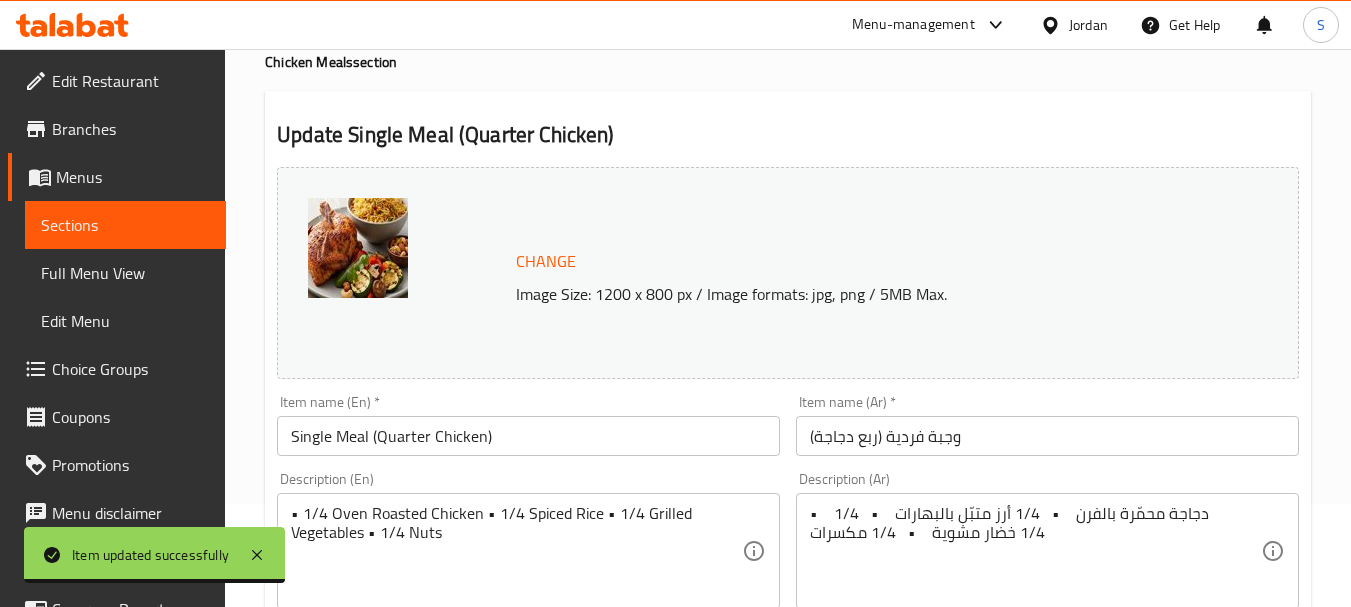 scroll, scrollTop: 200, scrollLeft: 0, axis: vertical 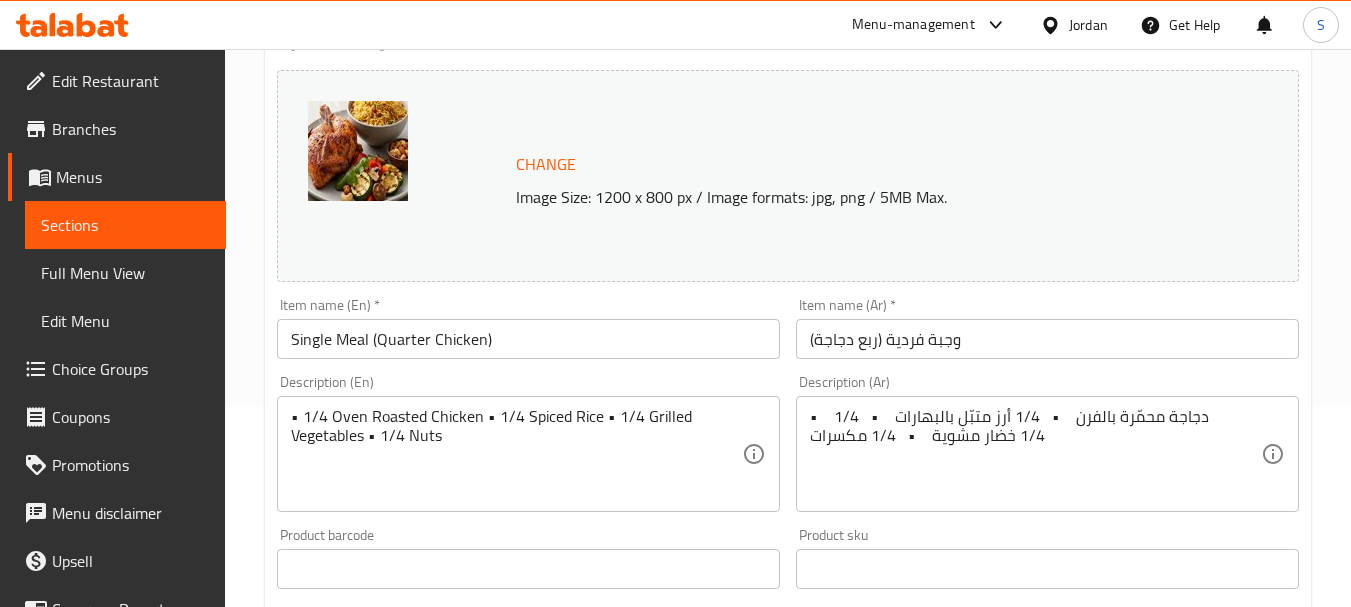 click on "وجبة فردية (ربع دجاجة)" at bounding box center [1047, 339] 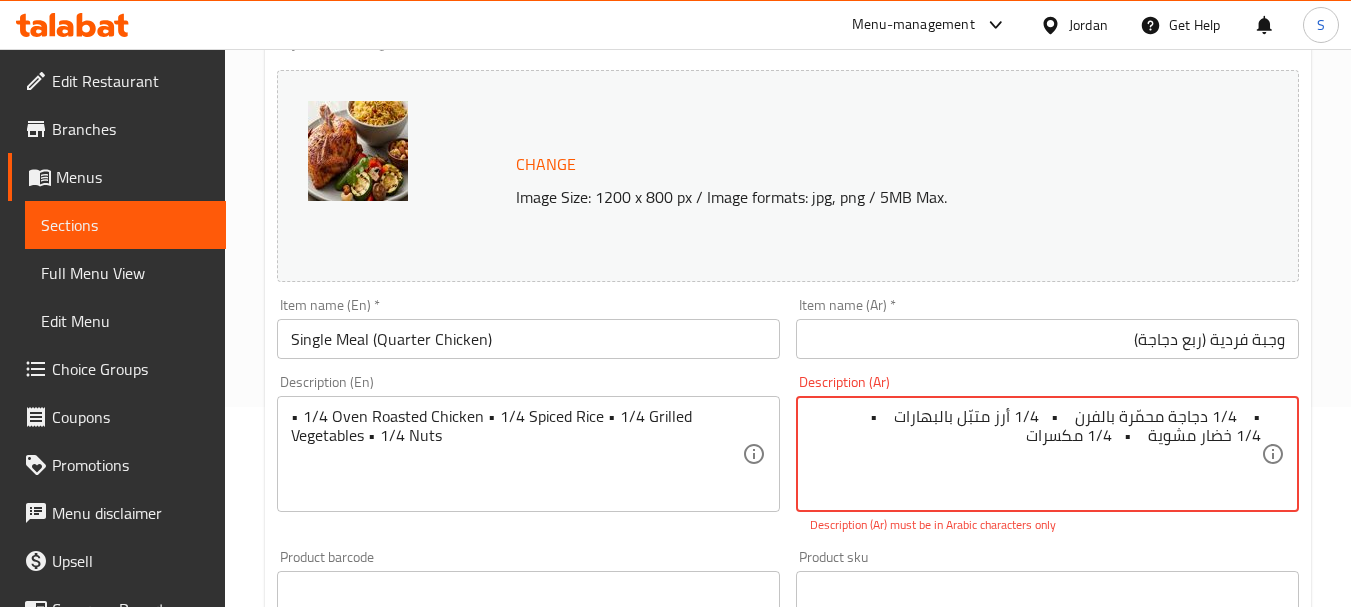 click on "•    1/4 دجاجة محمّرة بالفرن    •   1/4 أرز متبّل بالبهارات    •   1/4 خضار مشوية    •   1/4 مكسرات" at bounding box center (1035, 454) 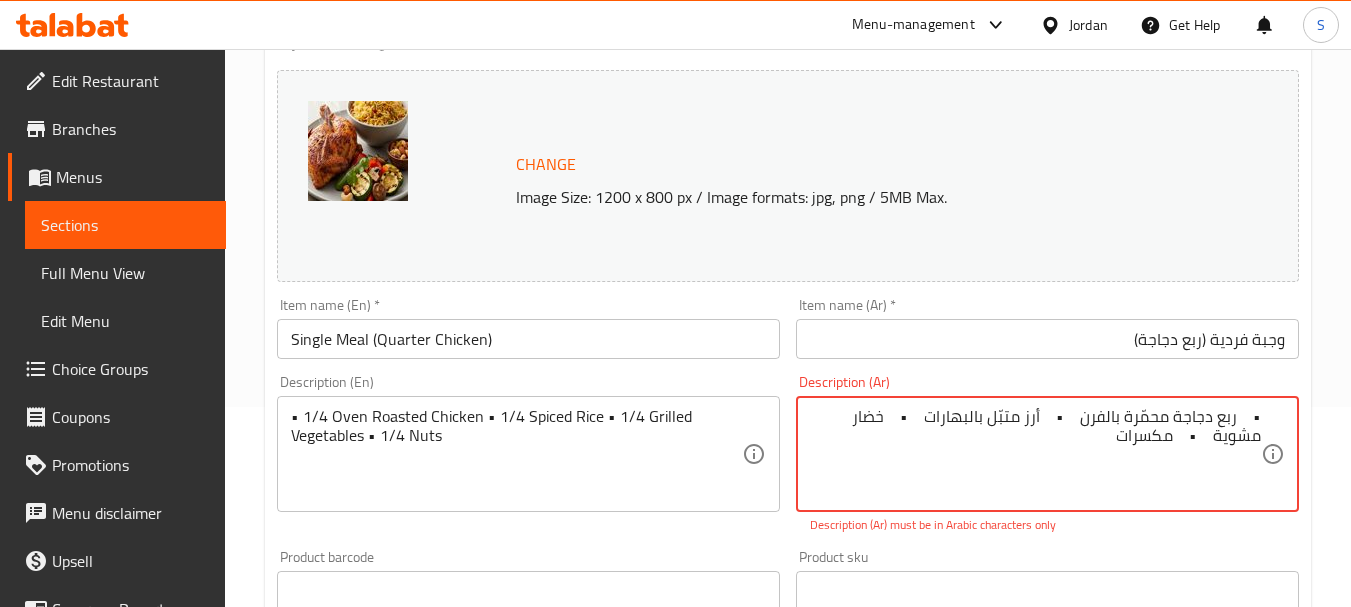click on "•    ربع دجاجة محمّرة بالفرن    •    أرز متبّل بالبهارات    •    خضار مشوية    •    مكسرات" at bounding box center (1035, 454) 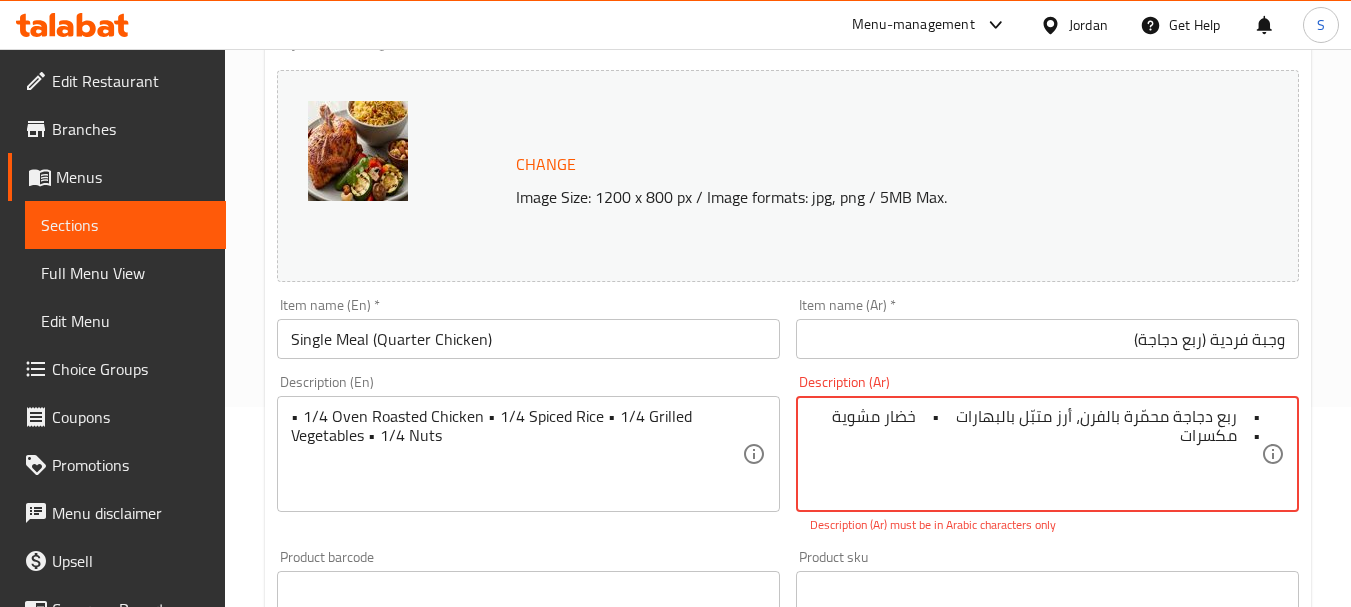 drag, startPoint x: 1232, startPoint y: 413, endPoint x: 1305, endPoint y: 416, distance: 73.061615 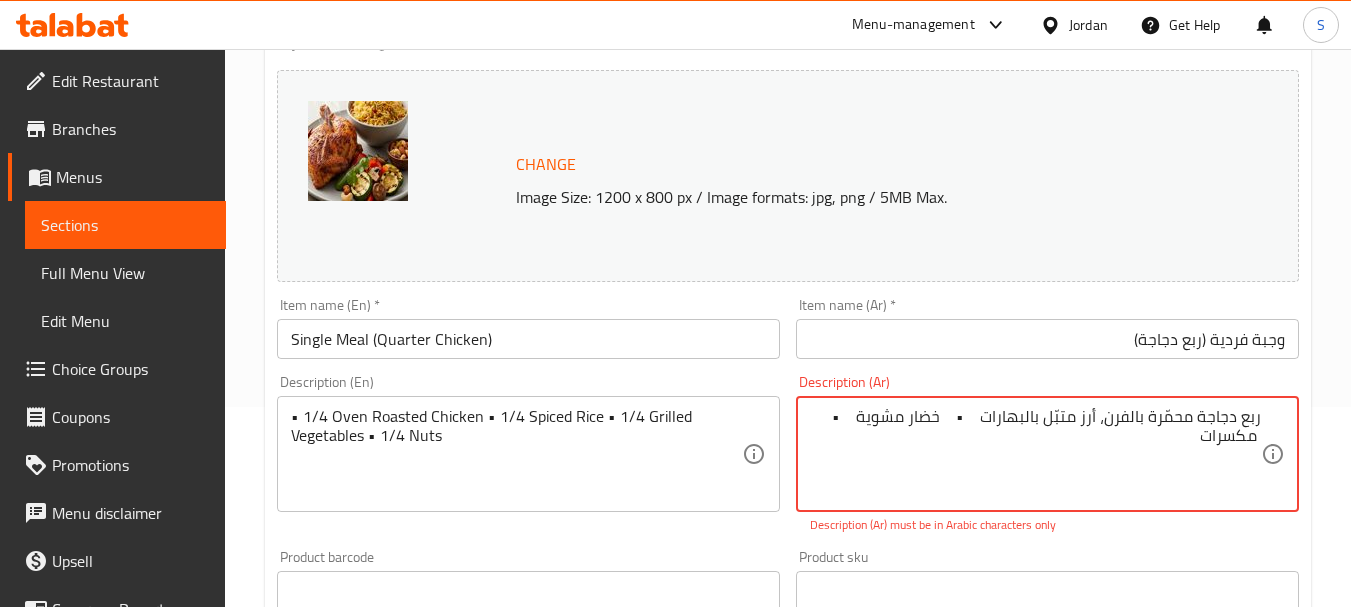 drag, startPoint x: 949, startPoint y: 412, endPoint x: 977, endPoint y: 408, distance: 28.284271 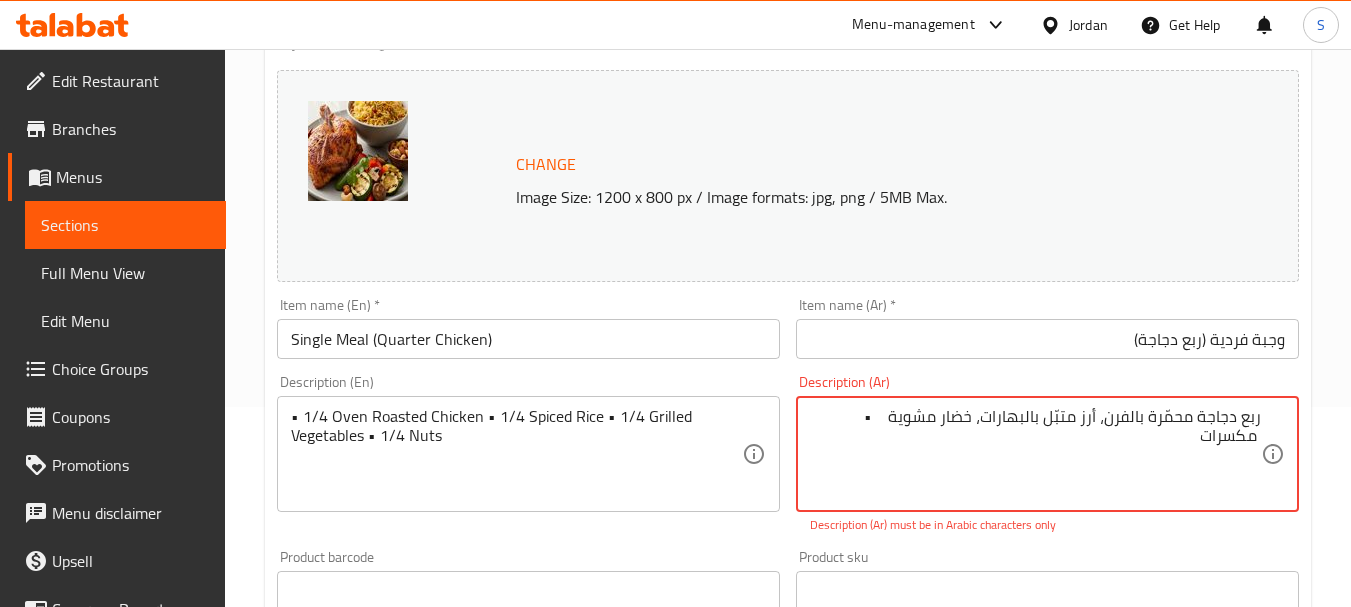 drag, startPoint x: 888, startPoint y: 416, endPoint x: 818, endPoint y: 418, distance: 70.028564 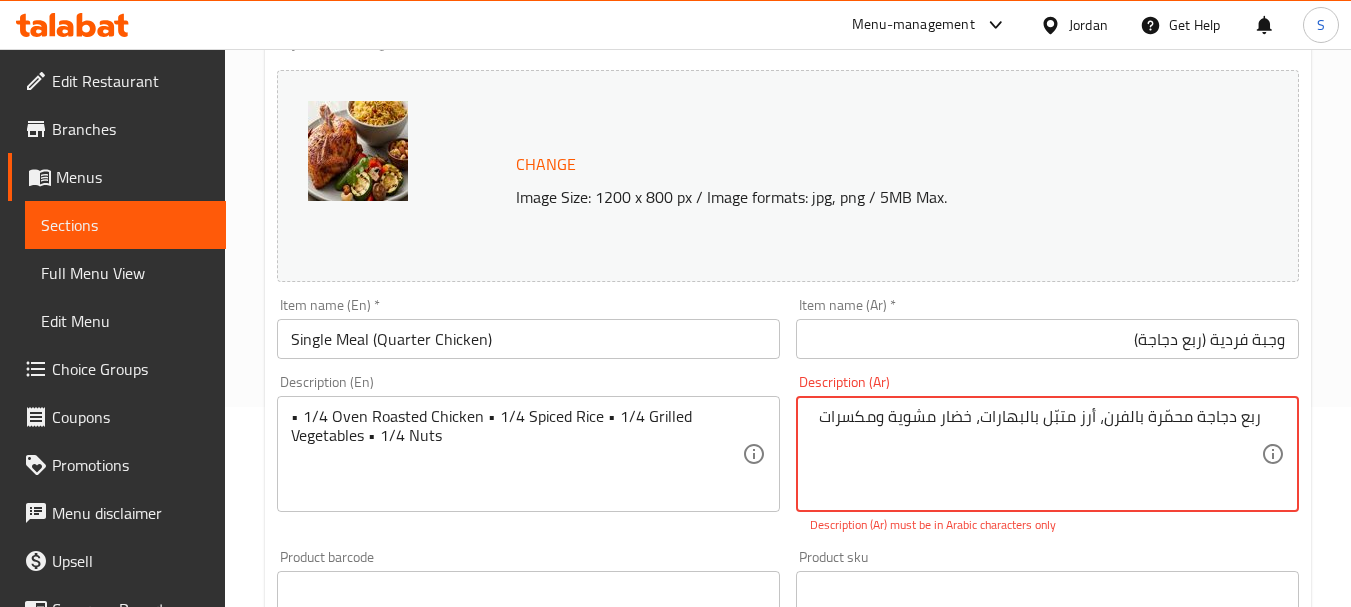 type on "ربع دجاجة محمّرة بالفرن، أرز متبّل بالبهارات، خضار مشوية ومكسرات" 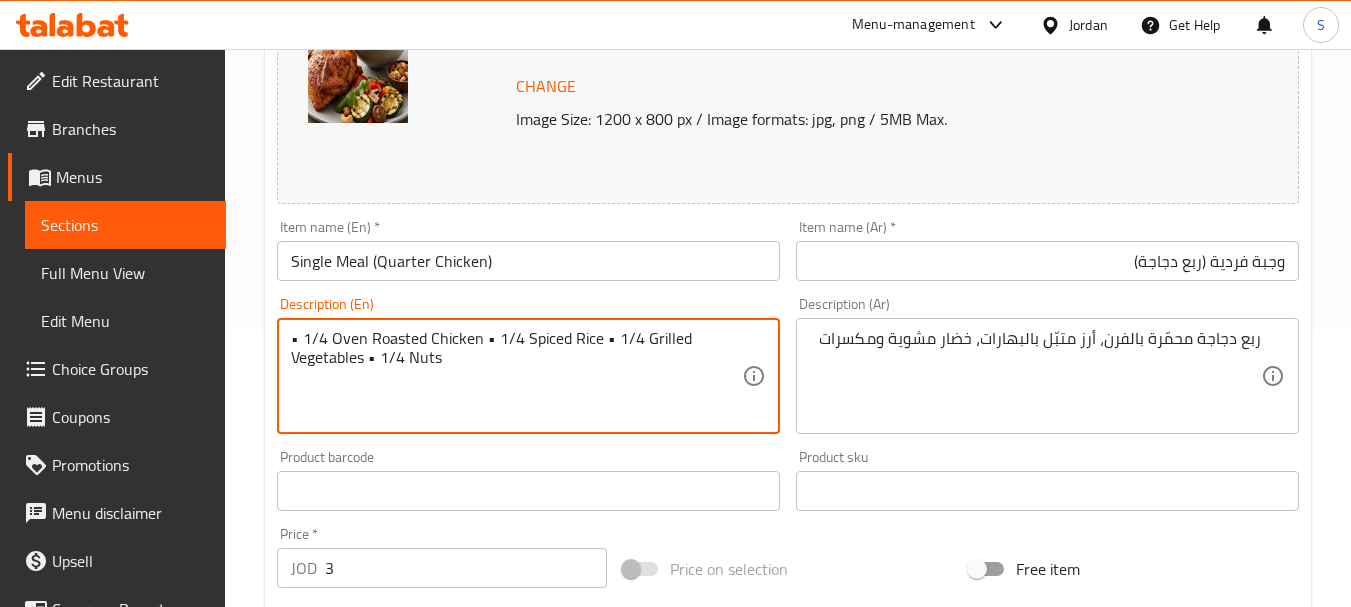 scroll, scrollTop: 300, scrollLeft: 0, axis: vertical 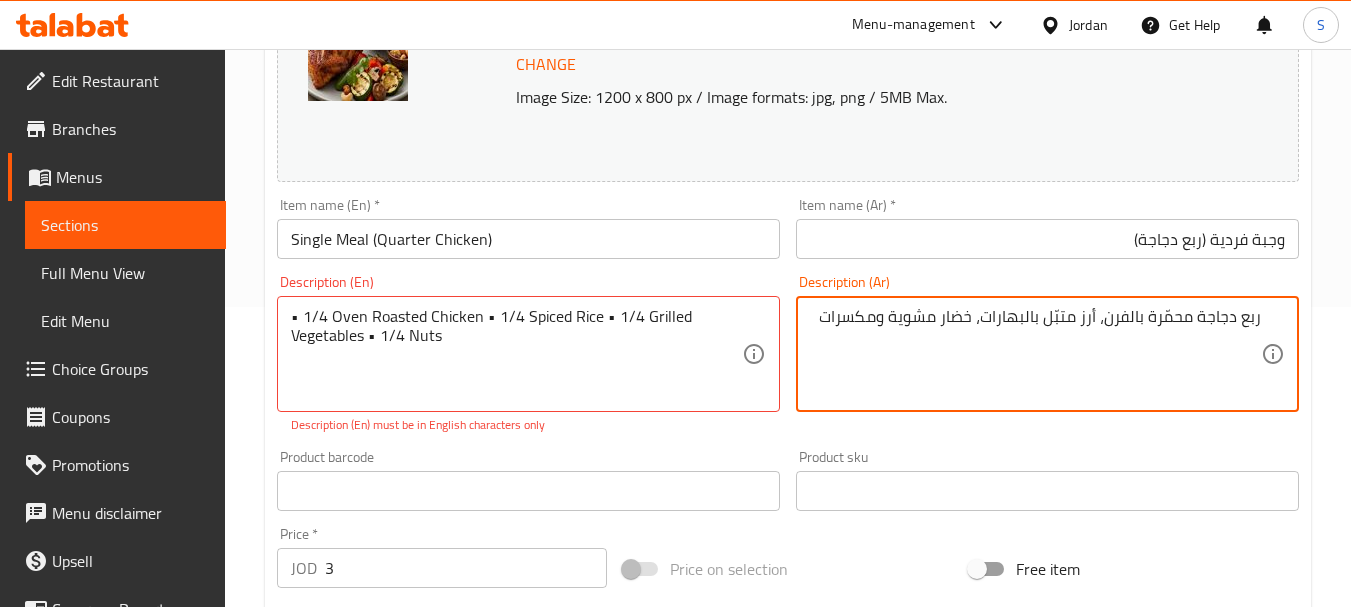 click on "ربع دجاجة محمّرة بالفرن، أرز متبّل بالبهارات، خضار مشوية ومكسرات" at bounding box center [1035, 354] 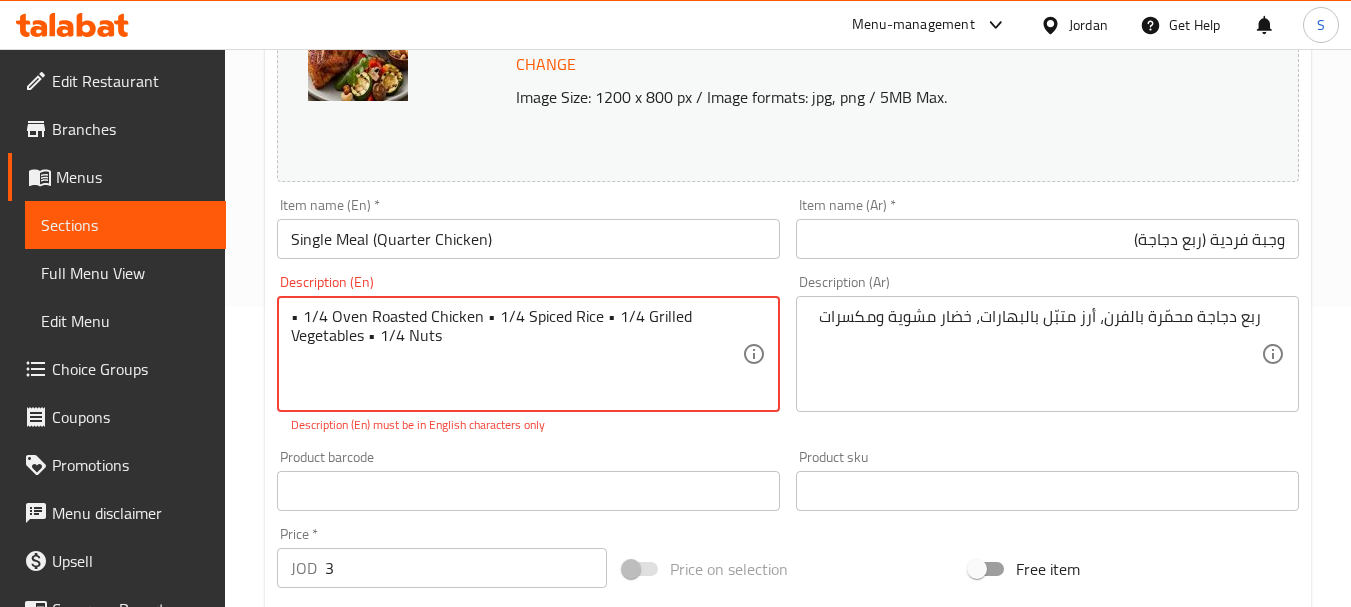 click on "• 1/4 Oven Roasted Chicken • 1/4 Spiced Rice • 1/4 Grilled Vegetables • 1/4 Nuts" at bounding box center (516, 354) 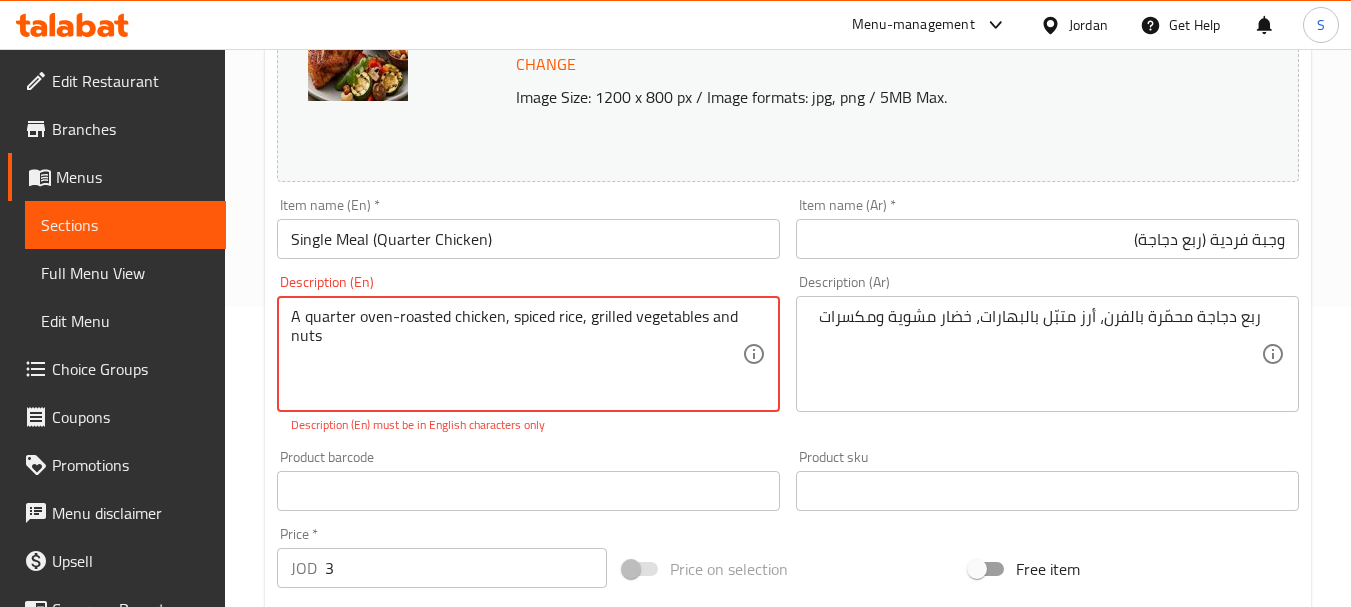 click on "A quarter oven-roasted chicken, spiced rice, grilled vegetables and nuts" at bounding box center [516, 354] 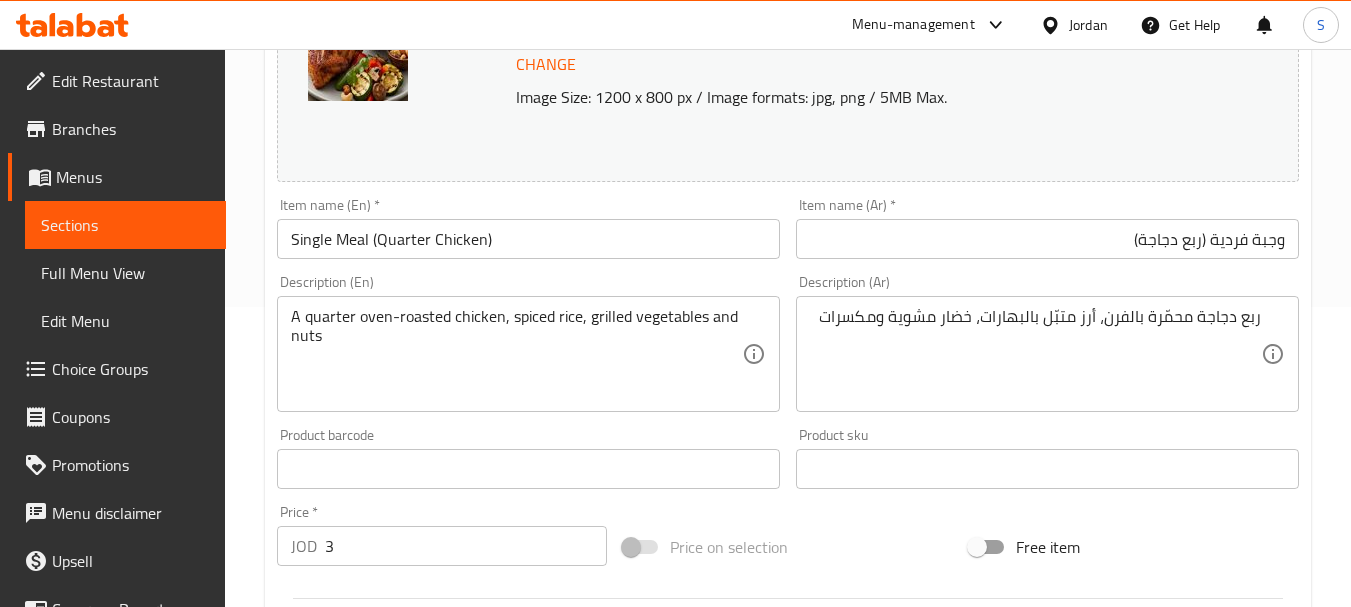 click on "Single Meal (Quarter Chicken)" at bounding box center [528, 239] 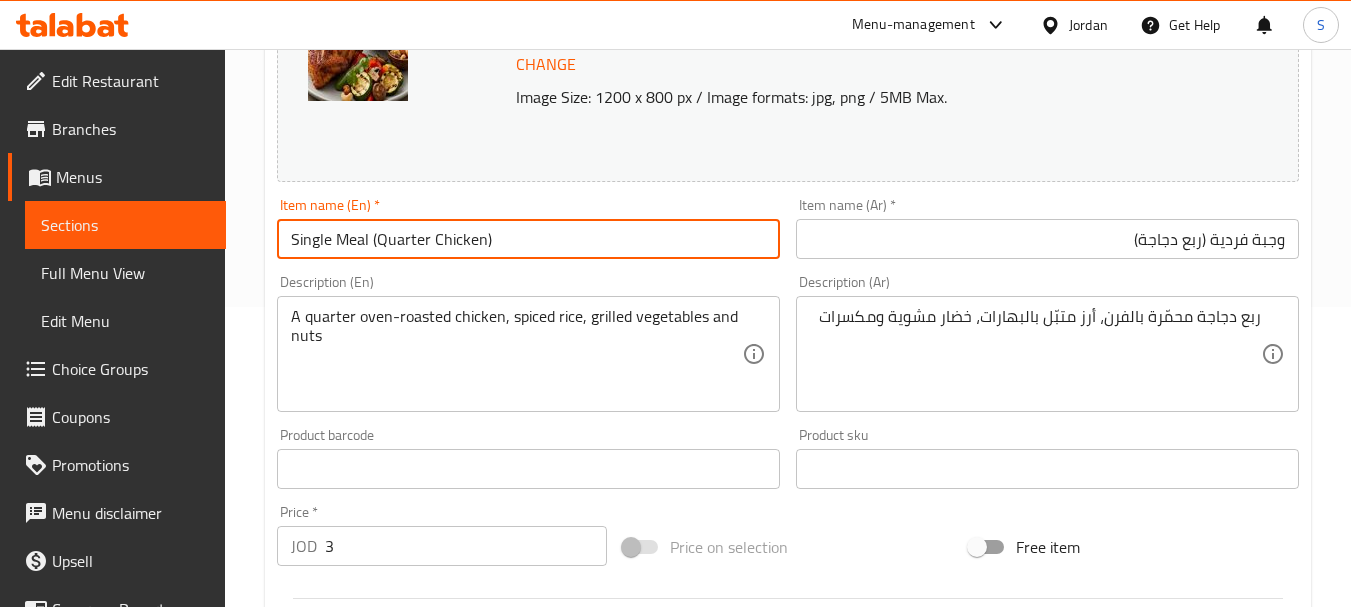 click on "Update" at bounding box center (398, 1055) 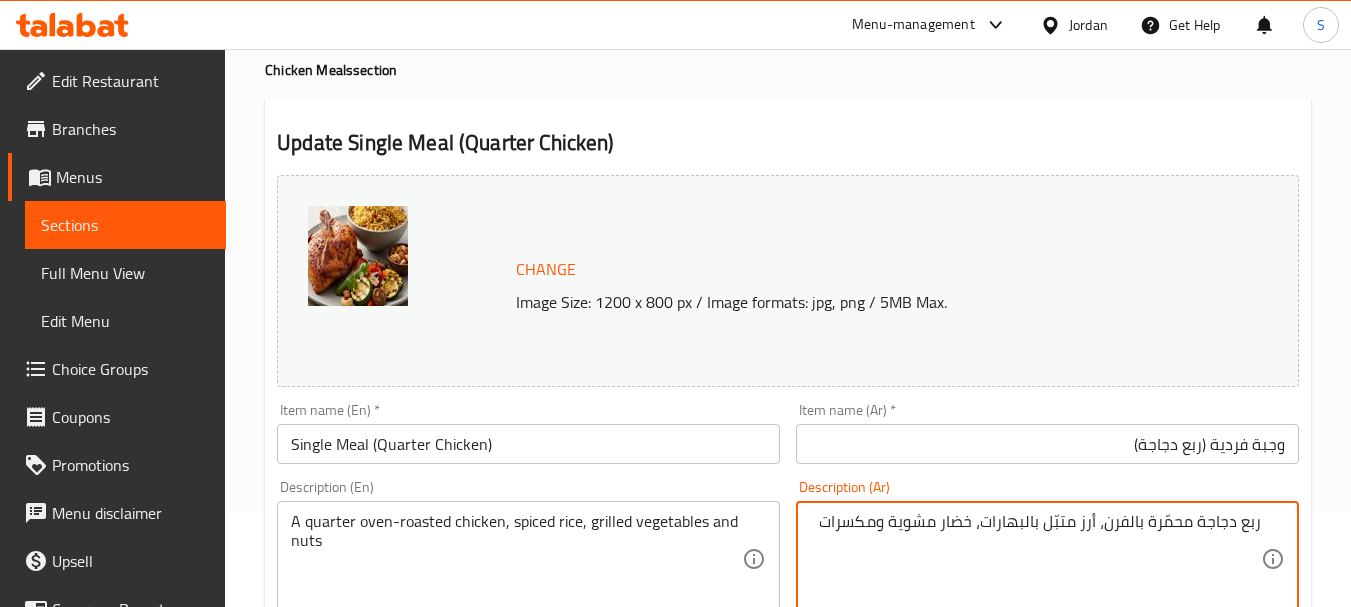 scroll, scrollTop: 100, scrollLeft: 0, axis: vertical 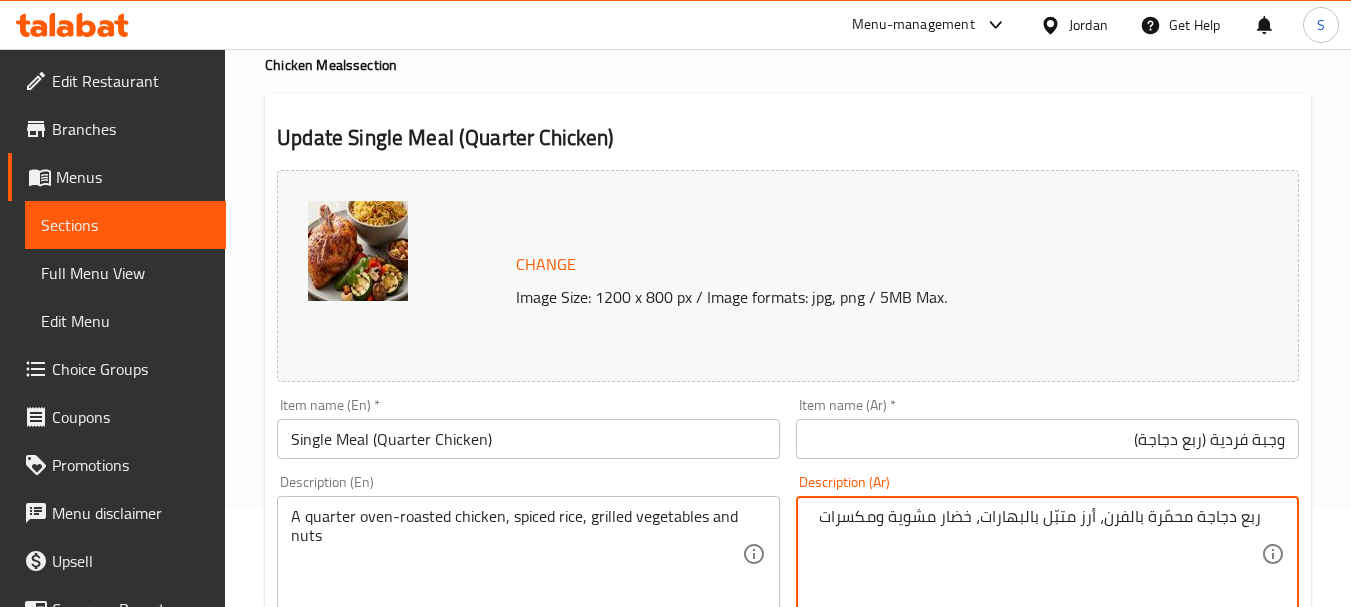 click on "وجبة فردية (ربع دجاجة)" at bounding box center (1047, 439) 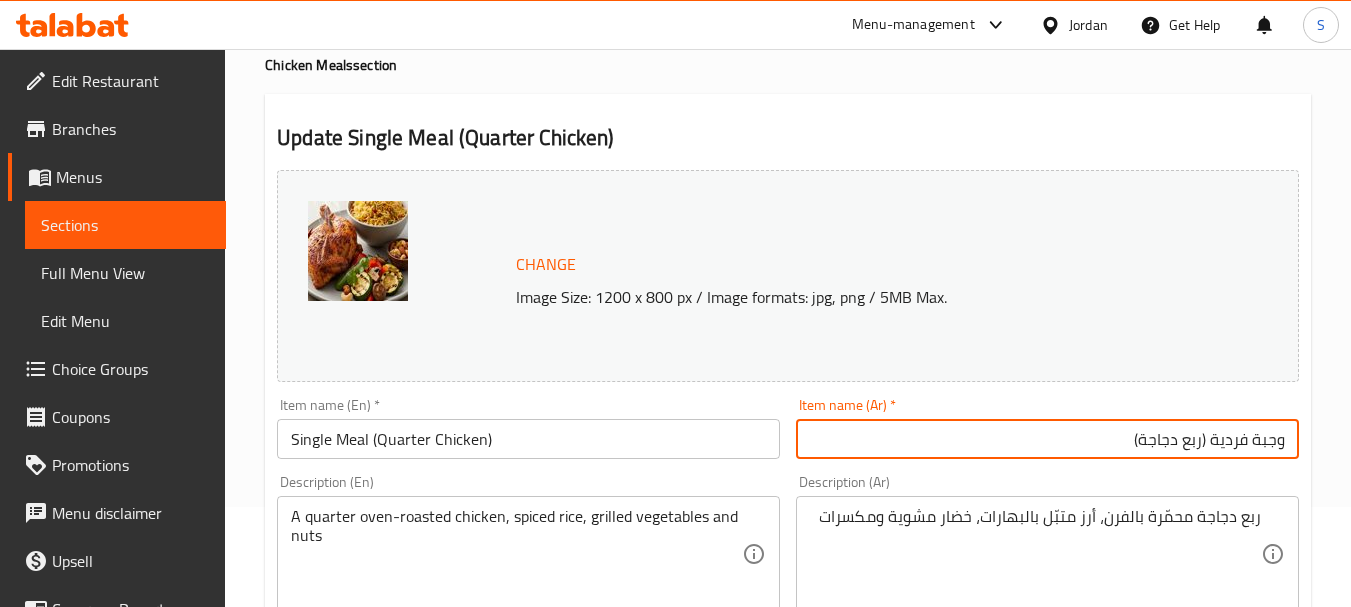 click on "Update" at bounding box center [398, 1255] 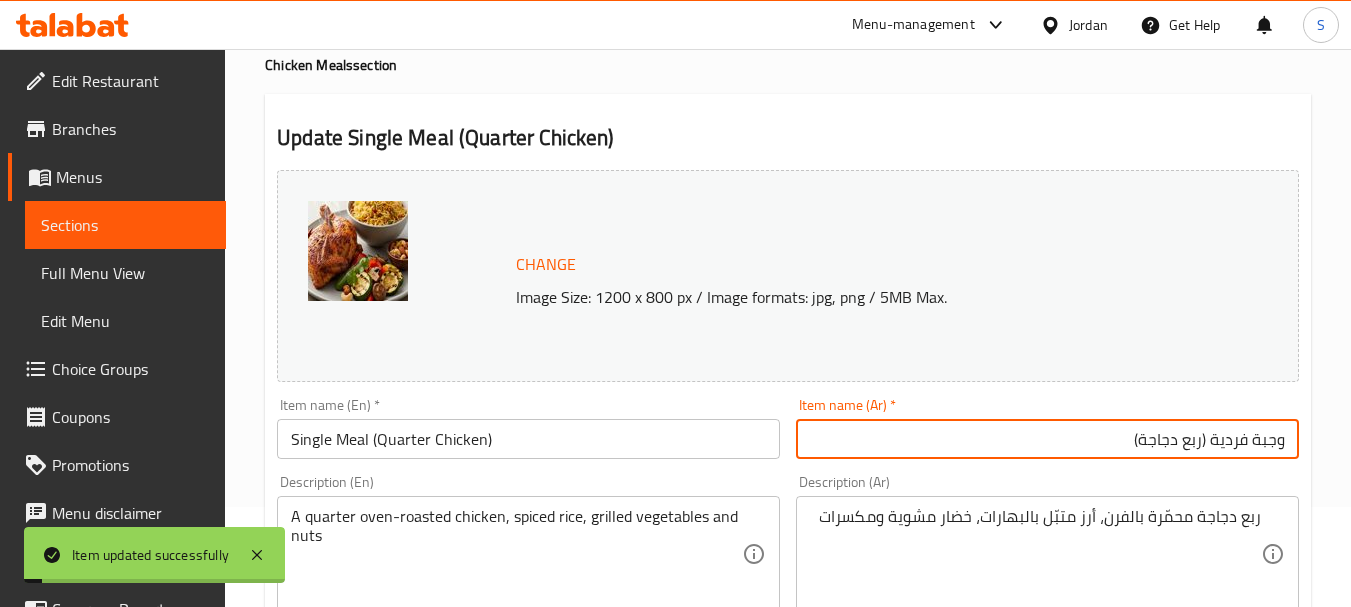 scroll, scrollTop: 0, scrollLeft: 0, axis: both 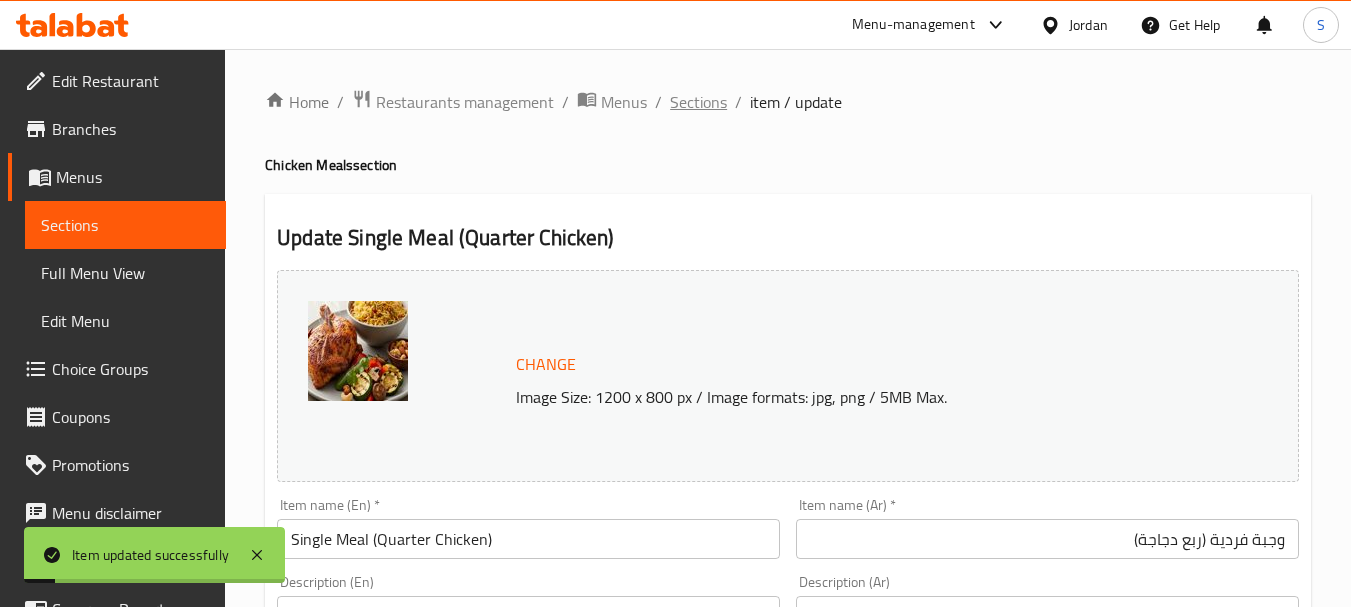 click on "Sections" at bounding box center (698, 102) 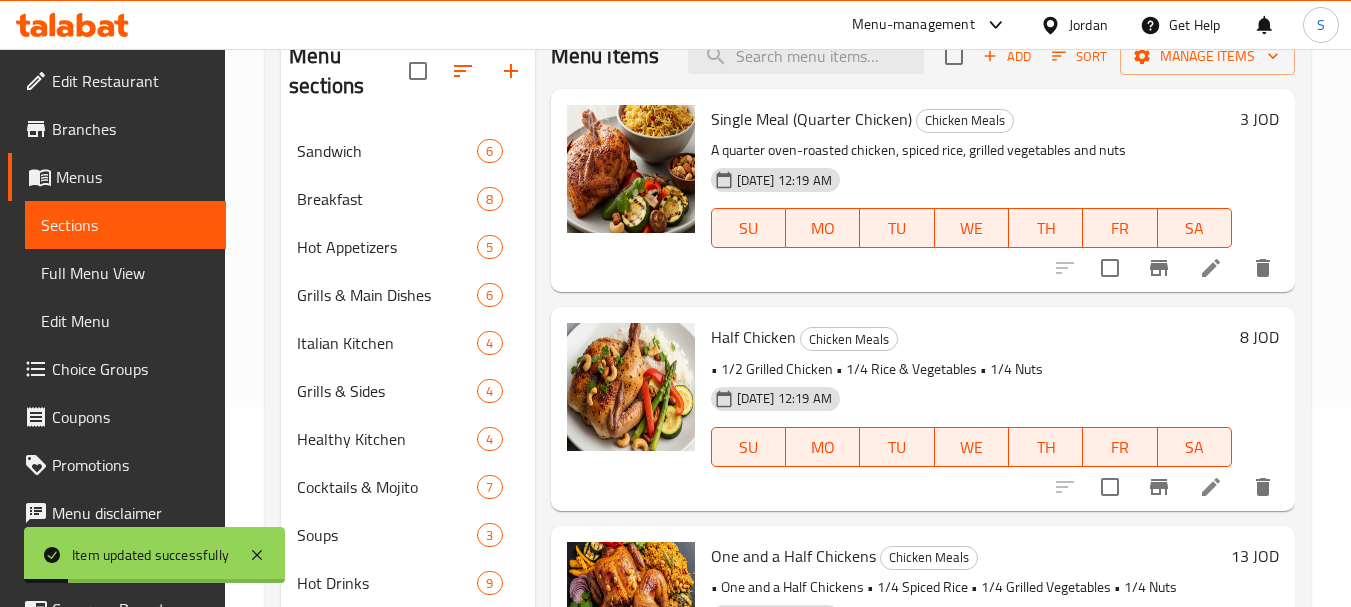 scroll, scrollTop: 0, scrollLeft: 0, axis: both 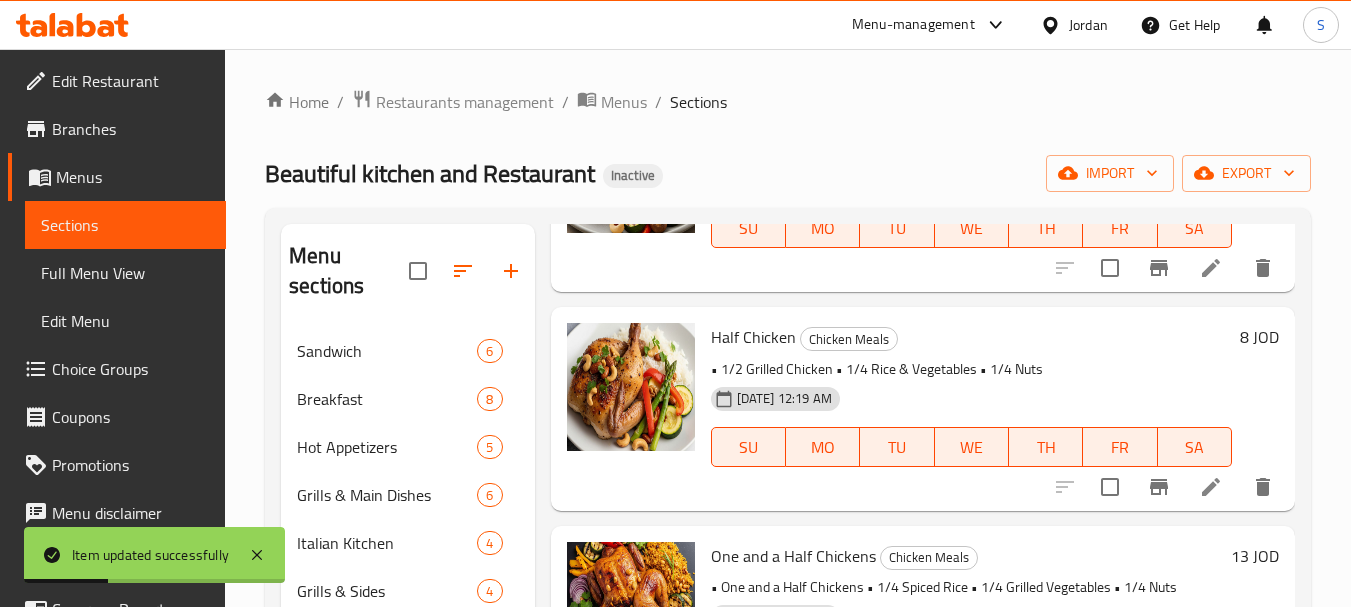 click 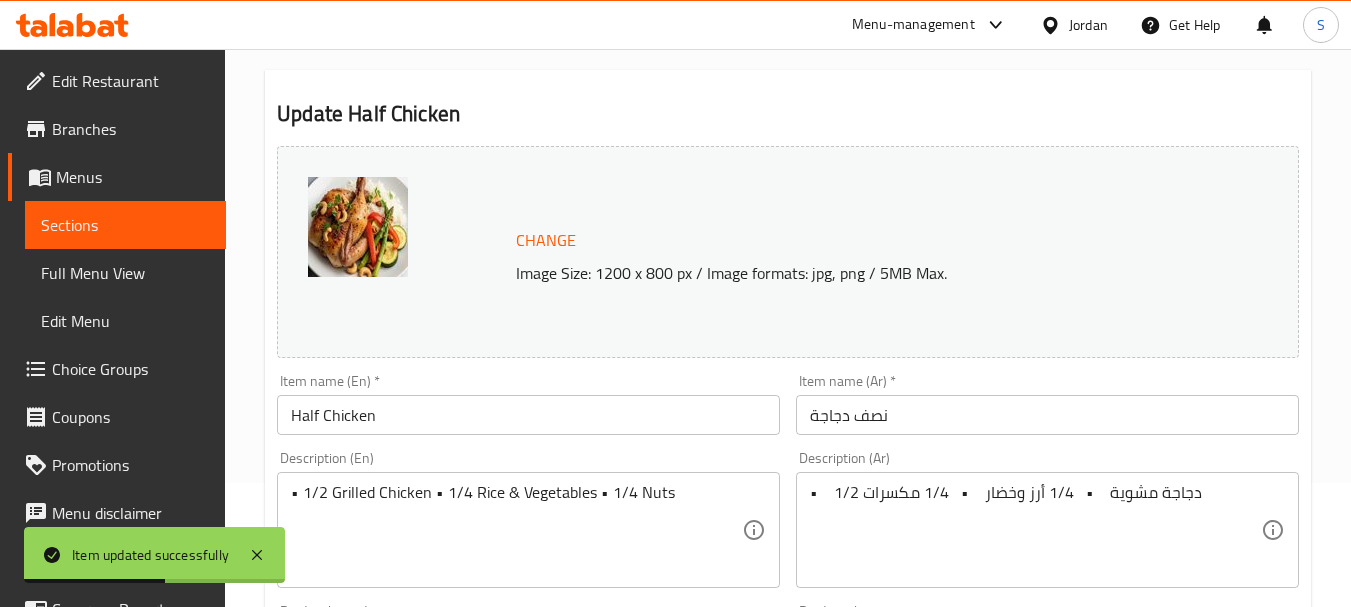 scroll, scrollTop: 200, scrollLeft: 0, axis: vertical 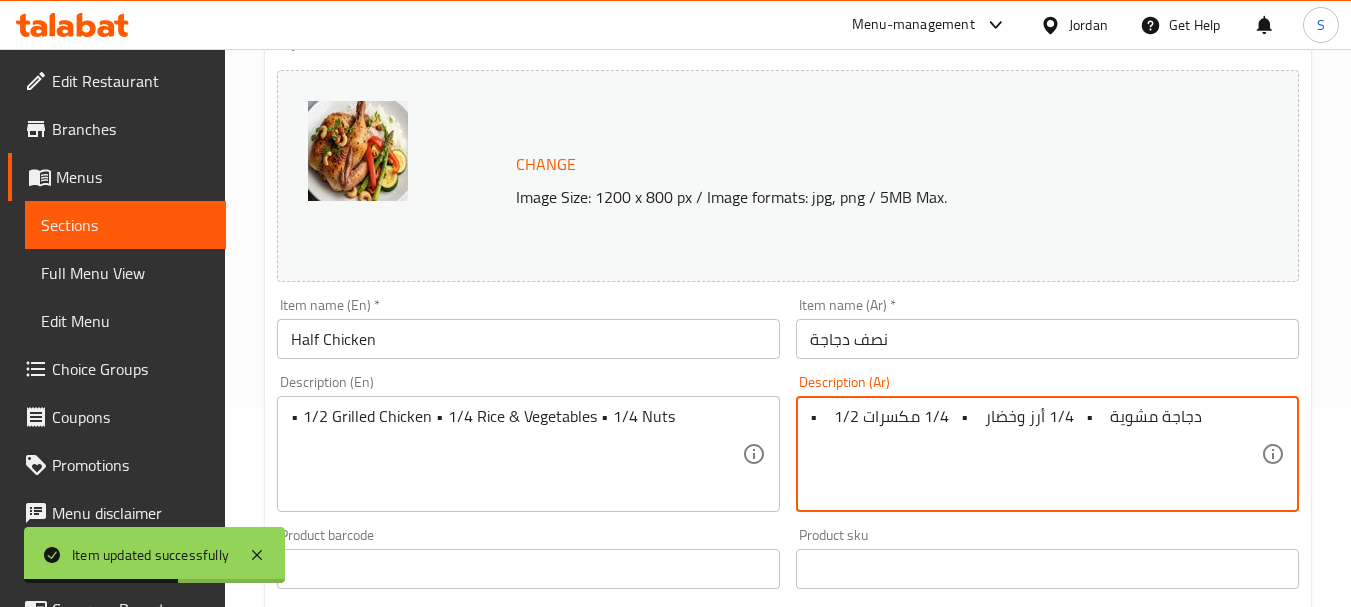 click on "•    1/2 دجاجة مشوية    •   1/4 أرز وخضار    •   1/4 مكسرات" at bounding box center (1035, 454) 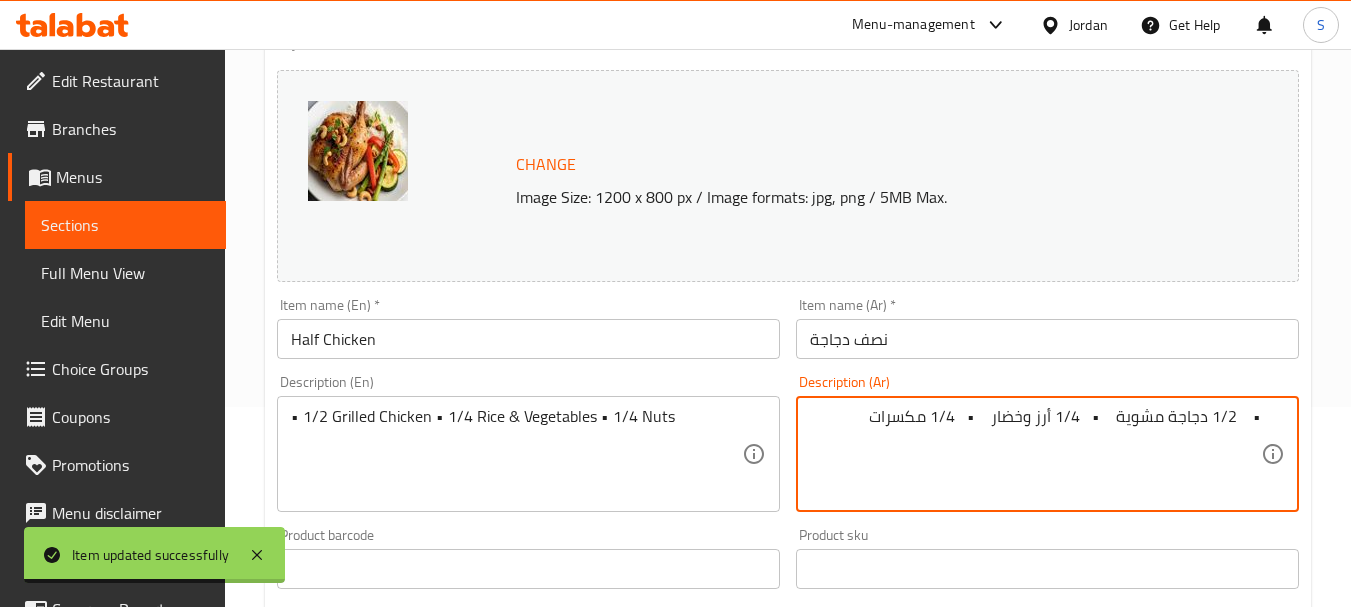 paste on "نصف دجاجة مشوية    •    أرز وخضار    •" 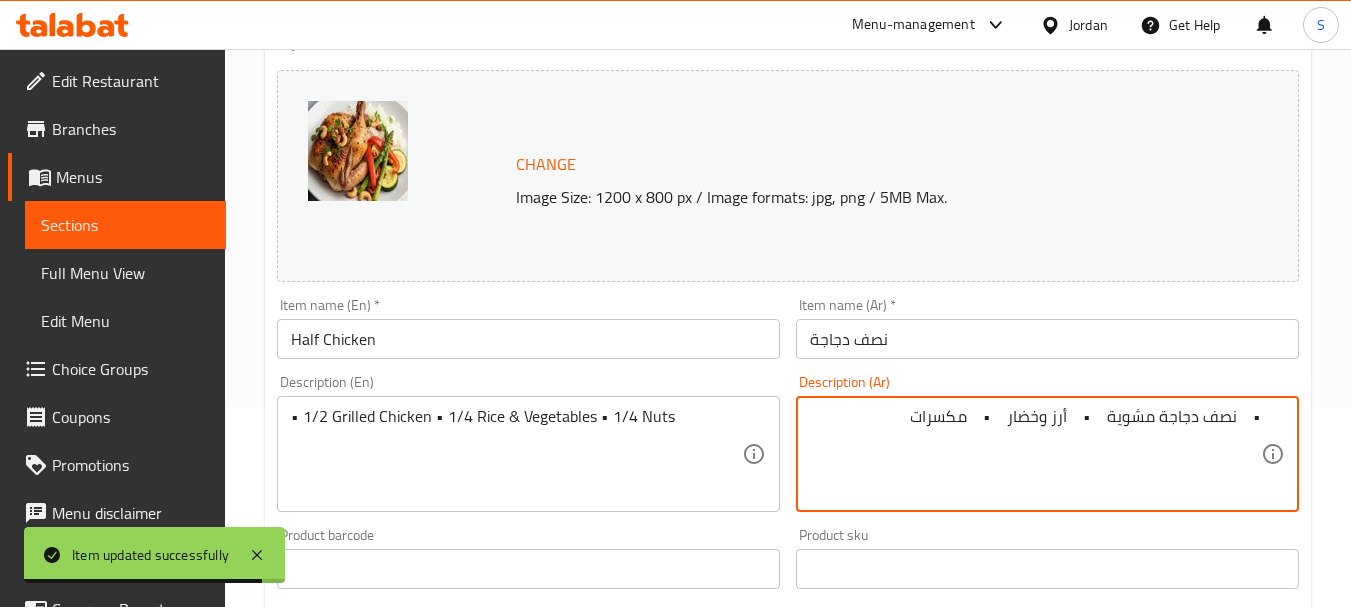 drag, startPoint x: 1075, startPoint y: 417, endPoint x: 1095, endPoint y: 427, distance: 22.36068 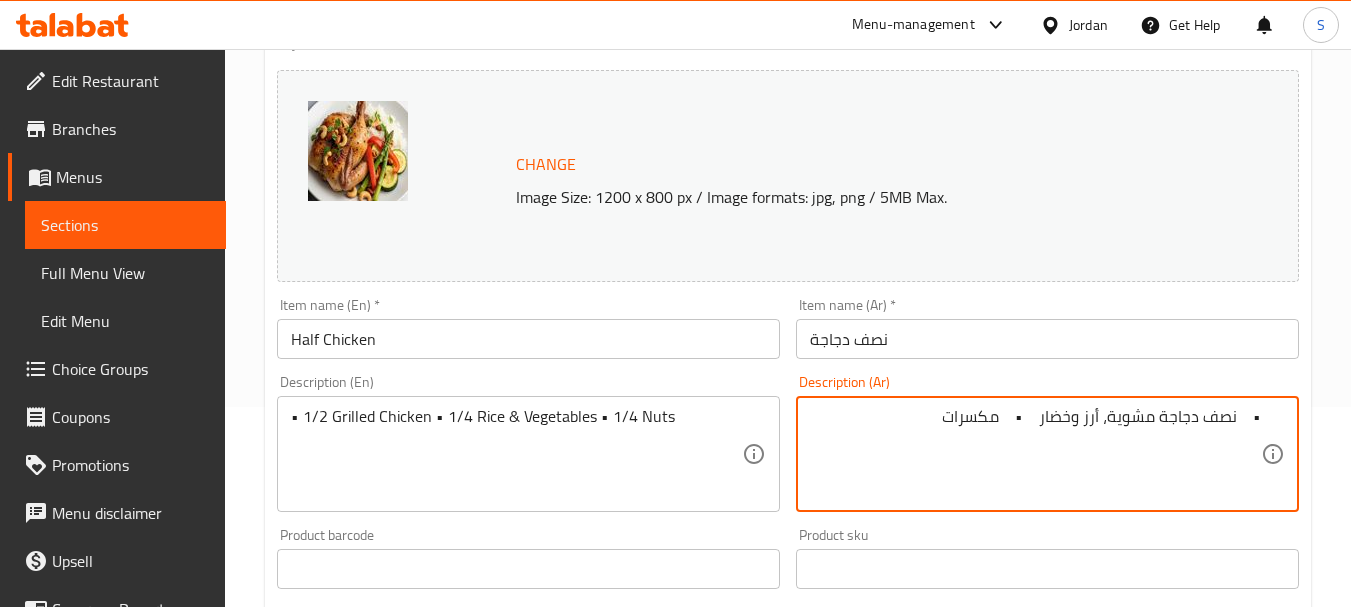 drag, startPoint x: 1232, startPoint y: 410, endPoint x: 1303, endPoint y: 416, distance: 71.25307 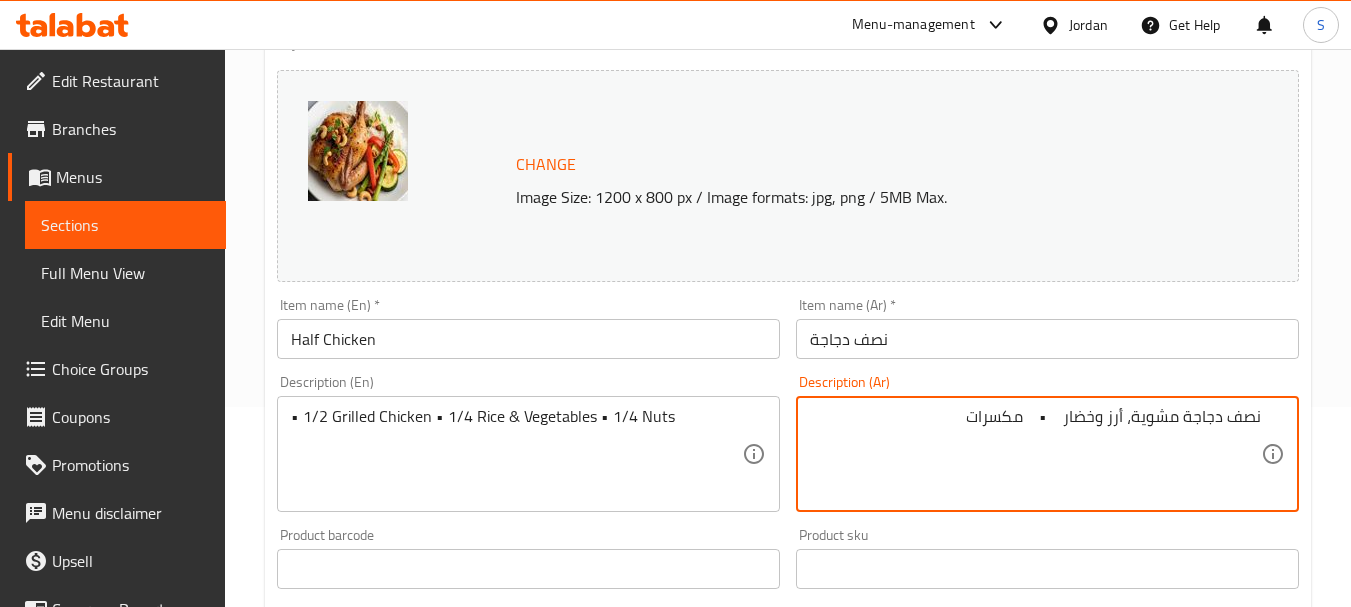 drag, startPoint x: 1035, startPoint y: 415, endPoint x: 1063, endPoint y: 418, distance: 28.160255 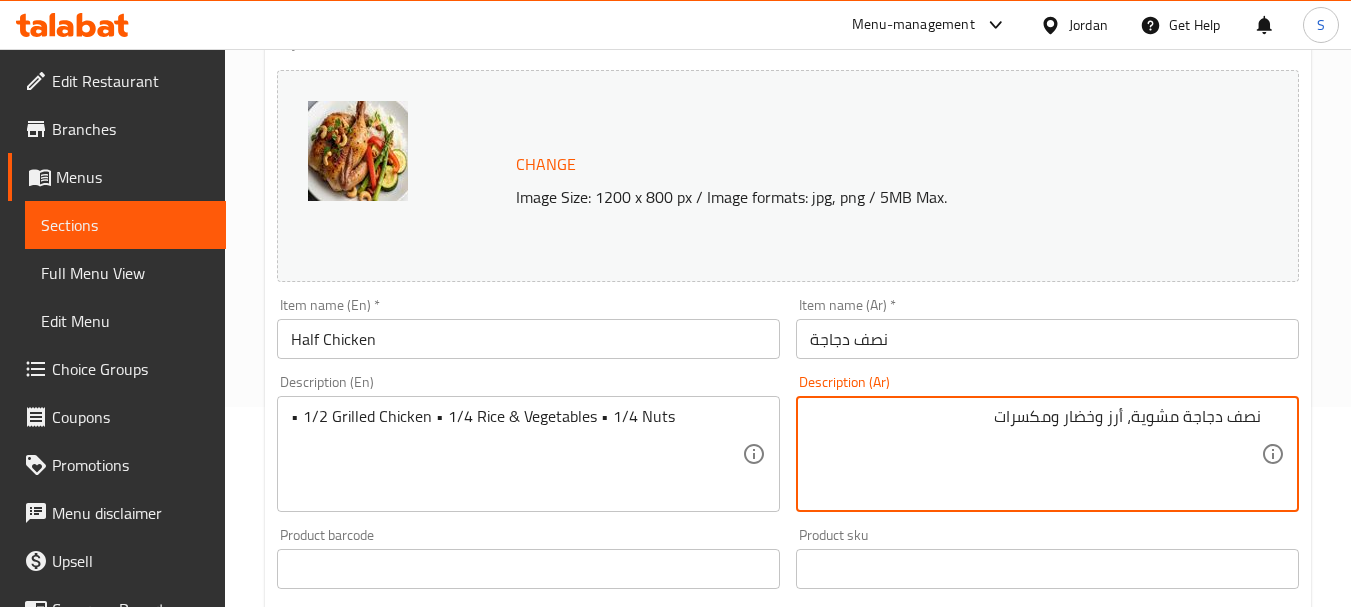 click on "نصف دجاجة مشوية، أرز وخضار ومكسرات" at bounding box center (1035, 454) 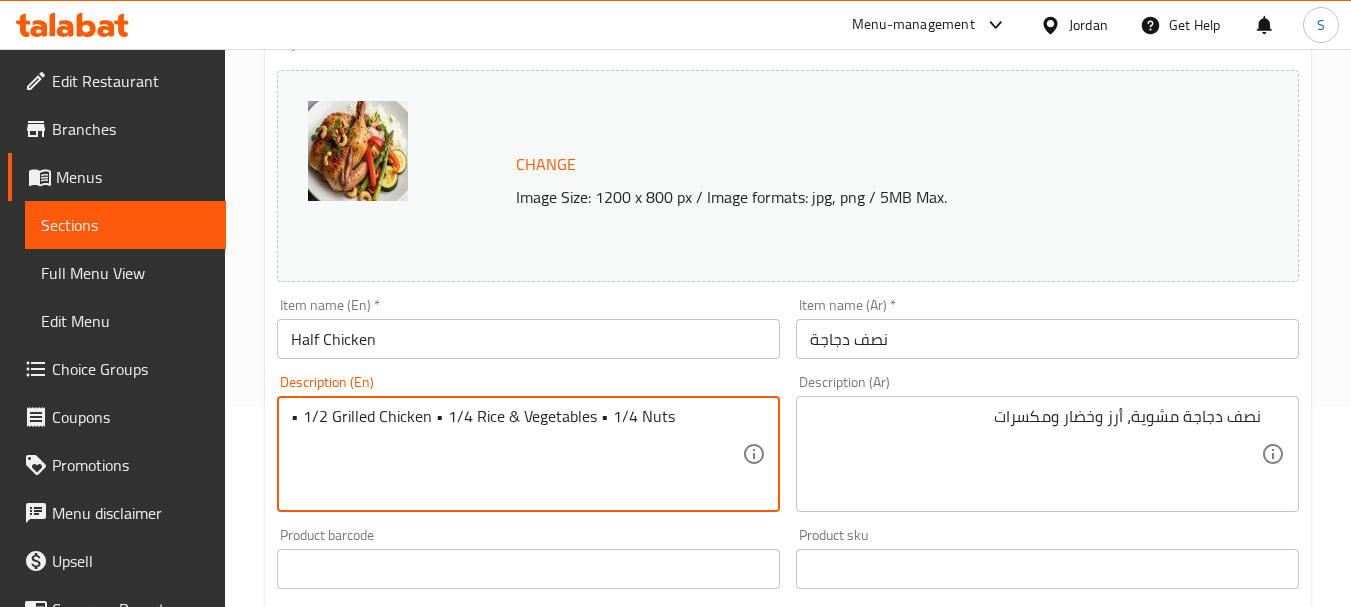click on "• 1/2 Grilled Chicken • 1/4 Rice & Vegetables • 1/4 Nuts" at bounding box center [516, 454] 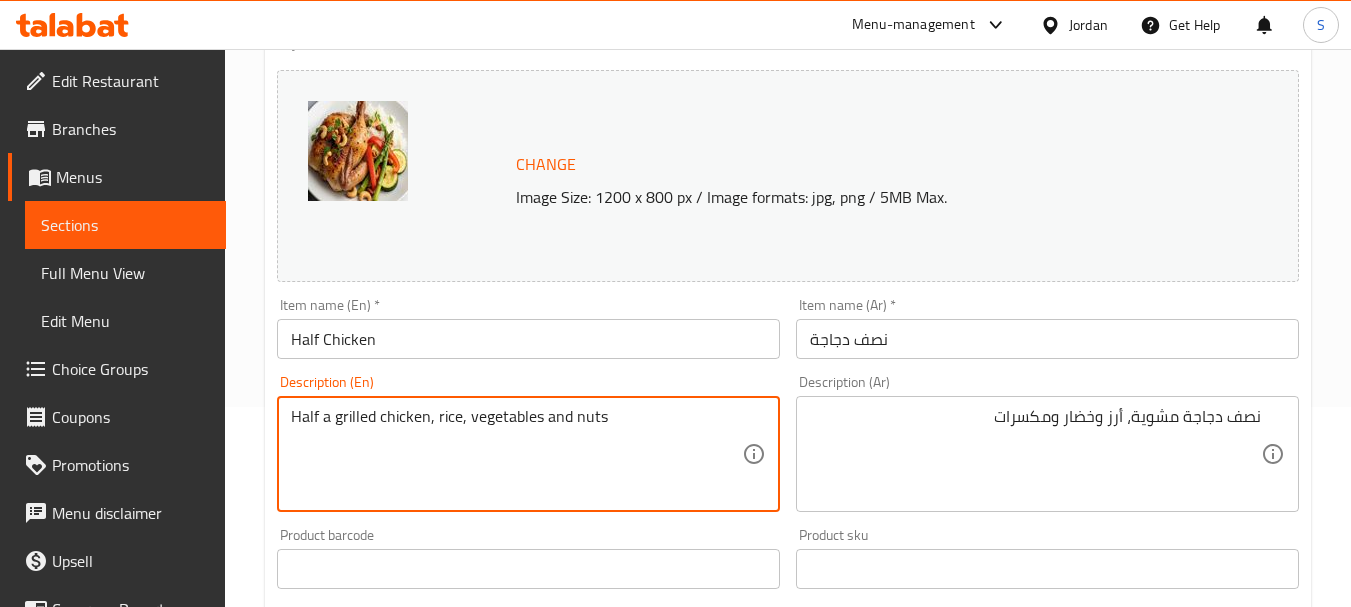 type on "Half a grilled chicken, rice, vegetables and nuts" 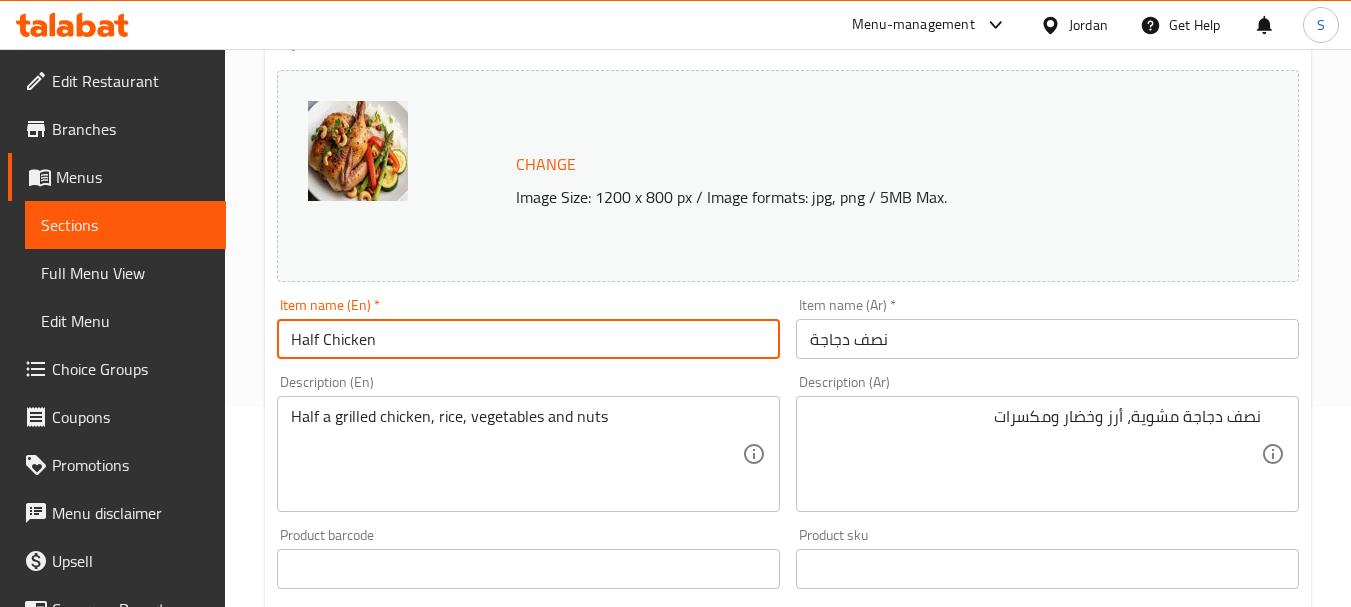 click on "Update" at bounding box center [398, 1155] 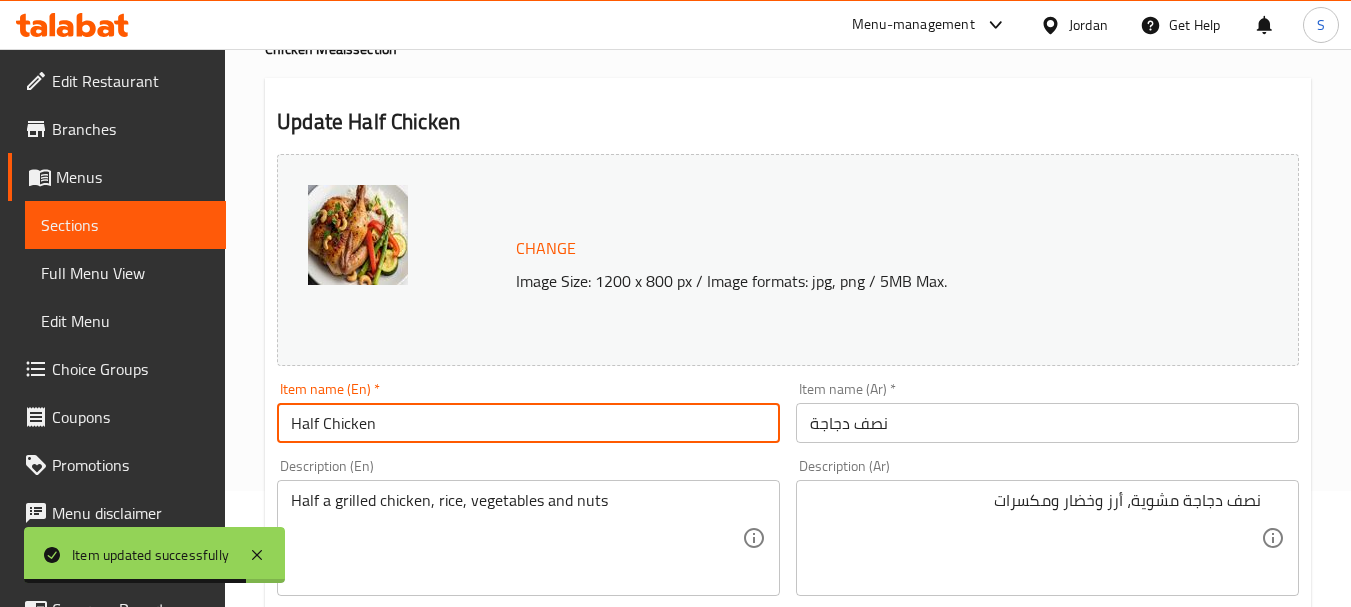 scroll, scrollTop: 0, scrollLeft: 0, axis: both 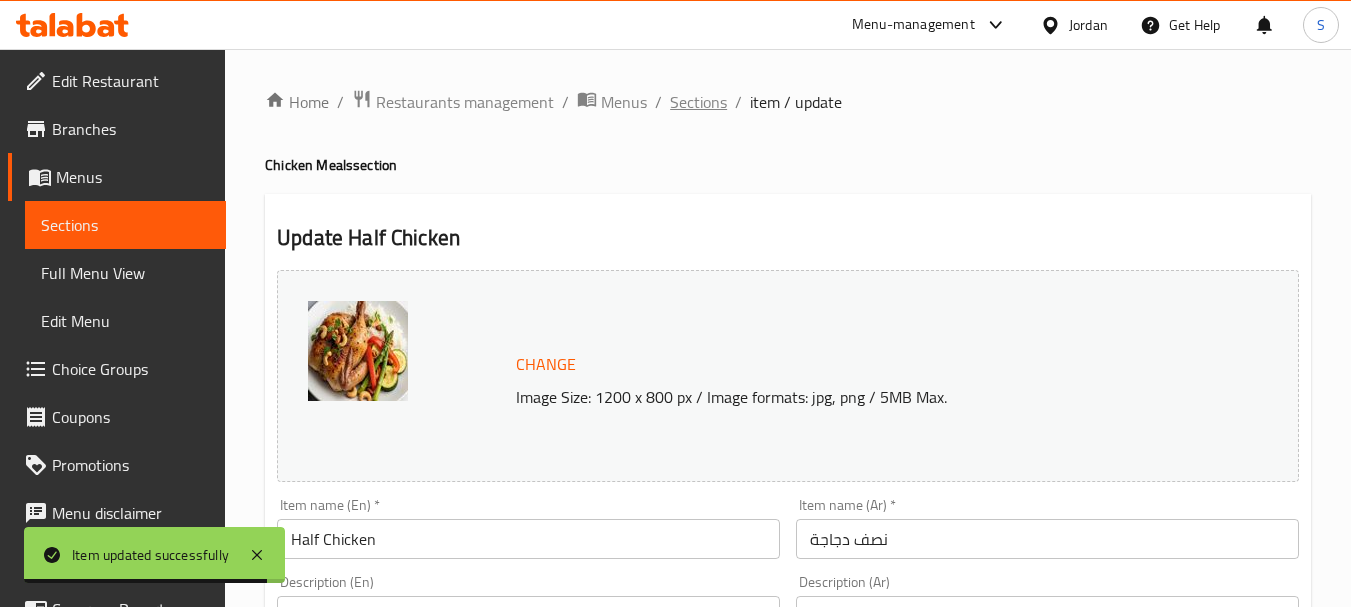 click on "Sections" at bounding box center (698, 102) 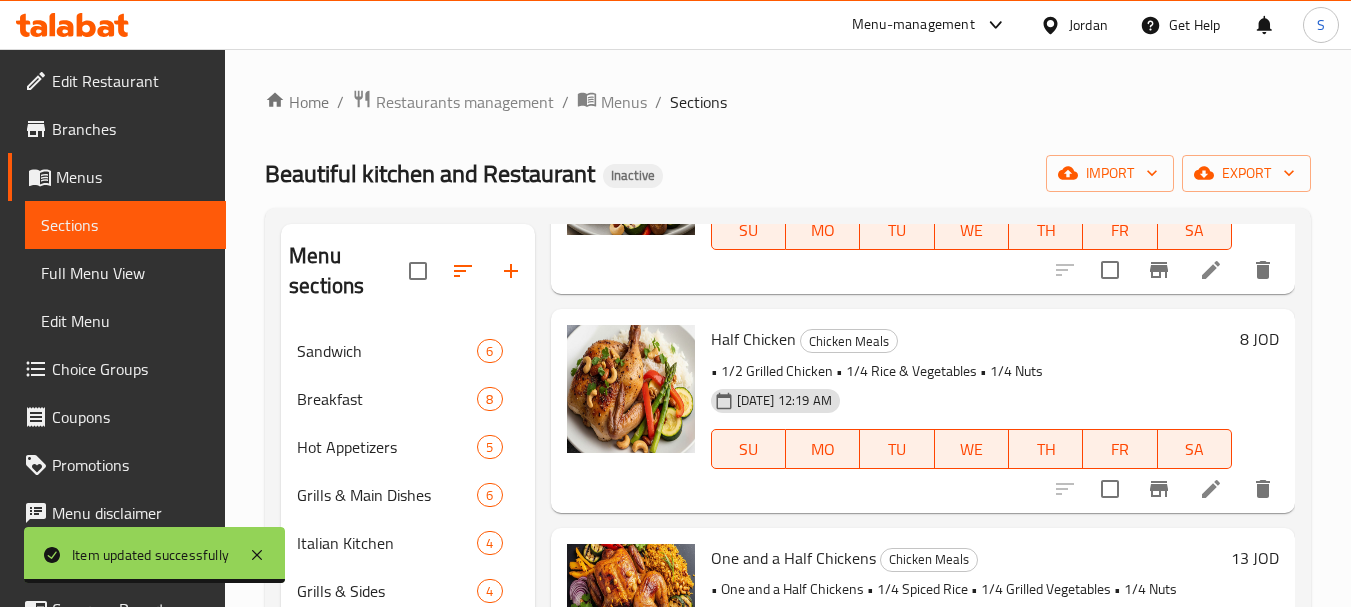 scroll, scrollTop: 200, scrollLeft: 0, axis: vertical 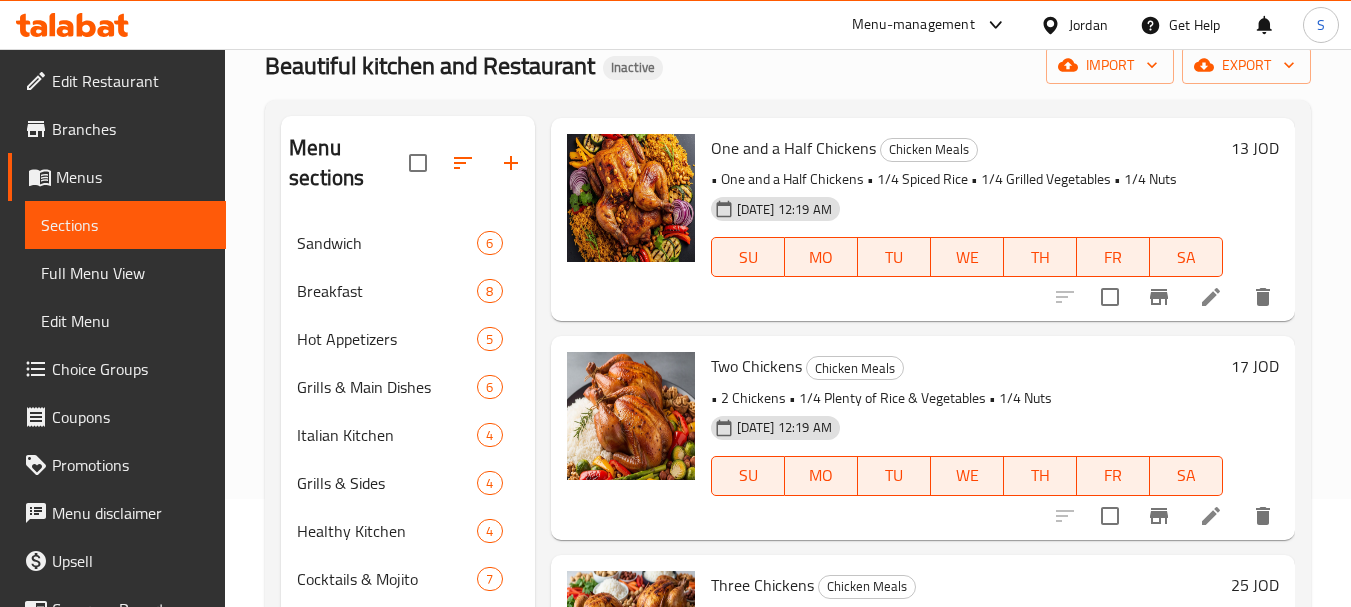 click at bounding box center (1211, 297) 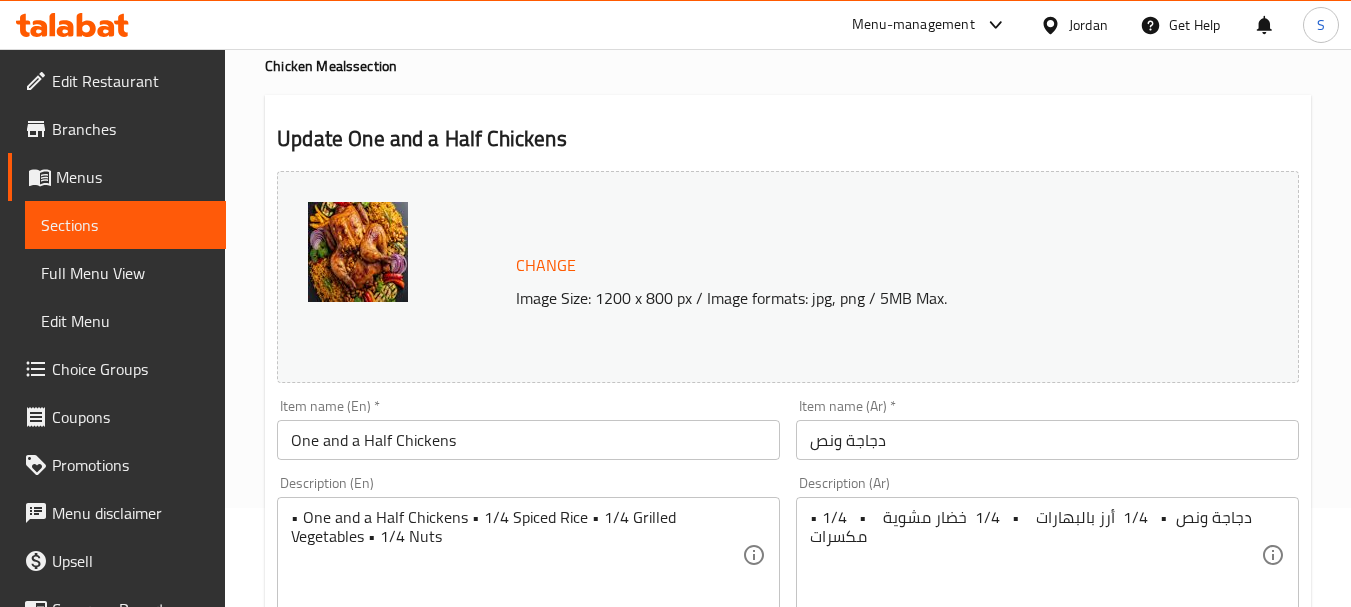 scroll, scrollTop: 100, scrollLeft: 0, axis: vertical 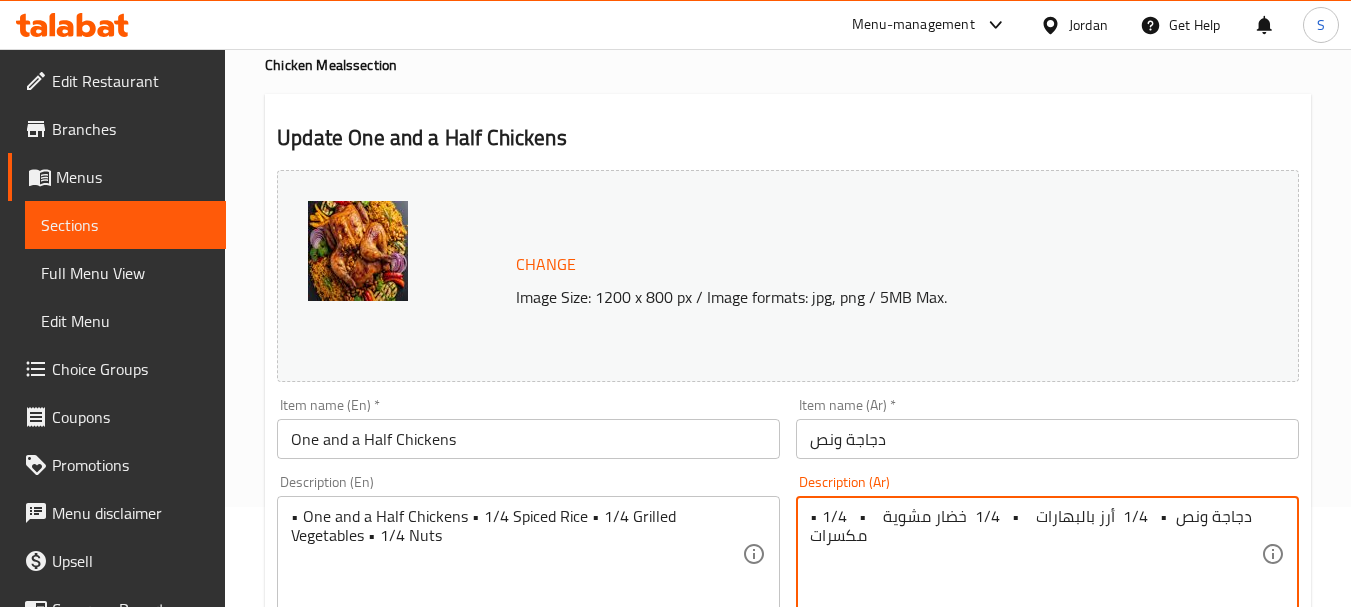 click on "• دجاجة ونص  •   1/4  أرز بالبهارات    •   1/4  خضار مشوية    •   1/4  مكسرات" at bounding box center [1035, 554] 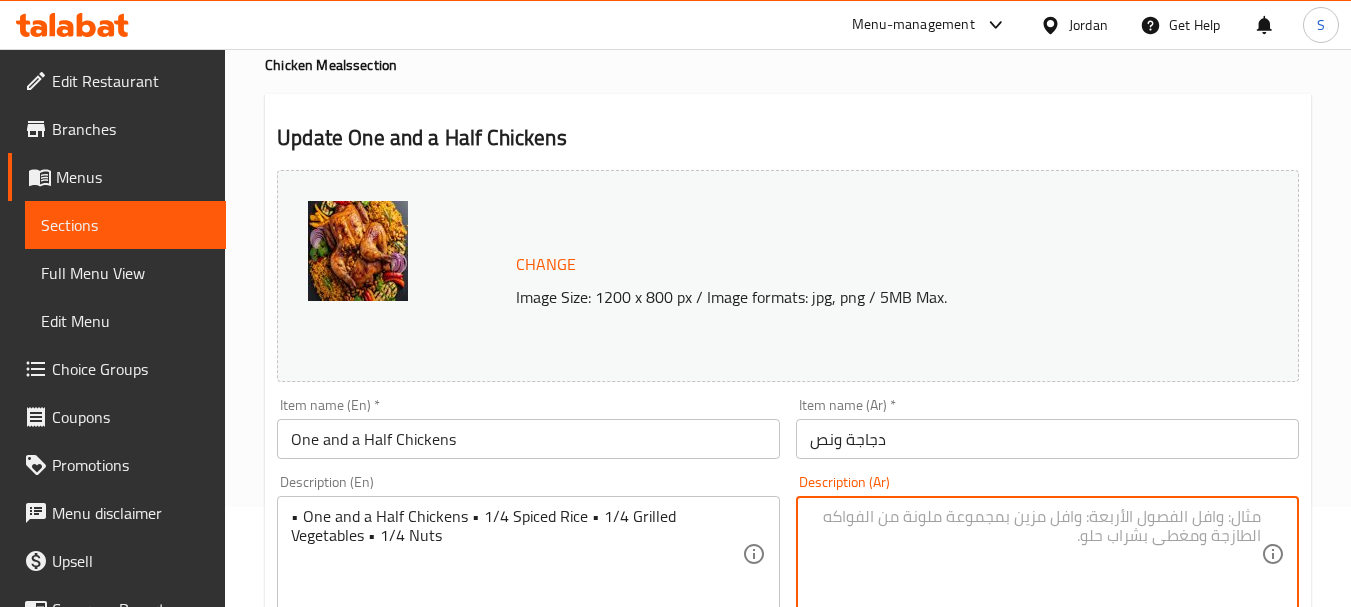 paste on "•    دجاجة ونصف    •    أرز بالبهارات    •    خضار مشوية    •    مكسرات" 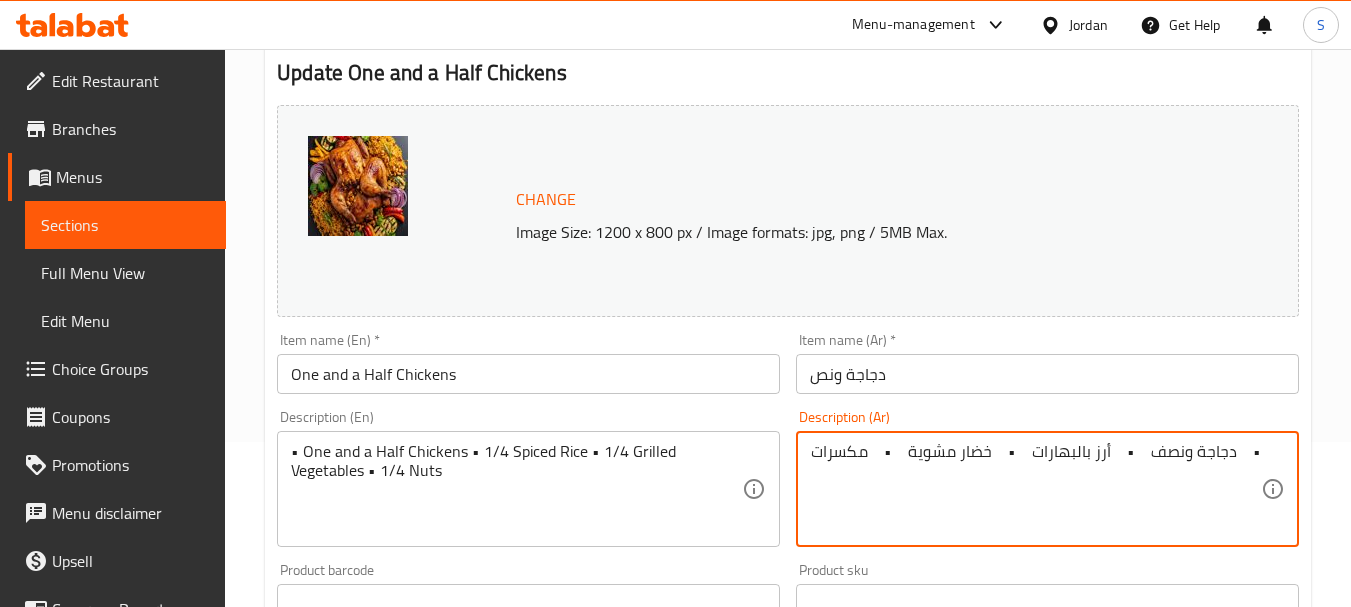 scroll, scrollTop: 200, scrollLeft: 0, axis: vertical 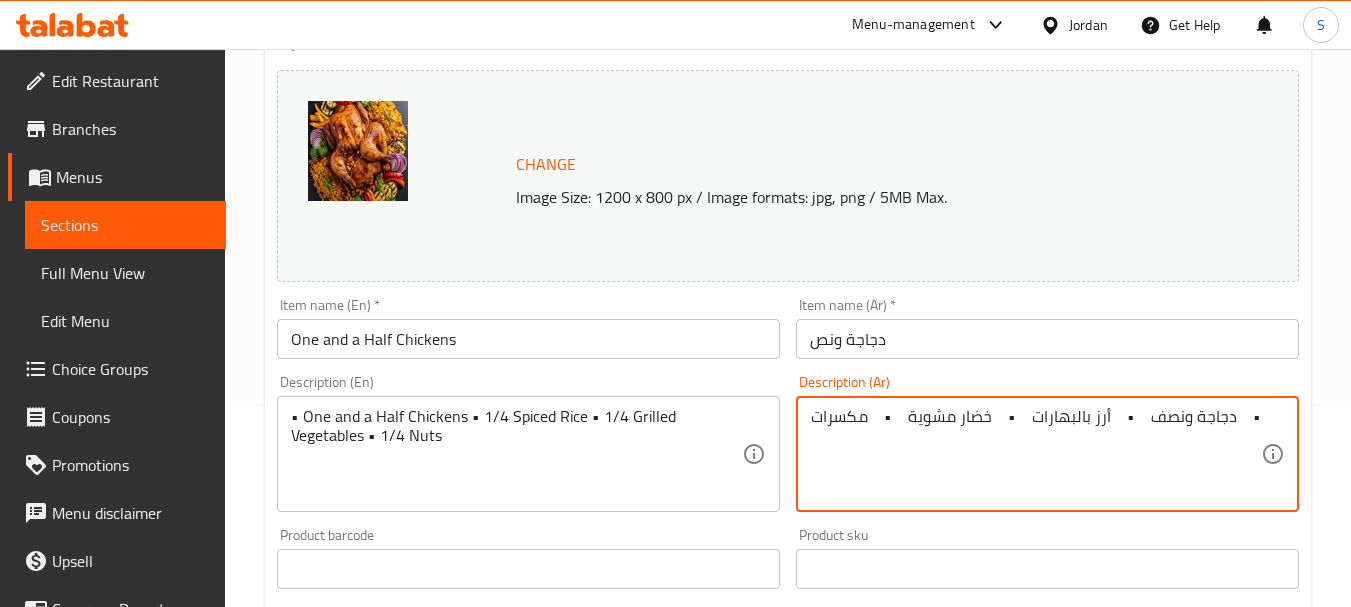 drag, startPoint x: 1230, startPoint y: 417, endPoint x: 1333, endPoint y: 418, distance: 103.00485 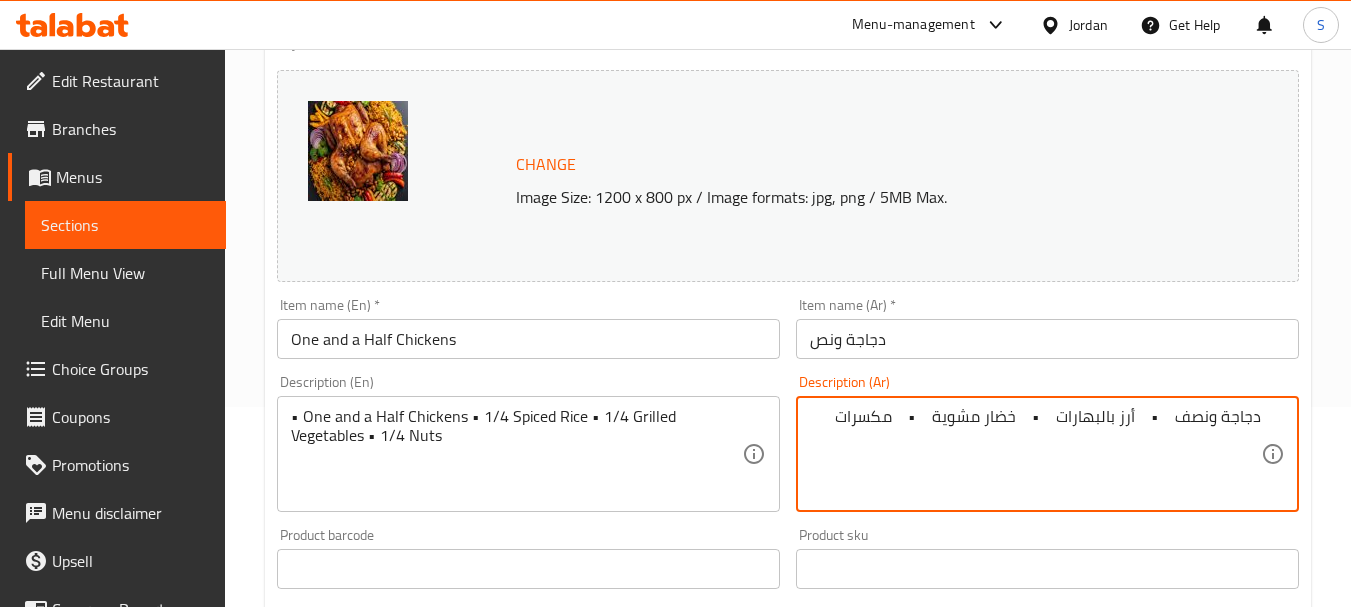 drag, startPoint x: 1146, startPoint y: 413, endPoint x: 1182, endPoint y: 425, distance: 37.94733 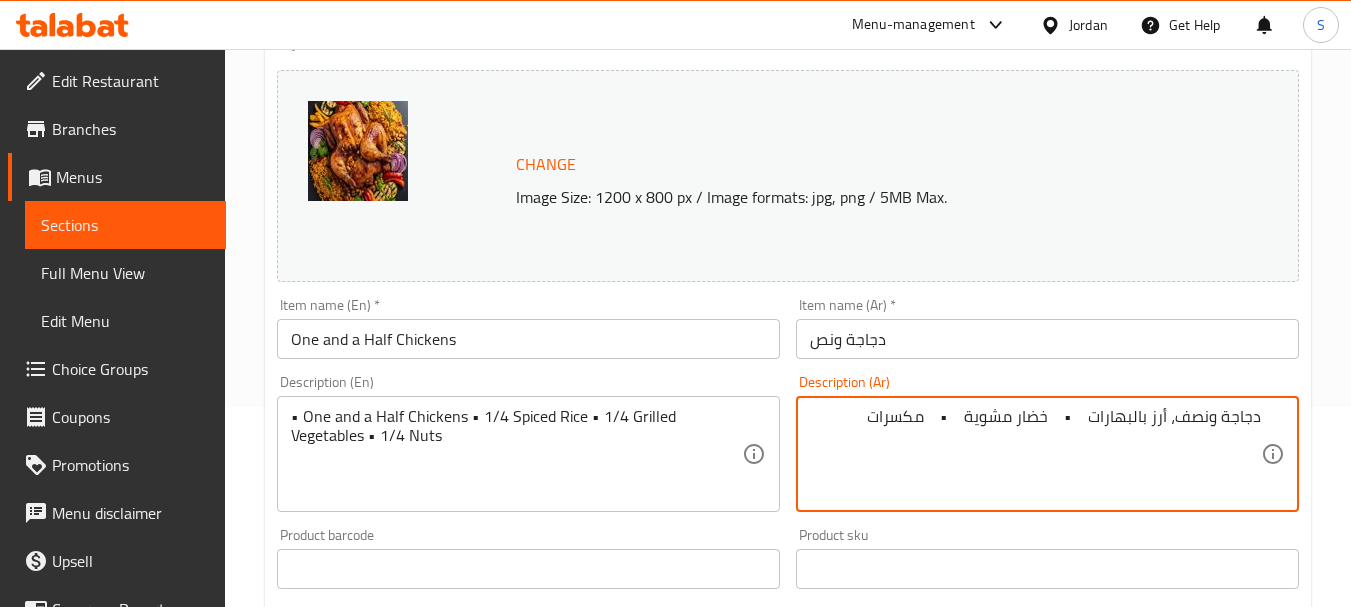 drag, startPoint x: 1060, startPoint y: 413, endPoint x: 1093, endPoint y: 418, distance: 33.37664 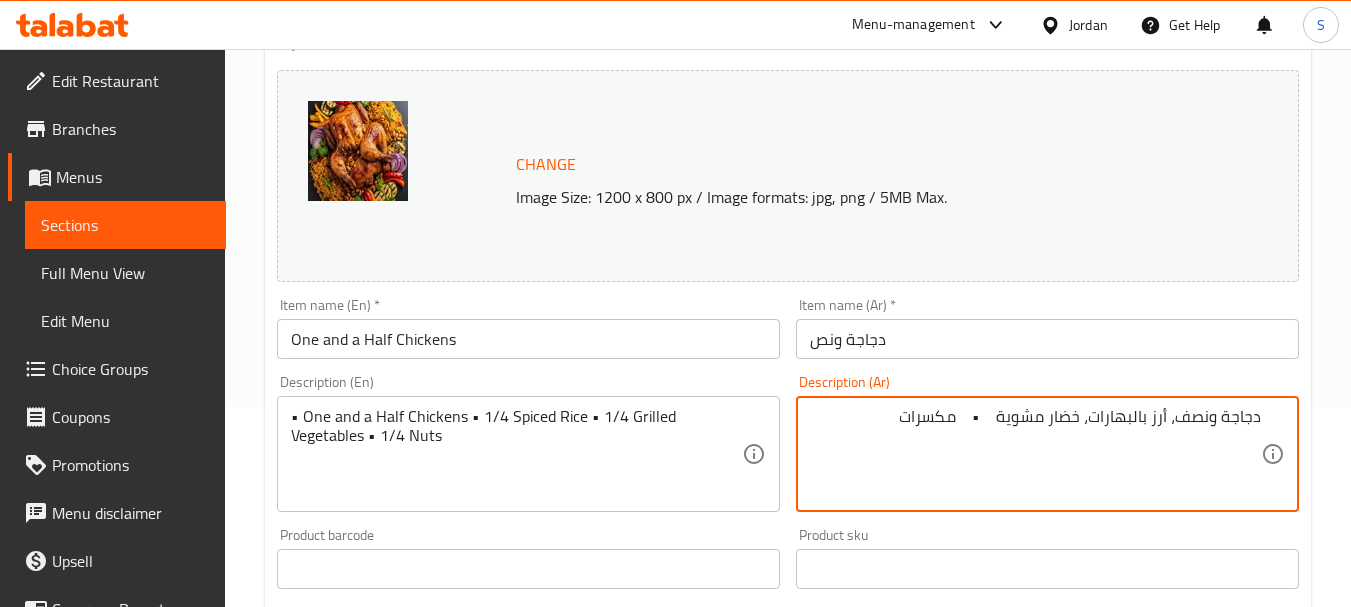 drag, startPoint x: 969, startPoint y: 418, endPoint x: 997, endPoint y: 421, distance: 28.160255 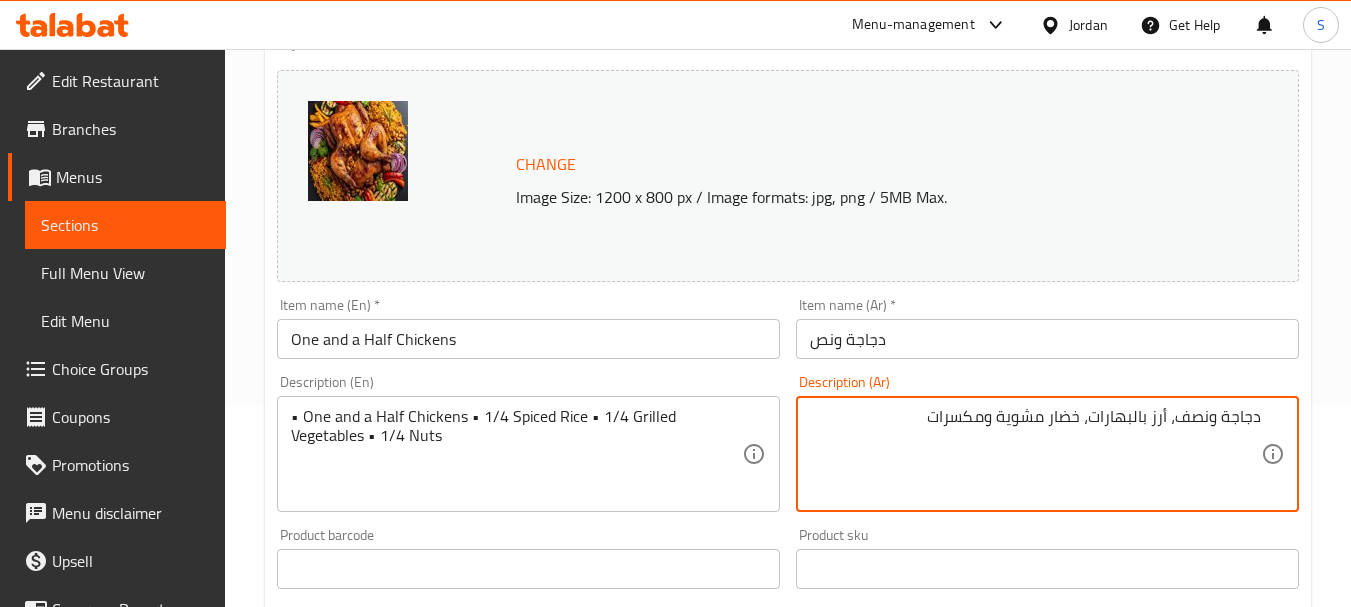 click on "دجاجة ونصف، أرز بالبهارات، خضار مشوية ومكسرات" at bounding box center (1035, 454) 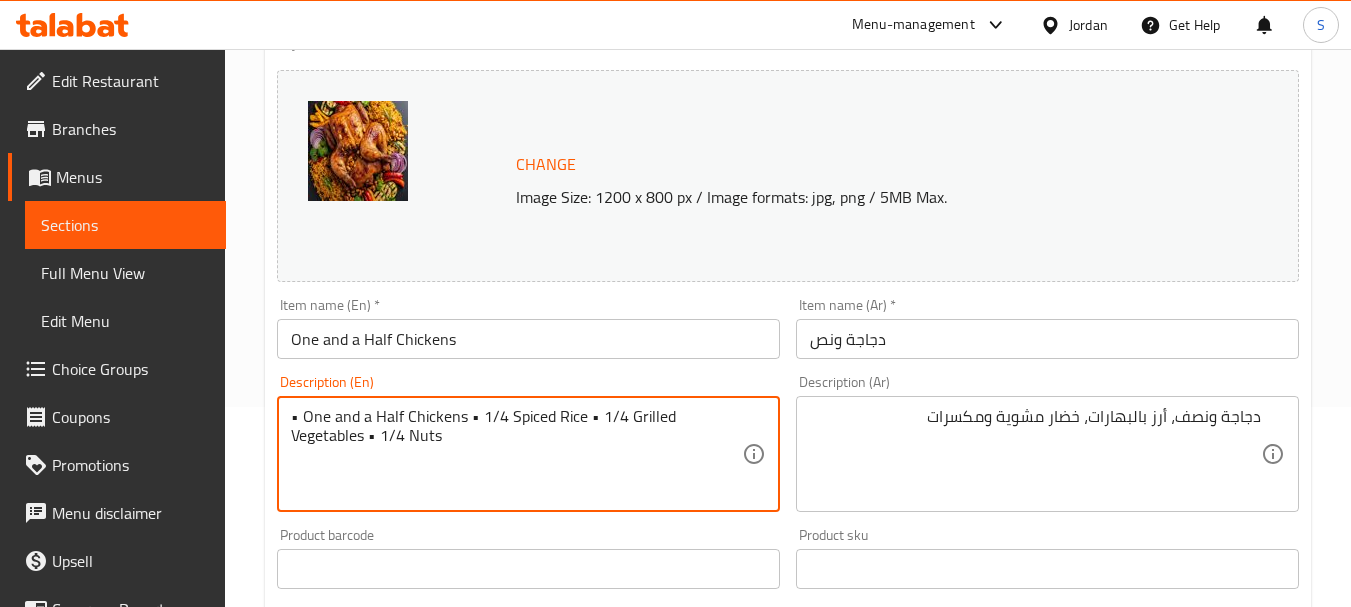 click on "• One and a Half Chickens • 1/4 Spiced Rice • 1/4 Grilled Vegetables • 1/4 Nuts" at bounding box center (516, 454) 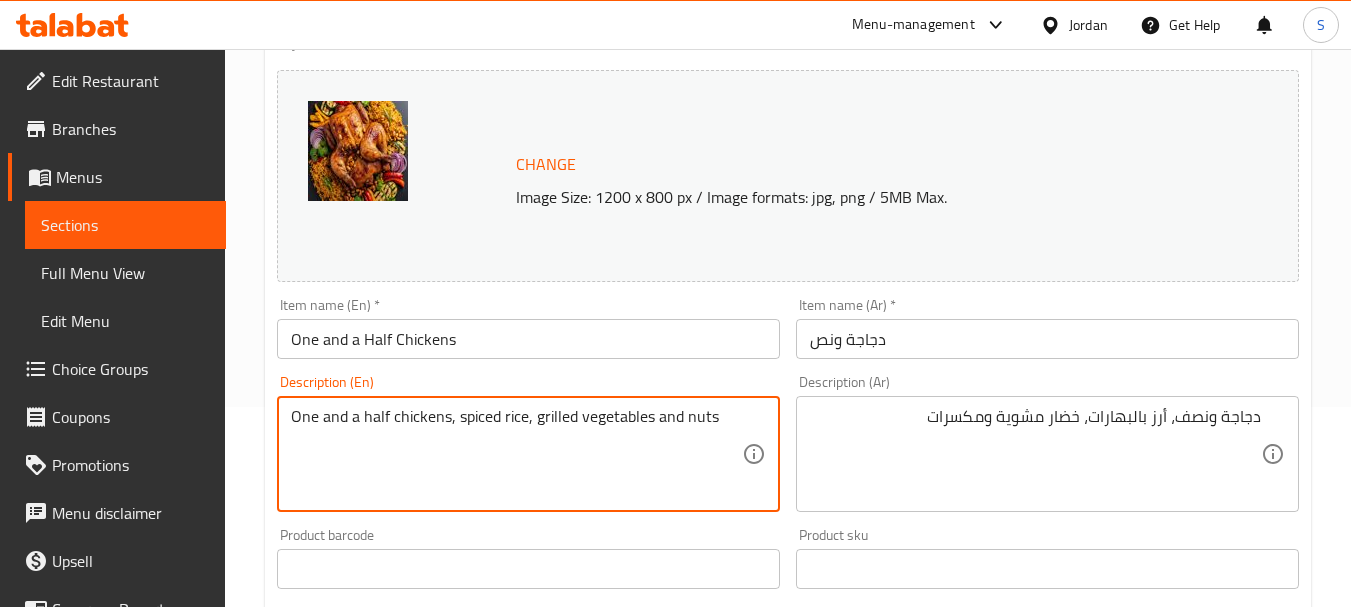 click on "One and a half chickens, spiced rice, grilled vegetables and nuts" at bounding box center [516, 454] 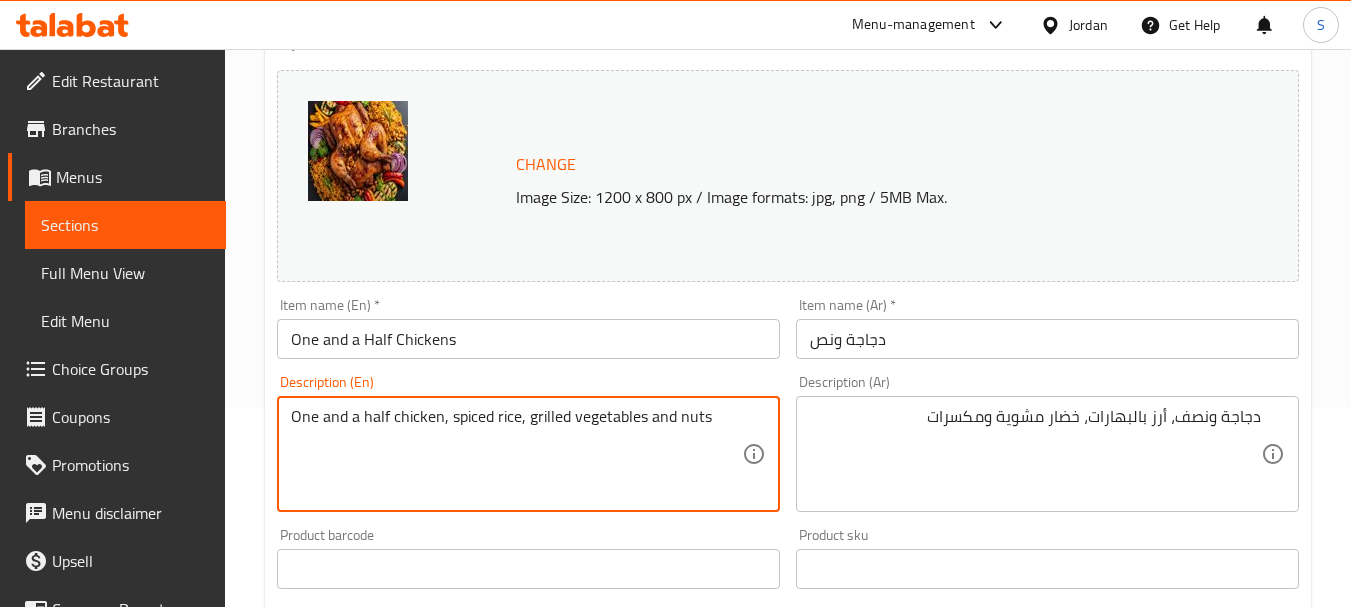 type on "One and a half chicken, spiced rice, grilled vegetables and nuts" 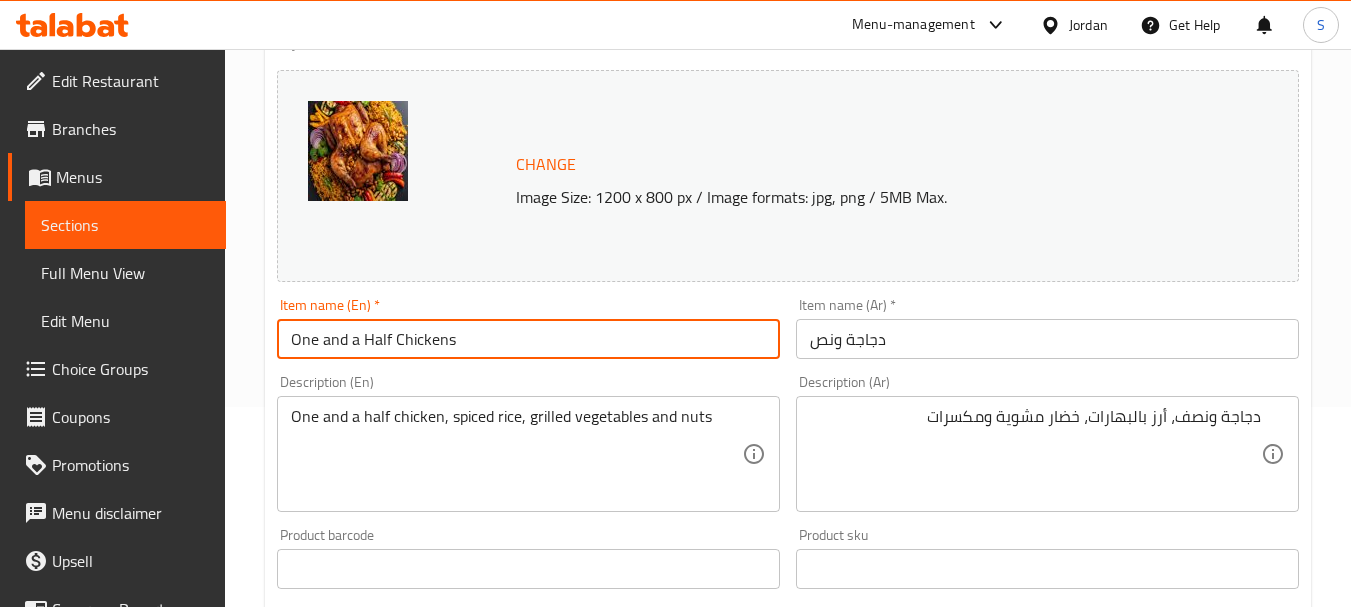 click on "Update" at bounding box center (398, 1155) 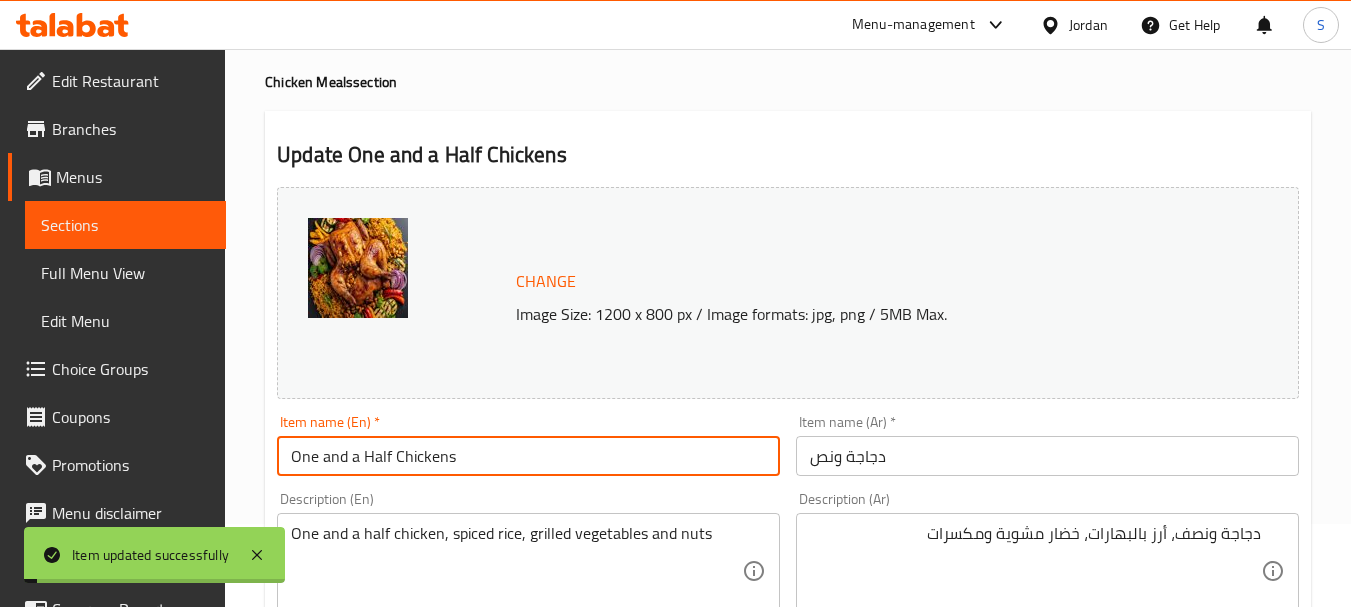 scroll, scrollTop: 0, scrollLeft: 0, axis: both 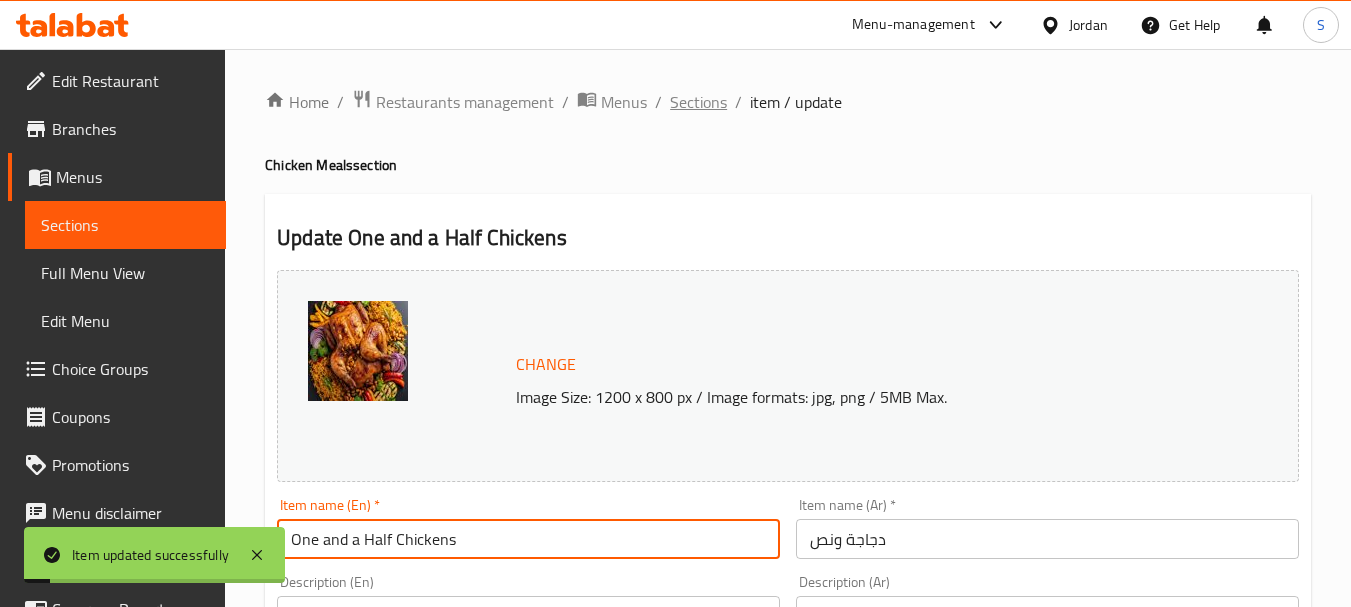 click on "Sections" at bounding box center [698, 102] 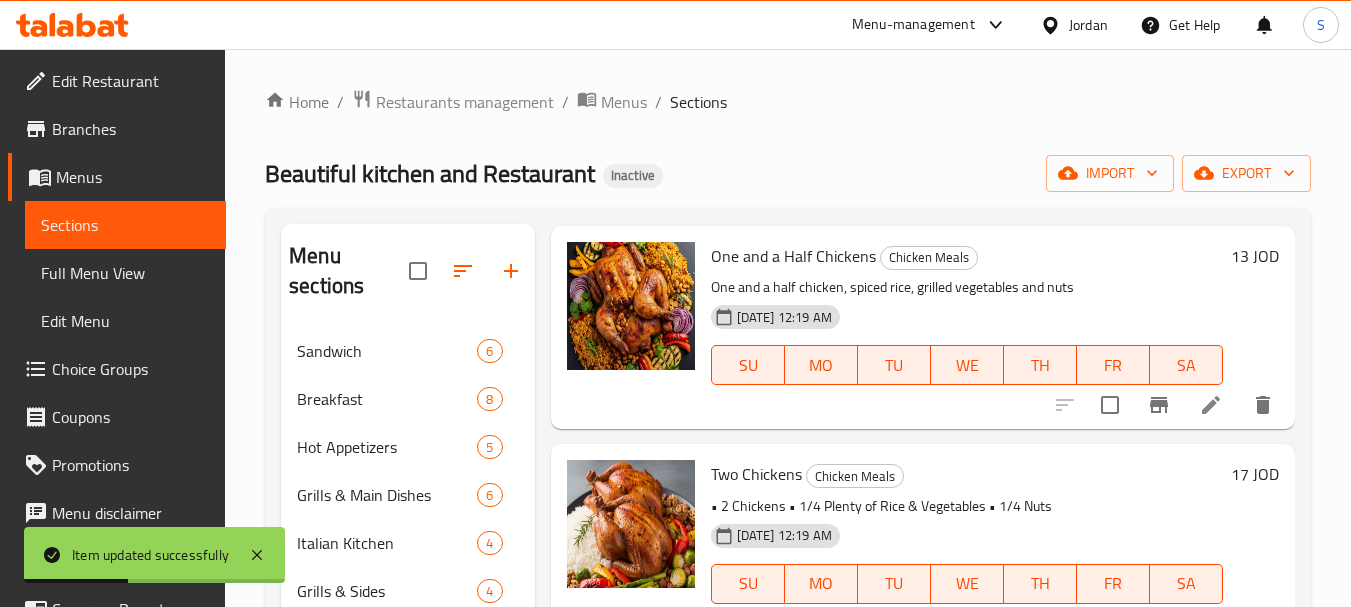 scroll, scrollTop: 700, scrollLeft: 0, axis: vertical 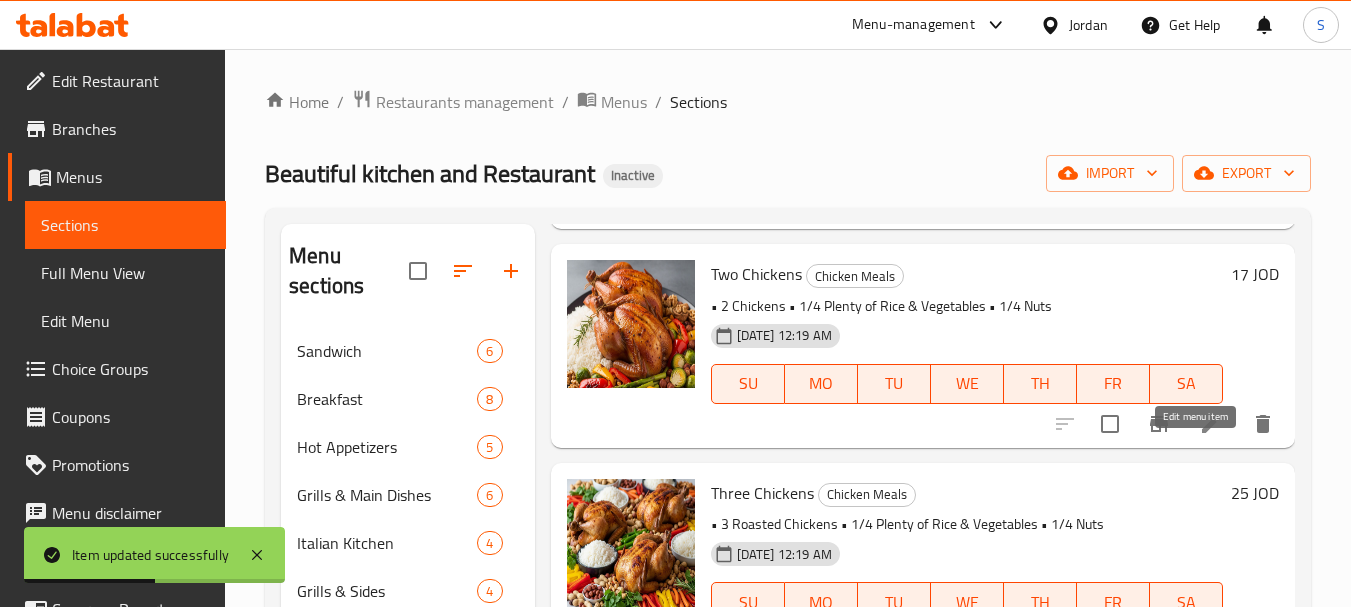 click 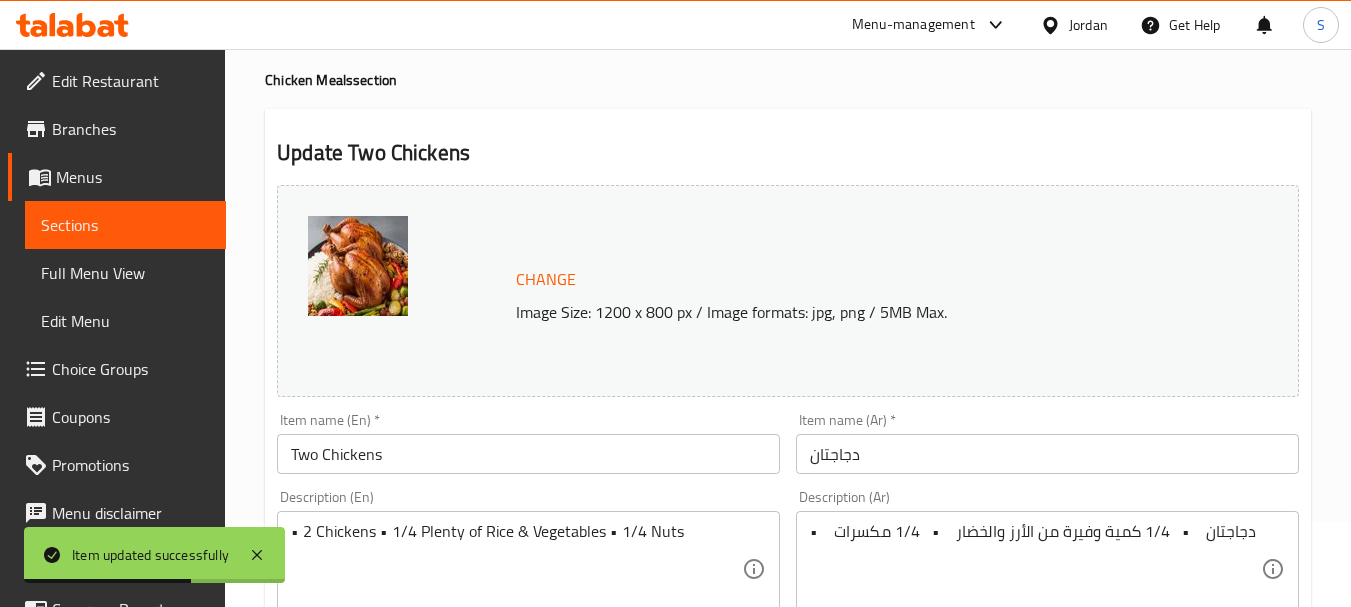 scroll, scrollTop: 200, scrollLeft: 0, axis: vertical 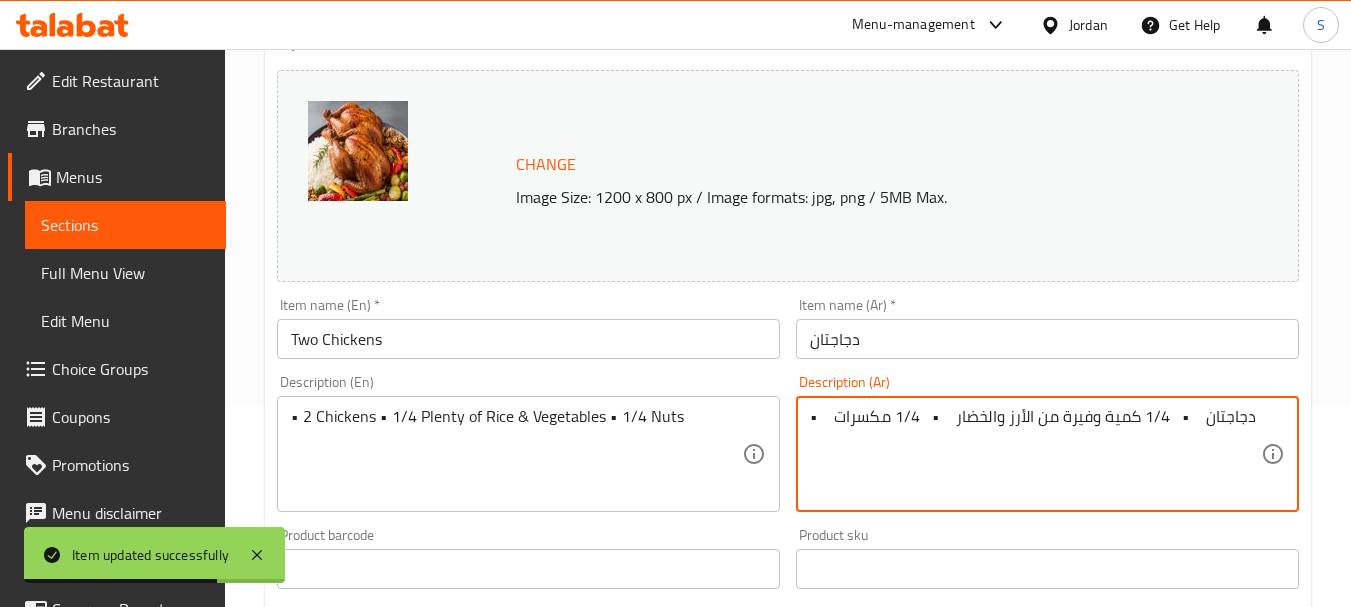 click on "•    دجاجتان    •   1/4 كمية وفيرة من الأرز والخضار    •   1/4 مكسرات" at bounding box center [1035, 454] 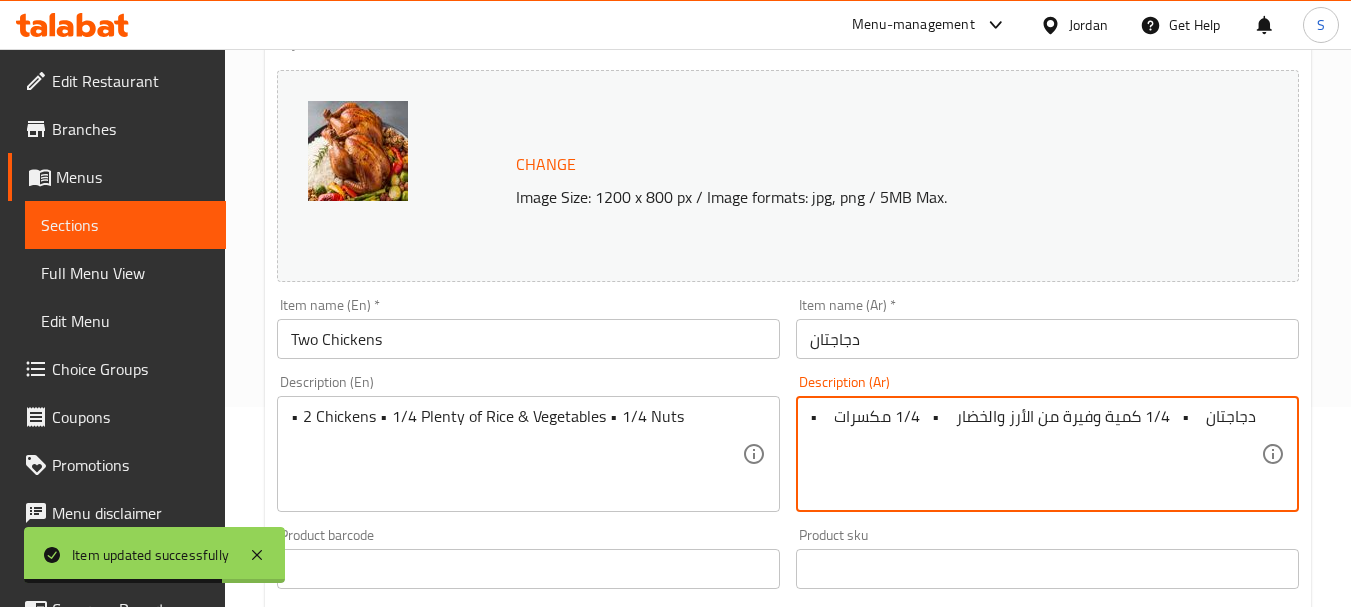 click on "•    دجاجتان    •   1/4 كمية وفيرة من الأرز والخضار    •   1/4 مكسرات" at bounding box center [1035, 454] 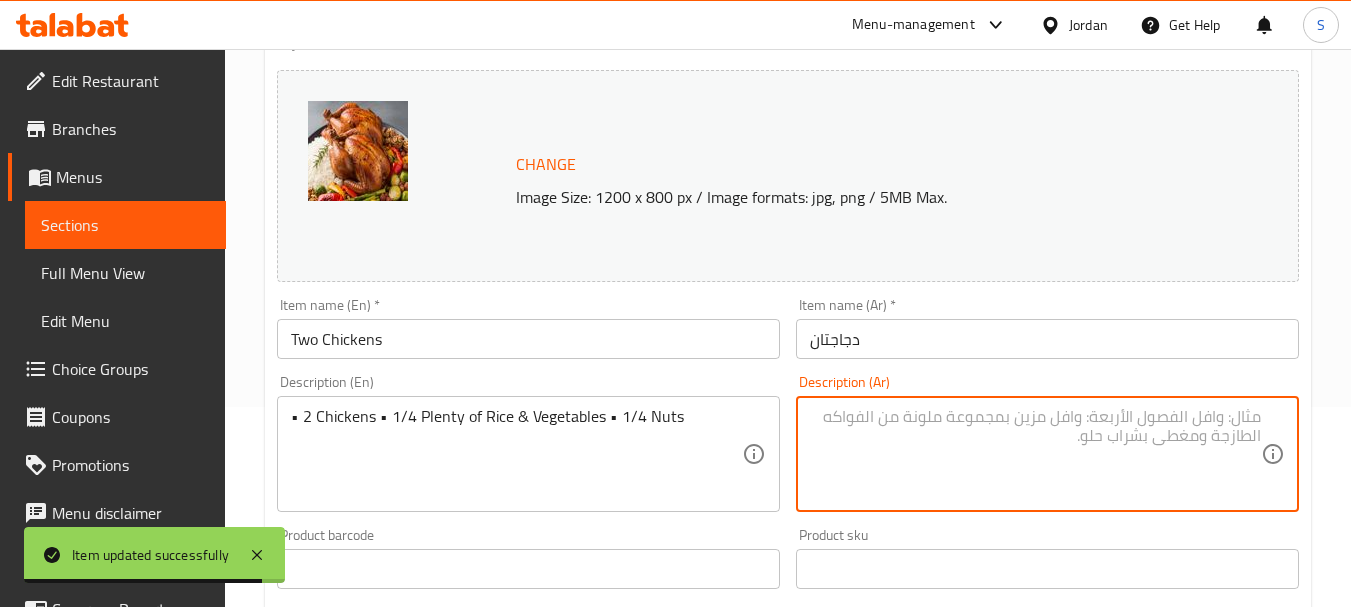 paste on "•    دجاجتان    •    كمية وفيرة من الأرز والخضار    •    مكسرات" 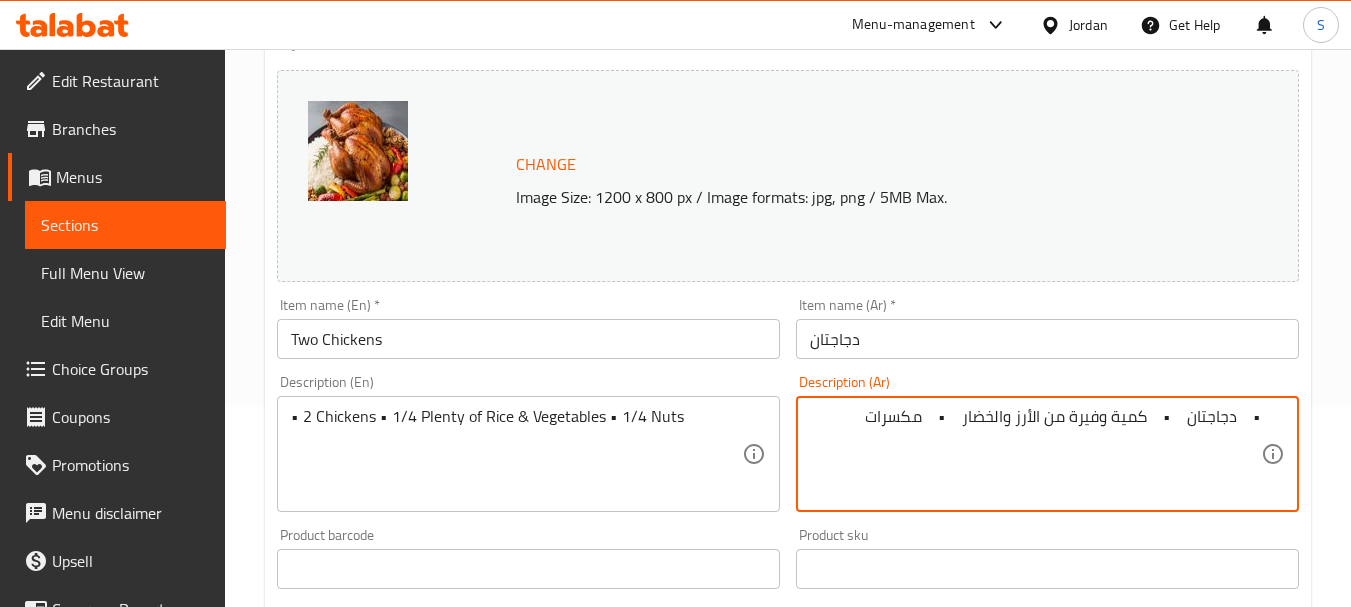 drag, startPoint x: 1227, startPoint y: 419, endPoint x: 1283, endPoint y: 424, distance: 56.22277 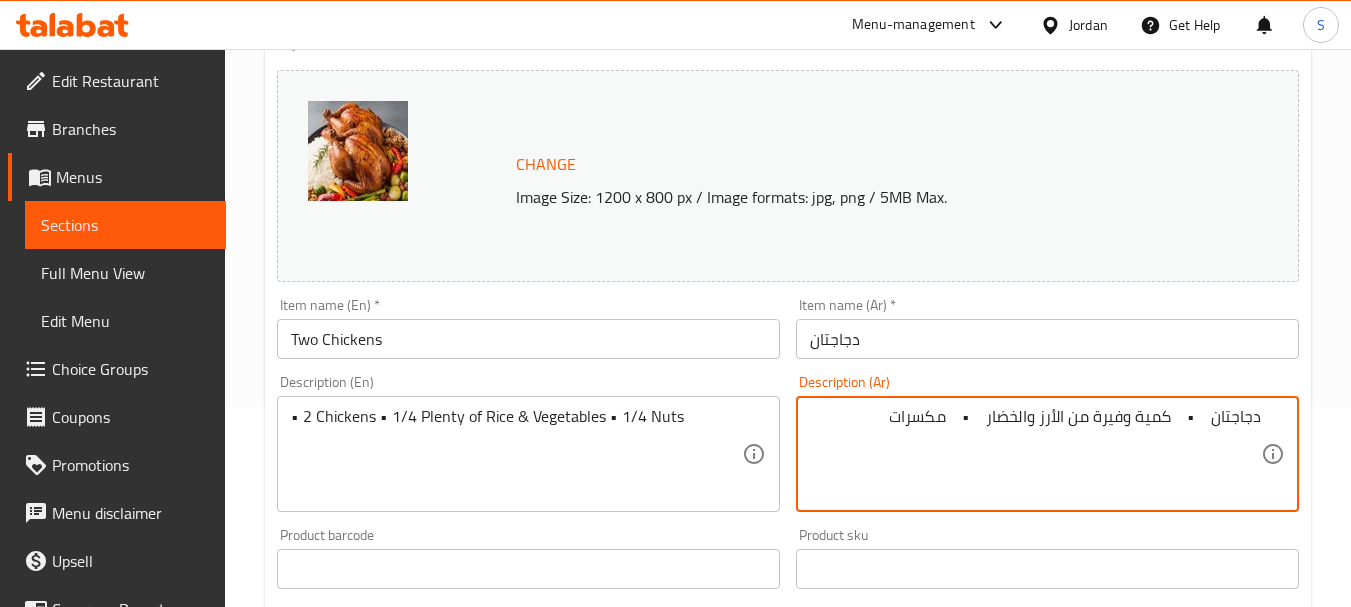 drag, startPoint x: 1176, startPoint y: 415, endPoint x: 1211, endPoint y: 418, distance: 35.128338 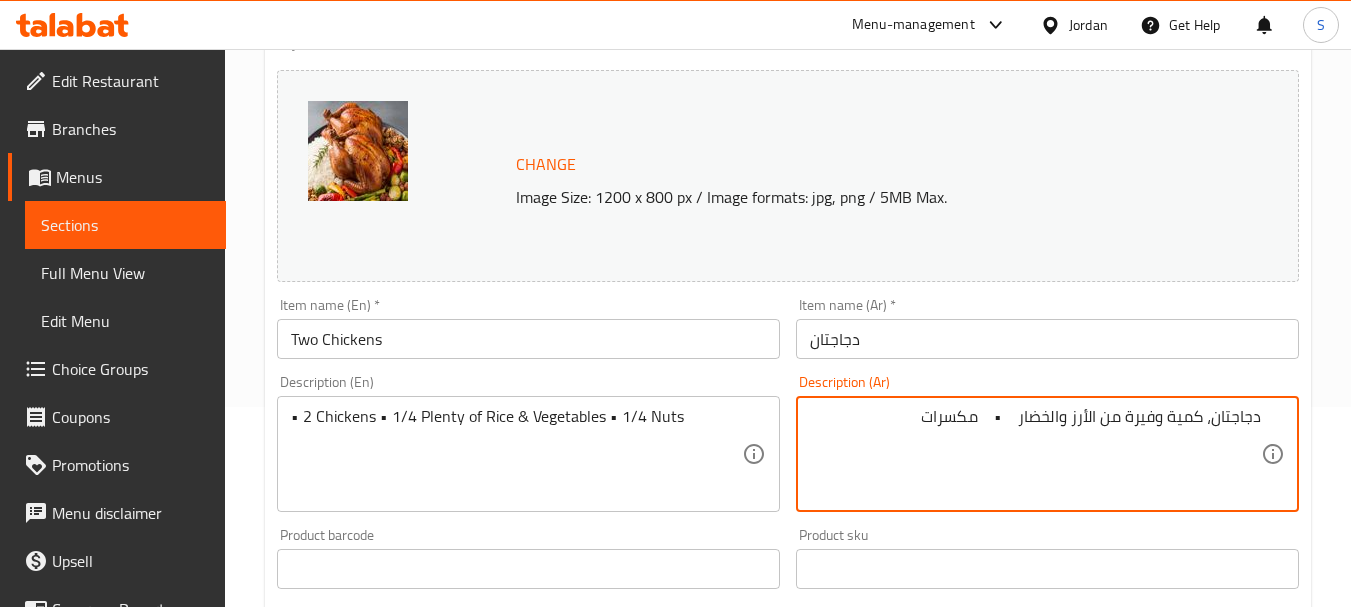 drag, startPoint x: 989, startPoint y: 418, endPoint x: 1014, endPoint y: 416, distance: 25.079872 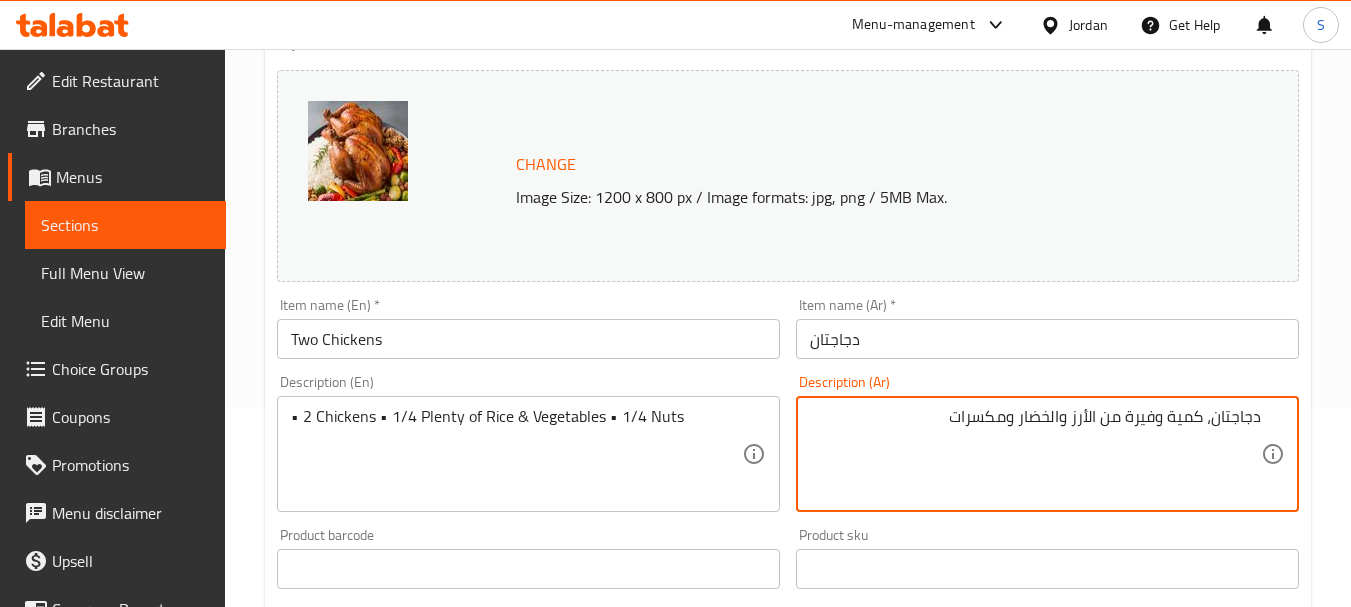 click on "دجاجتان، كمية وفيرة من الأرز والخضار ومكسرات" at bounding box center [1035, 454] 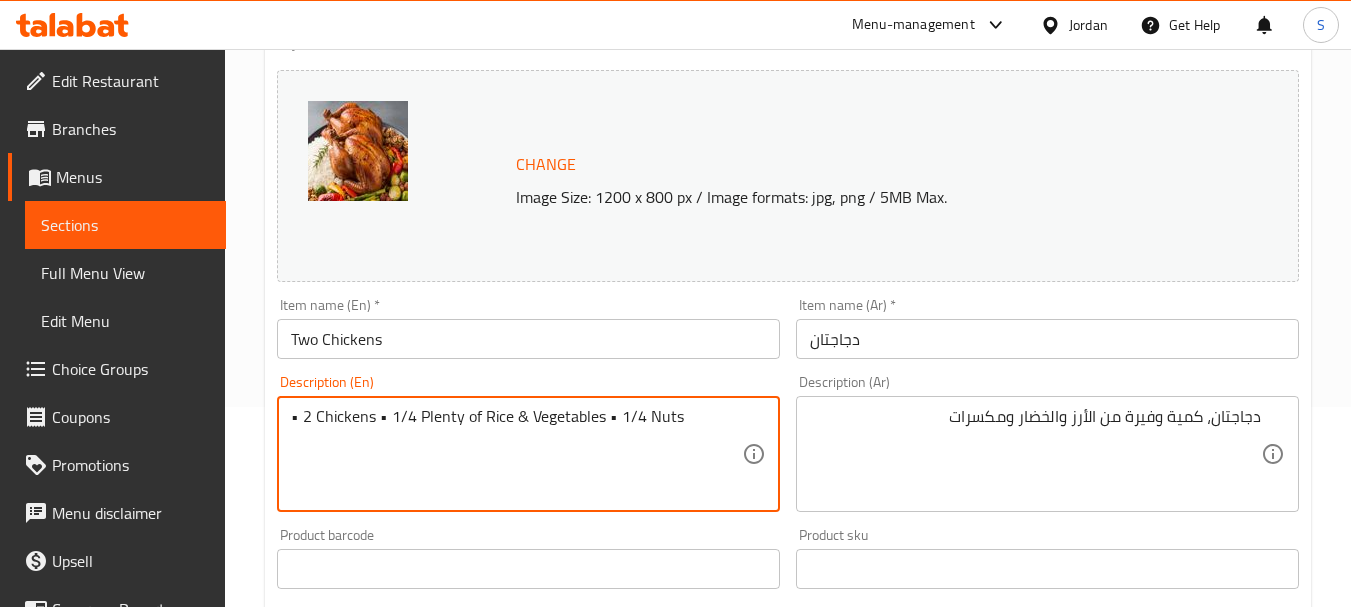 click on "• 2 Chickens • 1/4 Plenty of Rice & Vegetables • 1/4 Nuts" at bounding box center [516, 454] 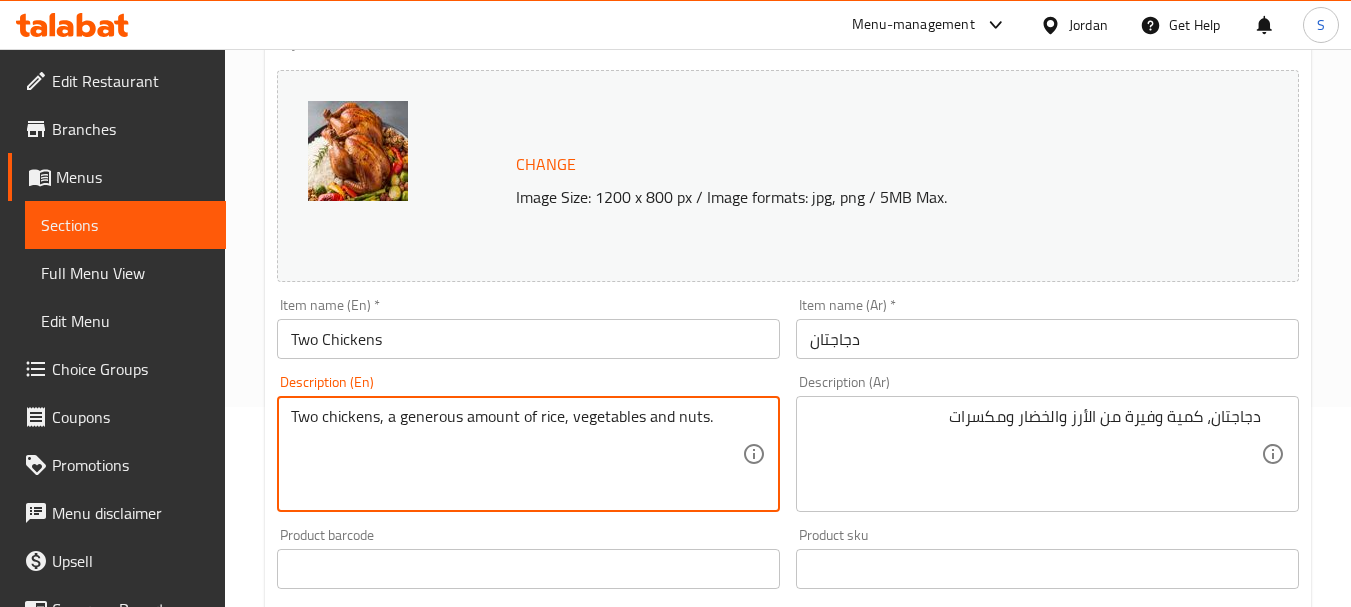type on "Two chickens, a generous amount of rice, vegetables and nuts." 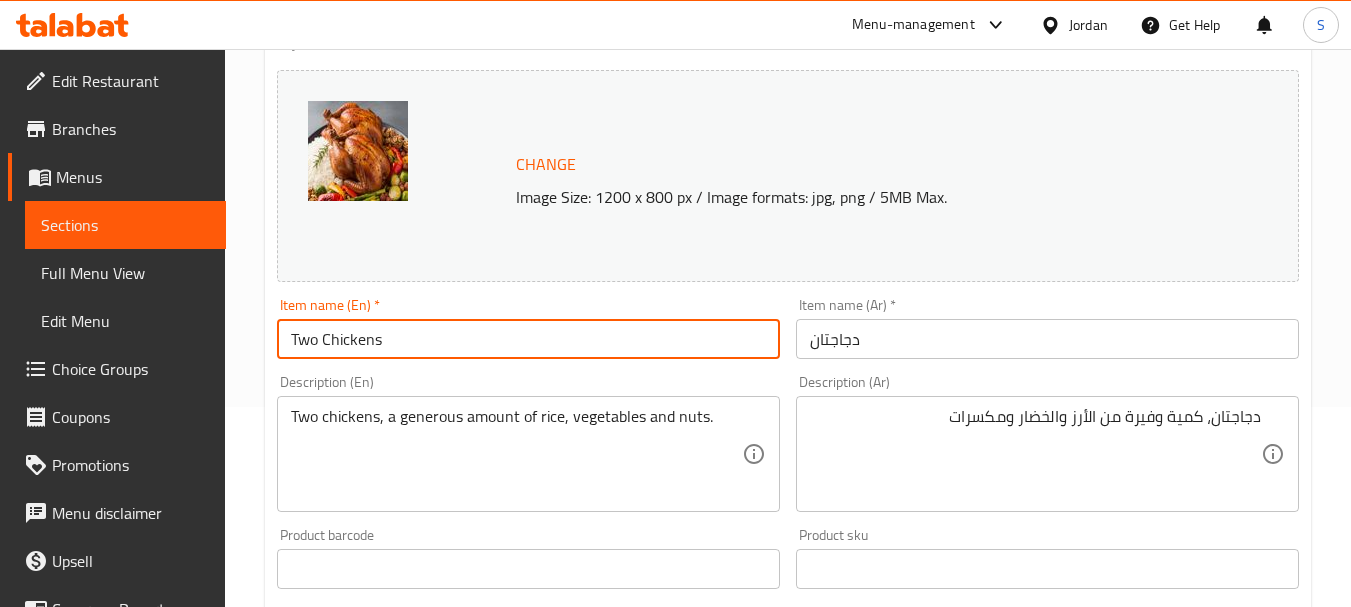 click on "Two Chickens" at bounding box center (528, 339) 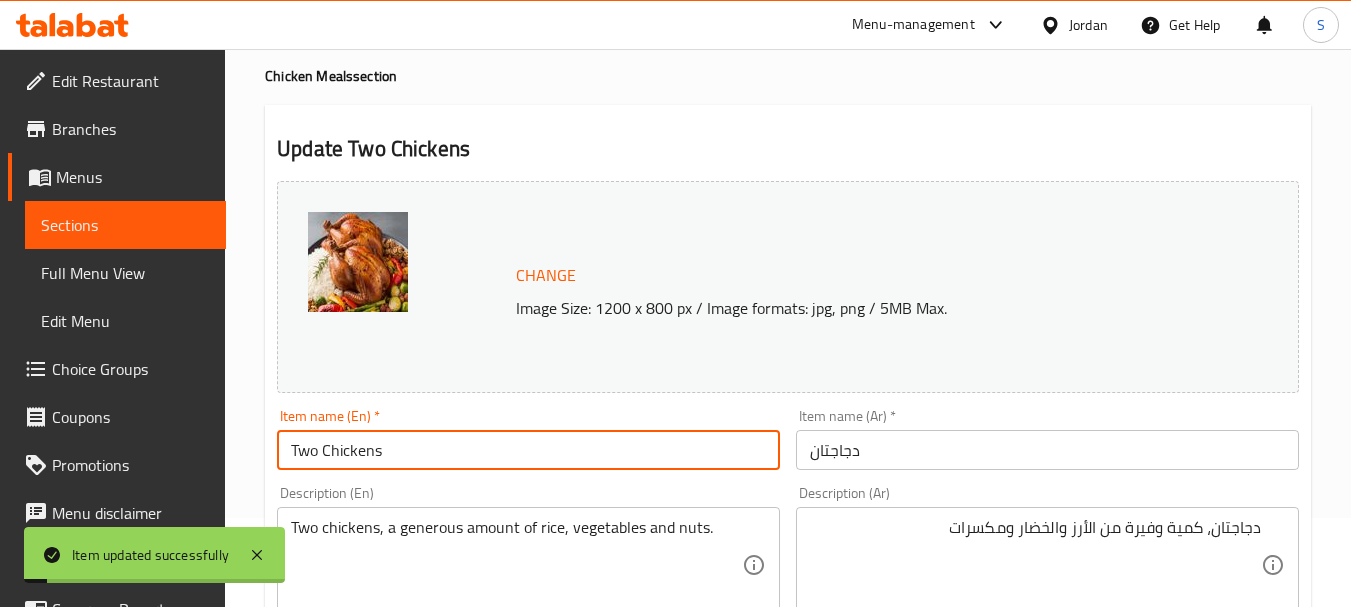 scroll, scrollTop: 0, scrollLeft: 0, axis: both 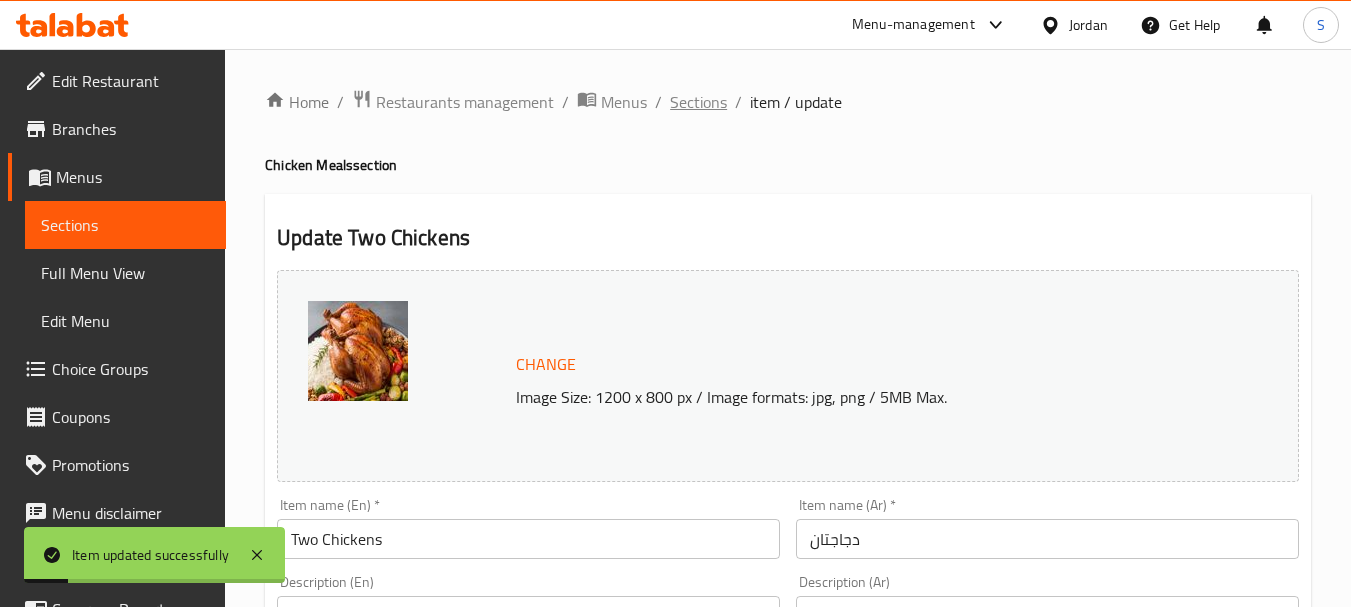 click on "Sections" at bounding box center [698, 102] 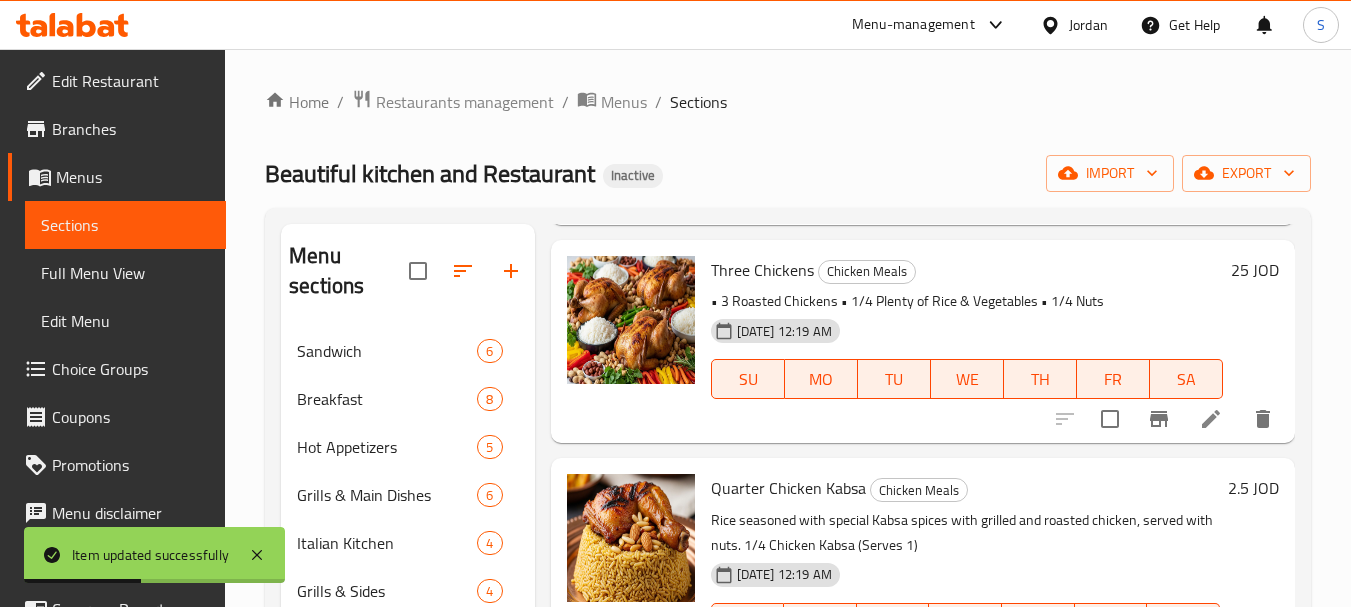 scroll, scrollTop: 1000, scrollLeft: 0, axis: vertical 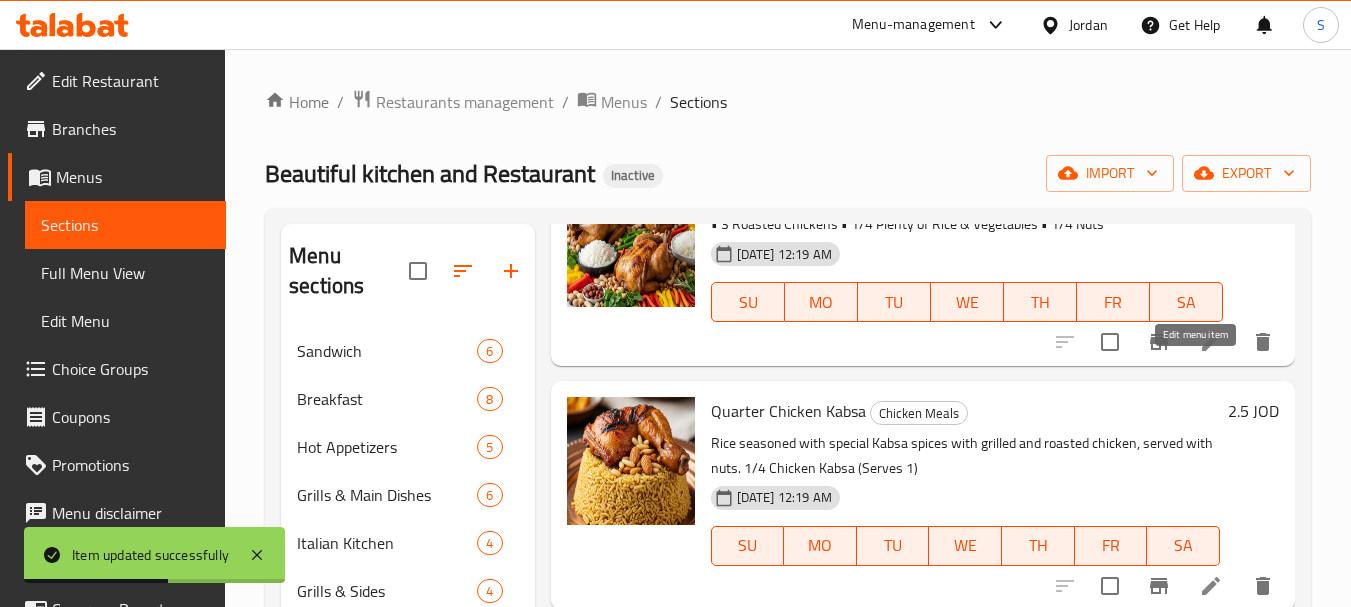 click 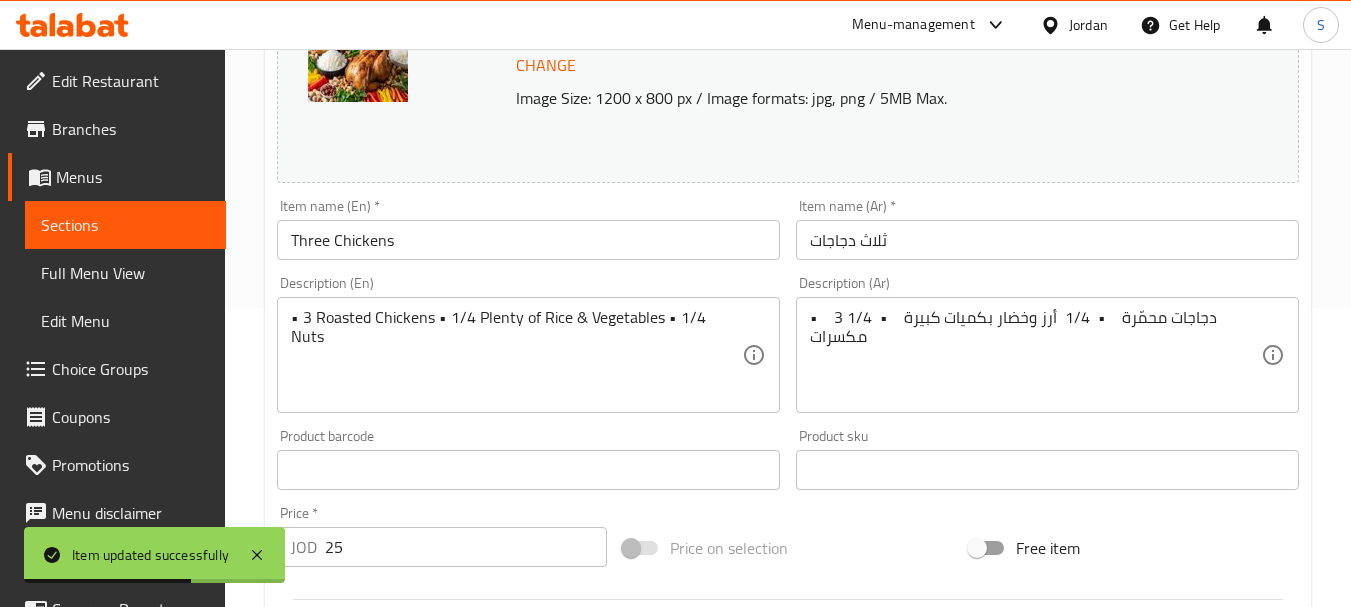 scroll, scrollTop: 300, scrollLeft: 0, axis: vertical 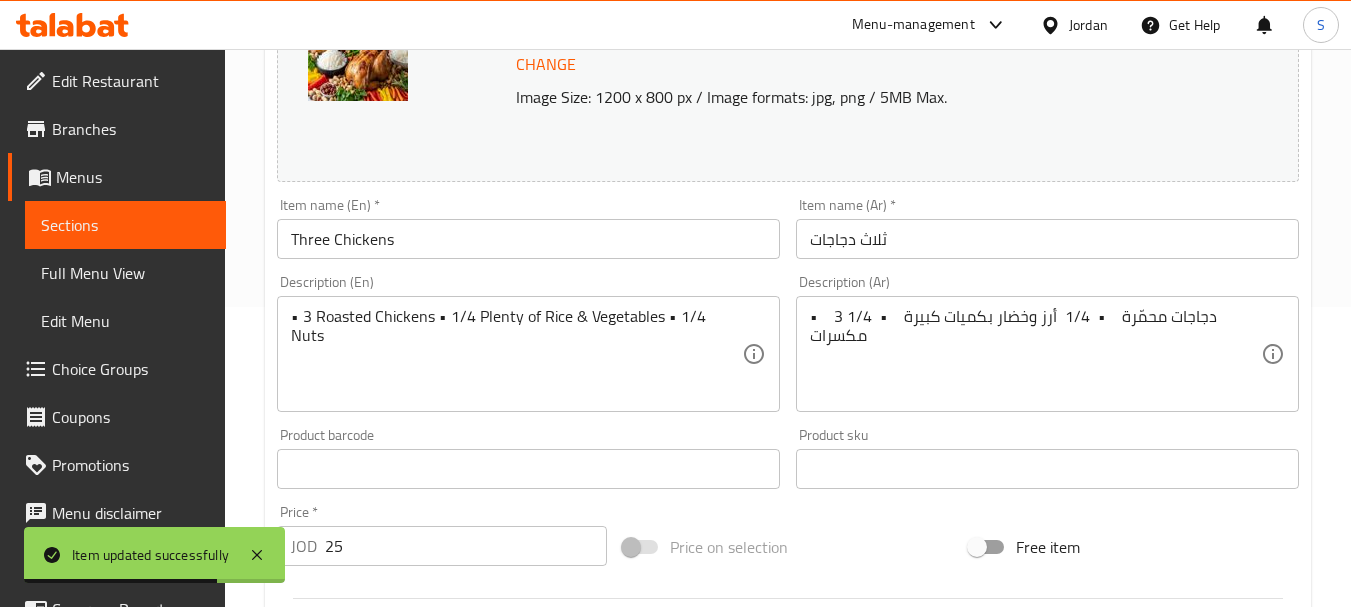 click on "•    3 دجاجات محمّرة    •  1/4  أرز وخضار بكميات كبيرة    •  1/4  مكسرات" at bounding box center (1035, 354) 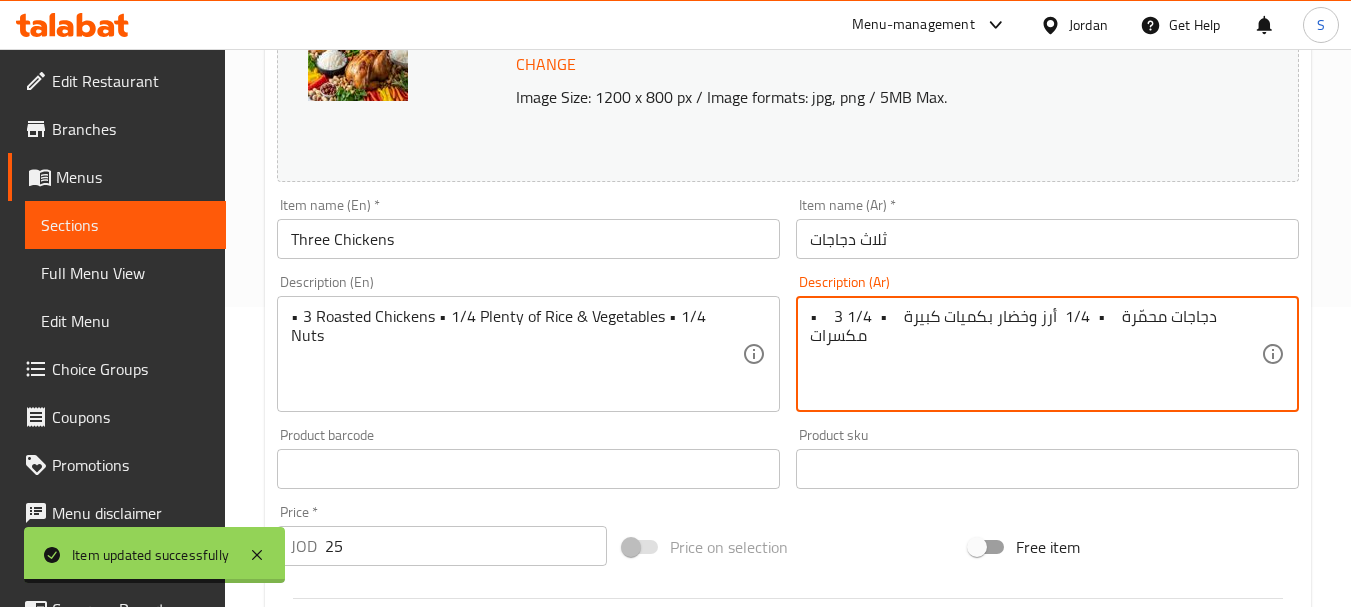click on "•    3 دجاجات محمّرة    •  1/4  أرز وخضار بكميات كبيرة    •  1/4  مكسرات" at bounding box center (1035, 354) 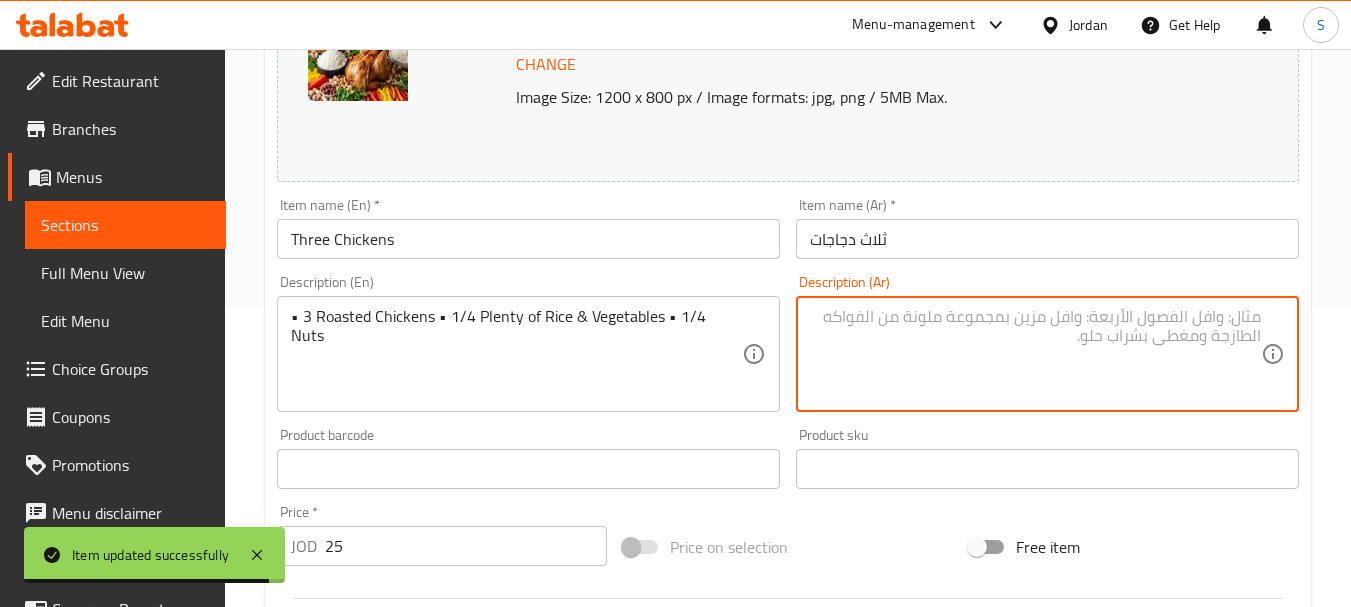 paste on "•    3 دجاجات محمّرة    •    أرز وخضار بكميات كبيرة    •    مكسرات" 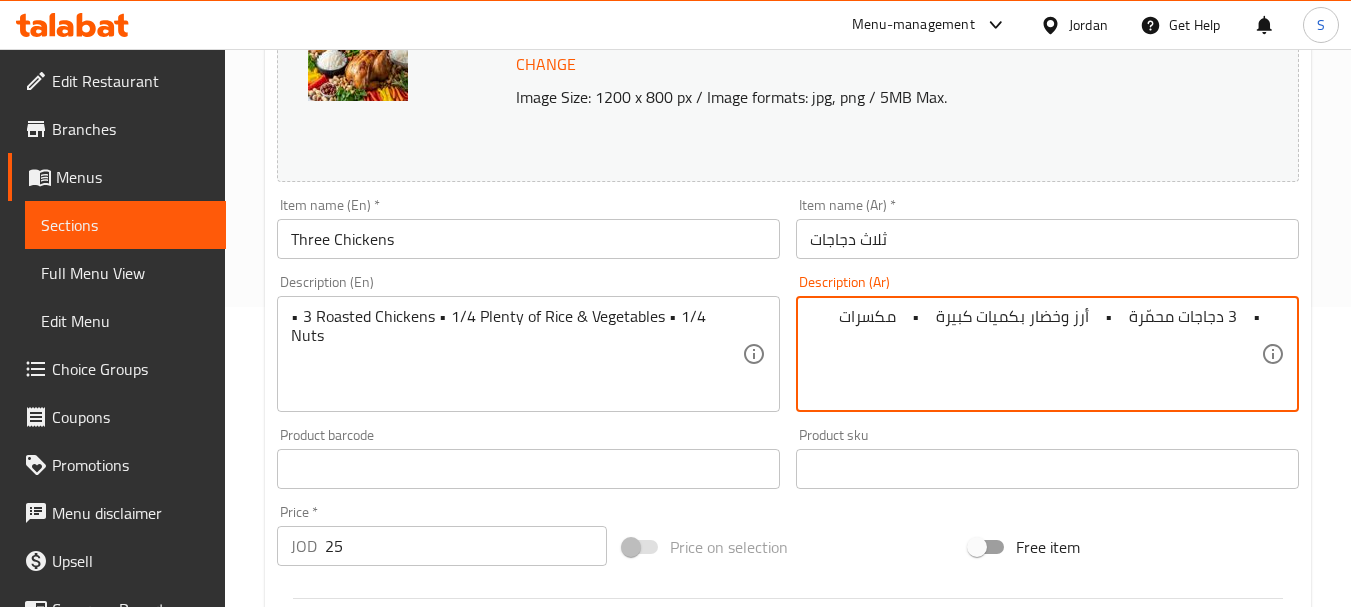 drag, startPoint x: 1229, startPoint y: 313, endPoint x: 1294, endPoint y: 308, distance: 65.192024 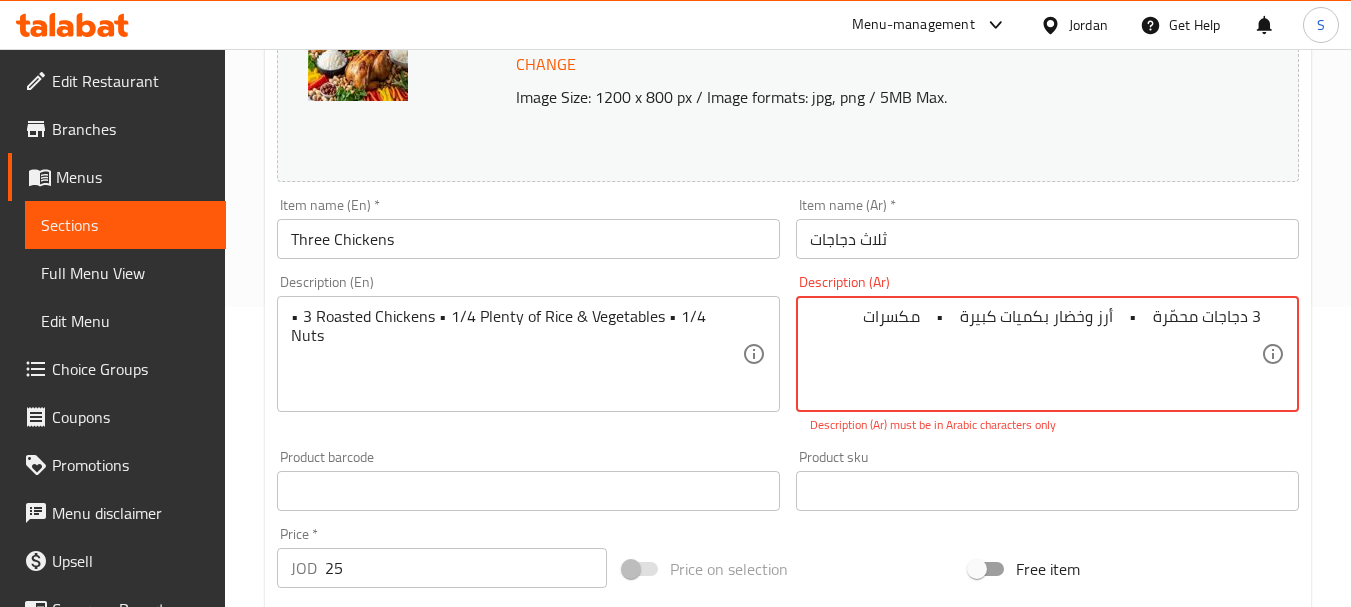 drag, startPoint x: 1115, startPoint y: 315, endPoint x: 1138, endPoint y: 317, distance: 23.086792 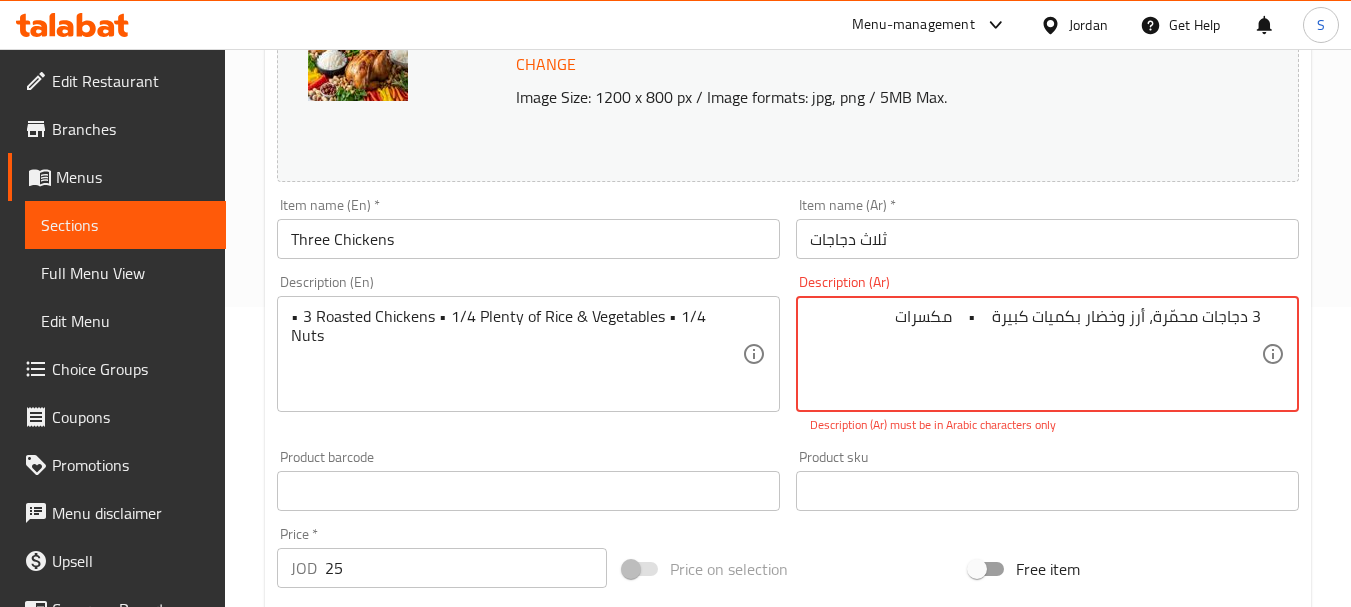 drag, startPoint x: 962, startPoint y: 320, endPoint x: 991, endPoint y: 322, distance: 29.068884 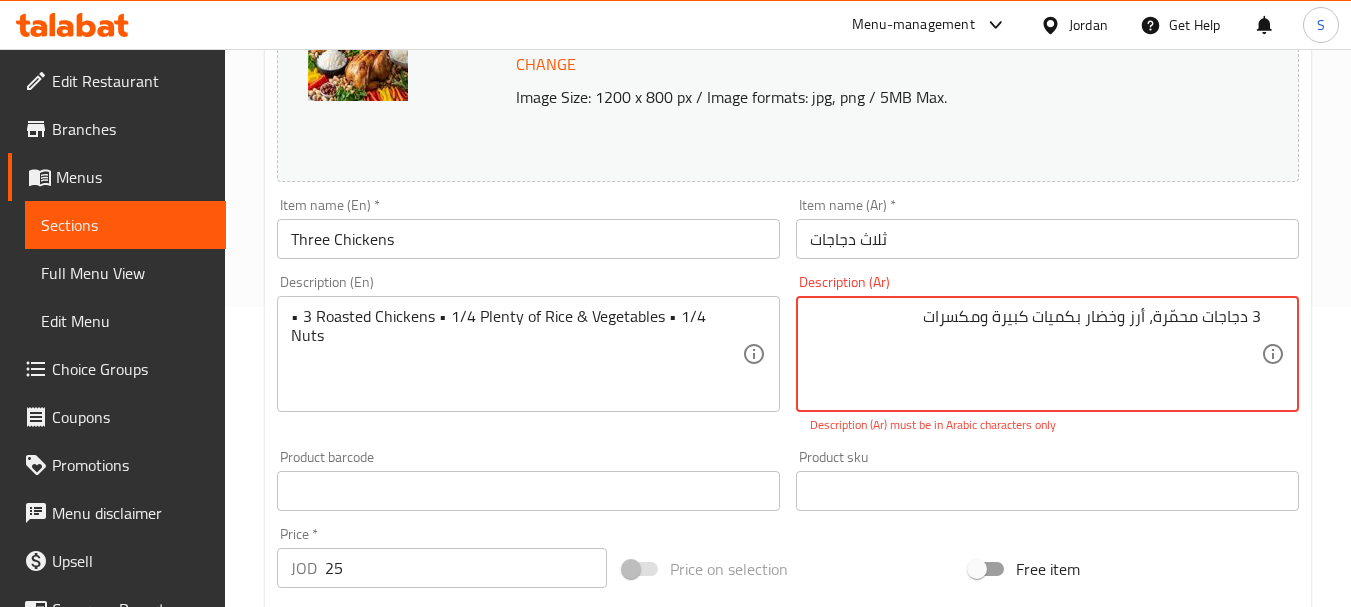 click on "3 دجاجات محمّرة، أرز وخضار بكميات كبيرة ومكسرات" at bounding box center (1035, 354) 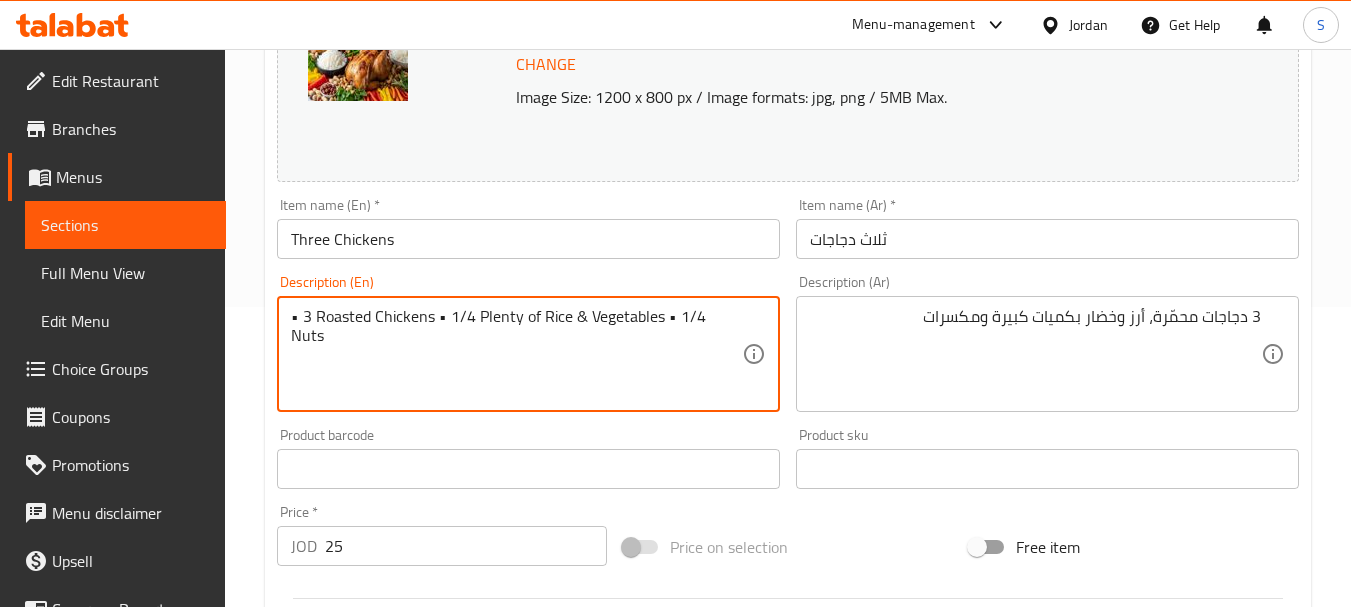 click on "• 3 Roasted Chickens • 1/4 Plenty of Rice & Vegetables • 1/4 Nuts" at bounding box center (516, 354) 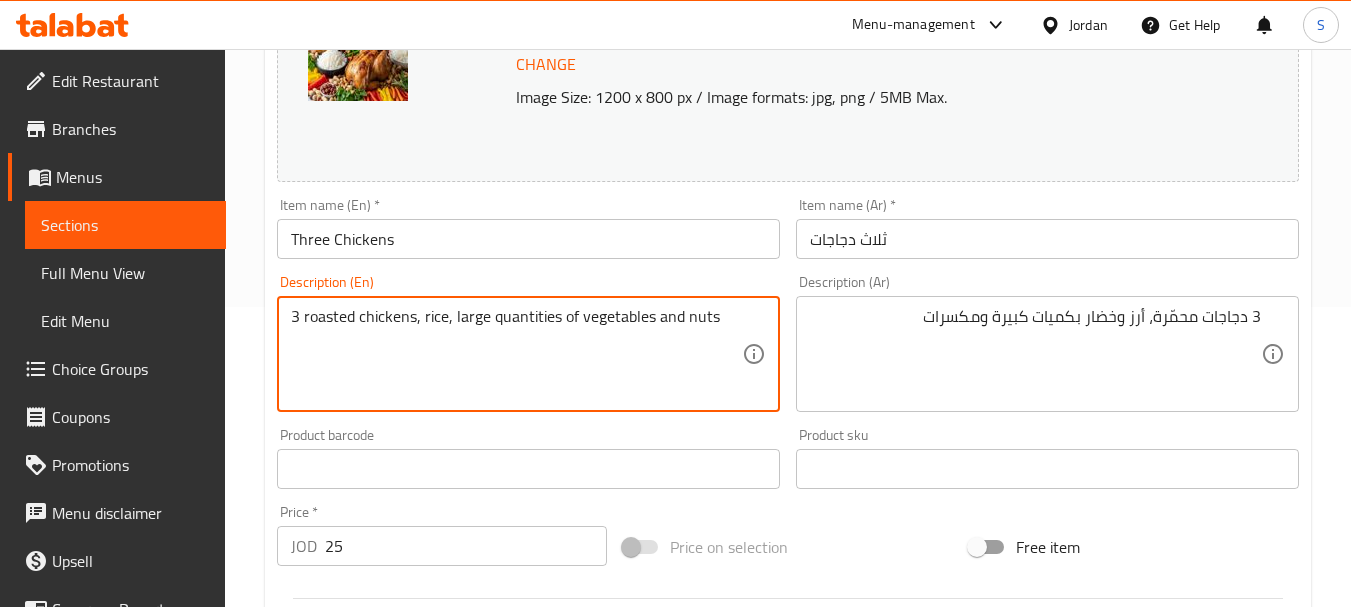 type on "3 roasted chickens, rice, large quantities of vegetables and nuts" 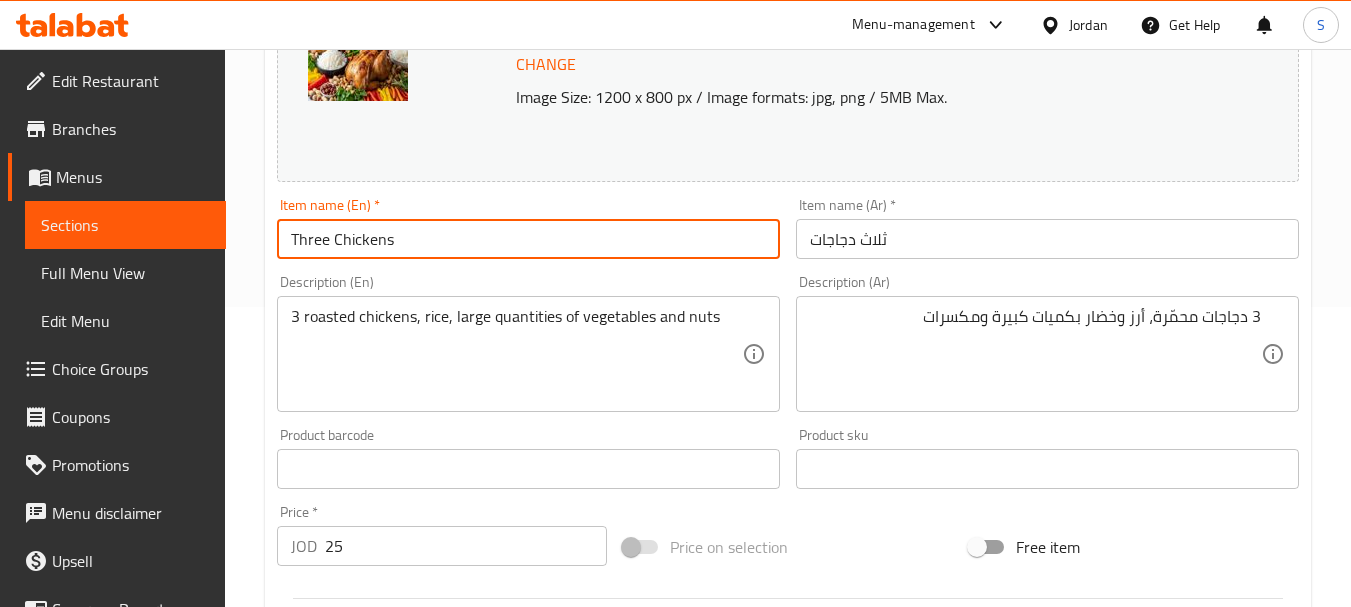 click on "Three Chickens" at bounding box center [528, 239] 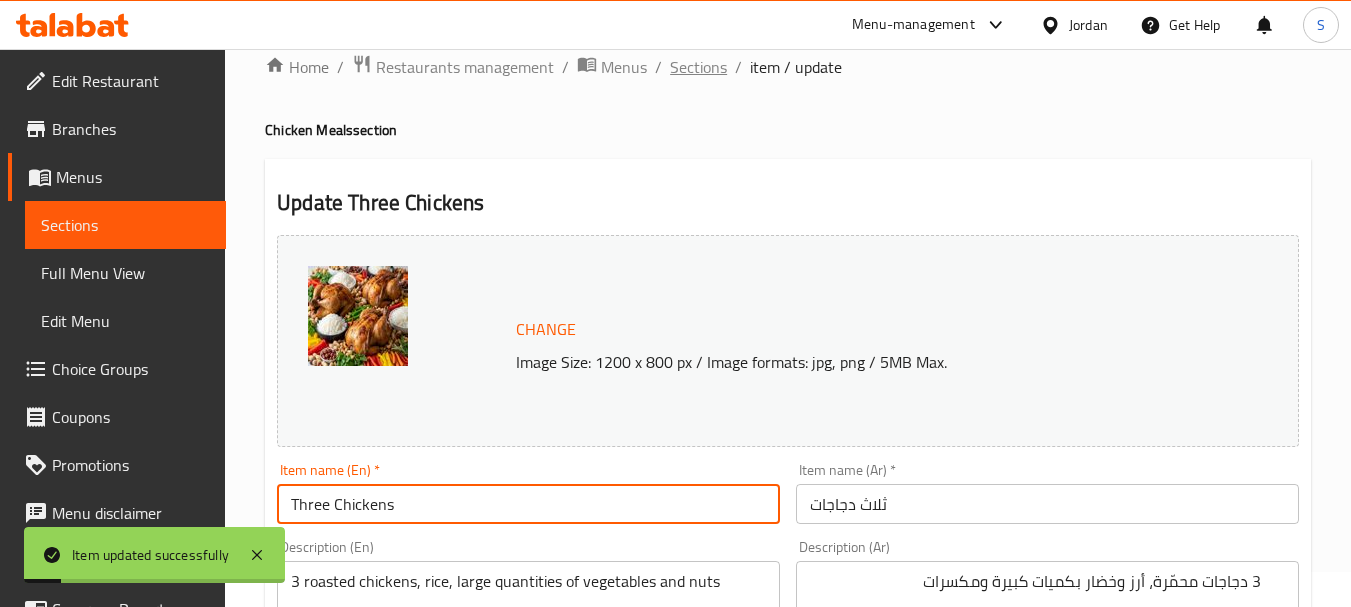 scroll, scrollTop: 0, scrollLeft: 0, axis: both 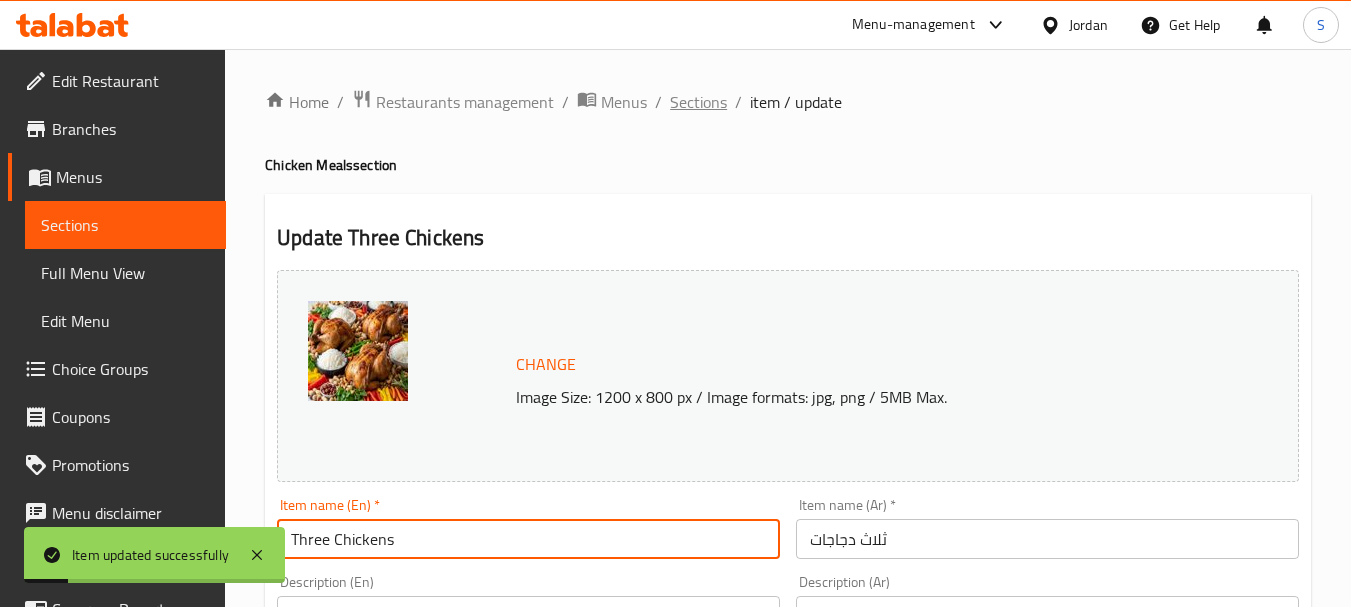 click on "Sections" at bounding box center [698, 102] 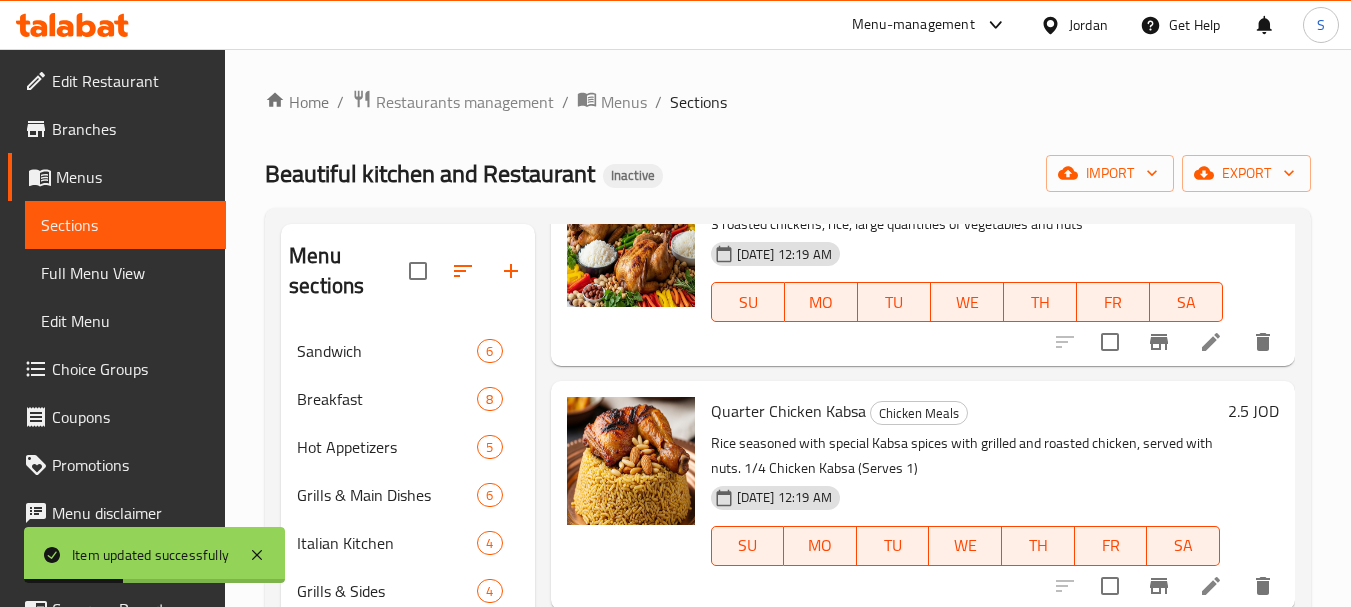 scroll, scrollTop: 1200, scrollLeft: 0, axis: vertical 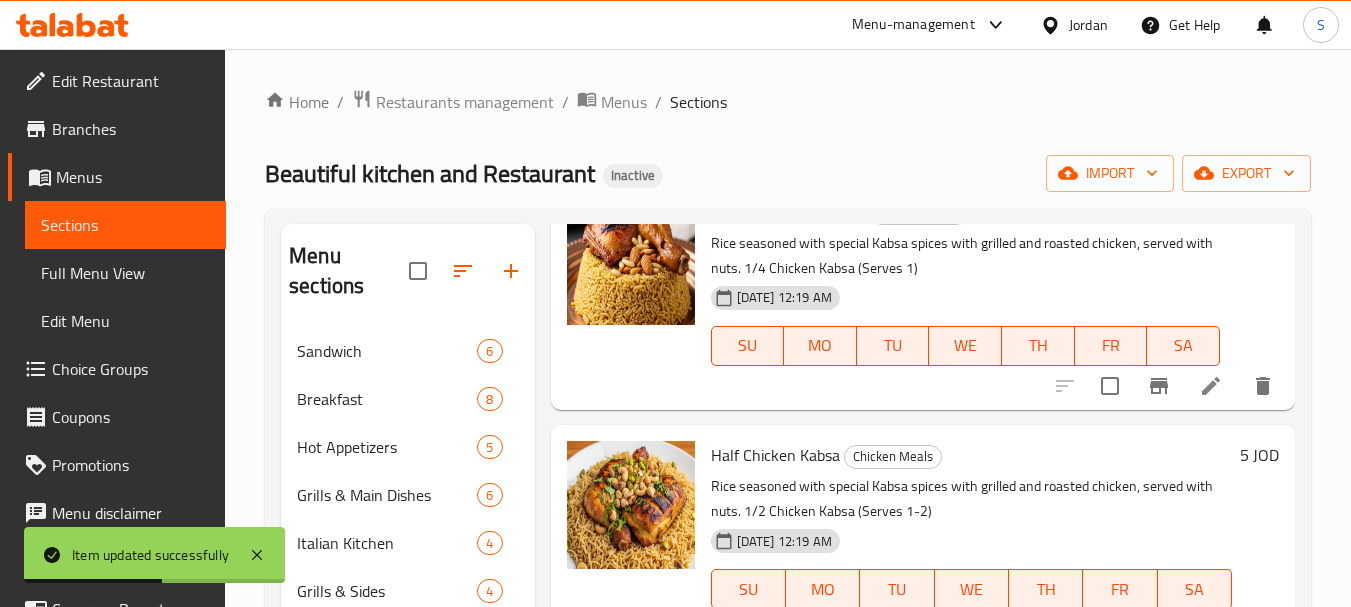 click at bounding box center [1211, 386] 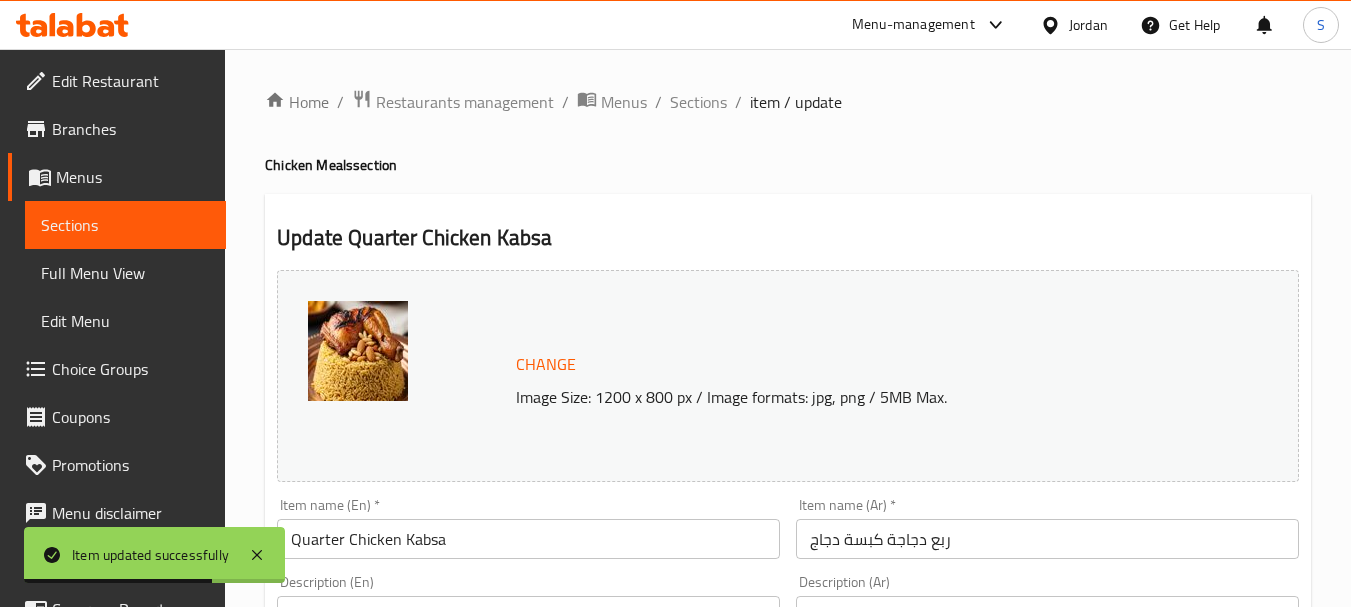 scroll, scrollTop: 200, scrollLeft: 0, axis: vertical 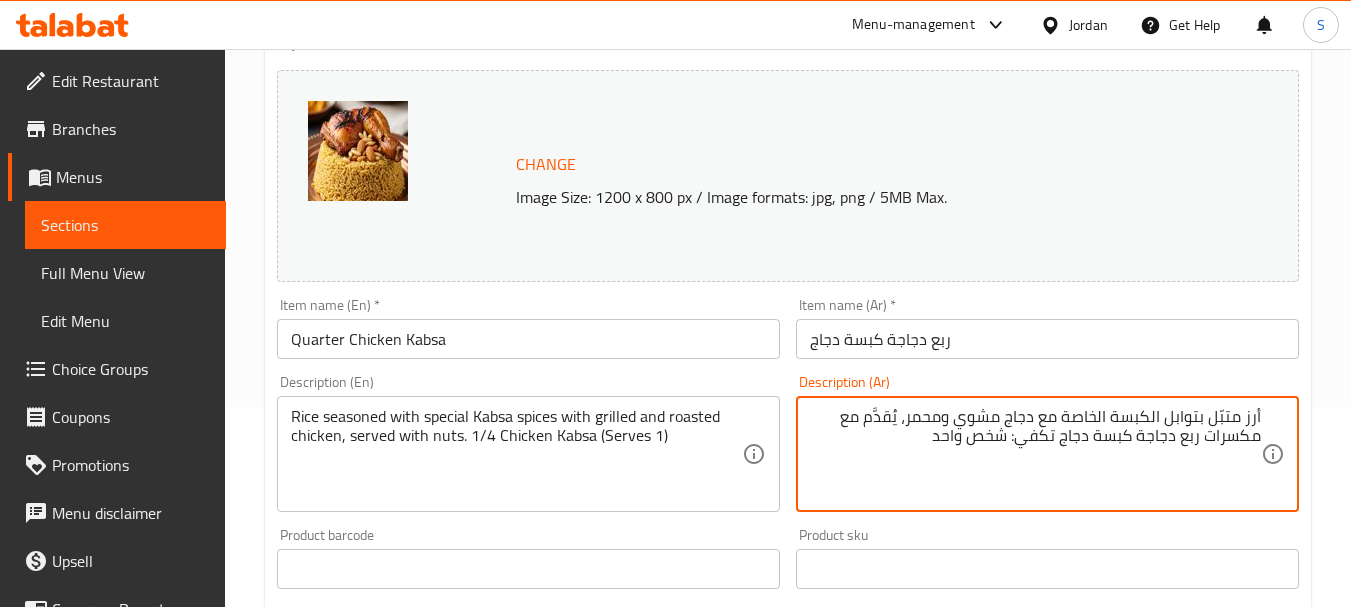 click on "ربع دجاجة كبسة دجاج" at bounding box center [1047, 339] 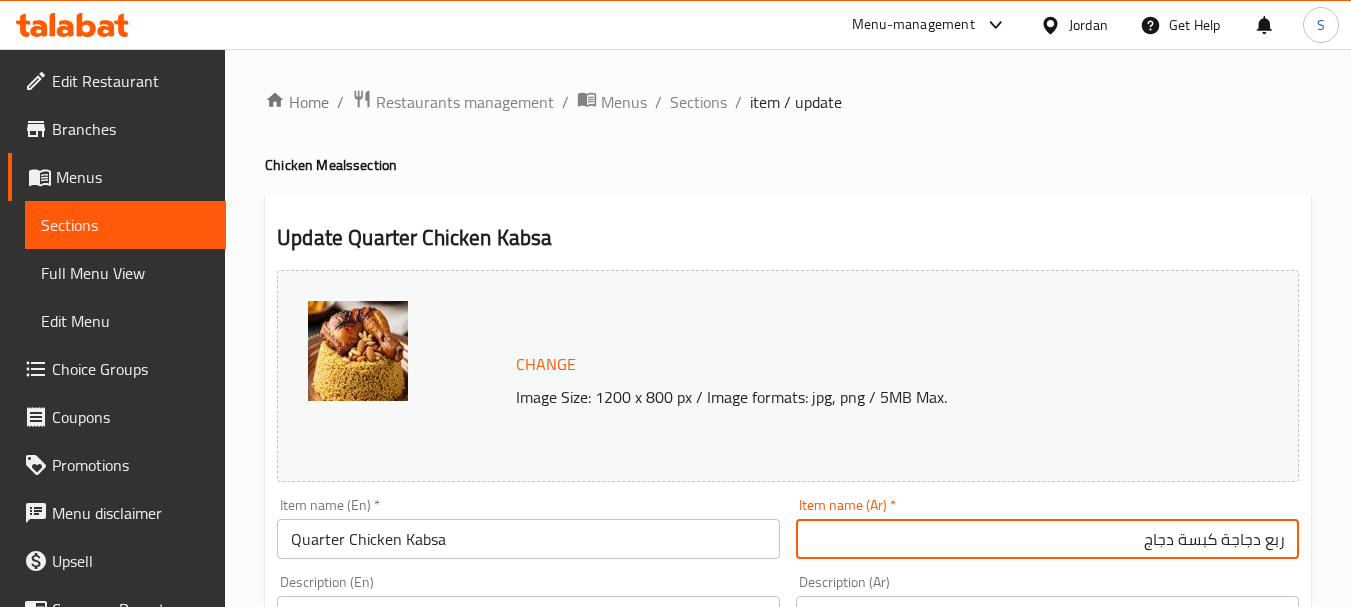 scroll, scrollTop: 300, scrollLeft: 0, axis: vertical 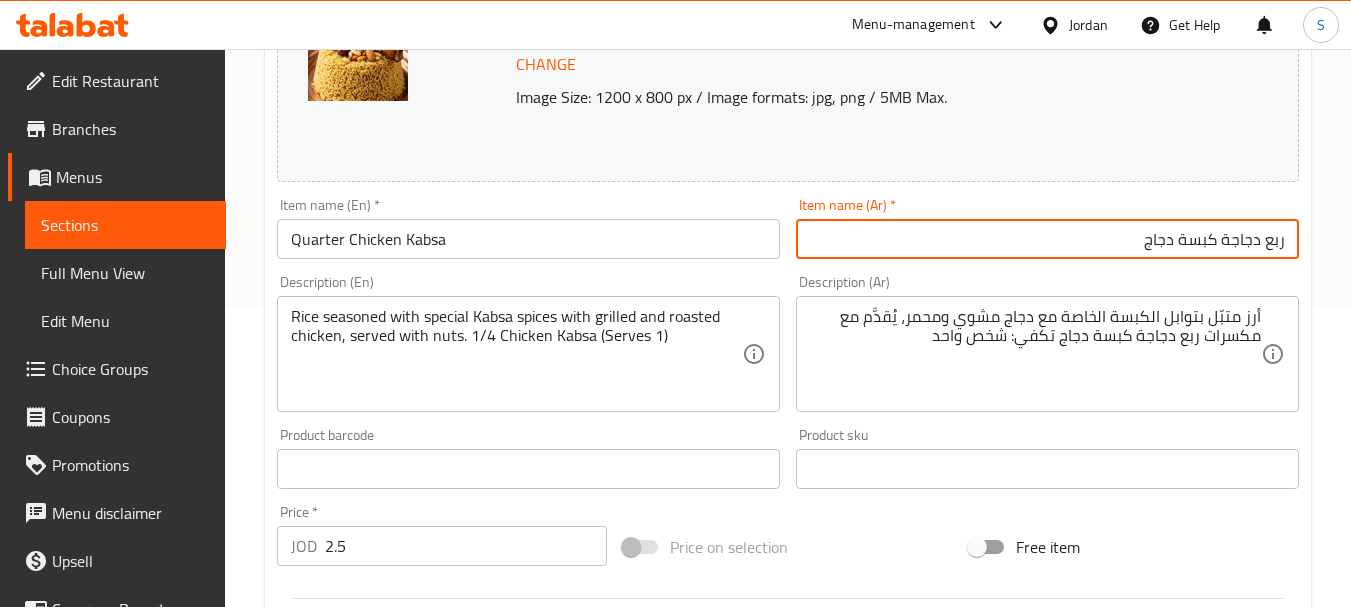 click on "Quarter Chicken Kabsa" at bounding box center (528, 239) 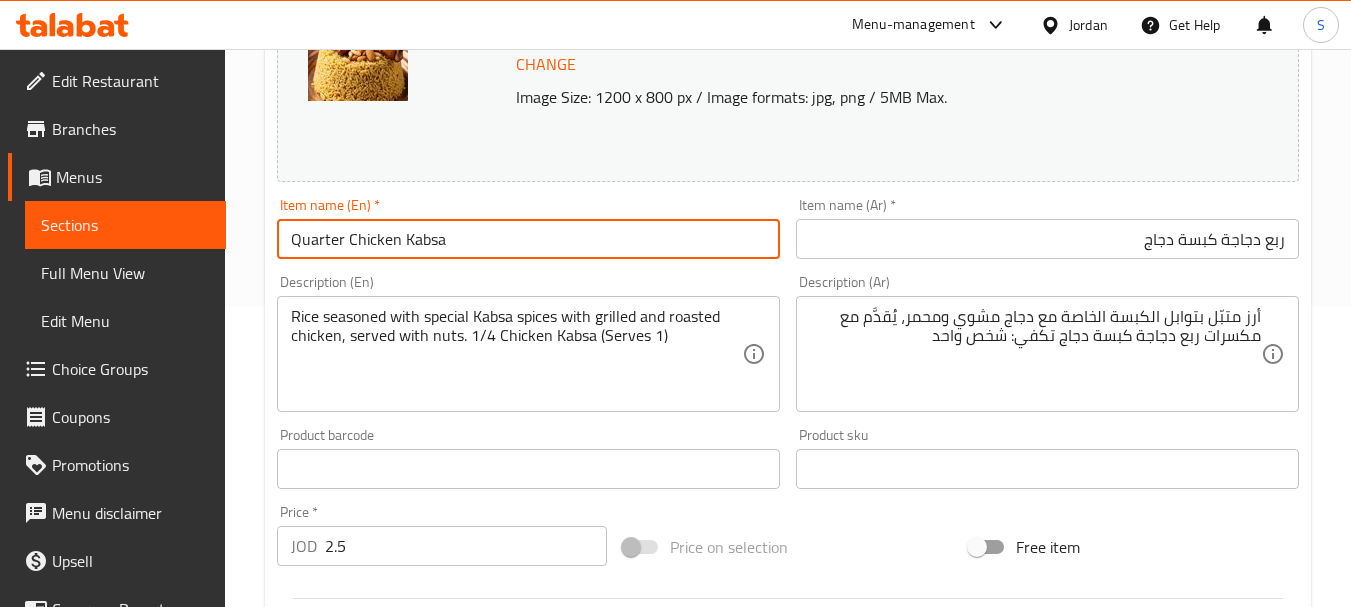 click on "Quarter Chicken Kabsa" at bounding box center (528, 239) 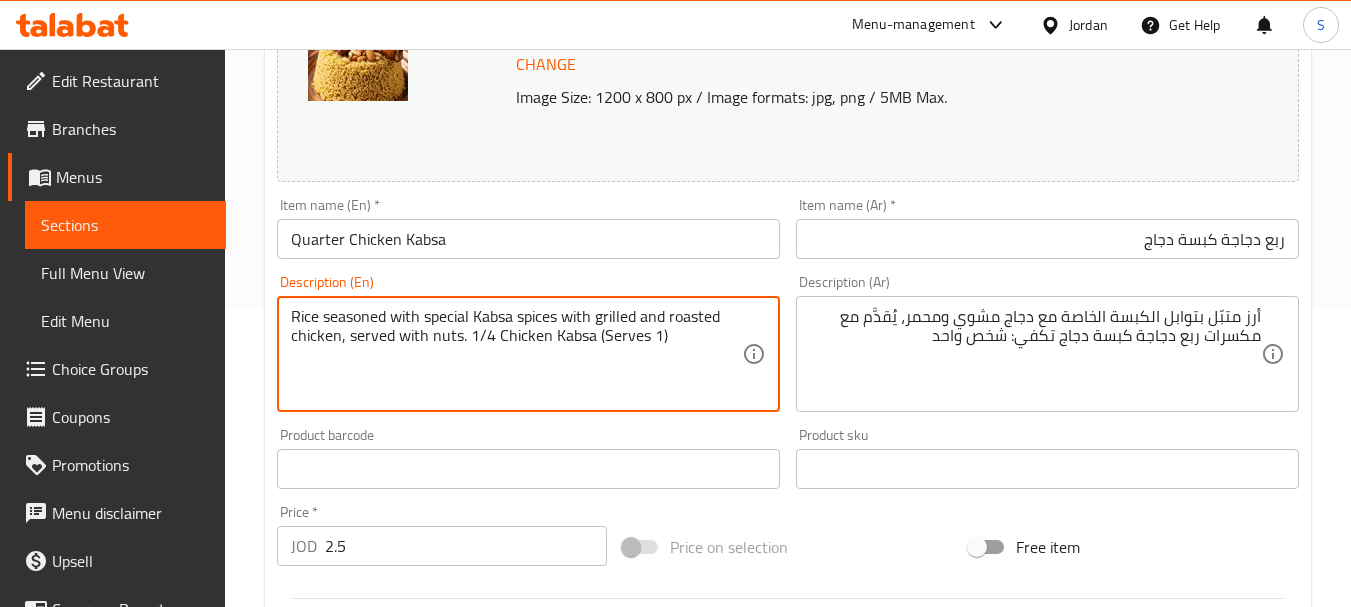 drag, startPoint x: 312, startPoint y: 316, endPoint x: 329, endPoint y: 313, distance: 17.262676 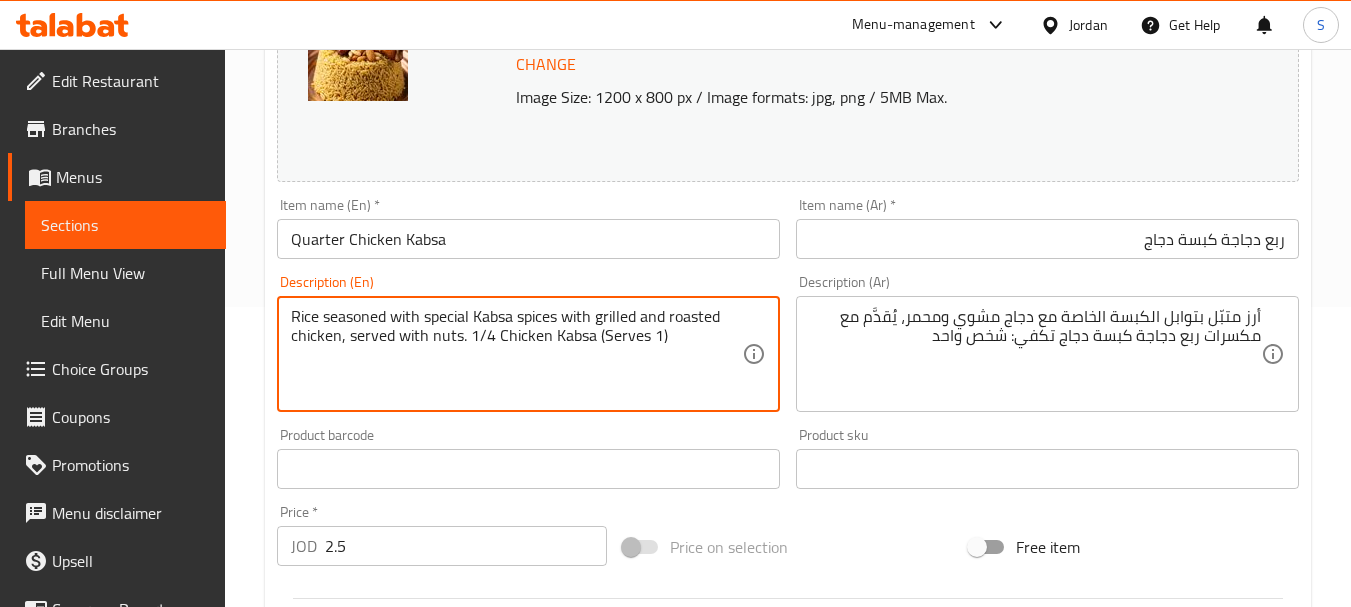 click on "Rice seasoned with special Kabsa spices with grilled and roasted chicken, served with nuts. 1/4 Chicken Kabsa (Serves 1)" at bounding box center [516, 354] 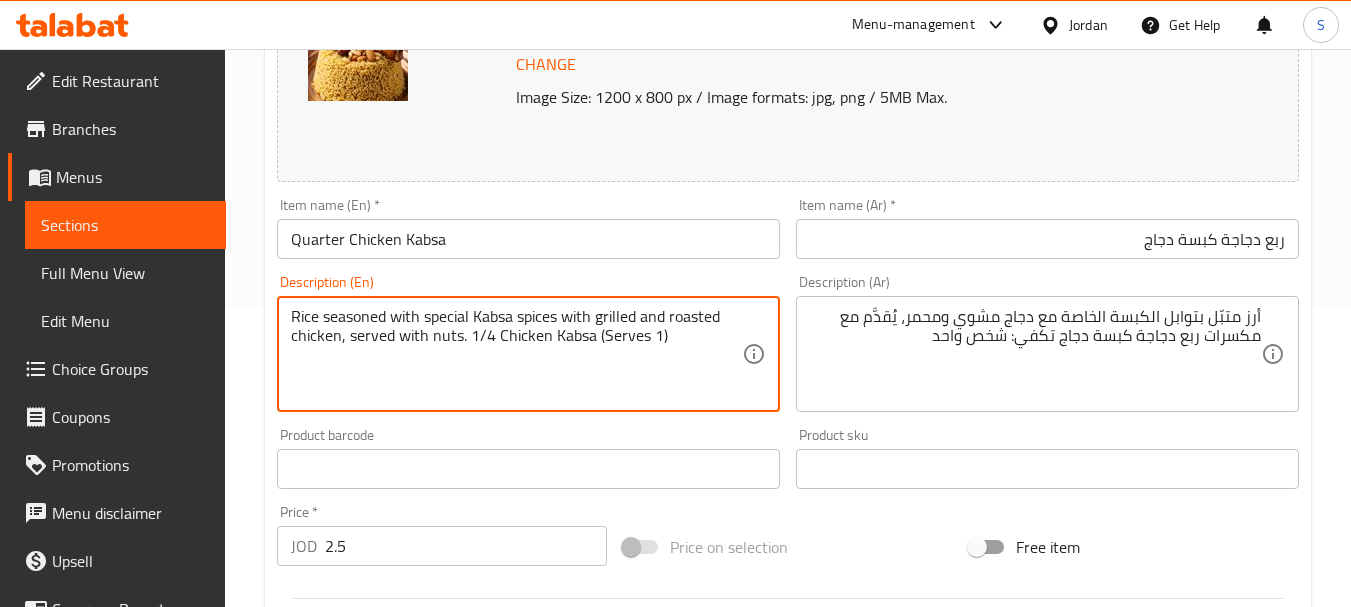 click on "Rice seasoned with special Kabsa spices with grilled and roasted chicken, served with nuts. 1/4 Chicken Kabsa (Serves 1)" at bounding box center (516, 354) 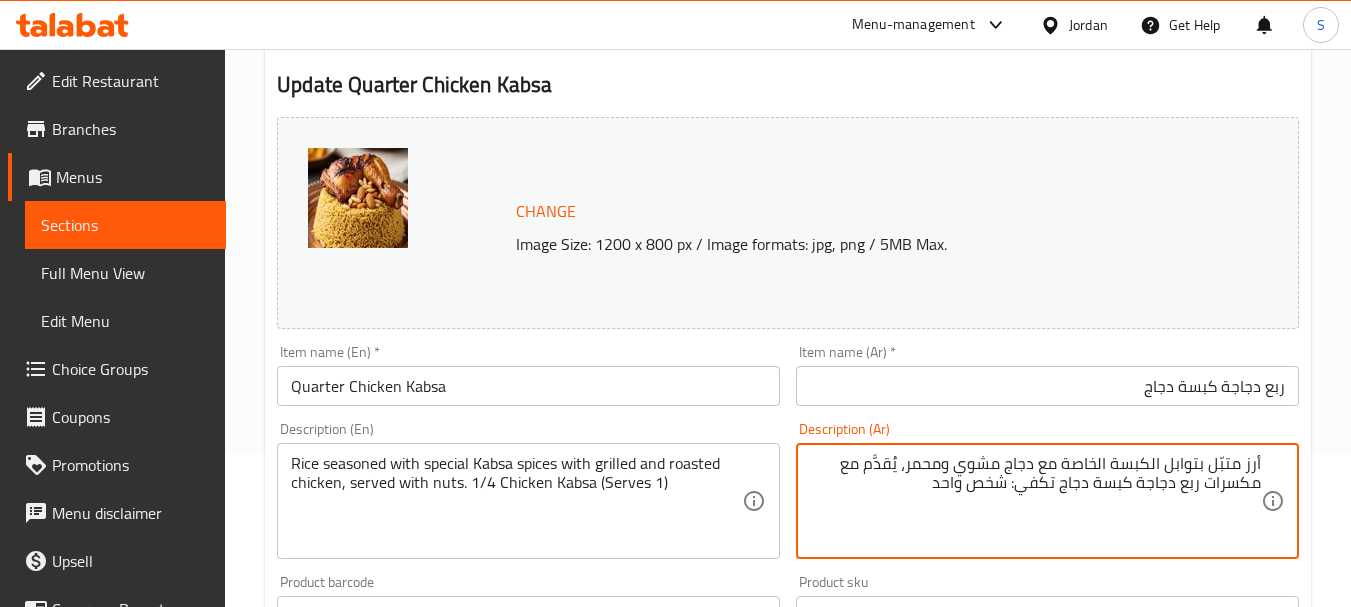 scroll, scrollTop: 0, scrollLeft: 0, axis: both 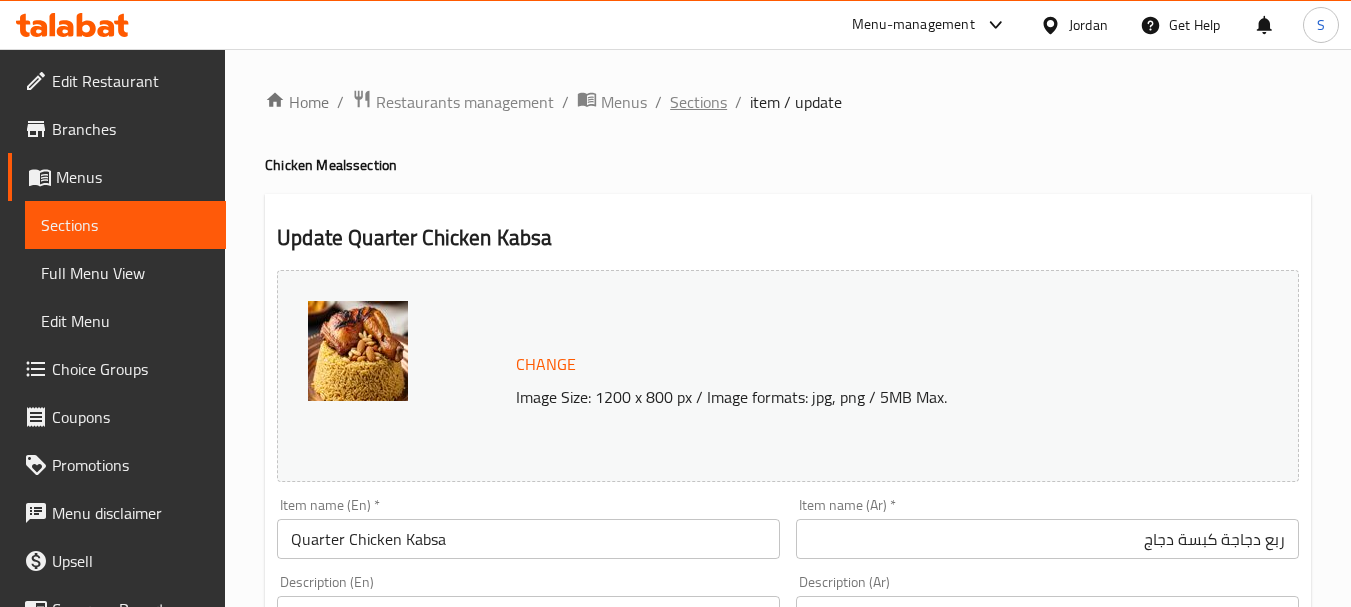 click on "Sections" at bounding box center (698, 102) 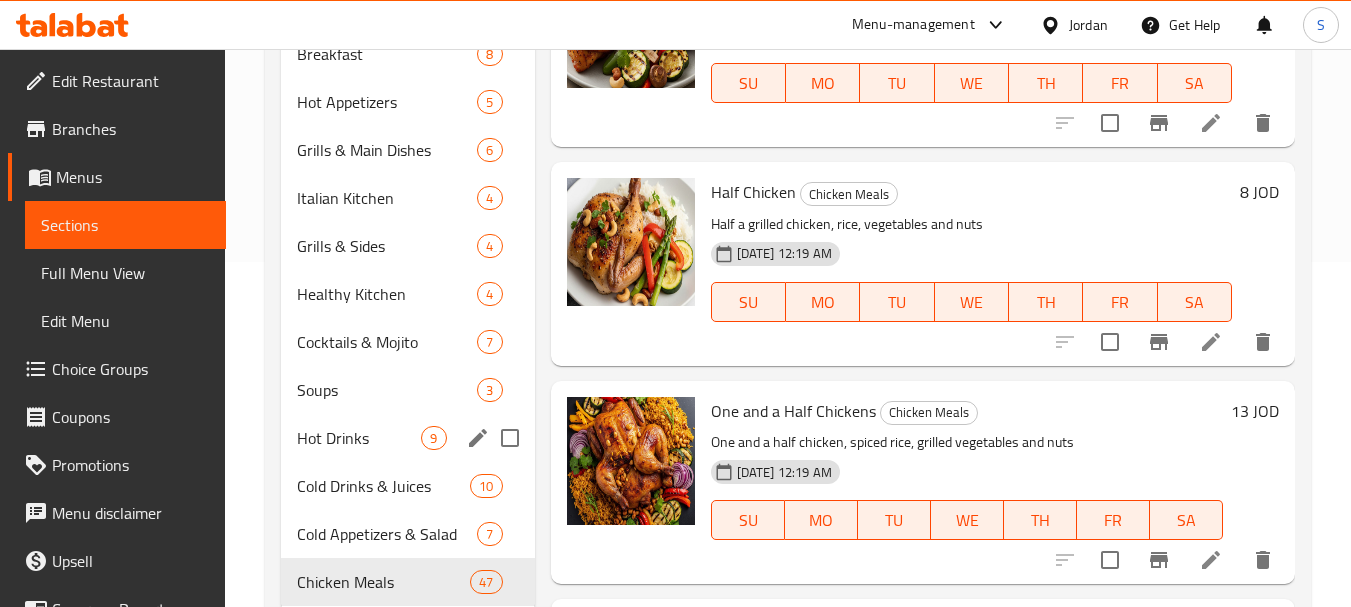 scroll, scrollTop: 408, scrollLeft: 0, axis: vertical 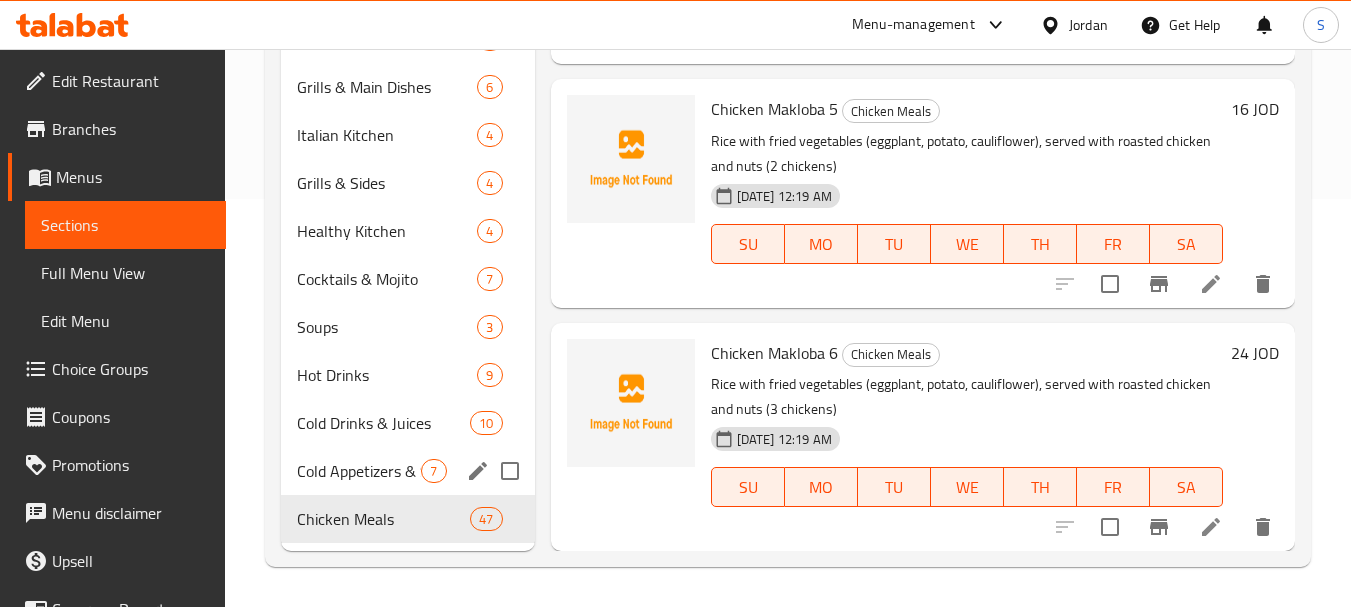 click on "Cold Appetizers & Salad" at bounding box center [359, 471] 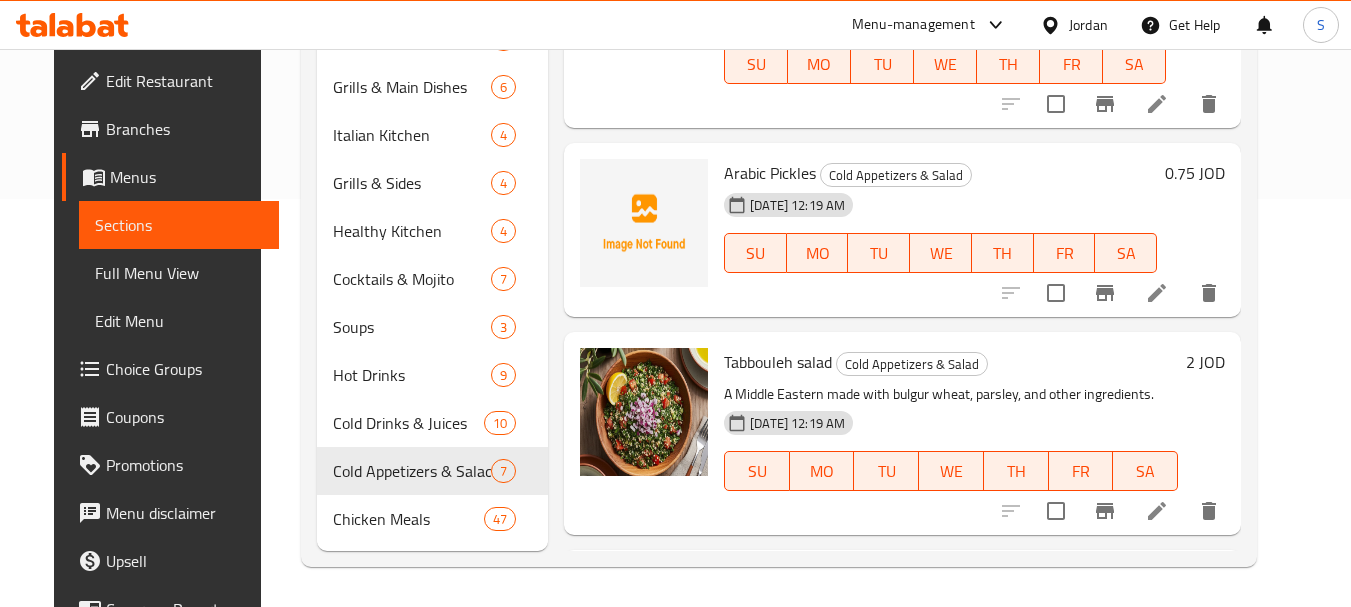scroll, scrollTop: 0, scrollLeft: 0, axis: both 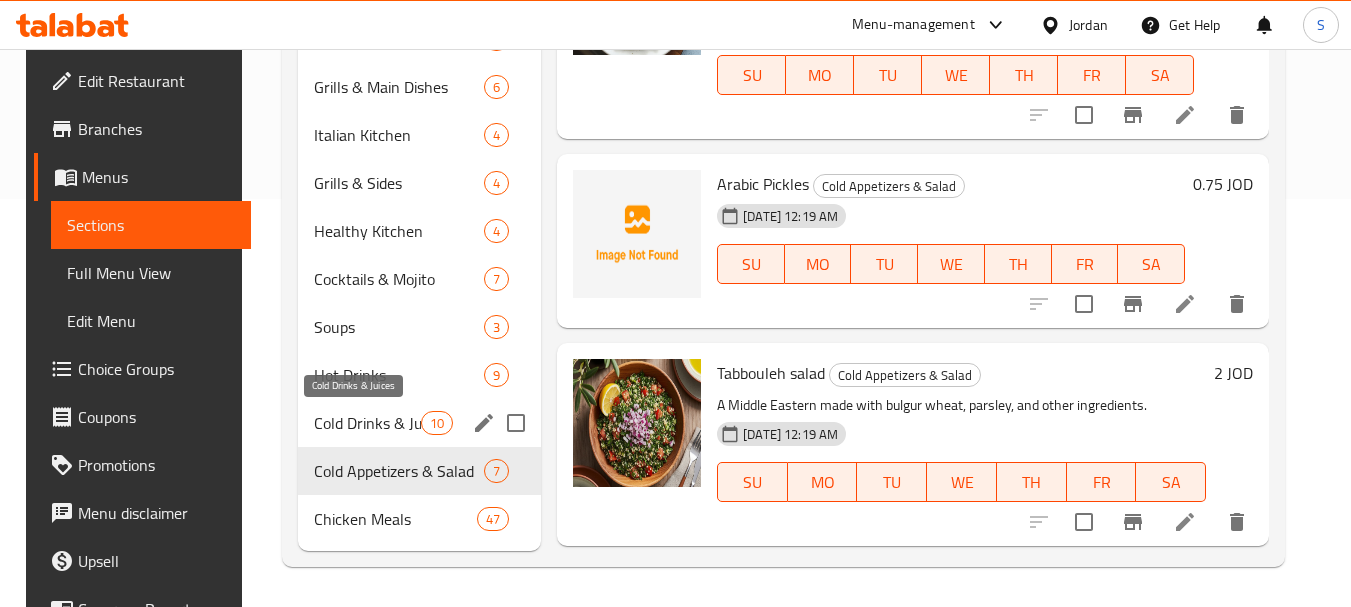 click on "Cold Drinks & Juices" at bounding box center [367, 423] 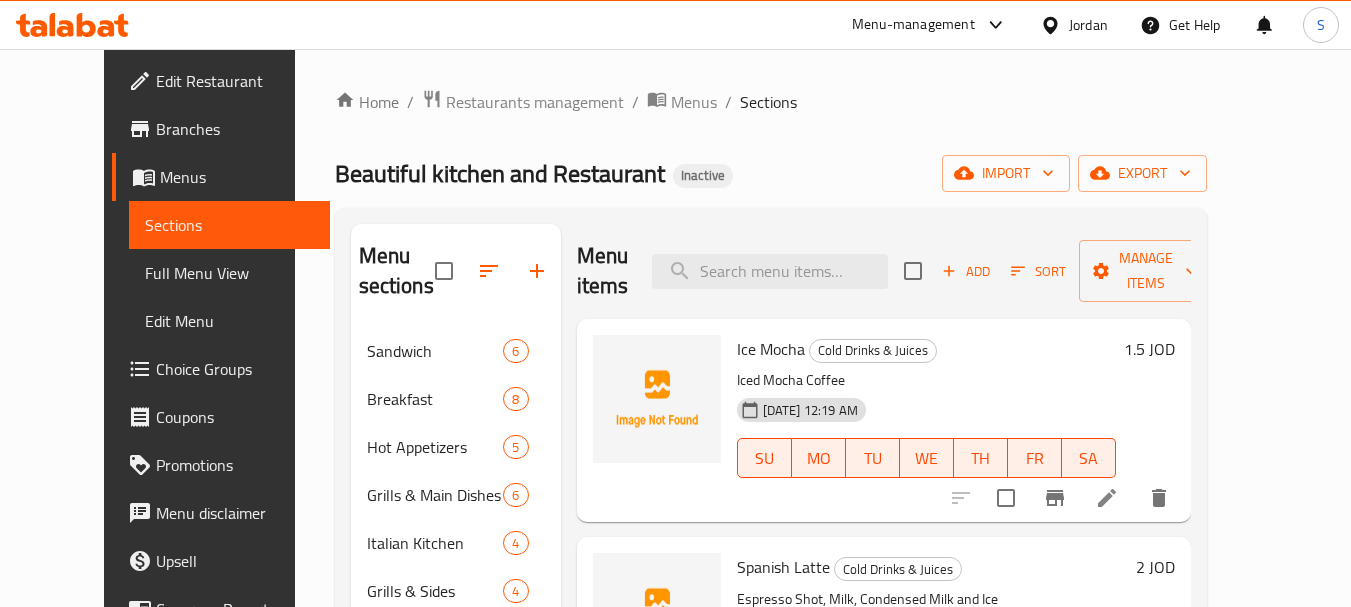 scroll, scrollTop: 300, scrollLeft: 0, axis: vertical 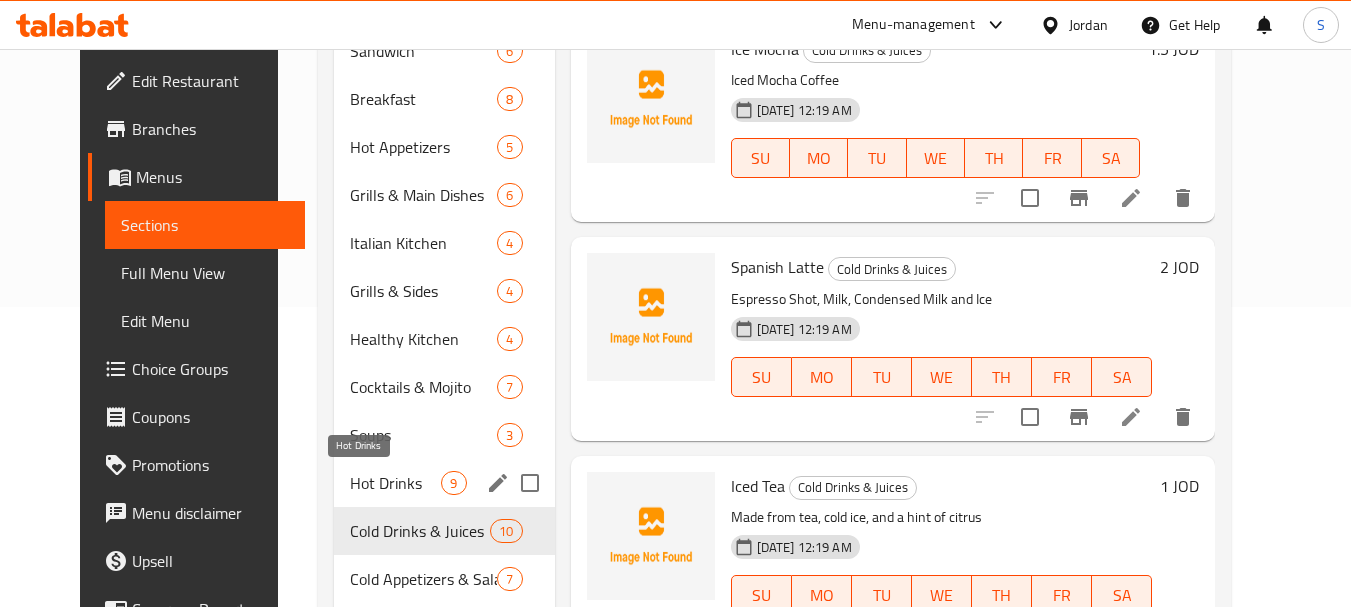 click on "Hot Drinks" at bounding box center (395, 483) 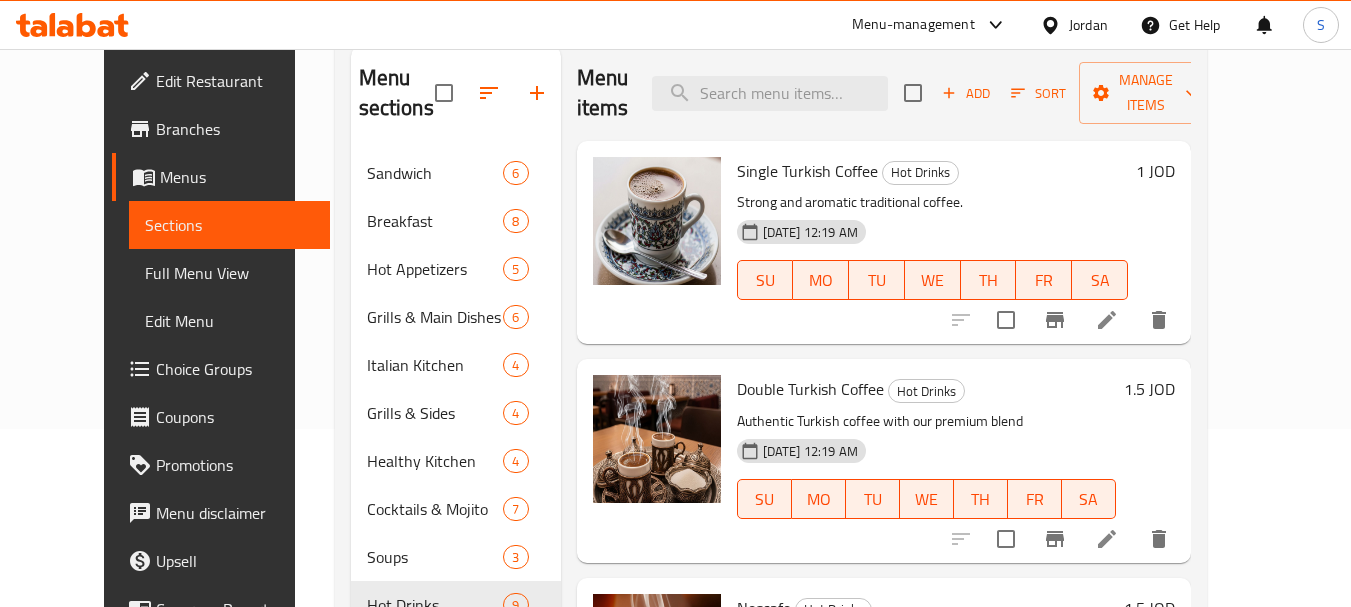 scroll, scrollTop: 0, scrollLeft: 0, axis: both 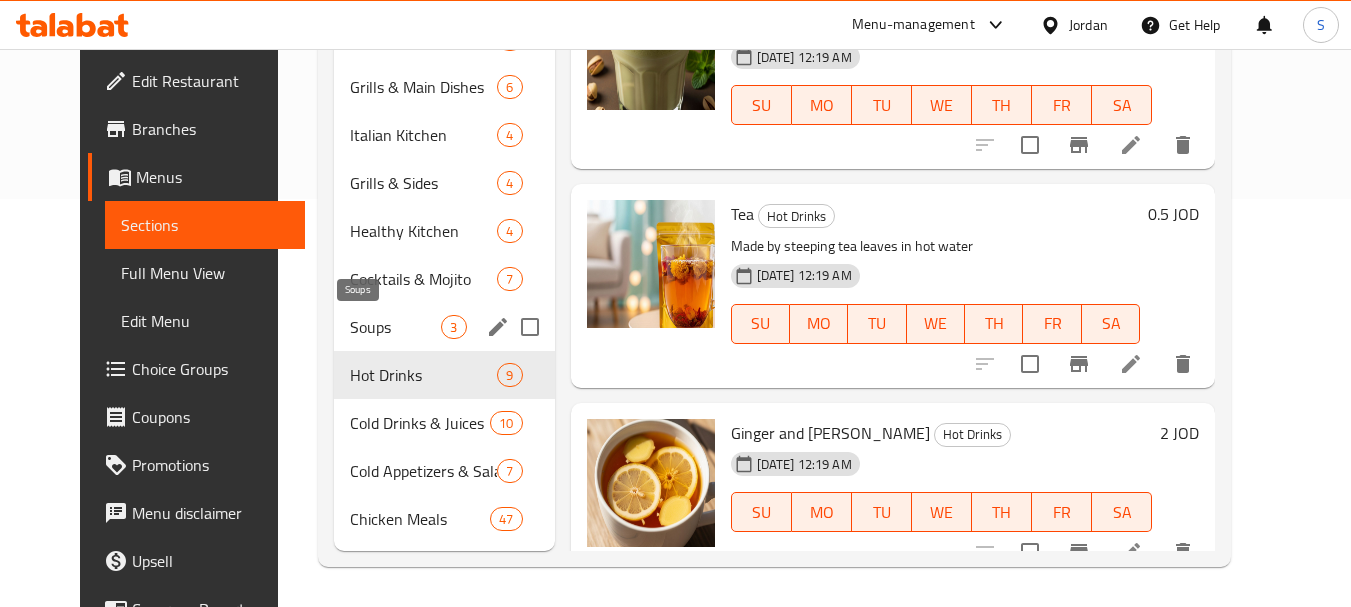 click on "Soups" at bounding box center [395, 327] 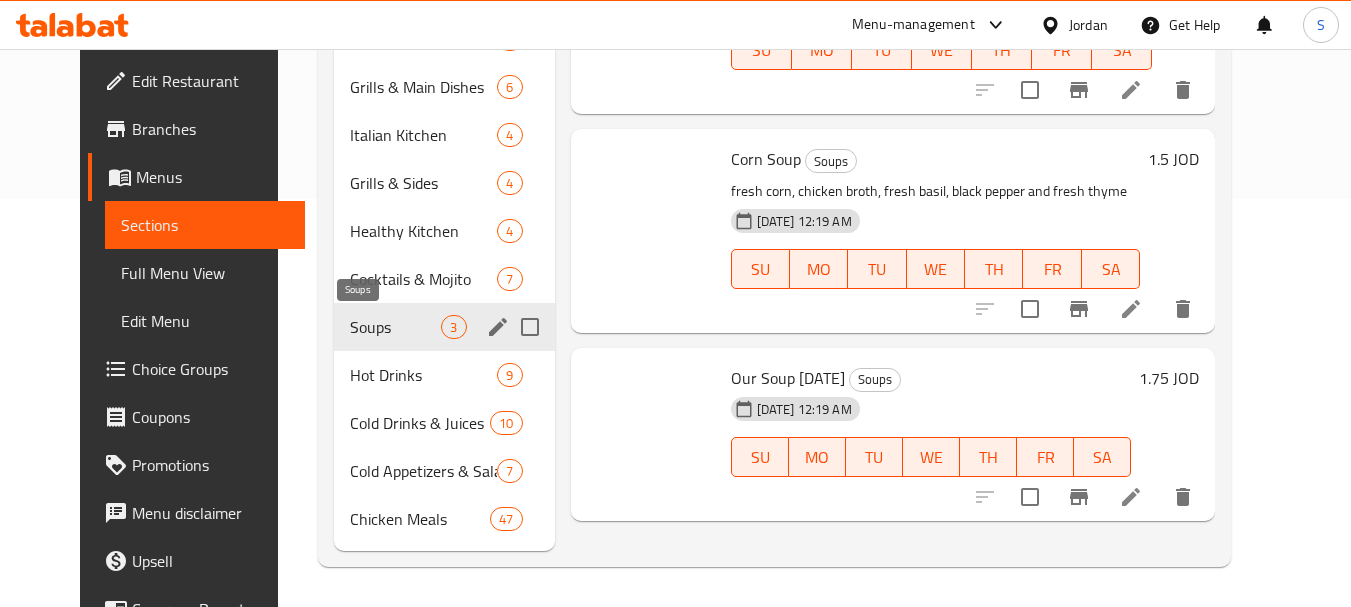 scroll, scrollTop: 0, scrollLeft: 0, axis: both 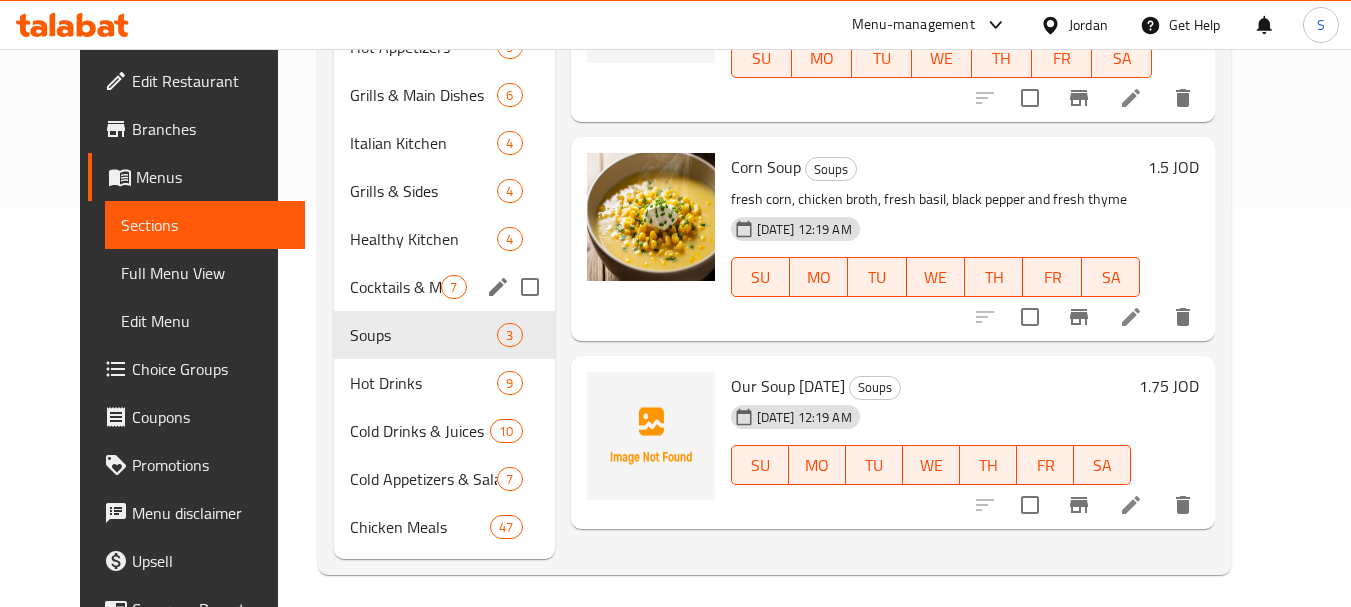 click on "Cocktails & Mojito" at bounding box center [395, 287] 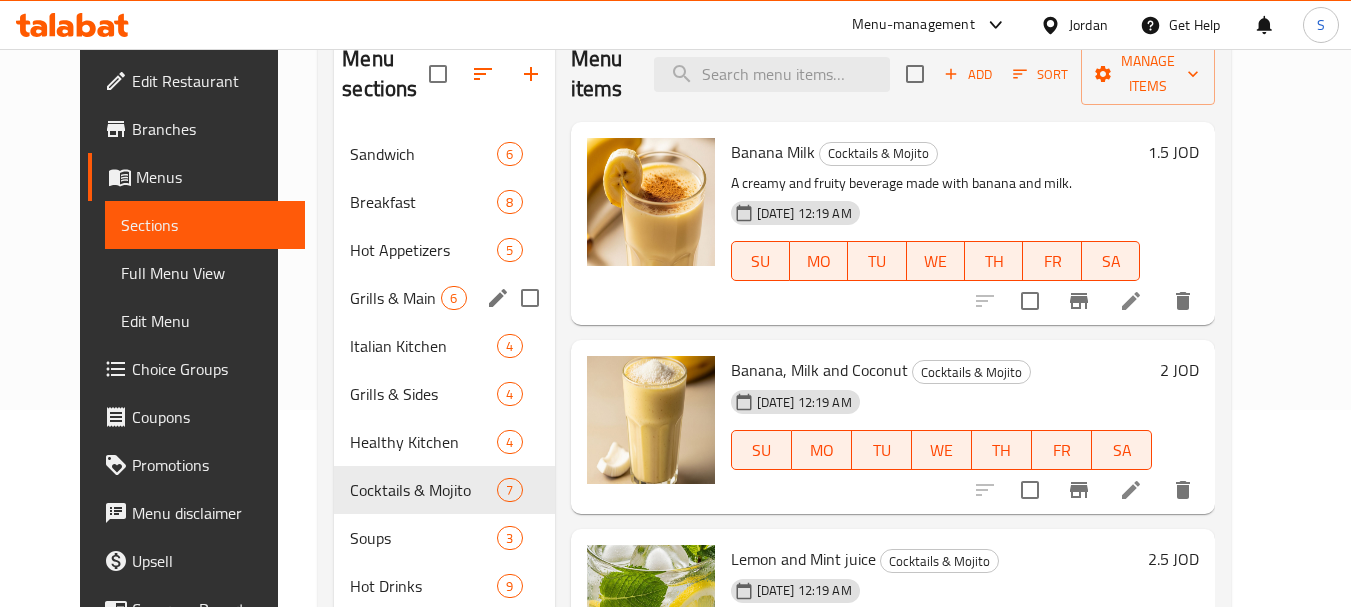 scroll, scrollTop: 400, scrollLeft: 0, axis: vertical 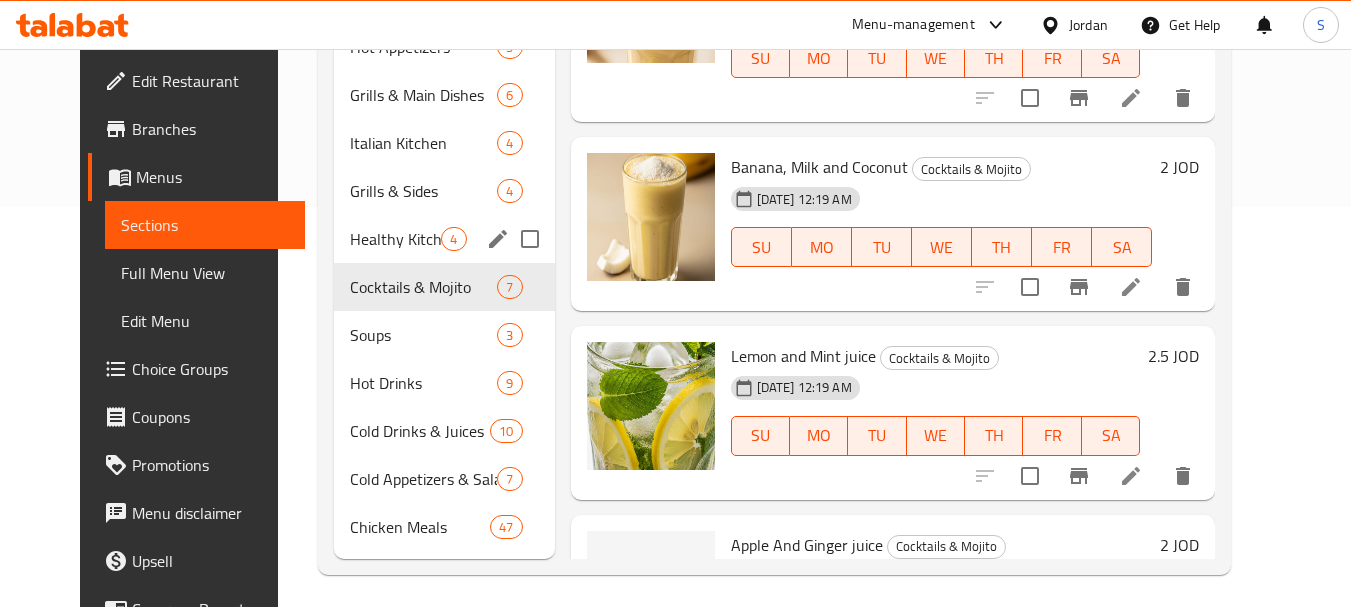 click on "Healthy Kitchen" at bounding box center [395, 239] 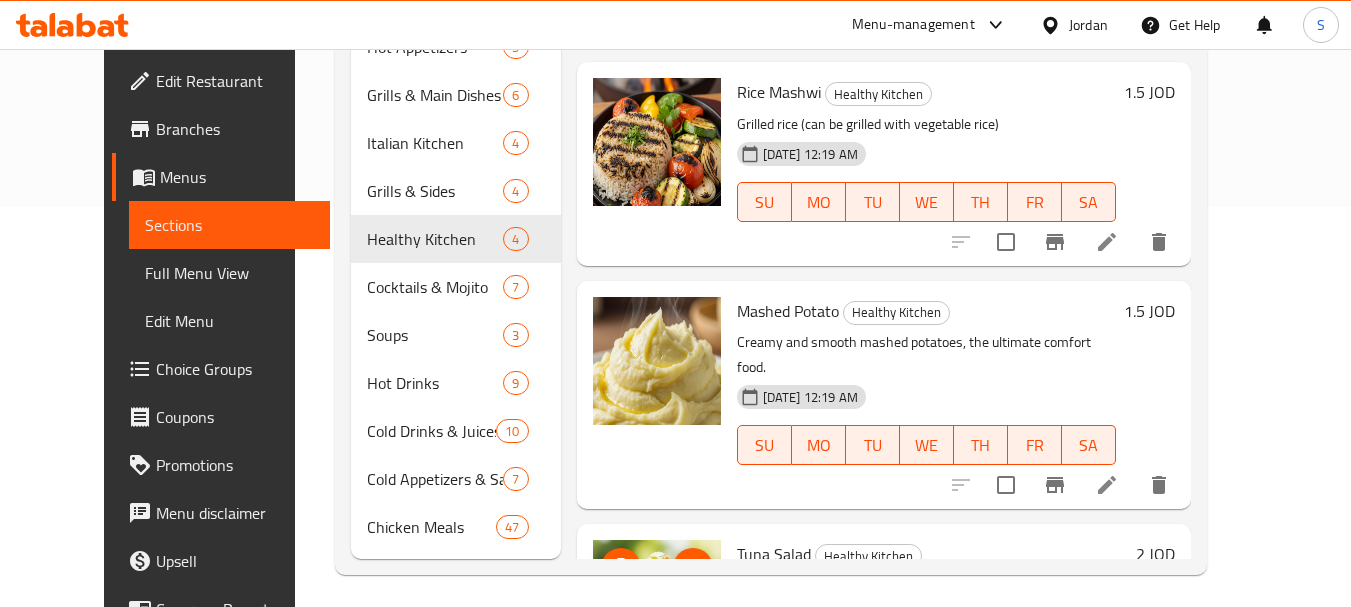 scroll, scrollTop: 189, scrollLeft: 0, axis: vertical 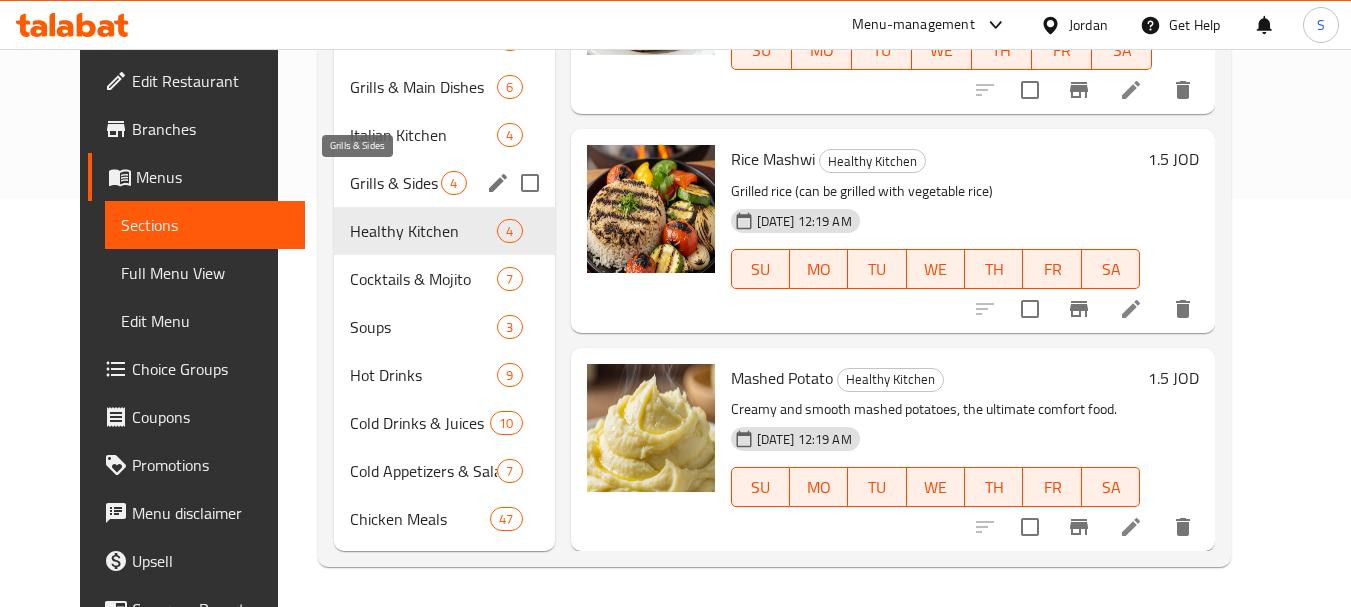click on "Grills & Sides" at bounding box center [395, 183] 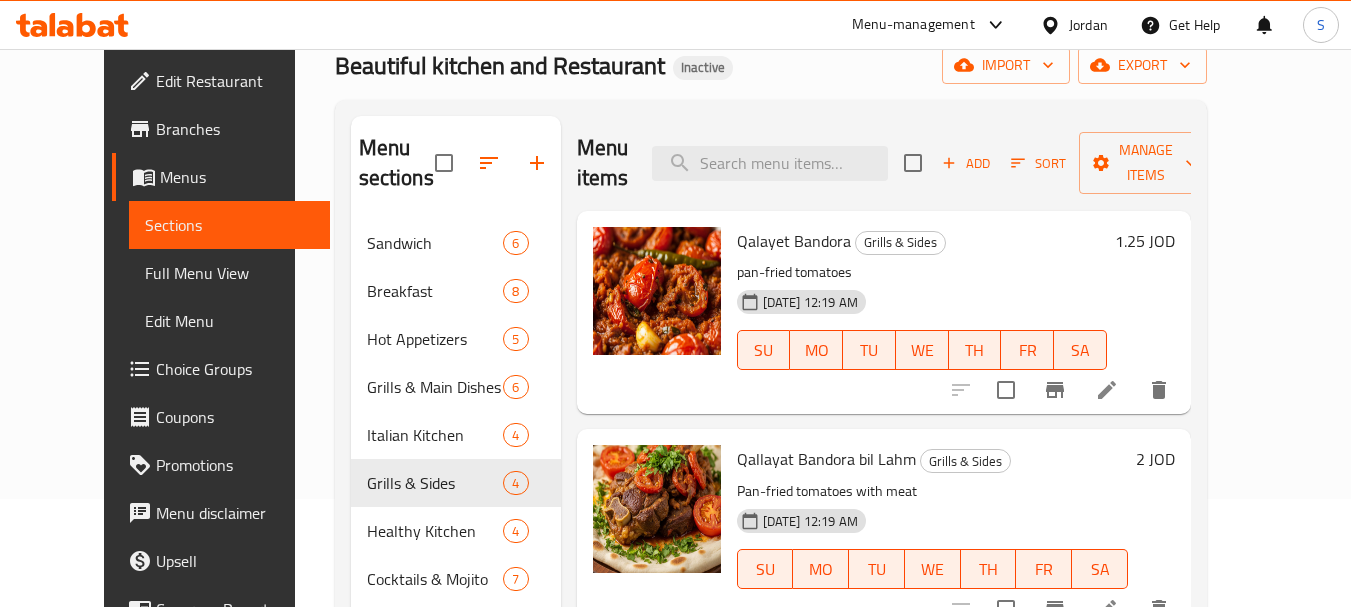 scroll, scrollTop: 0, scrollLeft: 0, axis: both 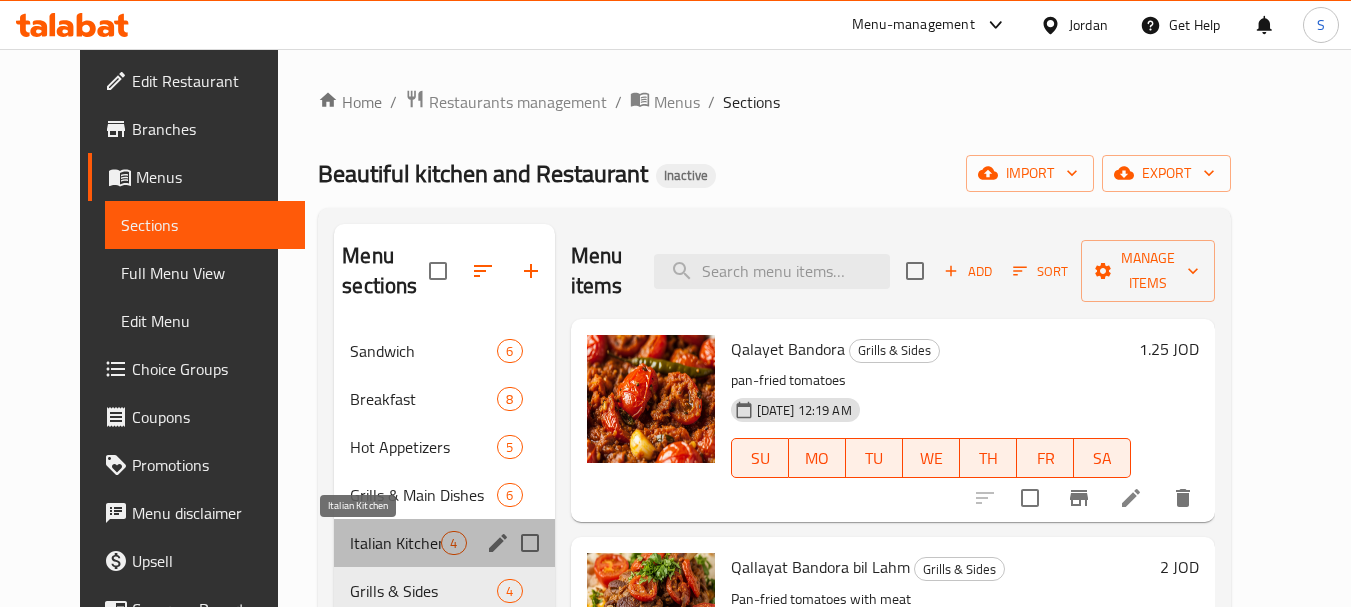 click on "Italian Kitchen" at bounding box center (395, 543) 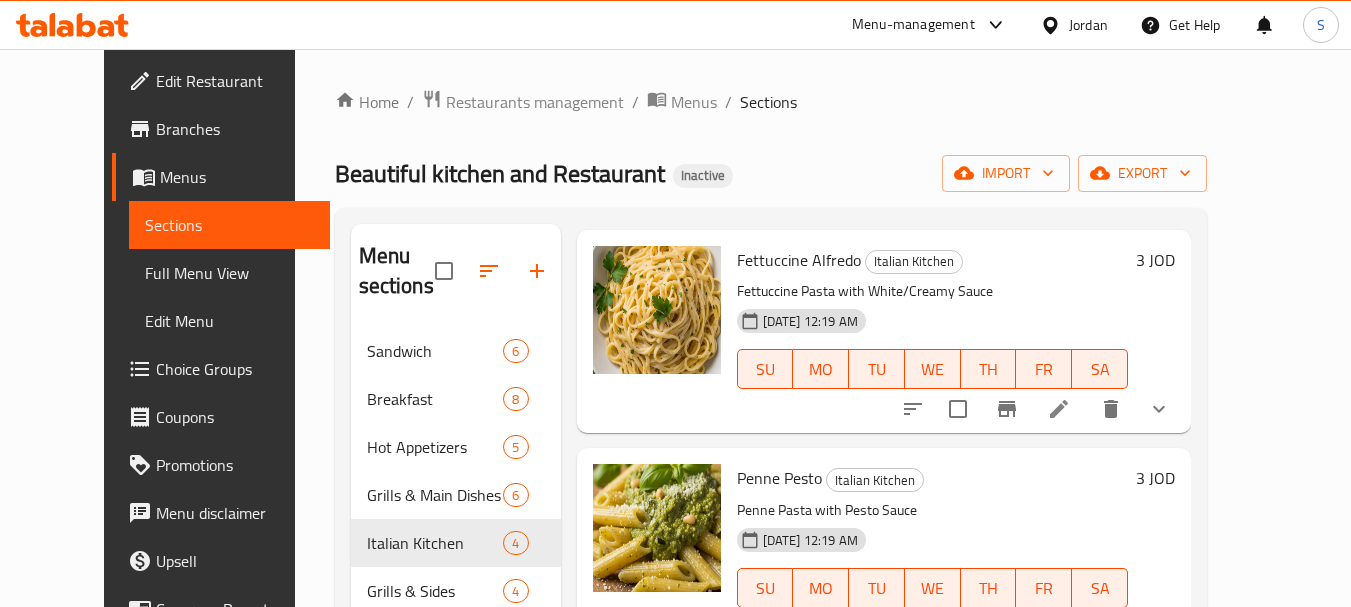scroll, scrollTop: 219, scrollLeft: 0, axis: vertical 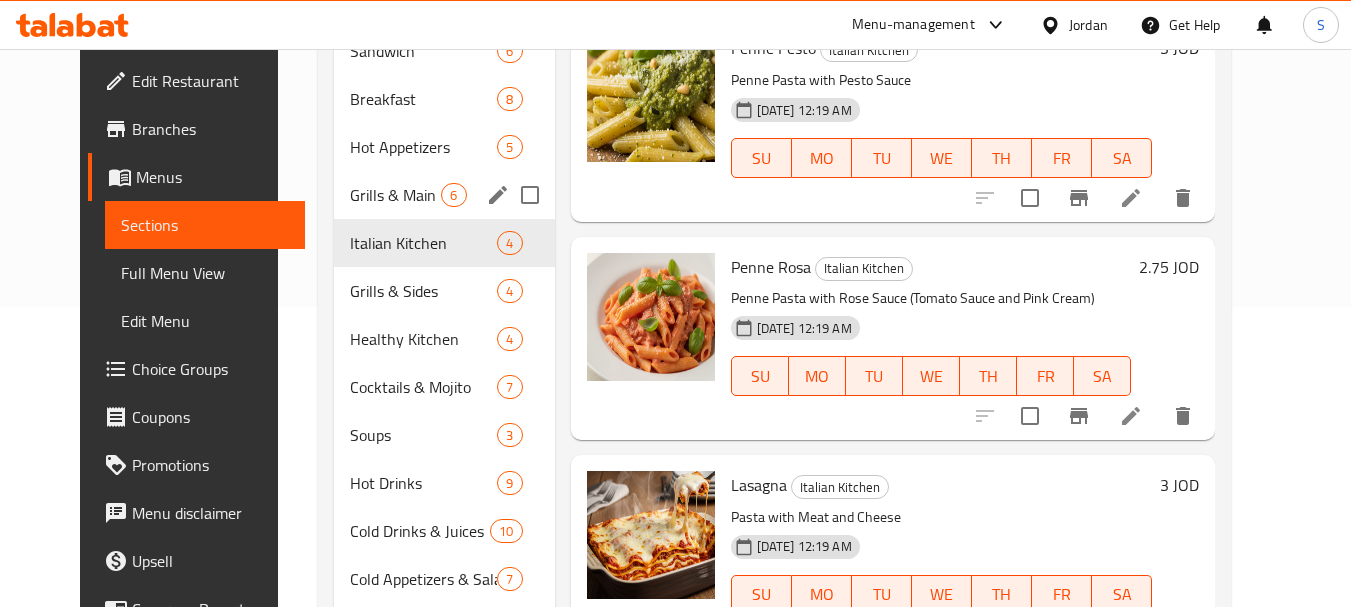 click on "Grills & Main Dishes" at bounding box center [395, 195] 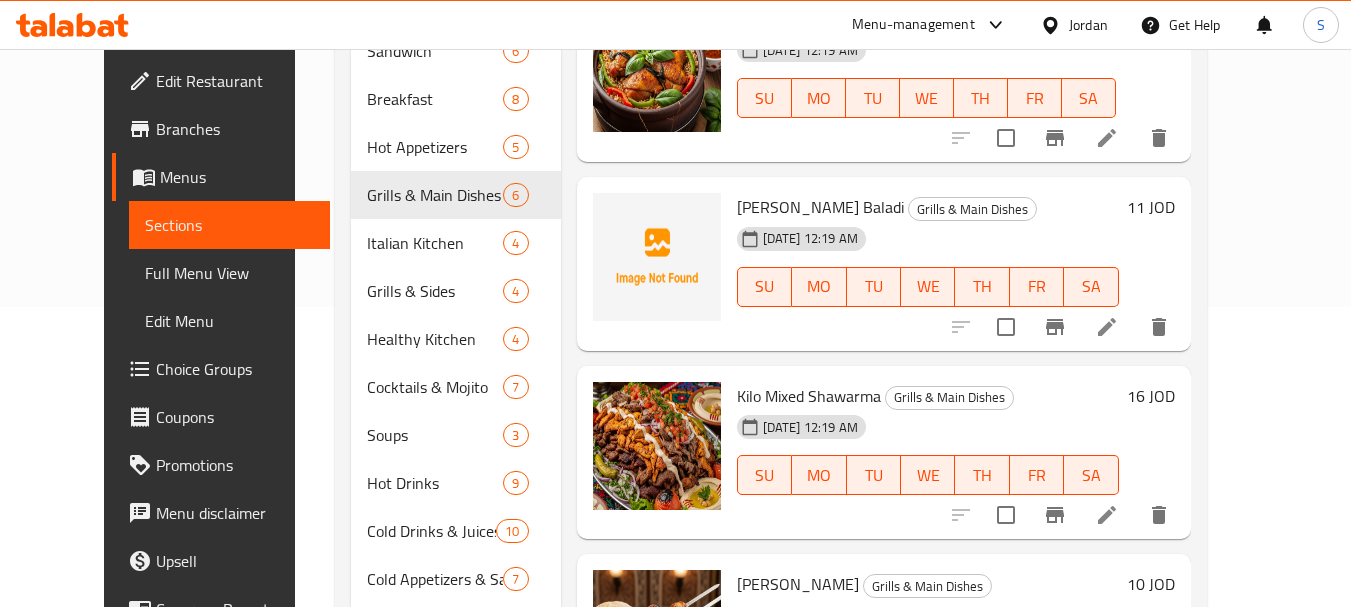 scroll 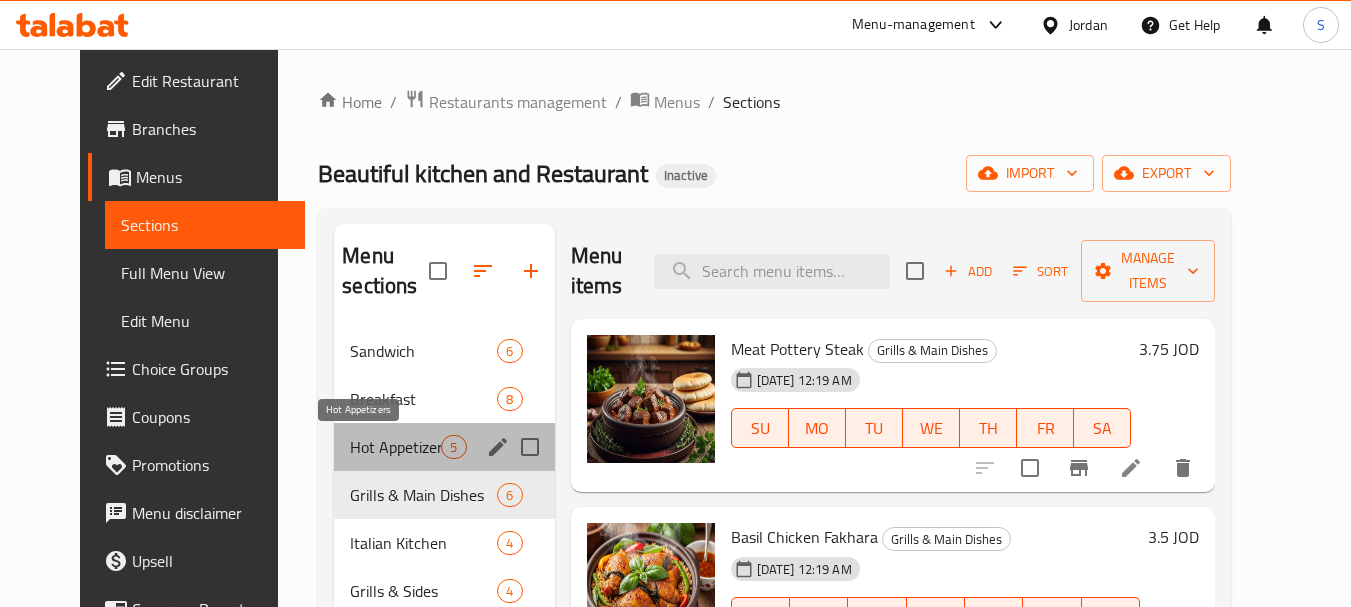 click on "Hot Appetizers" at bounding box center (395, 447) 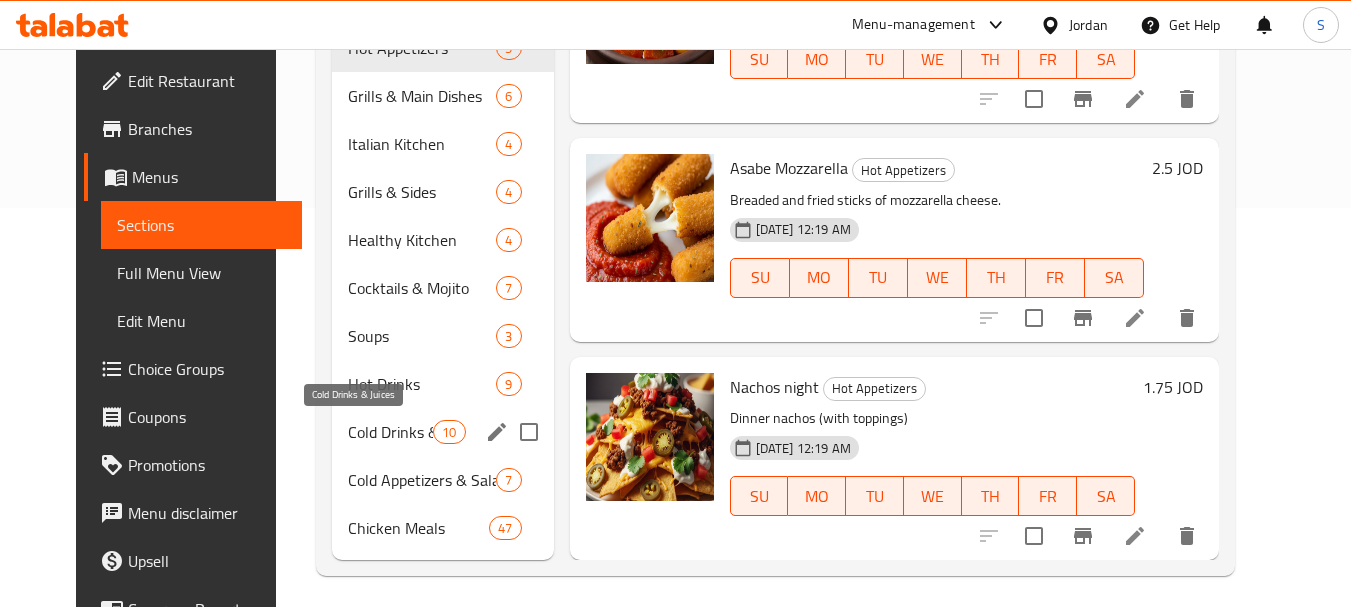 scroll, scrollTop: 408, scrollLeft: 0, axis: vertical 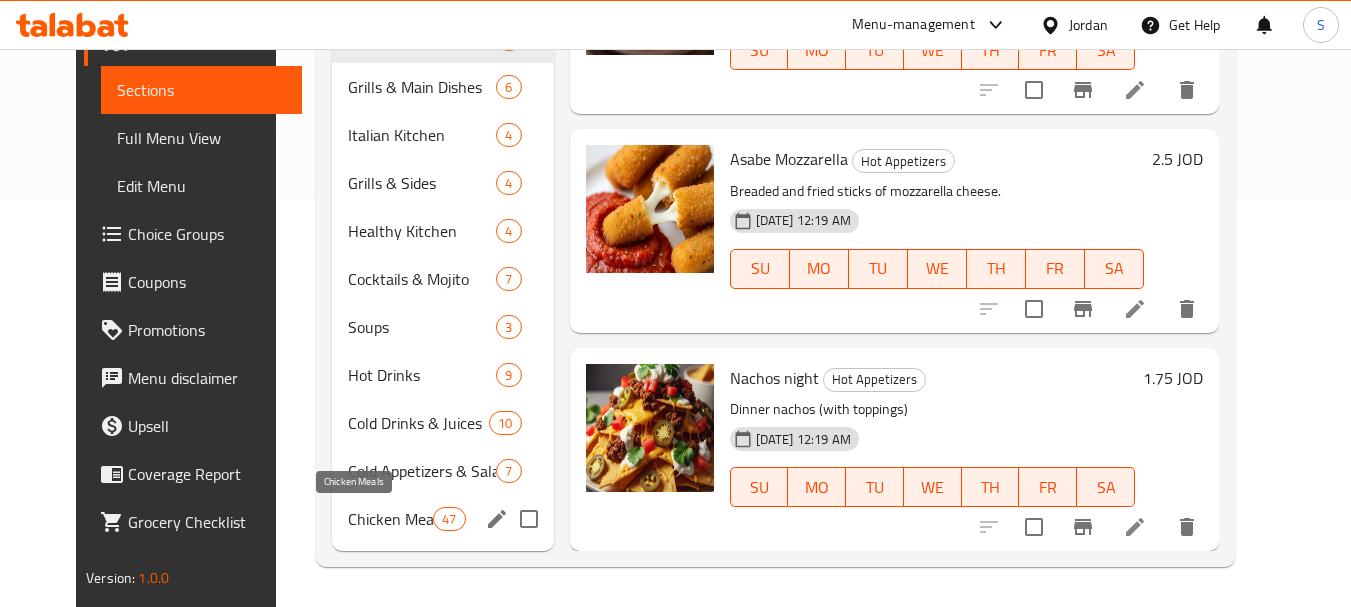 click on "Chicken Meals" at bounding box center (390, 519) 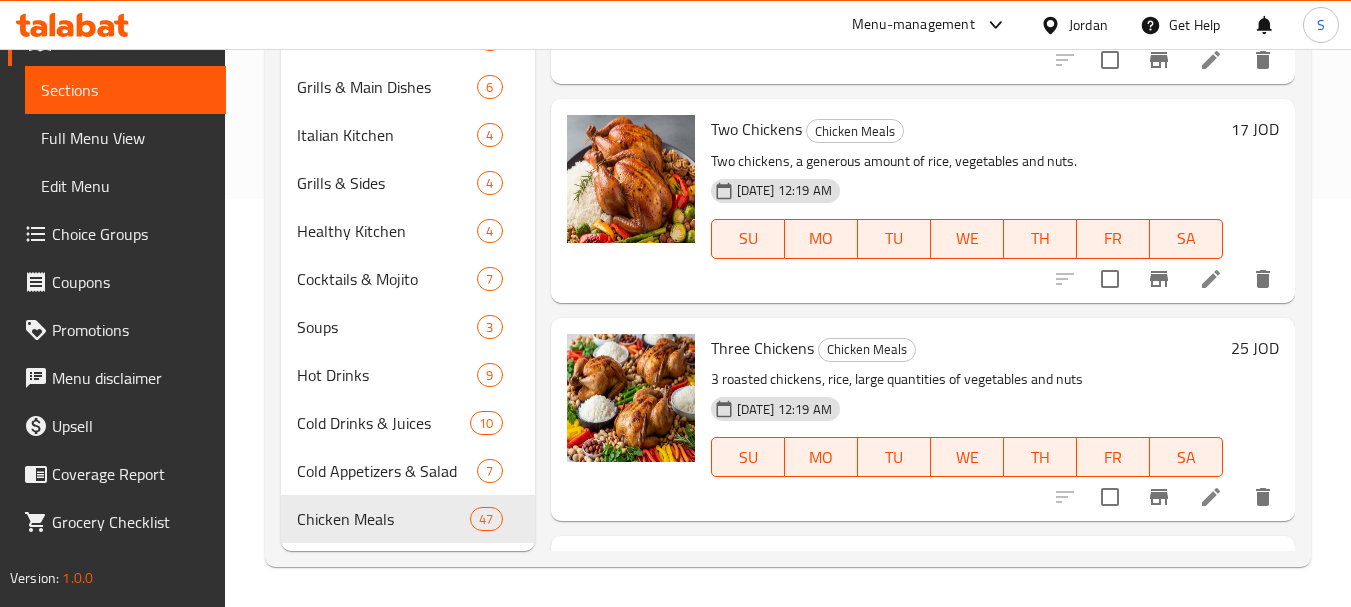 scroll, scrollTop: 837, scrollLeft: 0, axis: vertical 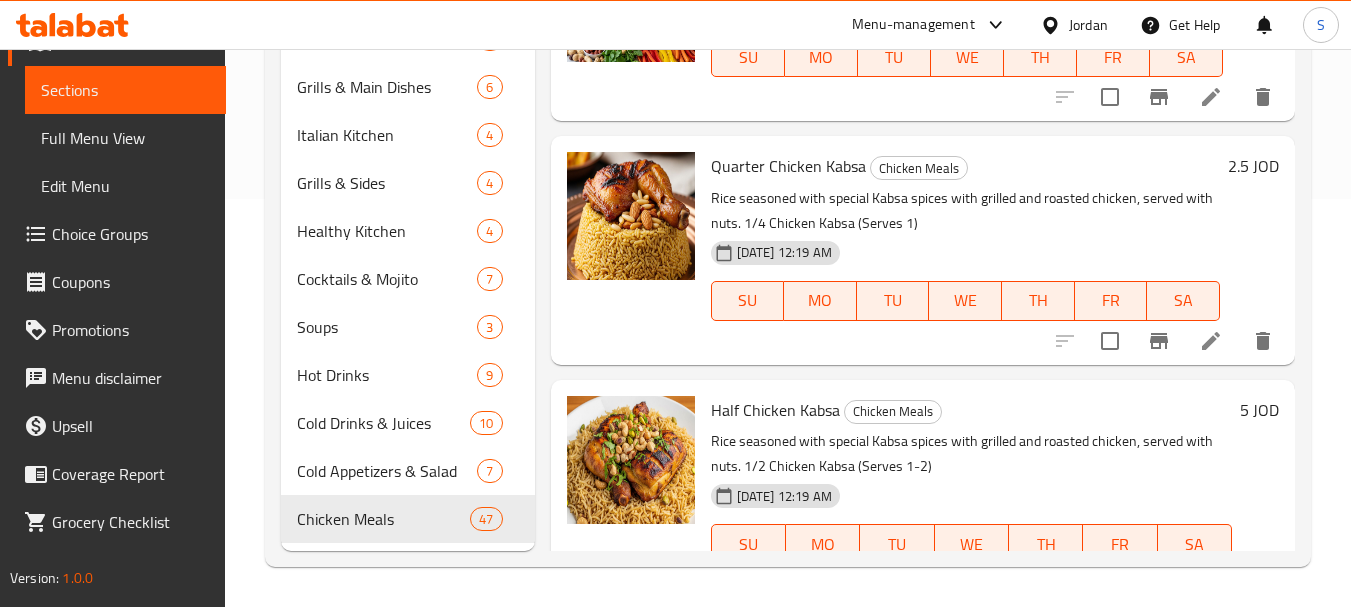 click 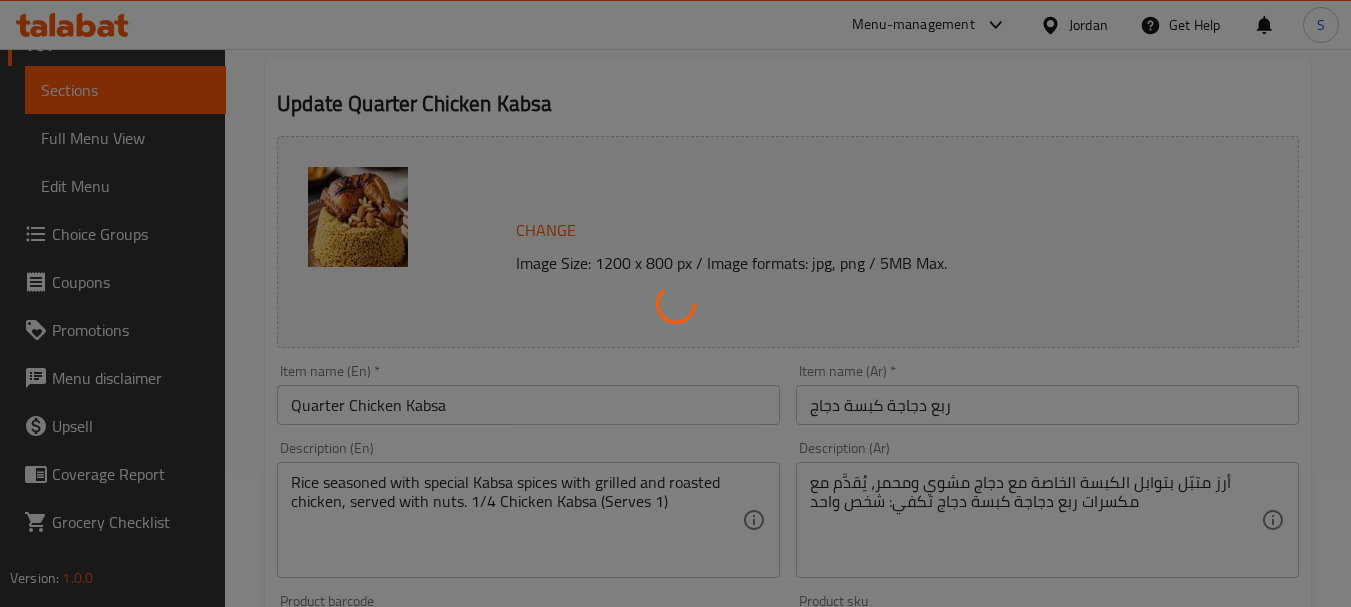 scroll, scrollTop: 200, scrollLeft: 0, axis: vertical 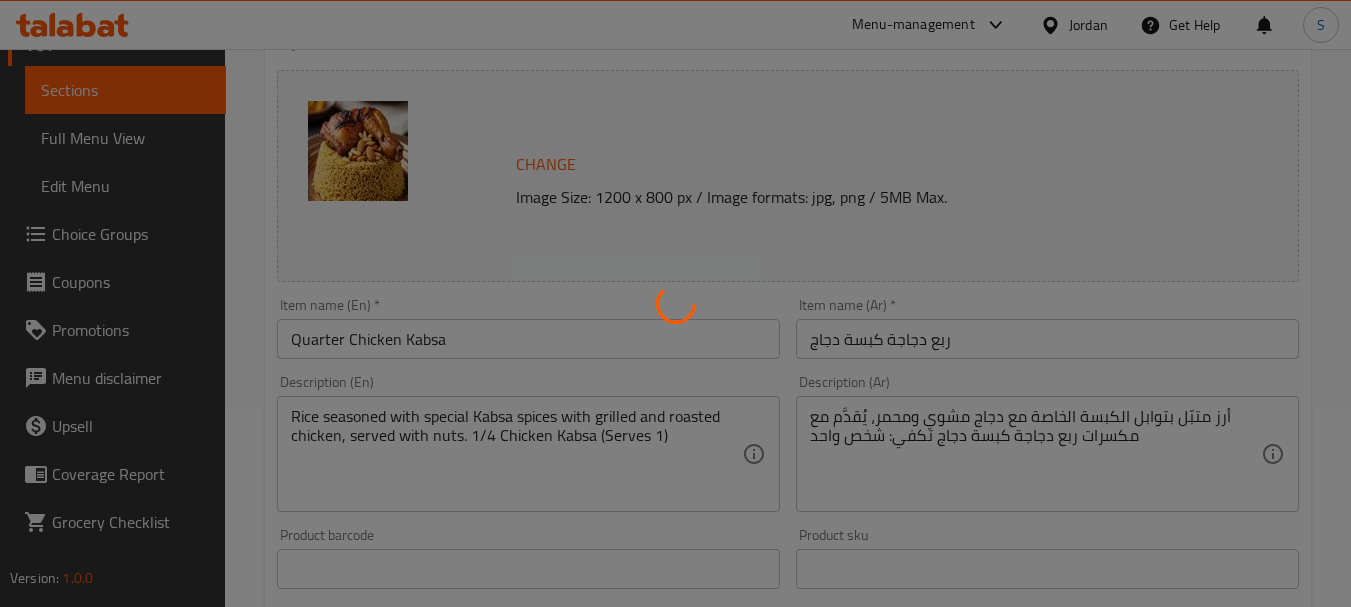 click at bounding box center (675, 303) 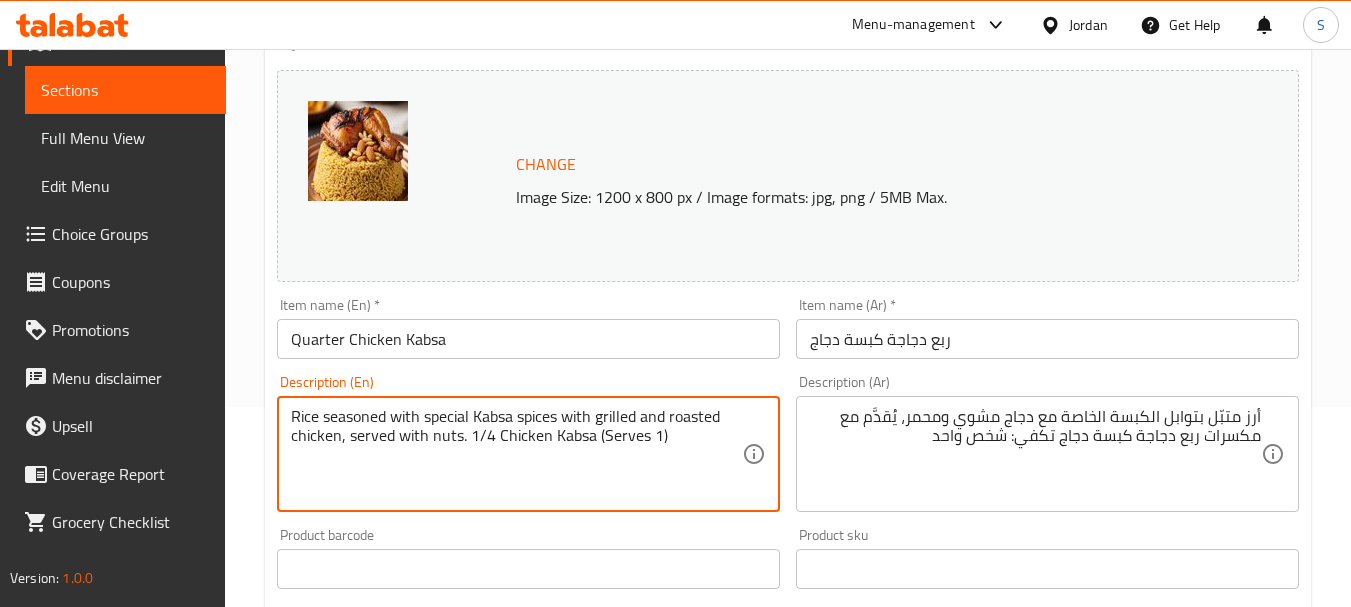 click on "Rice seasoned with special Kabsa spices with grilled and roasted chicken, served with nuts. 1/4 Chicken Kabsa (Serves 1)" at bounding box center [516, 454] 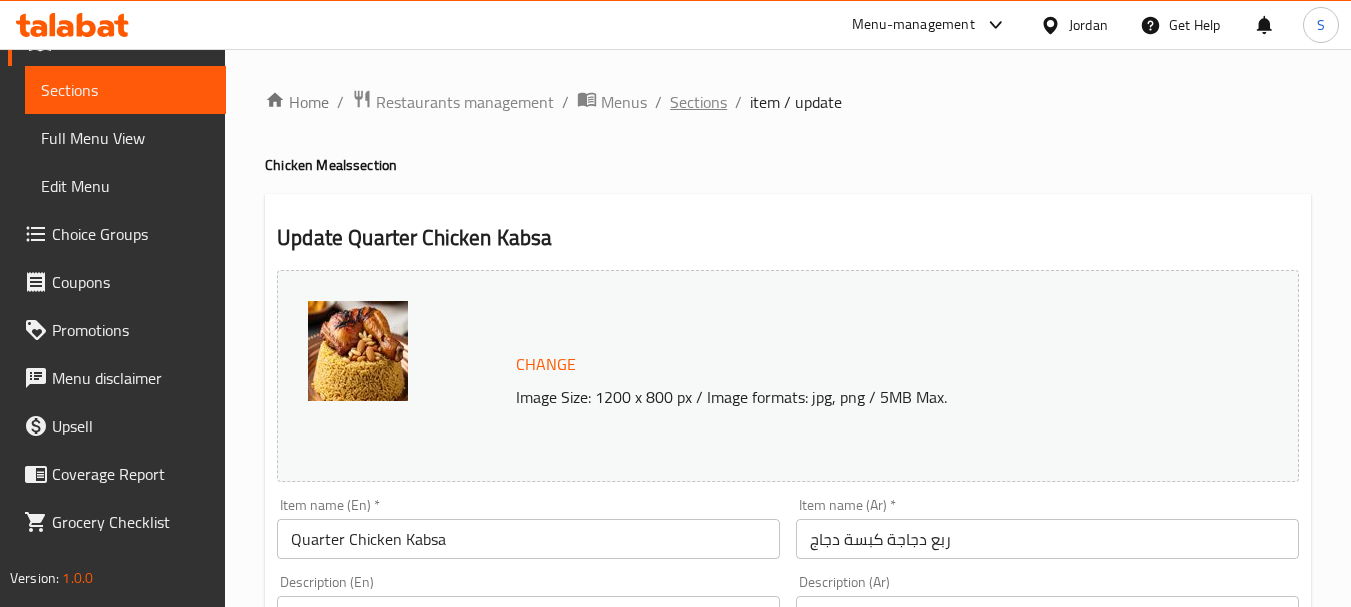 click on "Sections" at bounding box center [698, 102] 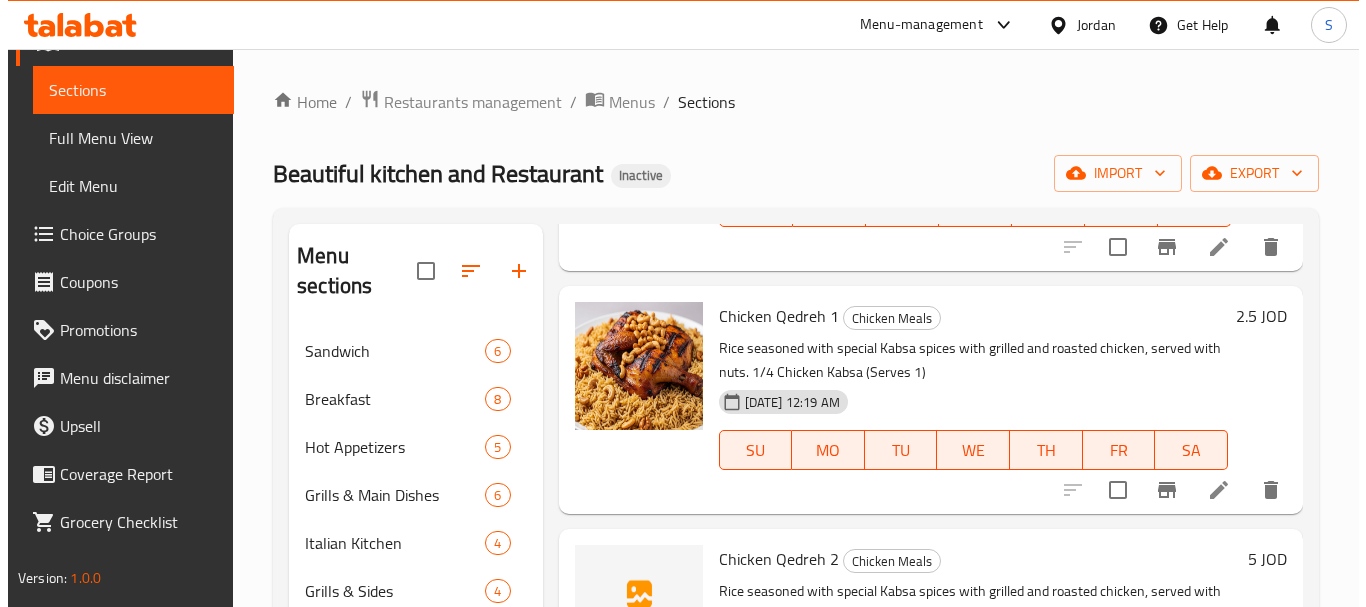 scroll, scrollTop: 2600, scrollLeft: 0, axis: vertical 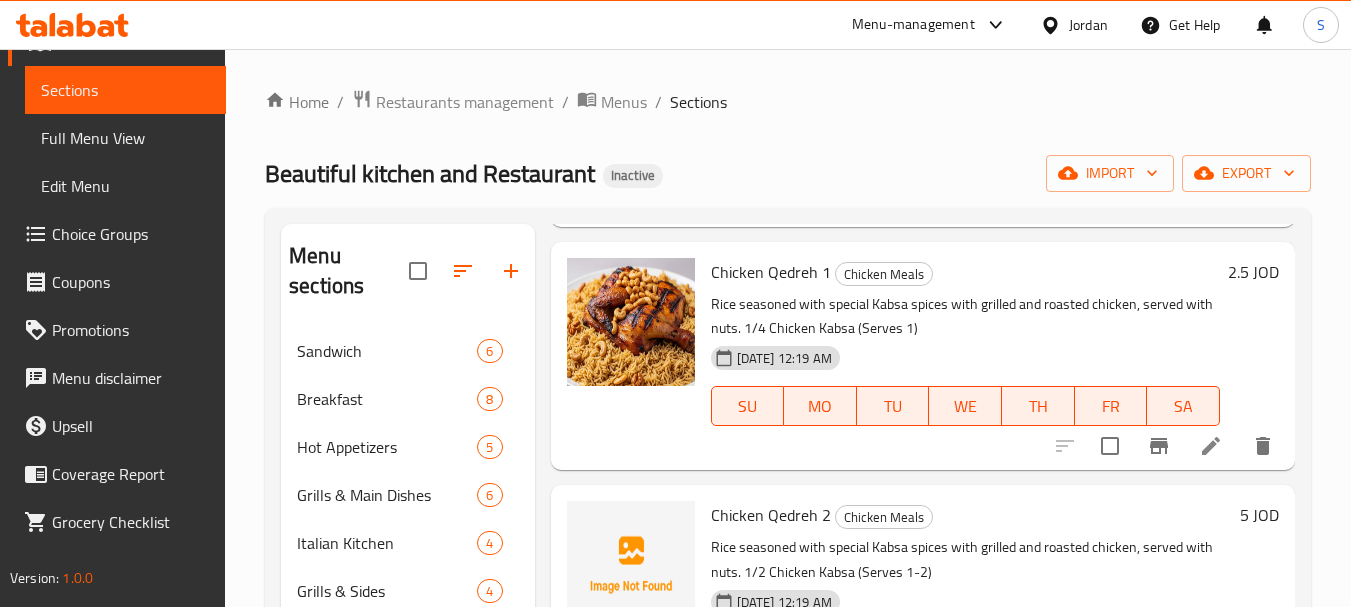click 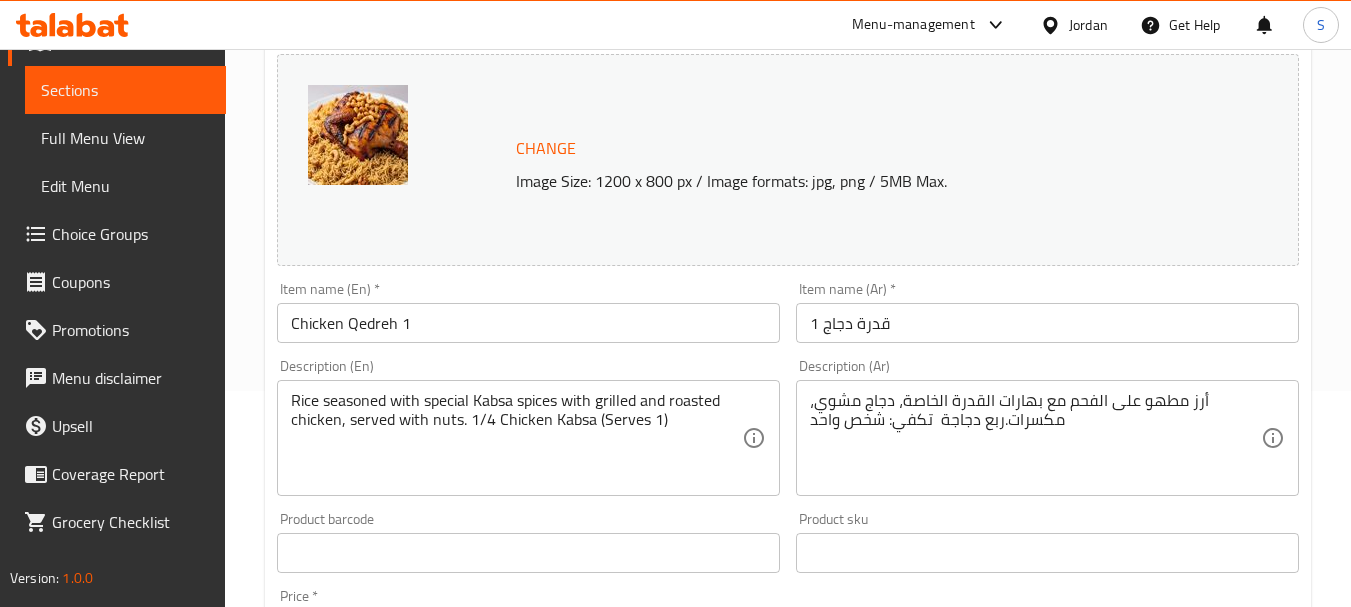 scroll, scrollTop: 300, scrollLeft: 0, axis: vertical 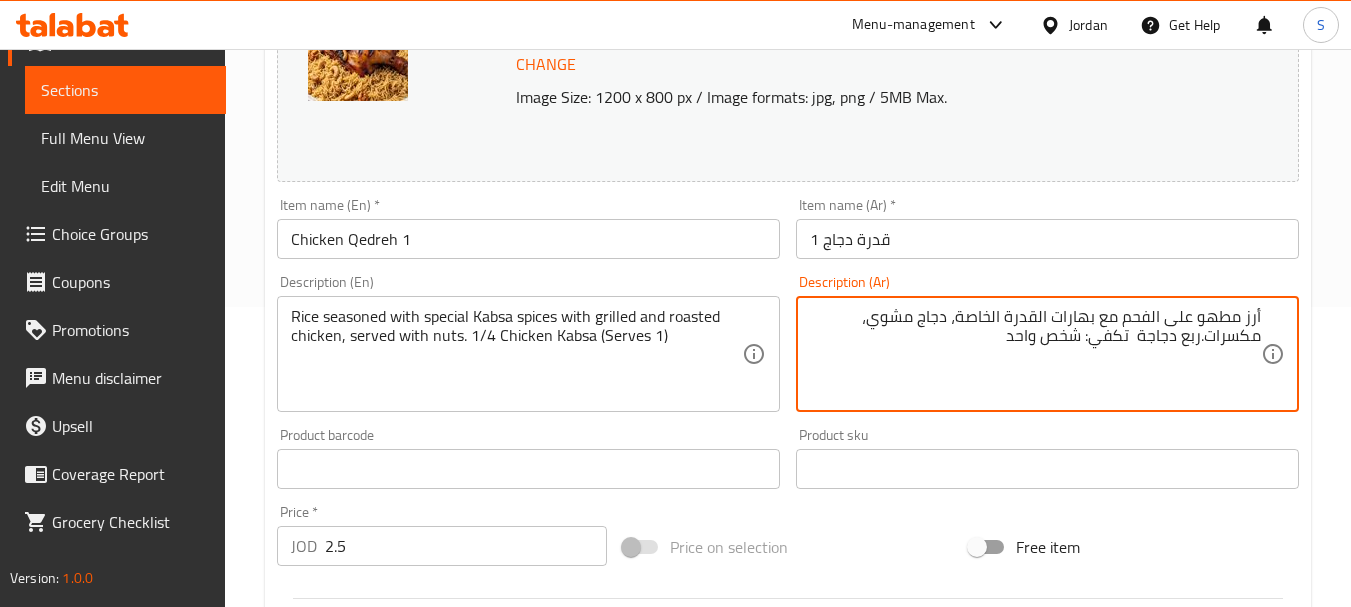 click on "أرز مطهو على الفحم مع بهارات القدرة الخاصة، دجاج مشوي، مكسرات.ربع دجاجة  تكفي: شخص واحد" at bounding box center [1035, 354] 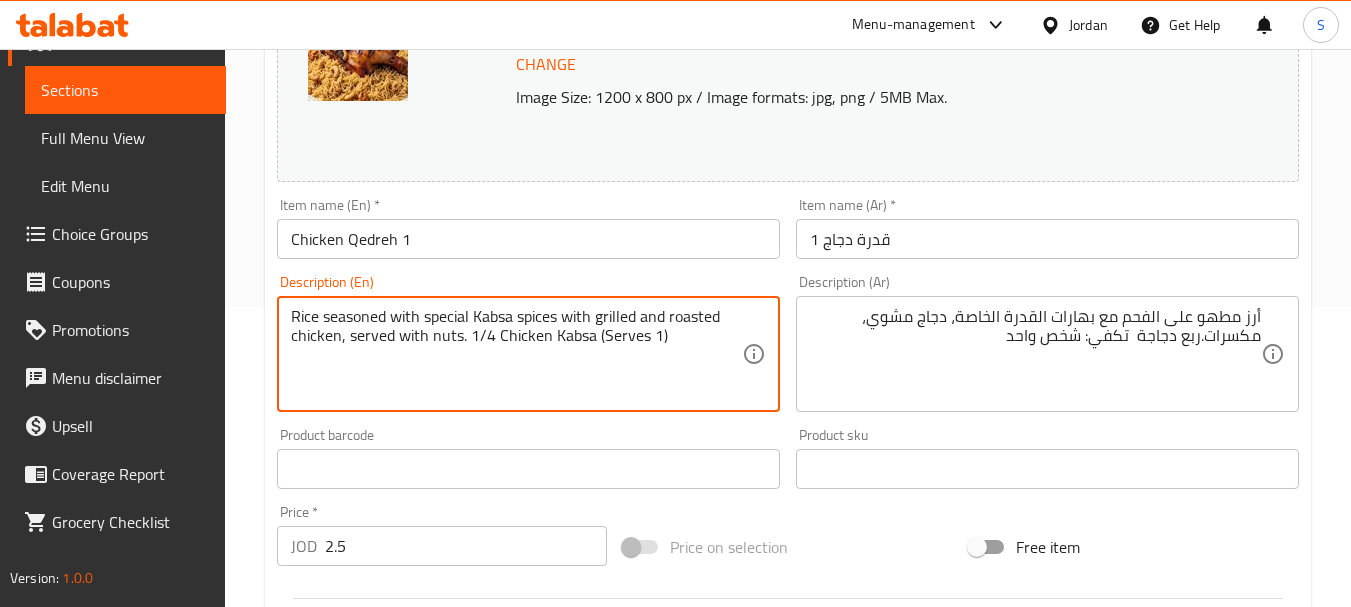 click on "Rice seasoned with special Kabsa spices with grilled and roasted chicken, served with nuts. 1/4 Chicken Kabsa (Serves 1)" at bounding box center [516, 354] 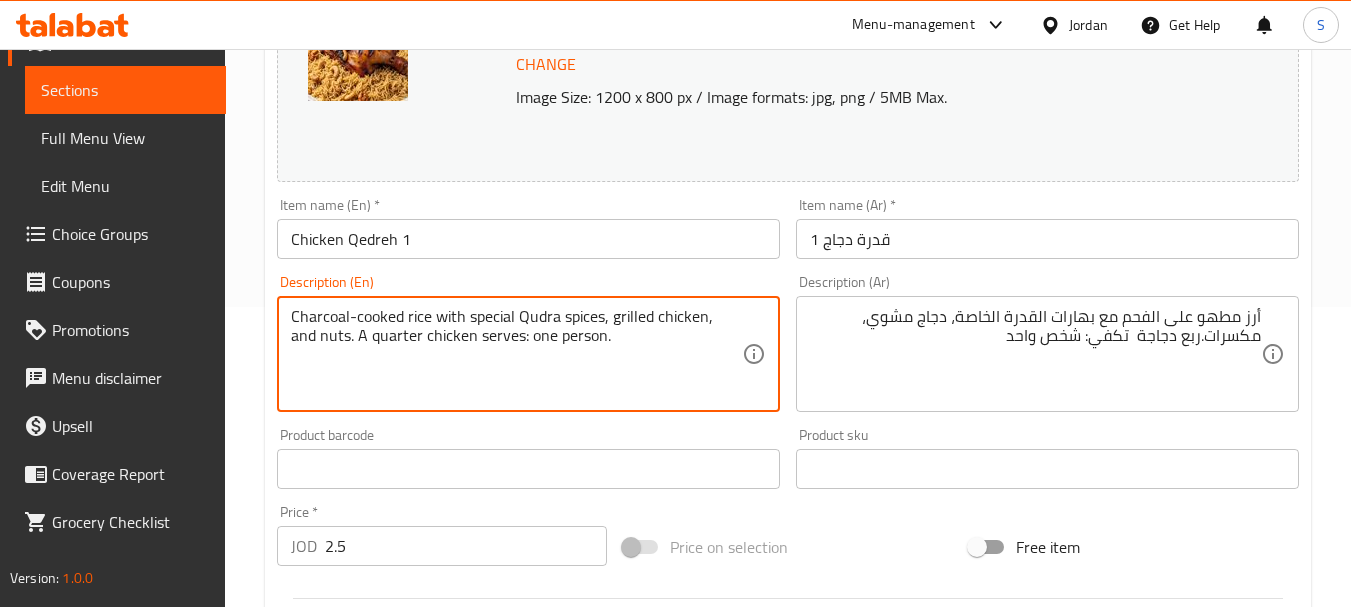 drag, startPoint x: 332, startPoint y: 323, endPoint x: 376, endPoint y: 313, distance: 45.122055 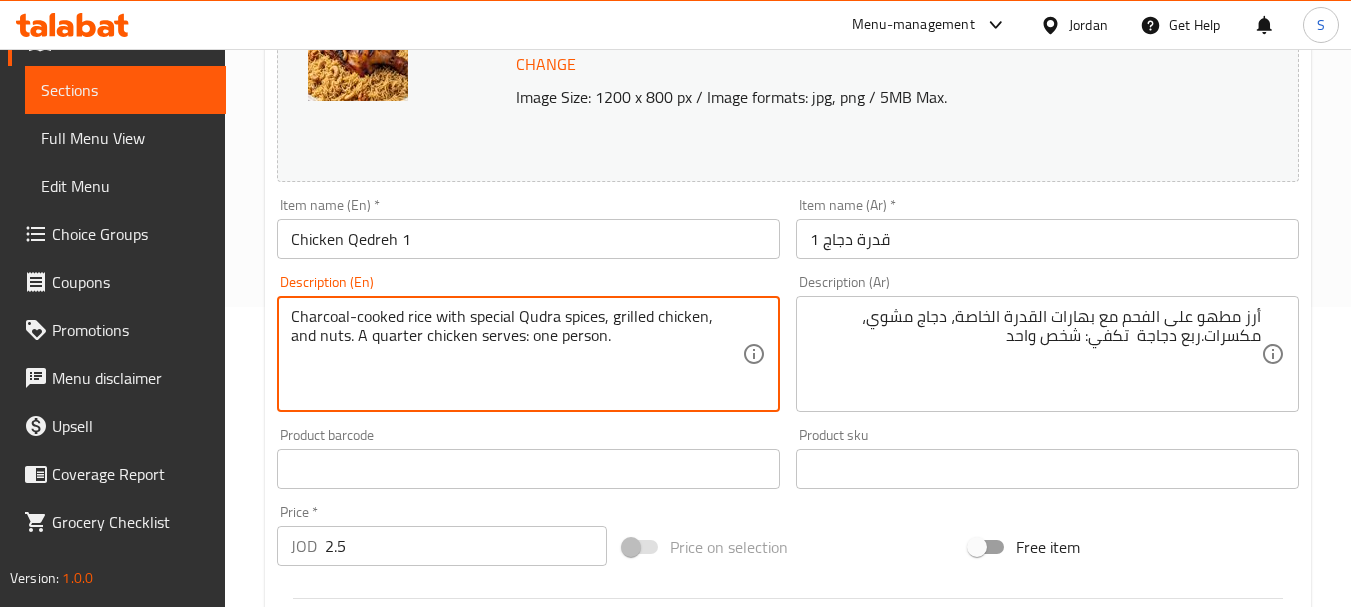 type on "Charcoal-cooked rice with special Qudra spices, grilled chicken, and nuts. A quarter chicken serves: one person." 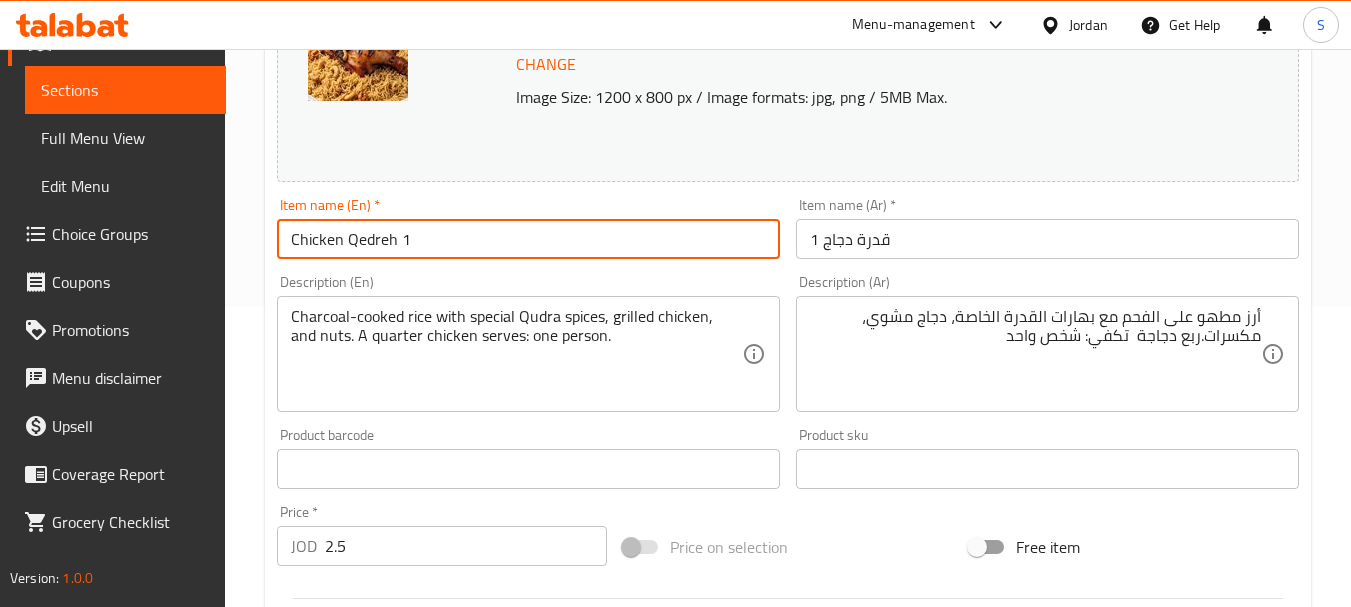 click on "Chicken Qedreh 1" at bounding box center [528, 239] 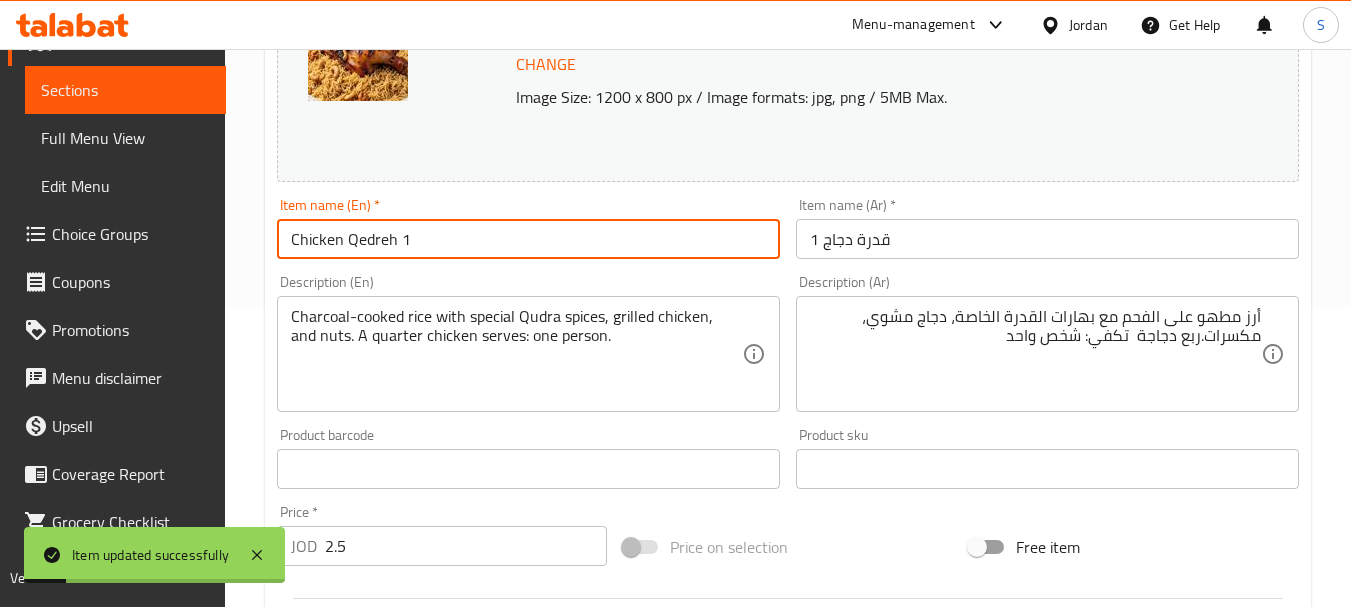 scroll, scrollTop: 0, scrollLeft: 0, axis: both 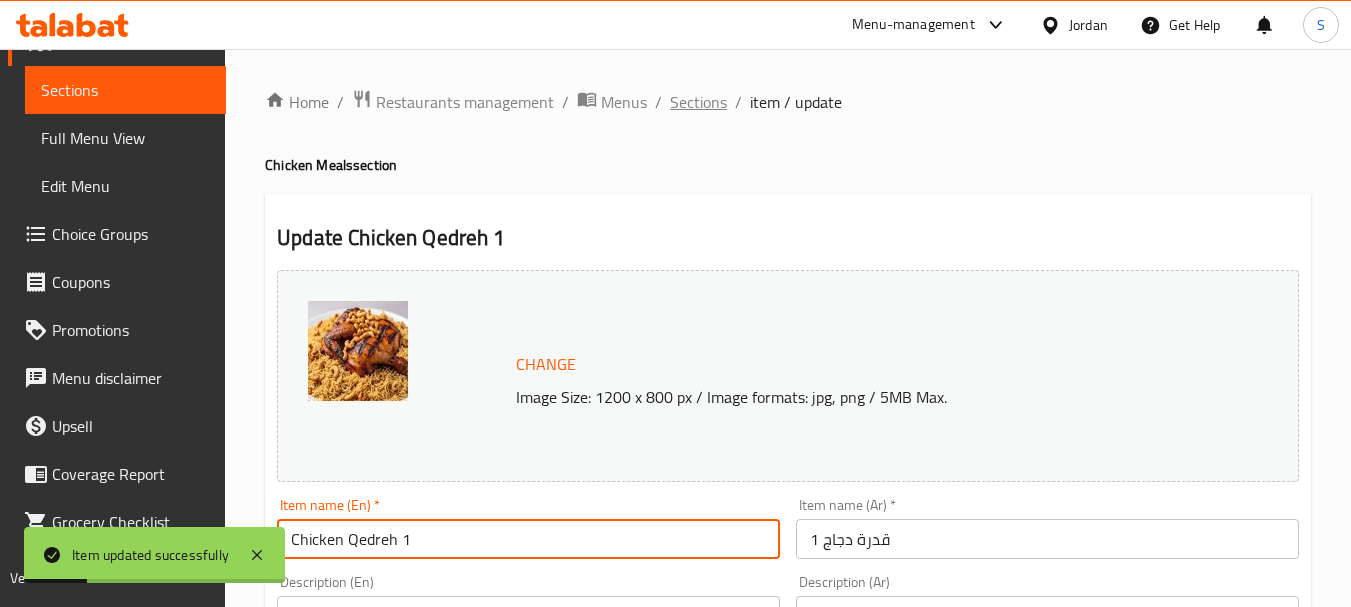 click on "Sections" at bounding box center [698, 102] 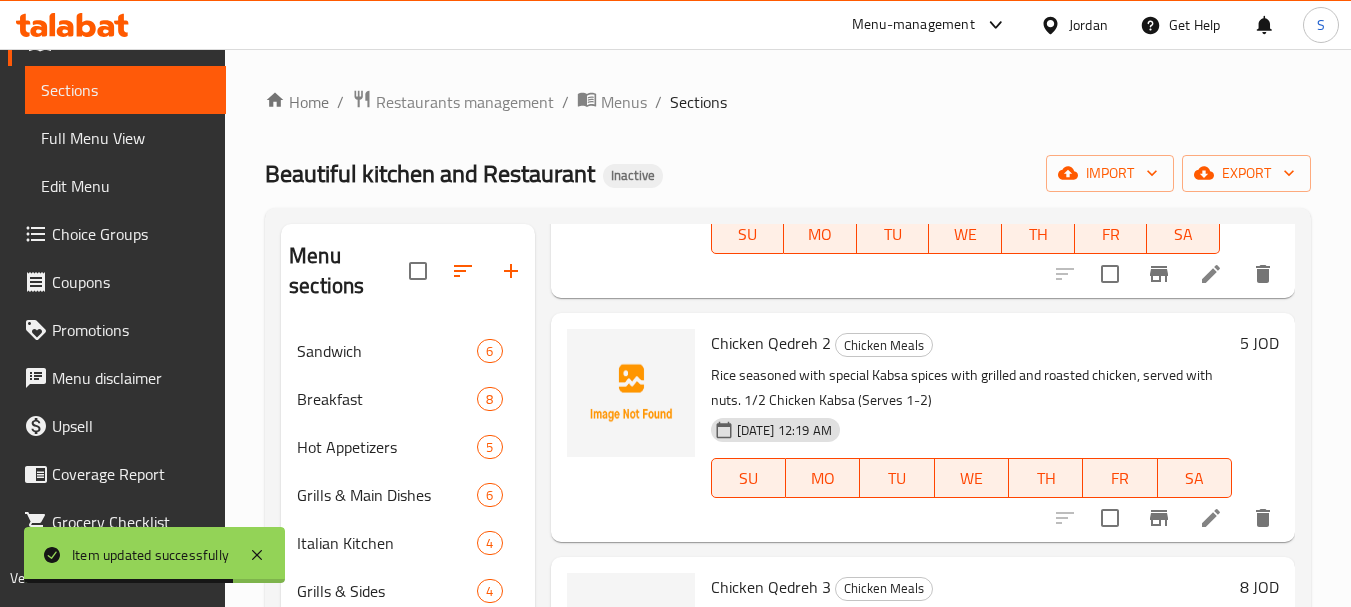 scroll, scrollTop: 2900, scrollLeft: 0, axis: vertical 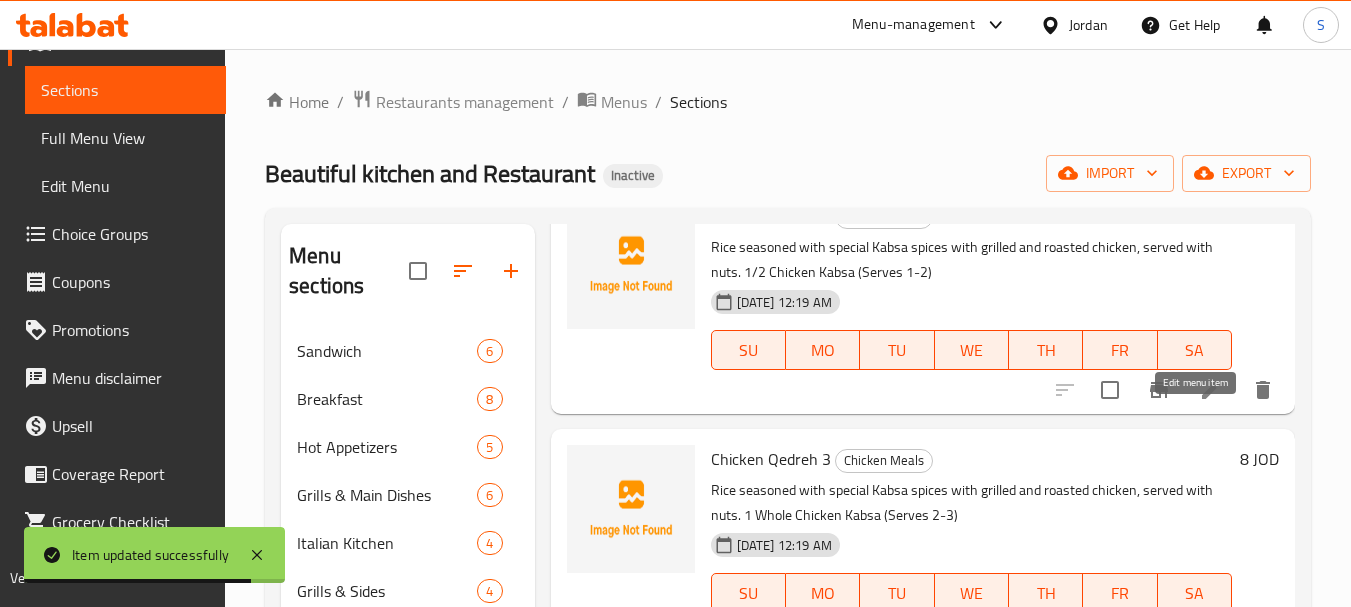 click 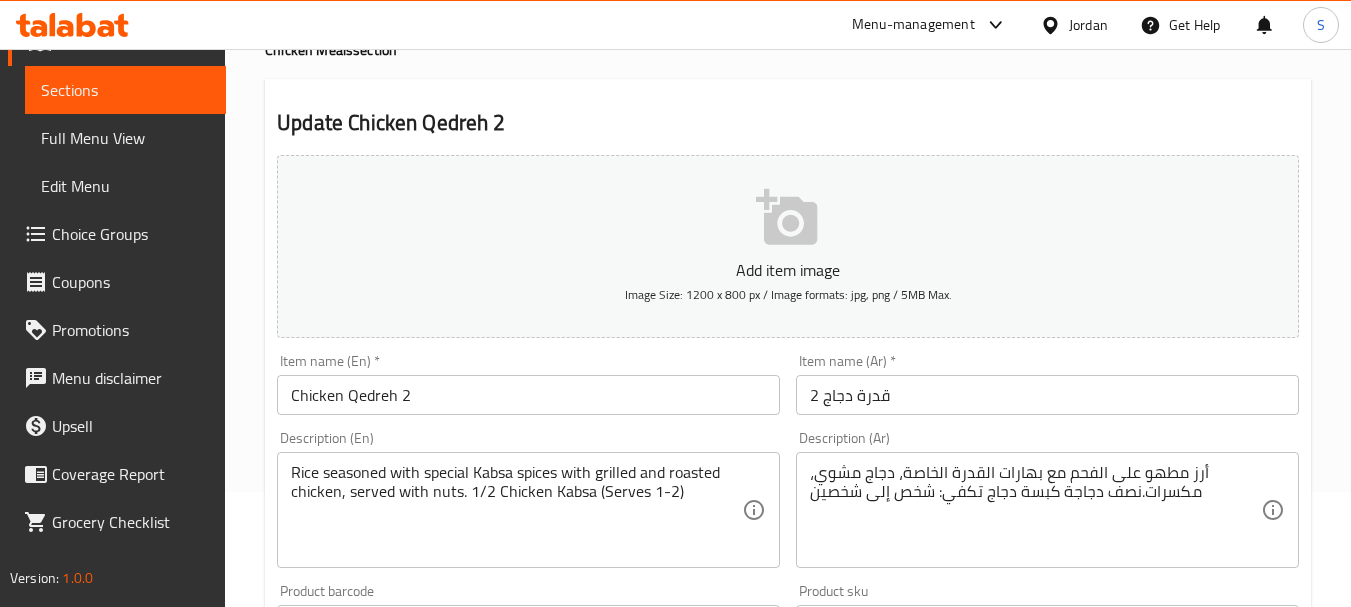 scroll, scrollTop: 300, scrollLeft: 0, axis: vertical 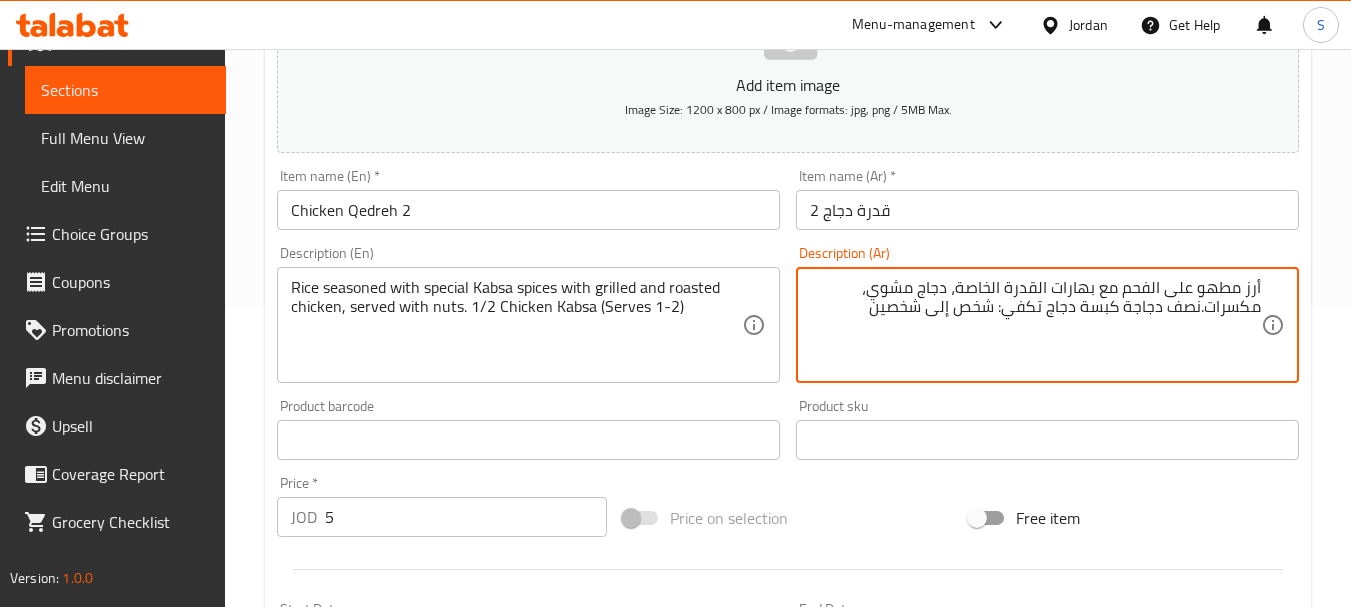click on "أرز مطهو على الفحم مع بهارات القدرة الخاصة، دجاج مشوي، مكسرات.نصف دجاجة كبسة دجاج تكفي: شخص إلى شخصين" at bounding box center [1035, 325] 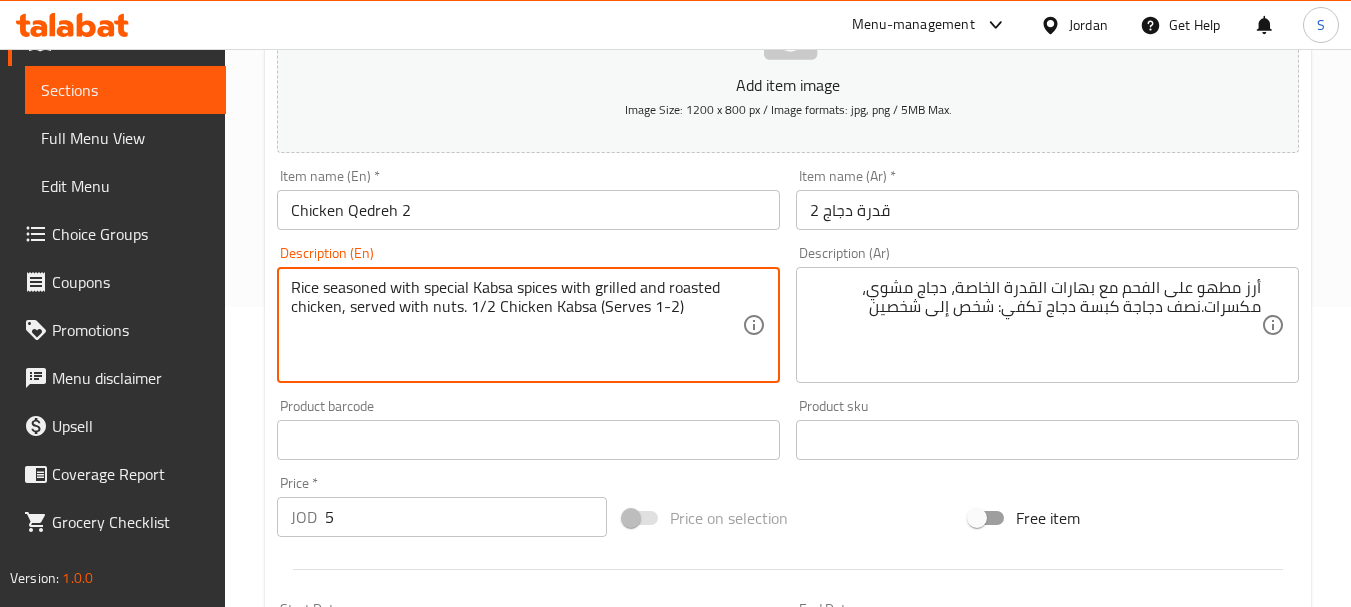 click on "Rice seasoned with special Kabsa spices with grilled and roasted chicken, served with nuts. 1/2 Chicken Kabsa (Serves 1-2)" at bounding box center (516, 325) 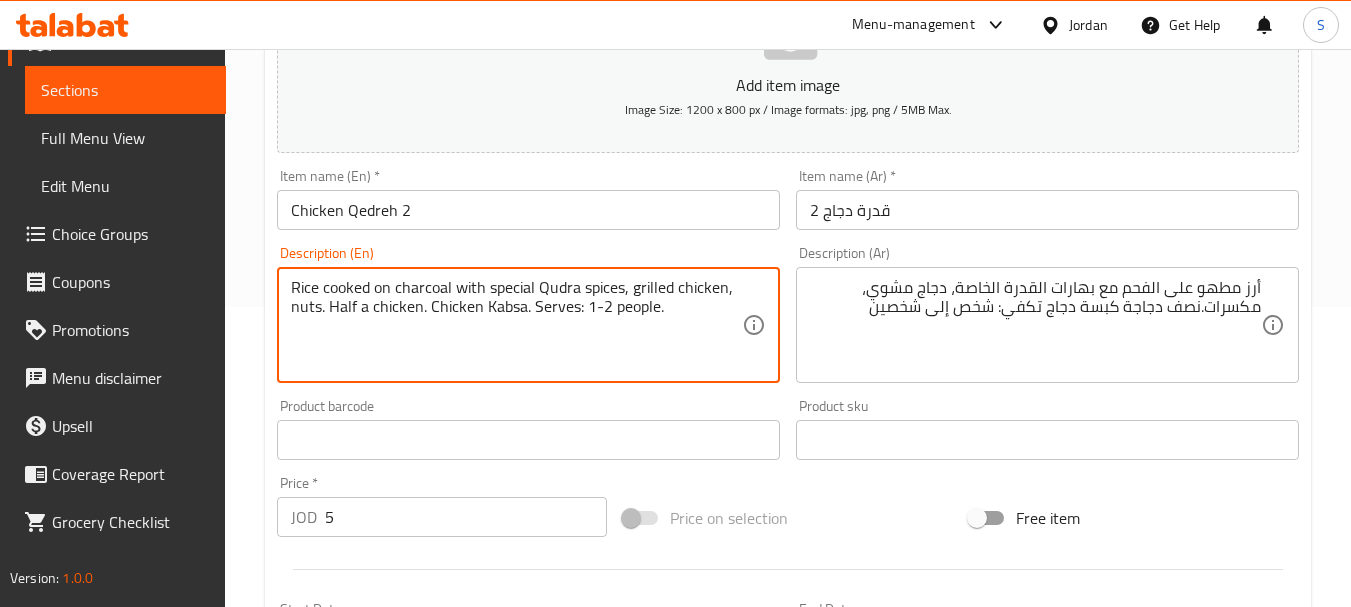 click on "Rice cooked on charcoal with special Qudra spices, grilled chicken, nuts. Half a chicken. Chicken Kabsa. Serves: 1-2 people." at bounding box center (516, 325) 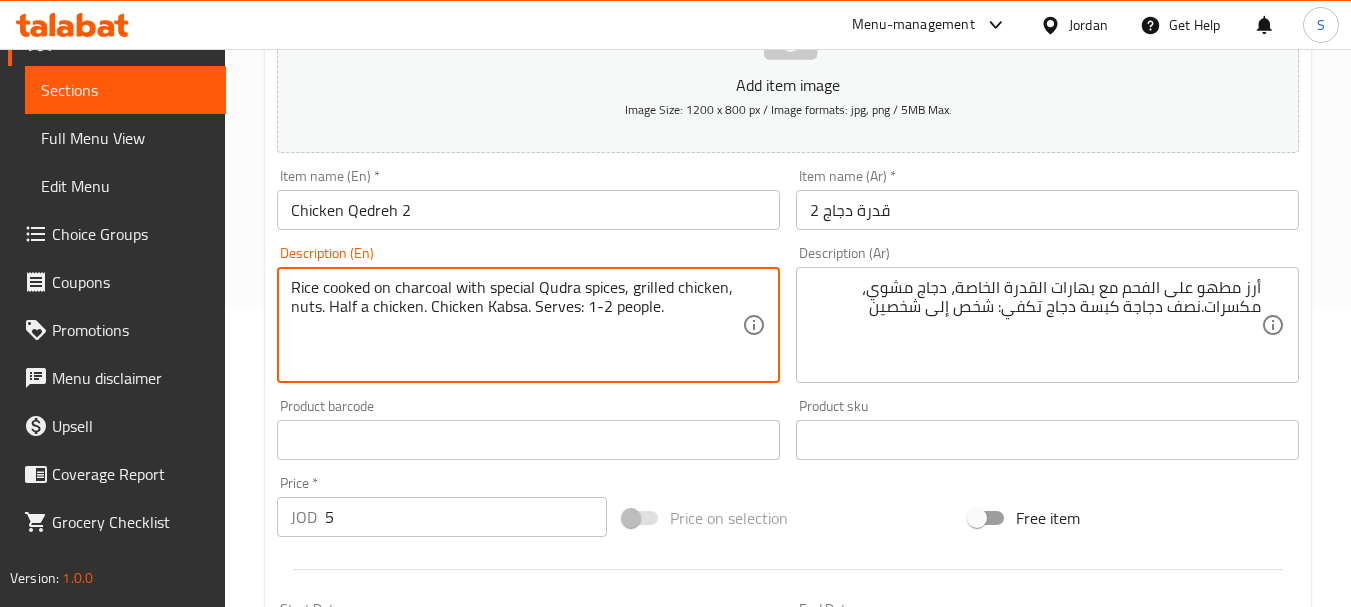 type on "Rice cooked on charcoal with special Qudra spices, grilled chicken, nuts. Half a chicken. Chicken Kabsa. Serves: 1-2 people." 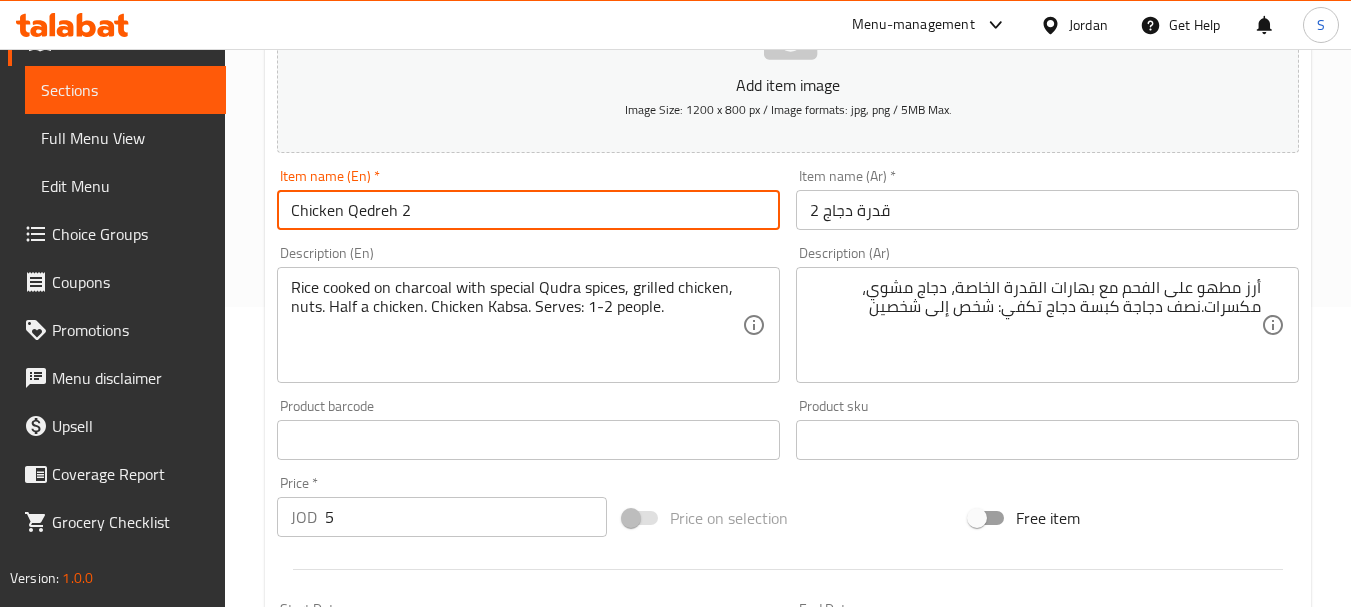 click on "Chicken Qedreh 2" at bounding box center [528, 210] 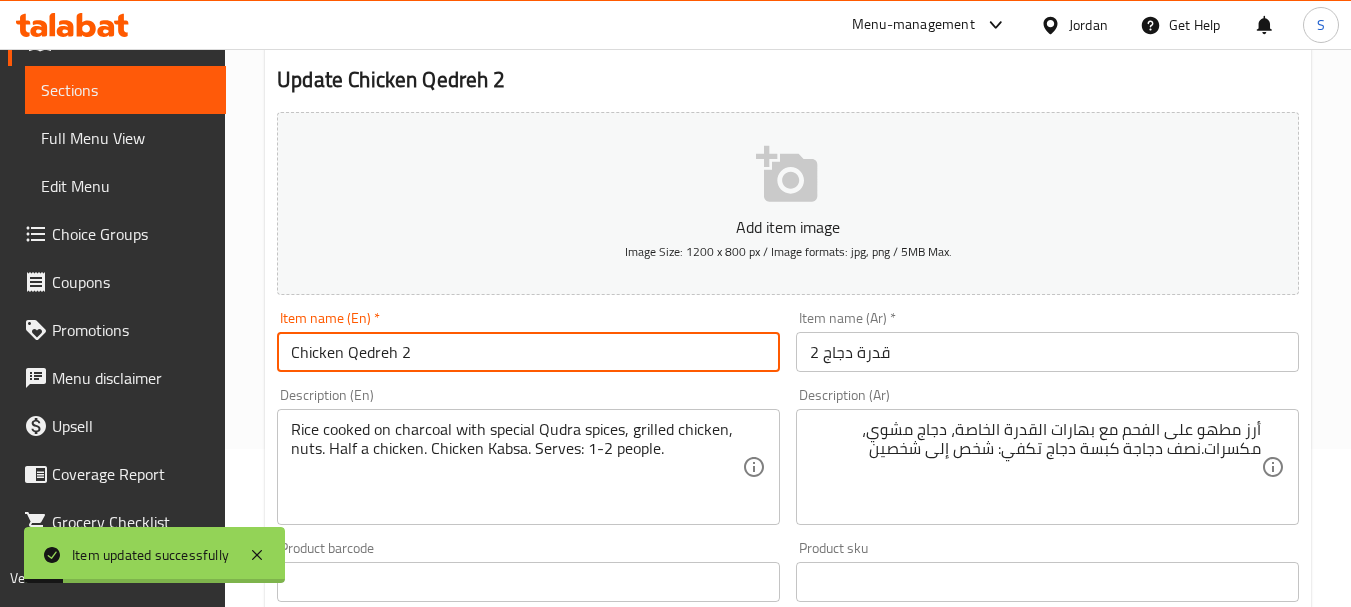 scroll, scrollTop: 0, scrollLeft: 0, axis: both 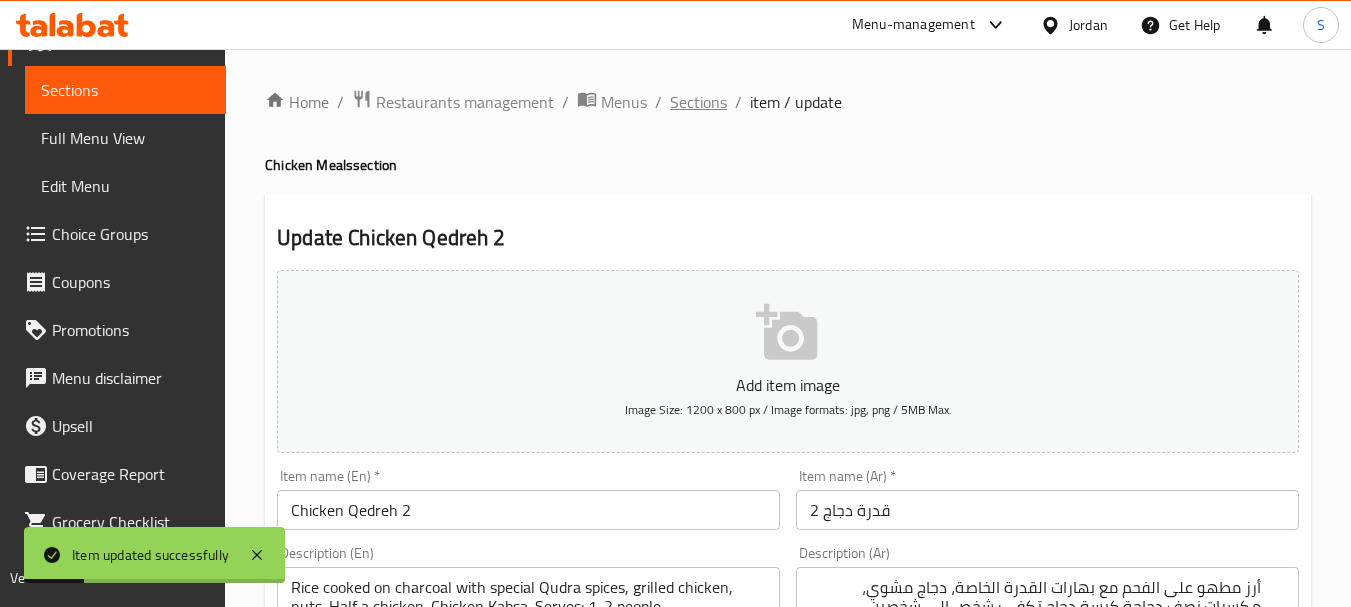 click on "Sections" at bounding box center (698, 102) 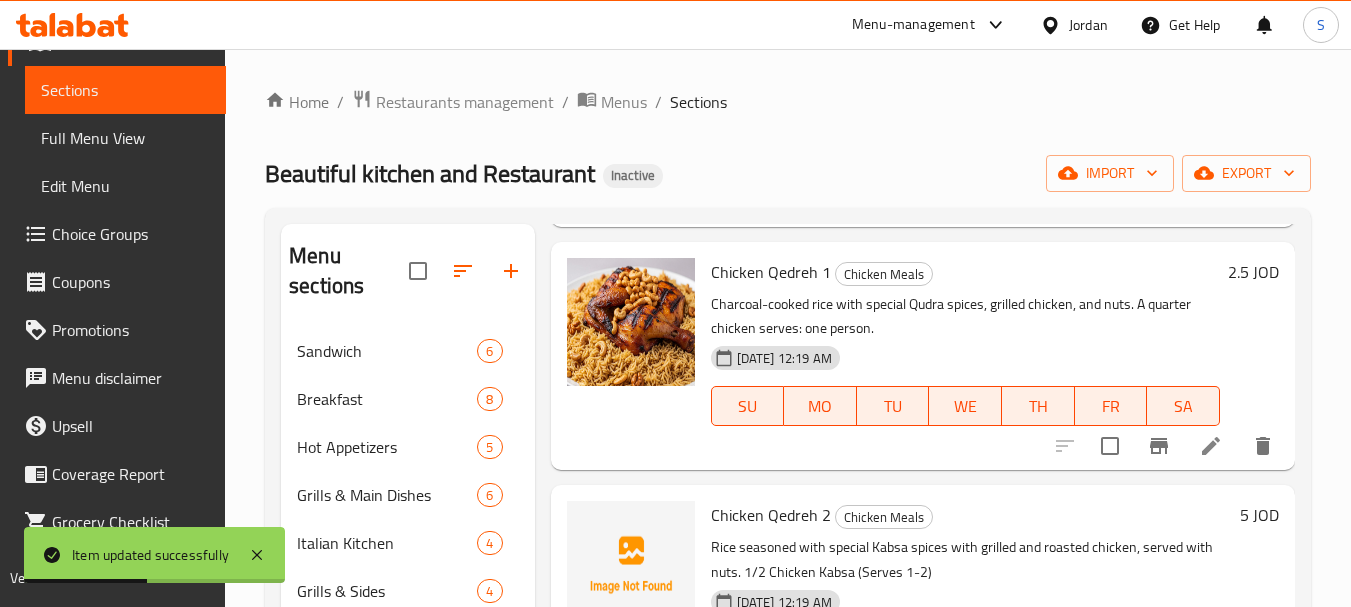 click on "Charcoal-cooked rice with special Qudra spices, grilled chicken, and nuts. A quarter chicken serves: one person." at bounding box center (965, 317) 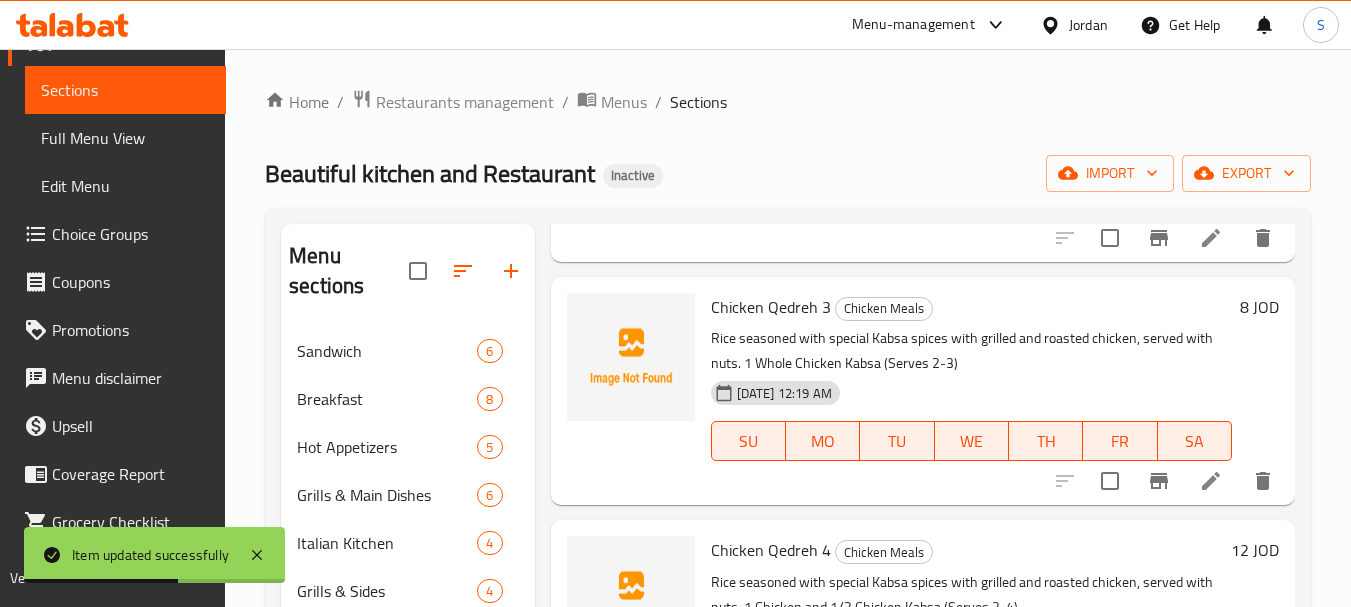 scroll, scrollTop: 3100, scrollLeft: 0, axis: vertical 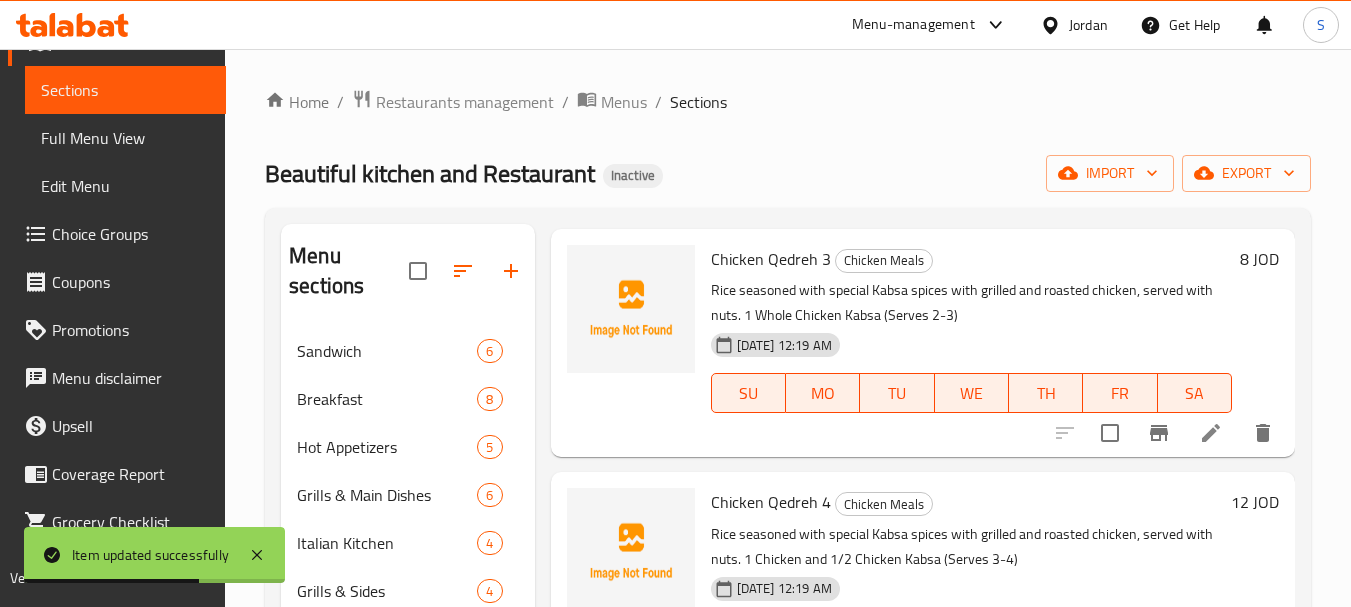 click 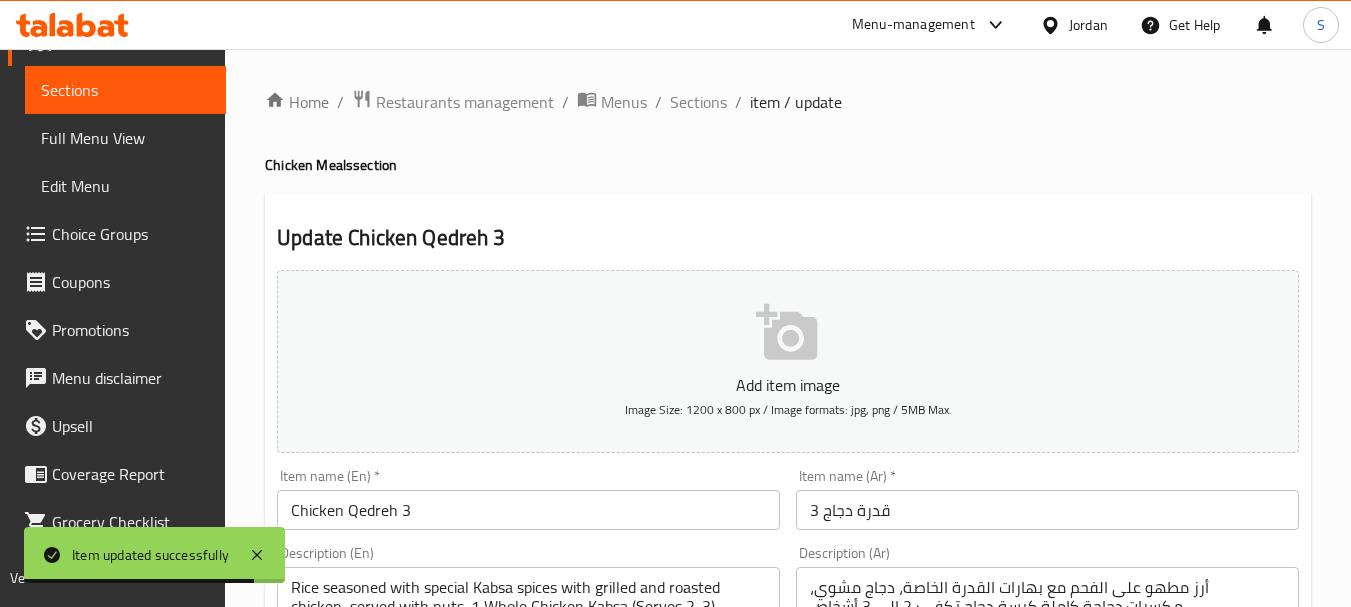 scroll, scrollTop: 200, scrollLeft: 0, axis: vertical 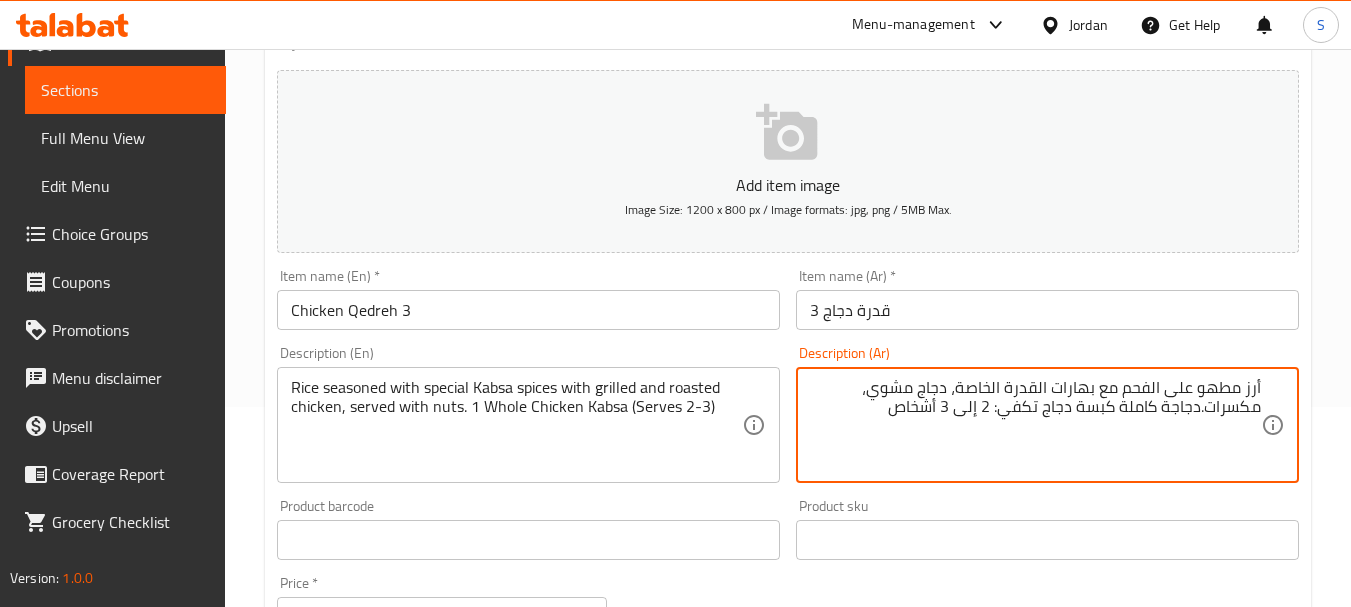 click on "قدرة دجاج 3" at bounding box center [1047, 310] 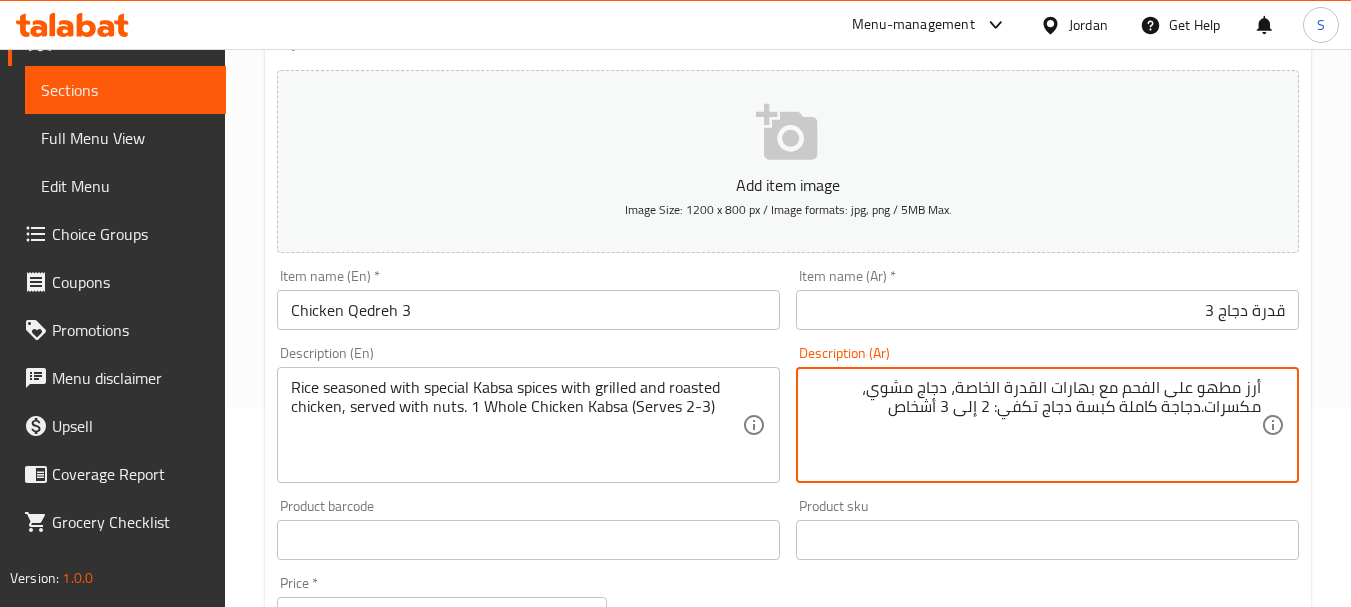 click on "أرز مطهو على الفحم مع بهارات القدرة الخاصة، دجاج مشوي، مكسرات.دجاجة كاملة كبسة دجاج تكفي: 2 إلى 3 أشخاص" at bounding box center (1035, 425) 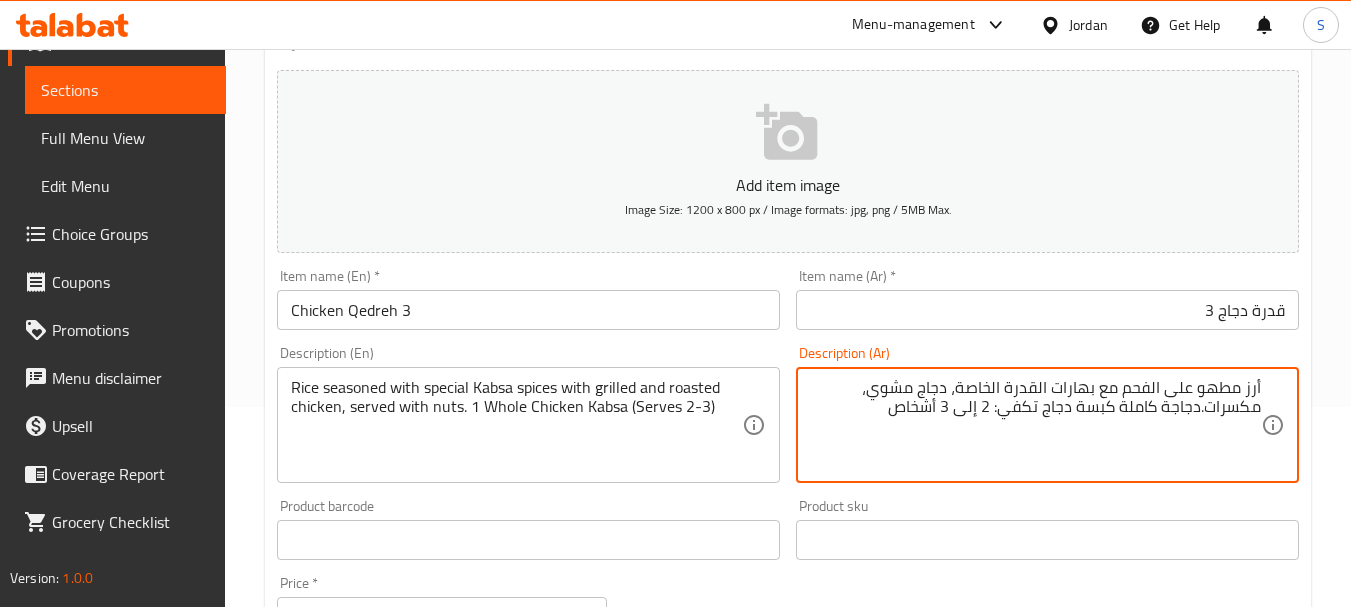 click on "أرز مطهو على الفحم مع بهارات القدرة الخاصة، دجاج مشوي، مكسرات.دجاجة كاملة كبسة دجاج تكفي: 2 إلى 3 أشخاص" at bounding box center [1035, 425] 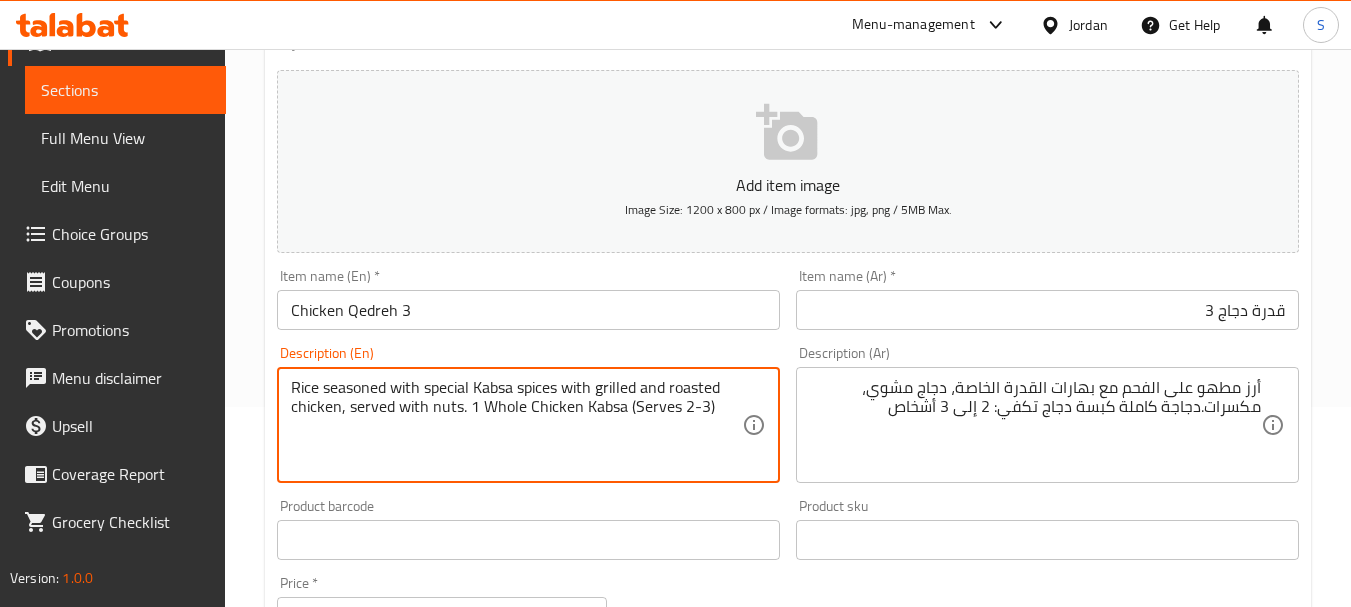 click on "Rice seasoned with special Kabsa spices with grilled and roasted chicken, served with nuts. 1 Whole Chicken Kabsa (Serves 2-3)" at bounding box center (516, 425) 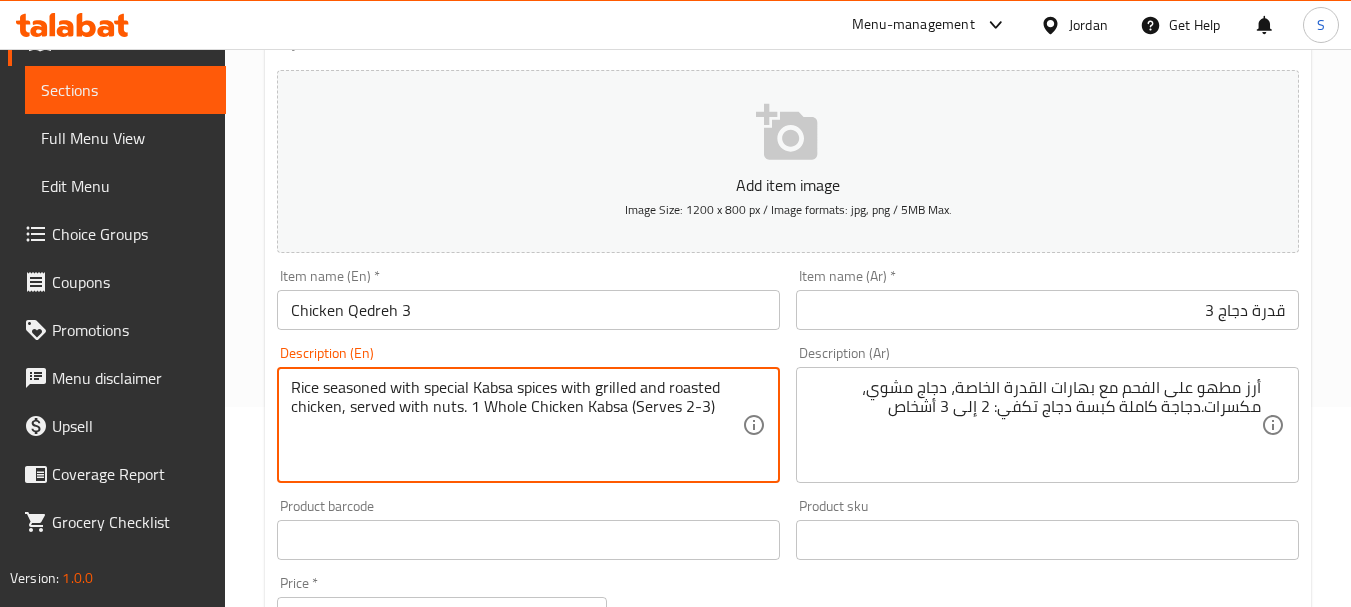 click on "Rice seasoned with special Kabsa spices with grilled and roasted chicken, served with nuts. 1 Whole Chicken Kabsa (Serves 2-3)" at bounding box center (516, 425) 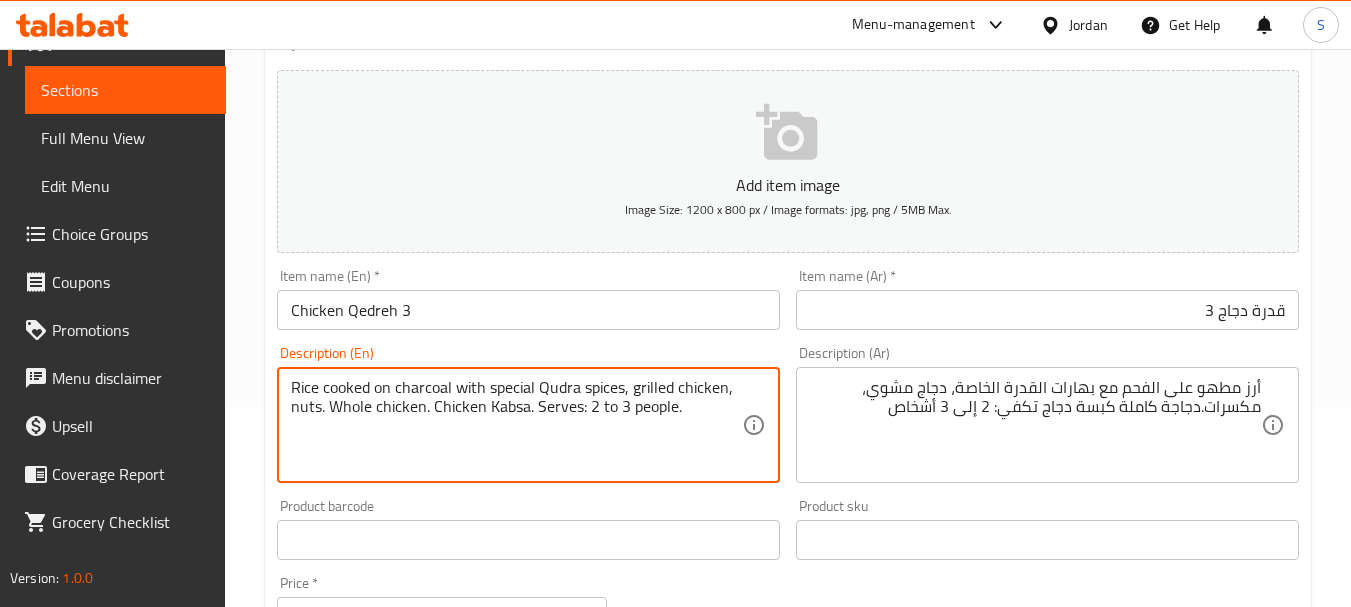 drag, startPoint x: 317, startPoint y: 393, endPoint x: 563, endPoint y: 385, distance: 246.13005 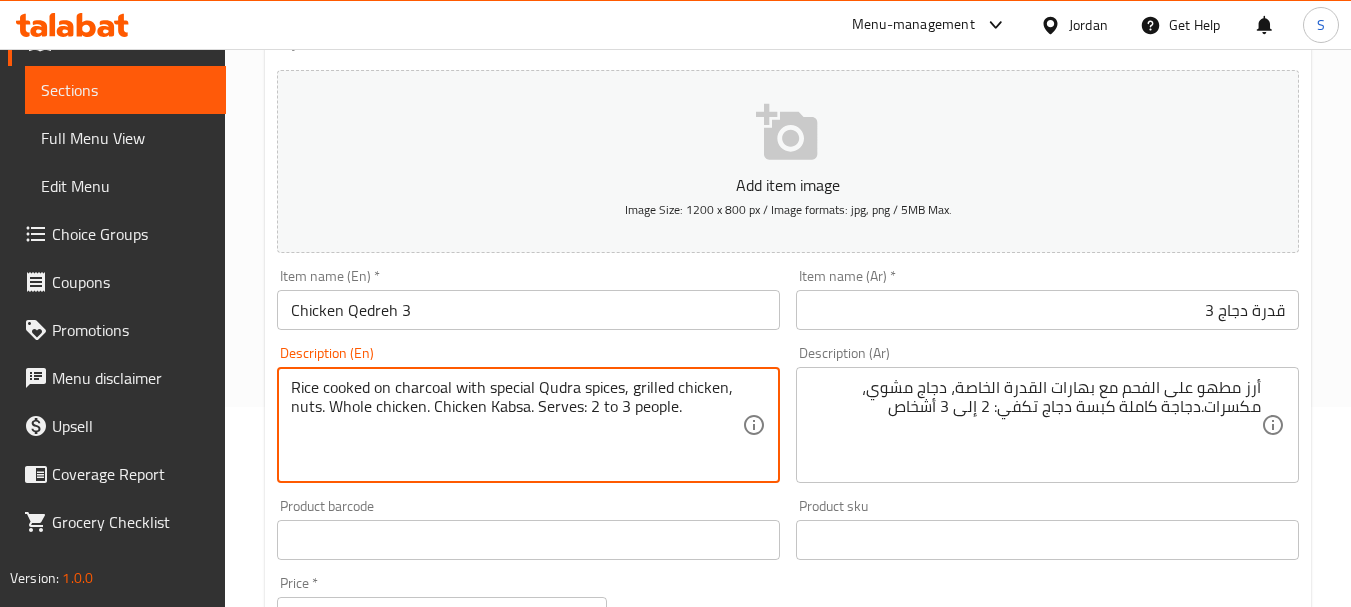 click on "Rice cooked on charcoal with special Qudra spices, grilled chicken, nuts. Whole chicken. Chicken Kabsa. Serves: 2 to 3 people." at bounding box center [516, 425] 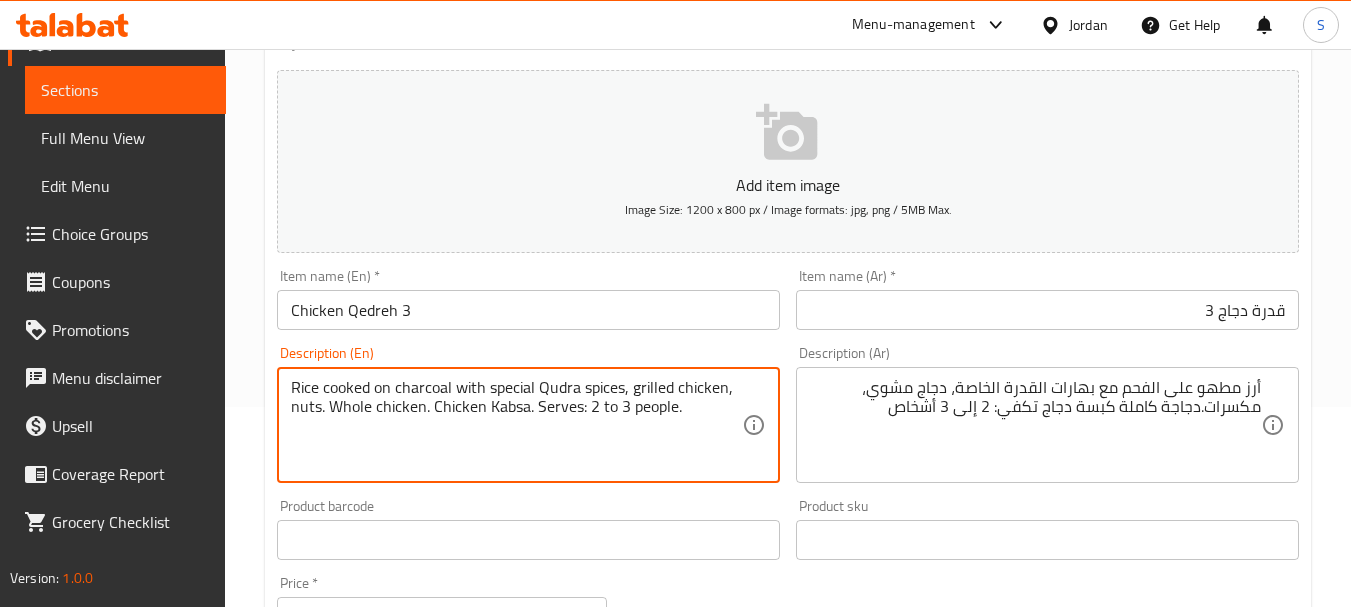 type on "Rice cooked on charcoal with special Qudra spices, grilled chicken, nuts. Whole chicken. Chicken Kabsa. Serves: 2 to 3 people." 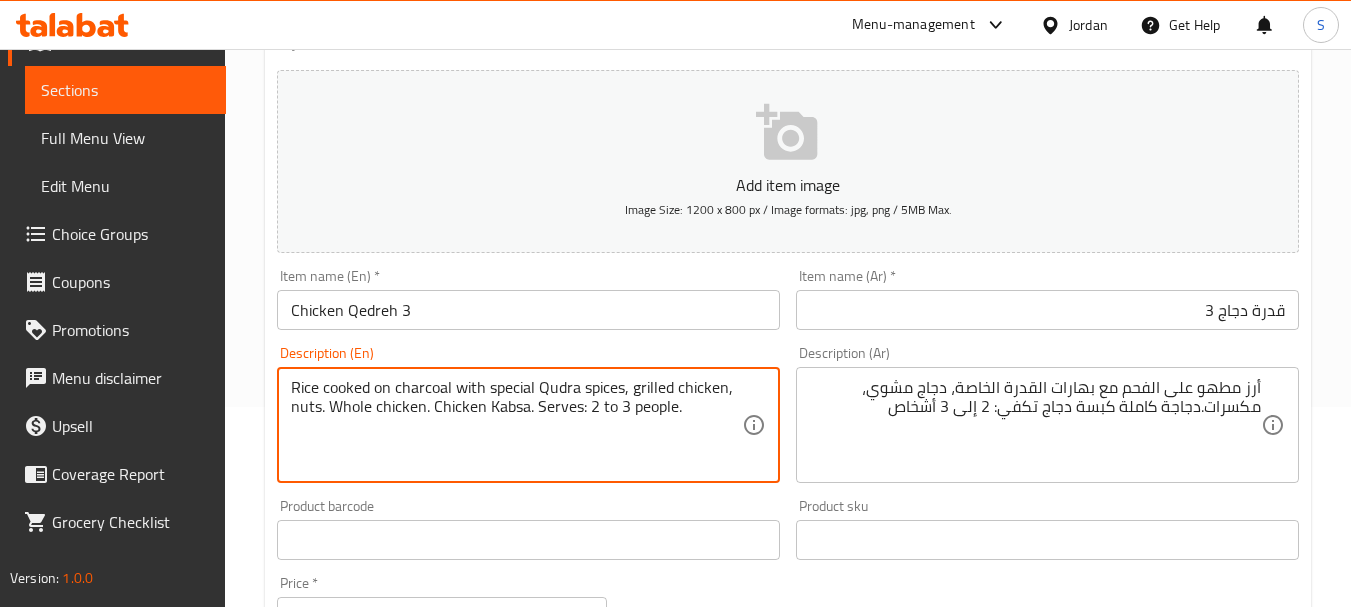 click on "Chicken Qedreh 3" at bounding box center (528, 310) 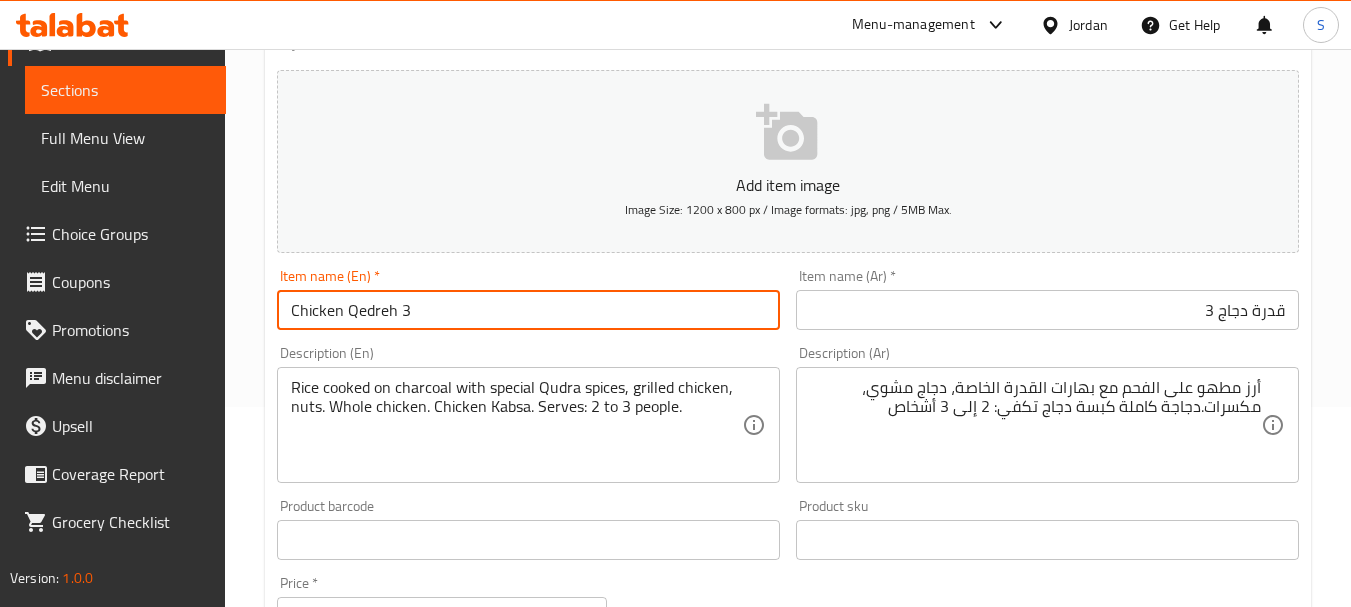 click on "Update" at bounding box center [398, 1126] 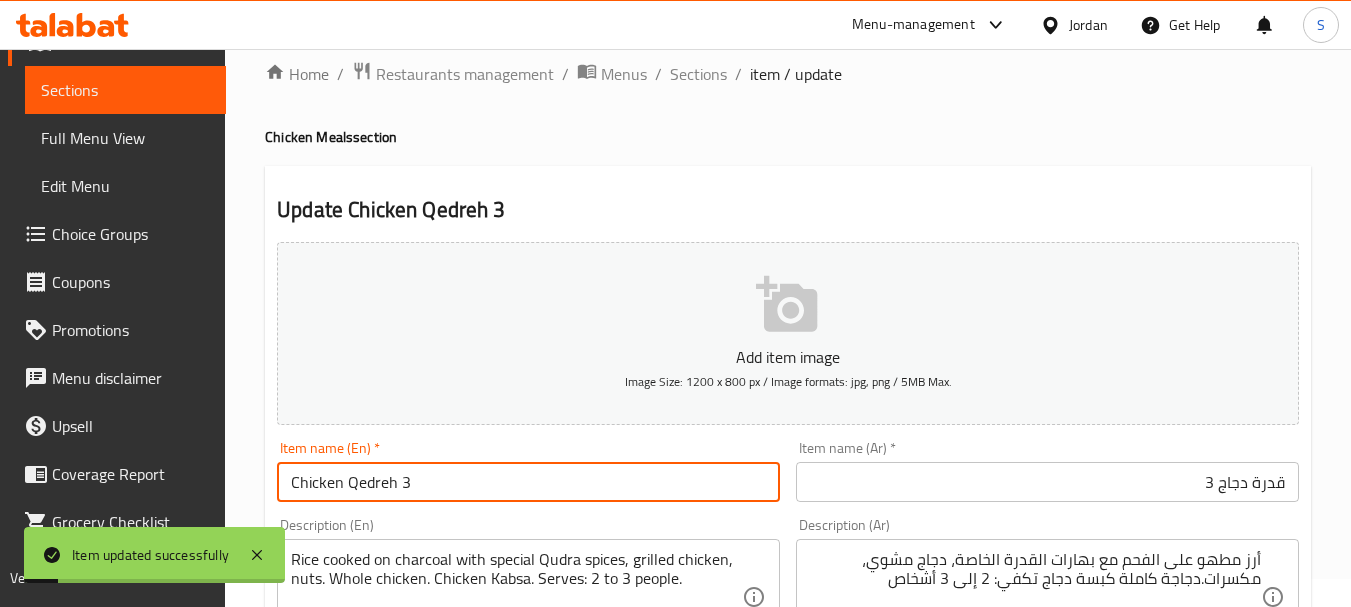 scroll, scrollTop: 0, scrollLeft: 0, axis: both 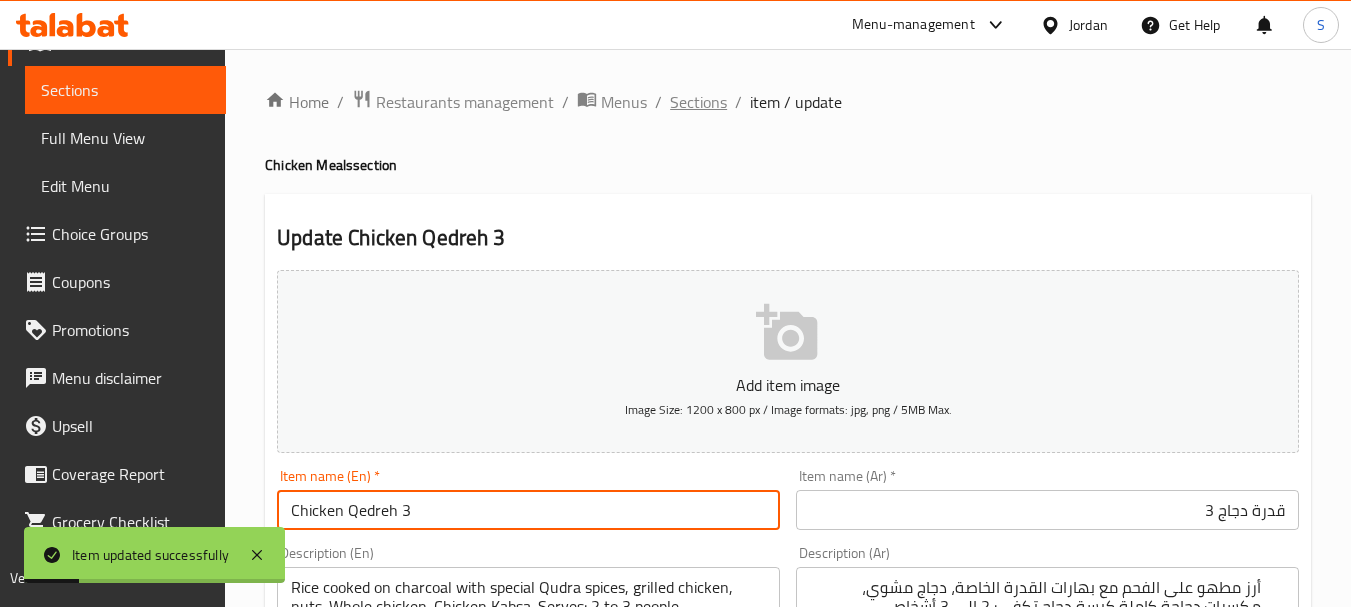 click on "Sections" at bounding box center [698, 102] 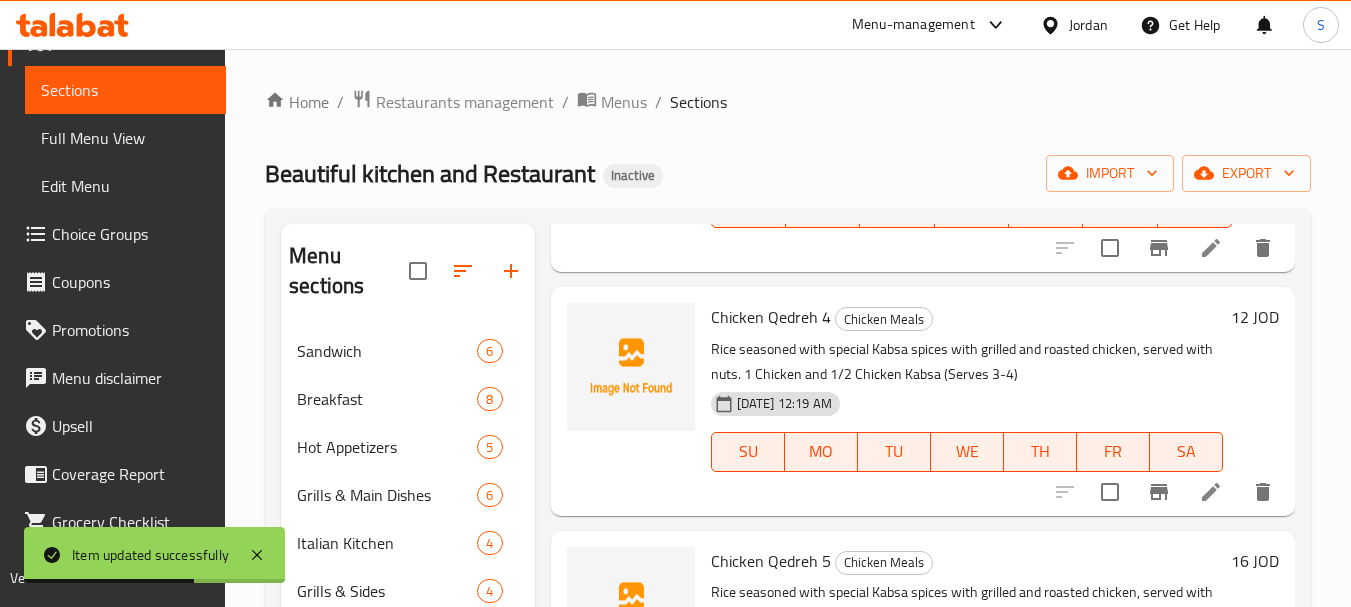 scroll, scrollTop: 3300, scrollLeft: 0, axis: vertical 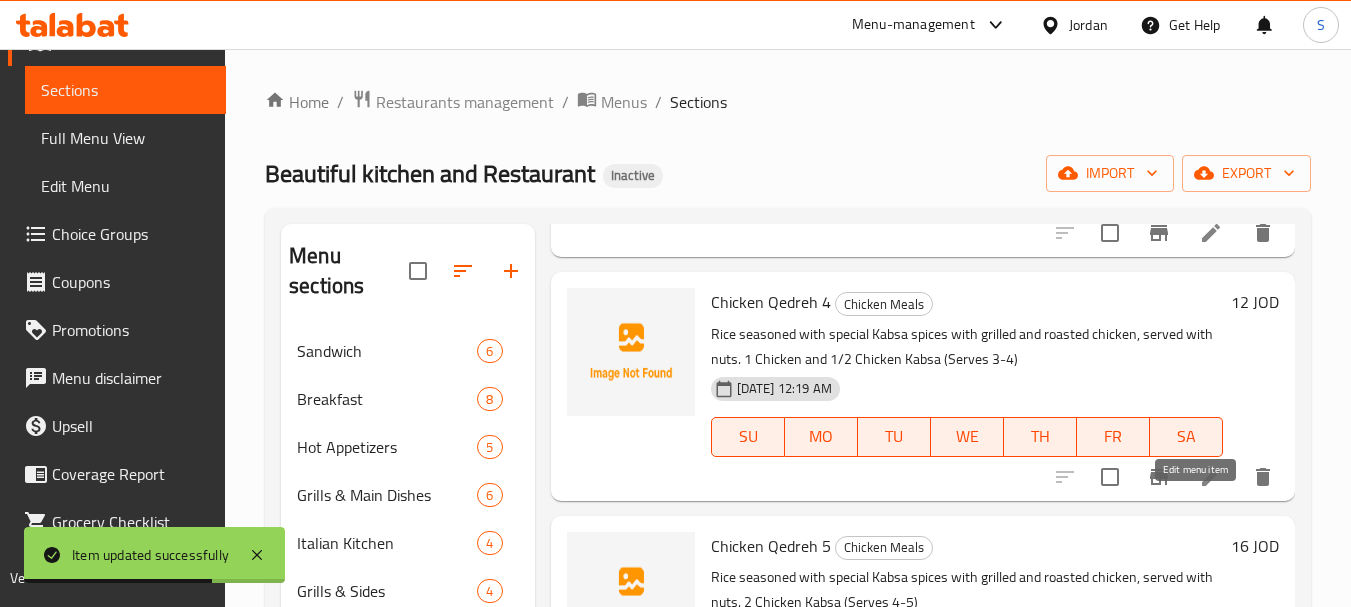 click 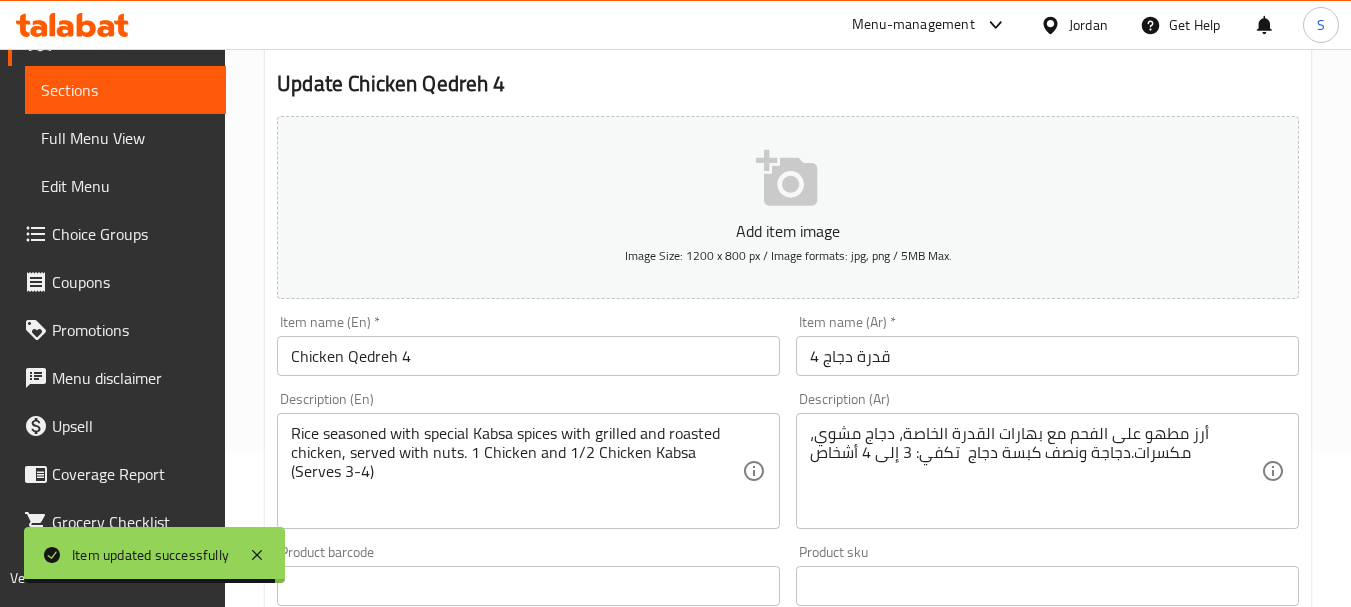 scroll, scrollTop: 200, scrollLeft: 0, axis: vertical 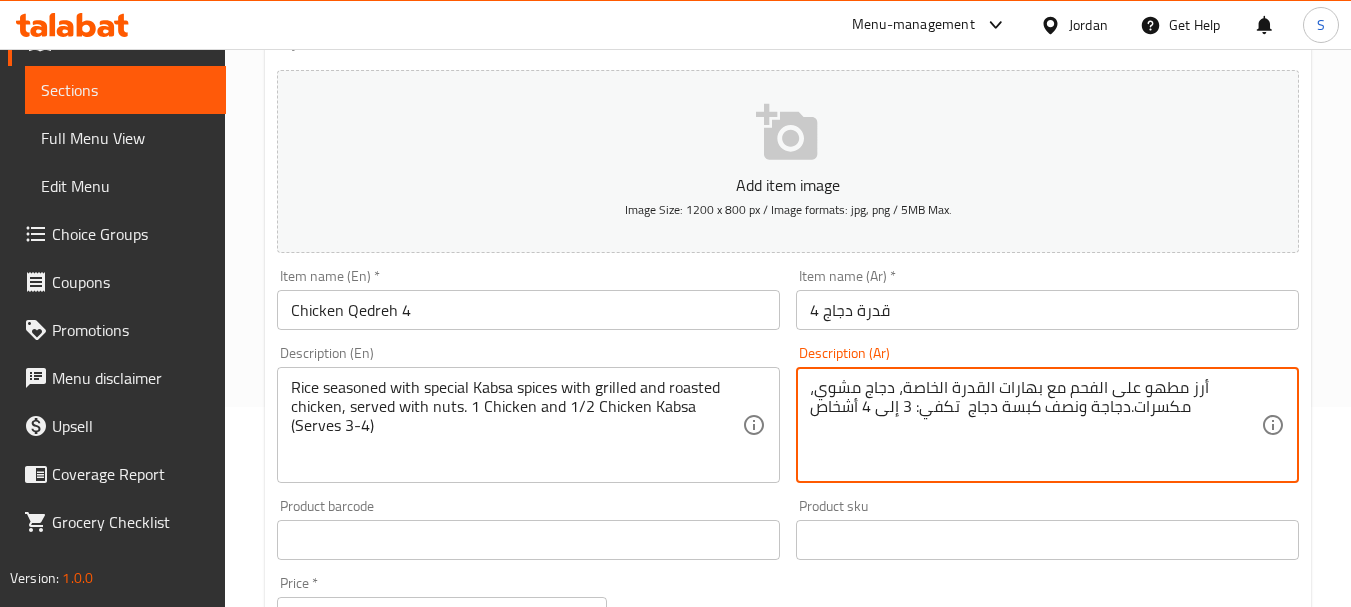 click on "أرز مطهو على الفحم مع بهارات القدرة الخاصة، دجاج مشوي، مكسرات.دجاجة ونصف كبسة دجاج  تكفي: 3 إلى 4 أشخاص" at bounding box center (1035, 425) 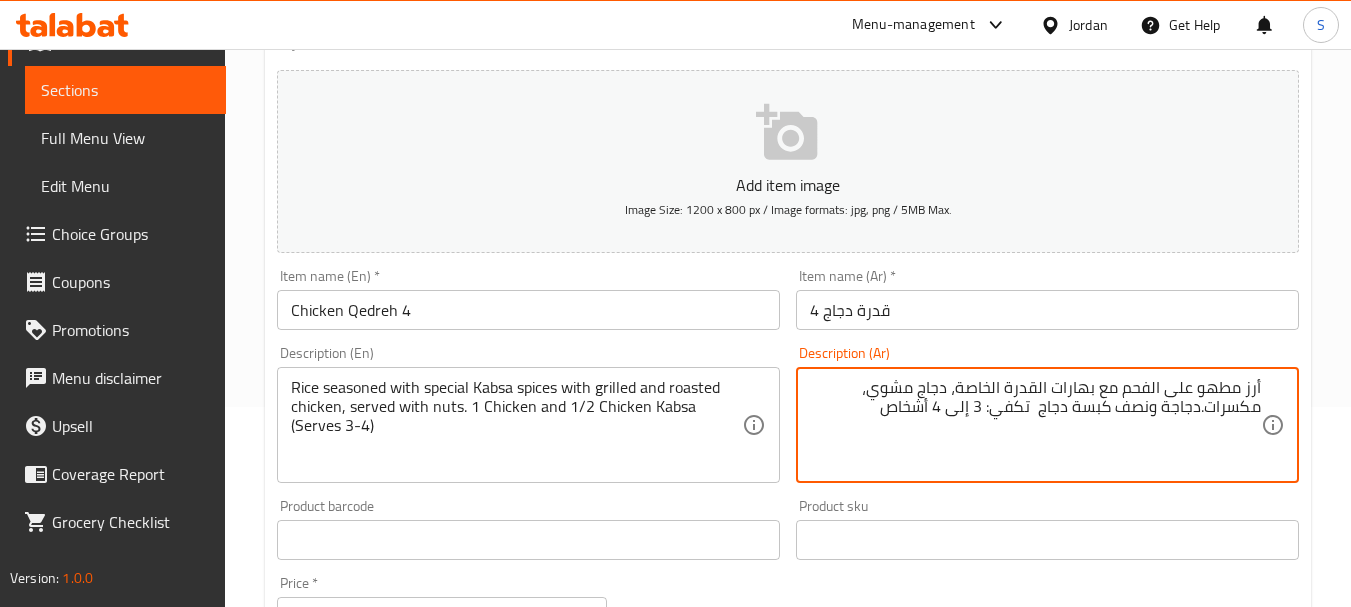 click on "أرز مطهو على الفحم مع بهارات القدرة الخاصة، دجاج مشوي، مكسرات.دجاجة ونصف كبسة دجاج  تكفي: 3 إلى 4 أشخاص" at bounding box center [1035, 425] 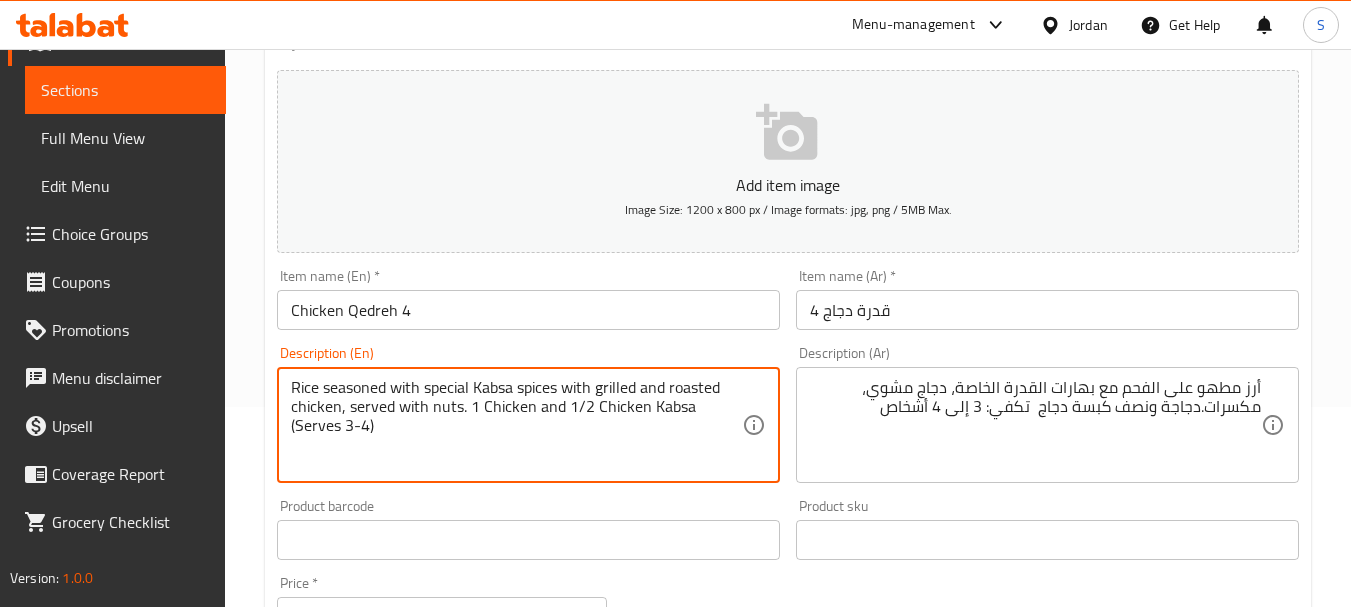 click on "Rice seasoned with special Kabsa spices with grilled and roasted chicken, served with nuts. 1 Chicken and 1/2 Chicken Kabsa (Serves 3-4)" at bounding box center [516, 425] 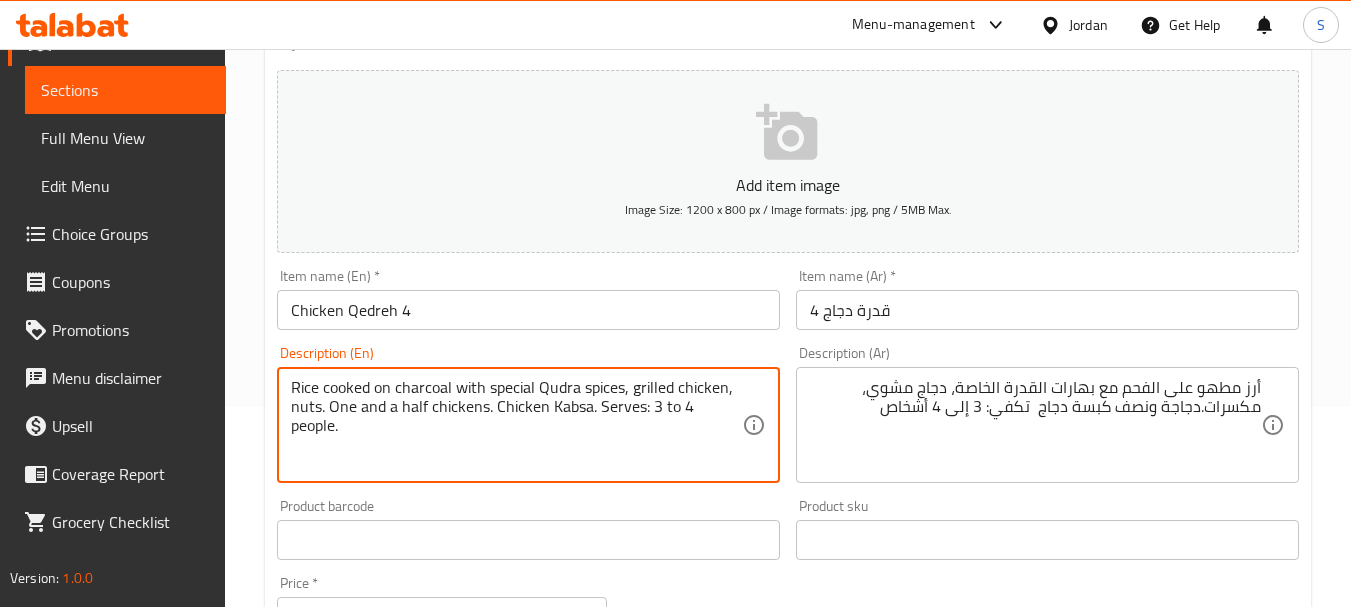click on "Rice cooked on charcoal with special Qudra spices, grilled chicken, nuts. One and a half chickens. Chicken Kabsa. Serves: 3 to 4 people." at bounding box center (516, 425) 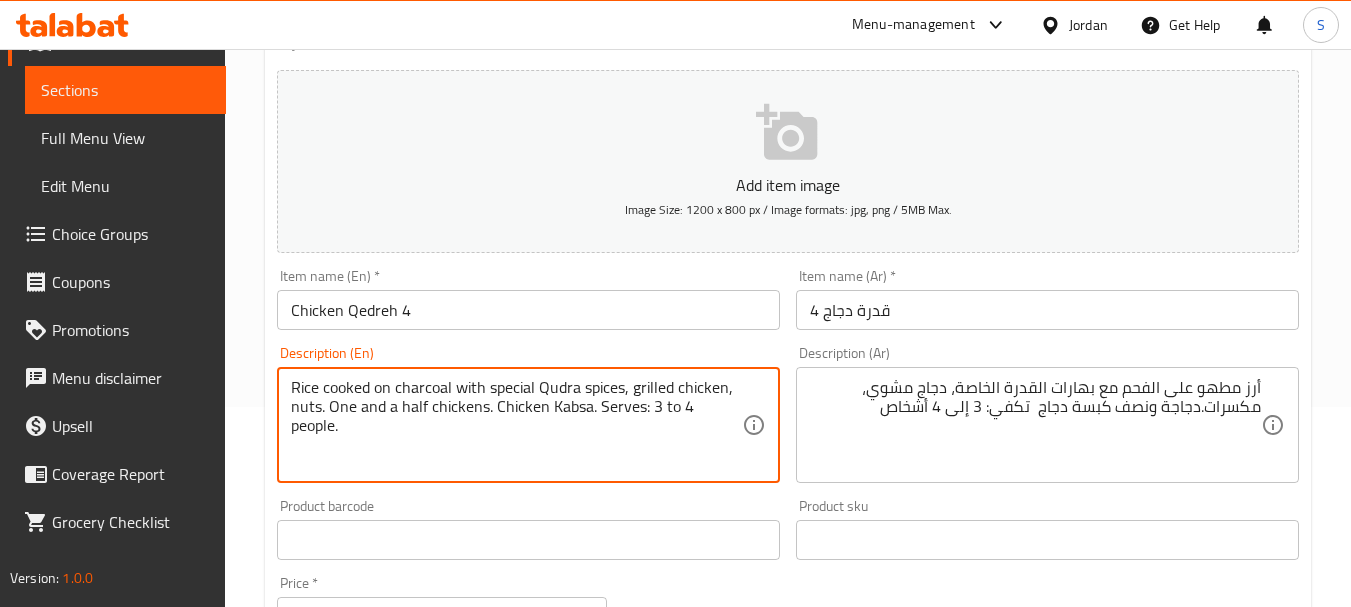 type on "Rice cooked on charcoal with special Qudra spices, grilled chicken, nuts. One and a half chickens. Chicken Kabsa. Serves: 3 to 4 people." 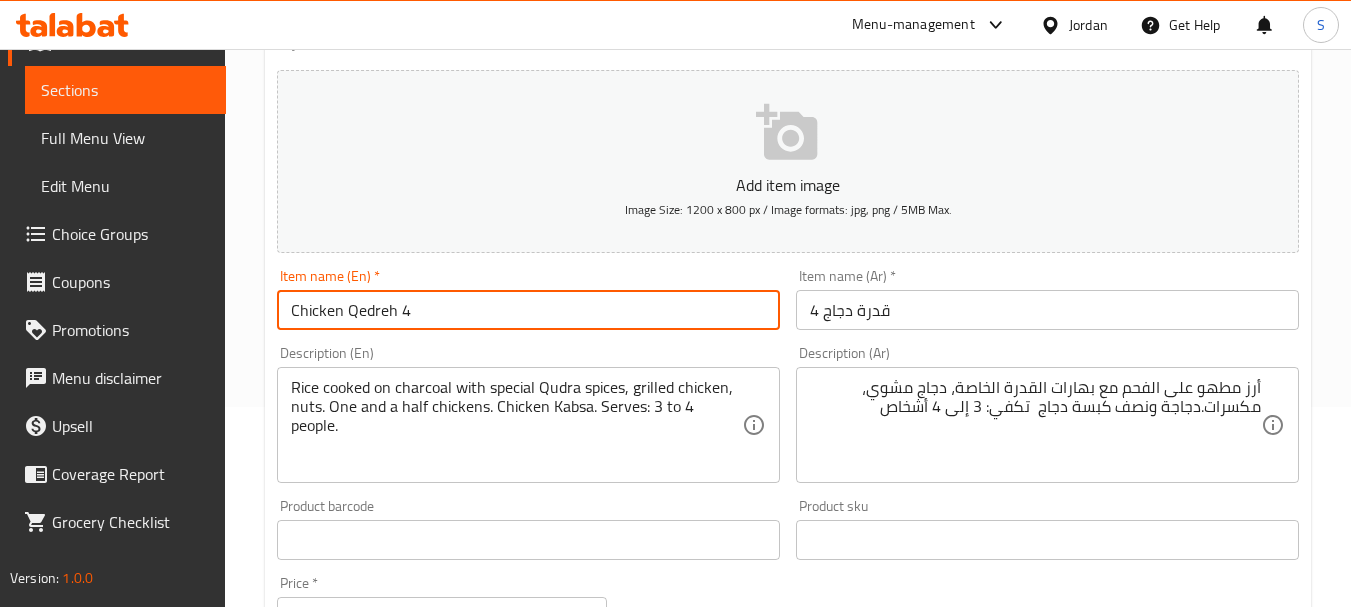click on "Update" at bounding box center [398, 1126] 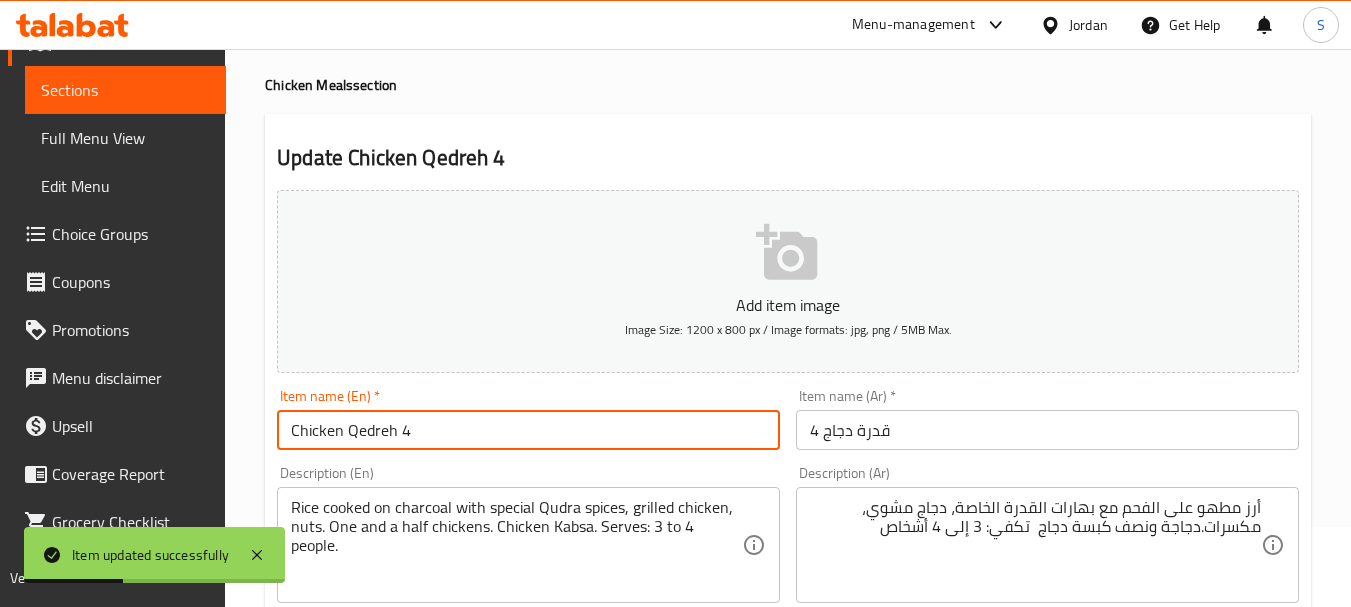 scroll, scrollTop: 0, scrollLeft: 0, axis: both 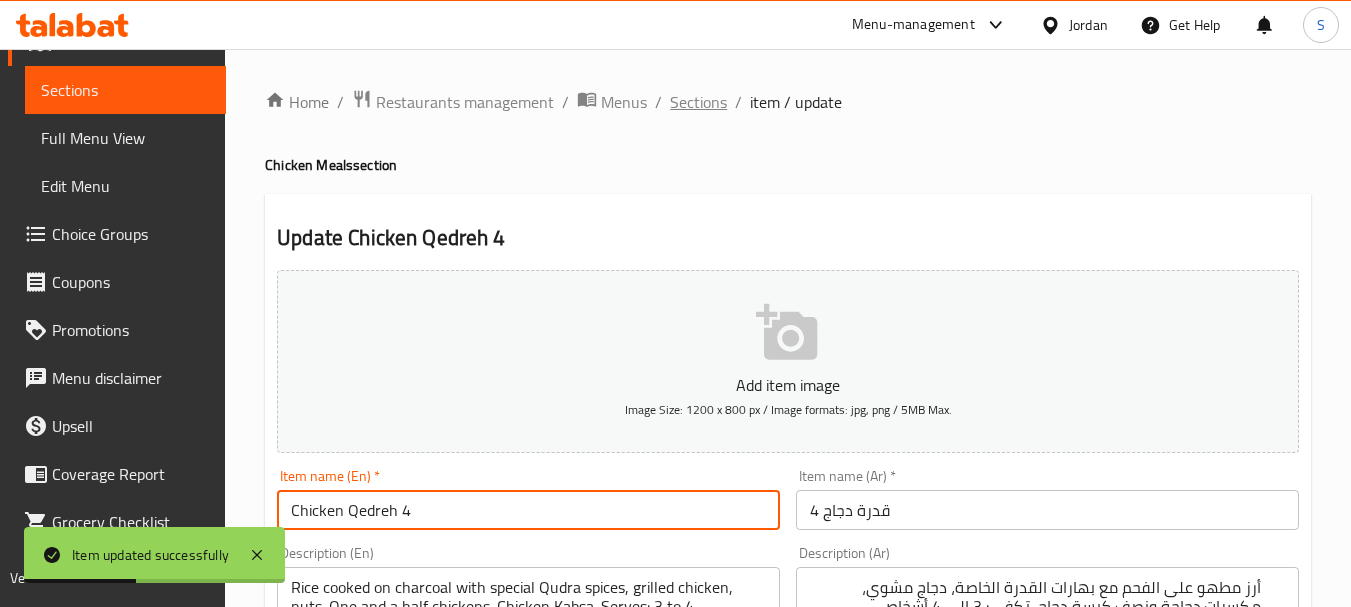 click on "Sections" at bounding box center (698, 102) 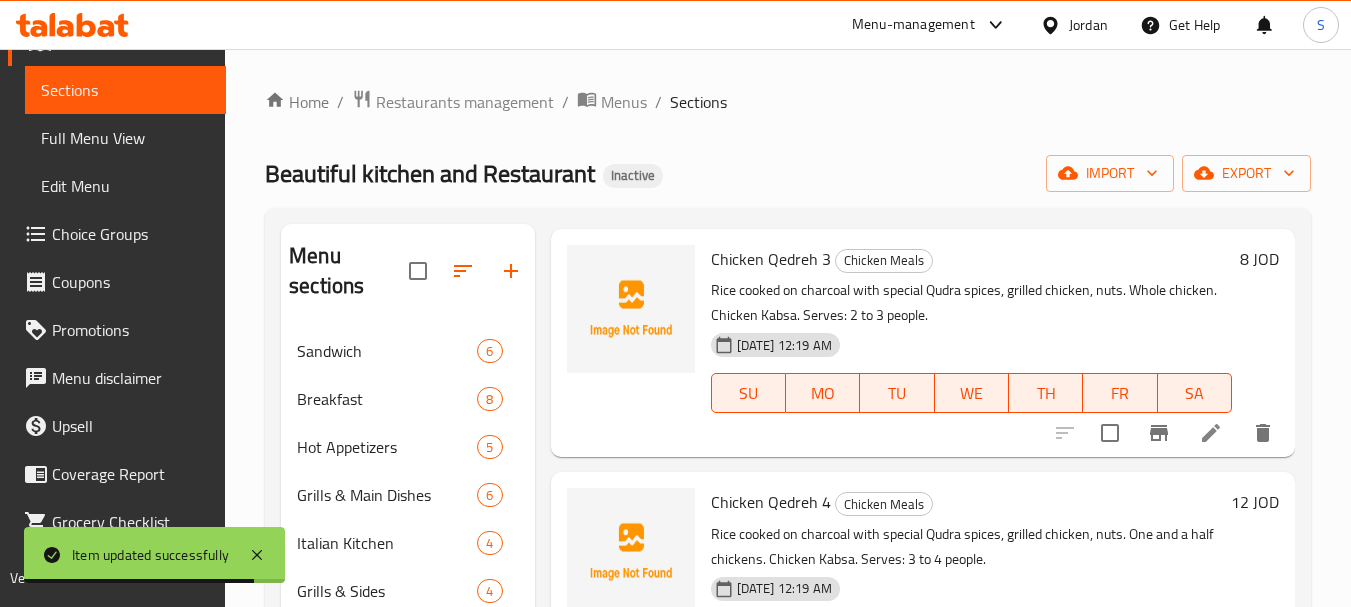 scroll, scrollTop: 3300, scrollLeft: 0, axis: vertical 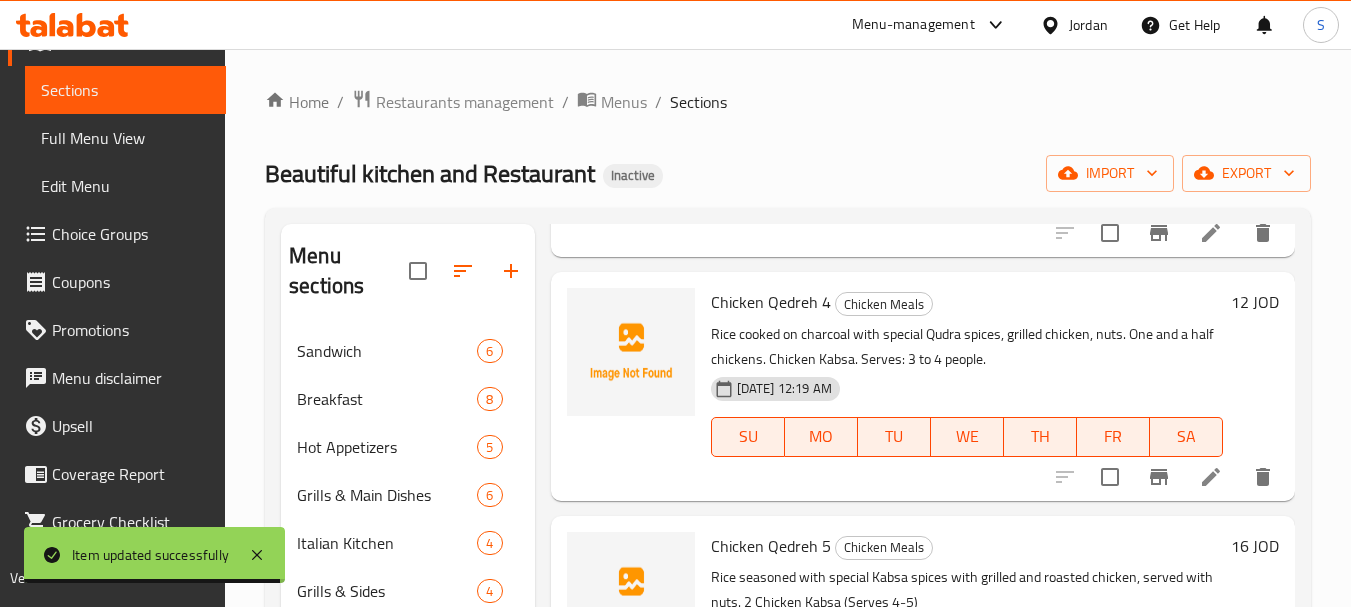 click at bounding box center (1211, 477) 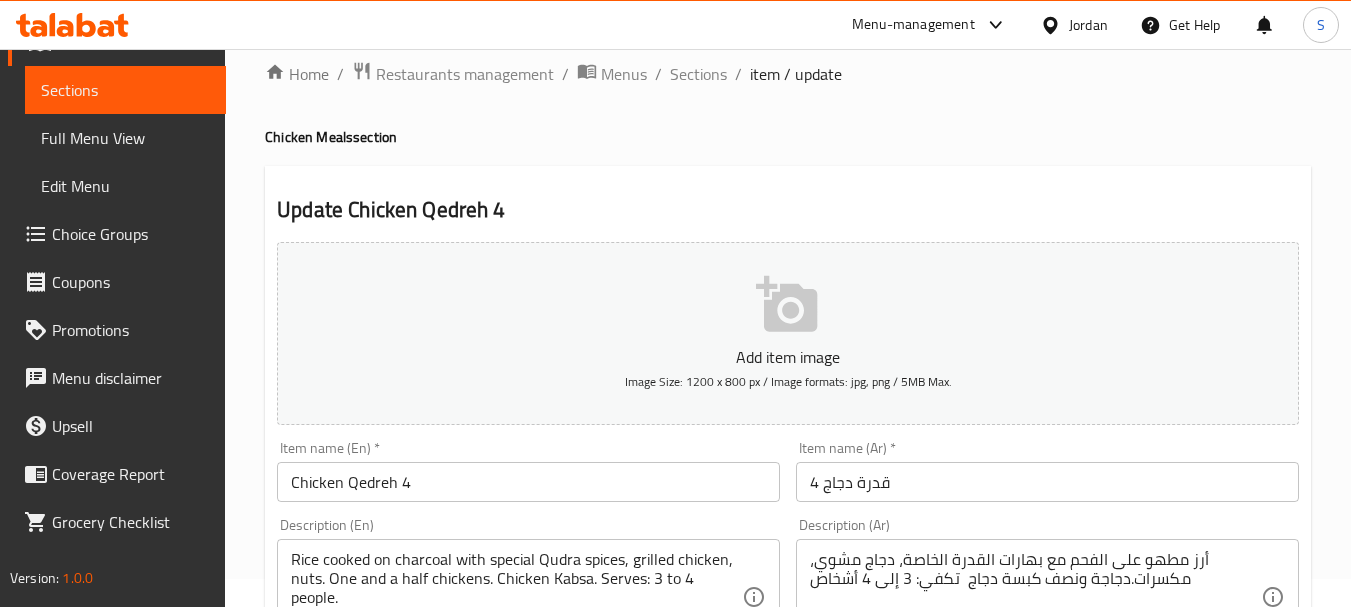 scroll, scrollTop: 0, scrollLeft: 0, axis: both 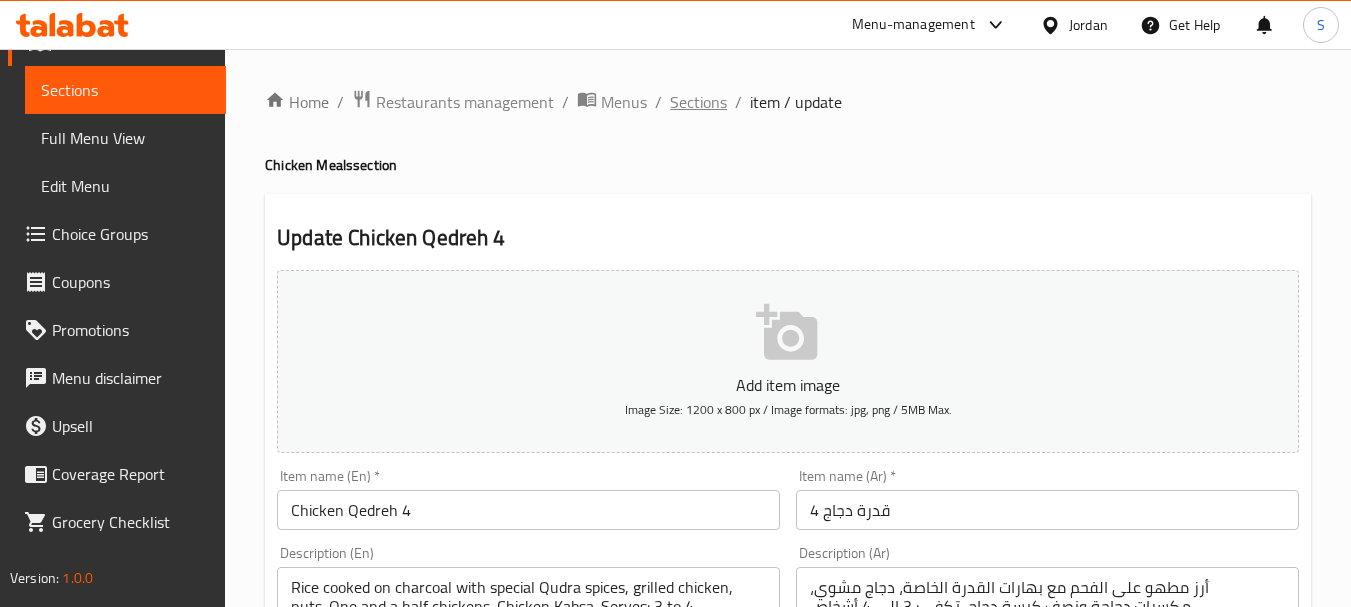 click on "Sections" 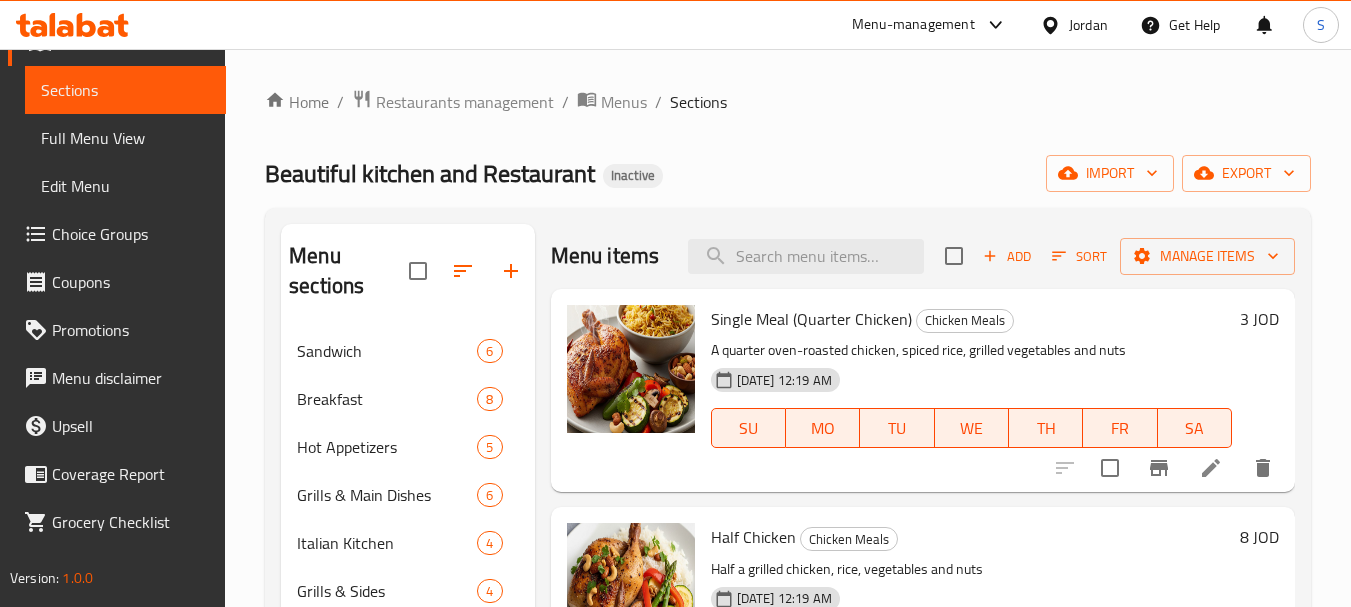 scroll, scrollTop: 400, scrollLeft: 0, axis: vertical 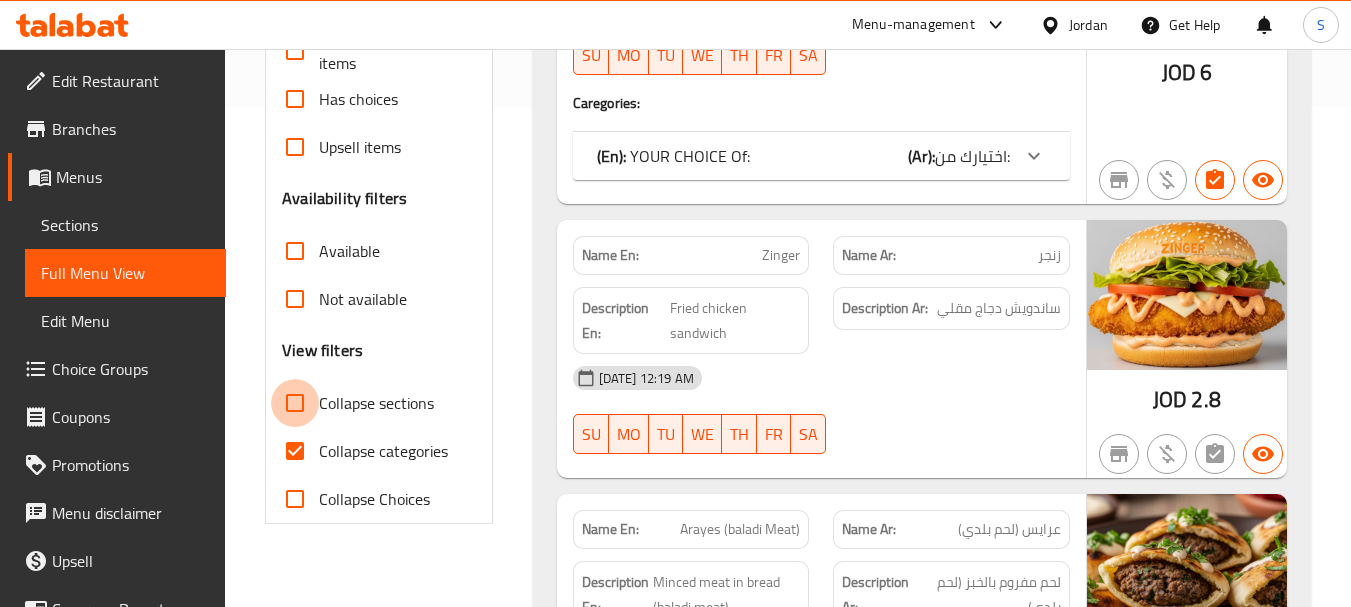click on "Collapse sections" at bounding box center [295, 403] 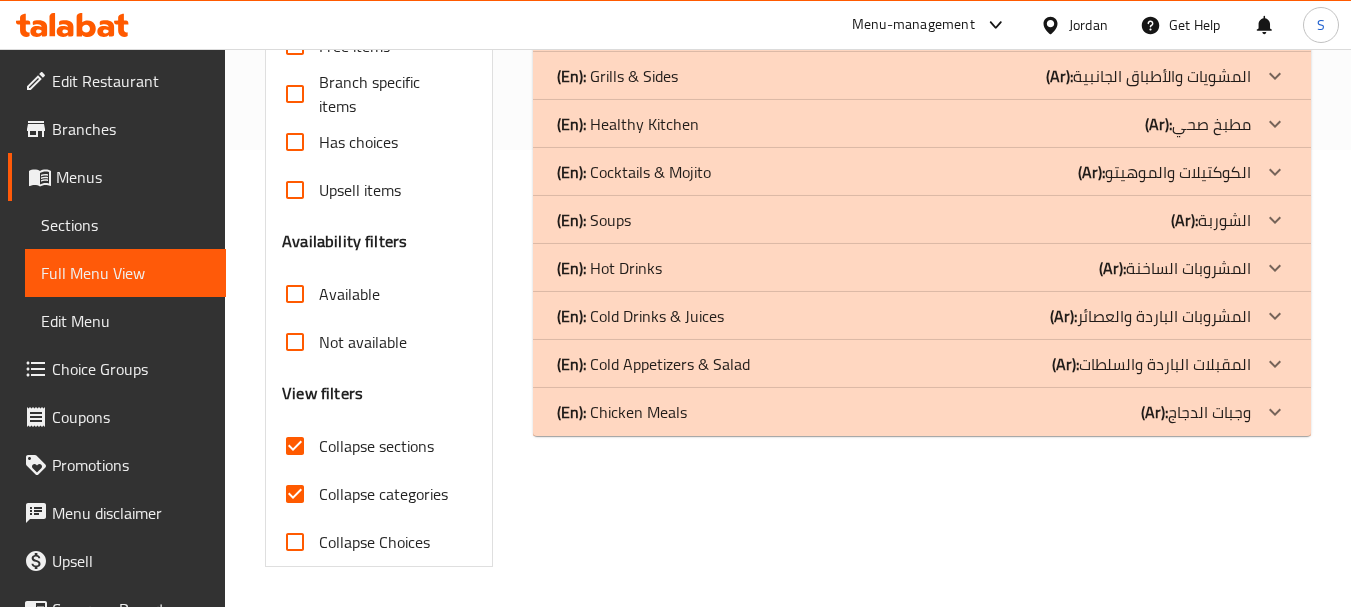 scroll, scrollTop: 457, scrollLeft: 0, axis: vertical 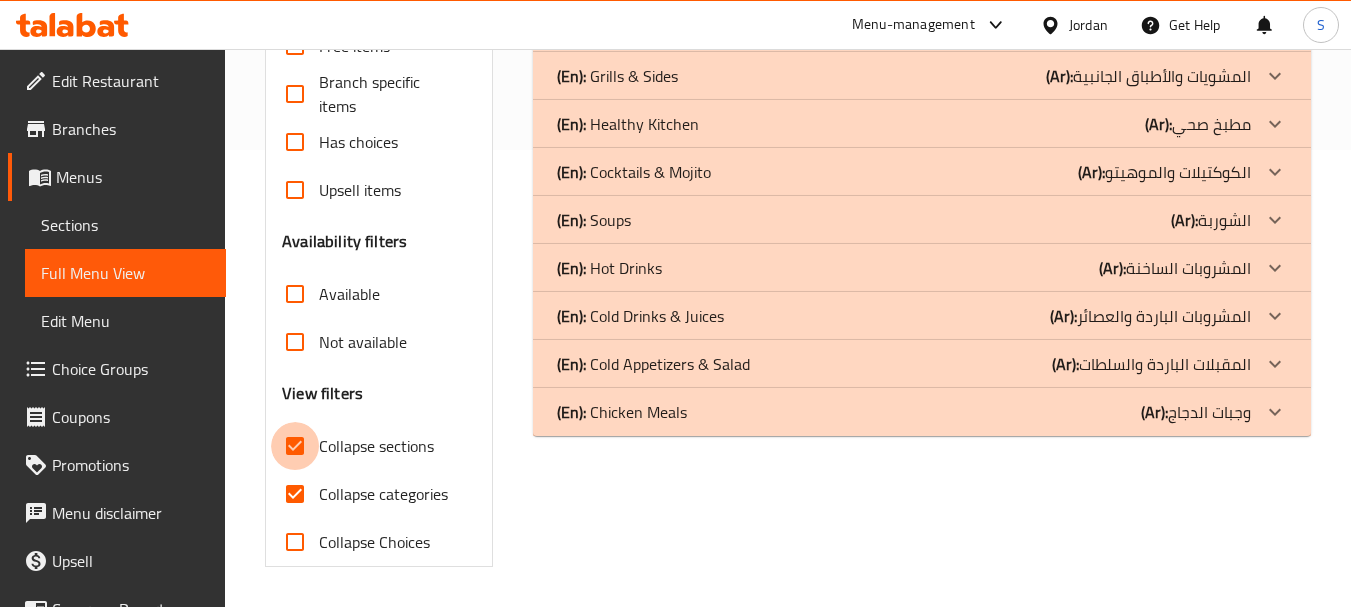 click on "Collapse sections" at bounding box center [295, 446] 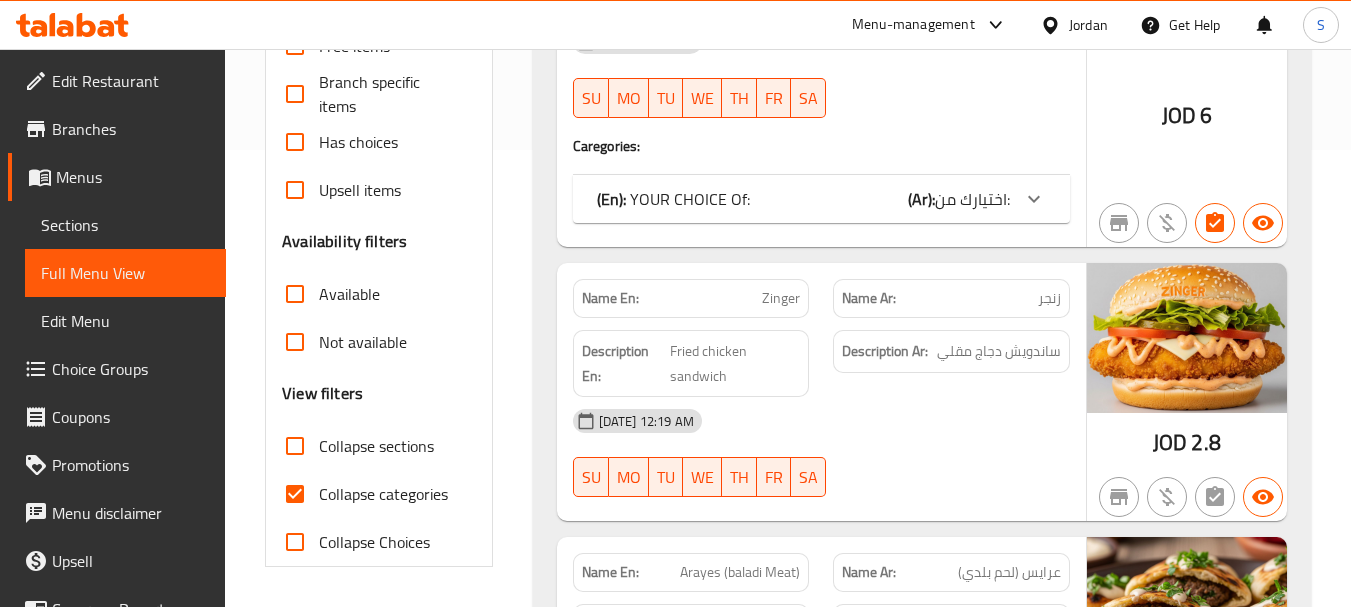 scroll, scrollTop: 500, scrollLeft: 0, axis: vertical 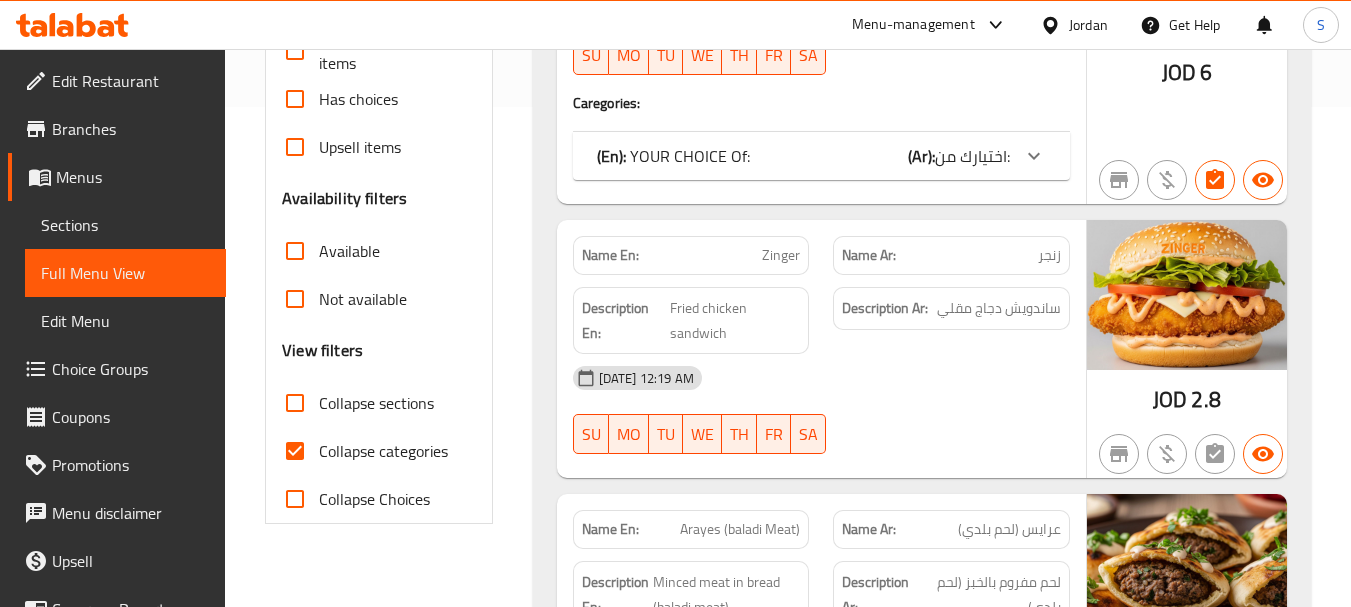 click on "Collapse sections" at bounding box center [295, 403] 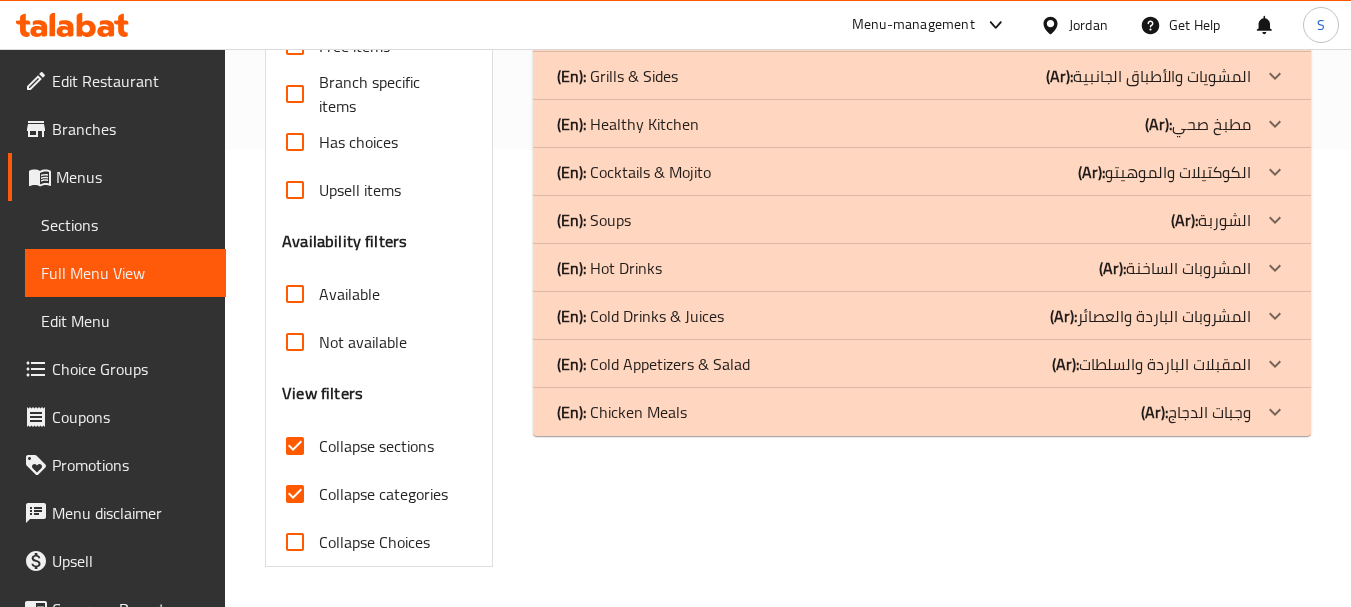 scroll, scrollTop: 457, scrollLeft: 0, axis: vertical 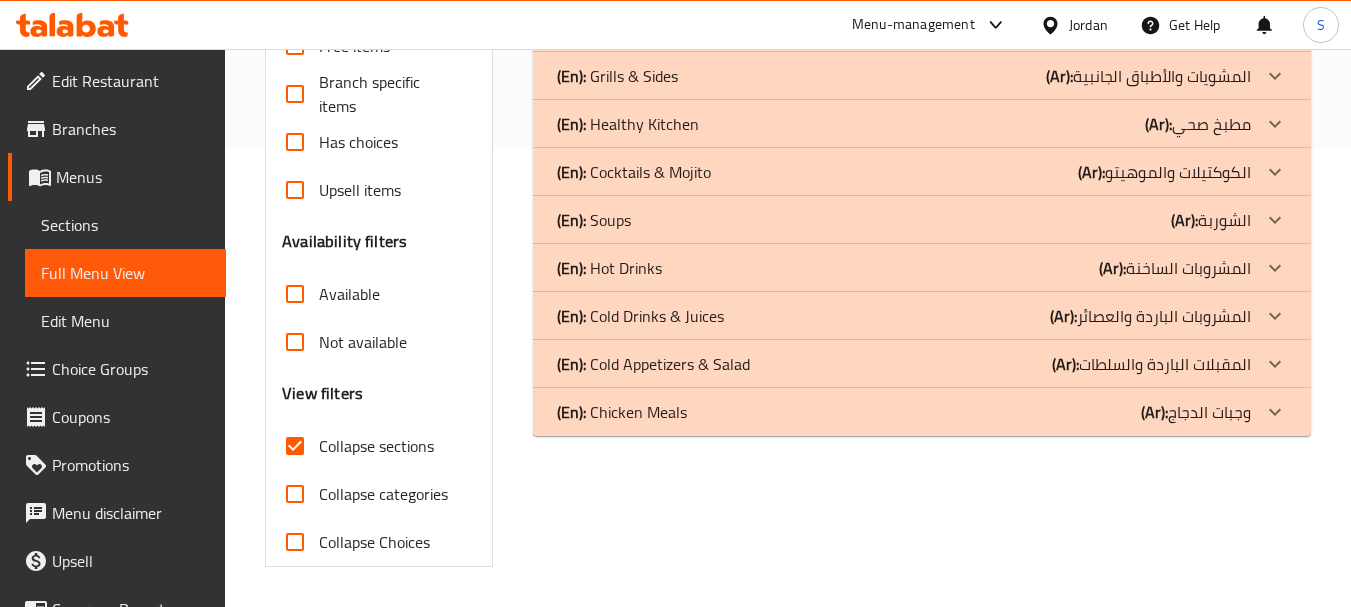 click on "(En):   Cold Appetizers & Salad (Ar): المقبلات الباردة والسلطات" at bounding box center [904, -164] 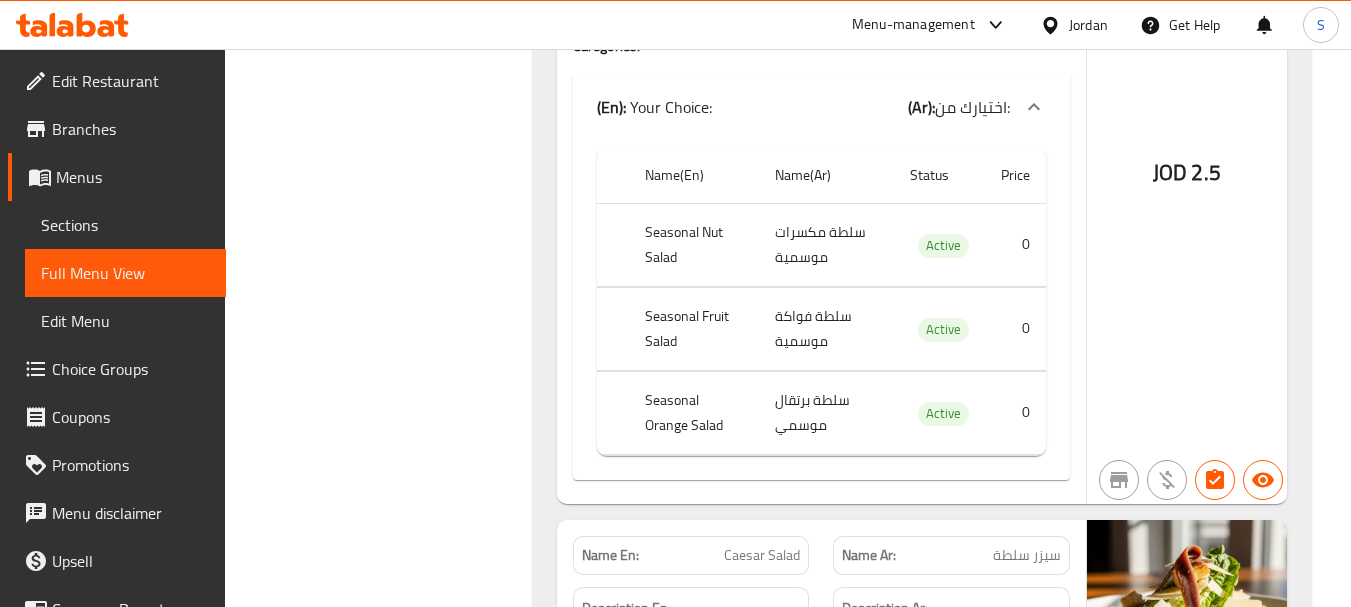 scroll, scrollTop: 2334, scrollLeft: 0, axis: vertical 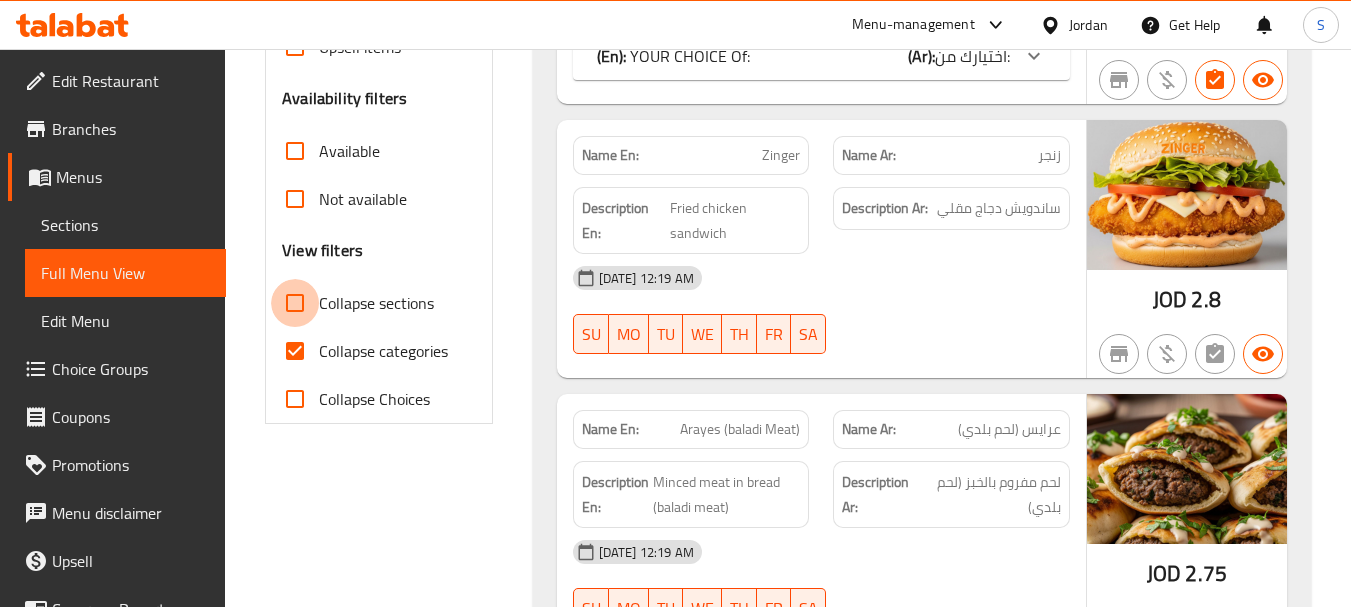 click on "Collapse sections" at bounding box center (295, 303) 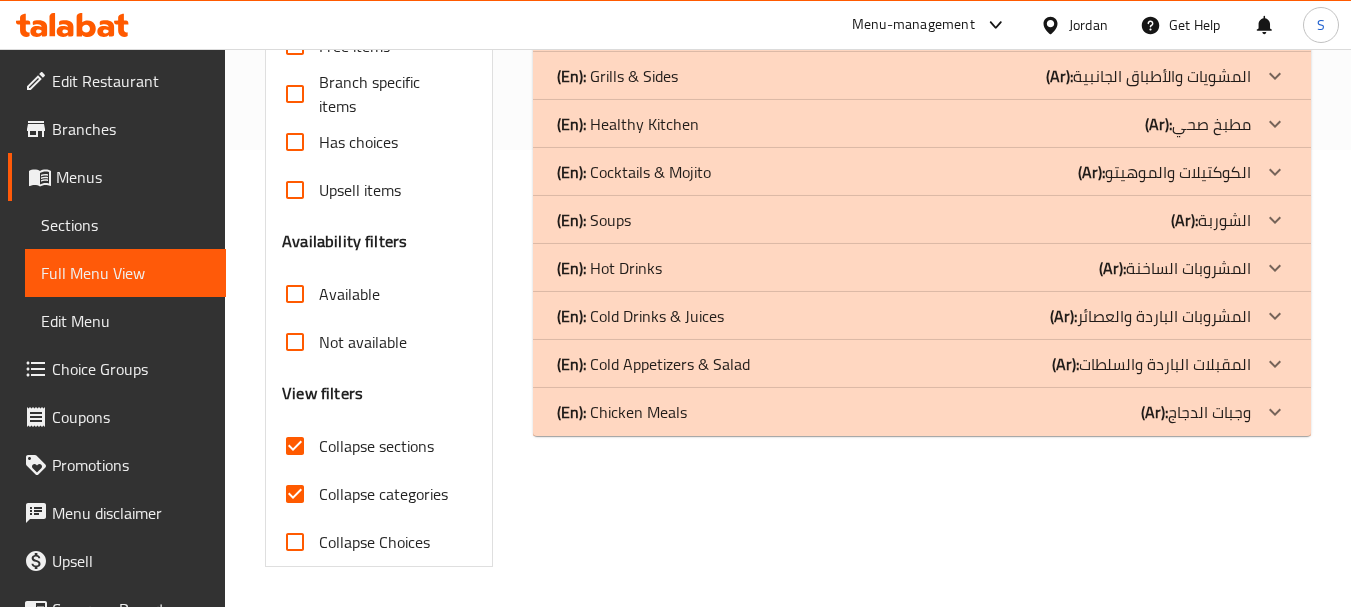 scroll, scrollTop: 457, scrollLeft: 0, axis: vertical 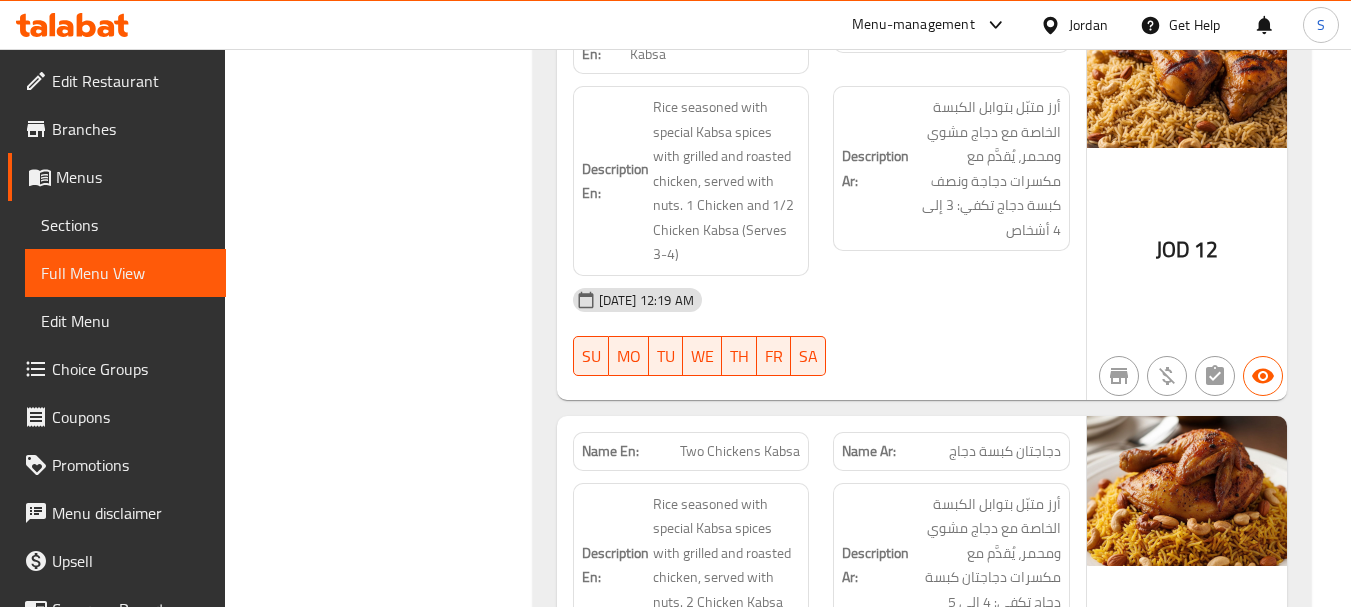 click on "[DATE] 12:19 AM" at bounding box center (821, 300) 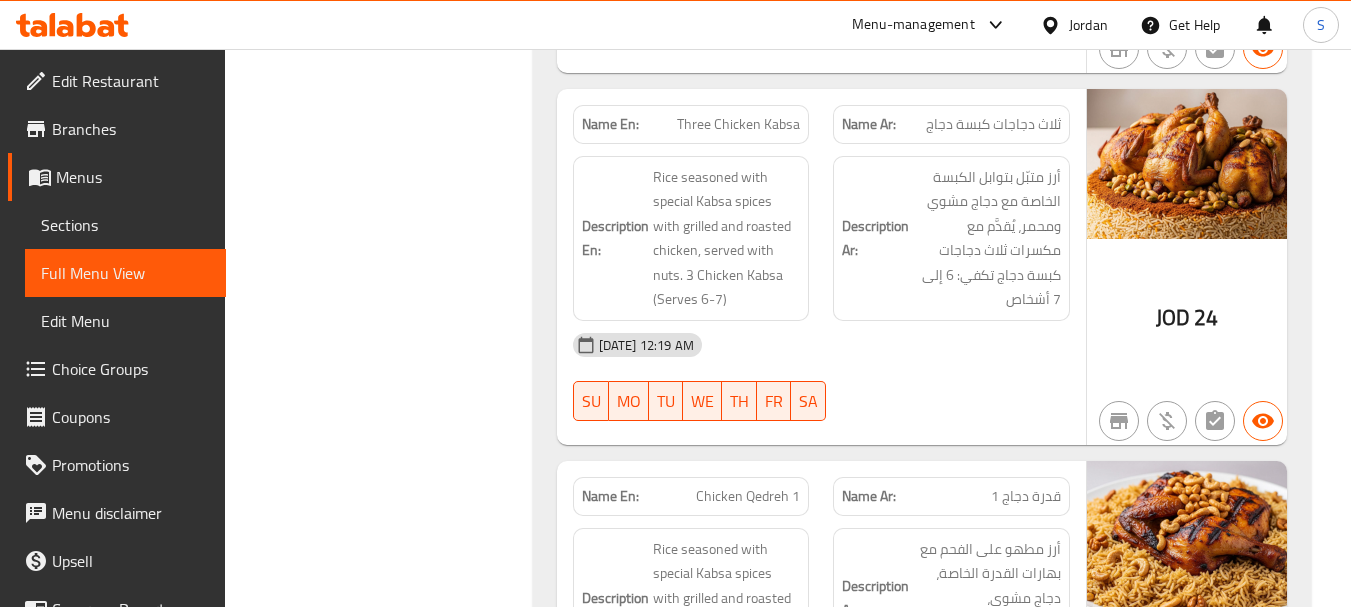 scroll, scrollTop: 4264, scrollLeft: 0, axis: vertical 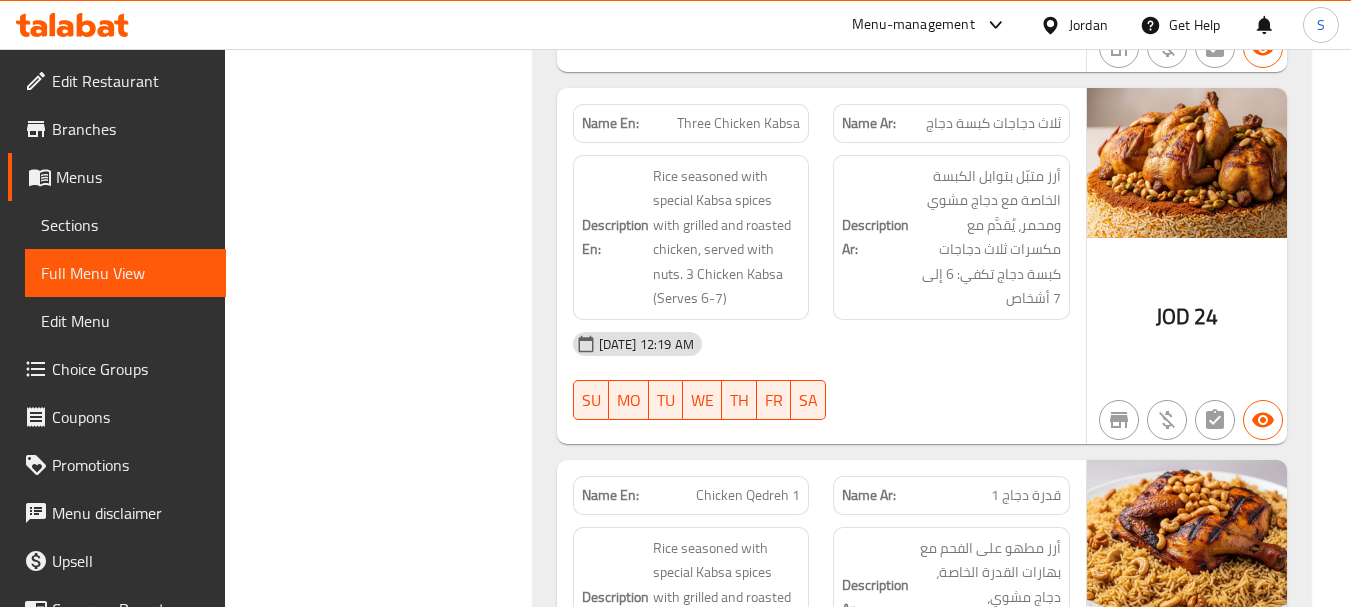 click on "ثلاث دجاجات كبسة دجاج" at bounding box center (993, 123) 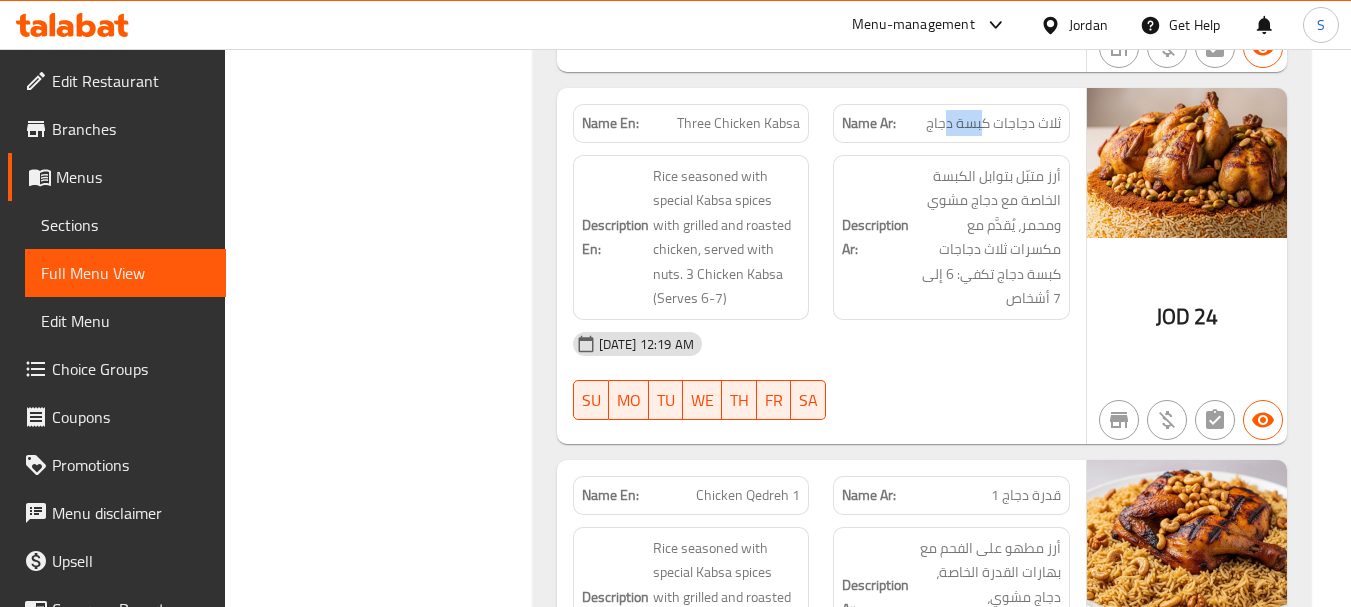 click on "ثلاث دجاجات كبسة دجاج" at bounding box center [993, 123] 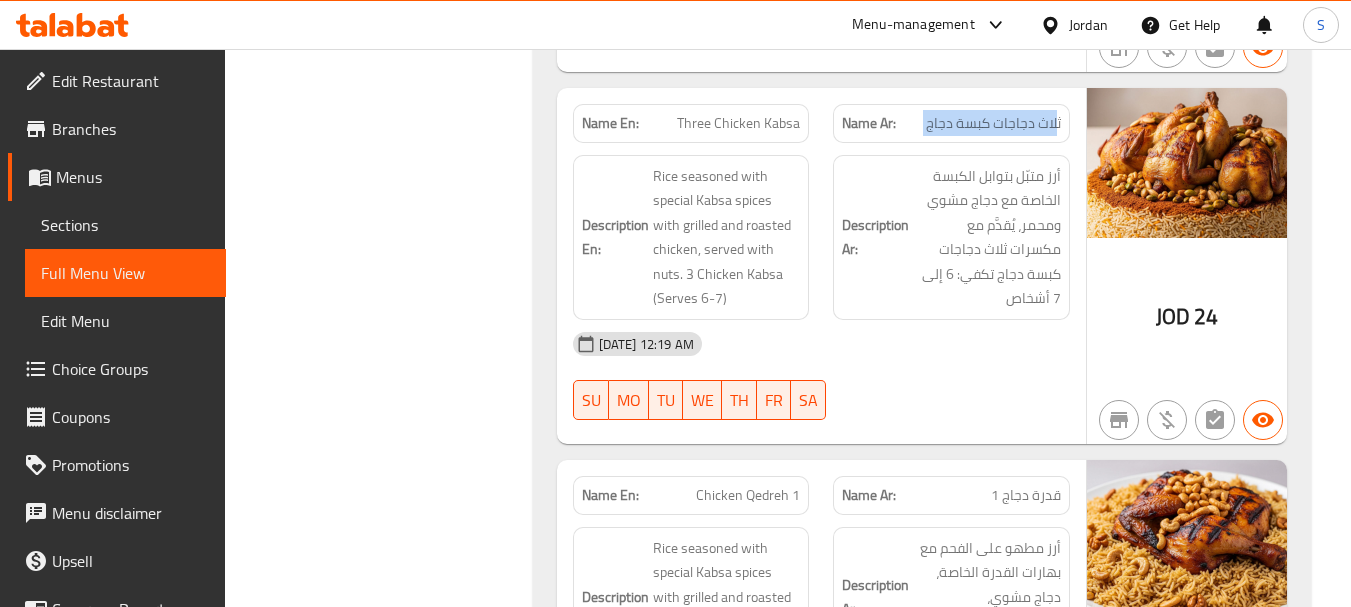 click on "ثلاث دجاجات كبسة دجاج" at bounding box center [993, 123] 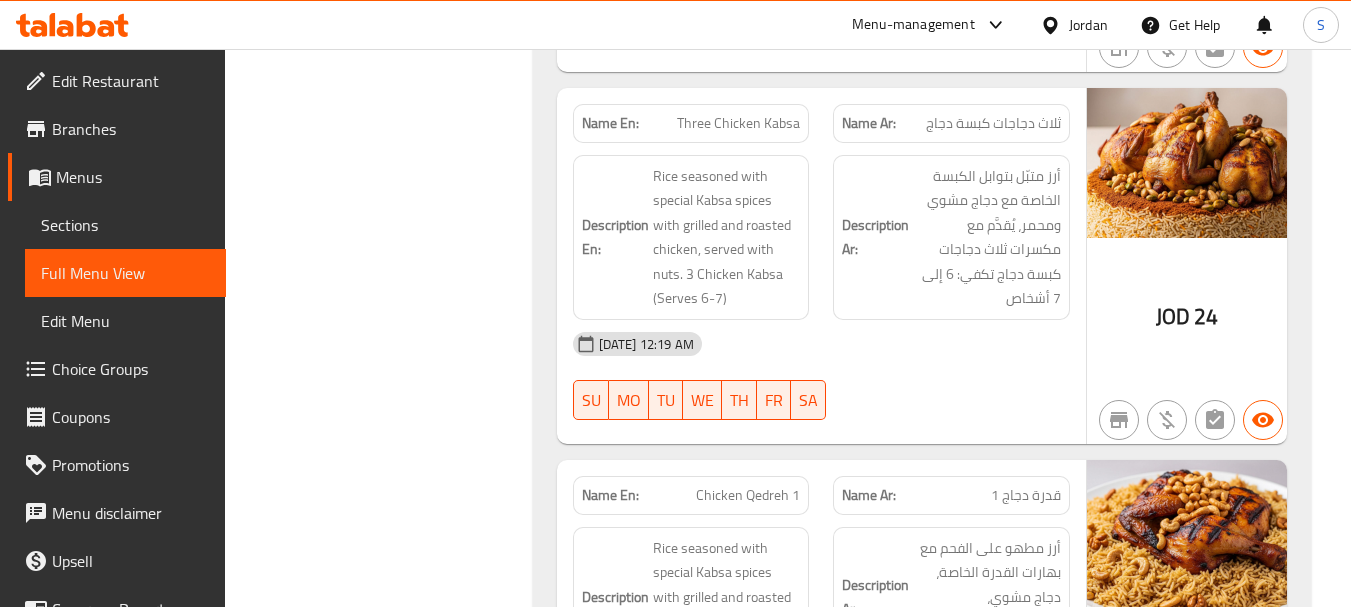 click on "Three Chicken Kabsa" at bounding box center (738, 123) 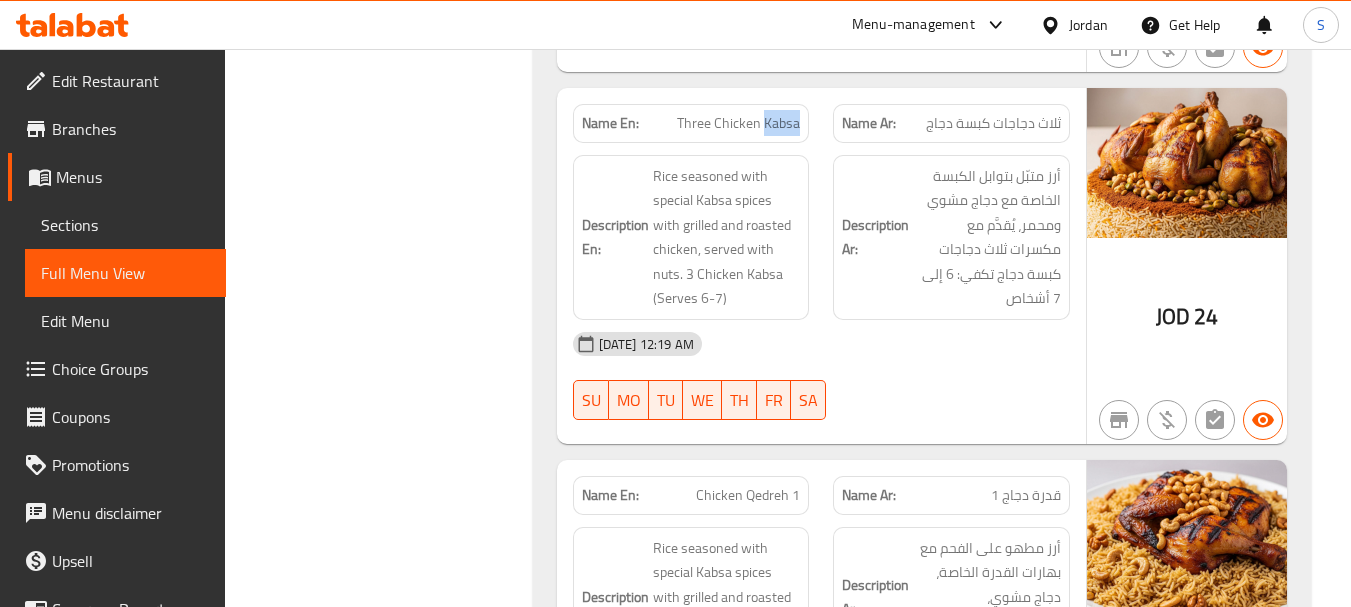 click on "Three Chicken Kabsa" at bounding box center [738, 123] 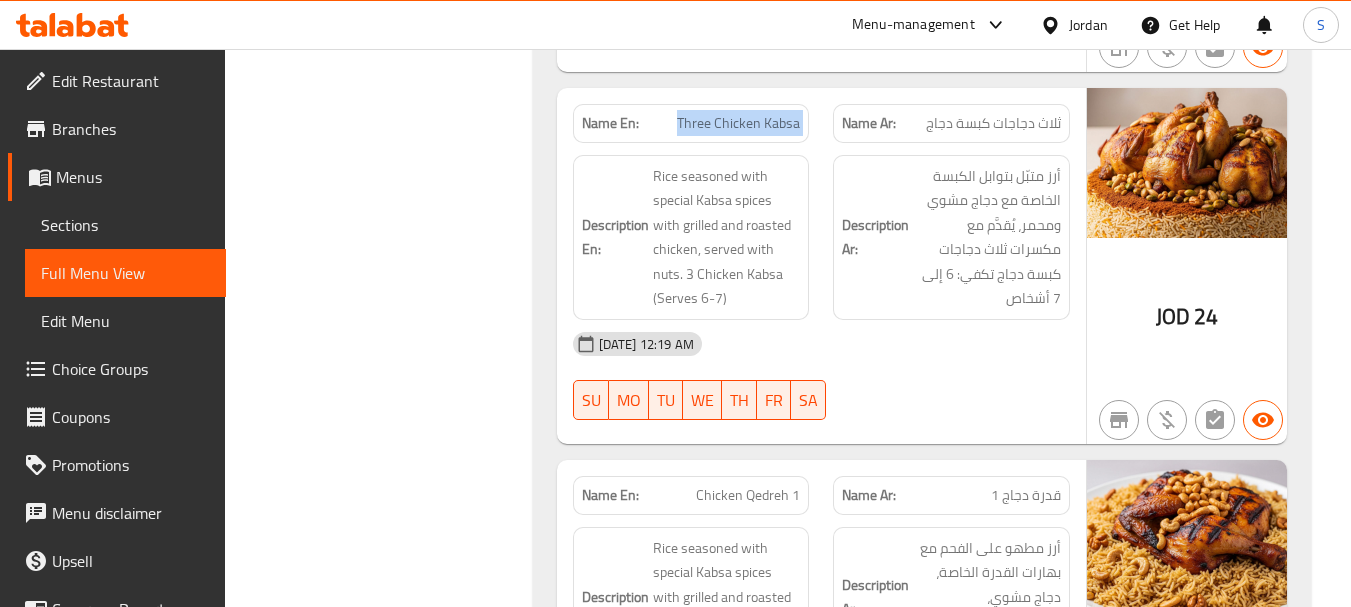 click on "Three Chicken Kabsa" at bounding box center [738, 123] 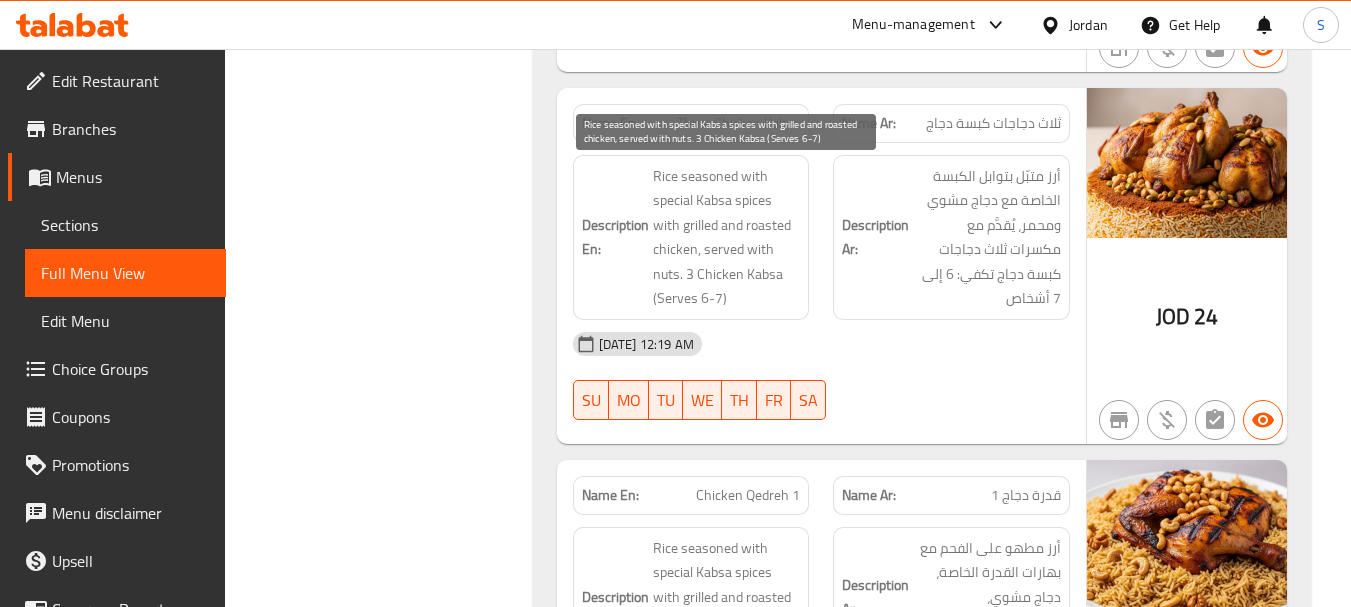 click on "Rice seasoned with special Kabsa spices with grilled and roasted chicken, served with nuts. 3 Chicken Kabsa (Serves 6-7)" at bounding box center [727, 237] 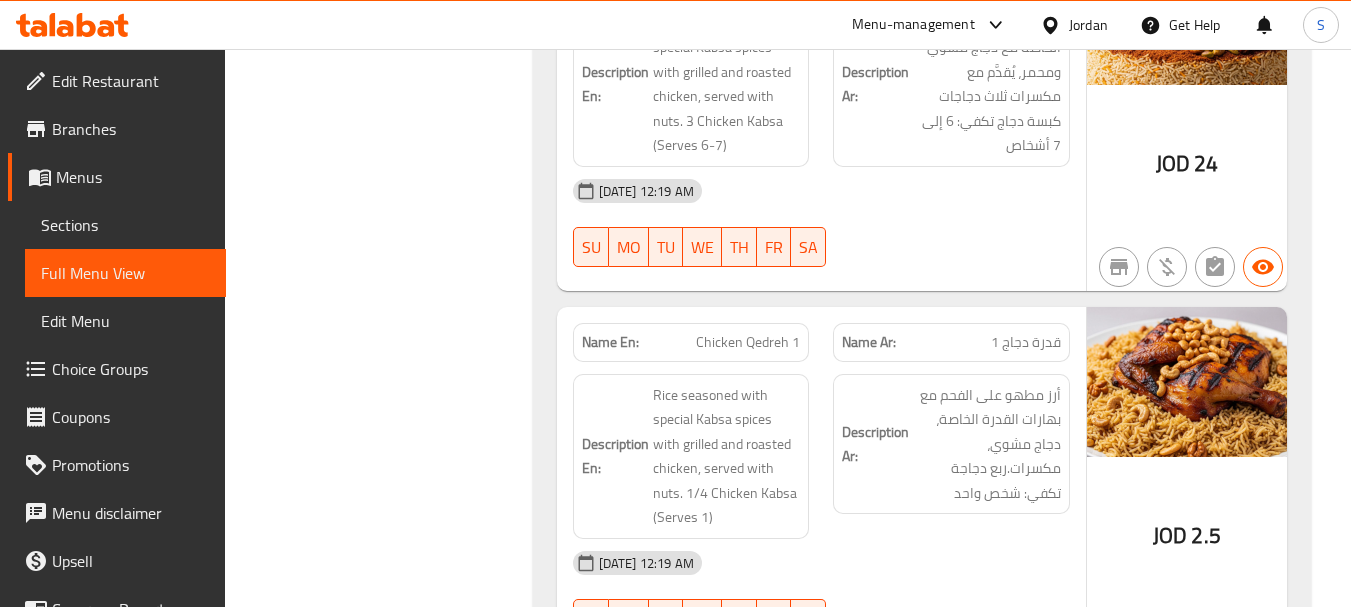 scroll, scrollTop: 4564, scrollLeft: 0, axis: vertical 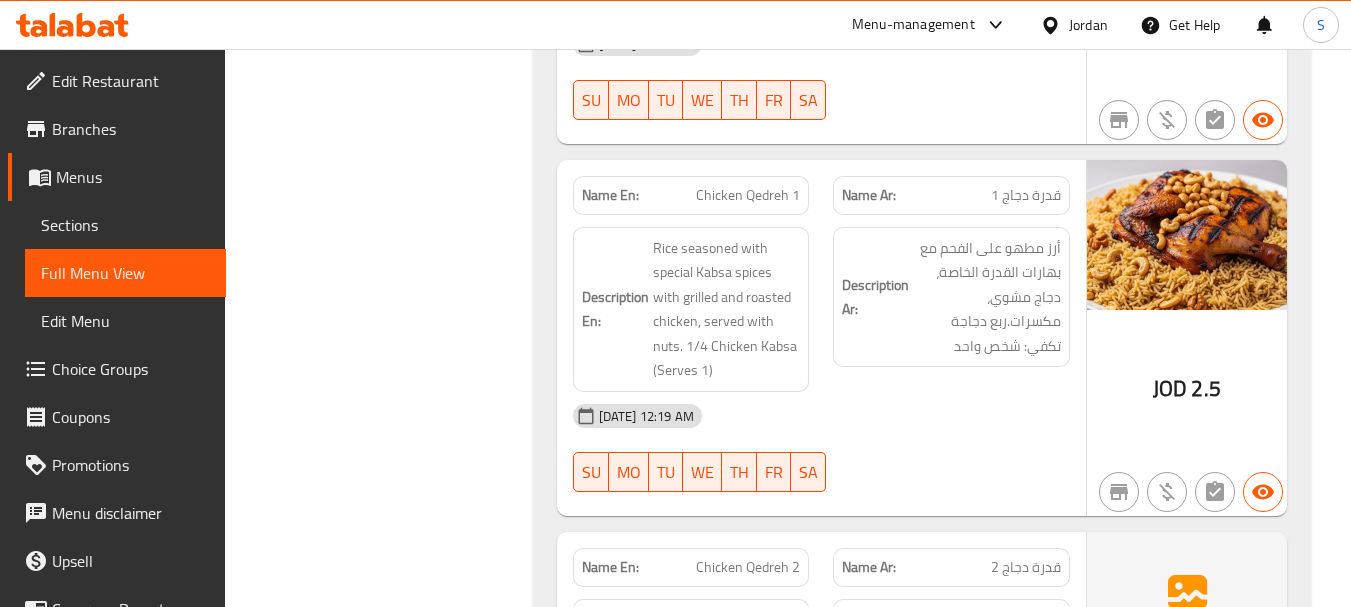 click on "Description Ar: أرز مطهو على الفحم مع بهارات القدرة الخاصة، دجاج مشوي، مكسرات.ربع دجاجة  تكفي: شخص واحد" at bounding box center [951, 309] 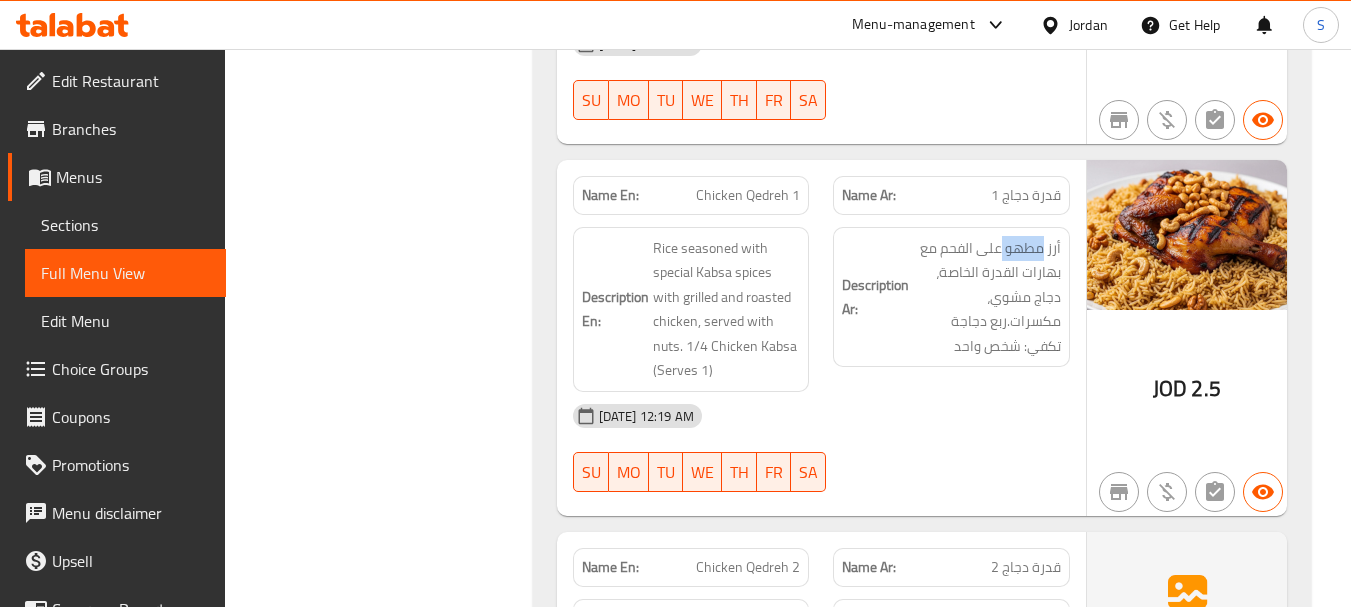 click on "Description Ar: أرز مطهو على الفحم مع بهارات القدرة الخاصة، دجاج مشوي، مكسرات.ربع دجاجة  تكفي: شخص واحد" at bounding box center [951, 309] 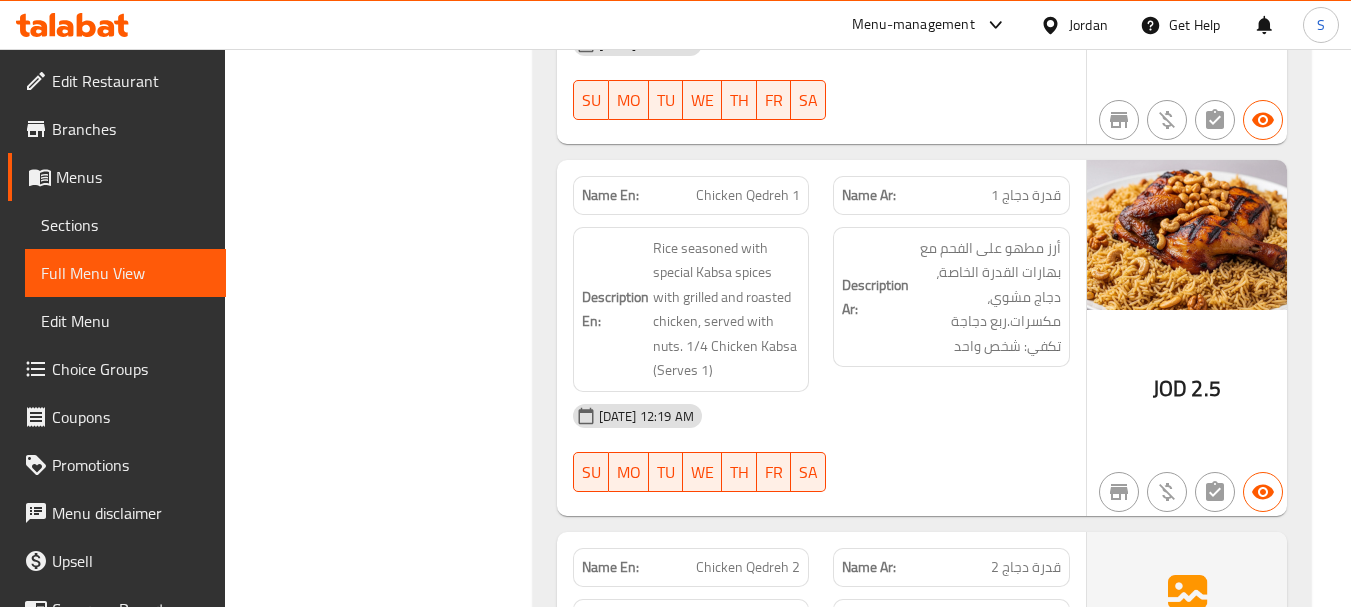 click on "قدرة دجاج 1" at bounding box center [1026, 195] 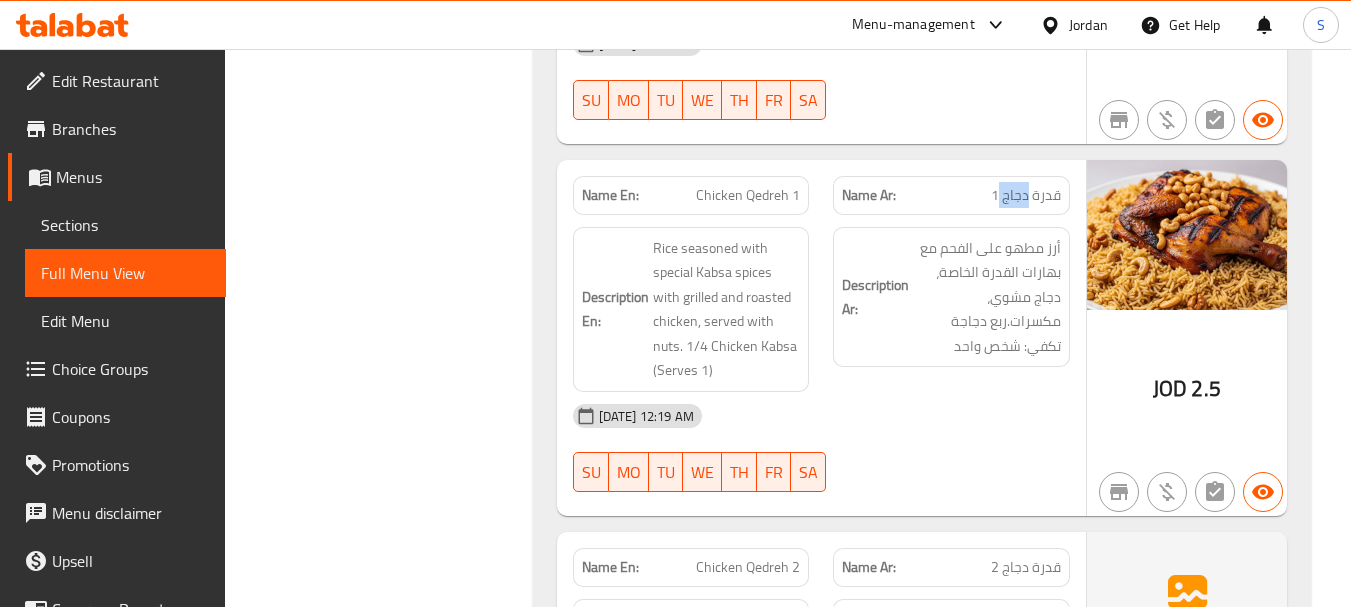 click on "قدرة دجاج 1" at bounding box center (1026, 195) 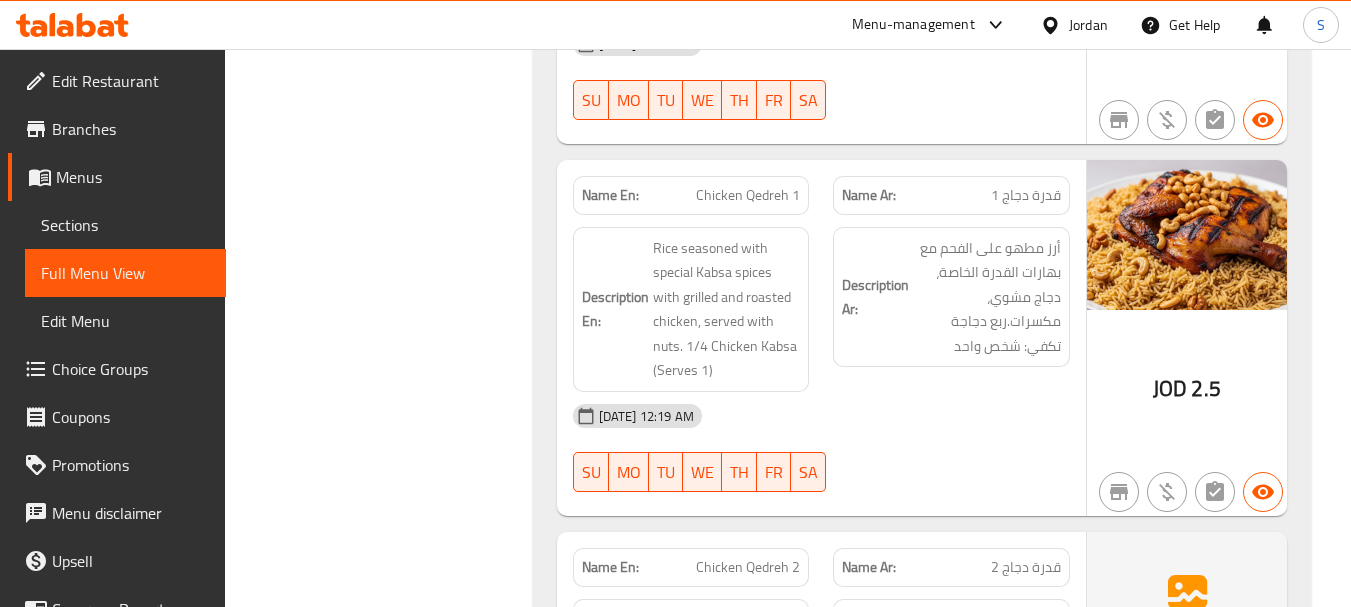 click on "Name En: Chicken Qedreh 1" at bounding box center [691, 195] 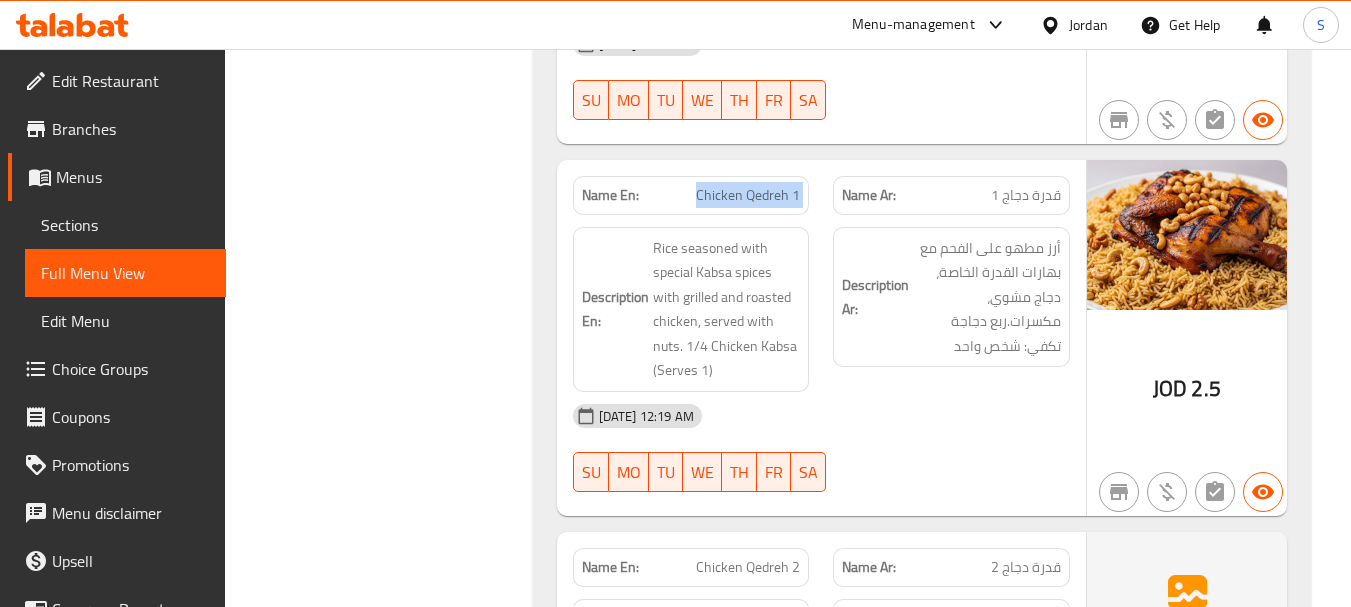 click on "Name En: Chicken Qedreh 1" at bounding box center [691, 195] 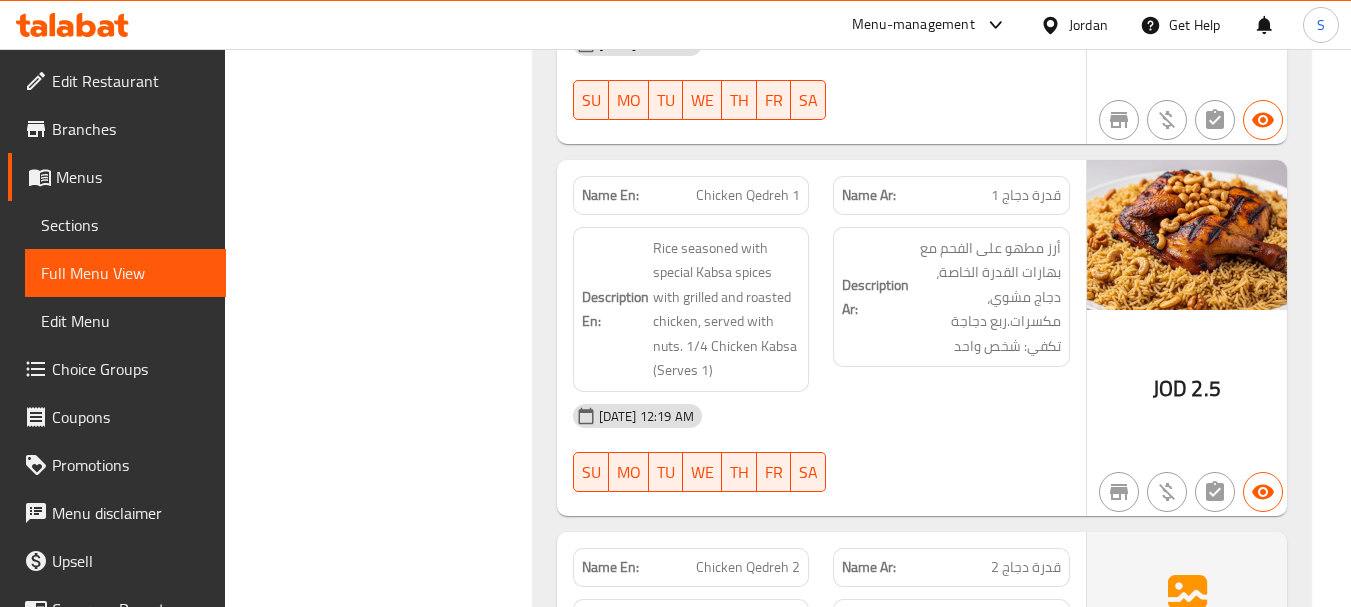 click on "Description Ar: أرز مطهو على الفحم مع بهارات القدرة الخاصة، دجاج مشوي، مكسرات.ربع دجاجة  تكفي: شخص واحد" at bounding box center [951, 297] 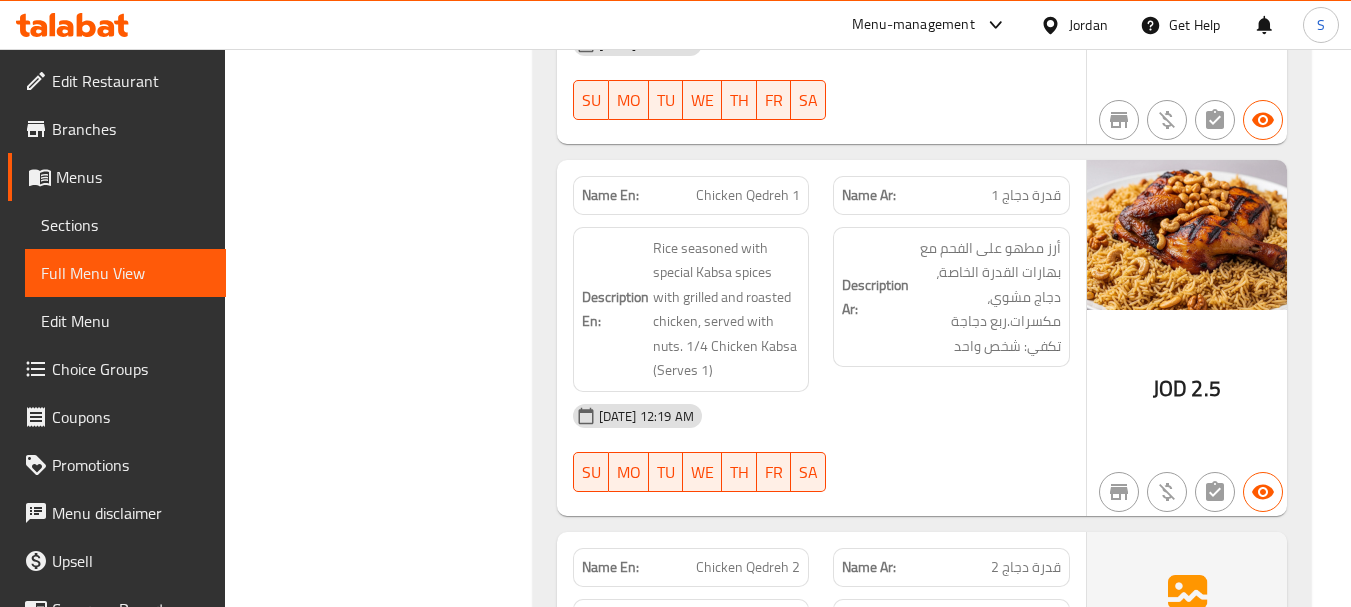 click on "Description Ar: أرز مطهو على الفحم مع بهارات القدرة الخاصة، دجاج مشوي، مكسرات.ربع دجاجة  تكفي: شخص واحد" at bounding box center (951, 309) 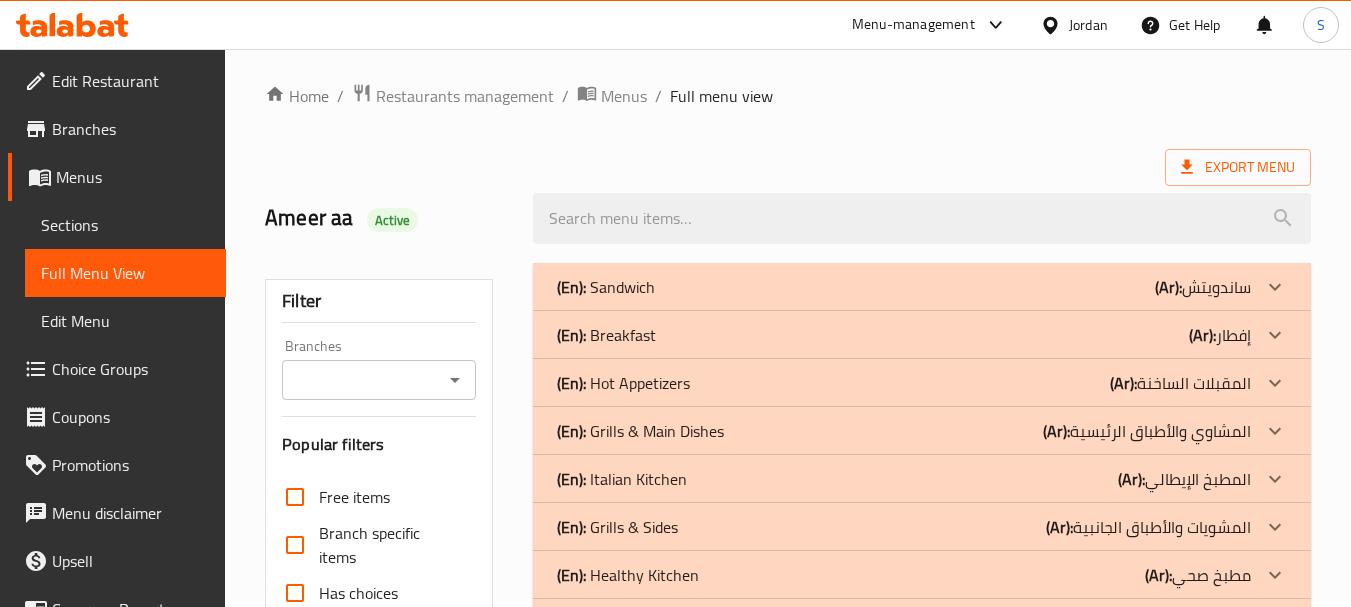 scroll, scrollTop: 0, scrollLeft: 0, axis: both 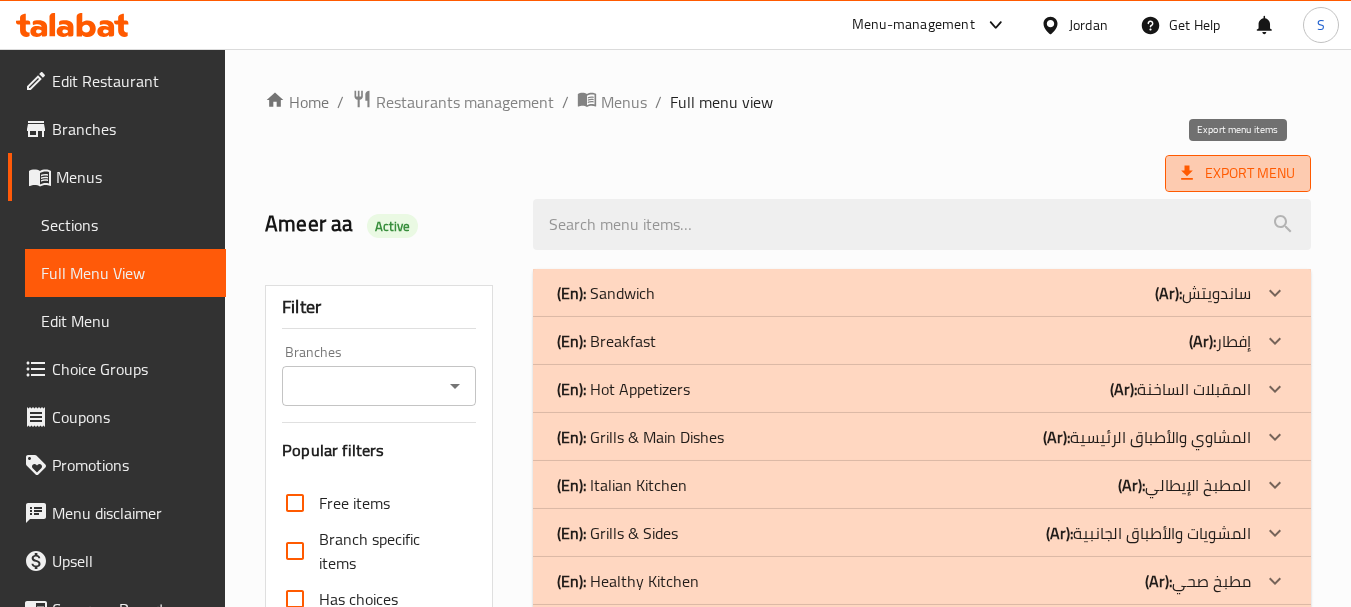 click on "Export Menu" at bounding box center [1238, 173] 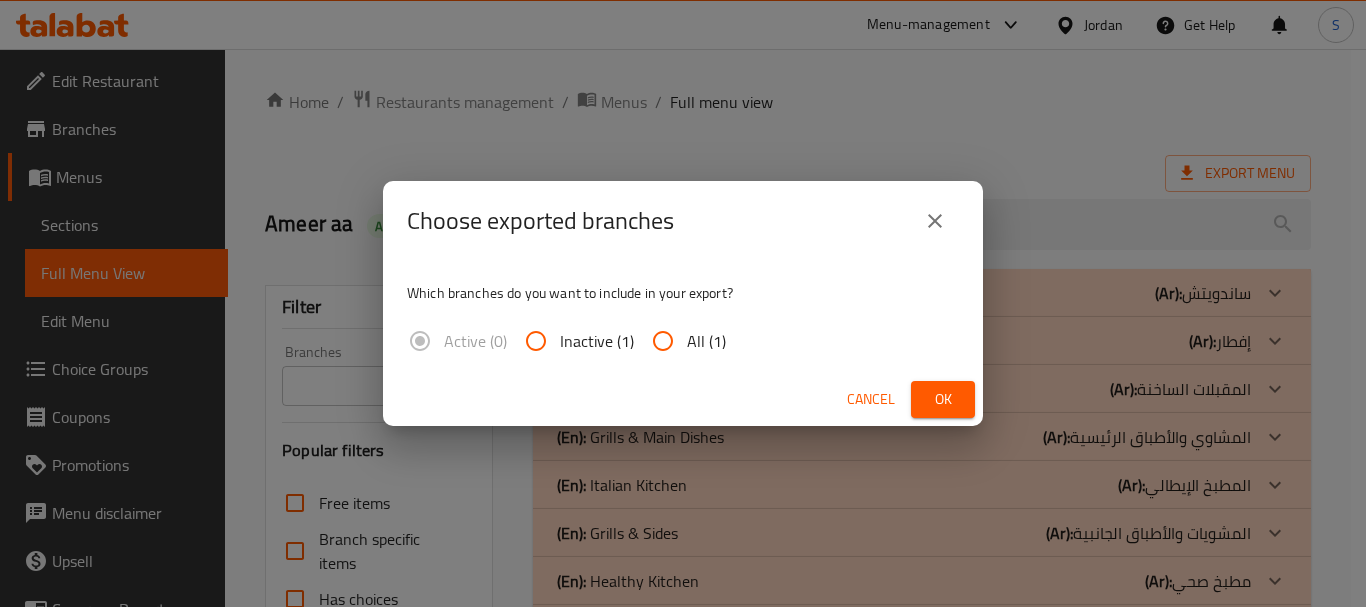 click on "All (1)" at bounding box center [663, 341] 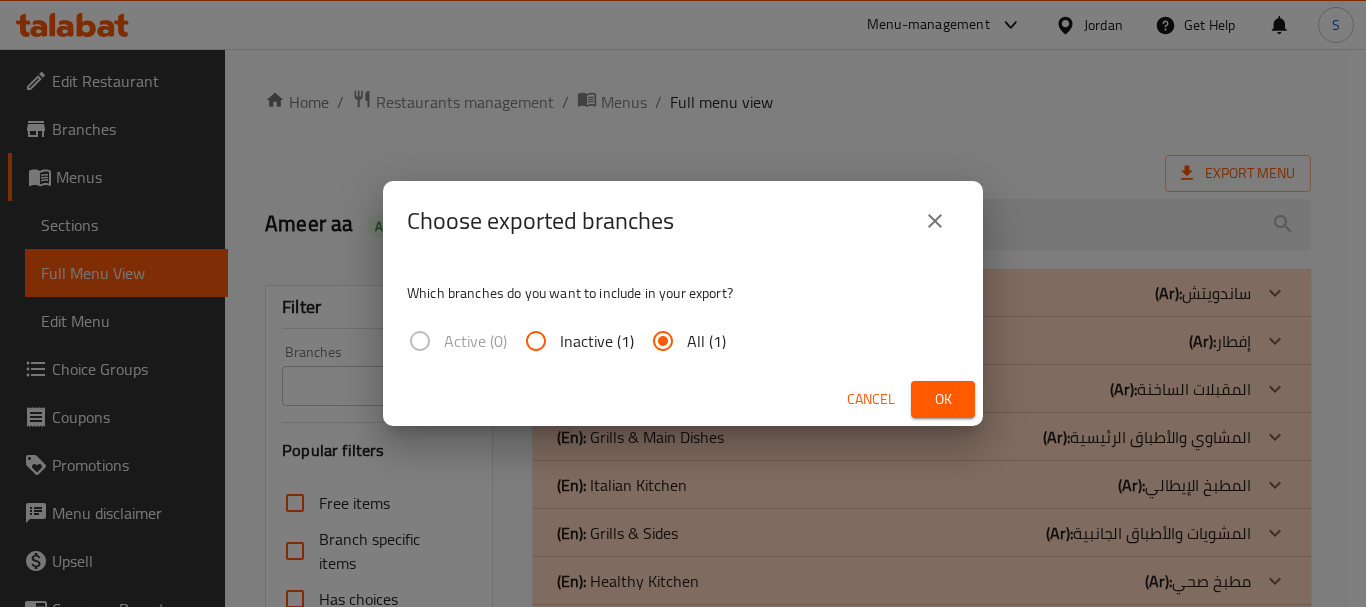 drag, startPoint x: 932, startPoint y: 393, endPoint x: 928, endPoint y: 348, distance: 45.17743 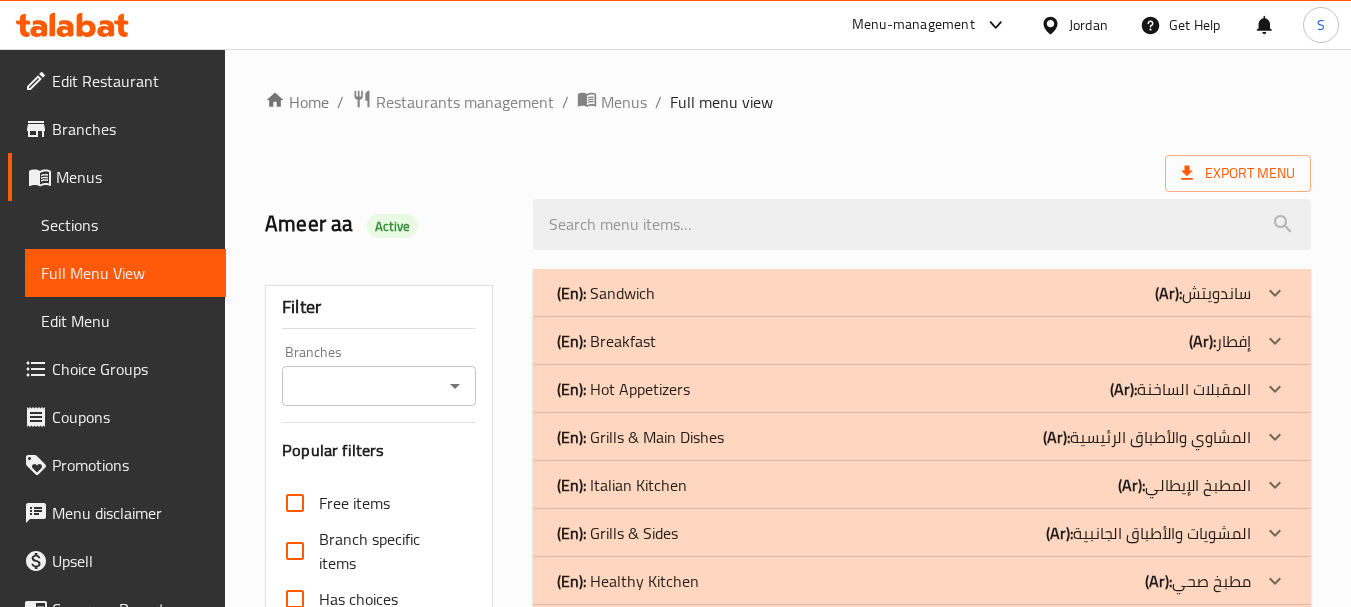 click on "Home / Restaurants management / Menus / Full menu view Export Menu Ameer aa   Active Filter Branches Branches Popular filters Free items Branch specific items Has choices Upsell items Availability filters Available Not available View filters Collapse sections Collapse categories Collapse Choices (En):   Sandwich (Ar): ساندويتش Name En: Shawarma Saj Name Ar: شاورما صاج Description En: Shawarma Saj (chicken or meat) Description Ar: شاورما صاج (دجاج أو لحم) 15-07-2025 12:19 AM SU MO TU WE TH FR SA Caregories: (En):   YOUR CHOICE Of: (Ar): اختيارك من: Name(En) Name(Ar) Status Price chicken  دجاج Active 0 meat لحم Active 0 JOD 6 Name En: Zinger Name Ar: زنجر Description En: Fried chicken sandwich Description Ar: ساندويش دجاج مقلي 15-07-2025 12:19 AM SU MO TU WE TH FR SA JOD 2.8 Name En: Arayes (baladi Meat) Name Ar: عرايس (لحم بلدي) Description En: Minced meat in bread (baladi meat) Description Ar: 15-07-2025 12:19 AM SU MO TU WE TH" at bounding box center (788, 8722) 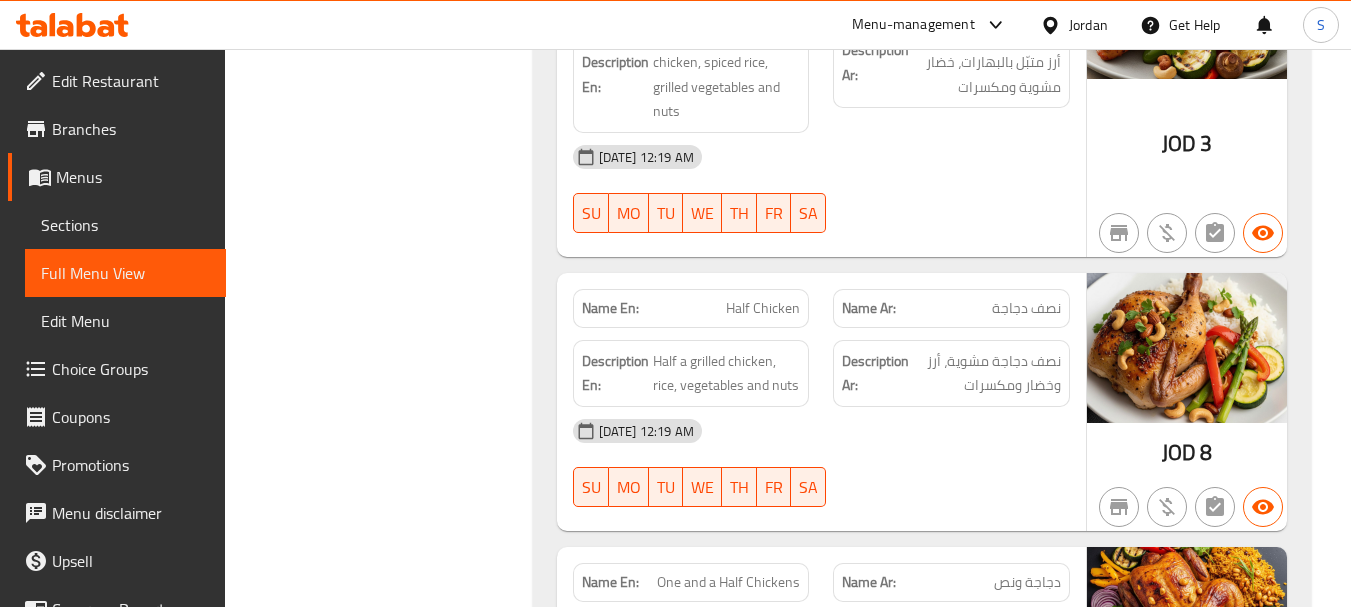 scroll, scrollTop: 1100, scrollLeft: 0, axis: vertical 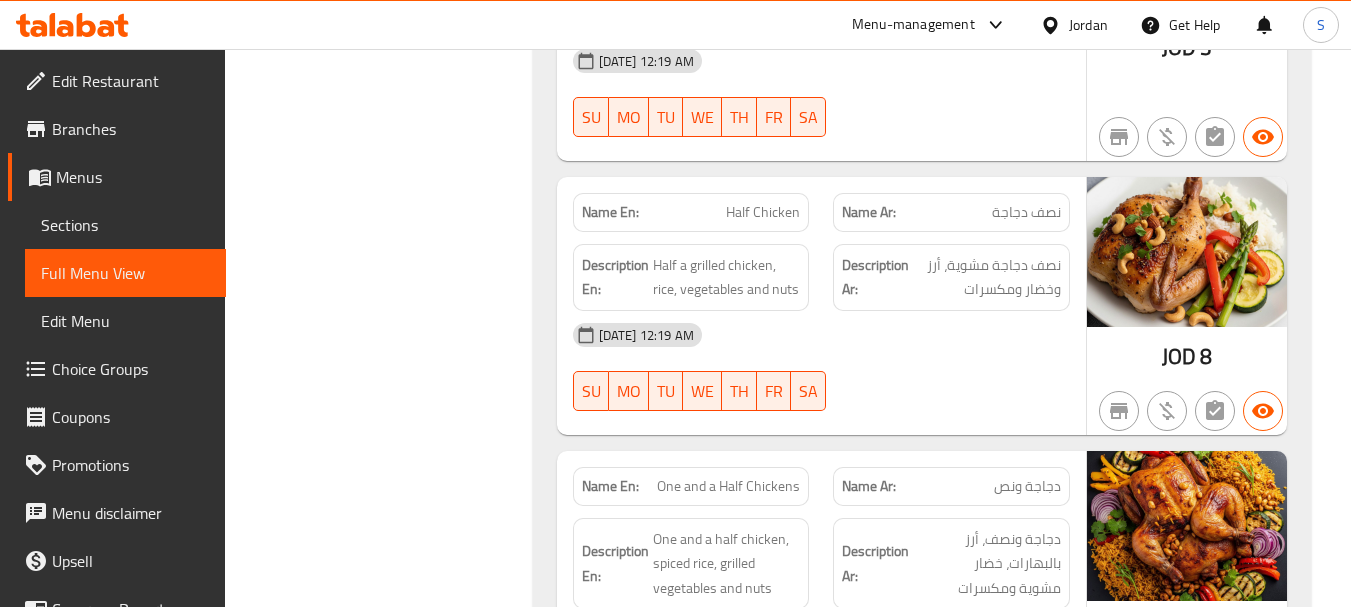 click on "15-07-2025 12:19 AM SU MO TU WE TH FR SA" at bounding box center [821, 367] 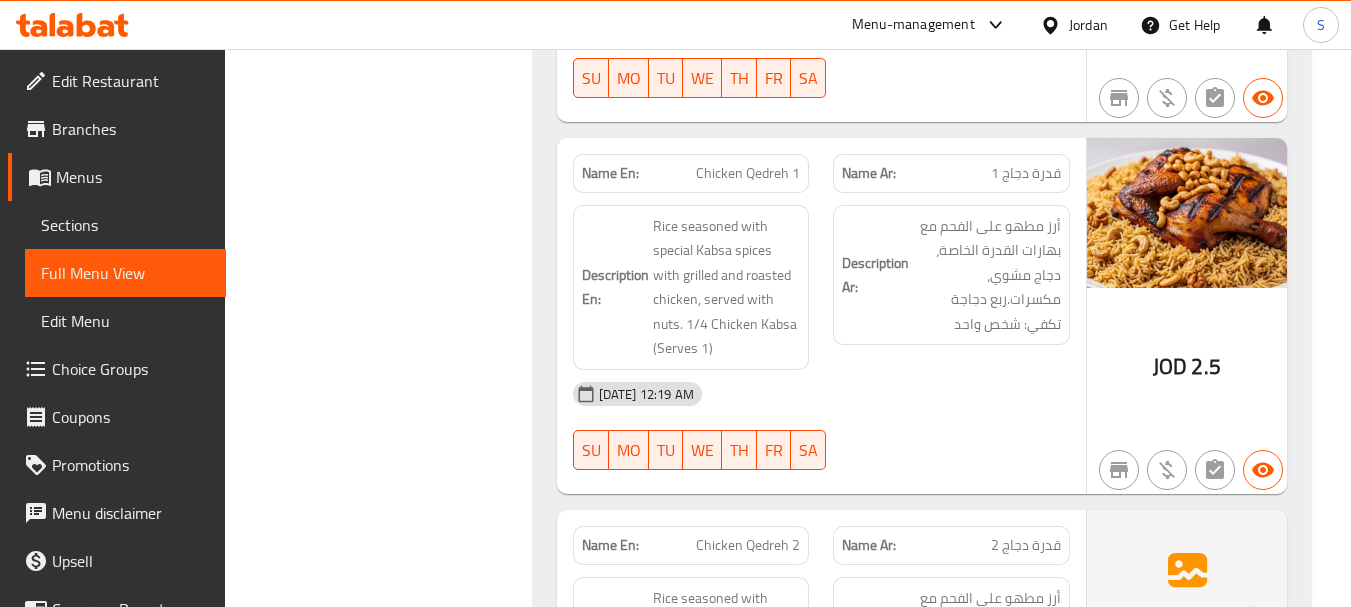 scroll, scrollTop: 4600, scrollLeft: 0, axis: vertical 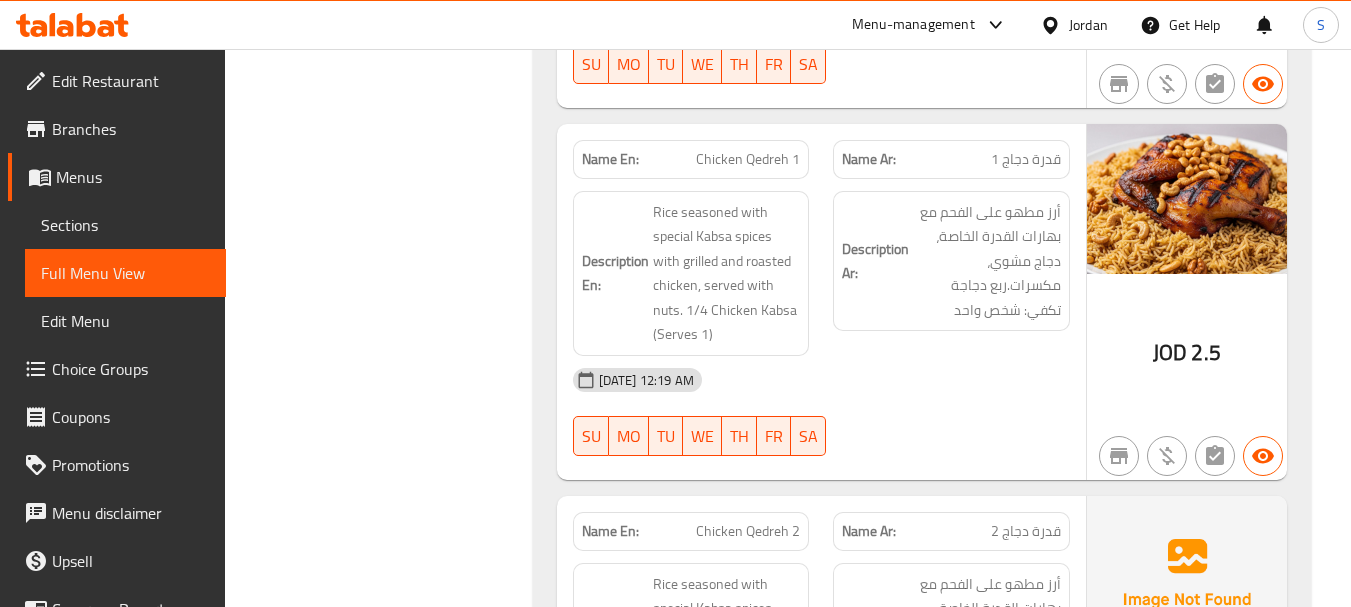 click on "Chicken Qedreh 1" at bounding box center [748, 159] 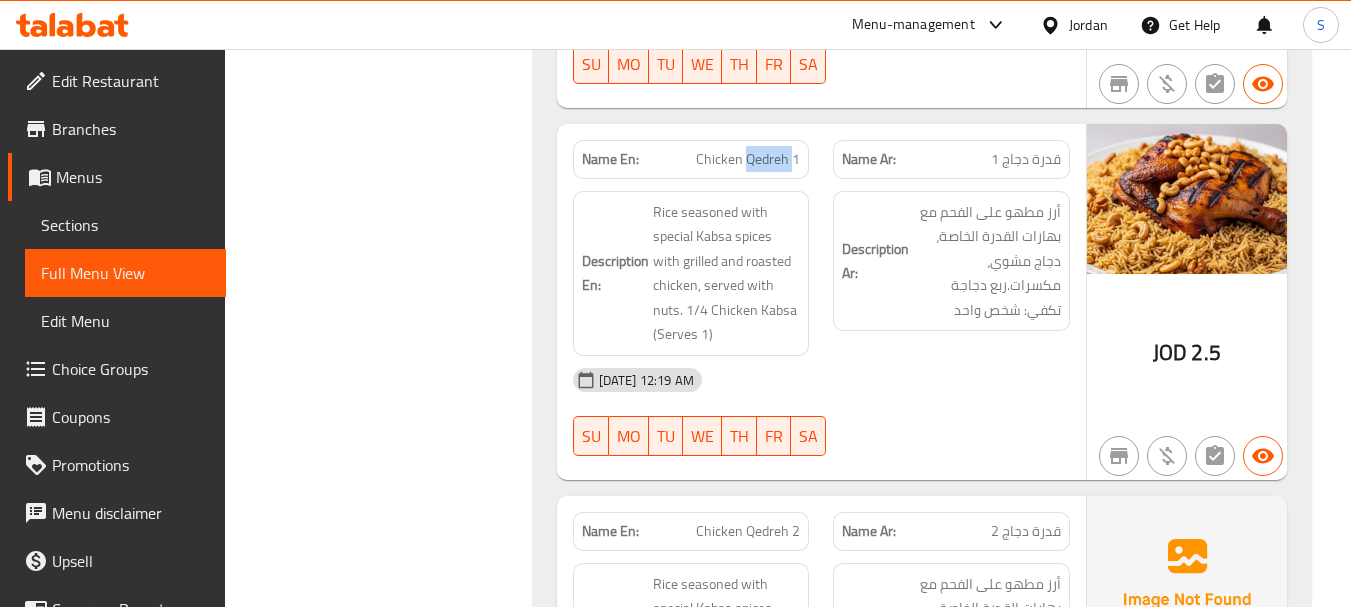 click on "Chicken Qedreh 1" at bounding box center (748, 159) 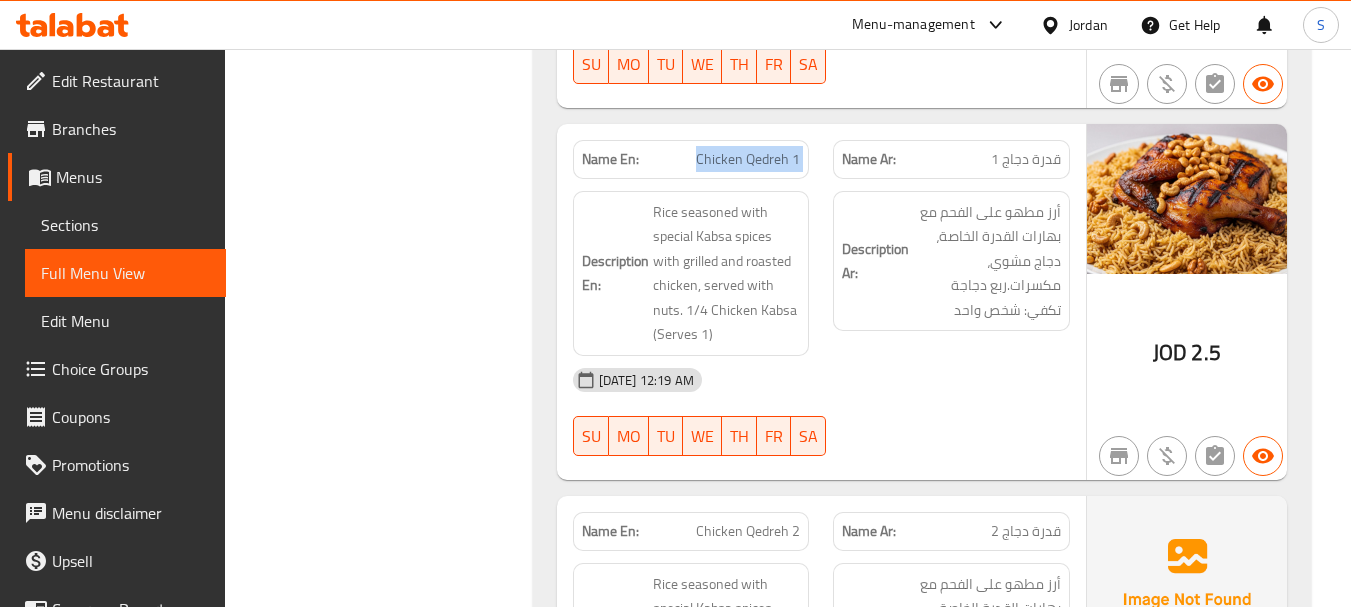 click on "Chicken Qedreh 1" at bounding box center (748, 159) 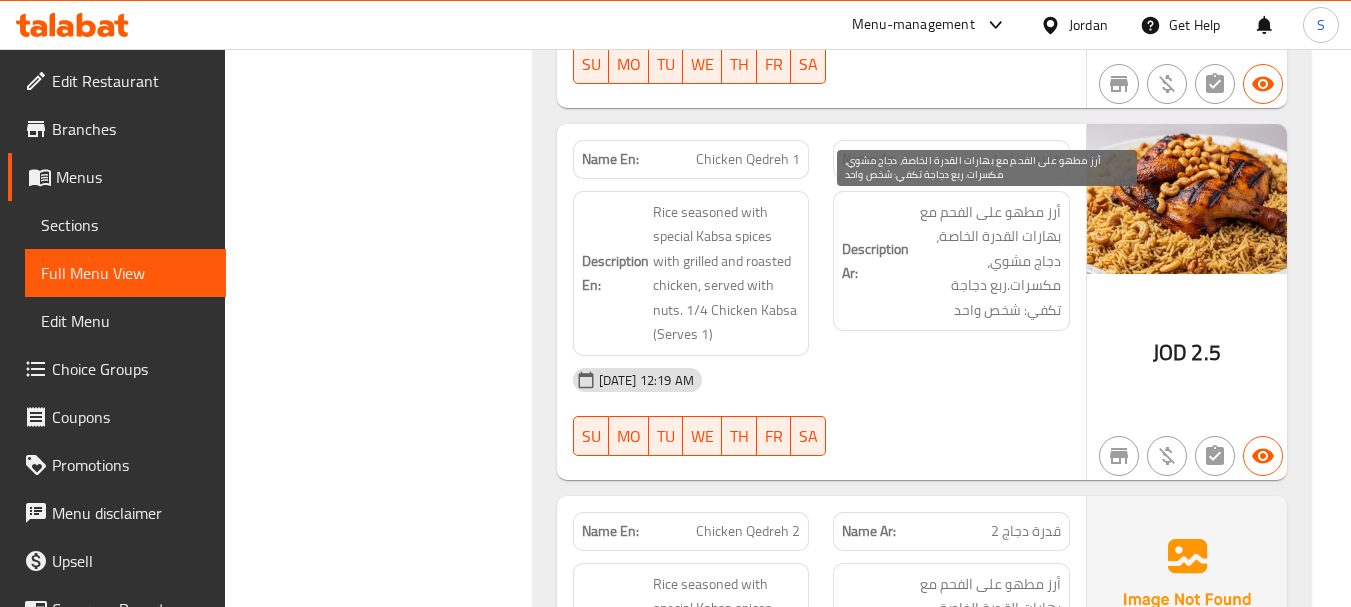 click on "أرز مطهو على الفحم مع بهارات القدرة الخاصة، دجاج مشوي، مكسرات.ربع دجاجة  تكفي: شخص واحد" at bounding box center (987, 261) 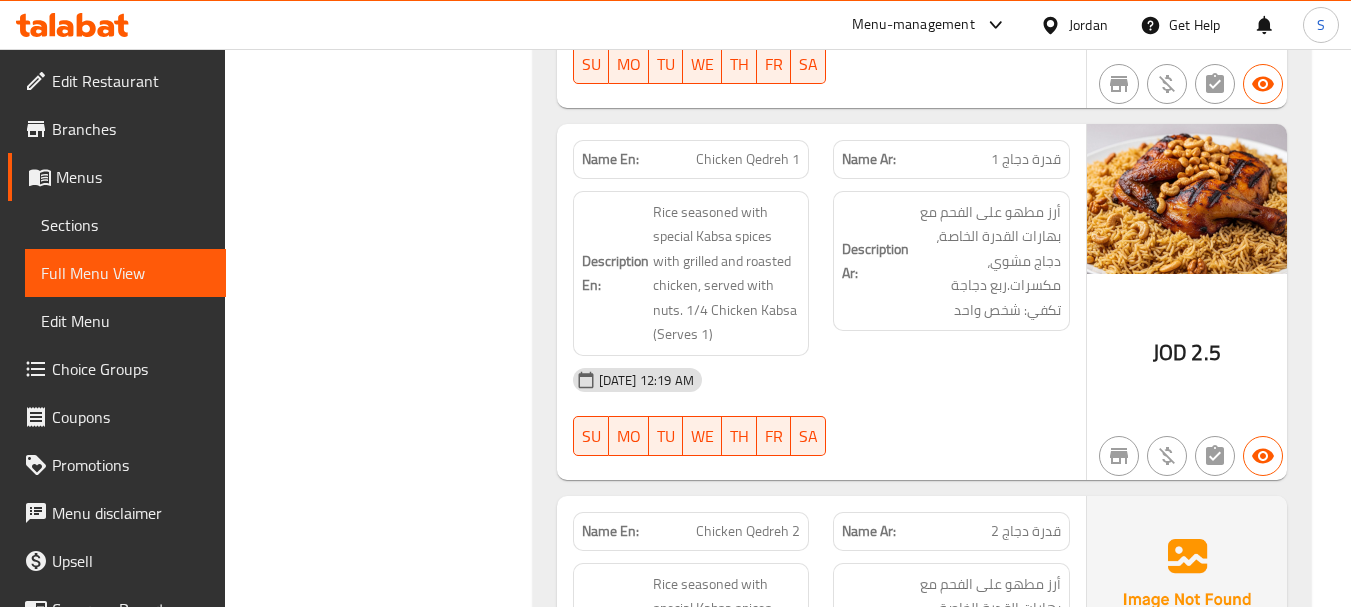 click on "Chicken Qedreh 1" at bounding box center [748, 159] 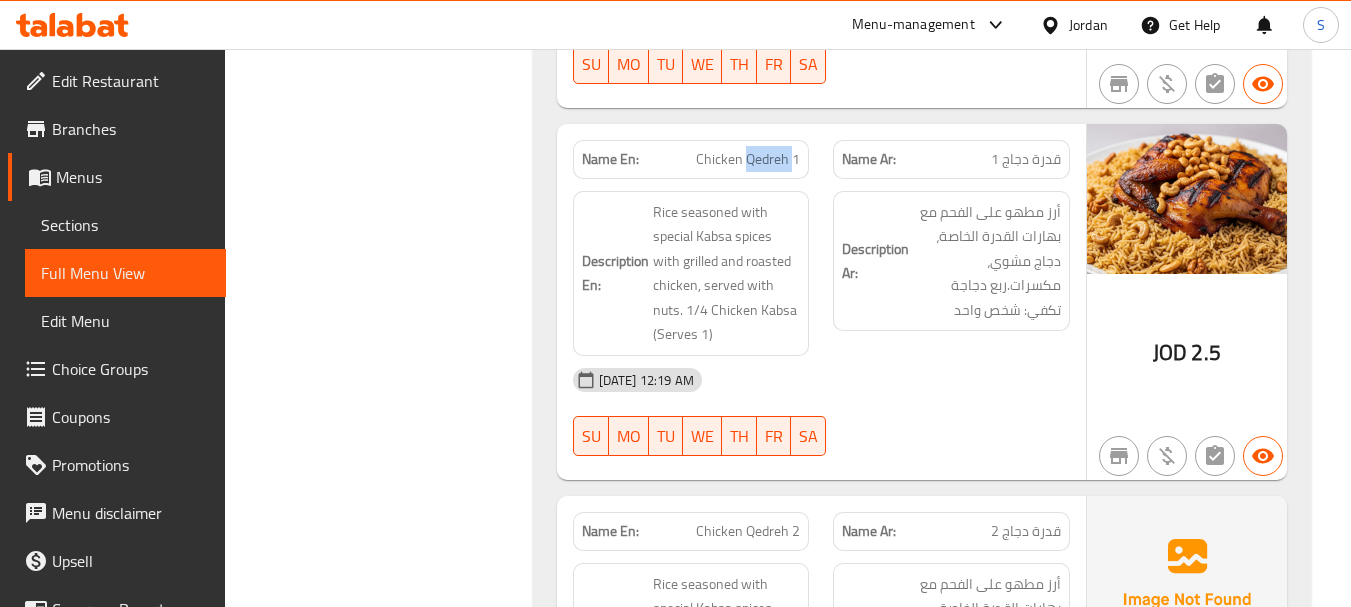click on "Chicken Qedreh 1" at bounding box center [748, 159] 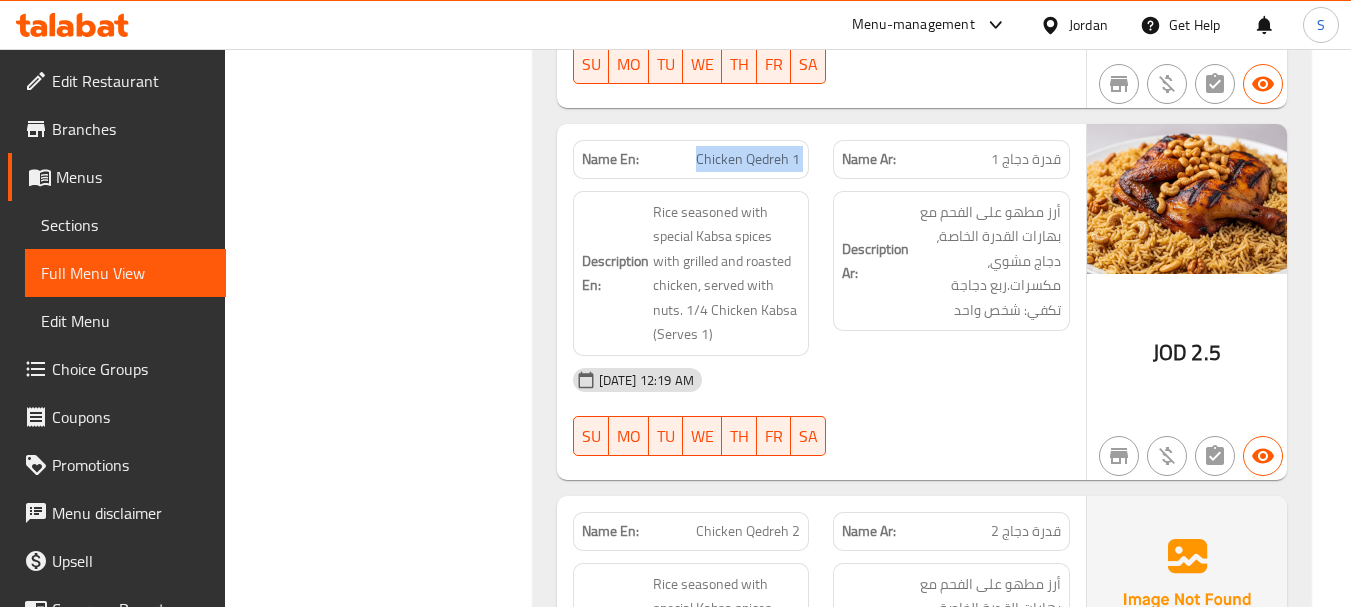 click on "Chicken Qedreh 1" at bounding box center (748, 159) 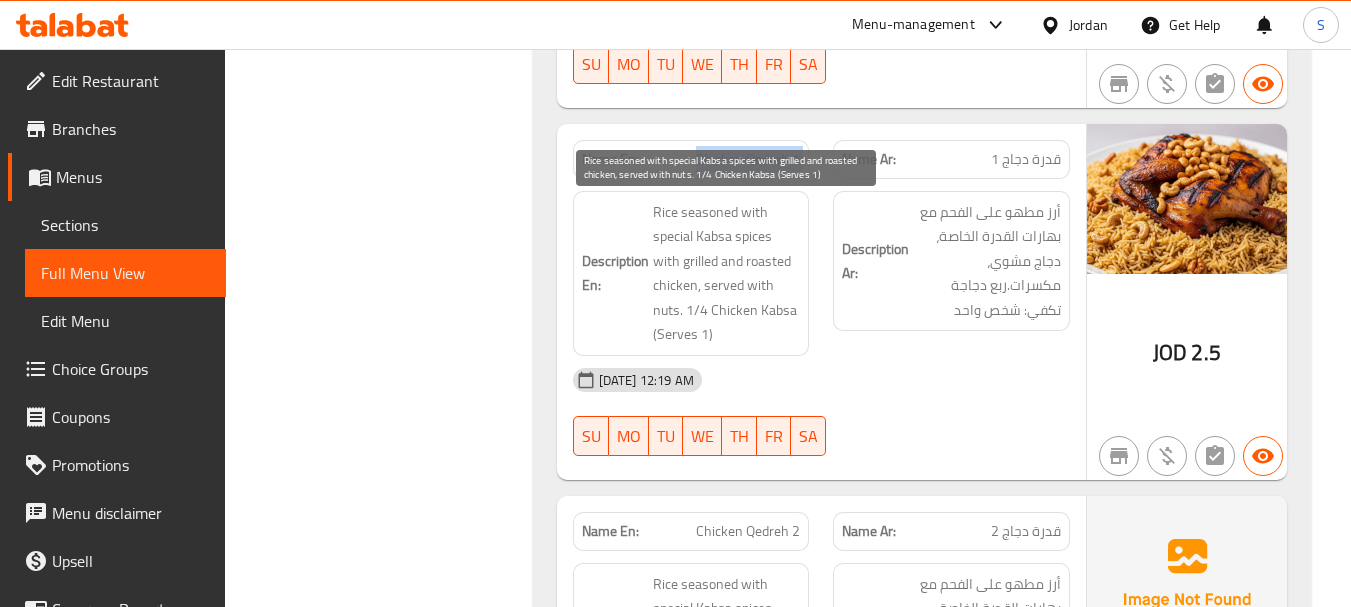 copy on "Chicken Qedreh 1" 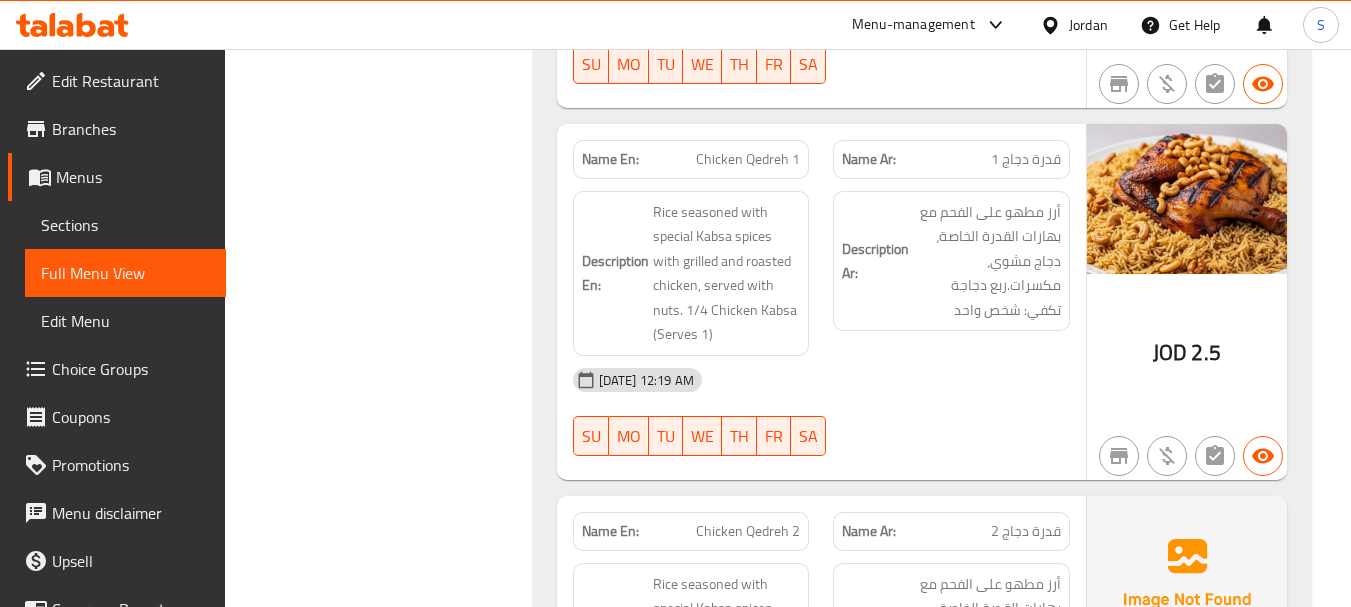 click on "15-07-2025 12:19 AM" at bounding box center (821, 380) 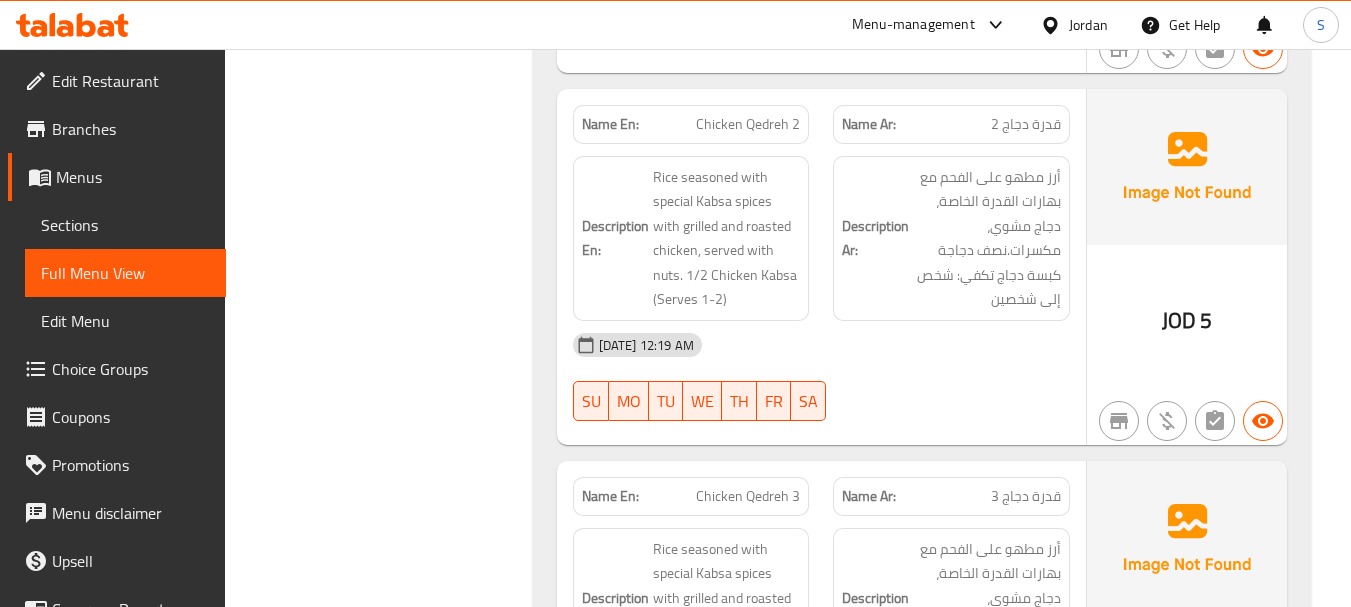 scroll, scrollTop: 5200, scrollLeft: 0, axis: vertical 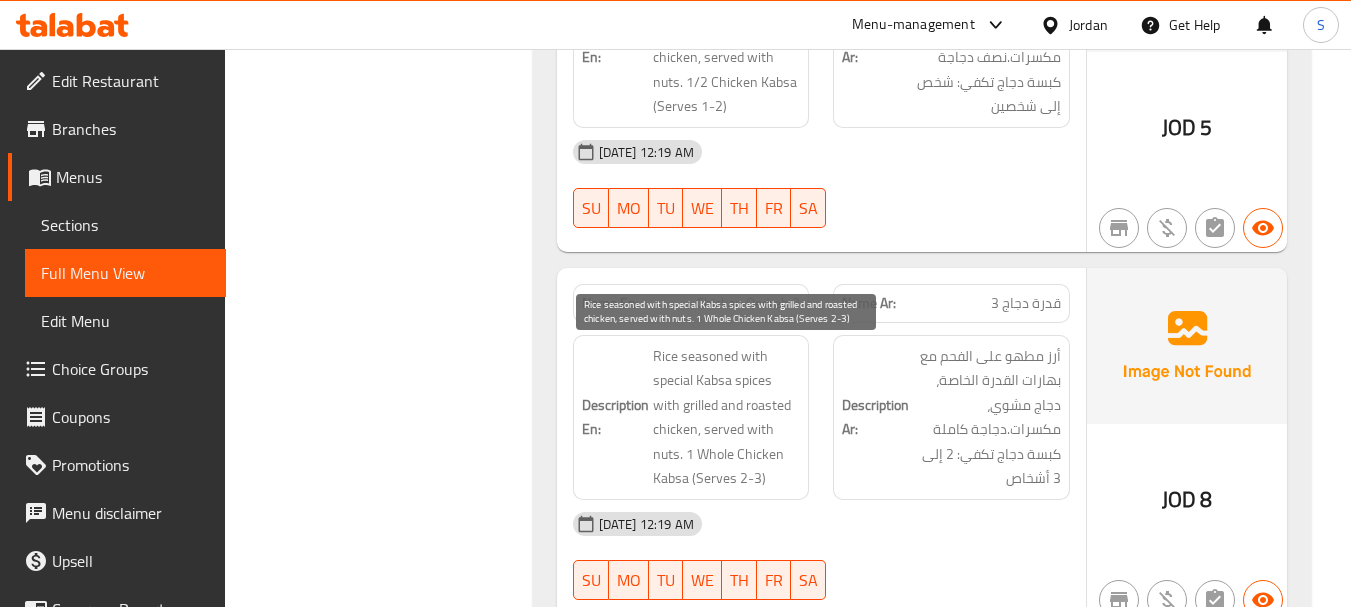 click on "Description En: Rice seasoned with special Kabsa spices with grilled and roasted chicken, served with nuts. 1 Whole Chicken Kabsa (Serves 2-3)" at bounding box center (691, 417) 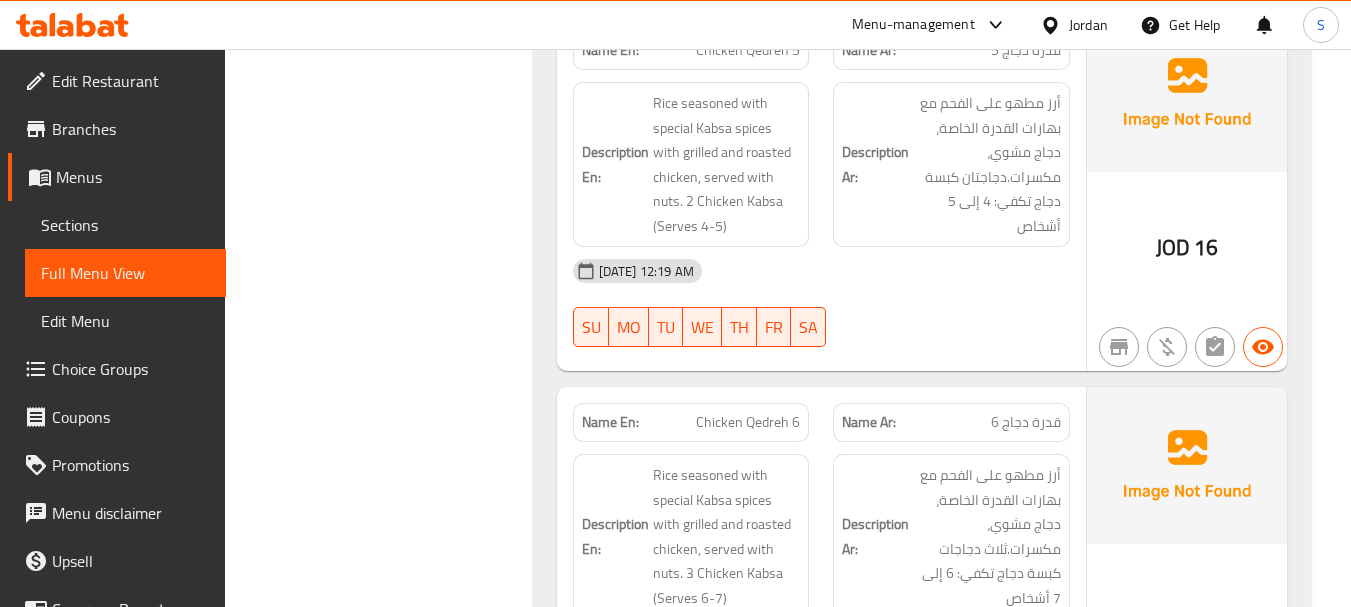 scroll, scrollTop: 6100, scrollLeft: 0, axis: vertical 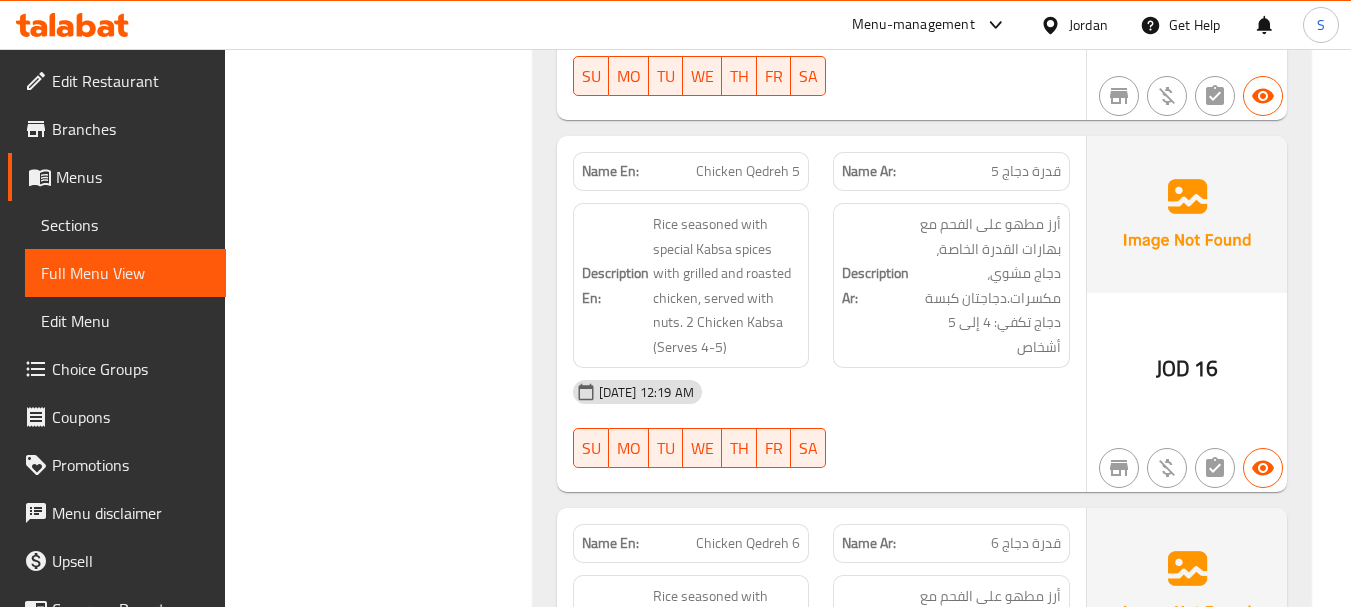 click on "15-07-2025 12:19 AM" at bounding box center (821, 392) 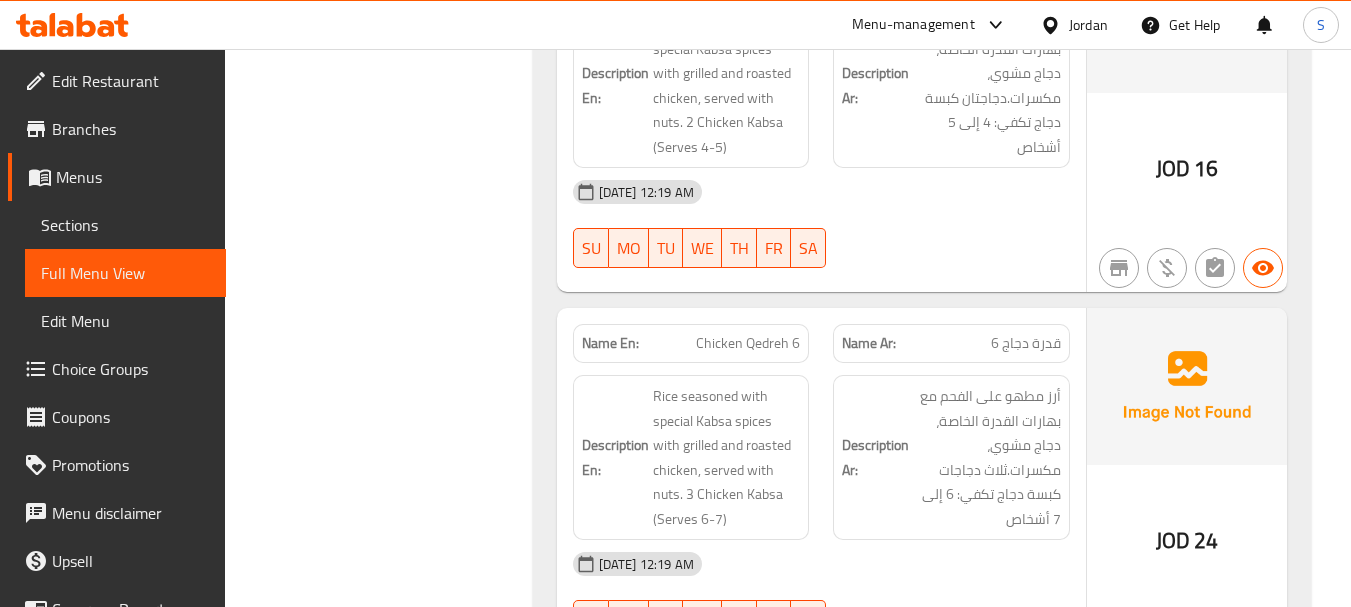 click on "Chicken Qedreh 6" at bounding box center (748, 343) 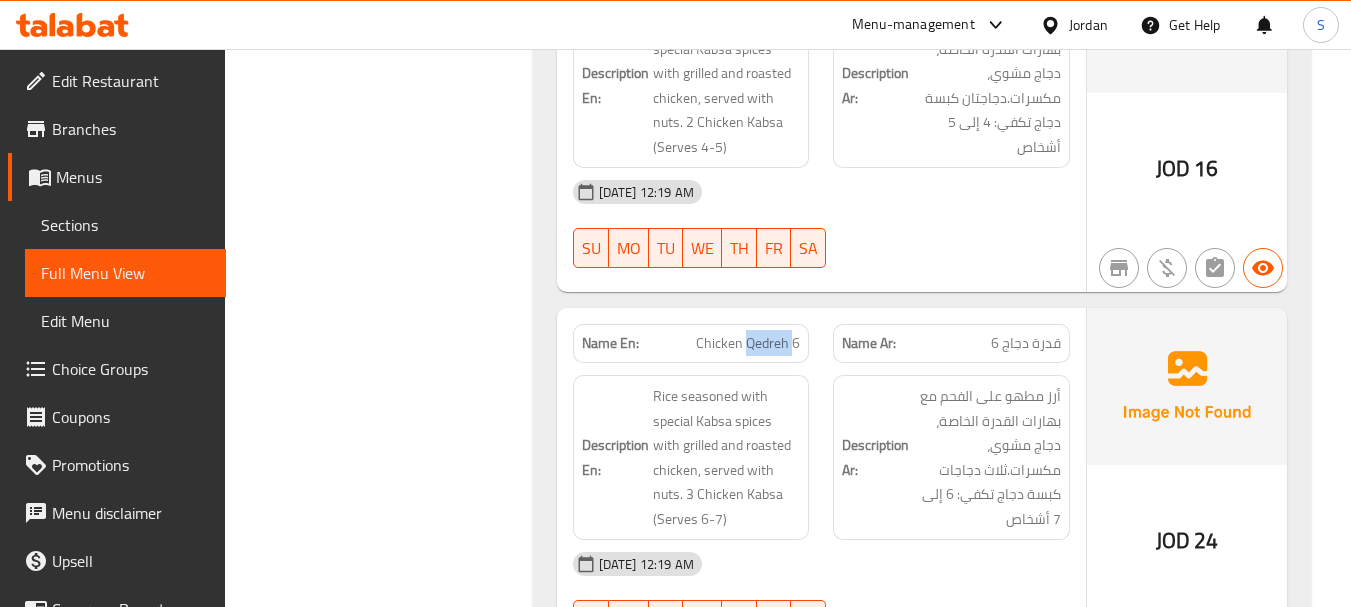 click on "Chicken Qedreh 6" at bounding box center [748, 343] 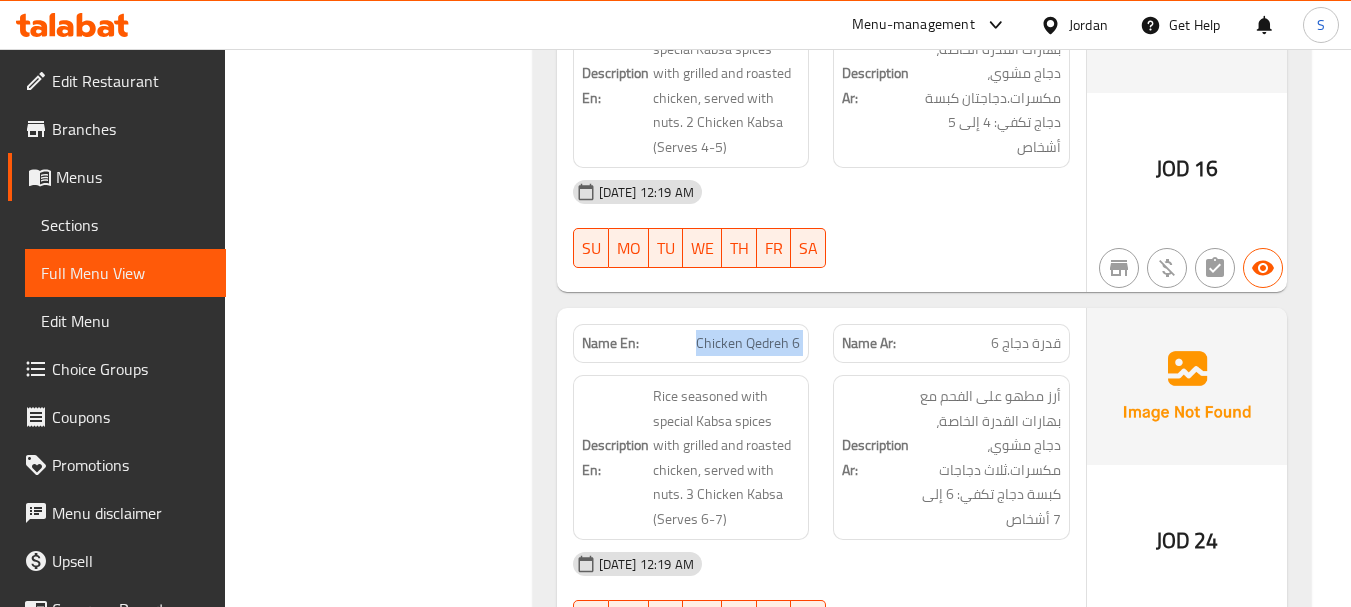 click on "Chicken Qedreh 6" at bounding box center [748, 343] 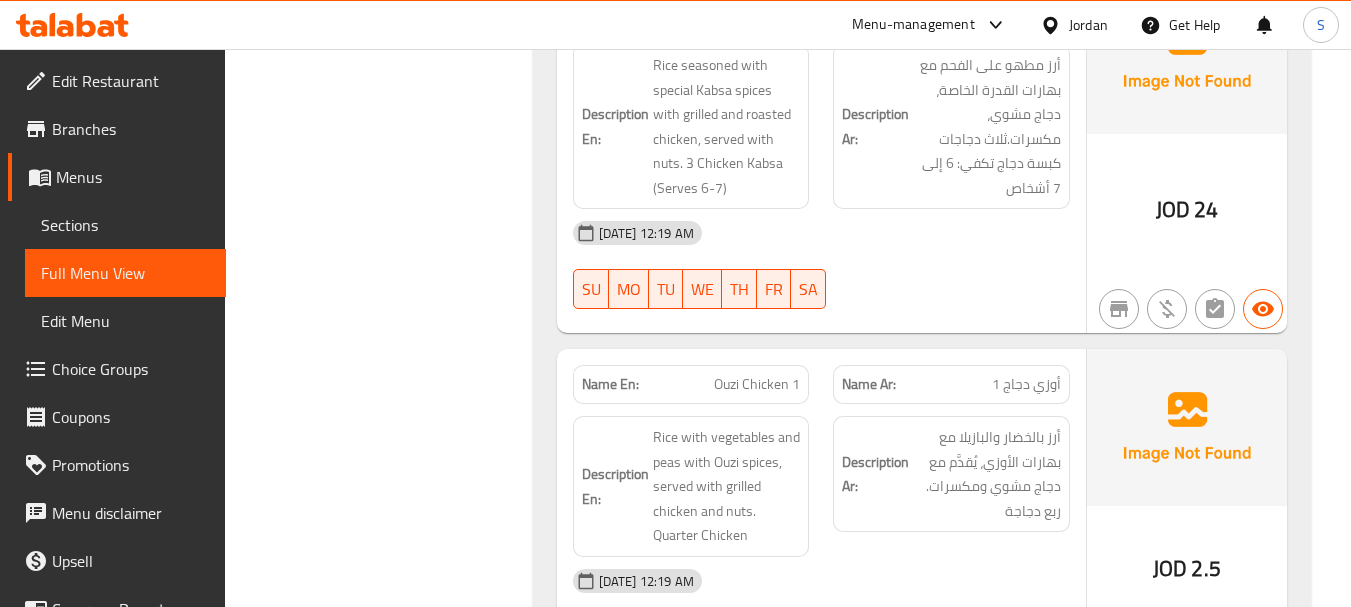 scroll, scrollTop: 6800, scrollLeft: 0, axis: vertical 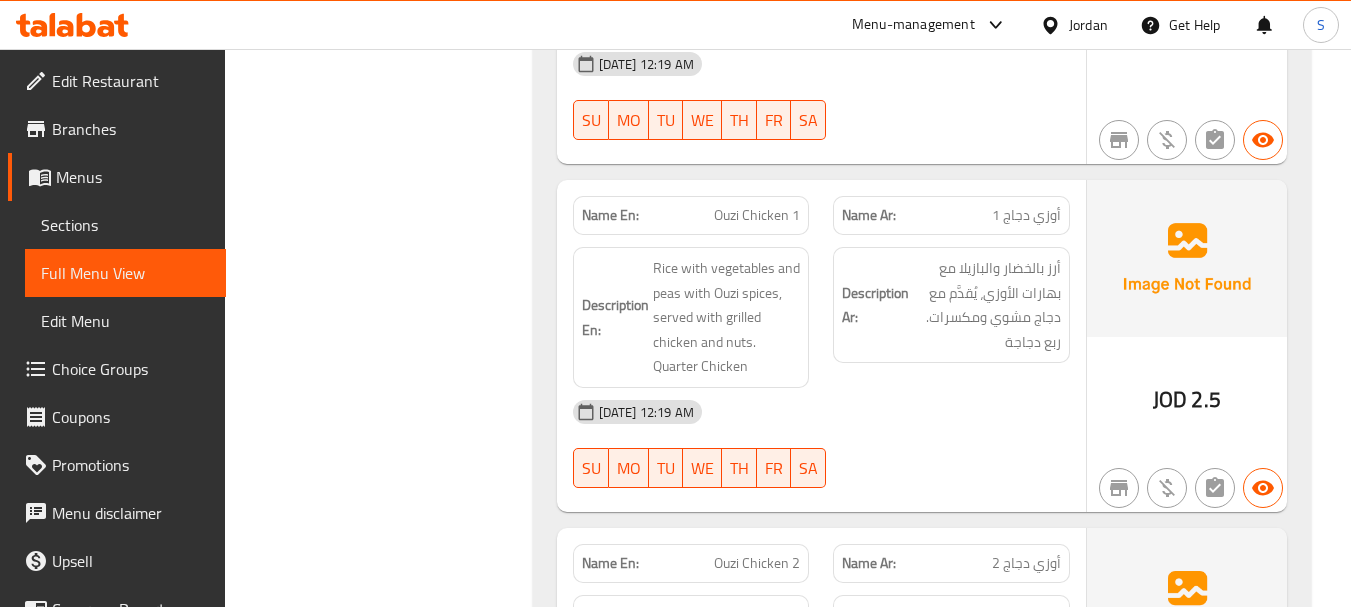 click on "Ouzi Chicken 1" at bounding box center [757, 215] 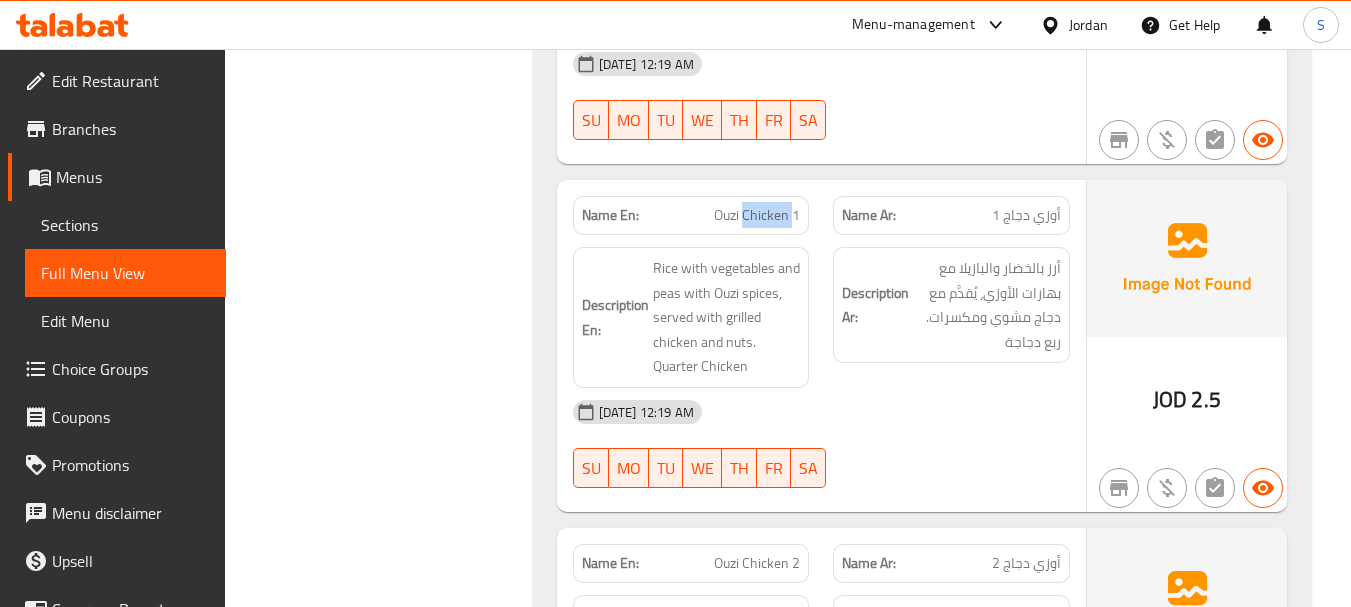 click on "Ouzi Chicken 1" at bounding box center [757, 215] 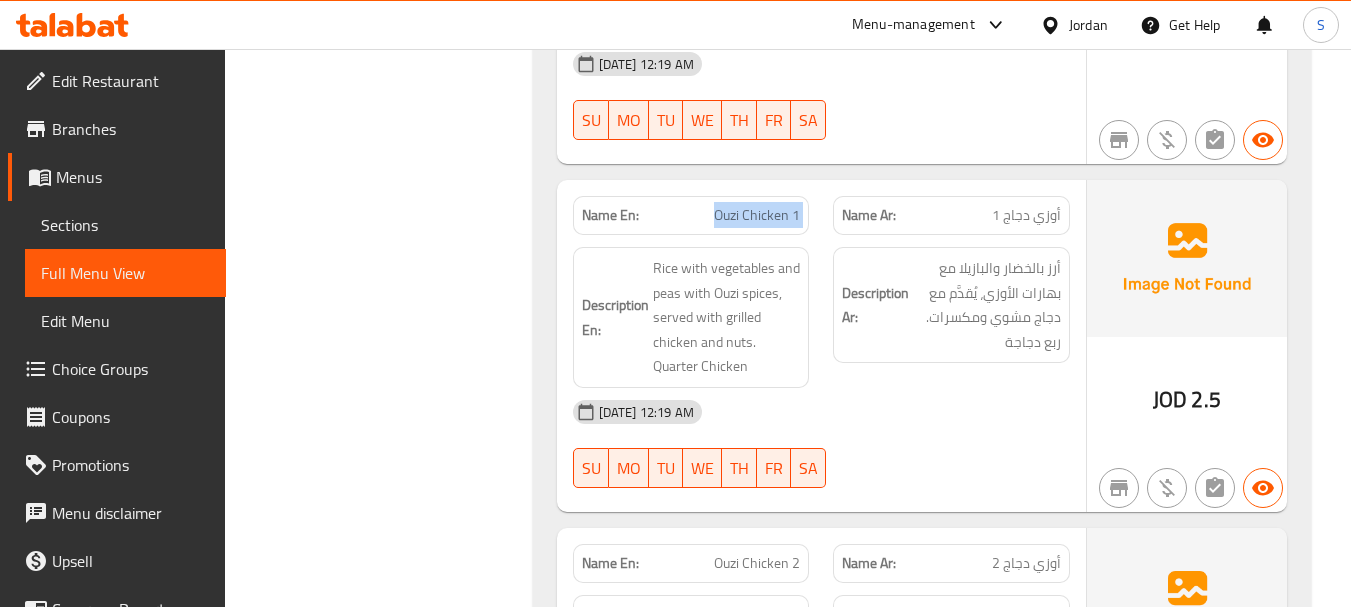 click on "Ouzi Chicken 1" at bounding box center [757, 215] 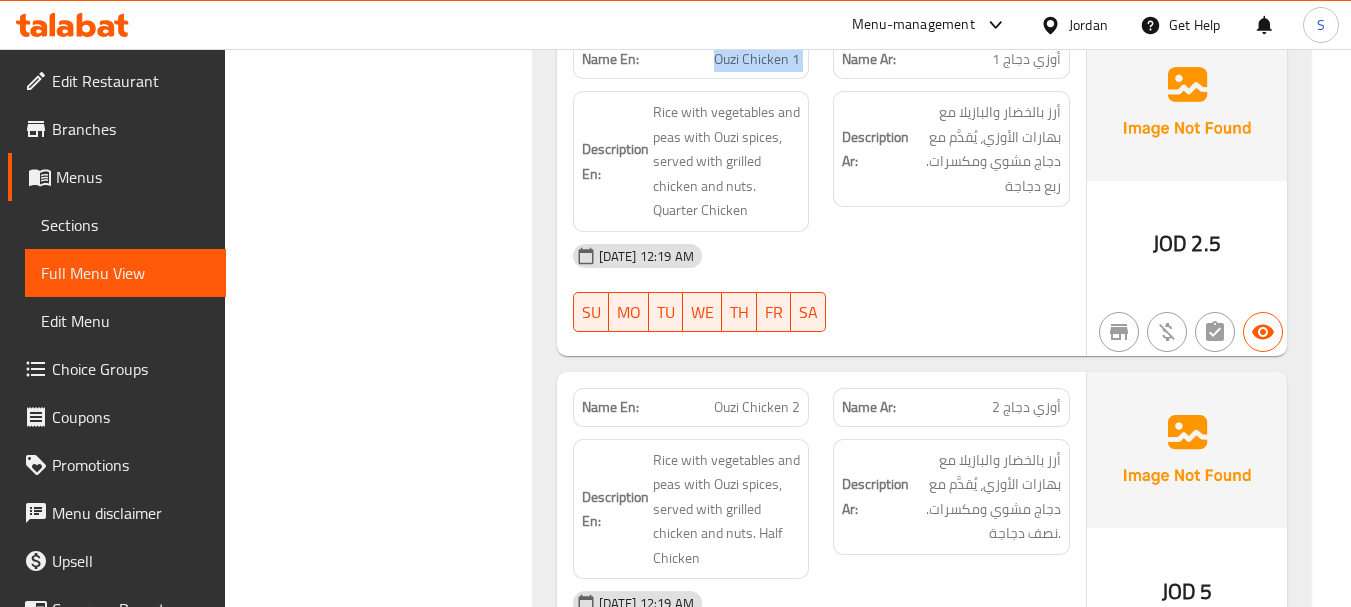 scroll, scrollTop: 7100, scrollLeft: 0, axis: vertical 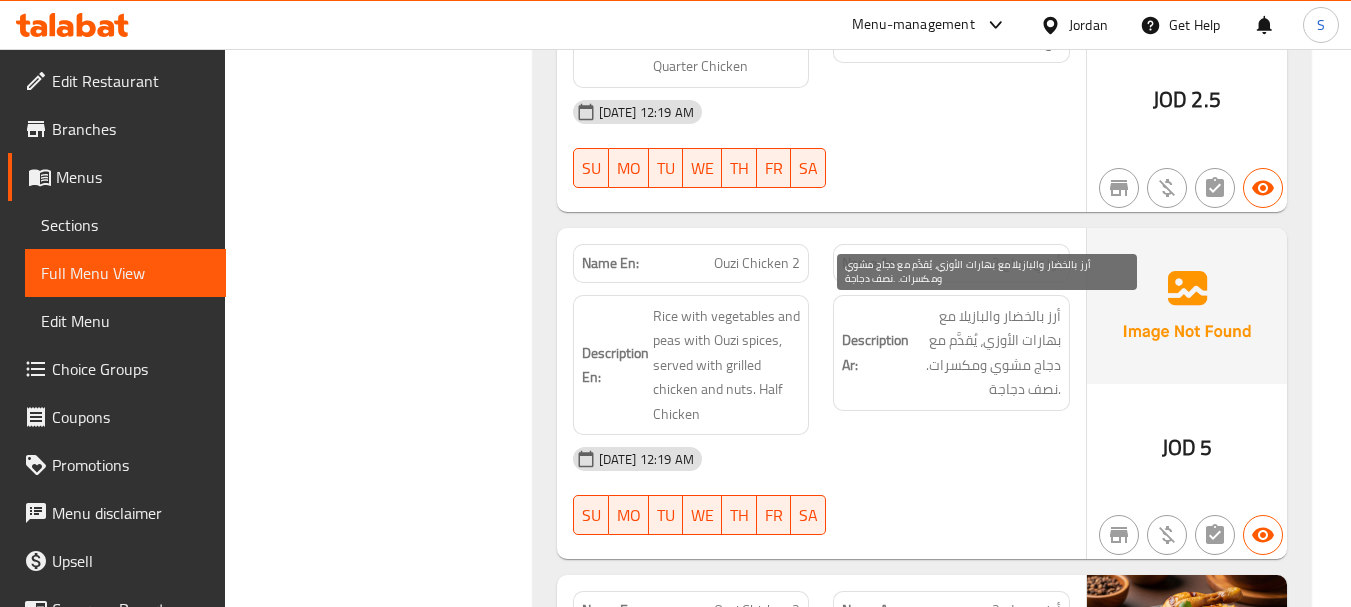click on "أرز بالخضار والبازيلا مع بهارات الأوزي، يُقدَّم مع دجاج مشوي ومكسرات. .نصف دجاجة" at bounding box center (987, 353) 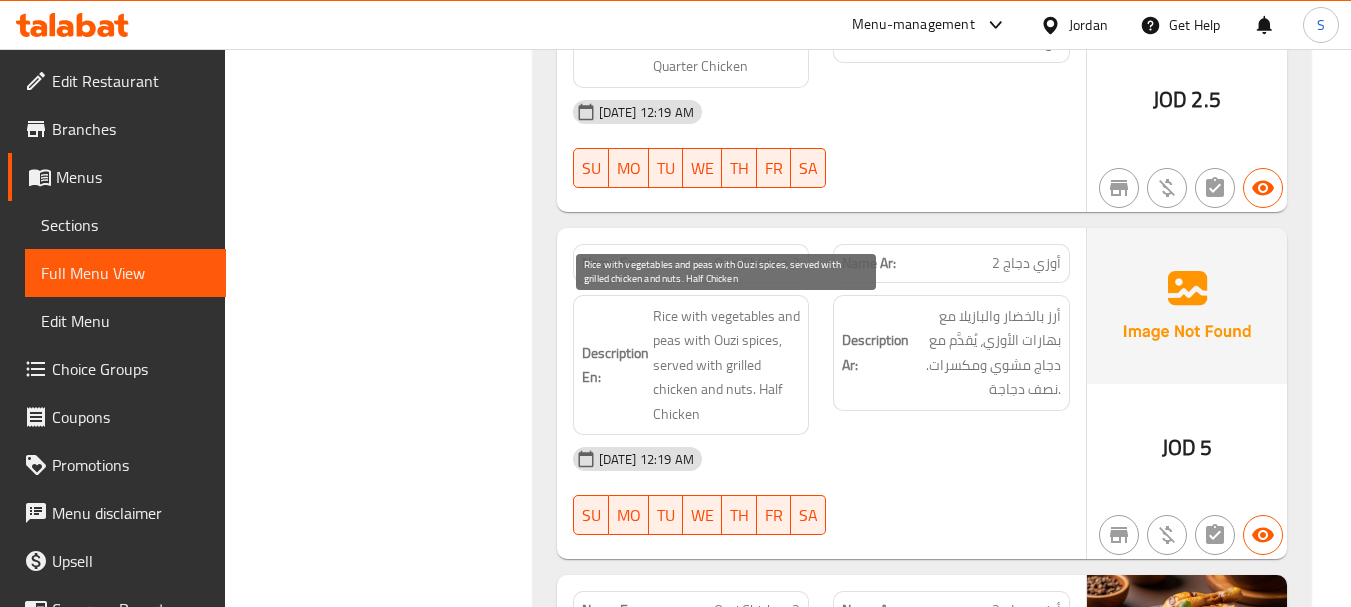 click on "Rice with vegetables and peas with Ouzi spices, served with grilled chicken and nuts. Half Chicken" at bounding box center (727, 365) 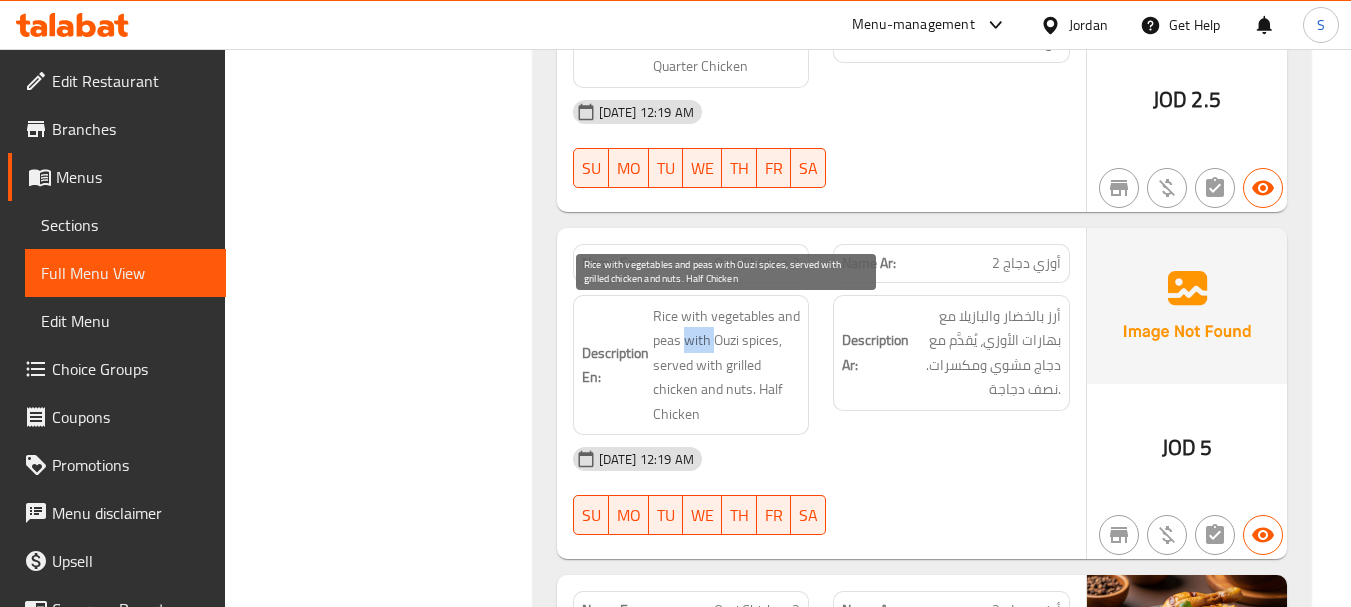 click on "Rice with vegetables and peas with Ouzi spices, served with grilled chicken and nuts. Half Chicken" at bounding box center [727, 365] 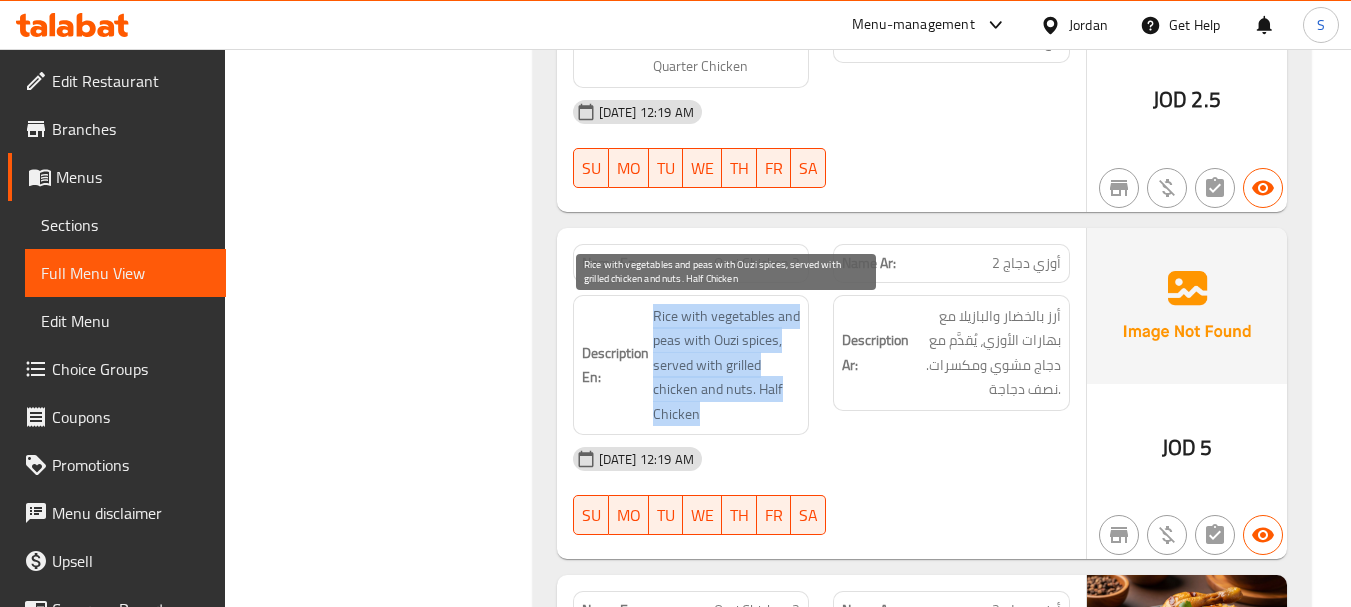 click on "Rice with vegetables and peas with Ouzi spices, served with grilled chicken and nuts. Half Chicken" at bounding box center (727, 365) 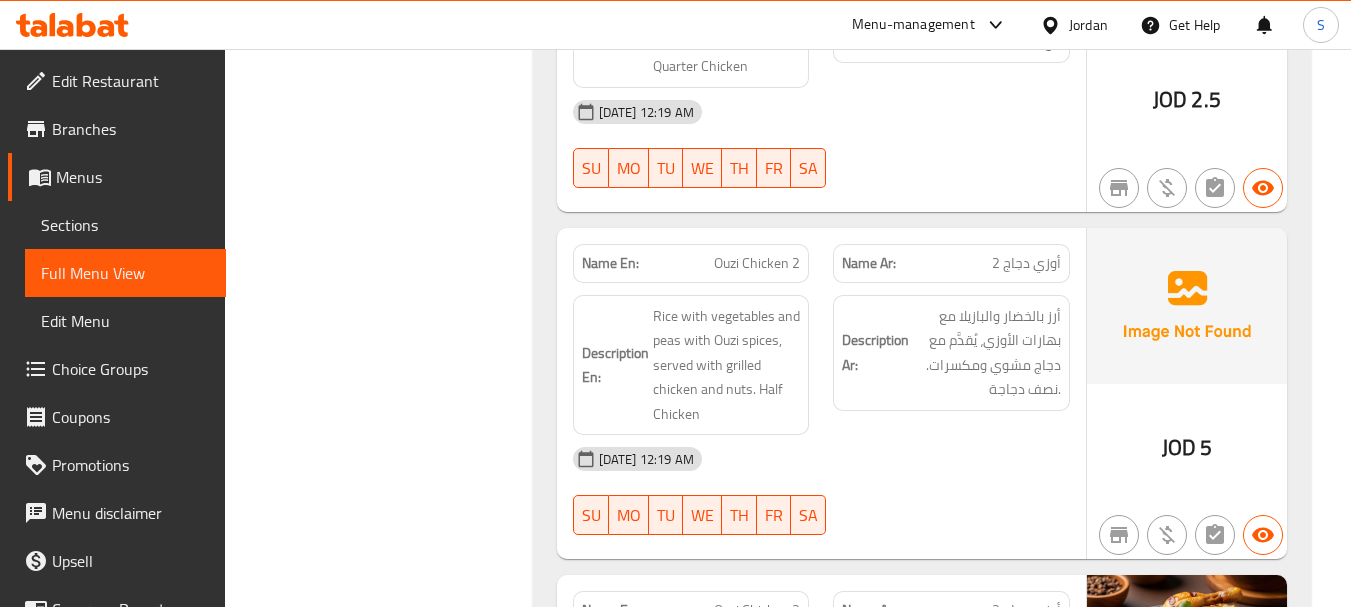 drag, startPoint x: 1038, startPoint y: 370, endPoint x: 1021, endPoint y: 375, distance: 17.720045 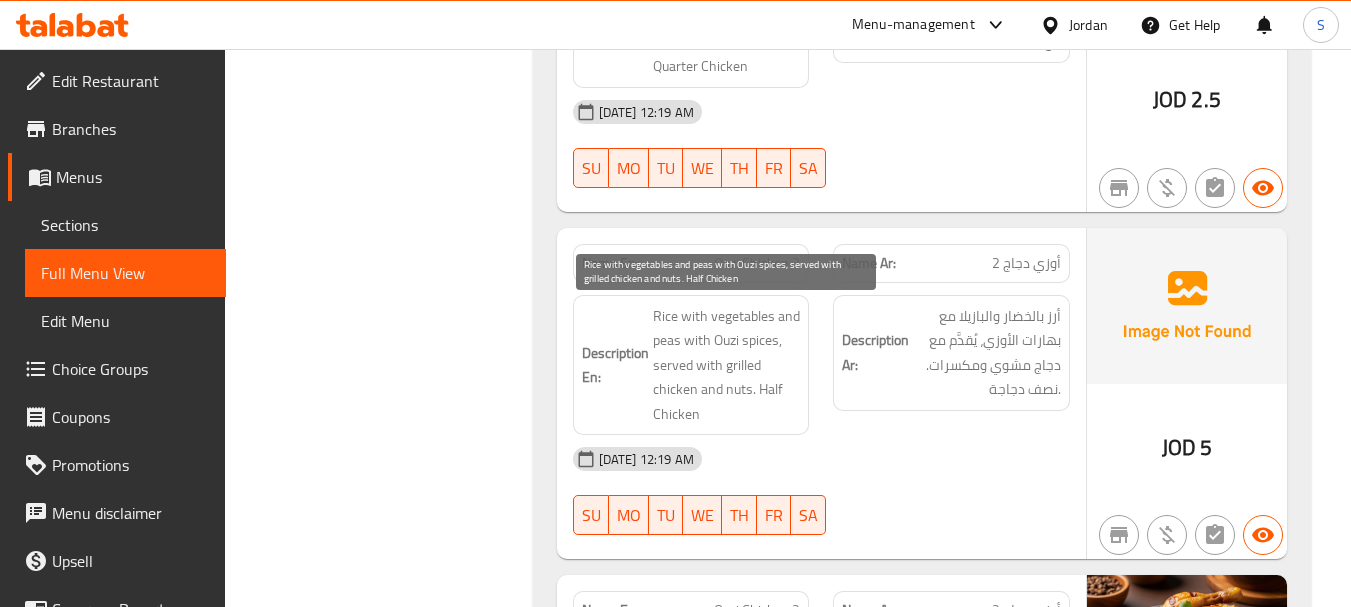 click on "Rice with vegetables and peas with Ouzi spices, served with grilled chicken and nuts. Half Chicken" at bounding box center (727, 365) 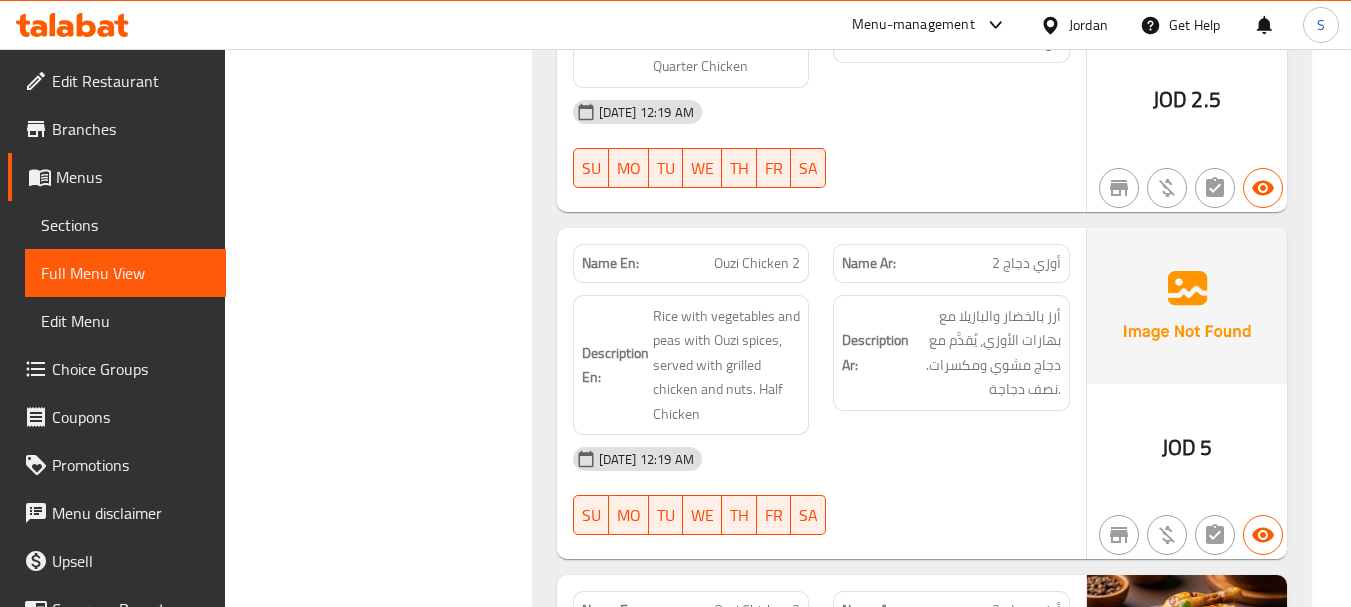 click on "Description Ar: أرز بالخضار والبازيلا مع بهارات الأوزي، يُقدَّم مع دجاج مشوي ومكسرات. .نصف دجاجة" at bounding box center (951, 365) 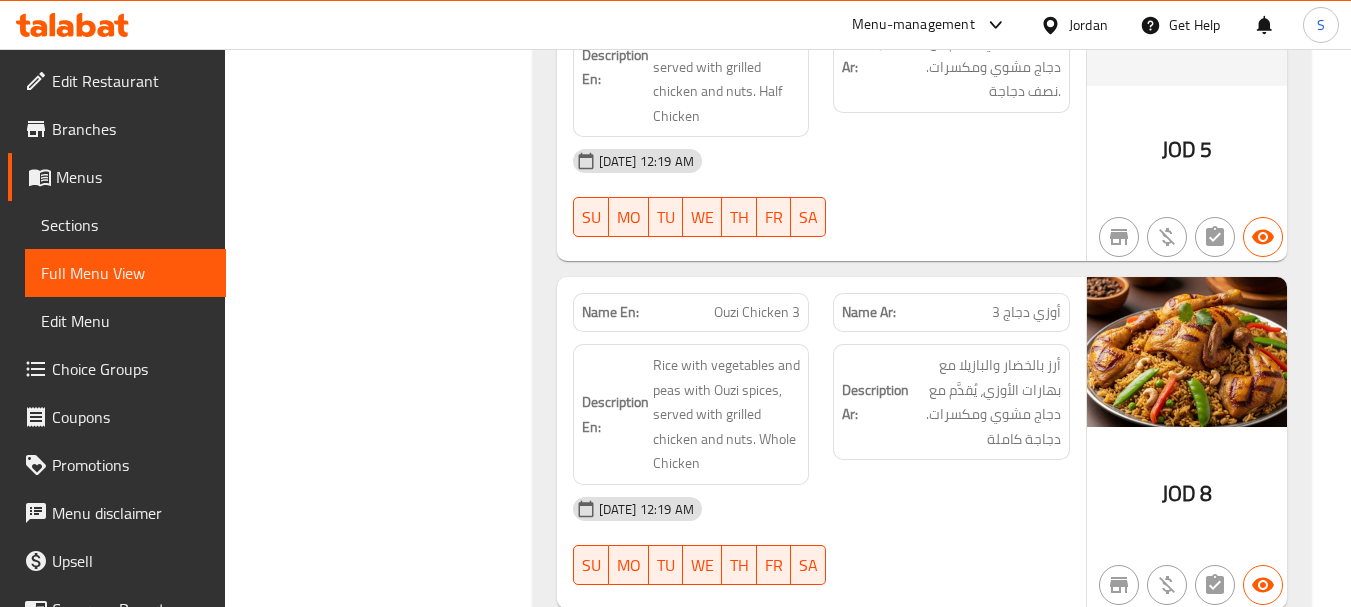scroll, scrollTop: 7400, scrollLeft: 0, axis: vertical 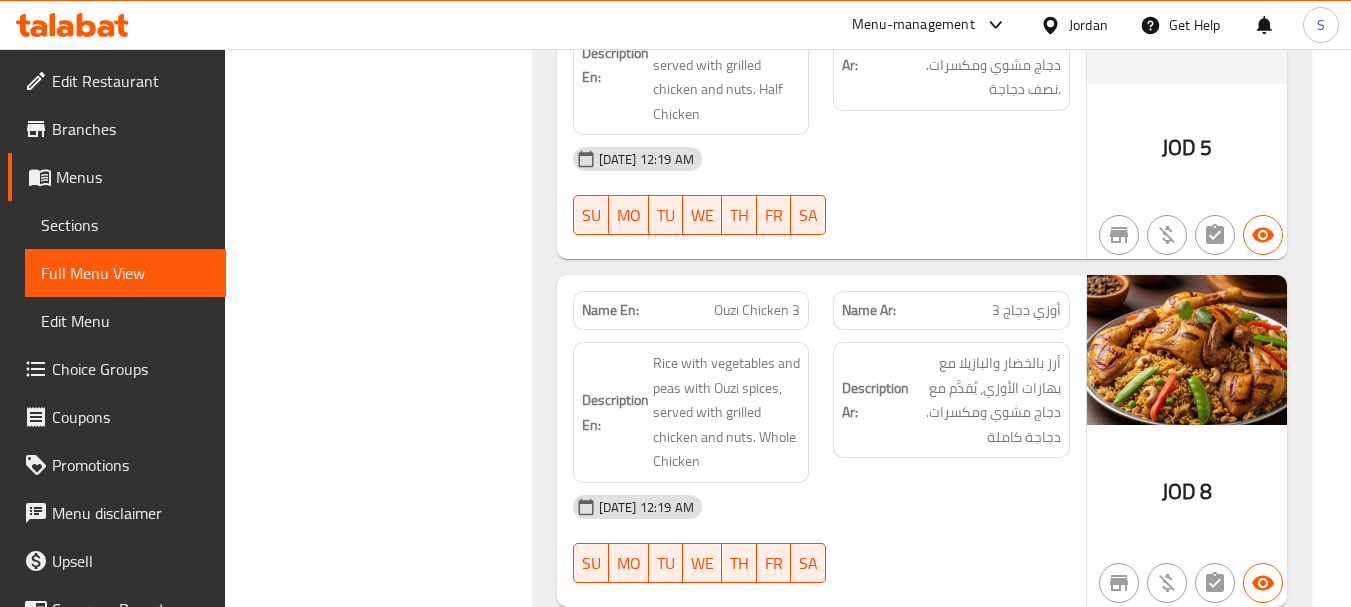click on "أوزي دجاج 3" at bounding box center [1026, 310] 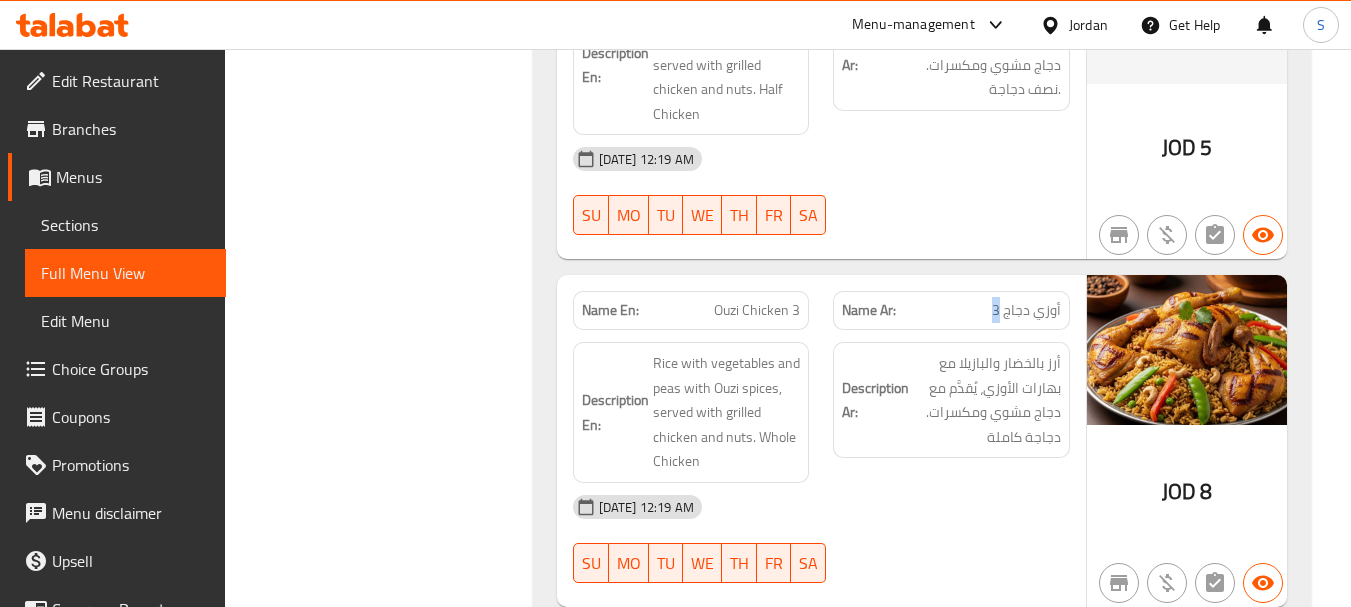 click on "أوزي دجاج 3" at bounding box center [1026, 310] 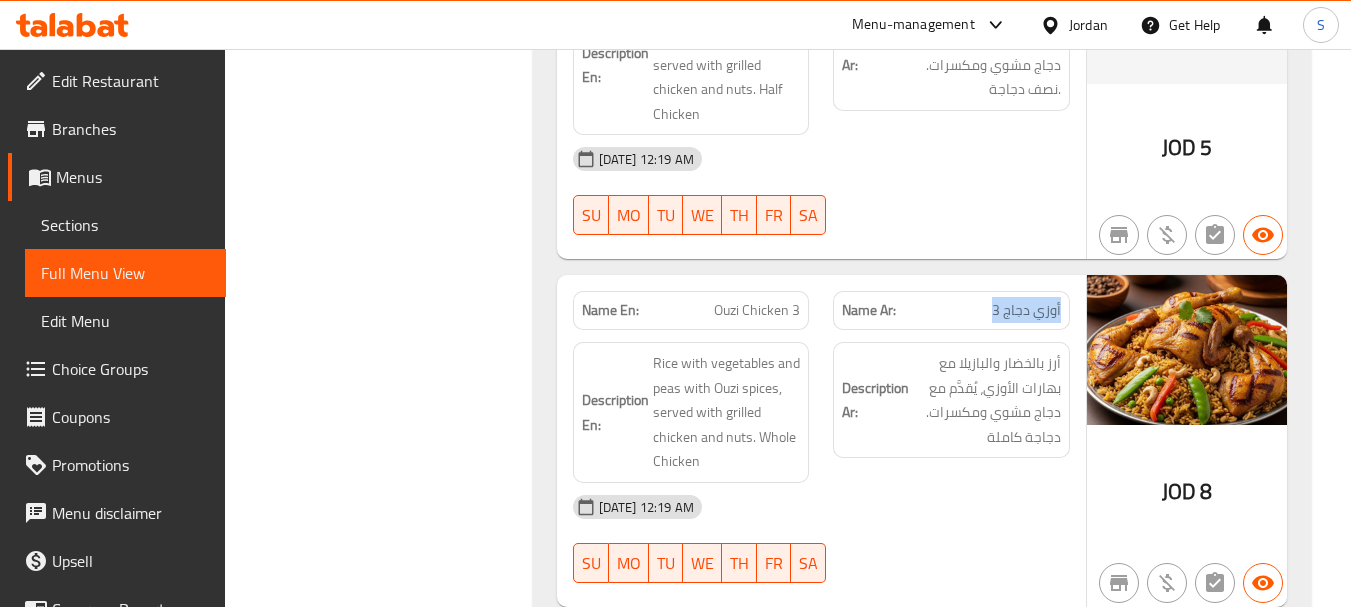 click on "أوزي دجاج 3" at bounding box center (1026, 310) 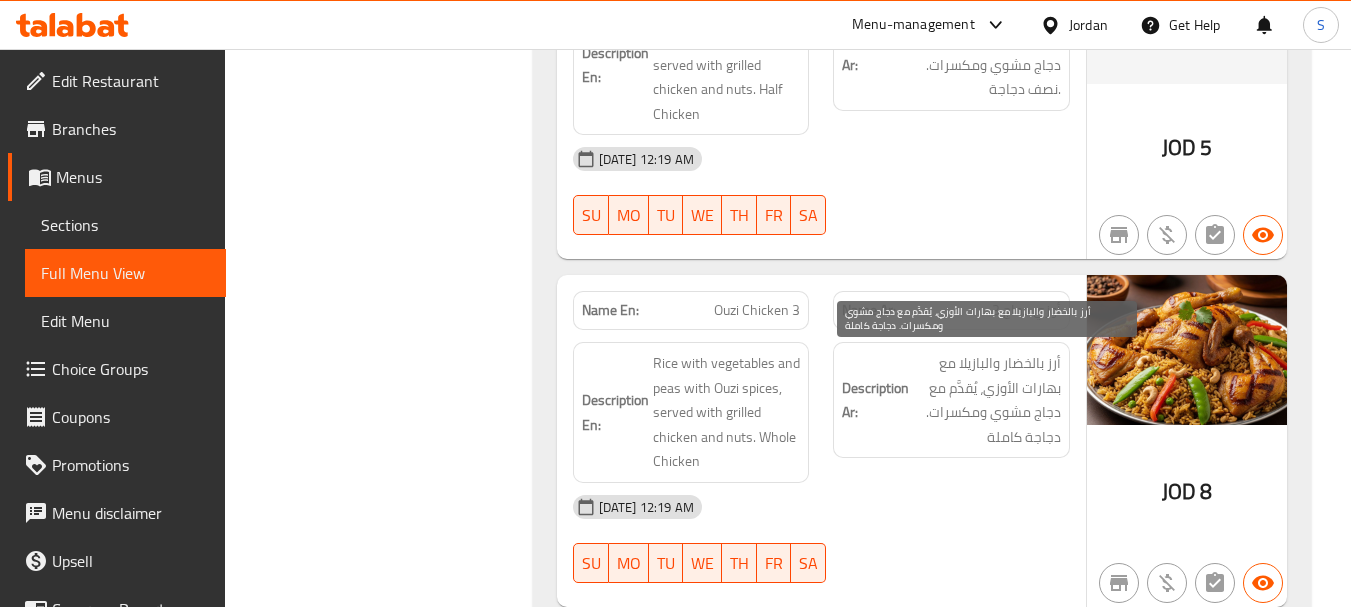 click on "أرز بالخضار والبازيلا مع بهارات الأوزي، يُقدَّم مع دجاج مشوي ومكسرات. دجاجة كاملة" at bounding box center [987, 400] 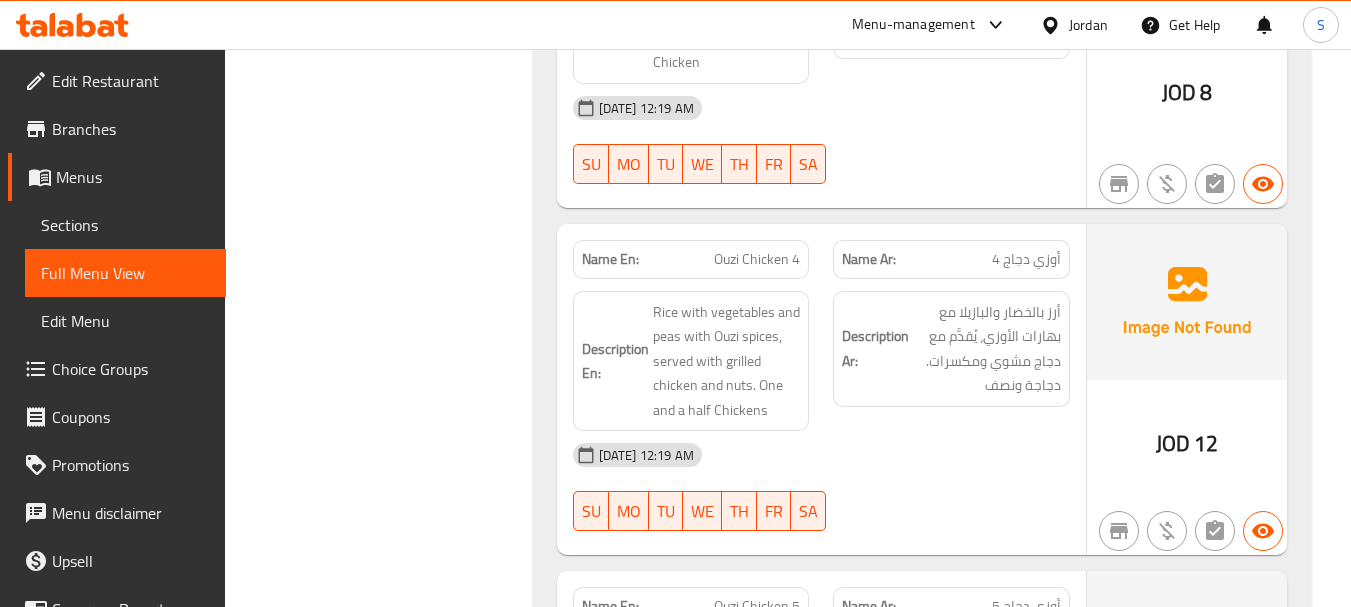 scroll, scrollTop: 7800, scrollLeft: 0, axis: vertical 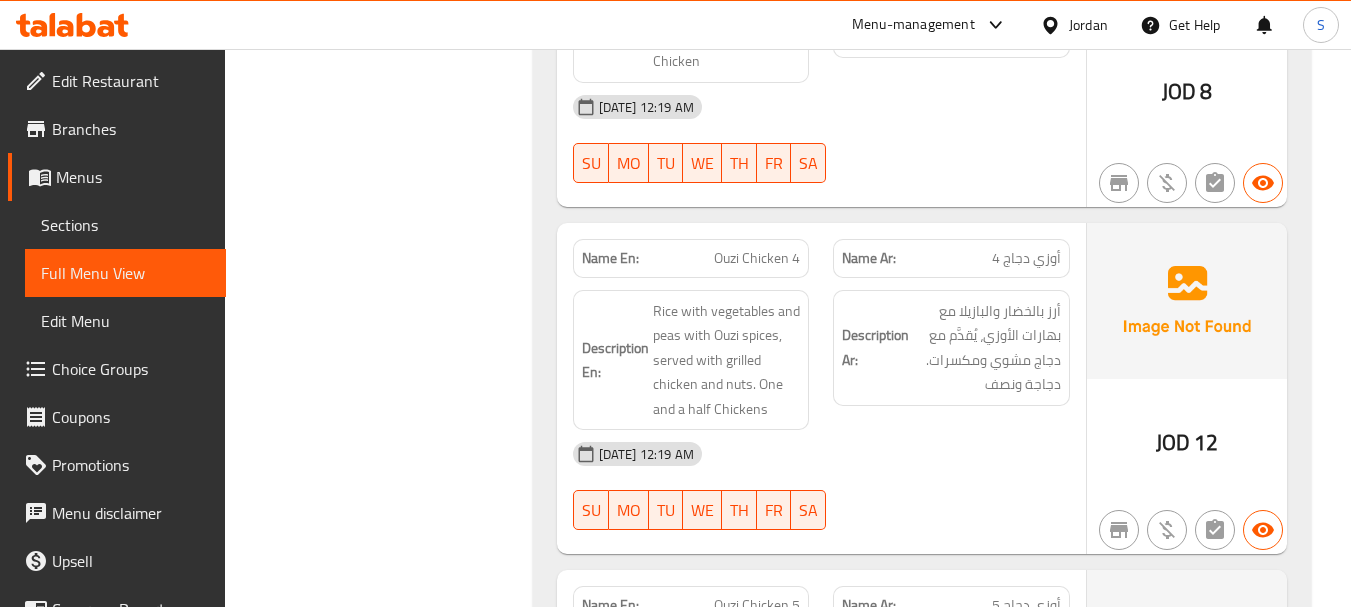 click on "Description Ar: أرز بالخضار والبازيلا مع بهارات الأوزي، يُقدَّم مع دجاج مشوي ومكسرات. دجاجة ونصف" at bounding box center (951, 348) 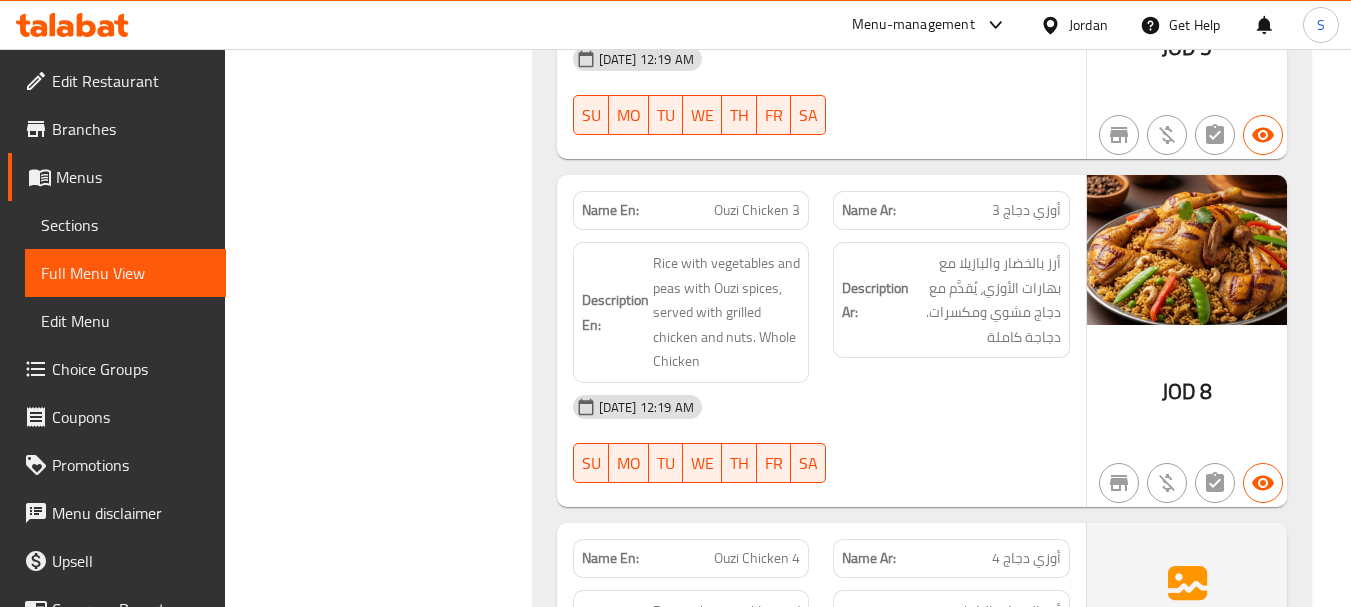 scroll, scrollTop: 7900, scrollLeft: 0, axis: vertical 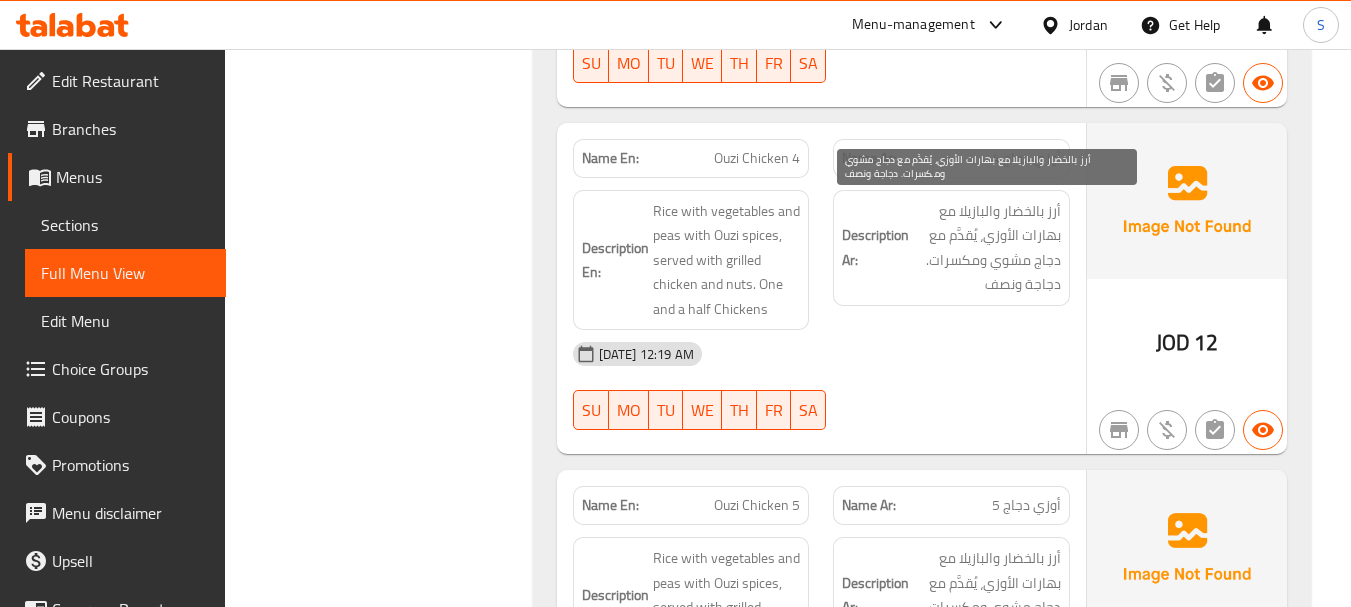 click on "أرز بالخضار والبازيلا مع بهارات الأوزي، يُقدَّم مع دجاج مشوي ومكسرات. دجاجة ونصف" at bounding box center [987, 248] 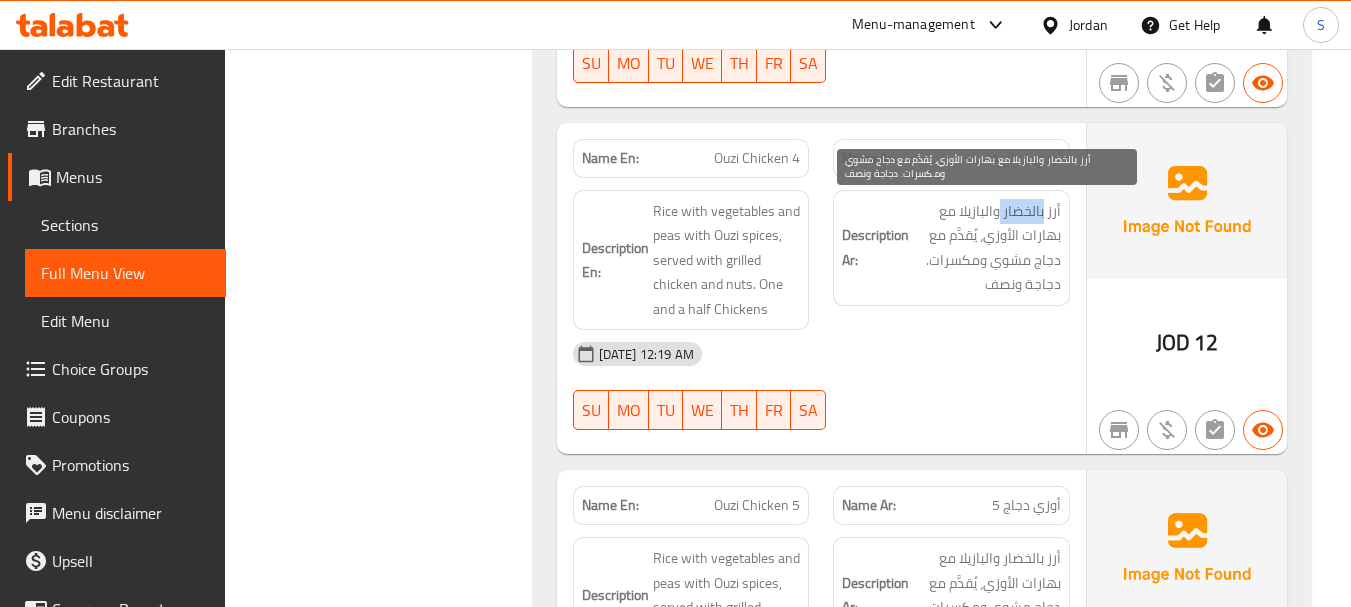 click on "أرز بالخضار والبازيلا مع بهارات الأوزي، يُقدَّم مع دجاج مشوي ومكسرات. دجاجة ونصف" at bounding box center (987, 248) 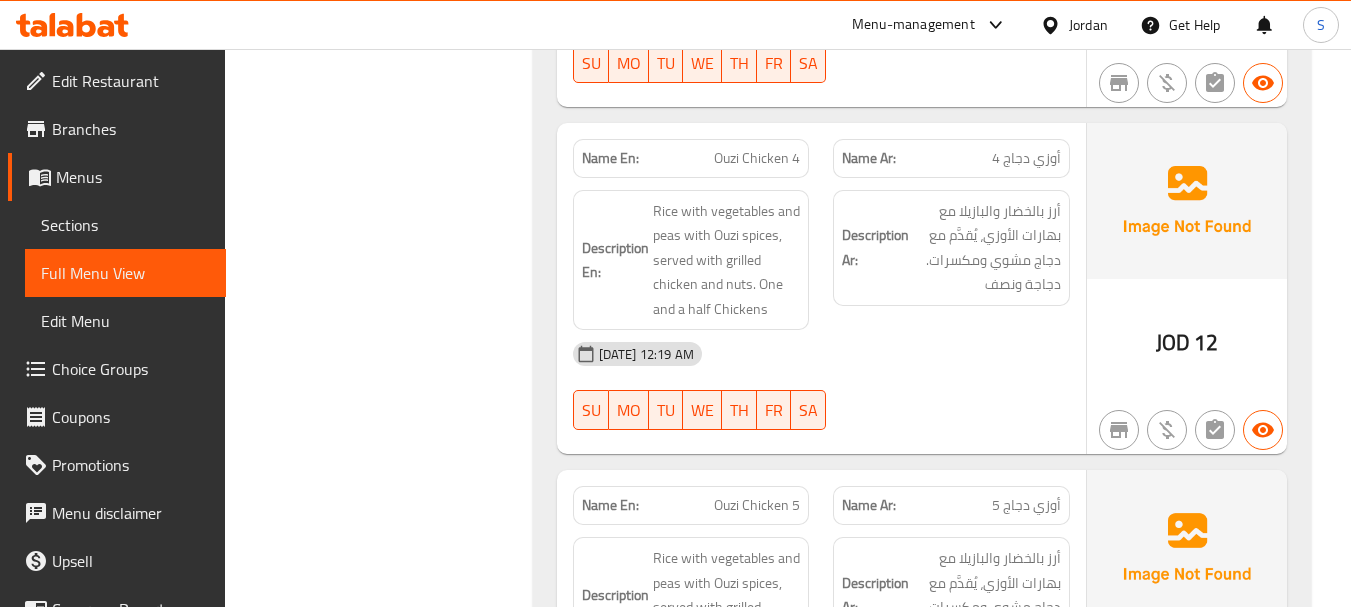 click on "Ouzi Chicken 4" at bounding box center [757, 158] 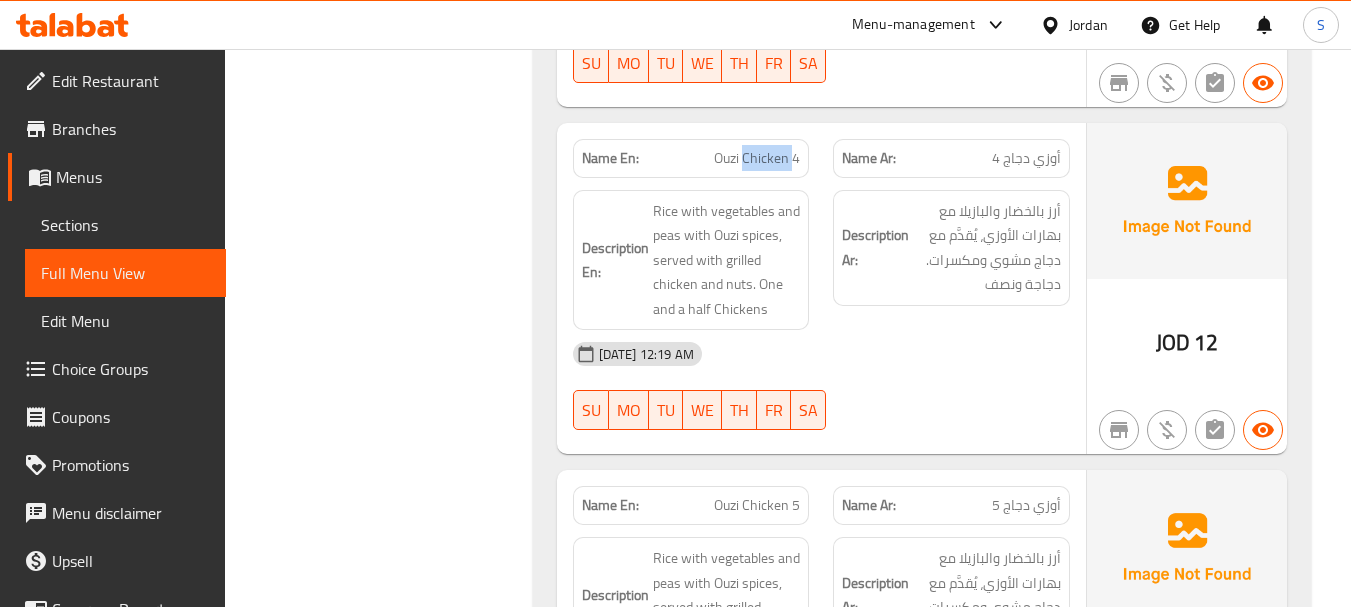 click on "Ouzi Chicken 4" at bounding box center (757, 158) 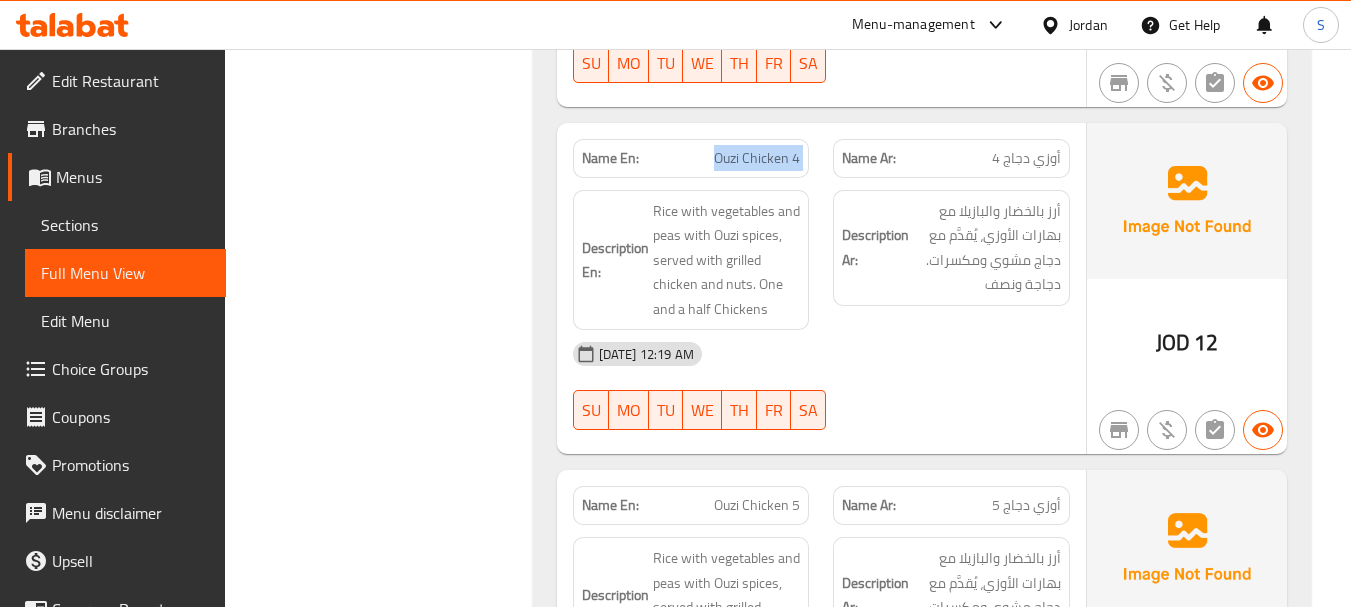 click on "Ouzi Chicken 4" at bounding box center [757, 158] 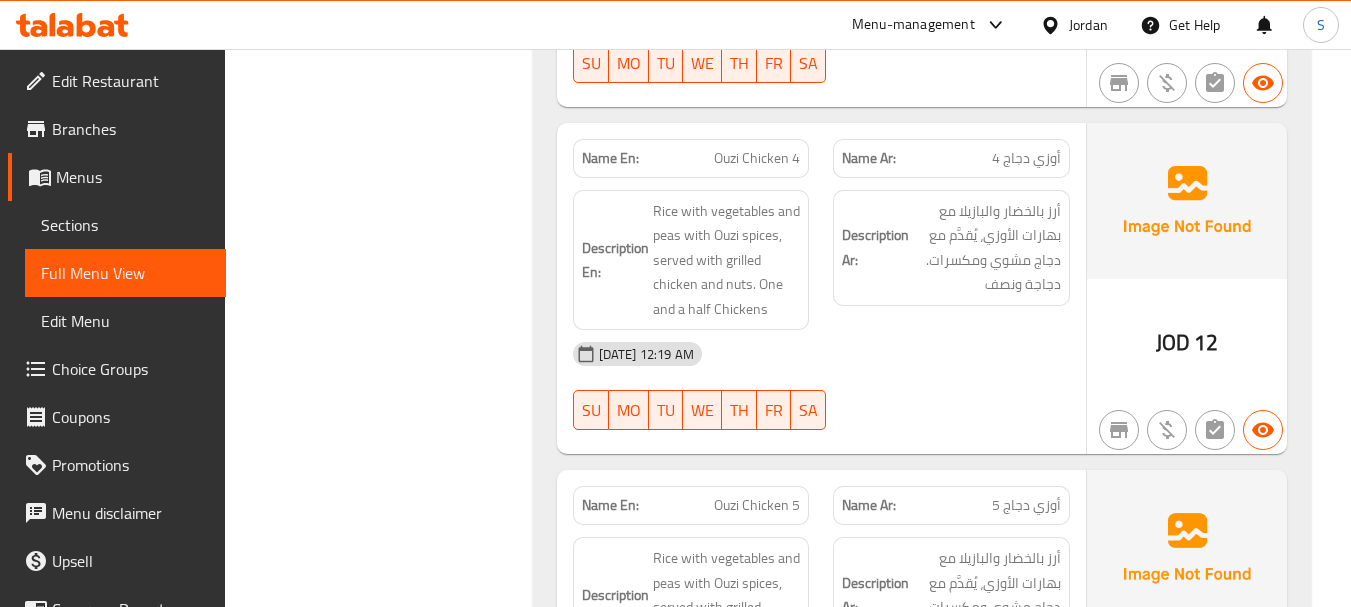 click on "Description Ar: أرز بالخضار والبازيلا مع بهارات الأوزي، يُقدَّم مع دجاج مشوي ومكسرات. دجاجة ونصف" at bounding box center (951, 248) 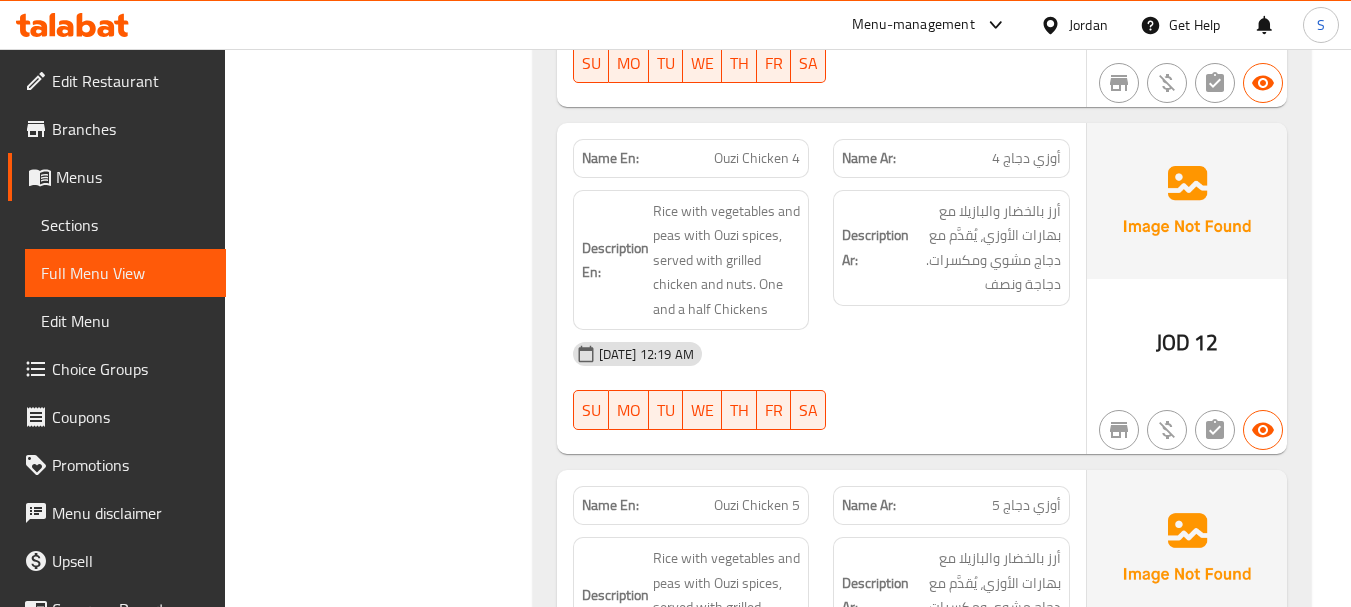 click on "15-07-2025 12:19 AM" at bounding box center (821, 354) 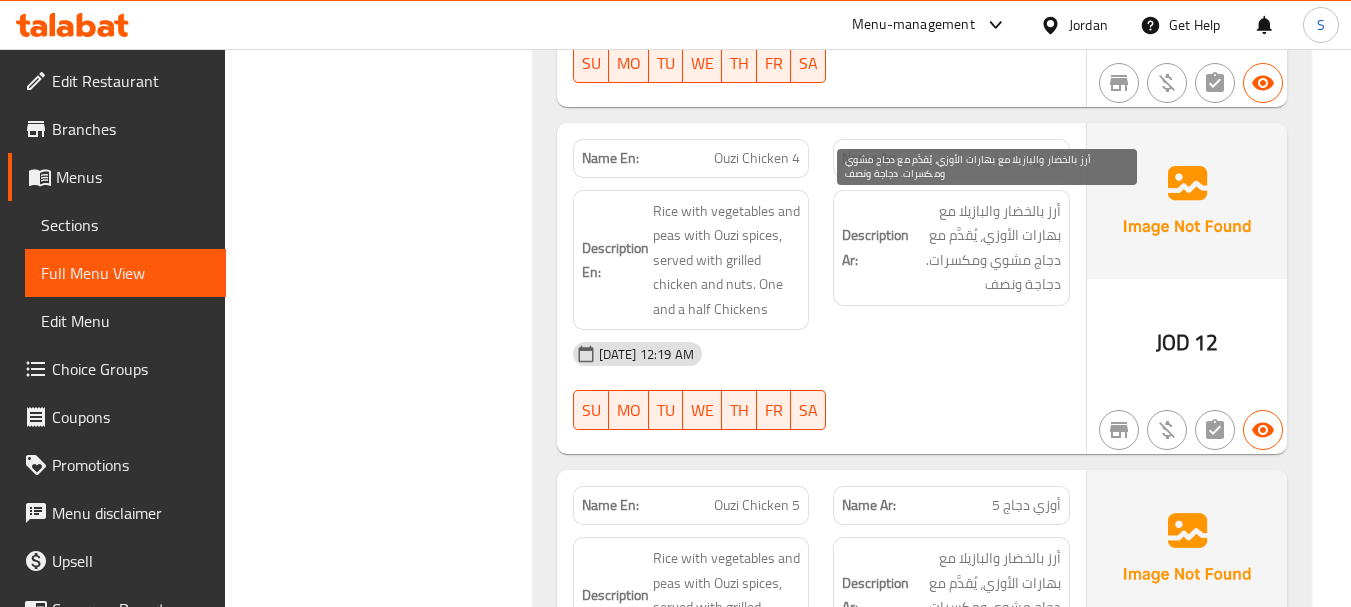click on "أرز بالخضار والبازيلا مع بهارات الأوزي، يُقدَّم مع دجاج مشوي ومكسرات. دجاجة ونصف" at bounding box center (987, 248) 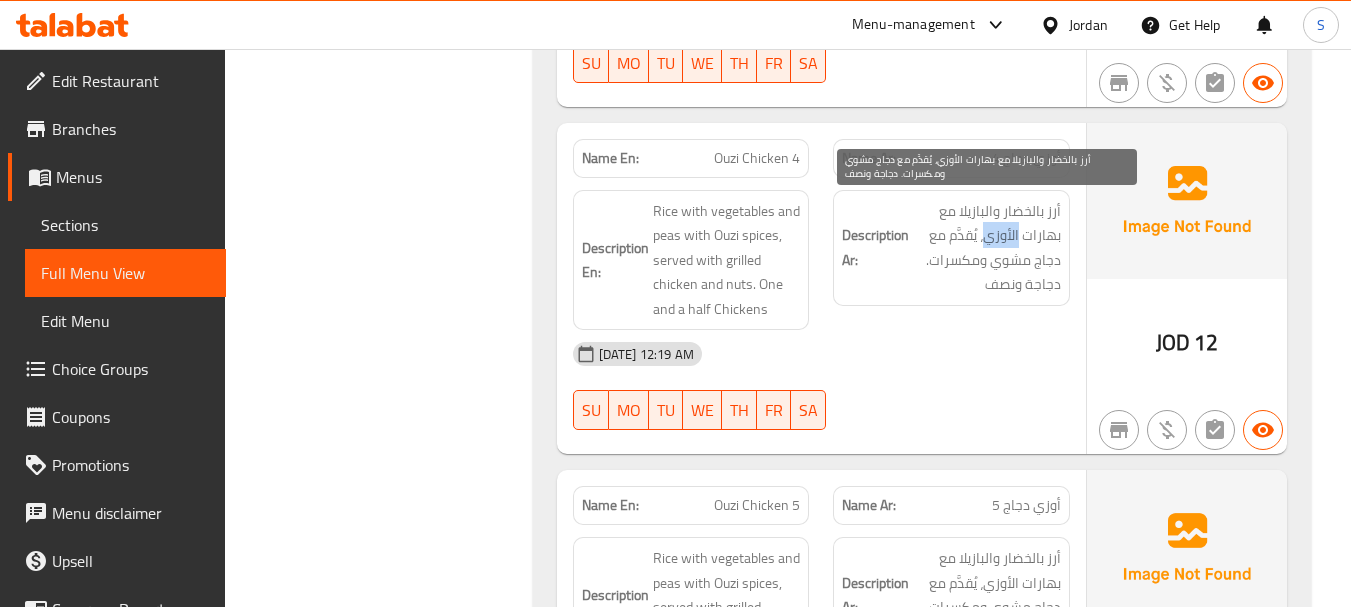 click on "أرز بالخضار والبازيلا مع بهارات الأوزي، يُقدَّم مع دجاج مشوي ومكسرات. دجاجة ونصف" at bounding box center [987, 248] 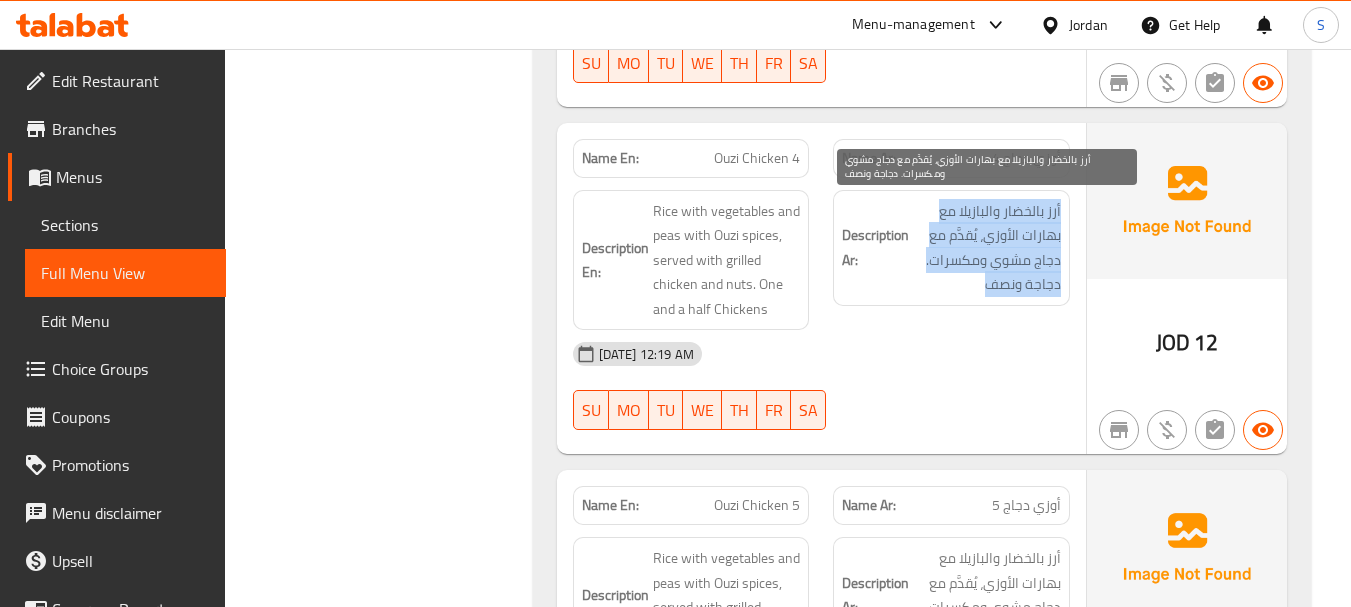 click on "أرز بالخضار والبازيلا مع بهارات الأوزي، يُقدَّم مع دجاج مشوي ومكسرات. دجاجة ونصف" at bounding box center [987, 248] 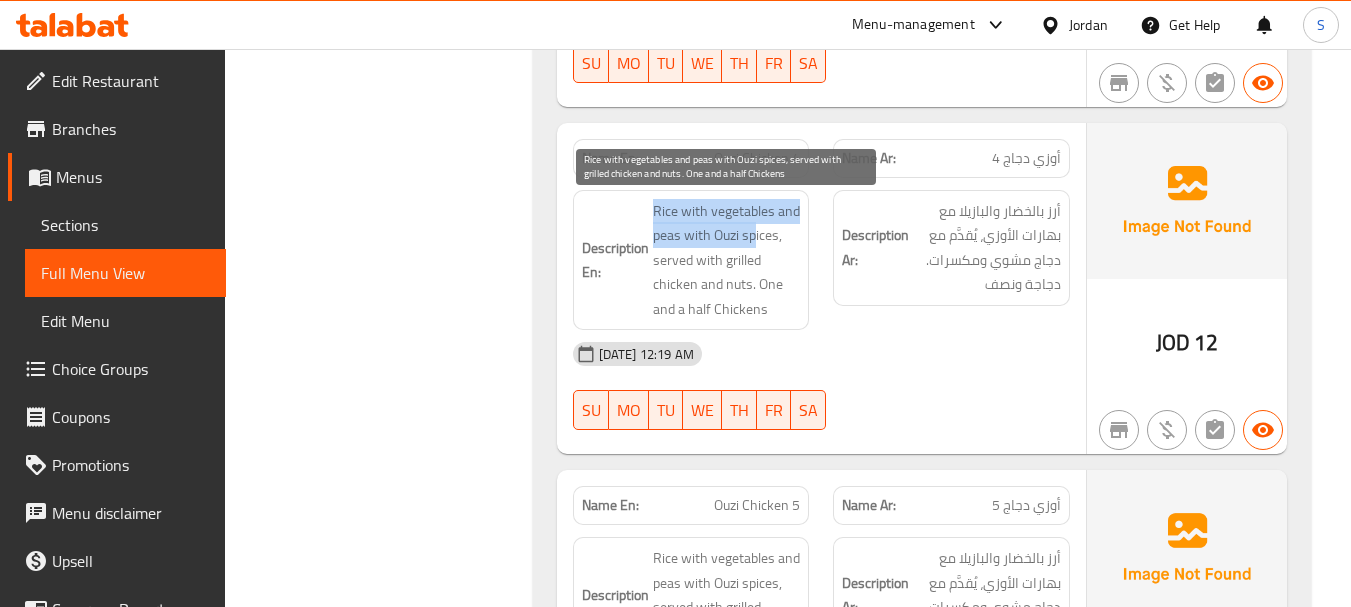 drag, startPoint x: 684, startPoint y: 211, endPoint x: 754, endPoint y: 247, distance: 78.714676 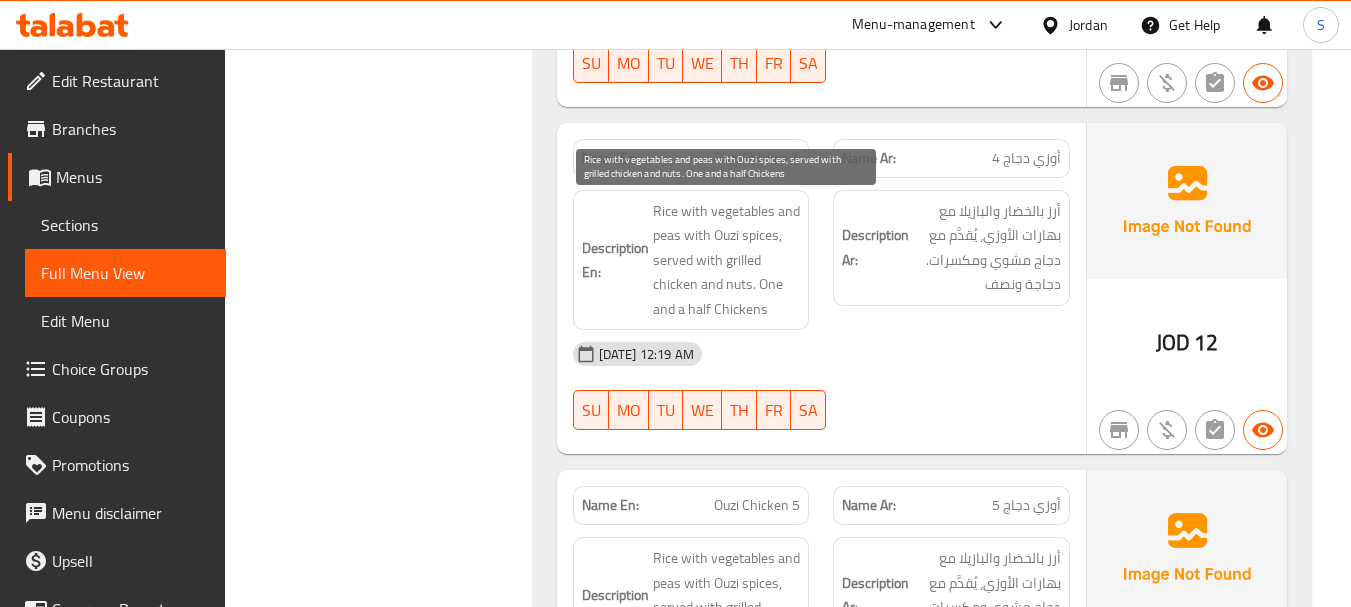 click on "Rice with vegetables and peas with Ouzi spices, served with grilled chicken and nuts. One and a half Chickens" at bounding box center [727, 260] 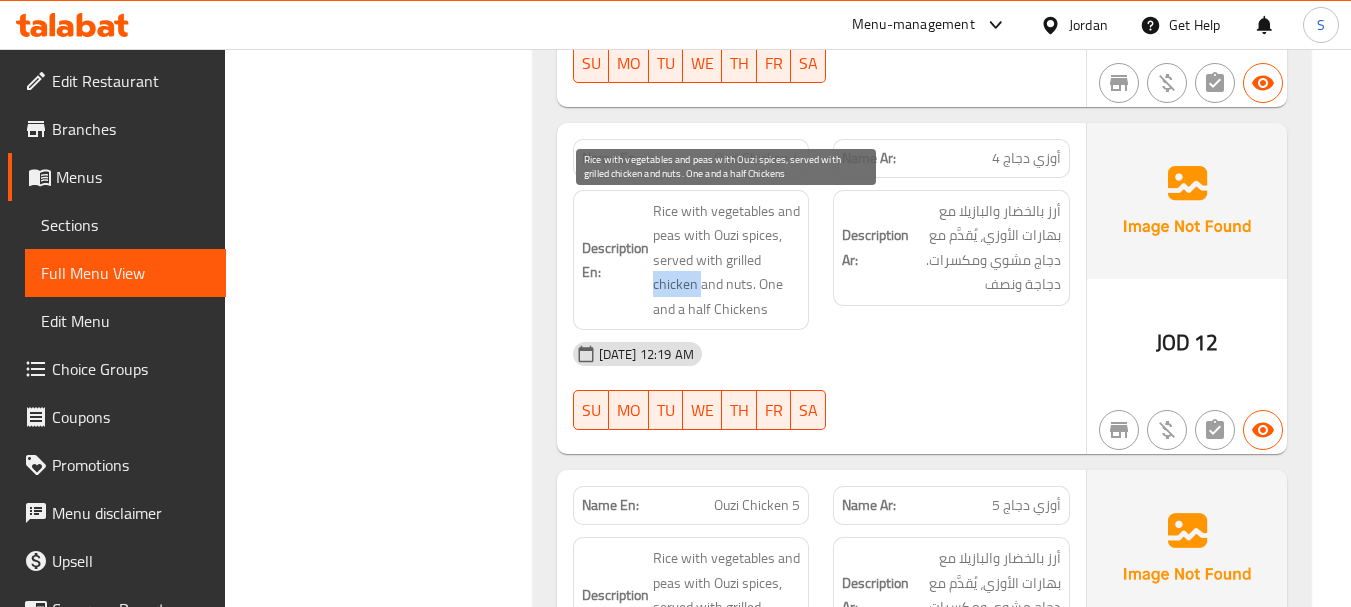 click on "Rice with vegetables and peas with Ouzi spices, served with grilled chicken and nuts. One and a half Chickens" at bounding box center [727, 260] 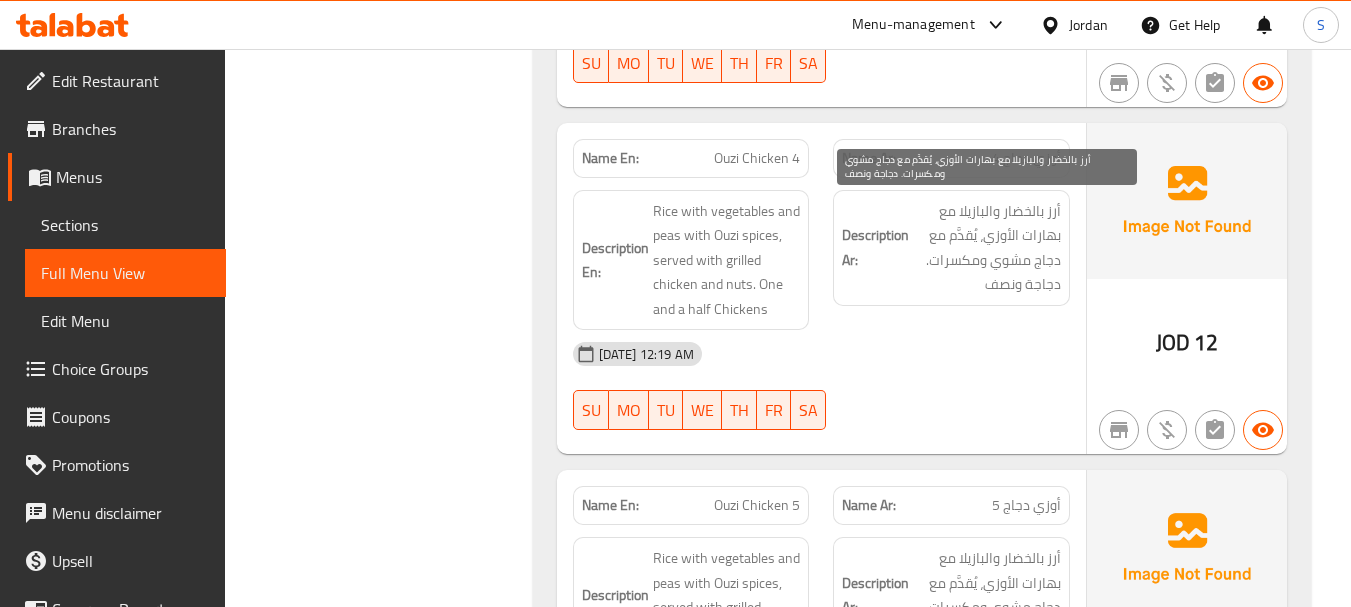 click on "أرز بالخضار والبازيلا مع بهارات الأوزي، يُقدَّم مع دجاج مشوي ومكسرات. دجاجة ونصف" at bounding box center (987, 248) 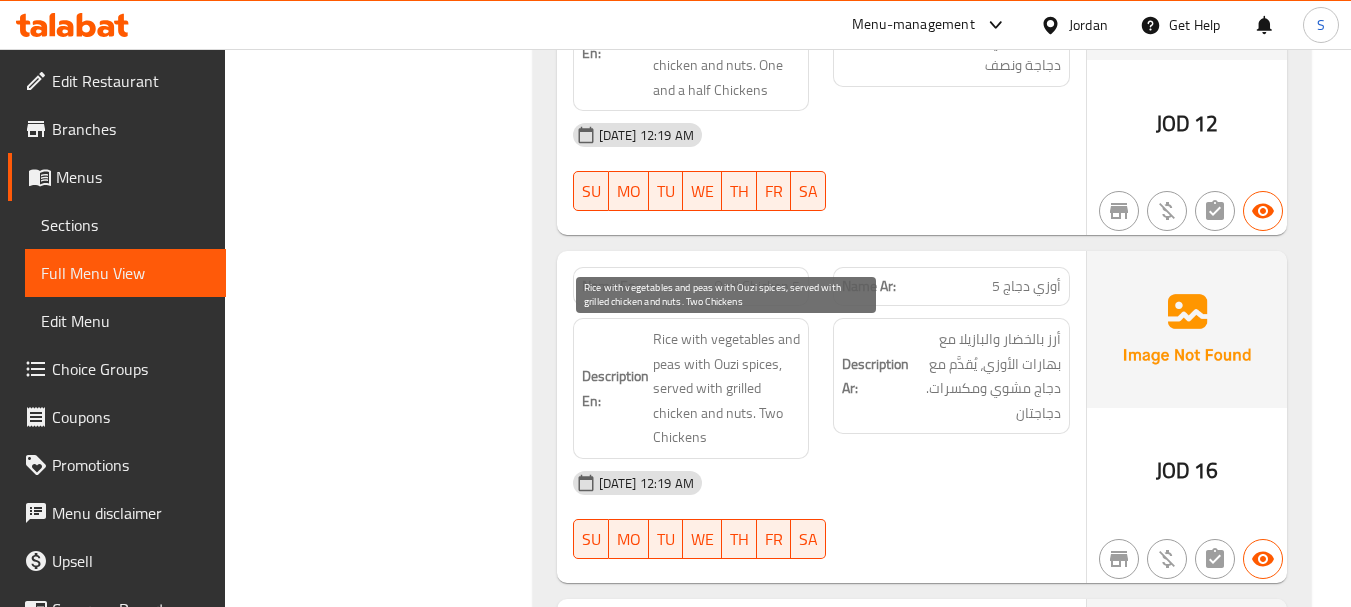 scroll, scrollTop: 8200, scrollLeft: 0, axis: vertical 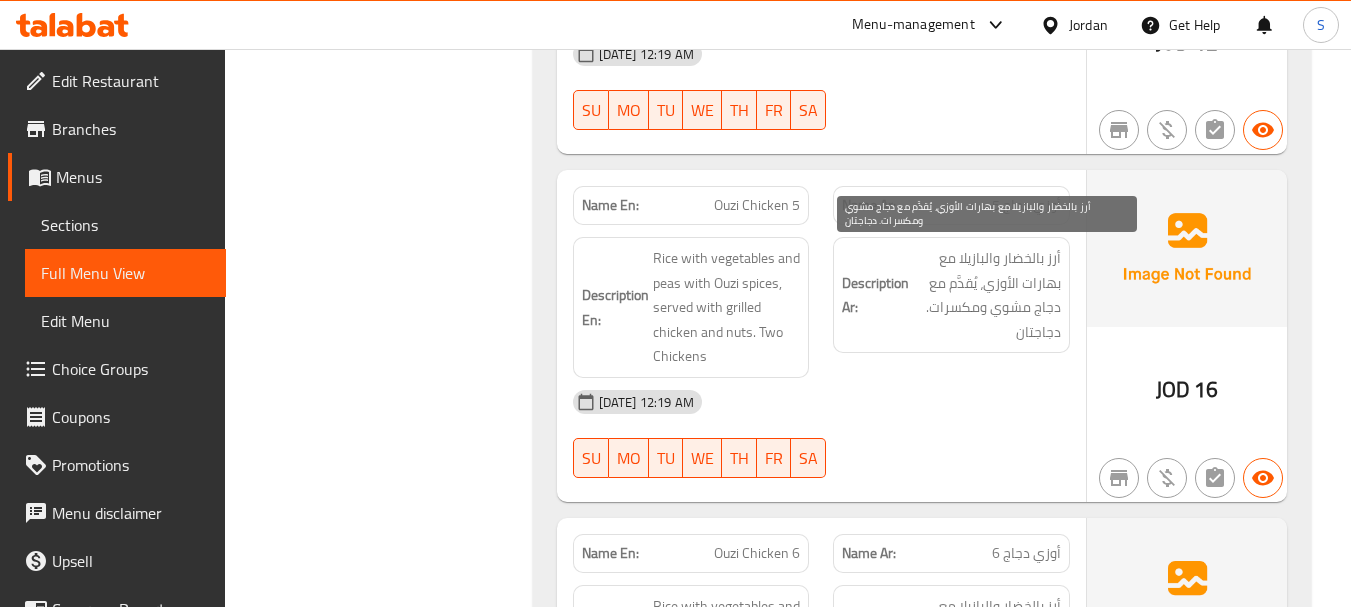 click on "أرز بالخضار والبازيلا مع بهارات الأوزي، يُقدَّم مع دجاج مشوي ومكسرات. دجاجتان" at bounding box center [987, 295] 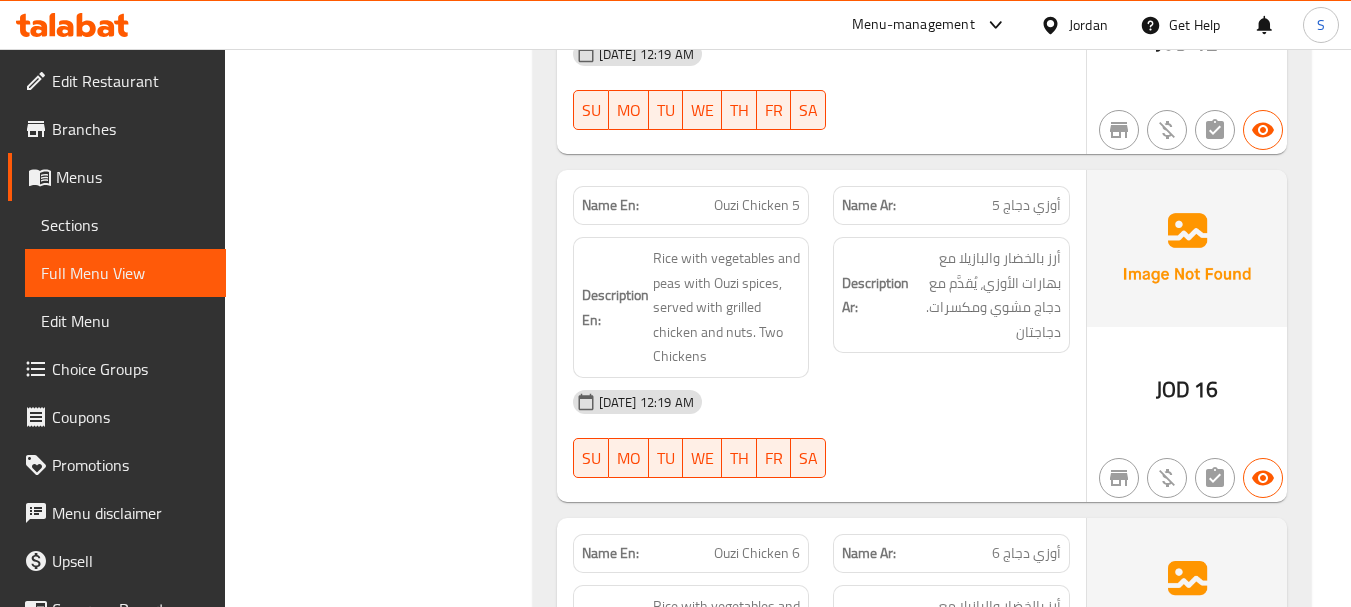 click on "Ouzi Chicken 5" at bounding box center (757, 205) 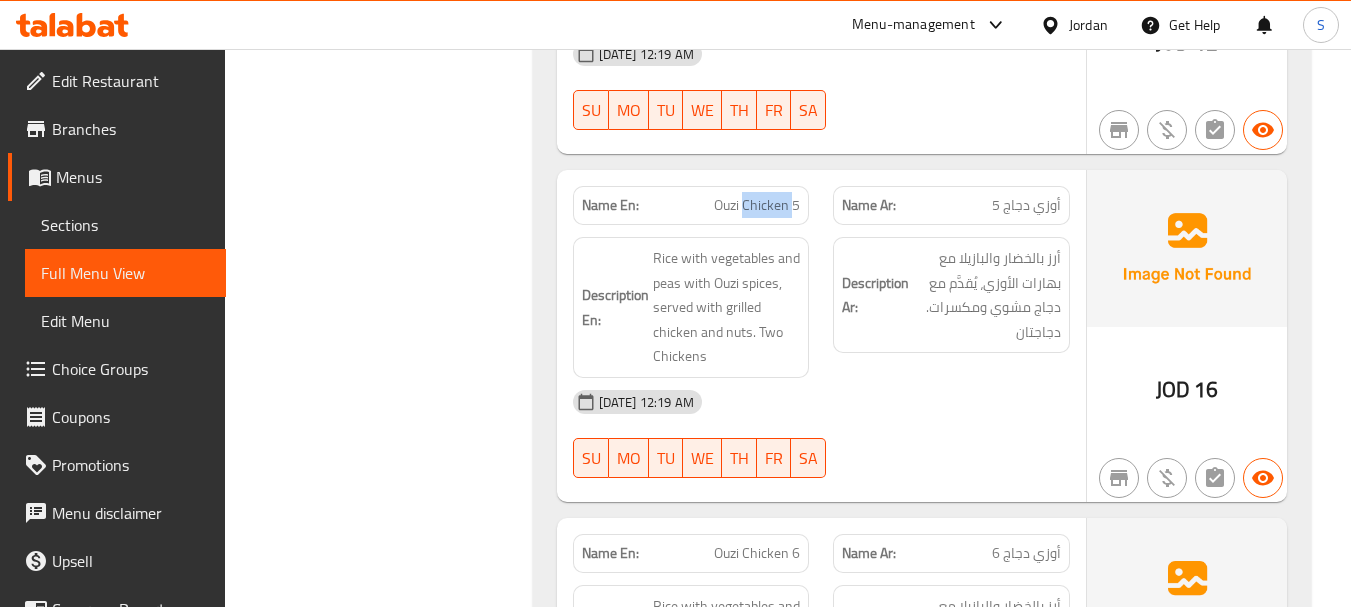 click on "Ouzi Chicken 5" at bounding box center (757, 205) 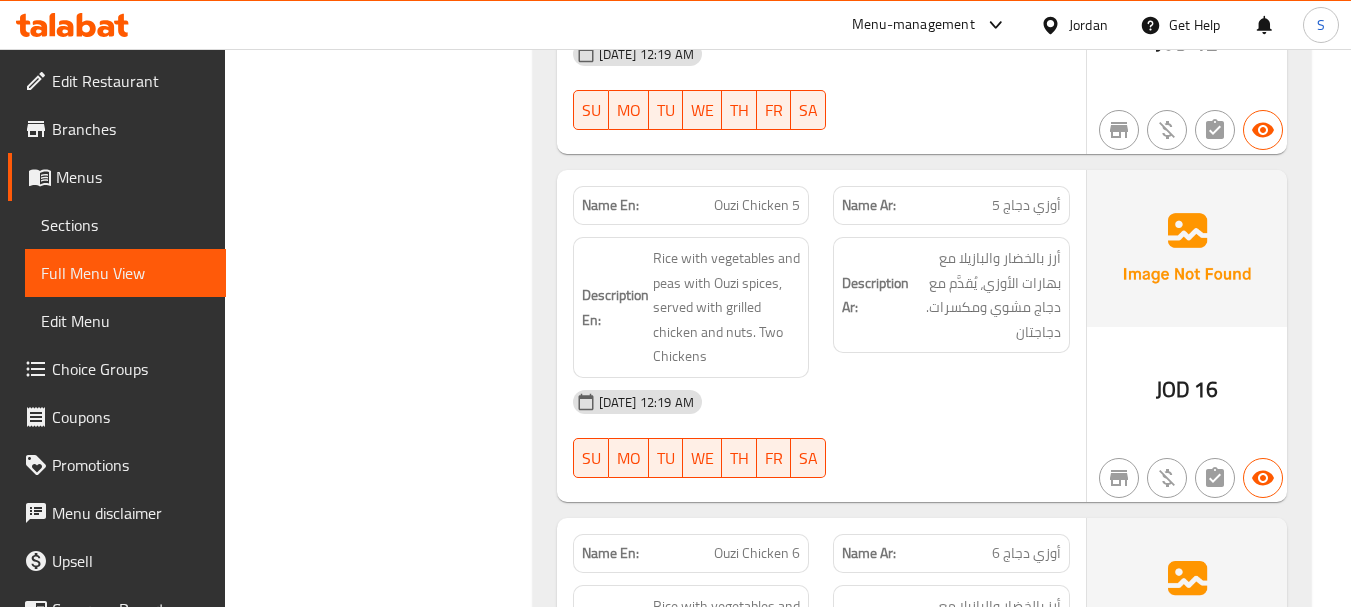 click on "Name Ar: أوزي دجاج 5" at bounding box center (951, 205) 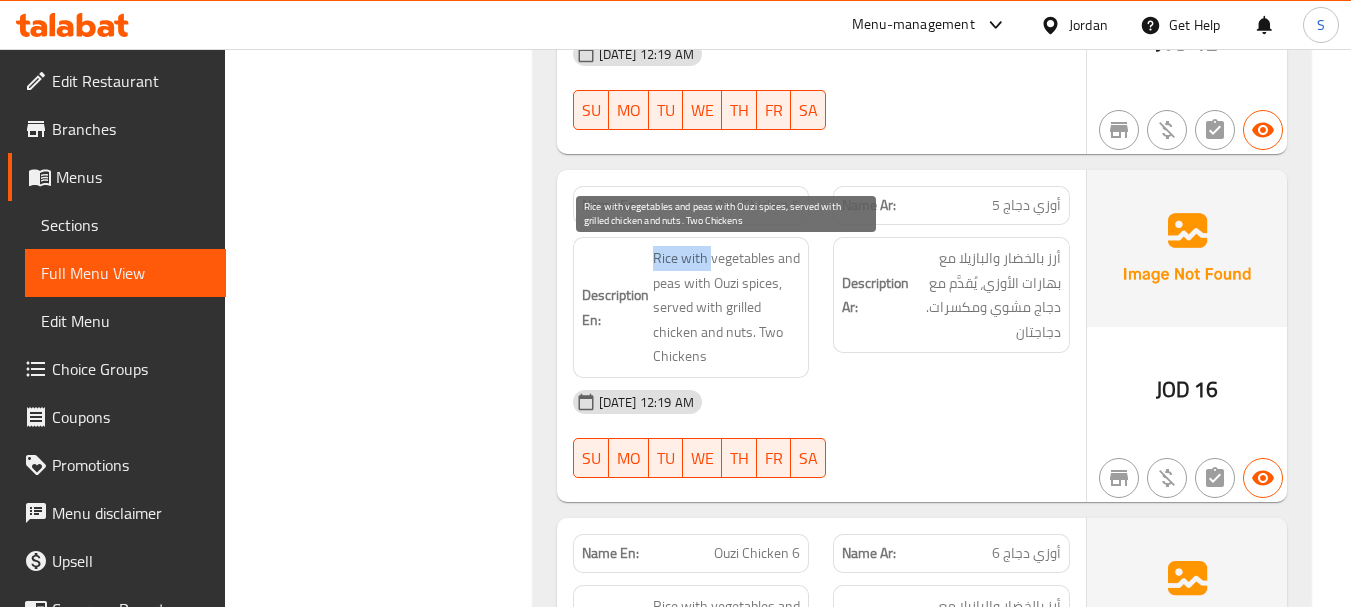 drag, startPoint x: 656, startPoint y: 263, endPoint x: 711, endPoint y: 255, distance: 55.578773 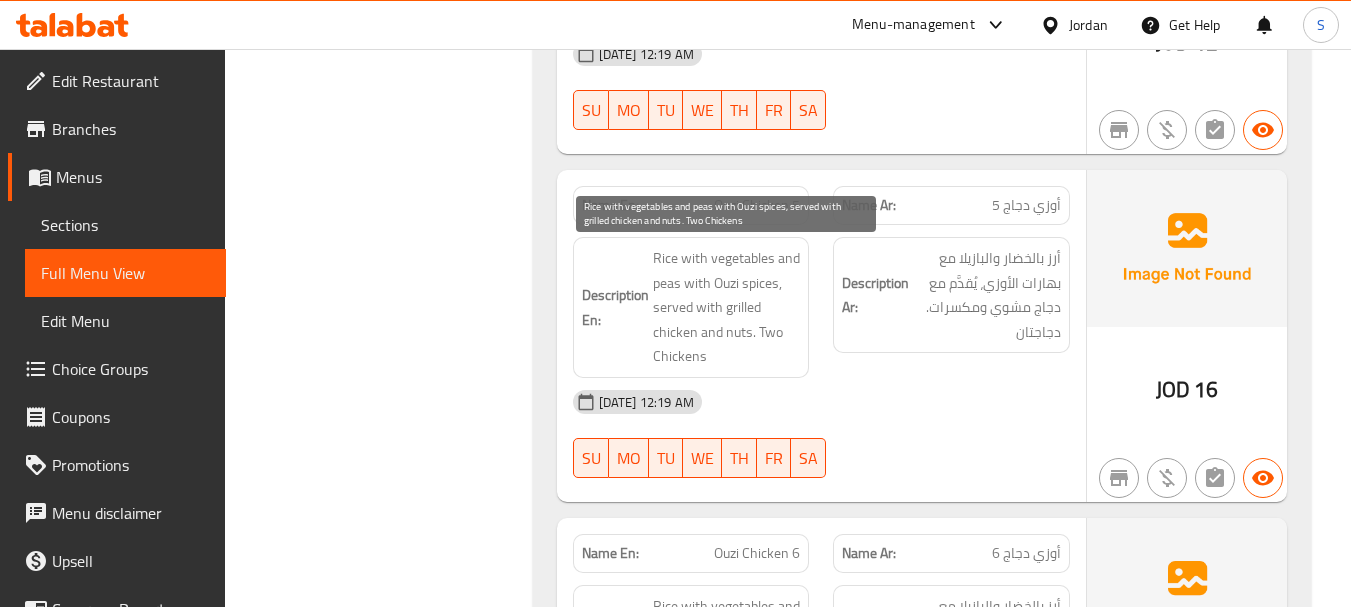 click on "Rice with vegetables and peas with Ouzi spices, served with grilled chicken and nuts. Two Chickens" at bounding box center [727, 307] 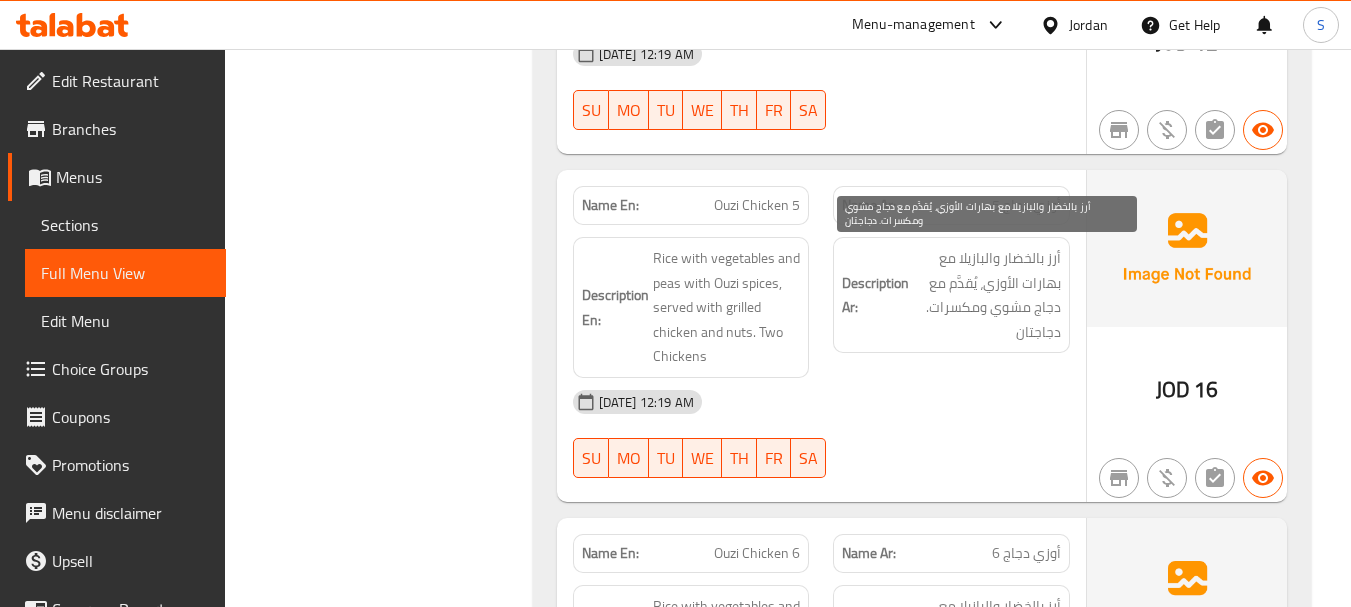 click on "أرز بالخضار والبازيلا مع بهارات الأوزي، يُقدَّم مع دجاج مشوي ومكسرات. دجاجتان" at bounding box center (987, 295) 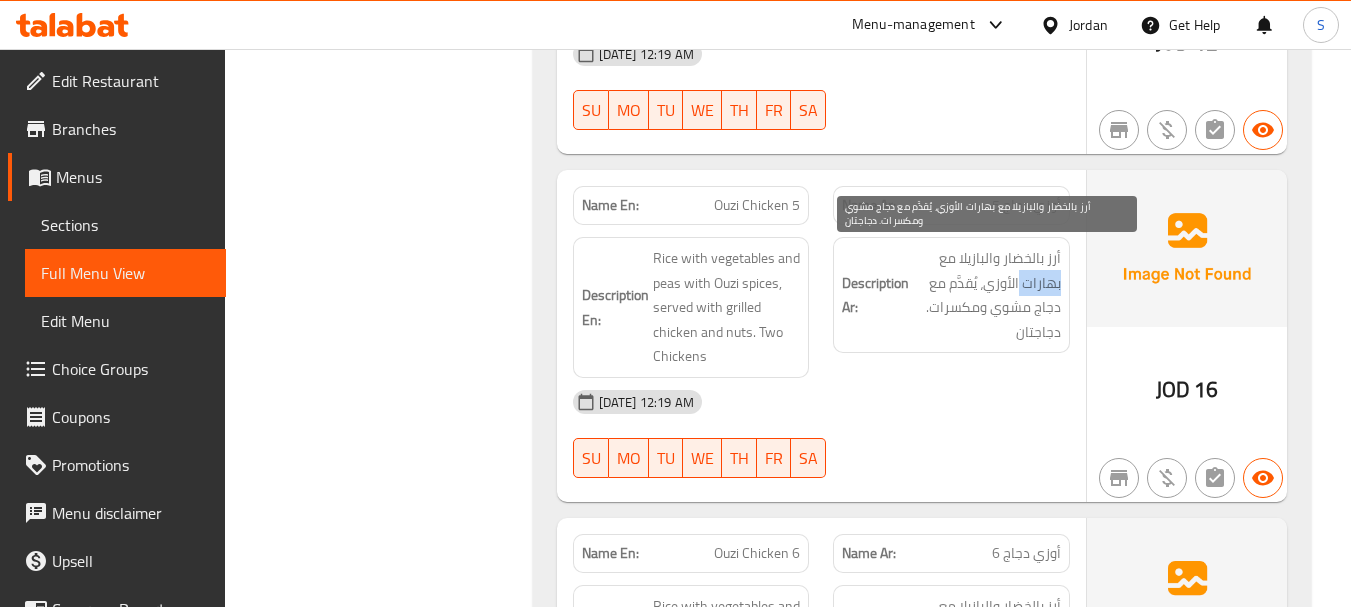 click on "أرز بالخضار والبازيلا مع بهارات الأوزي، يُقدَّم مع دجاج مشوي ومكسرات. دجاجتان" at bounding box center (987, 295) 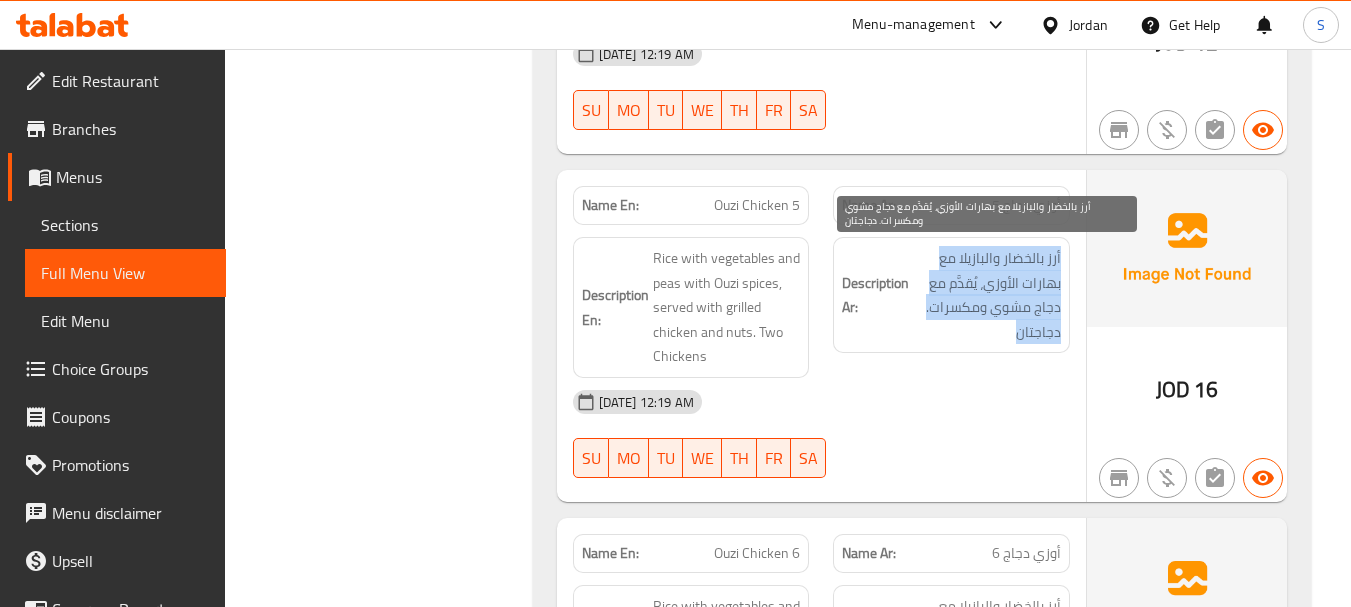click on "أرز بالخضار والبازيلا مع بهارات الأوزي، يُقدَّم مع دجاج مشوي ومكسرات. دجاجتان" at bounding box center [987, 295] 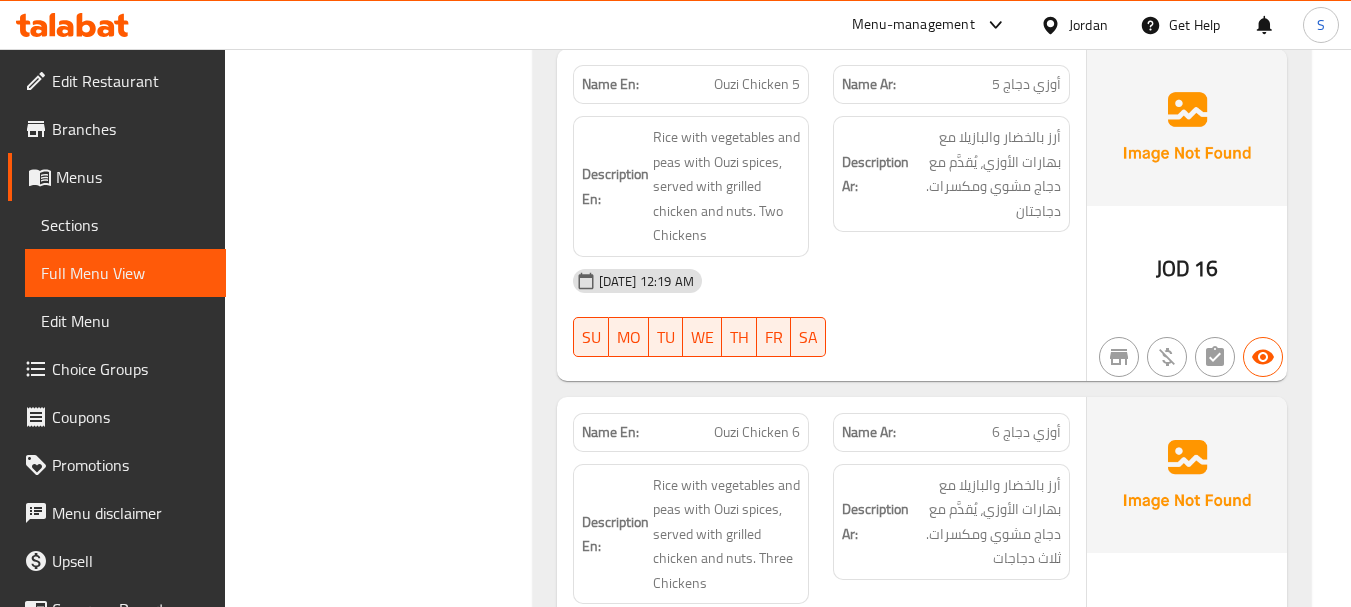 scroll, scrollTop: 8500, scrollLeft: 0, axis: vertical 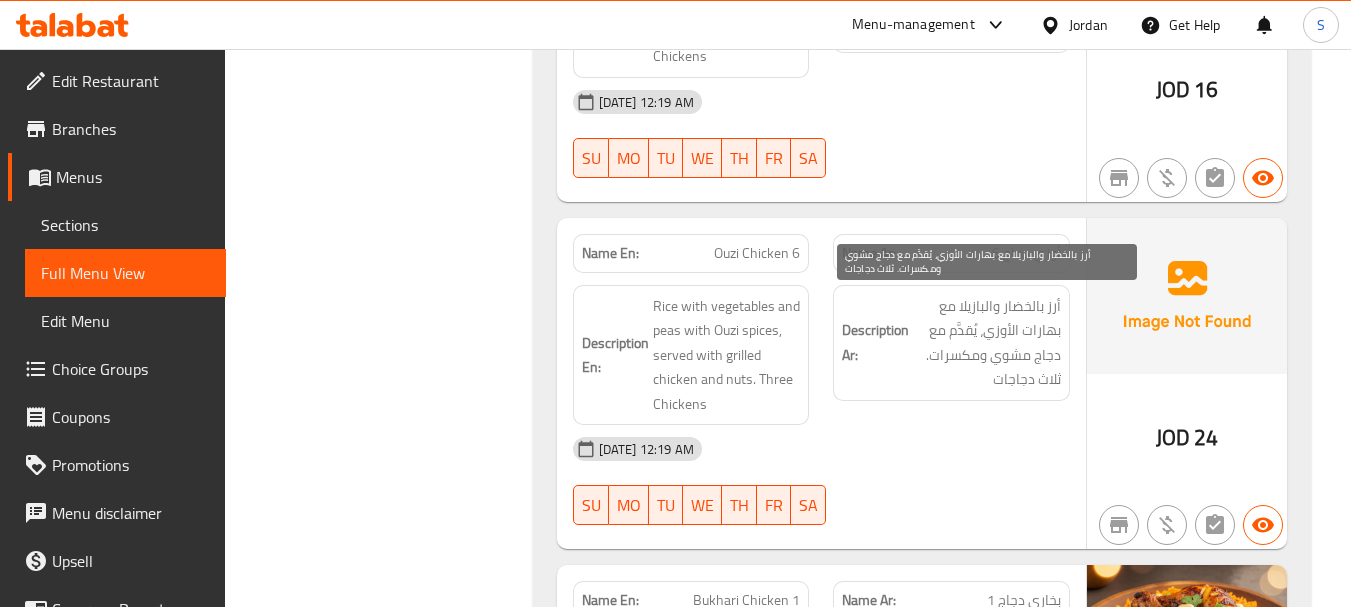 click on "أرز بالخضار والبازيلا مع بهارات الأوزي، يُقدَّم مع دجاج مشوي ومكسرات. ثلاث دجاجات" at bounding box center [987, 343] 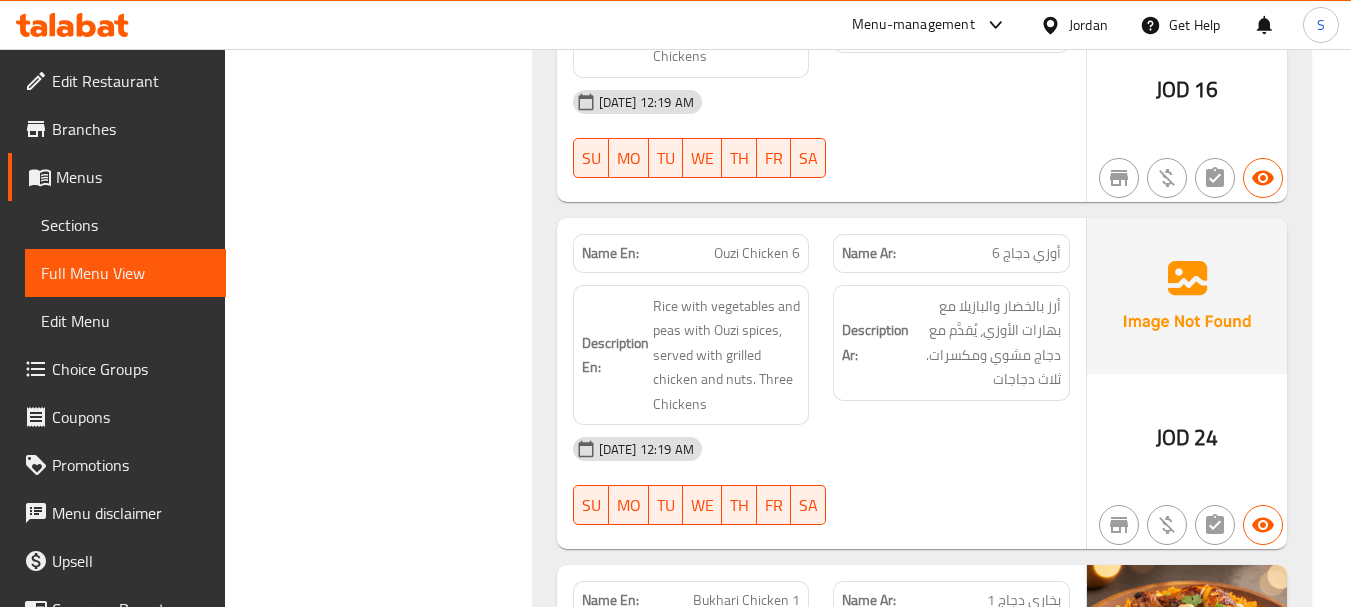 click on "Name En: Ouzi Chicken 6" at bounding box center (691, 253) 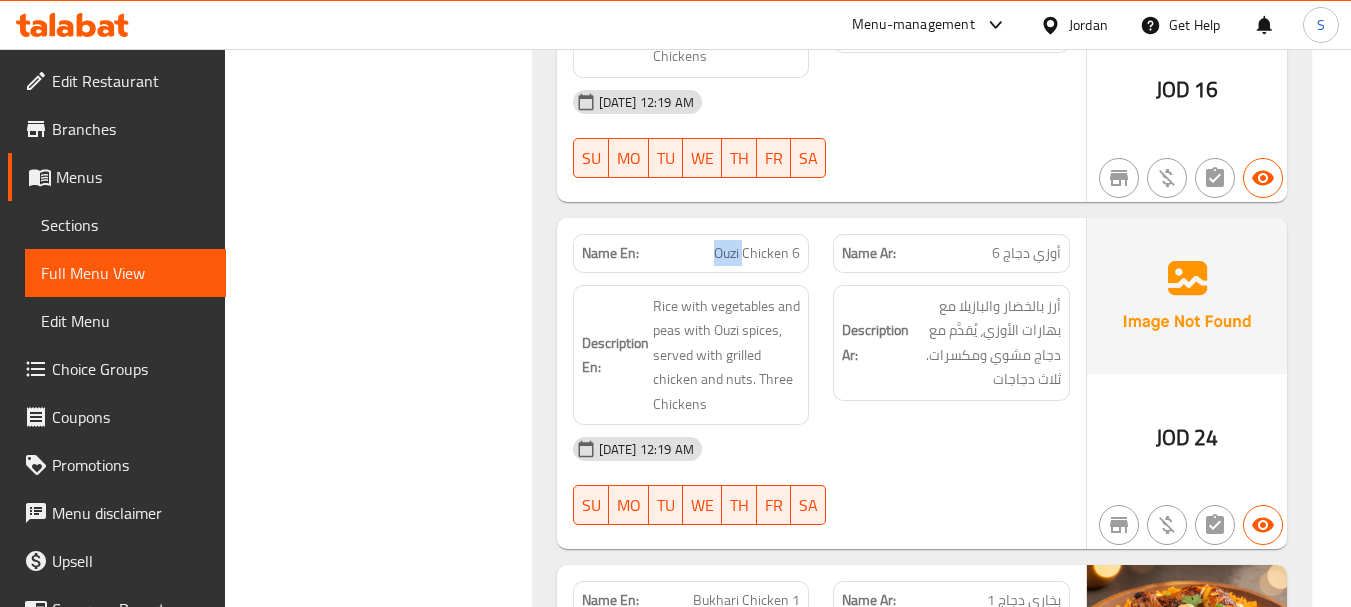 click on "Name En: Ouzi Chicken 6" at bounding box center [691, 253] 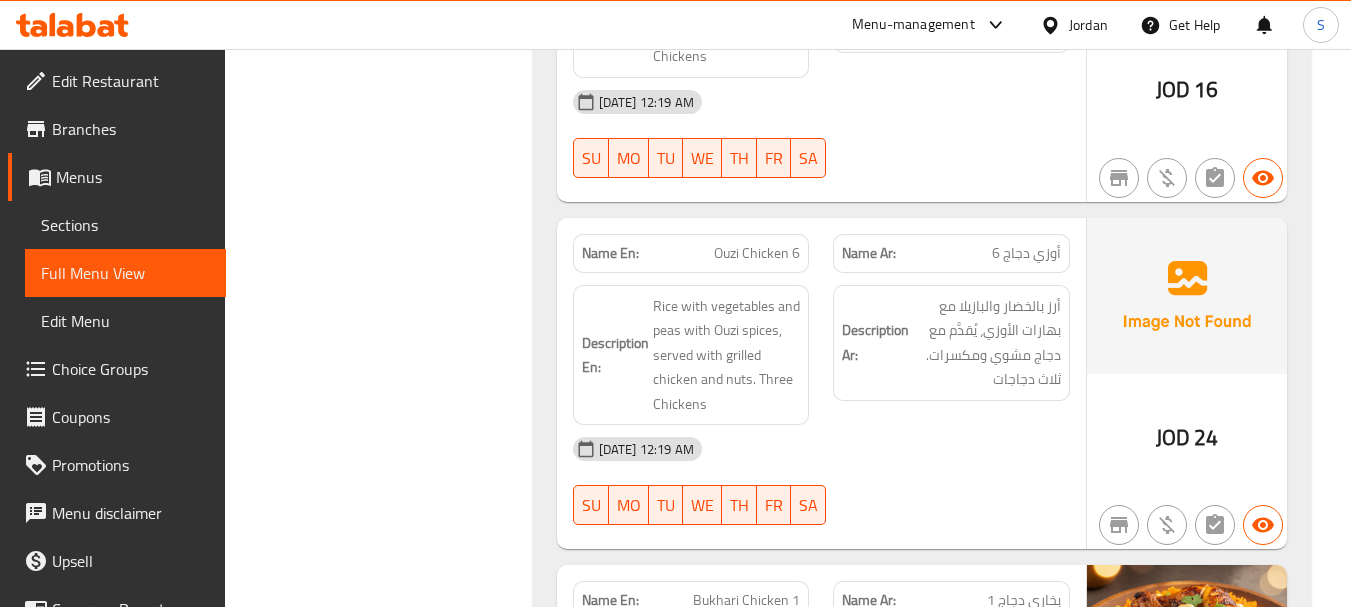 click on "Ouzi Chicken 6" at bounding box center (757, 253) 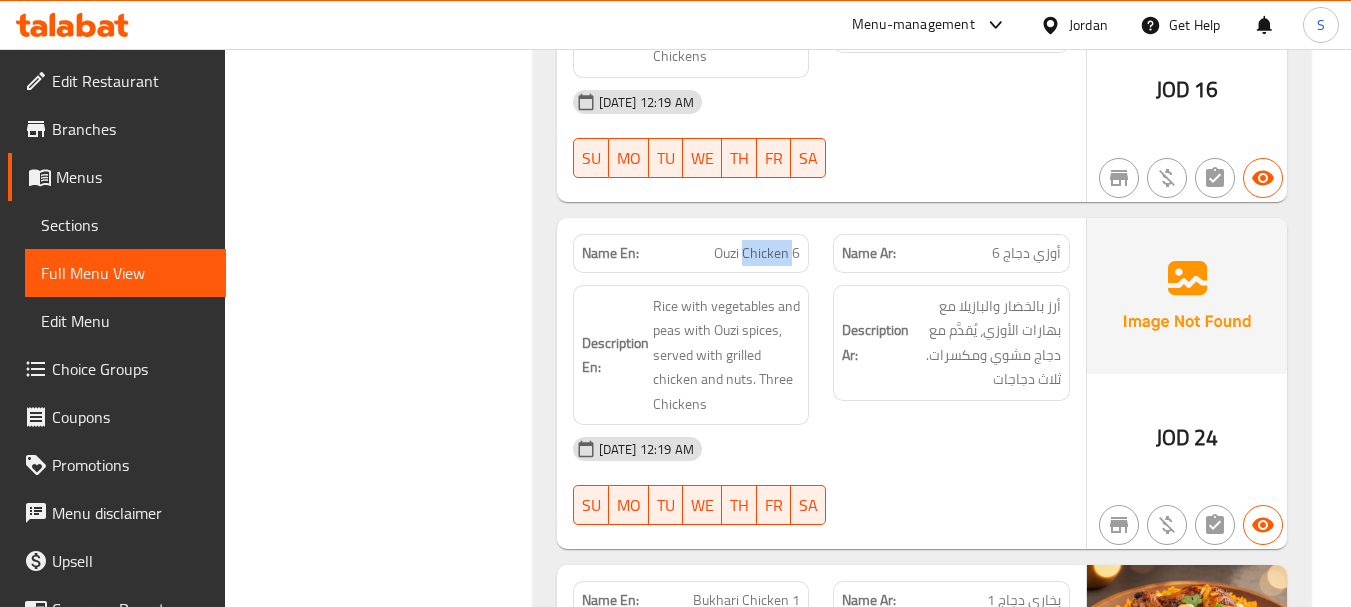click on "Ouzi Chicken 6" at bounding box center [757, 253] 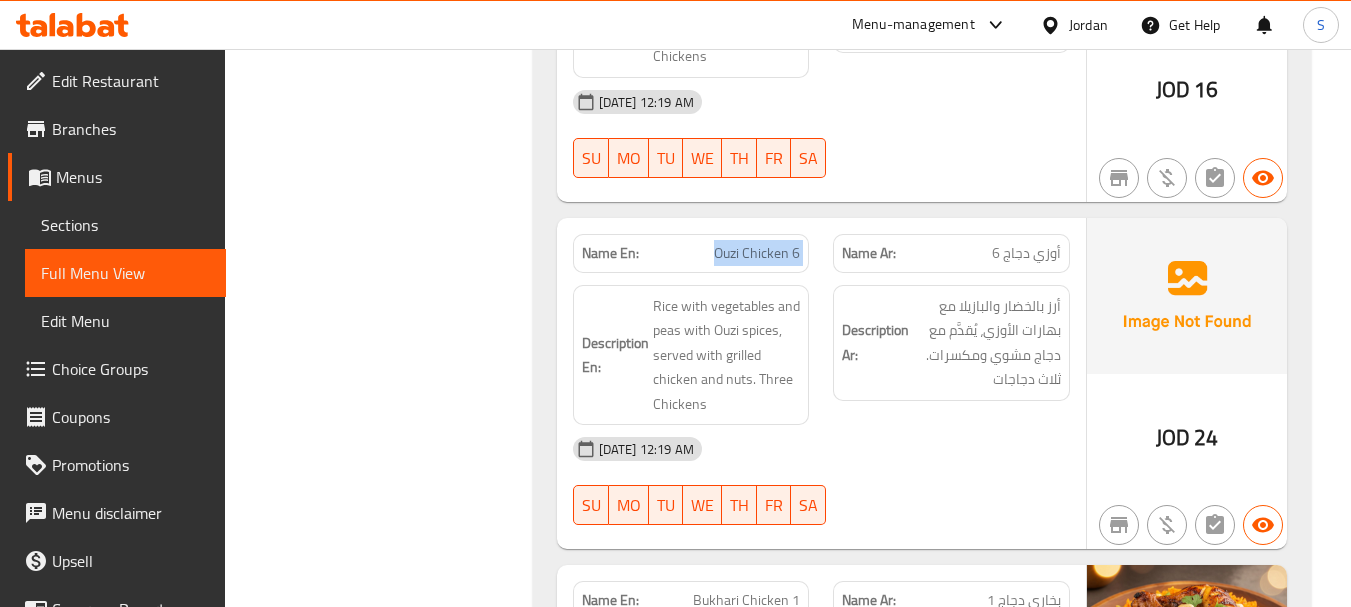 click on "Ouzi Chicken 6" at bounding box center [757, 253] 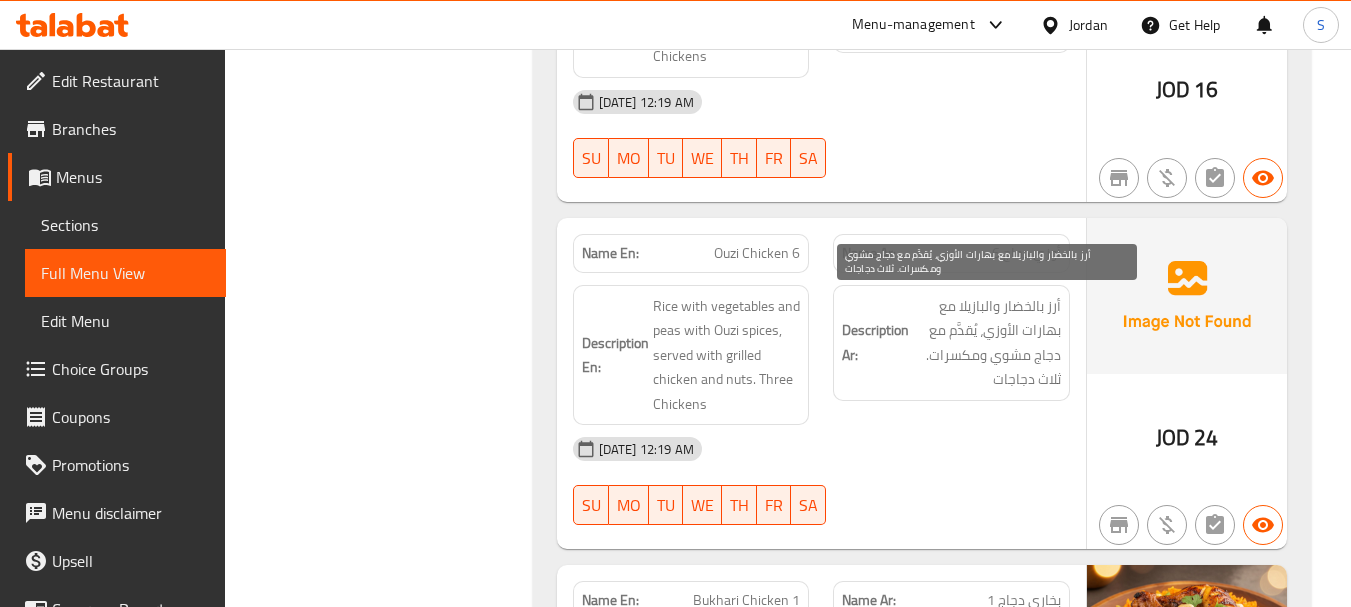 click on "أرز بالخضار والبازيلا مع بهارات الأوزي، يُقدَّم مع دجاج مشوي ومكسرات. ثلاث دجاجات" at bounding box center (987, 343) 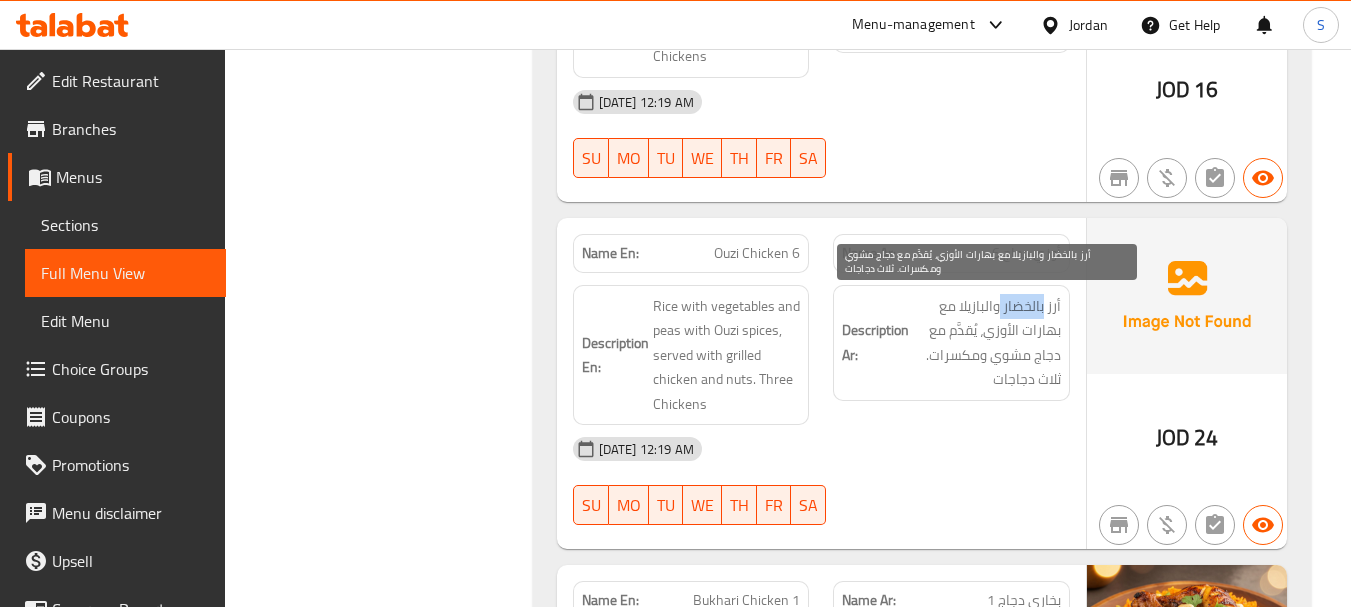 click on "أرز بالخضار والبازيلا مع بهارات الأوزي، يُقدَّم مع دجاج مشوي ومكسرات. ثلاث دجاجات" at bounding box center (987, 343) 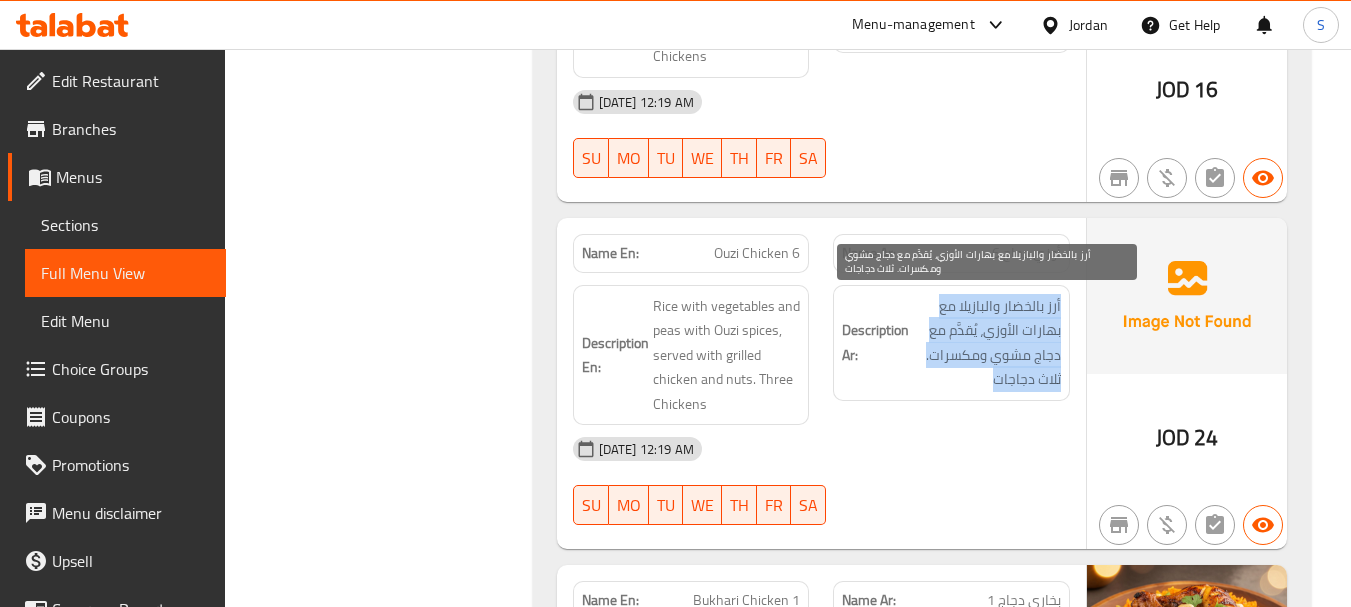 click on "أرز بالخضار والبازيلا مع بهارات الأوزي، يُقدَّم مع دجاج مشوي ومكسرات. ثلاث دجاجات" at bounding box center (987, 343) 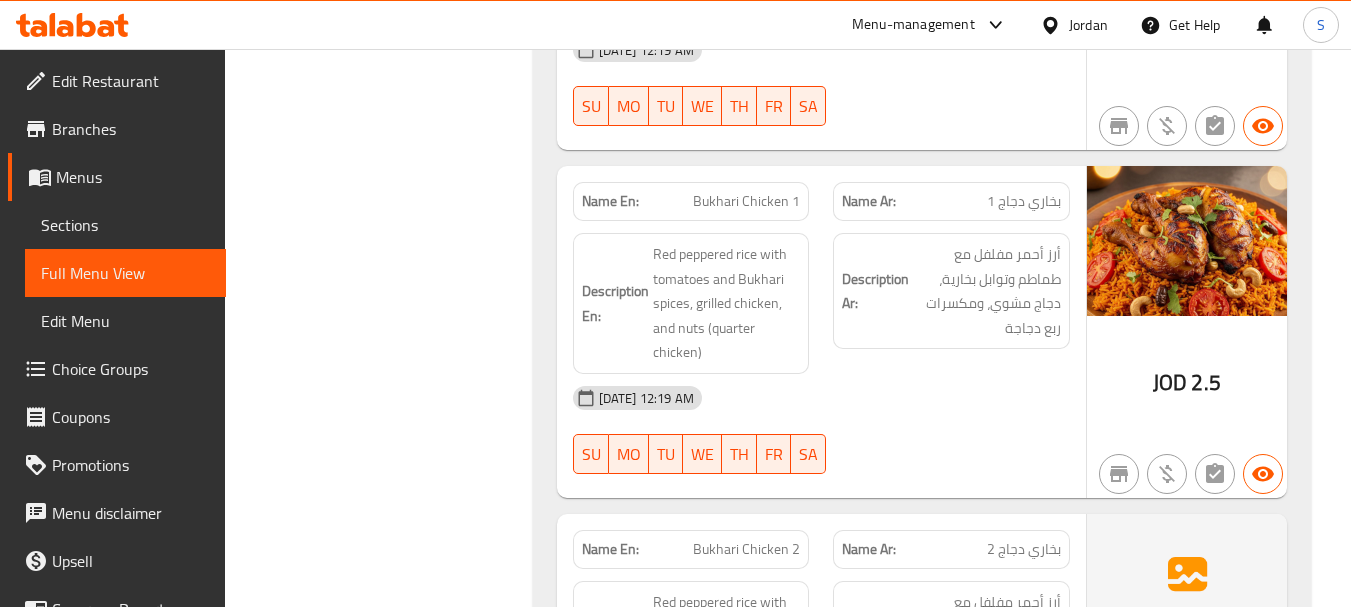 scroll, scrollTop: 8900, scrollLeft: 0, axis: vertical 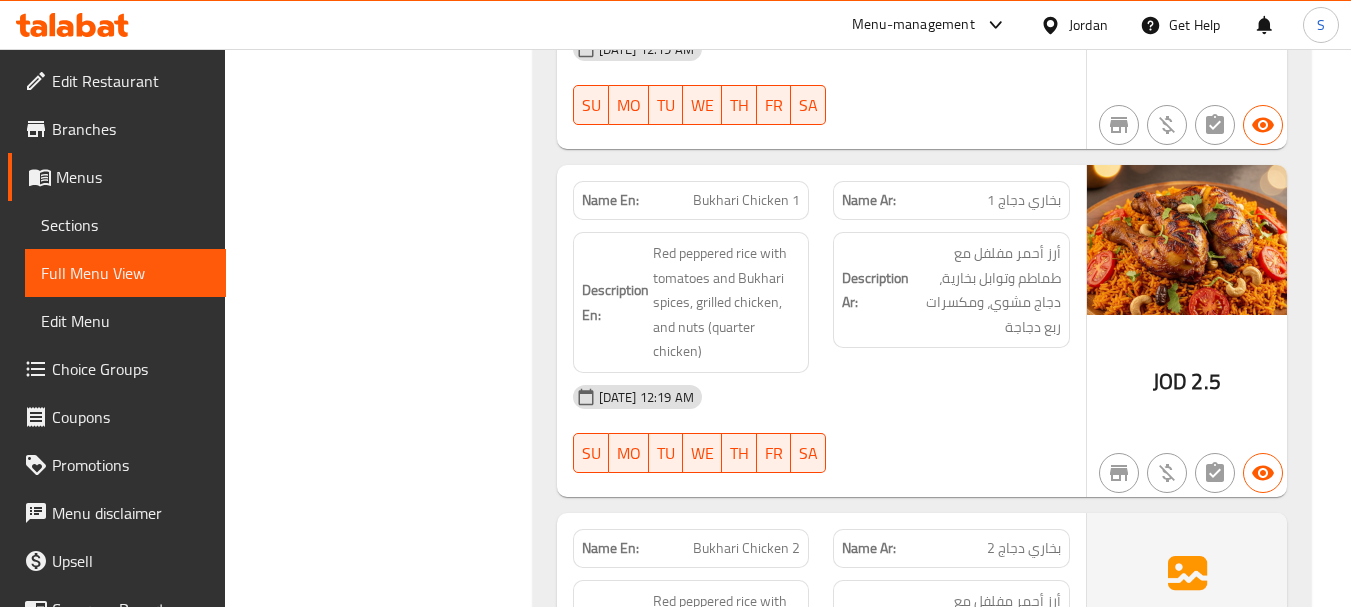 click on "Description Ar:" at bounding box center (875, 290) 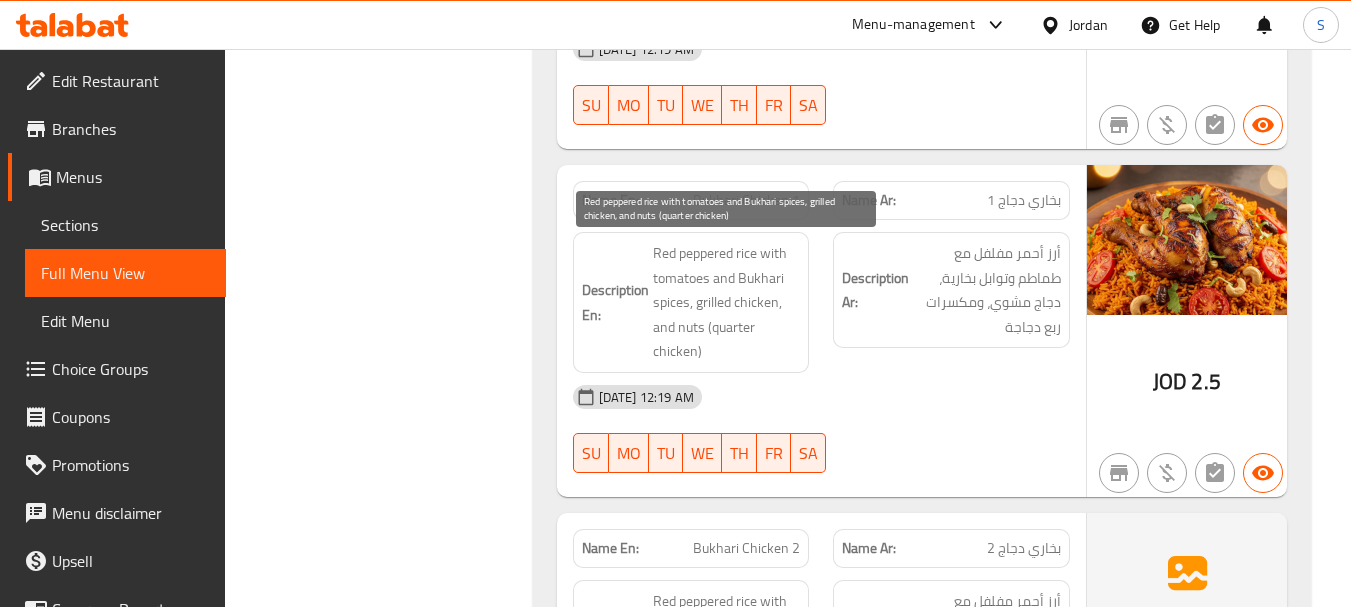 click on "Red peppered rice with tomatoes and Bukhari spices, grilled chicken, and nuts (quarter chicken)" at bounding box center (727, 302) 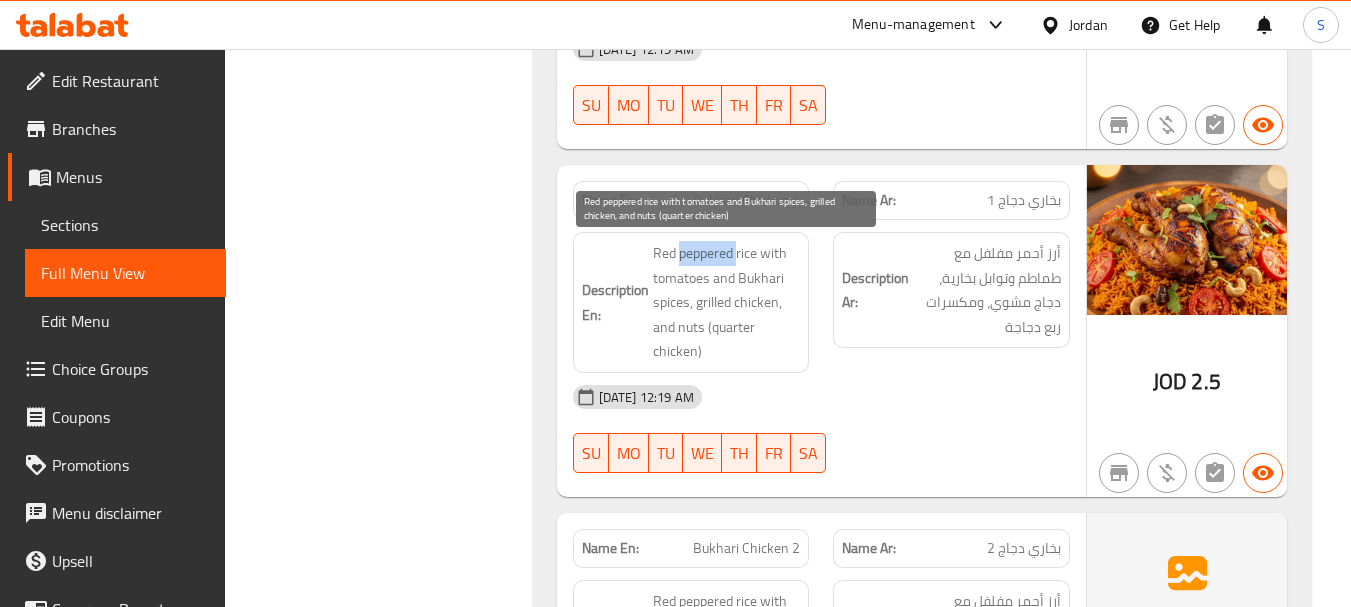 click on "Red peppered rice with tomatoes and Bukhari spices, grilled chicken, and nuts (quarter chicken)" at bounding box center [727, 302] 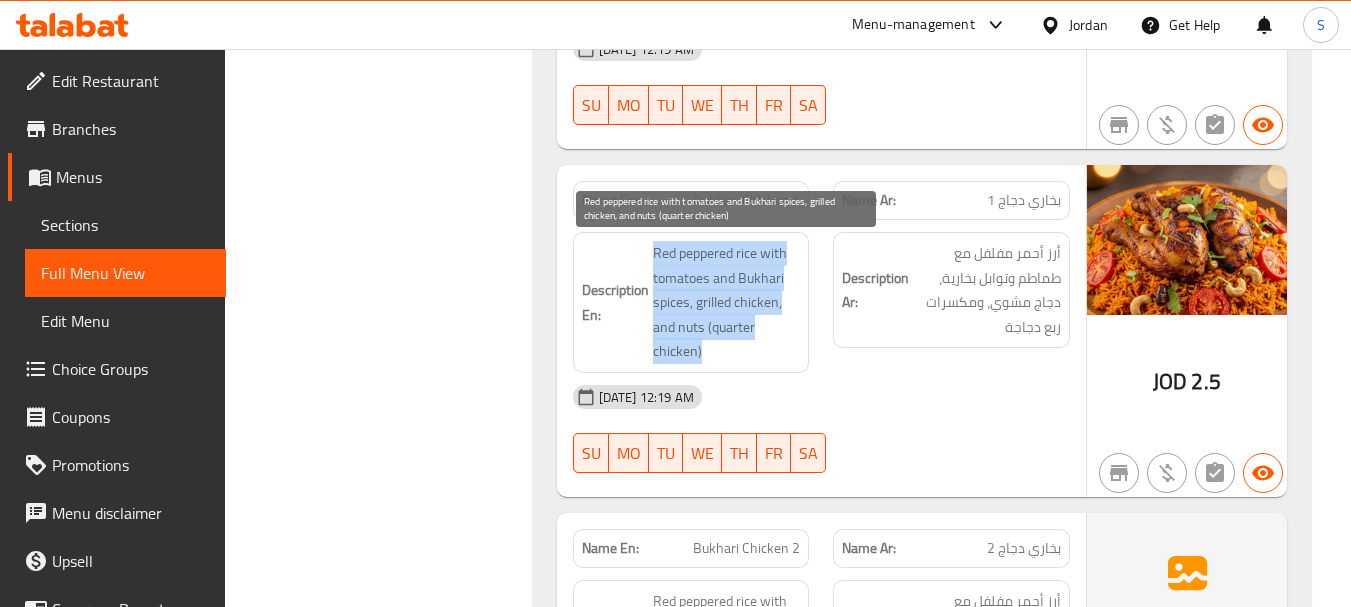 click on "Red peppered rice with tomatoes and Bukhari spices, grilled chicken, and nuts (quarter chicken)" at bounding box center [727, 302] 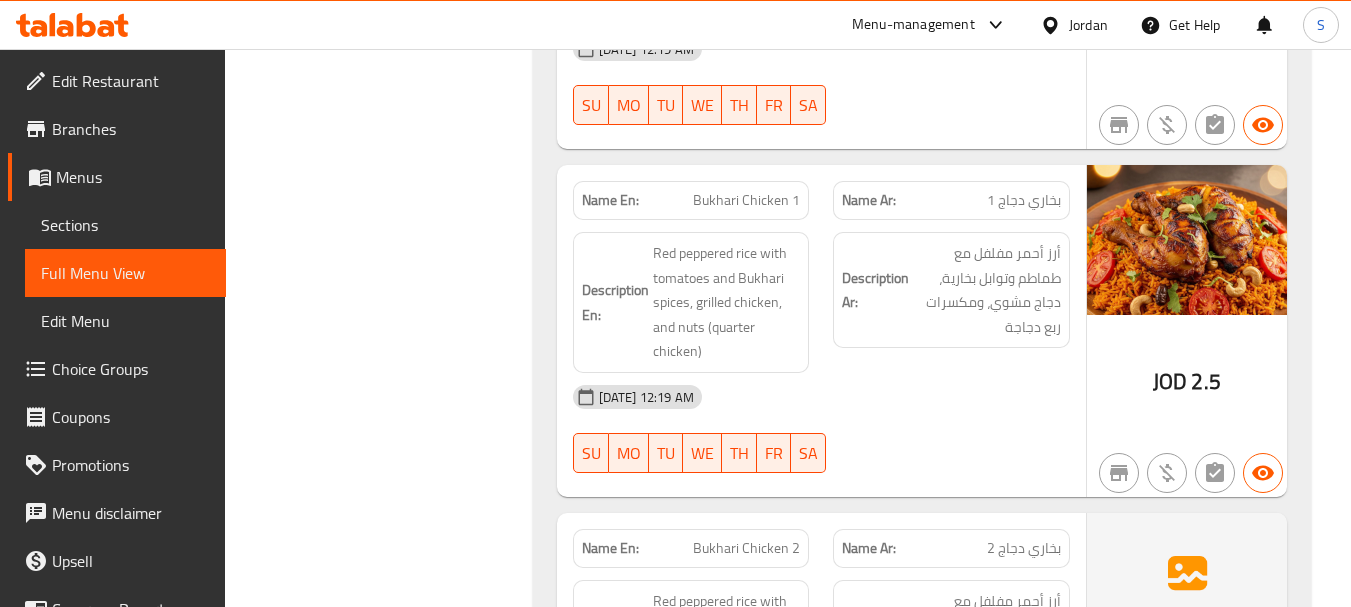 click on "Description Ar: أرز أحمر مفلفل مع طماطم وتوابل بخارية، دجاج مشوي، ومكسرات ربع دجاجة" at bounding box center (951, 290) 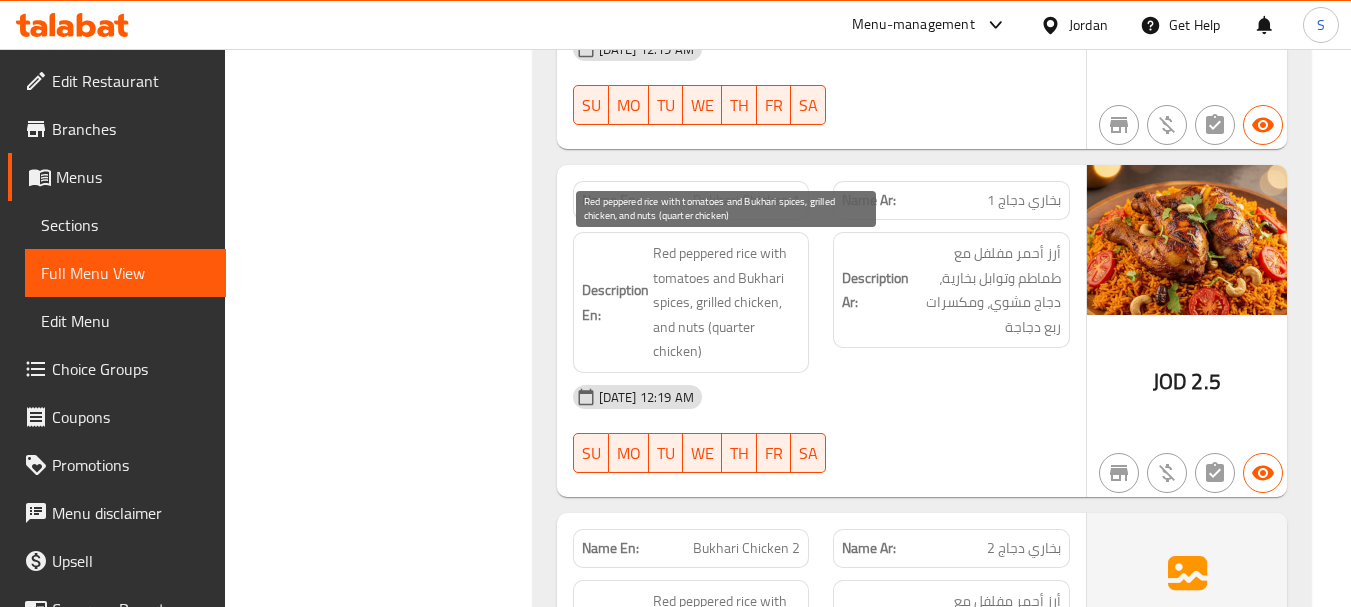 click on "Red peppered rice with tomatoes and Bukhari spices, grilled chicken, and nuts (quarter chicken)" at bounding box center (727, 302) 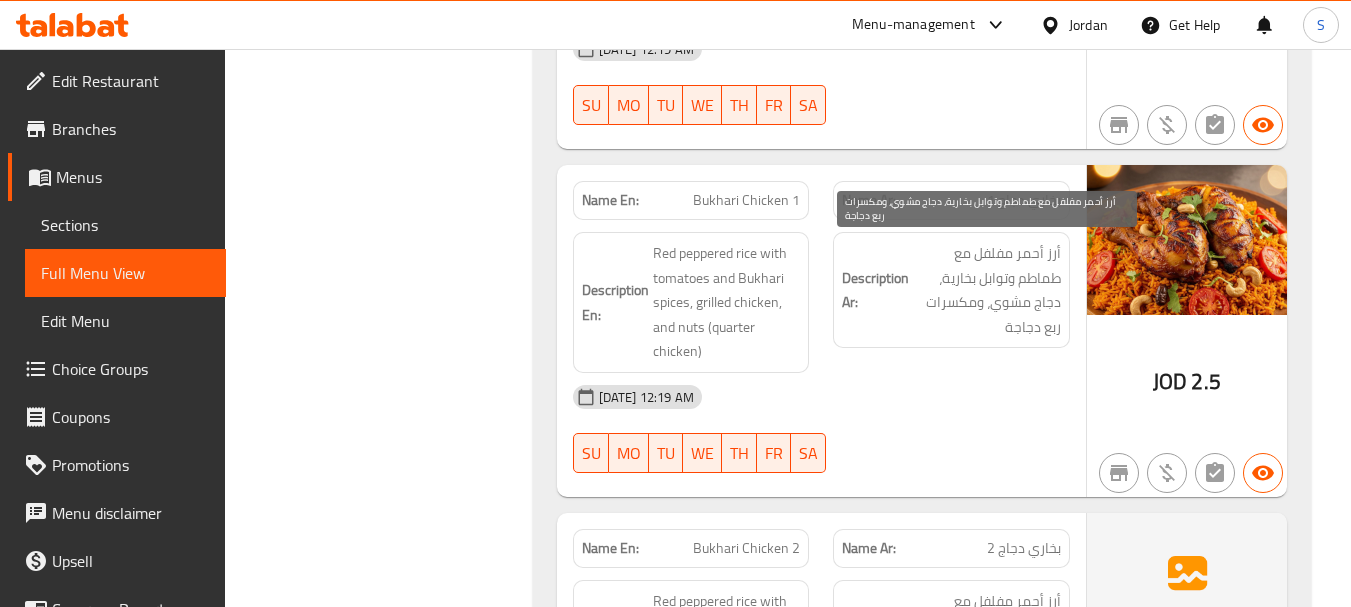 click on "أرز أحمر مفلفل مع طماطم وتوابل بخارية، دجاج مشوي، ومكسرات ربع دجاجة" at bounding box center [987, 290] 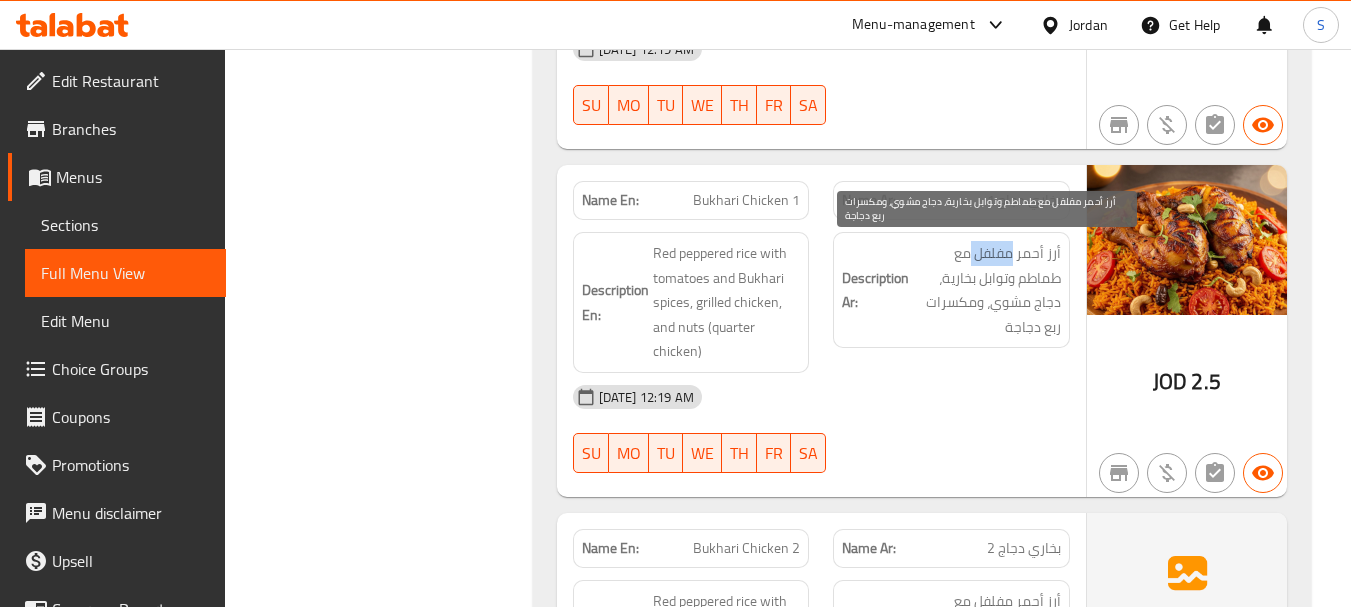click on "أرز أحمر مفلفل مع طماطم وتوابل بخارية، دجاج مشوي، ومكسرات ربع دجاجة" at bounding box center (987, 290) 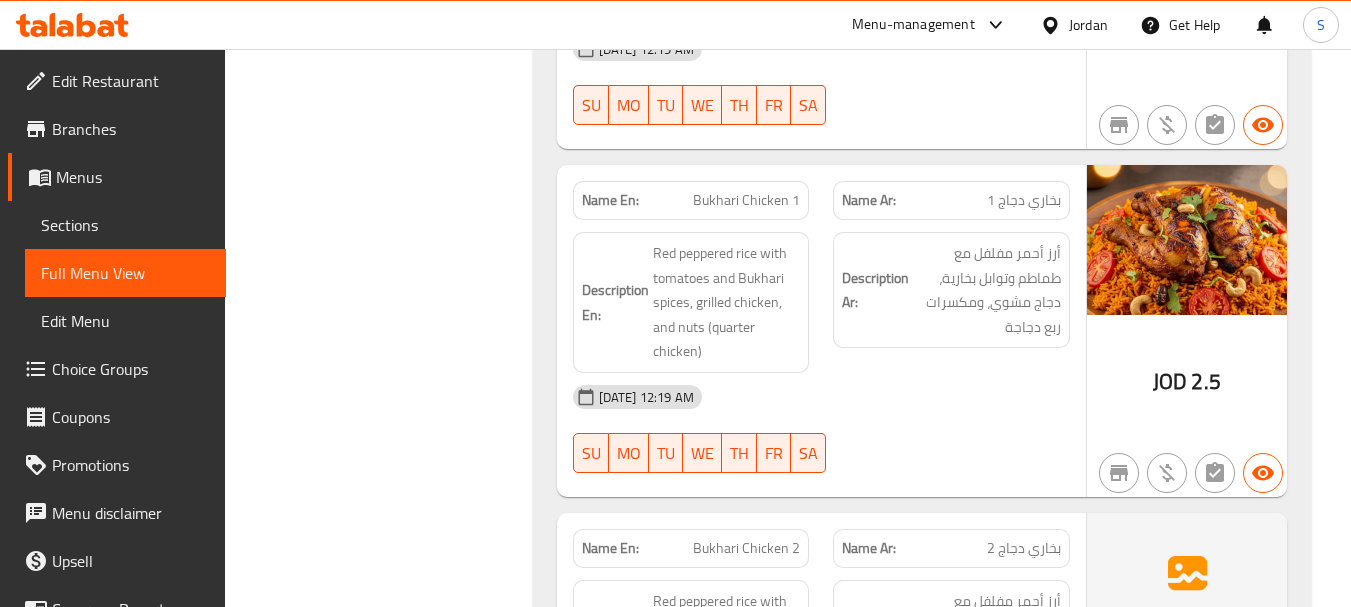 click on "15-07-2025 12:19 AM SU MO TU WE TH FR SA" at bounding box center (821, 429) 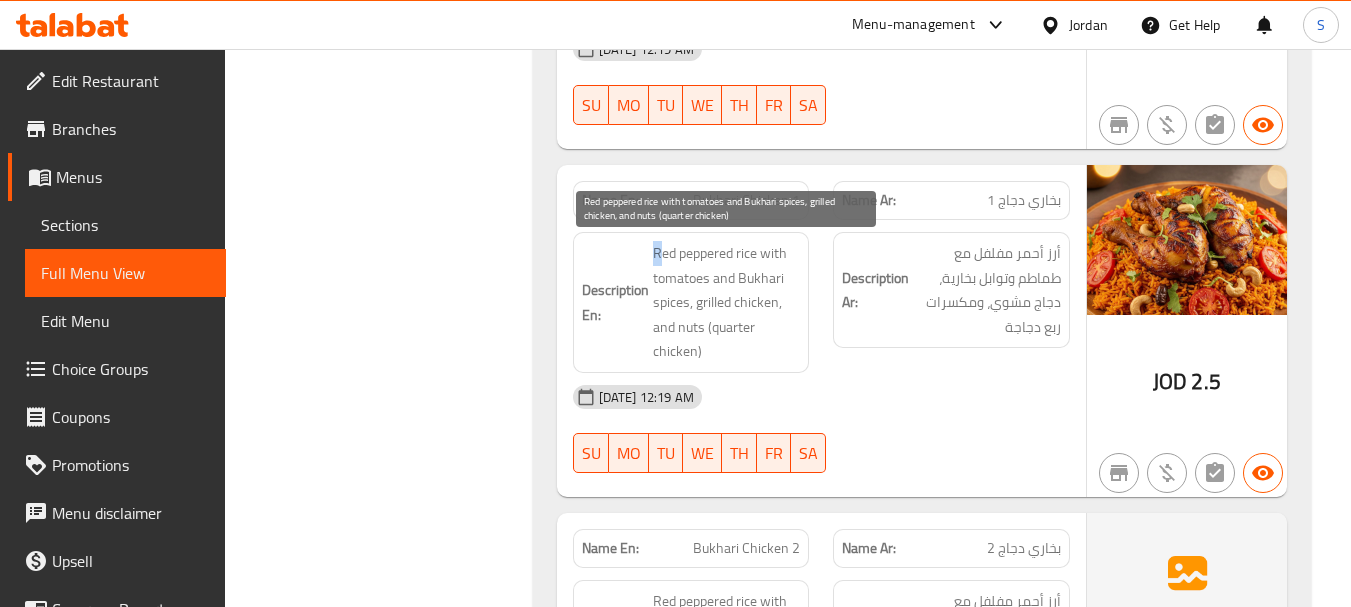 click on "Red peppered rice with tomatoes and Bukhari spices, grilled chicken, and nuts (quarter chicken)" at bounding box center (727, 302) 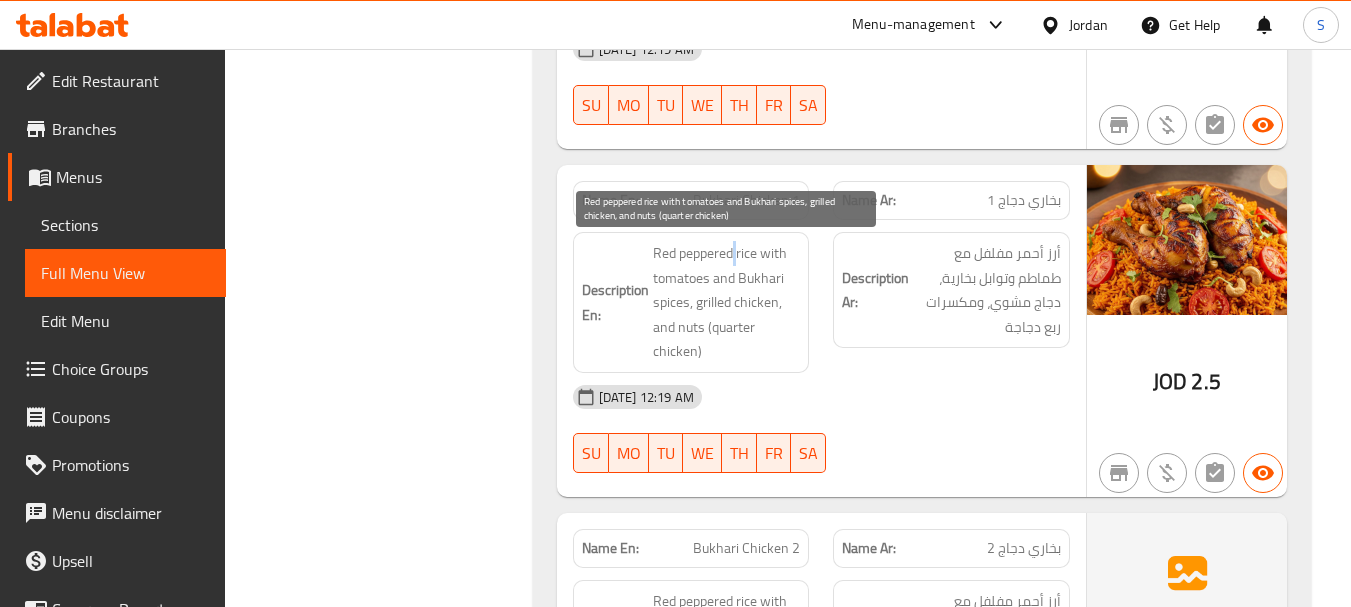click on "Red peppered rice with tomatoes and Bukhari spices, grilled chicken, and nuts (quarter chicken)" at bounding box center (727, 302) 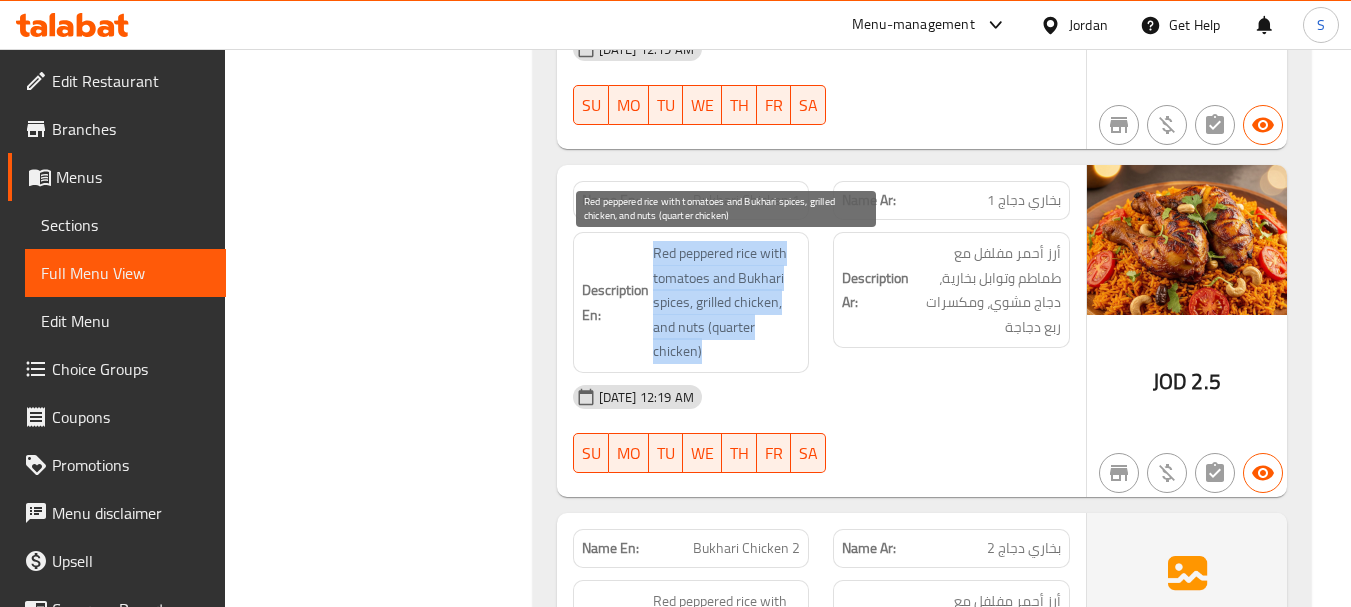 click on "Red peppered rice with tomatoes and Bukhari spices, grilled chicken, and nuts (quarter chicken)" at bounding box center (727, 302) 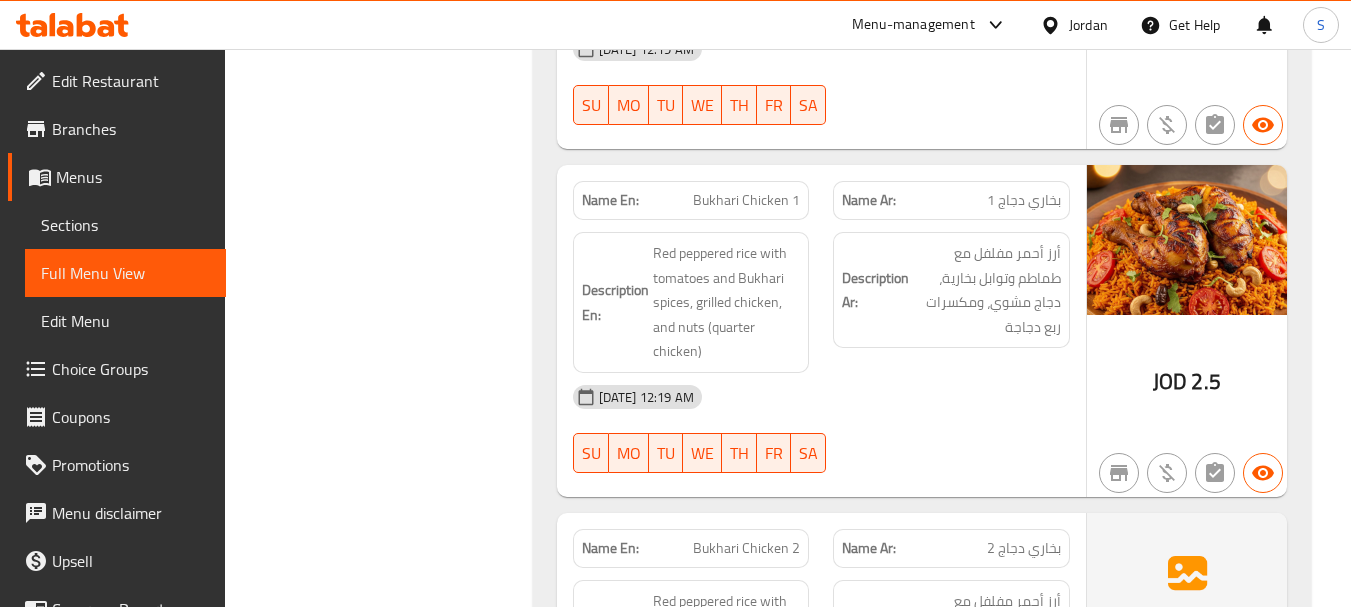 click on "Description Ar: أرز أحمر مفلفل مع طماطم وتوابل بخارية، دجاج مشوي، ومكسرات ربع دجاجة" at bounding box center [951, 290] 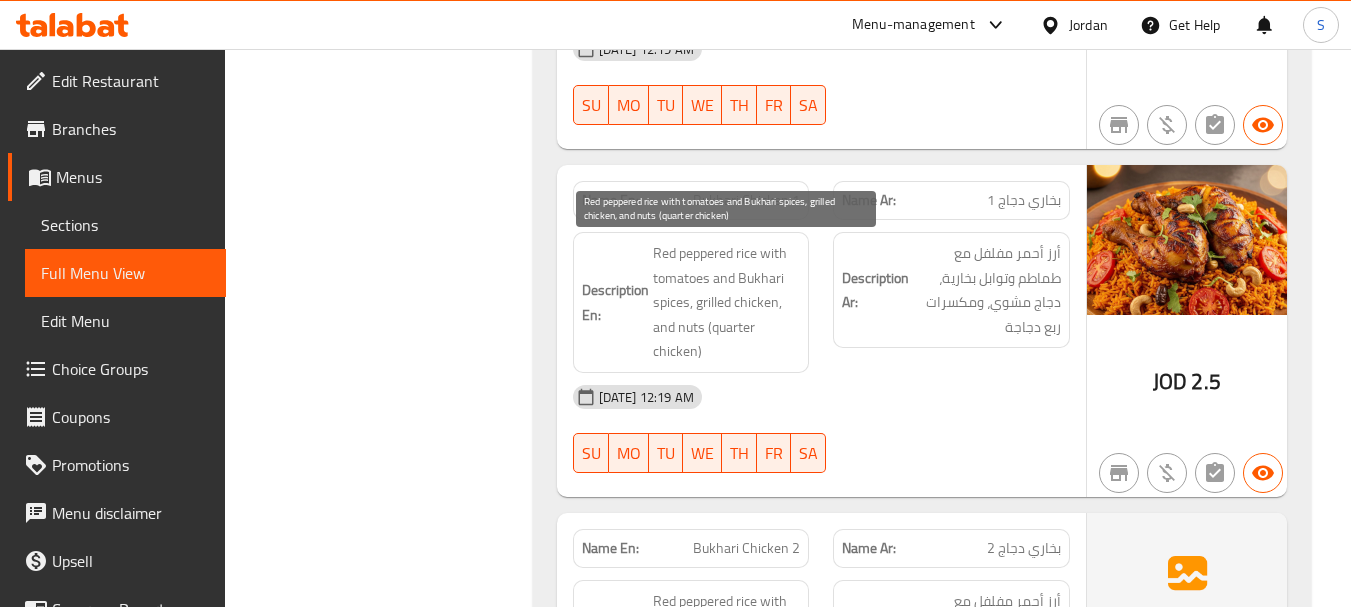 click on "Red peppered rice with tomatoes and Bukhari spices, grilled chicken, and nuts (quarter chicken)" at bounding box center [727, 302] 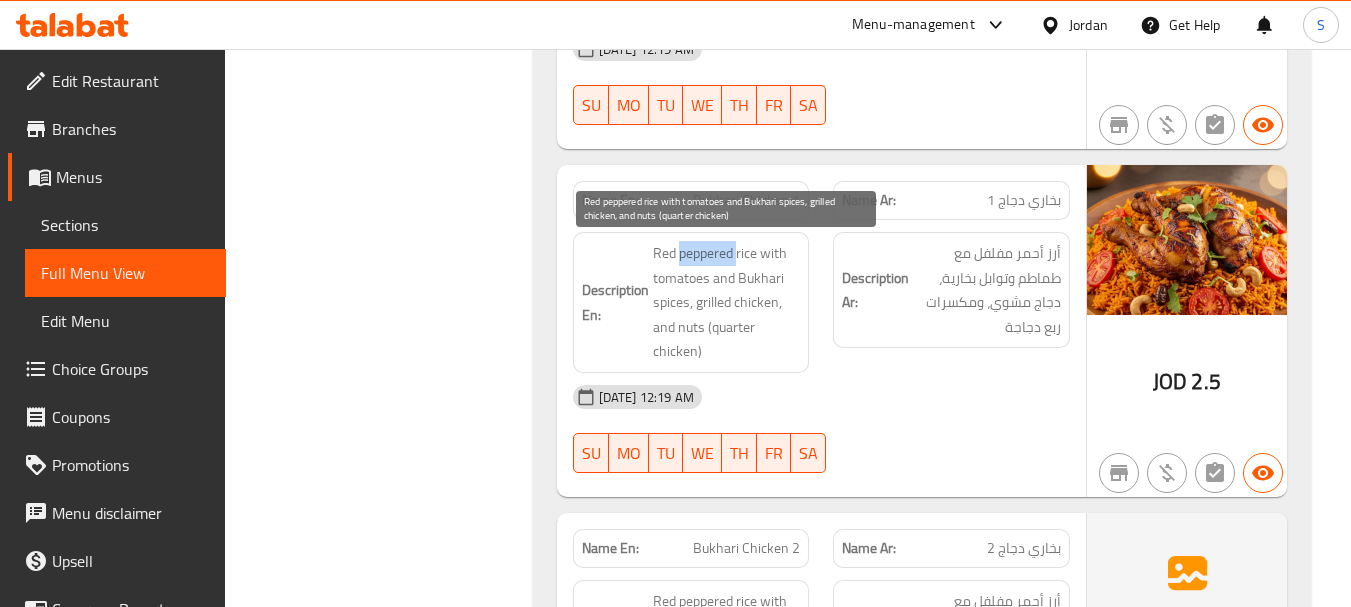 click on "Red peppered rice with tomatoes and Bukhari spices, grilled chicken, and nuts (quarter chicken)" at bounding box center [727, 302] 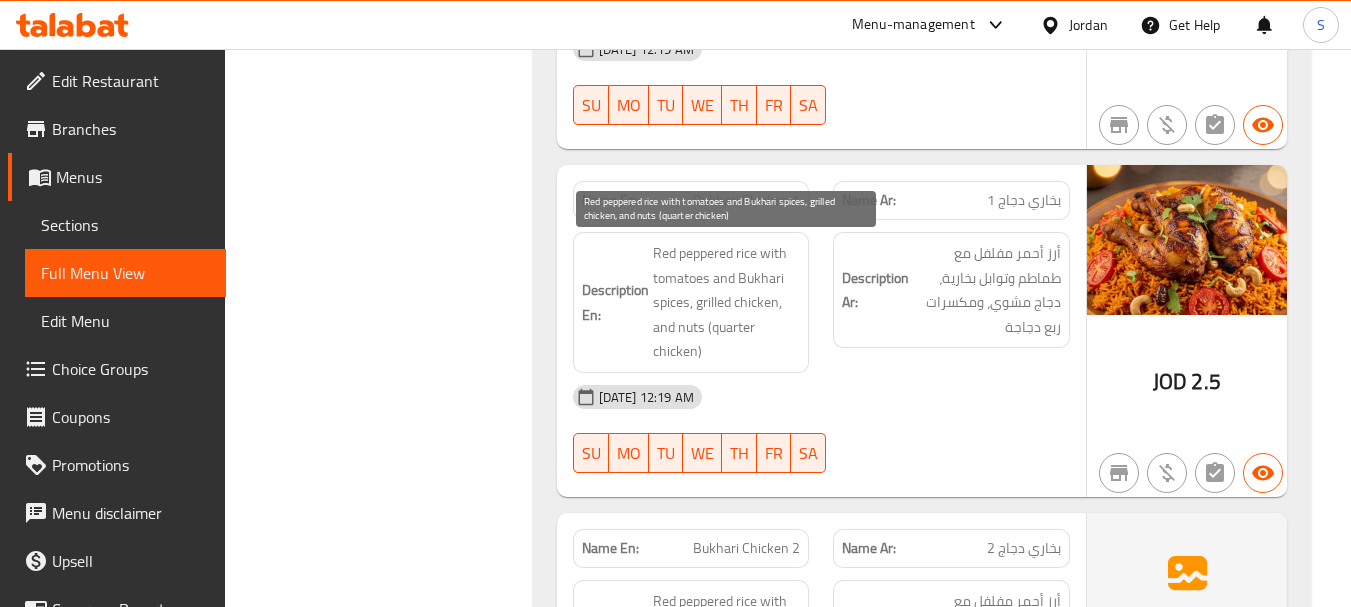 click on "Red peppered rice with tomatoes and Bukhari spices, grilled chicken, and nuts (quarter chicken)" at bounding box center [727, 302] 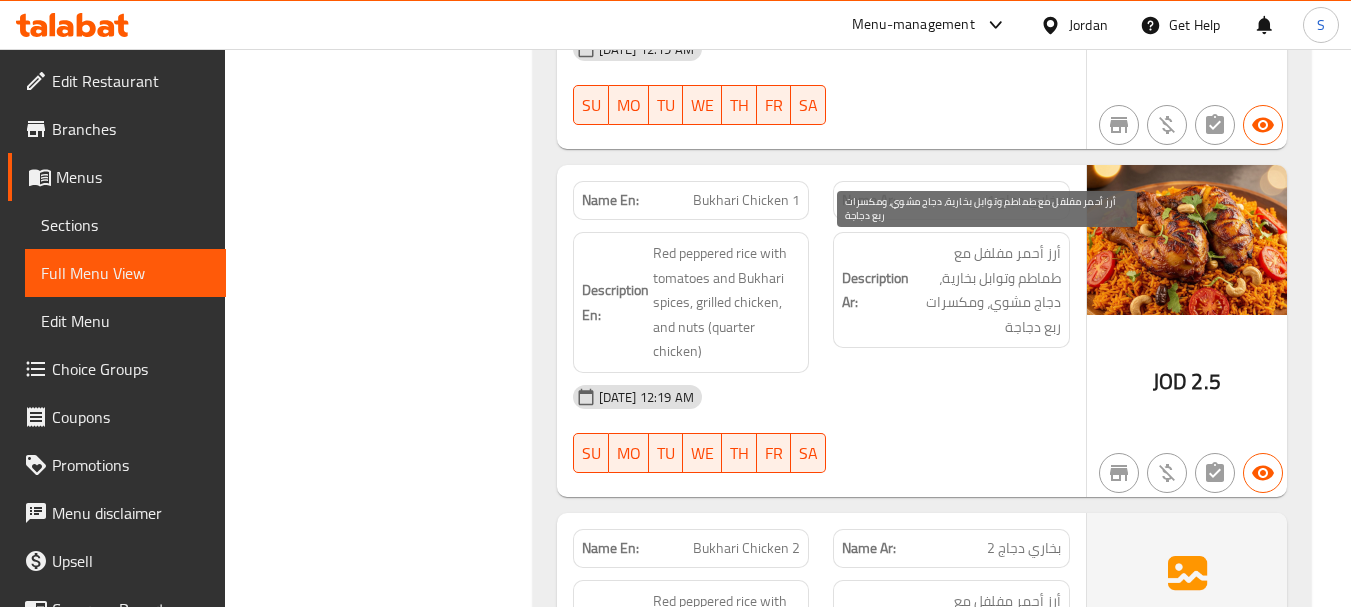 click on "أرز أحمر مفلفل مع طماطم وتوابل بخارية، دجاج مشوي، ومكسرات ربع دجاجة" at bounding box center (987, 290) 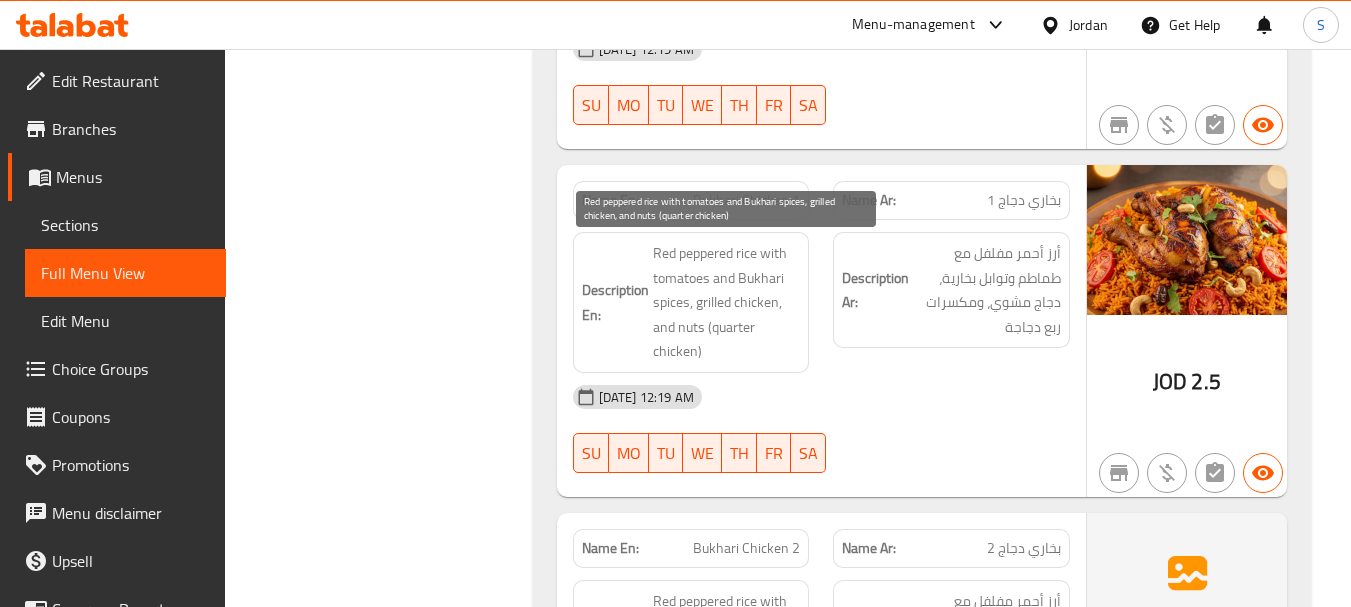 click on "Red peppered rice with tomatoes and Bukhari spices, grilled chicken, and nuts (quarter chicken)" at bounding box center (727, 302) 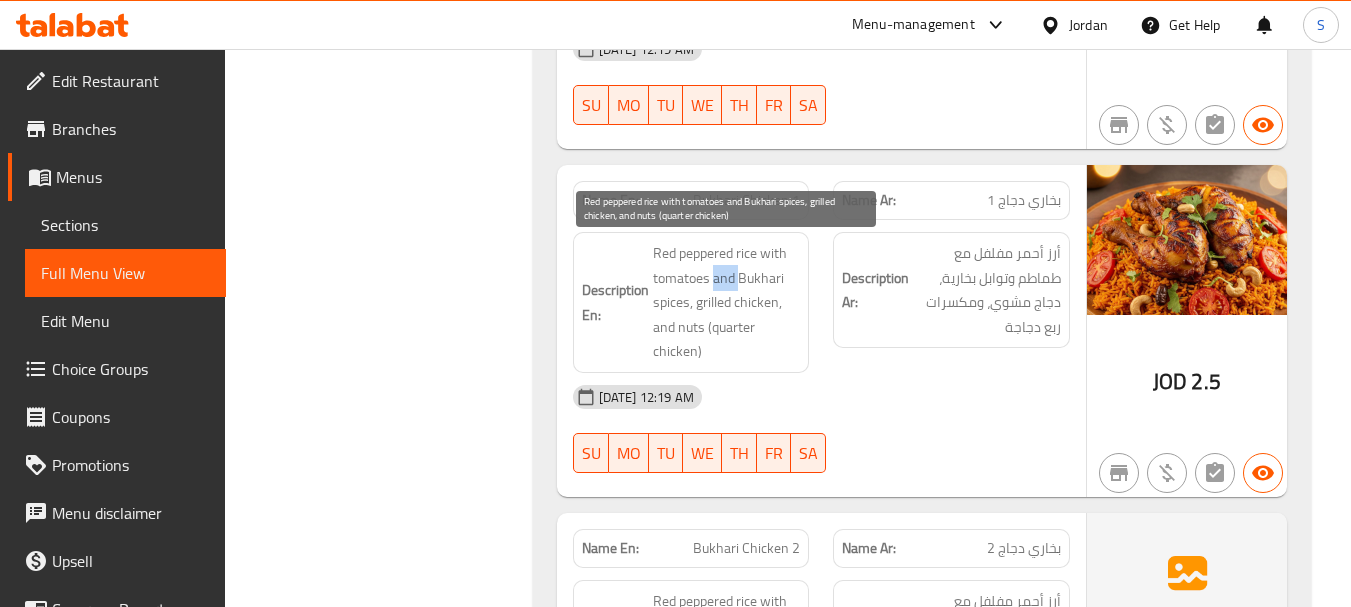 click on "Red peppered rice with tomatoes and Bukhari spices, grilled chicken, and nuts (quarter chicken)" at bounding box center [727, 302] 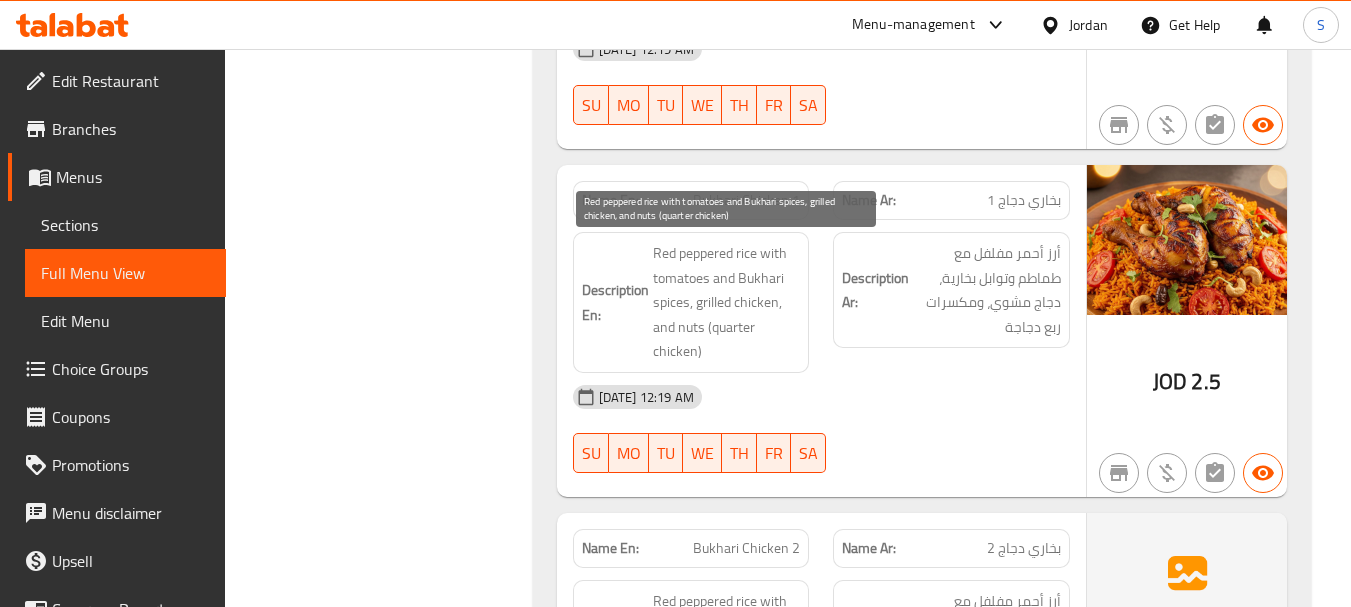 click on "Red peppered rice with tomatoes and Bukhari spices, grilled chicken, and nuts (quarter chicken)" at bounding box center (727, 302) 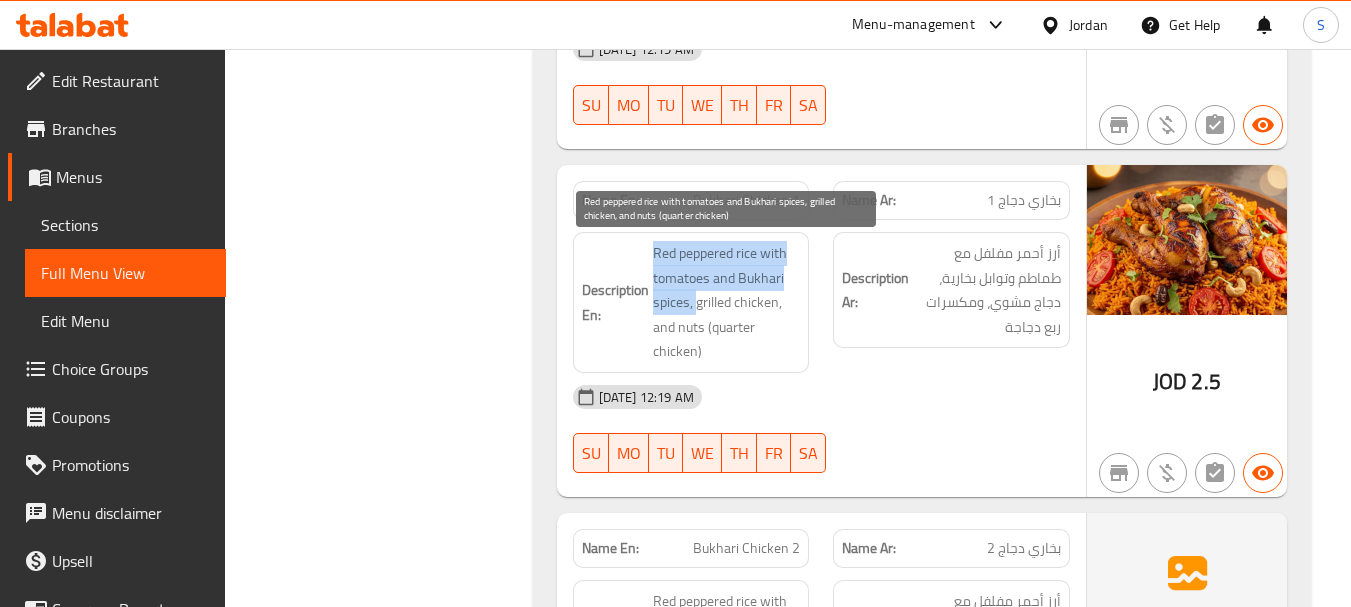drag, startPoint x: 647, startPoint y: 305, endPoint x: 697, endPoint y: 302, distance: 50.08992 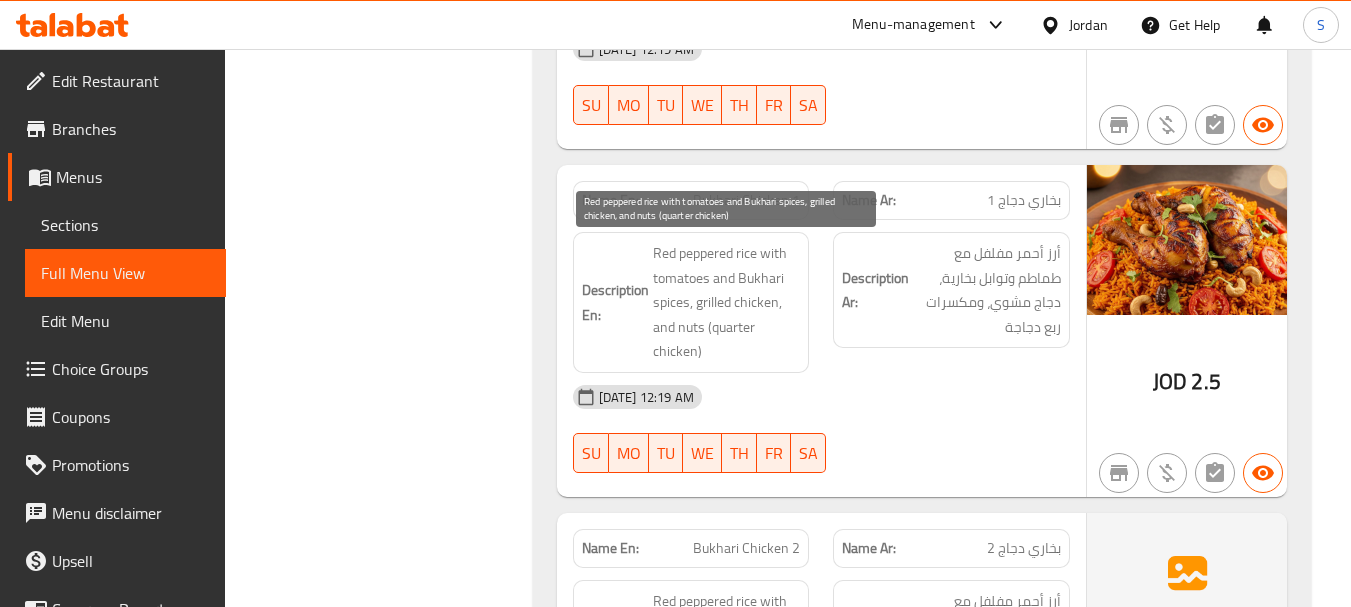 click on "Red peppered rice with tomatoes and Bukhari spices, grilled chicken, and nuts (quarter chicken)" at bounding box center [727, 302] 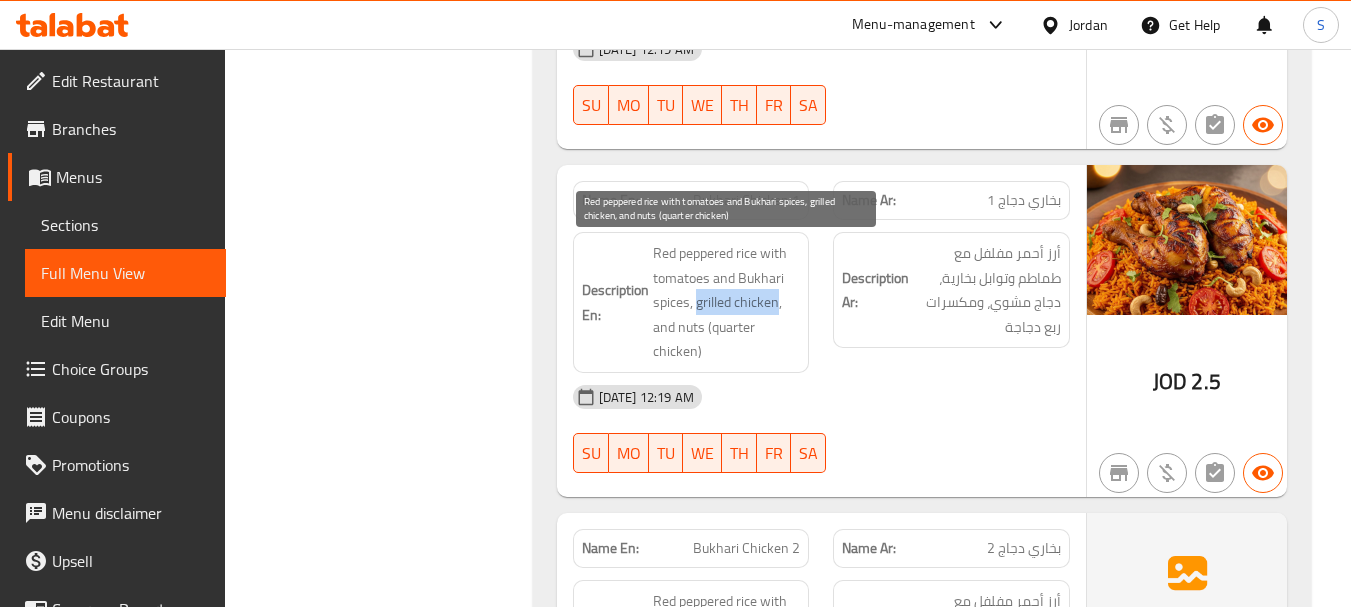 drag, startPoint x: 696, startPoint y: 301, endPoint x: 776, endPoint y: 301, distance: 80 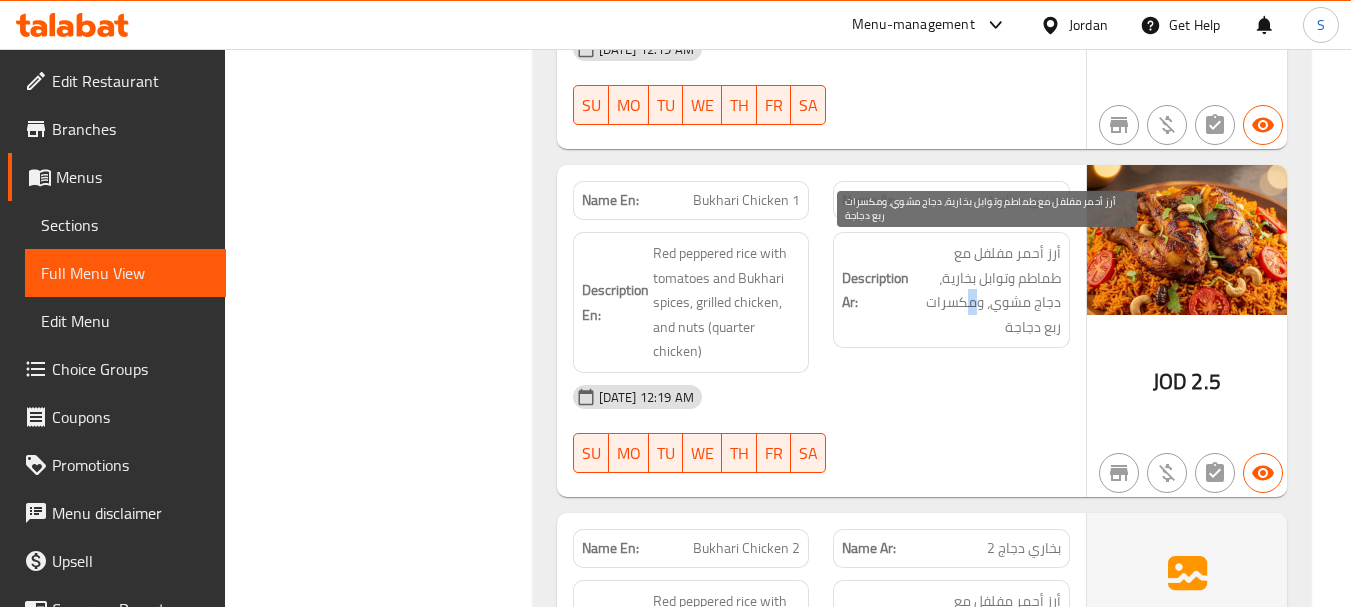click on "أرز أحمر مفلفل مع طماطم وتوابل بخارية، دجاج مشوي، ومكسرات ربع دجاجة" at bounding box center (987, 290) 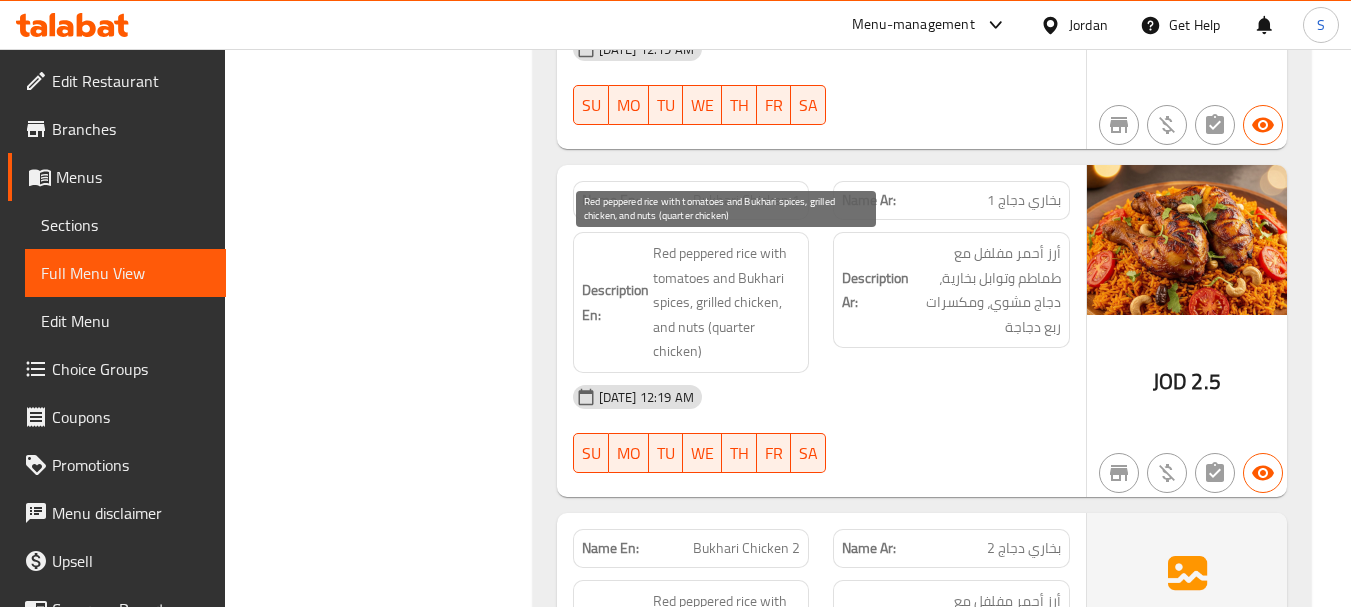 click on "Red peppered rice with tomatoes and Bukhari spices, grilled chicken, and nuts (quarter chicken)" at bounding box center (727, 302) 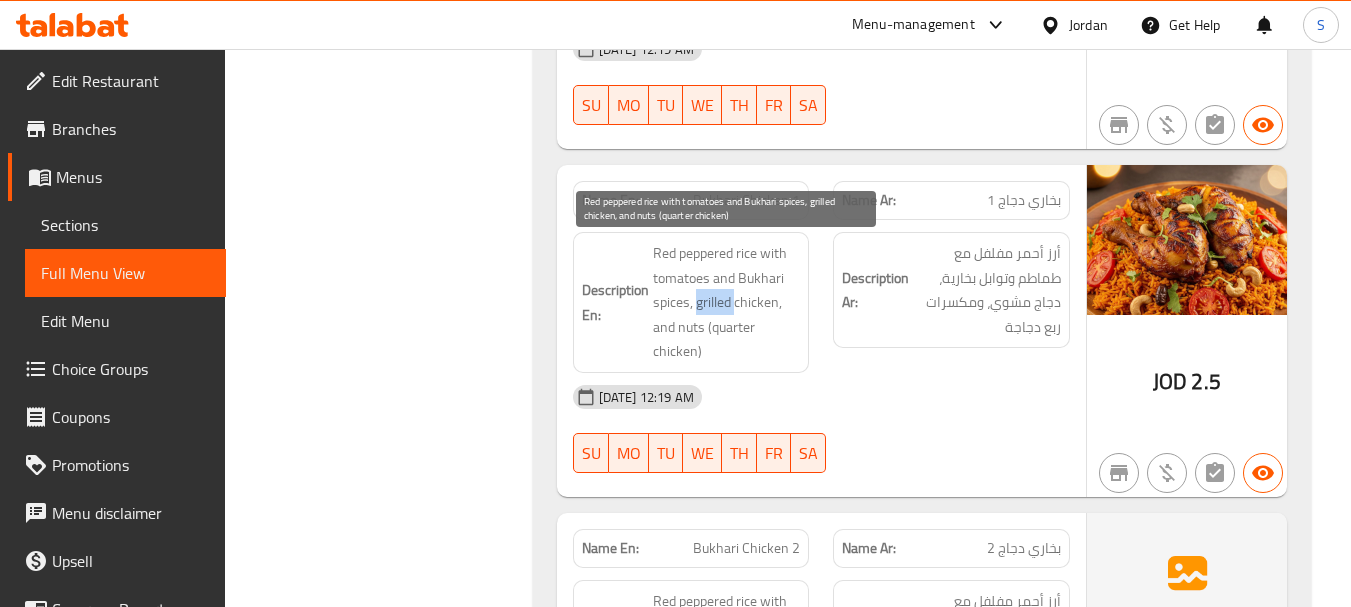 click on "Red peppered rice with tomatoes and Bukhari spices, grilled chicken, and nuts (quarter chicken)" at bounding box center (727, 302) 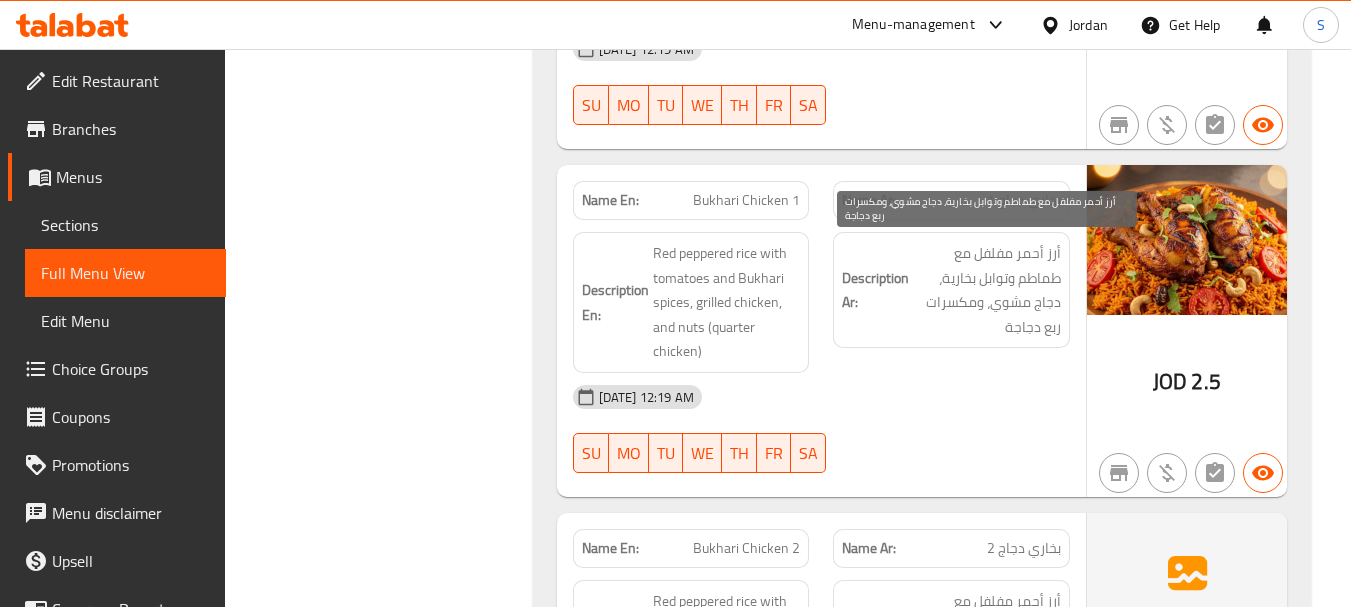 click on "أرز أحمر مفلفل مع طماطم وتوابل بخارية، دجاج مشوي، ومكسرات ربع دجاجة" at bounding box center [987, 290] 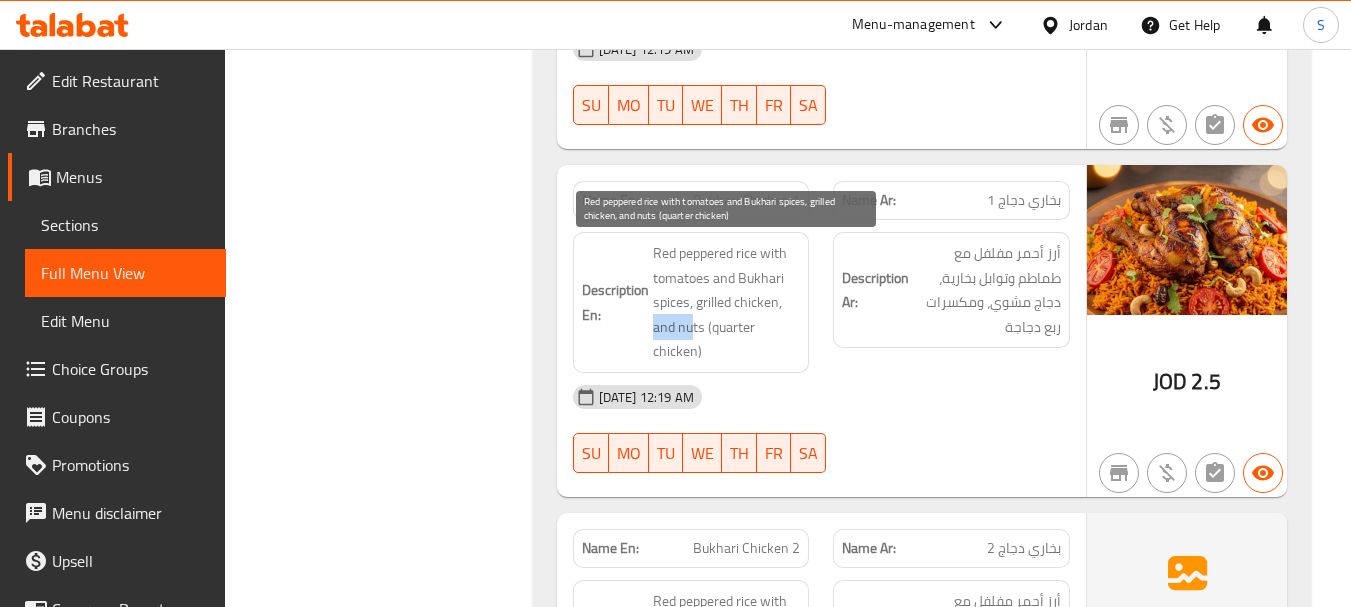 drag, startPoint x: 647, startPoint y: 332, endPoint x: 713, endPoint y: 328, distance: 66.1211 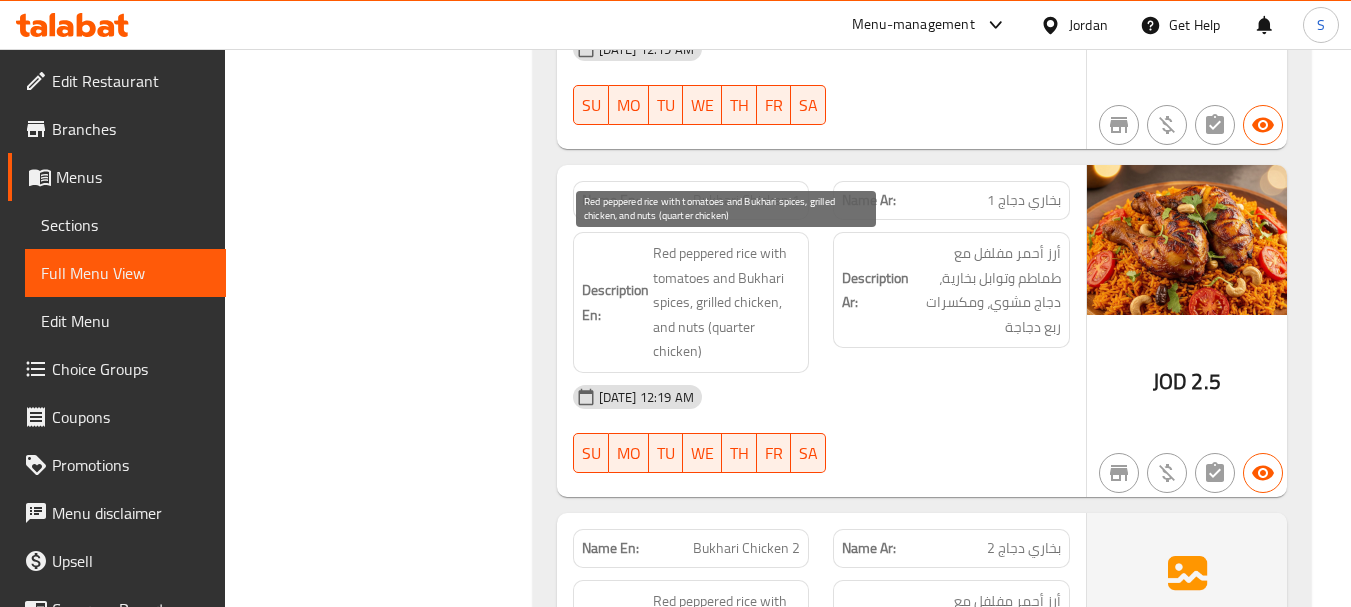 click on "Red peppered rice with tomatoes and Bukhari spices, grilled chicken, and nuts (quarter chicken)" at bounding box center (727, 302) 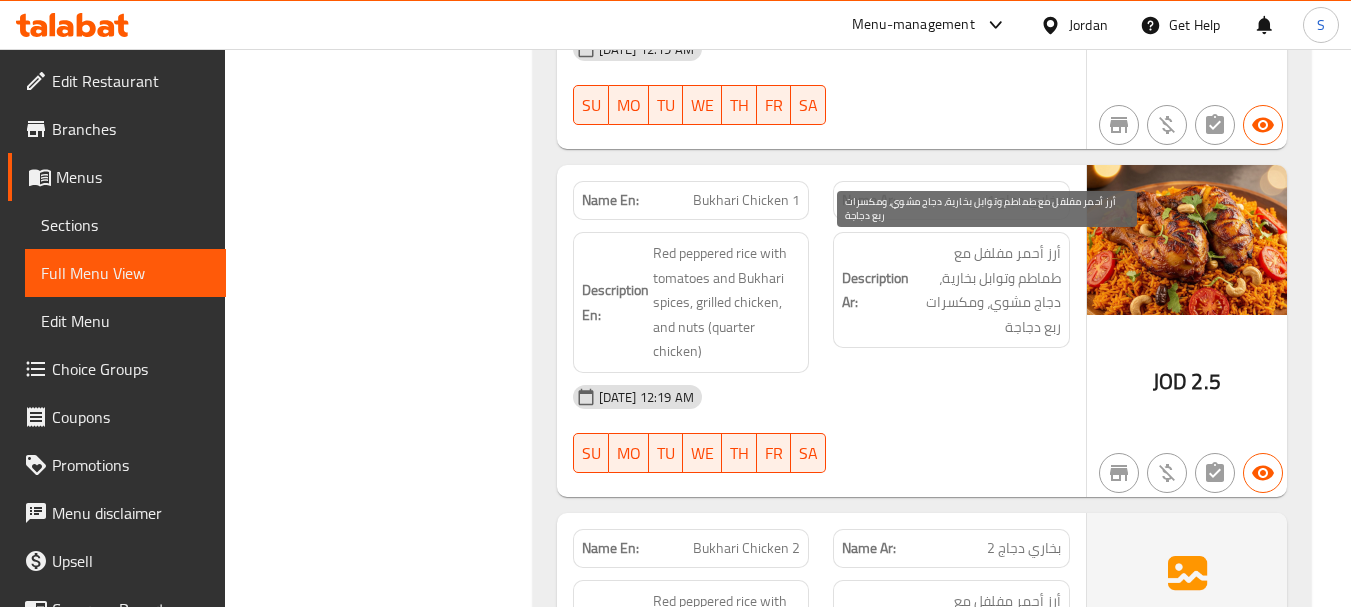 click on "أرز أحمر مفلفل مع طماطم وتوابل بخارية، دجاج مشوي، ومكسرات ربع دجاجة" at bounding box center [987, 290] 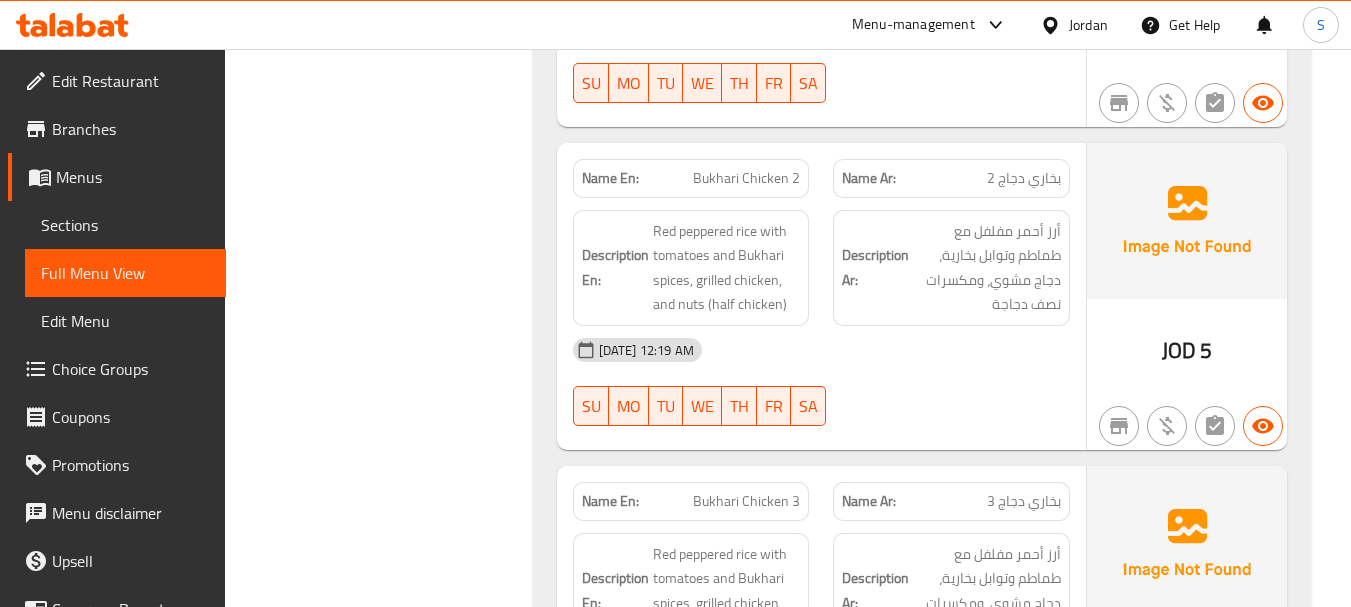 scroll, scrollTop: 9300, scrollLeft: 0, axis: vertical 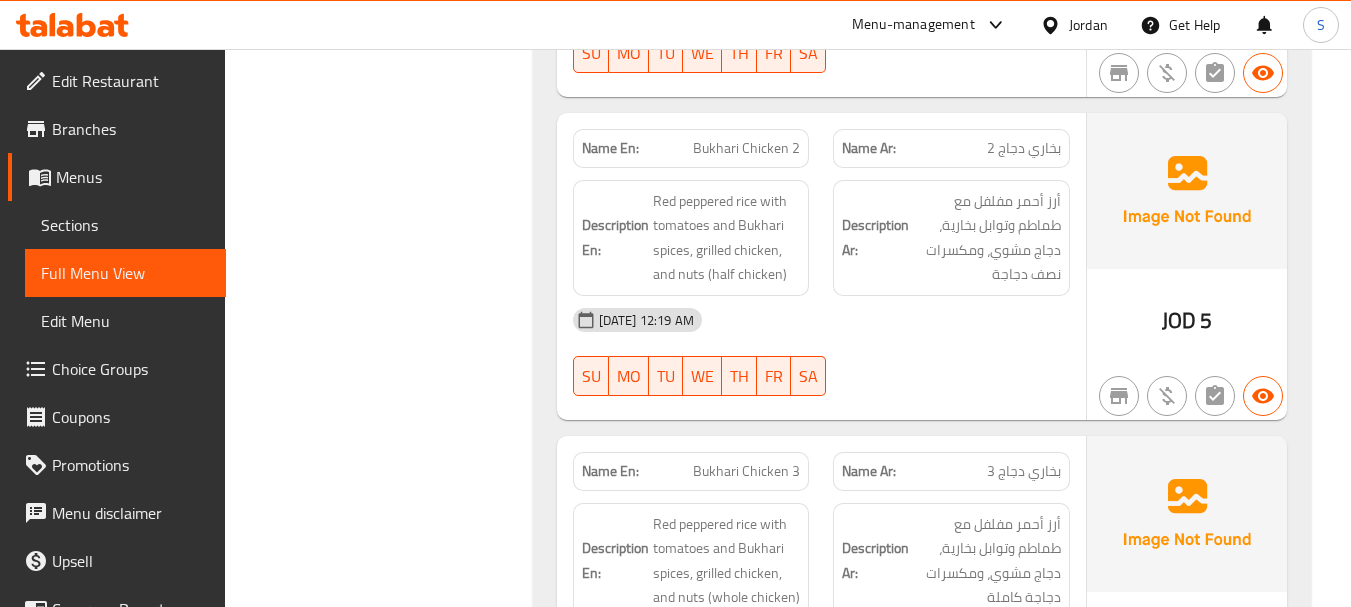 click on "أرز أحمر مفلفل مع طماطم وتوابل بخارية، دجاج مشوي، ومكسرات نصف دجاجة" at bounding box center (987, 238) 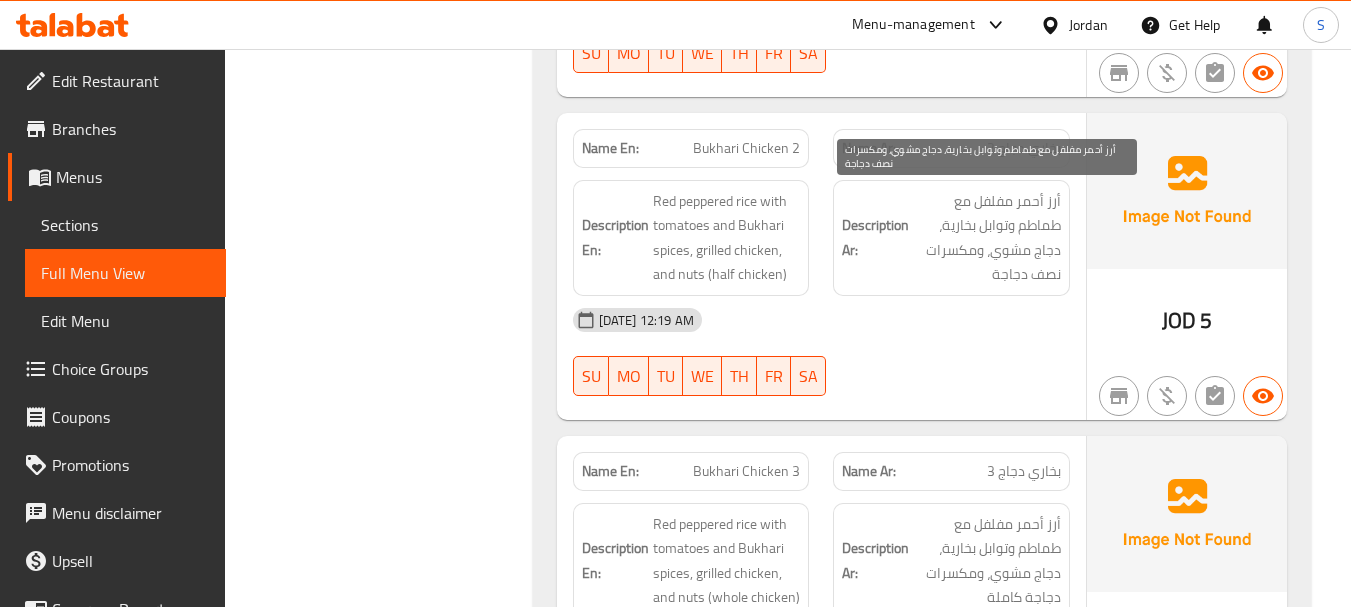 click on "أرز أحمر مفلفل مع طماطم وتوابل بخارية، دجاج مشوي، ومكسرات نصف دجاجة" at bounding box center (987, 238) 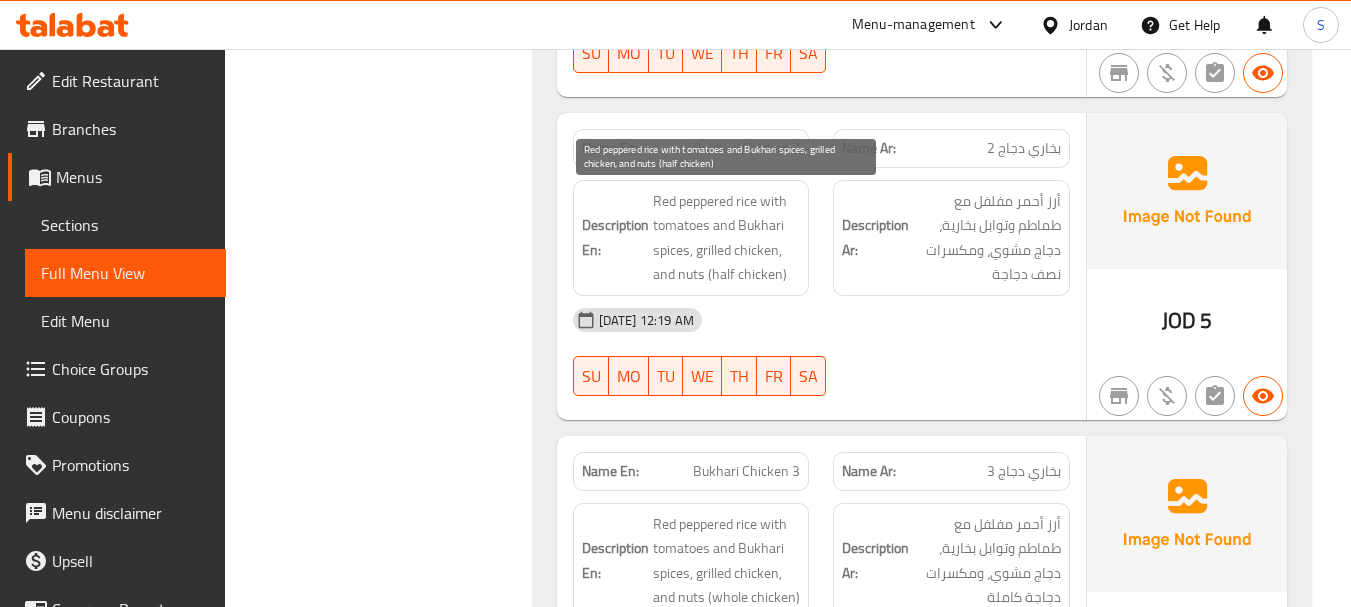 click on "Red peppered rice with tomatoes and Bukhari spices, grilled chicken, and nuts (half chicken)" at bounding box center [727, 238] 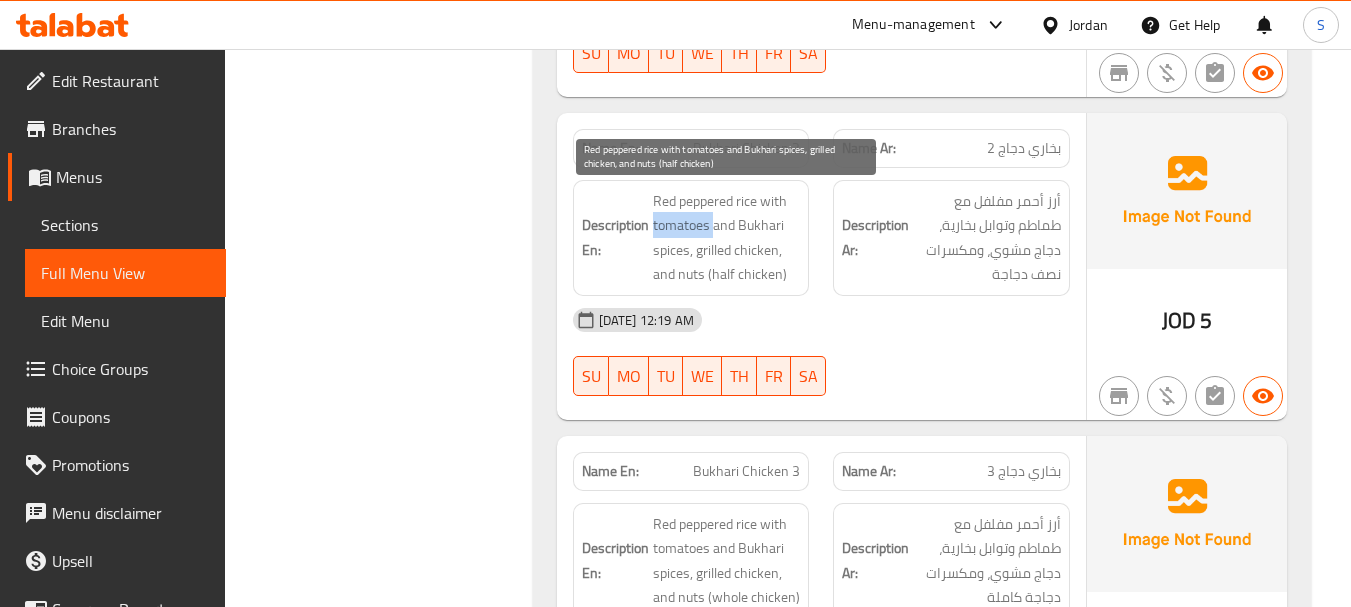 click on "Red peppered rice with tomatoes and Bukhari spices, grilled chicken, and nuts (half chicken)" at bounding box center (727, 238) 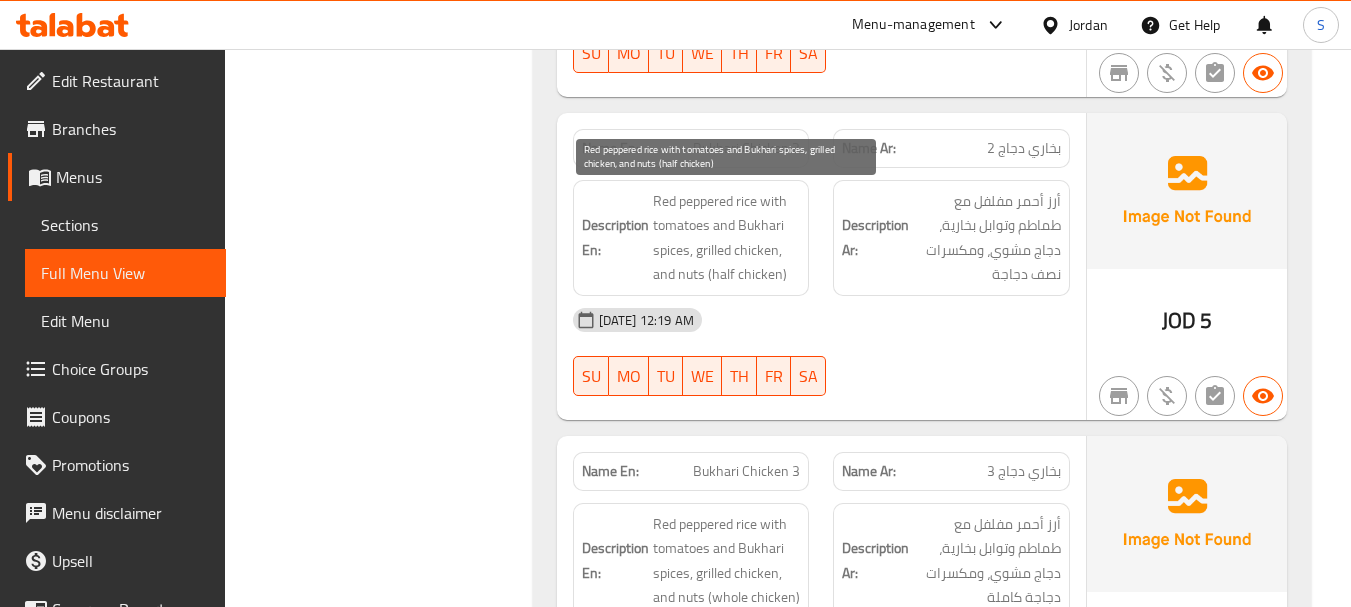 click on "Red peppered rice with tomatoes and Bukhari spices, grilled chicken, and nuts (half chicken)" at bounding box center [727, 238] 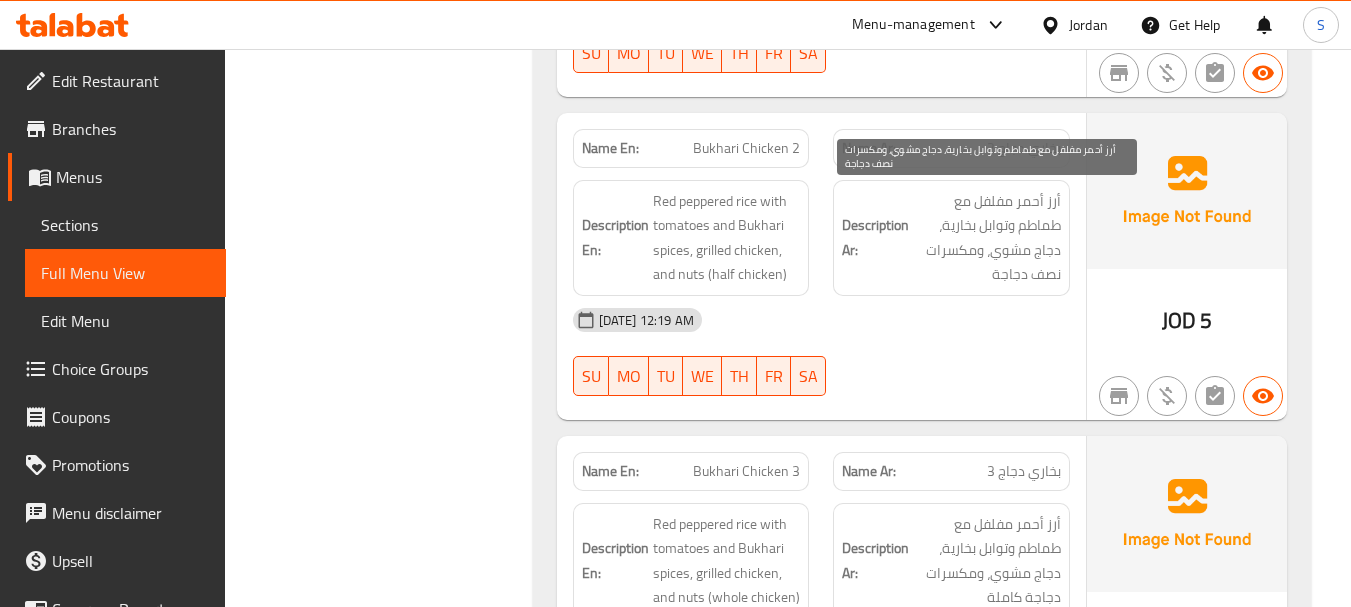 click on "أرز أحمر مفلفل مع طماطم وتوابل بخارية، دجاج مشوي، ومكسرات نصف دجاجة" at bounding box center (987, 238) 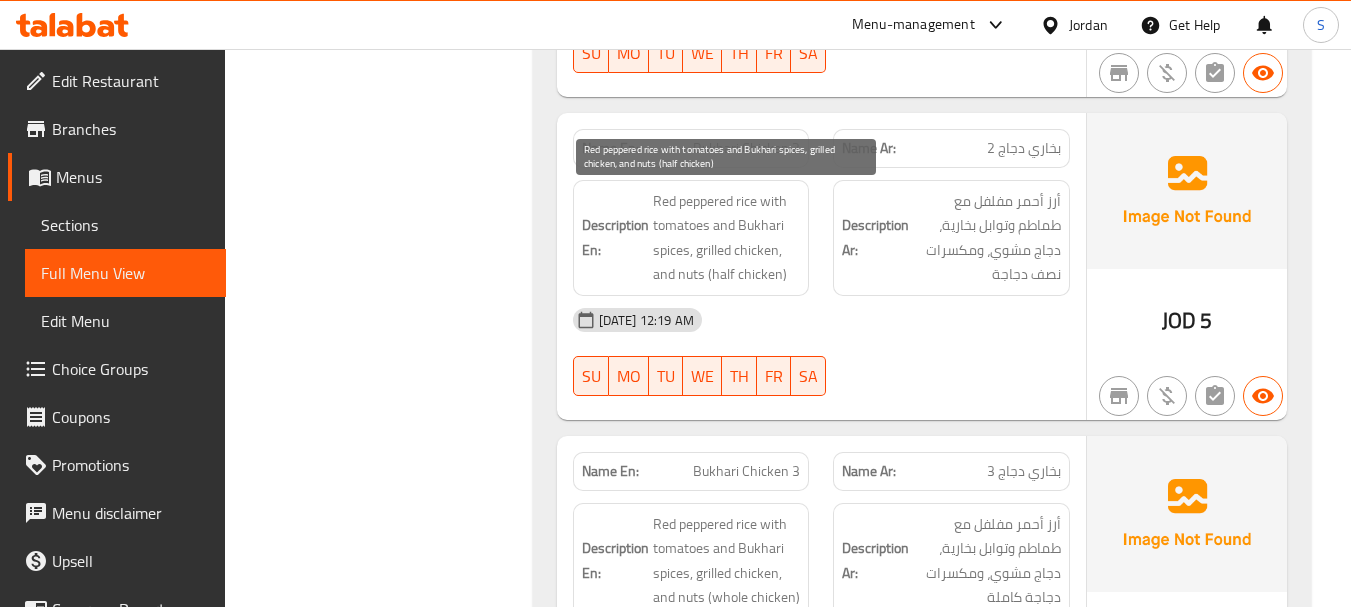 click on "Red peppered rice with tomatoes and Bukhari spices, grilled chicken, and nuts (half chicken)" at bounding box center [727, 238] 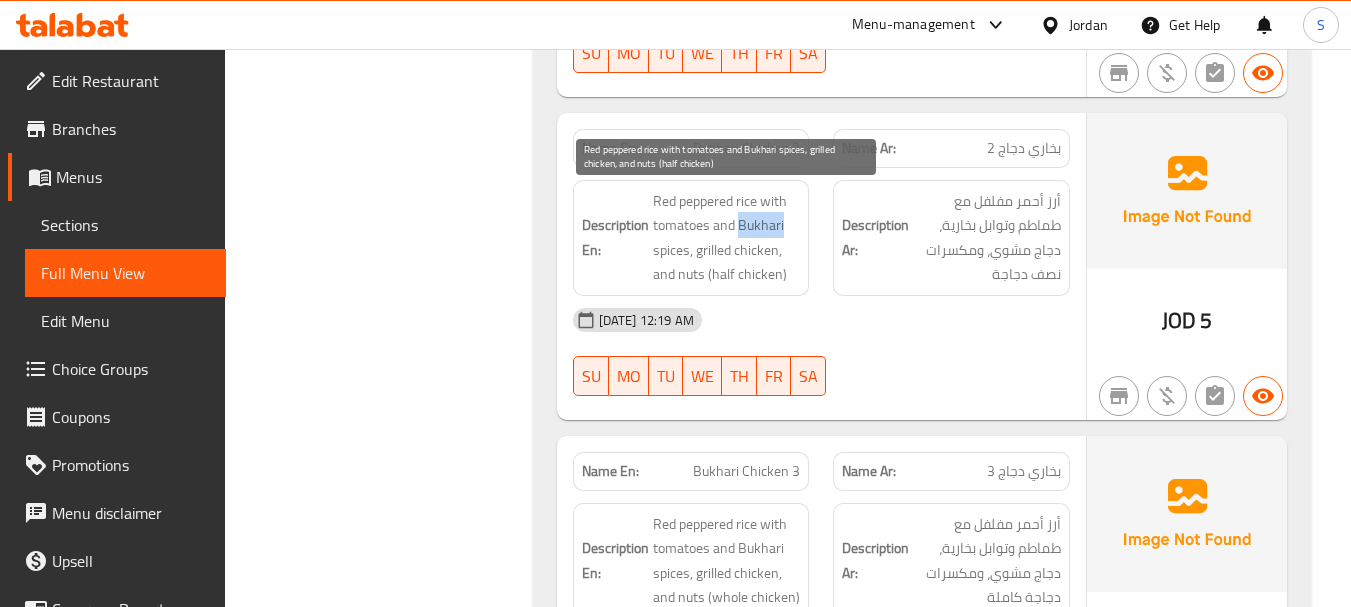 click on "Red peppered rice with tomatoes and Bukhari spices, grilled chicken, and nuts (half chicken)" at bounding box center [727, 238] 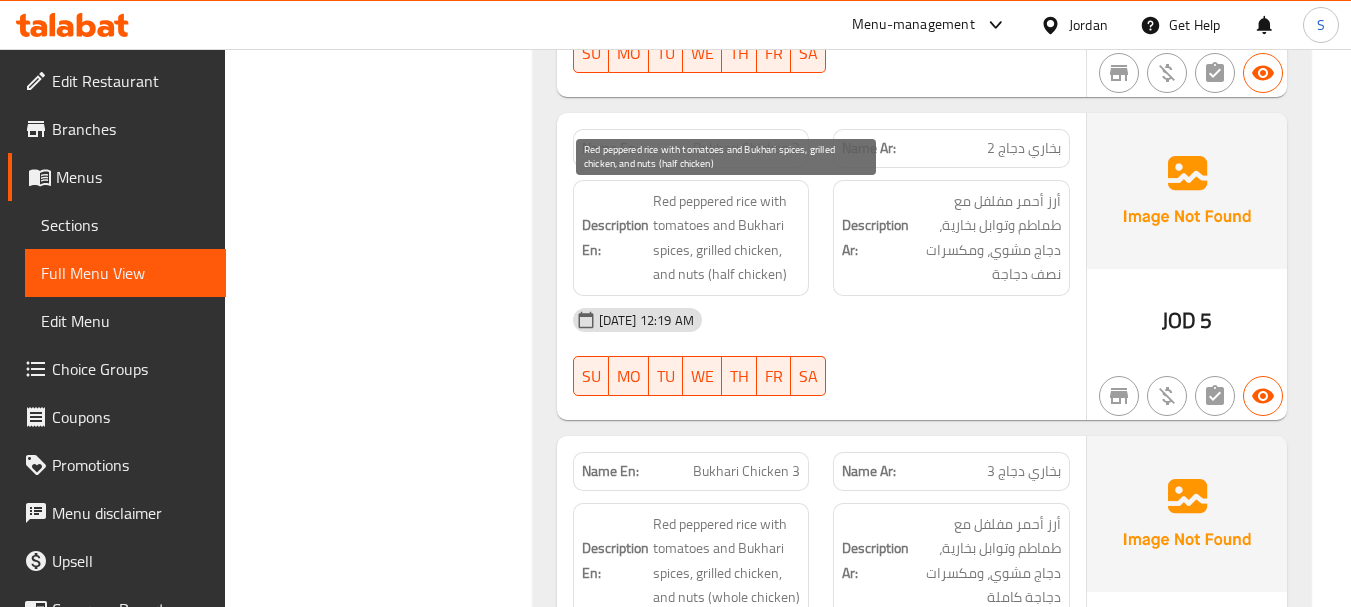 click on "Red peppered rice with tomatoes and Bukhari spices, grilled chicken, and nuts (half chicken)" at bounding box center [727, 238] 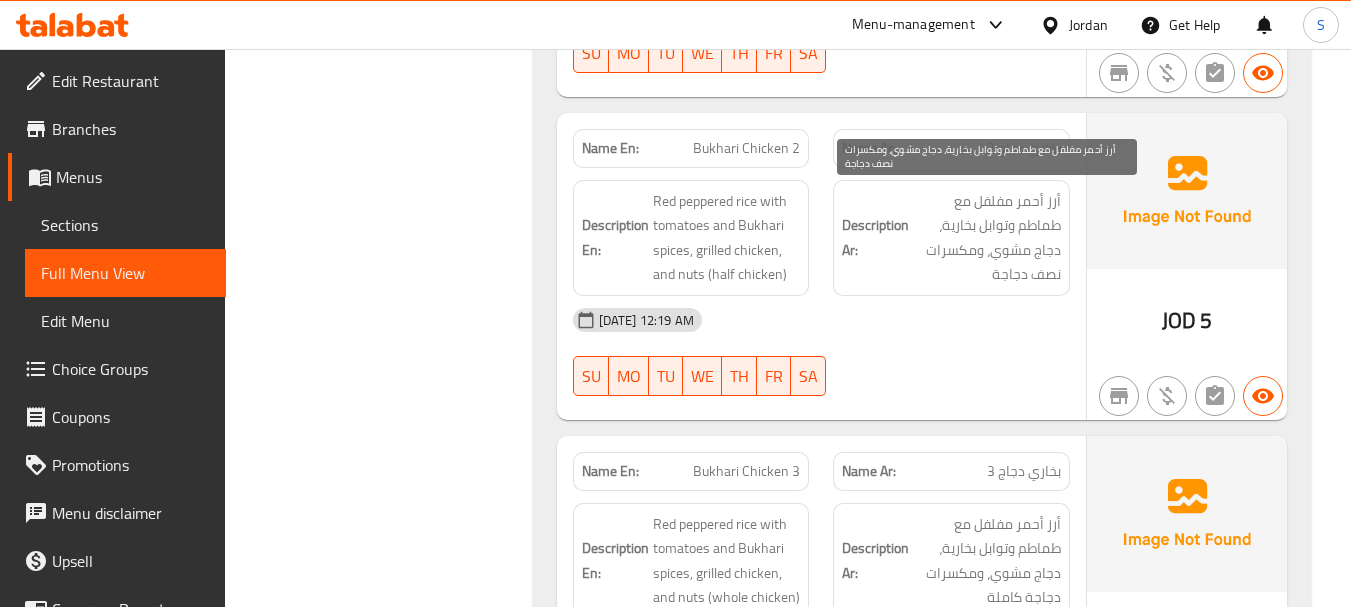 click on "أرز أحمر مفلفل مع طماطم وتوابل بخارية، دجاج مشوي، ومكسرات نصف دجاجة" at bounding box center [987, 238] 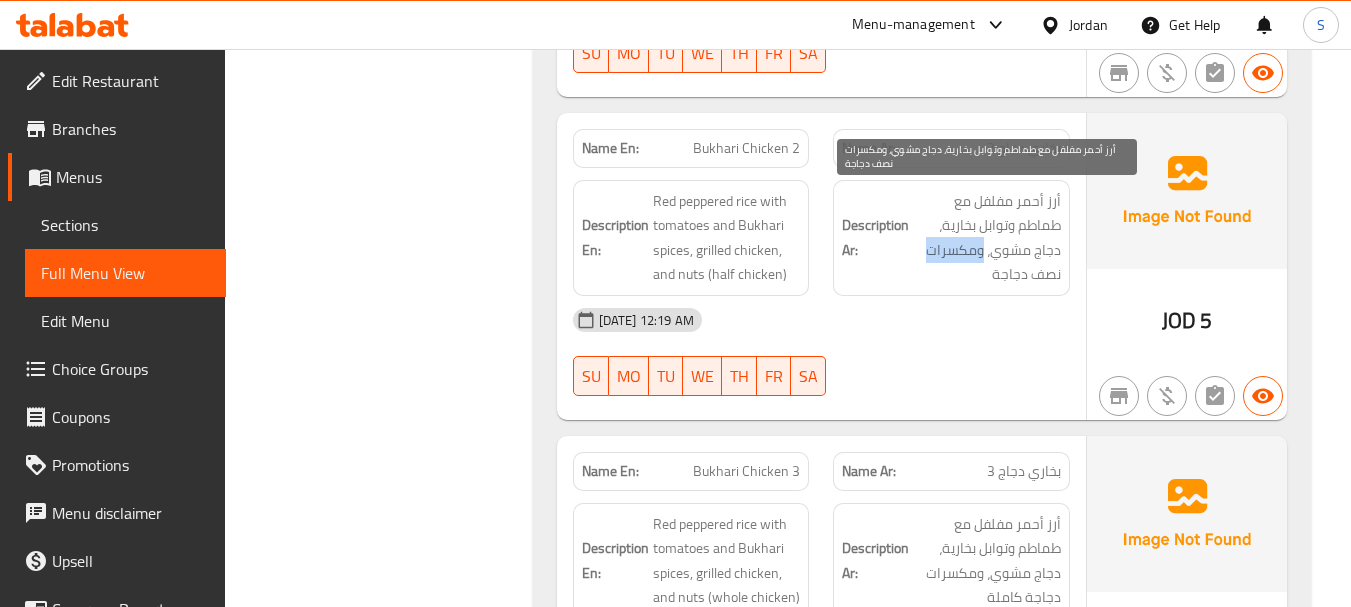 click on "أرز أحمر مفلفل مع طماطم وتوابل بخارية، دجاج مشوي، ومكسرات نصف دجاجة" at bounding box center [987, 238] 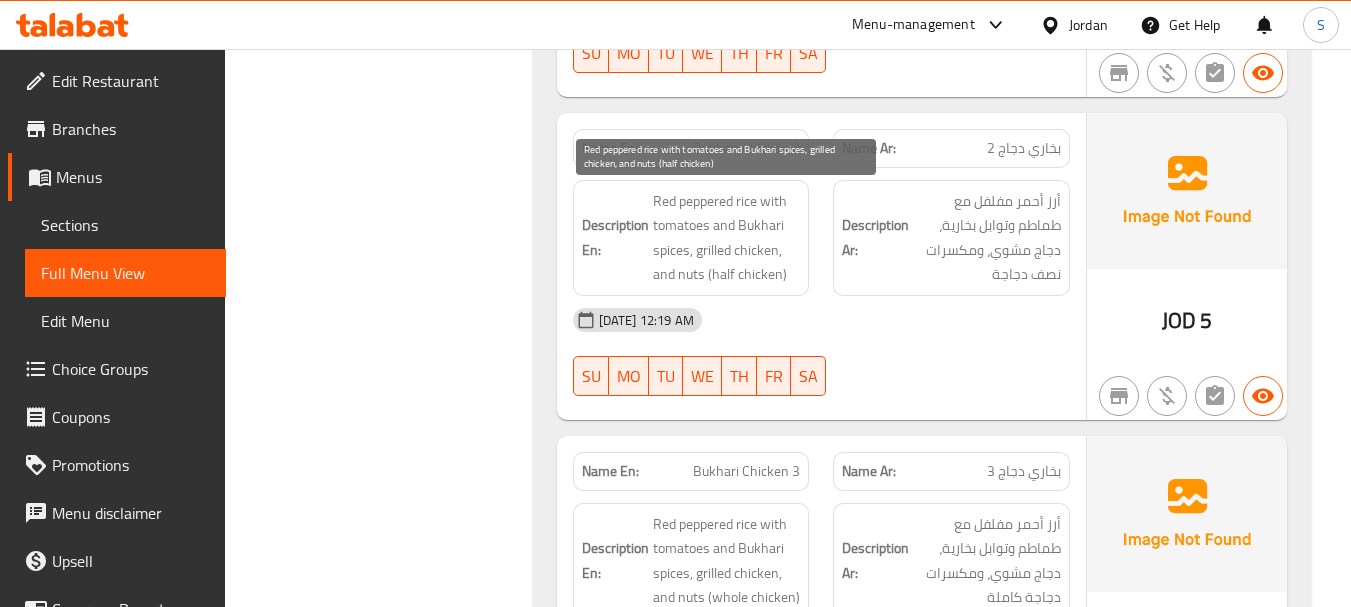 click on "Red peppered rice with tomatoes and Bukhari spices, grilled chicken, and nuts (half chicken)" at bounding box center (727, 238) 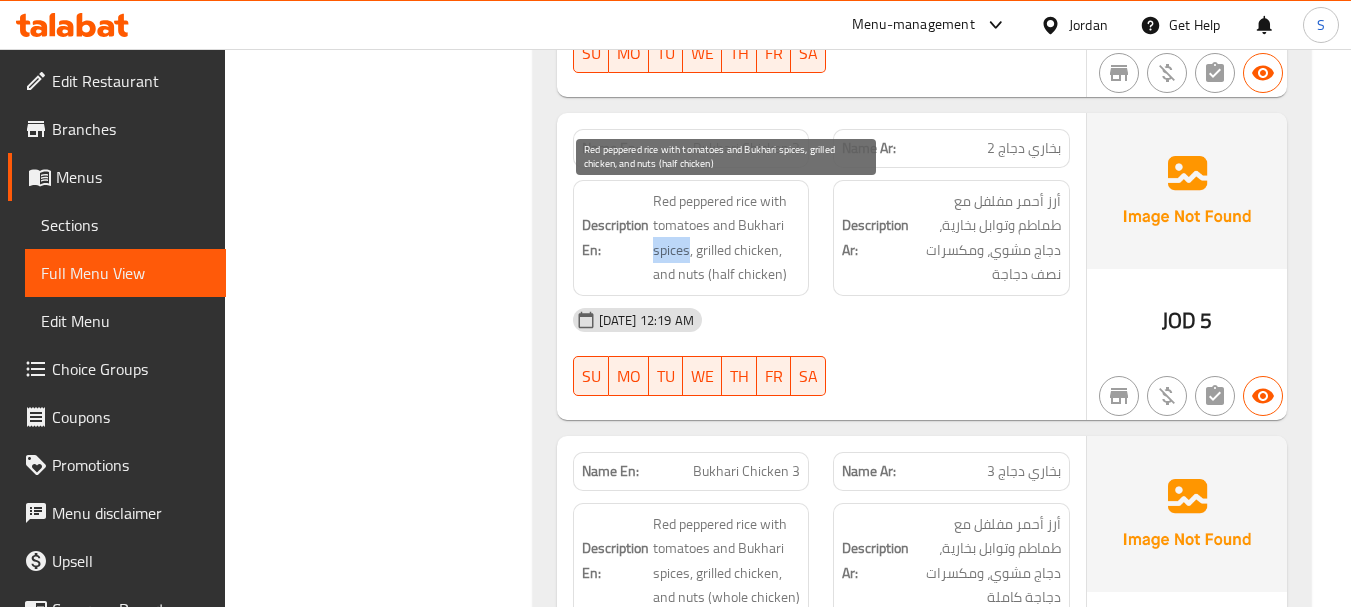click on "Red peppered rice with tomatoes and Bukhari spices, grilled chicken, and nuts (half chicken)" at bounding box center (727, 238) 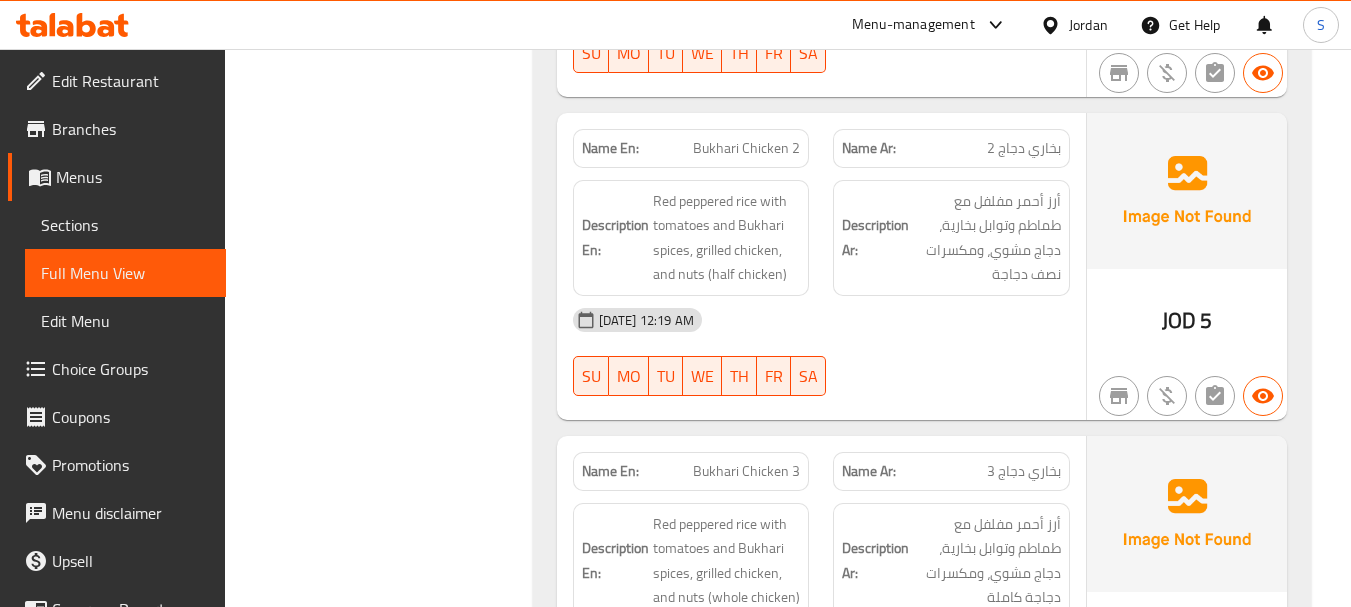 click on "Description Ar: أرز أحمر مفلفل مع طماطم وتوابل بخارية، دجاج مشوي، ومكسرات نصف دجاجة" at bounding box center [951, 238] 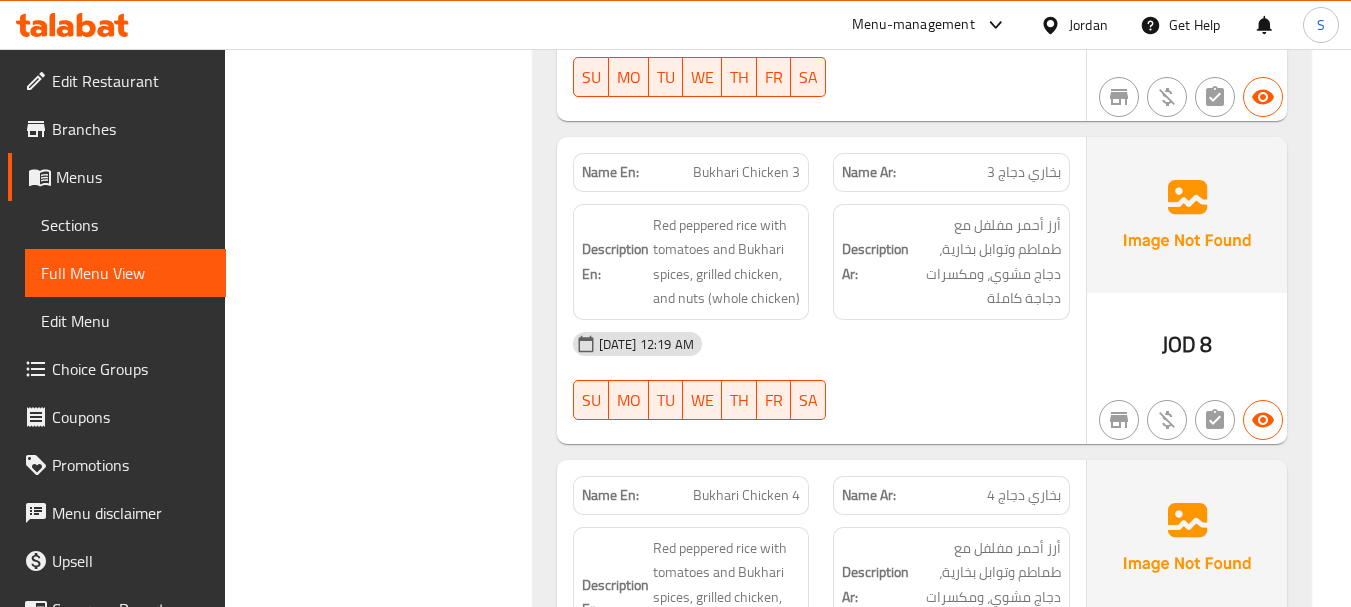 scroll, scrollTop: 9600, scrollLeft: 0, axis: vertical 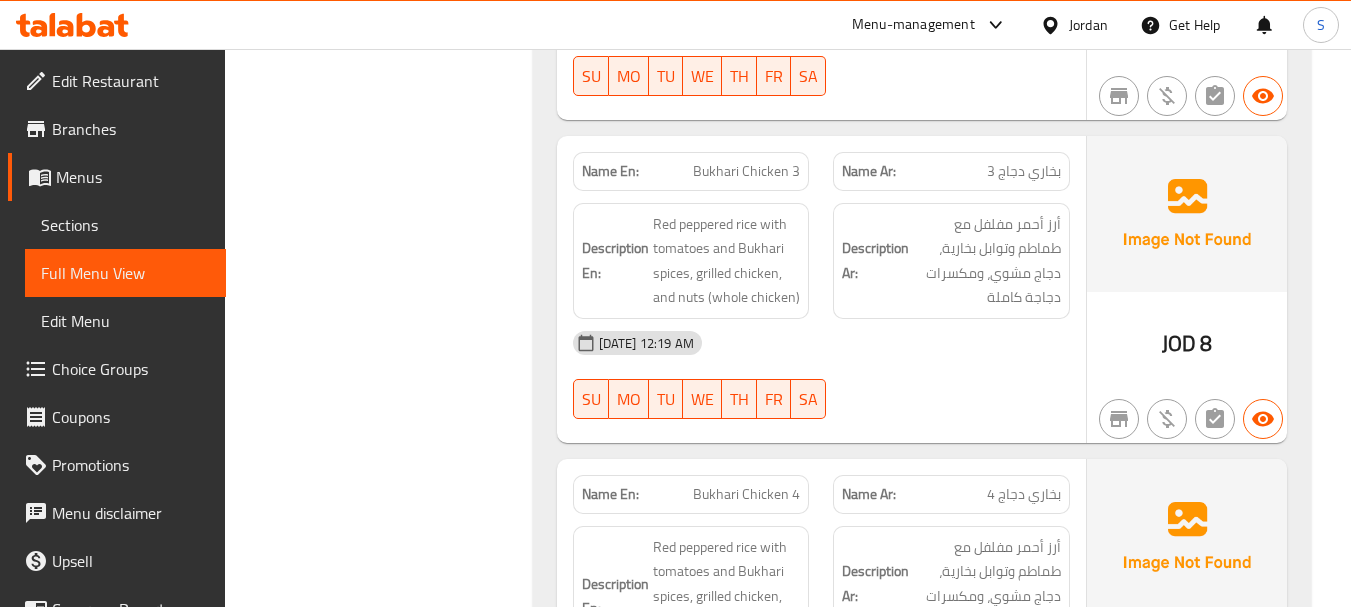 click on "Name Ar: بخاري دجاج 3" at bounding box center (951, 171) 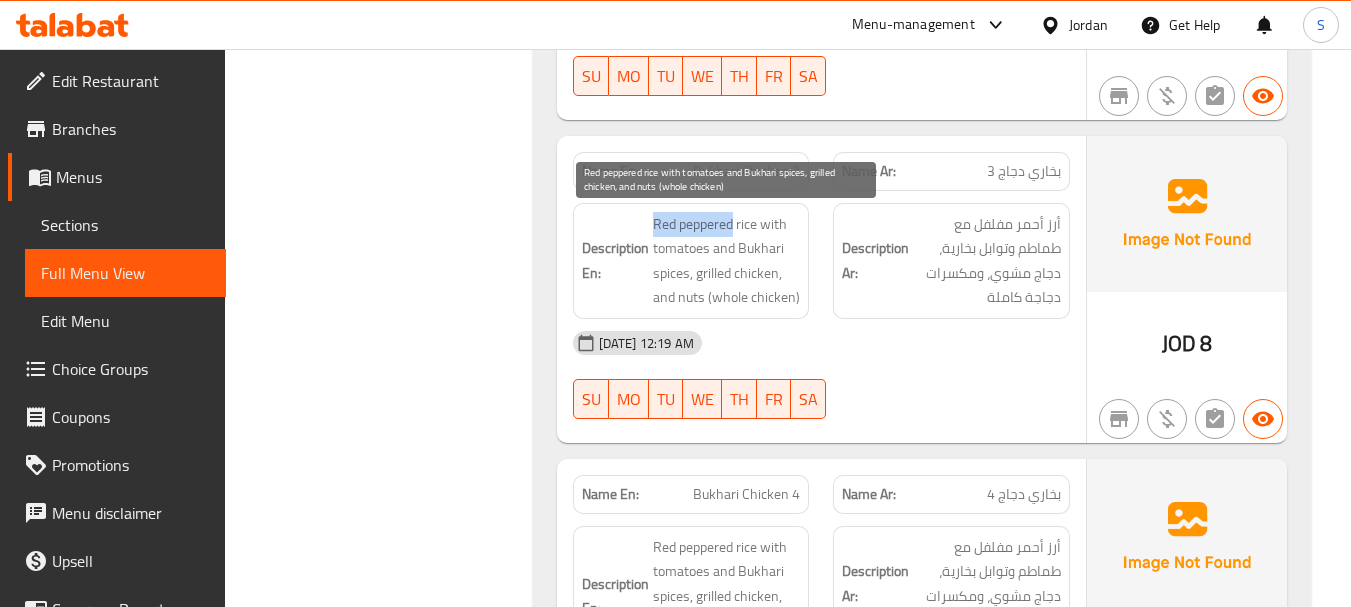 drag, startPoint x: 667, startPoint y: 227, endPoint x: 716, endPoint y: 222, distance: 49.25444 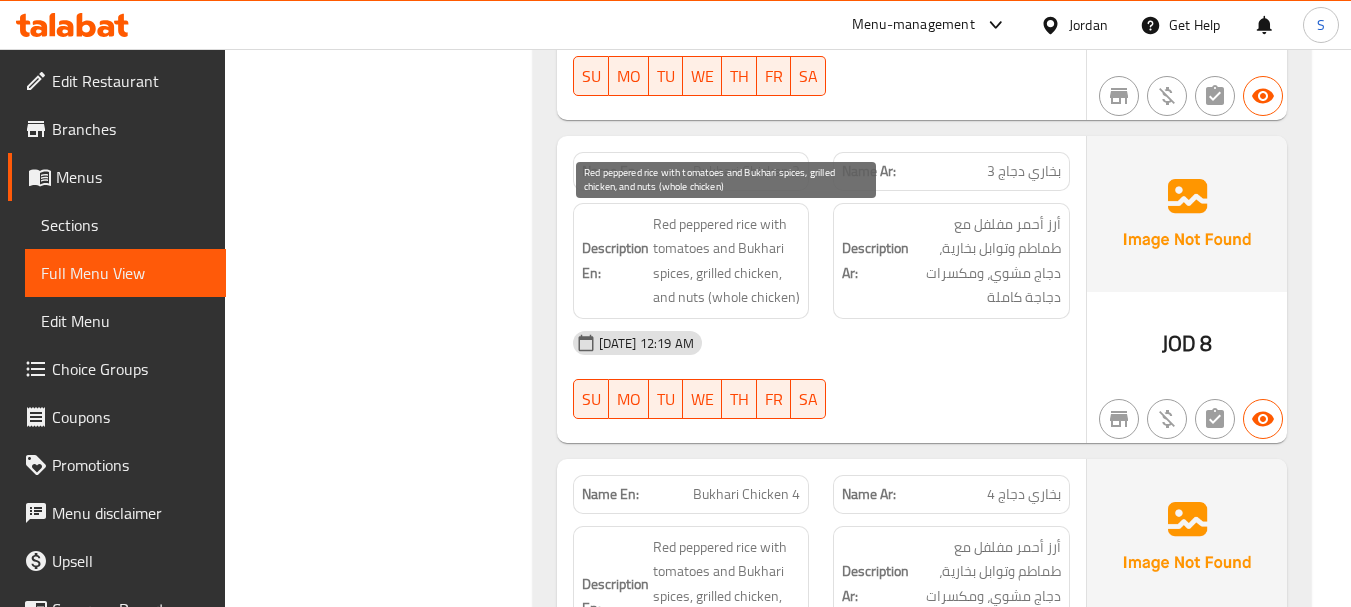 drag, startPoint x: 739, startPoint y: 222, endPoint x: 831, endPoint y: 236, distance: 93.05912 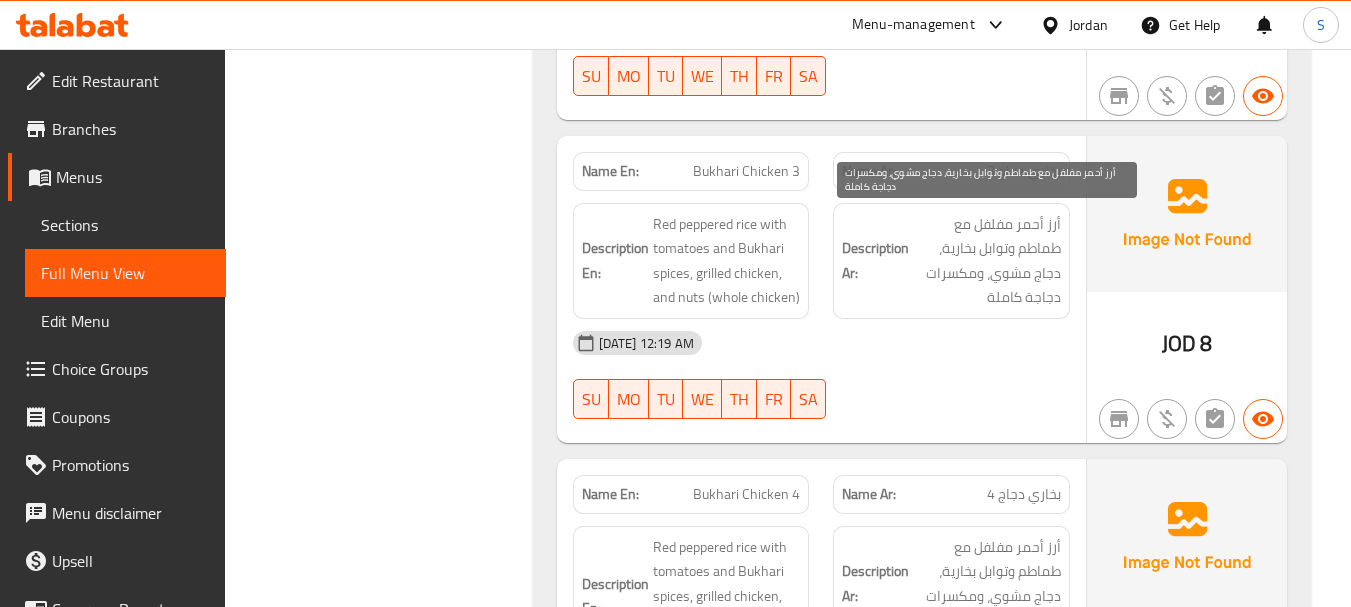 click on "أرز أحمر مفلفل مع طماطم وتوابل بخارية، دجاج مشوي، ومكسرات دجاجة كاملة" at bounding box center [987, 261] 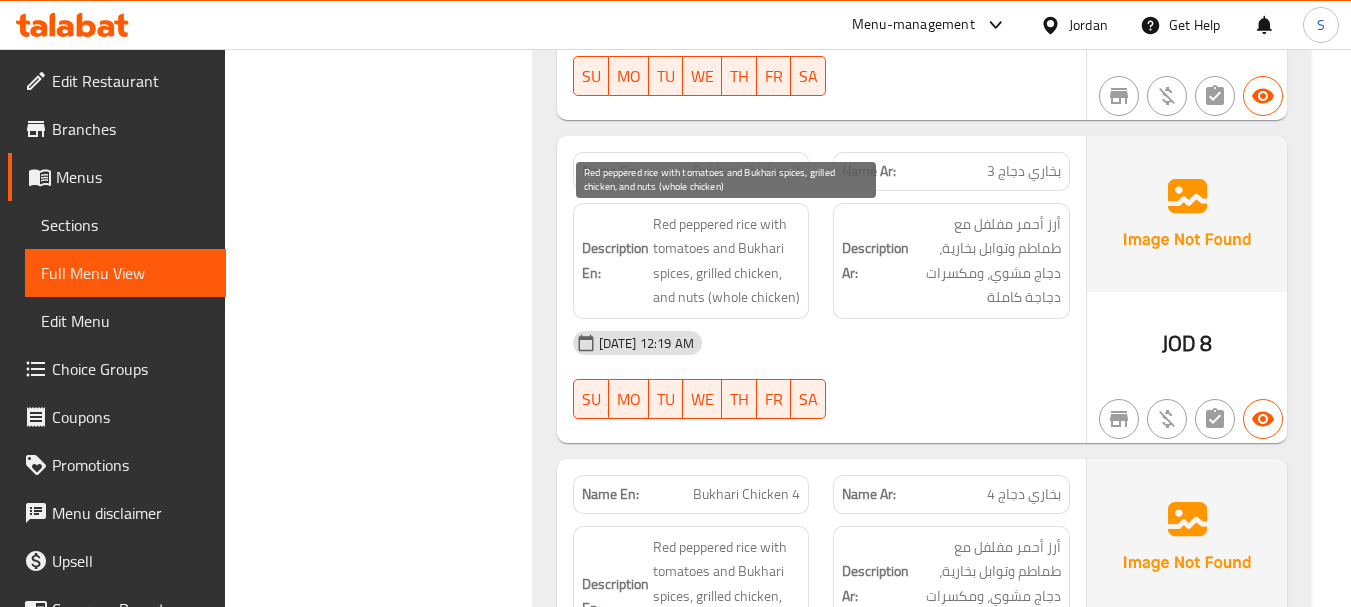 click on "Red peppered rice with tomatoes and Bukhari spices, grilled chicken, and nuts (whole chicken)" at bounding box center [727, 261] 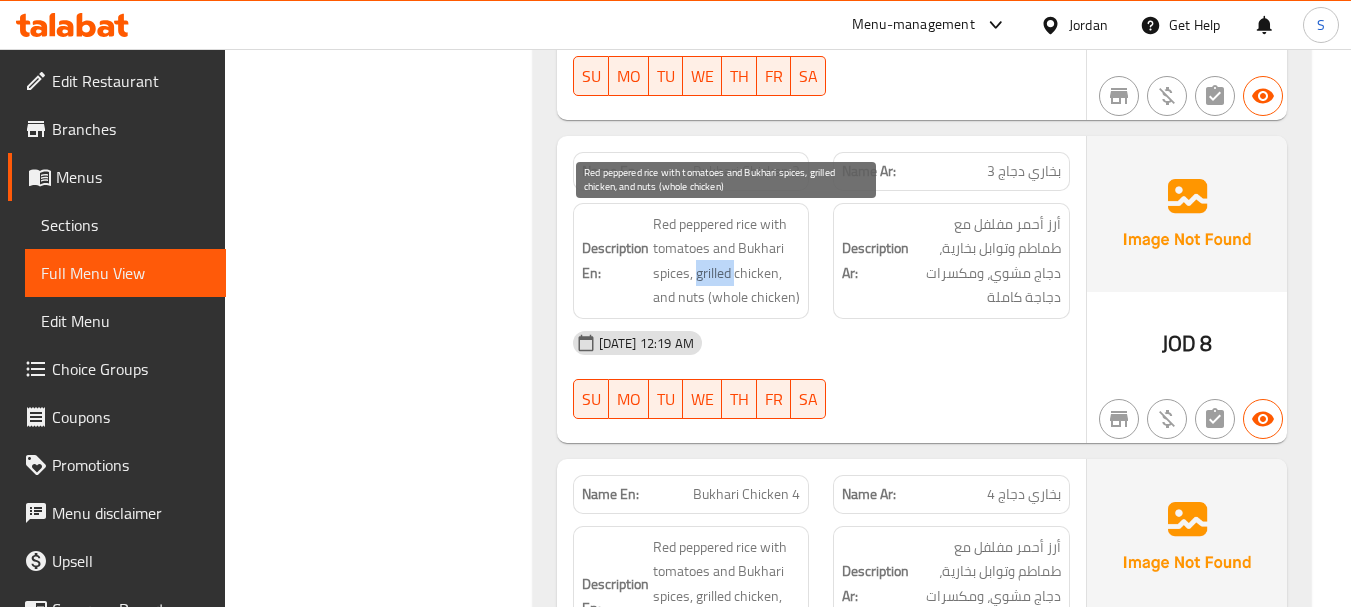 click on "Red peppered rice with tomatoes and Bukhari spices, grilled chicken, and nuts (whole chicken)" at bounding box center (727, 261) 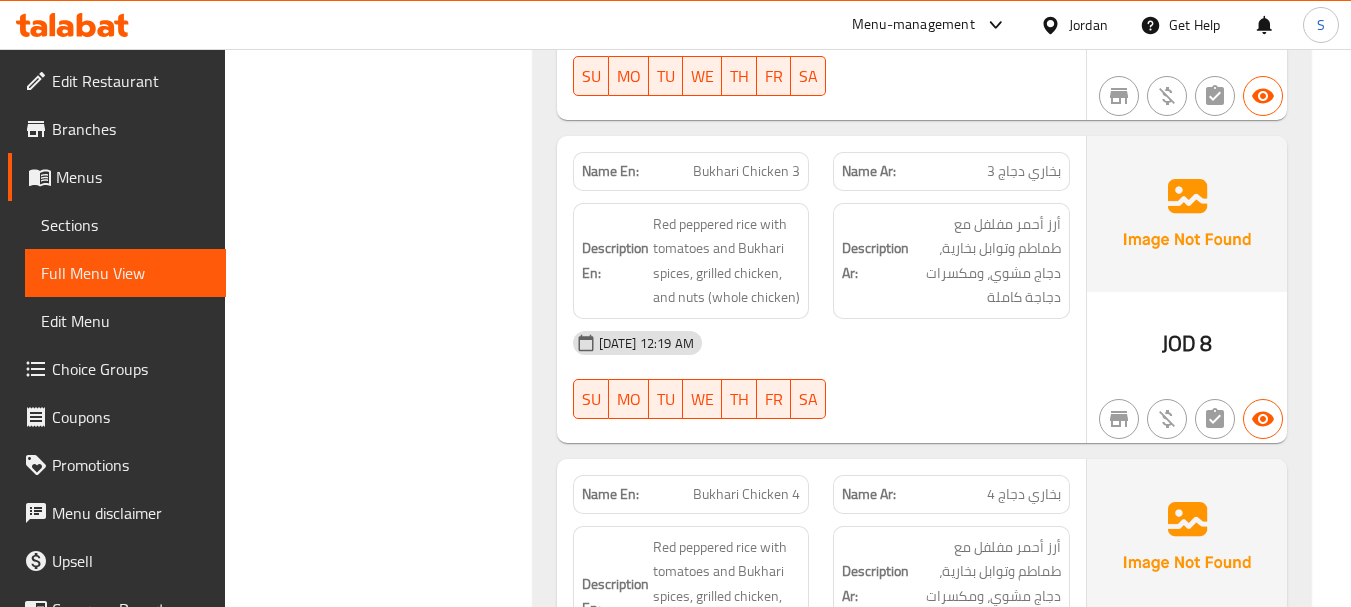 click on "Description Ar:" at bounding box center [875, 260] 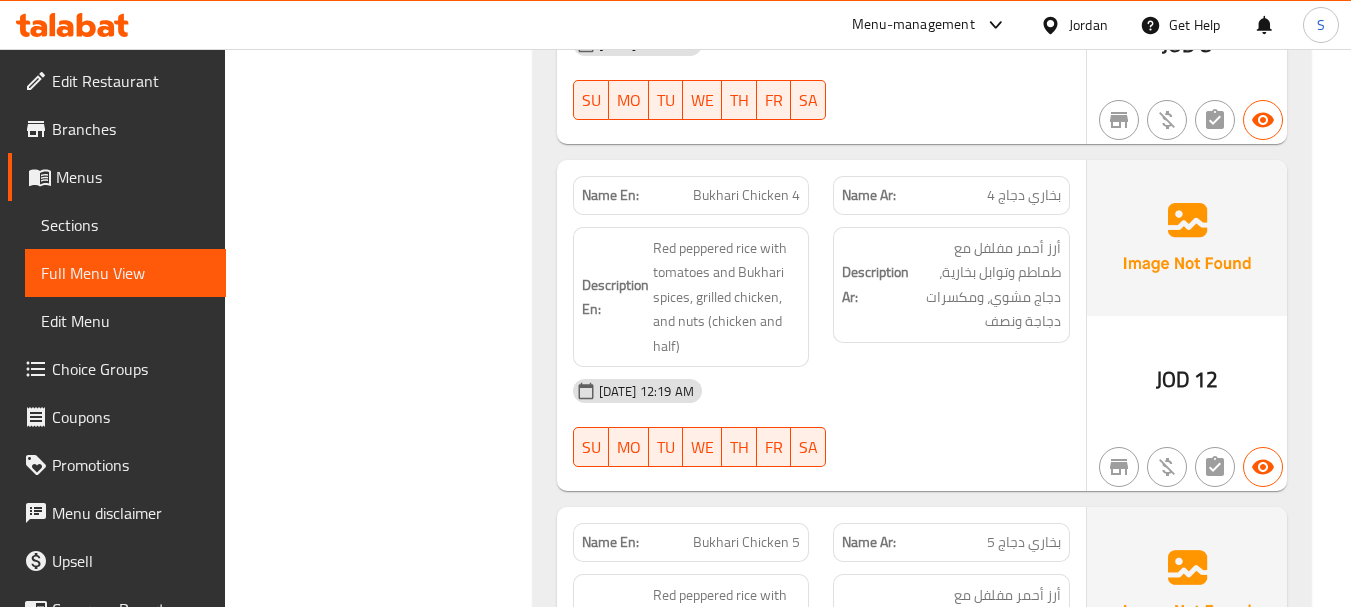 scroll, scrollTop: 9900, scrollLeft: 0, axis: vertical 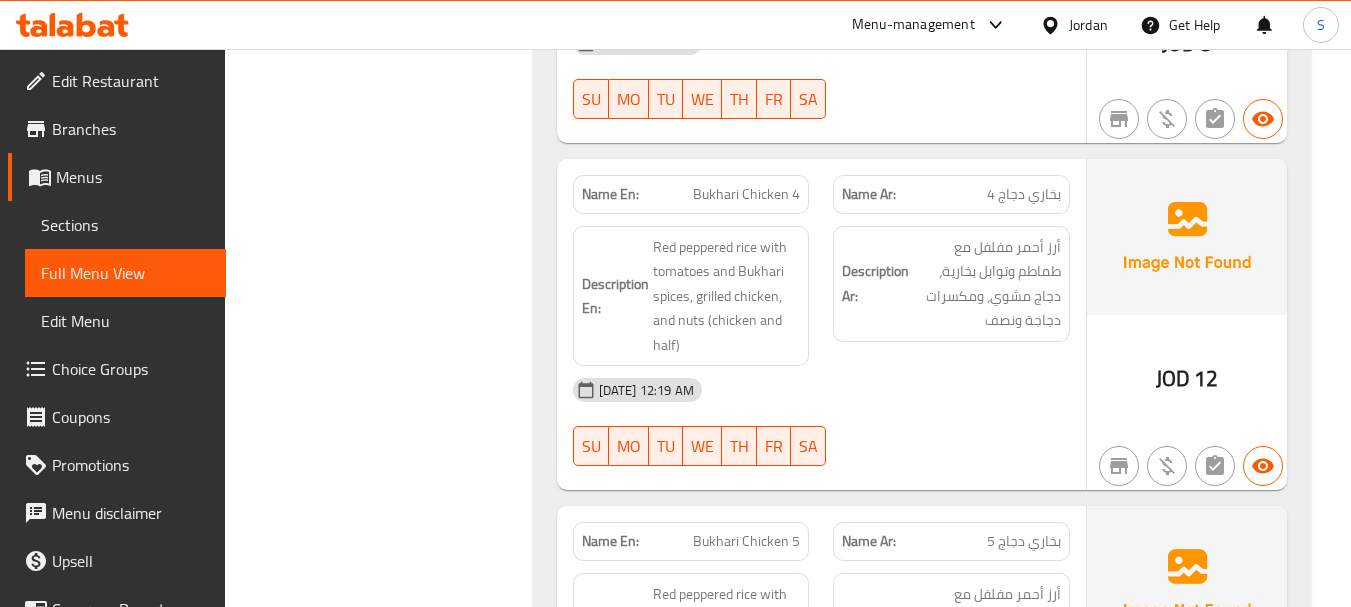 click on "Description Ar: أرز أحمر مفلفل مع طماطم وتوابل بخارية، دجاج مشوي، ومكسرات دجاجة ونصف" at bounding box center [951, 296] 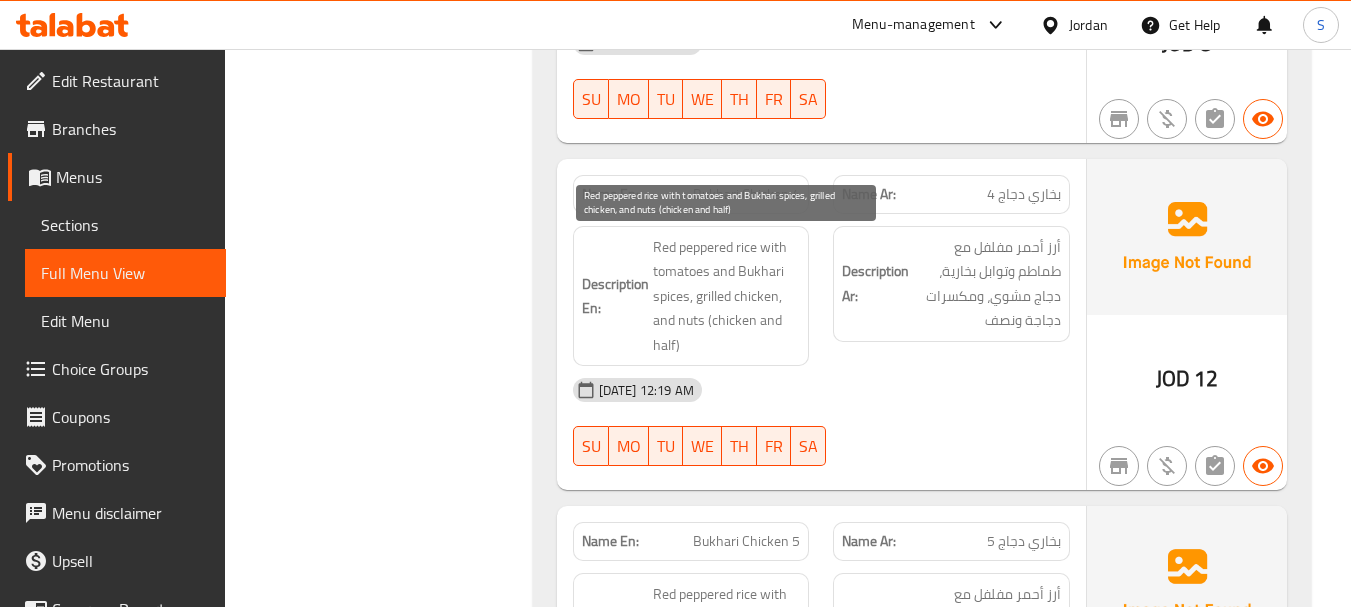 click on "Red peppered rice with tomatoes and Bukhari spices, grilled chicken, and nuts (chicken and half)" at bounding box center (727, 296) 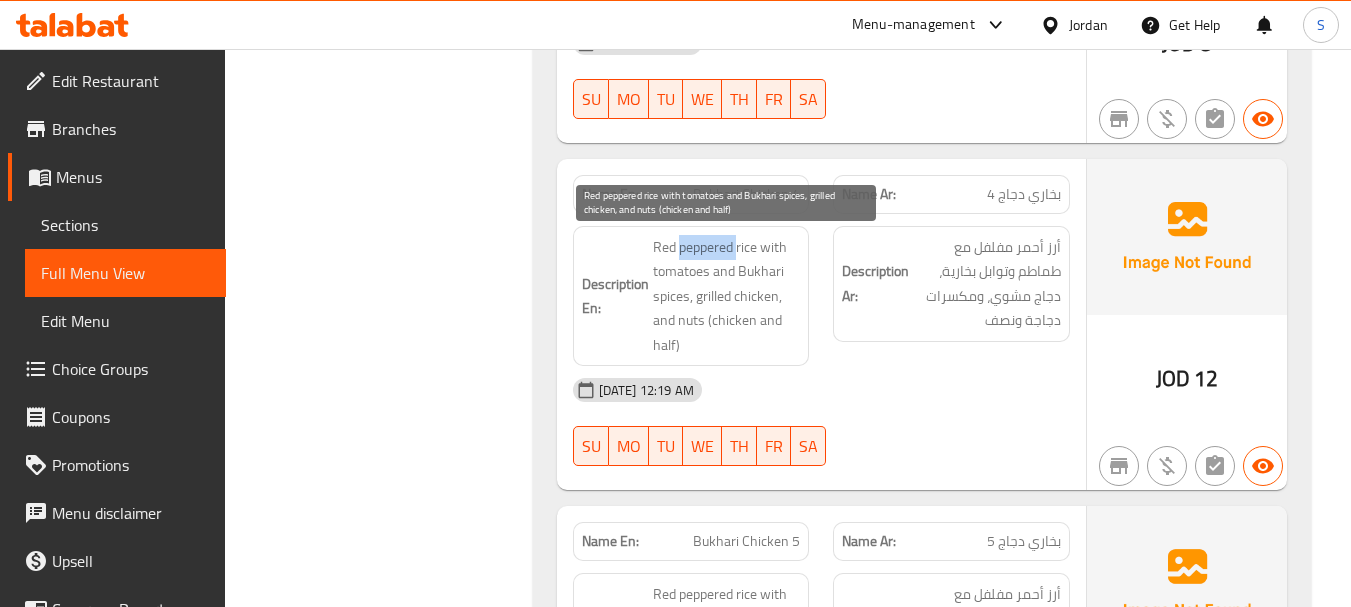 click on "Red peppered rice with tomatoes and Bukhari spices, grilled chicken, and nuts (chicken and half)" at bounding box center [727, 296] 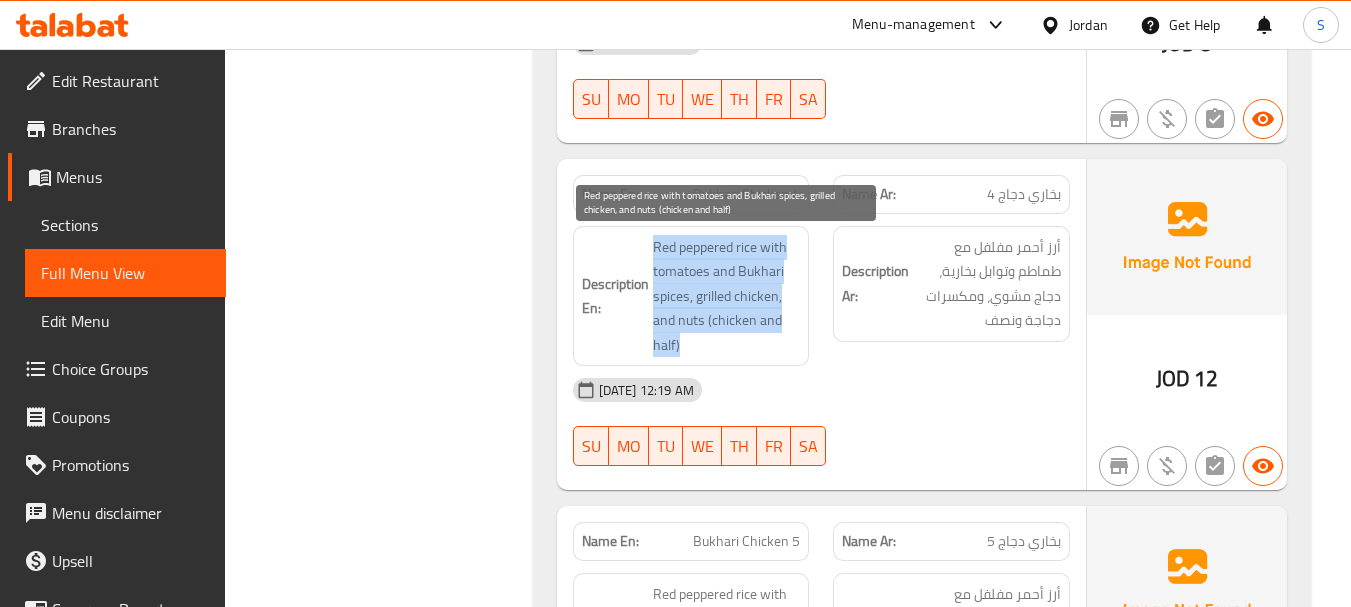 click on "Red peppered rice with tomatoes and Bukhari spices, grilled chicken, and nuts (chicken and half)" at bounding box center [727, 296] 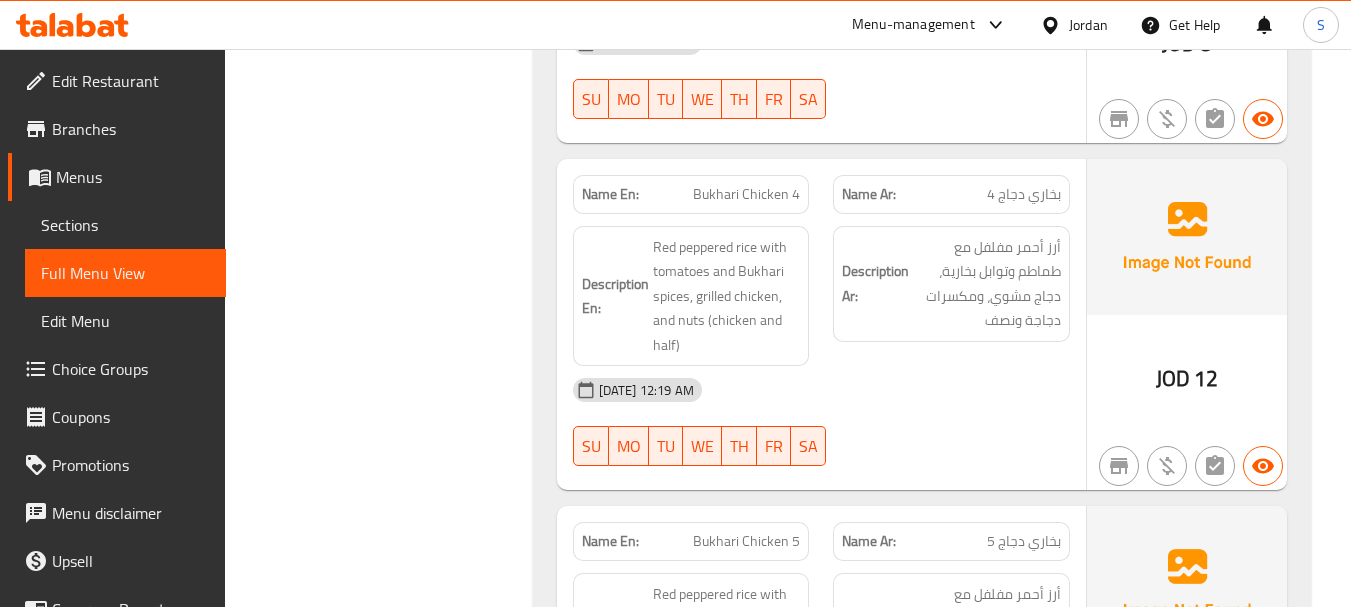 click on "Description Ar: أرز أحمر مفلفل مع طماطم وتوابل بخارية، دجاج مشوي، ومكسرات دجاجة ونصف" at bounding box center [951, 284] 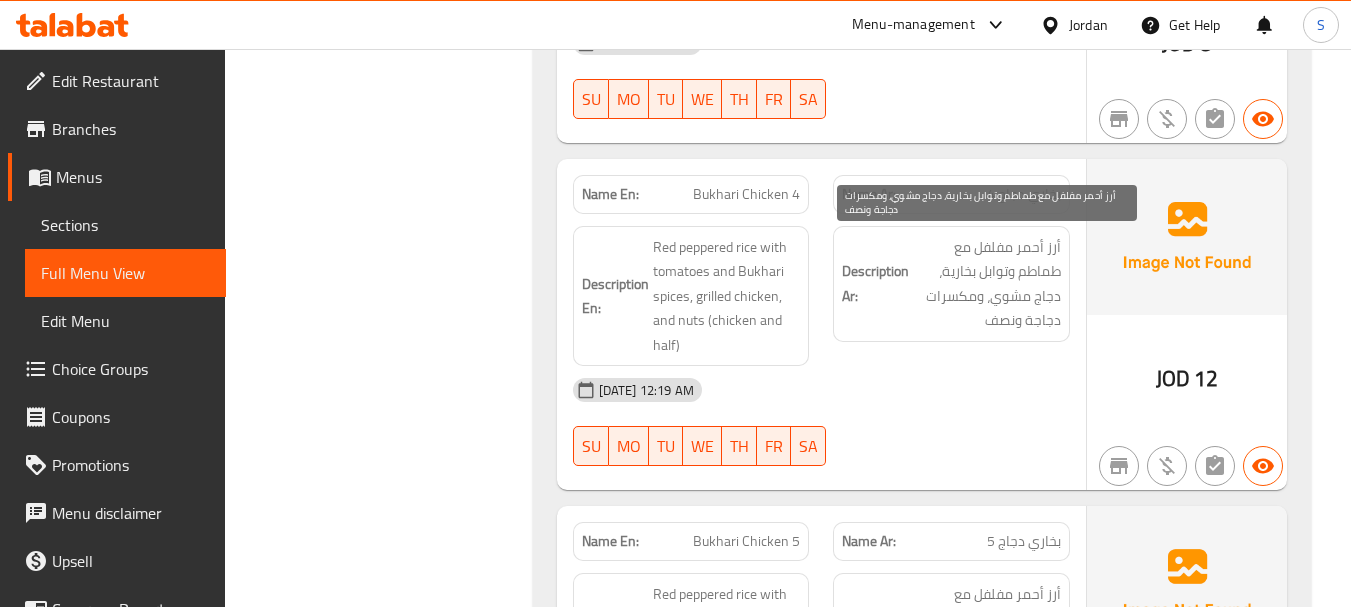click on "أرز أحمر مفلفل مع طماطم وتوابل بخارية، دجاج مشوي، ومكسرات دجاجة ونصف" at bounding box center [987, 284] 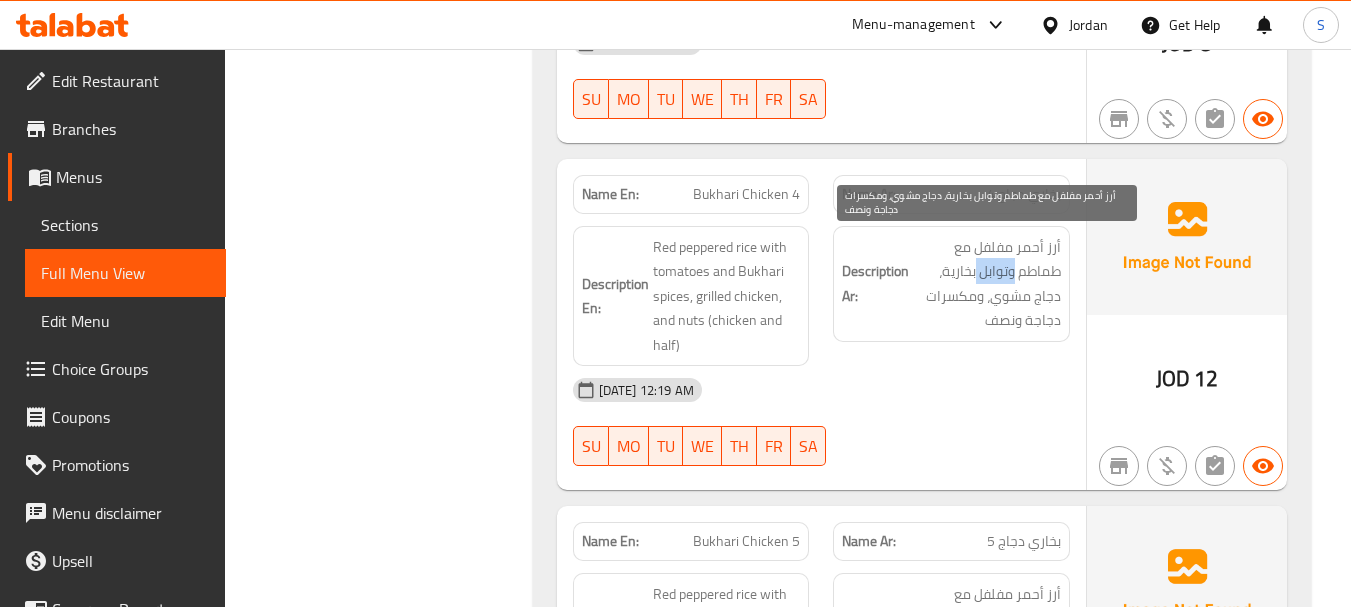 click on "أرز أحمر مفلفل مع طماطم وتوابل بخارية، دجاج مشوي، ومكسرات دجاجة ونصف" at bounding box center (987, 284) 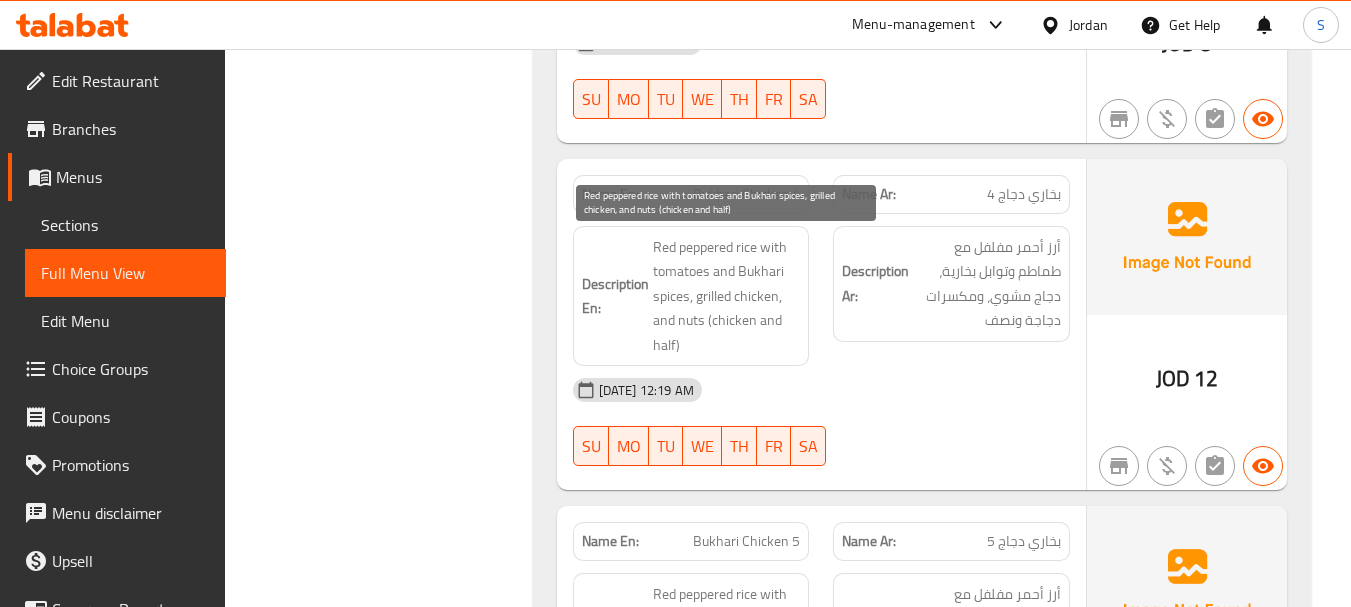 click on "Red peppered rice with tomatoes and Bukhari spices, grilled chicken, and nuts (chicken and half)" at bounding box center (727, 296) 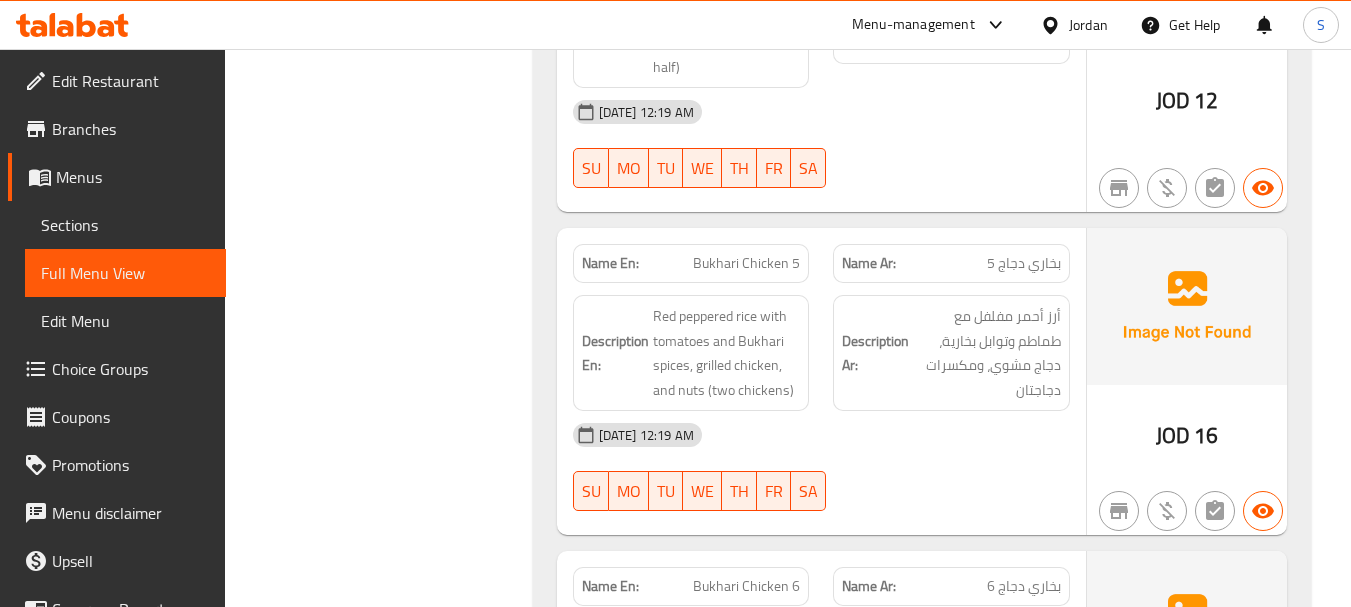 scroll, scrollTop: 10200, scrollLeft: 0, axis: vertical 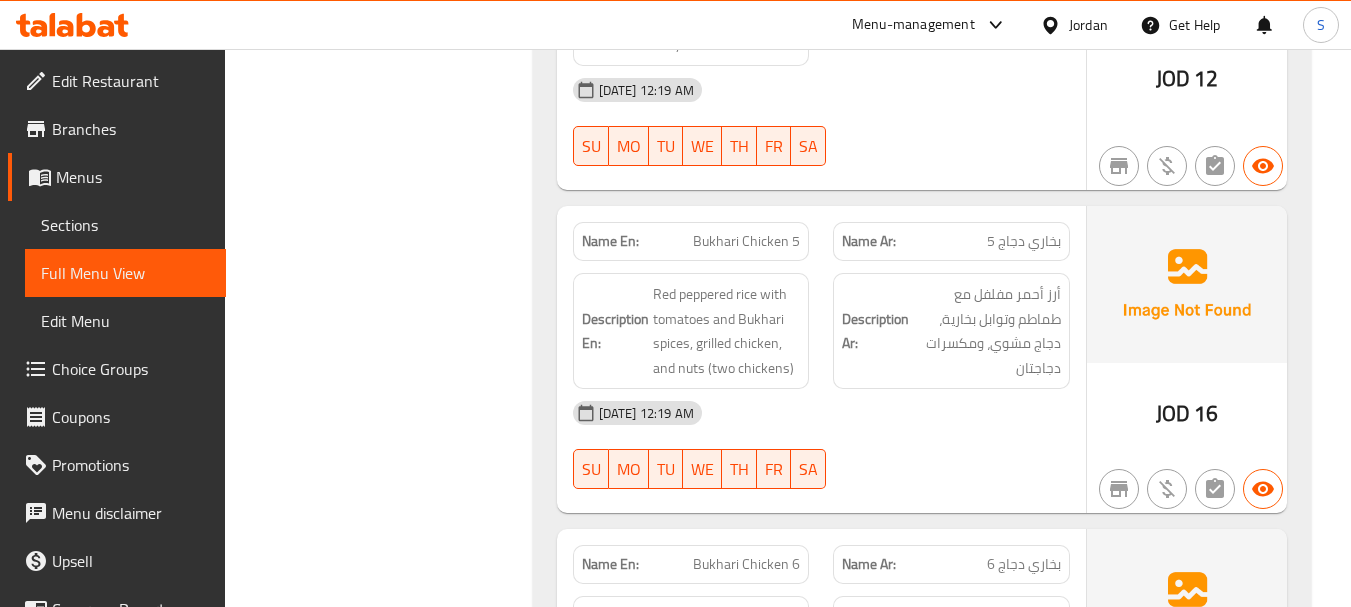 click on "أرز أحمر مفلفل مع طماطم وتوابل بخارية، دجاج مشوي، ومكسرات دجاجتان" at bounding box center [987, 331] 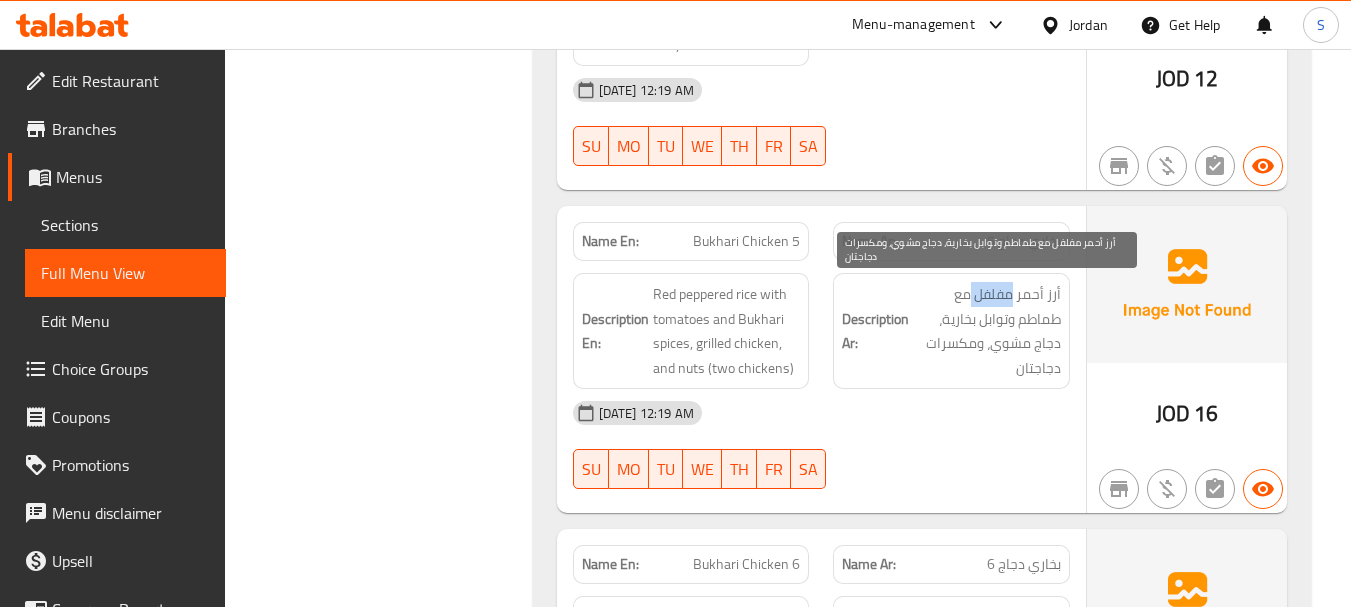 click on "أرز أحمر مفلفل مع طماطم وتوابل بخارية، دجاج مشوي، ومكسرات دجاجتان" at bounding box center [987, 331] 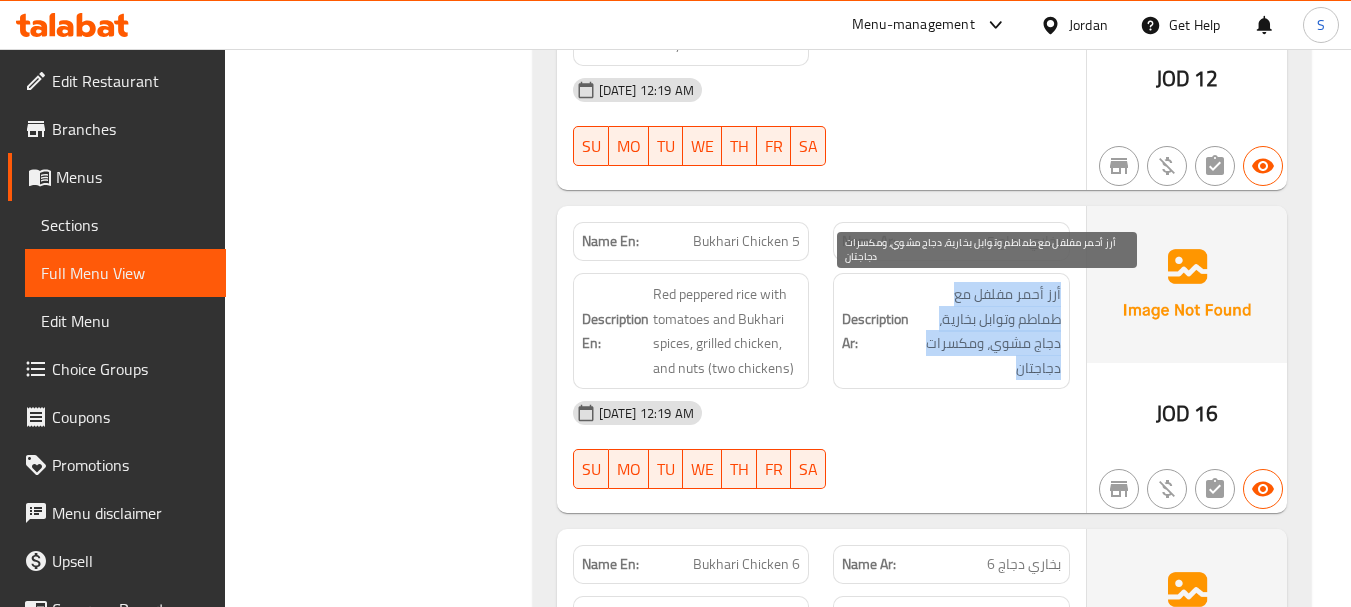 click on "أرز أحمر مفلفل مع طماطم وتوابل بخارية، دجاج مشوي، ومكسرات دجاجتان" at bounding box center [987, 331] 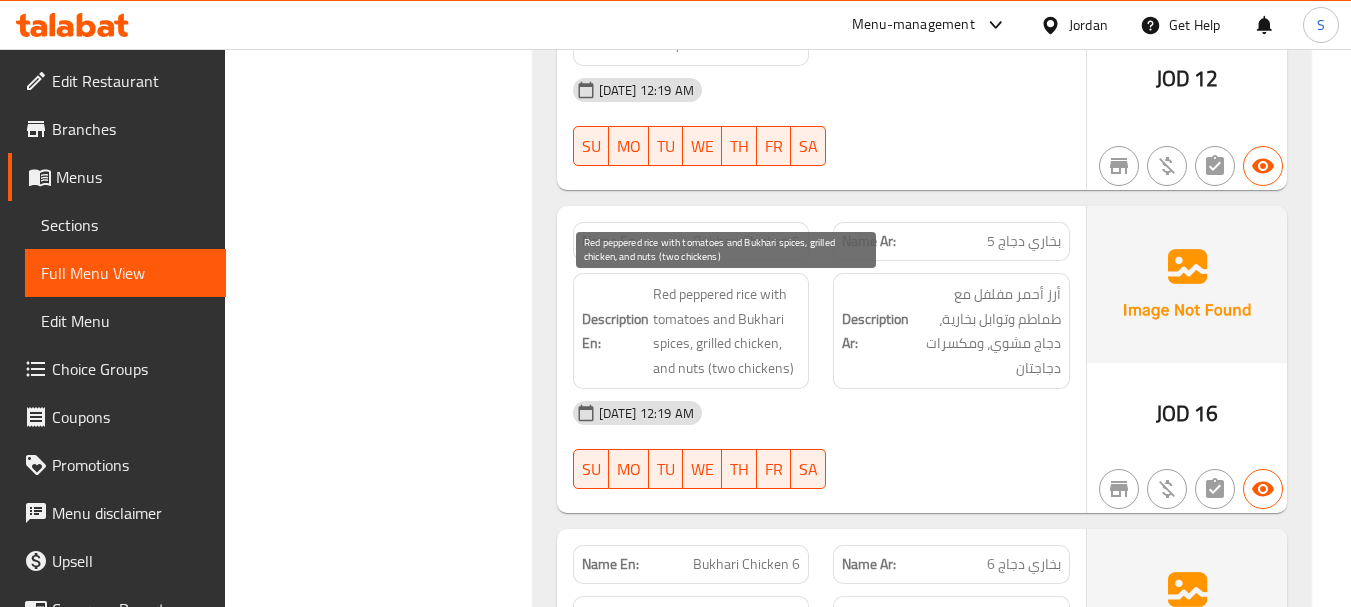 click on "Red peppered rice with tomatoes and Bukhari spices, grilled chicken, and nuts (two chickens)" at bounding box center (727, 331) 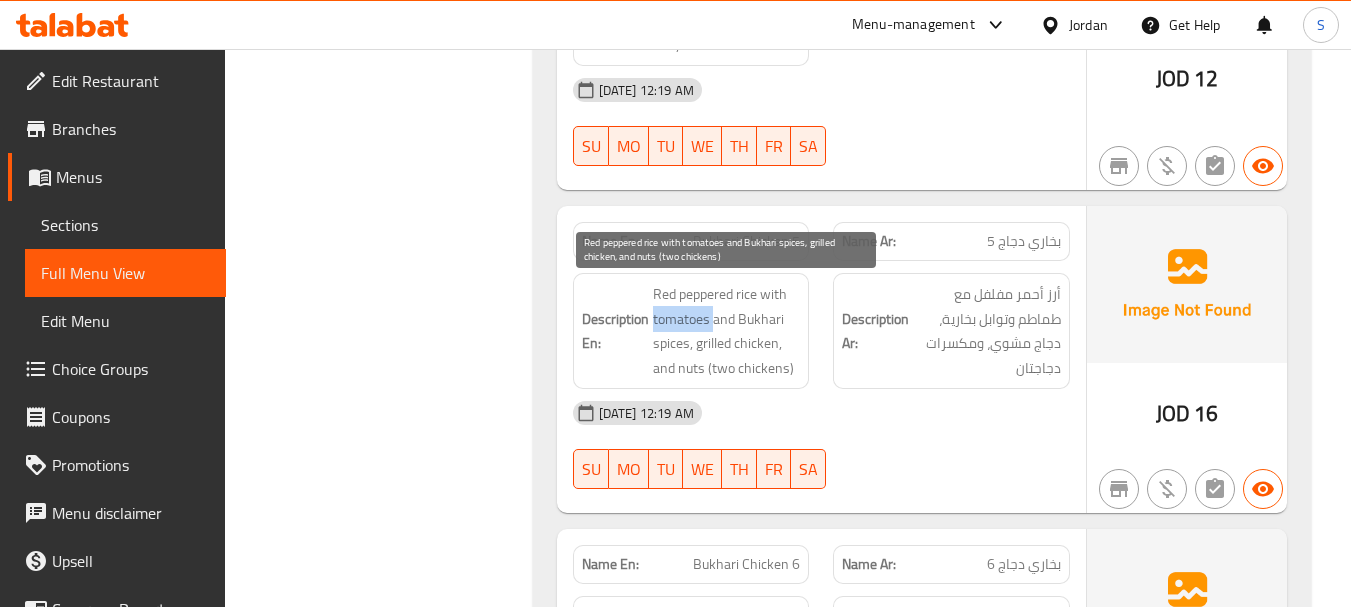 click on "Red peppered rice with tomatoes and Bukhari spices, grilled chicken, and nuts (two chickens)" at bounding box center [727, 331] 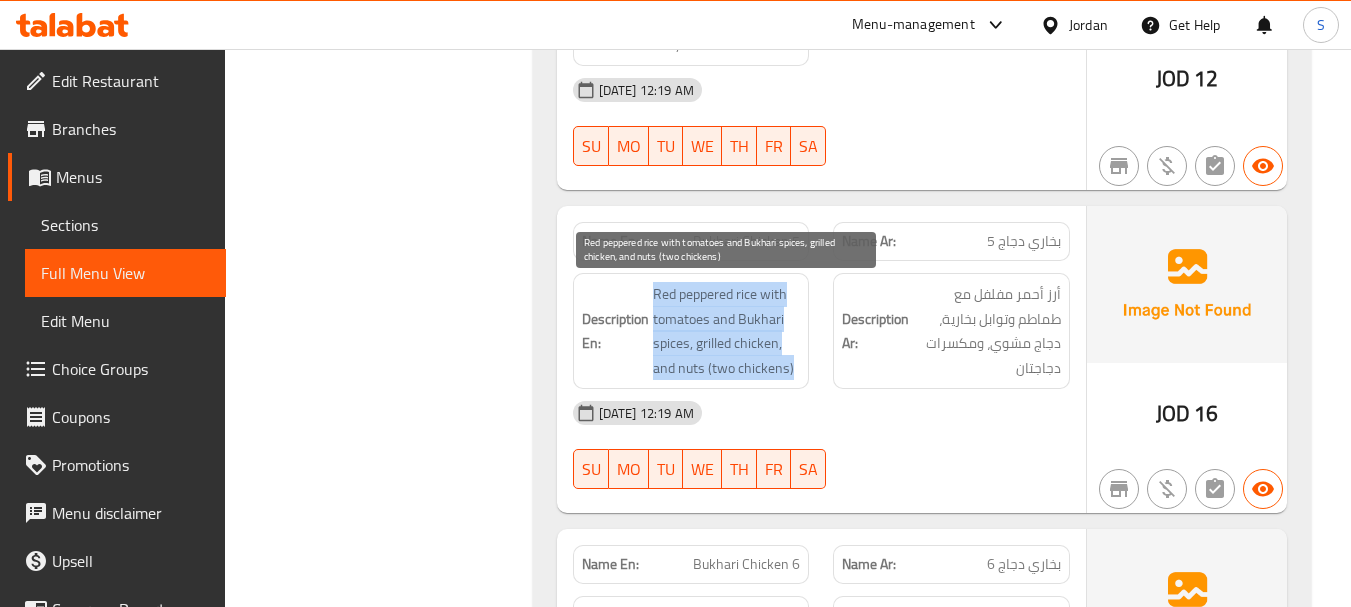 click on "Red peppered rice with tomatoes and Bukhari spices, grilled chicken, and nuts (two chickens)" at bounding box center (727, 331) 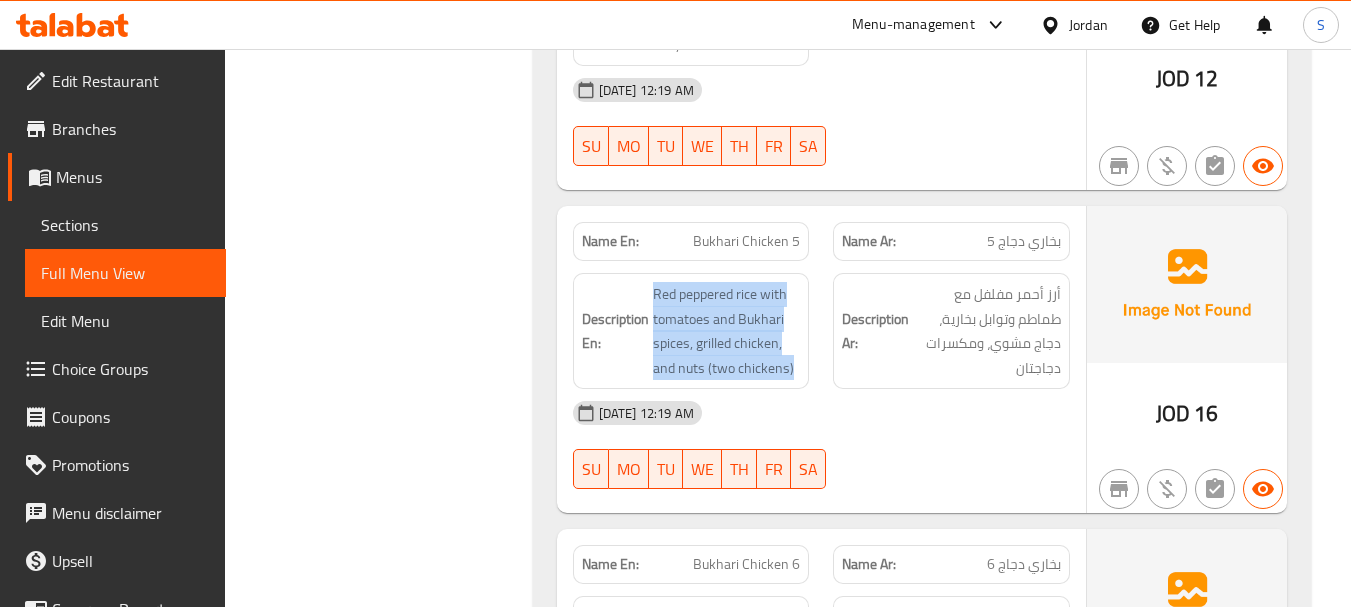 click on "Description Ar: أرز أحمر مفلفل مع طماطم وتوابل بخارية، دجاج مشوي، ومكسرات دجاجتان" at bounding box center [951, 331] 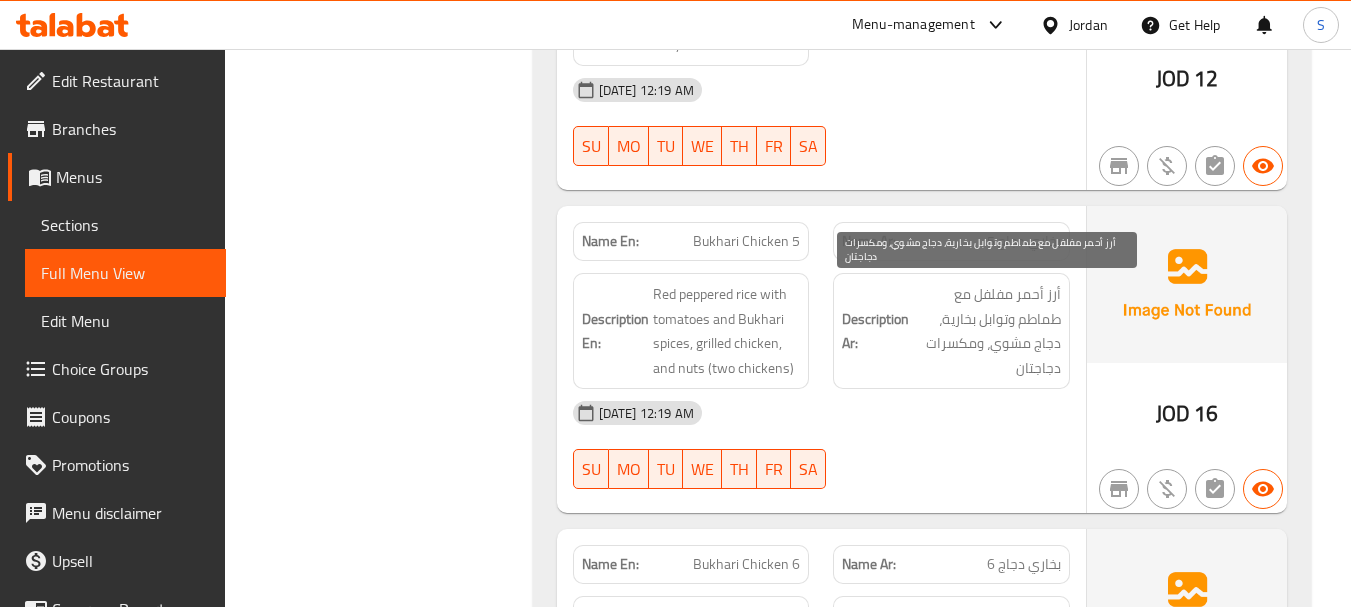 click on "أرز أحمر مفلفل مع طماطم وتوابل بخارية، دجاج مشوي، ومكسرات دجاجتان" at bounding box center [987, 331] 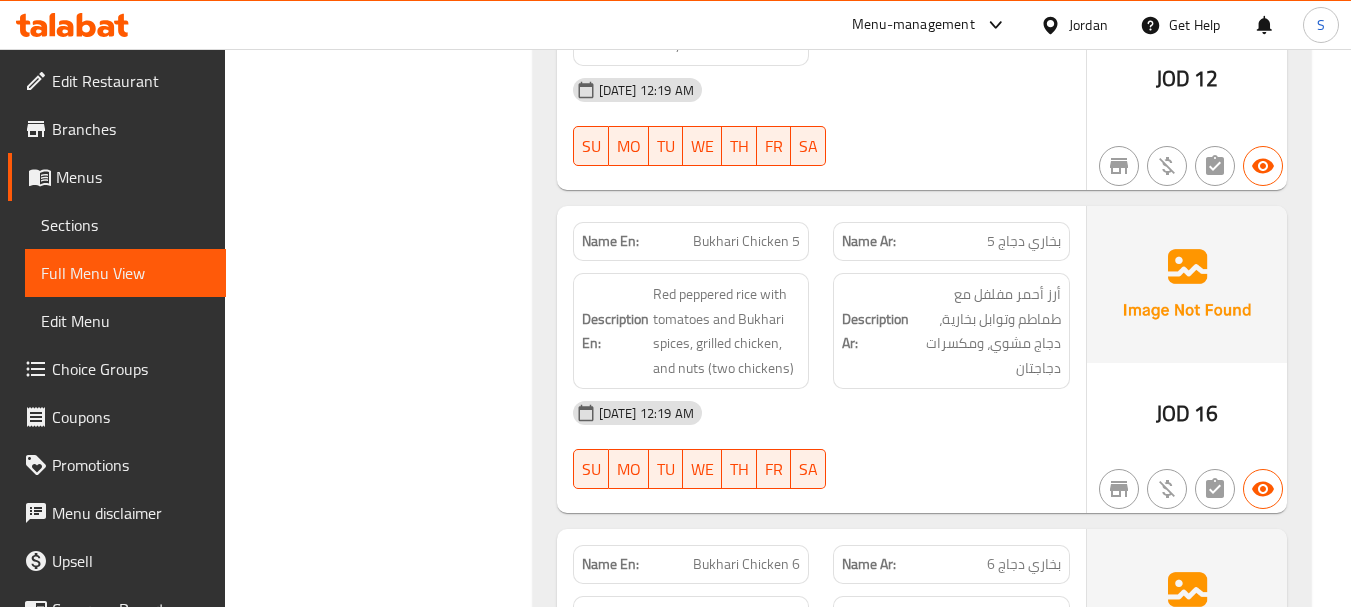 click on "Description Ar: أرز أحمر مفلفل مع طماطم وتوابل بخارية، دجاج مشوي، ومكسرات دجاجتان" at bounding box center (951, 331) 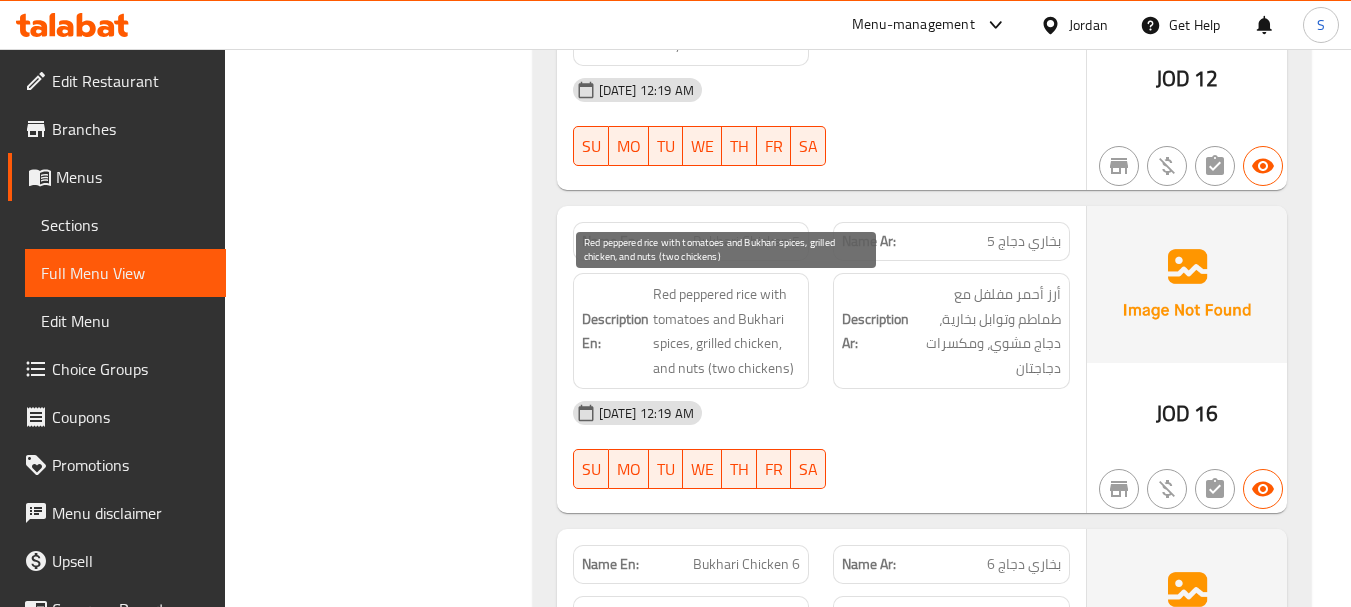 click on "Red peppered rice with tomatoes and Bukhari spices, grilled chicken, and nuts (two chickens)" at bounding box center [727, 331] 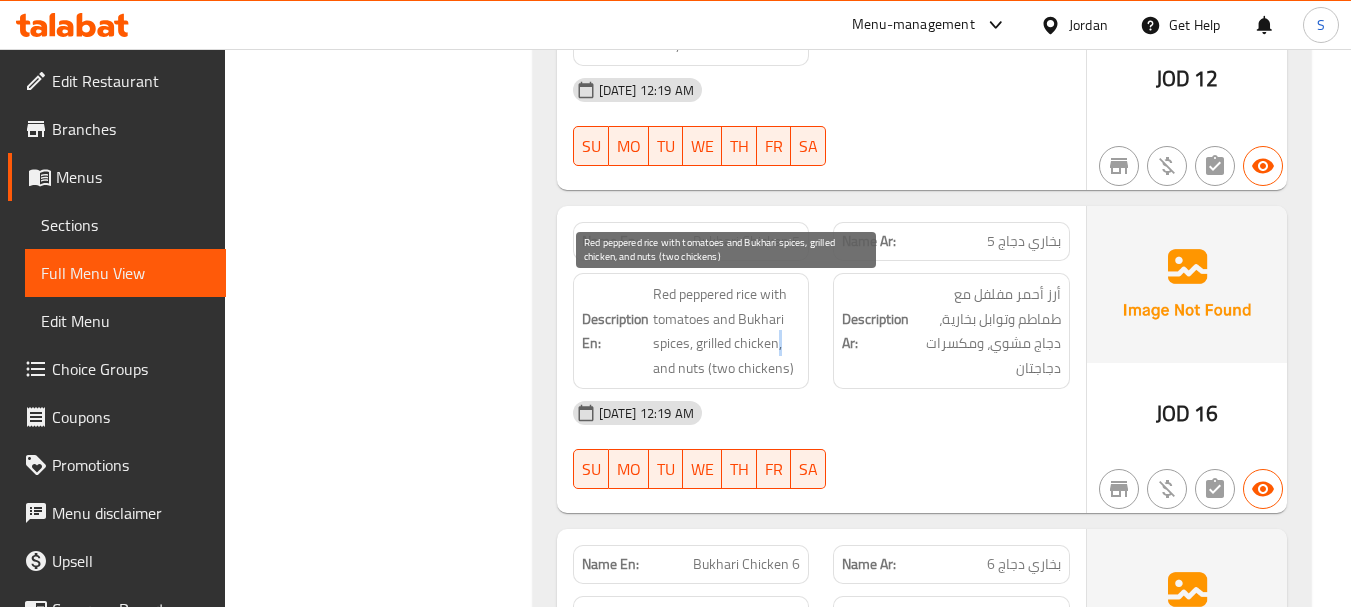 click on "Red peppered rice with tomatoes and Bukhari spices, grilled chicken, and nuts (two chickens)" at bounding box center (727, 331) 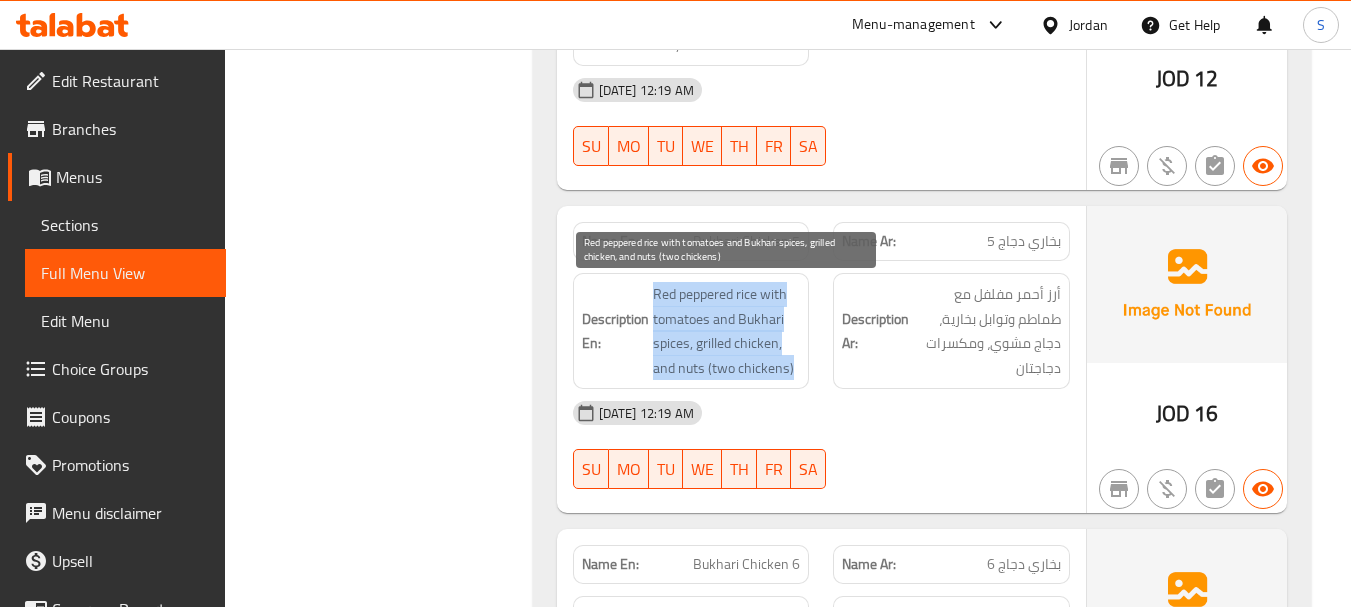 click on "Red peppered rice with tomatoes and Bukhari spices, grilled chicken, and nuts (two chickens)" at bounding box center (727, 331) 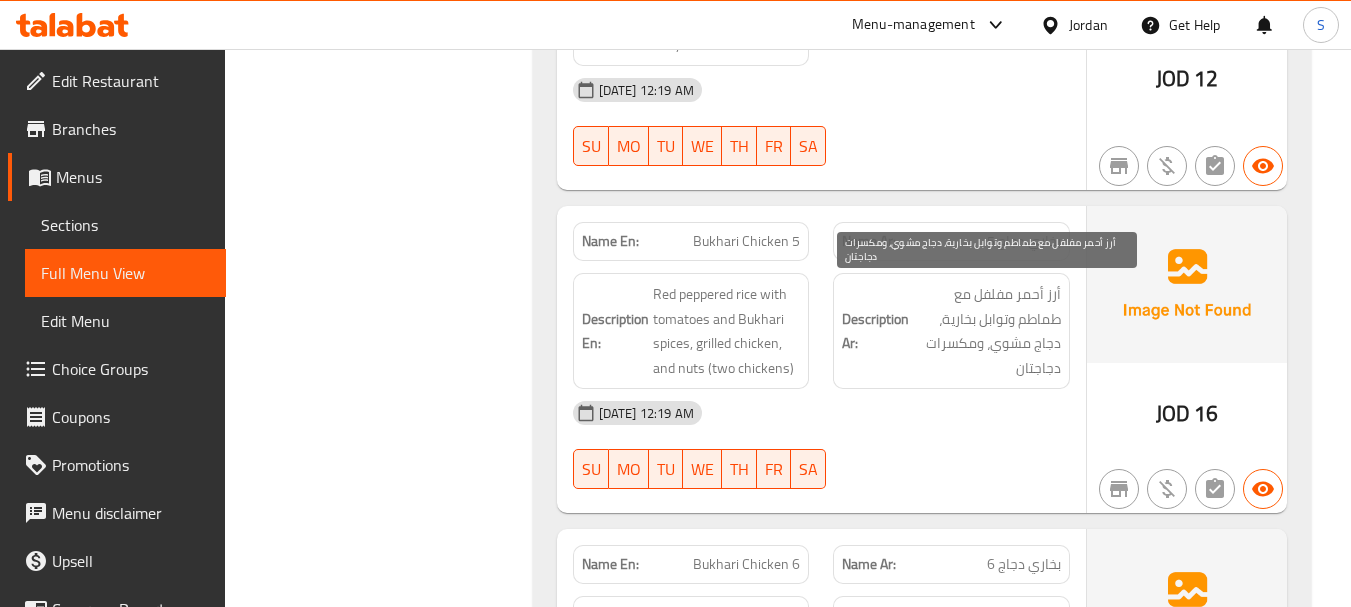 drag, startPoint x: 948, startPoint y: 328, endPoint x: 936, endPoint y: 343, distance: 19.209373 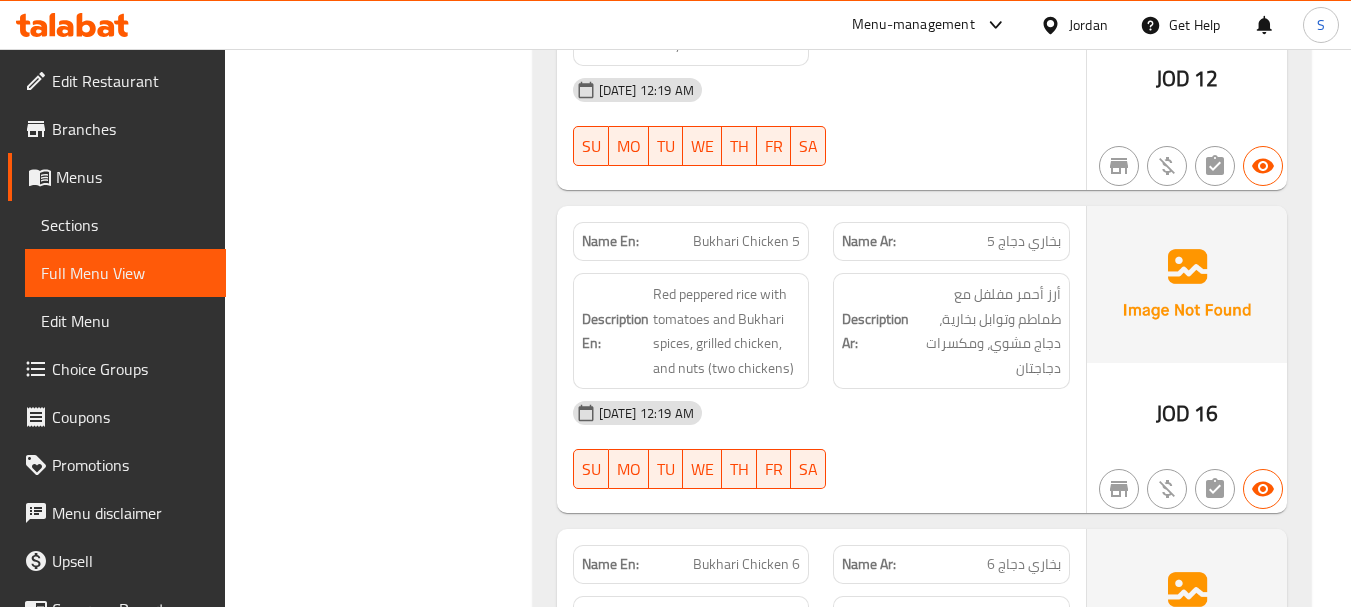 click on "Description Ar: أرز أحمر مفلفل مع طماطم وتوابل بخارية، دجاج مشوي، ومكسرات دجاجتان" at bounding box center (951, 331) 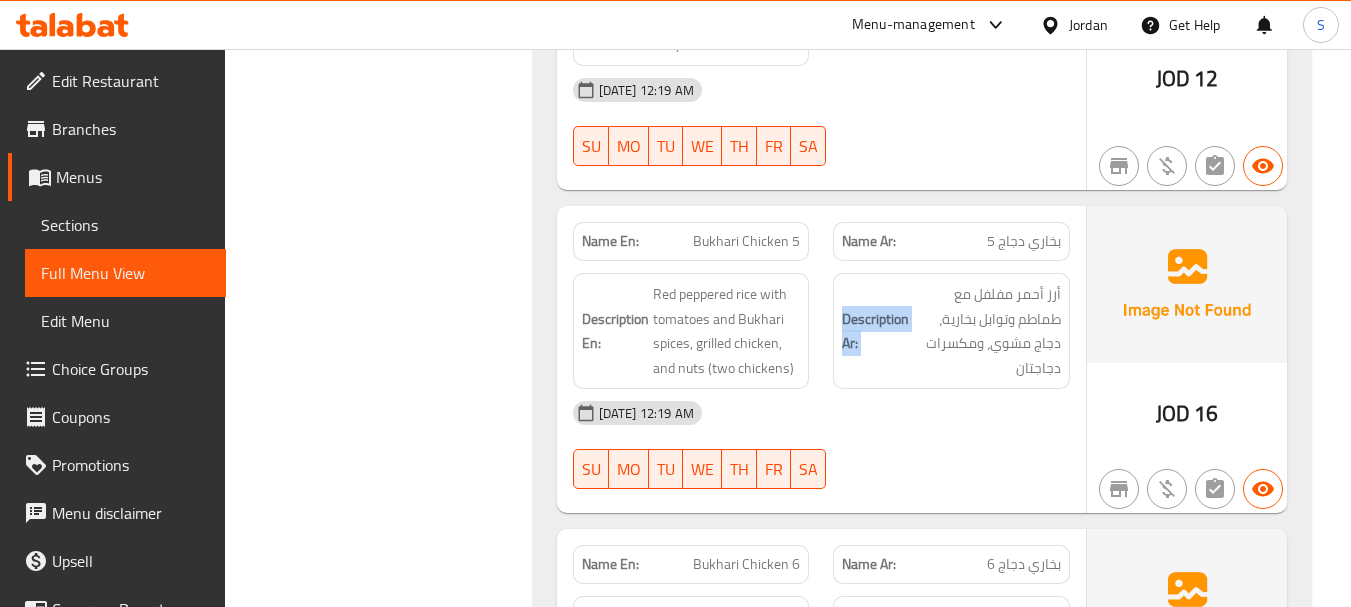 click on "Description Ar: أرز أحمر مفلفل مع طماطم وتوابل بخارية، دجاج مشوي، ومكسرات دجاجتان" at bounding box center [951, 331] 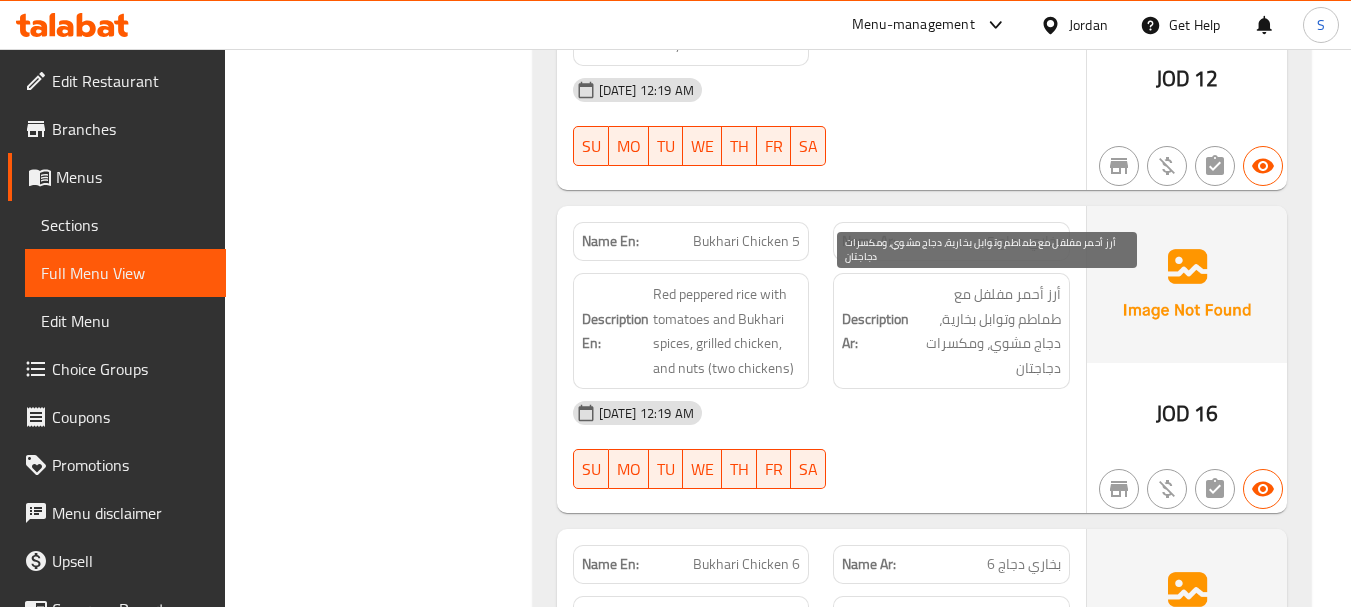 click on "أرز أحمر مفلفل مع طماطم وتوابل بخارية، دجاج مشوي، ومكسرات دجاجتان" at bounding box center [987, 331] 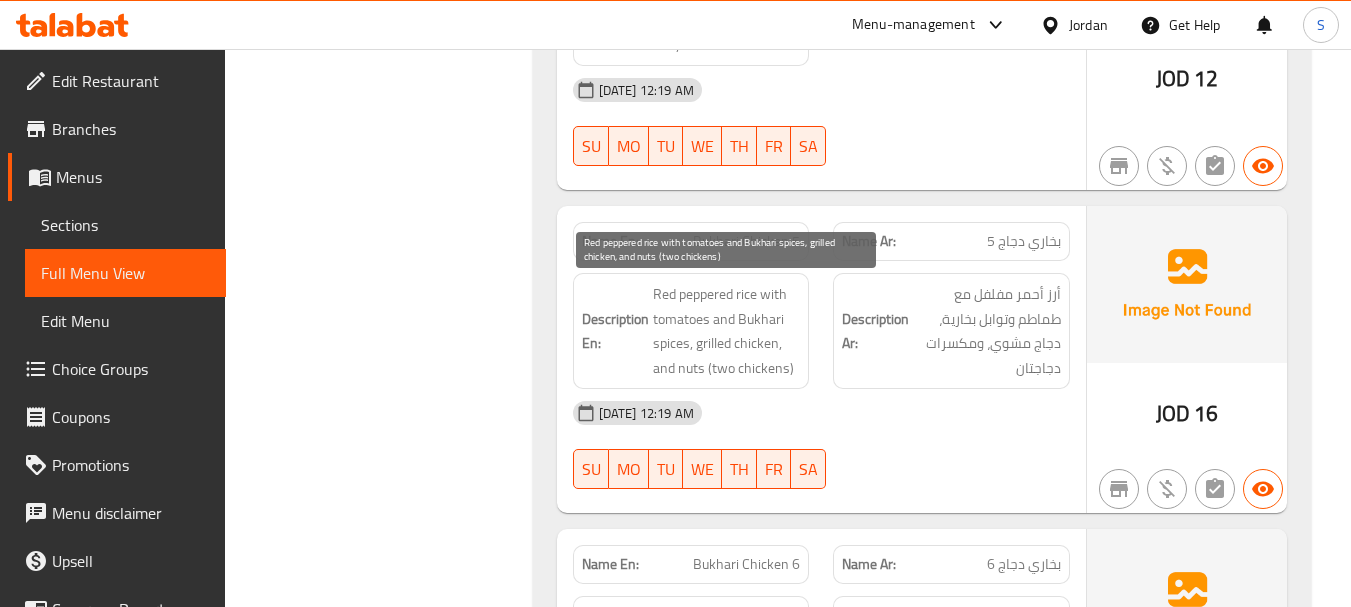 click on "Red peppered rice with tomatoes and Bukhari spices, grilled chicken, and nuts (two chickens)" at bounding box center [727, 331] 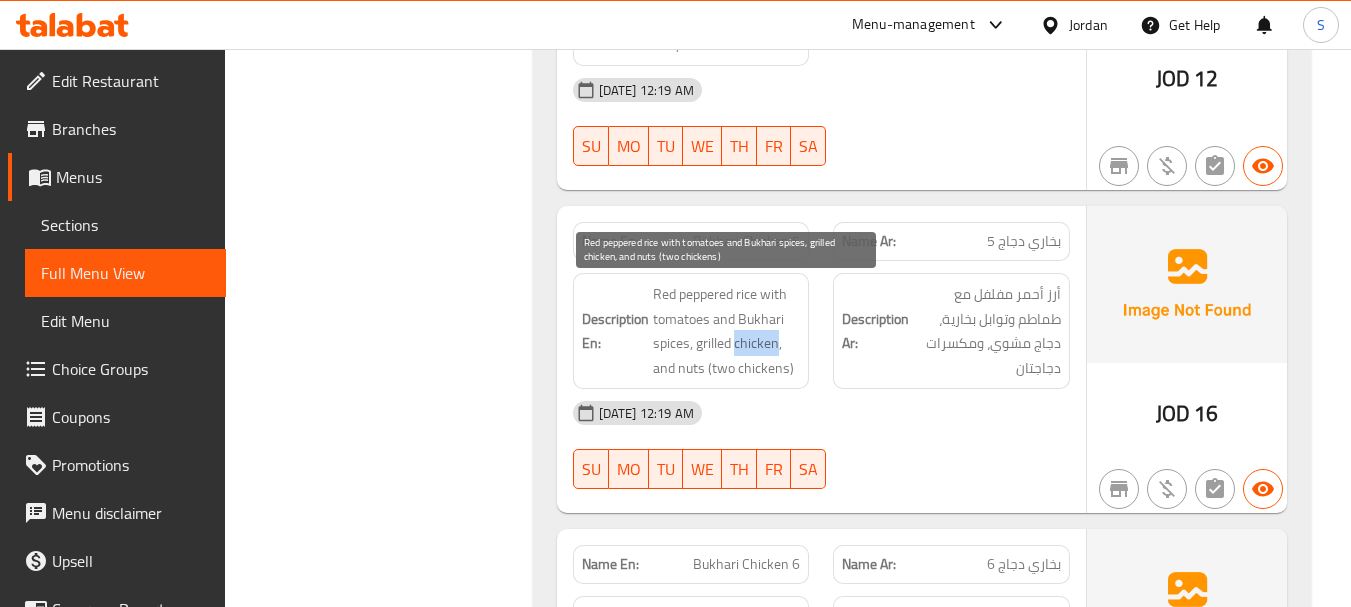 click on "Red peppered rice with tomatoes and Bukhari spices, grilled chicken, and nuts (two chickens)" at bounding box center [727, 331] 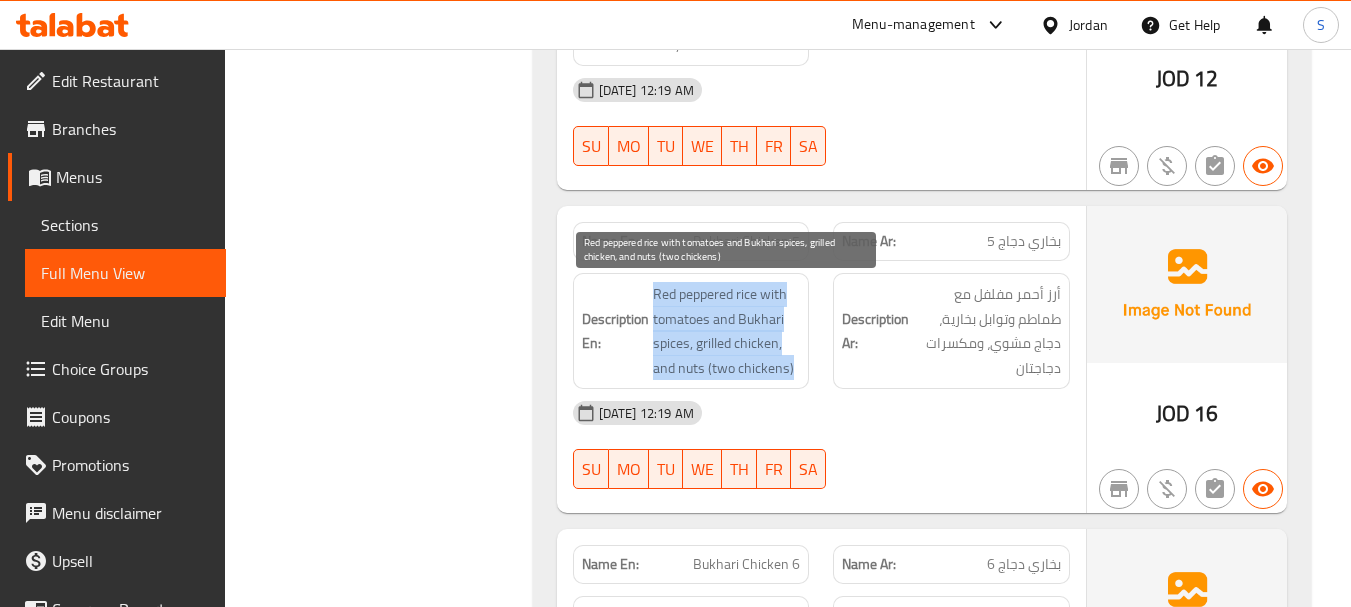 click on "Red peppered rice with tomatoes and Bukhari spices, grilled chicken, and nuts (two chickens)" at bounding box center [727, 331] 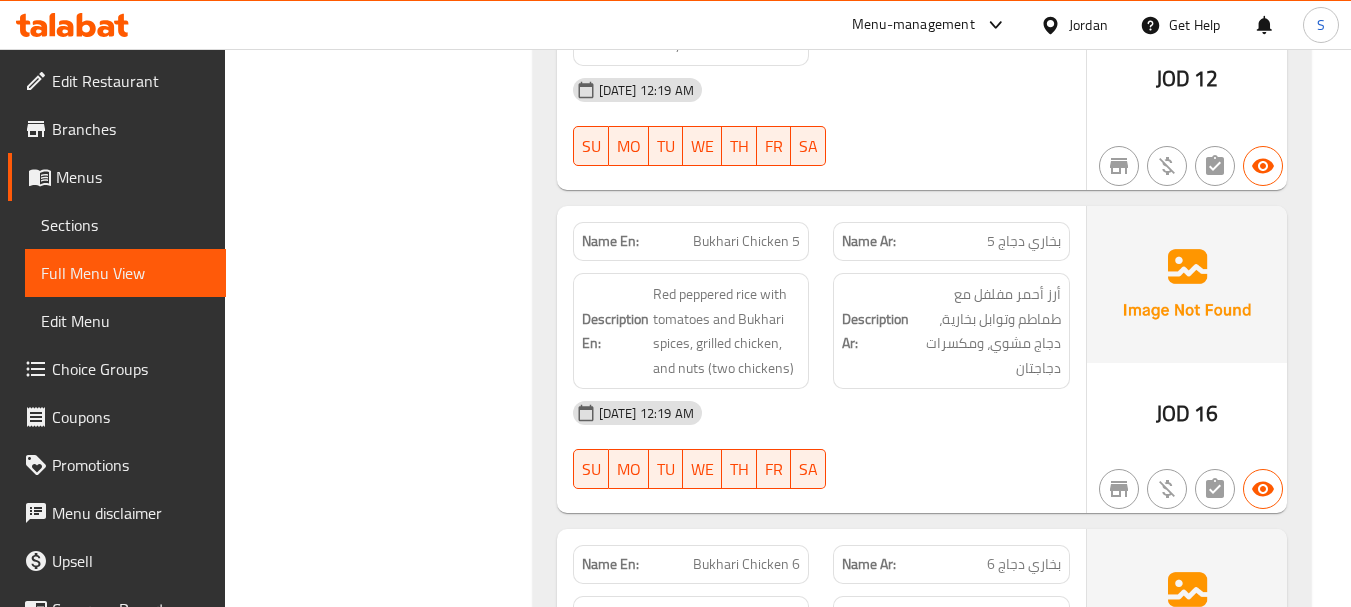 click on "Name En: Bukhari Chicken 5" at bounding box center [691, 241] 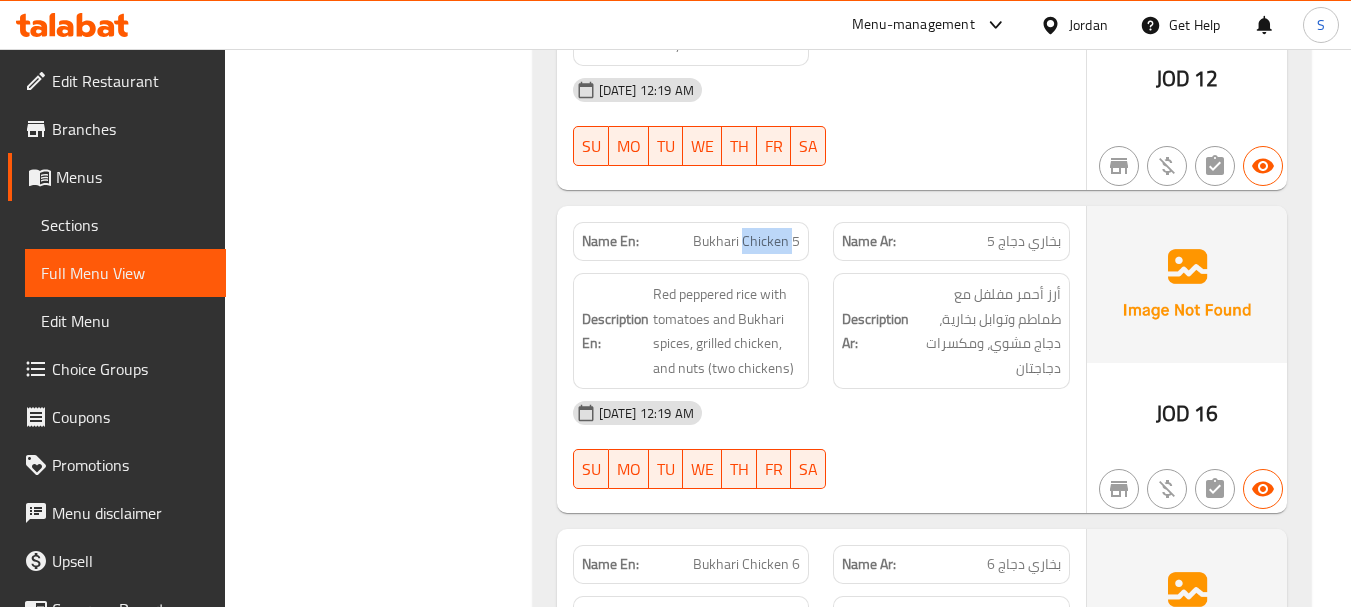 click on "Bukhari Chicken 5" at bounding box center (746, 241) 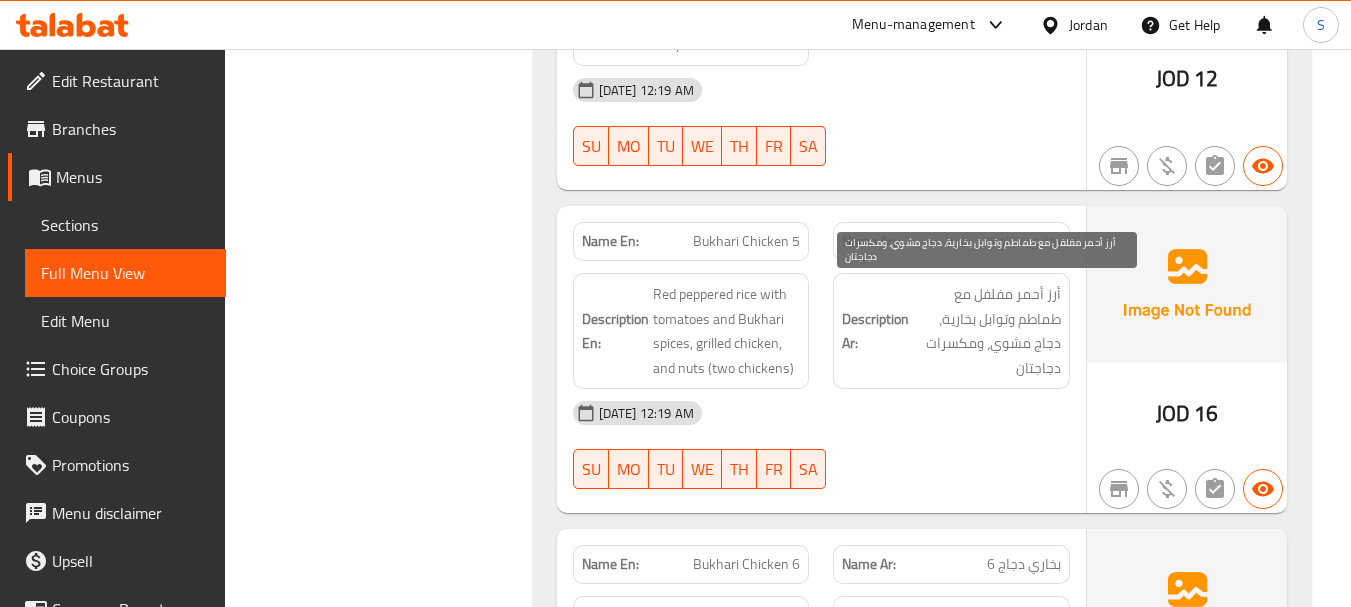 click on "أرز أحمر مفلفل مع طماطم وتوابل بخارية، دجاج مشوي، ومكسرات دجاجتان" at bounding box center (987, 331) 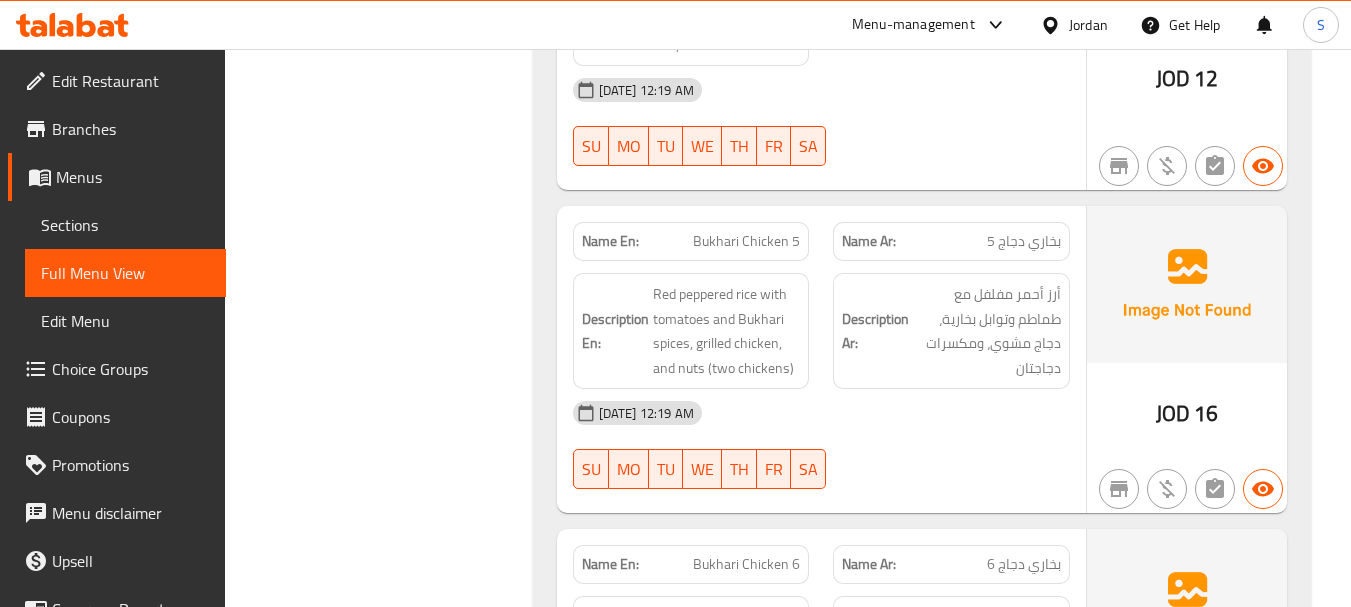 click on "Bukhari Chicken 5" at bounding box center [746, 241] 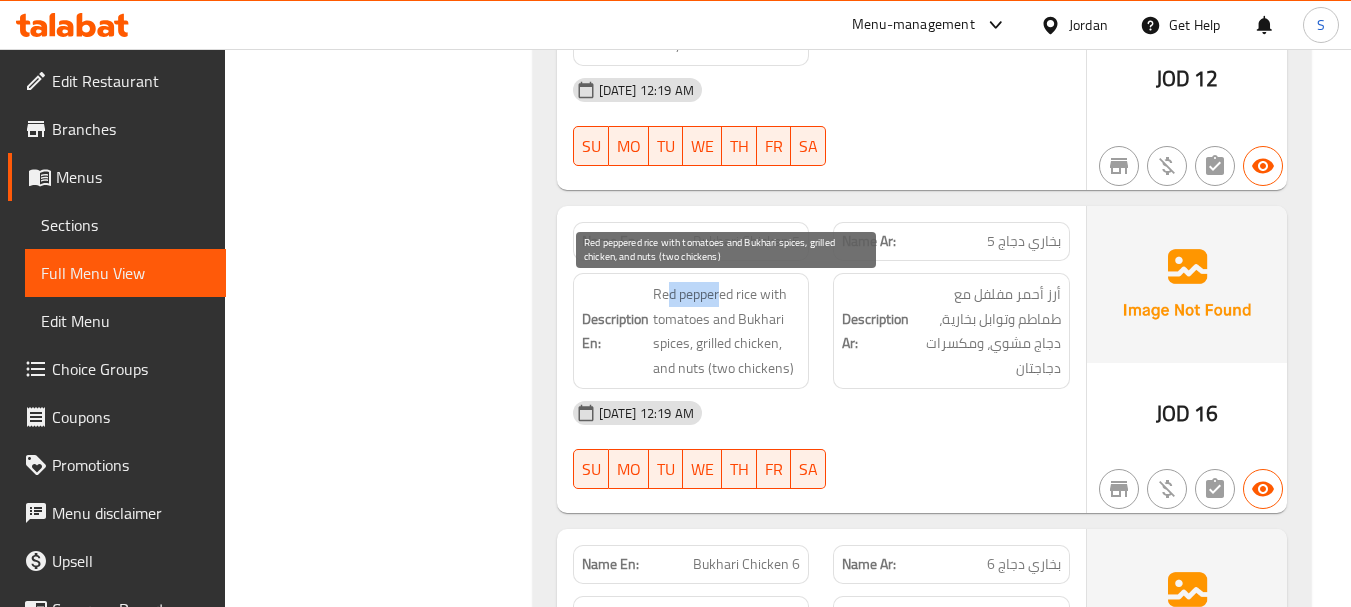 drag, startPoint x: 665, startPoint y: 305, endPoint x: 723, endPoint y: 293, distance: 59.22837 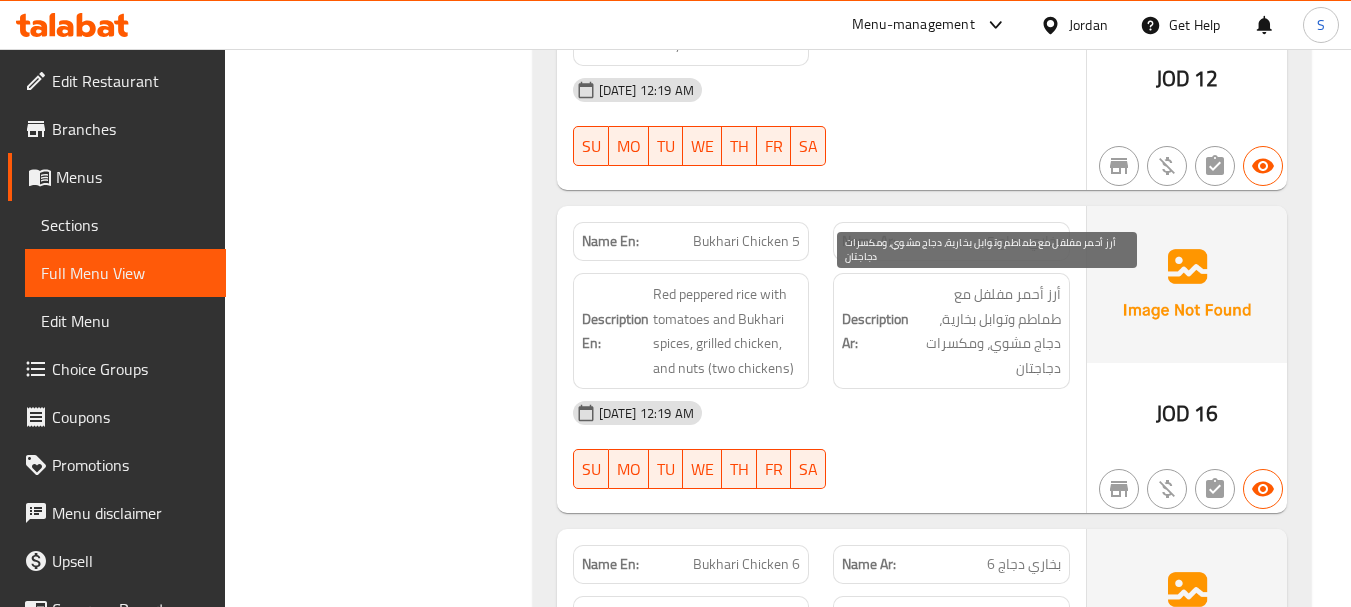 click on "أرز أحمر مفلفل مع طماطم وتوابل بخارية، دجاج مشوي، ومكسرات دجاجتان" at bounding box center (987, 331) 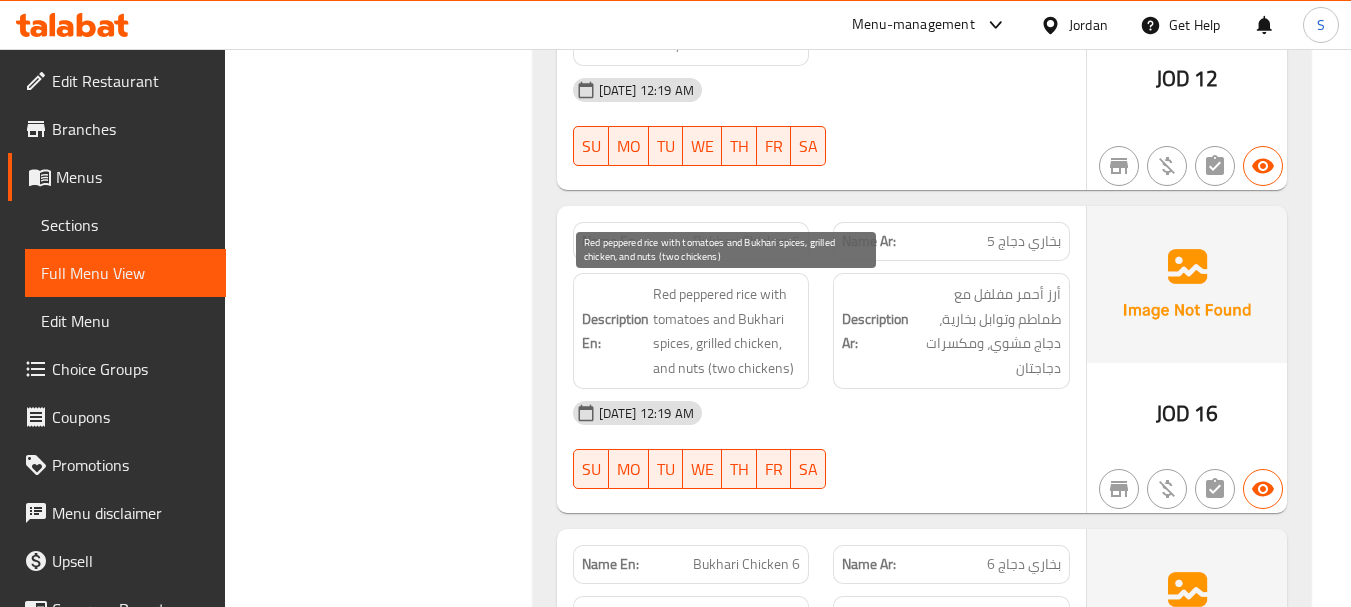 click on "Red peppered rice with tomatoes and Bukhari spices, grilled chicken, and nuts (two chickens)" at bounding box center (727, 331) 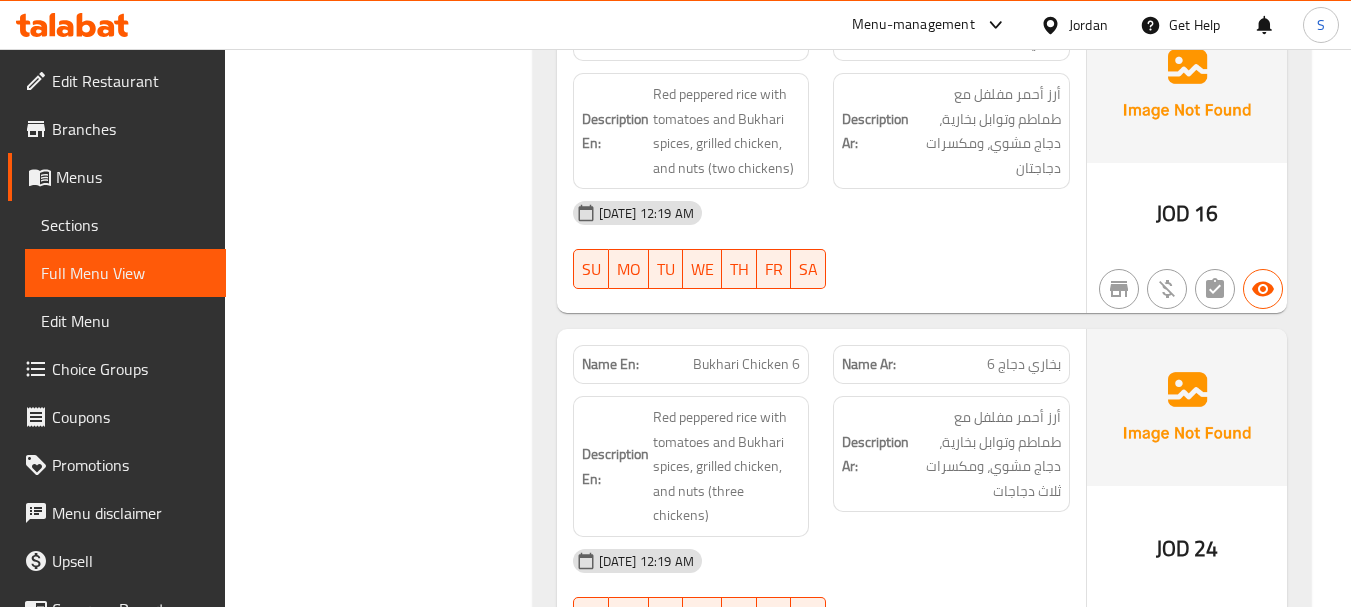 scroll, scrollTop: 10500, scrollLeft: 0, axis: vertical 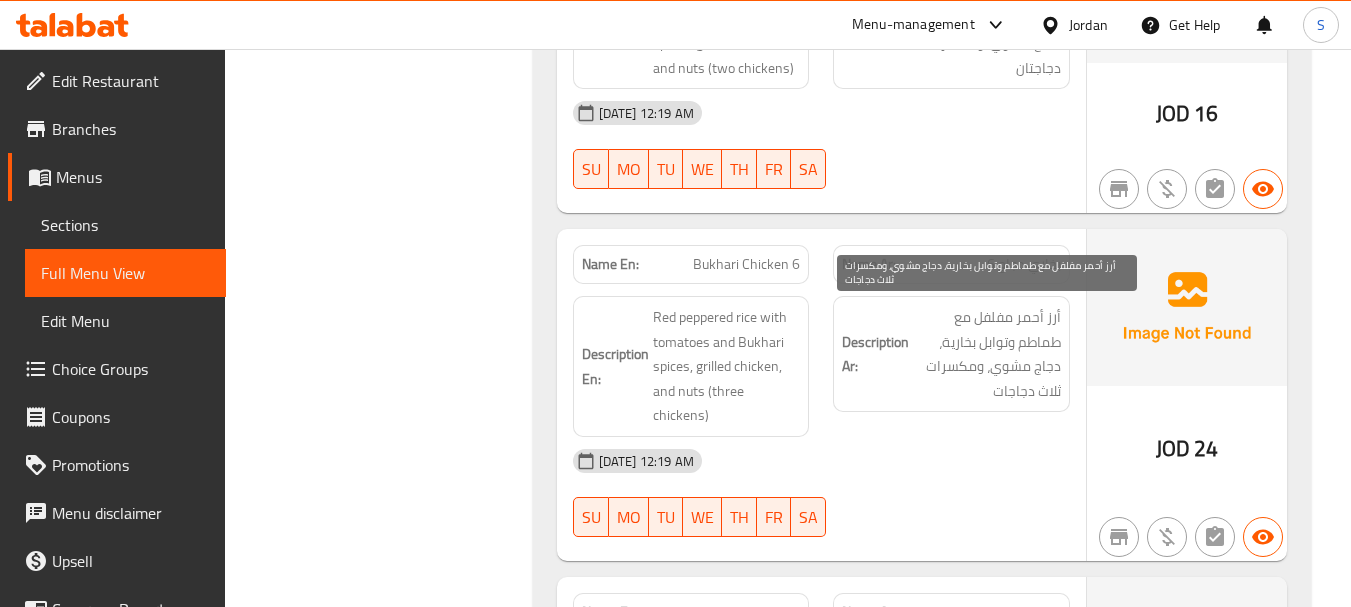 drag, startPoint x: 951, startPoint y: 335, endPoint x: 790, endPoint y: 368, distance: 164.3472 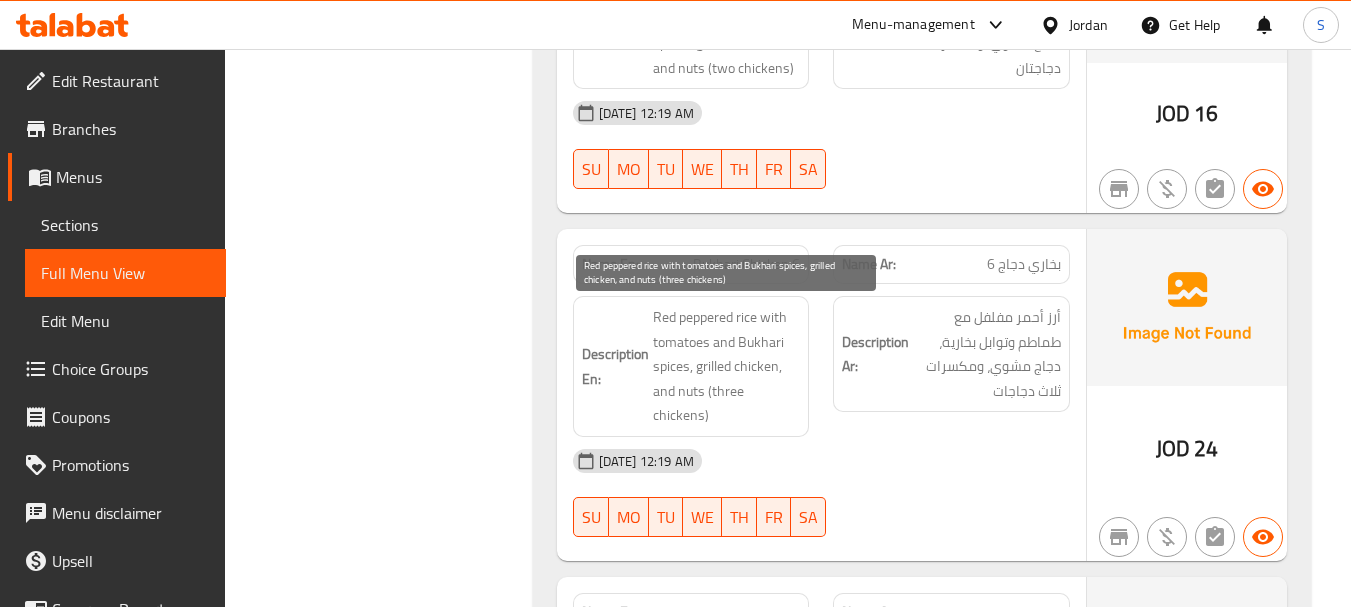 click on "Red peppered rice with tomatoes and Bukhari spices, grilled chicken, and nuts (three chickens)" at bounding box center [727, 366] 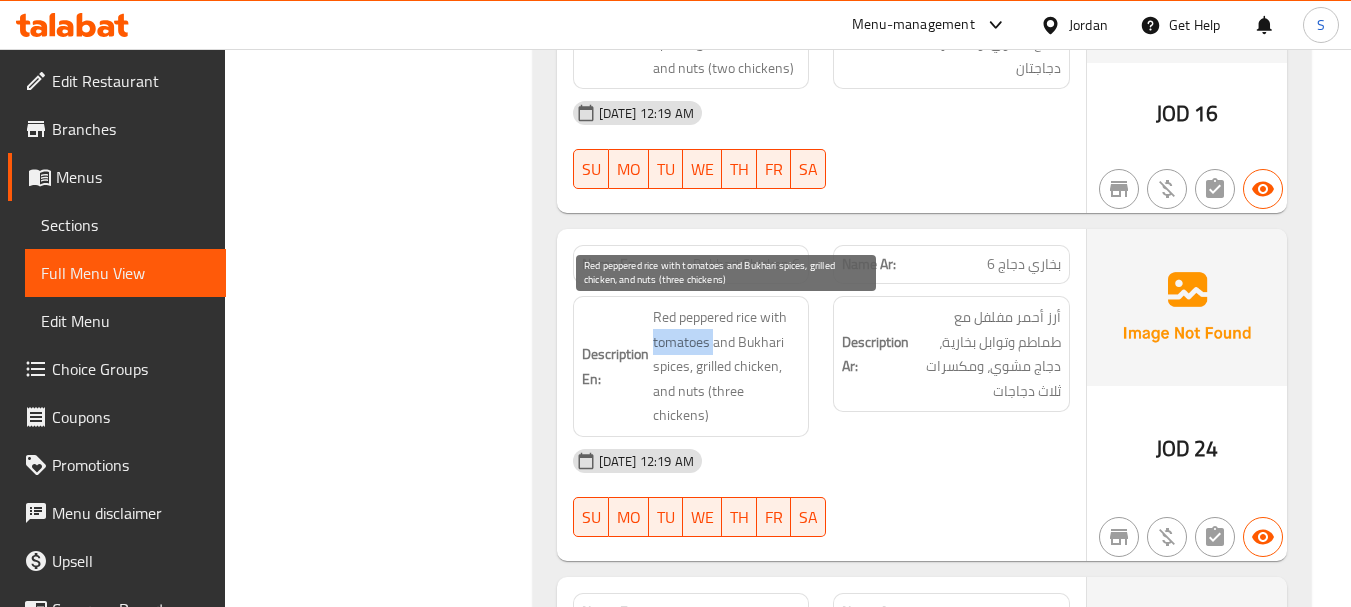 click on "Red peppered rice with tomatoes and Bukhari spices, grilled chicken, and nuts (three chickens)" at bounding box center (727, 366) 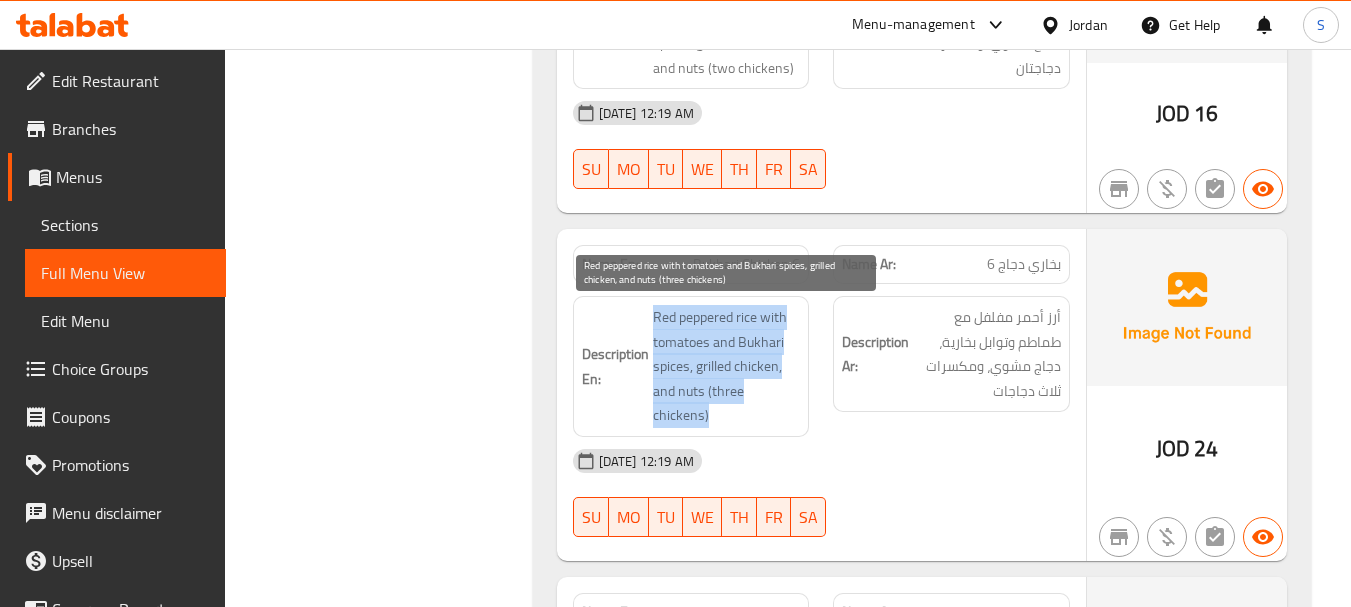 click on "Red peppered rice with tomatoes and Bukhari spices, grilled chicken, and nuts (three chickens)" at bounding box center [727, 366] 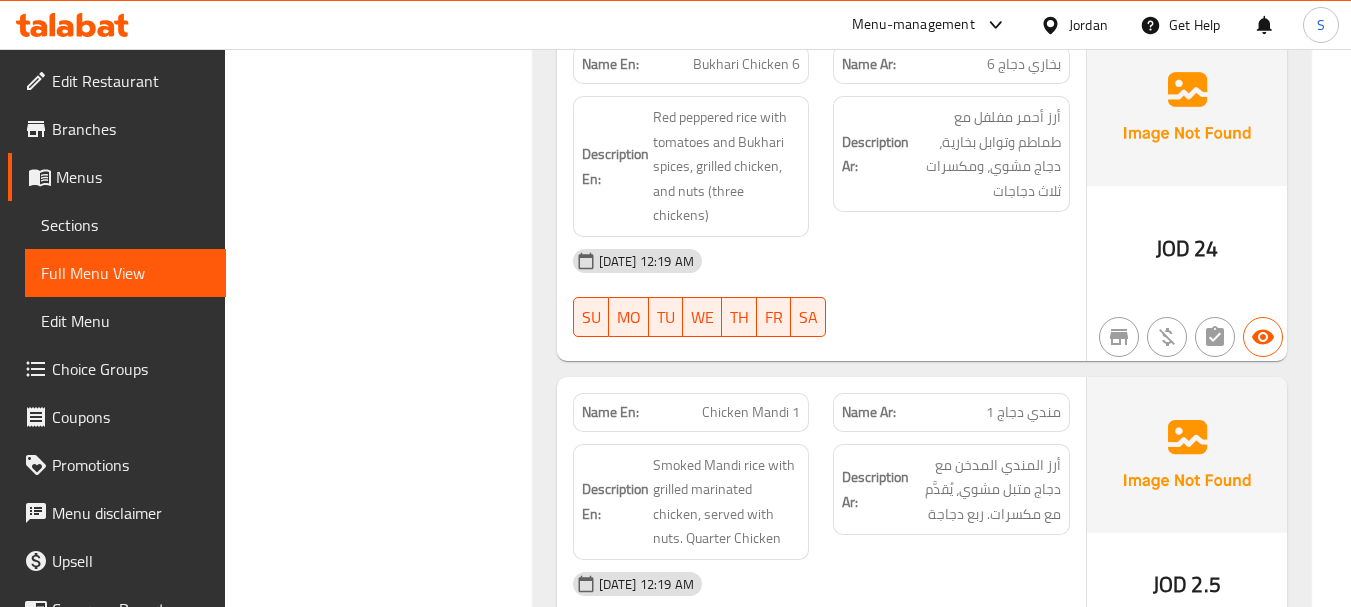 click at bounding box center [951, 337] 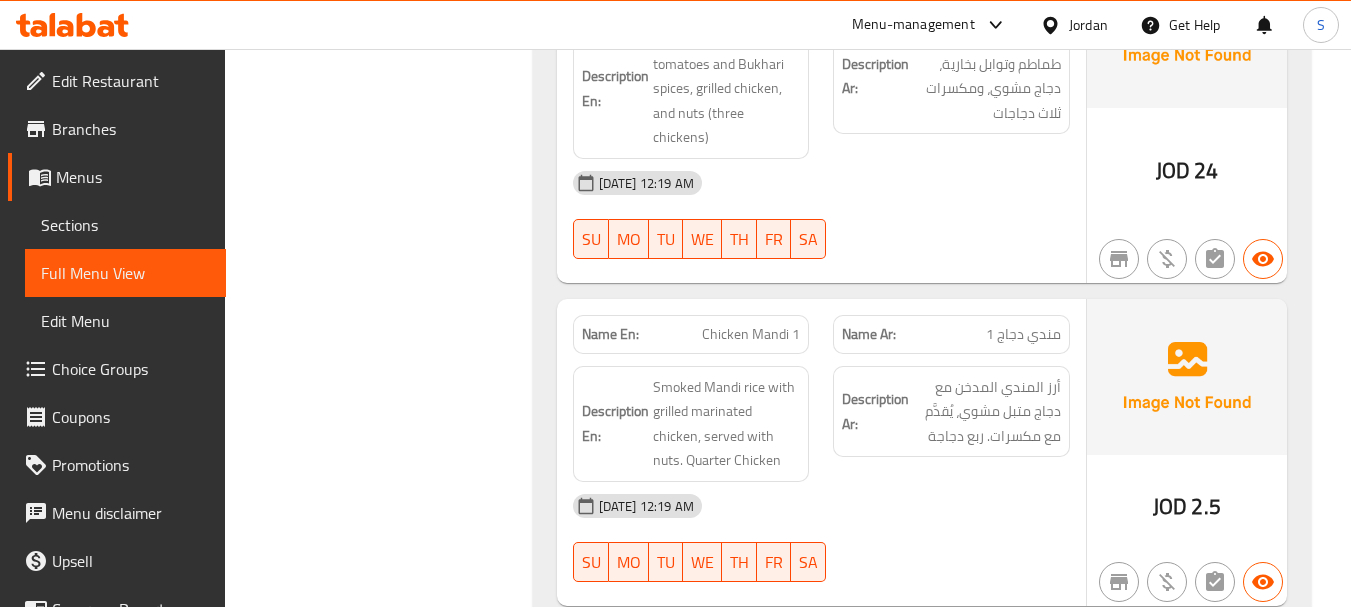 scroll, scrollTop: 10900, scrollLeft: 0, axis: vertical 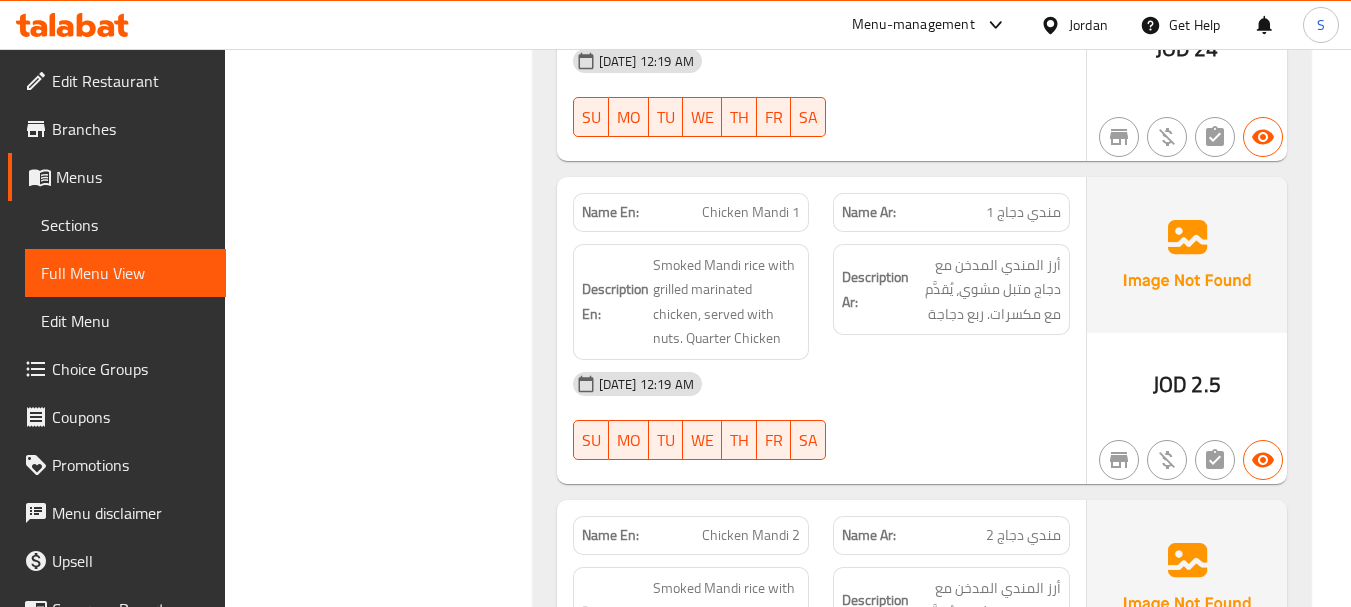 click on "Chicken Mandi 1" at bounding box center [751, 212] 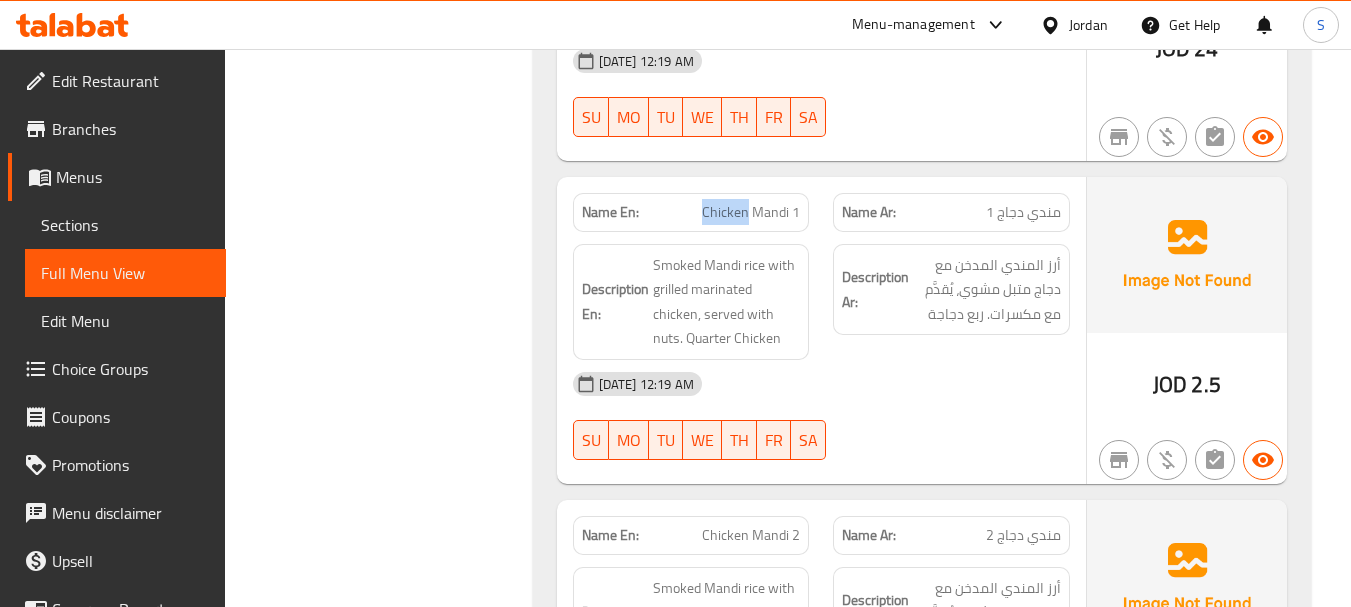 click on "Chicken Mandi 1" at bounding box center [751, 212] 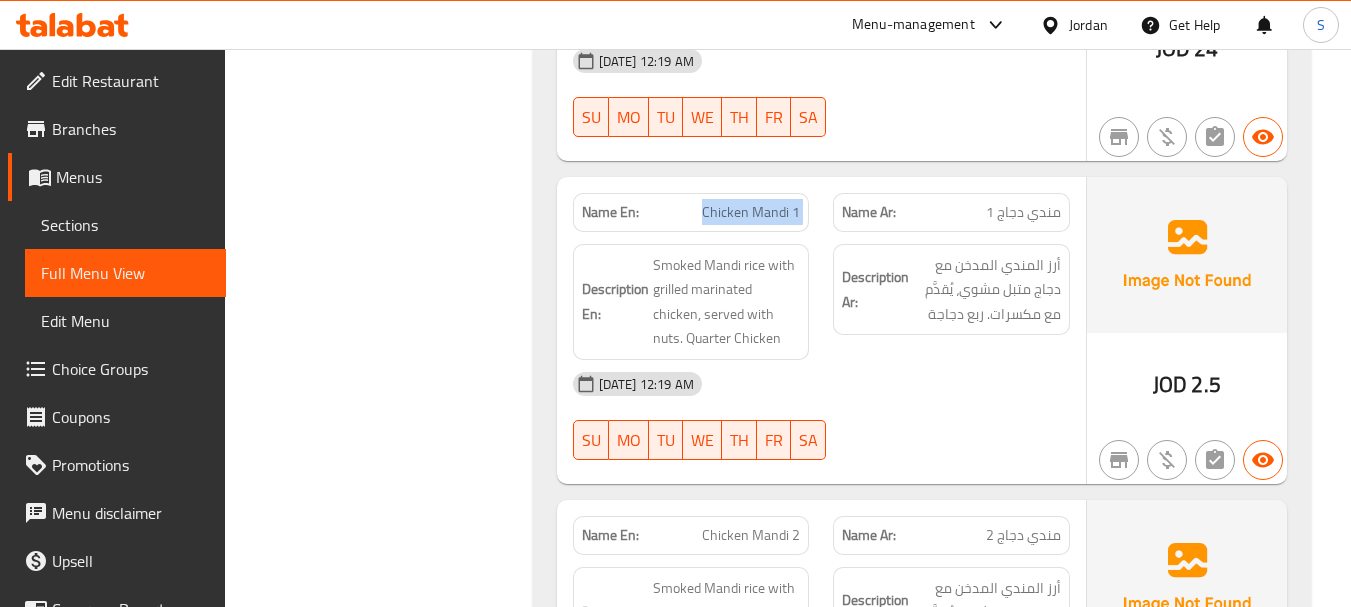 click on "Chicken Mandi 1" at bounding box center [751, 212] 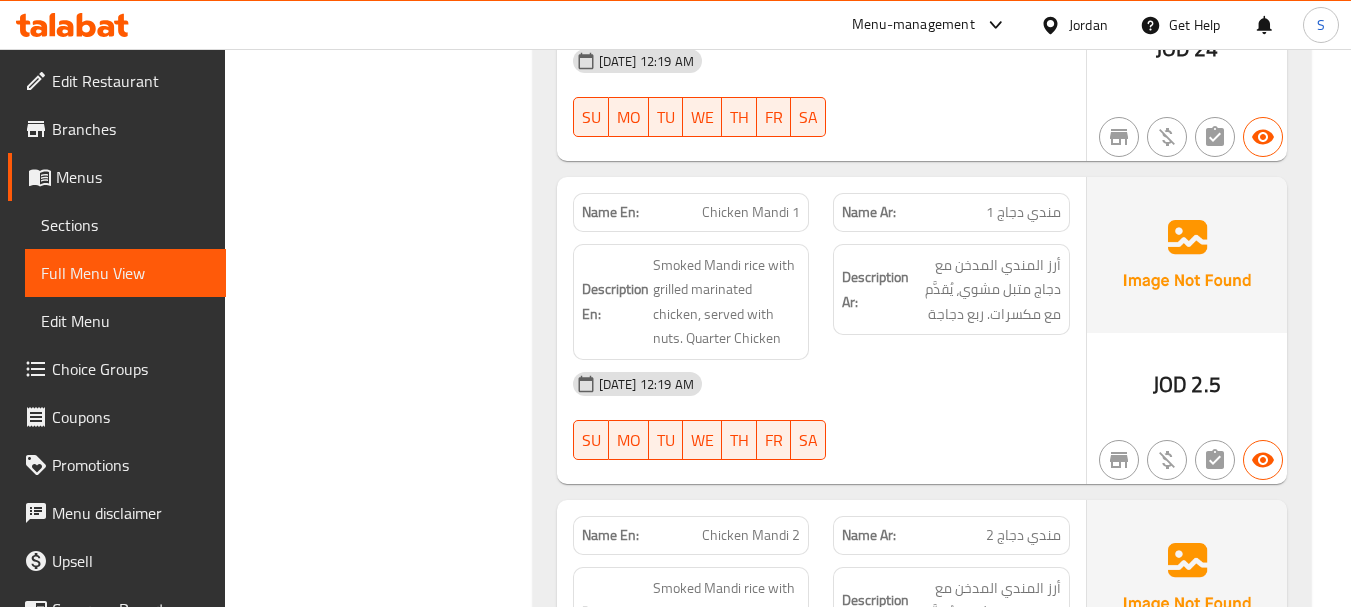 click on "مندي دجاج 1" at bounding box center (1023, 212) 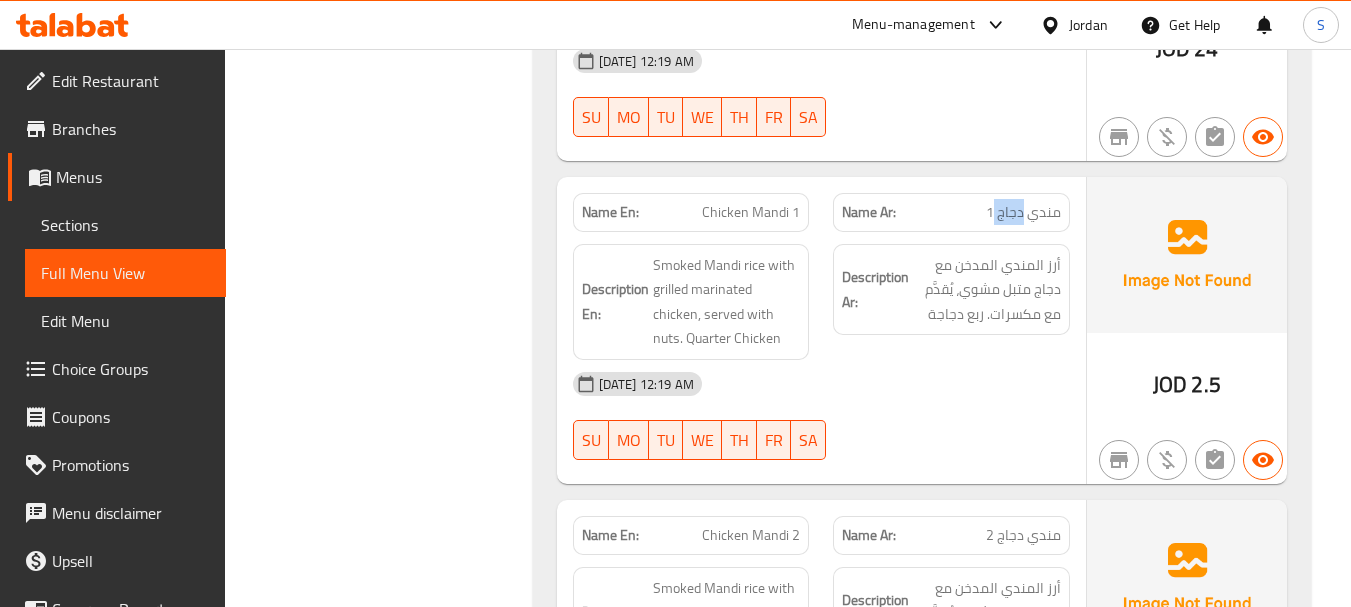click on "مندي دجاج 1" at bounding box center [1023, 212] 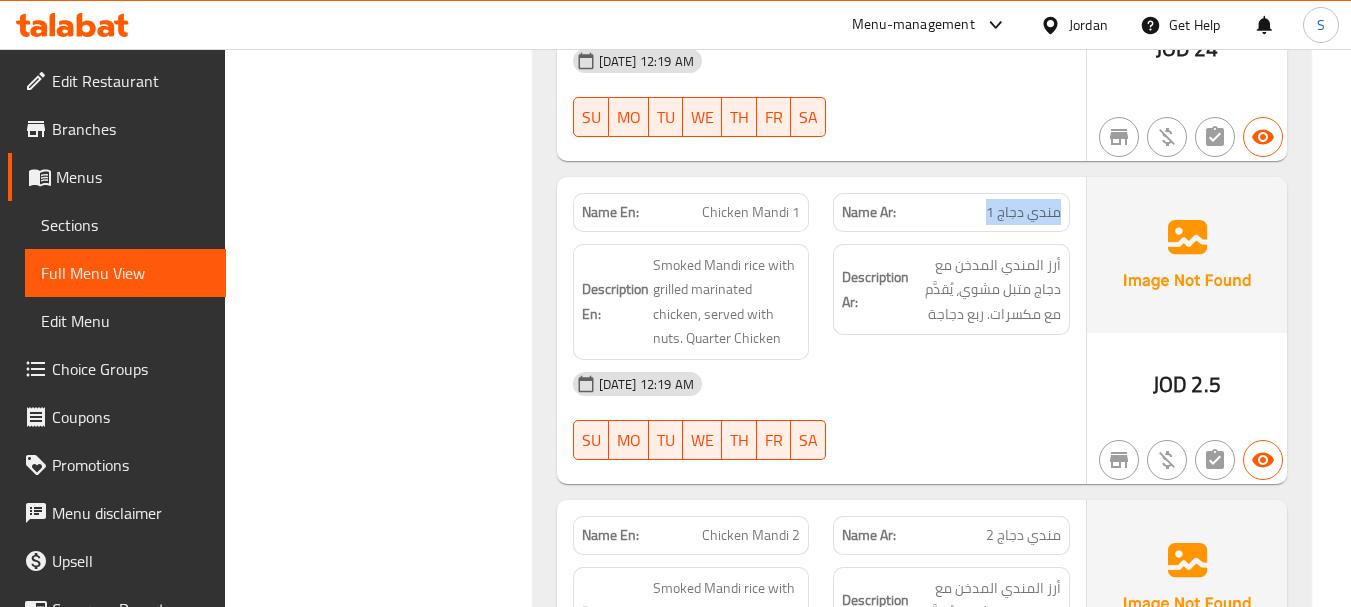 click on "مندي دجاج 1" at bounding box center [1023, 212] 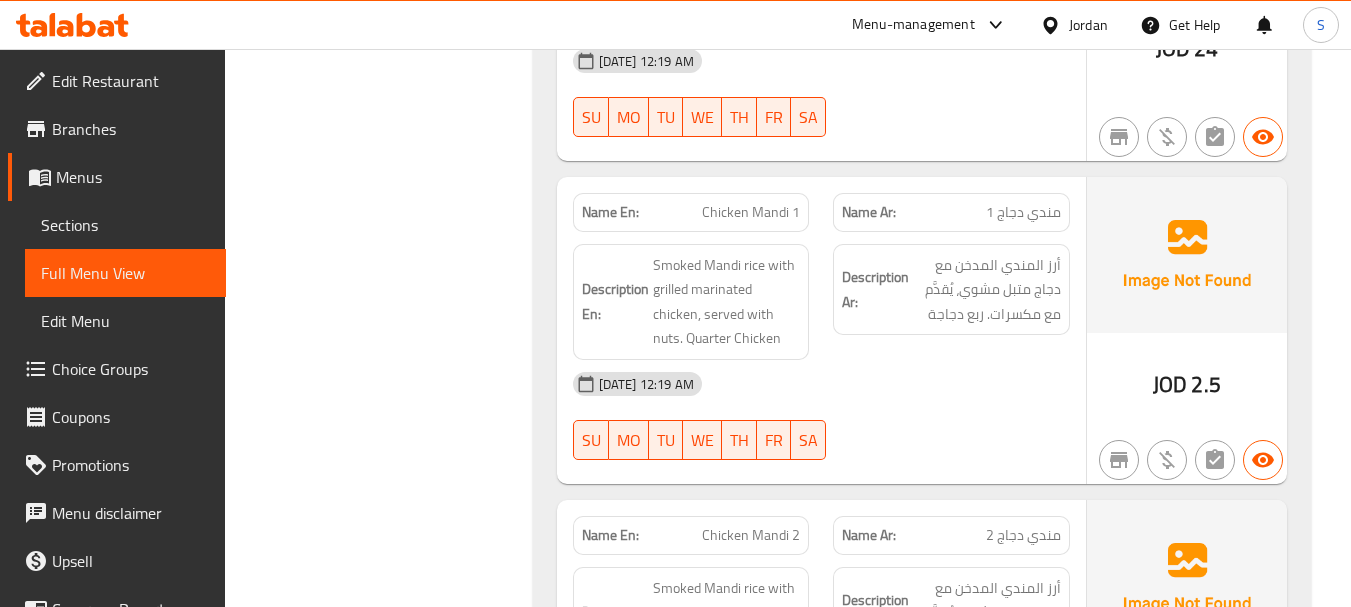 click on "أرز المندي المدخن مع دجاج متبل مشوي، يُقدَّم مع مكسرات.  ربع دجاجة" at bounding box center (987, 290) 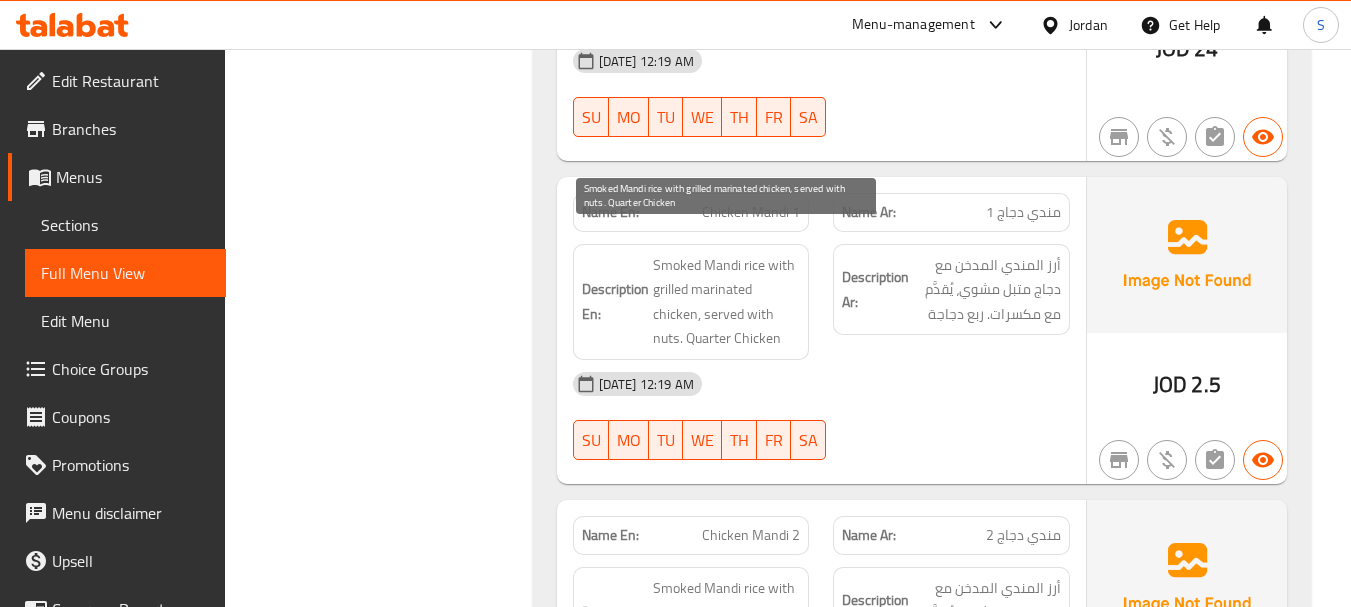 click on "Smoked Mandi rice with grilled marinated chicken, served with nuts. Quarter Chicken" at bounding box center (727, 302) 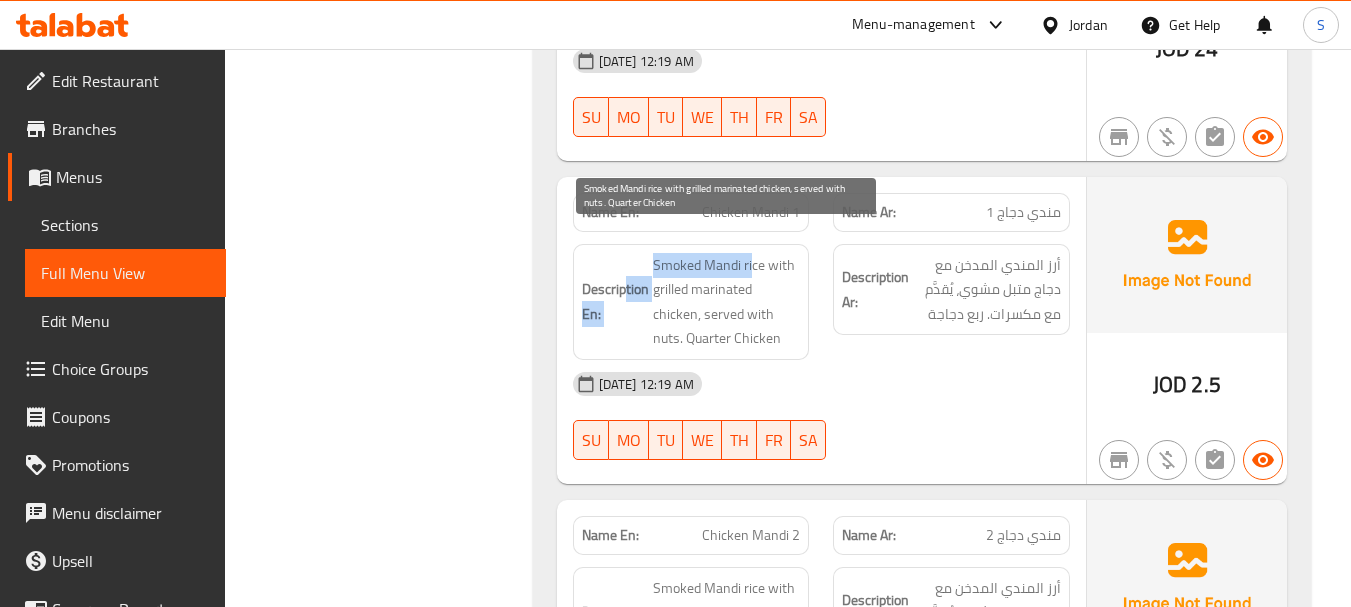 drag, startPoint x: 628, startPoint y: 255, endPoint x: 751, endPoint y: 241, distance: 123.79418 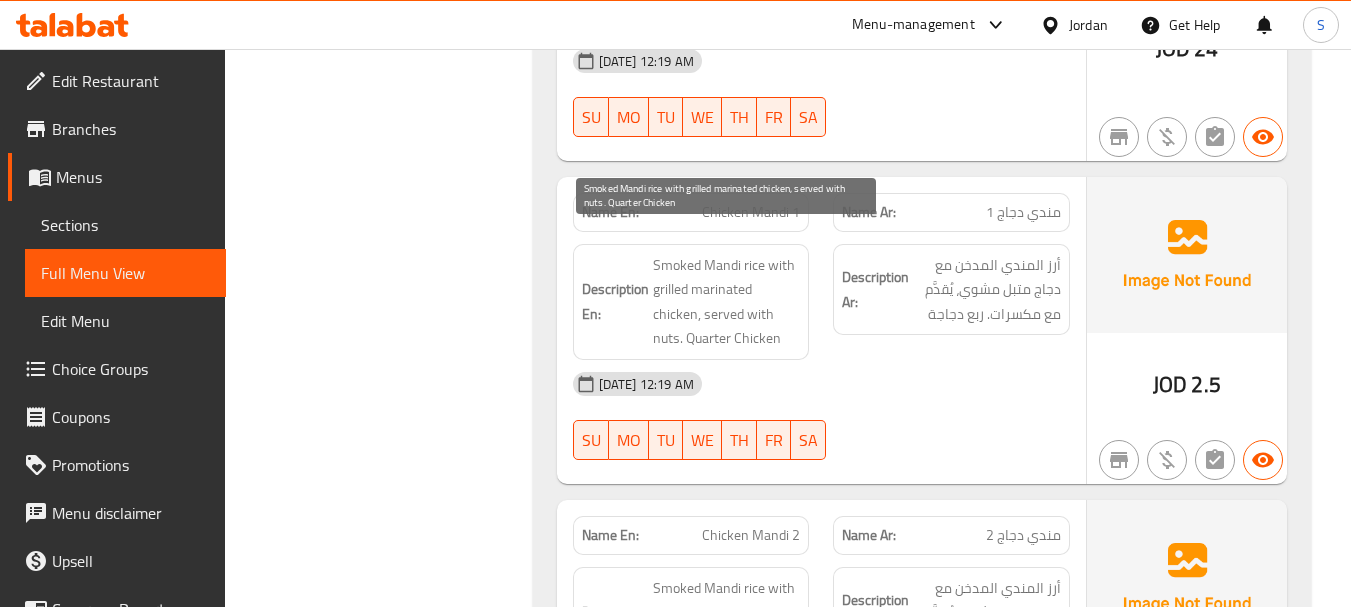 click on "Smoked Mandi rice with grilled marinated chicken, served with nuts. Quarter Chicken" at bounding box center (727, 302) 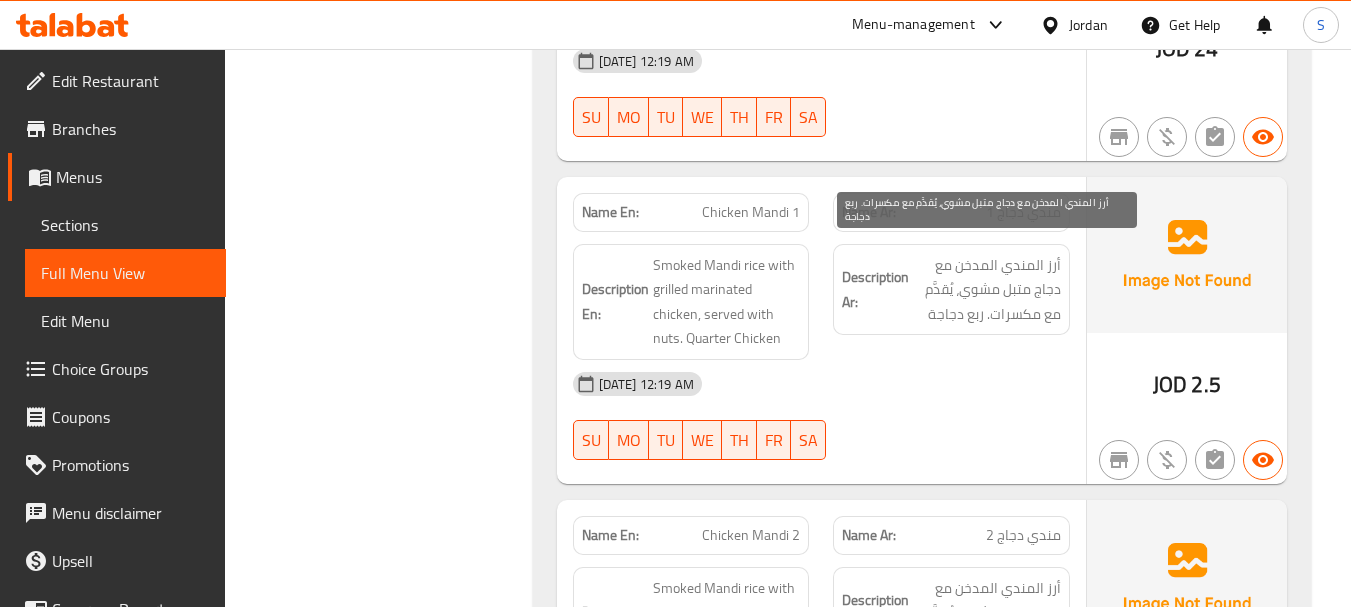 click on "أرز المندي المدخن مع دجاج متبل مشوي، يُقدَّم مع مكسرات.  ربع دجاجة" at bounding box center [987, 290] 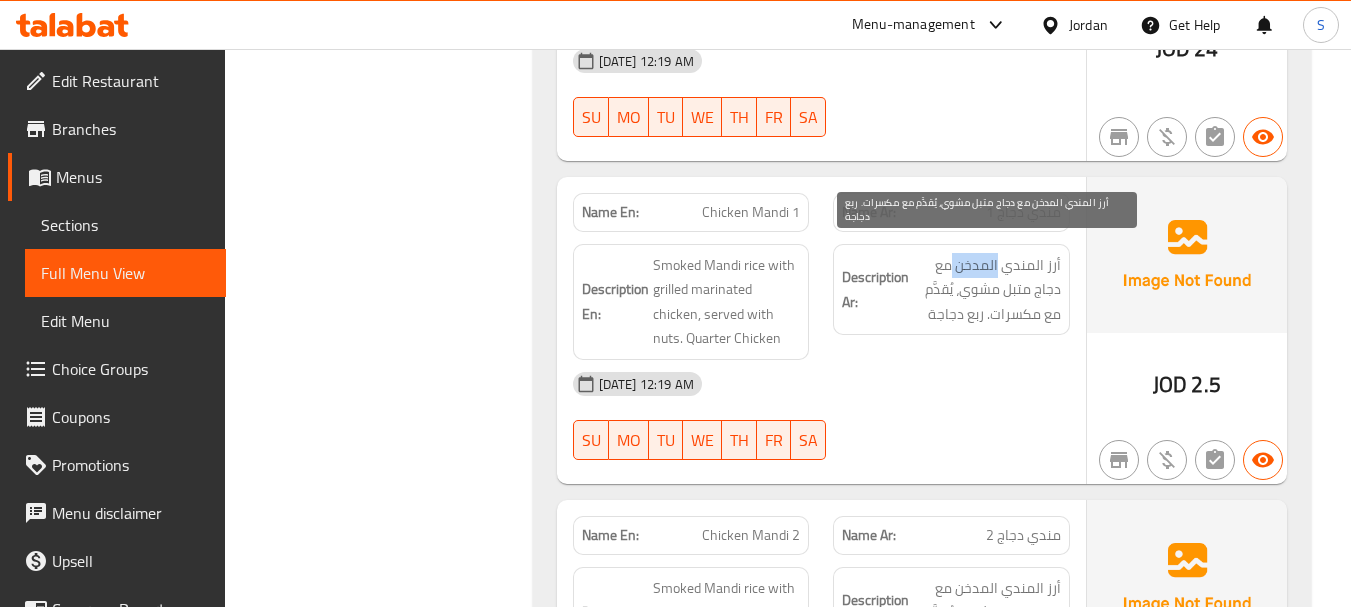 click on "أرز المندي المدخن مع دجاج متبل مشوي، يُقدَّم مع مكسرات.  ربع دجاجة" at bounding box center (987, 290) 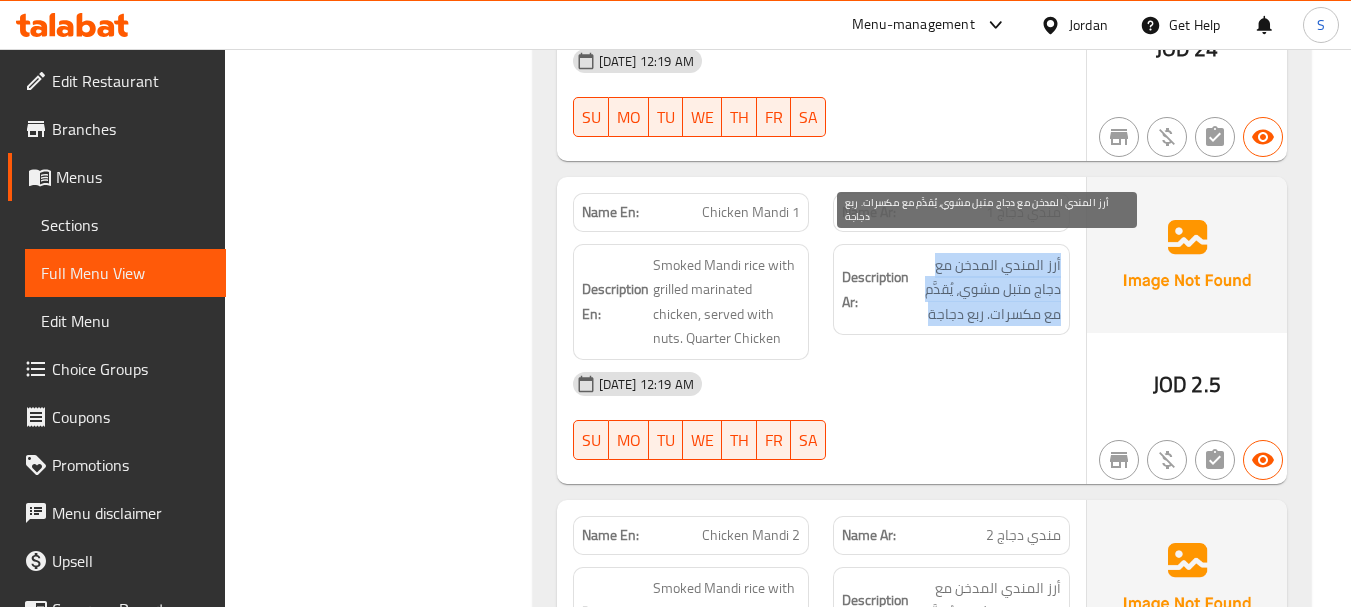 click on "أرز المندي المدخن مع دجاج متبل مشوي، يُقدَّم مع مكسرات.  ربع دجاجة" at bounding box center [987, 290] 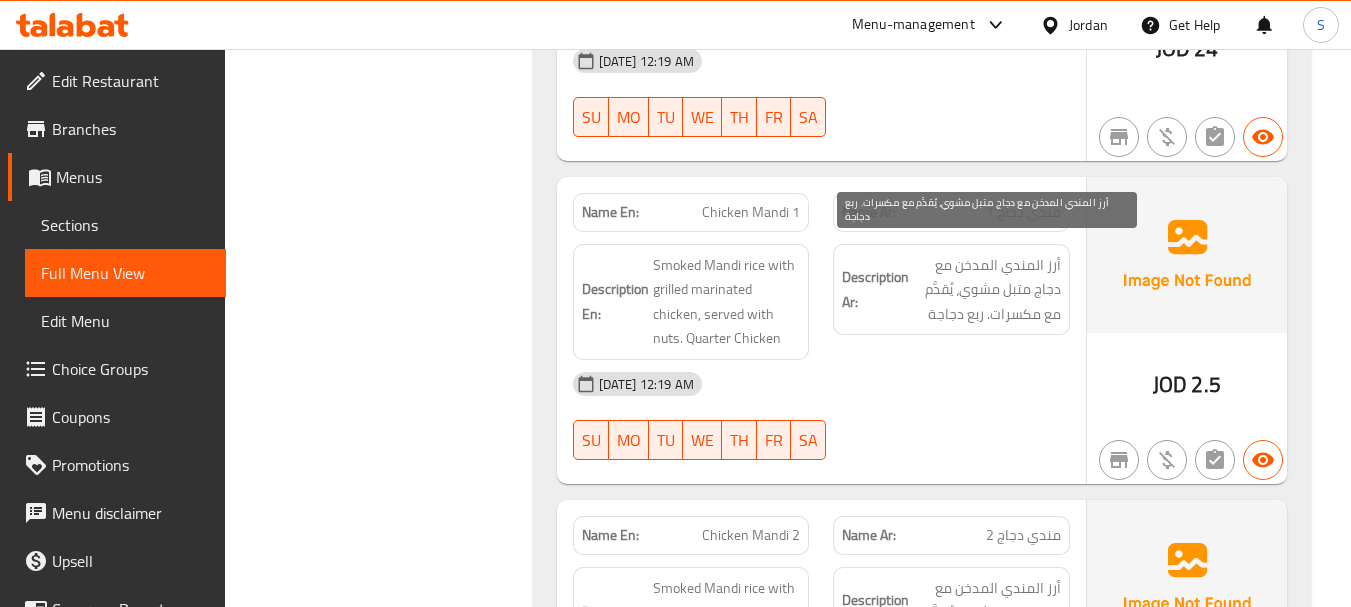 click on "Description Ar: أرز المندي المدخن مع دجاج متبل مشوي، يُقدَّم مع مكسرات.  ربع دجاجة" at bounding box center (951, 290) 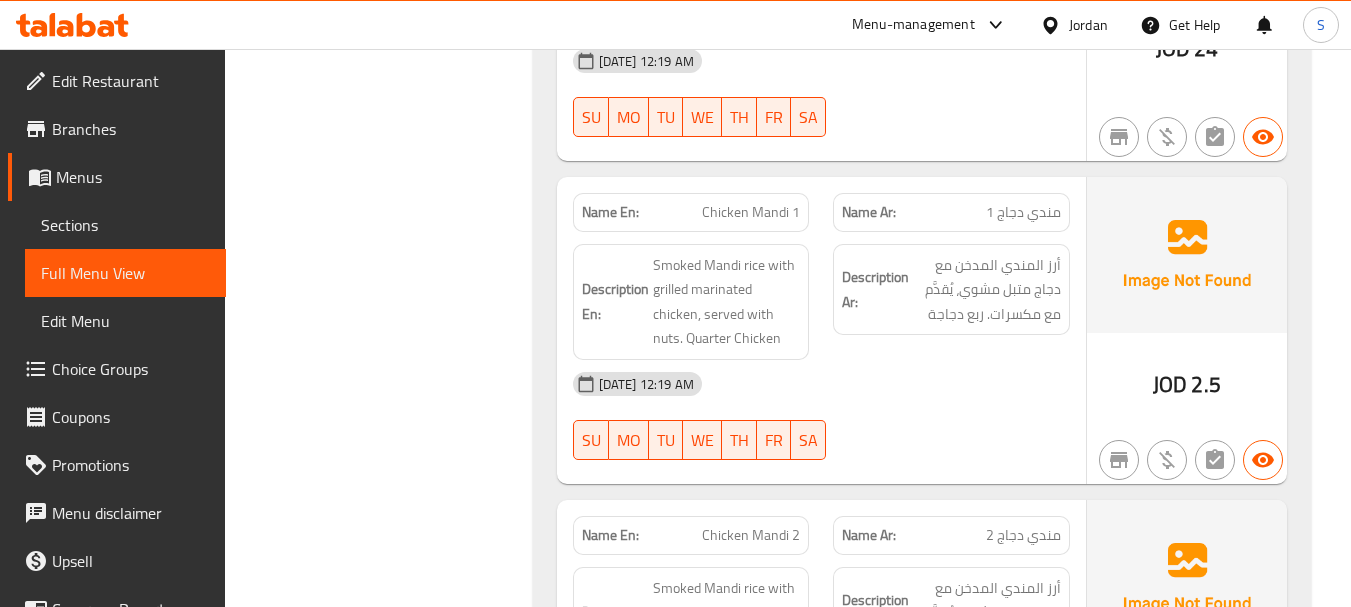 click on "Description En: Smoked Mandi rice with grilled marinated chicken, served with nuts. Quarter Chicken" at bounding box center (691, 302) 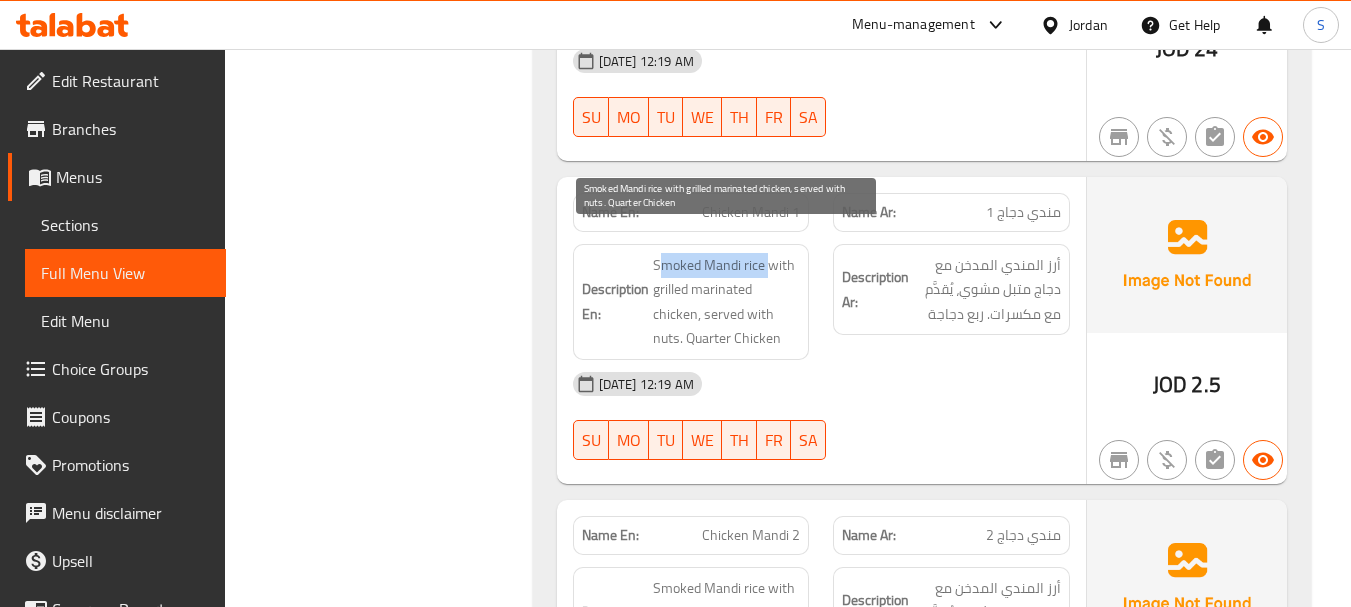 drag, startPoint x: 663, startPoint y: 236, endPoint x: 779, endPoint y: 239, distance: 116.03879 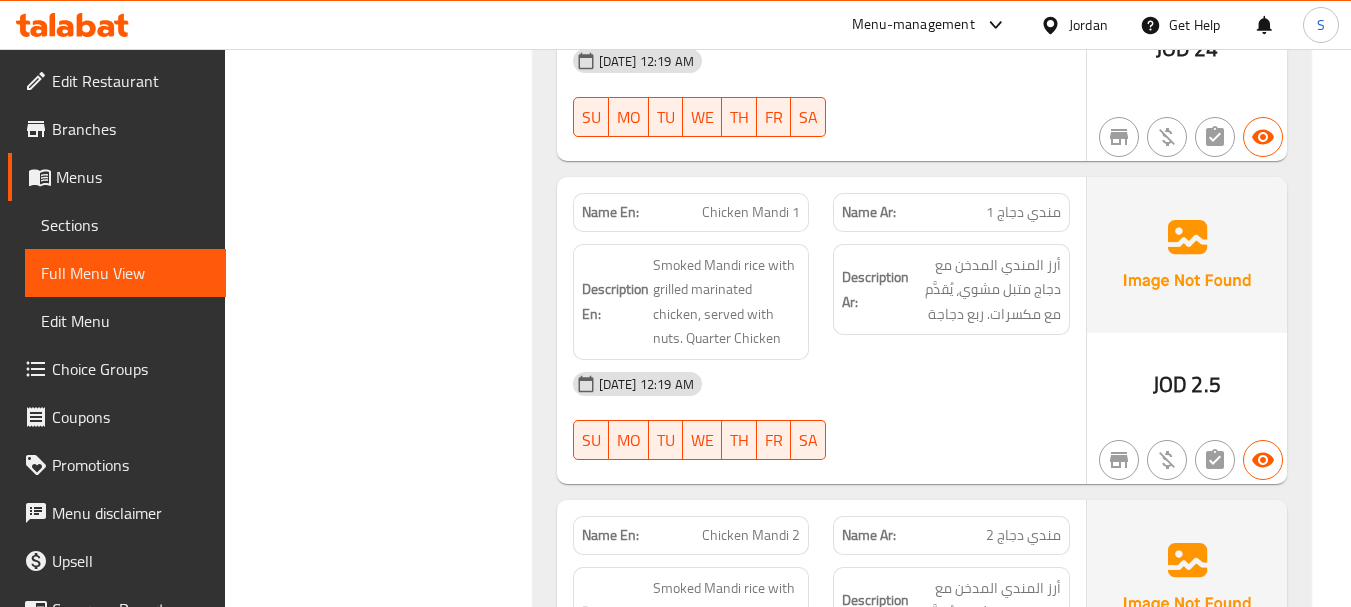 click on "Description Ar:" at bounding box center [875, 289] 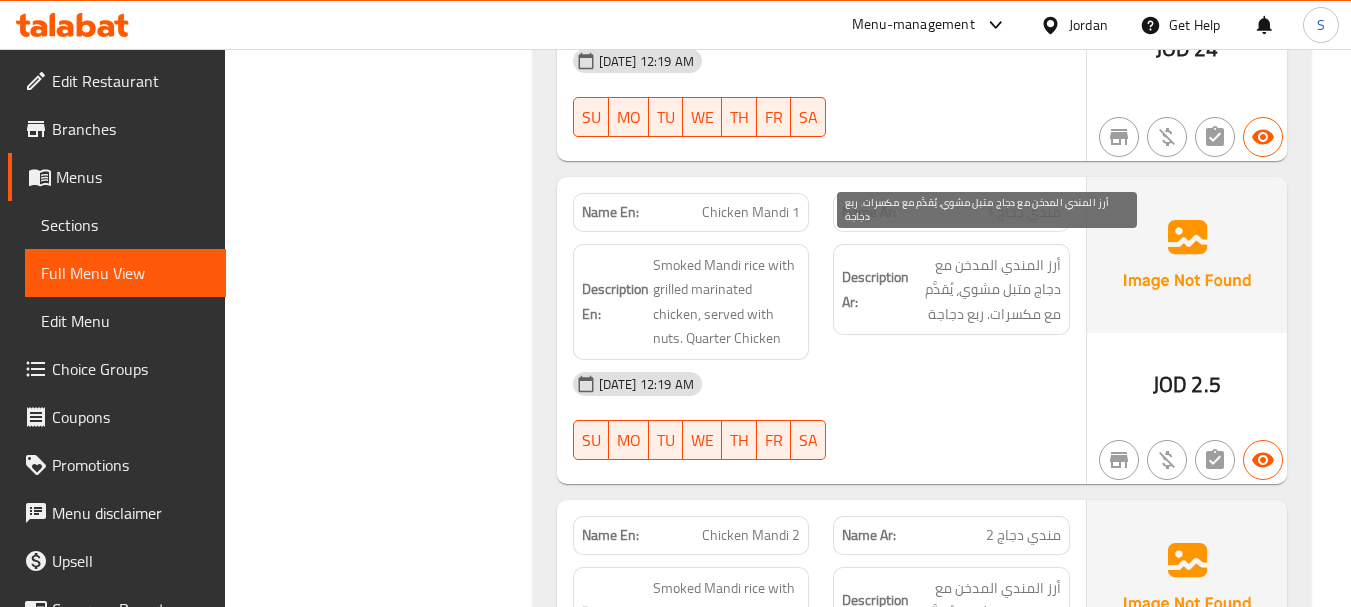 click on "أرز المندي المدخن مع دجاج متبل مشوي، يُقدَّم مع مكسرات.  ربع دجاجة" at bounding box center [987, 290] 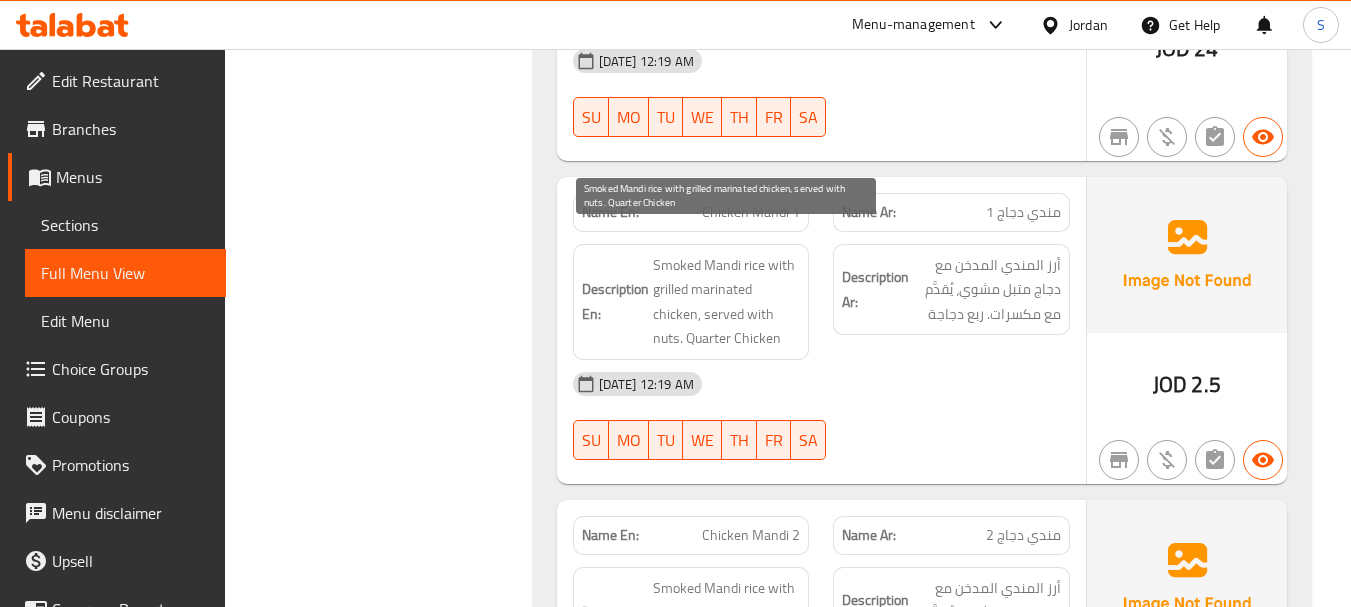 click on "Smoked Mandi rice with grilled marinated chicken, served with nuts. Quarter Chicken" at bounding box center [727, 302] 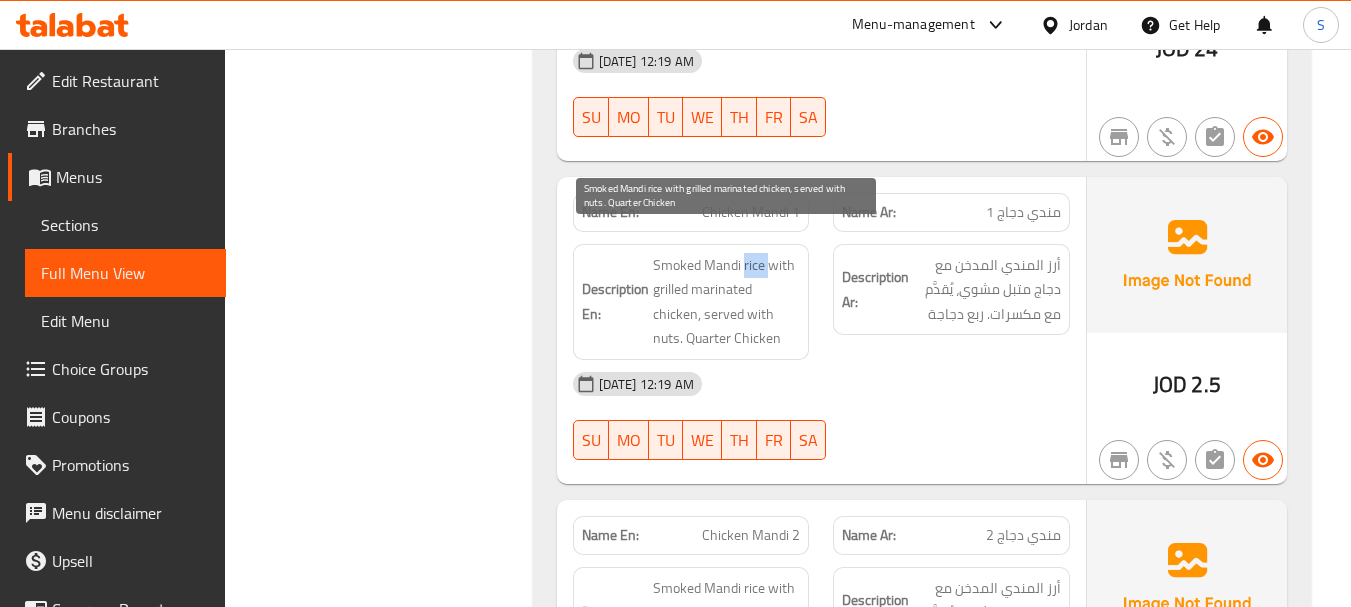 click on "Smoked Mandi rice with grilled marinated chicken, served with nuts. Quarter Chicken" at bounding box center (727, 302) 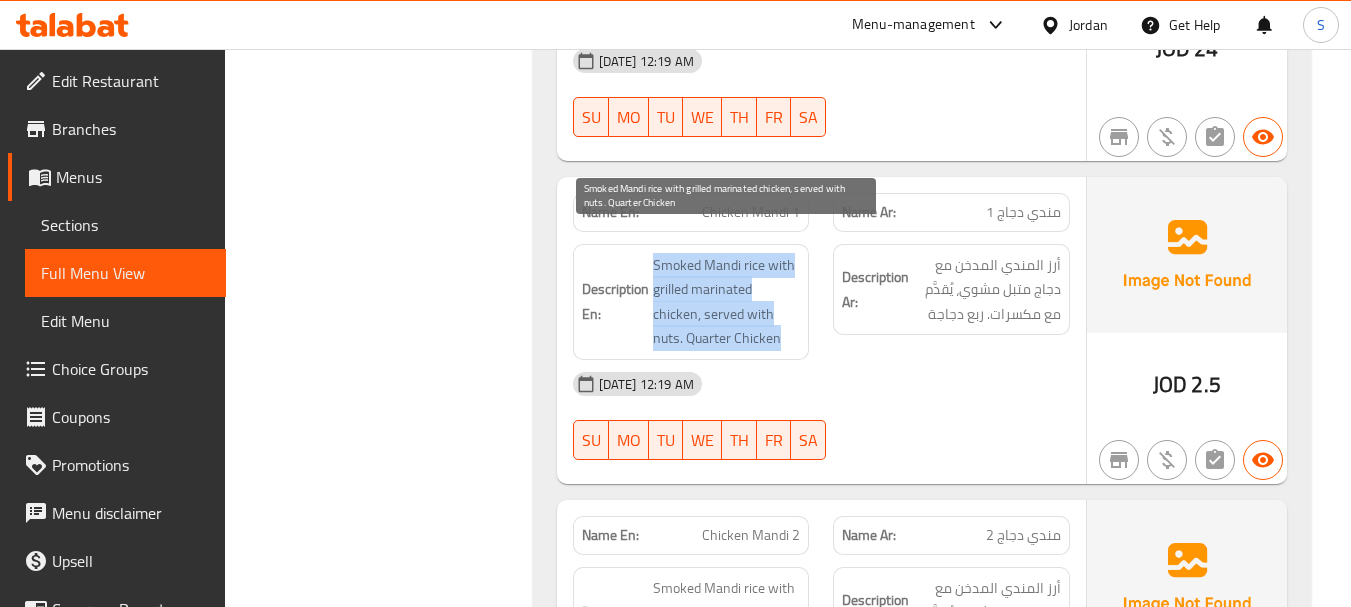 click on "Smoked Mandi rice with grilled marinated chicken, served with nuts. Quarter Chicken" at bounding box center [727, 302] 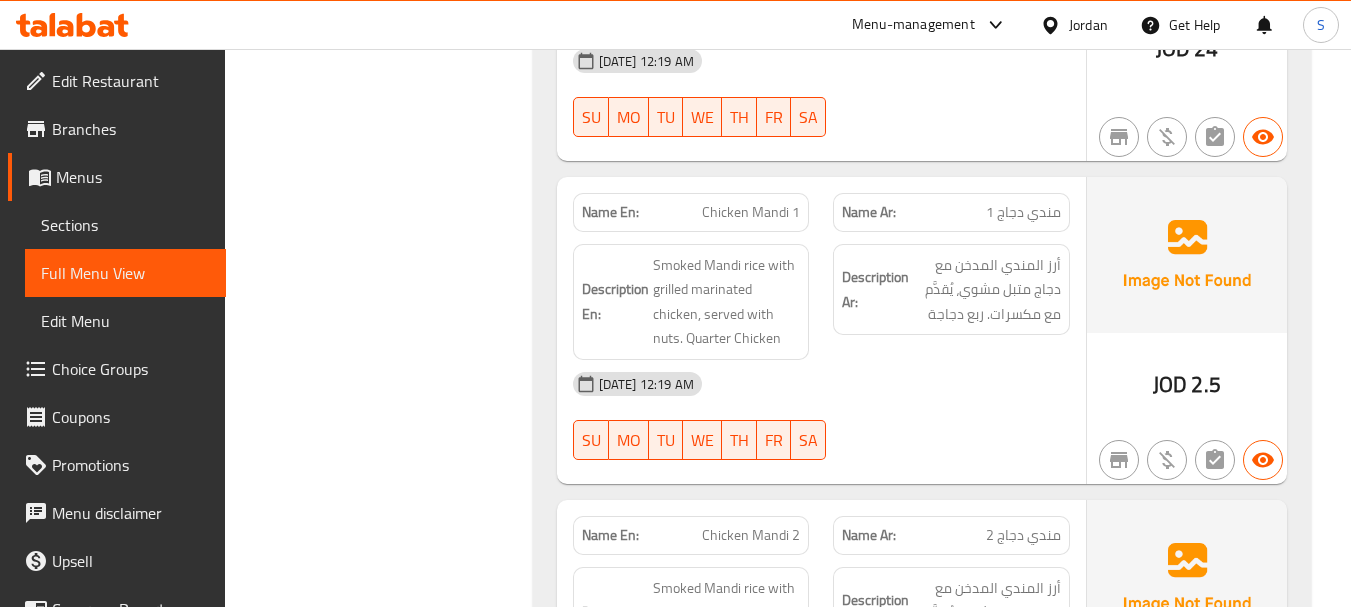 click on "Description En: Smoked Mandi rice with grilled marinated chicken, served with nuts. Quarter Chicken" at bounding box center [691, 302] 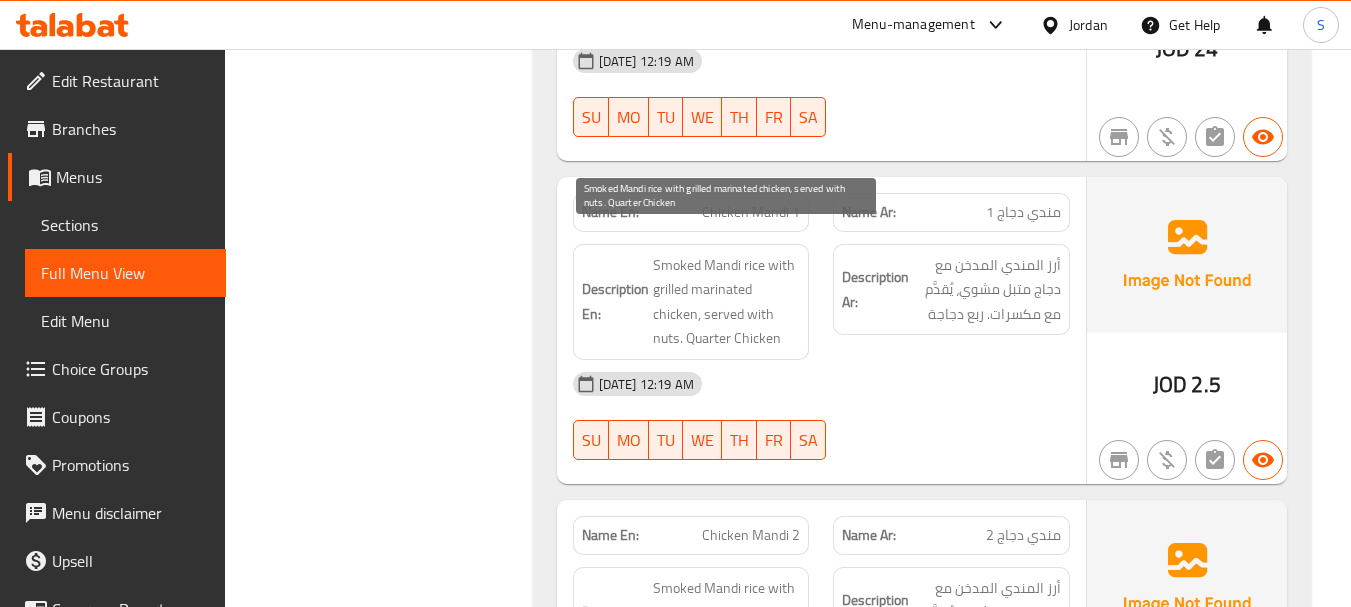 click on "Smoked Mandi rice with grilled marinated chicken, served with nuts. Quarter Chicken" at bounding box center (727, 302) 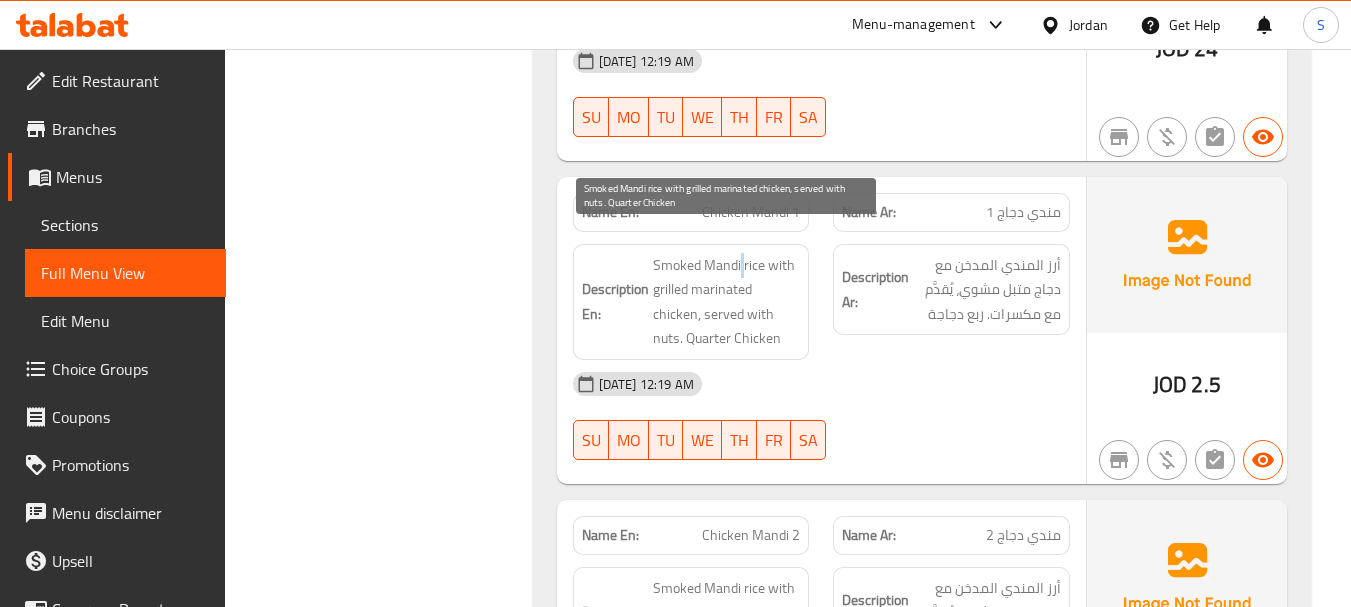 click on "Smoked Mandi rice with grilled marinated chicken, served with nuts. Quarter Chicken" at bounding box center [727, 302] 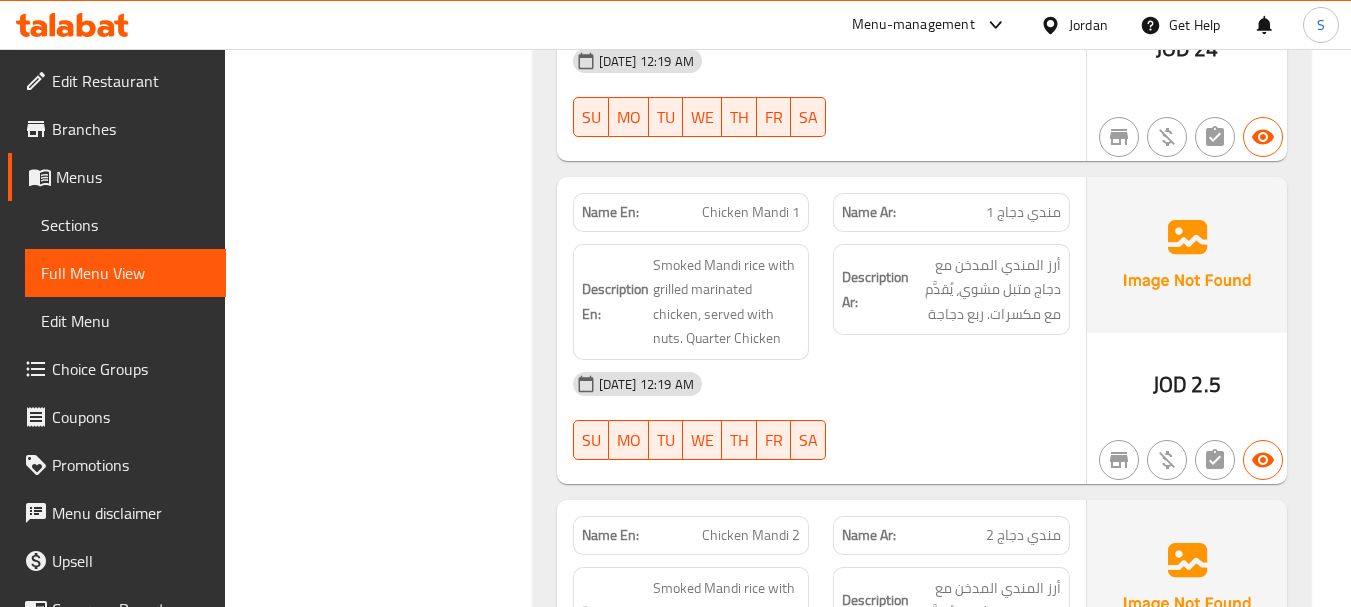 click on "15-07-2025 12:19 AM" at bounding box center (821, 384) 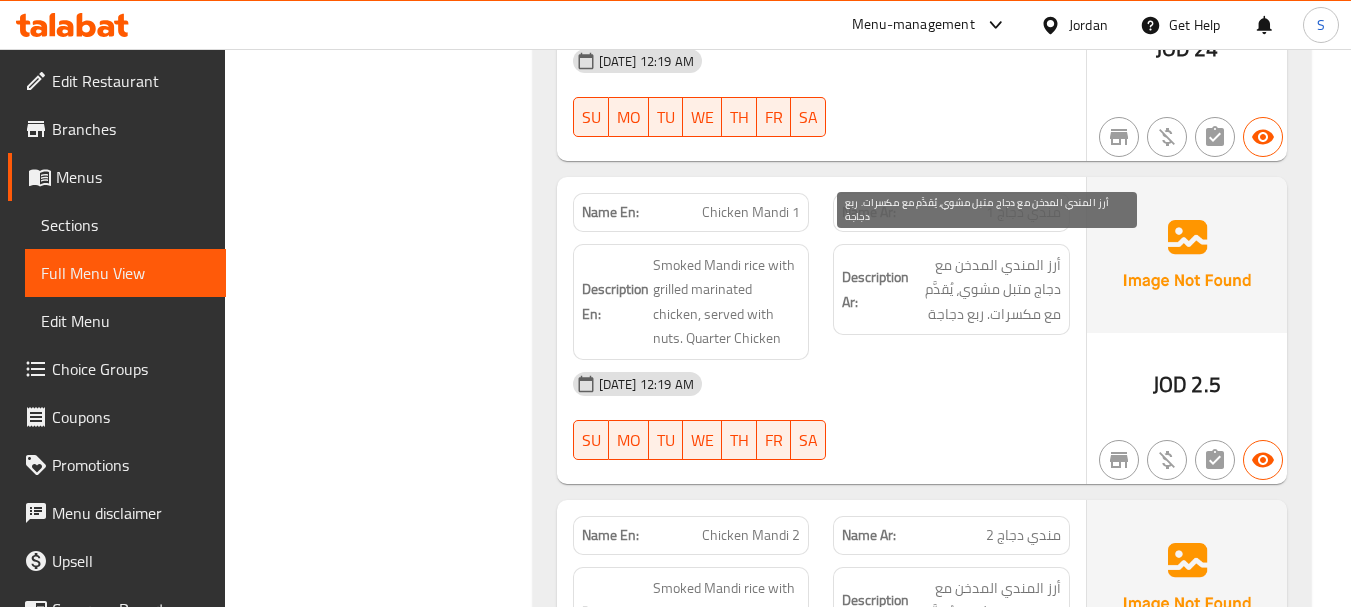 click on "أرز المندي المدخن مع دجاج متبل مشوي، يُقدَّم مع مكسرات.  ربع دجاجة" at bounding box center (987, 290) 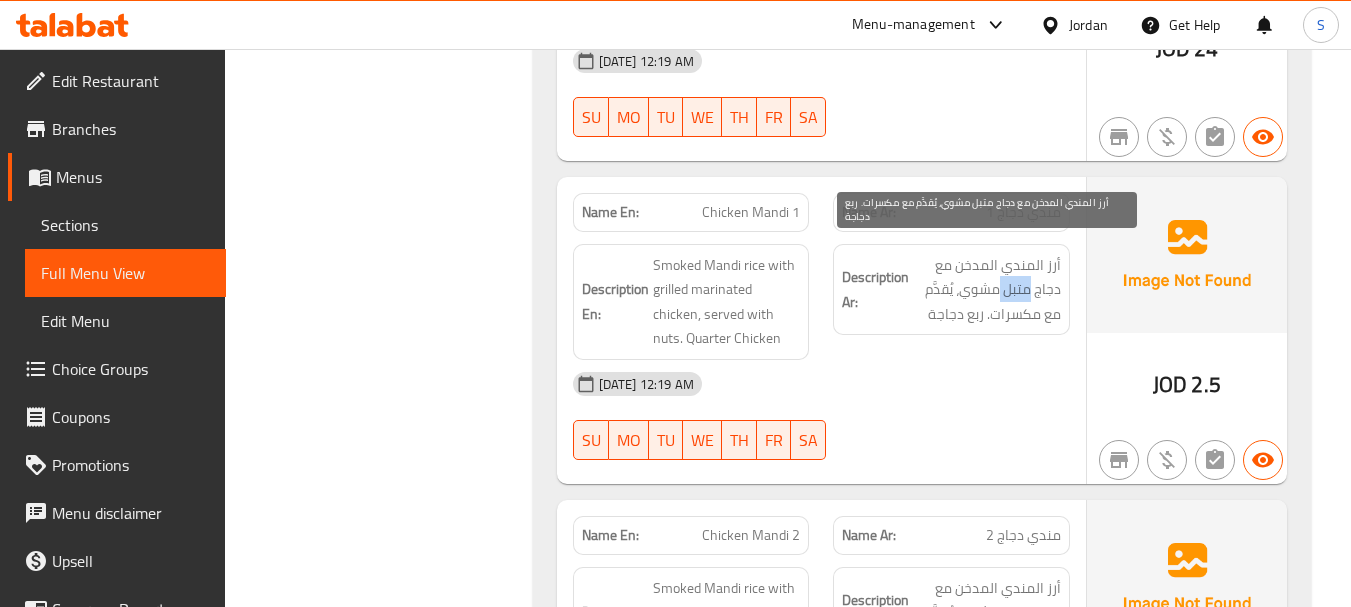 click on "أرز المندي المدخن مع دجاج متبل مشوي، يُقدَّم مع مكسرات.  ربع دجاجة" at bounding box center [987, 290] 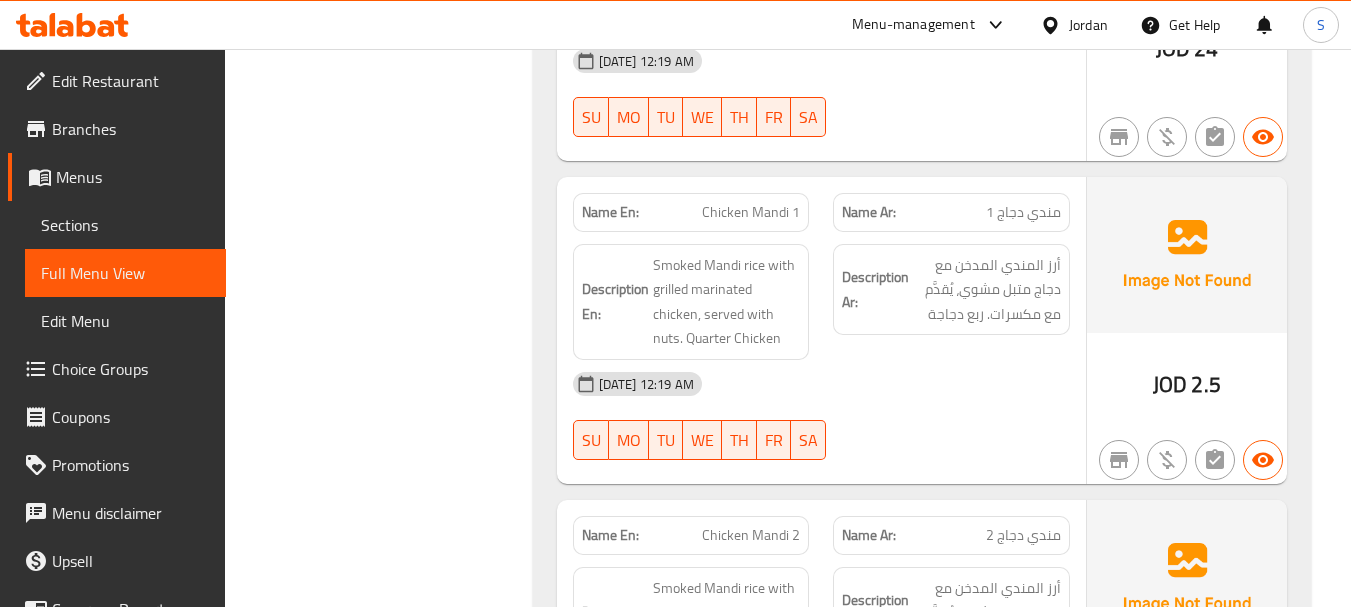 click on "Description Ar: أرز المندي المدخن مع دجاج متبل مشوي، يُقدَّم مع مكسرات.  ربع دجاجة" at bounding box center [951, 302] 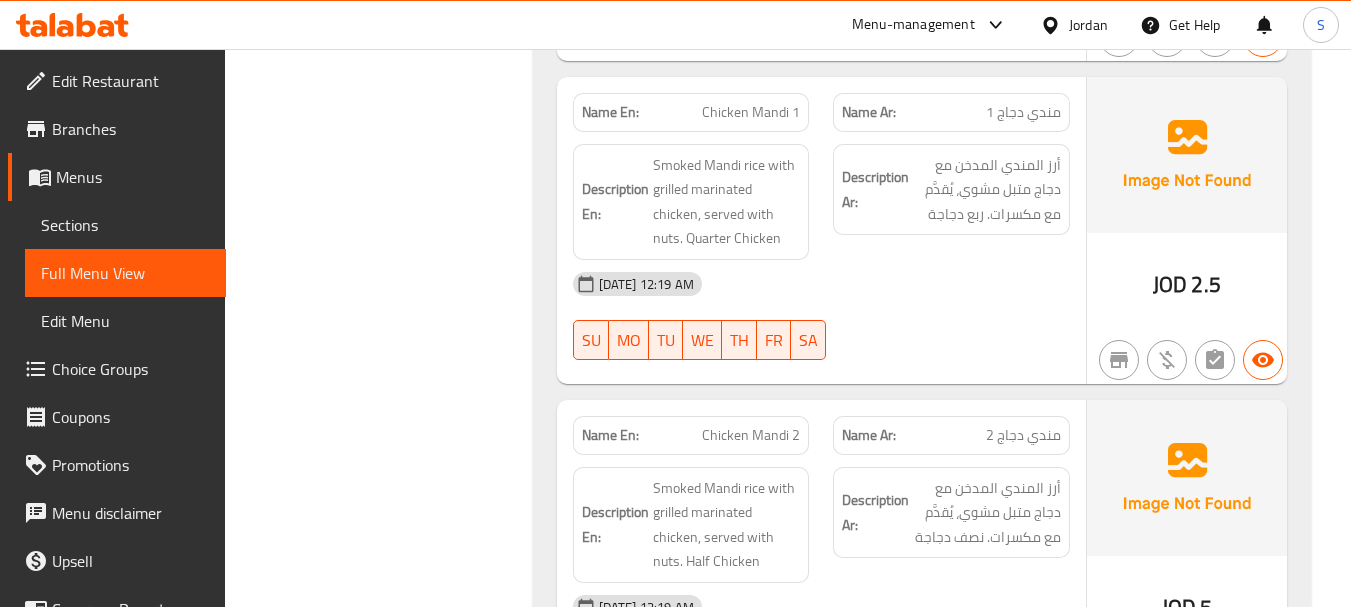click on "15-07-2025 12:19 AM" at bounding box center (821, 284) 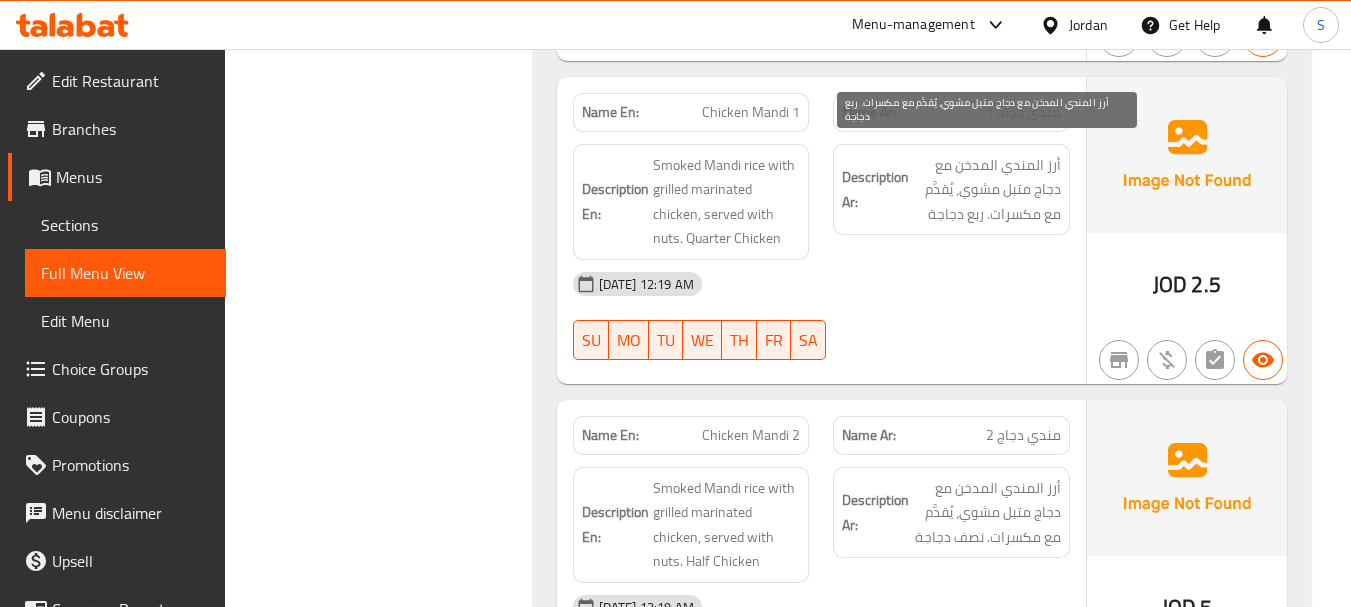 click on "أرز المندي المدخن مع دجاج متبل مشوي، يُقدَّم مع مكسرات.  ربع دجاجة" at bounding box center (987, 190) 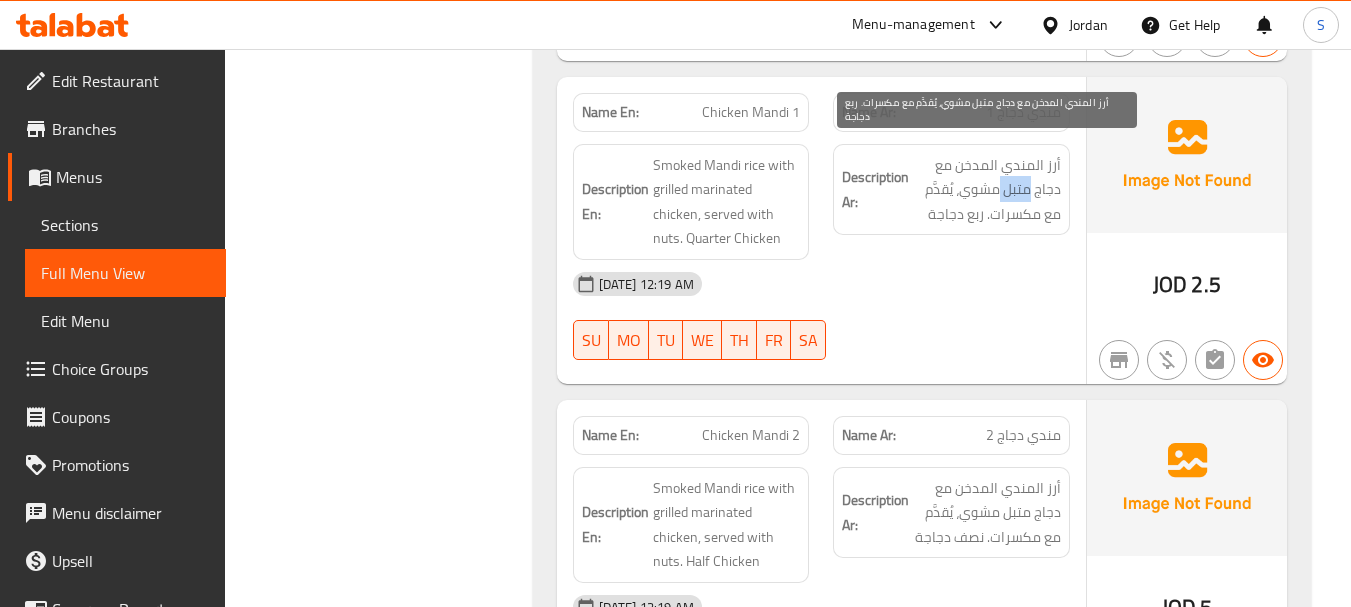 click on "أرز المندي المدخن مع دجاج متبل مشوي، يُقدَّم مع مكسرات.  ربع دجاجة" at bounding box center (987, 190) 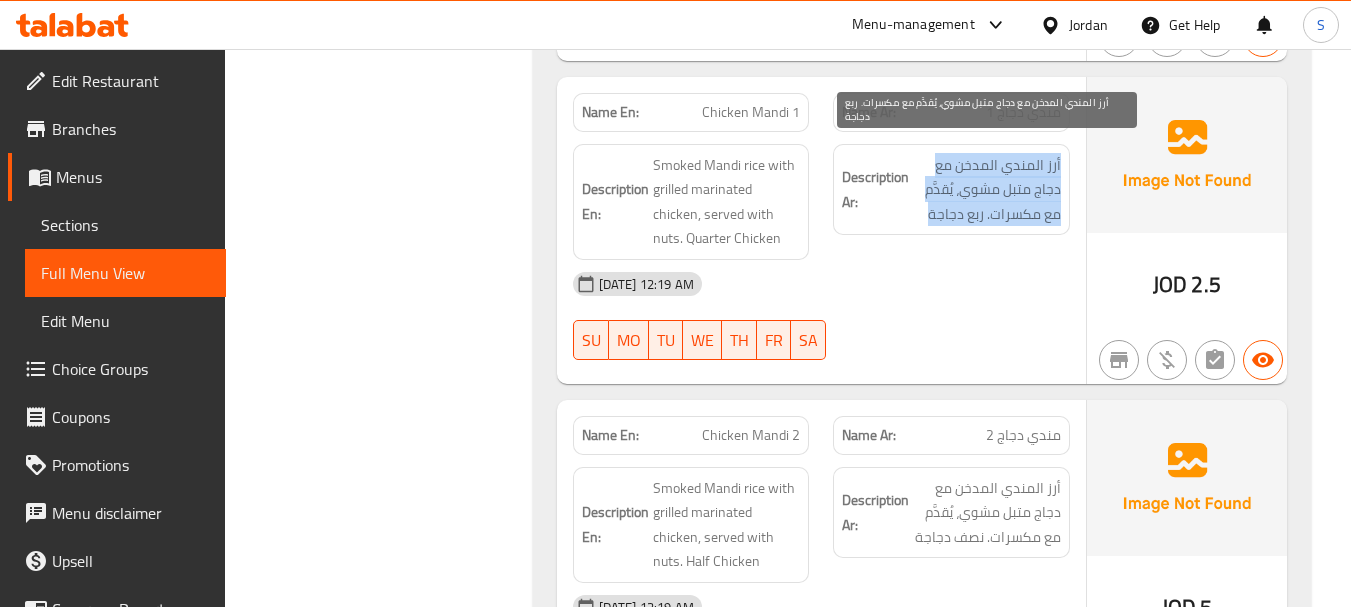 click on "أرز المندي المدخن مع دجاج متبل مشوي، يُقدَّم مع مكسرات.  ربع دجاجة" at bounding box center [987, 190] 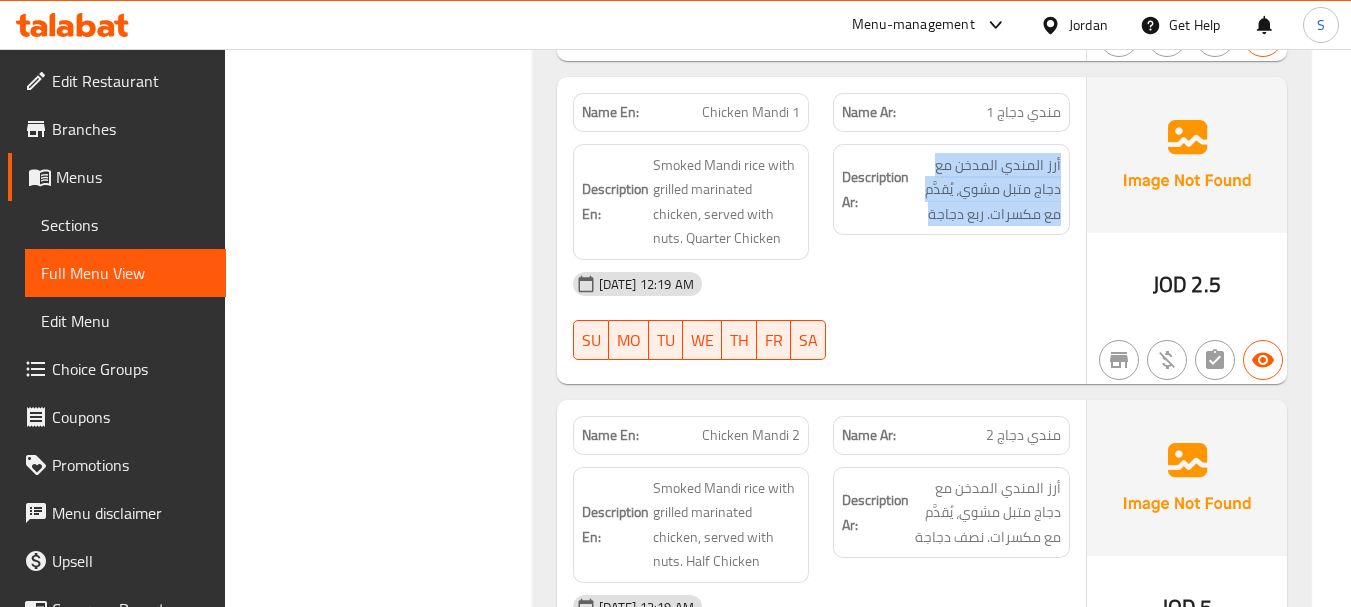 click on "Description Ar: أرز المندي المدخن مع دجاج متبل مشوي، يُقدَّم مع مكسرات.  ربع دجاجة" at bounding box center [951, 202] 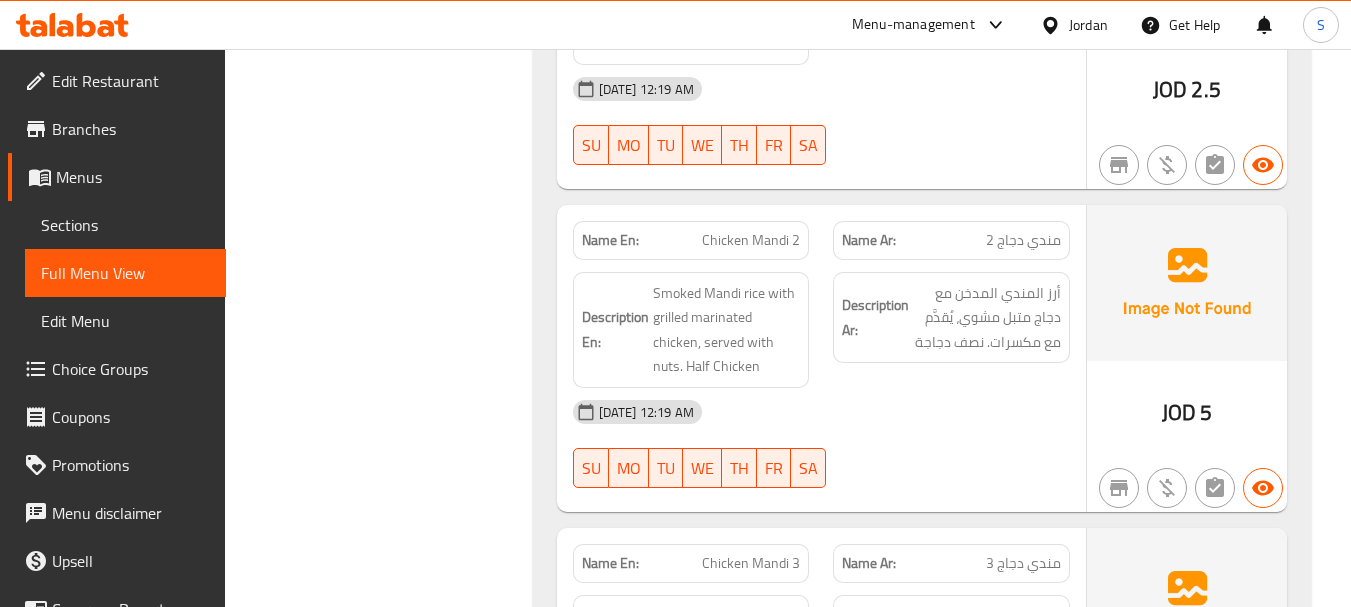 scroll, scrollTop: 11200, scrollLeft: 0, axis: vertical 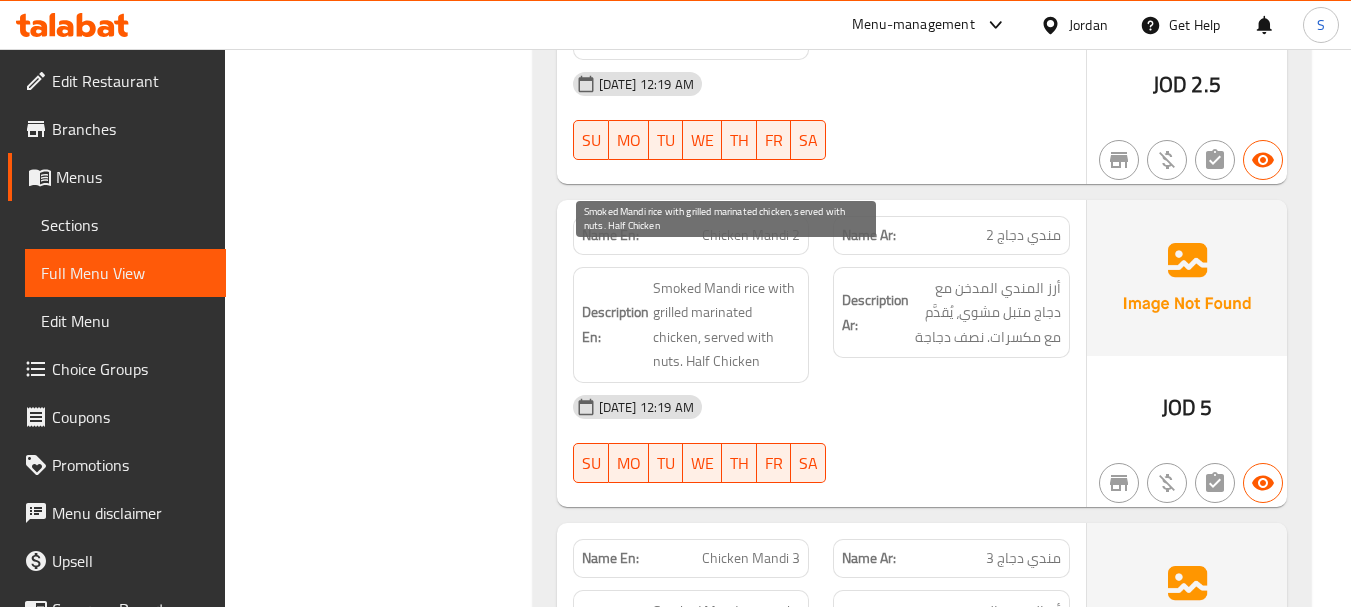 click on "Smoked Mandi rice with grilled marinated chicken, served with nuts. Half Chicken" at bounding box center (727, 325) 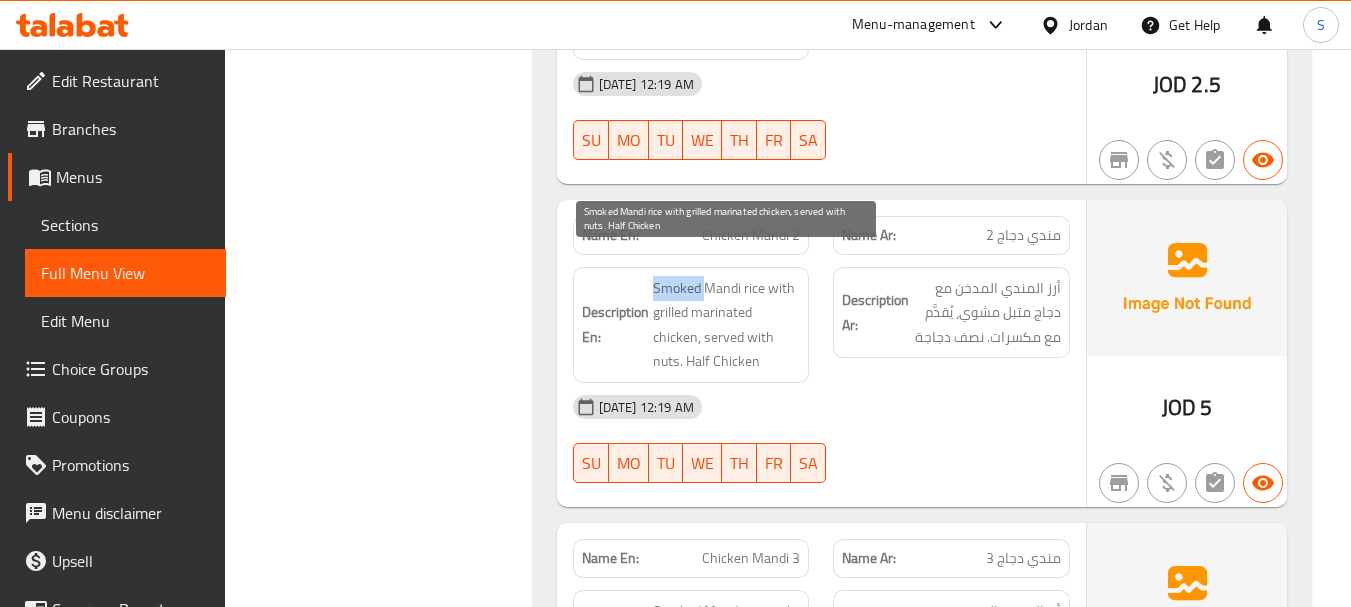 click on "Smoked Mandi rice with grilled marinated chicken, served with nuts. Half Chicken" at bounding box center (727, 325) 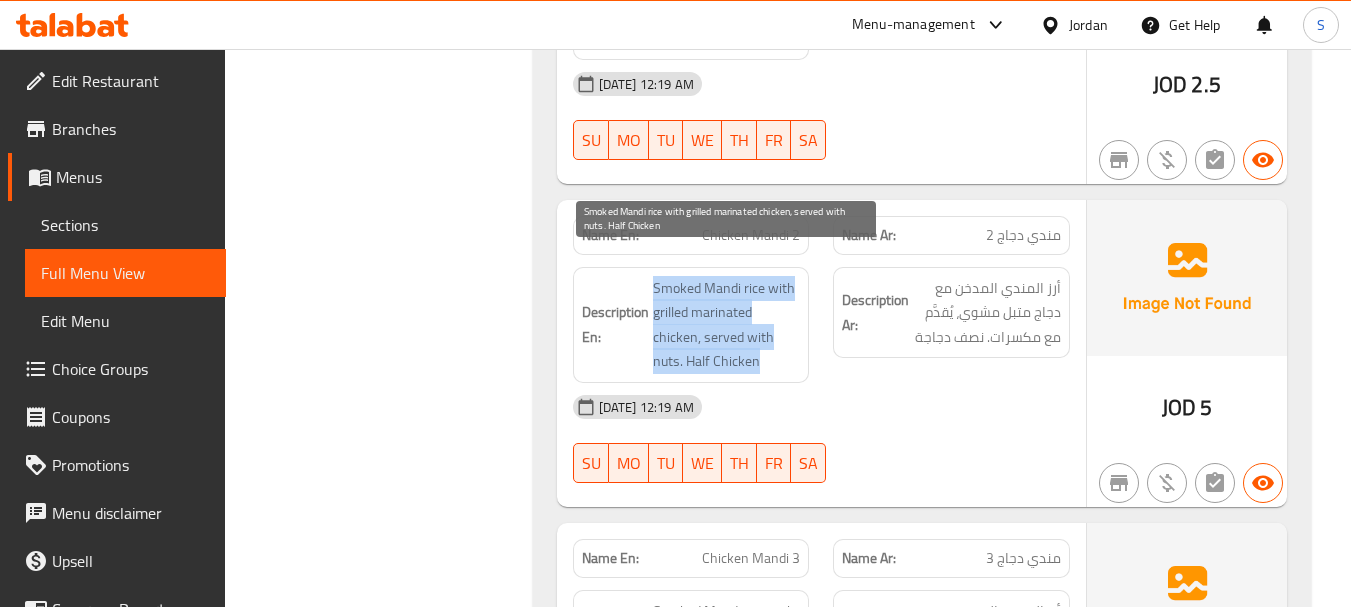 click on "Smoked Mandi rice with grilled marinated chicken, served with nuts. Half Chicken" at bounding box center (727, 325) 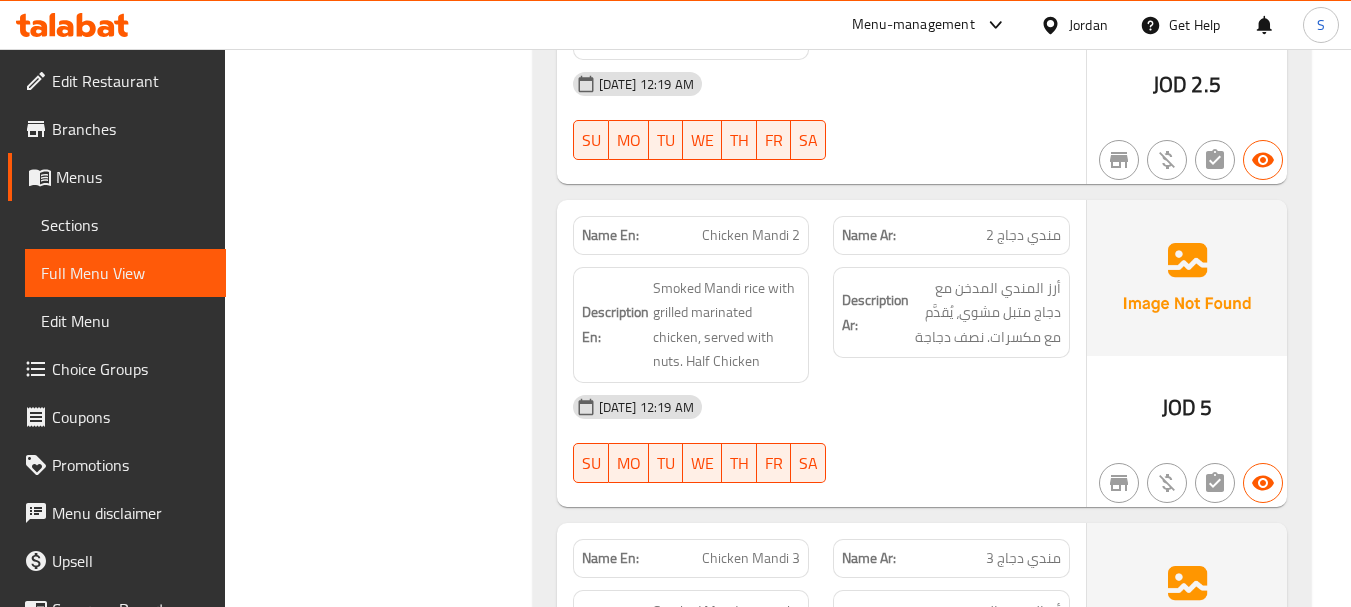 click on "Description Ar:" at bounding box center (875, 312) 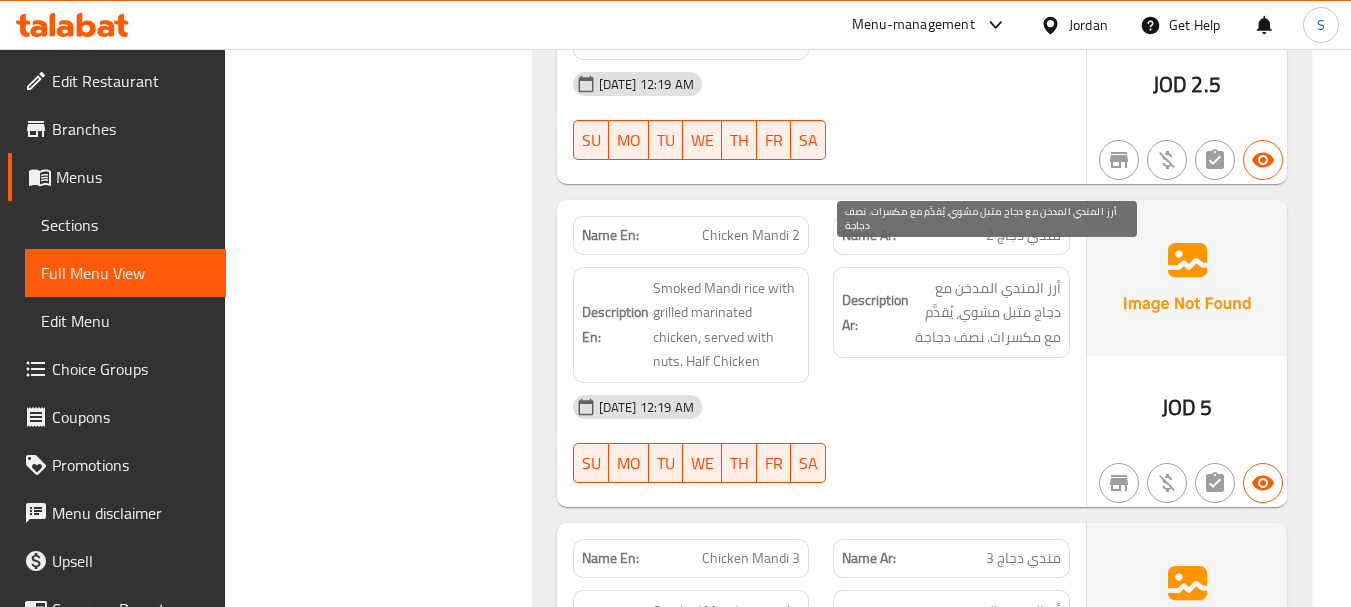 click on "أرز المندي المدخن مع دجاج متبل مشوي، يُقدَّم مع مكسرات. نصف دجاجة" at bounding box center (987, 313) 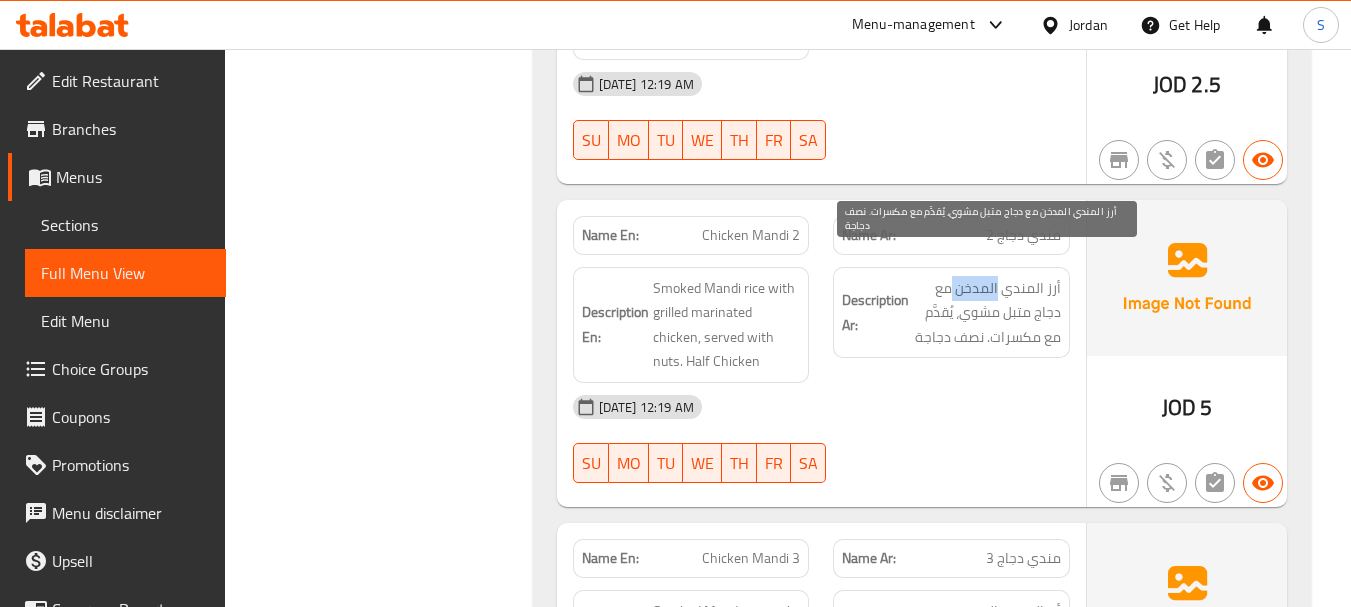 click on "أرز المندي المدخن مع دجاج متبل مشوي، يُقدَّم مع مكسرات. نصف دجاجة" at bounding box center (987, 313) 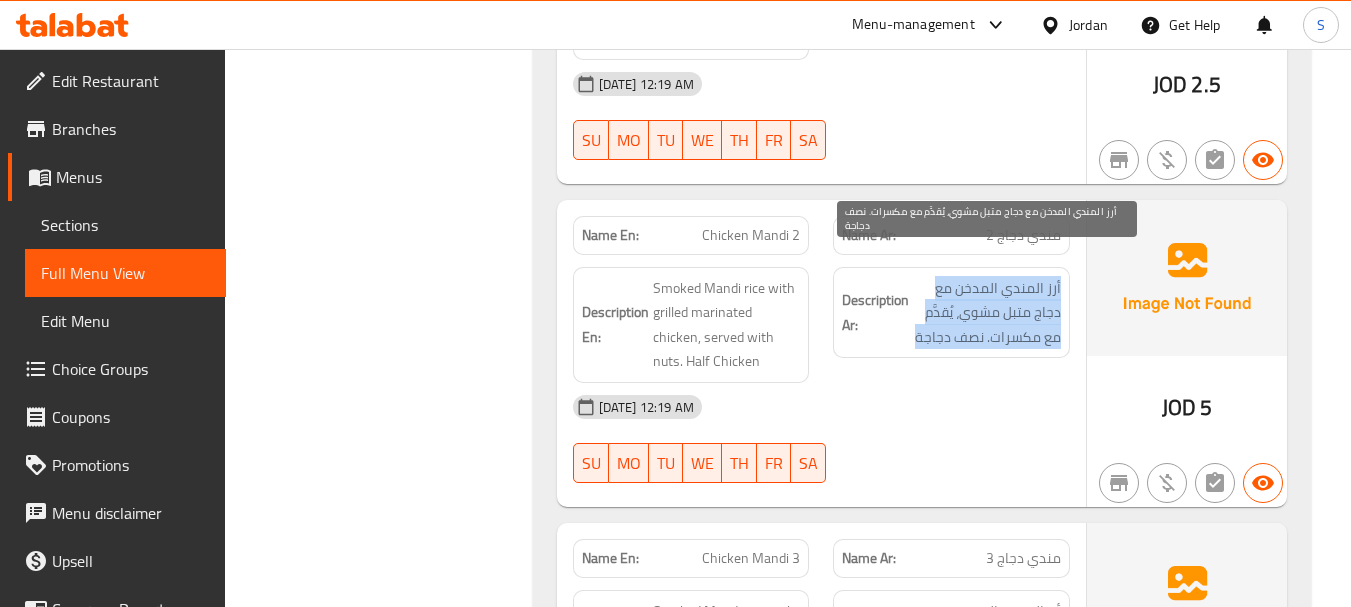 click on "أرز المندي المدخن مع دجاج متبل مشوي، يُقدَّم مع مكسرات. نصف دجاجة" at bounding box center (987, 313) 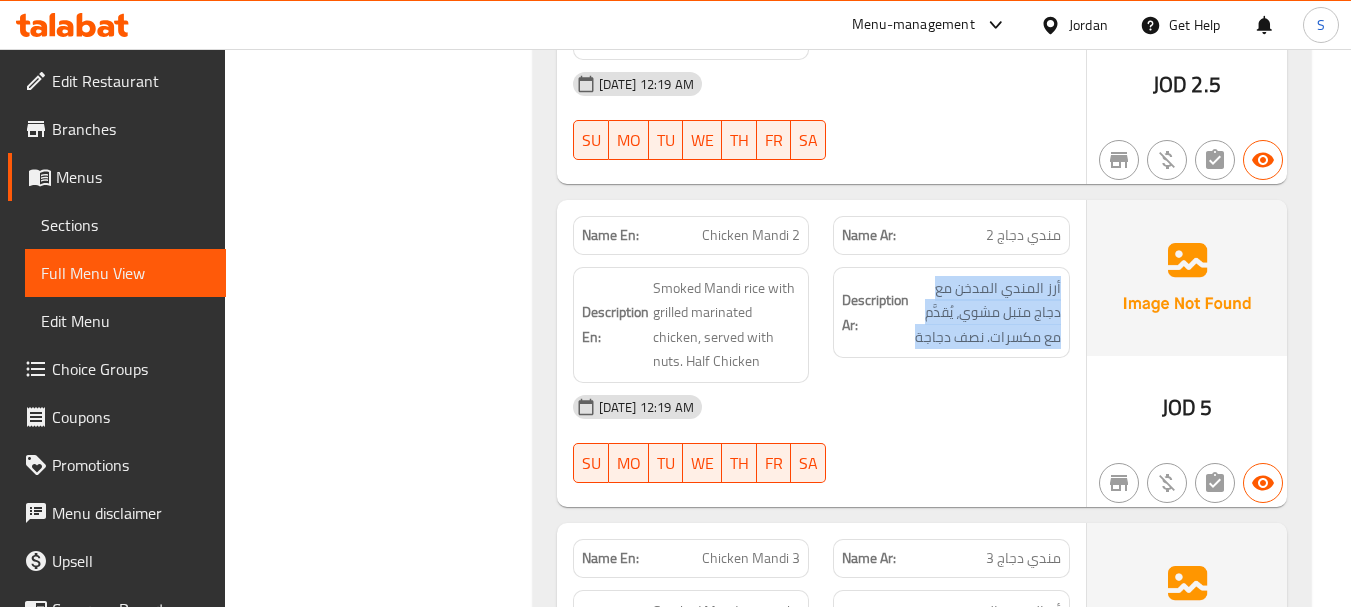 click on "Description Ar: أرز المندي المدخن مع دجاج متبل مشوي، يُقدَّم مع مكسرات. نصف دجاجة" at bounding box center (951, 325) 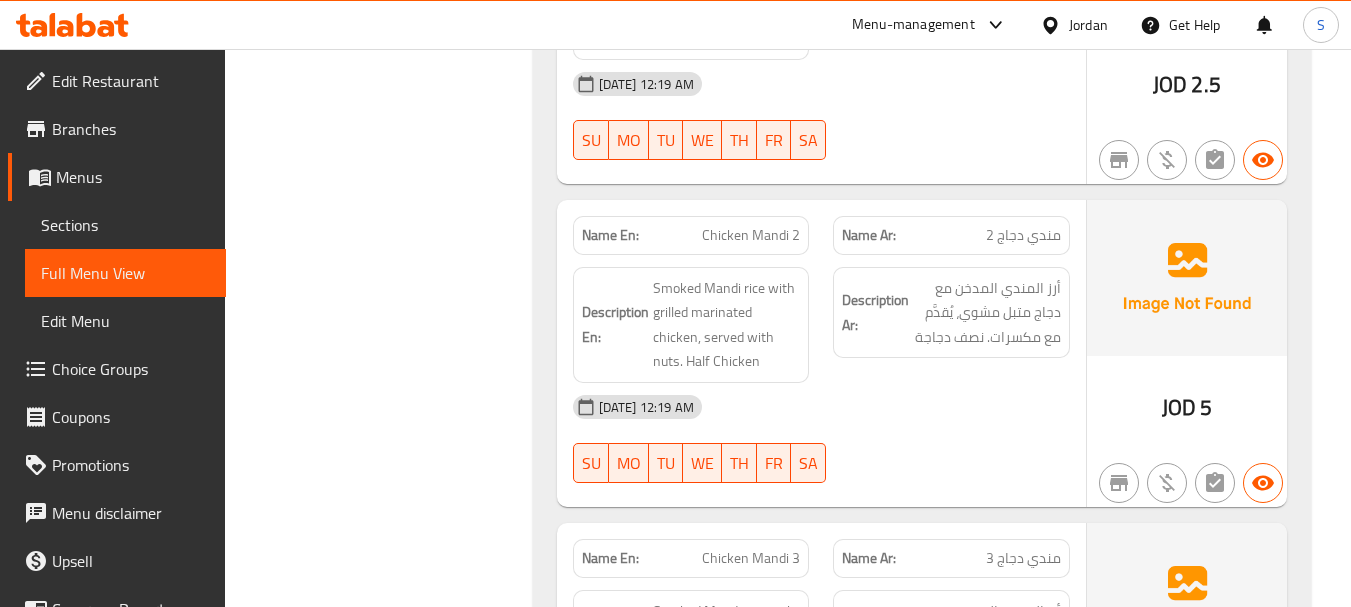 click on "Description Ar: أرز المندي المدخن مع دجاج متبل مشوي، يُقدَّم مع مكسرات. نصف دجاجة" at bounding box center (951, 325) 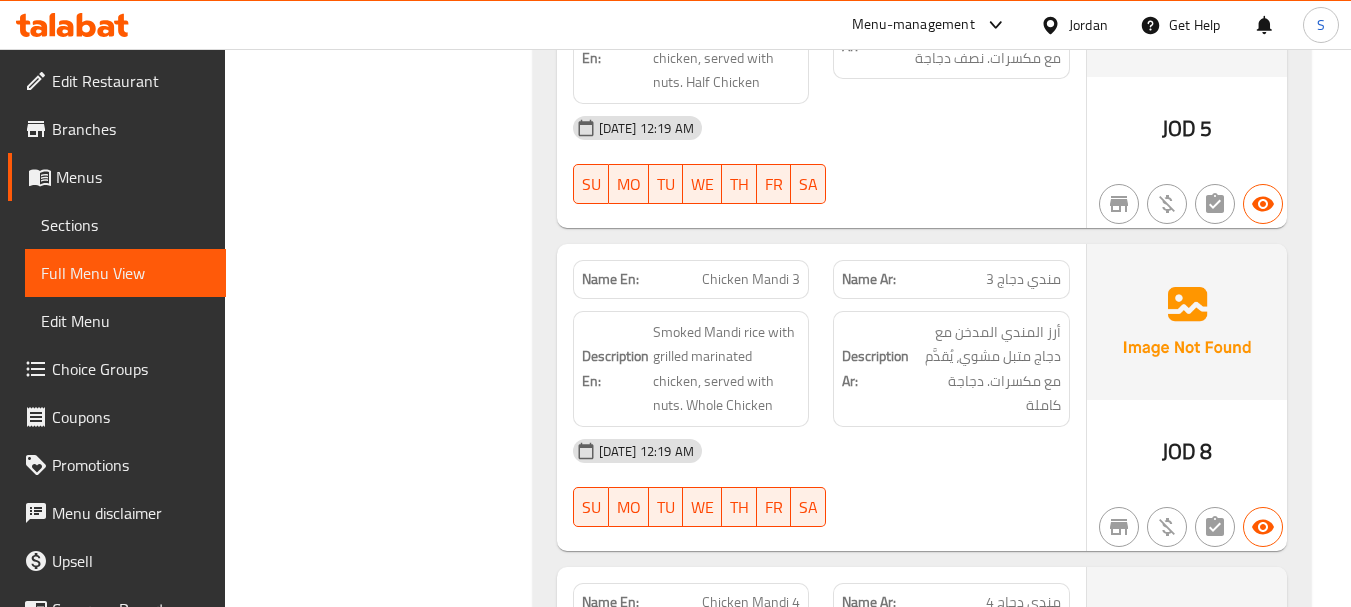 scroll, scrollTop: 11500, scrollLeft: 0, axis: vertical 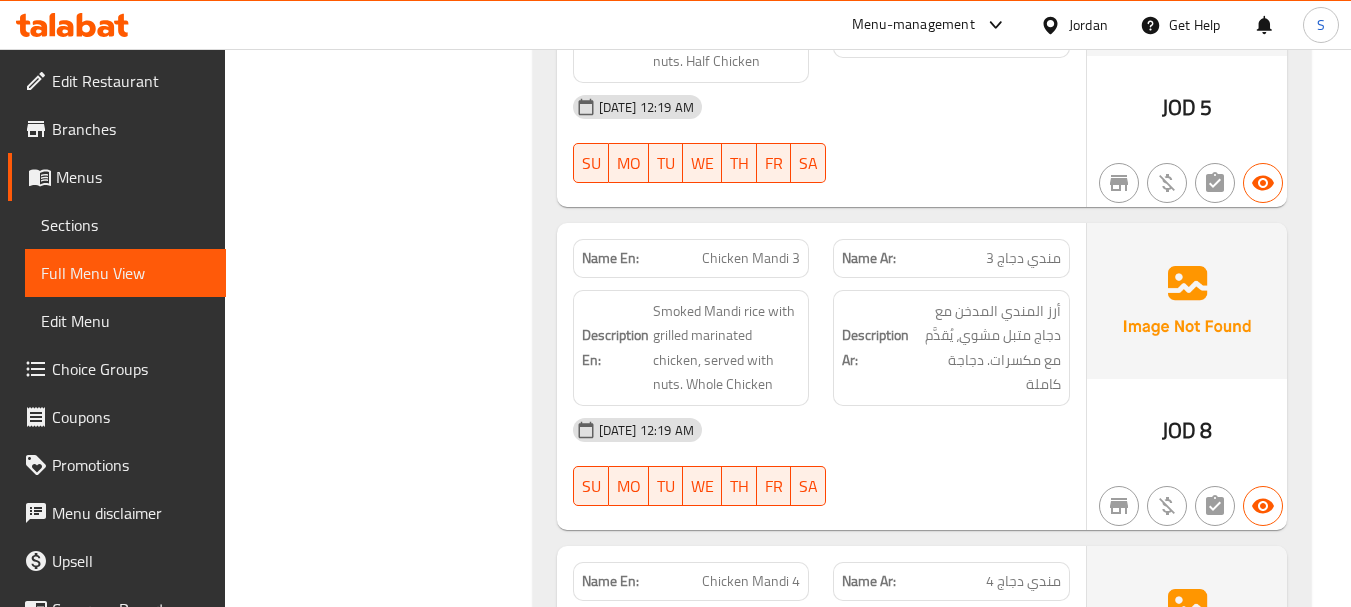 click on "Chicken Mandi 3" at bounding box center (751, 258) 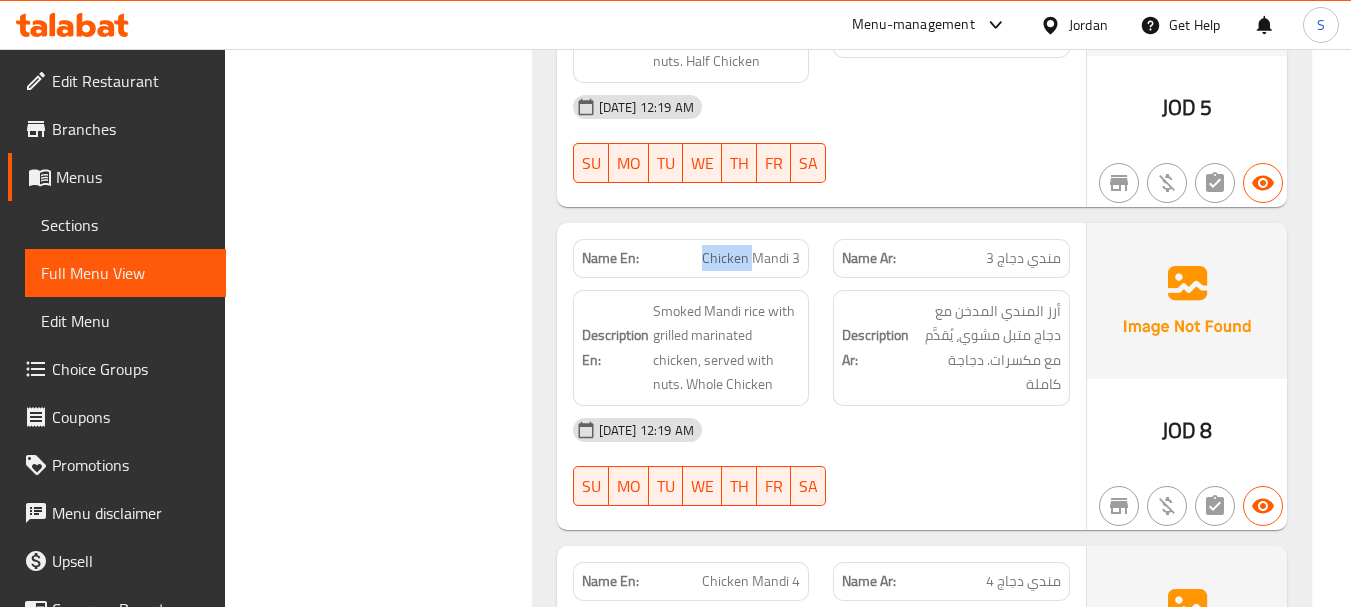 click on "Chicken Mandi 3" at bounding box center [751, 258] 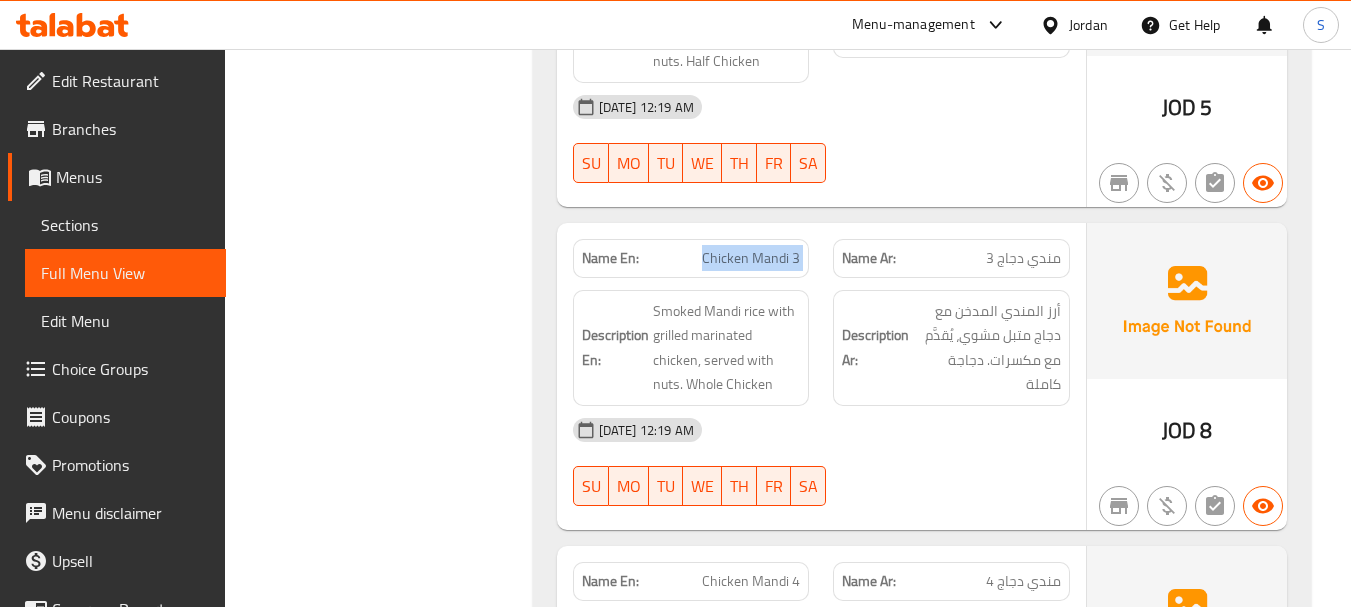 click on "Chicken Mandi 3" at bounding box center (751, 258) 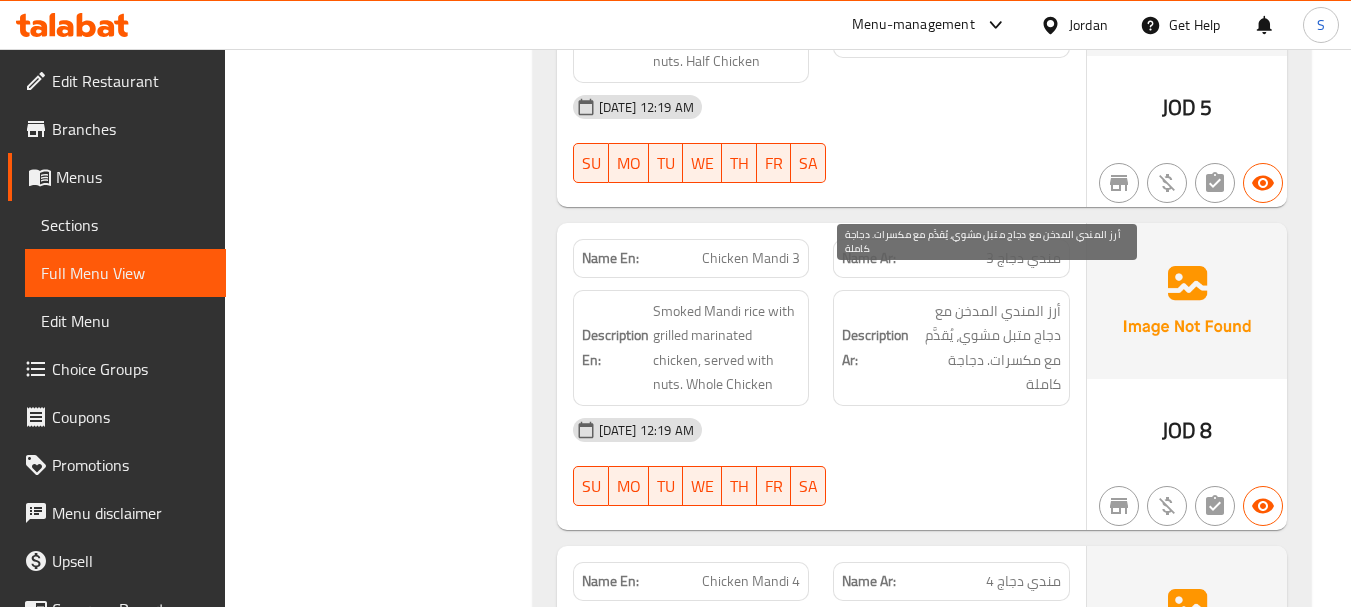 click on "أرز المندي المدخن مع دجاج متبل مشوي، يُقدَّم مع مكسرات.  دجاجة كاملة" at bounding box center (987, 348) 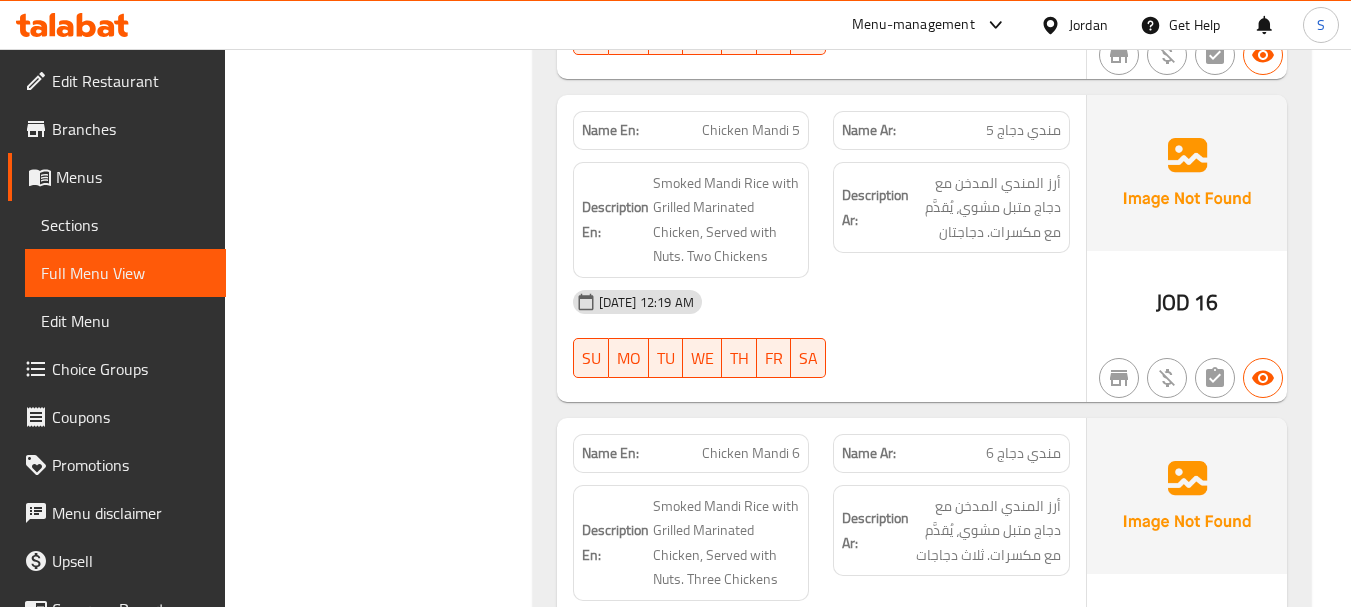 scroll, scrollTop: 12200, scrollLeft: 0, axis: vertical 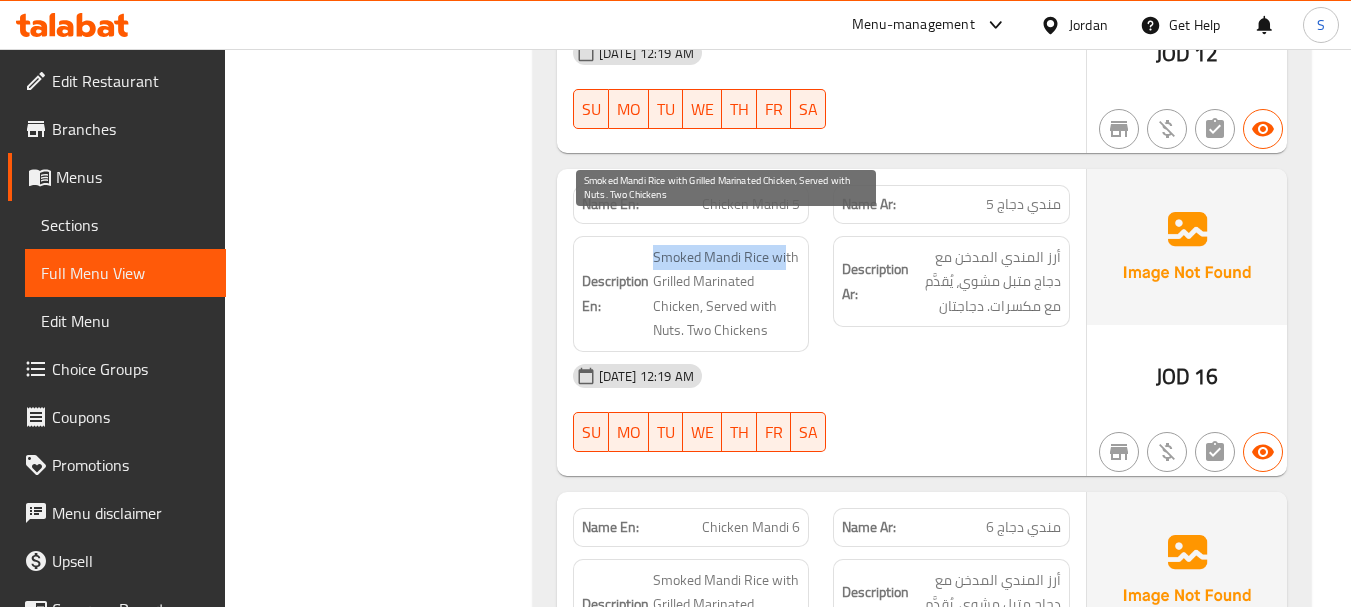 drag, startPoint x: 652, startPoint y: 232, endPoint x: 784, endPoint y: 228, distance: 132.0606 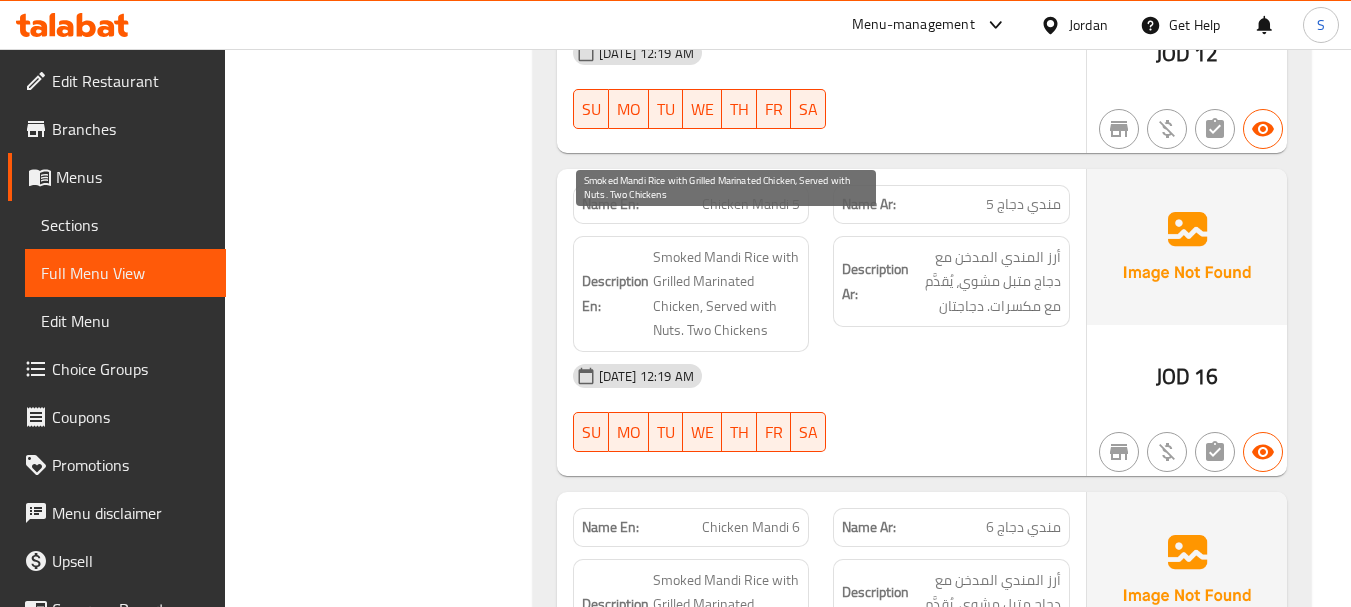 drag, startPoint x: 698, startPoint y: 258, endPoint x: 708, endPoint y: 255, distance: 10.440307 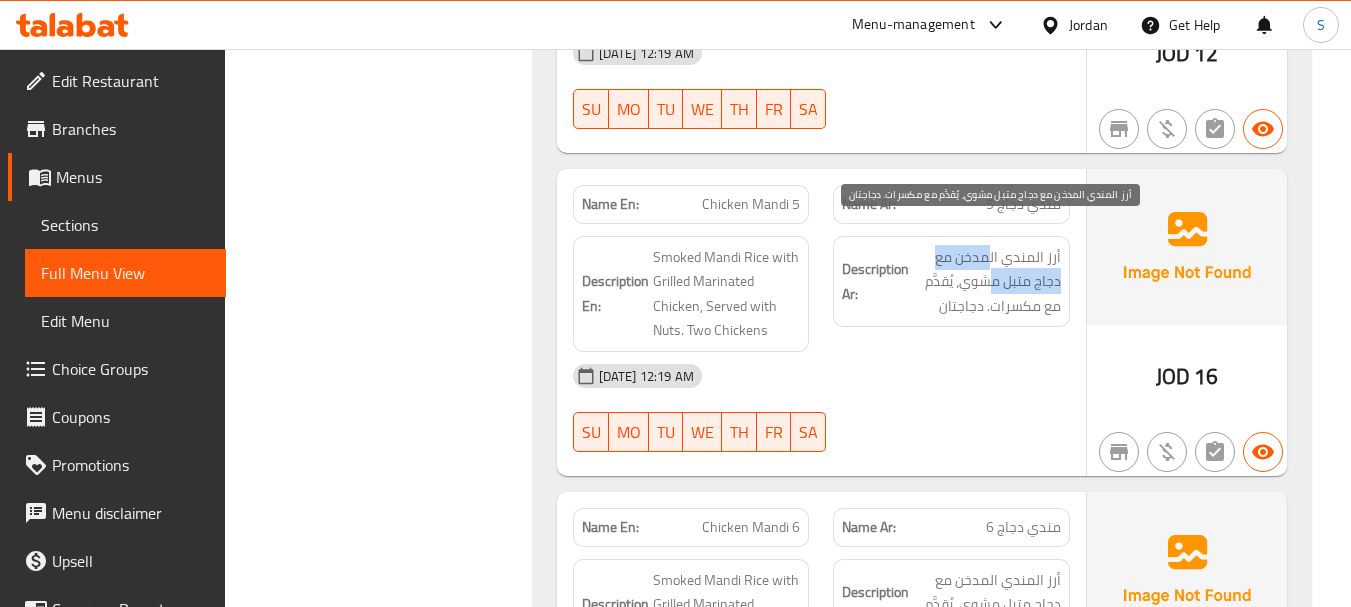 click on "أرز المندي المدخن مع دجاج متبل مشوي، يُقدَّم مع مكسرات.  دجاجتان" at bounding box center [987, 282] 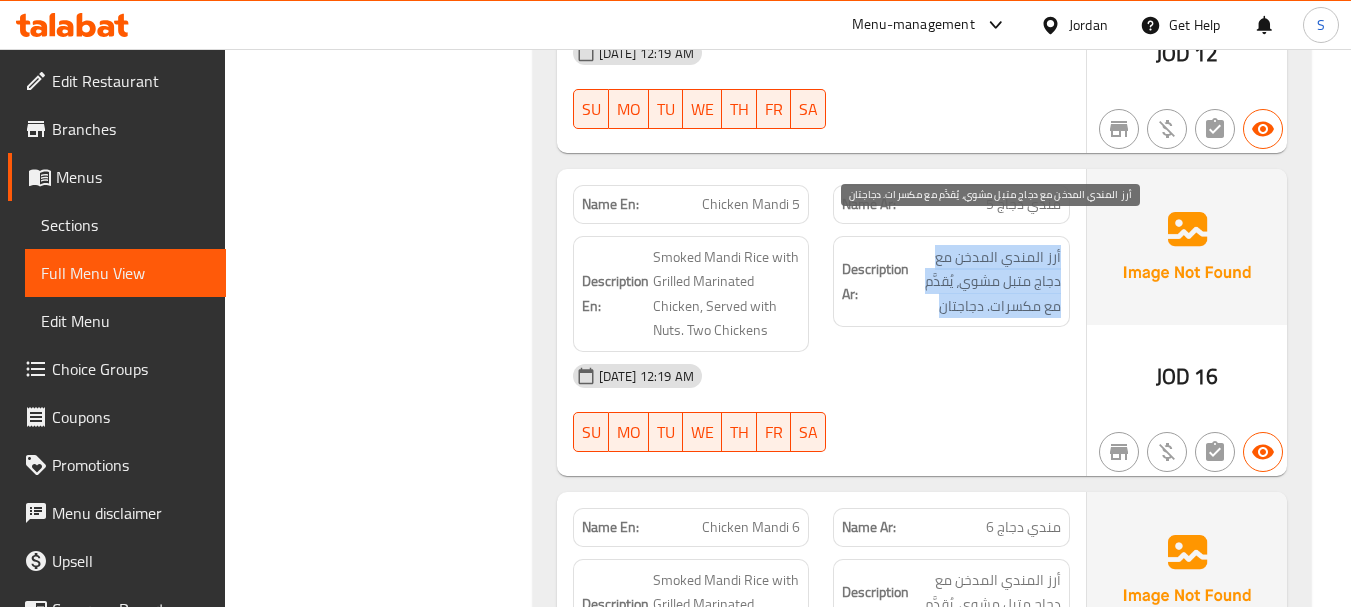 click on "أرز المندي المدخن مع دجاج متبل مشوي، يُقدَّم مع مكسرات.  دجاجتان" at bounding box center (987, 282) 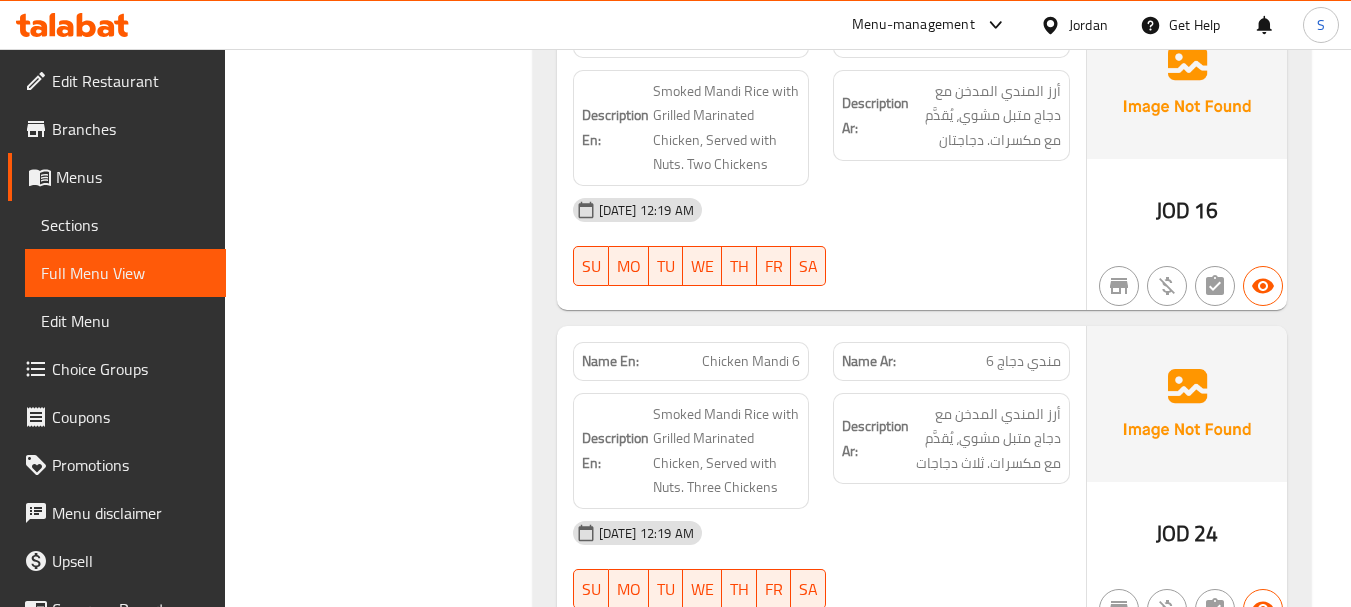 scroll, scrollTop: 12500, scrollLeft: 0, axis: vertical 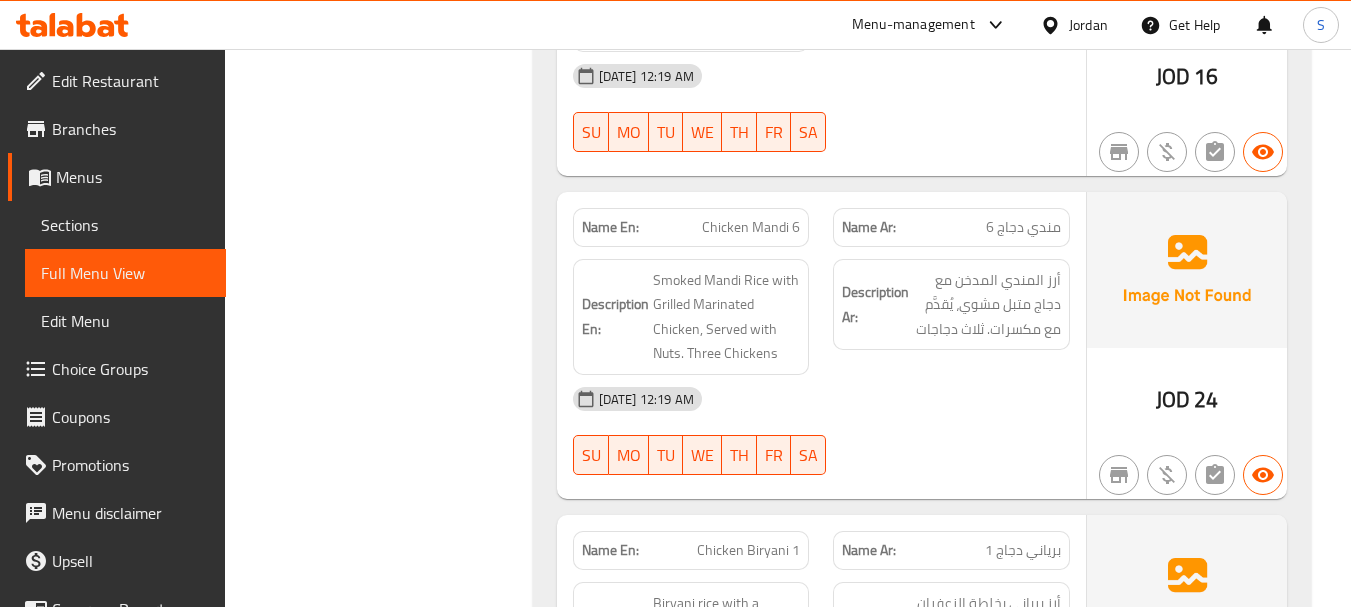 click on "15-07-2025 12:19 AM" at bounding box center [821, 399] 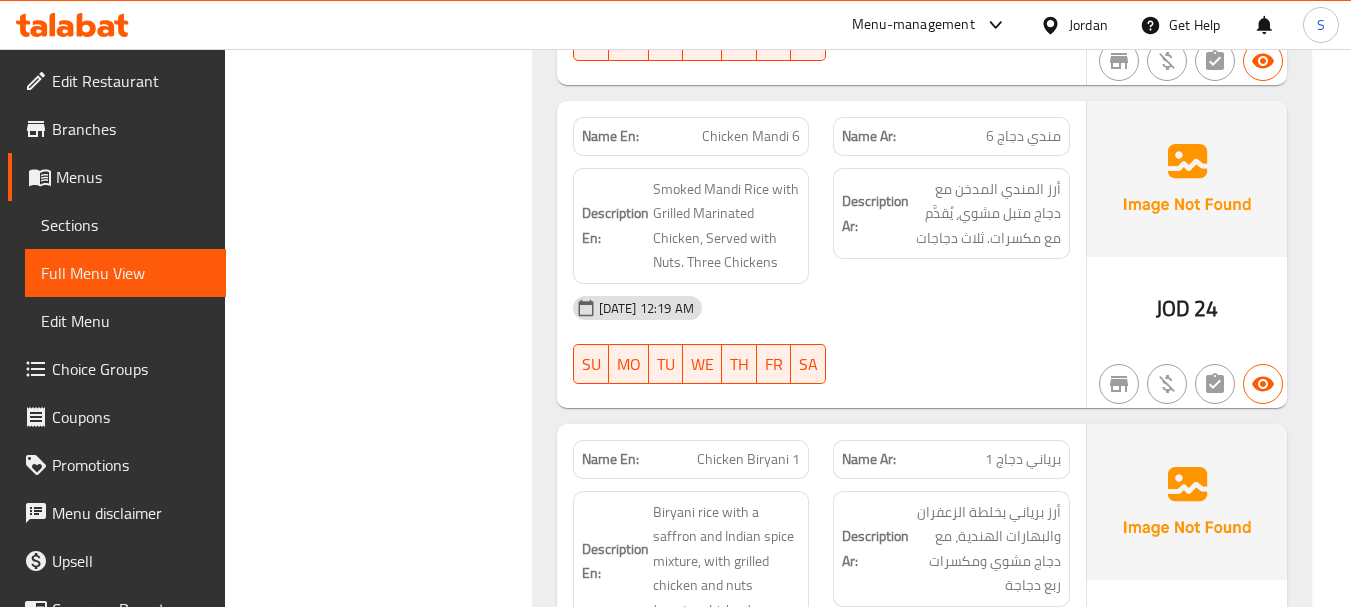 scroll, scrollTop: 12800, scrollLeft: 0, axis: vertical 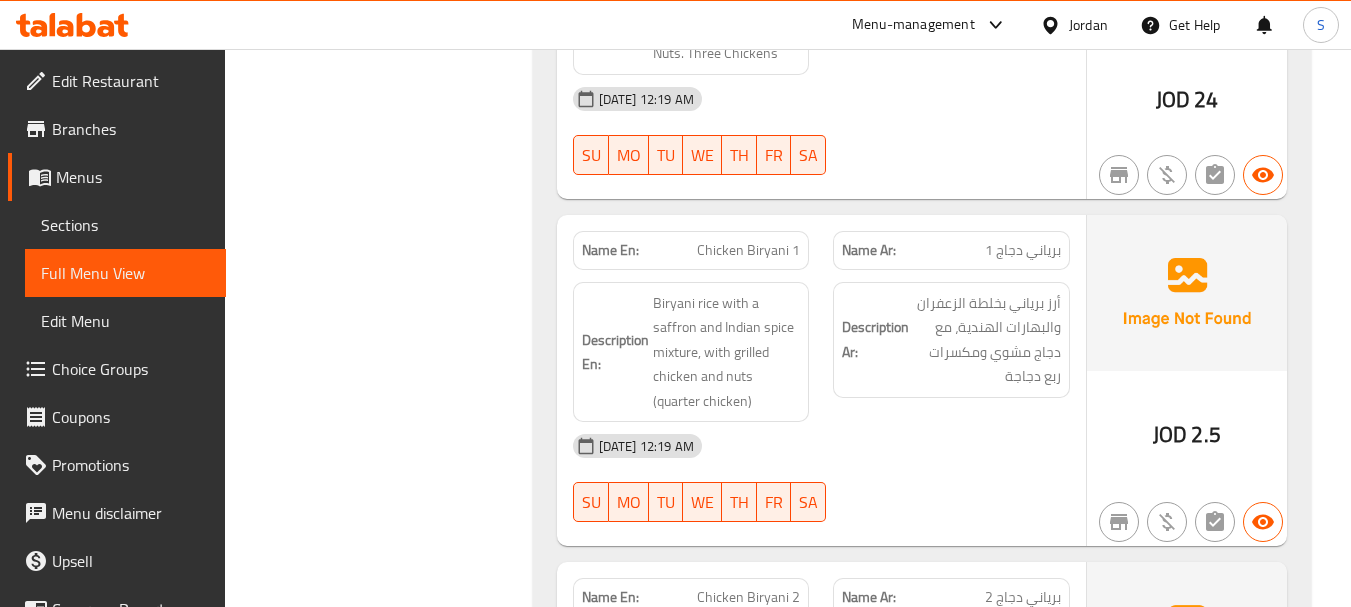 click on "Description Ar: أرز برياني بخلطة الزعفران والبهارات الهندية، مع دجاج مشوي ومكسرات ربع دجاجة" at bounding box center [951, 352] 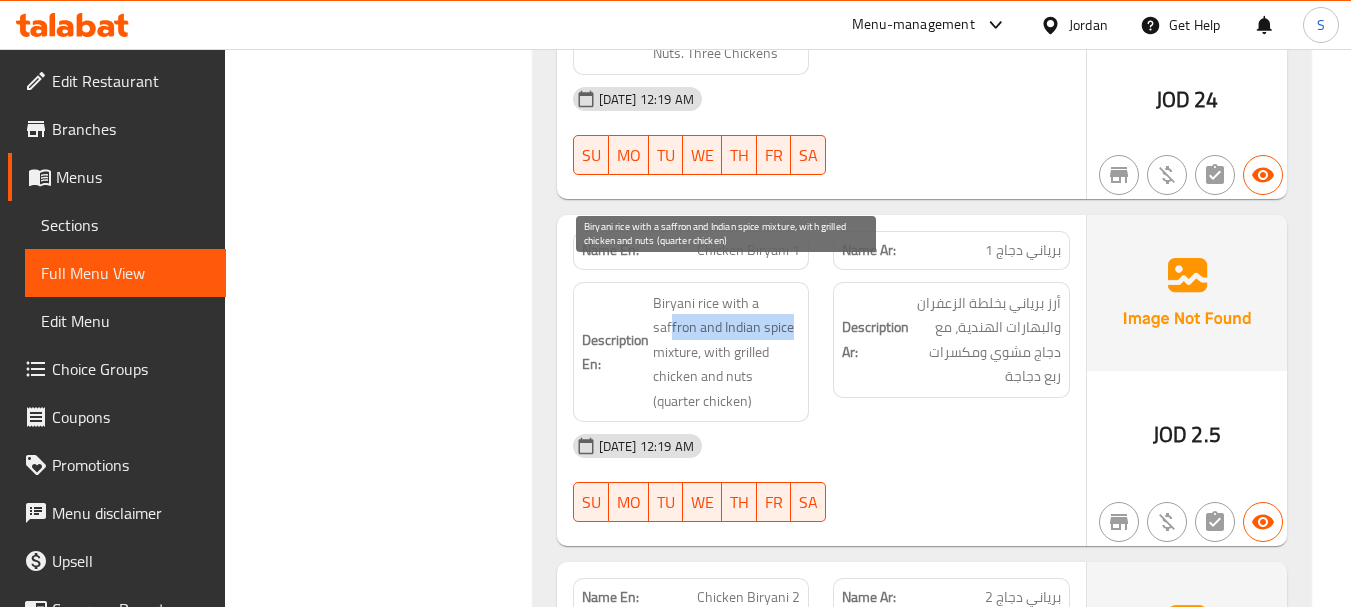 drag, startPoint x: 669, startPoint y: 305, endPoint x: 788, endPoint y: 311, distance: 119.15116 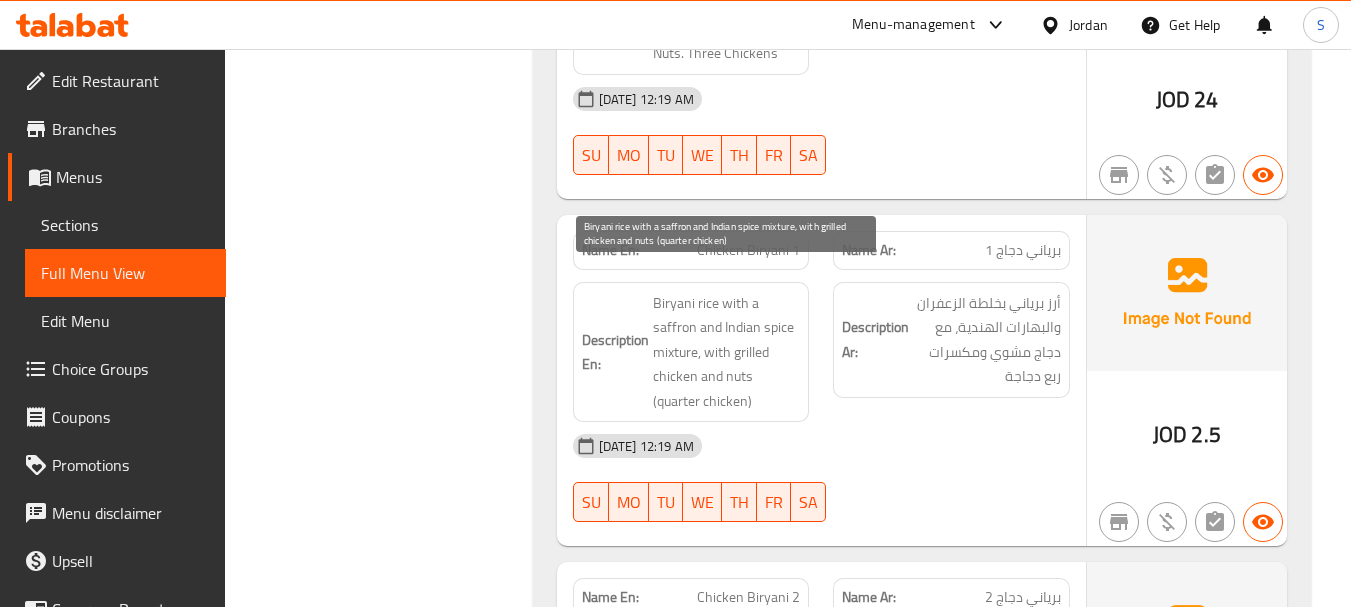 click on "Biryani rice with a saffron and Indian spice mixture, with grilled chicken and nuts (quarter chicken)" at bounding box center (727, 352) 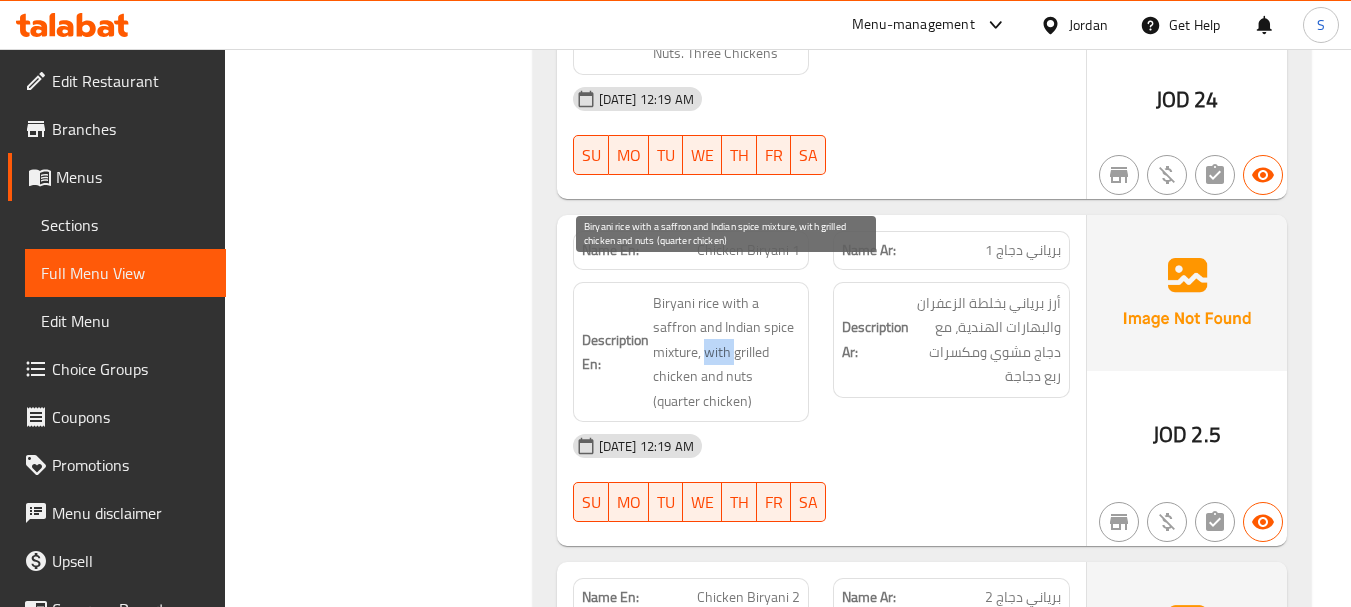 click on "Biryani rice with a saffron and Indian spice mixture, with grilled chicken and nuts (quarter chicken)" at bounding box center [727, 352] 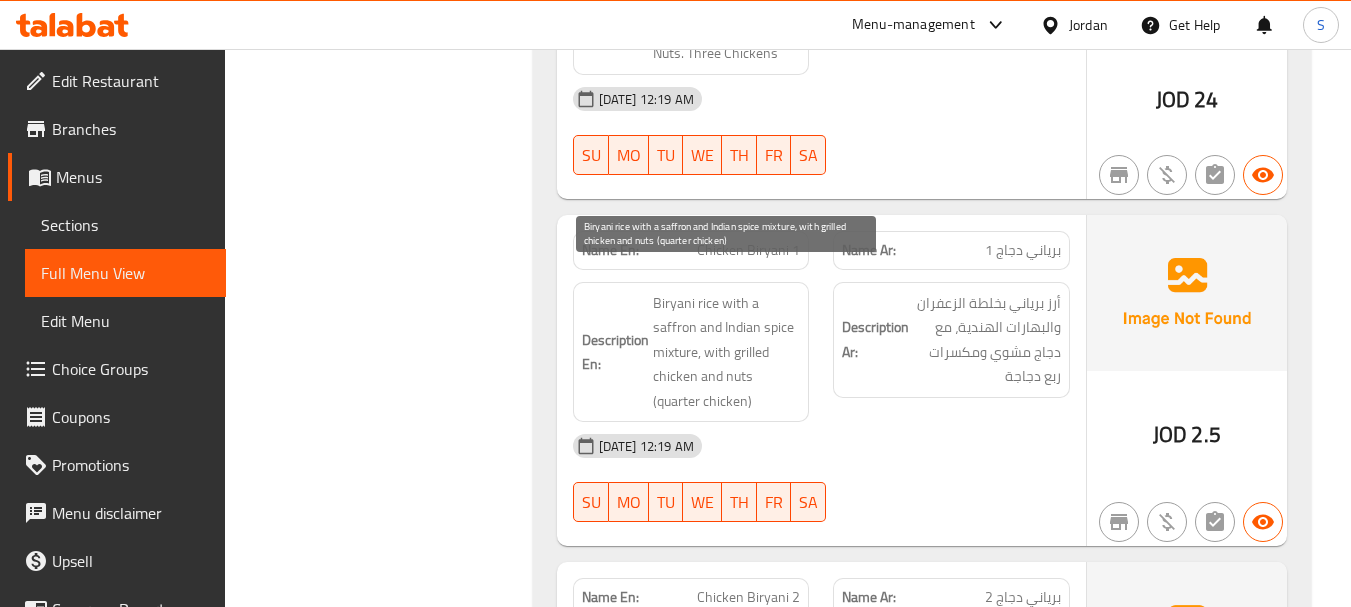 drag, startPoint x: 687, startPoint y: 363, endPoint x: 760, endPoint y: 336, distance: 77.83315 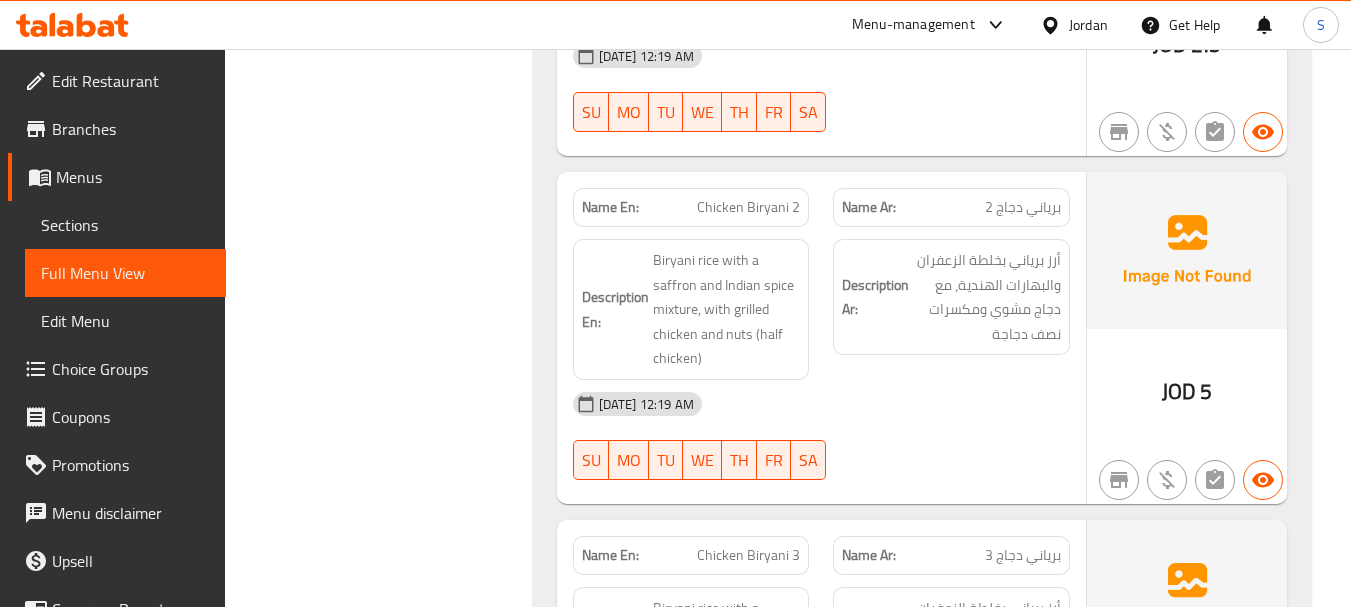 scroll, scrollTop: 13200, scrollLeft: 0, axis: vertical 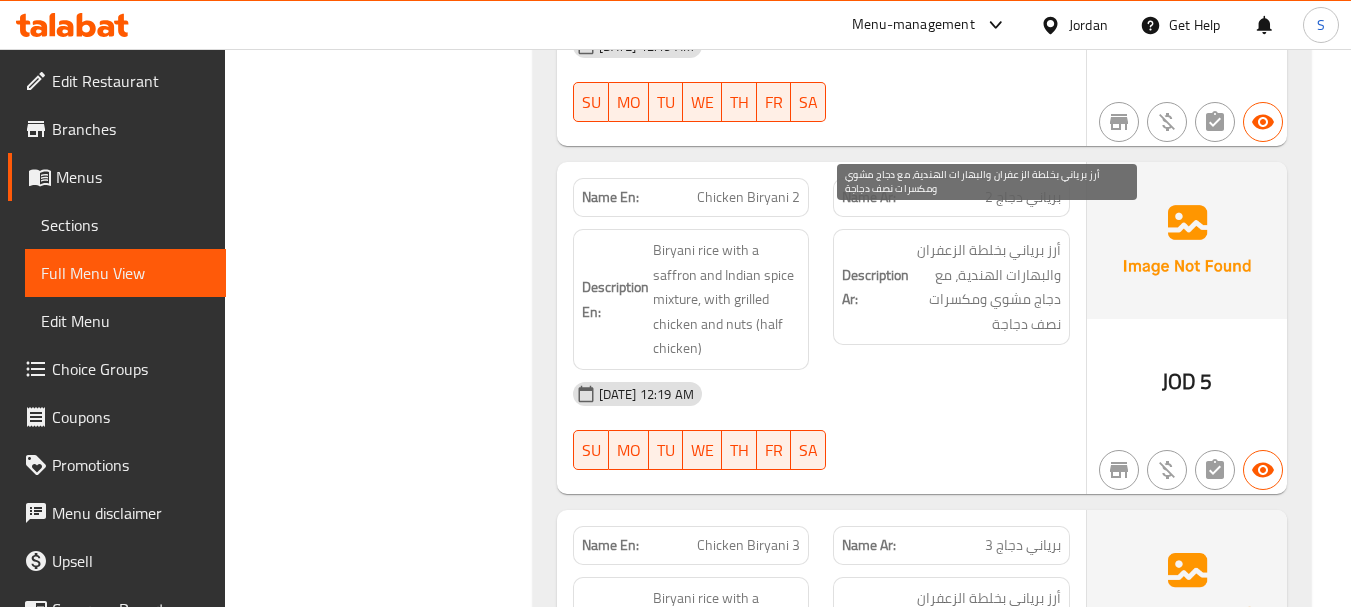 click on "أرز برياني بخلطة الزعفران والبهارات الهندية، مع دجاج مشوي ومكسرات  نصف دجاجة" at bounding box center (987, 287) 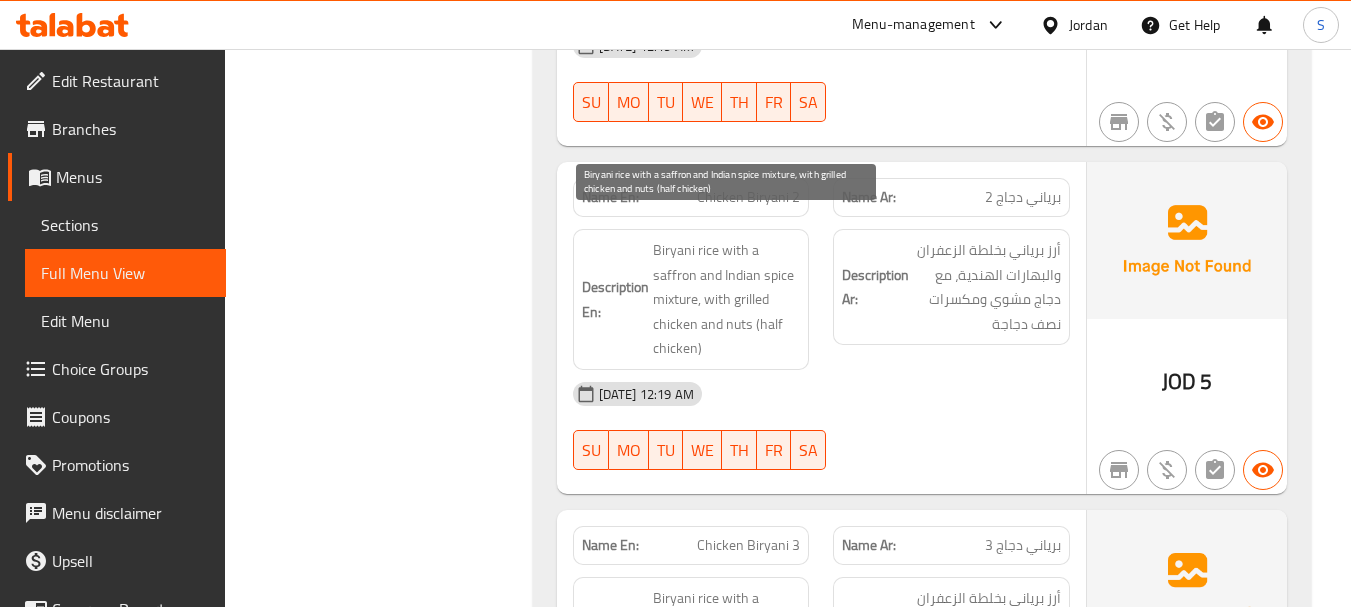click on "Biryani rice with a saffron and Indian spice mixture, with grilled chicken and nuts (half chicken)" at bounding box center (727, 299) 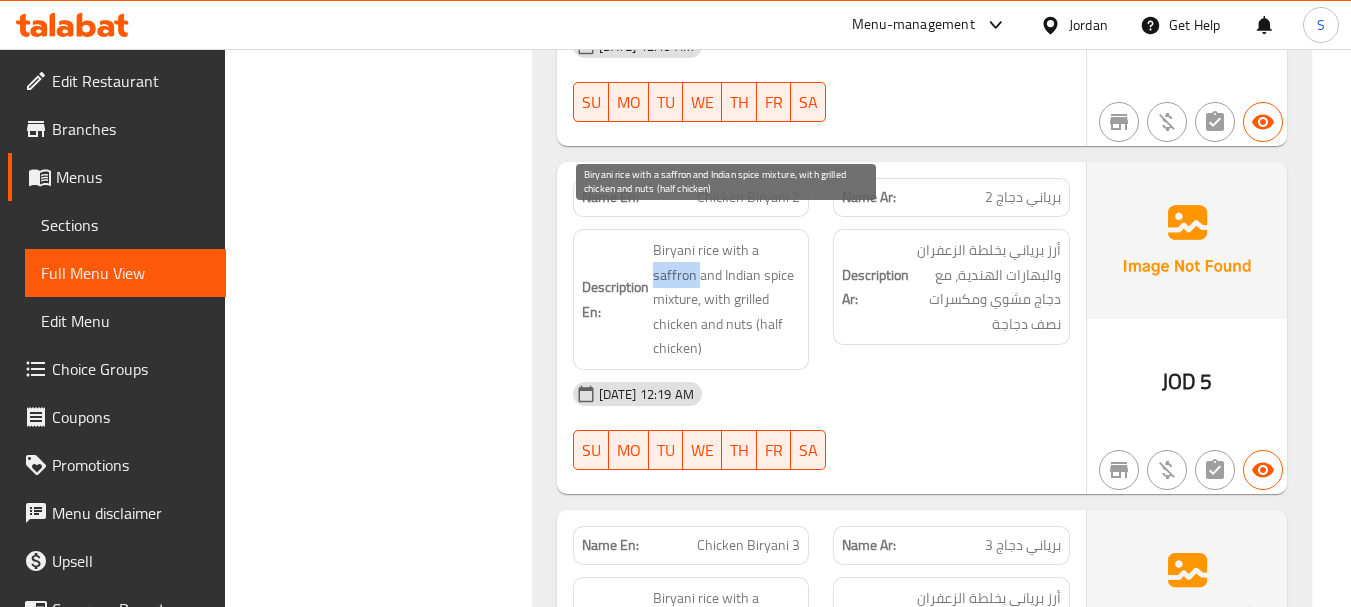 click on "Biryani rice with a saffron and Indian spice mixture, with grilled chicken and nuts (half chicken)" at bounding box center (727, 299) 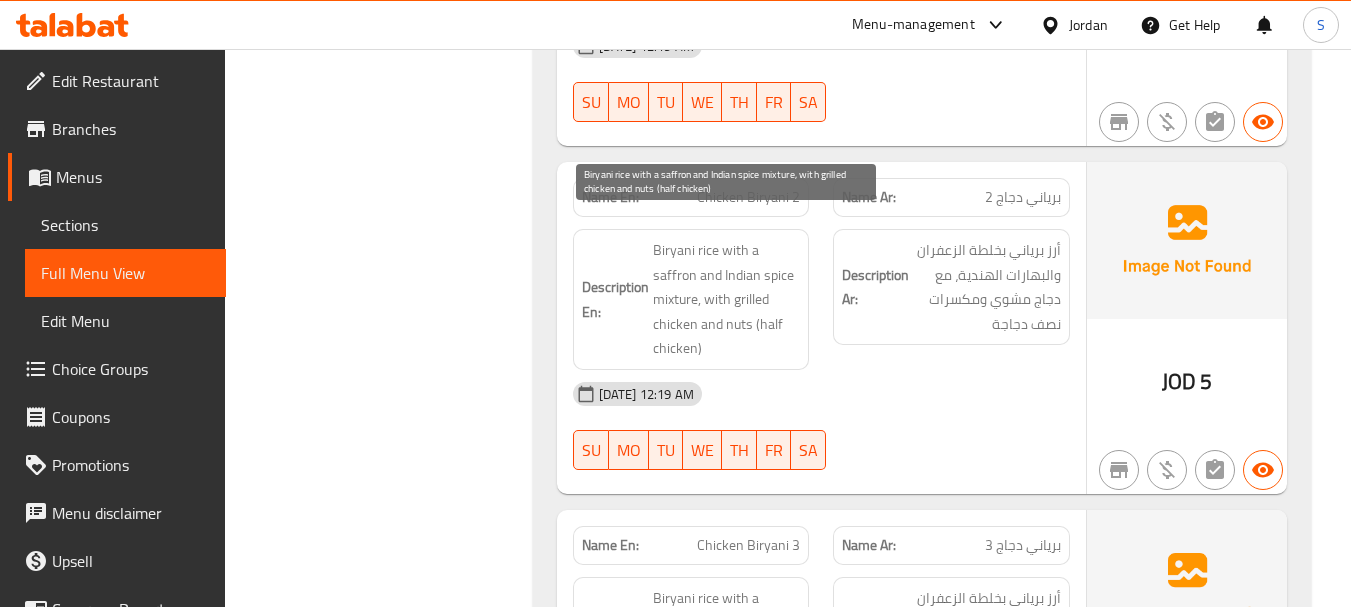 click on "Biryani rice with a saffron and Indian spice mixture, with grilled chicken and nuts (half chicken)" at bounding box center (727, 299) 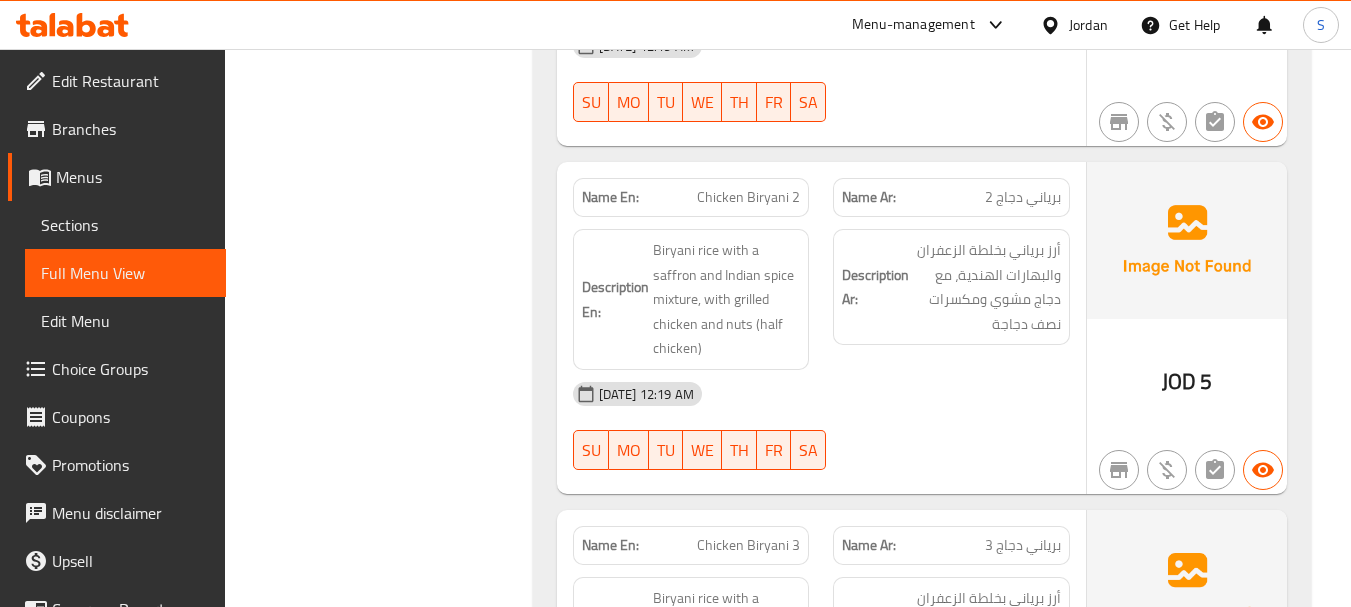 click on "Description Ar: أرز برياني بخلطة الزعفران والبهارات الهندية، مع دجاج مشوي ومكسرات  نصف دجاجة" at bounding box center (951, 287) 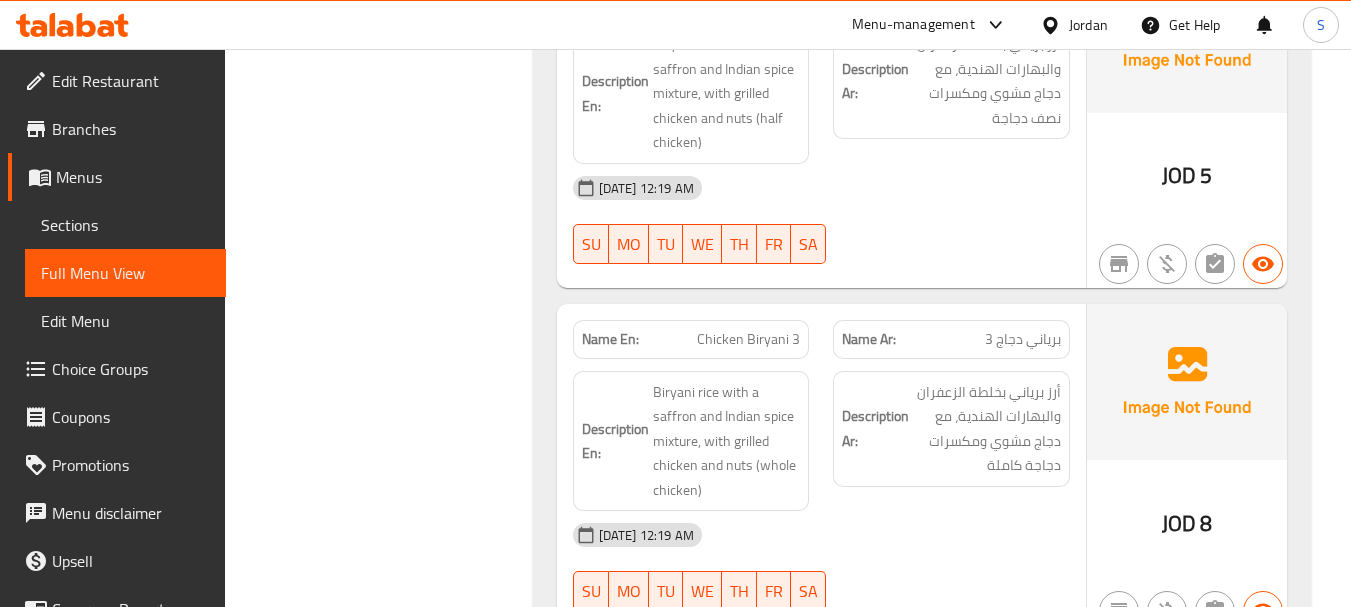 scroll, scrollTop: 13600, scrollLeft: 0, axis: vertical 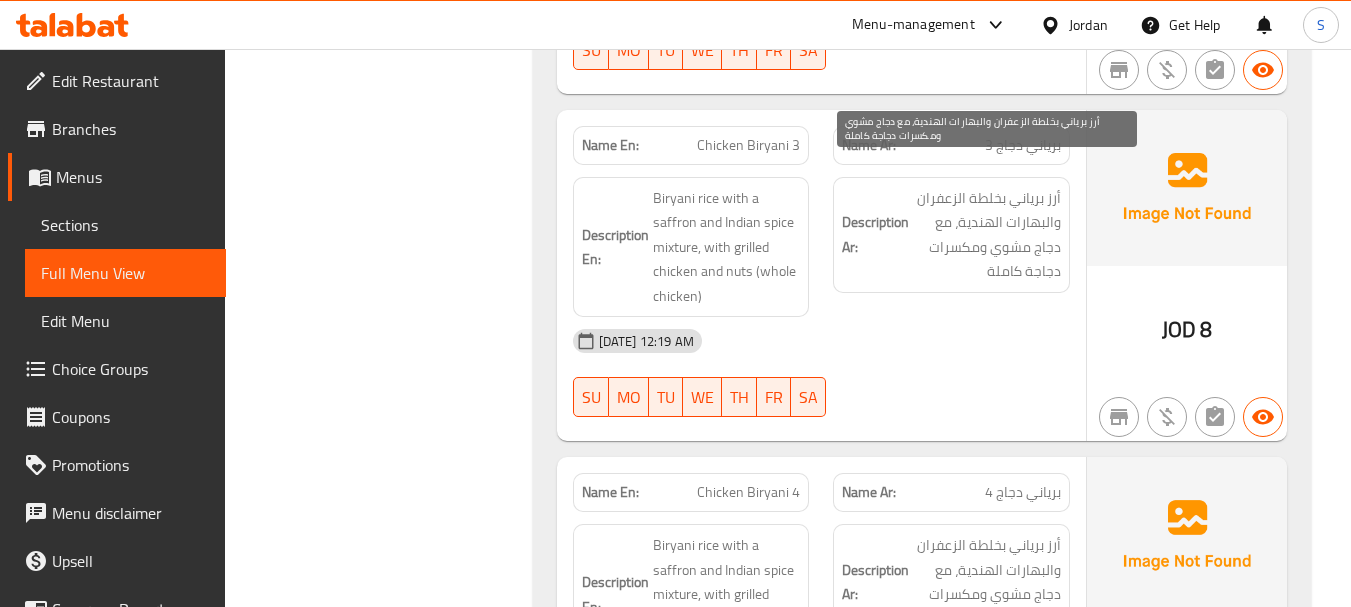 click on "أرز برياني بخلطة الزعفران والبهارات الهندية، مع دجاج مشوي ومكسرات  دجاجة كاملة" at bounding box center (987, 235) 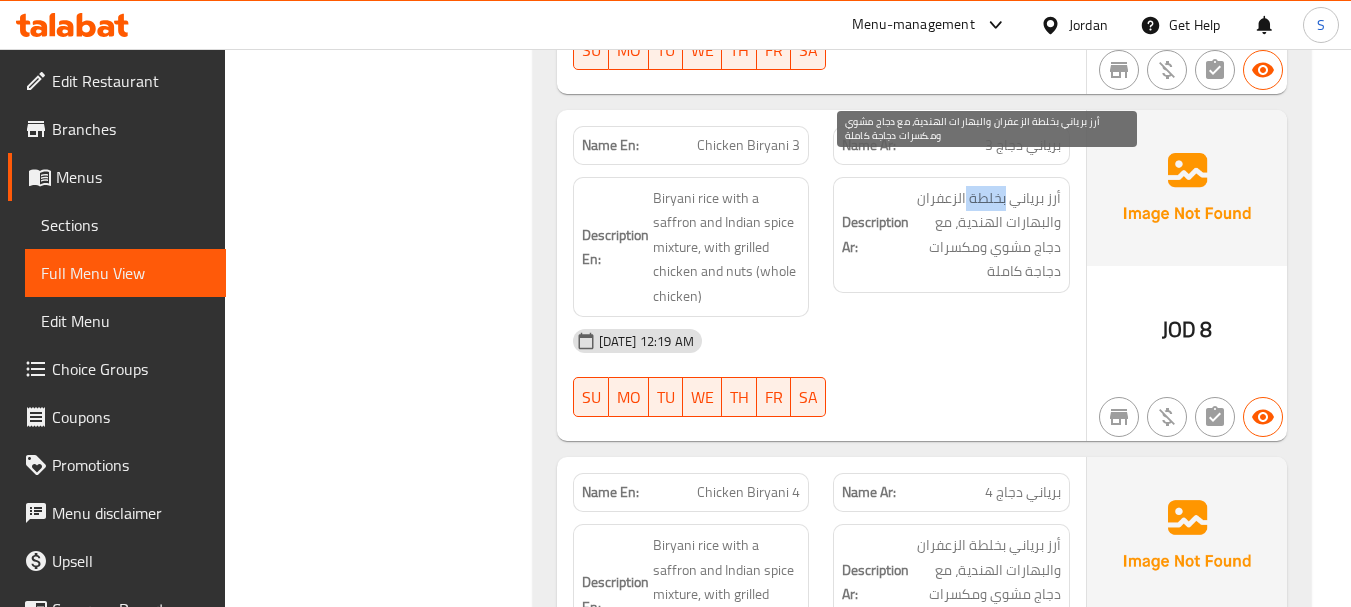 click on "أرز برياني بخلطة الزعفران والبهارات الهندية، مع دجاج مشوي ومكسرات  دجاجة كاملة" at bounding box center (987, 235) 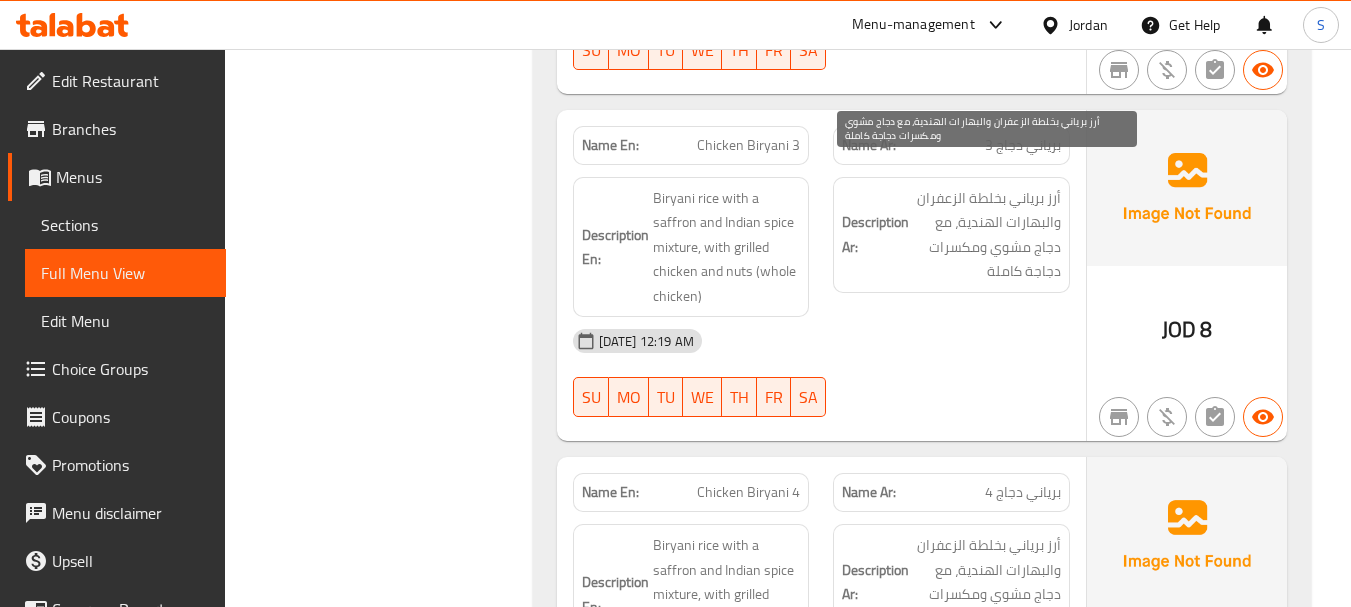 click on "أرز برياني بخلطة الزعفران والبهارات الهندية، مع دجاج مشوي ومكسرات  دجاجة كاملة" at bounding box center (987, 235) 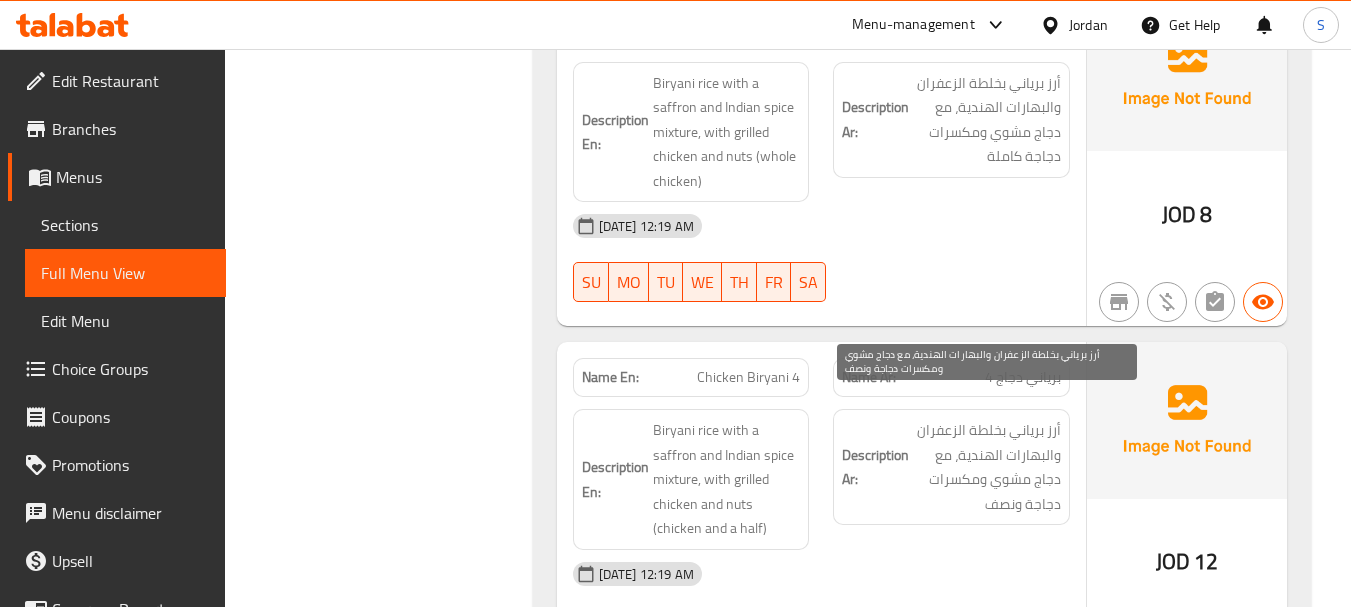 scroll, scrollTop: 14000, scrollLeft: 0, axis: vertical 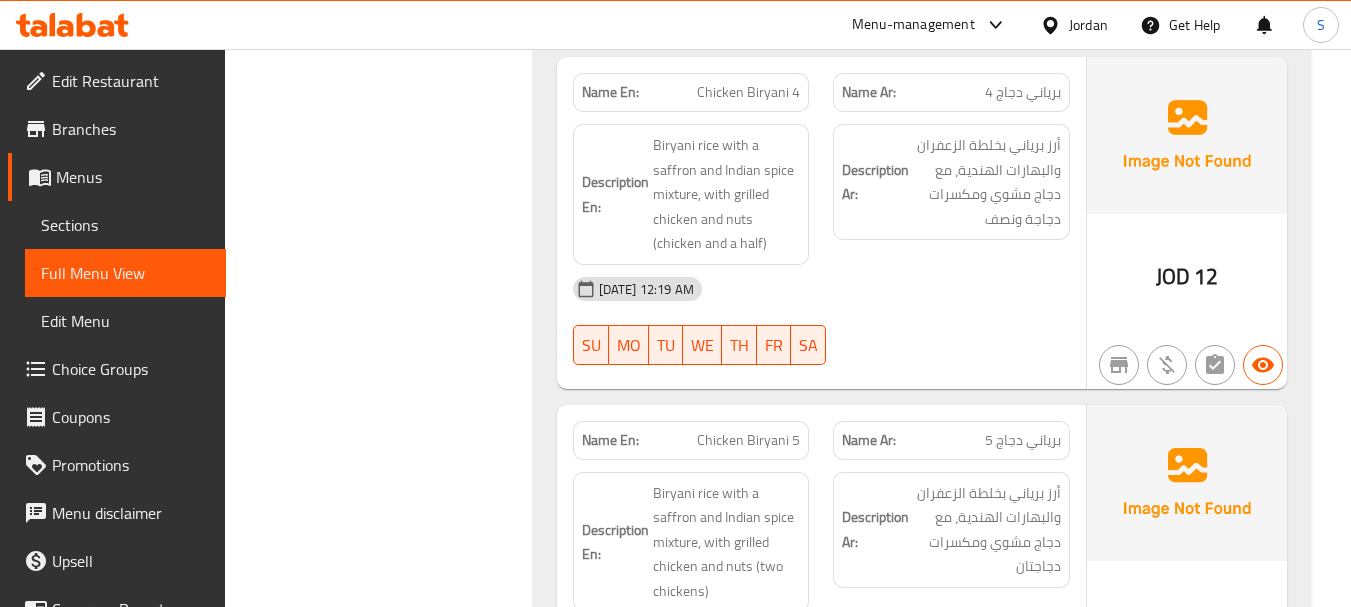 click on "15-07-2025 12:19 AM" at bounding box center (821, 289) 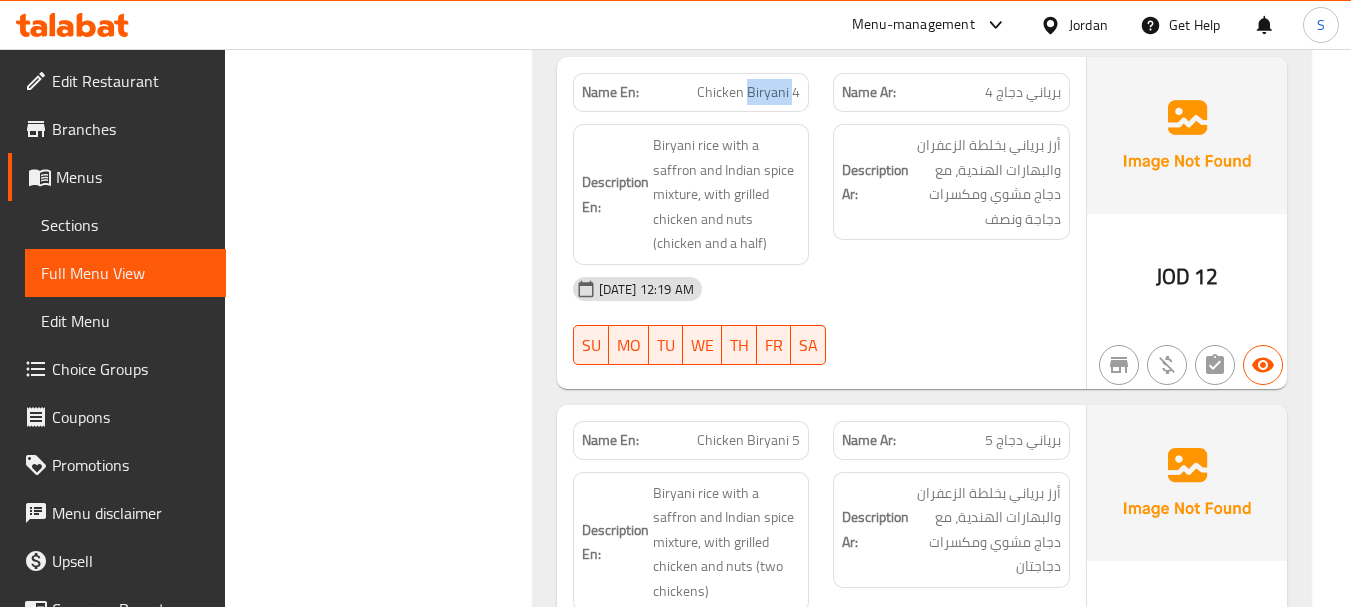 click on "Chicken Biryani 4" at bounding box center (748, 92) 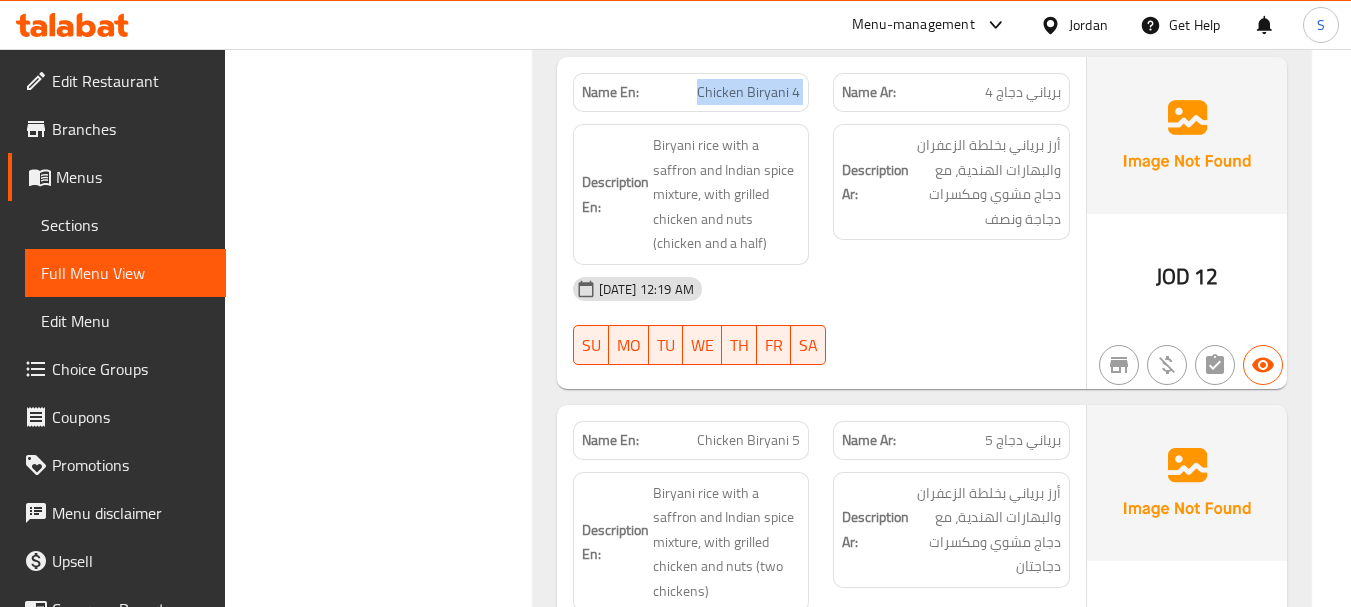 click on "Chicken Biryani 4" at bounding box center (748, 92) 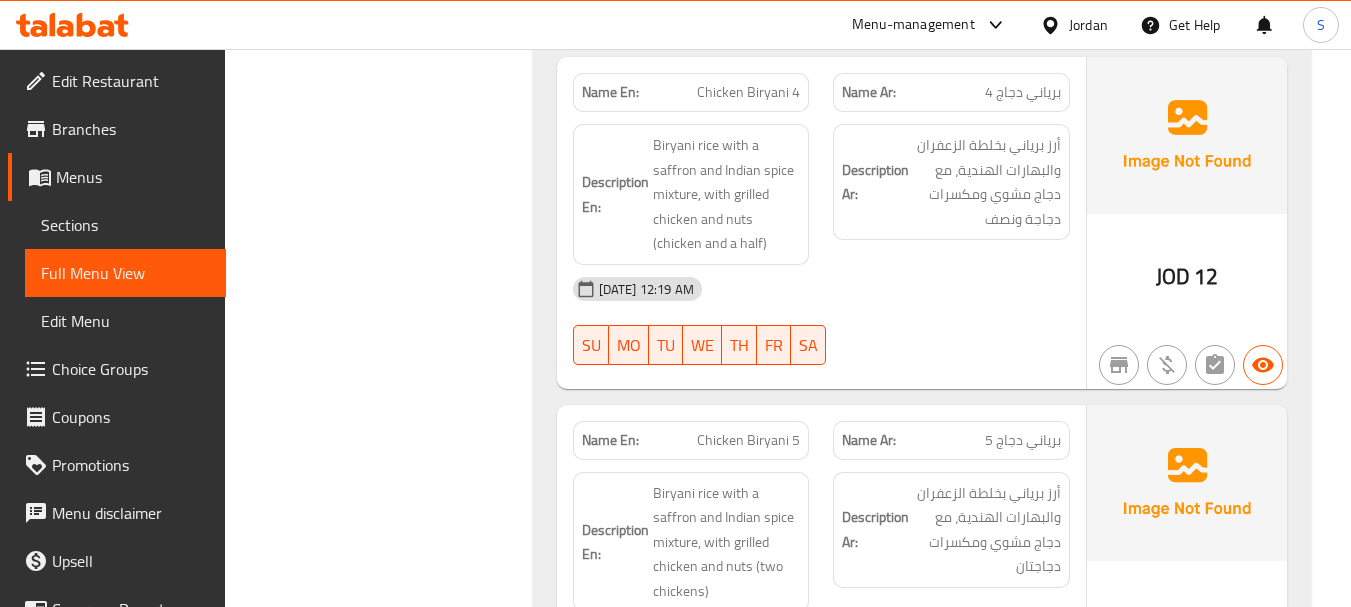 click on "Description Ar: أرز برياني بخلطة الزعفران والبهارات الهندية، مع دجاج مشوي ومكسرات  دجاجة ونصف" at bounding box center [951, 182] 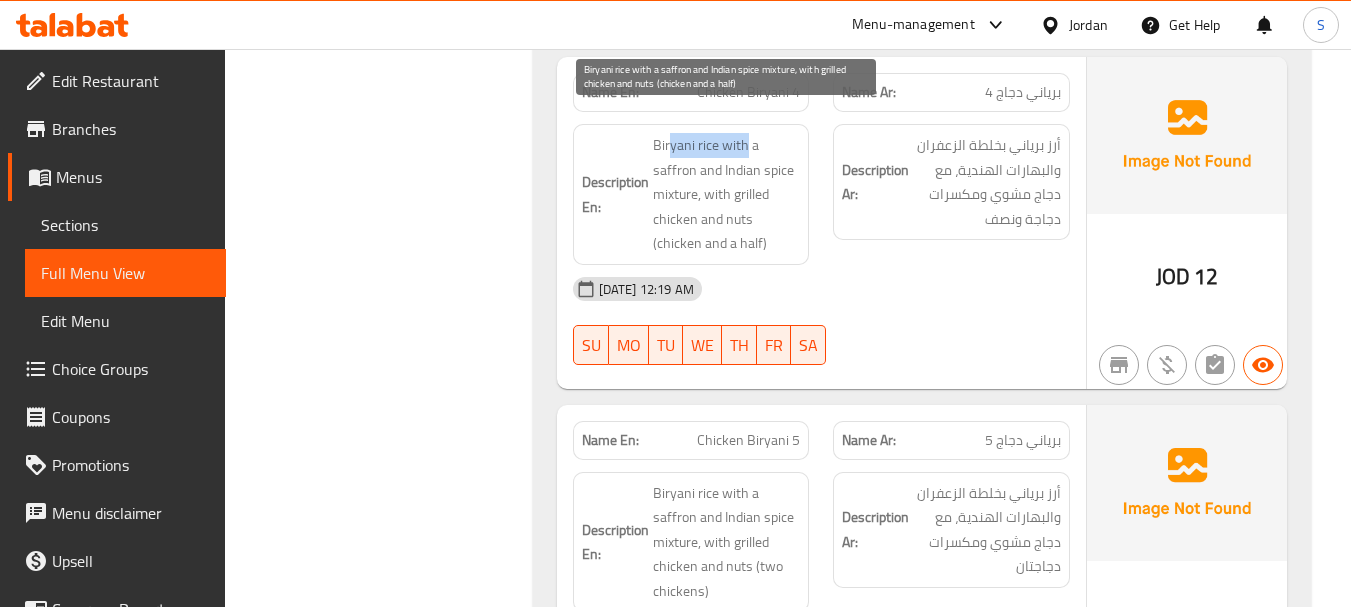 drag, startPoint x: 669, startPoint y: 121, endPoint x: 745, endPoint y: 120, distance: 76.00658 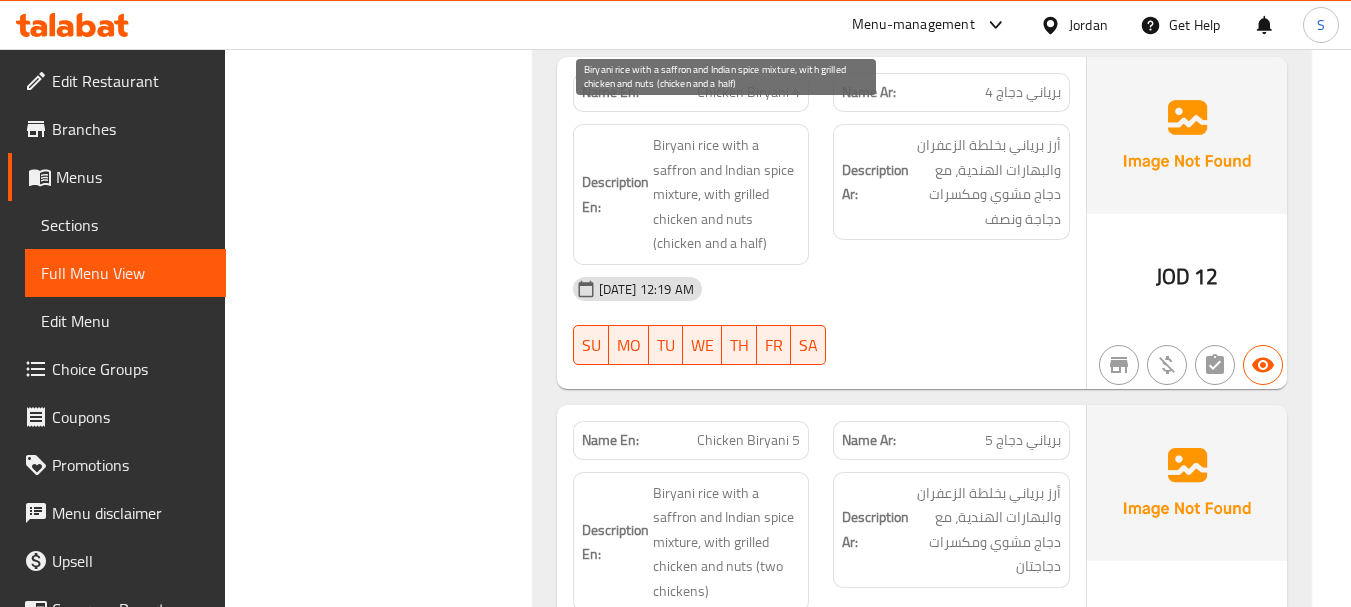 click on "Biryani rice with a saffron and Indian spice mixture, with grilled chicken and nuts (chicken and a half)" at bounding box center (727, 194) 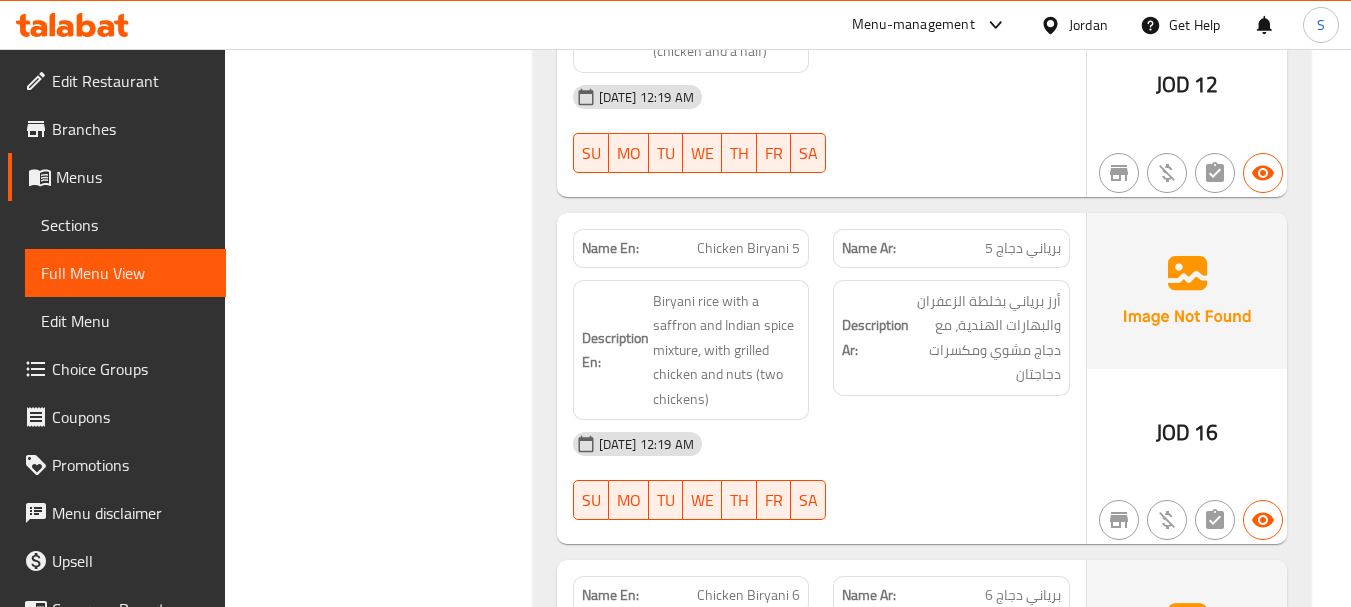 scroll, scrollTop: 14200, scrollLeft: 0, axis: vertical 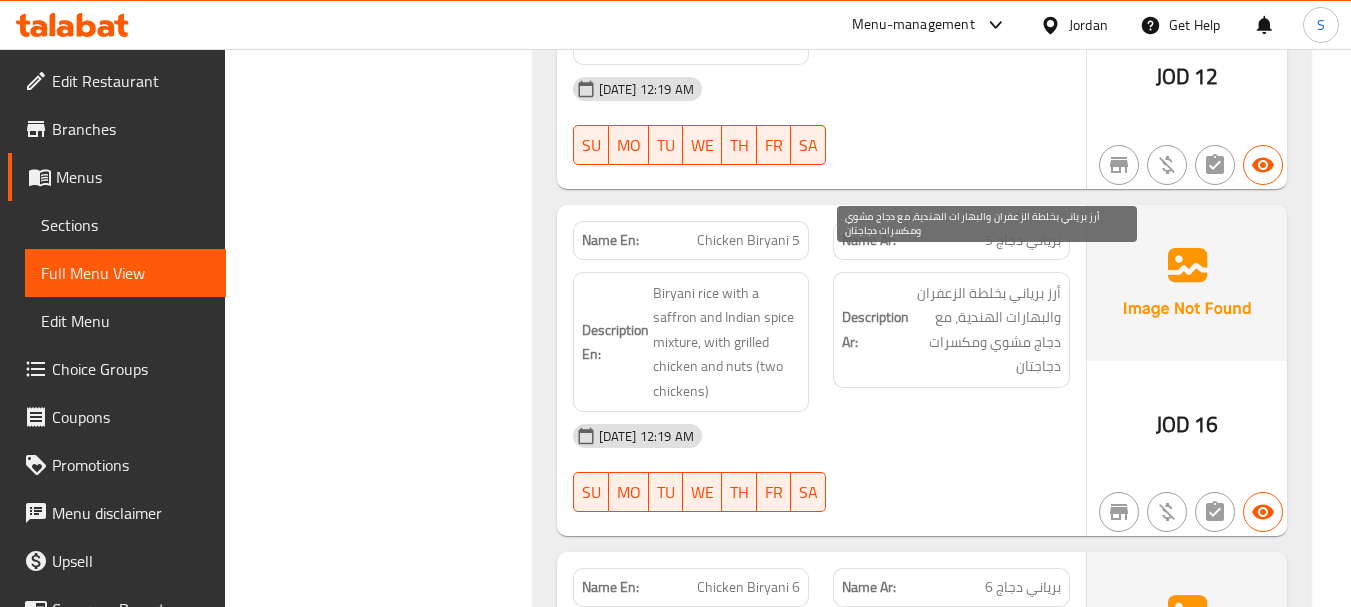 click on "أرز برياني بخلطة الزعفران والبهارات الهندية، مع دجاج مشوي ومكسرات دجاجتان" at bounding box center (987, 330) 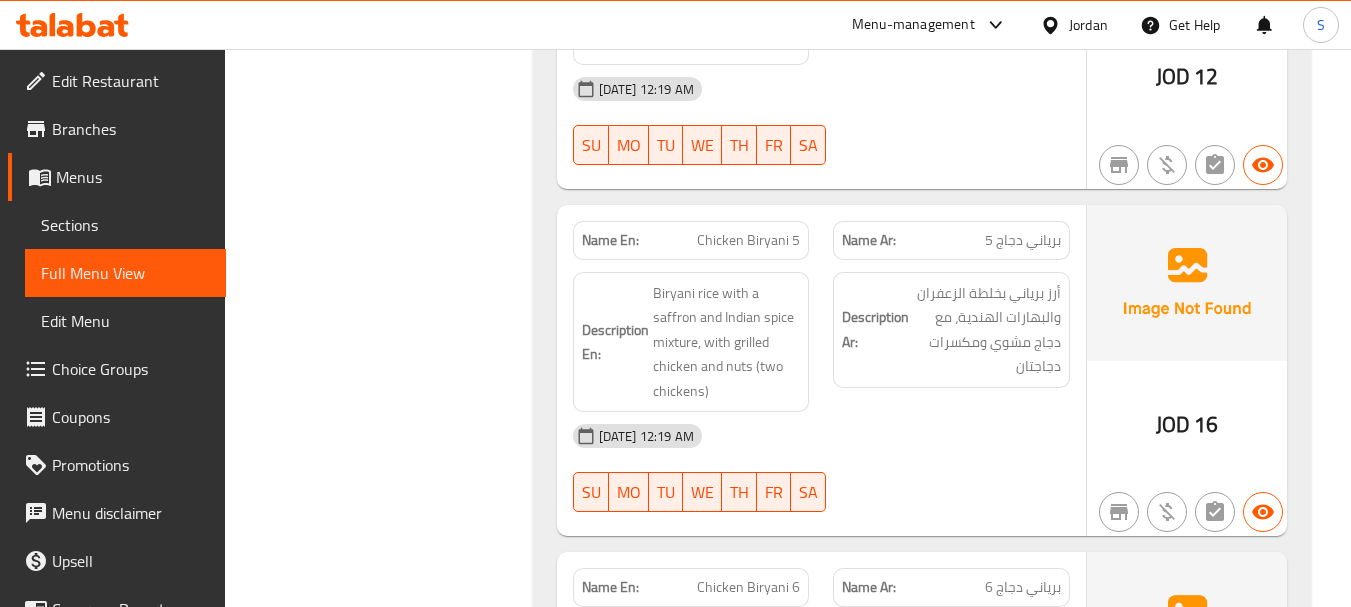 click on "Name En: Chicken Biryani 5" at bounding box center [691, 240] 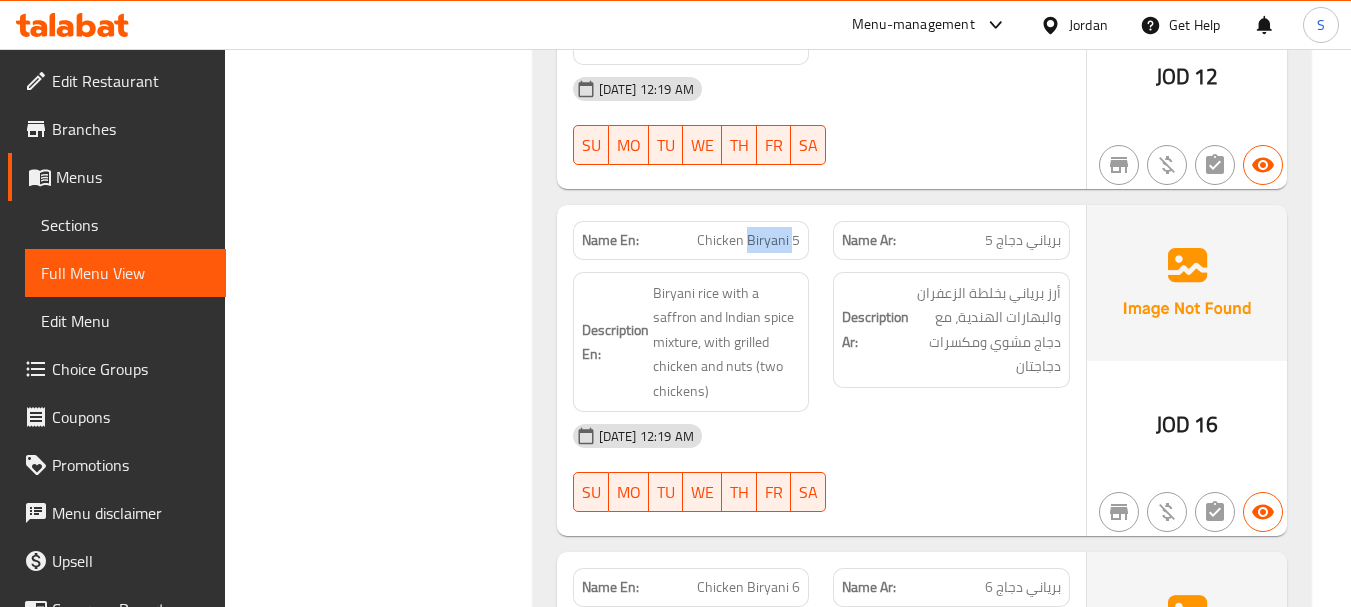 click on "Name En: Chicken Biryani 5" at bounding box center (691, 240) 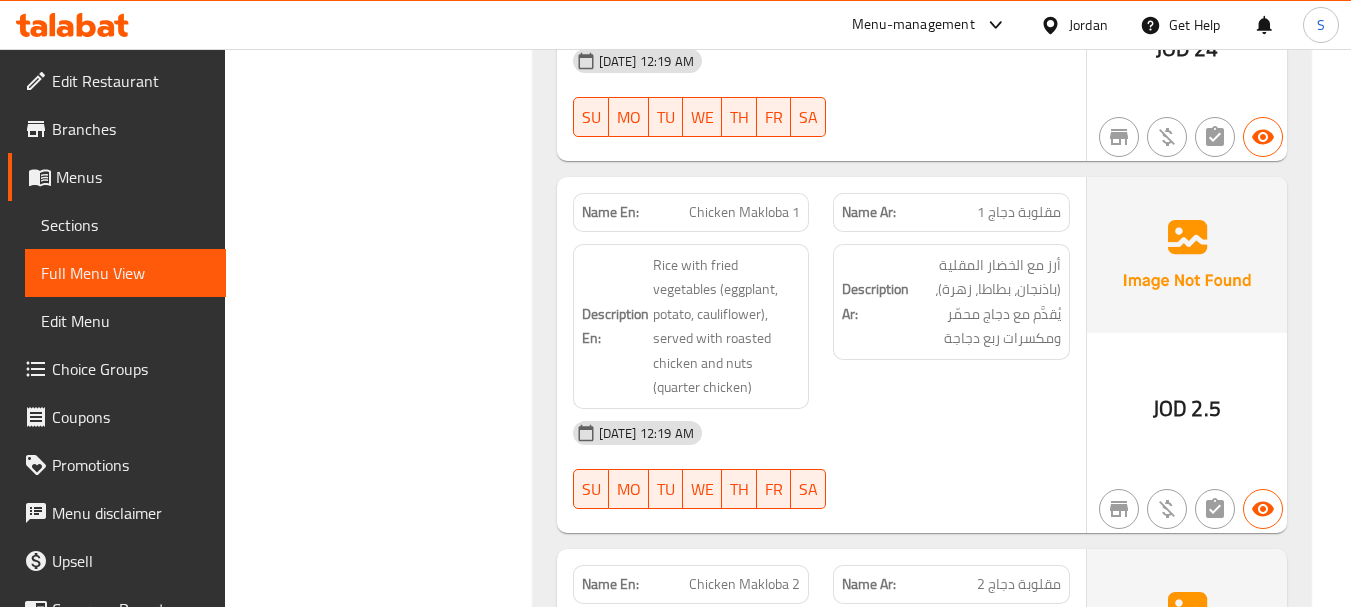 scroll, scrollTop: 15000, scrollLeft: 0, axis: vertical 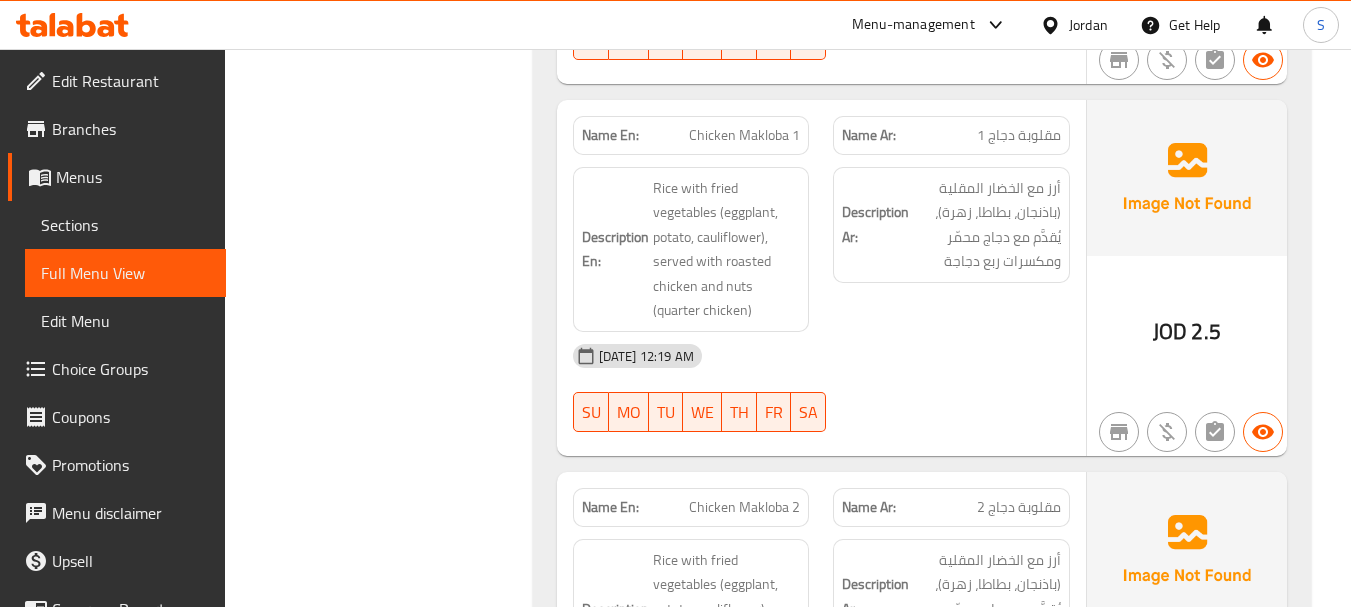 click on "Description Ar: أرز مع الخضار المقلية (باذنجان، بطاطا، زهرة)، يُقدَّم مع دجاج محمّر ومكسرات ربع دجاجة" at bounding box center [951, 249] 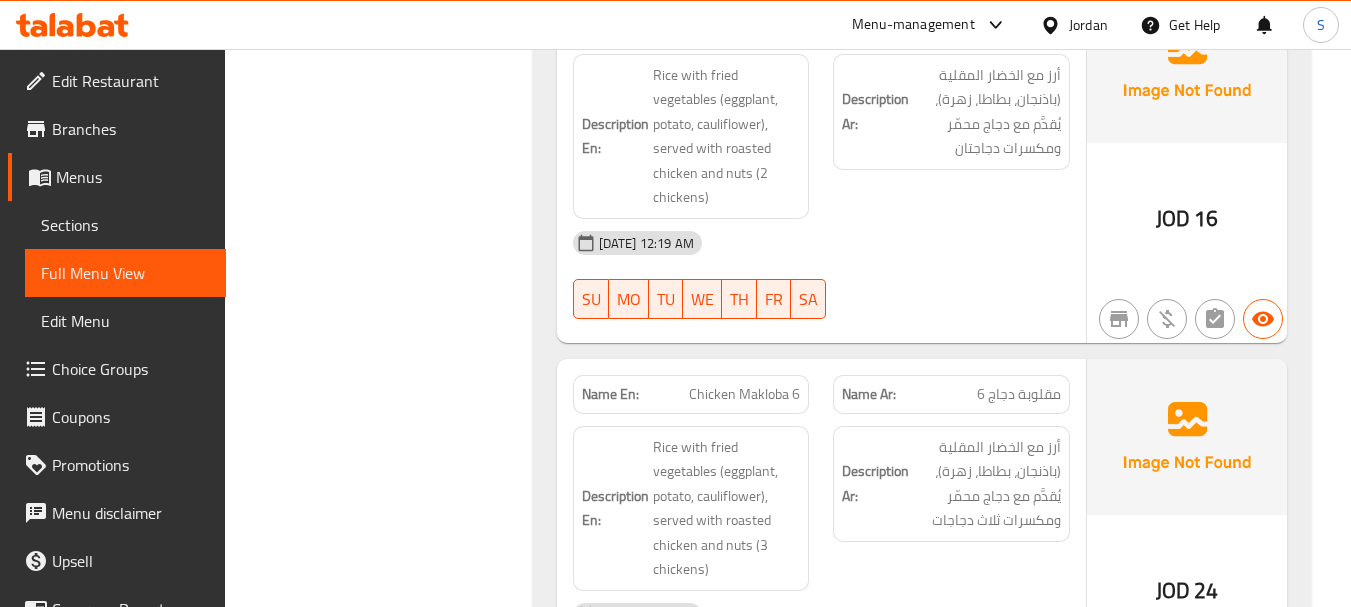 scroll, scrollTop: 16764, scrollLeft: 0, axis: vertical 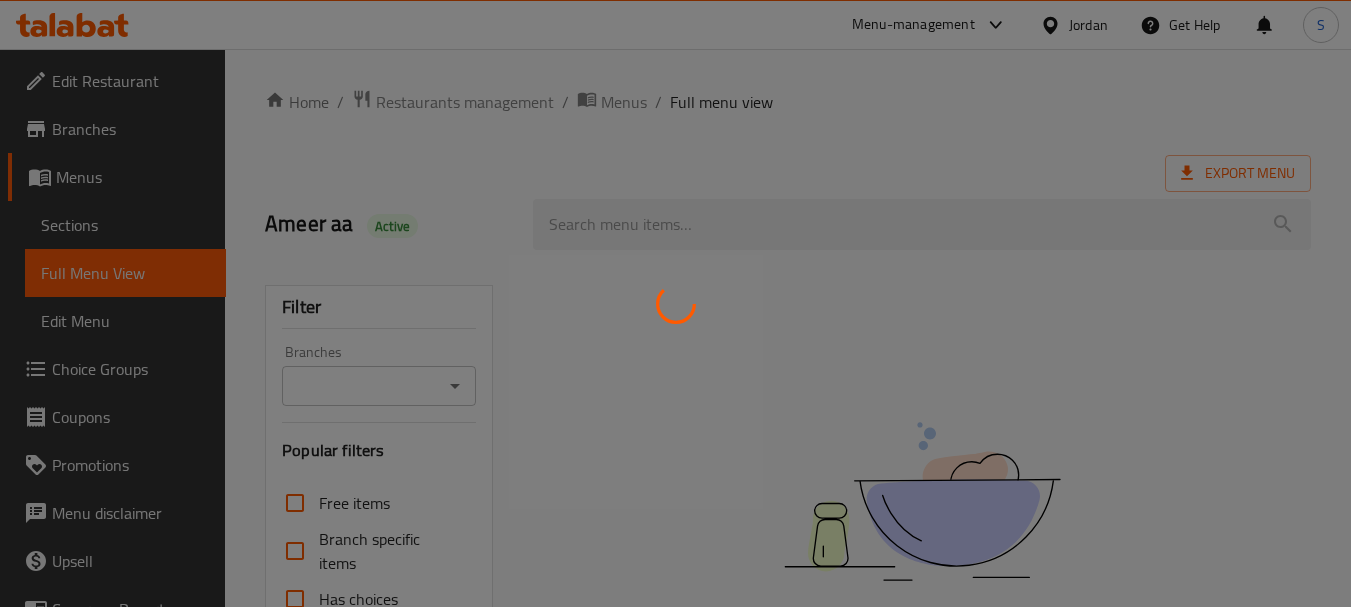 click at bounding box center (675, 303) 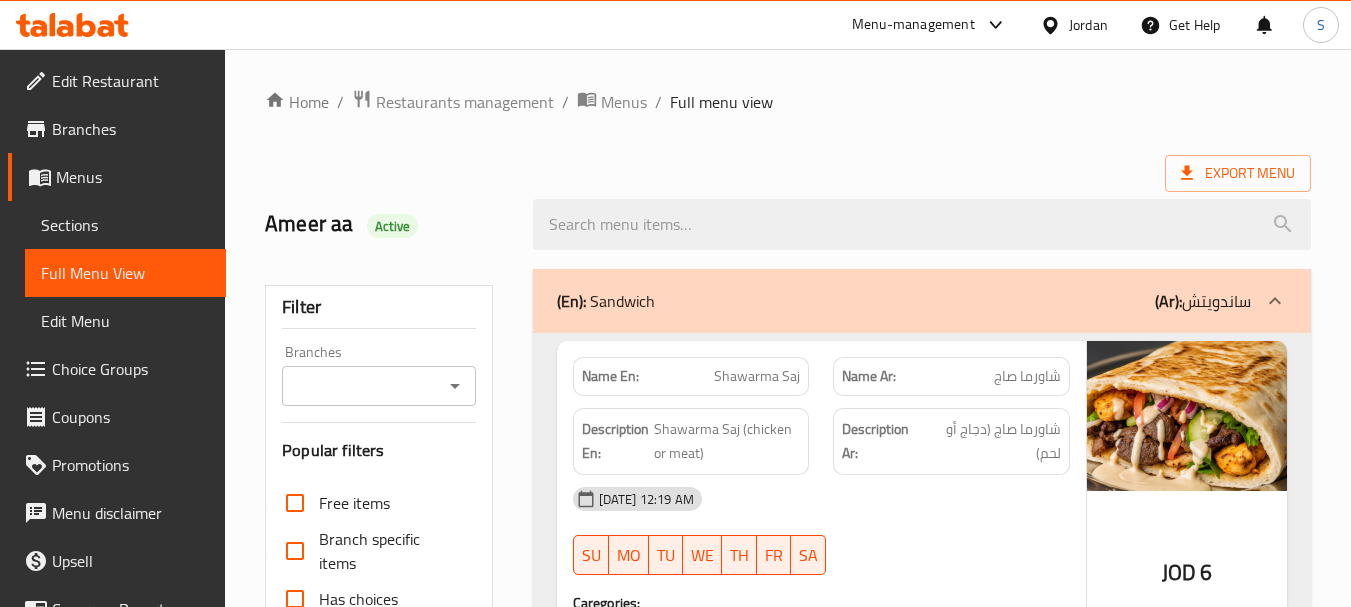 click on "Home / Restaurants management / Menus / Full menu view Export Menu Ameer aa   Active Filter Branches Branches Popular filters Free items Branch specific items Has choices Upsell items Availability filters Available Not available View filters Collapse sections Collapse categories Collapse Choices (En):   Sandwich (Ar): ساندويتش Name En: Shawarma Saj Name Ar: شاورما صاج Description En: Shawarma Saj (chicken or meat) Description Ar: شاورما صاج (دجاج أو لحم) [DATE] 12:19 AM SU MO TU WE TH FR SA Caregories: (En):   YOUR CHOICE Of: (Ar): اختيارك من: Name(En) Name(Ar) Status Price chicken  دجاج Active 0 meat لحم Active 0 JOD 6 Name En: Zinger Name Ar: زنجر Description En: Fried chicken sandwich Description Ar: ساندويش دجاج مقلي [DATE] 12:19 AM SU MO TU WE TH FR SA JOD 2.8 Name En: Arayes (baladi Meat) Name Ar: عرايس (لحم بلدي) Description En: Minced meat in bread (baladi meat) Description Ar: [DATE] 12:19 AM SU MO TU WE TH" at bounding box center [788, 19579] 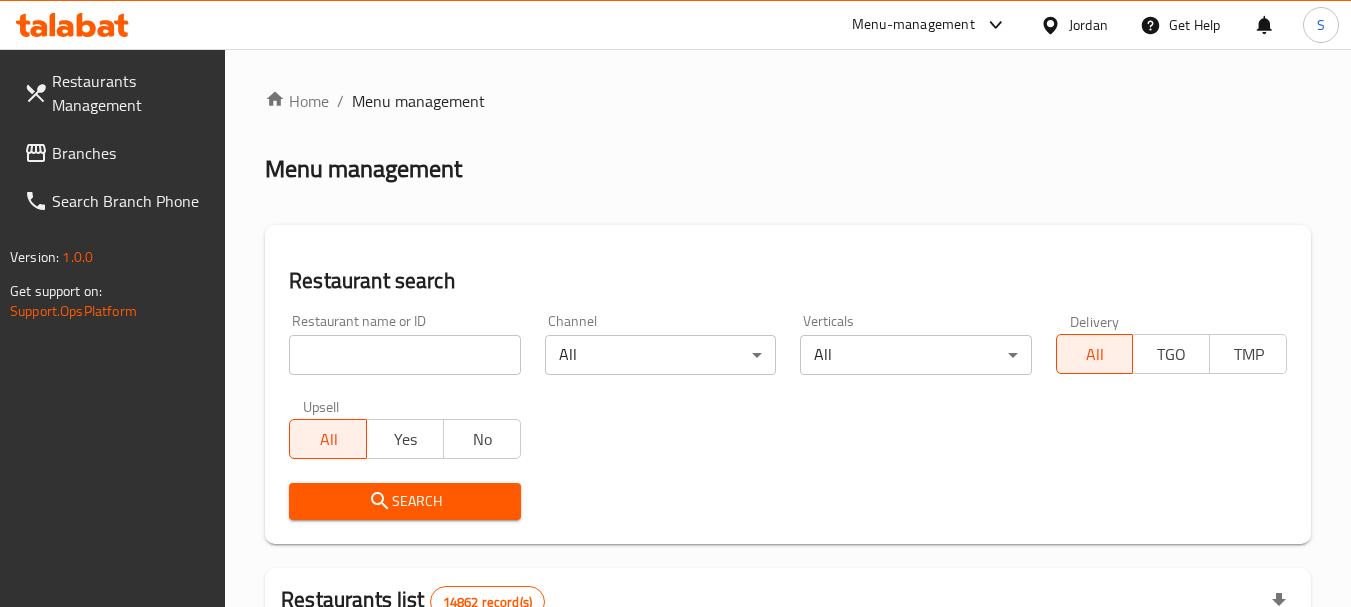 scroll, scrollTop: 0, scrollLeft: 0, axis: both 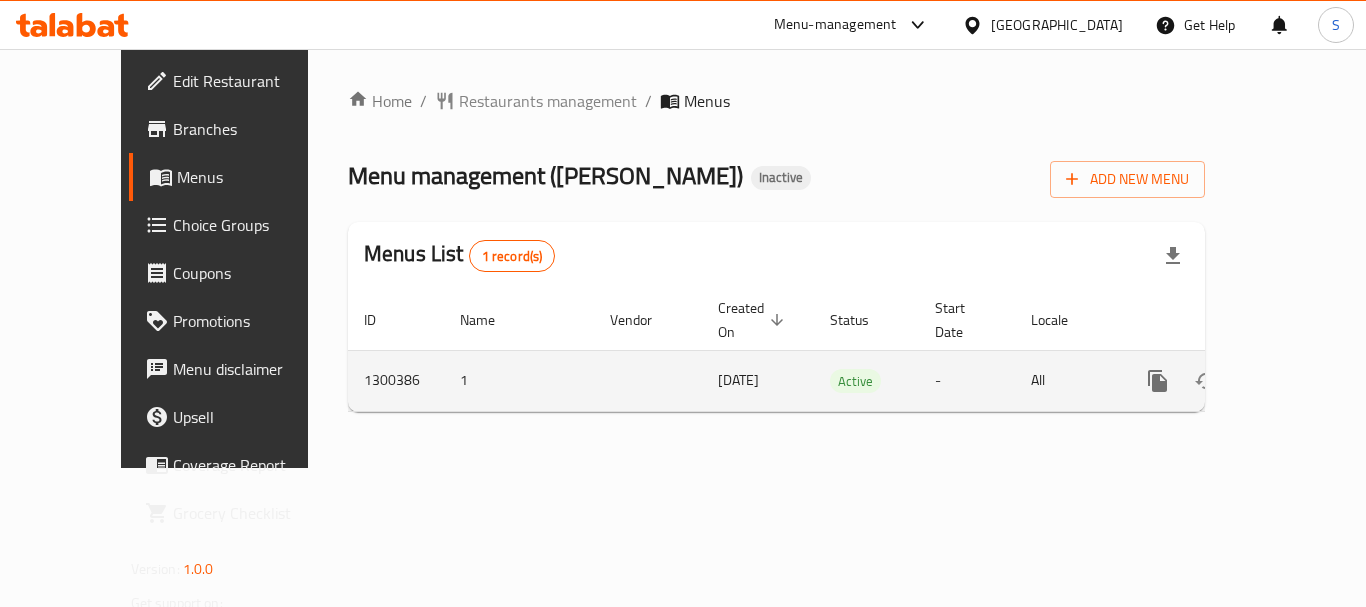 click at bounding box center [1302, 381] 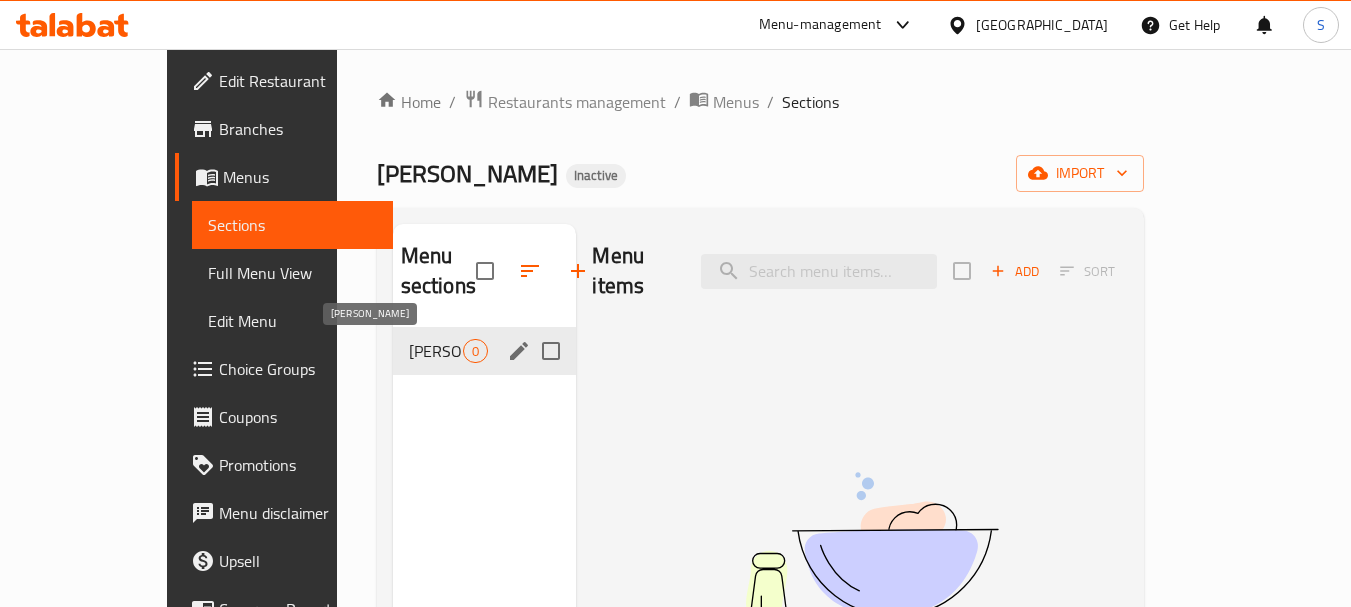 click on "[PERSON_NAME]" at bounding box center [436, 351] 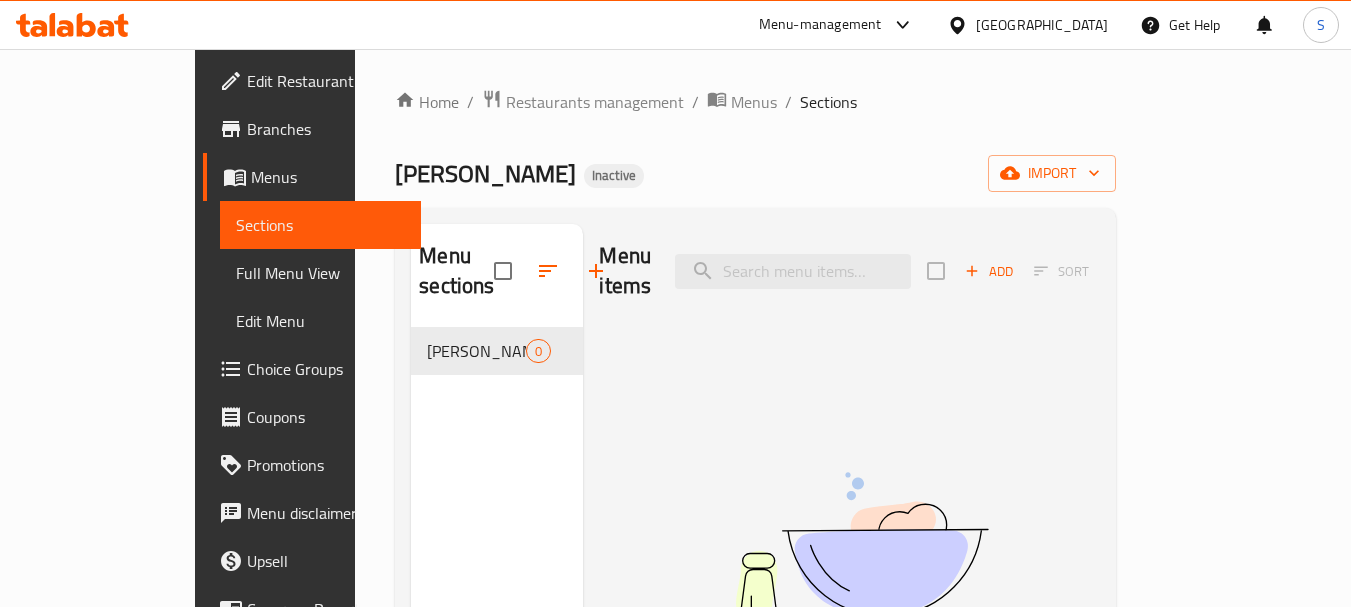 click on "Home / Restaurants management / Menus / Sections Kunafa Mazaj Inactive import Menu sections Kunafa Trays 0 Menu items Add Sort No Items found" at bounding box center [755, 468] 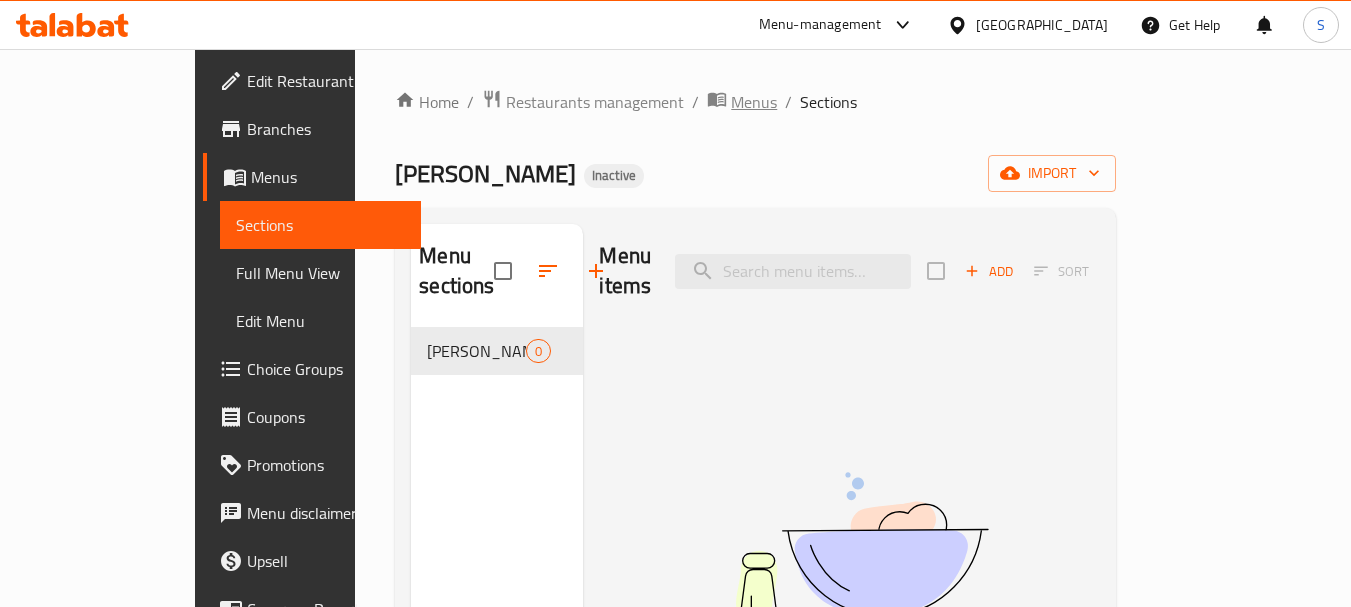 click on "Menus" at bounding box center [754, 102] 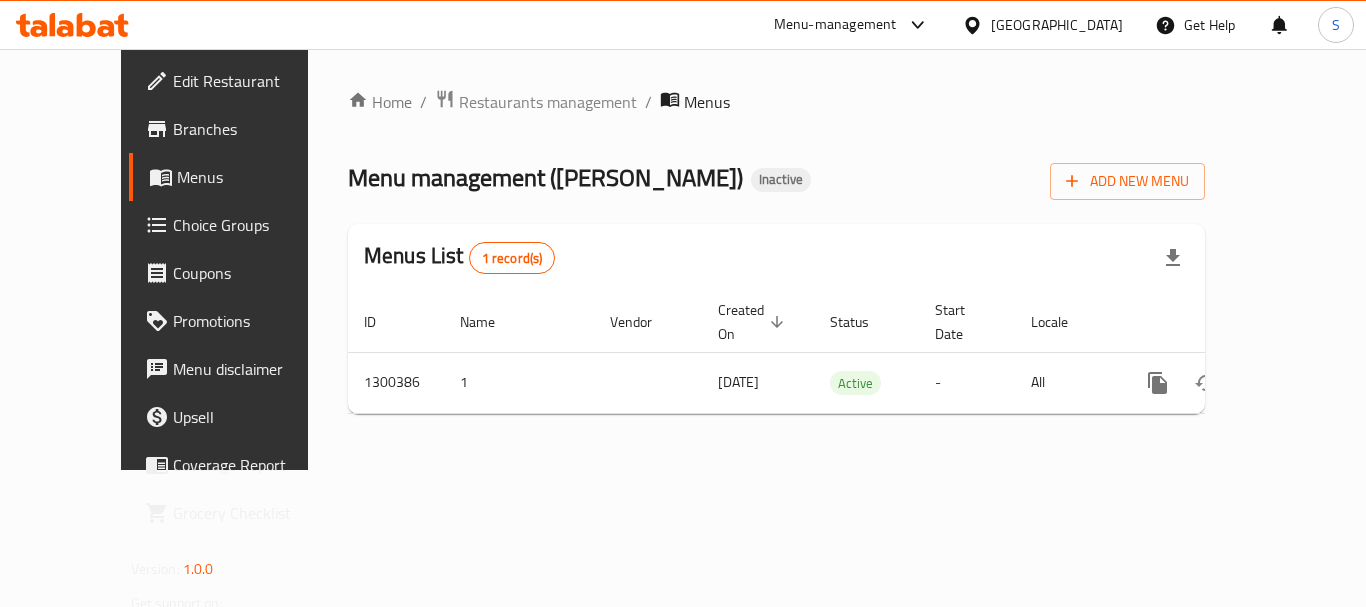 click on "Home / Restaurants management / Menus Menu management ( [PERSON_NAME] )  Inactive Add New Menu Menus List   1 record(s) ID Name Vendor Created On sorted descending Status Start Date Locale Actions 1300386 1 [DATE] Active - All" at bounding box center (776, 259) 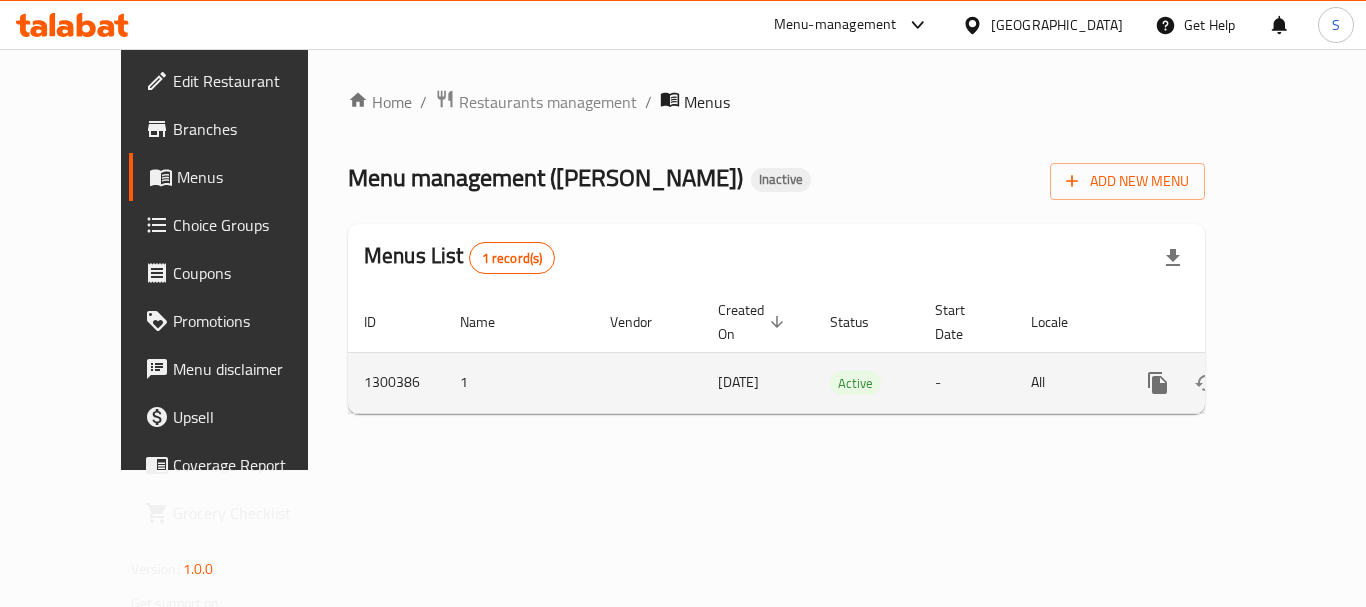 click 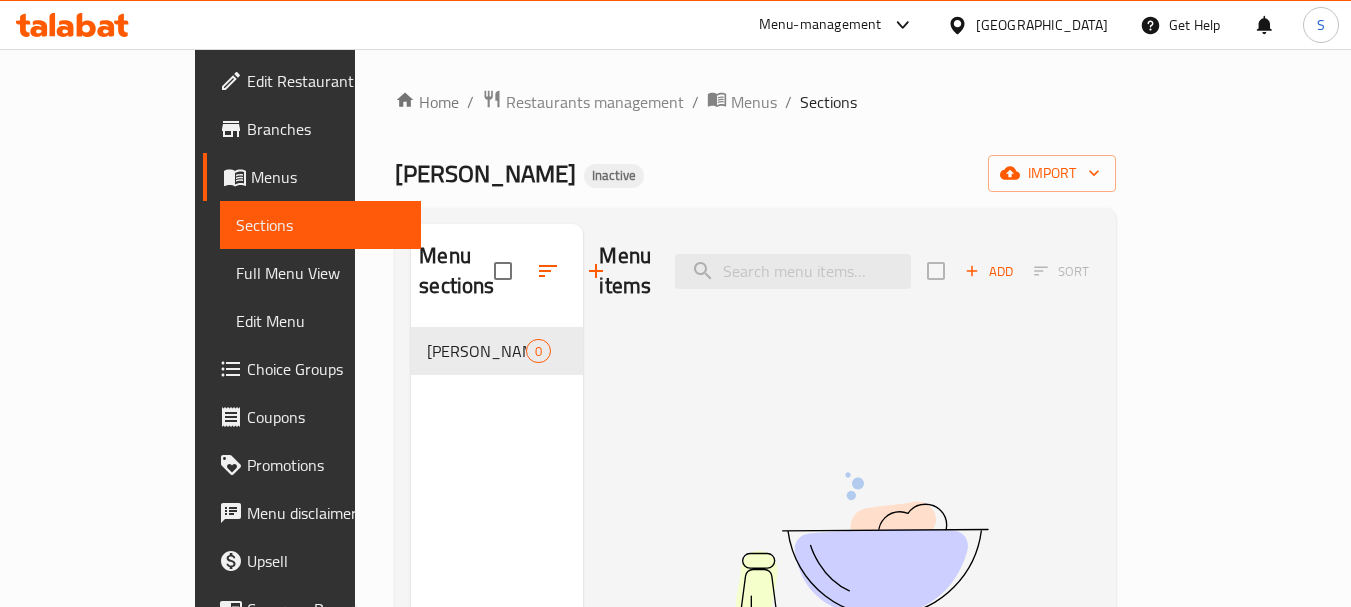 click on "[PERSON_NAME] Inactive import" at bounding box center (755, 173) 